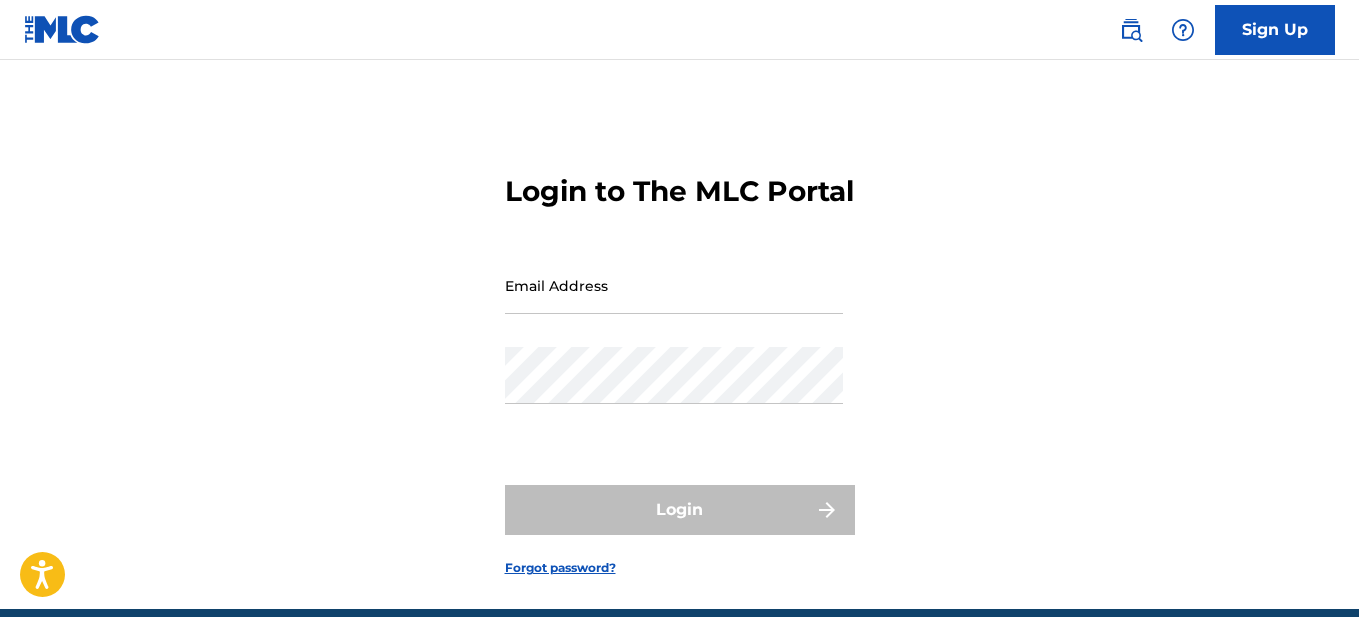 scroll, scrollTop: 0, scrollLeft: 0, axis: both 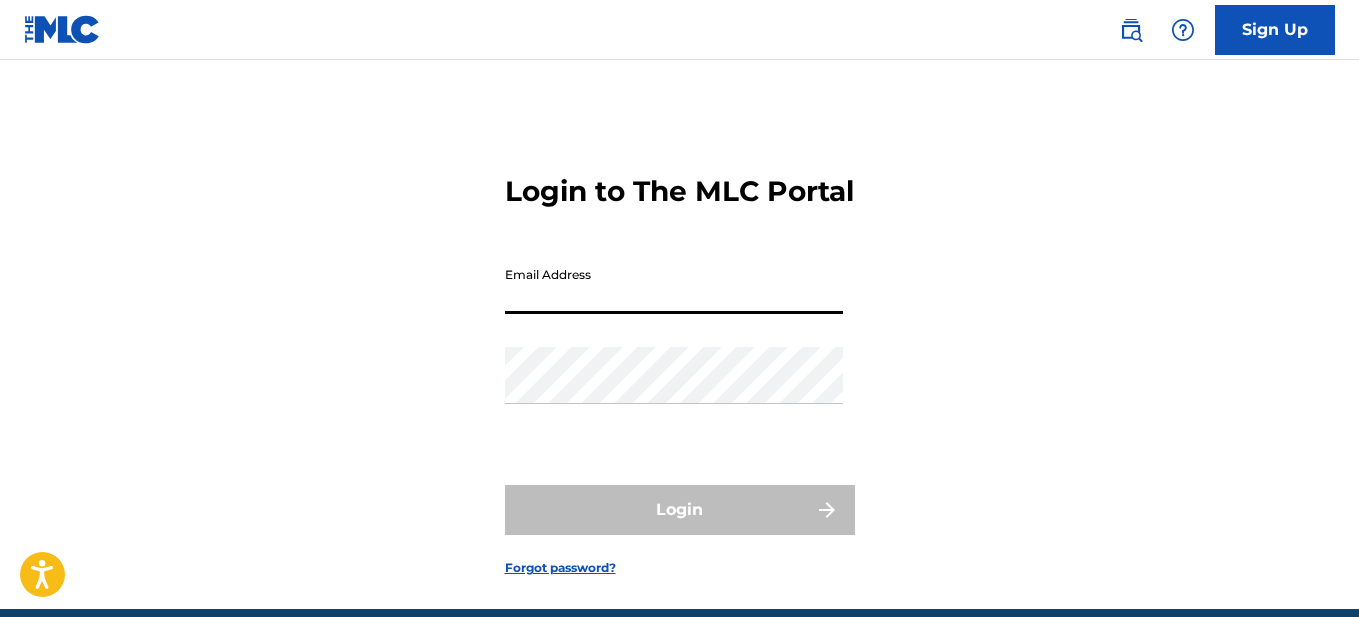 click on "Email Address" at bounding box center (674, 285) 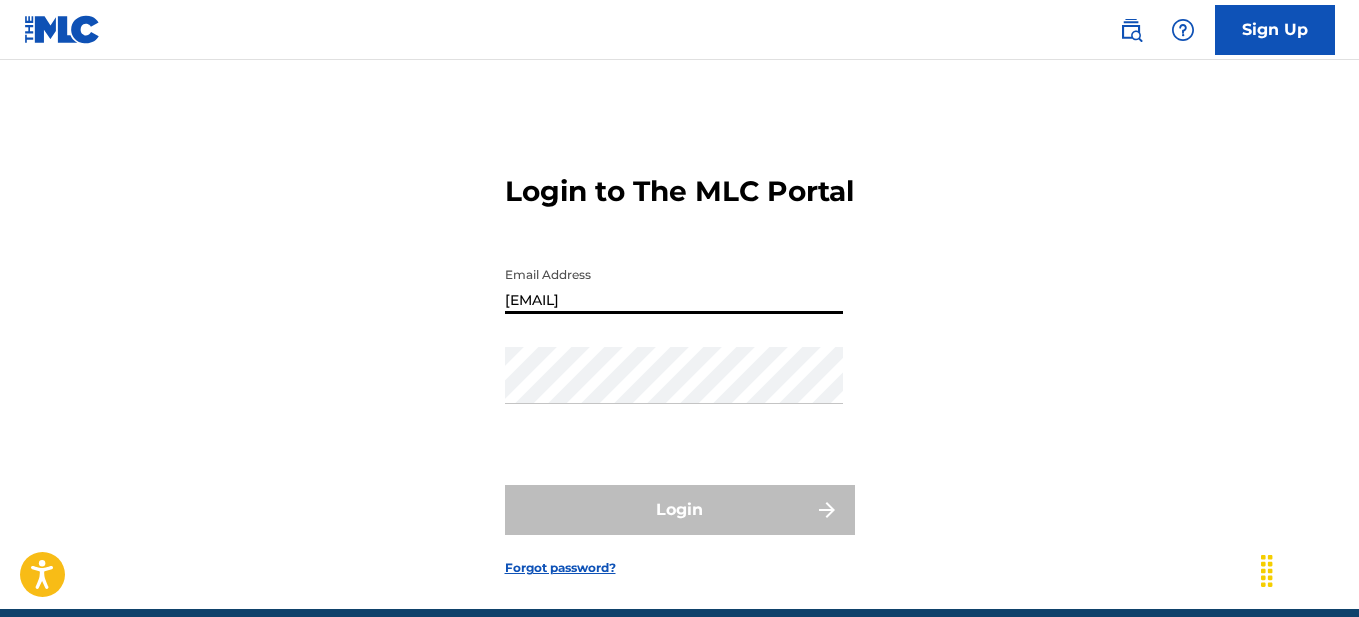 type on "[EMAIL]" 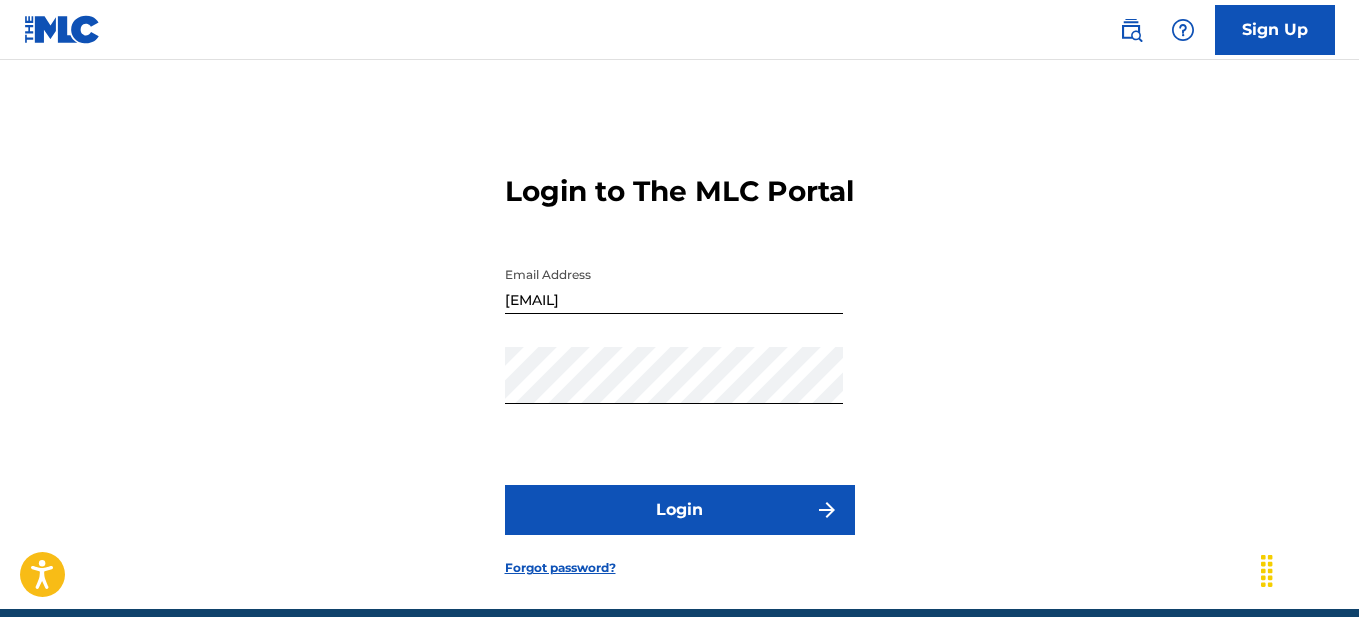 click on "Login" at bounding box center [680, 510] 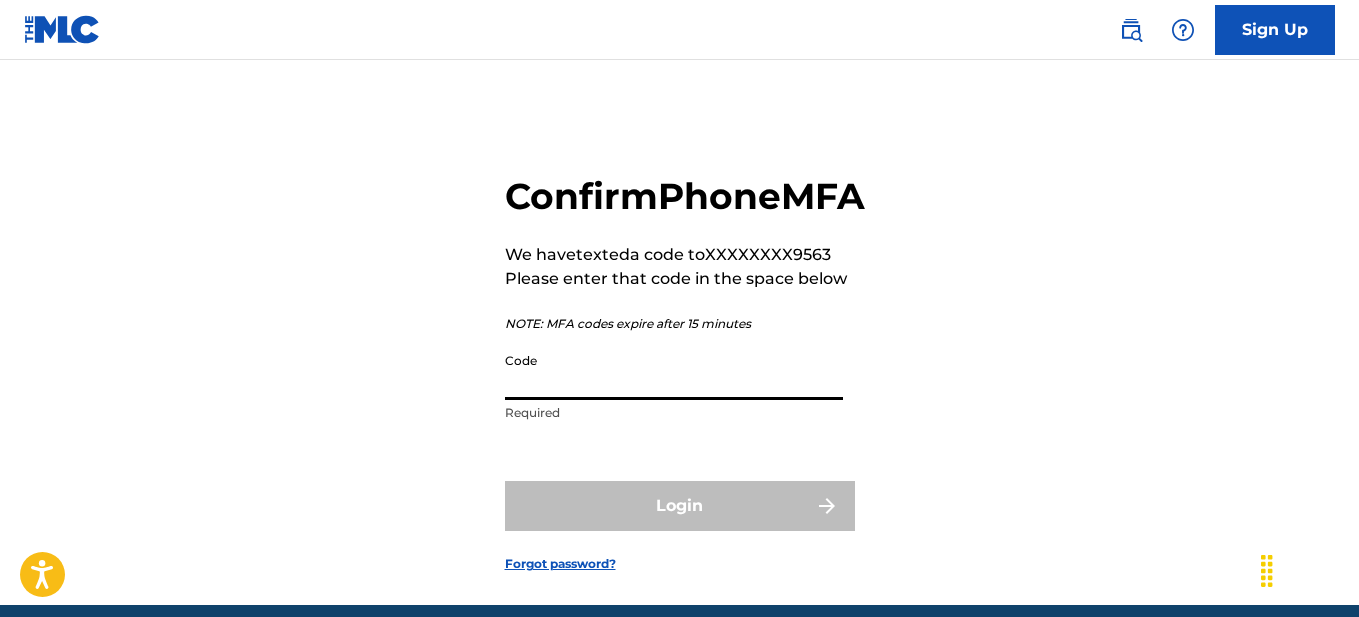 click on "Code" at bounding box center [674, 371] 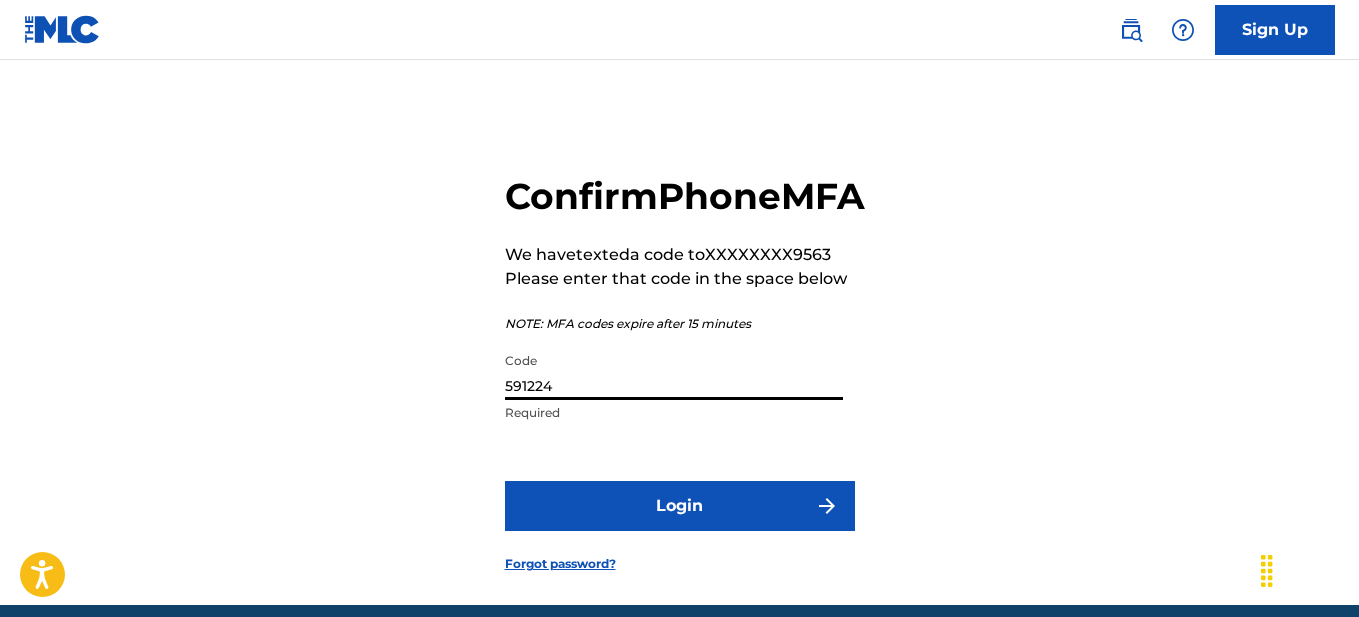 type on "591224" 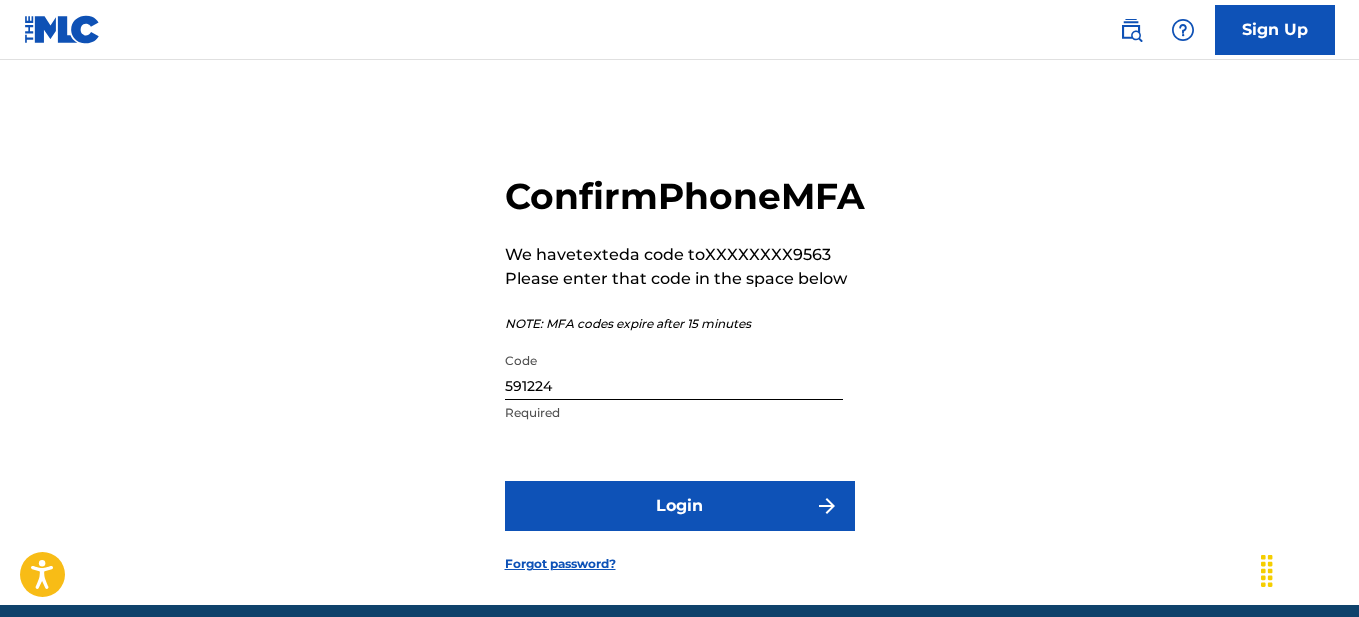click on "Login" at bounding box center (680, 506) 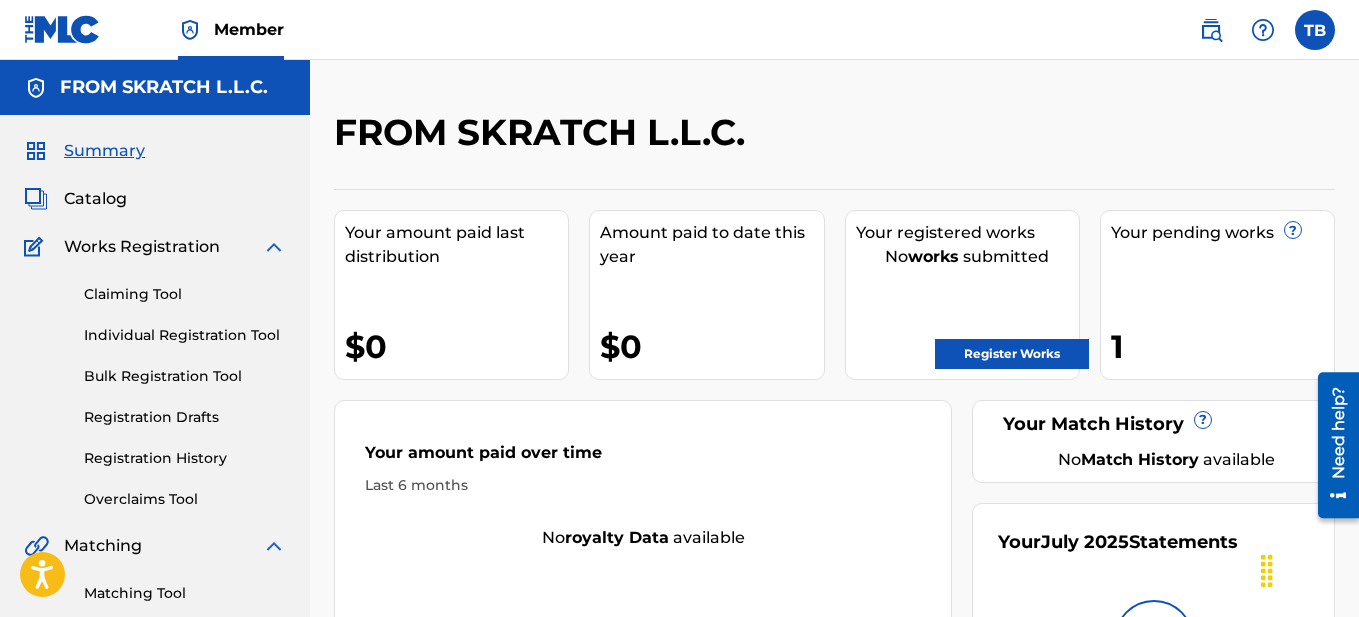 scroll, scrollTop: 0, scrollLeft: 0, axis: both 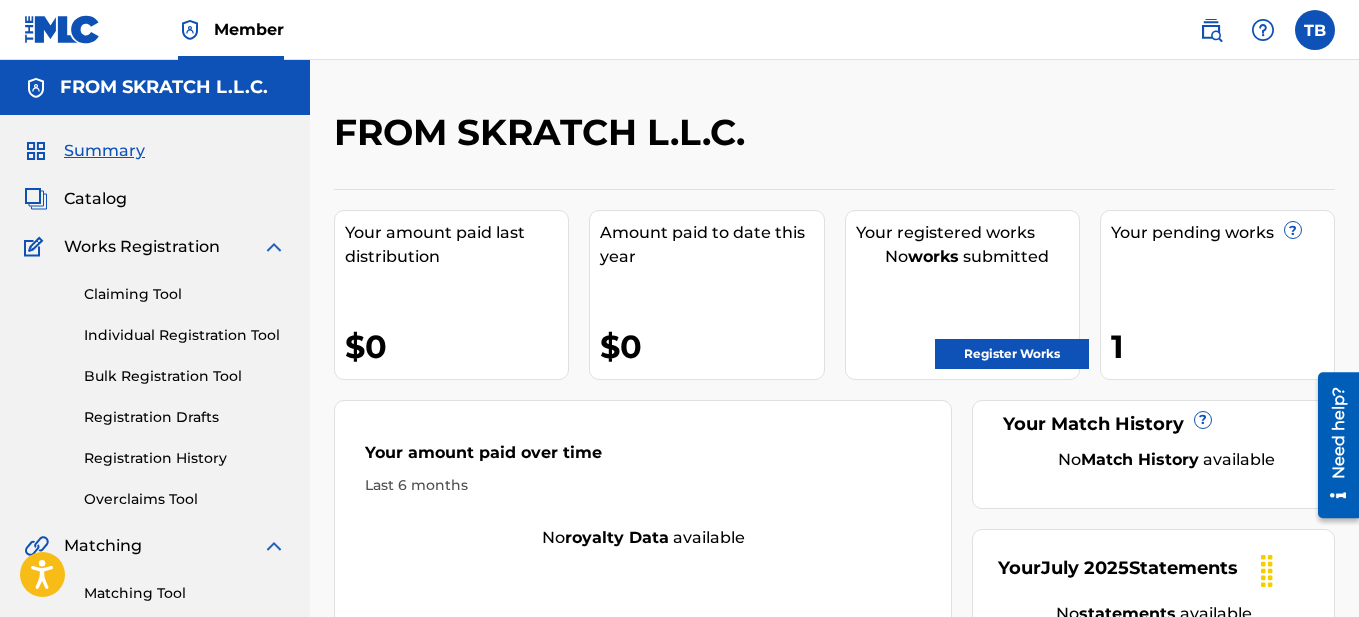 click on "Register Works" at bounding box center [1012, 354] 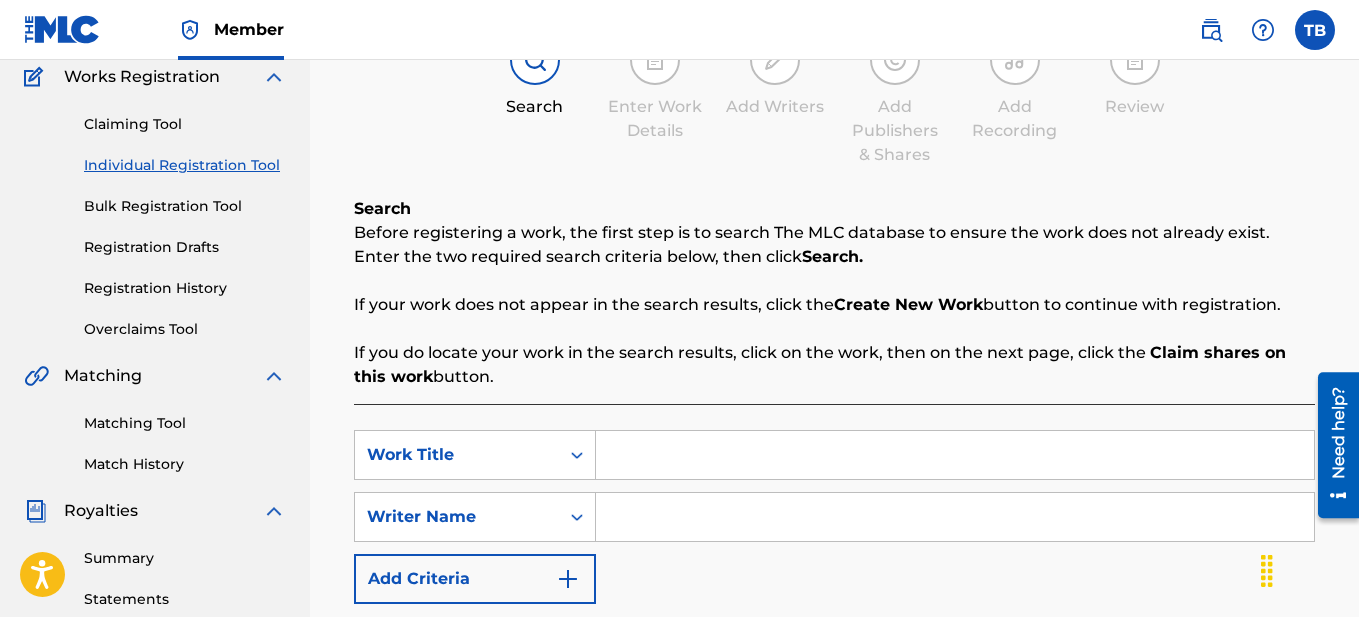 scroll, scrollTop: 259, scrollLeft: 0, axis: vertical 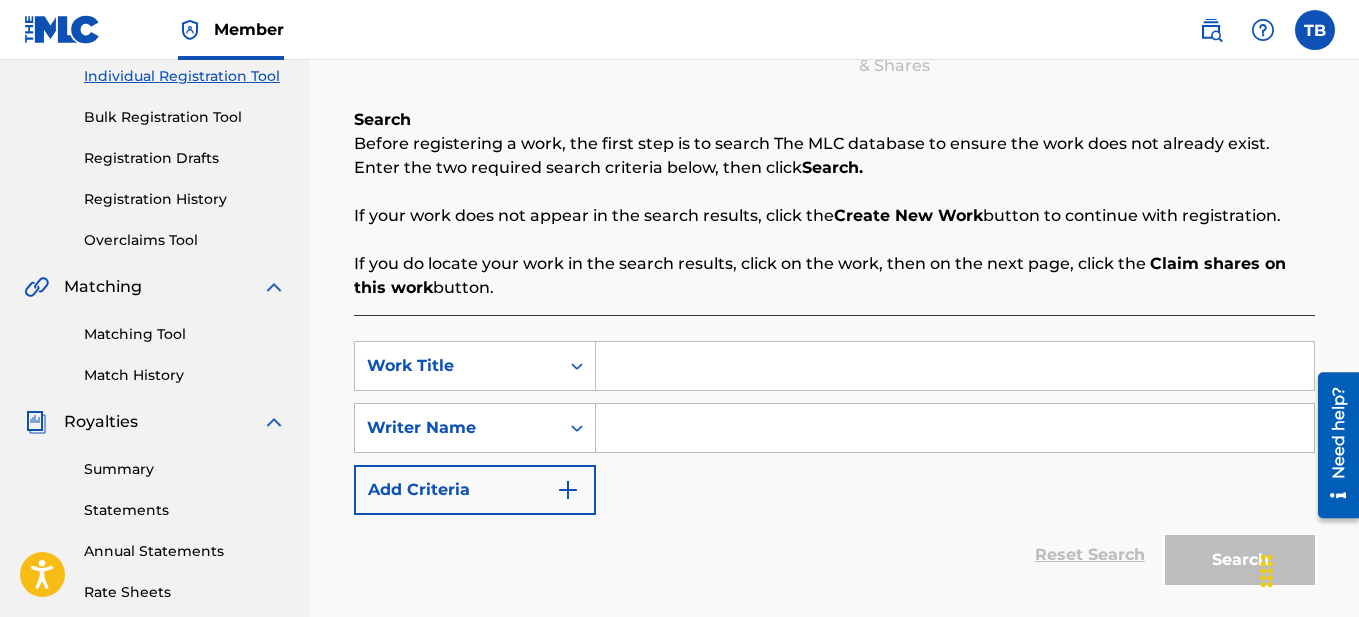 click at bounding box center [955, 366] 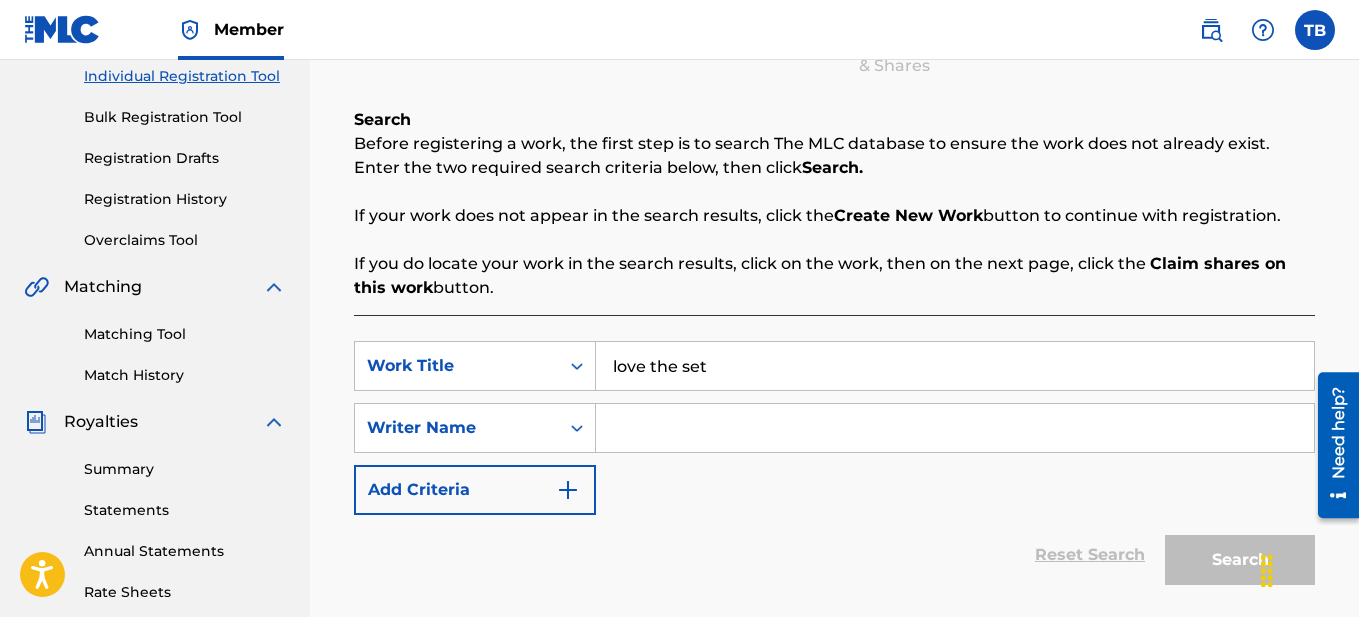 type on "love the set" 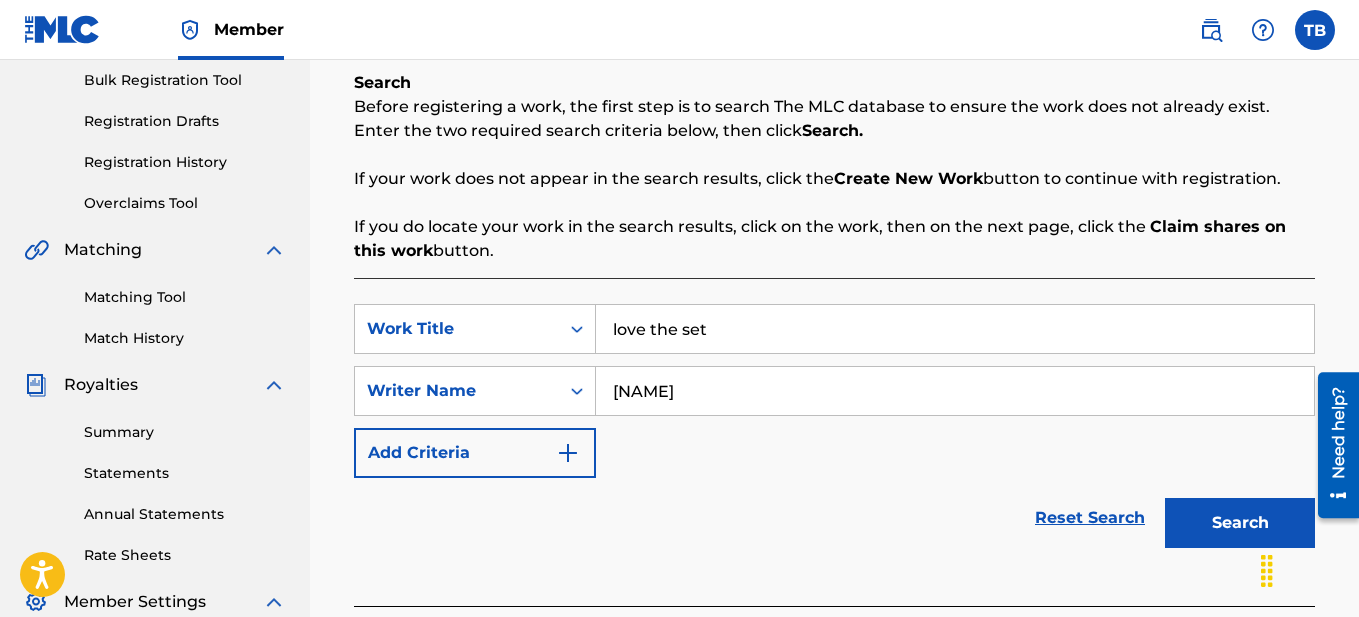 scroll, scrollTop: 396, scrollLeft: 0, axis: vertical 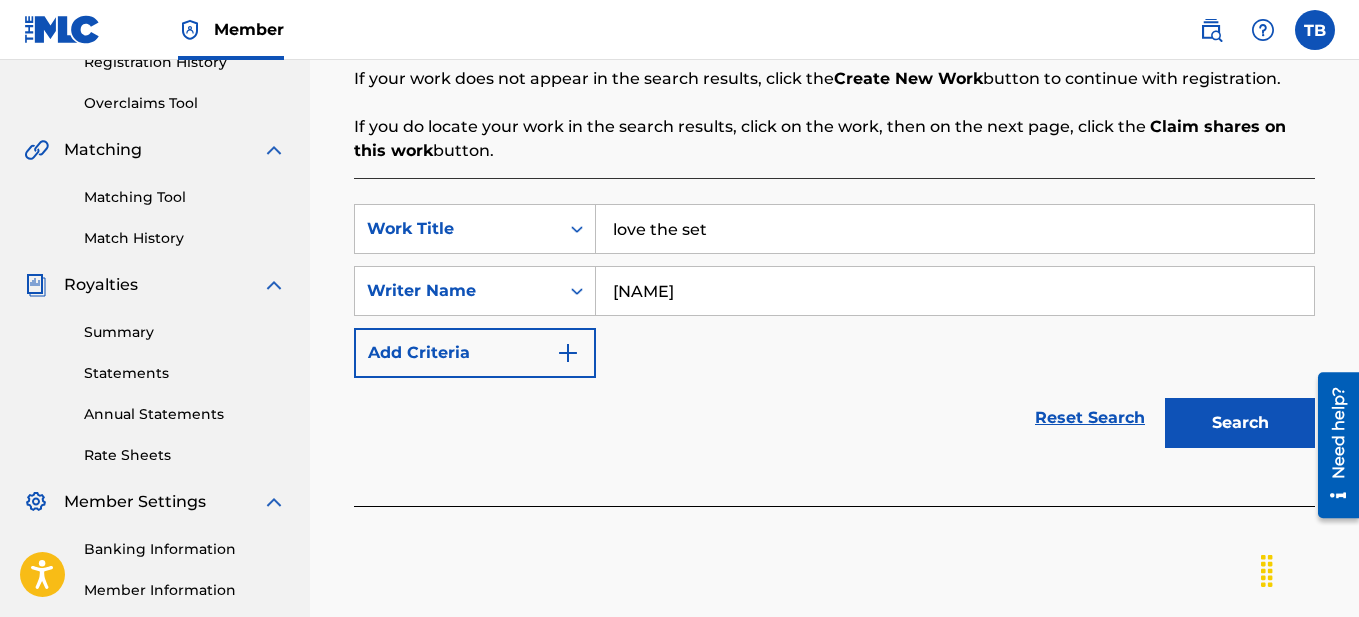 type on "[NAME]" 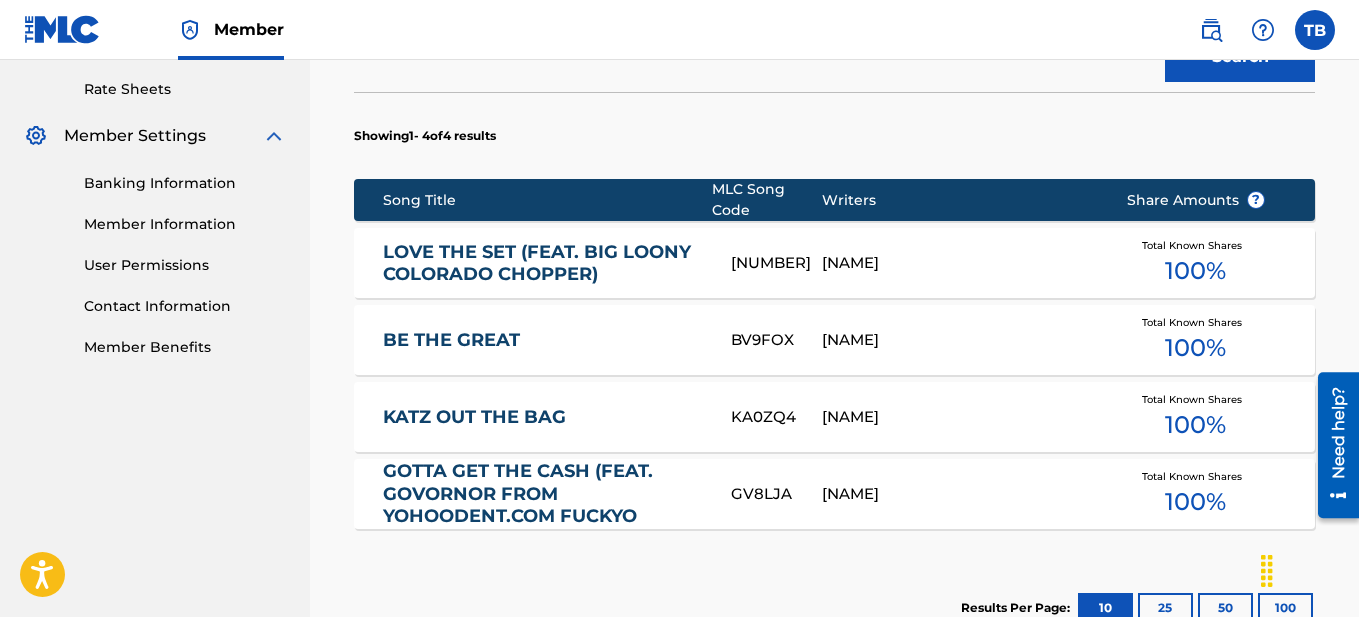 scroll, scrollTop: 720, scrollLeft: 0, axis: vertical 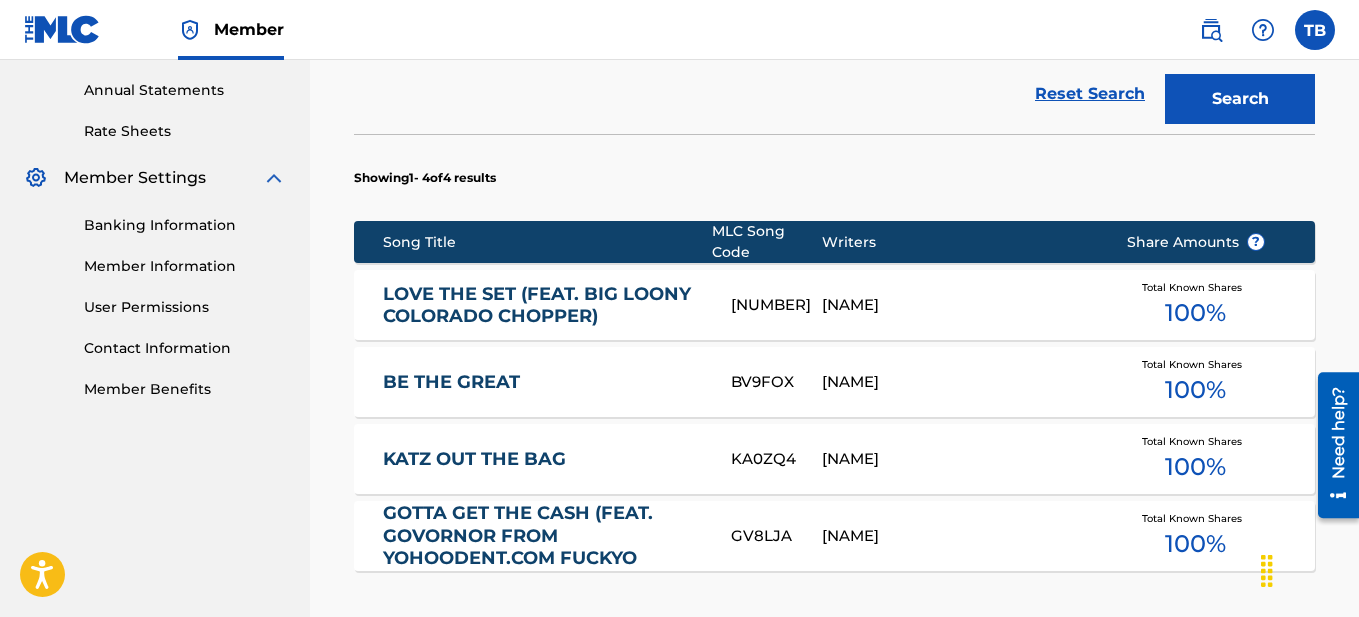 click on "LOVE THE SET (FEAT. BIG LOONY COLORADO CHOPPER)" at bounding box center [543, 305] 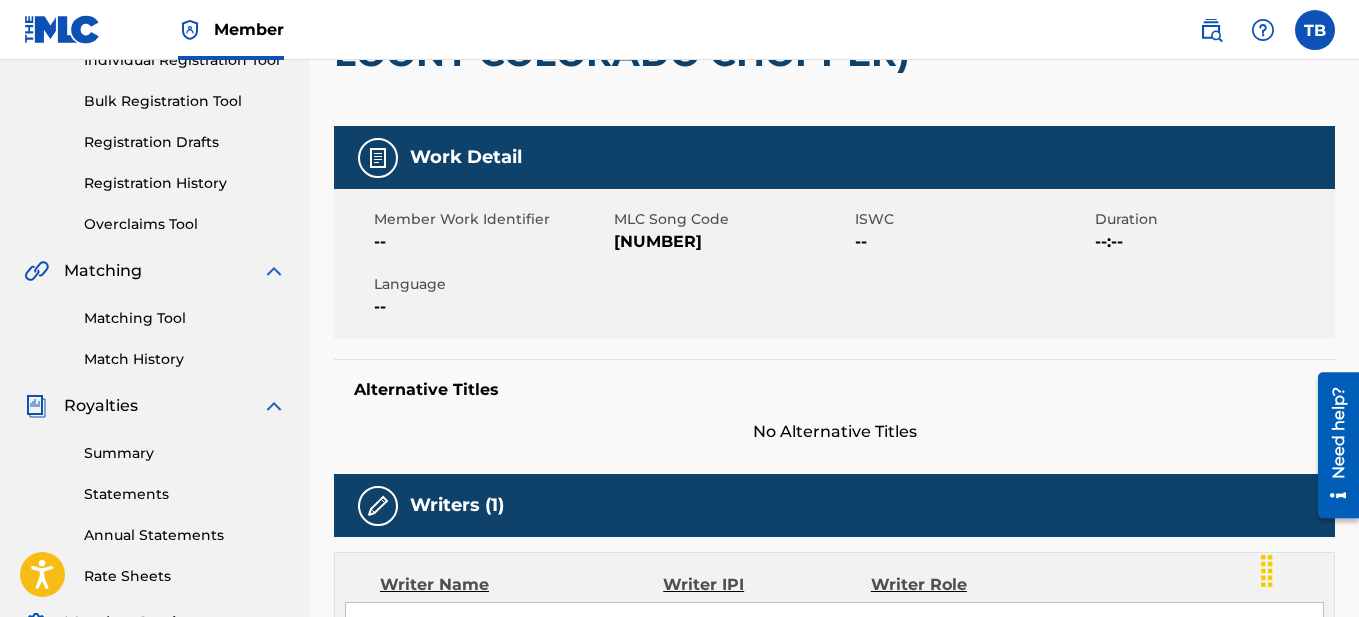 scroll, scrollTop: 0, scrollLeft: 0, axis: both 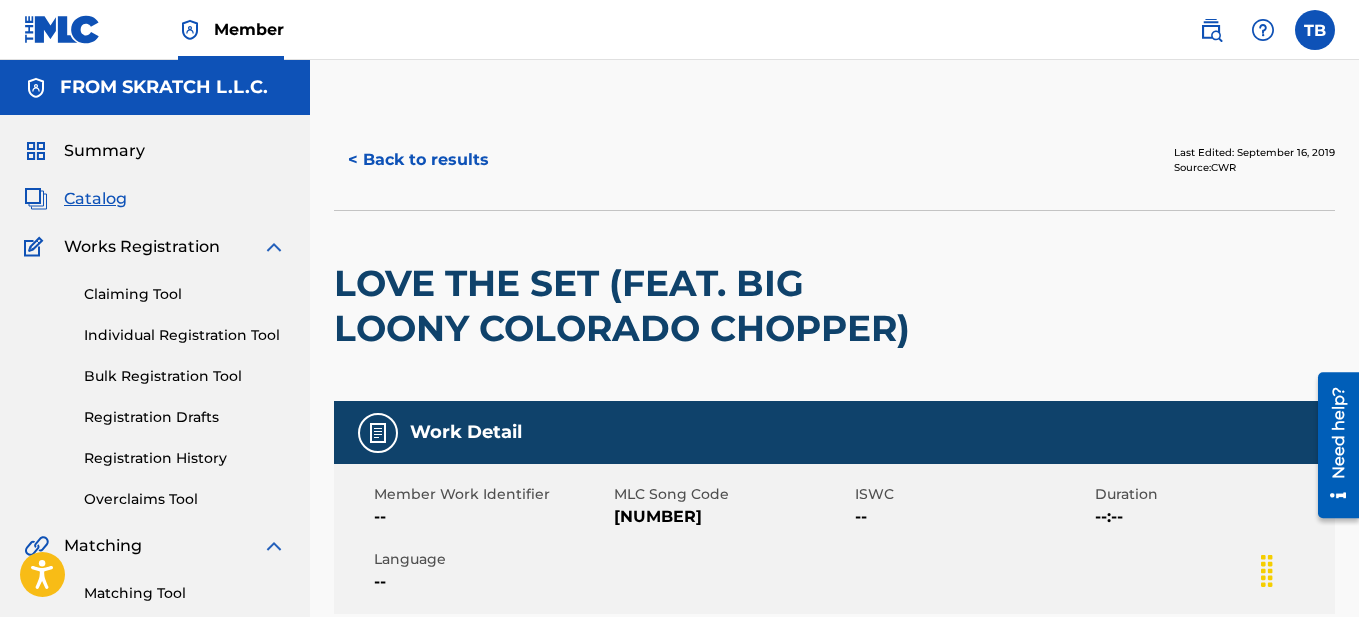 click on "< Back to results" at bounding box center (418, 160) 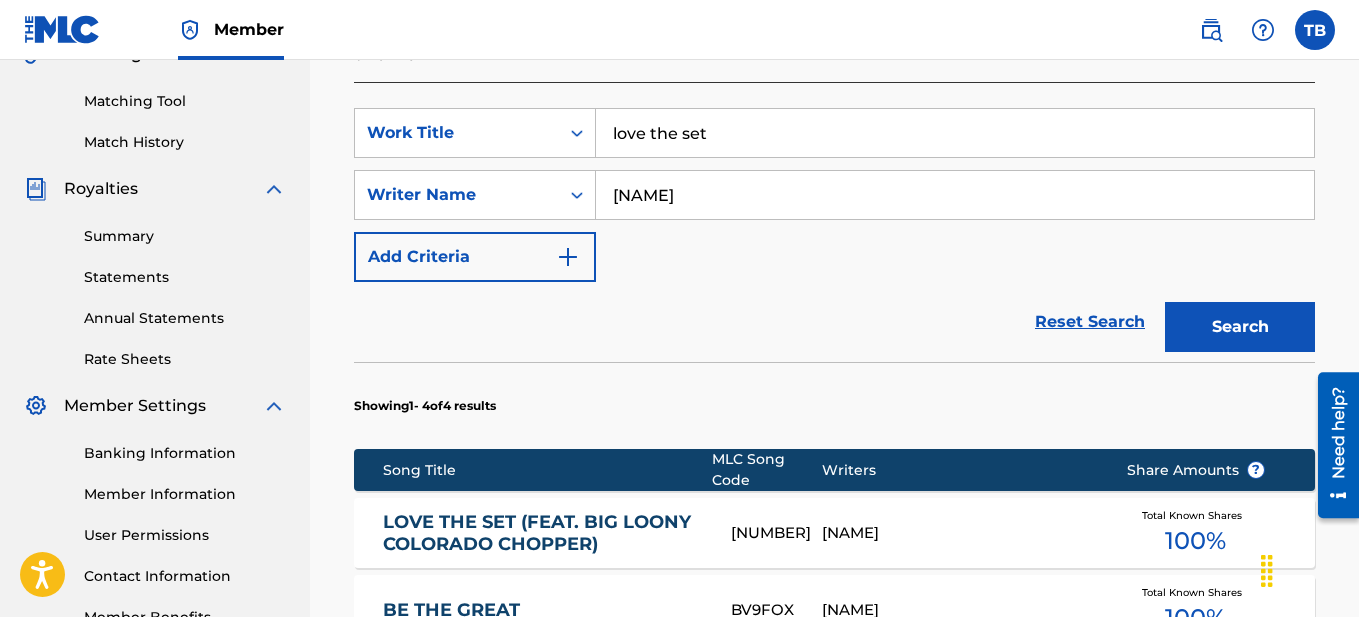scroll, scrollTop: 489, scrollLeft: 0, axis: vertical 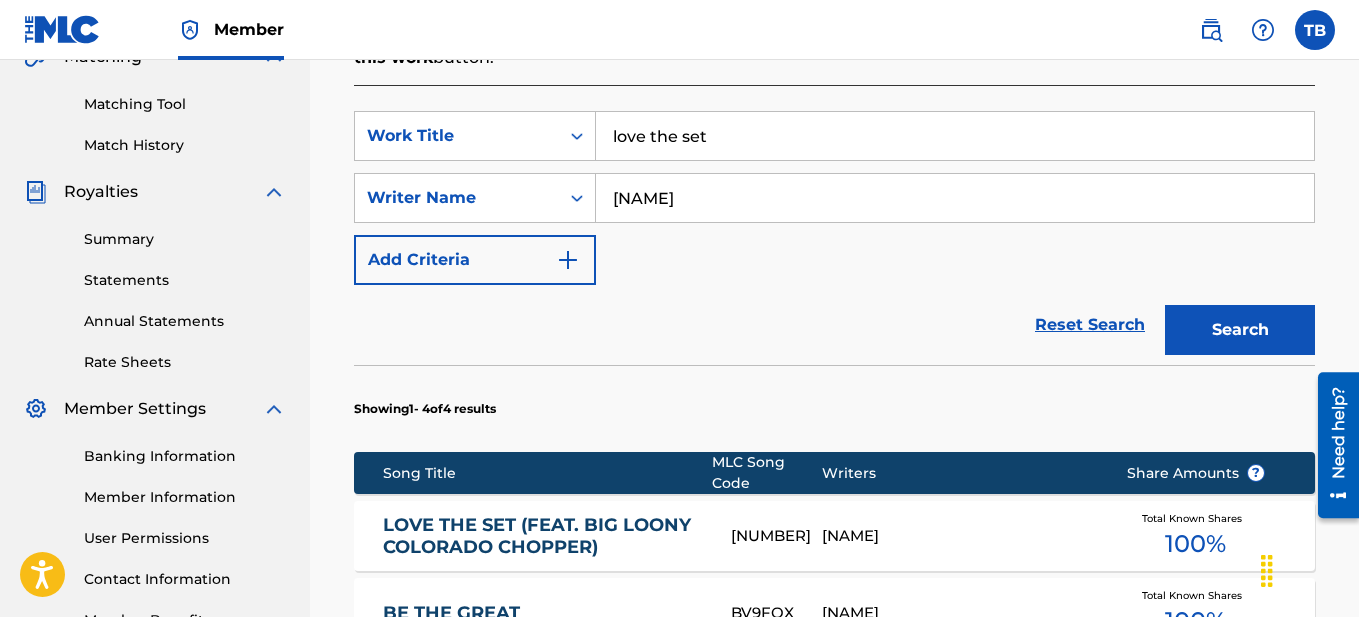 click on "love the set" at bounding box center [955, 136] 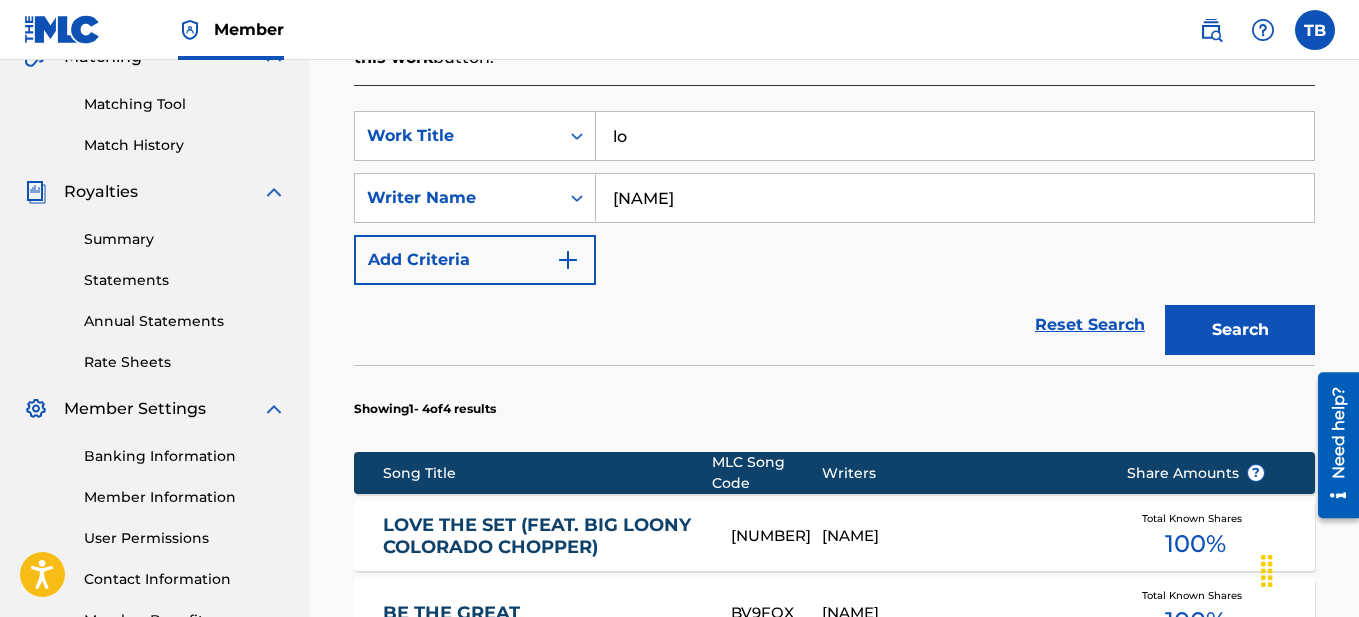 type on "l" 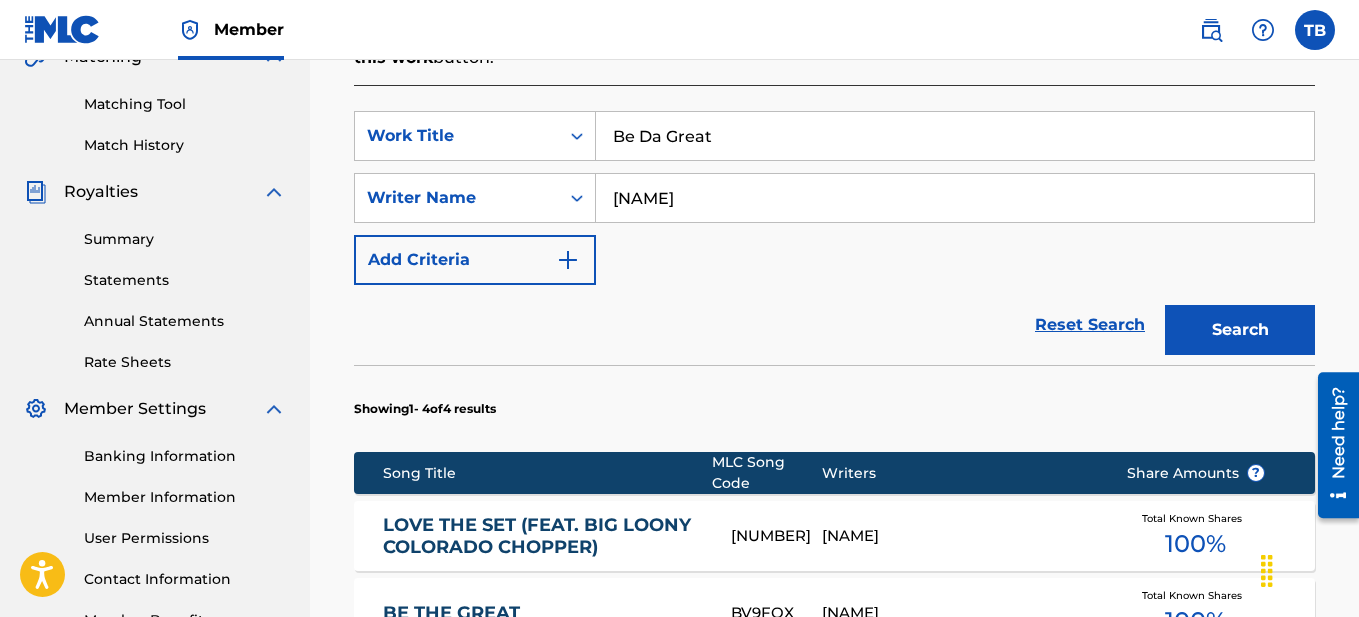 click on "Search" at bounding box center [1240, 330] 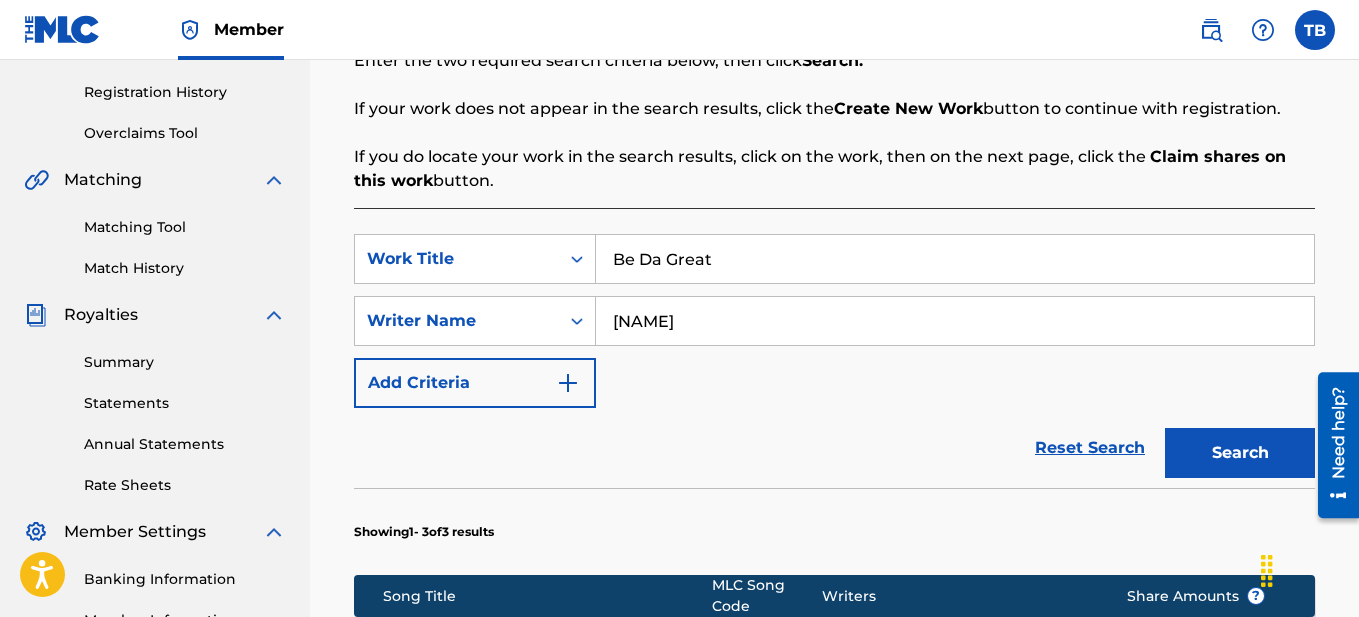 scroll, scrollTop: 298, scrollLeft: 0, axis: vertical 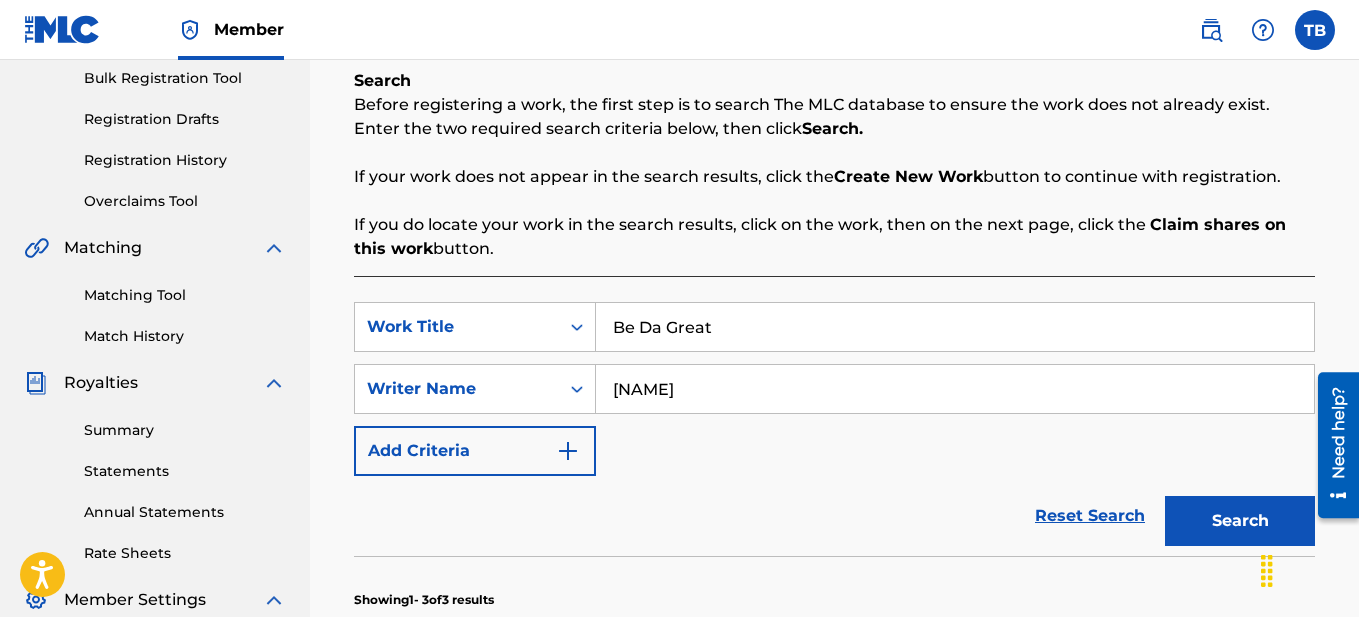 click on "Be Da Great" at bounding box center (955, 327) 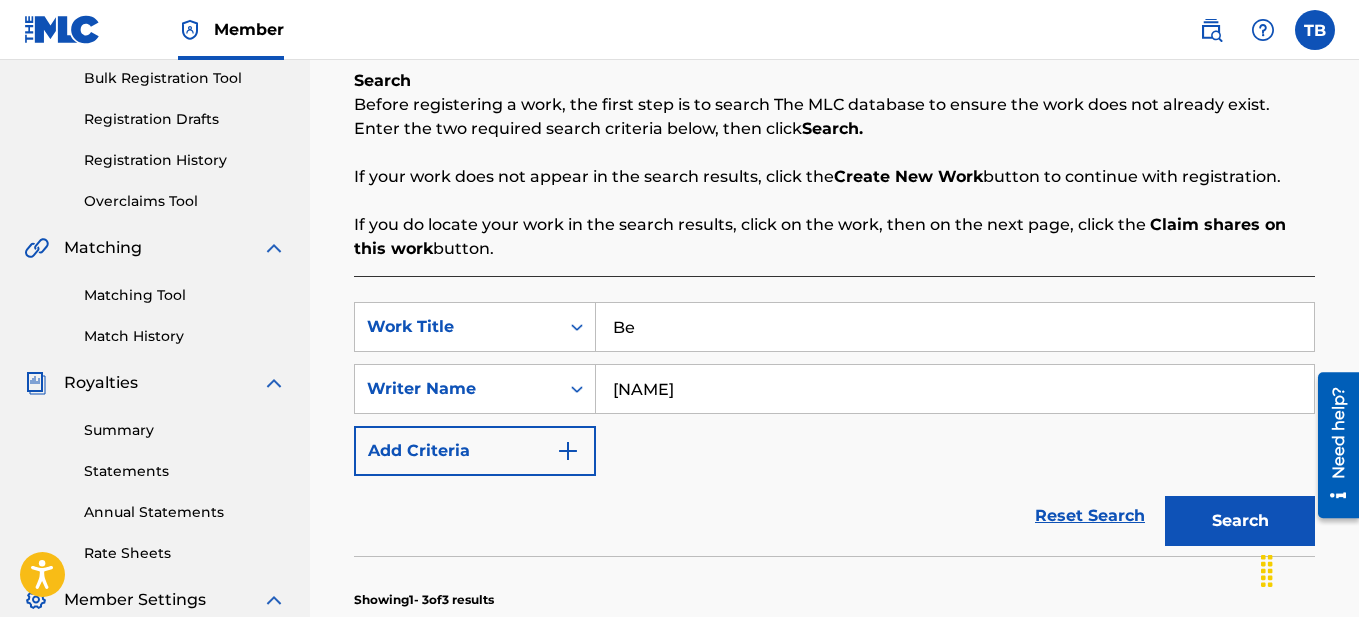 type on "B" 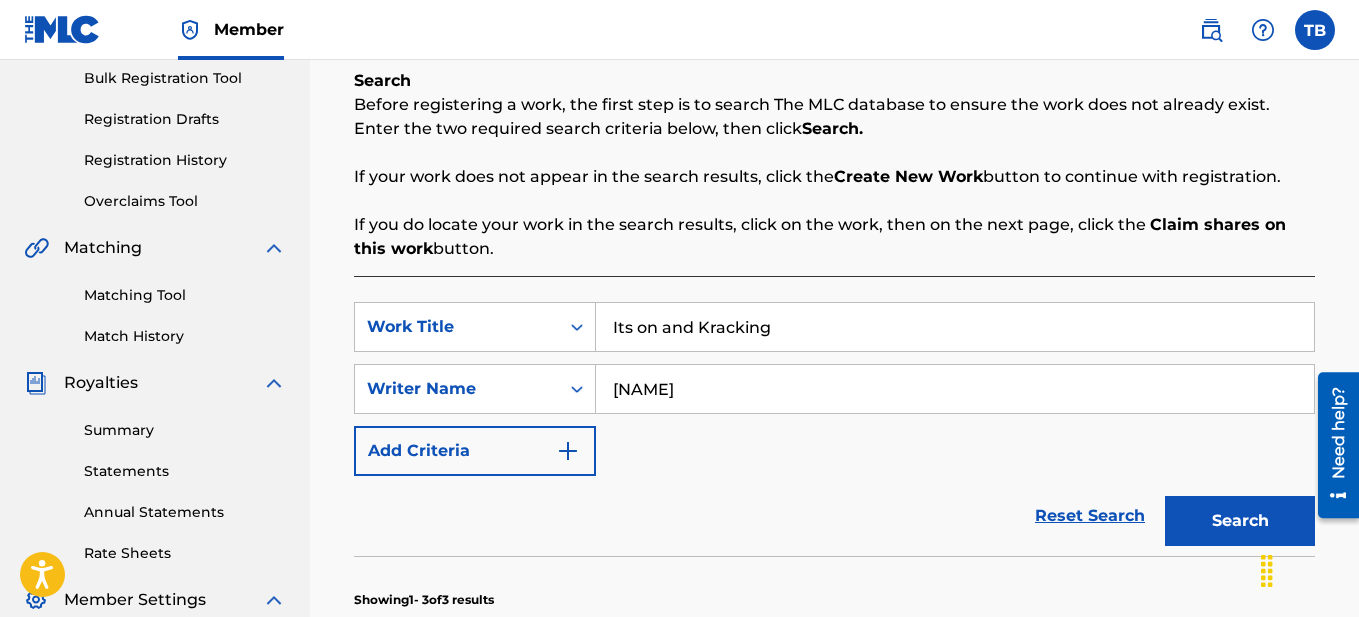 type on "Its on and Kracking" 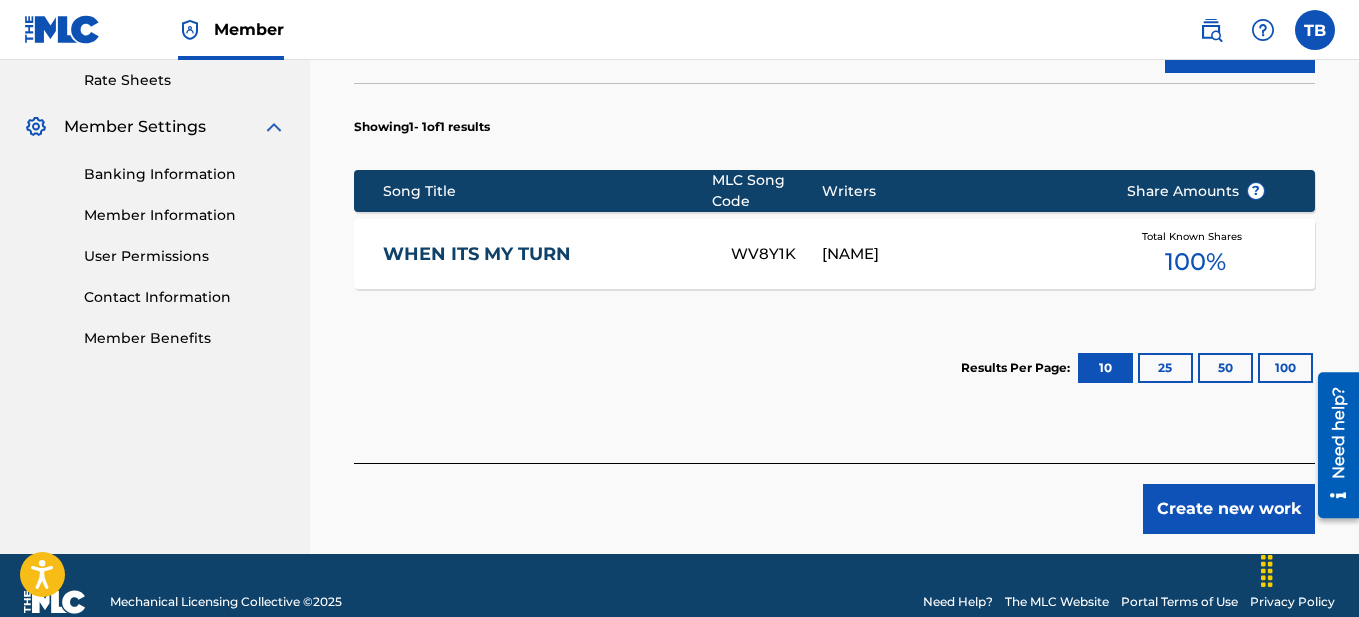scroll, scrollTop: 804, scrollLeft: 0, axis: vertical 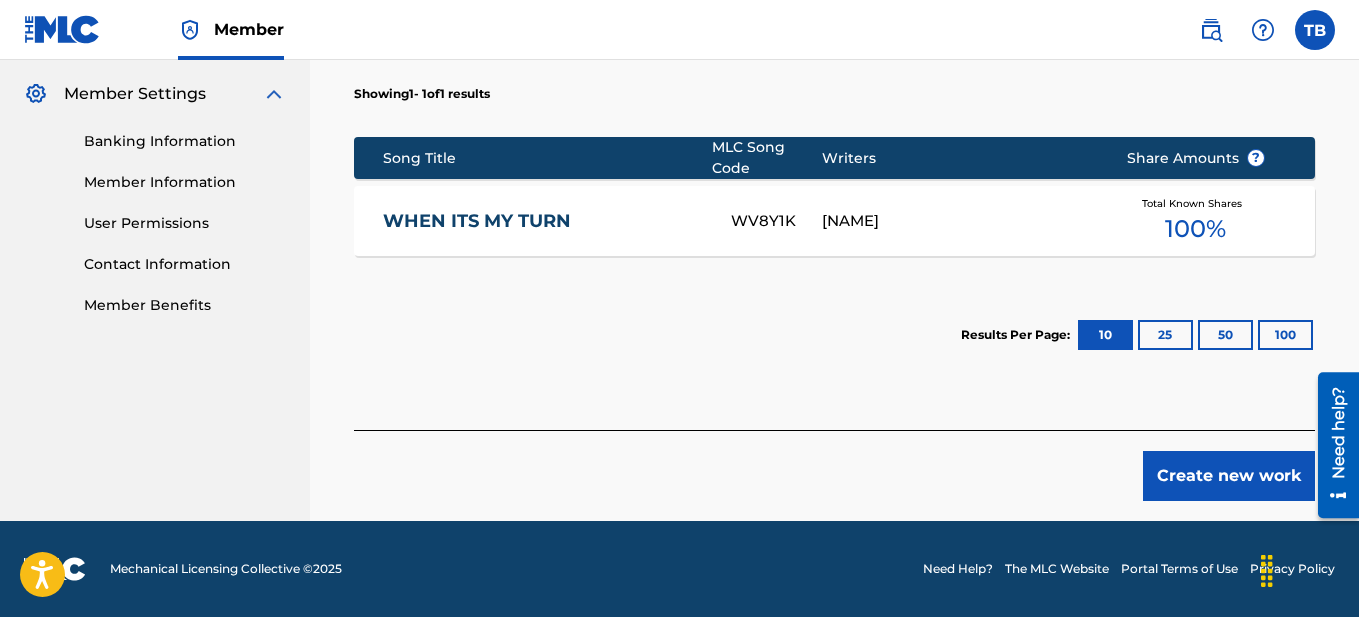 click on "Create new work" at bounding box center [1229, 476] 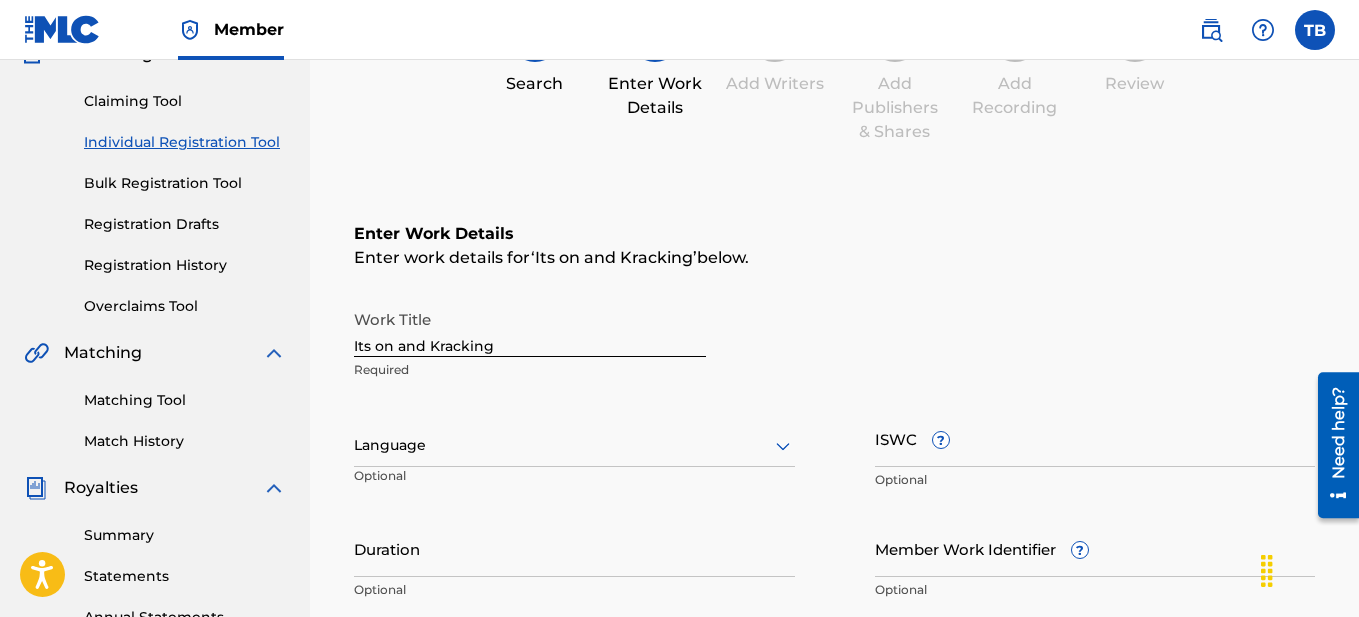 scroll, scrollTop: 152, scrollLeft: 0, axis: vertical 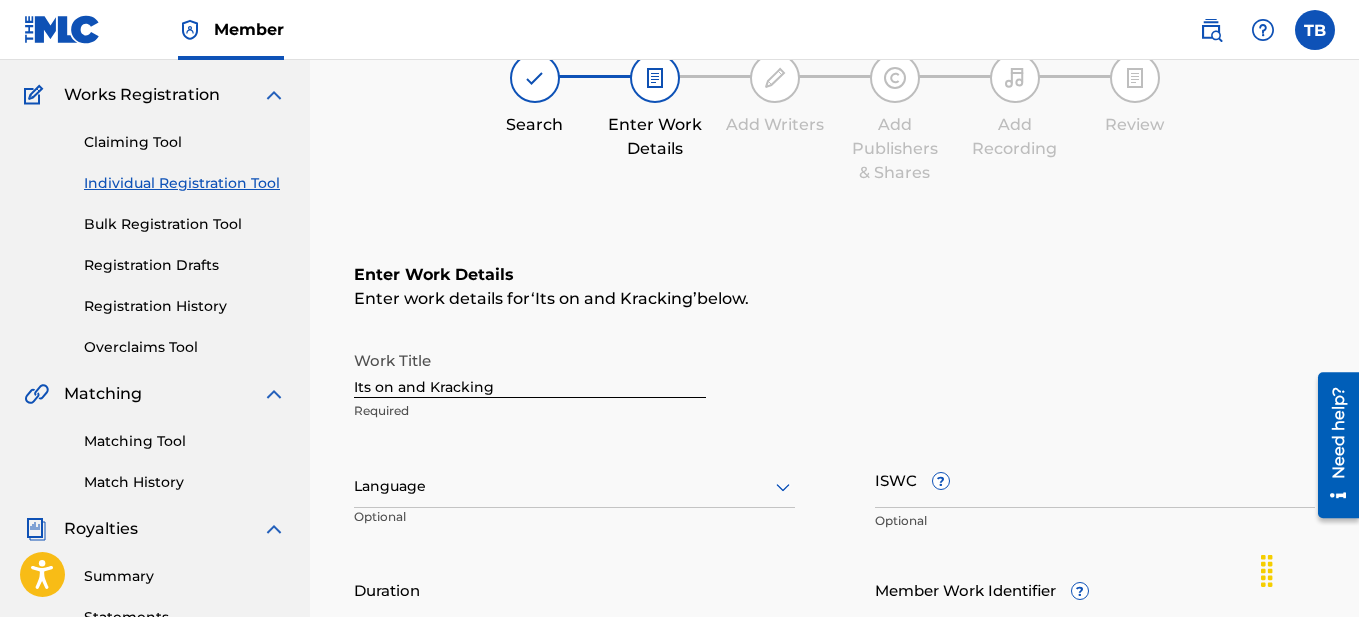 click at bounding box center [574, 486] 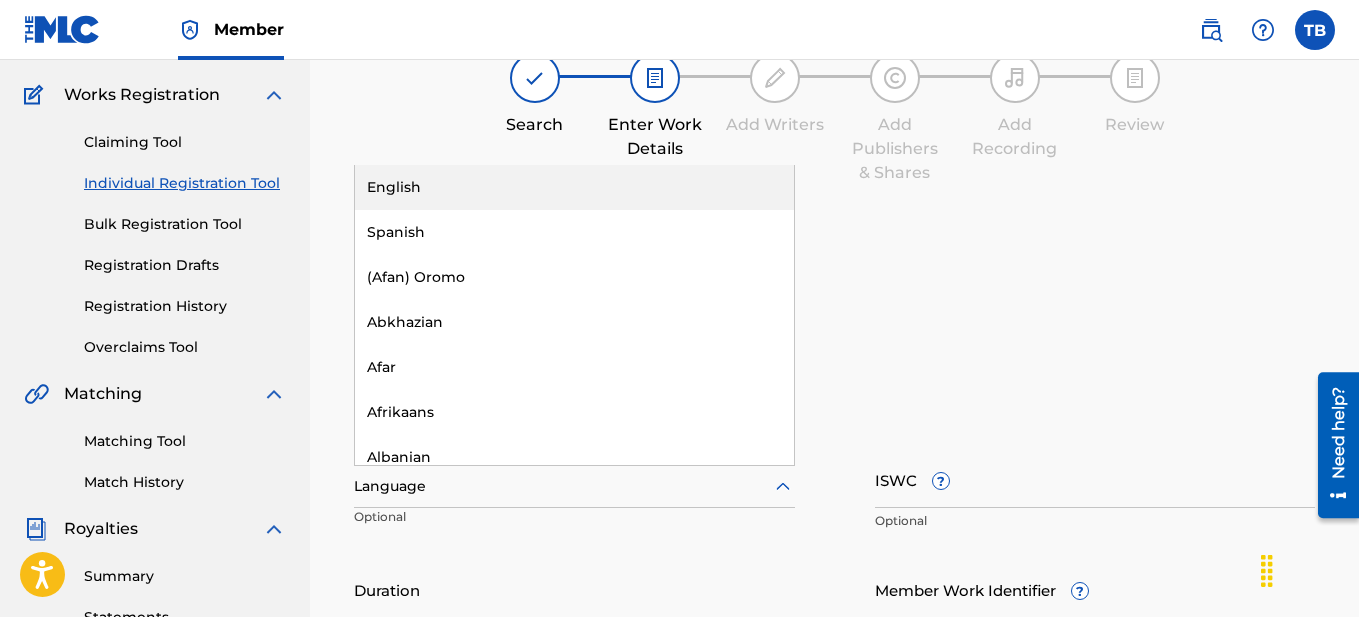 click on "English" at bounding box center (574, 187) 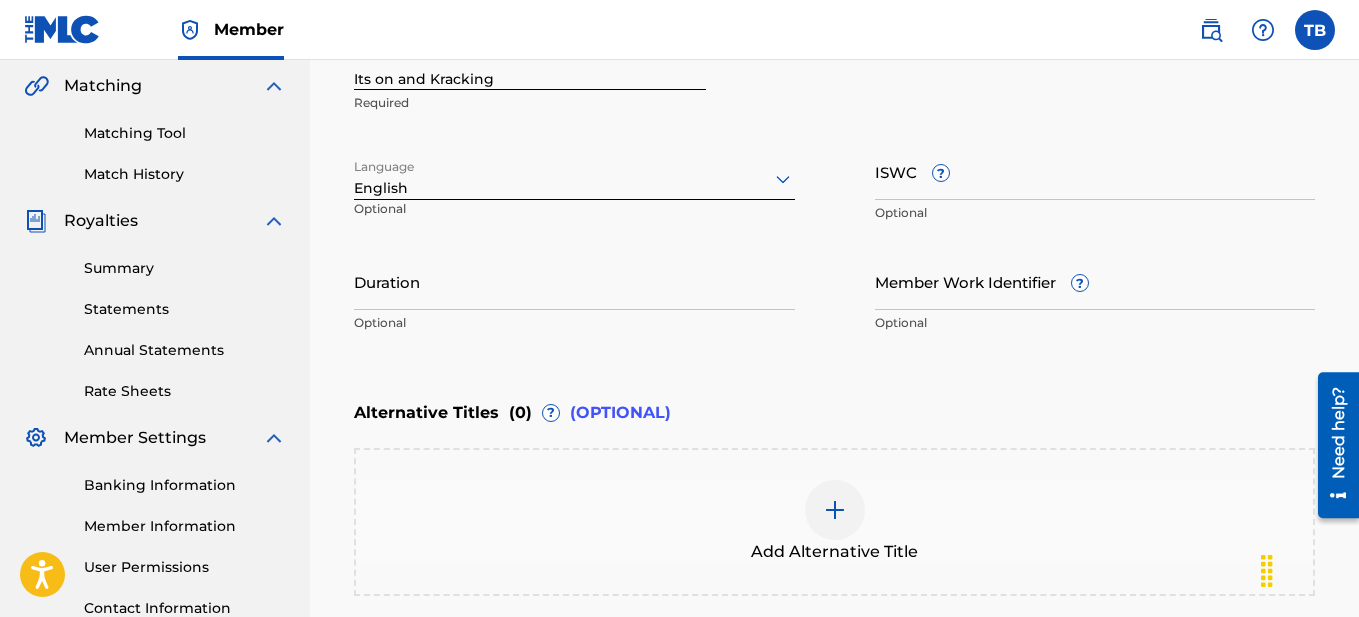 scroll, scrollTop: 523, scrollLeft: 0, axis: vertical 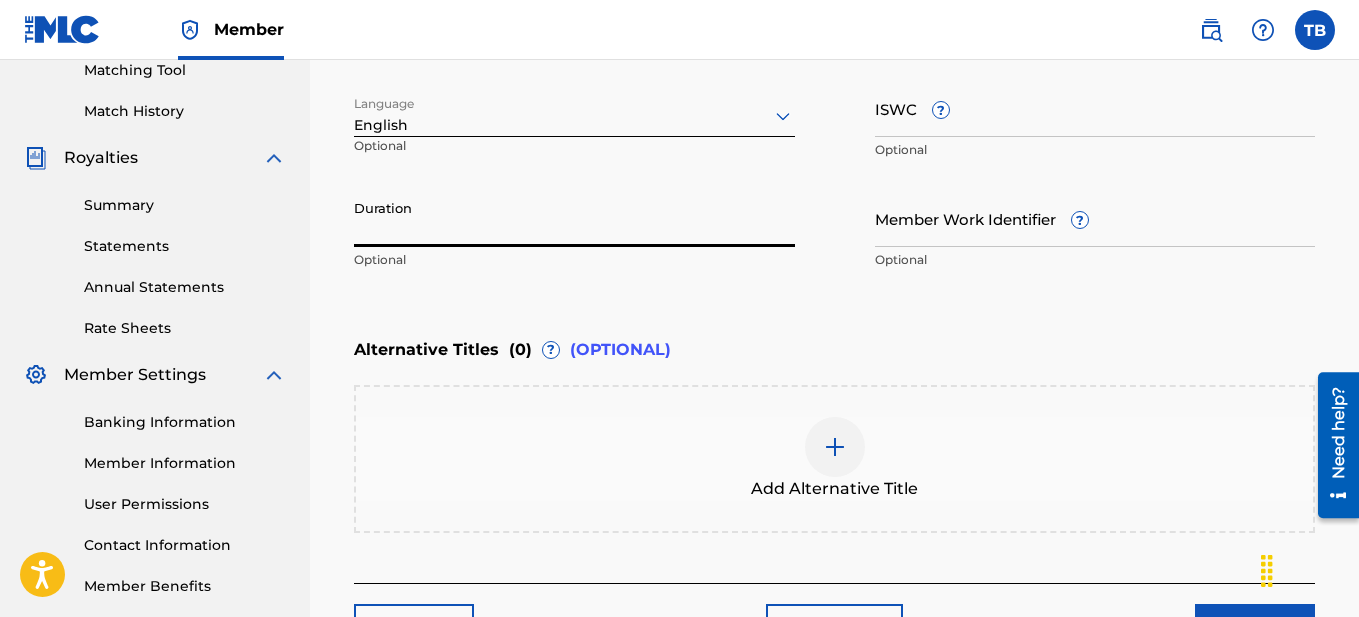 click on "Duration" at bounding box center [574, 218] 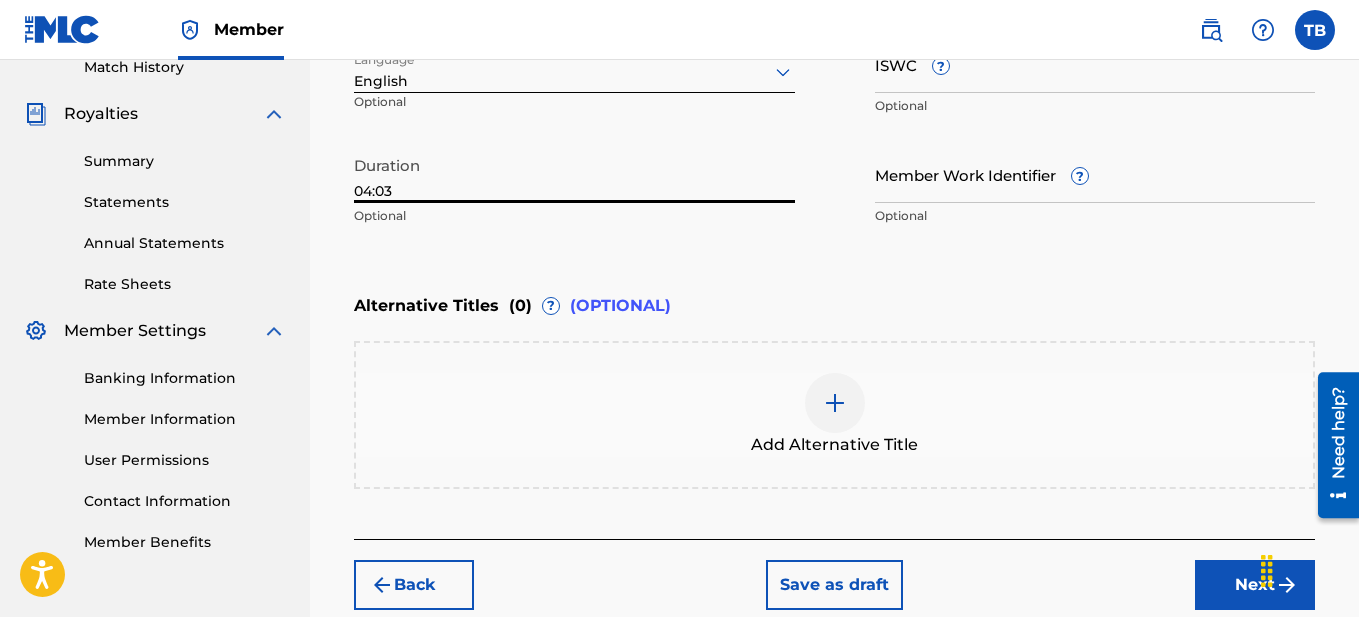 scroll, scrollTop: 579, scrollLeft: 0, axis: vertical 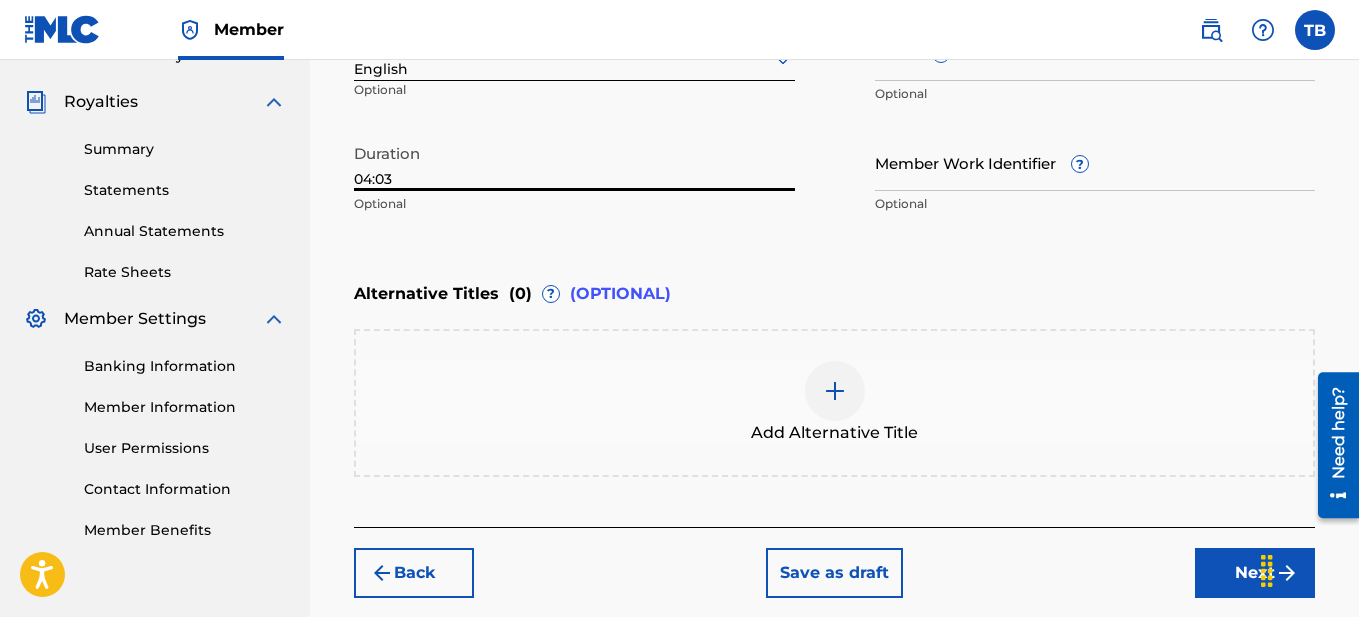type on "04:03" 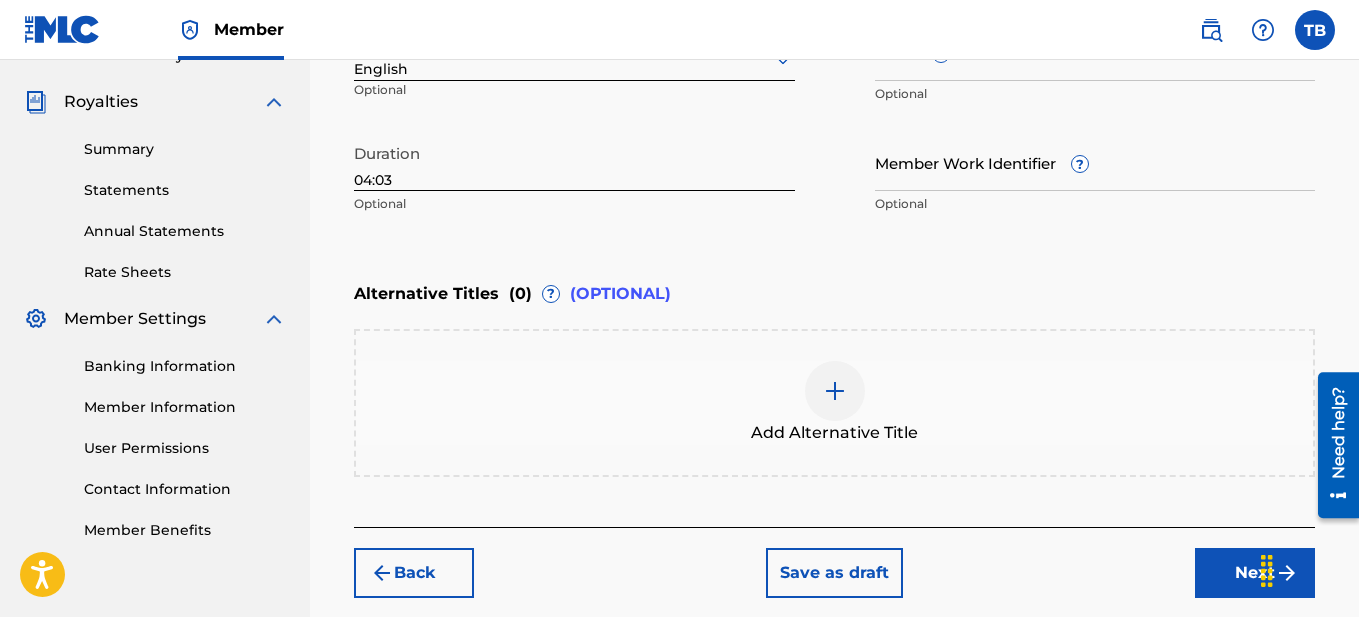 click at bounding box center (835, 391) 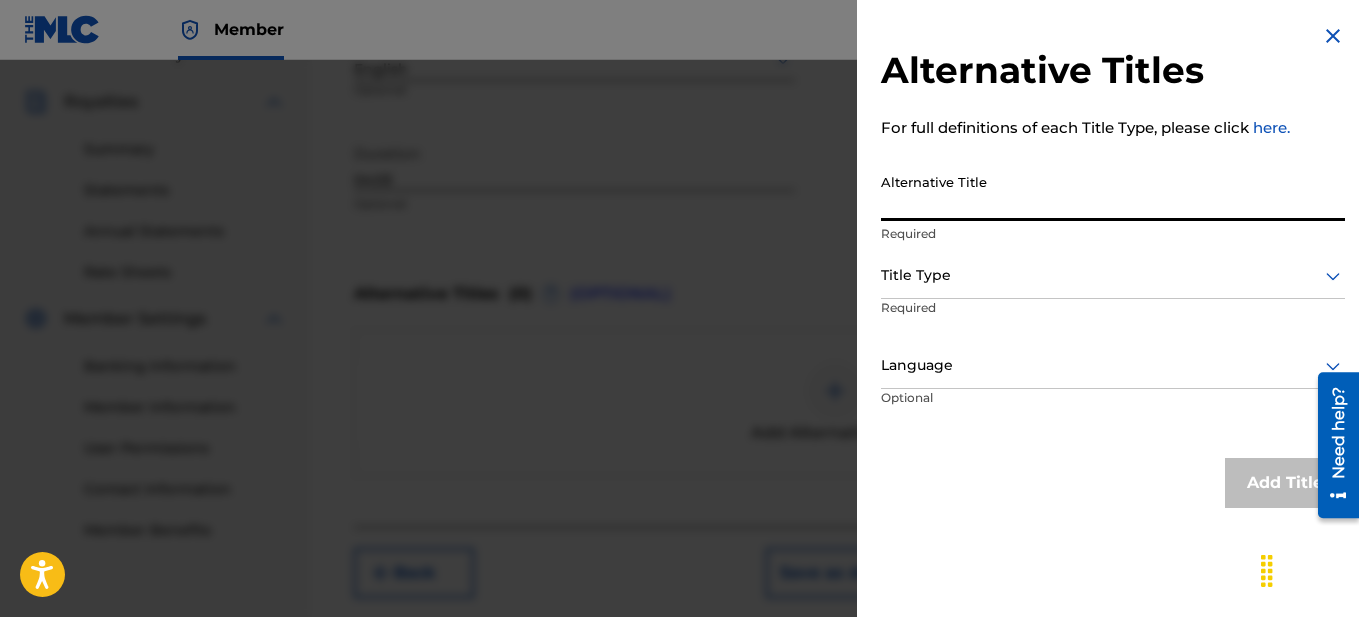 click on "Alternative Title" at bounding box center (1113, 192) 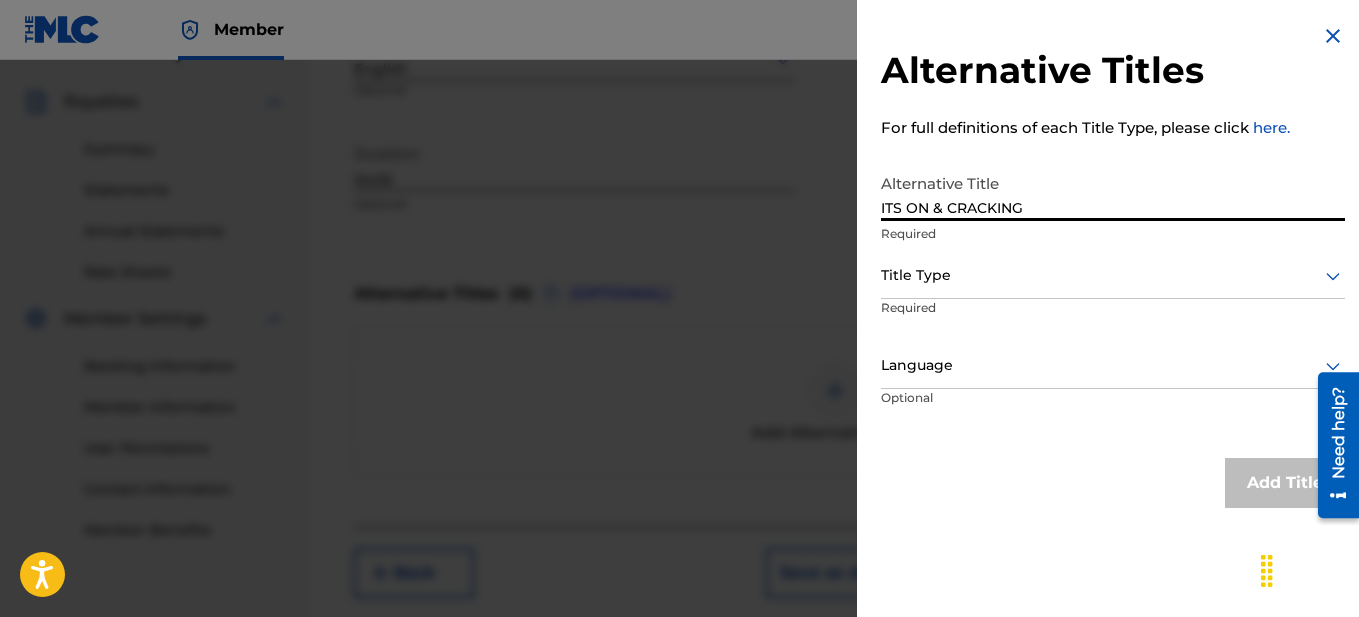 type on "ITS ON & CRACKING" 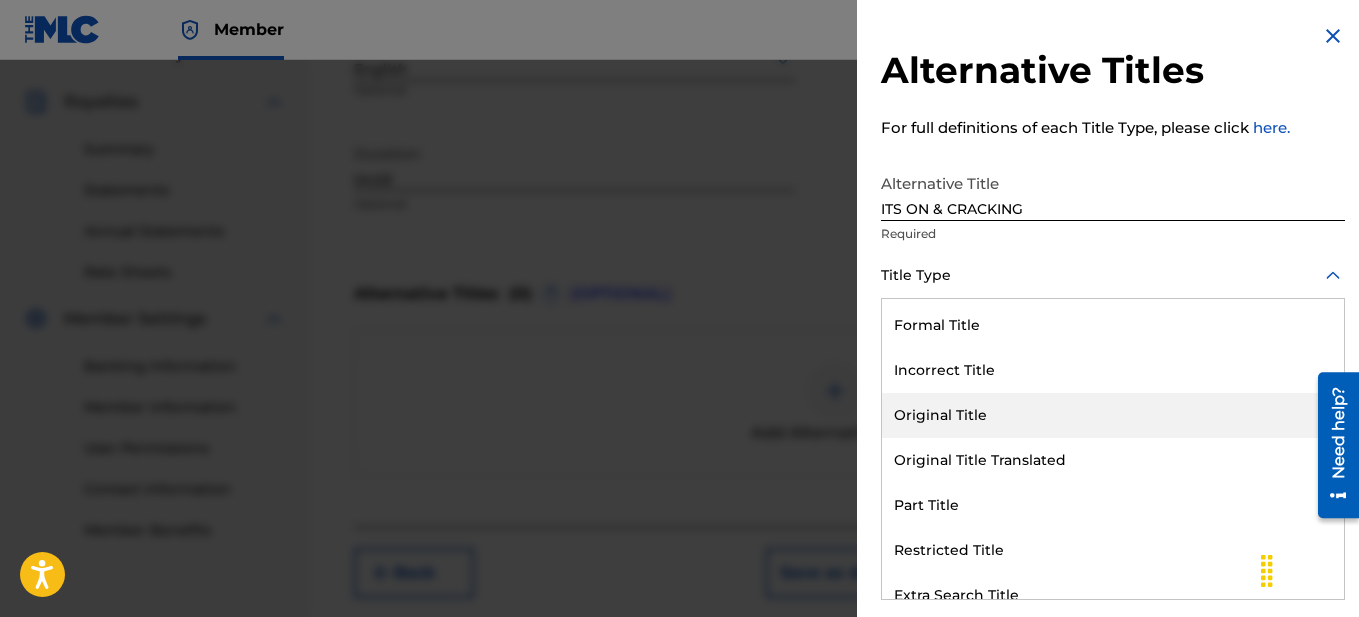scroll, scrollTop: 52, scrollLeft: 0, axis: vertical 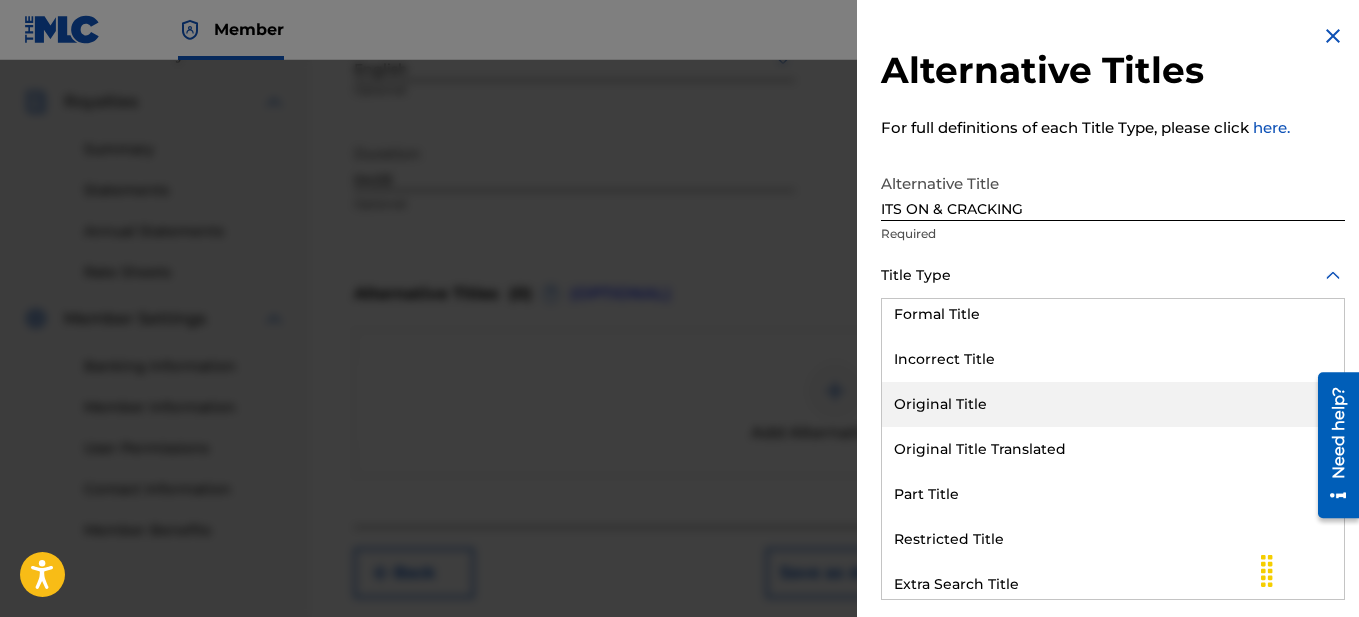 click on "Original Title" at bounding box center [1113, 404] 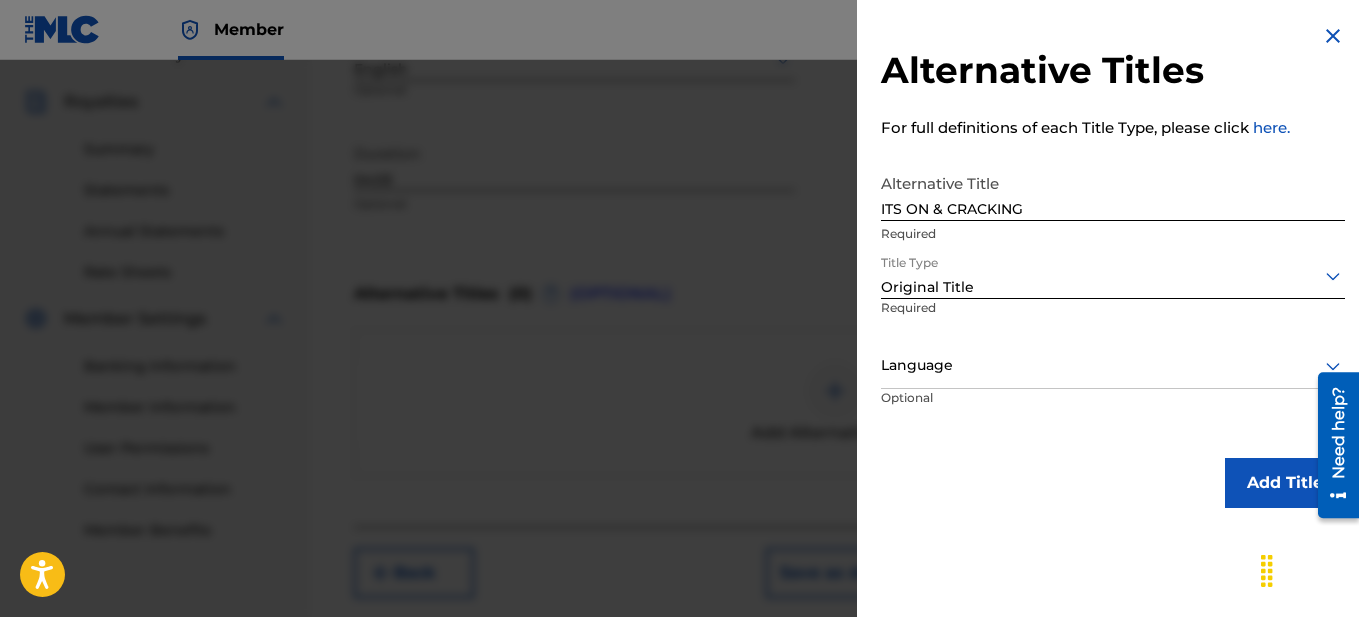 click at bounding box center [1113, 365] 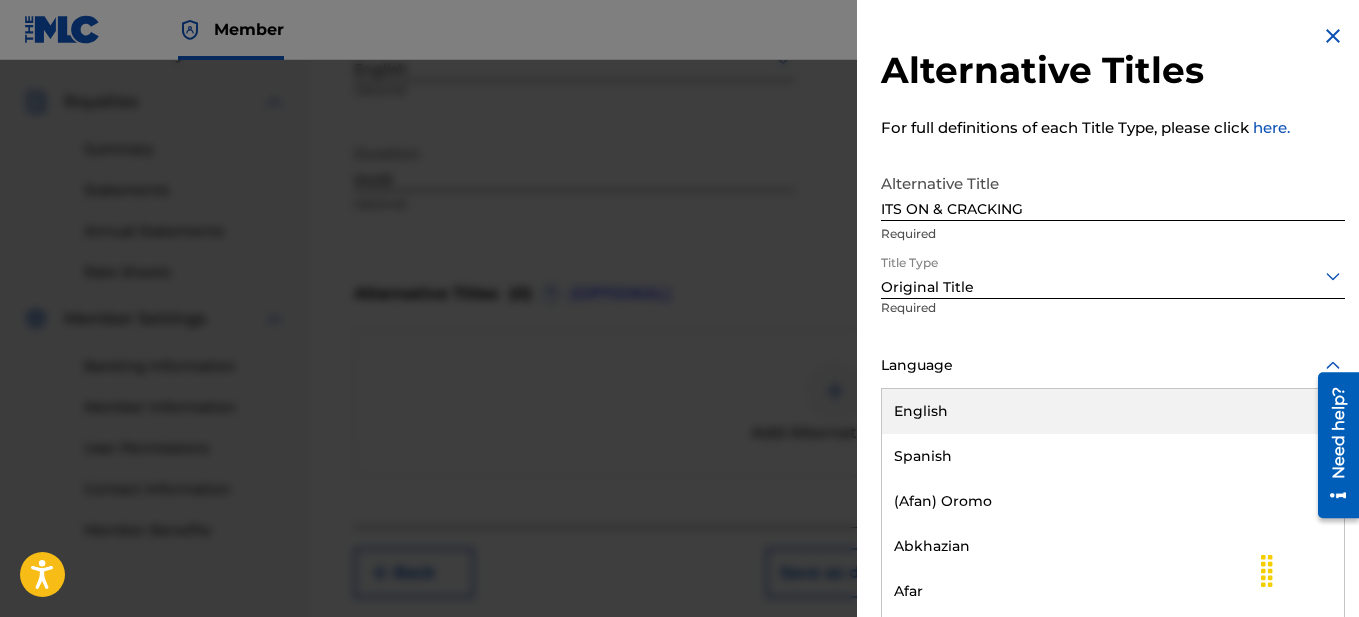 scroll, scrollTop: 1, scrollLeft: 0, axis: vertical 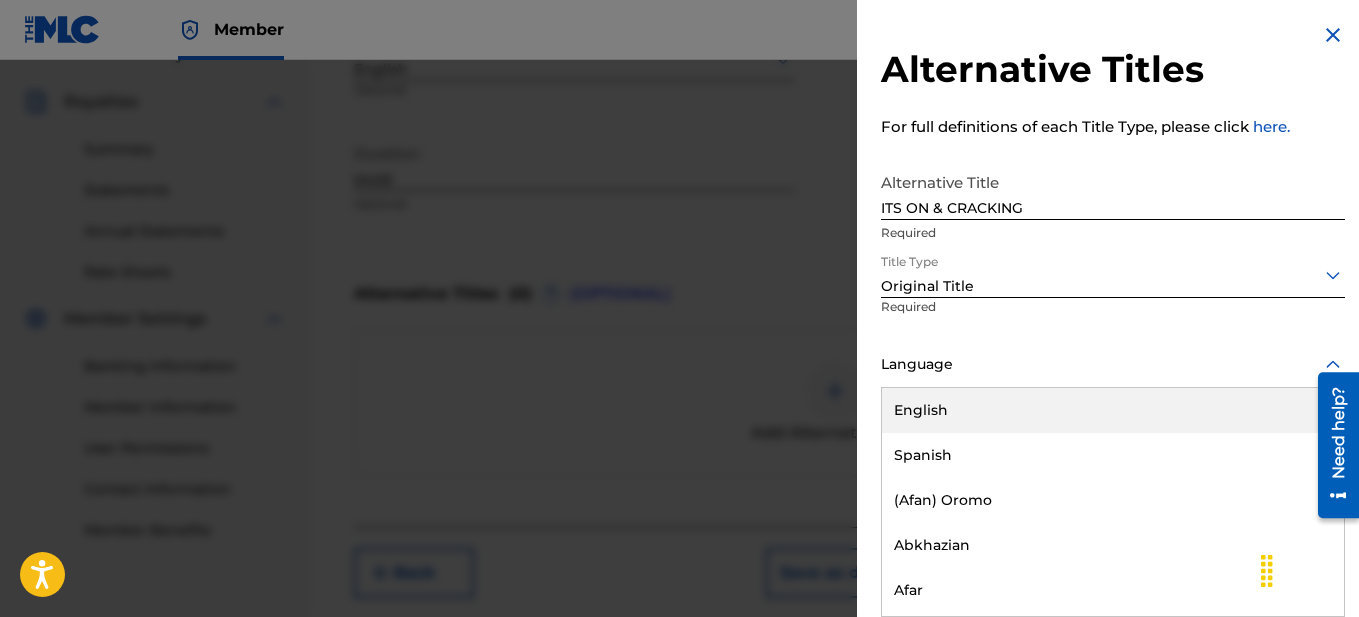 click on "English" at bounding box center (1113, 410) 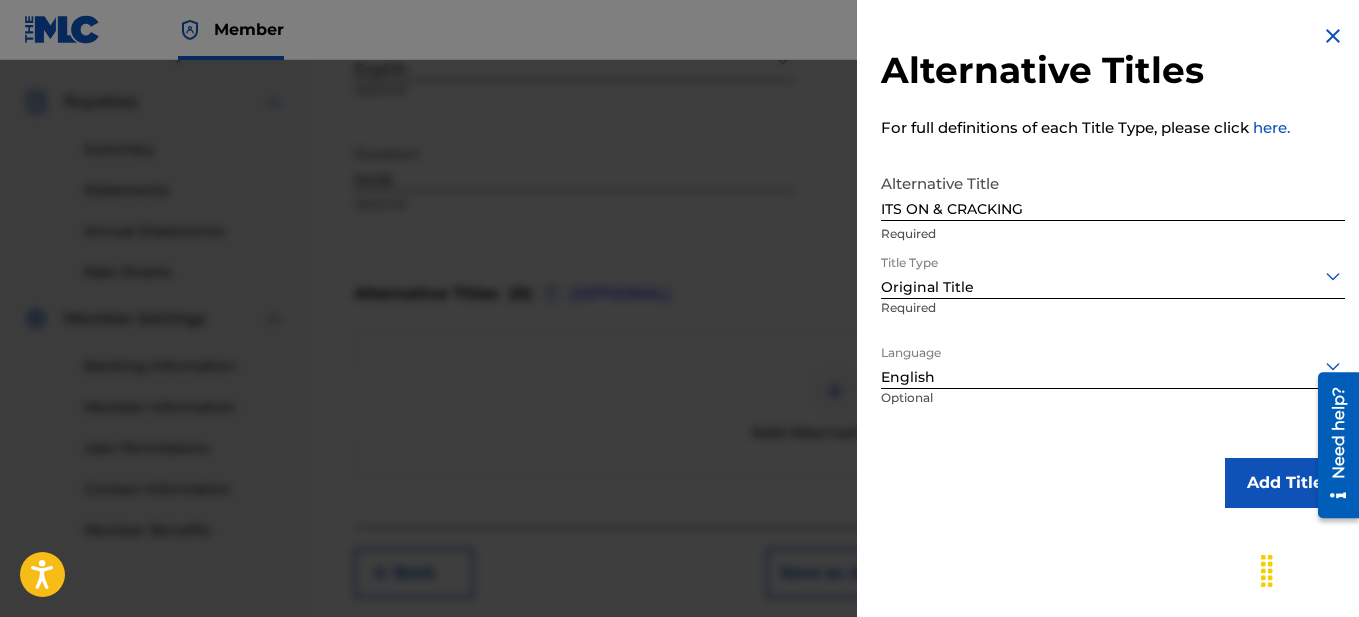 scroll, scrollTop: 0, scrollLeft: 0, axis: both 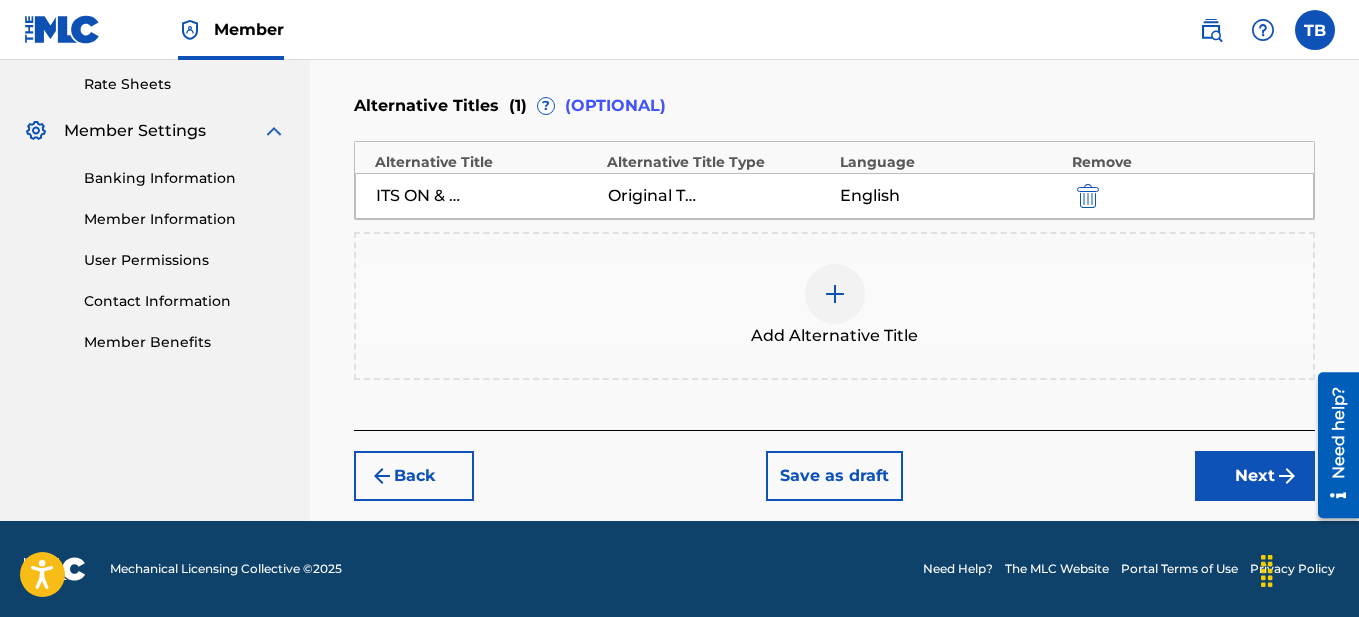 click on "Next" at bounding box center (1255, 476) 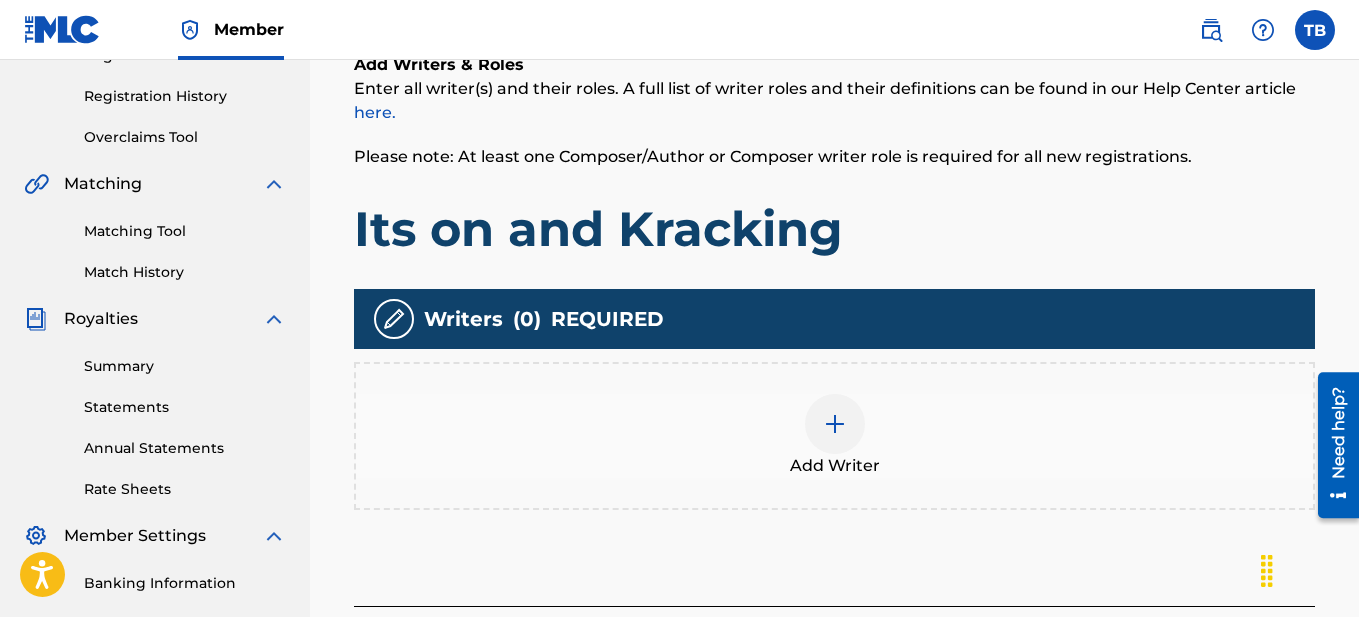 scroll, scrollTop: 623, scrollLeft: 0, axis: vertical 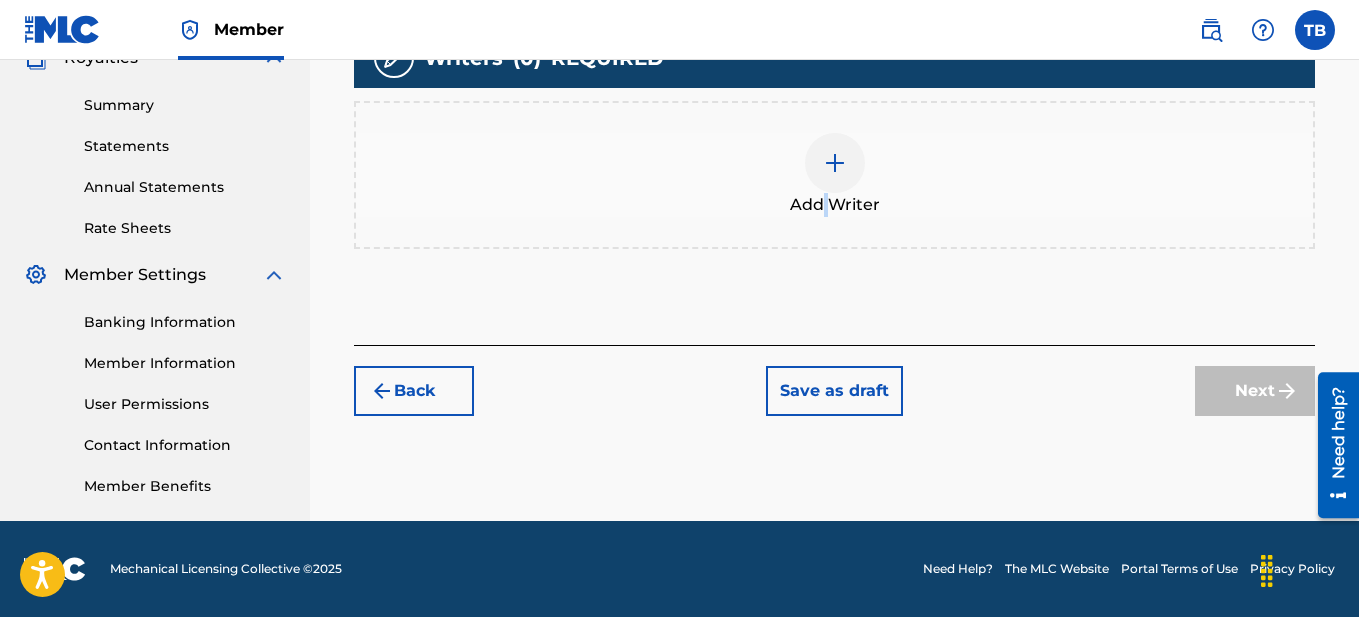 click on "Add Writer" at bounding box center [835, 205] 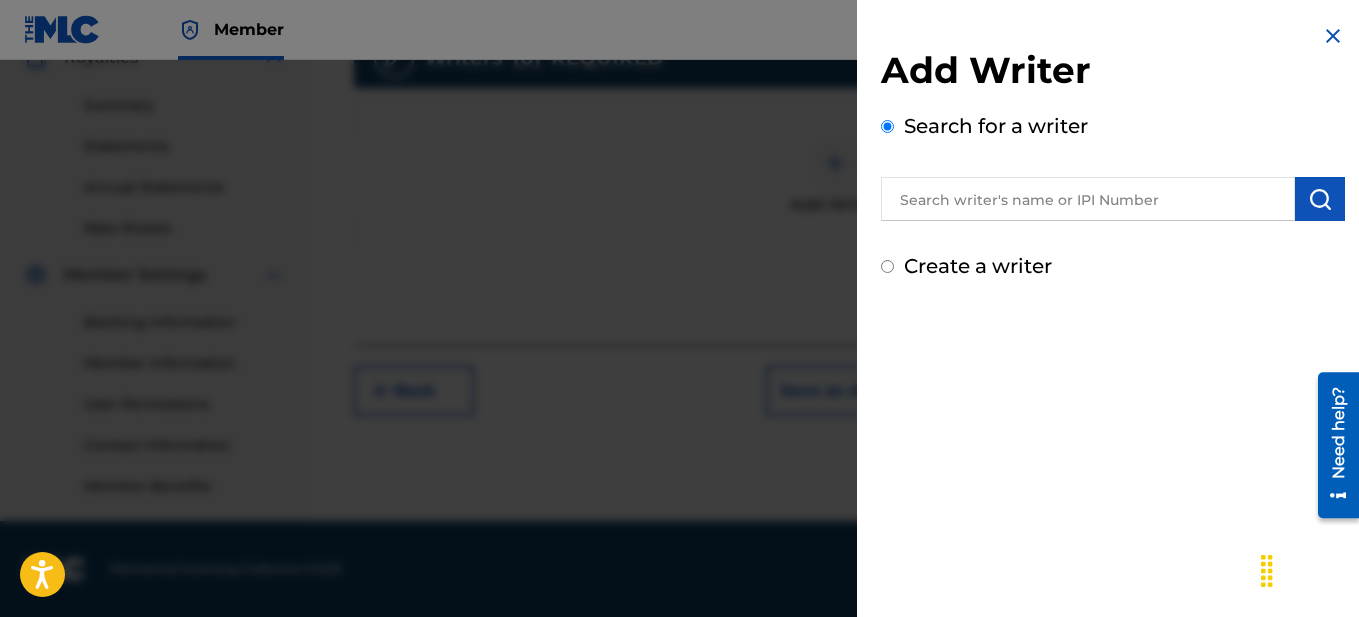 click at bounding box center [1088, 199] 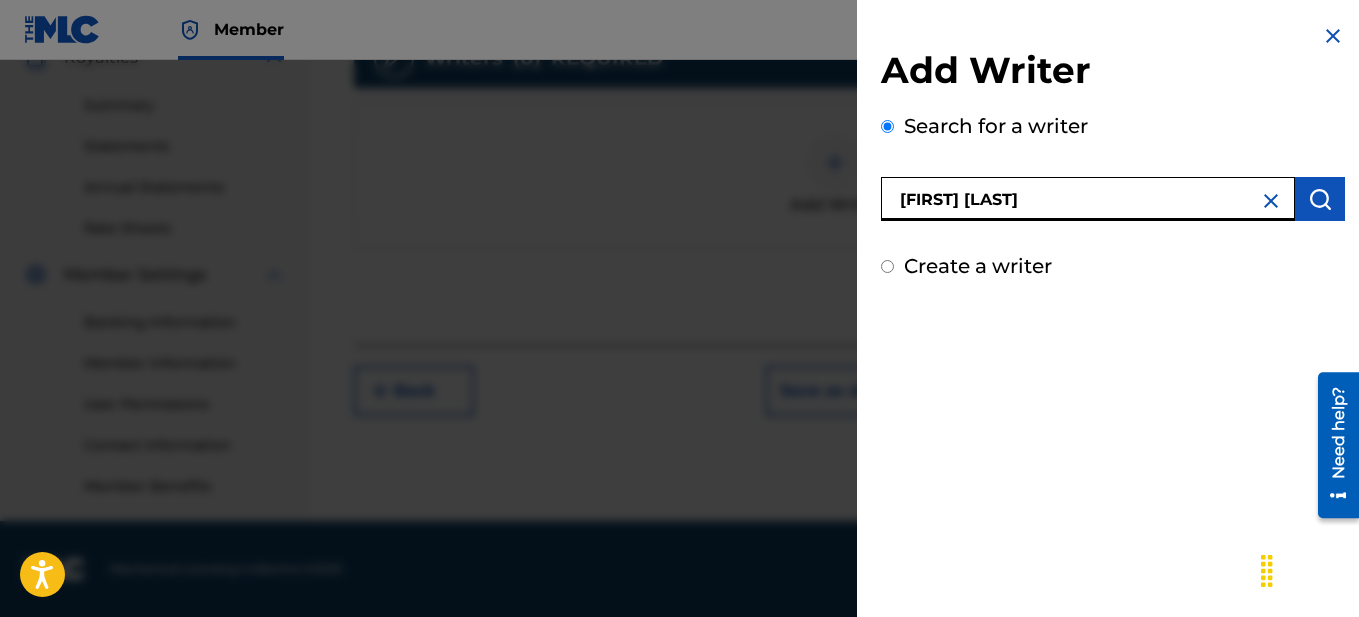 type on "[FIRST] [LAST]" 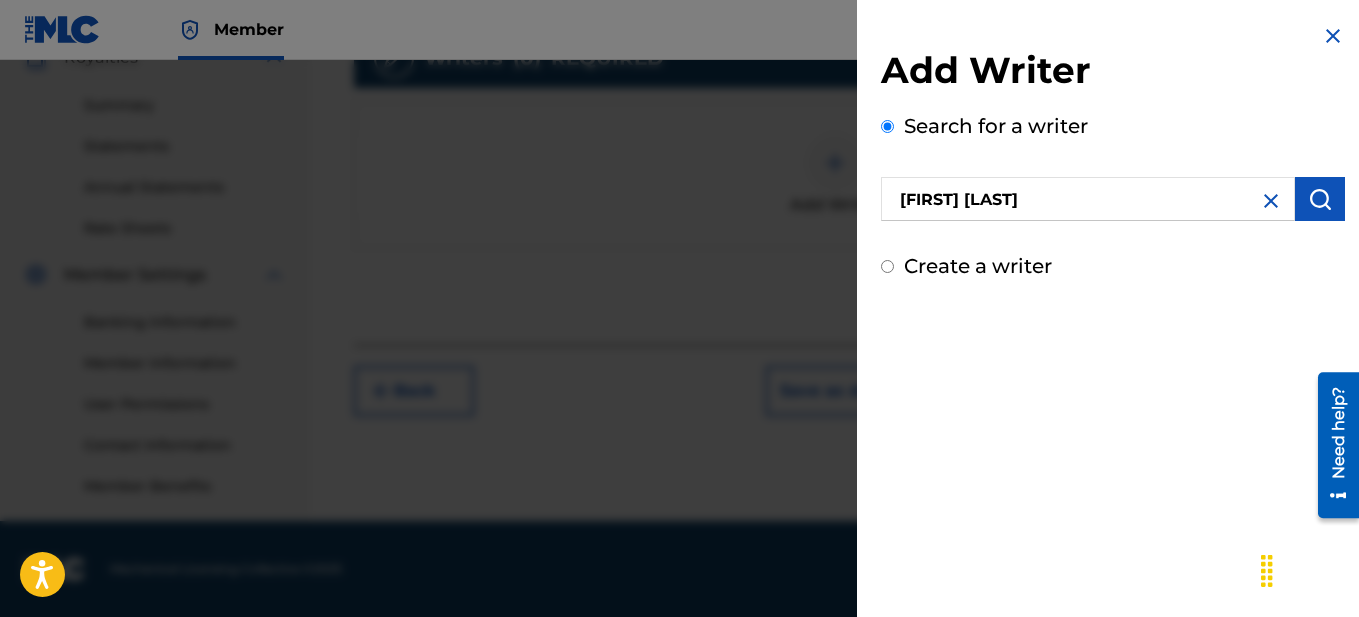 click at bounding box center [1320, 199] 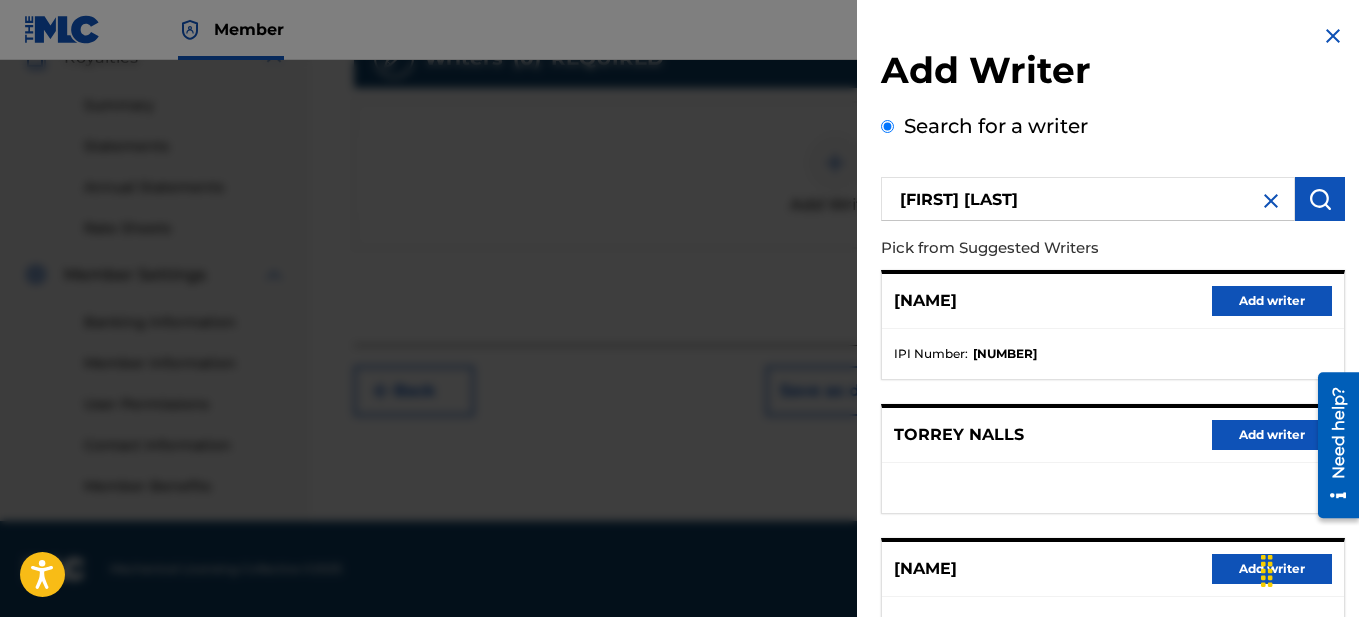 click on "Add writer" at bounding box center (1272, 301) 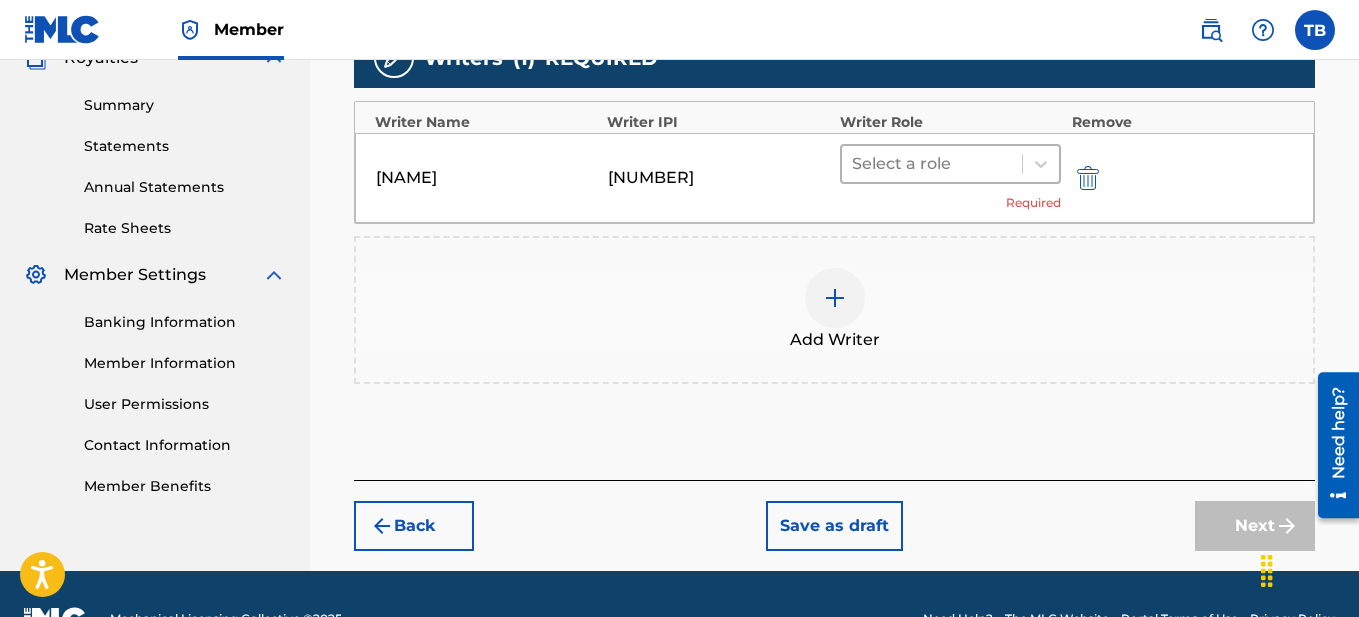 click at bounding box center (932, 164) 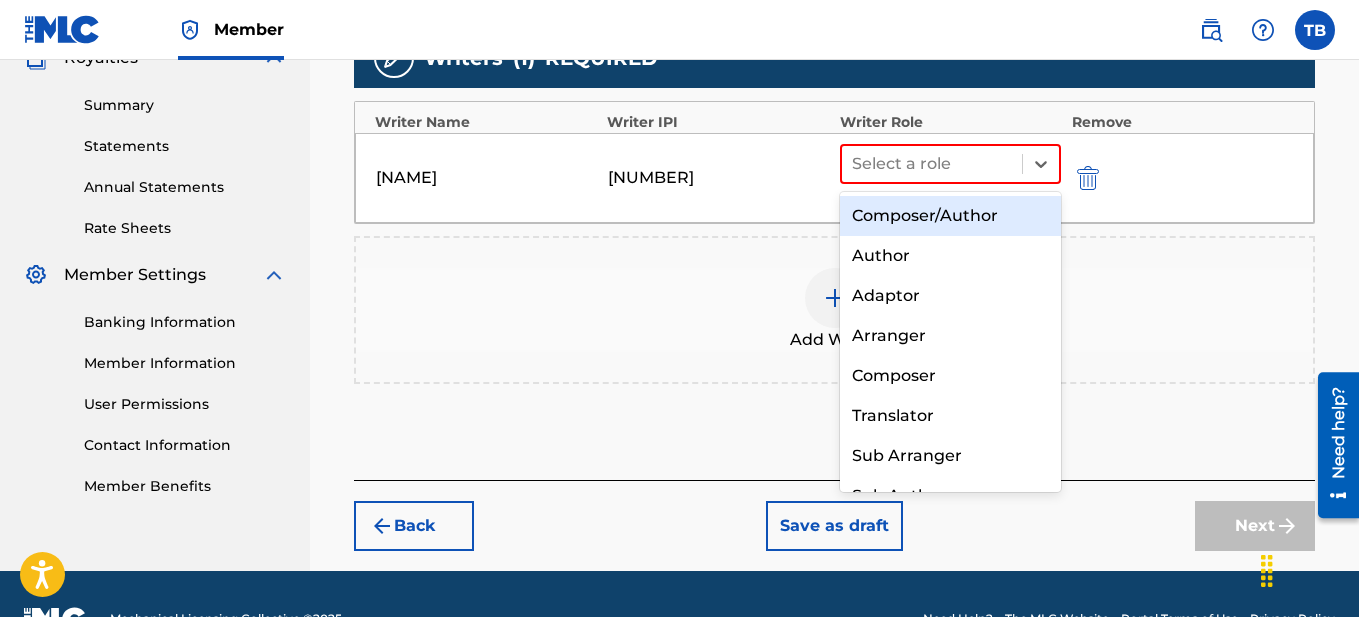 click on "Composer/Author" at bounding box center (951, 216) 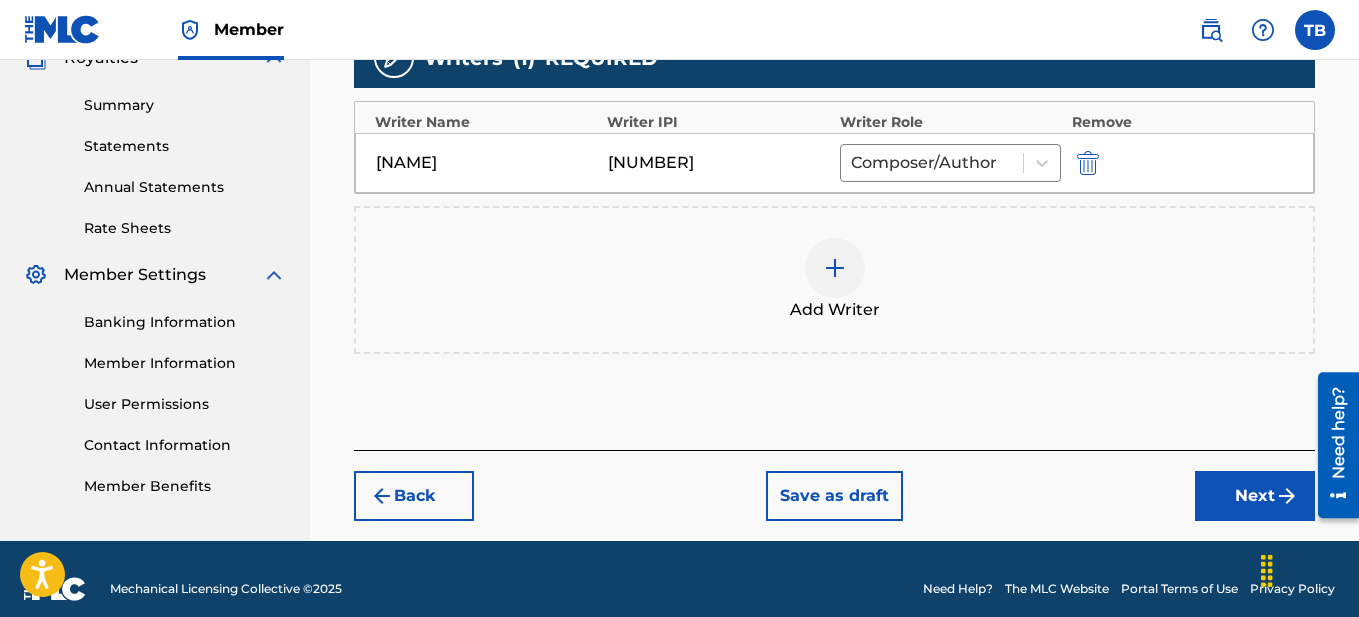 click at bounding box center [835, 268] 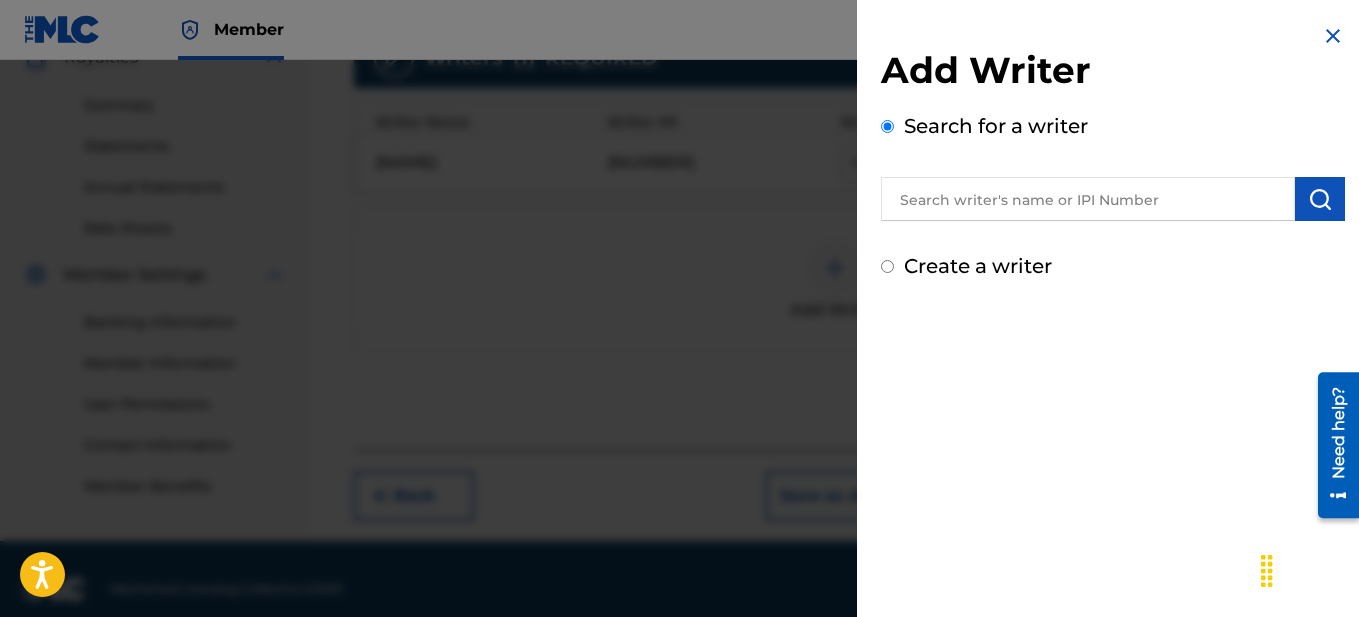 click at bounding box center [1088, 199] 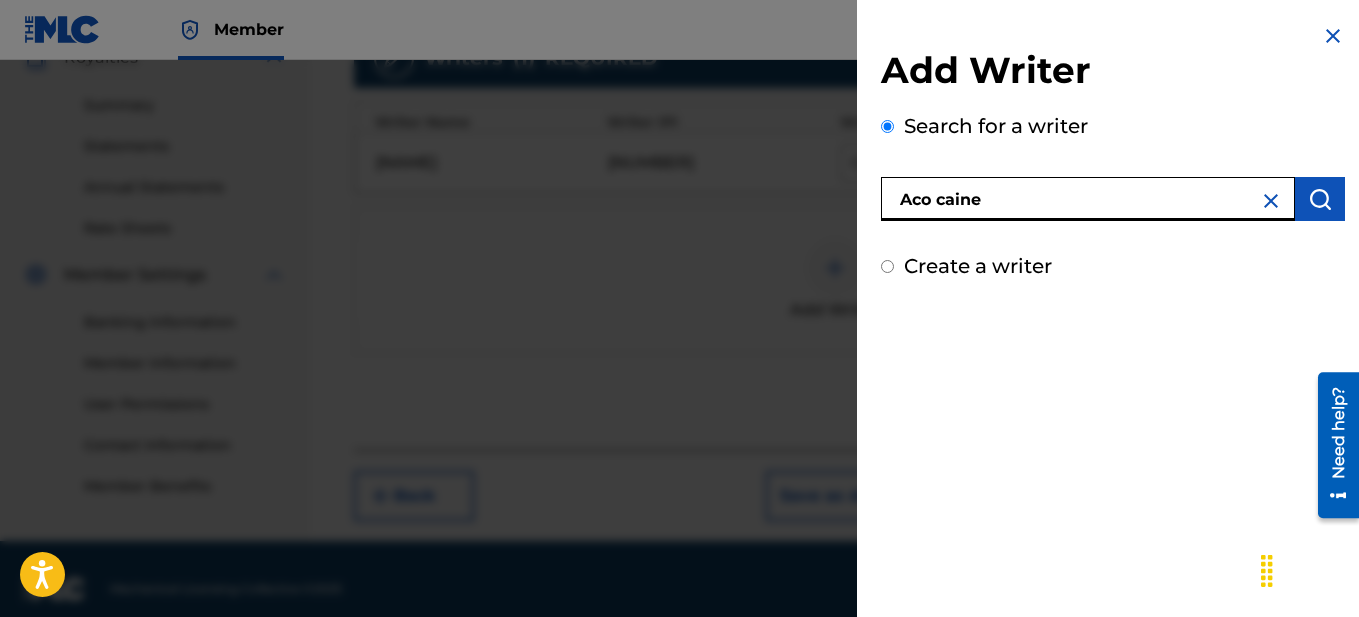 type on "Aco caine" 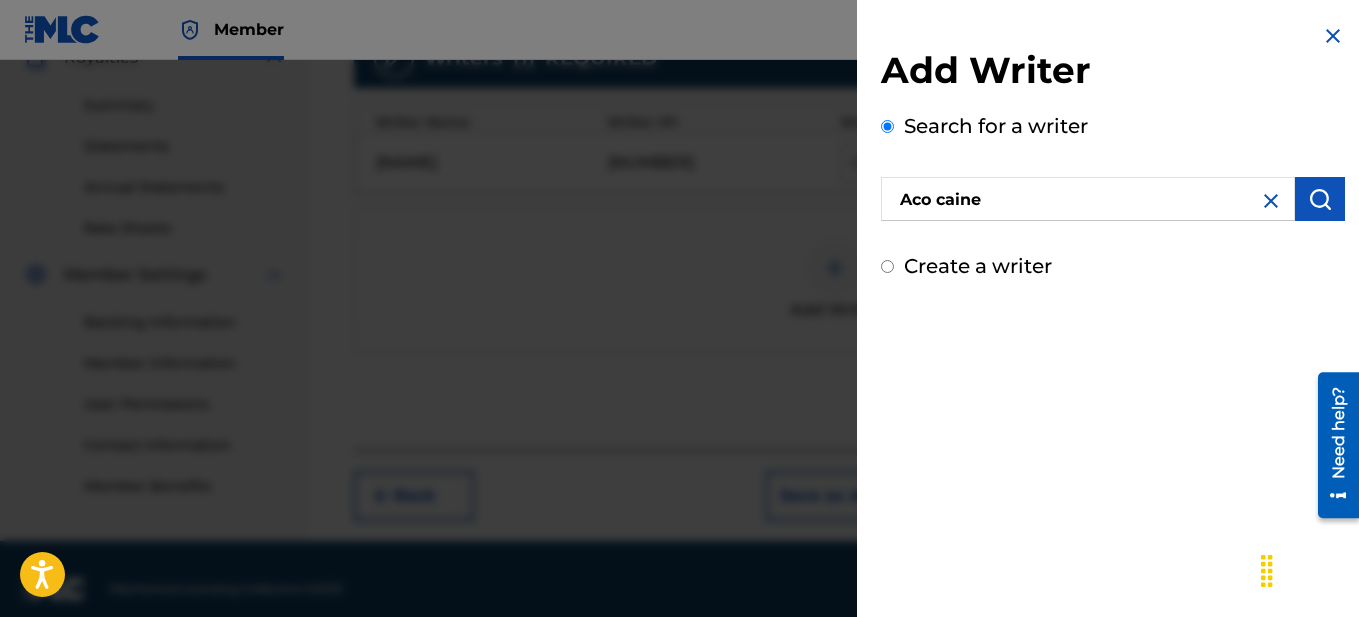 click at bounding box center [1320, 199] 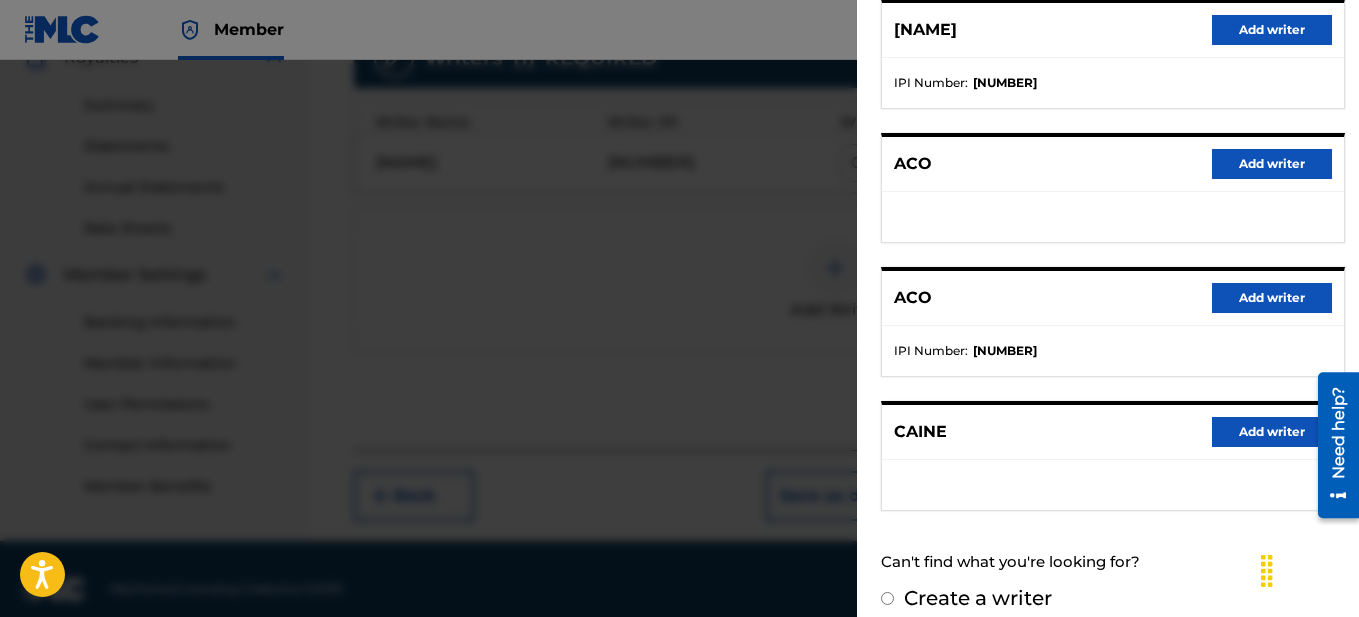 scroll, scrollTop: 425, scrollLeft: 0, axis: vertical 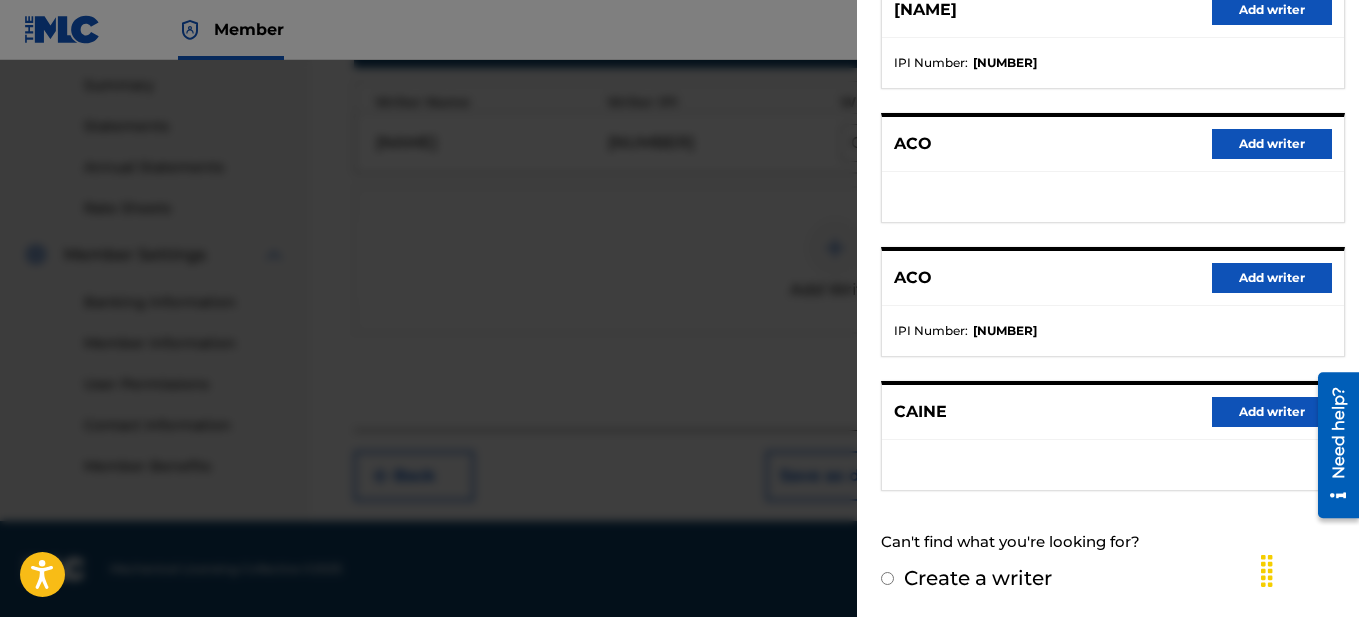 click on "Add writer" at bounding box center (1272, 278) 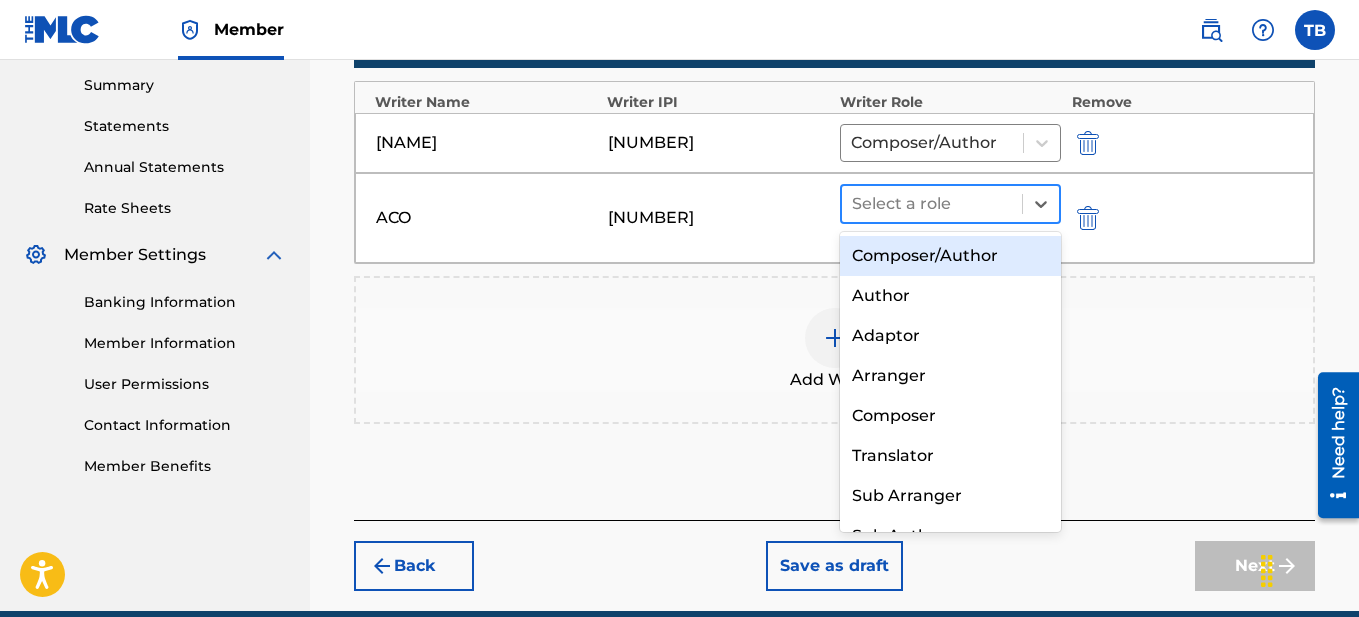 click at bounding box center (932, 204) 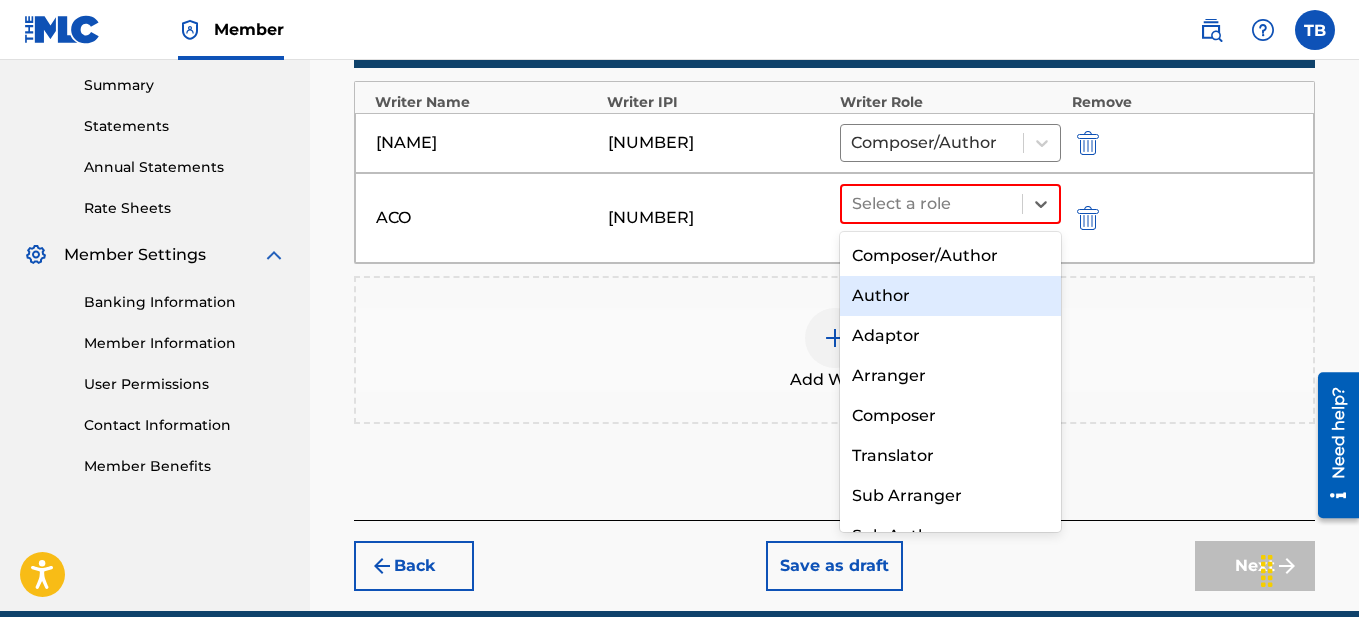 click on "Author" at bounding box center (951, 296) 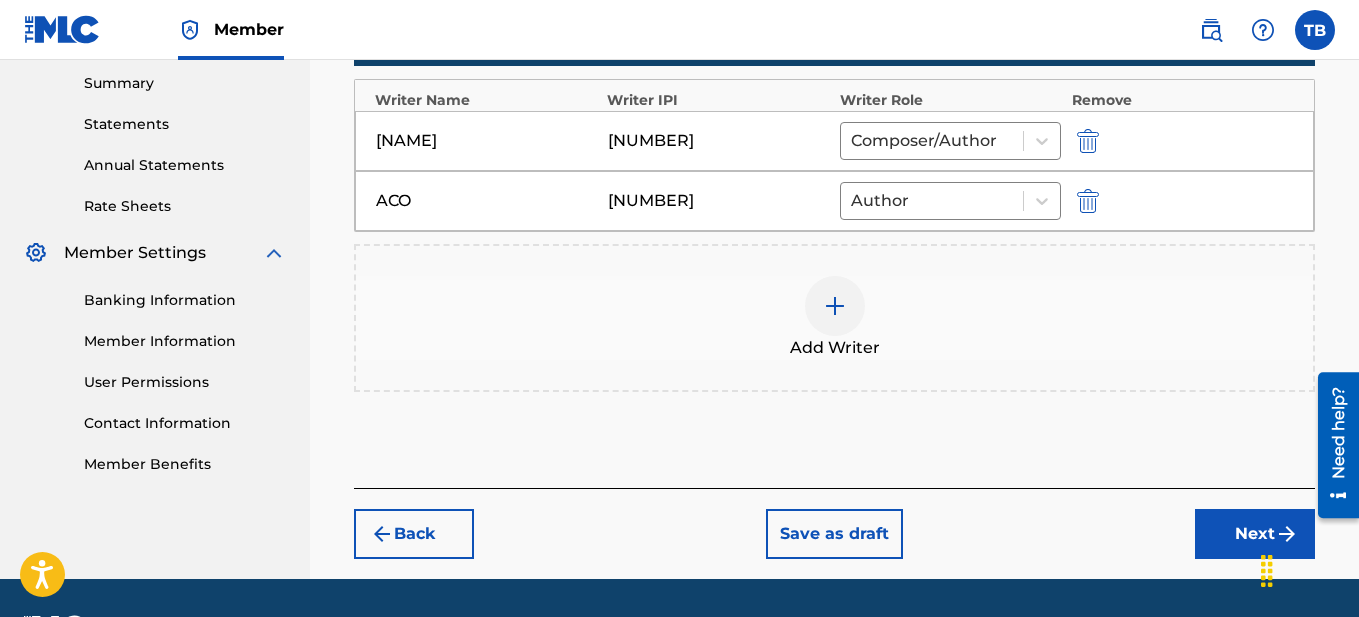 scroll, scrollTop: 703, scrollLeft: 0, axis: vertical 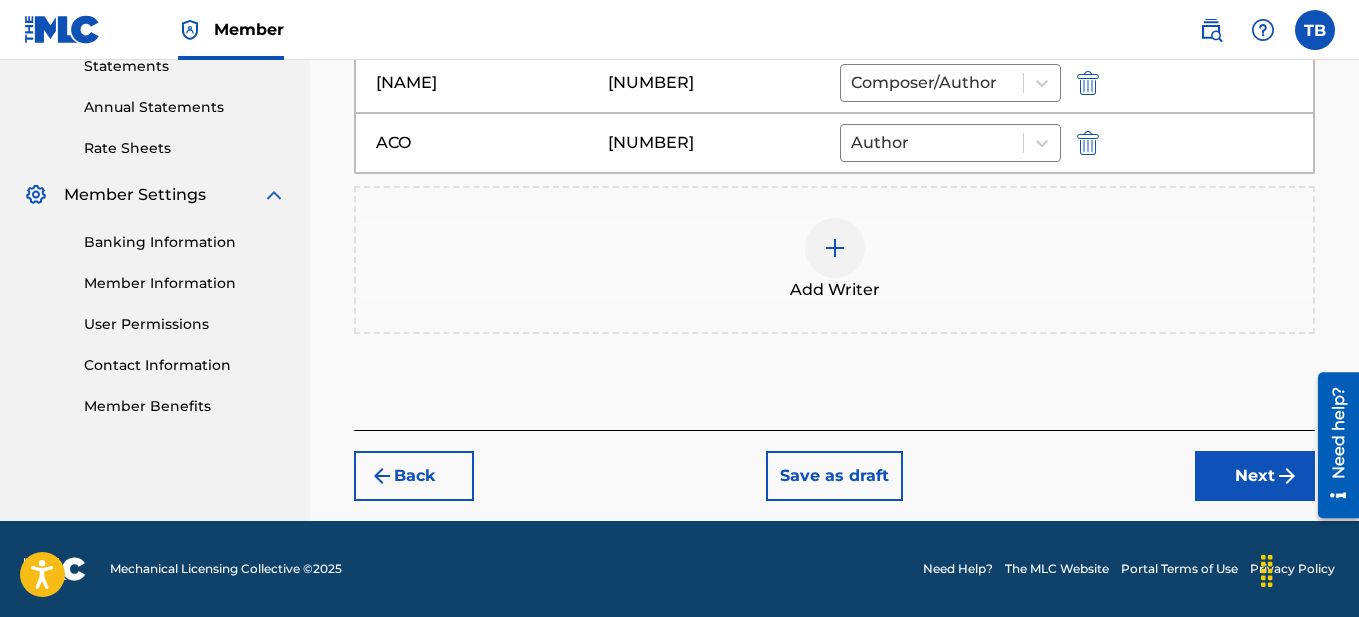 click on "Next" at bounding box center (1255, 476) 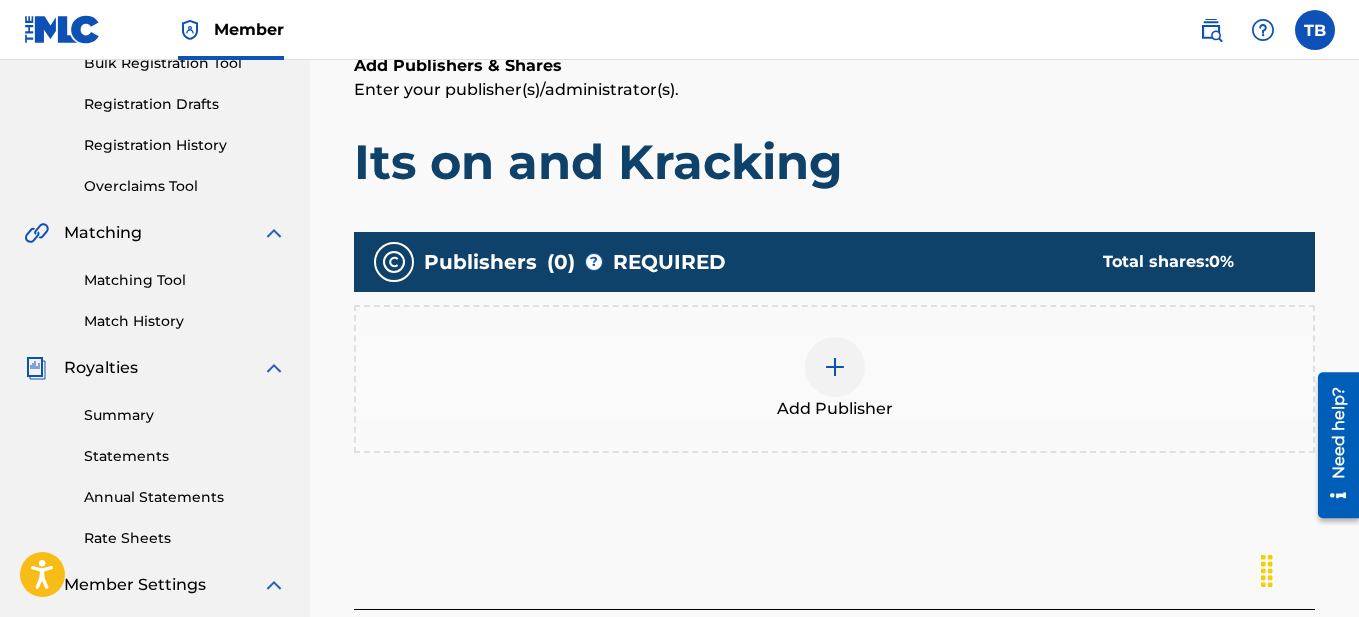 scroll, scrollTop: 327, scrollLeft: 0, axis: vertical 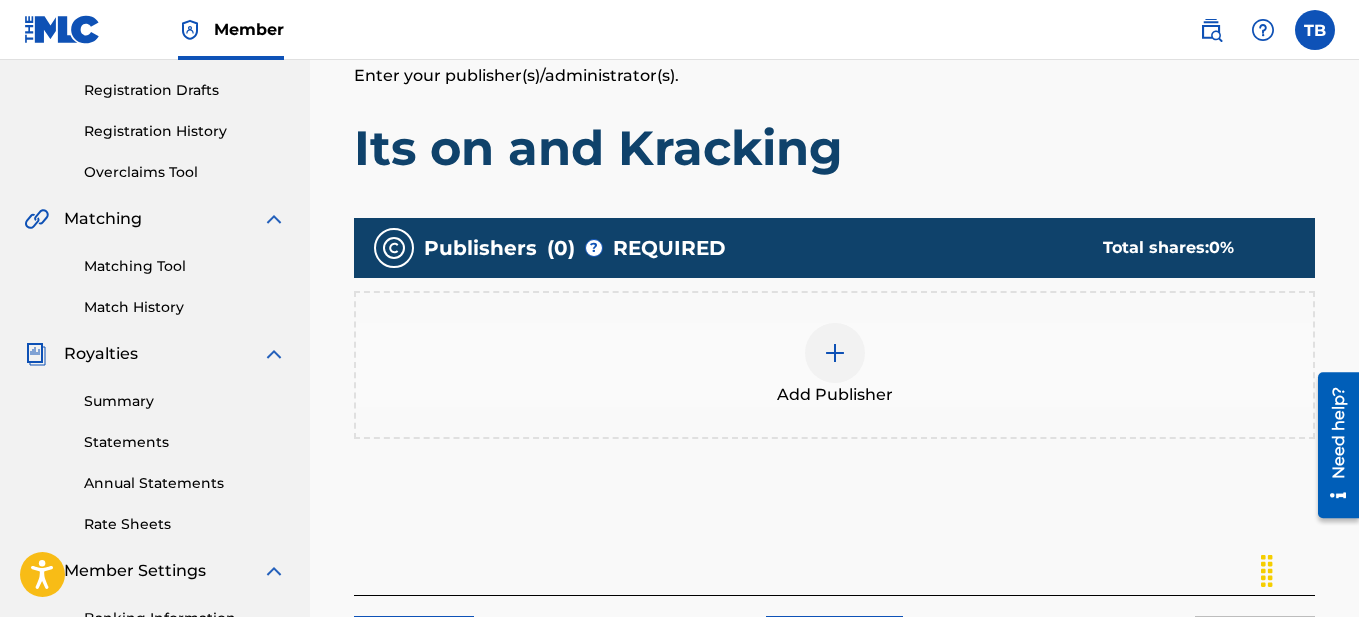 click at bounding box center [835, 353] 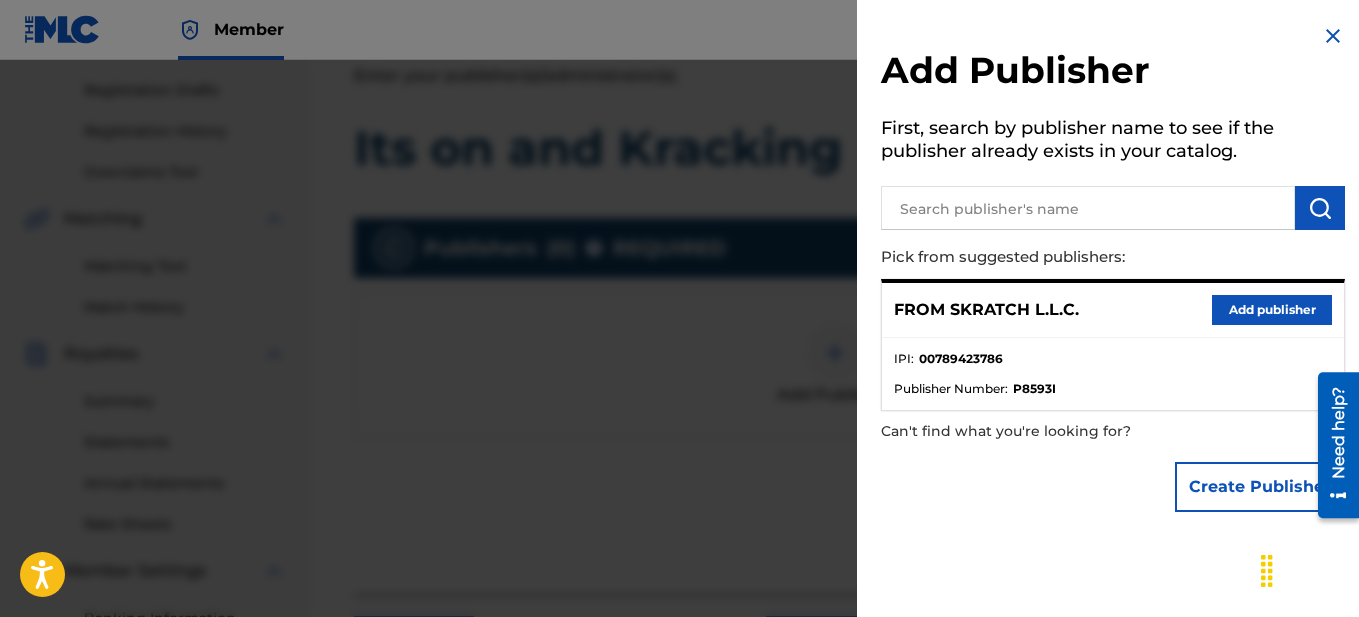 click on "Add publisher" at bounding box center (1272, 310) 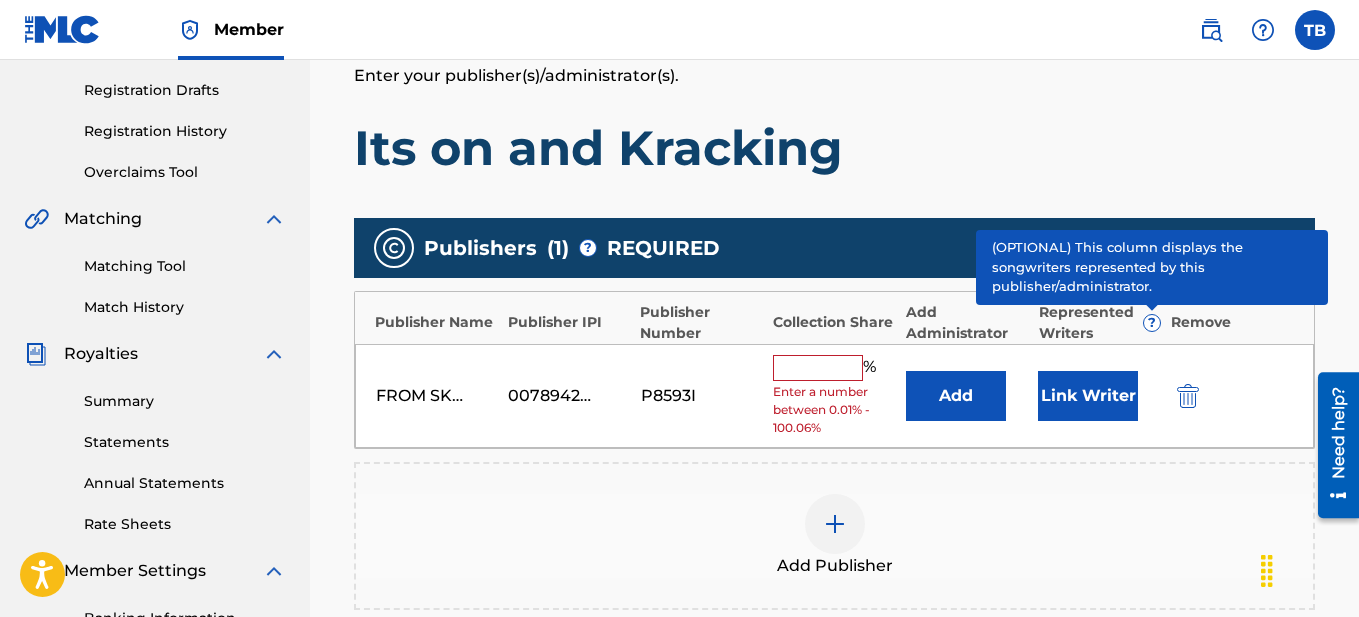 click at bounding box center [818, 368] 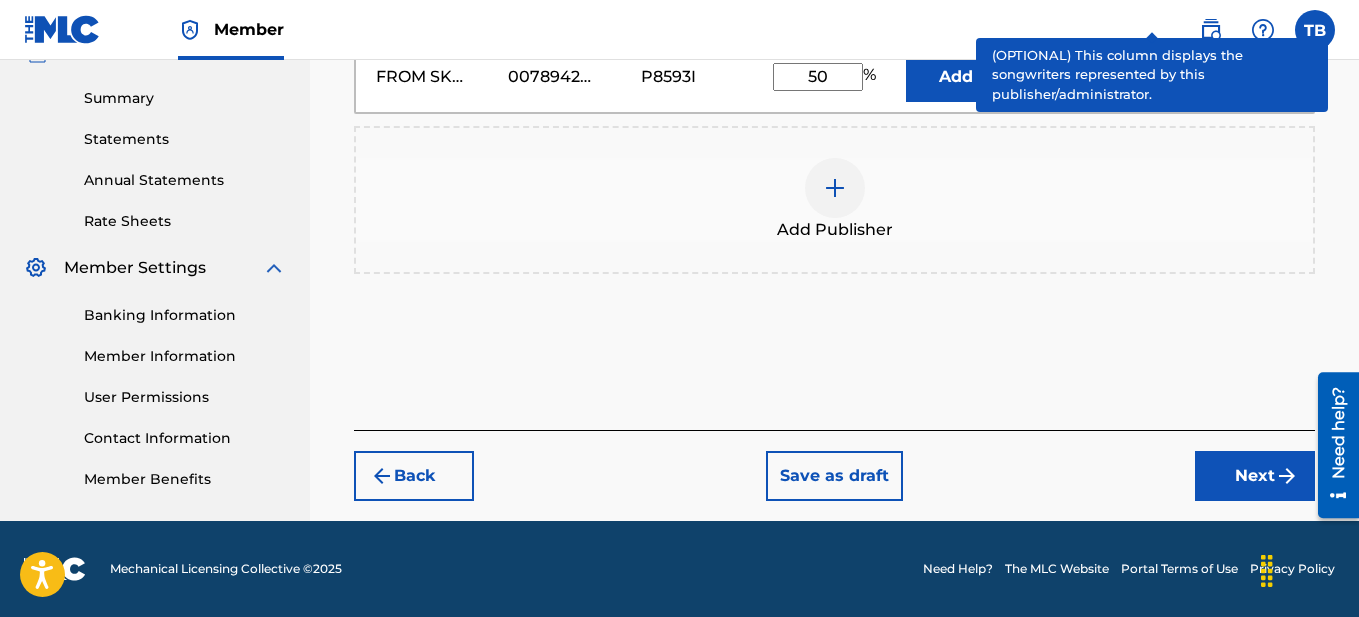 type on "50" 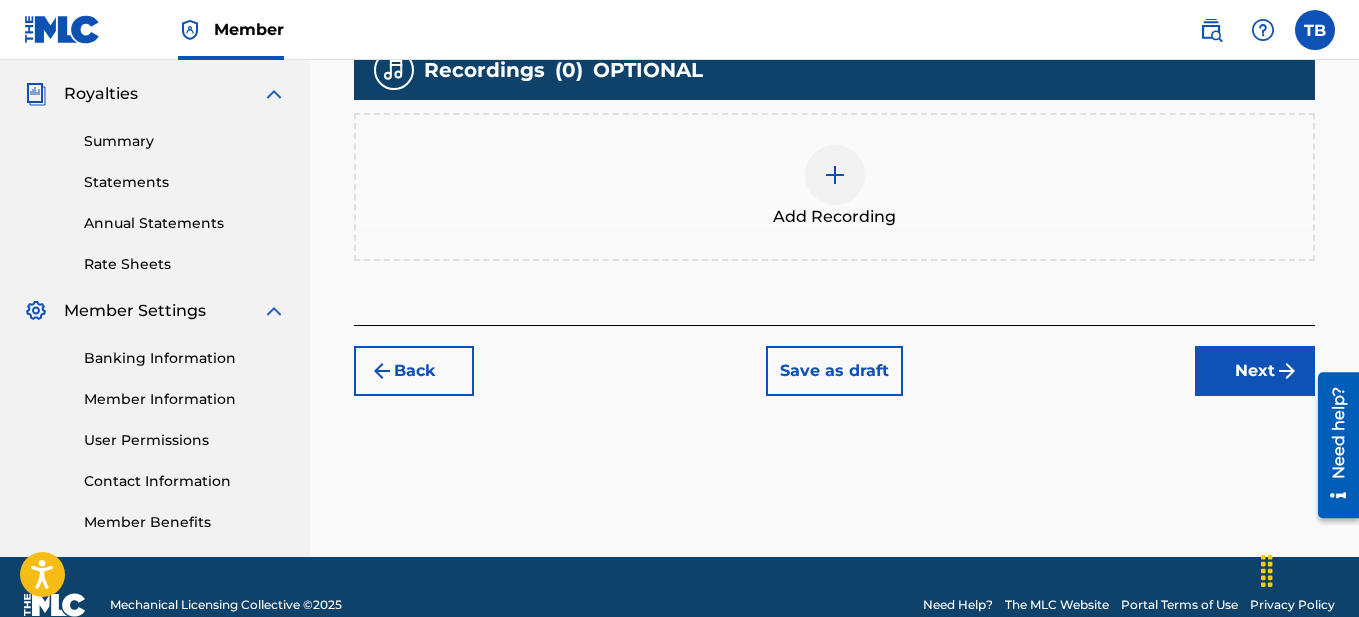 scroll, scrollTop: 623, scrollLeft: 0, axis: vertical 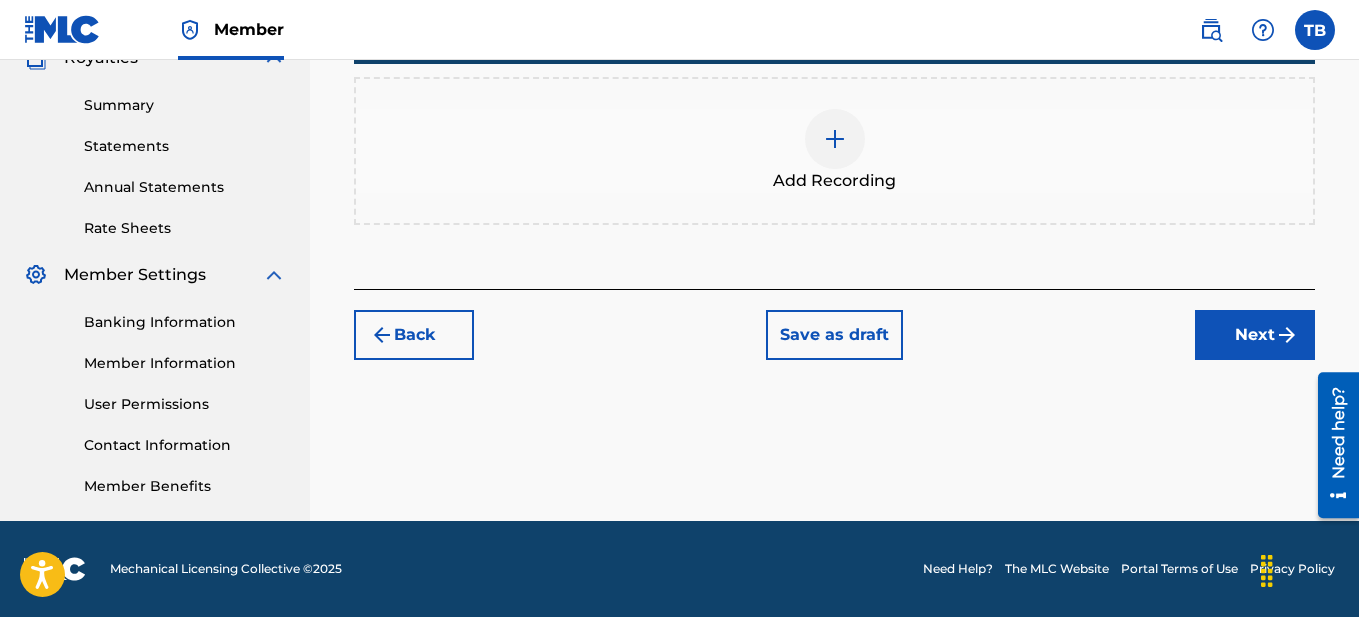 click on "Next" at bounding box center [1255, 335] 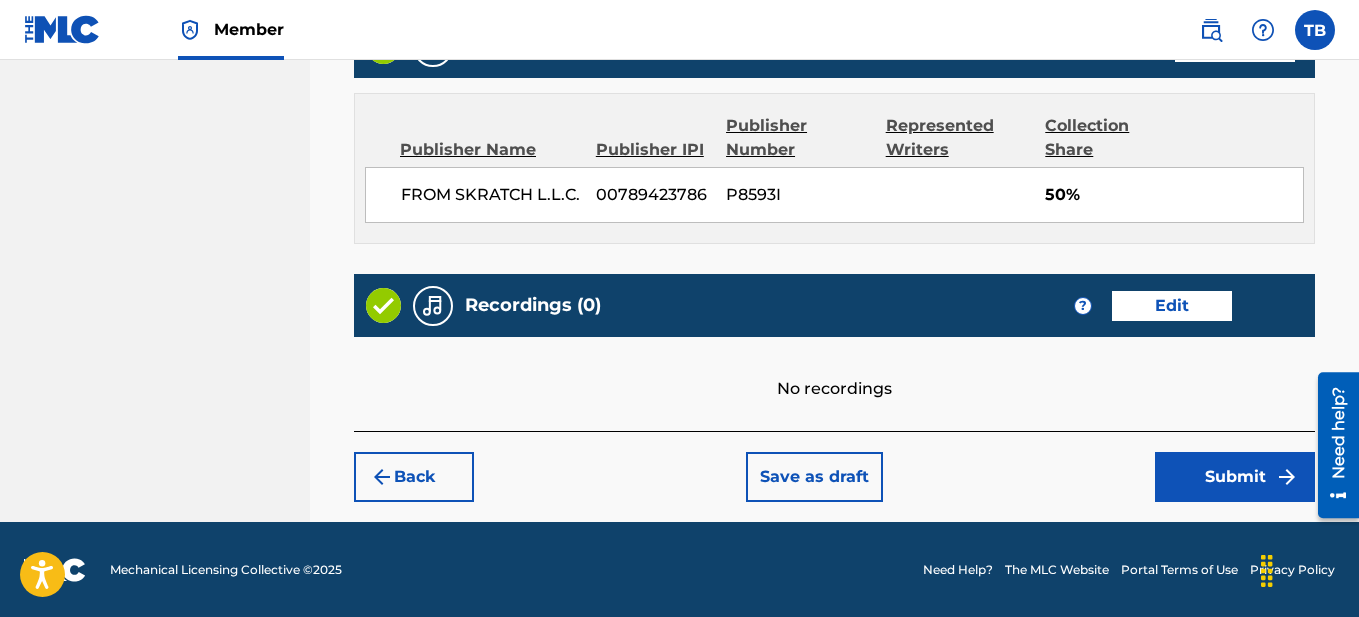 scroll, scrollTop: 1198, scrollLeft: 0, axis: vertical 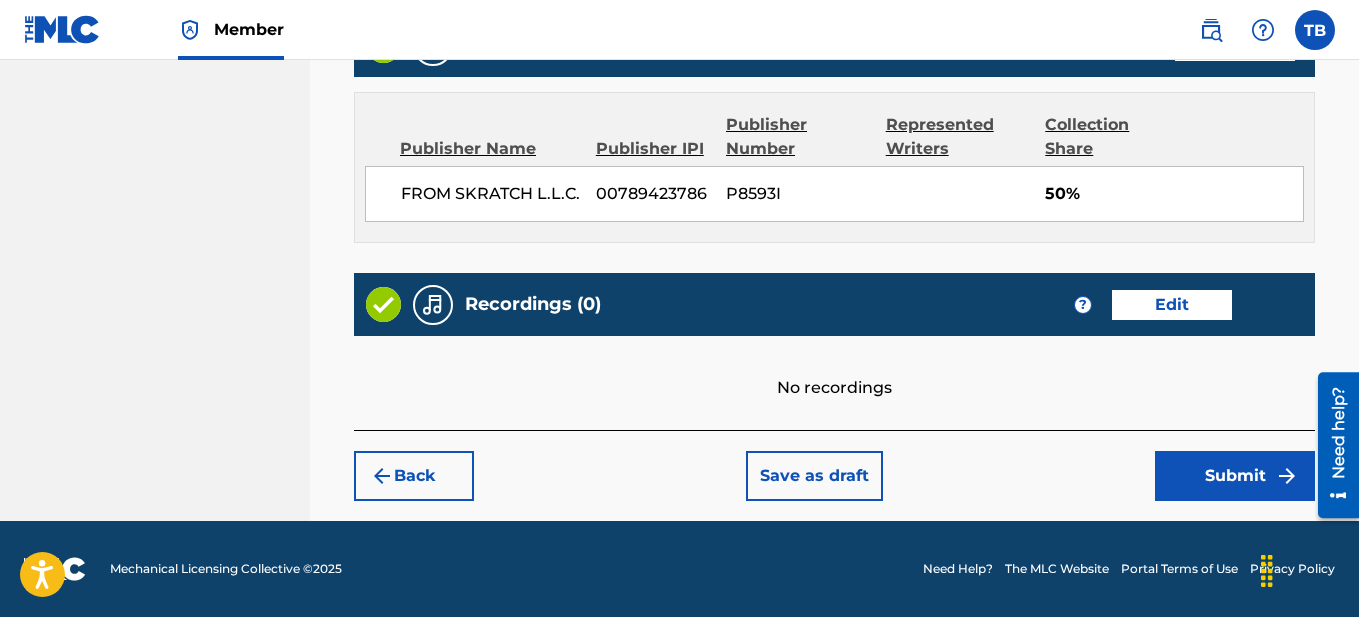 click on "Edit" at bounding box center [1172, 305] 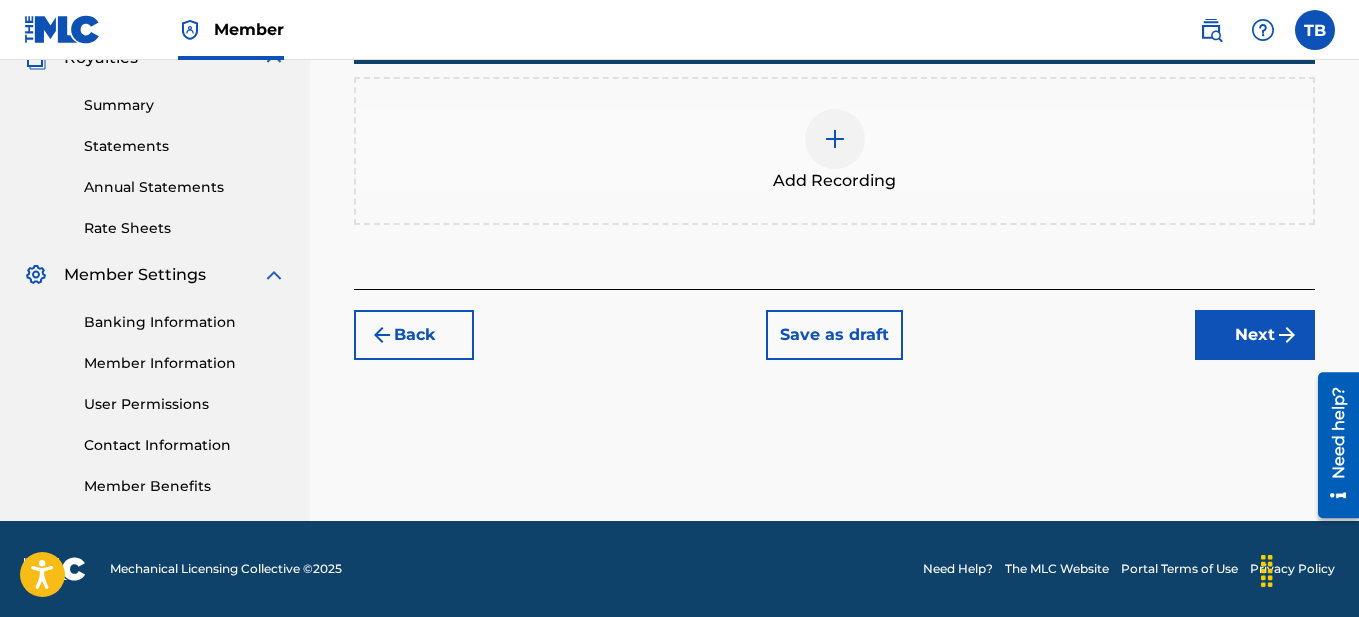 scroll, scrollTop: 623, scrollLeft: 0, axis: vertical 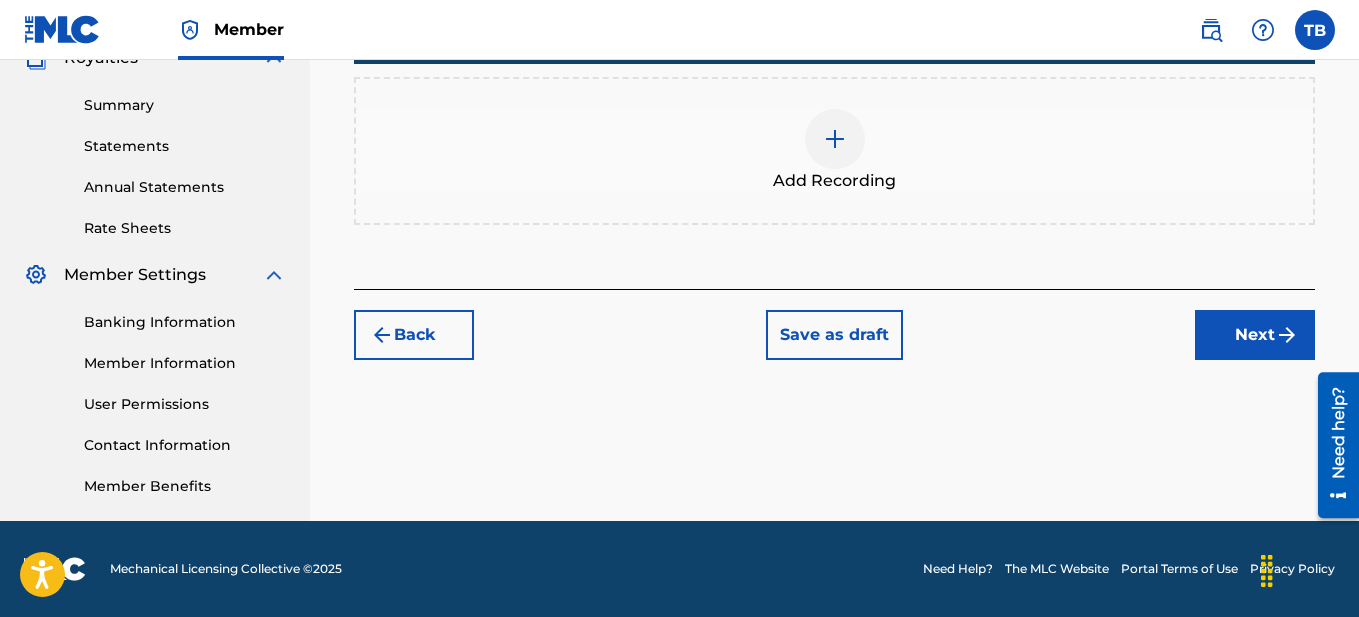 click at bounding box center (835, 139) 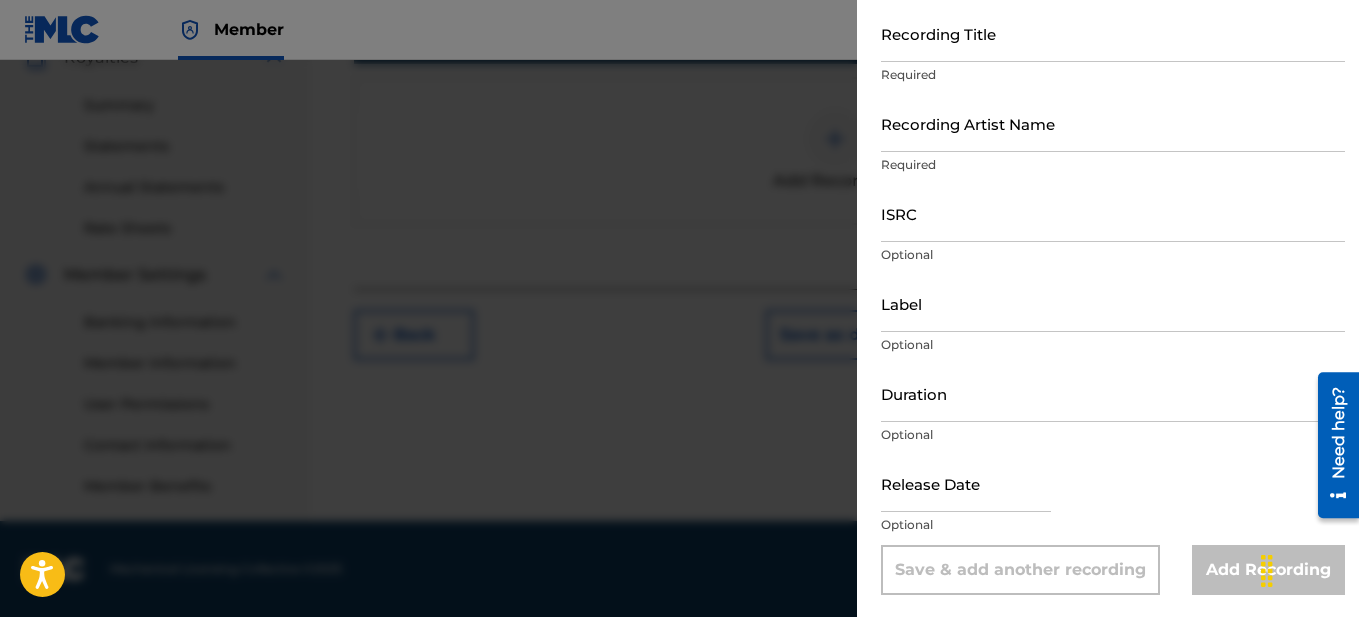 scroll, scrollTop: 114, scrollLeft: 0, axis: vertical 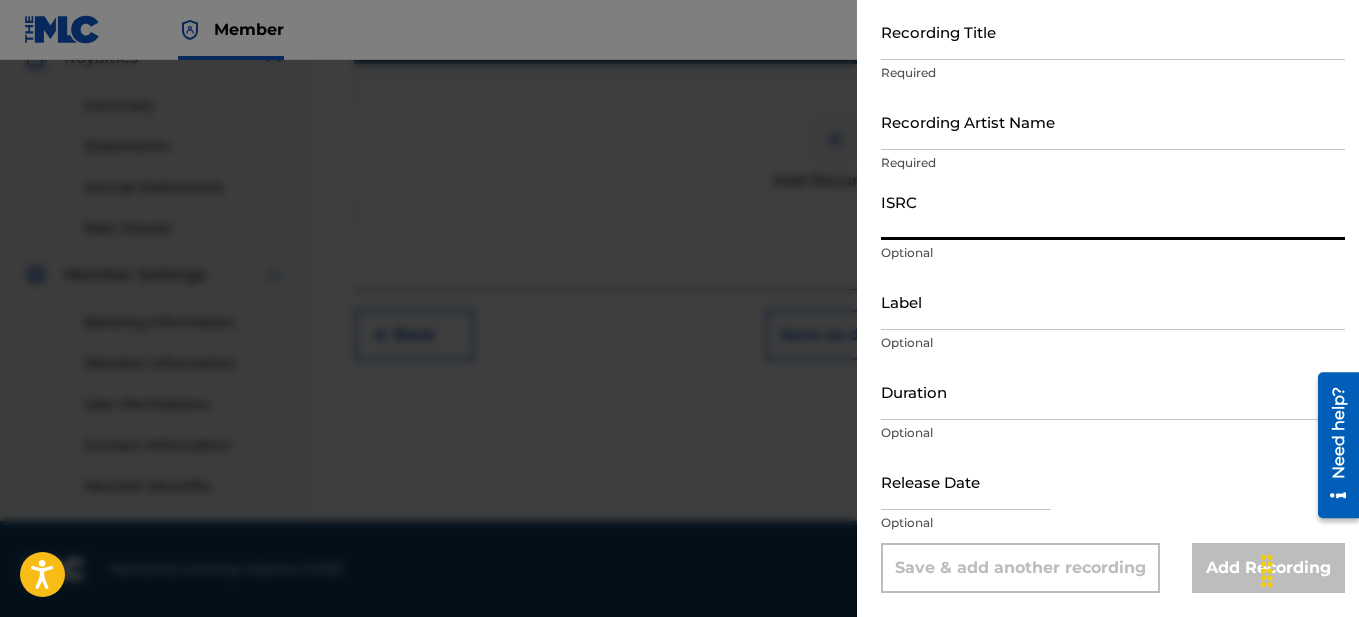 click on "ISRC" at bounding box center [1113, 211] 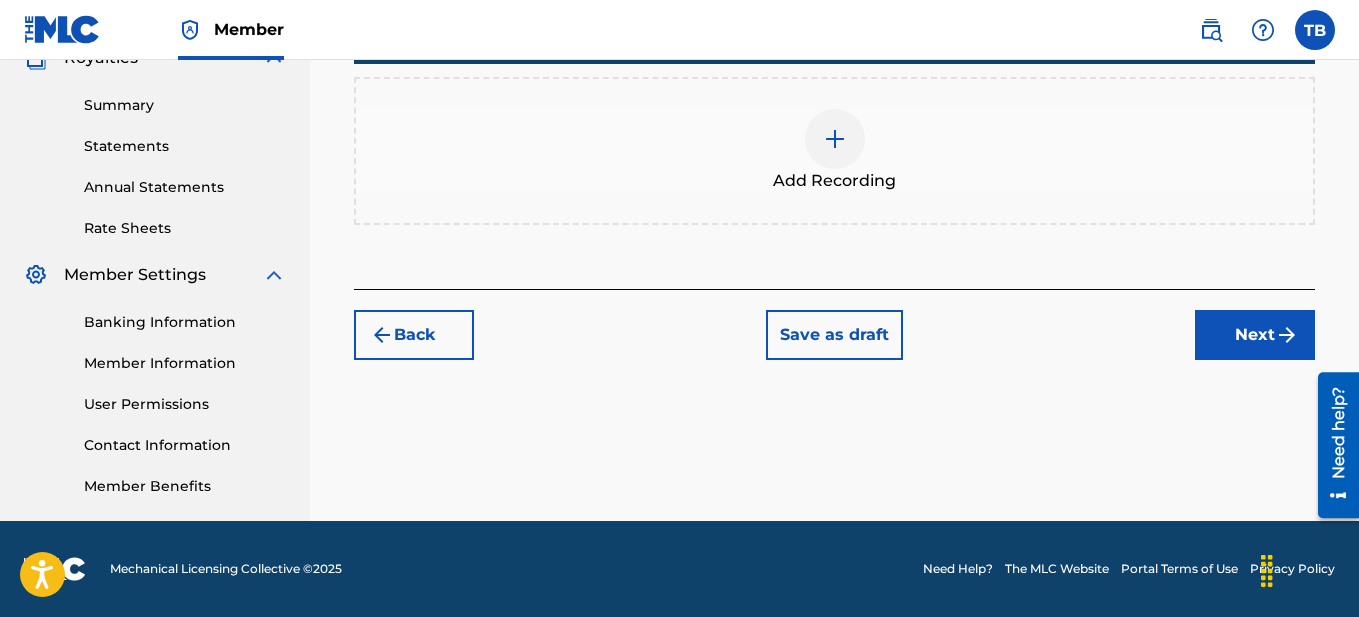 click on "Next" at bounding box center (1255, 335) 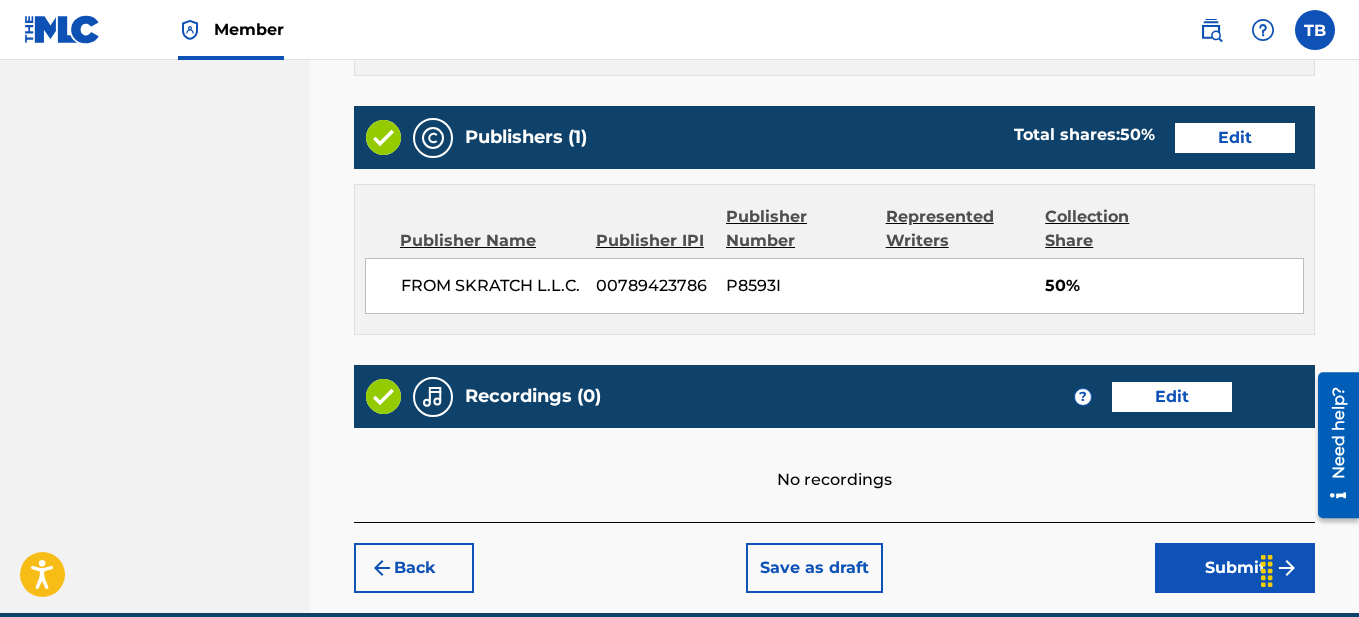 scroll, scrollTop: 1198, scrollLeft: 0, axis: vertical 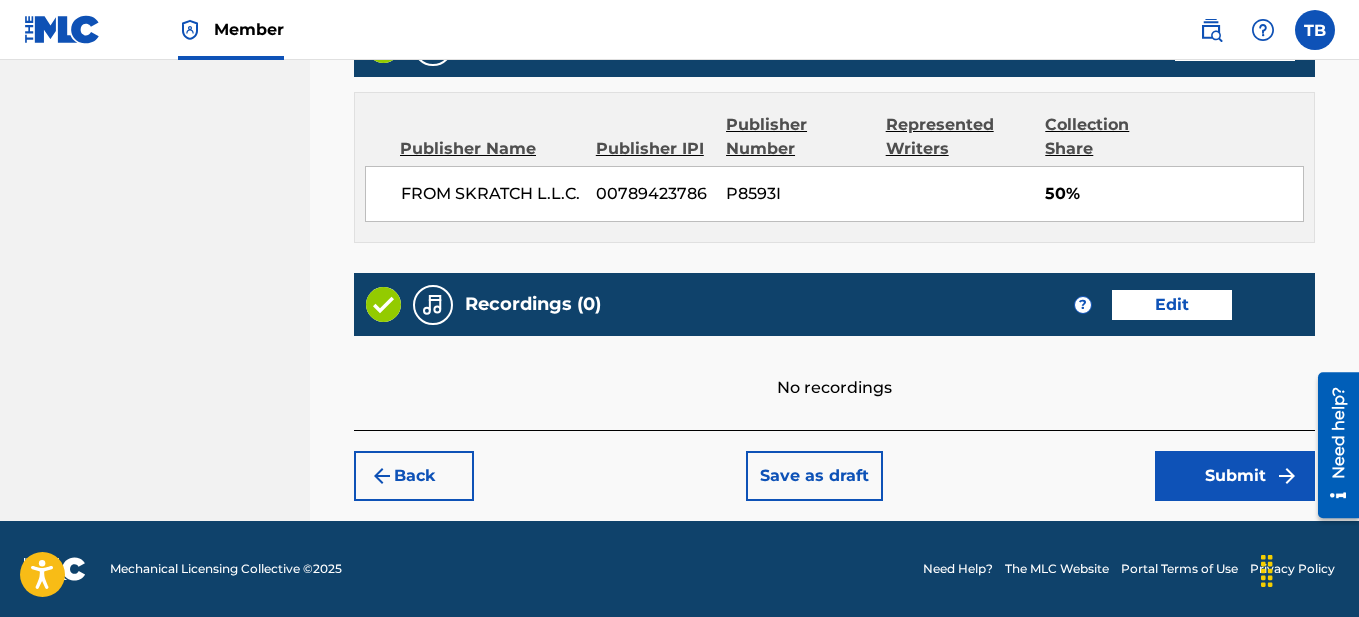 click on "Submit" at bounding box center (1235, 476) 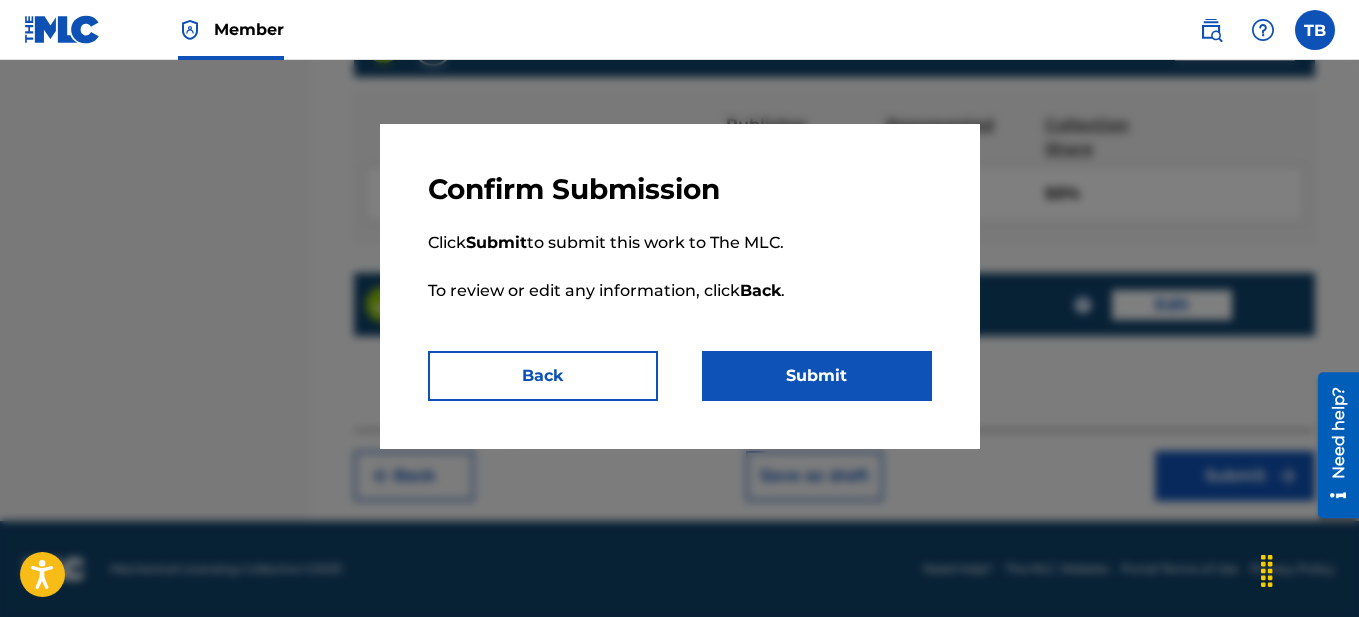click on "Submit" at bounding box center (817, 376) 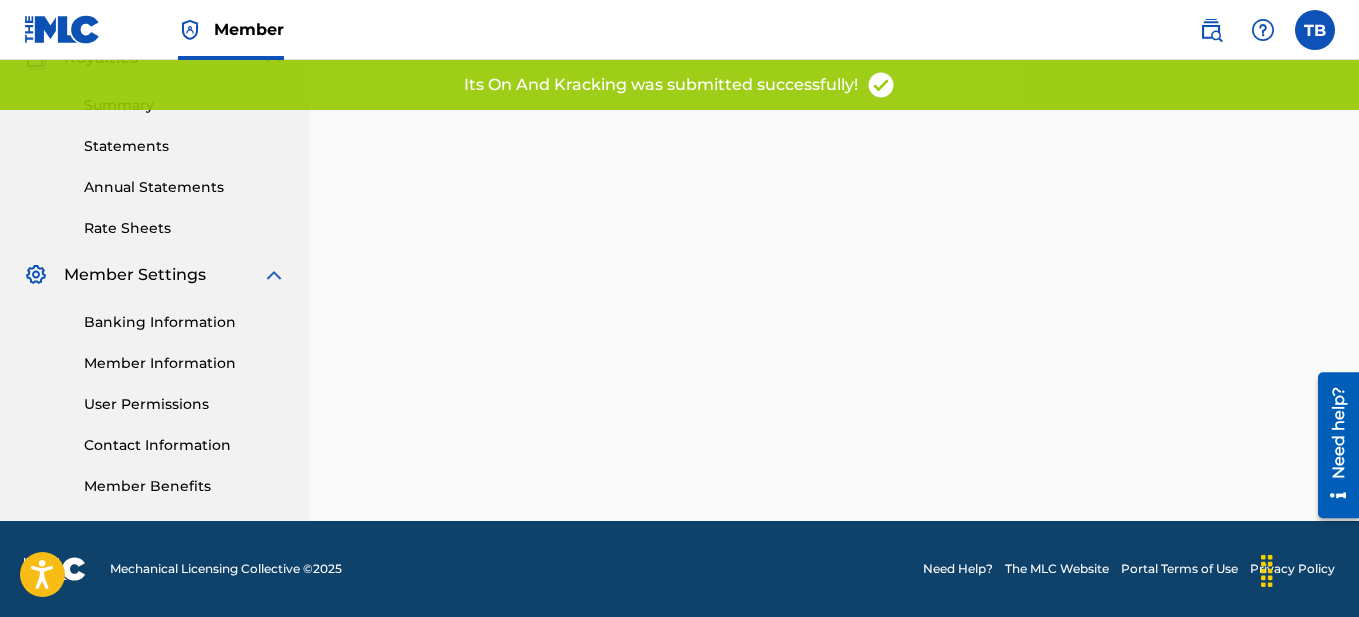 scroll, scrollTop: 0, scrollLeft: 0, axis: both 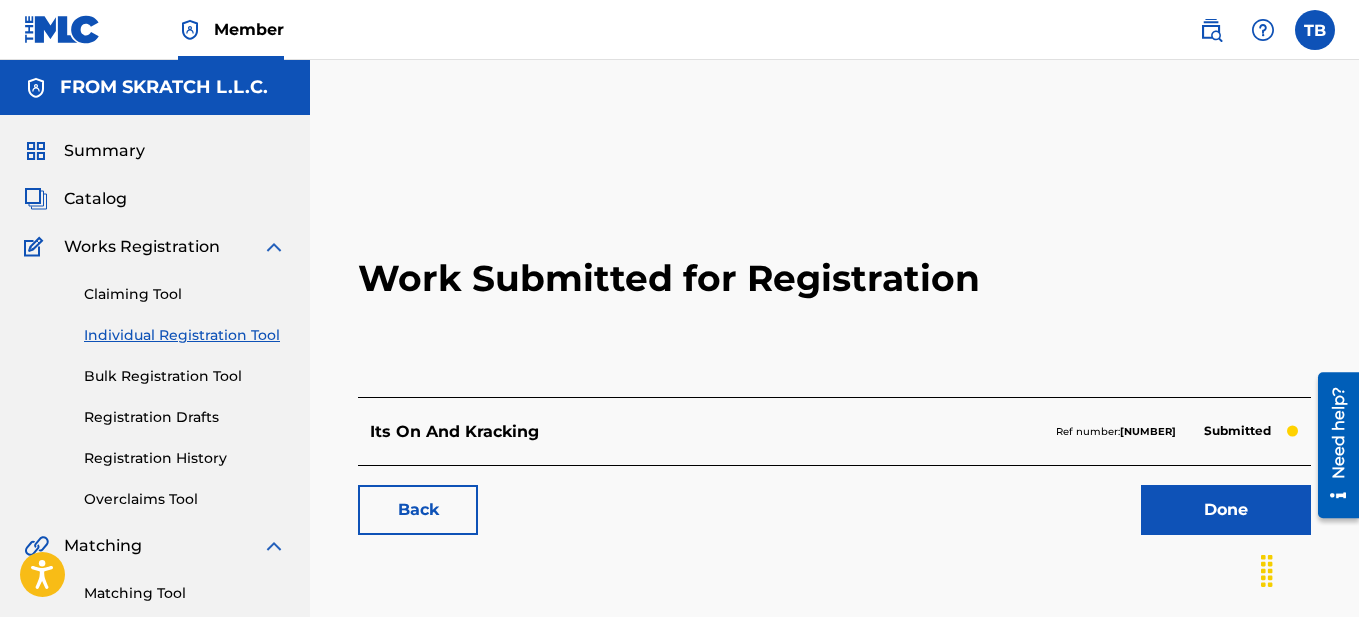 click on "Done" at bounding box center [1226, 510] 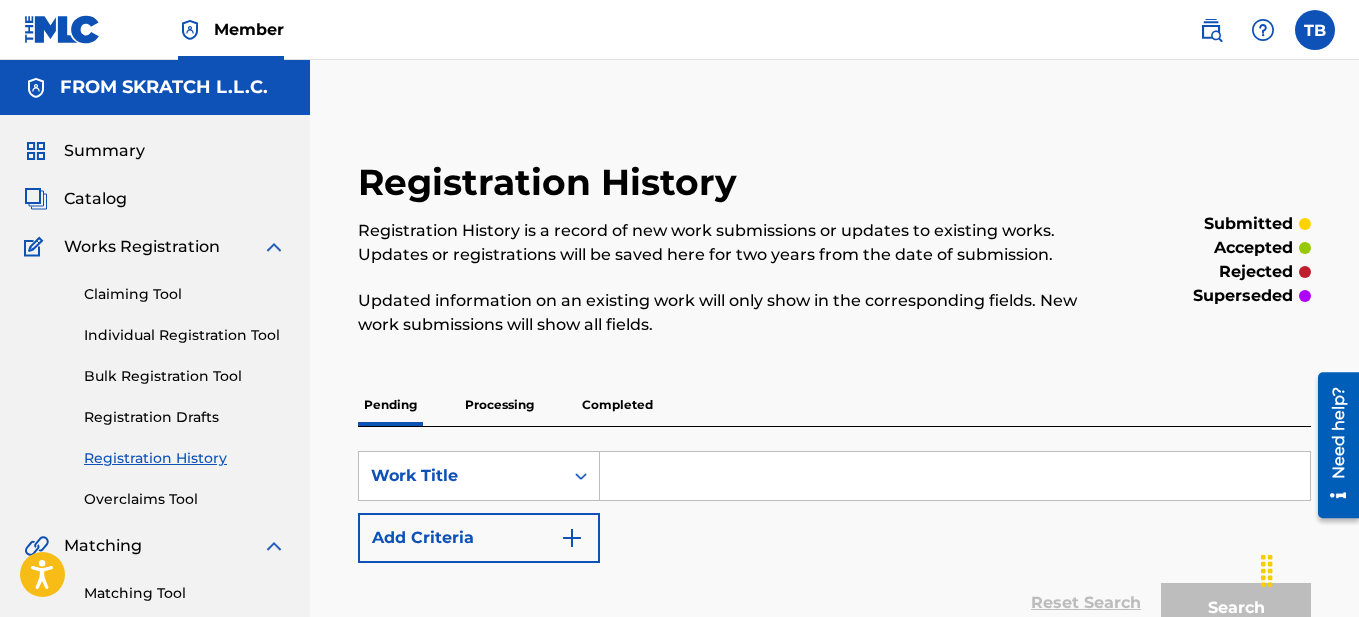 click at bounding box center (955, 476) 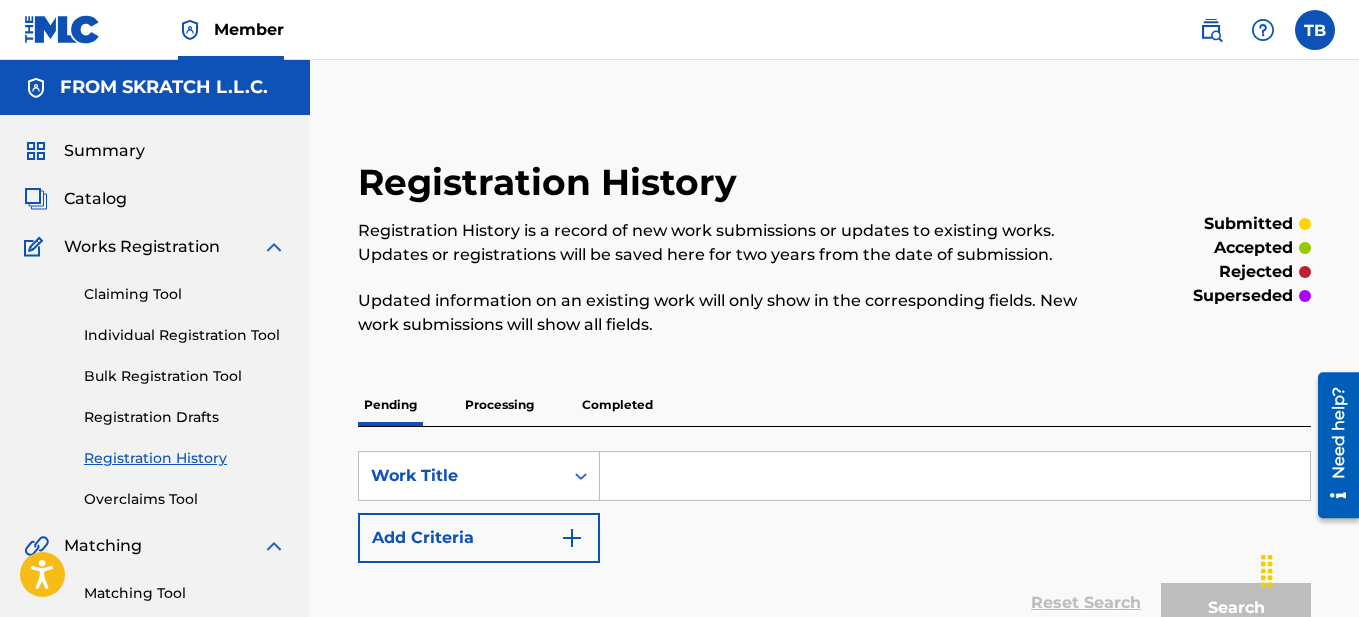 click at bounding box center [955, 476] 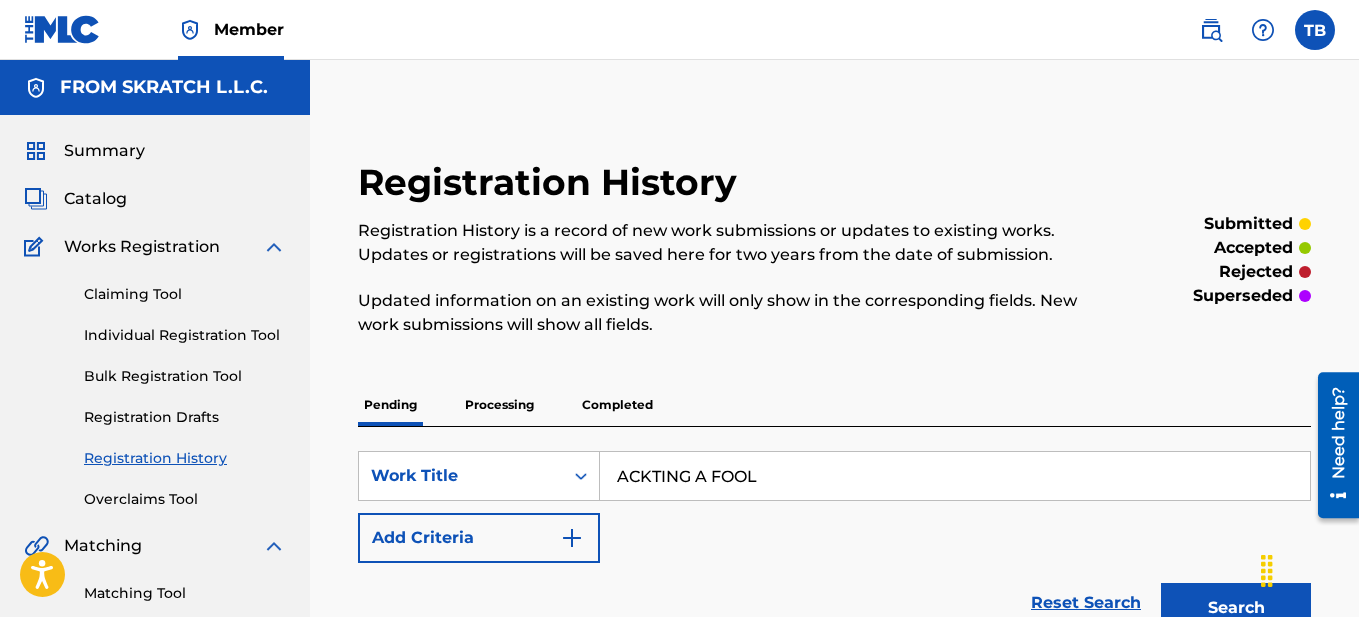 type on "ACKTING A FOOL" 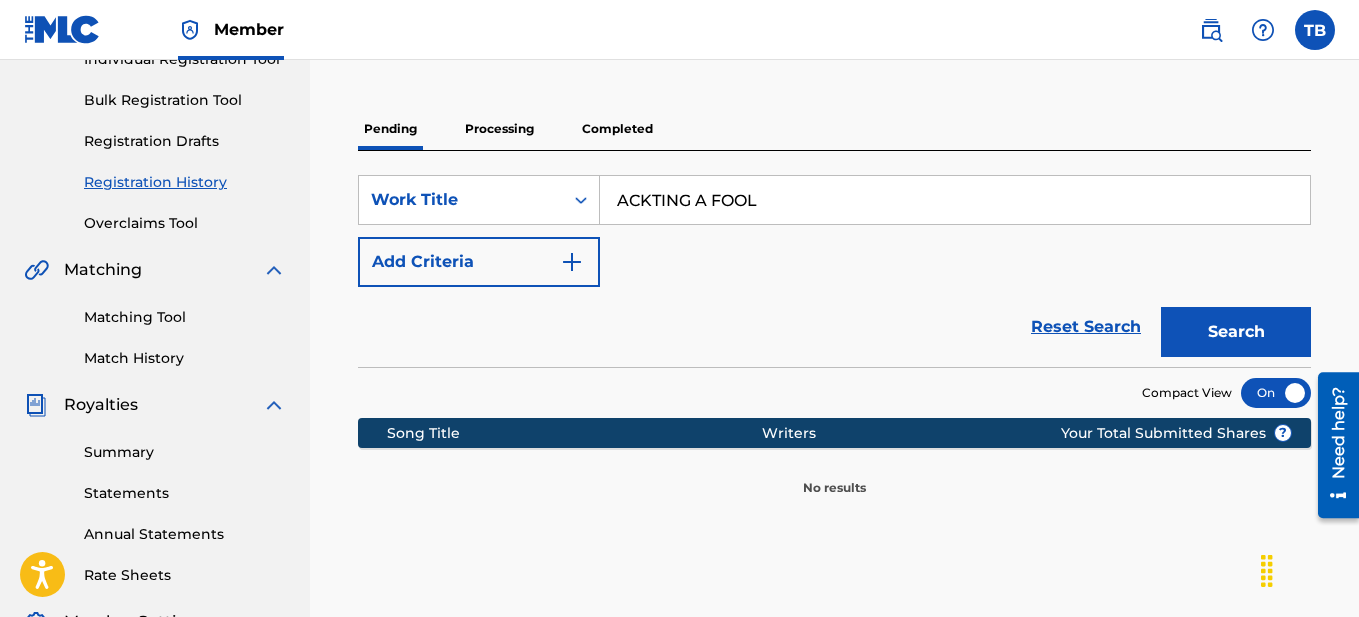 scroll, scrollTop: 371, scrollLeft: 0, axis: vertical 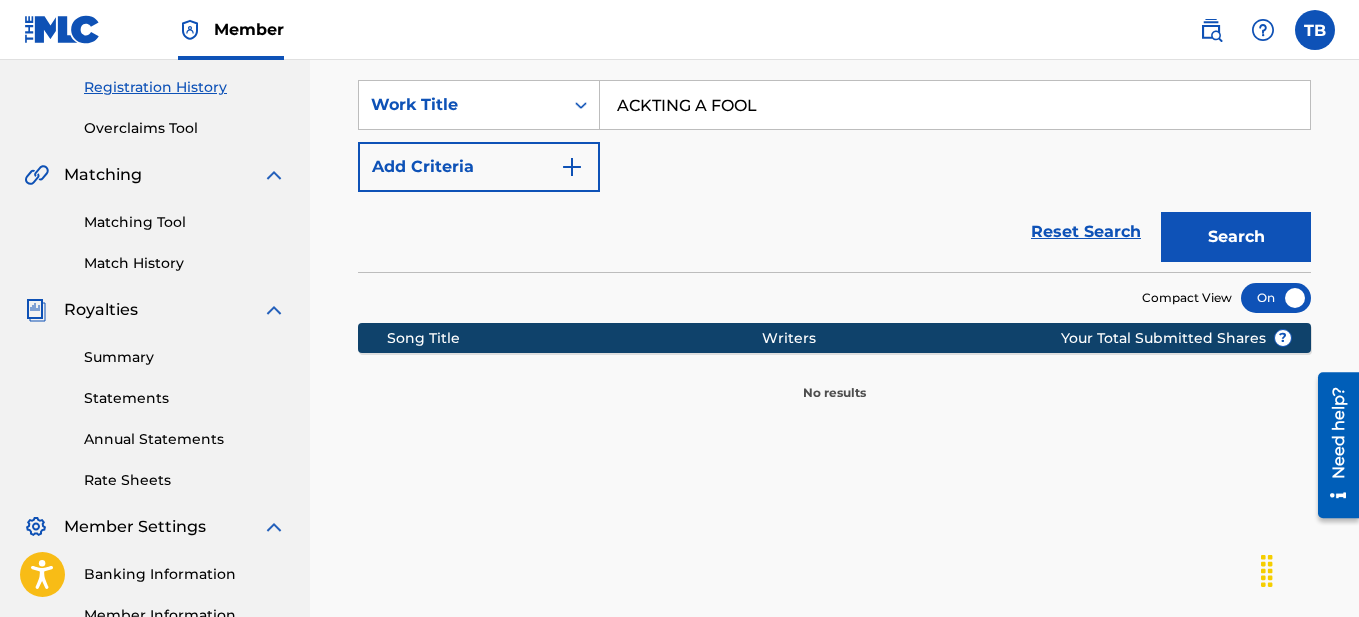 click on "Search" at bounding box center (1236, 237) 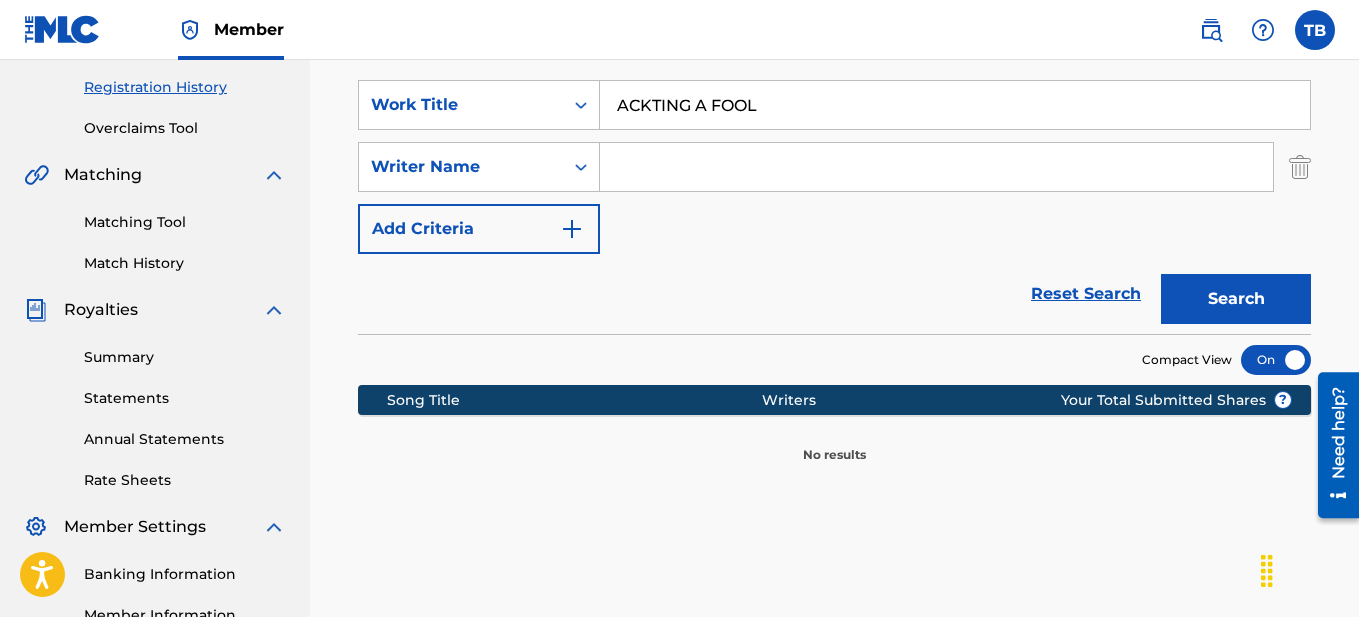 click at bounding box center (936, 167) 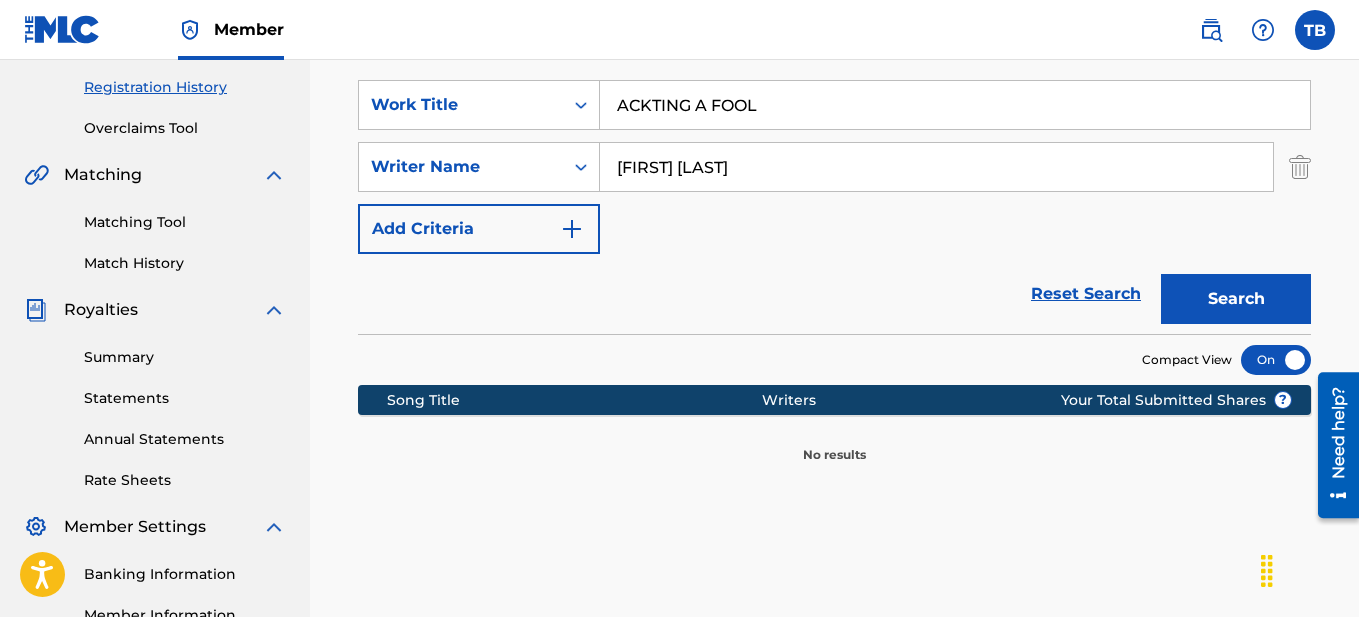 type on "[FIRST] [LAST]" 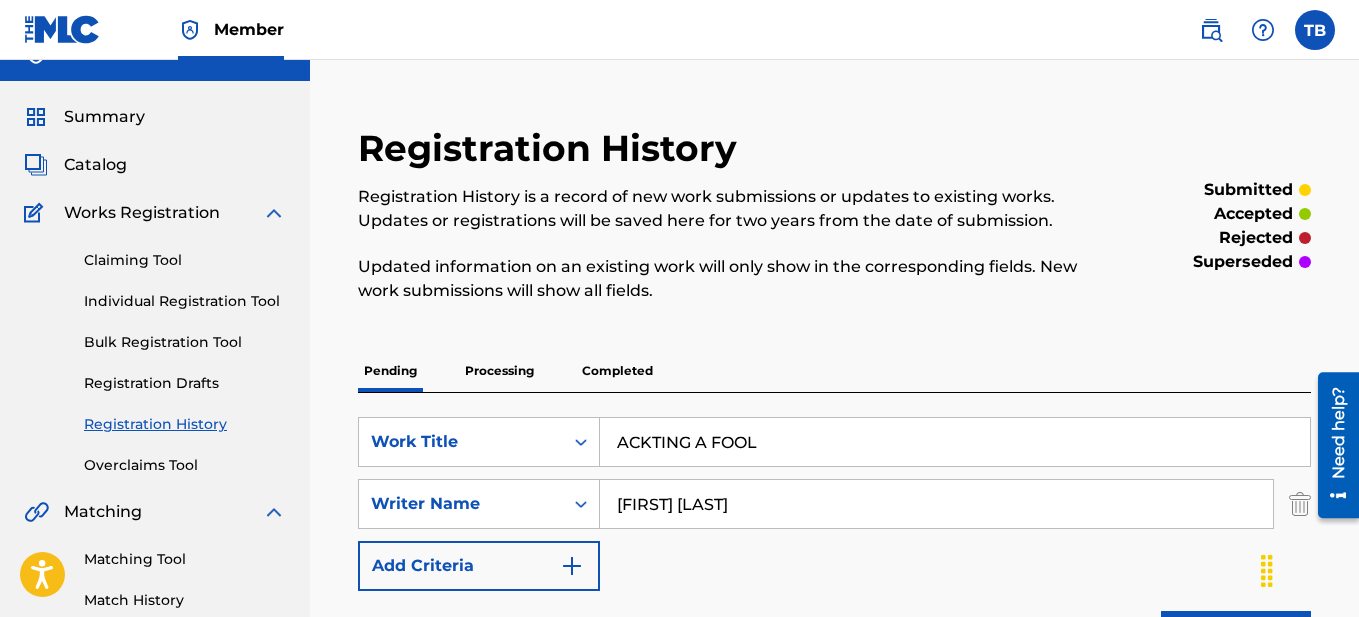 scroll, scrollTop: 0, scrollLeft: 0, axis: both 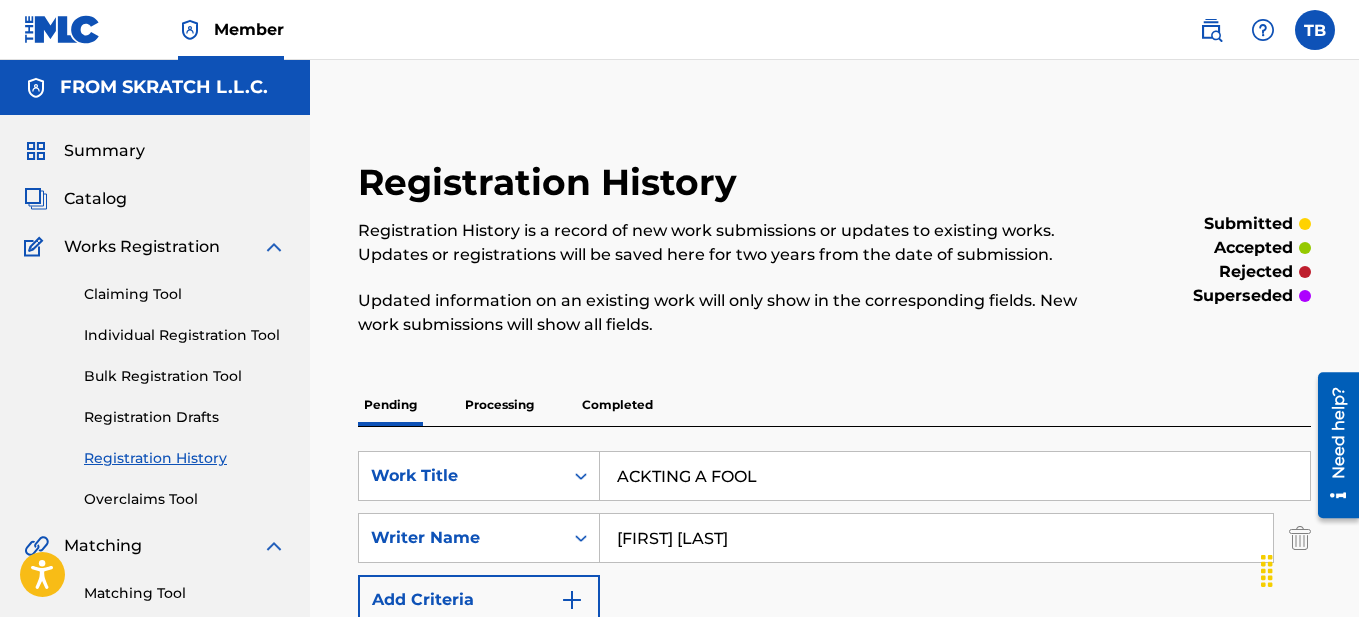 click at bounding box center (62, 29) 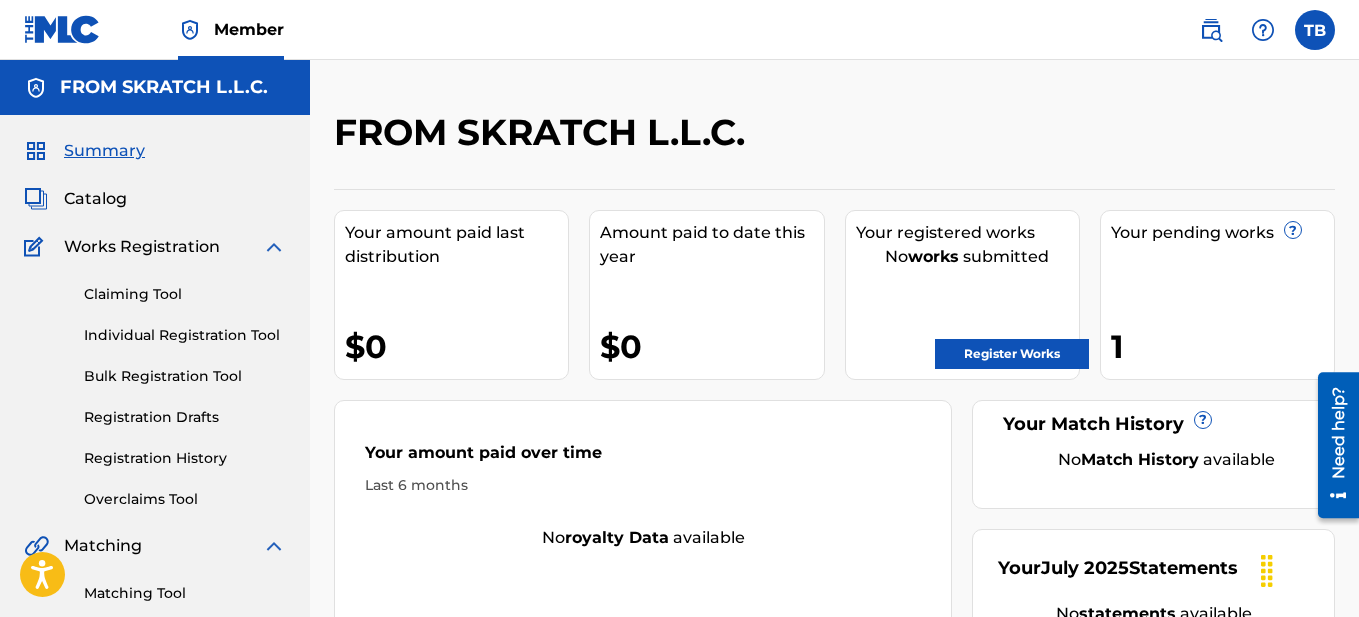 click on "Register Works" at bounding box center (1012, 354) 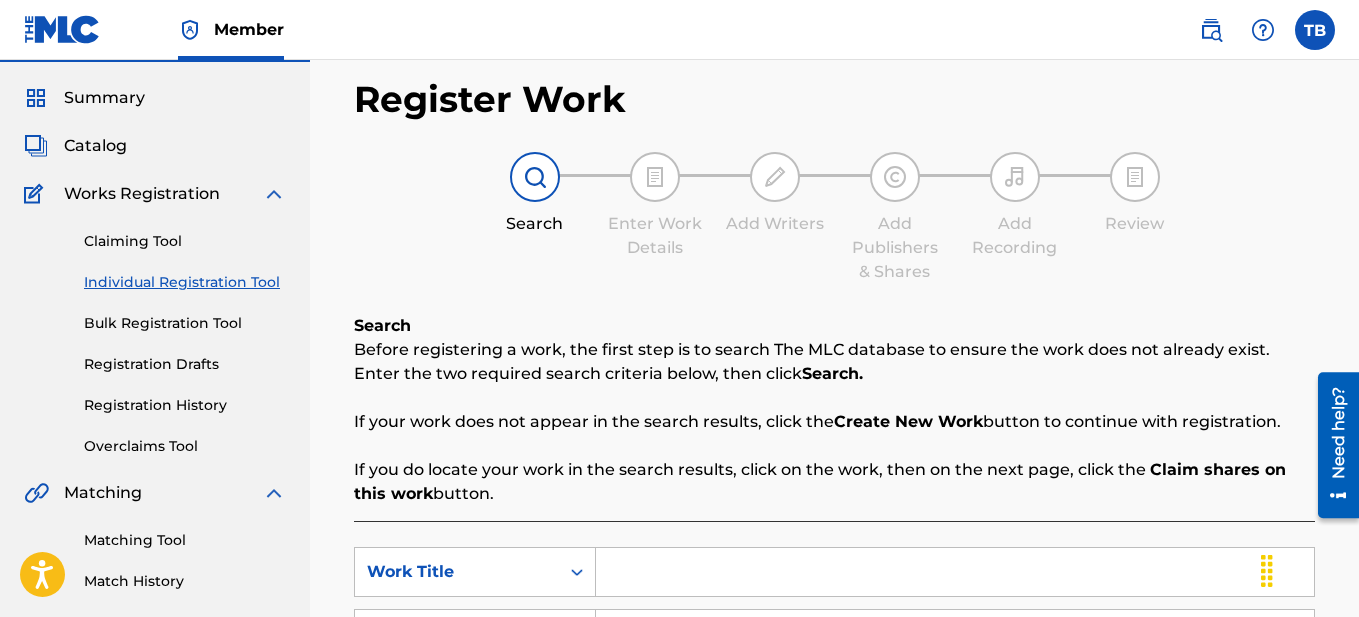 scroll, scrollTop: 490, scrollLeft: 0, axis: vertical 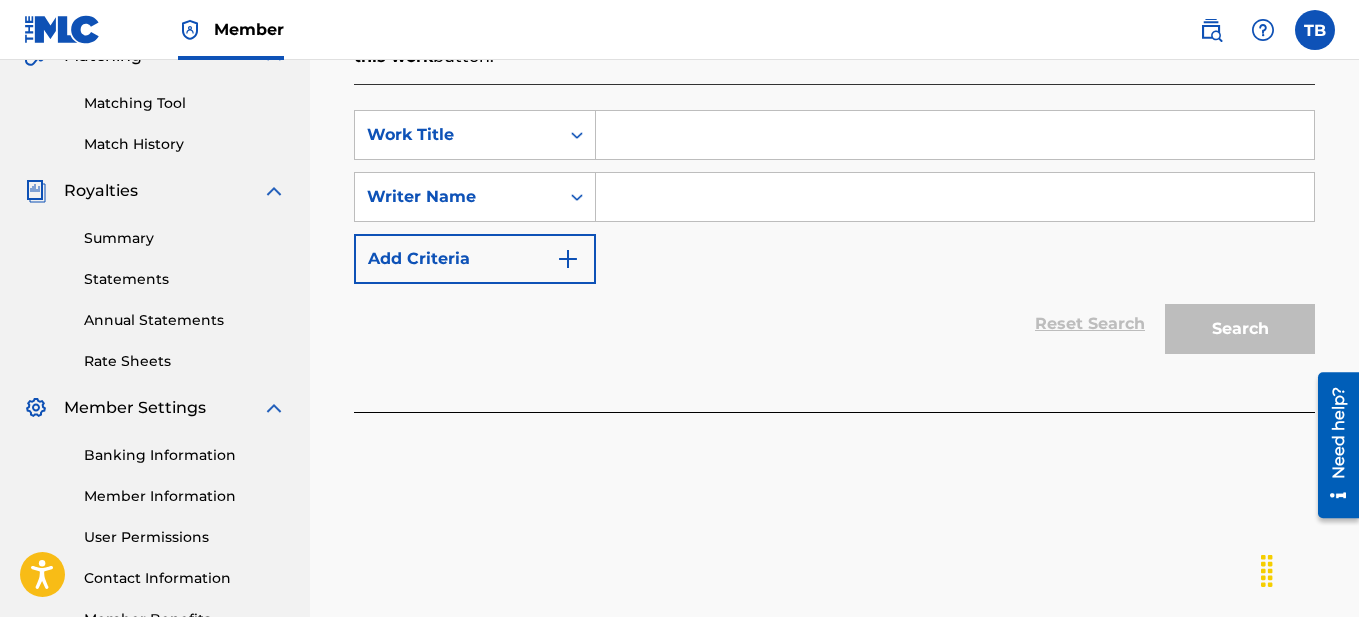 click at bounding box center [955, 135] 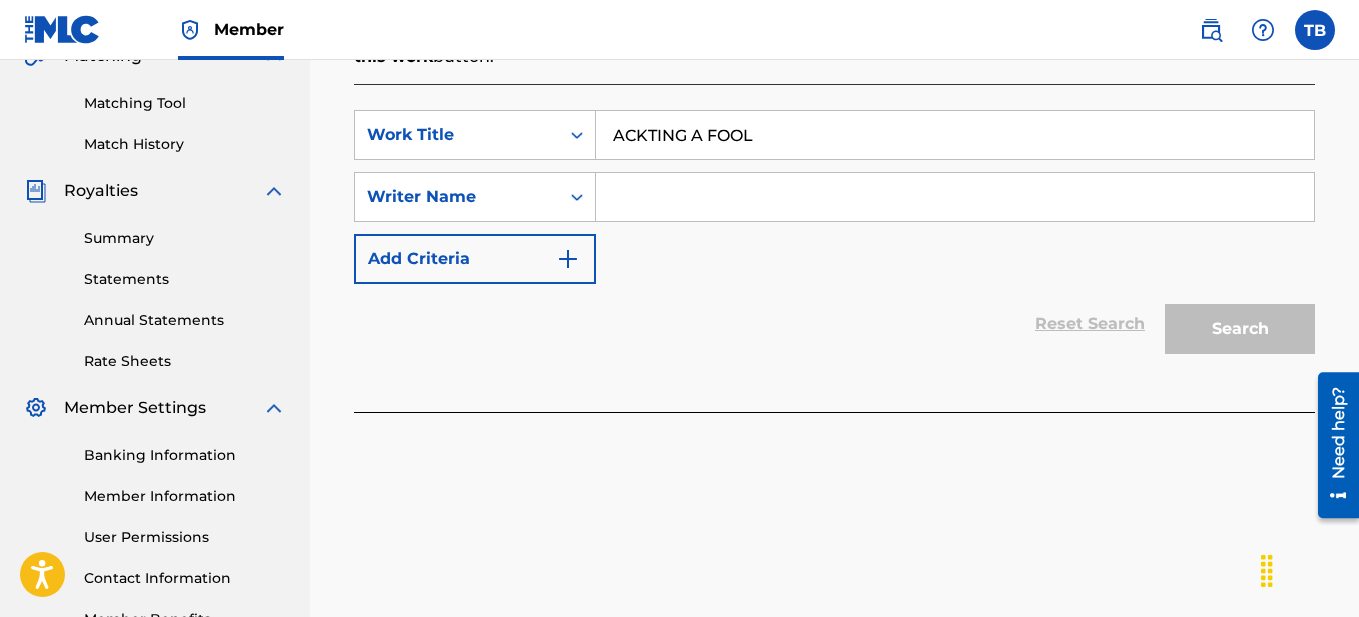 type on "ACKTING A FOOL" 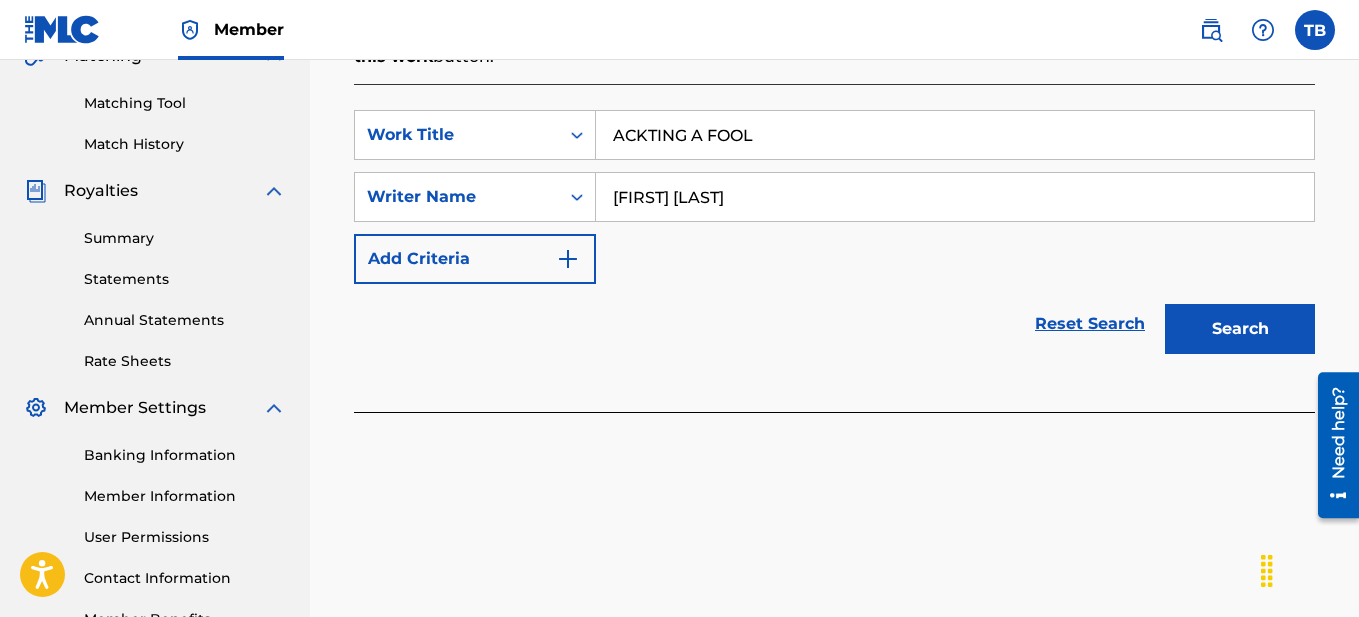 type on "[FIRST] [LAST]" 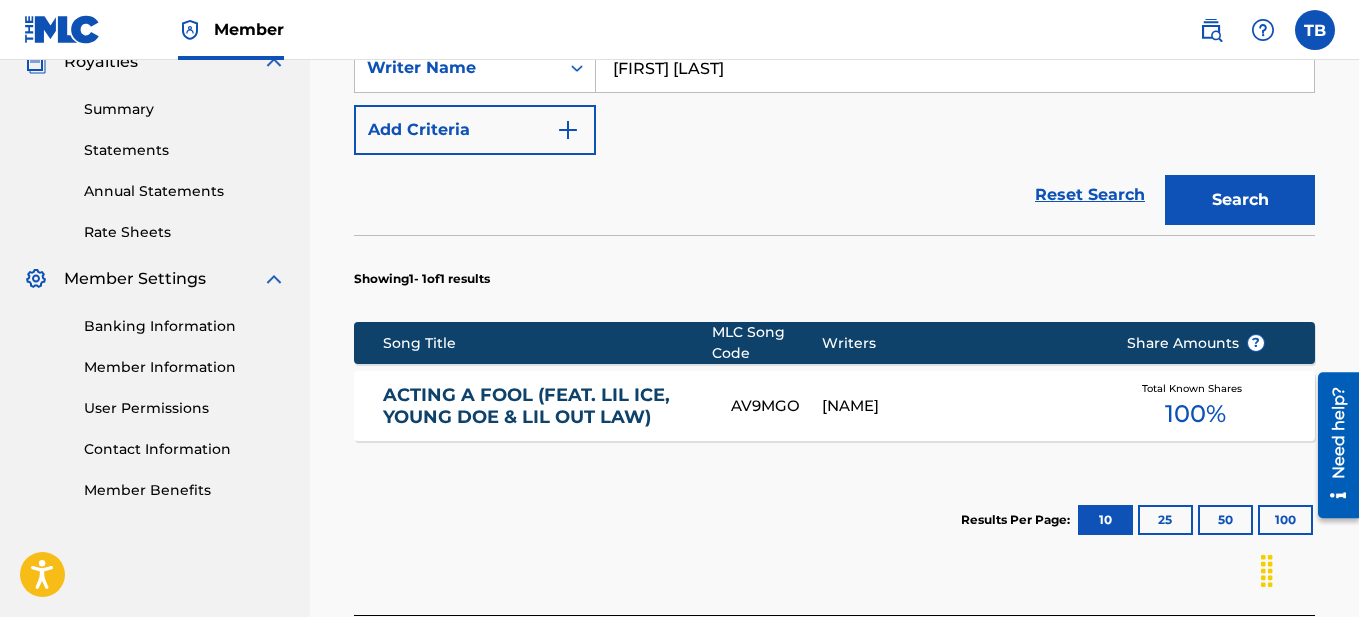 scroll, scrollTop: 707, scrollLeft: 0, axis: vertical 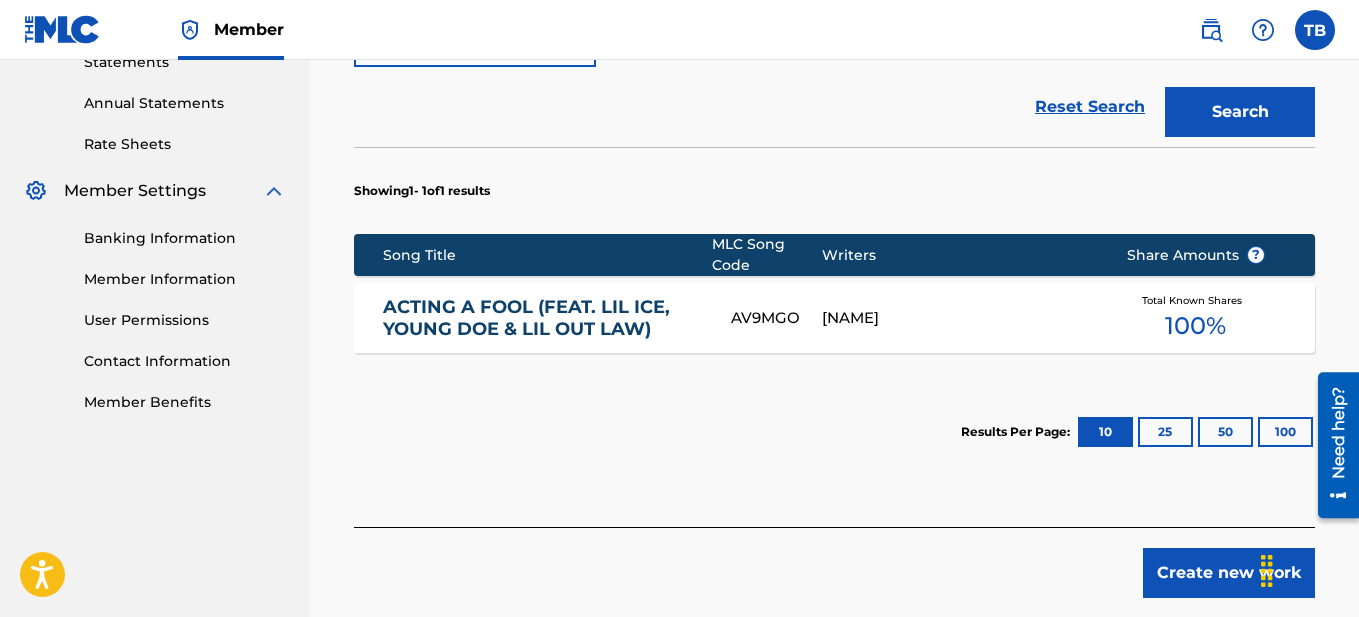 click on "Create new work" at bounding box center (1229, 573) 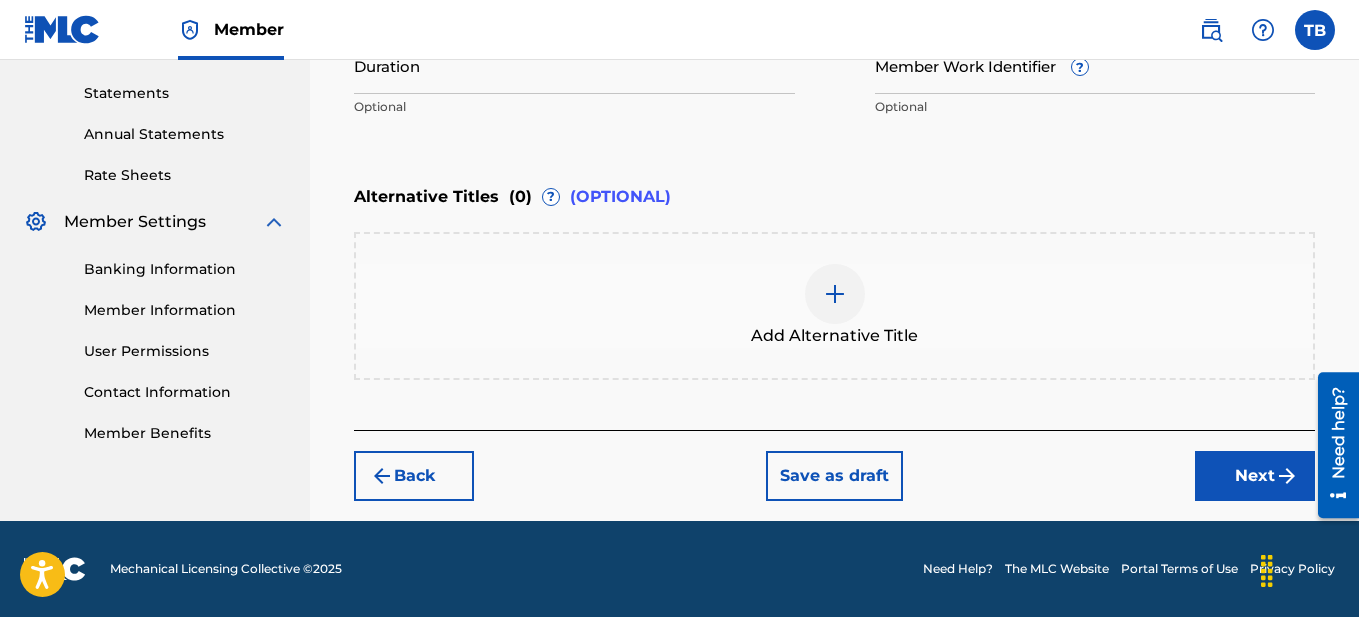 scroll, scrollTop: 676, scrollLeft: 0, axis: vertical 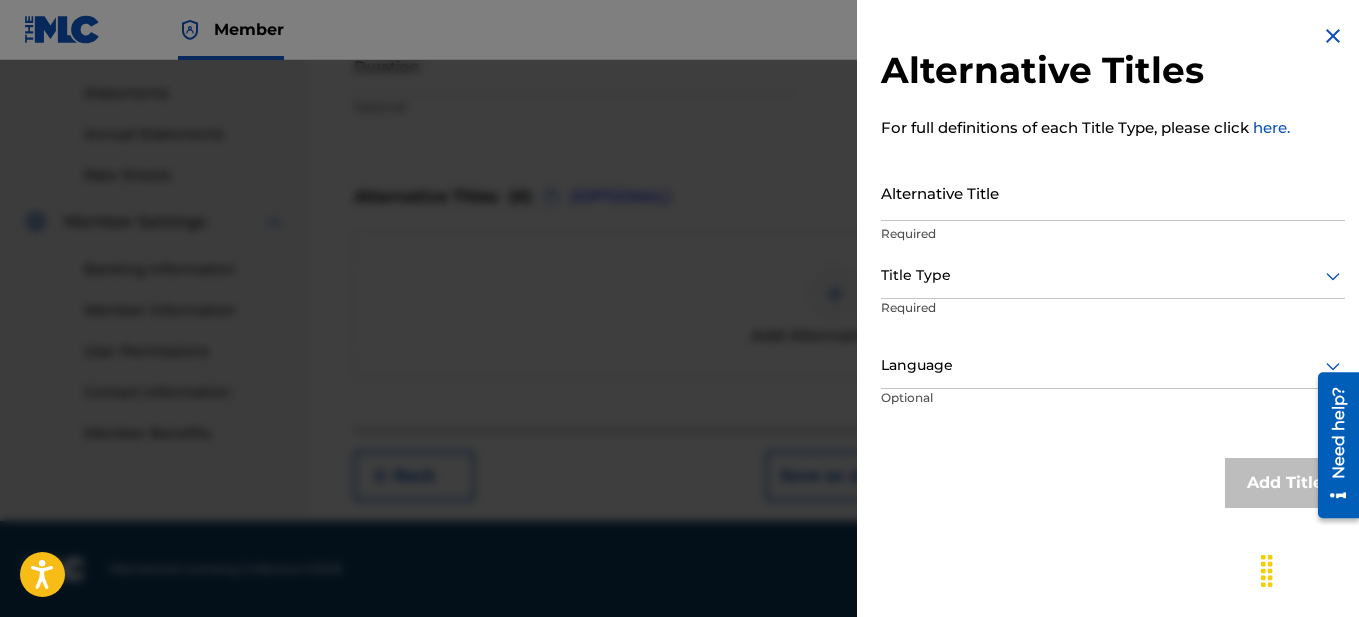 click on "Alternative Title" at bounding box center [1113, 192] 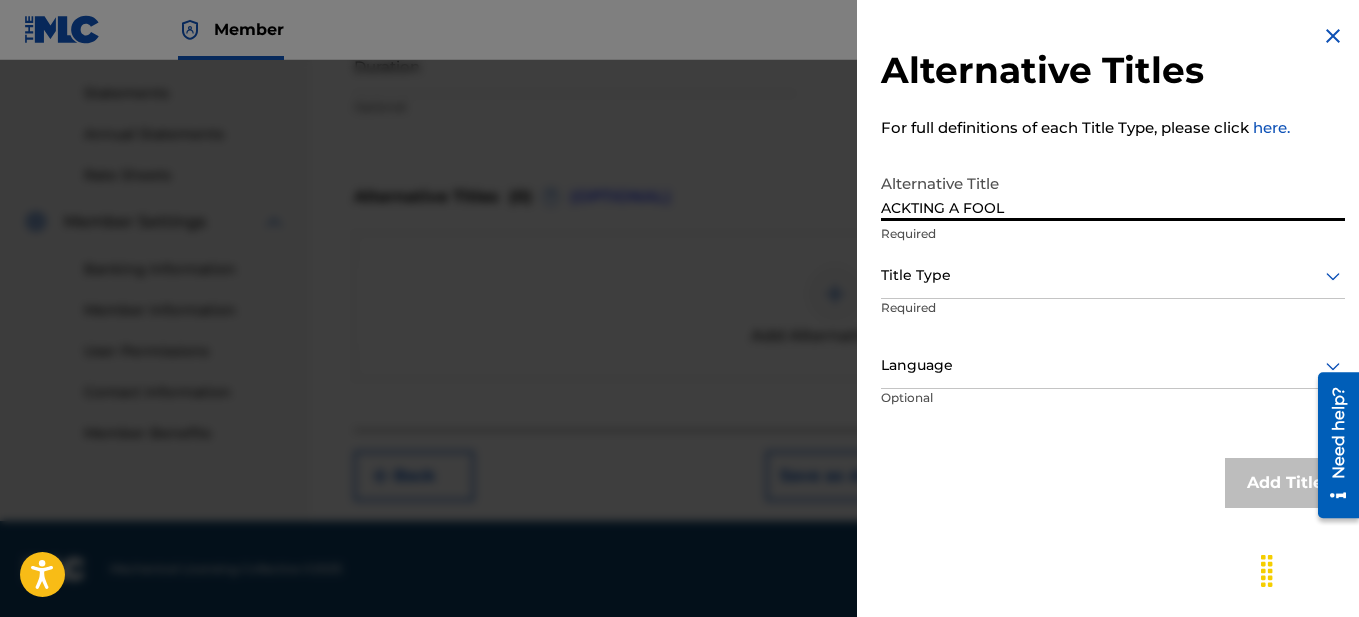 type on "ACKTING A FOOL" 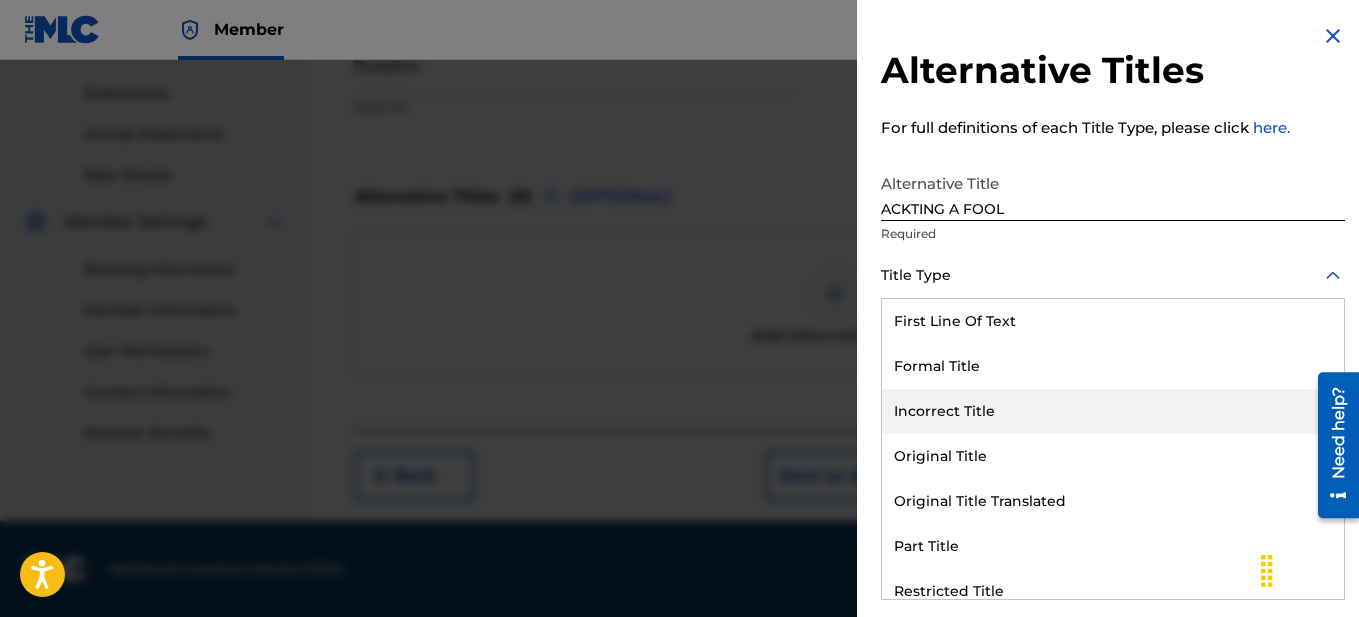 click on "Incorrect Title" at bounding box center (1113, 411) 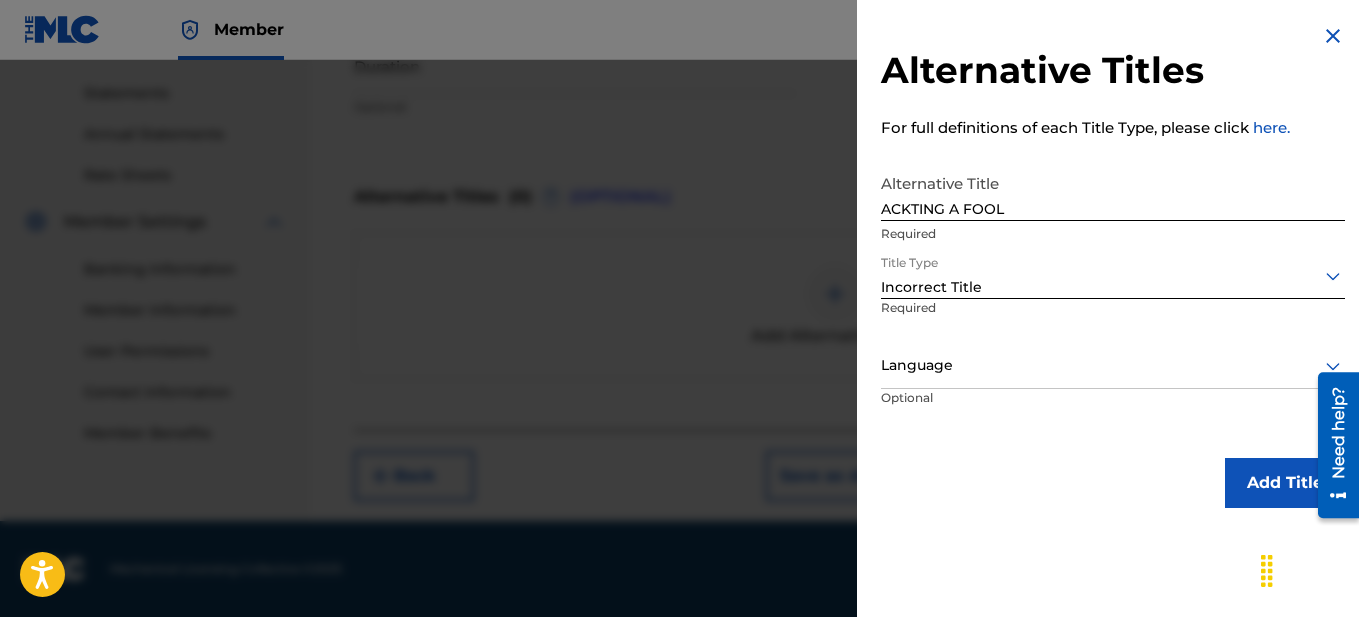 click at bounding box center [1113, 365] 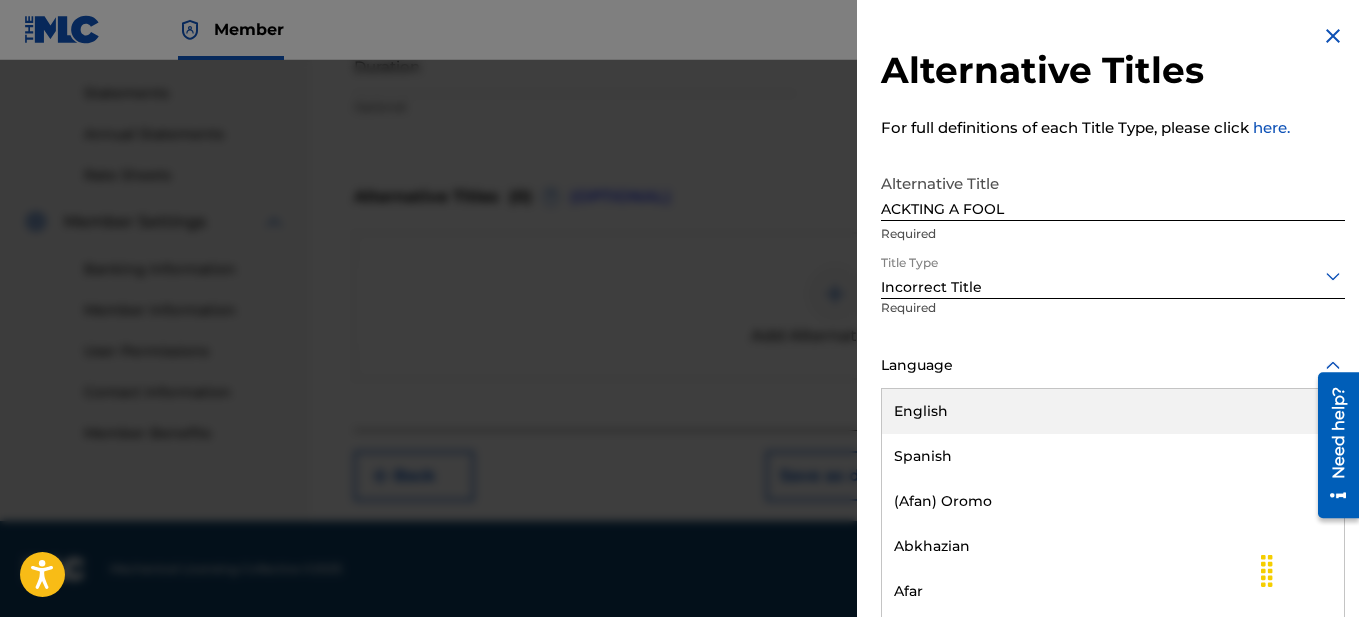 scroll, scrollTop: 1, scrollLeft: 0, axis: vertical 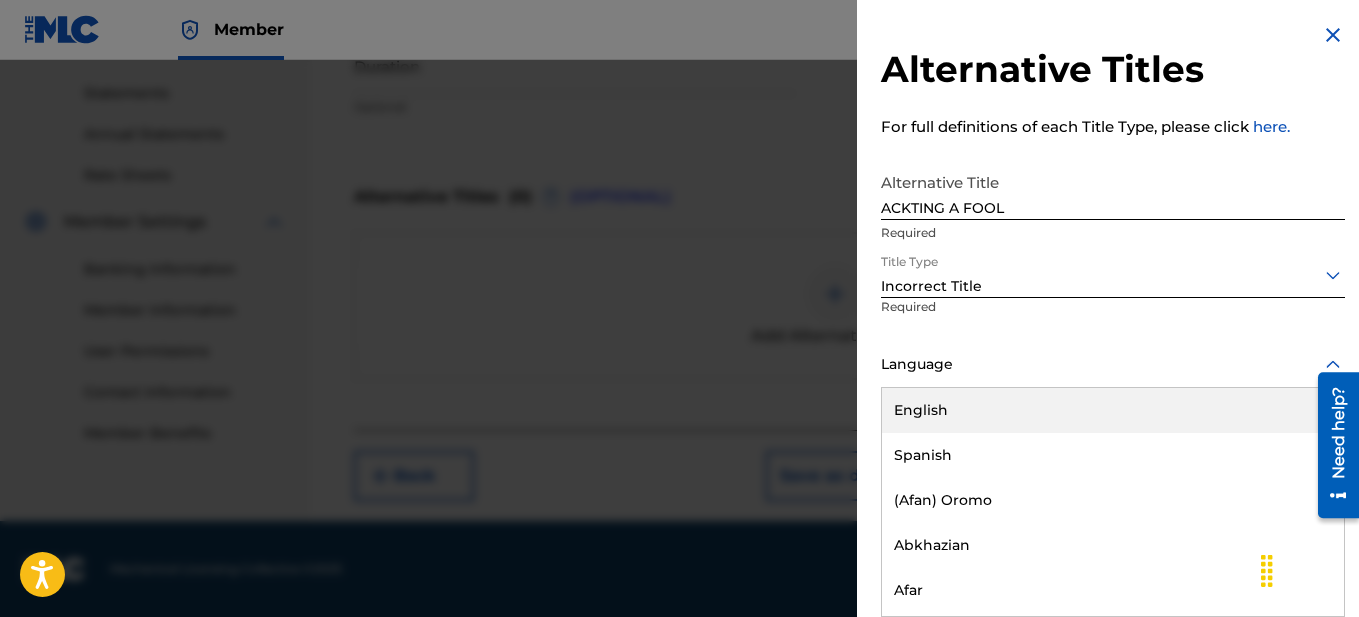 click on "English" at bounding box center (1113, 410) 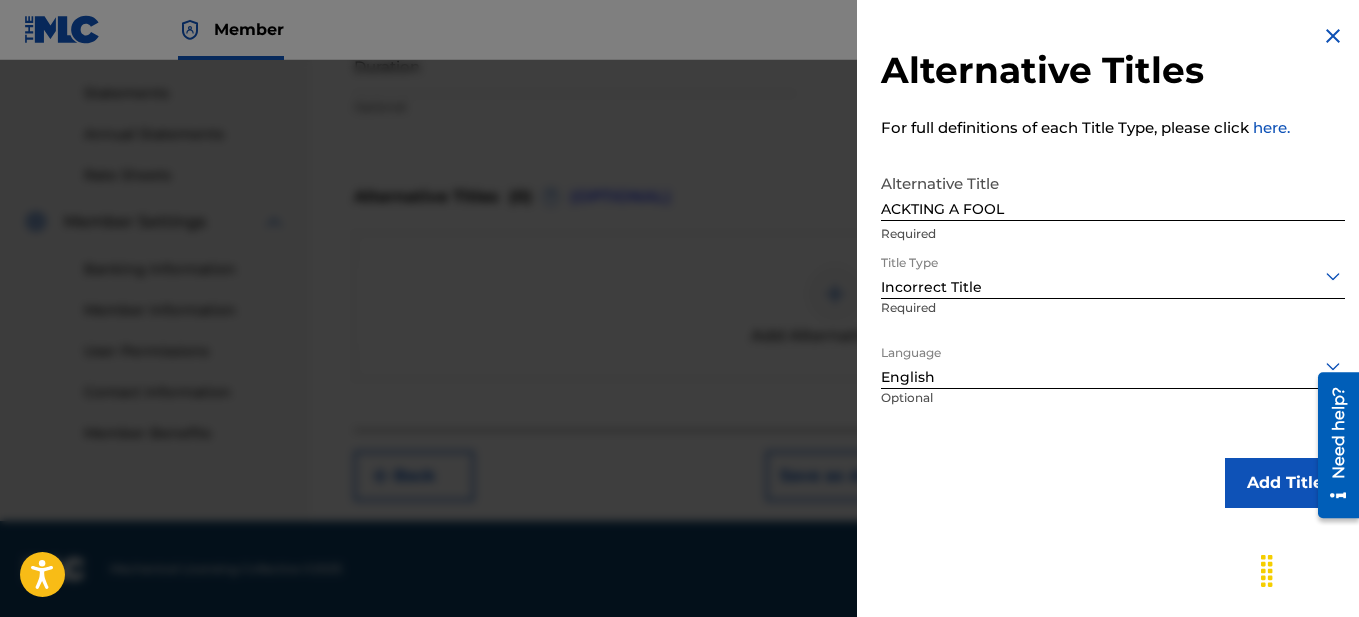 scroll, scrollTop: 0, scrollLeft: 0, axis: both 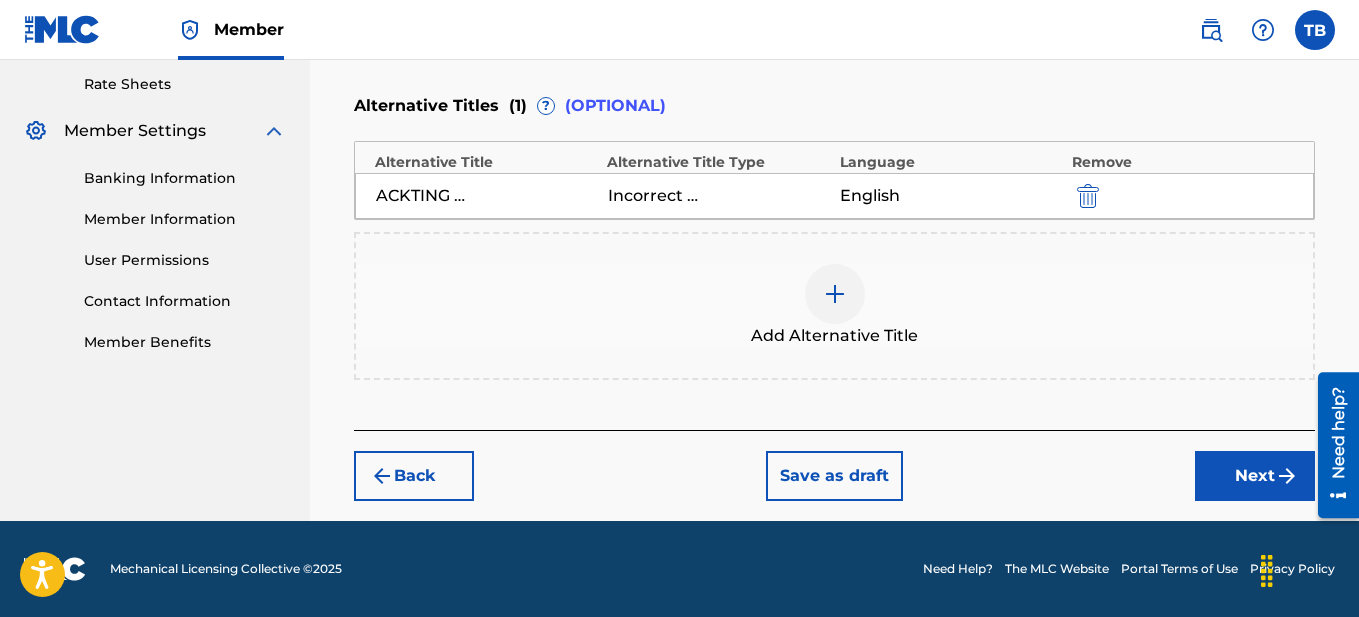 click on "Next" at bounding box center [1255, 476] 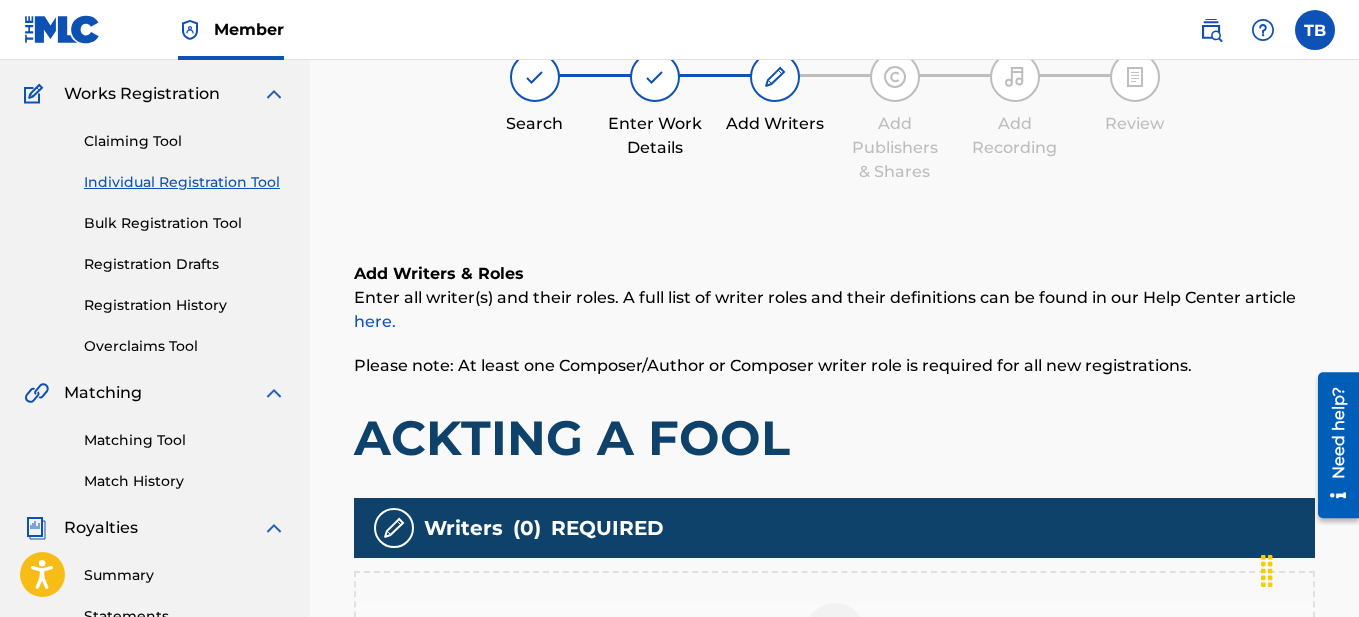 scroll, scrollTop: 623, scrollLeft: 0, axis: vertical 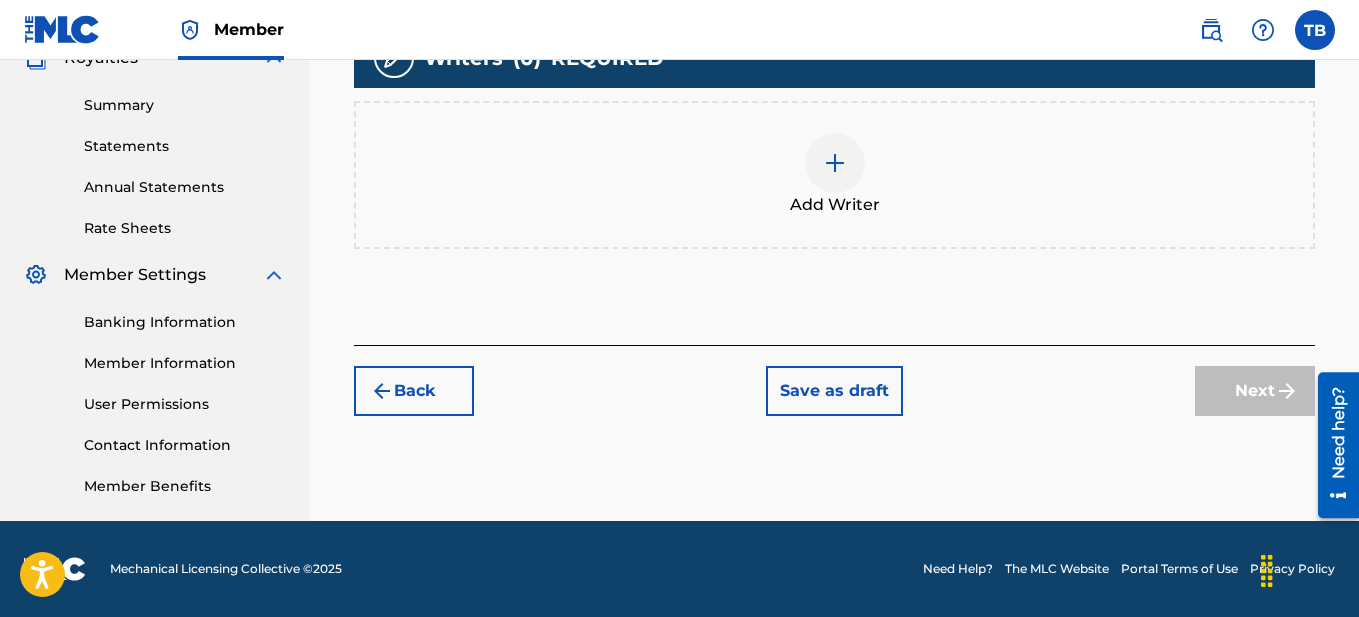 click on "Back" at bounding box center (414, 391) 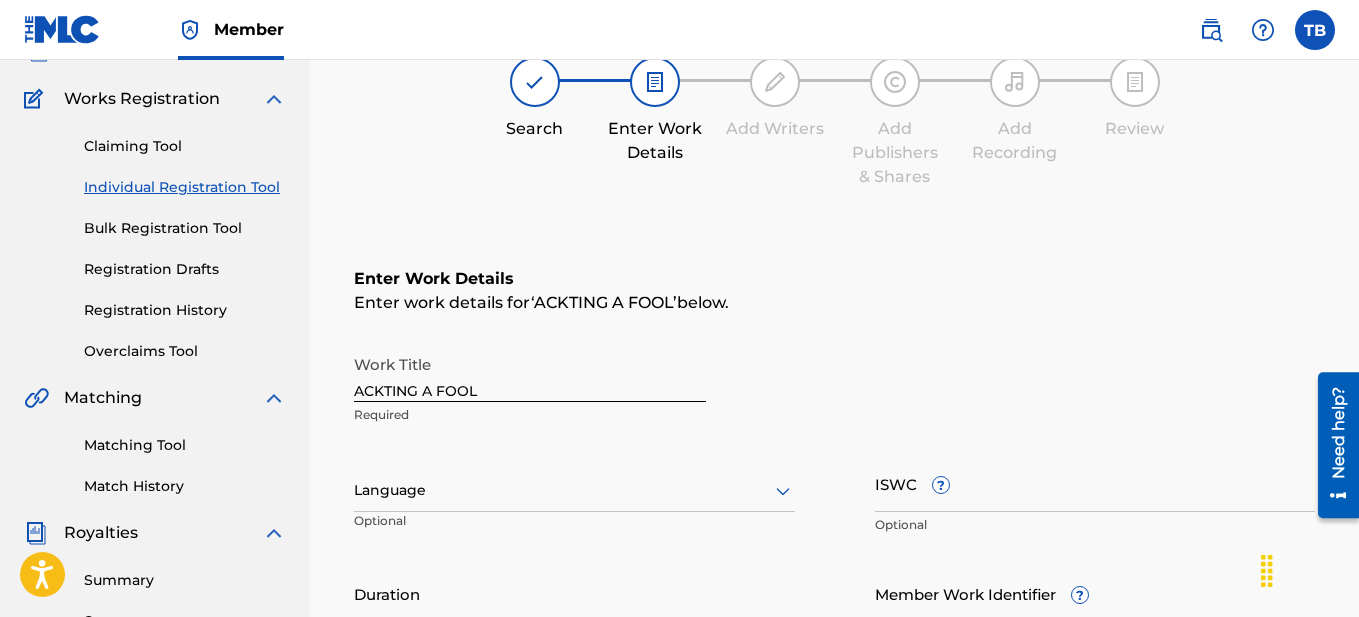 scroll, scrollTop: 767, scrollLeft: 0, axis: vertical 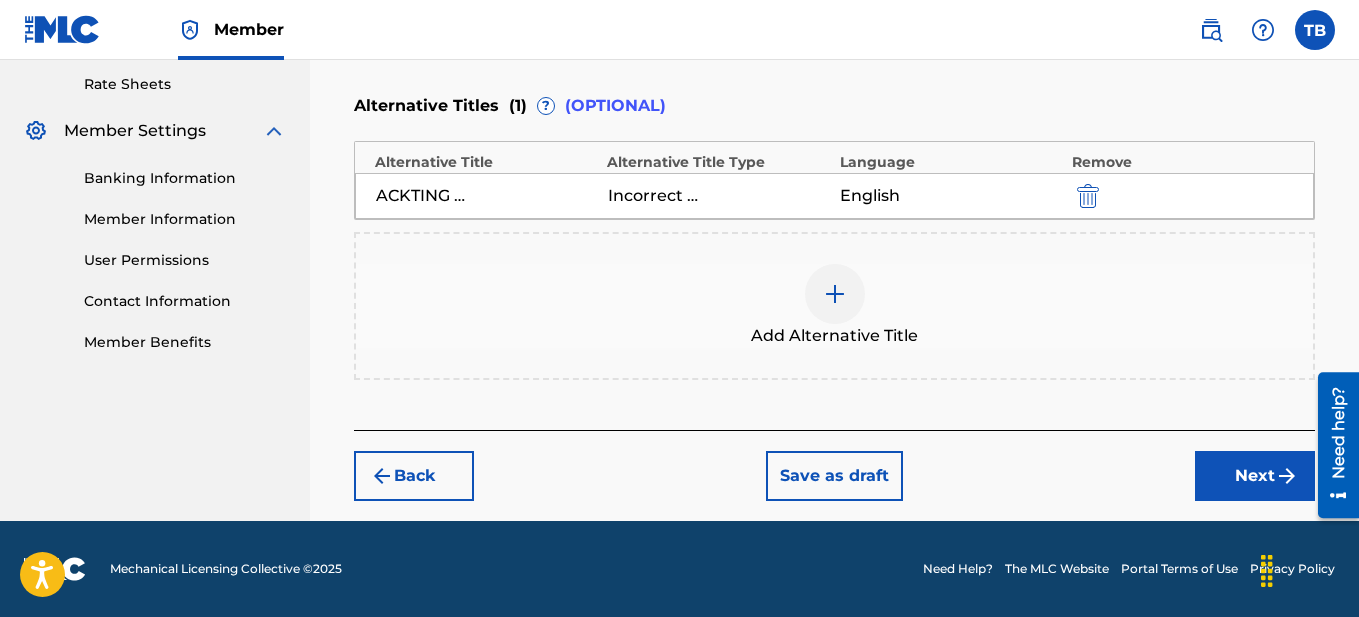 click on "Next" at bounding box center [1255, 476] 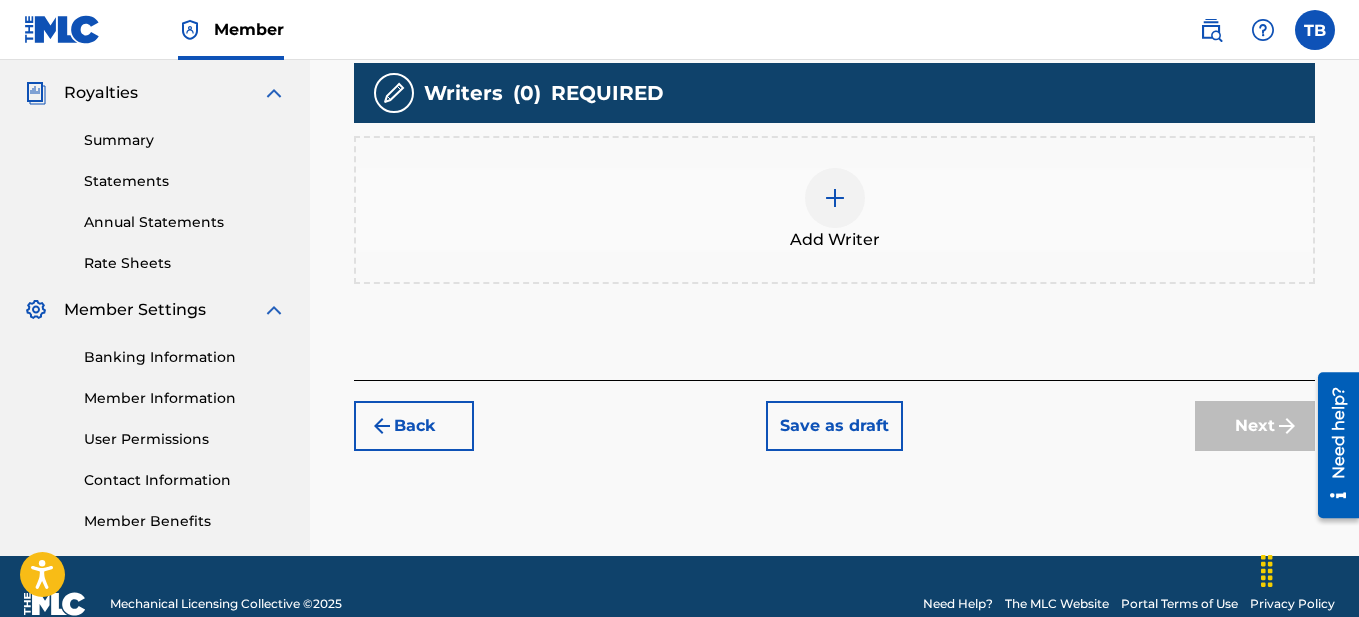 scroll, scrollTop: 623, scrollLeft: 0, axis: vertical 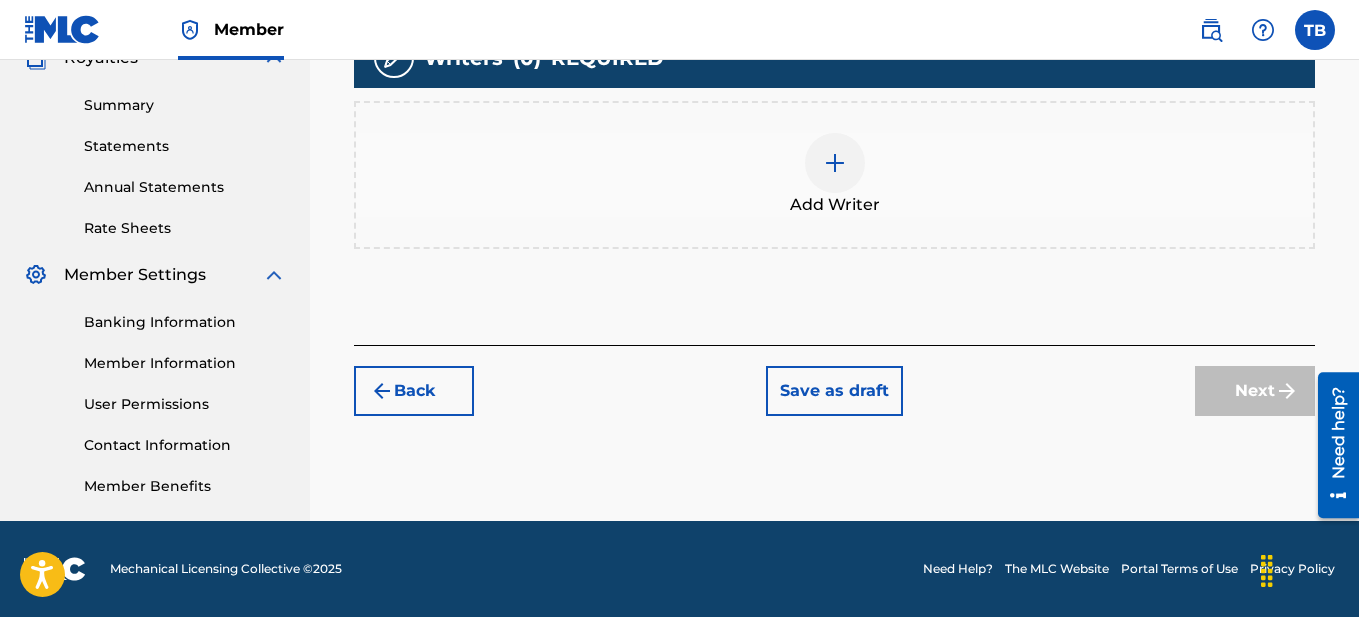 click on "Back" at bounding box center (414, 391) 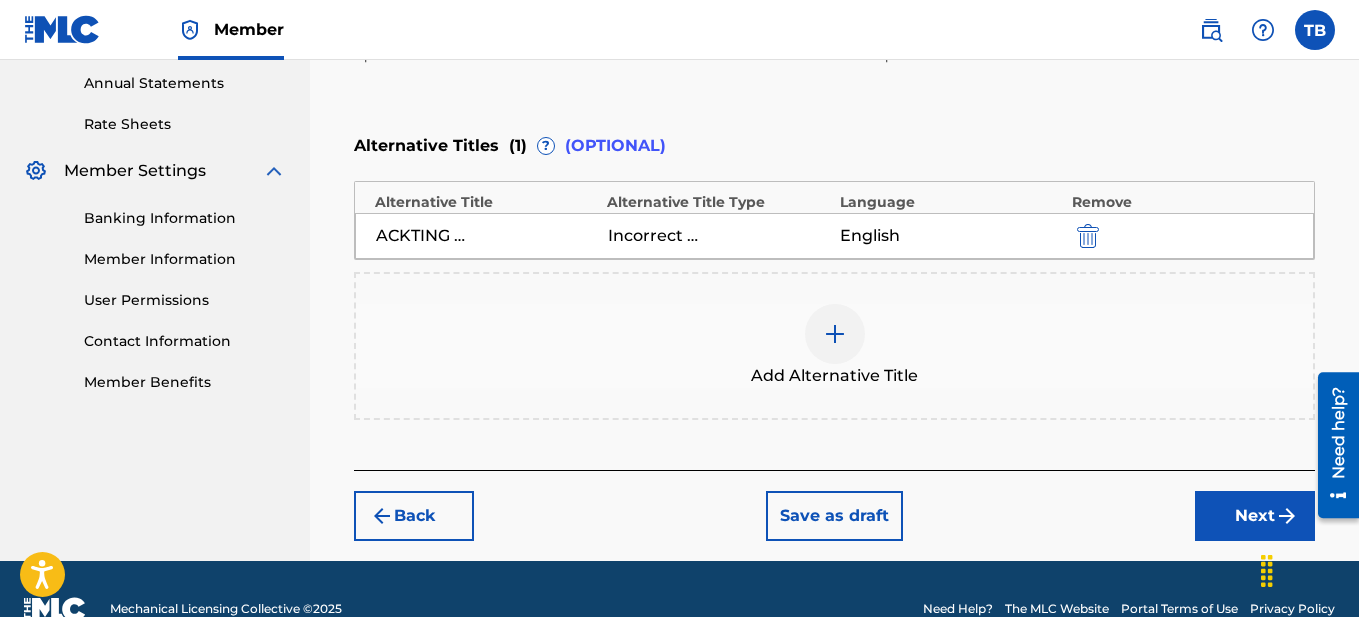scroll, scrollTop: 767, scrollLeft: 0, axis: vertical 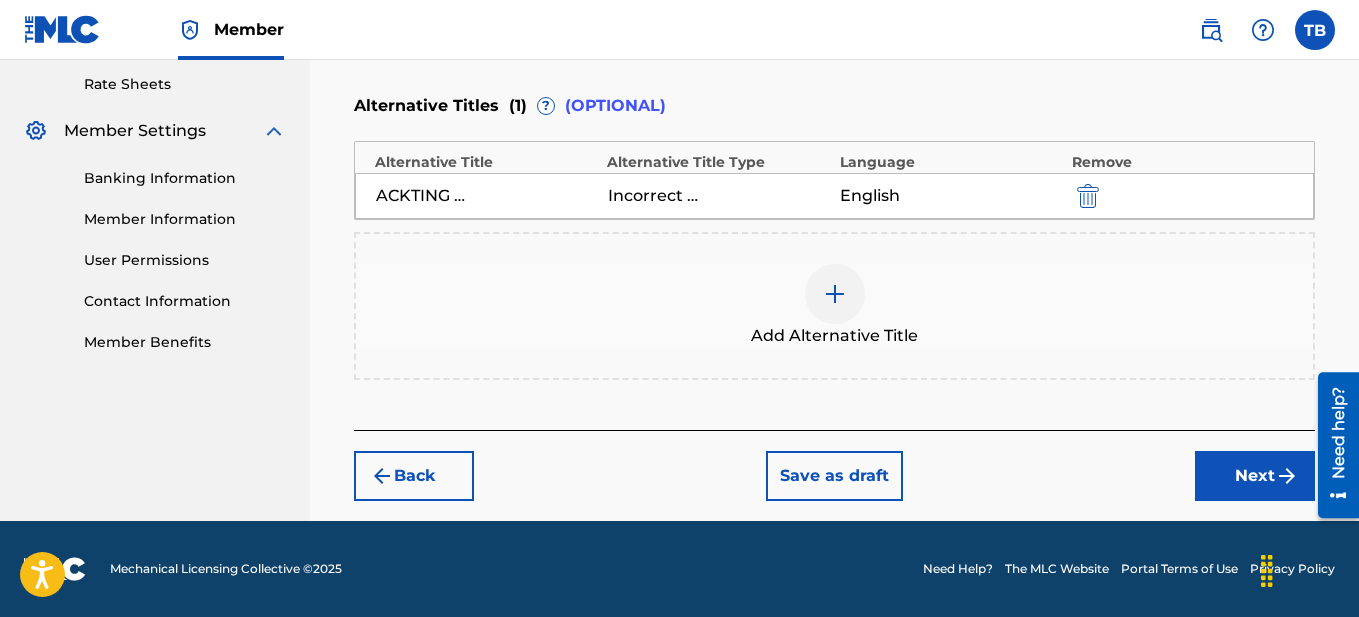 click on "Back" at bounding box center [414, 476] 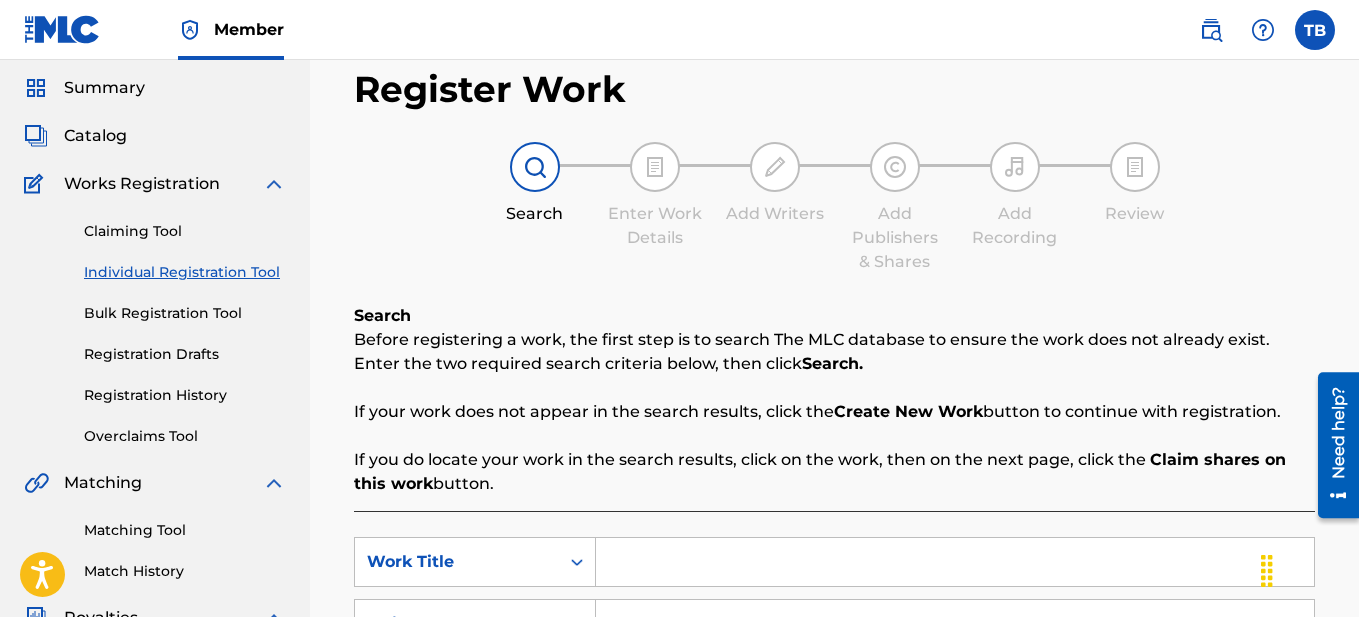 scroll, scrollTop: 0, scrollLeft: 0, axis: both 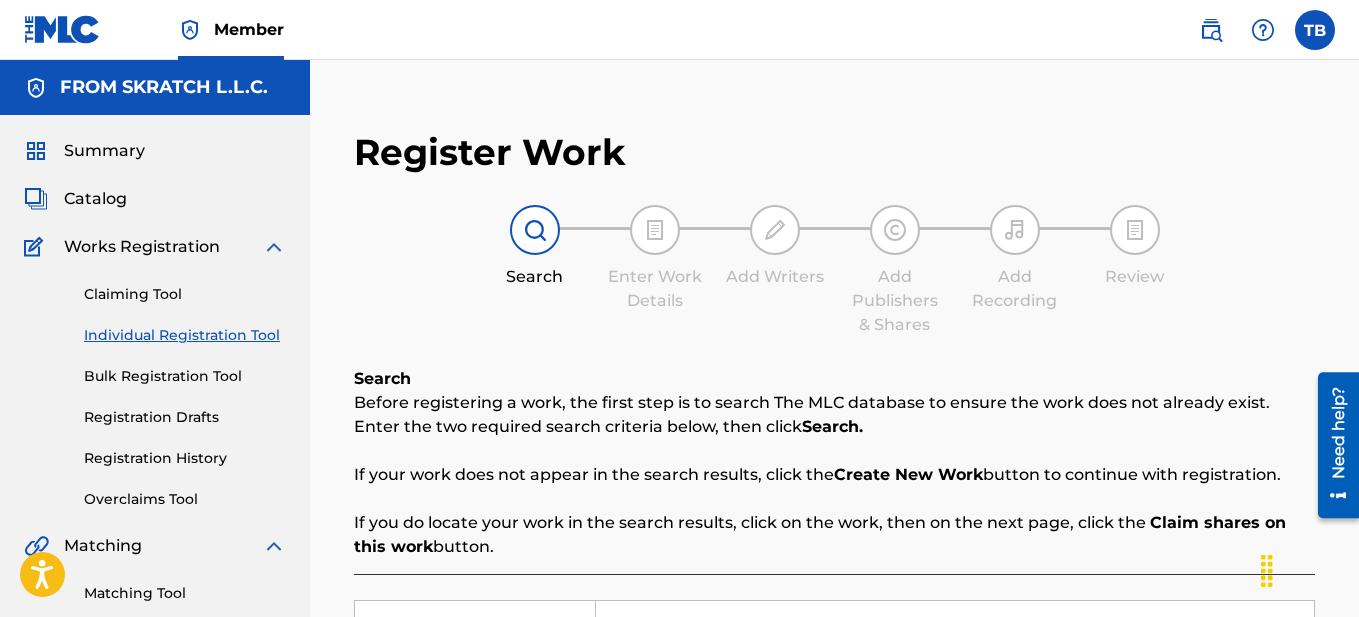 click at bounding box center (62, 29) 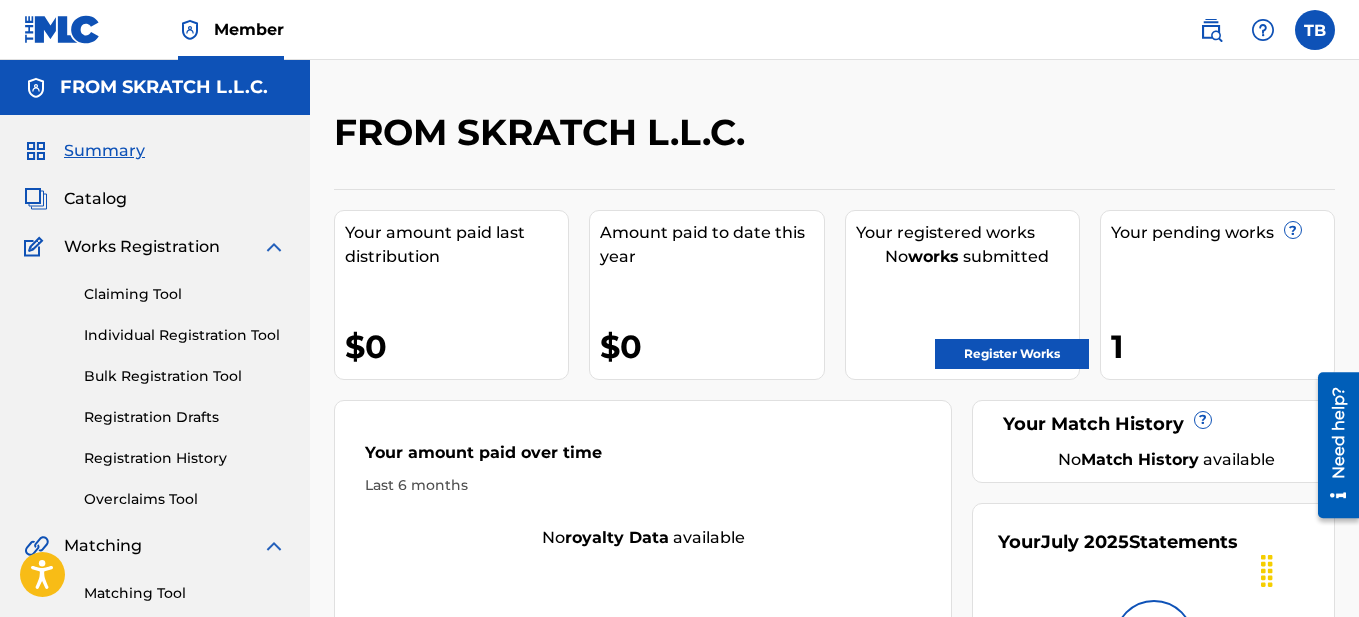 click on "Register Works" at bounding box center [1012, 354] 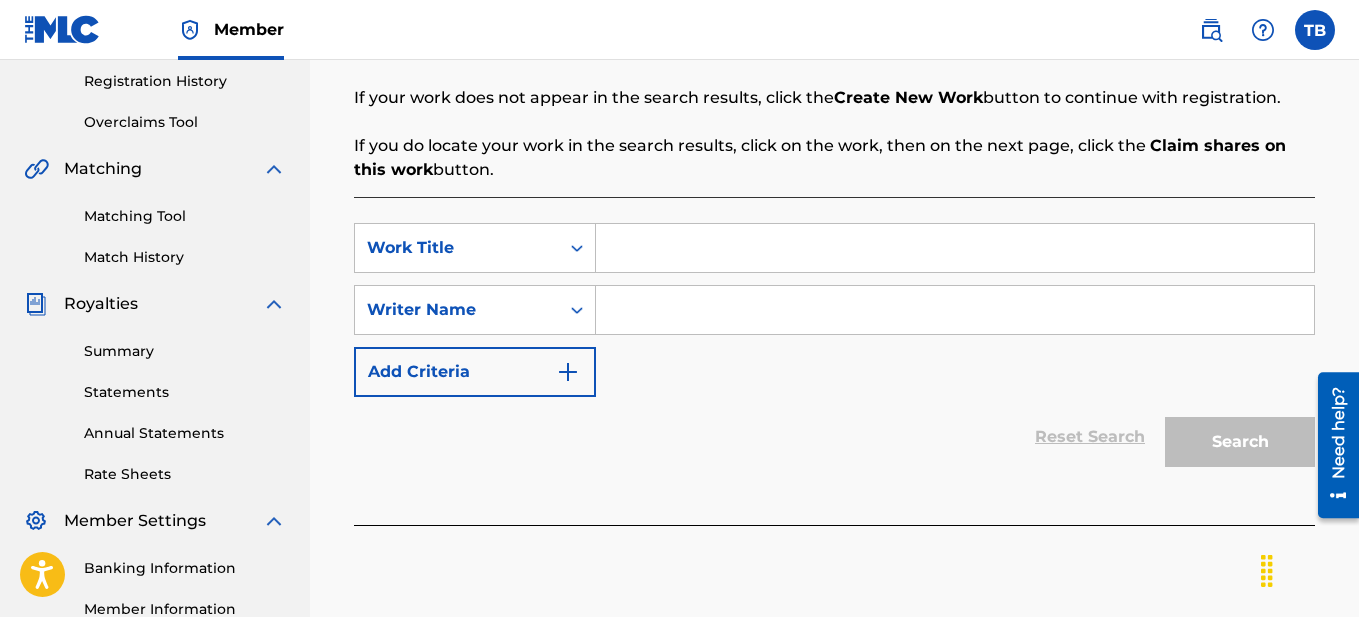 scroll, scrollTop: 399, scrollLeft: 0, axis: vertical 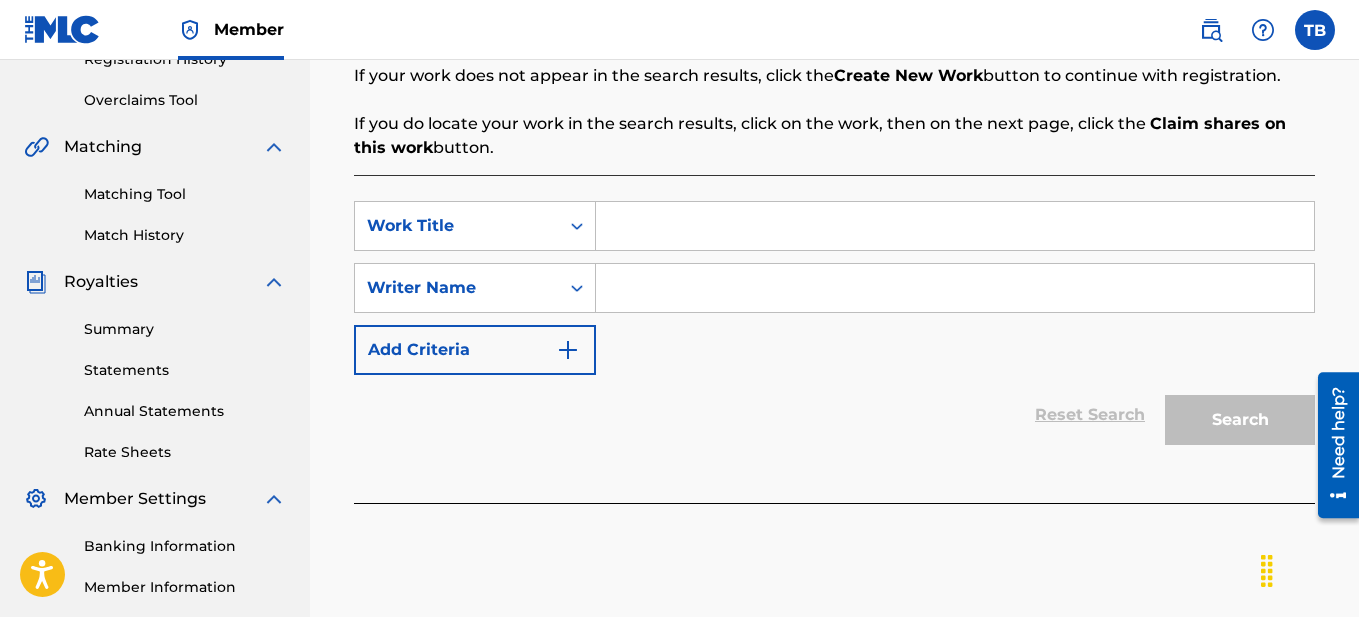click at bounding box center [955, 226] 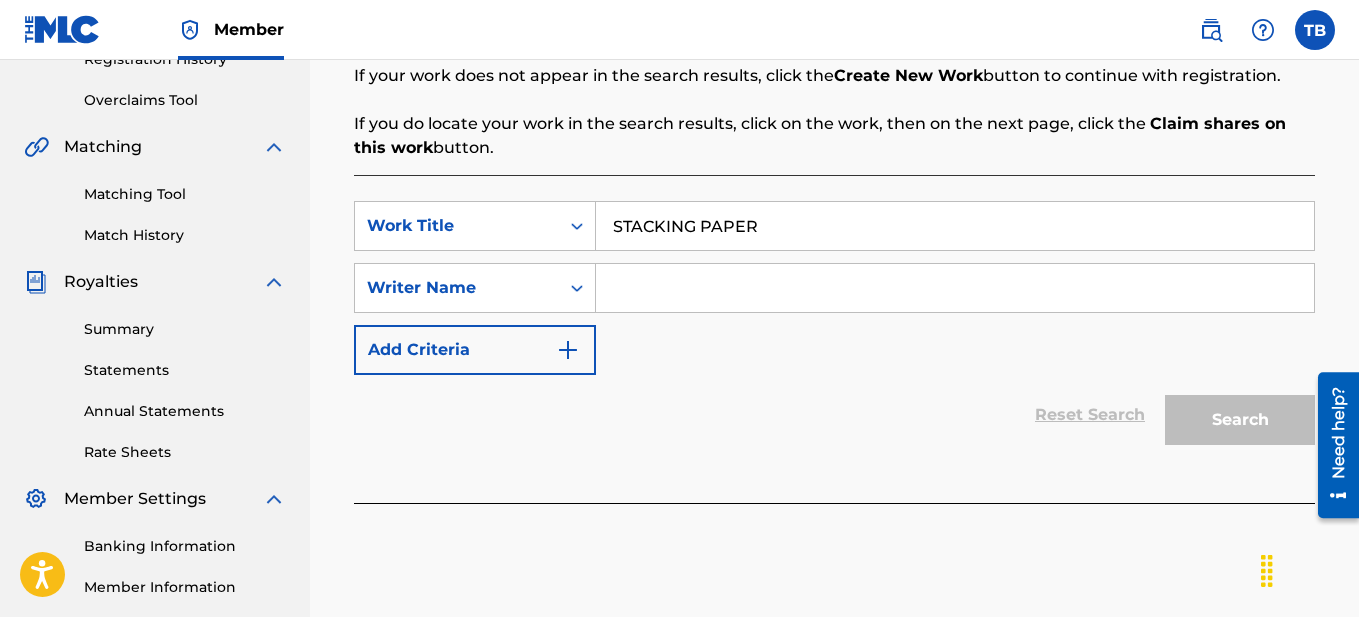 type on "STACKING PAPER" 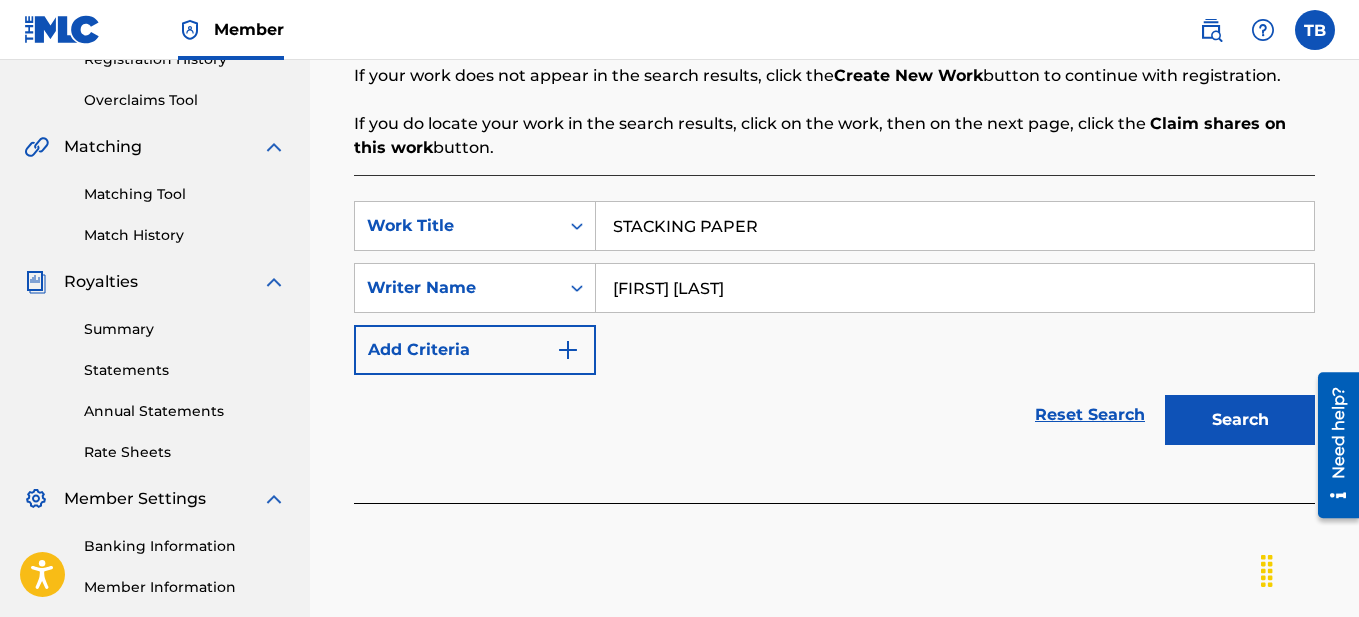 type on "[FIRST] [LAST]" 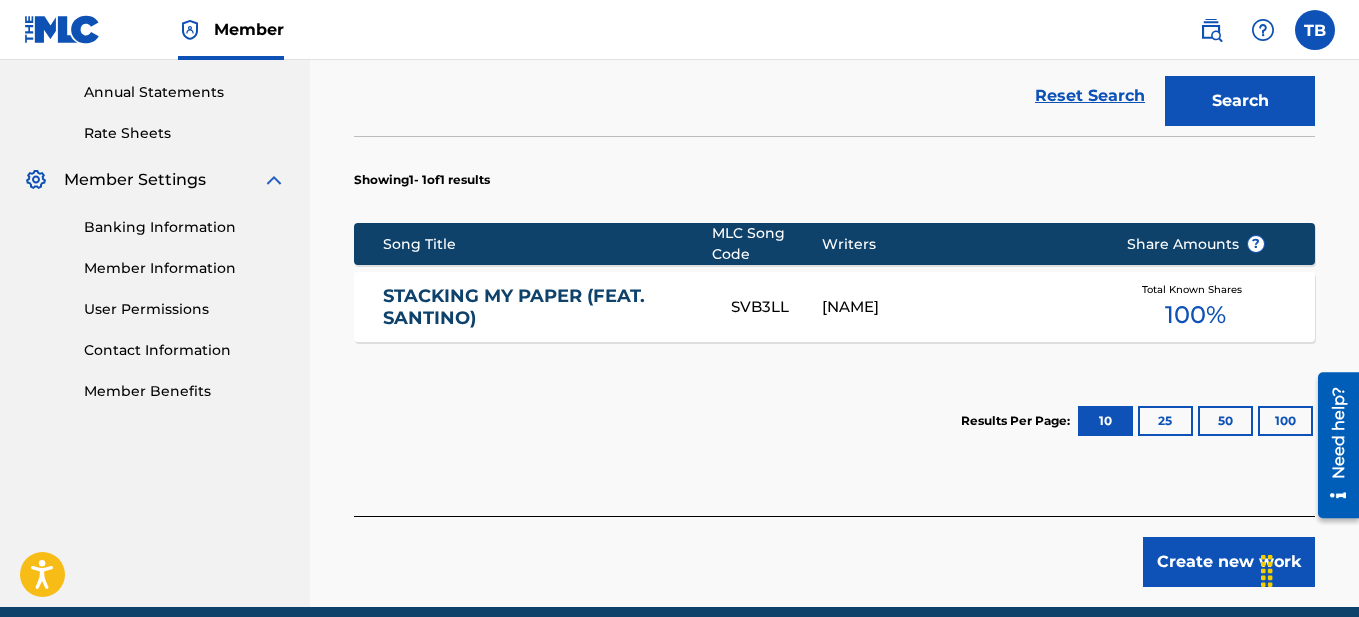 scroll, scrollTop: 0, scrollLeft: 0, axis: both 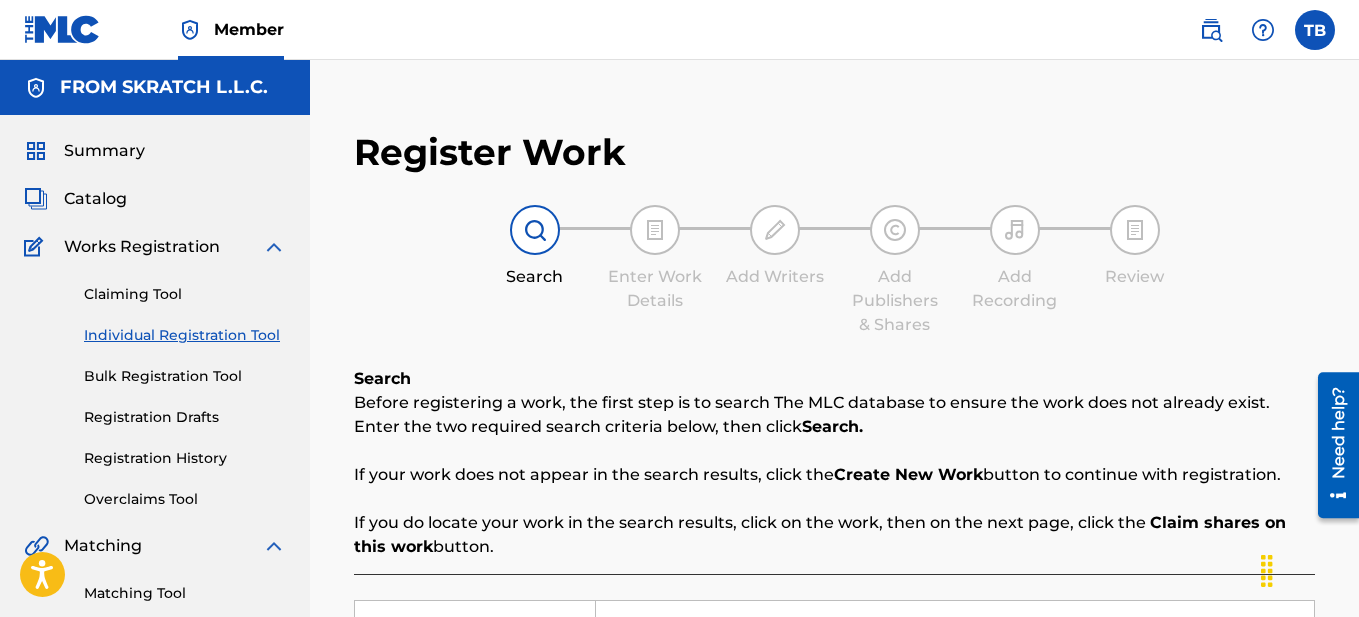 click at bounding box center [62, 29] 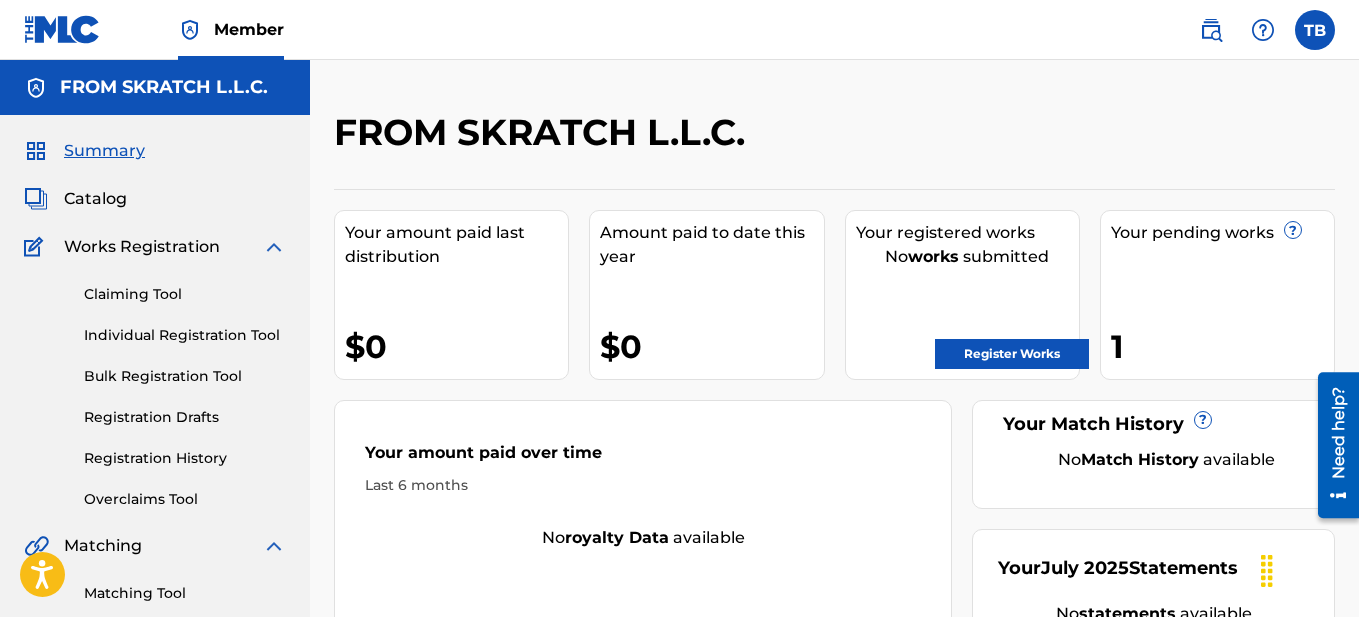 click on "Register Works" at bounding box center [1012, 354] 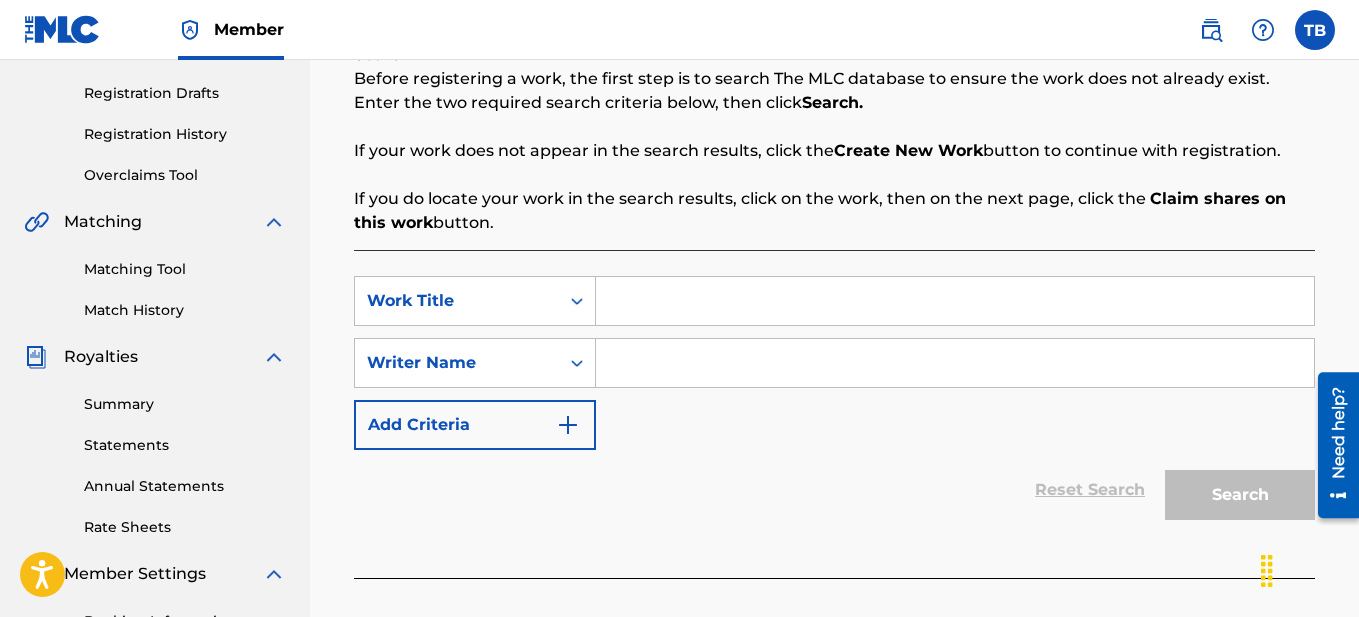 scroll, scrollTop: 332, scrollLeft: 0, axis: vertical 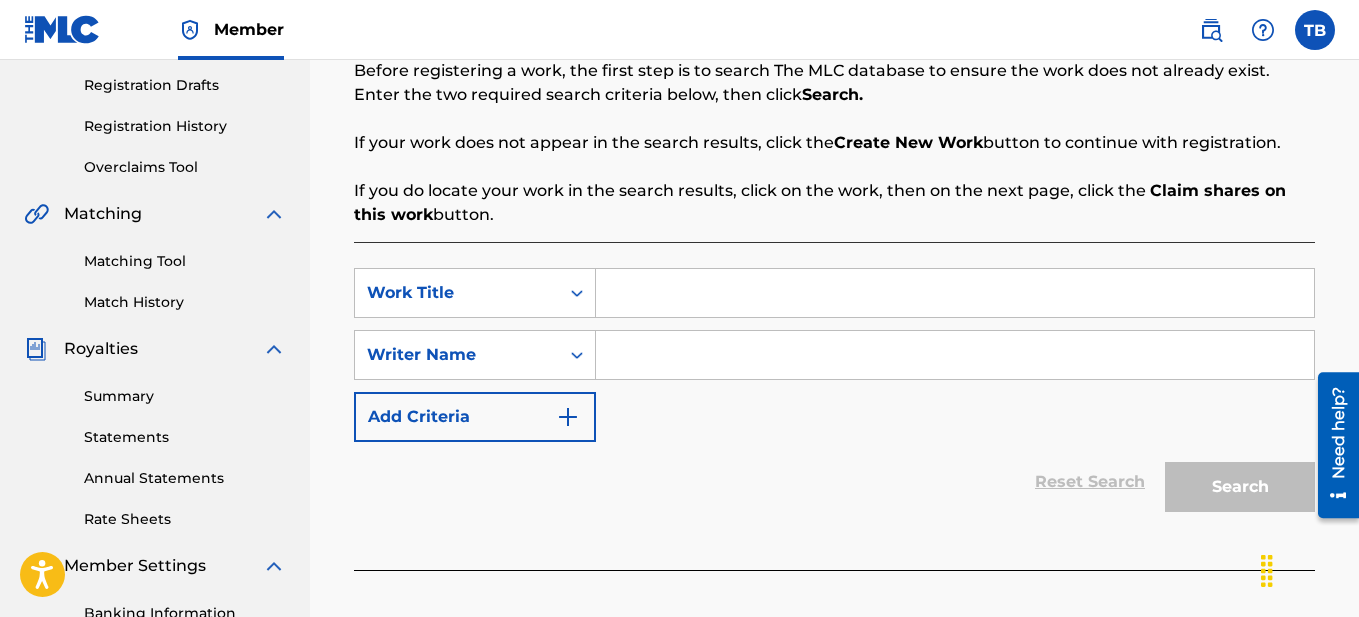 click at bounding box center [955, 293] 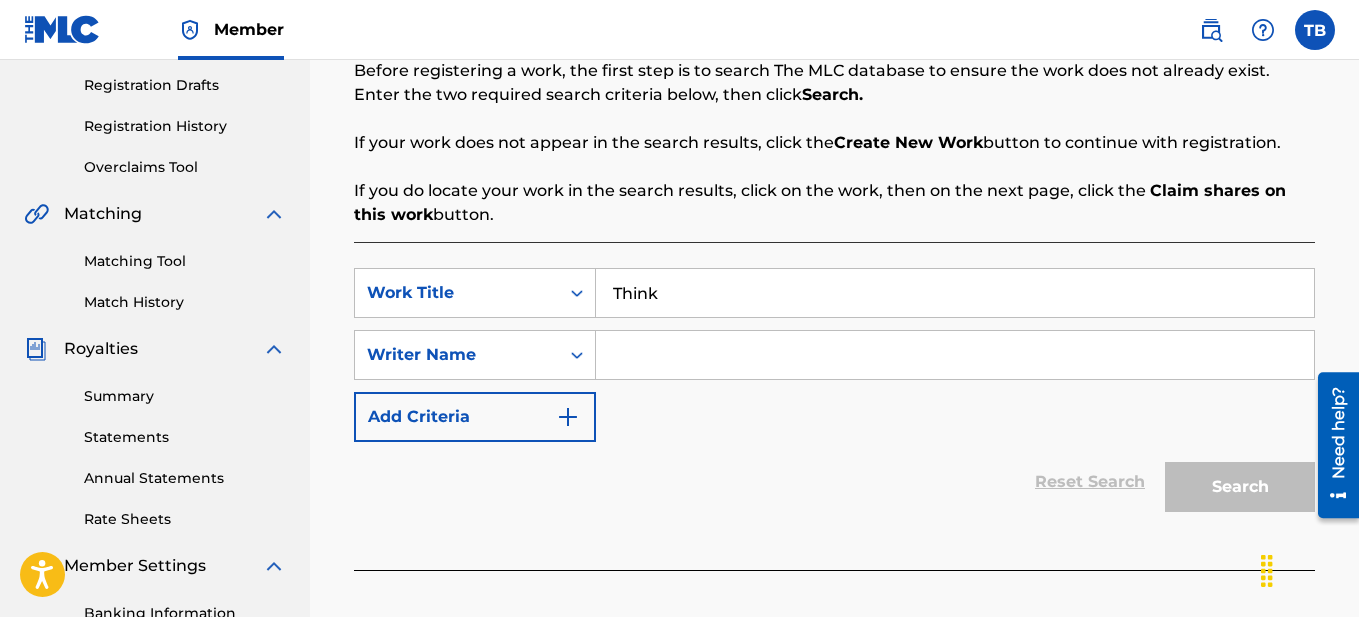 type on "Think" 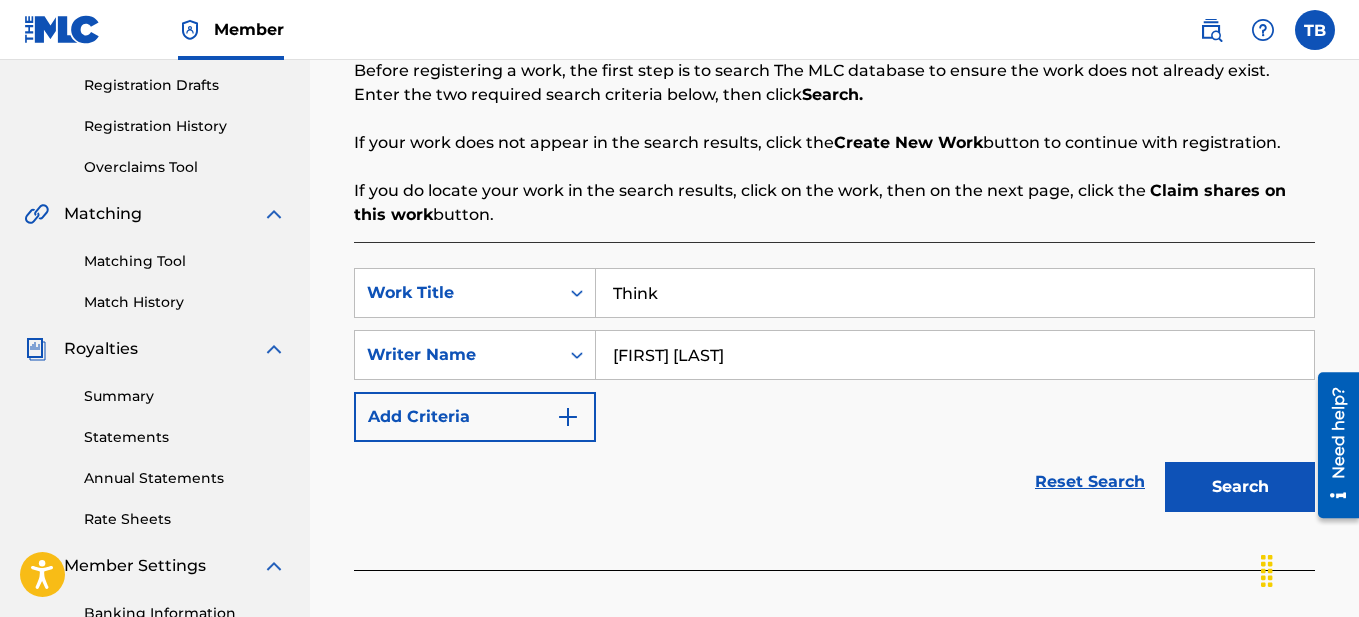 click on "Search" at bounding box center [1240, 487] 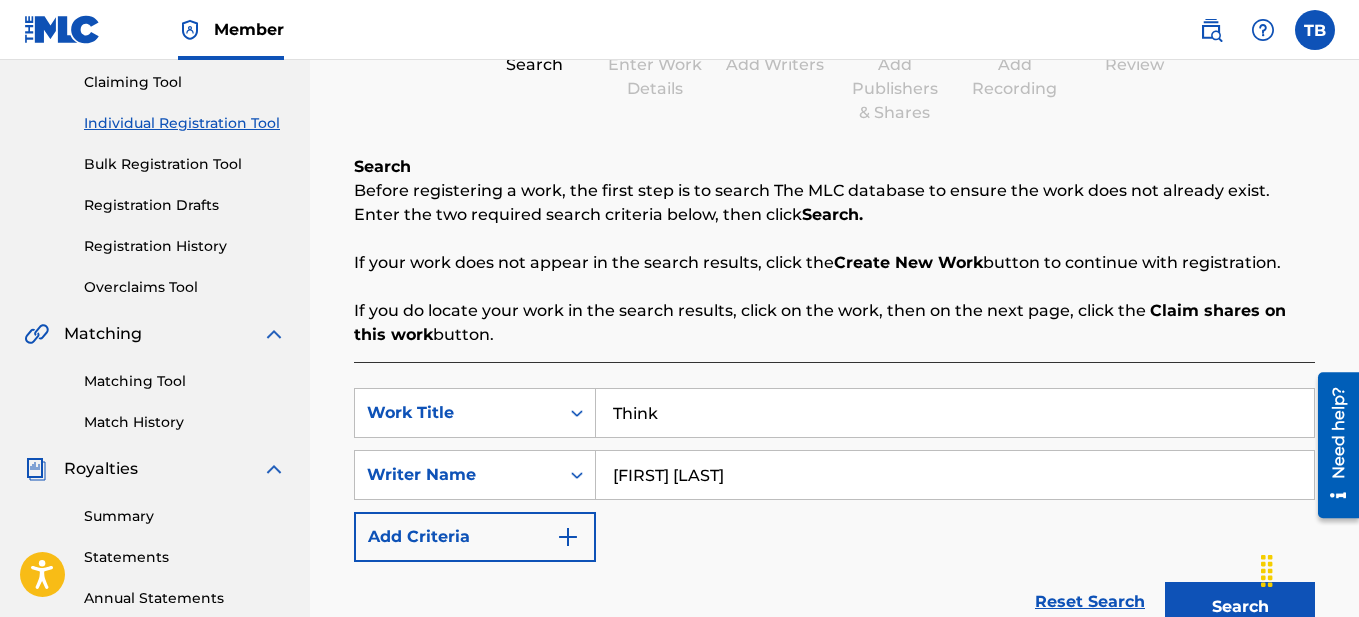 scroll, scrollTop: 245, scrollLeft: 0, axis: vertical 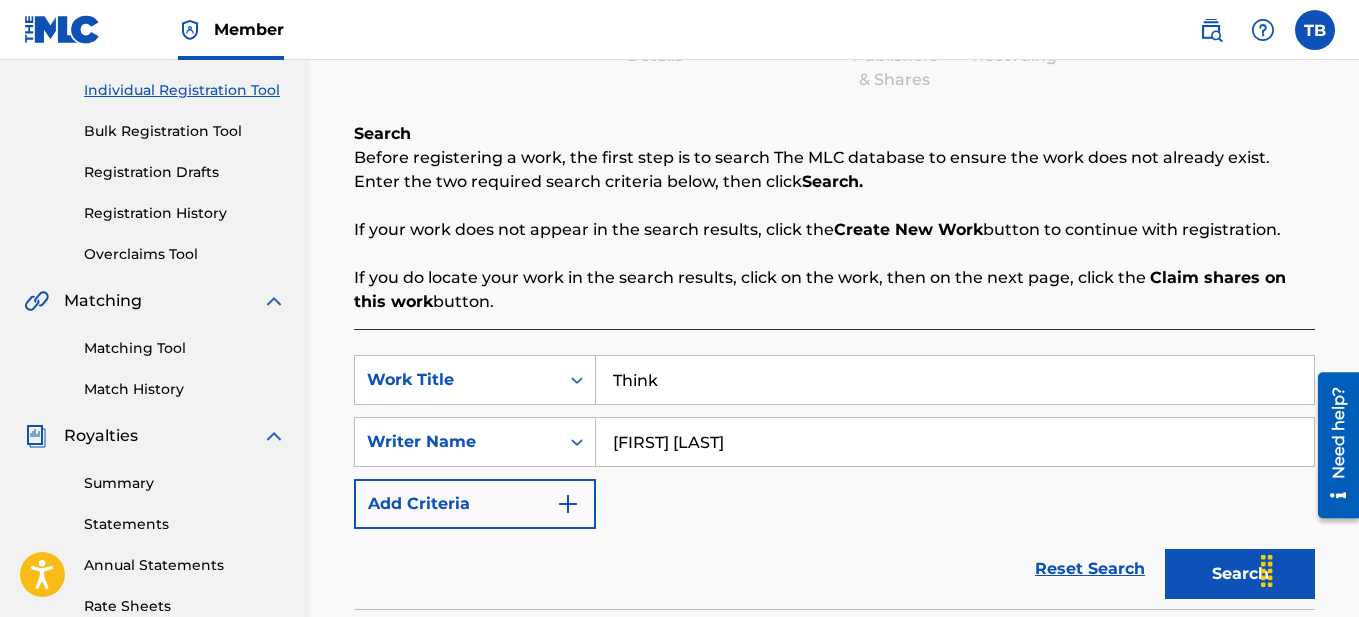 click on "[FIRST] [LAST]" at bounding box center [955, 442] 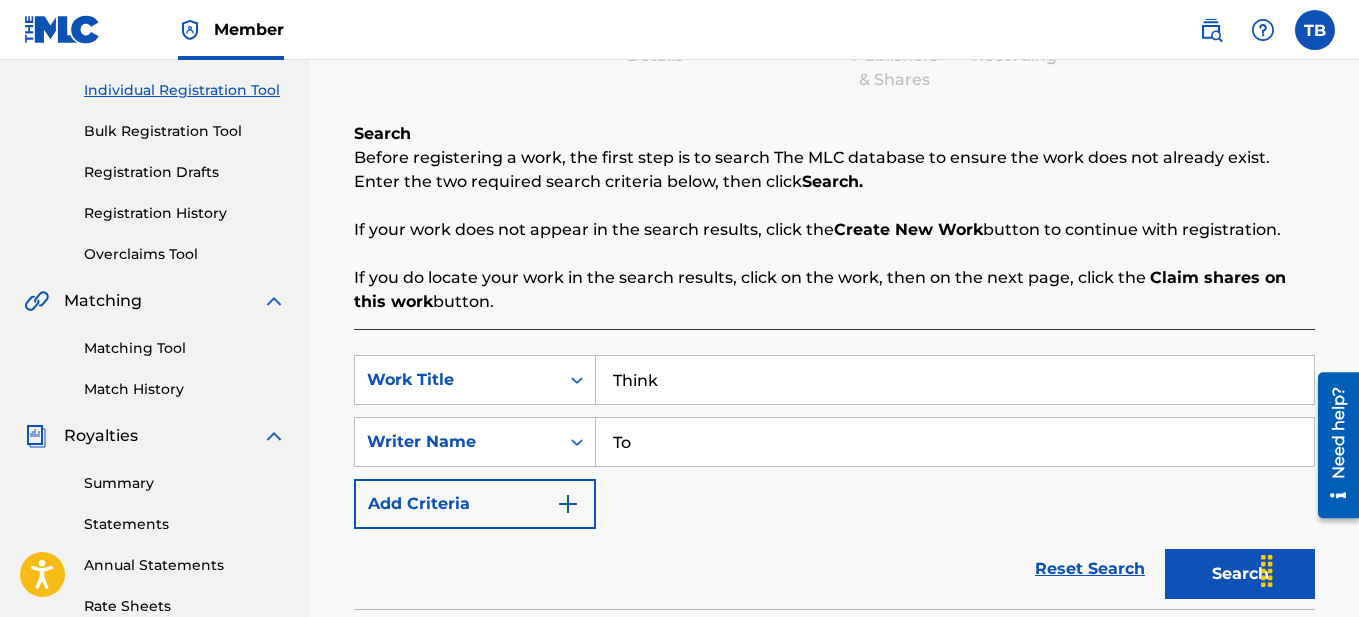 type on "T" 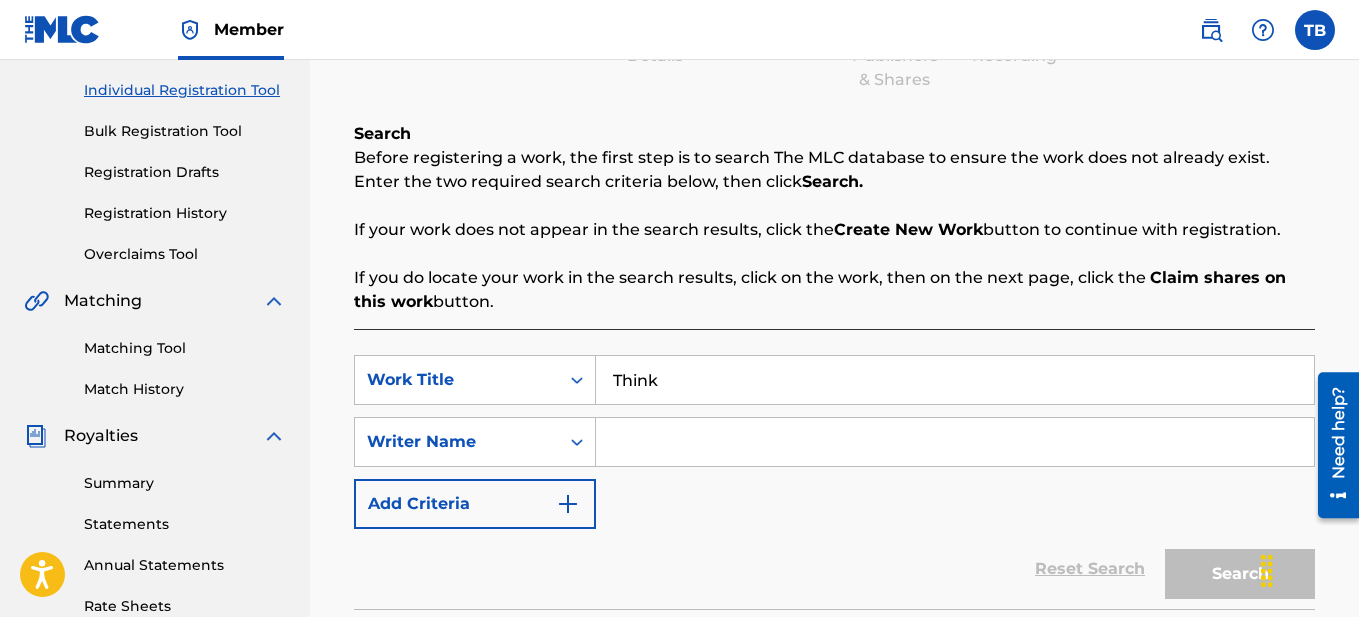type 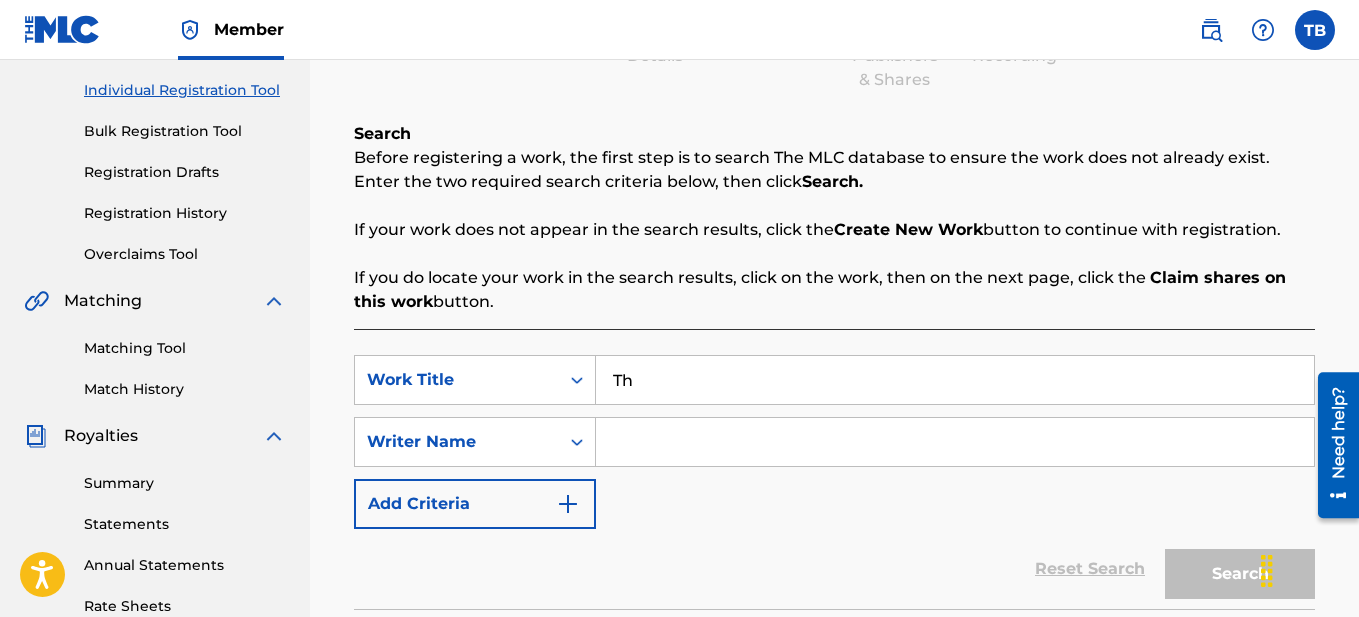 type on "T" 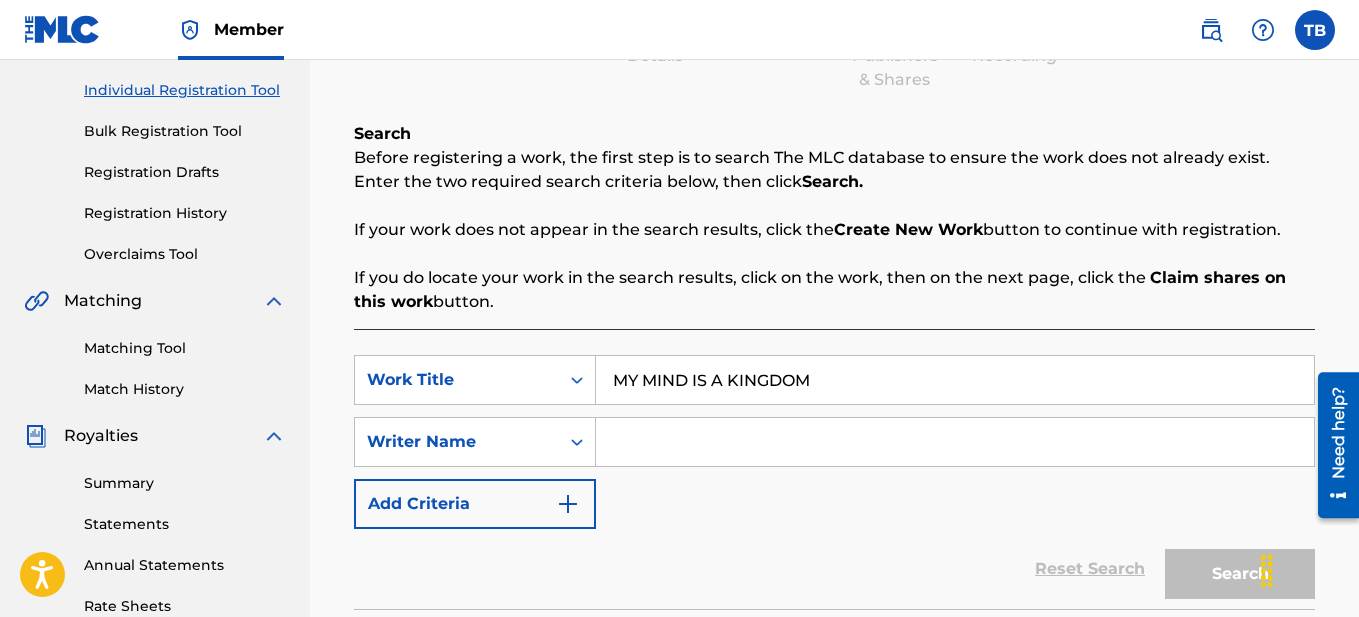 type on "MY MIND IS A KINGDOM" 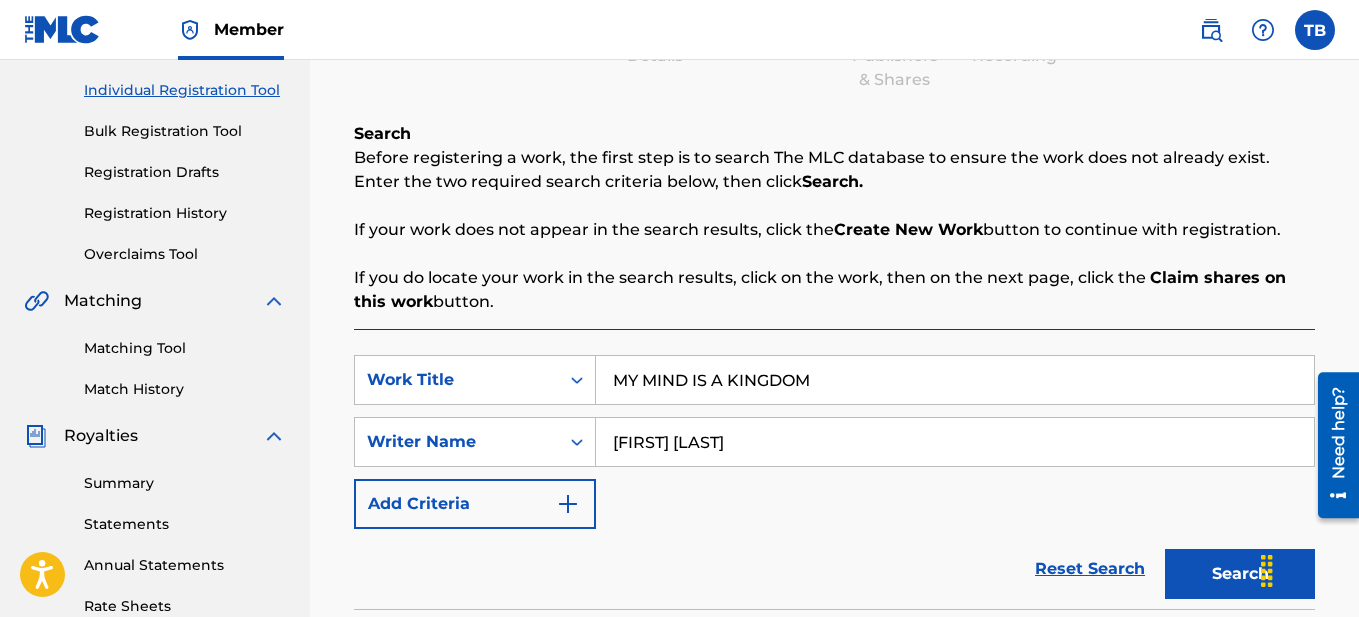 type on "[FIRST] [LAST]" 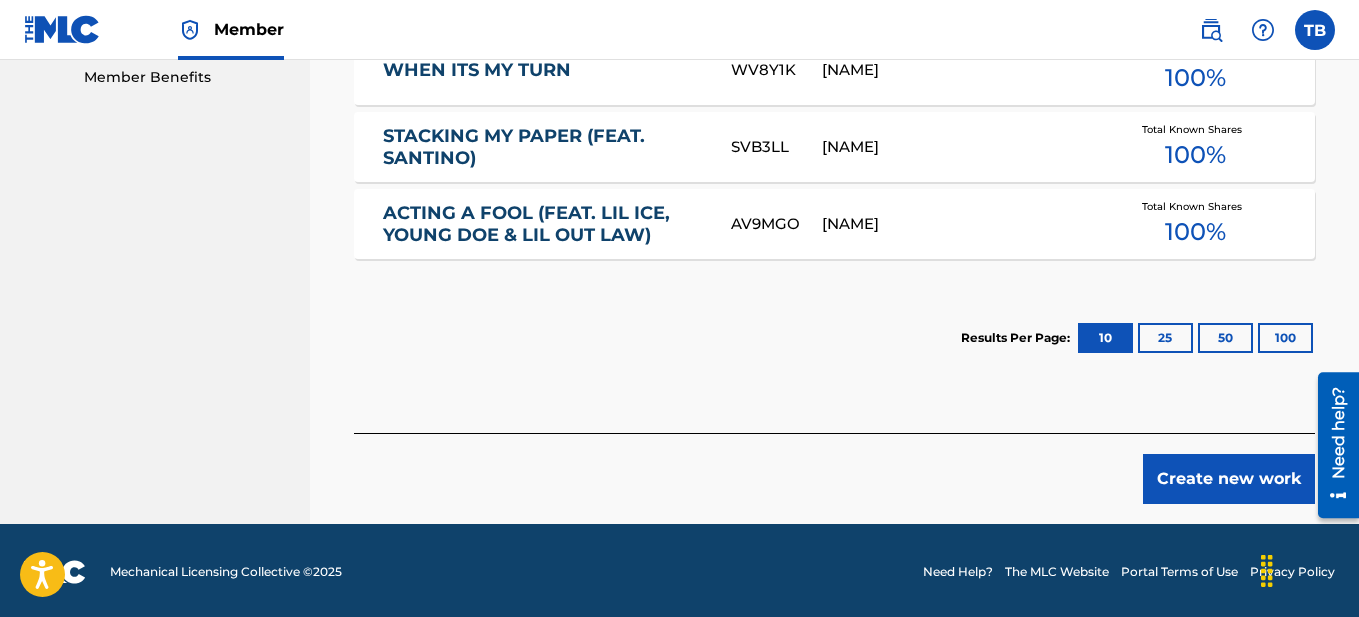 scroll, scrollTop: 1035, scrollLeft: 0, axis: vertical 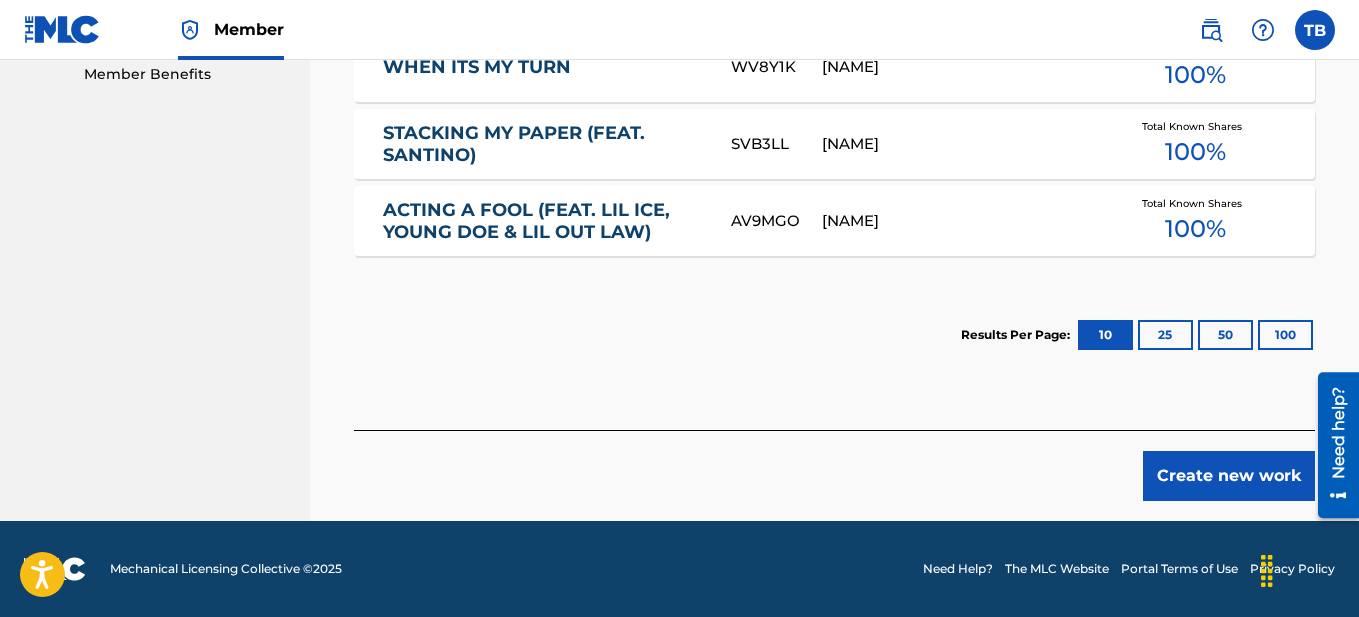 click on "Create new work" at bounding box center [1229, 476] 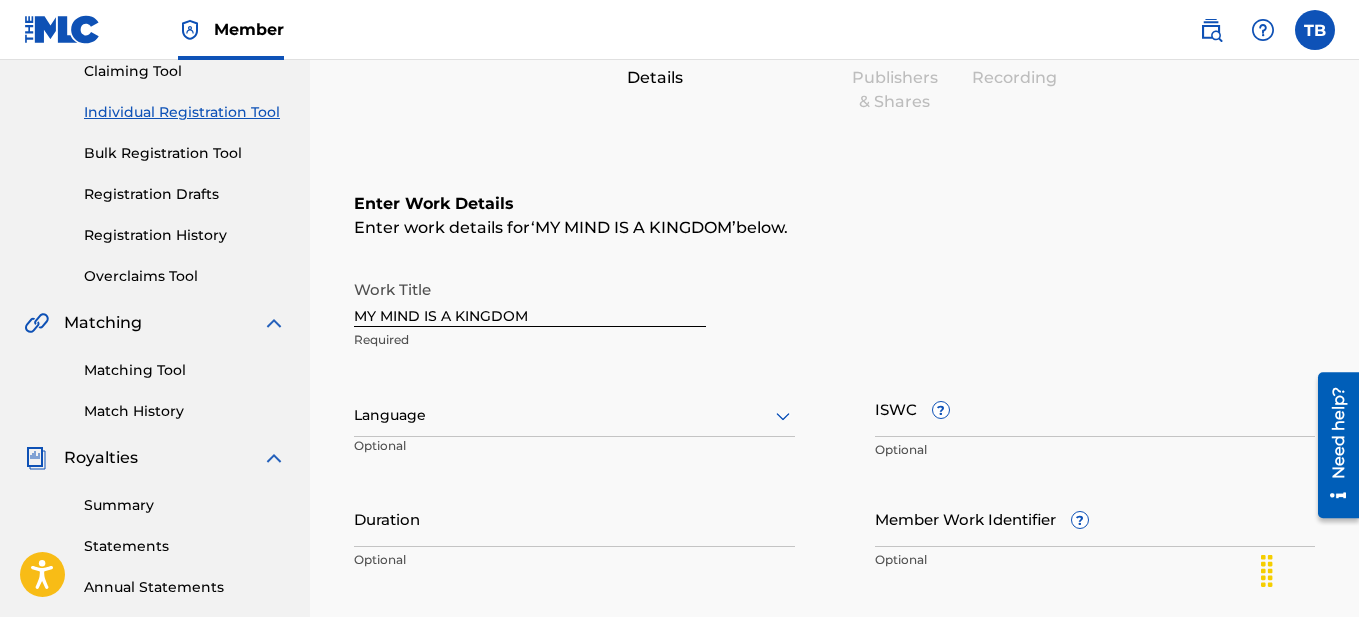 scroll, scrollTop: 247, scrollLeft: 0, axis: vertical 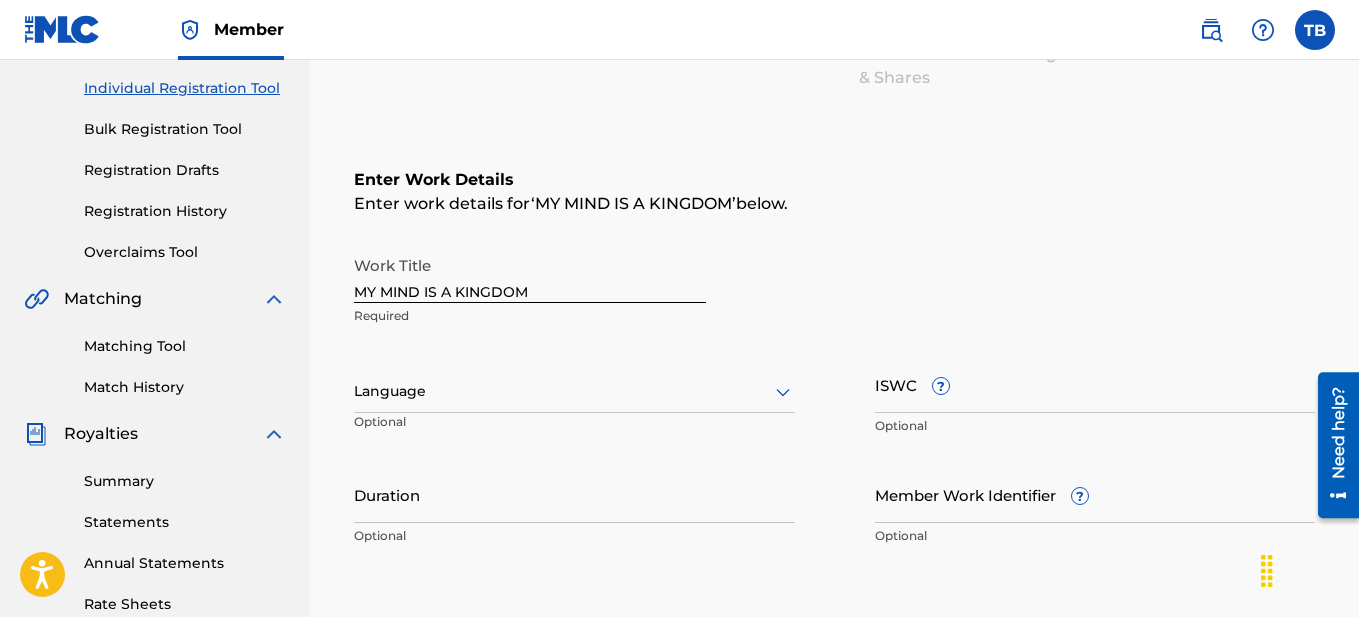click at bounding box center (574, 391) 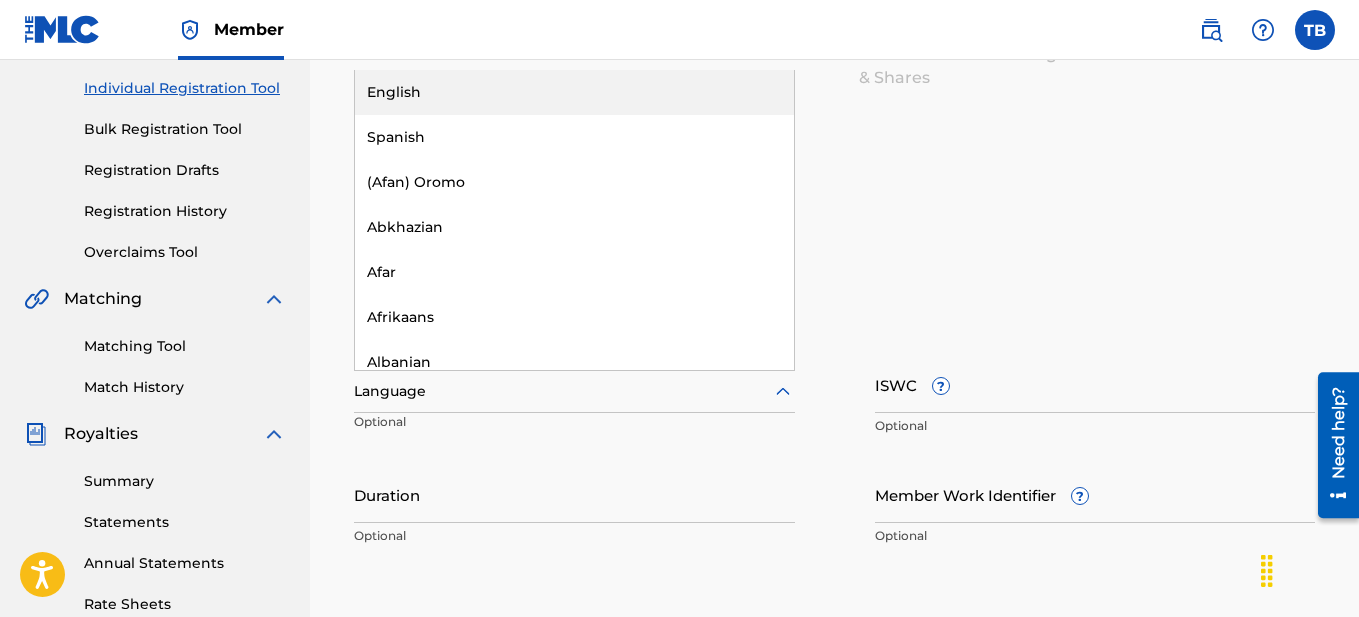 click on "English" at bounding box center (574, 92) 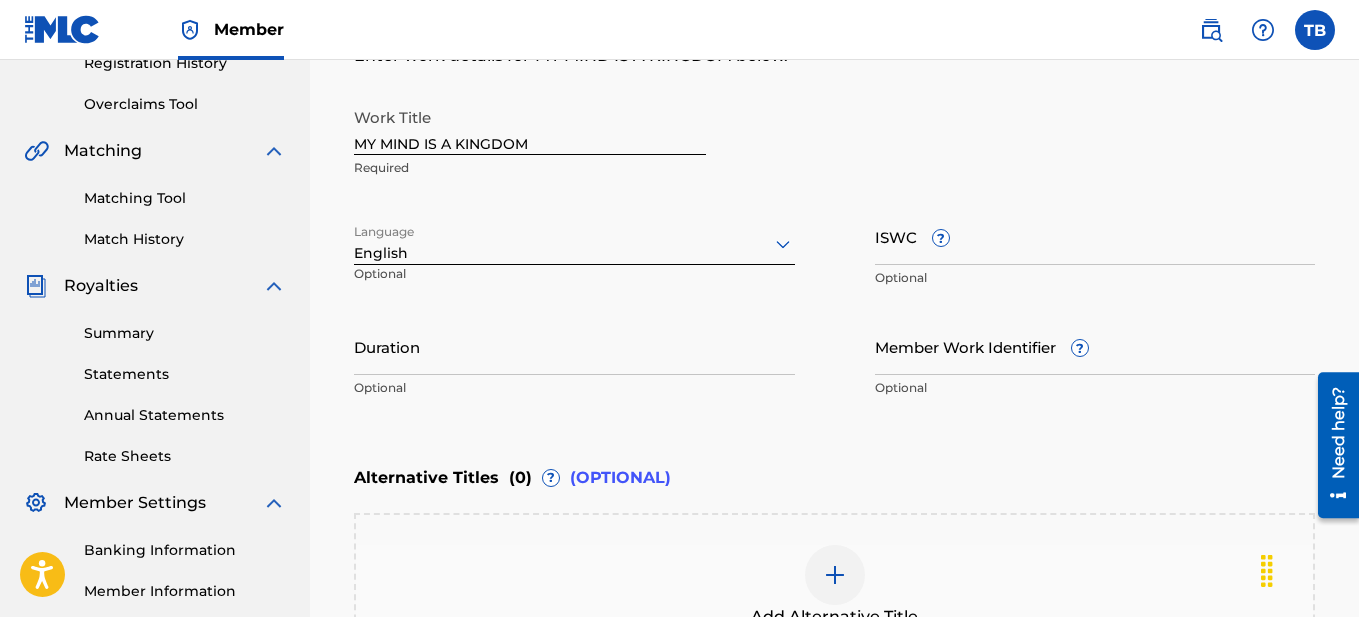 scroll, scrollTop: 407, scrollLeft: 0, axis: vertical 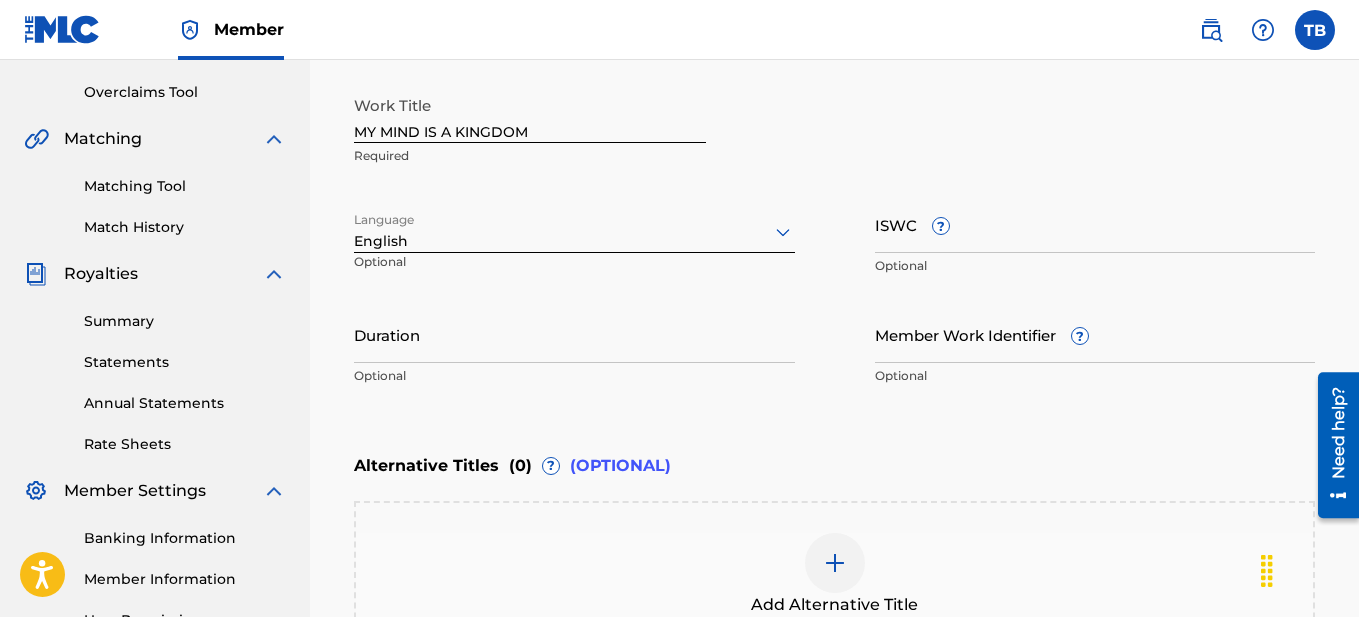 click on "Duration" at bounding box center [574, 334] 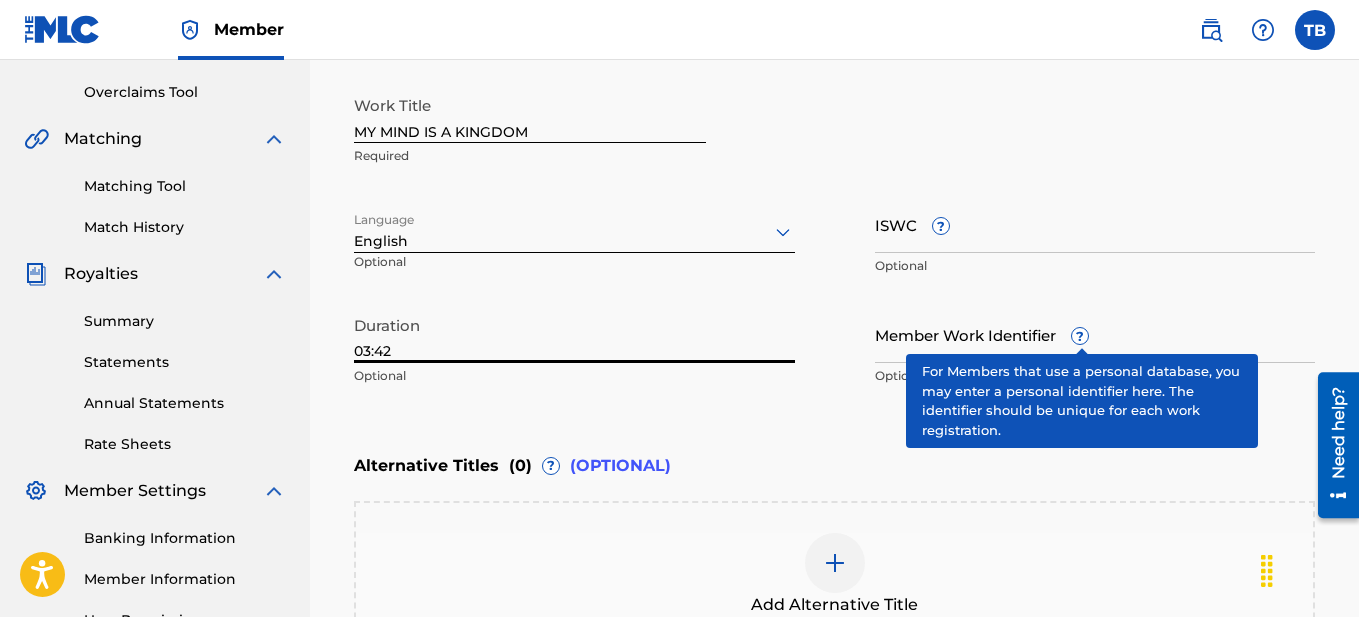 type on "03:42" 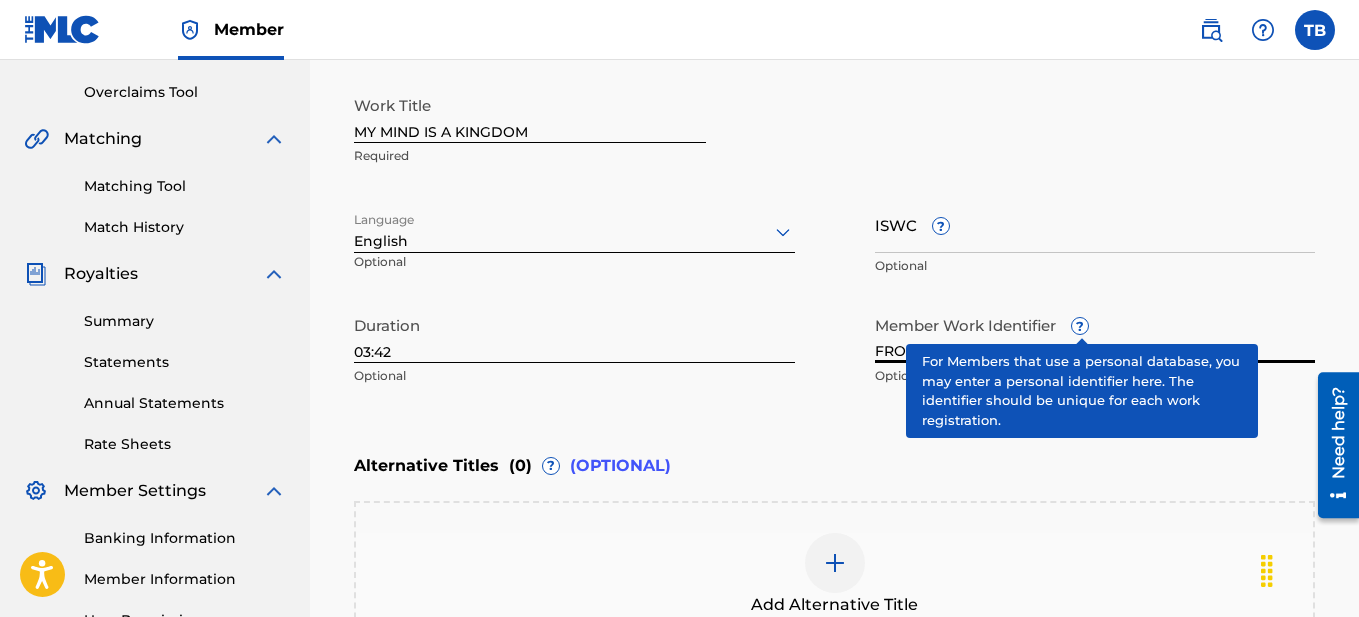 type on "FROM SKRATCH L.L.C." 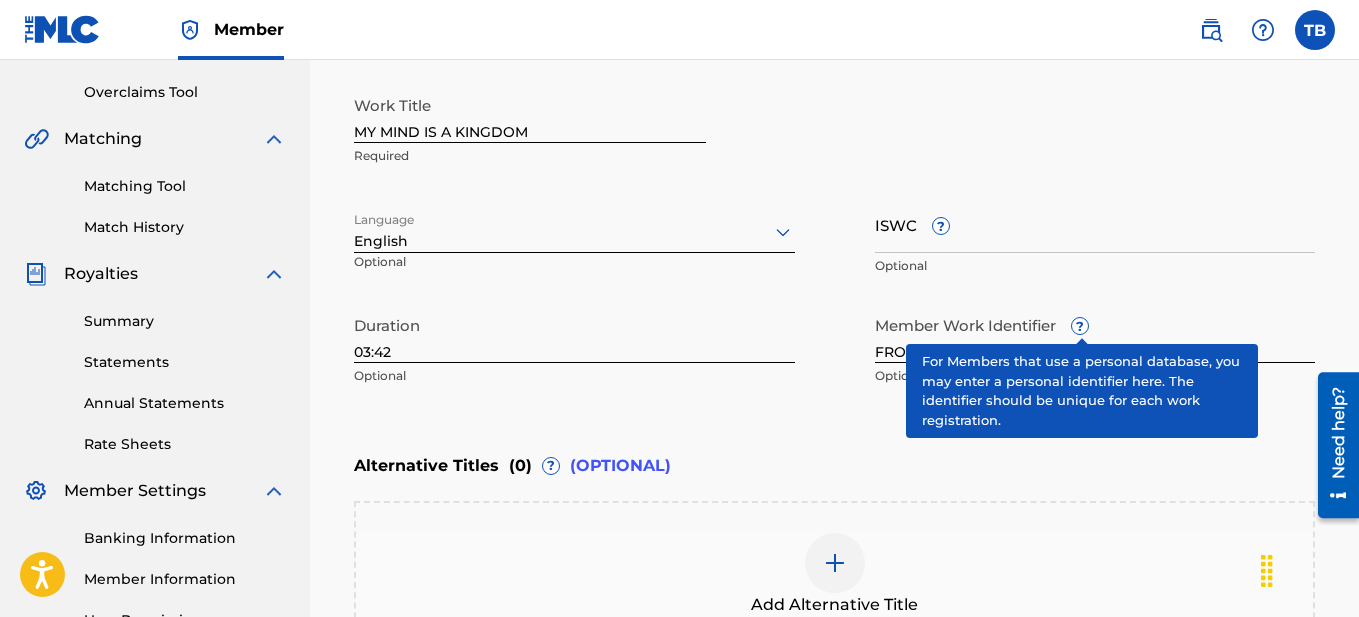 click on "Enter Work Details Enter work details for  ‘ MY MIND IS A KINGDOM ’  below. Work Title   MY MIND IS A KINGDOM Required Language English Optional ISWC   ? Optional Duration   03:42 Optional Member Work Identifier   ? FROMSKRATCHLLC Optional" at bounding box center (834, 202) 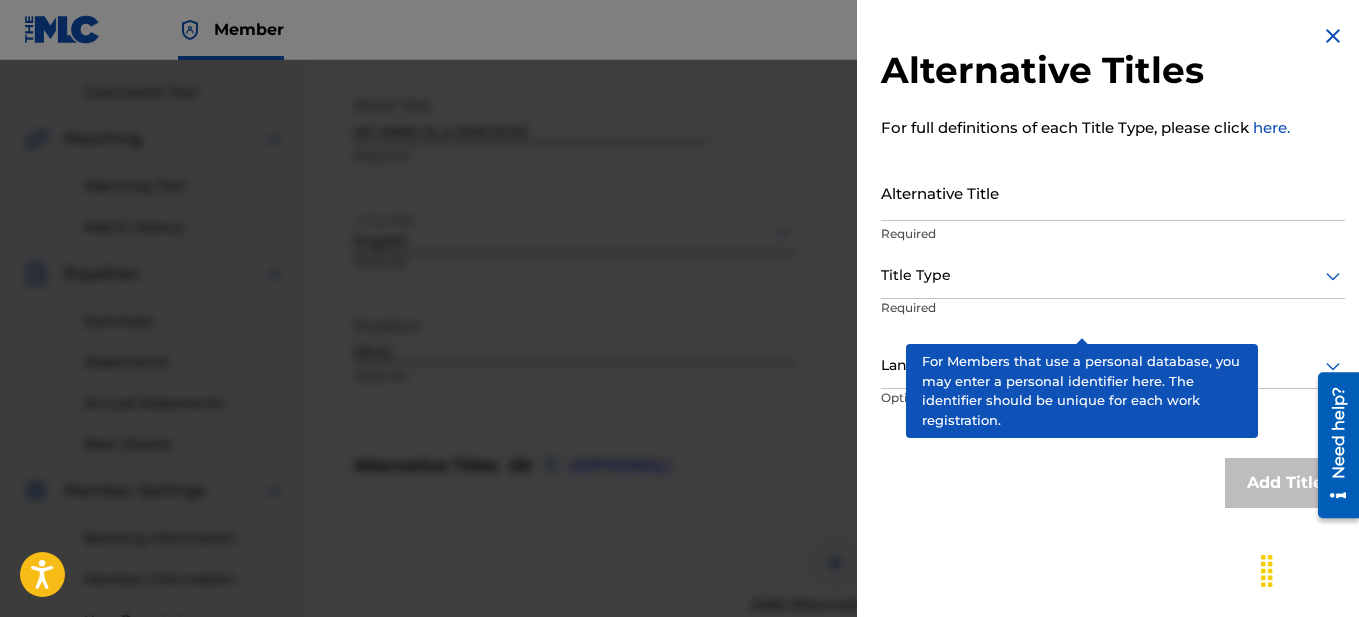click at bounding box center [1333, 36] 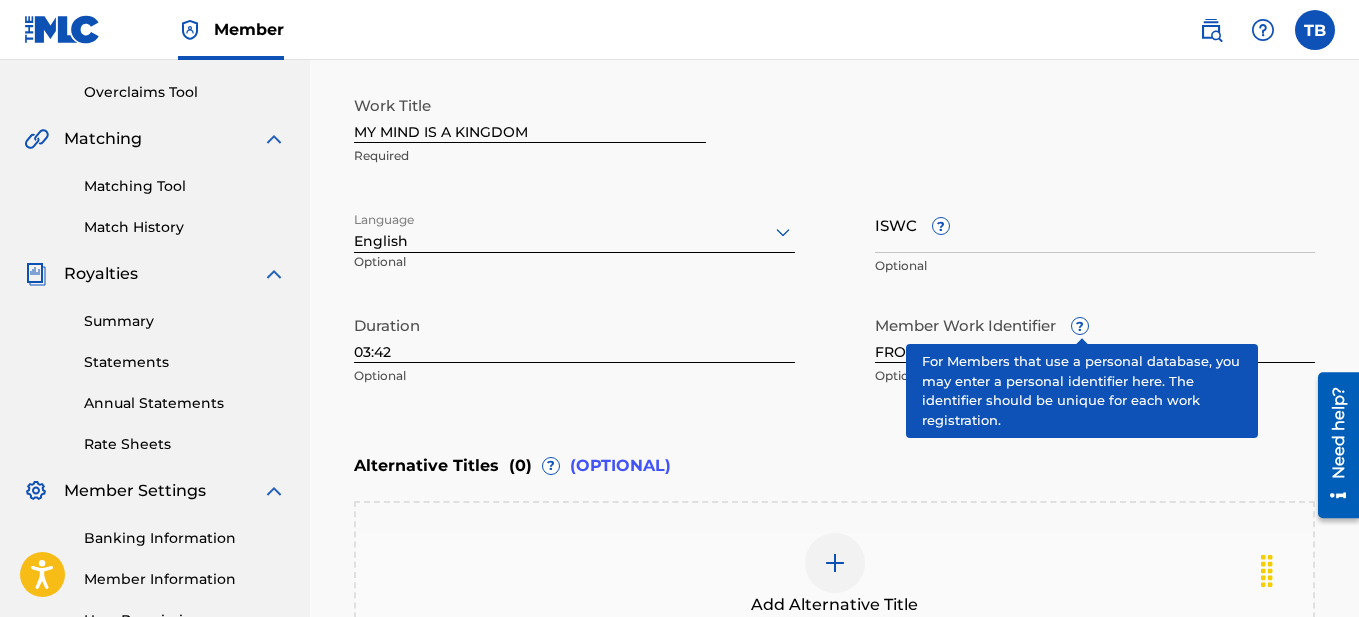 click on "Add Alternative Title" at bounding box center (834, 575) 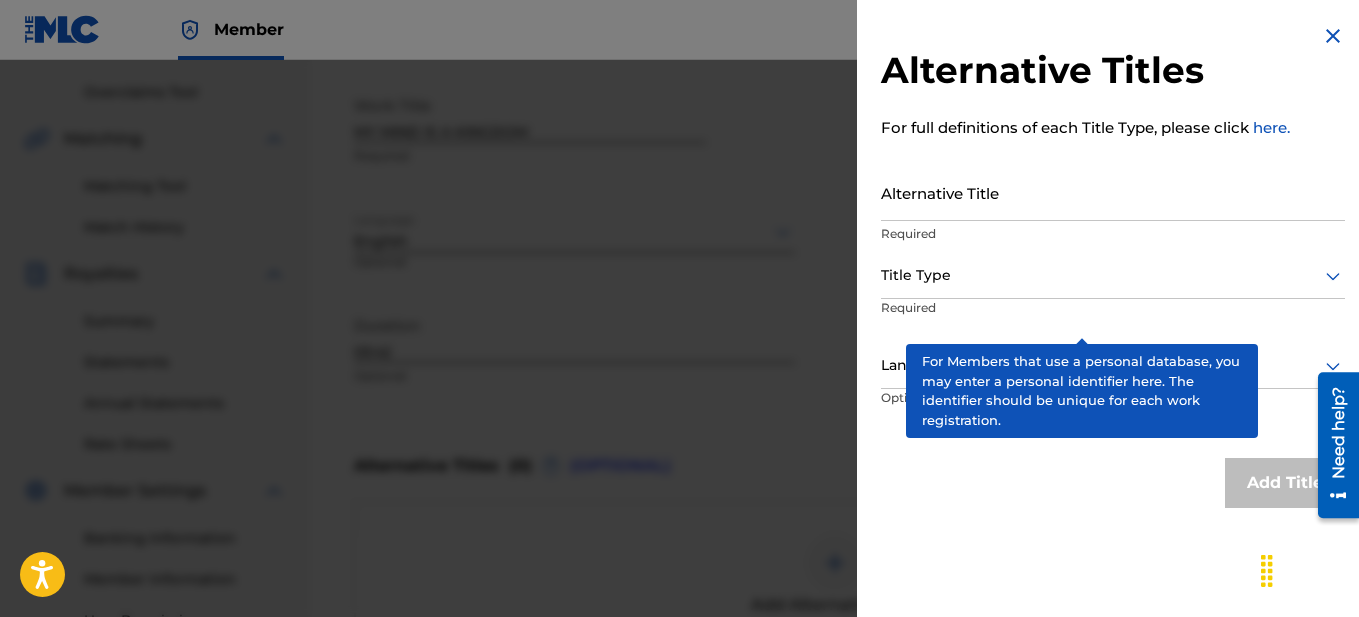 click at bounding box center (679, 368) 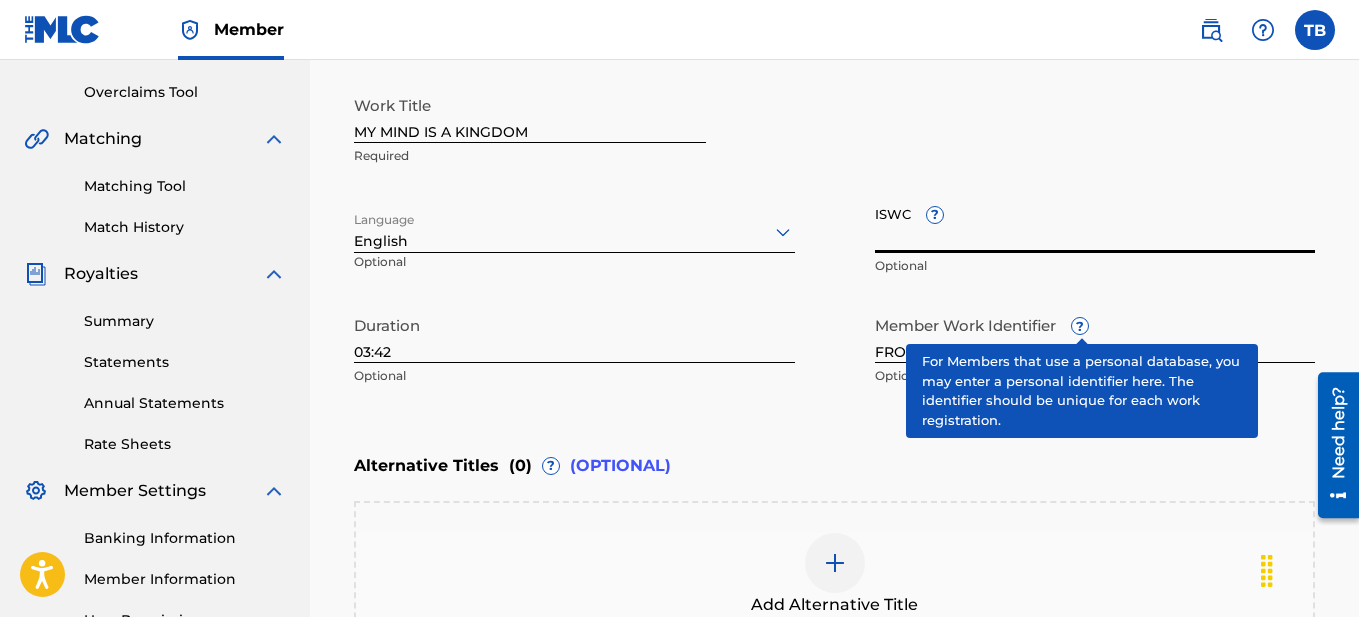 click on "ISWC   ?" at bounding box center (1095, 224) 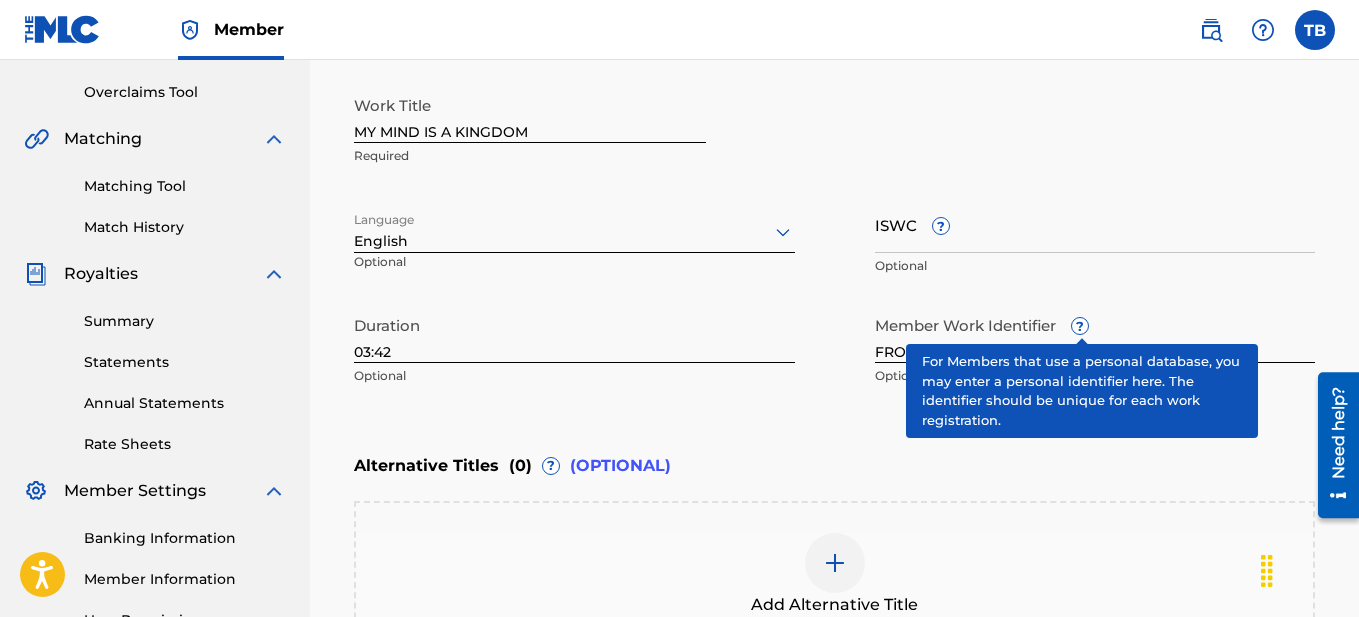 click on "?" at bounding box center (1080, 326) 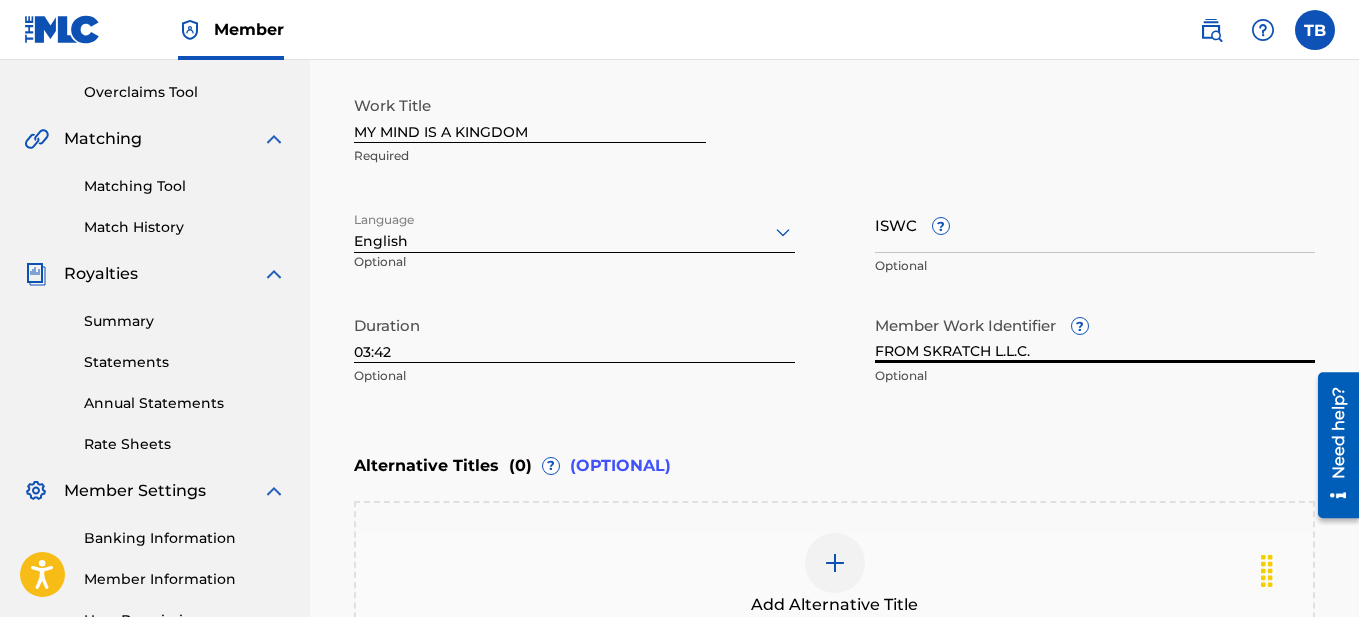 click on "FROM SKRATCH L.L.C." at bounding box center (1095, 334) 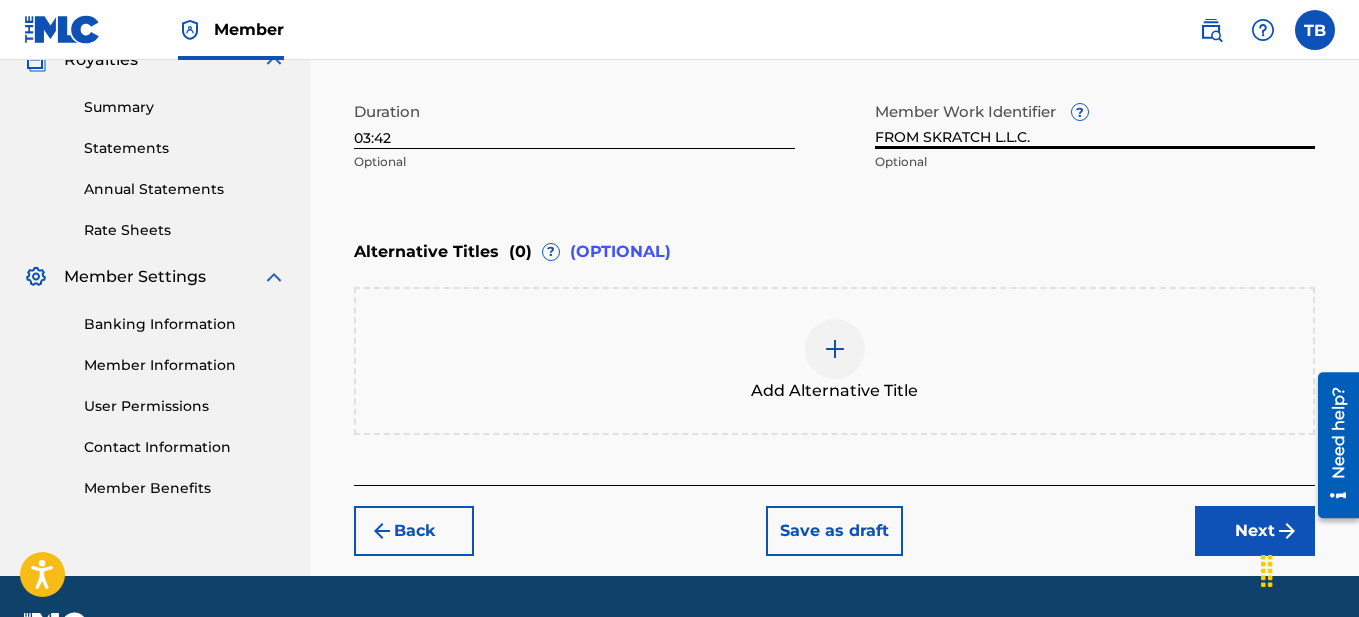 scroll, scrollTop: 676, scrollLeft: 0, axis: vertical 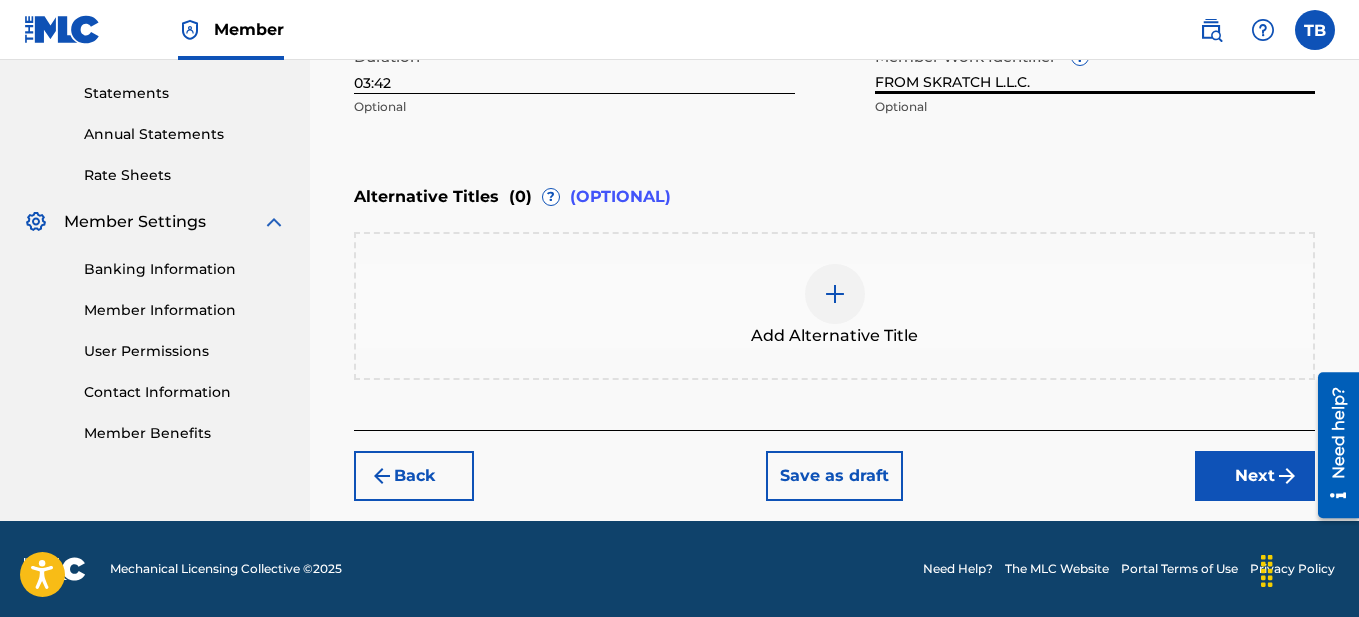 click on "Next" at bounding box center [1255, 476] 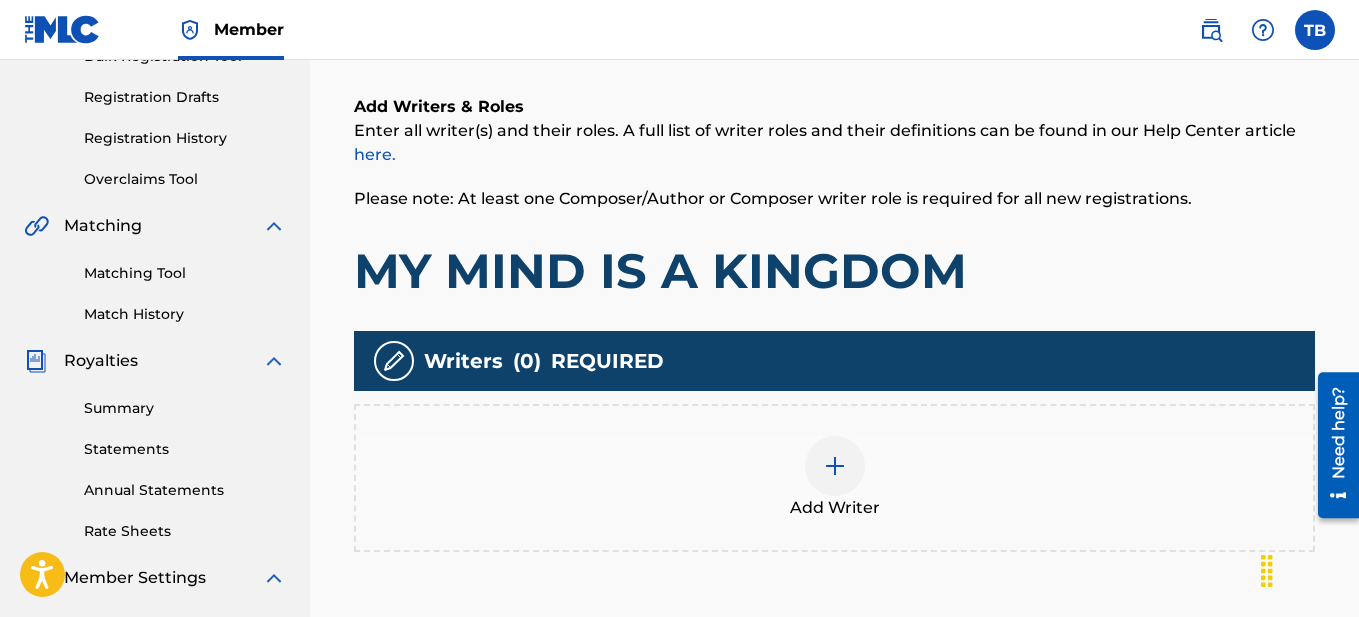 scroll, scrollTop: 326, scrollLeft: 0, axis: vertical 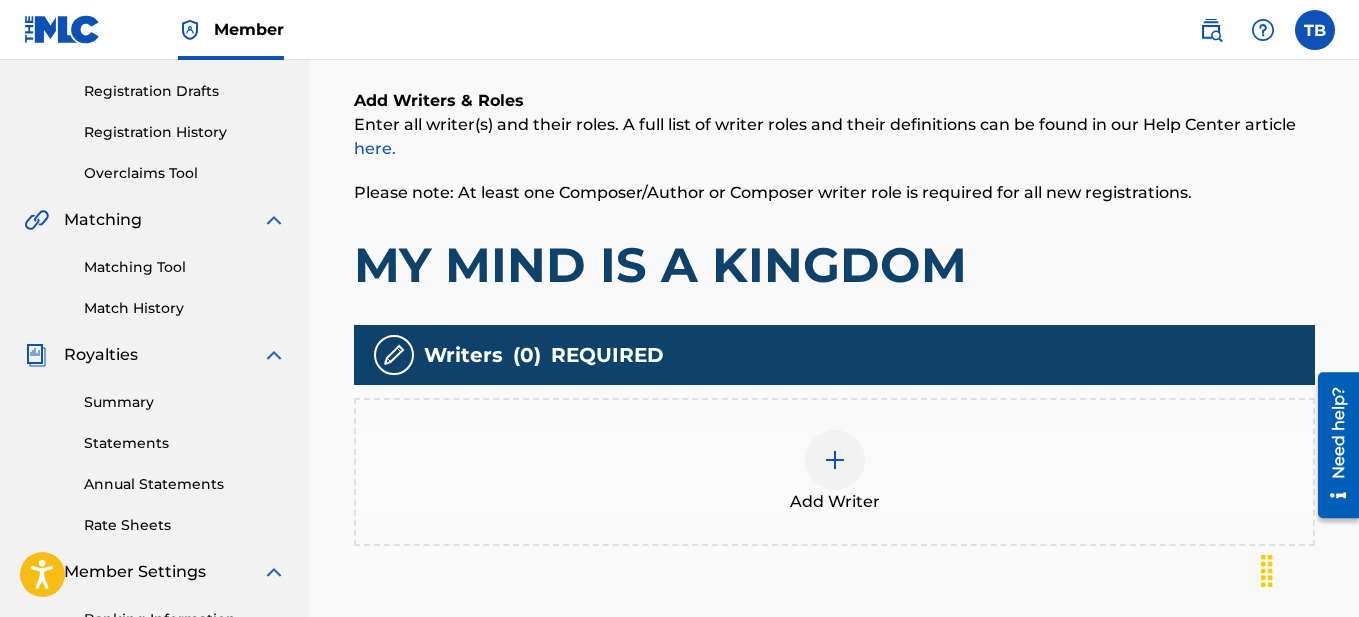 click at bounding box center (835, 460) 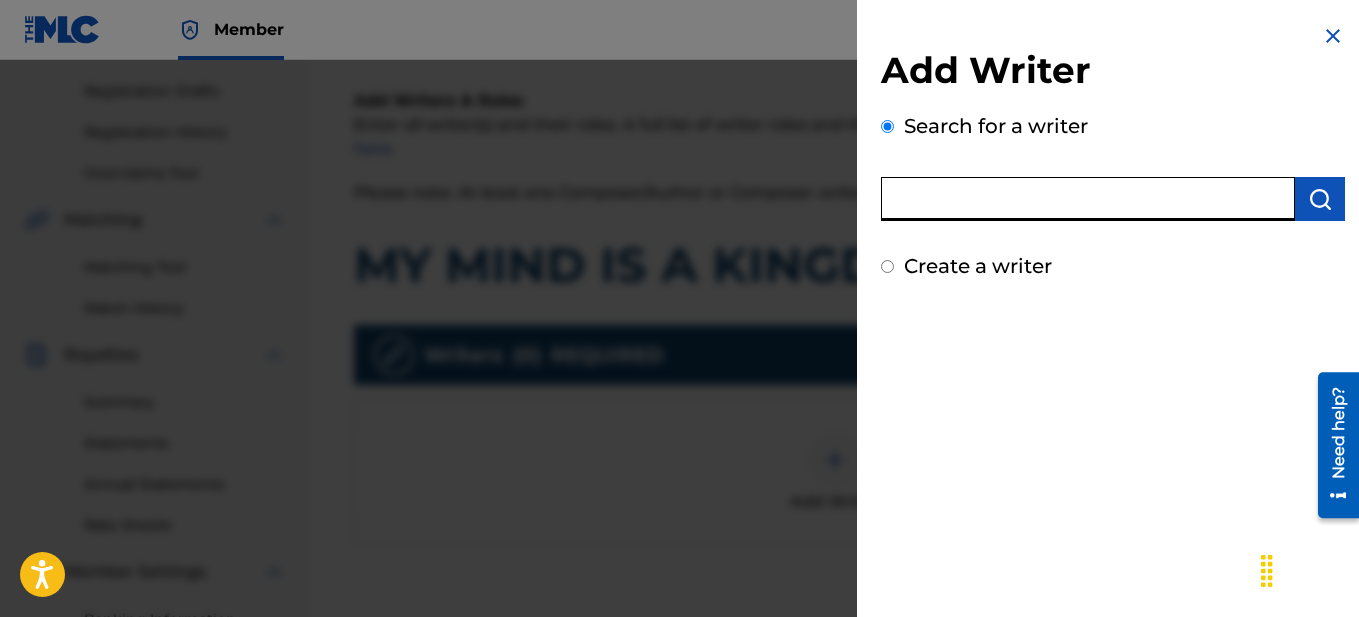 click at bounding box center (1088, 199) 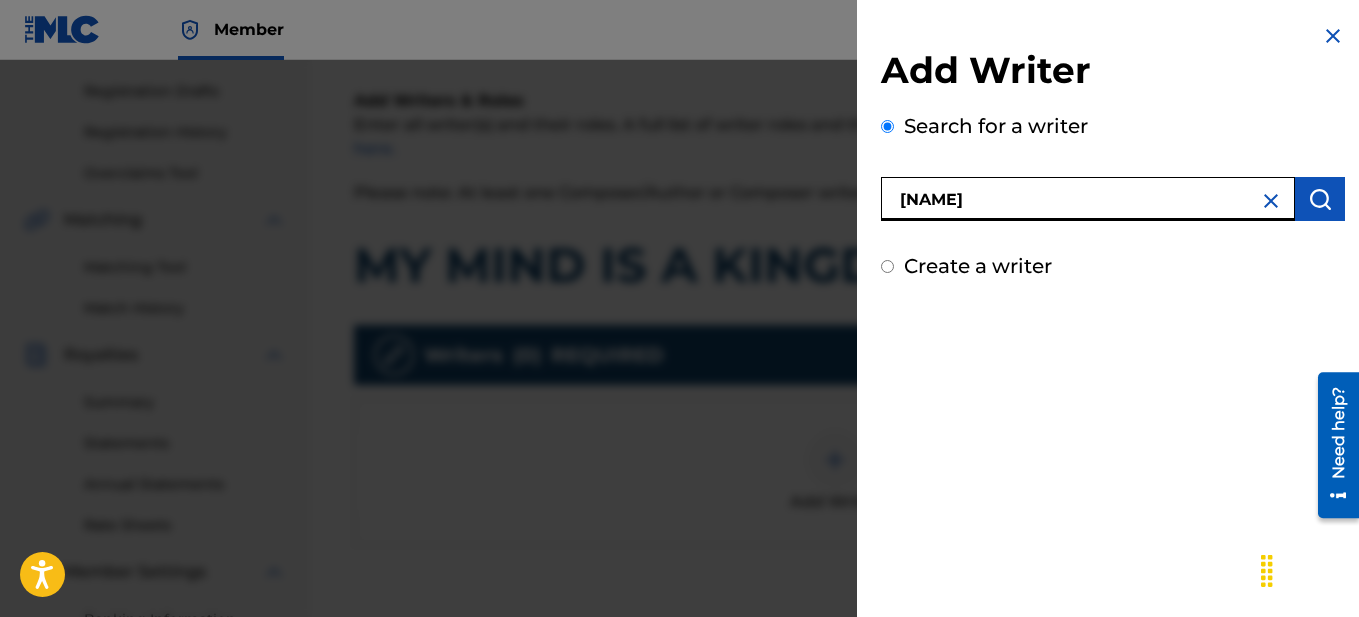 type on "[NAME]" 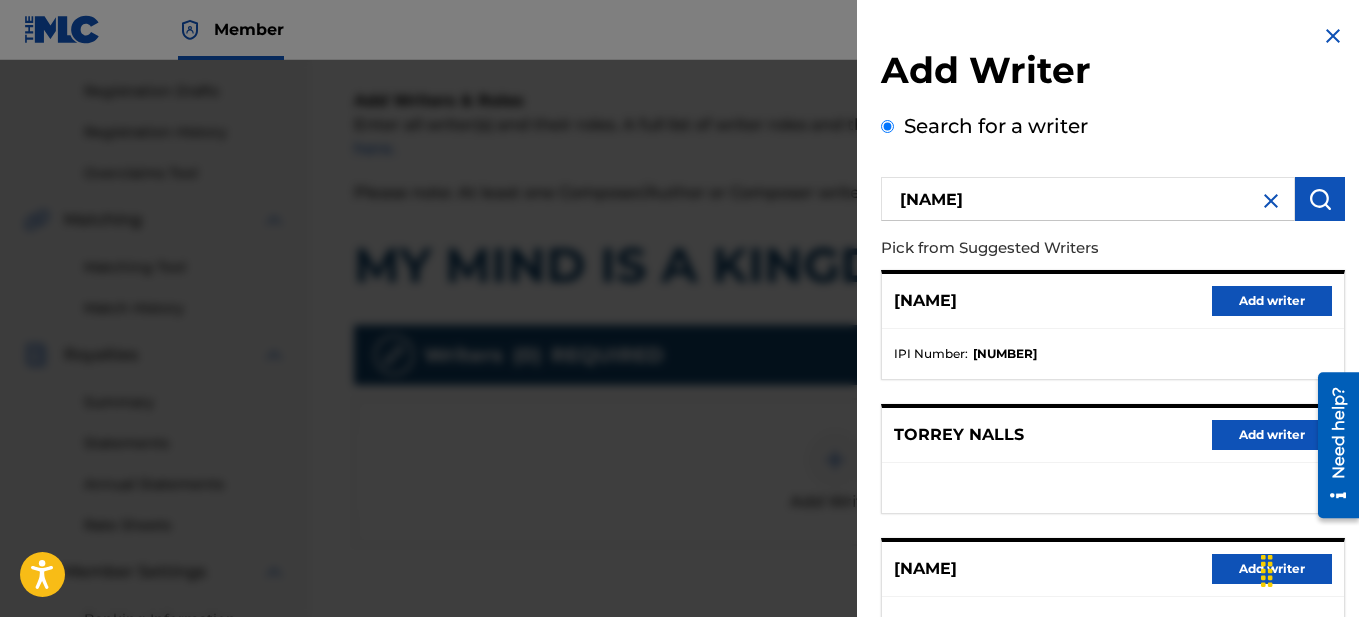 click on "Add writer" at bounding box center (1272, 301) 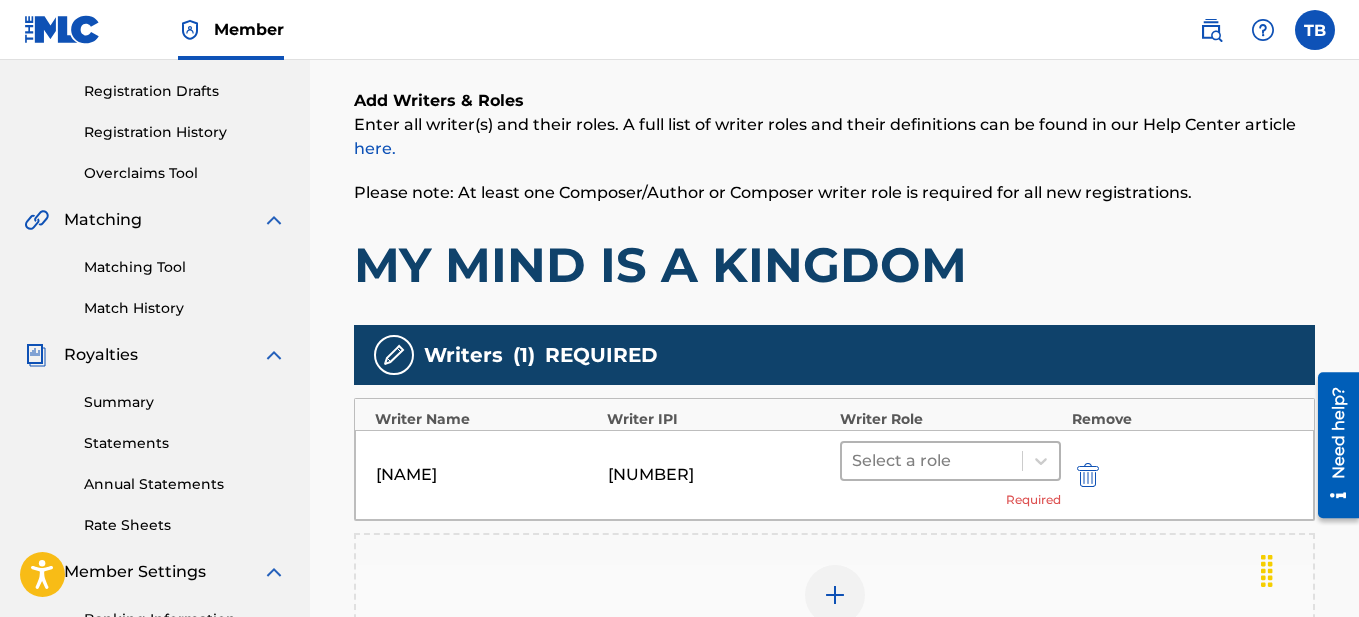 click at bounding box center [932, 461] 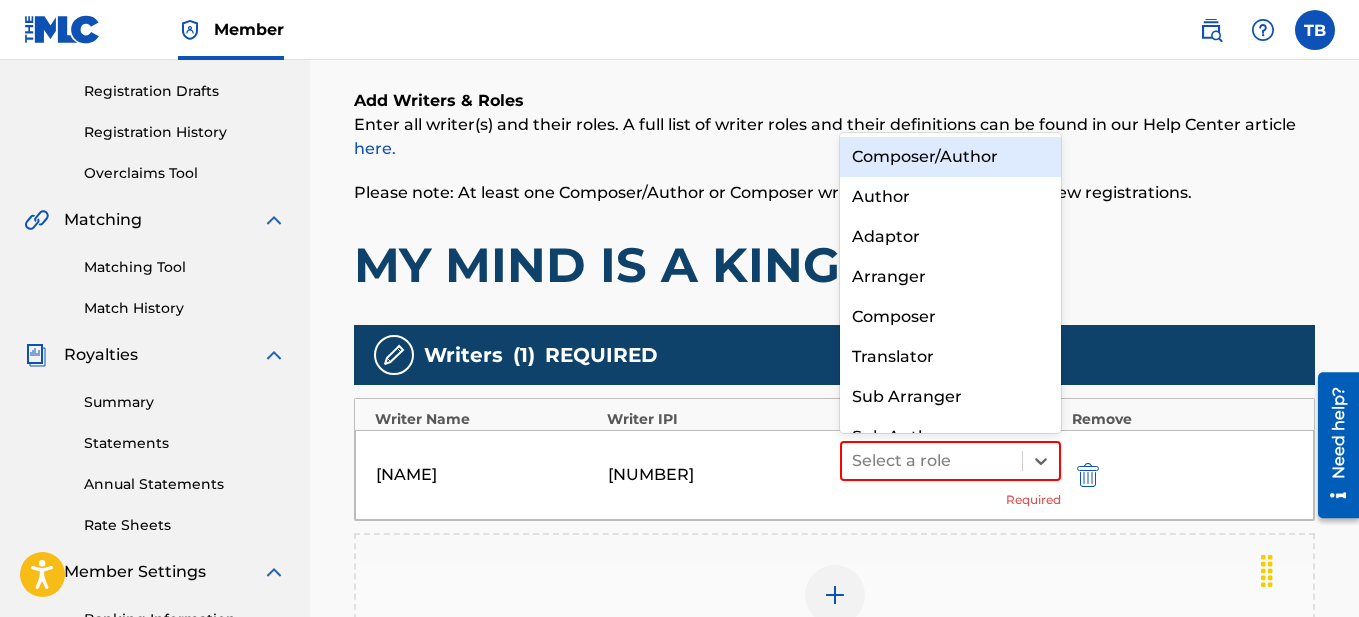click on "Composer/Author" at bounding box center [951, 157] 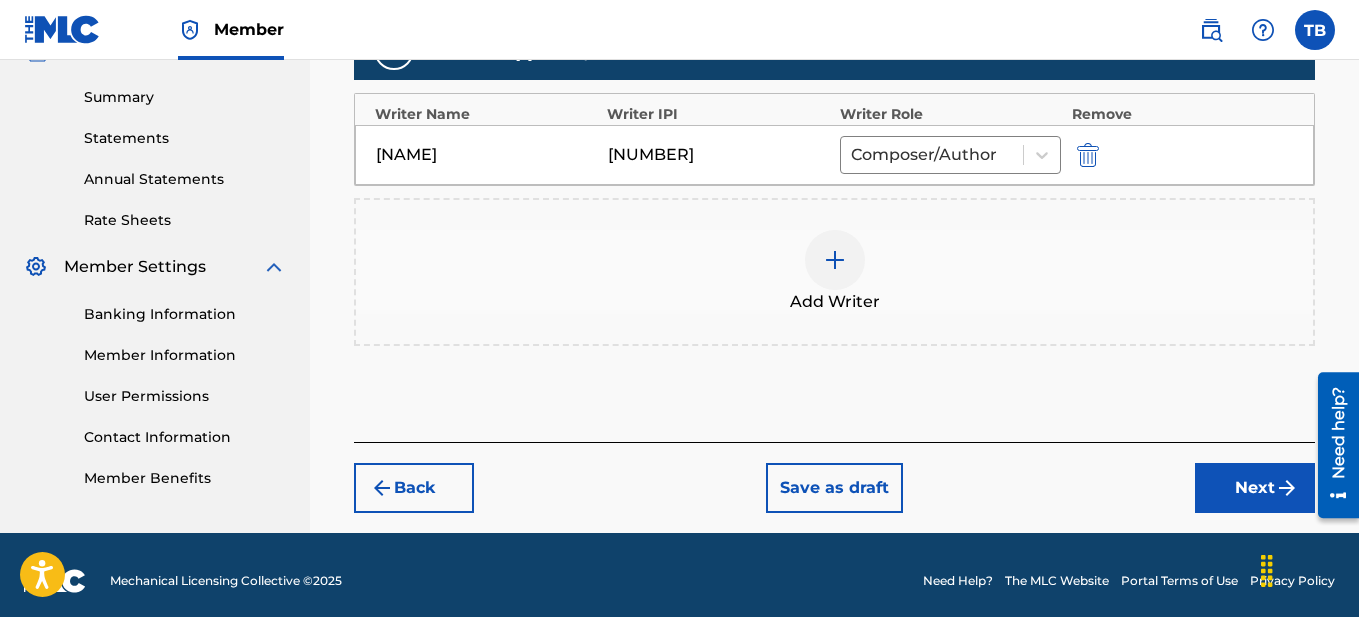scroll, scrollTop: 643, scrollLeft: 0, axis: vertical 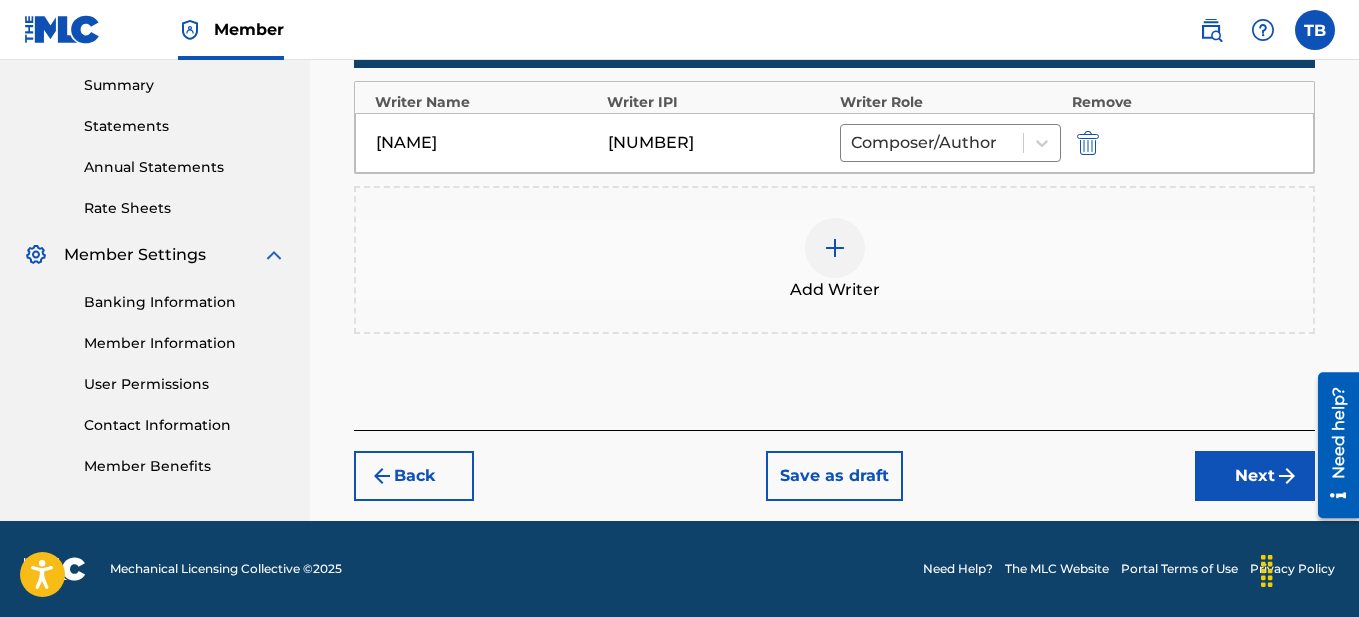 click at bounding box center [835, 248] 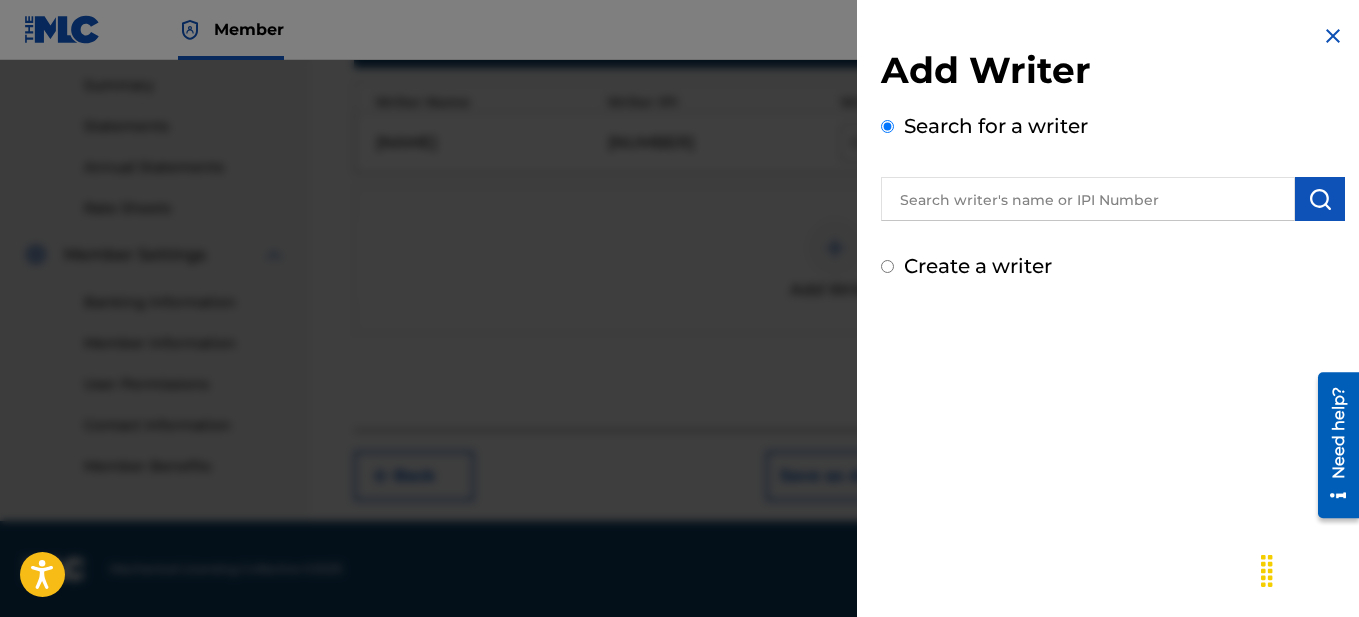 click at bounding box center (1333, 36) 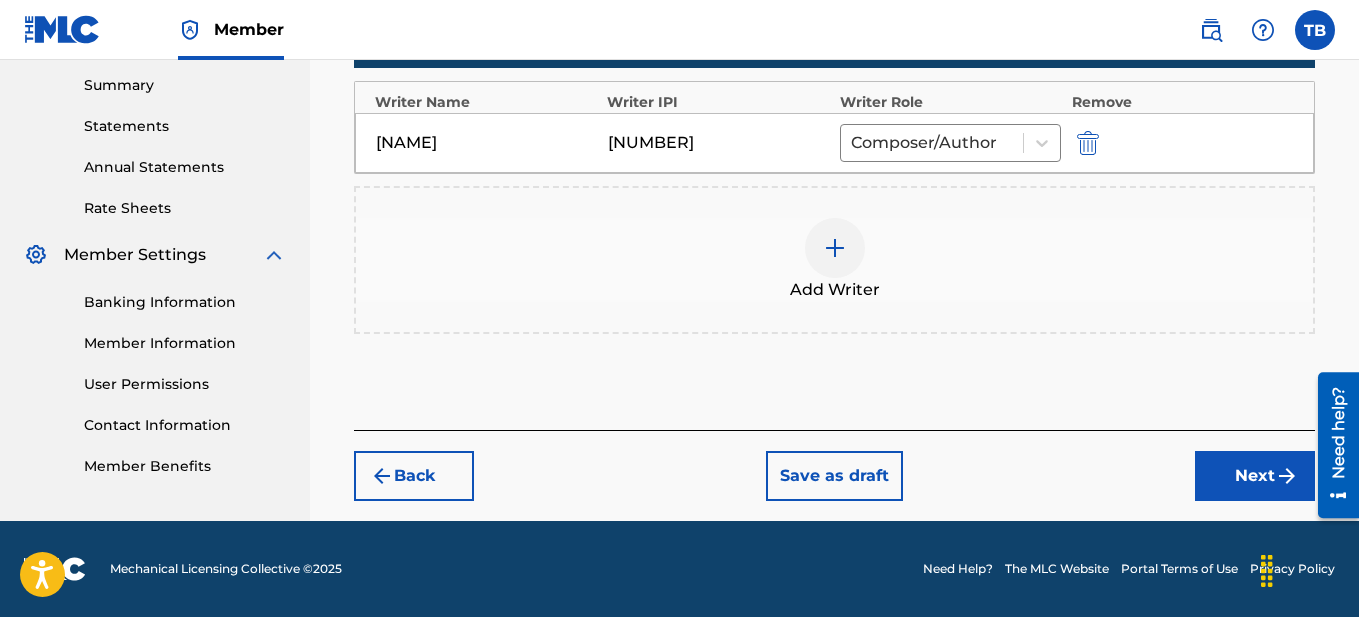 click on "Next" at bounding box center (1255, 476) 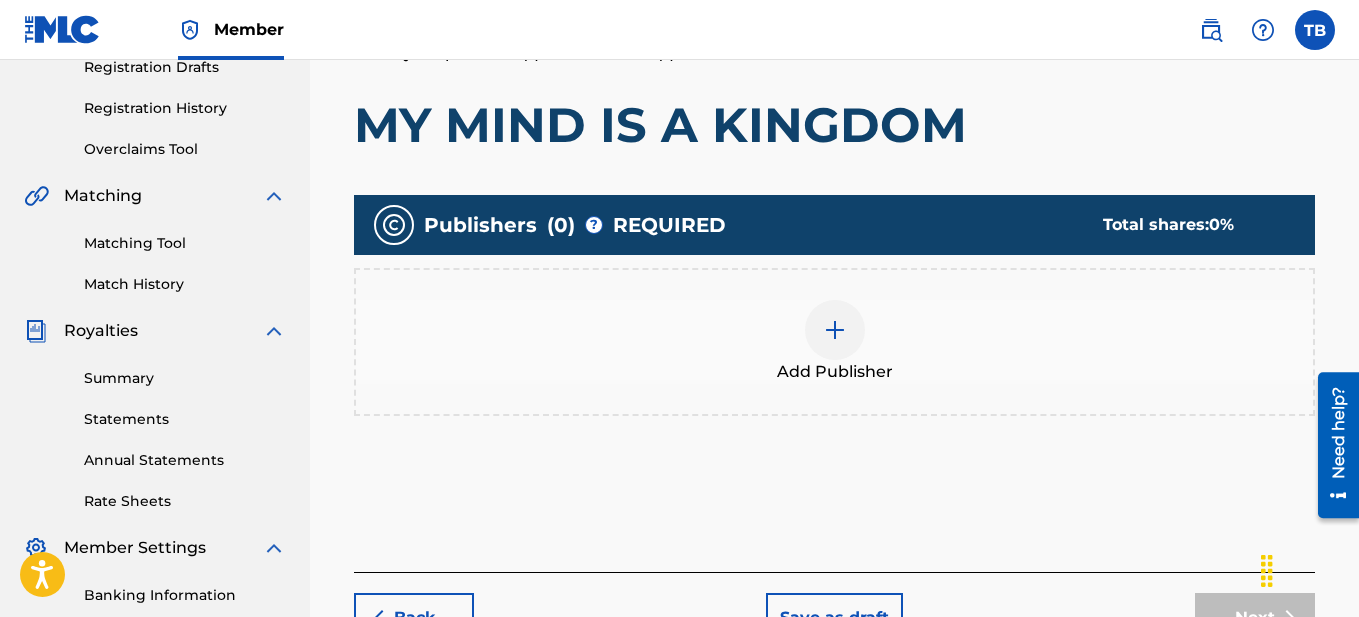 scroll, scrollTop: 353, scrollLeft: 0, axis: vertical 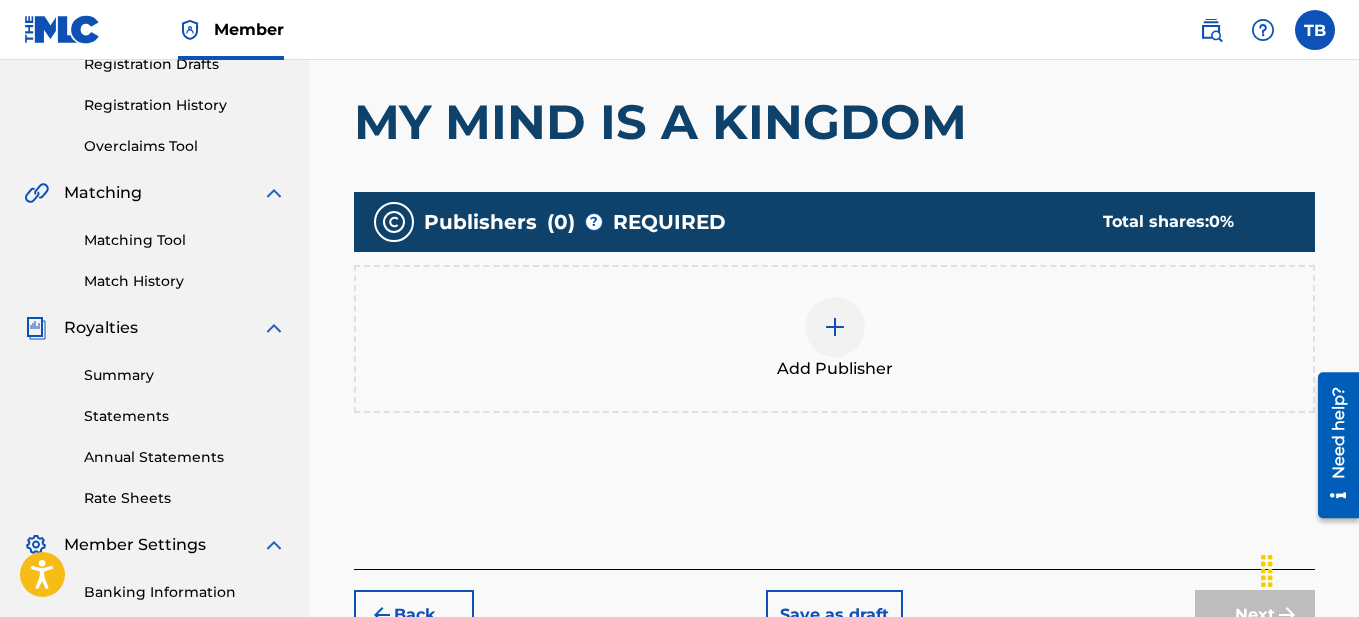click at bounding box center [835, 327] 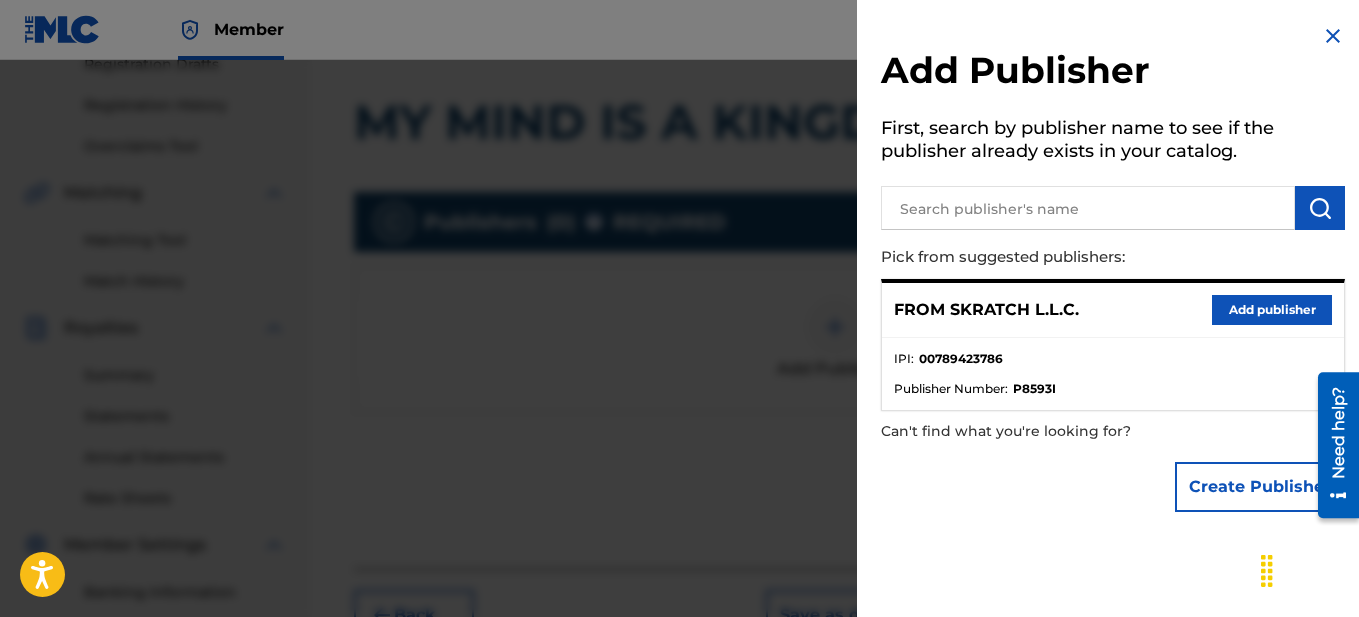 click on "Add publisher" at bounding box center (1272, 310) 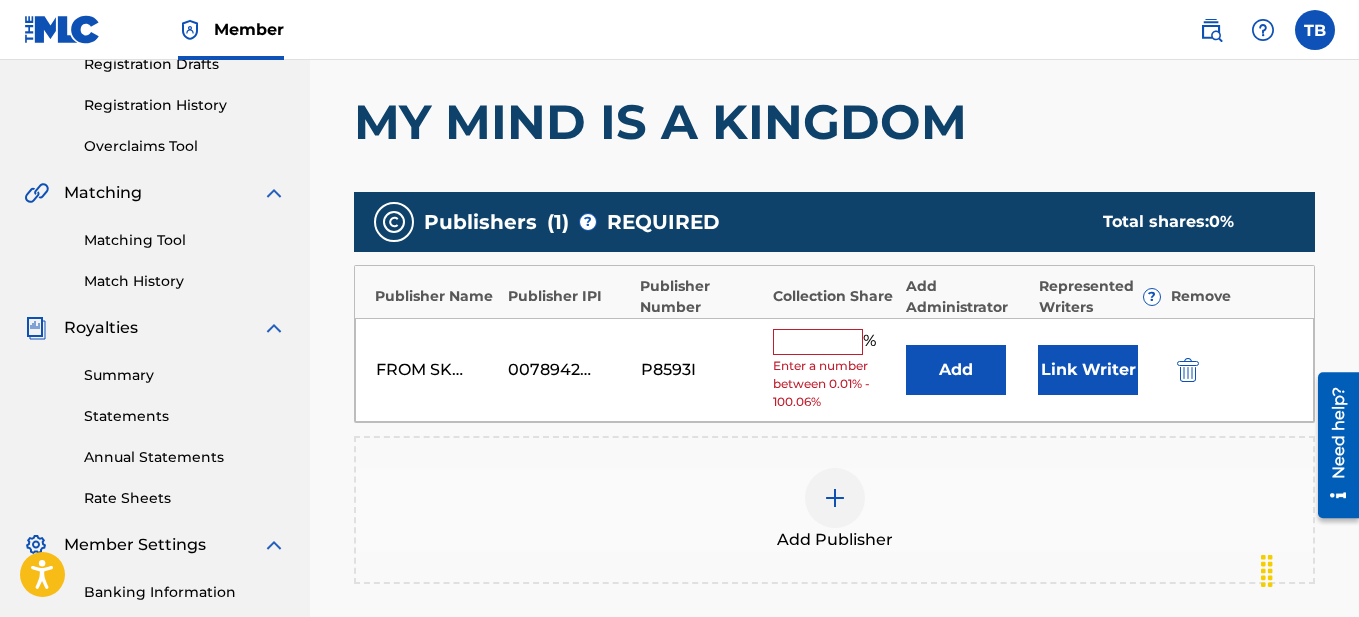 click at bounding box center (818, 342) 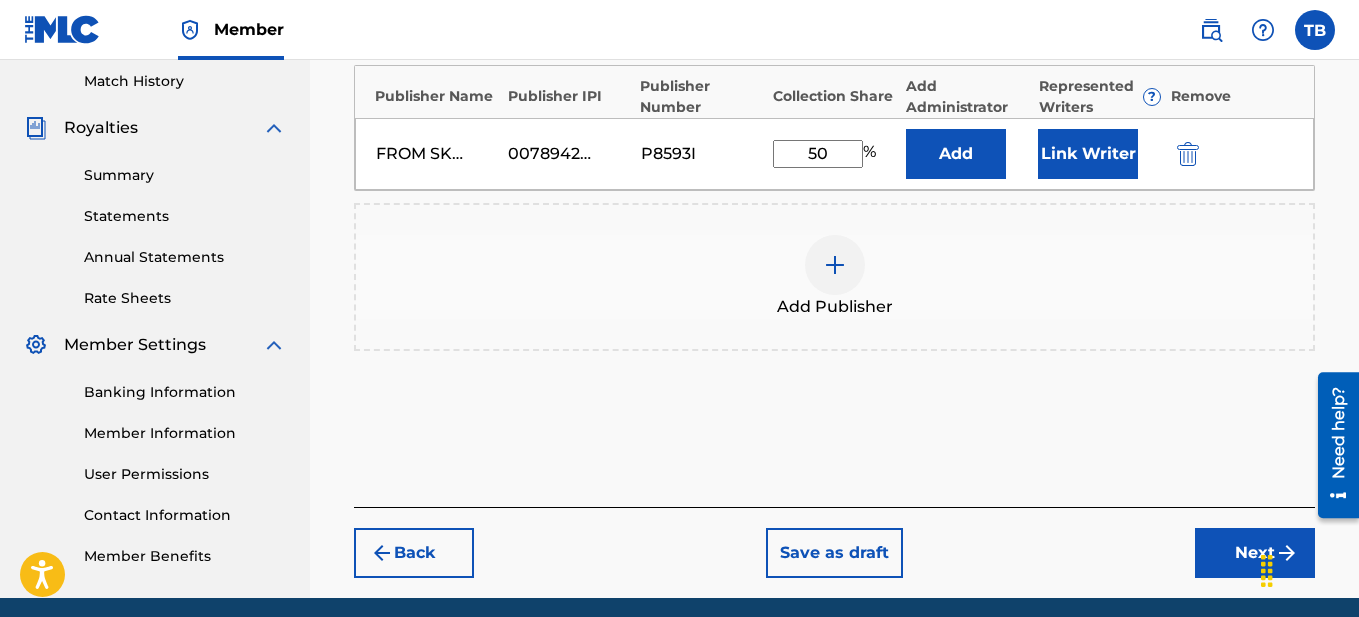 scroll, scrollTop: 577, scrollLeft: 0, axis: vertical 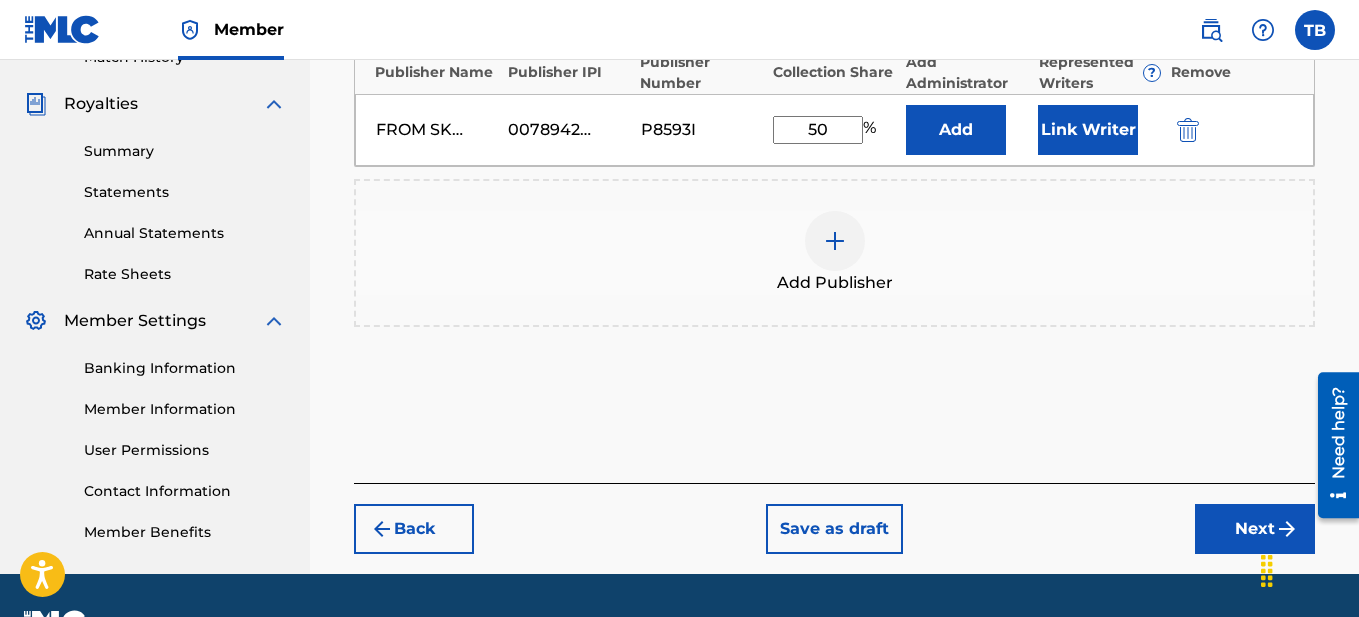 type on "50" 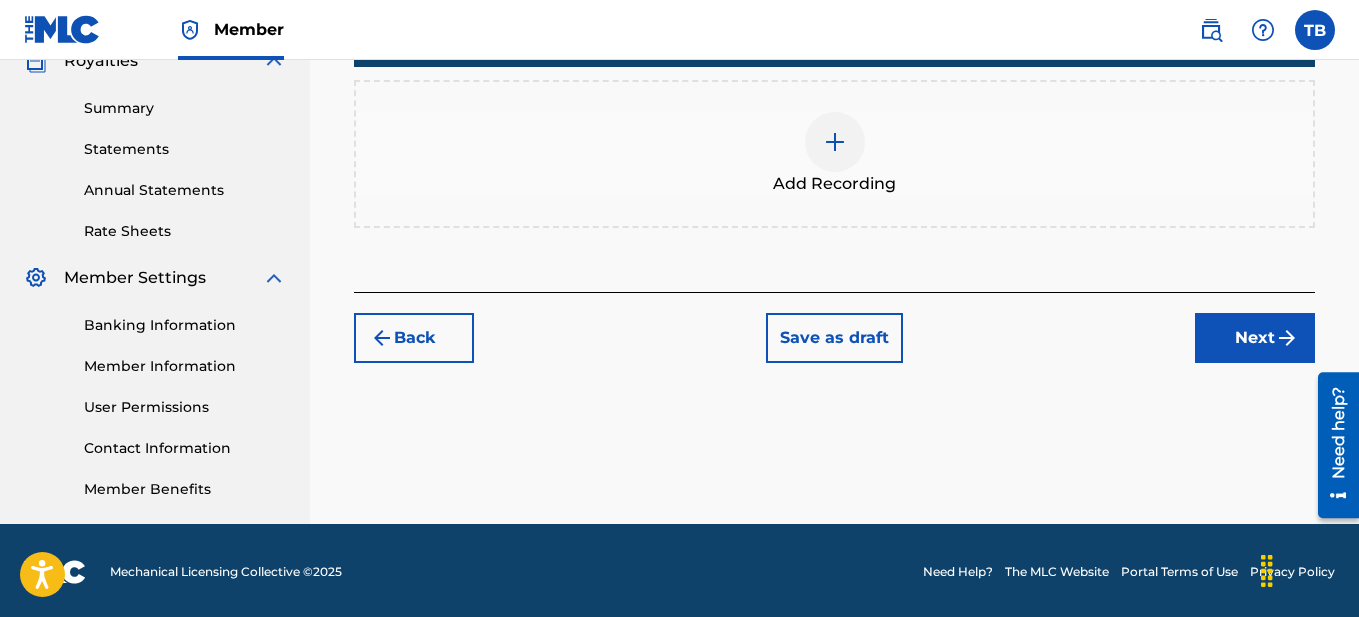 scroll, scrollTop: 623, scrollLeft: 0, axis: vertical 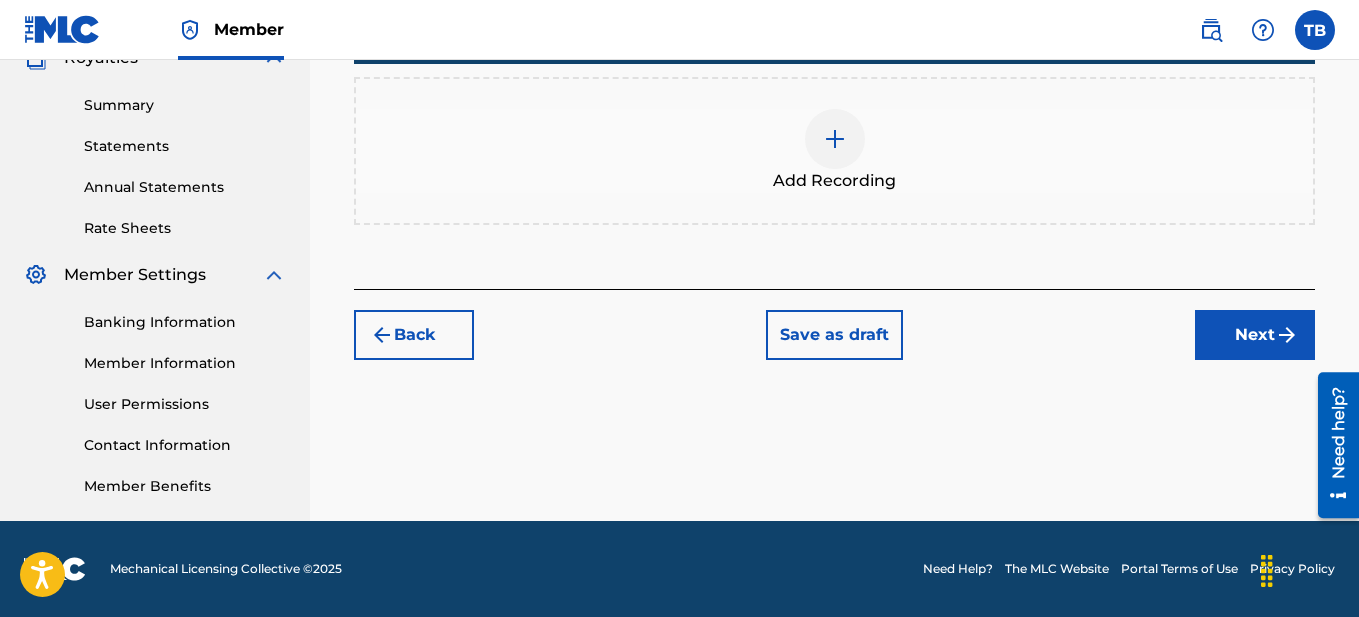 click on "Next" at bounding box center (1255, 335) 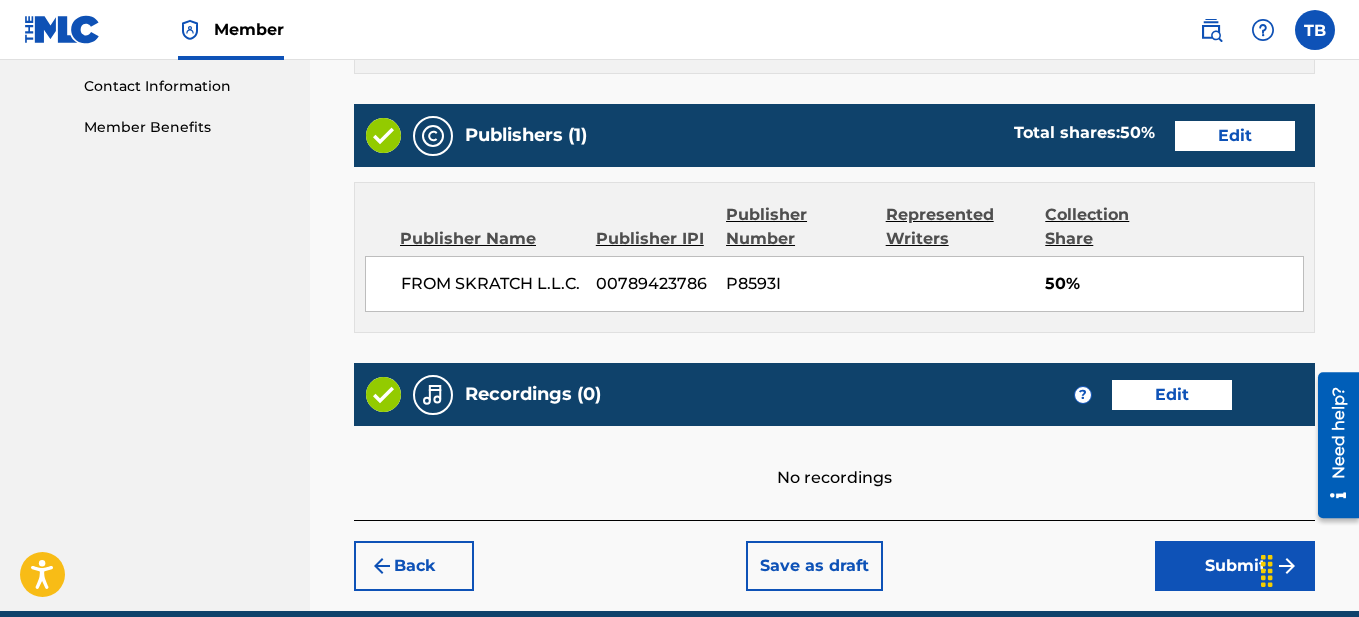 scroll, scrollTop: 1072, scrollLeft: 0, axis: vertical 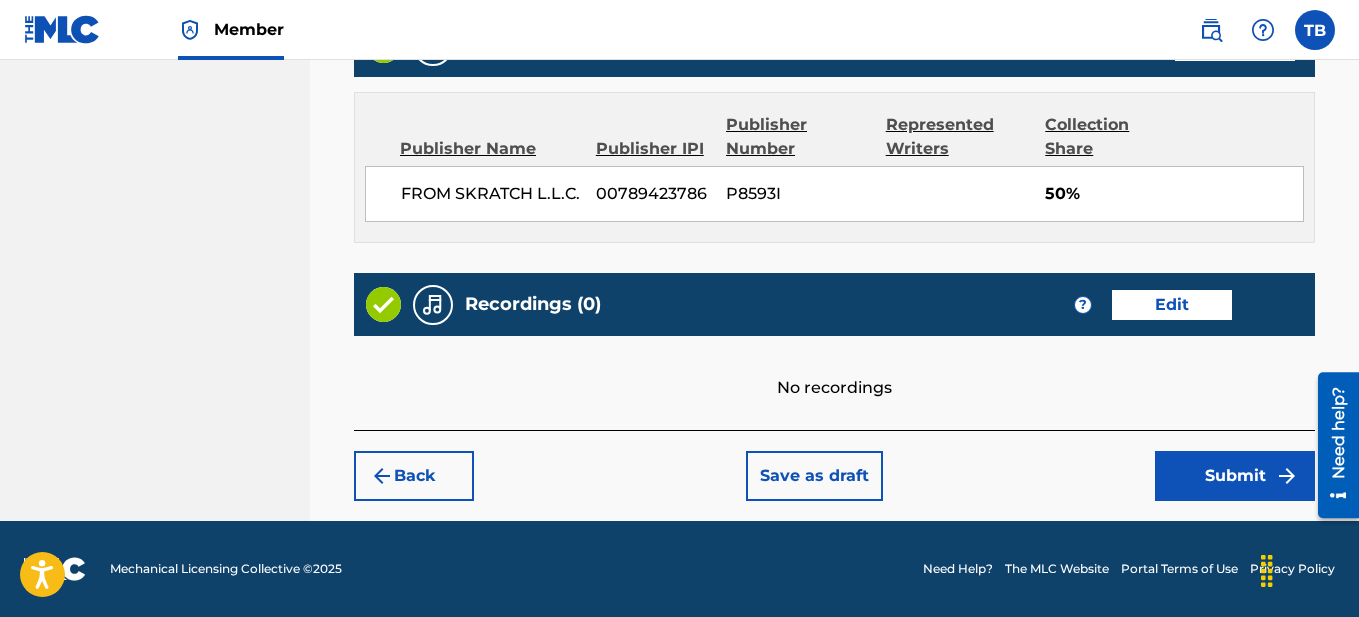 click on "Submit" at bounding box center [1235, 476] 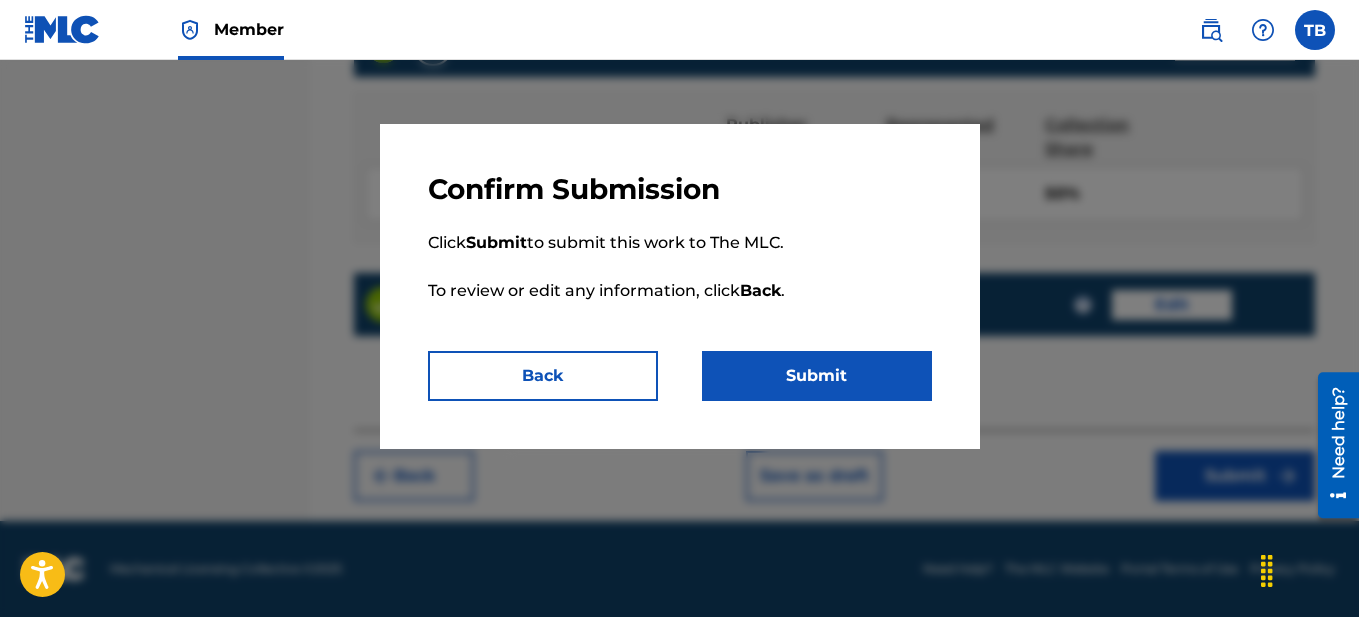 click on "Submit" at bounding box center (817, 376) 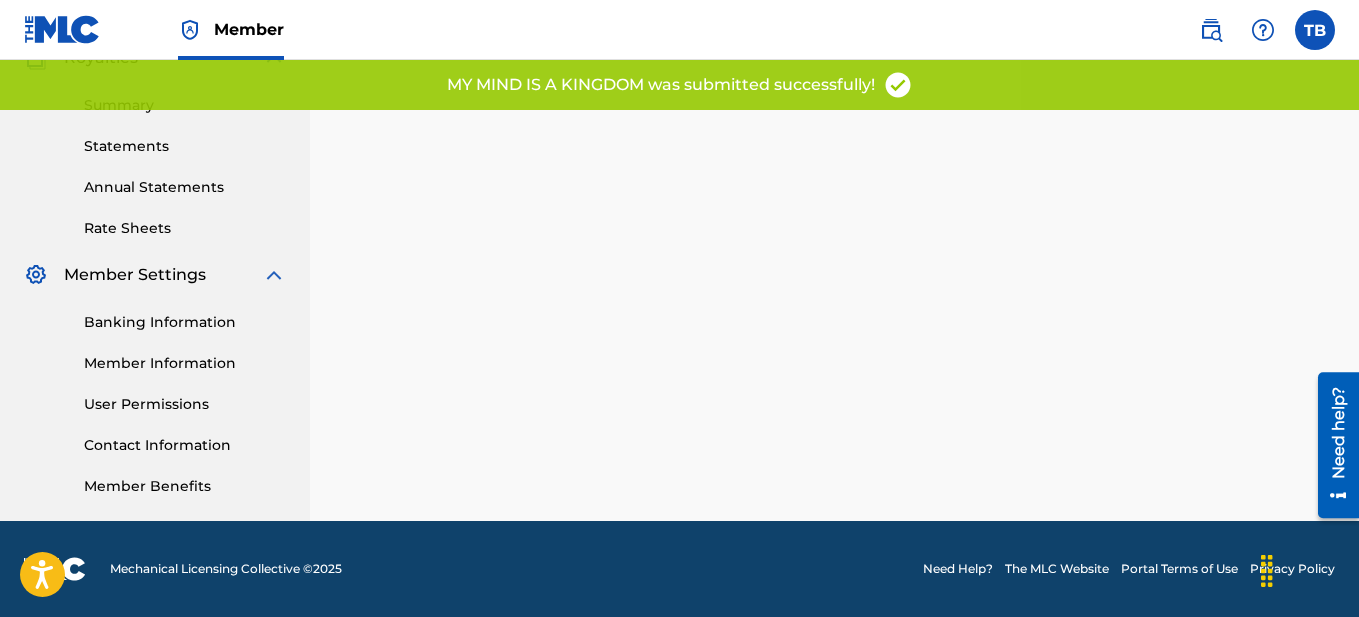 scroll, scrollTop: 0, scrollLeft: 0, axis: both 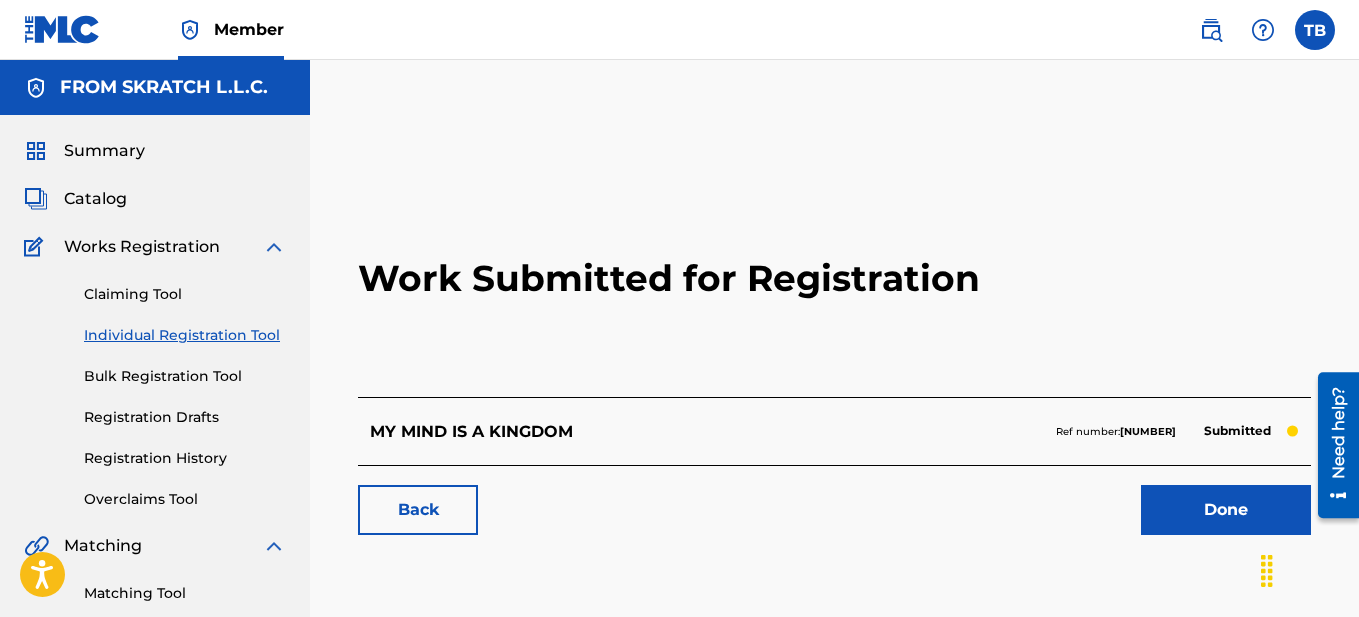 click at bounding box center [62, 29] 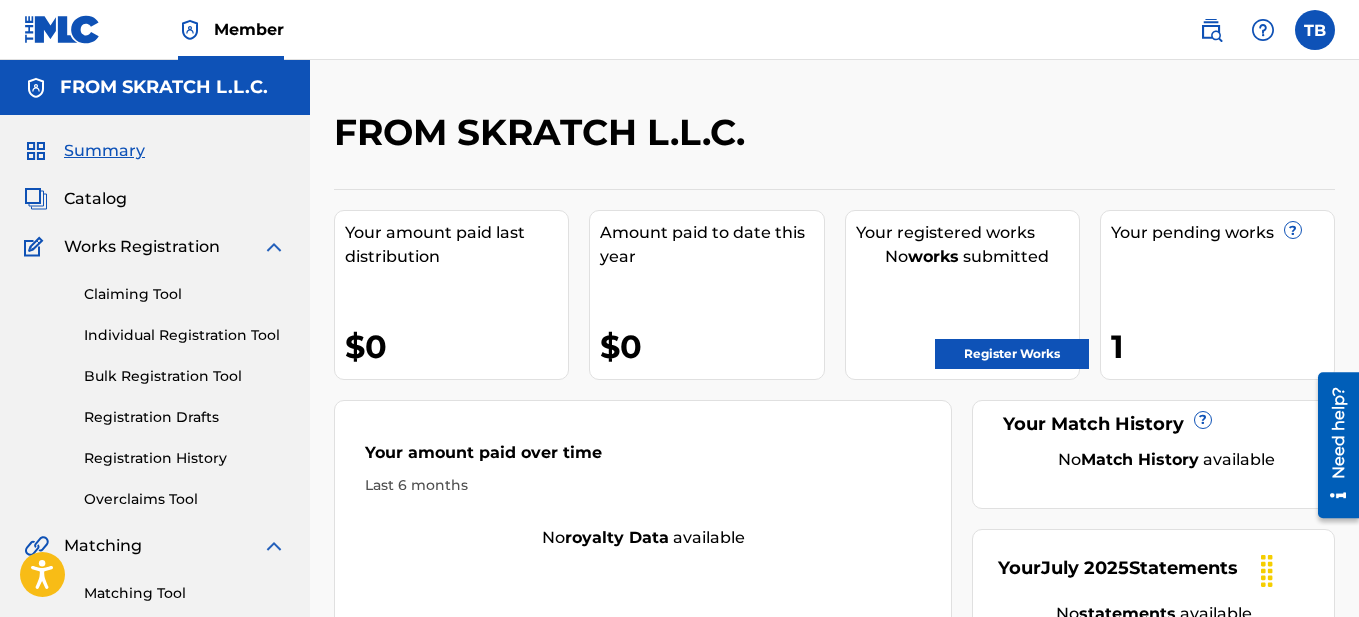 click on "Register Works" at bounding box center [1012, 354] 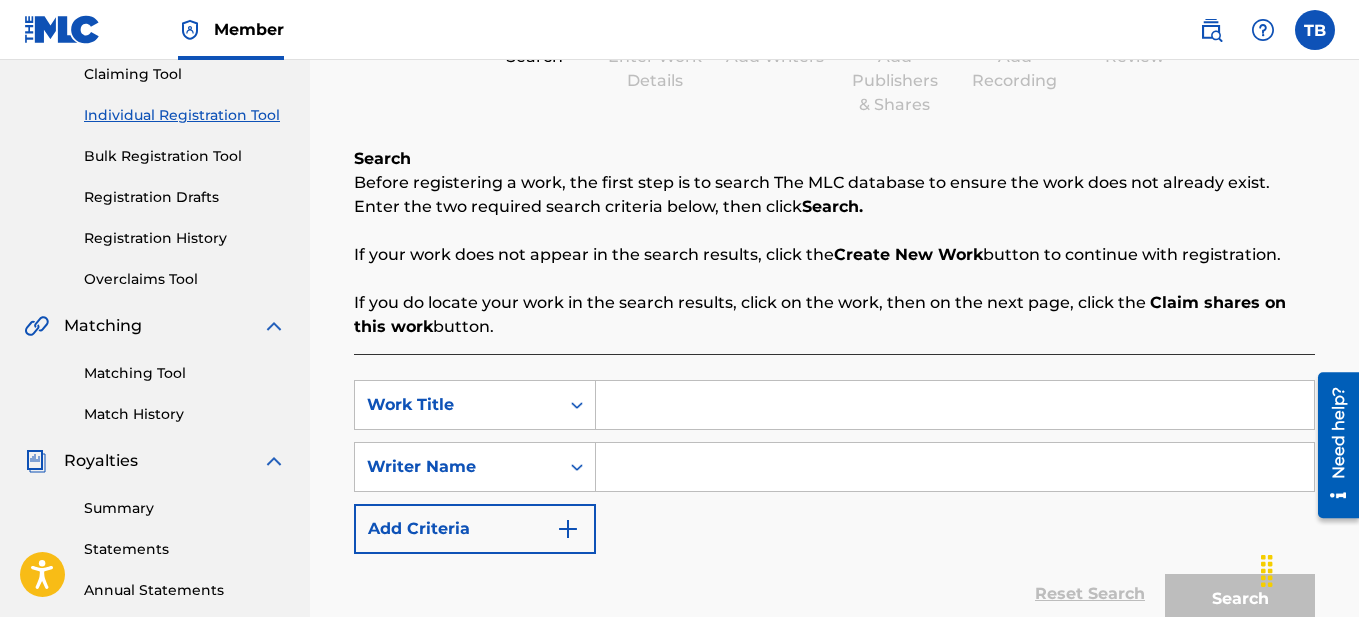 scroll, scrollTop: 230, scrollLeft: 0, axis: vertical 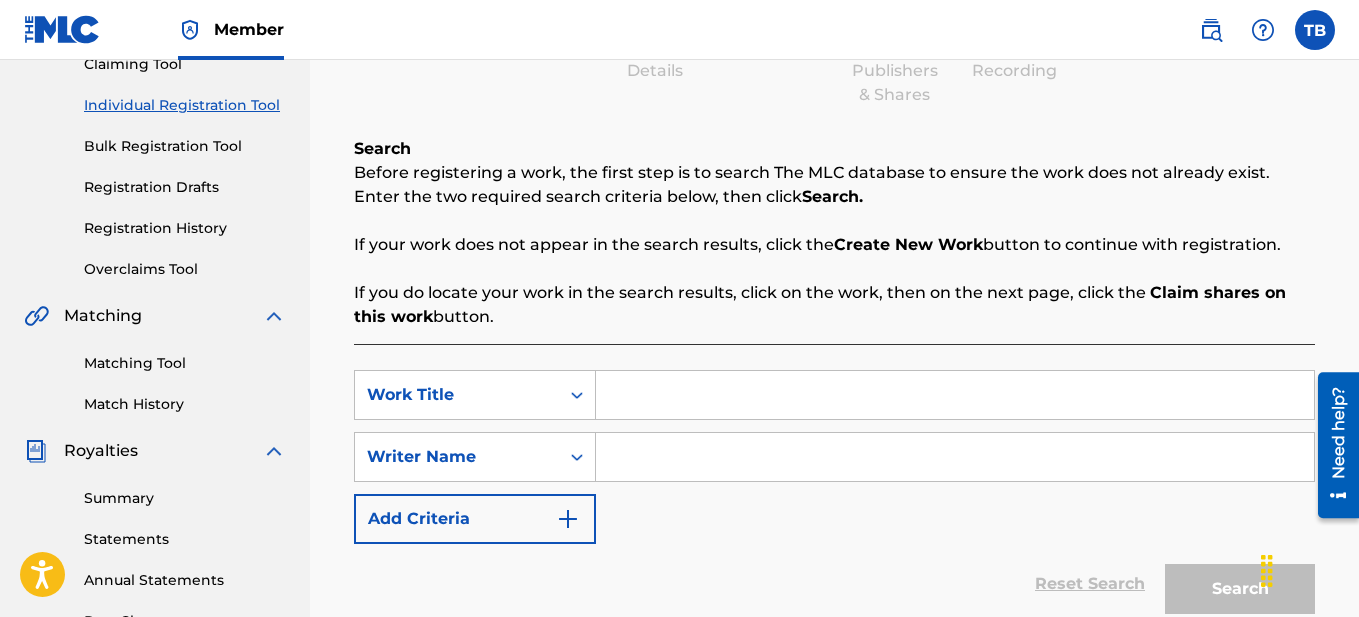 click at bounding box center [955, 395] 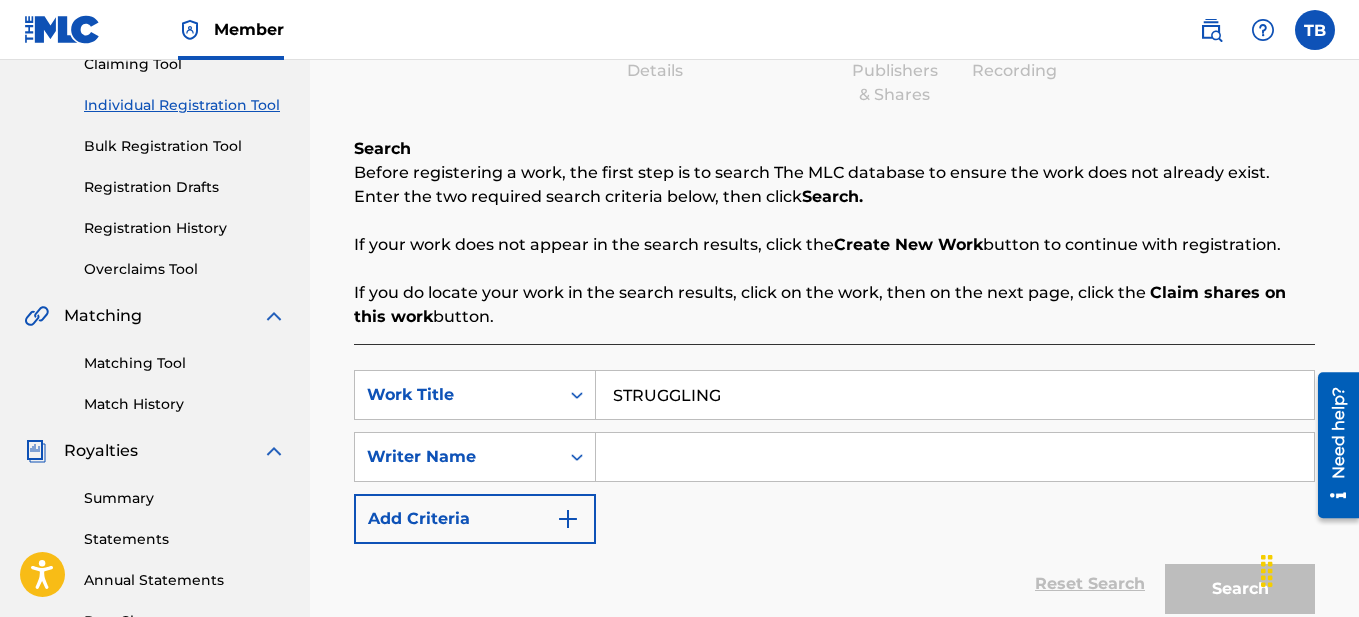 type on "STRUGGLING" 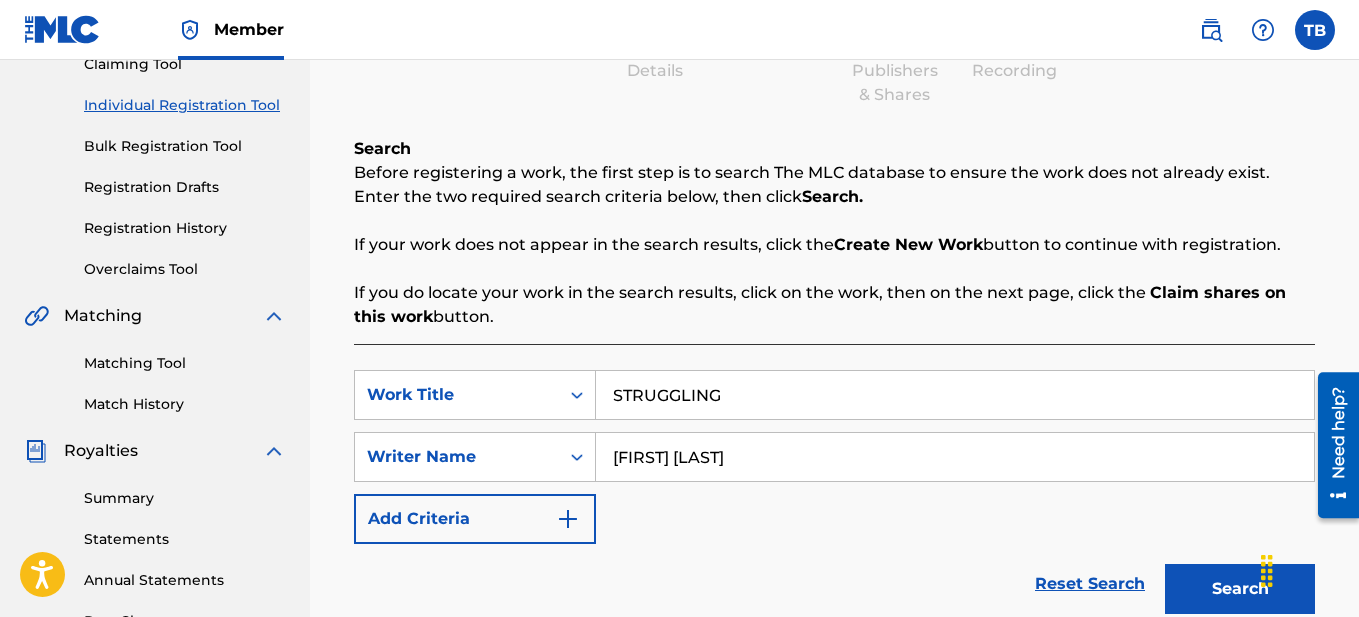 type on "[FIRST] [LAST]" 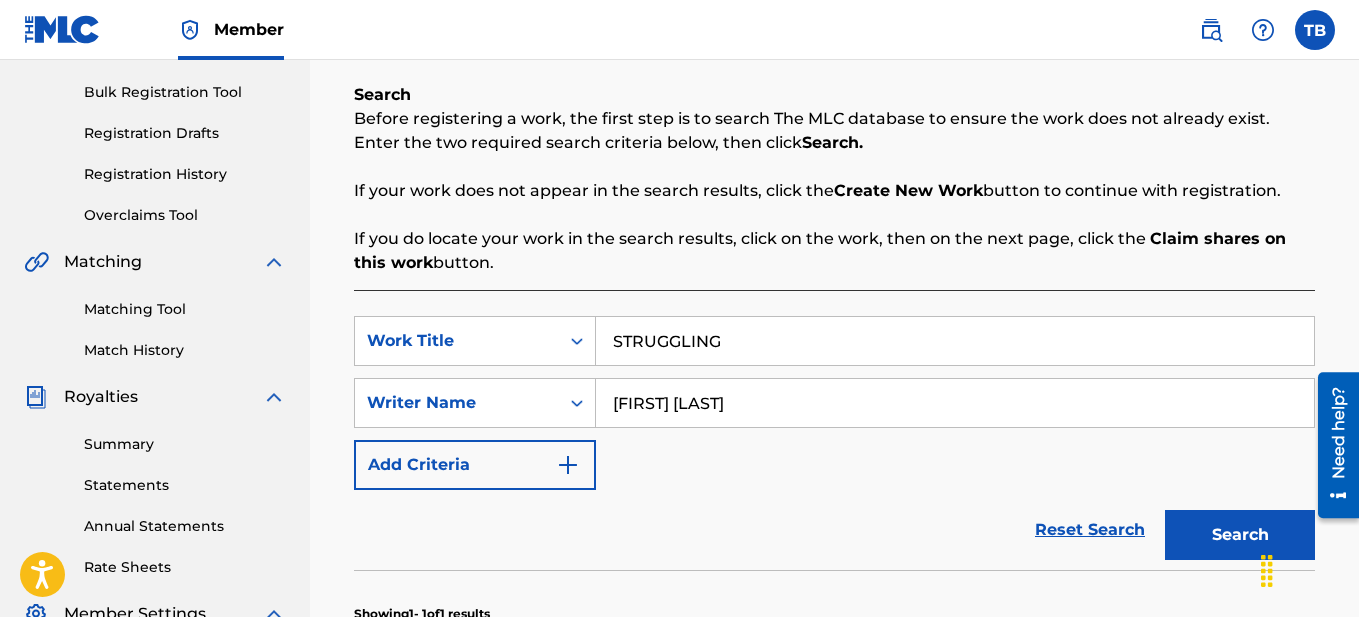 click on "Search" at bounding box center [1240, 535] 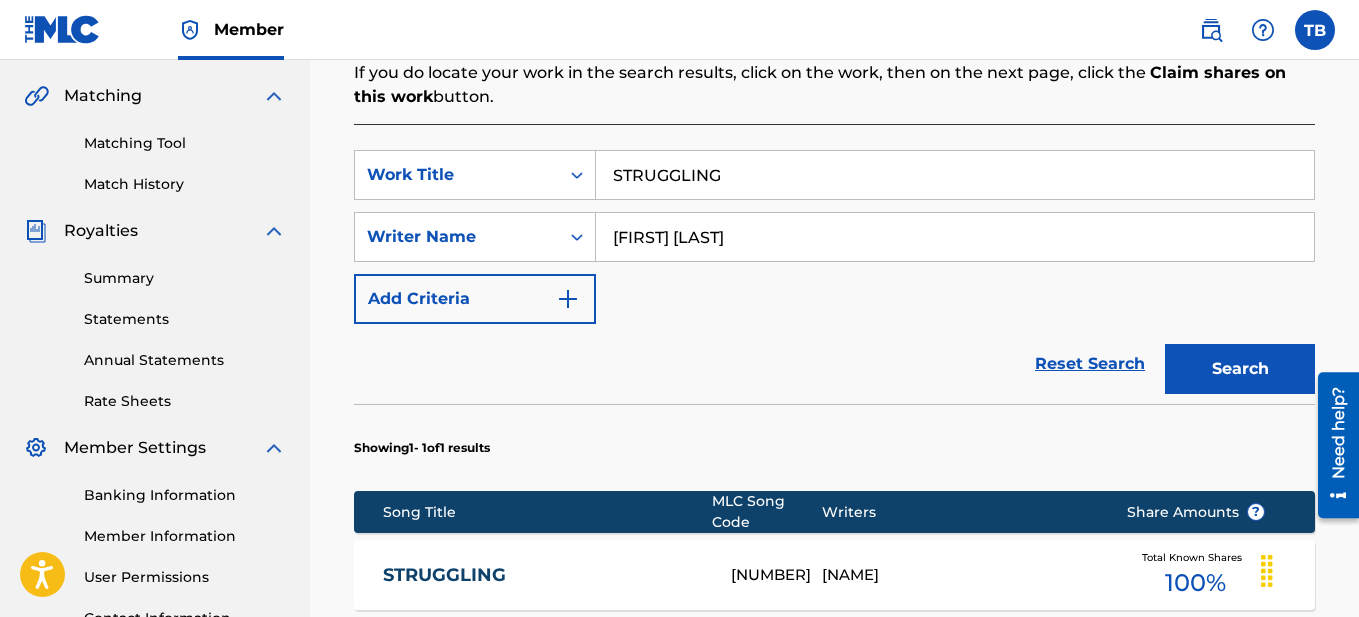 scroll, scrollTop: 470, scrollLeft: 0, axis: vertical 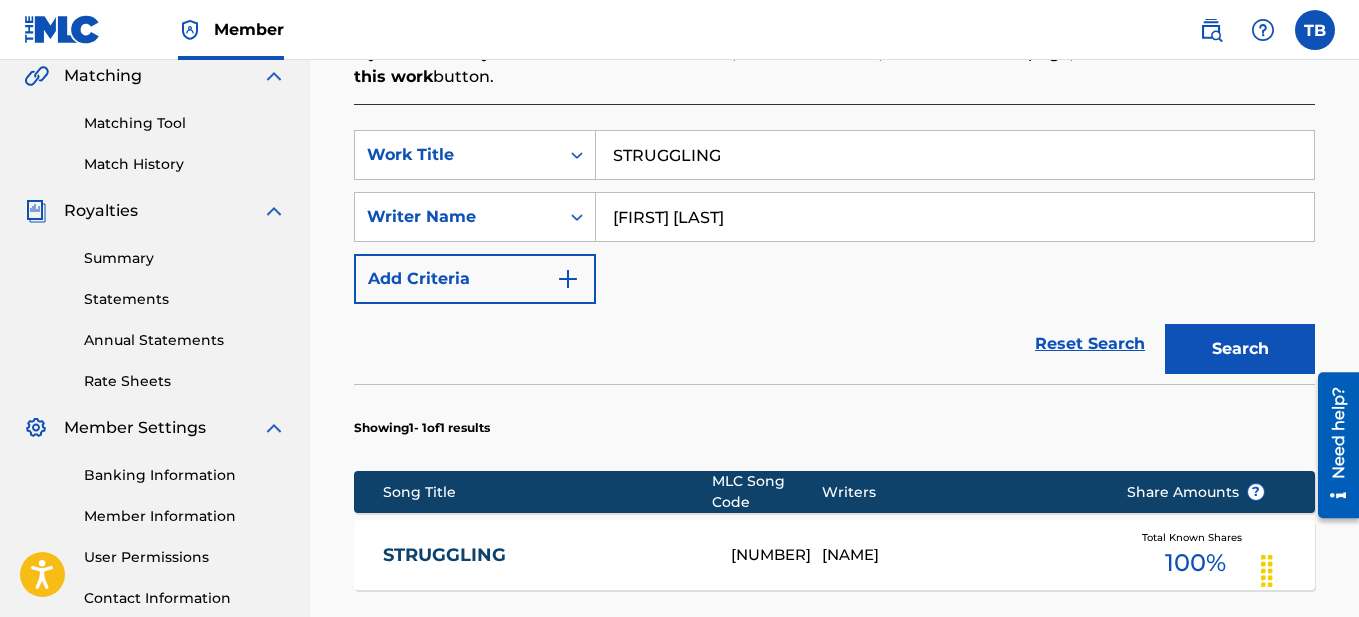 click on "STRUGGLING" at bounding box center (955, 155) 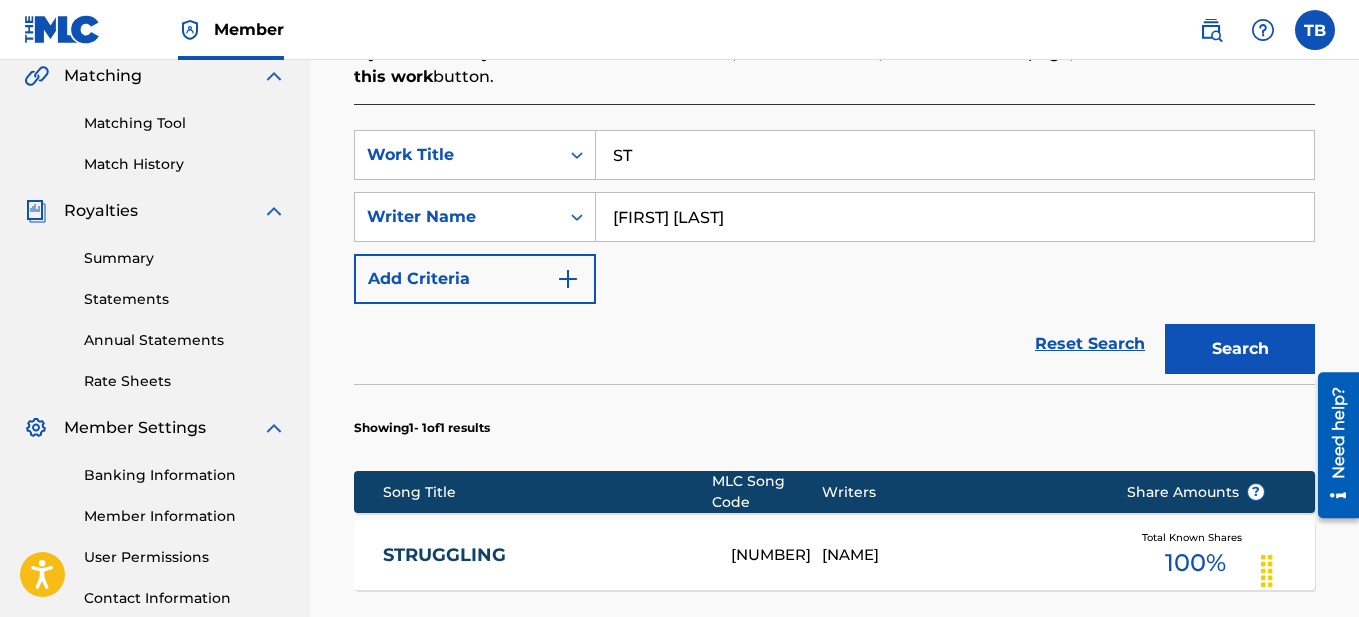 type on "S" 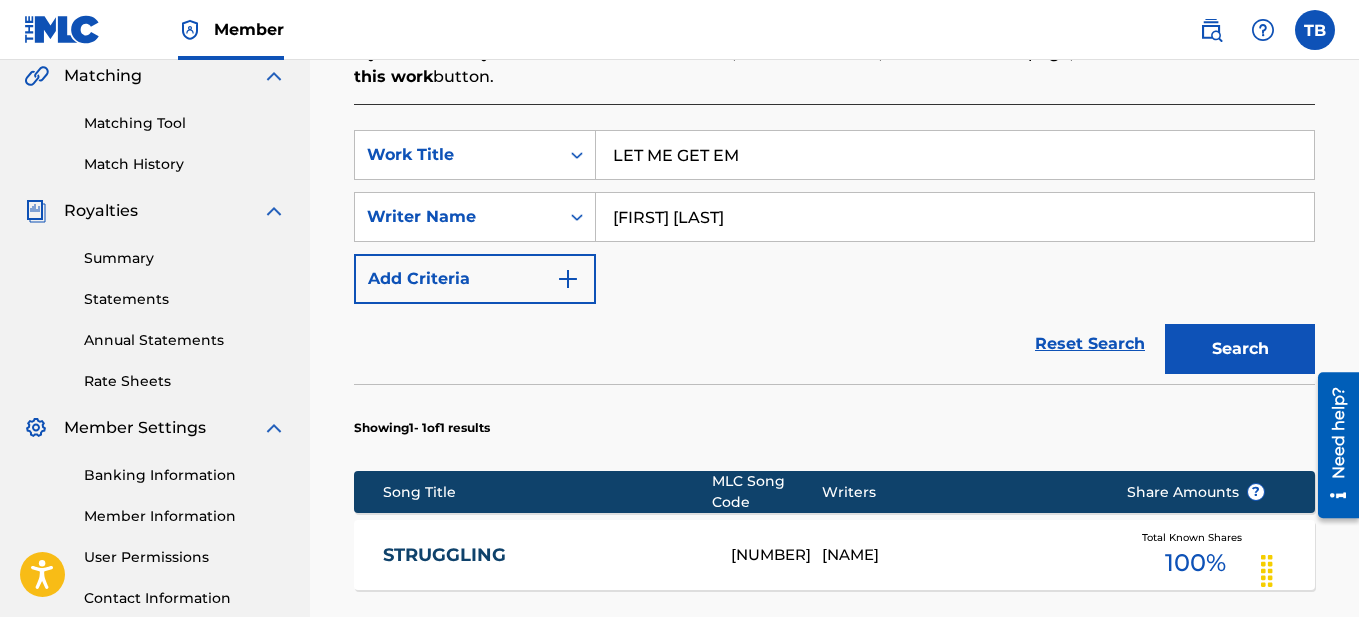type on "LET ME GET EM" 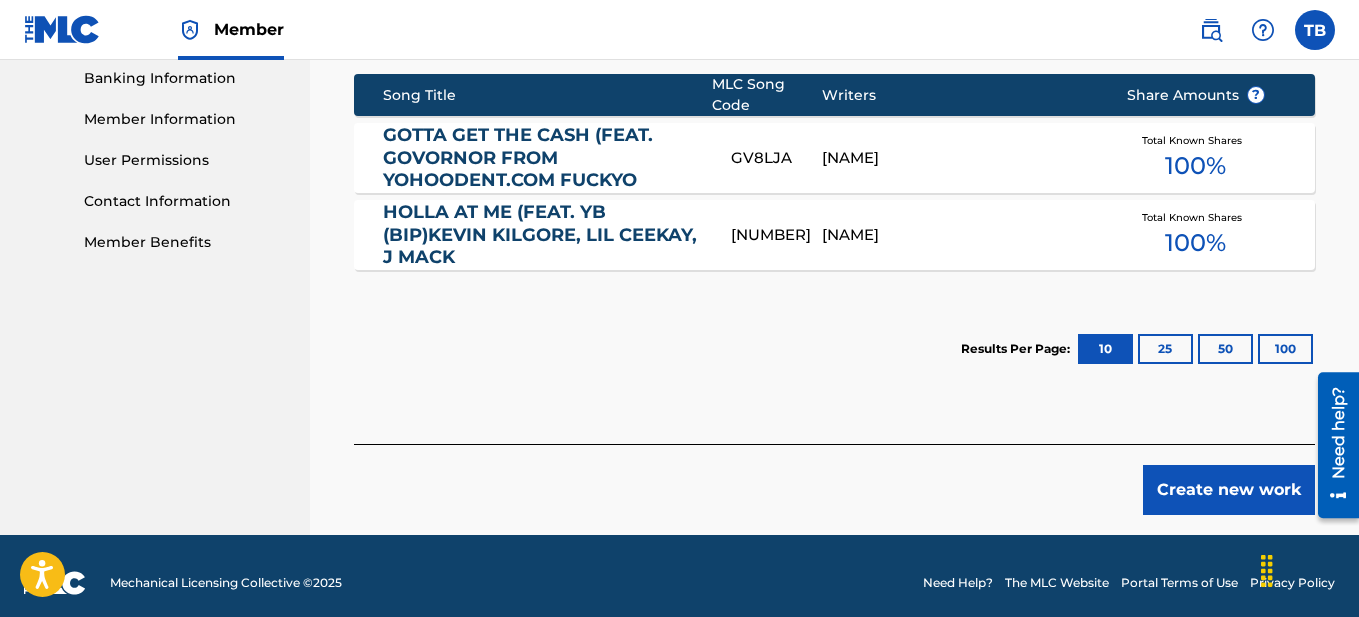 scroll, scrollTop: 881, scrollLeft: 0, axis: vertical 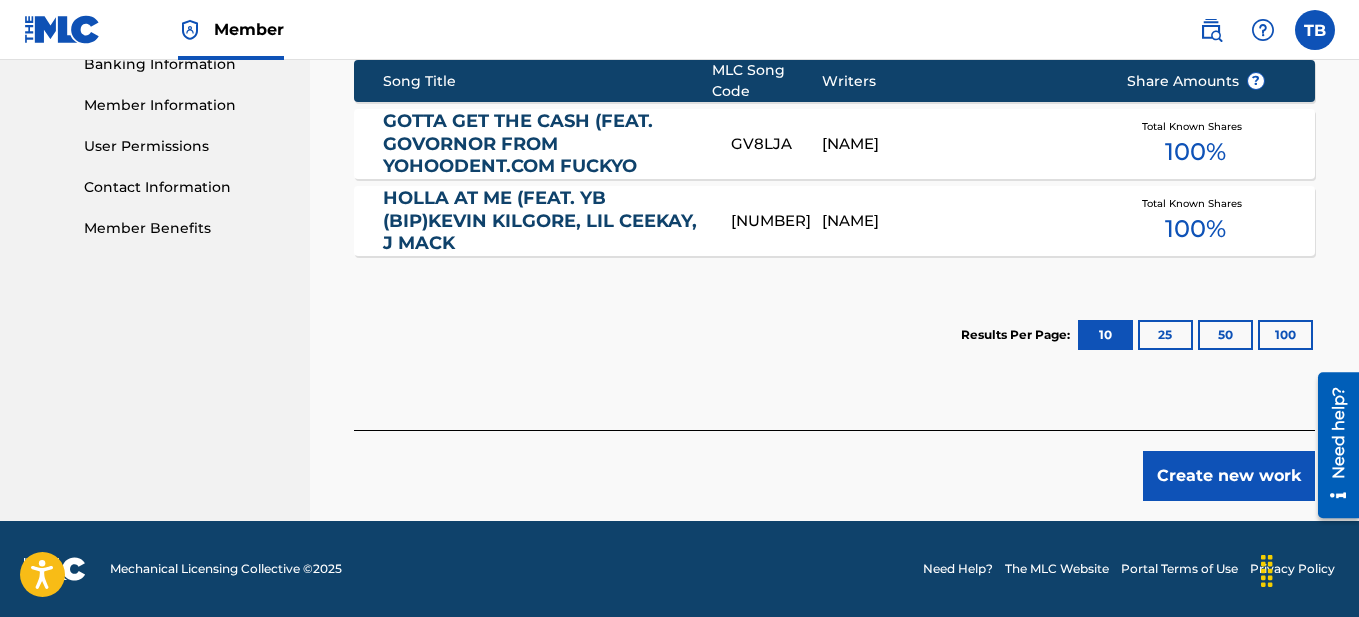 click on "Create new work" at bounding box center (1229, 476) 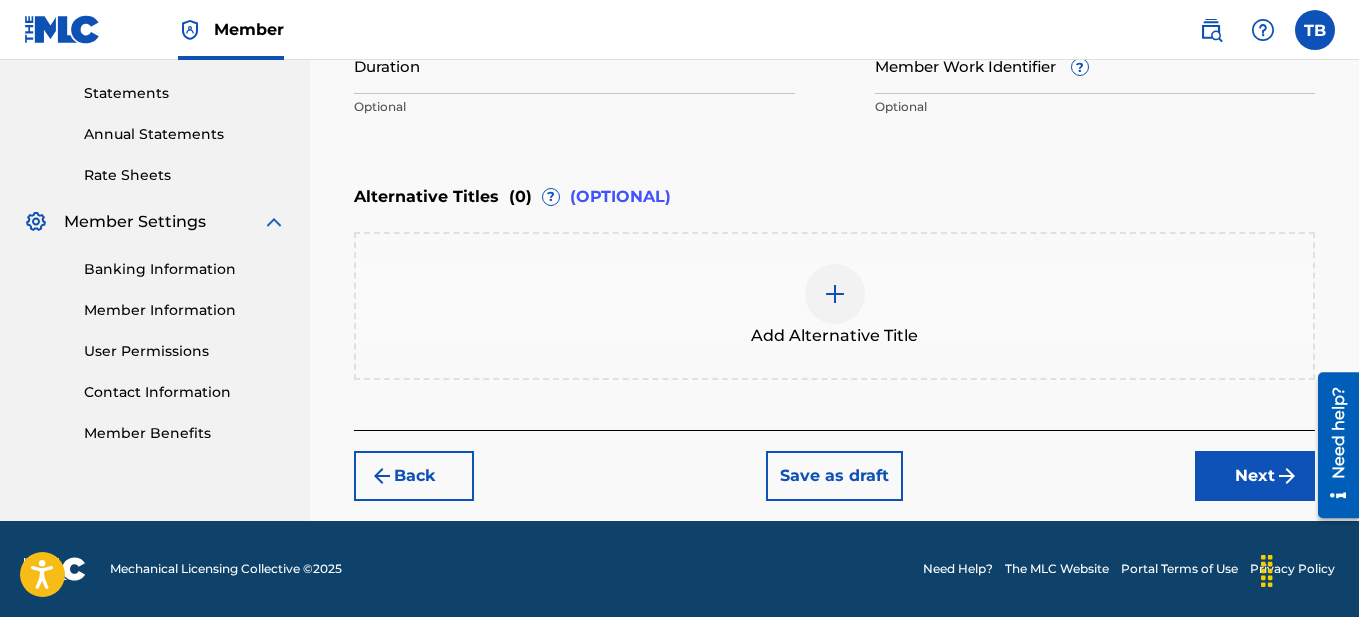 scroll, scrollTop: 372, scrollLeft: 0, axis: vertical 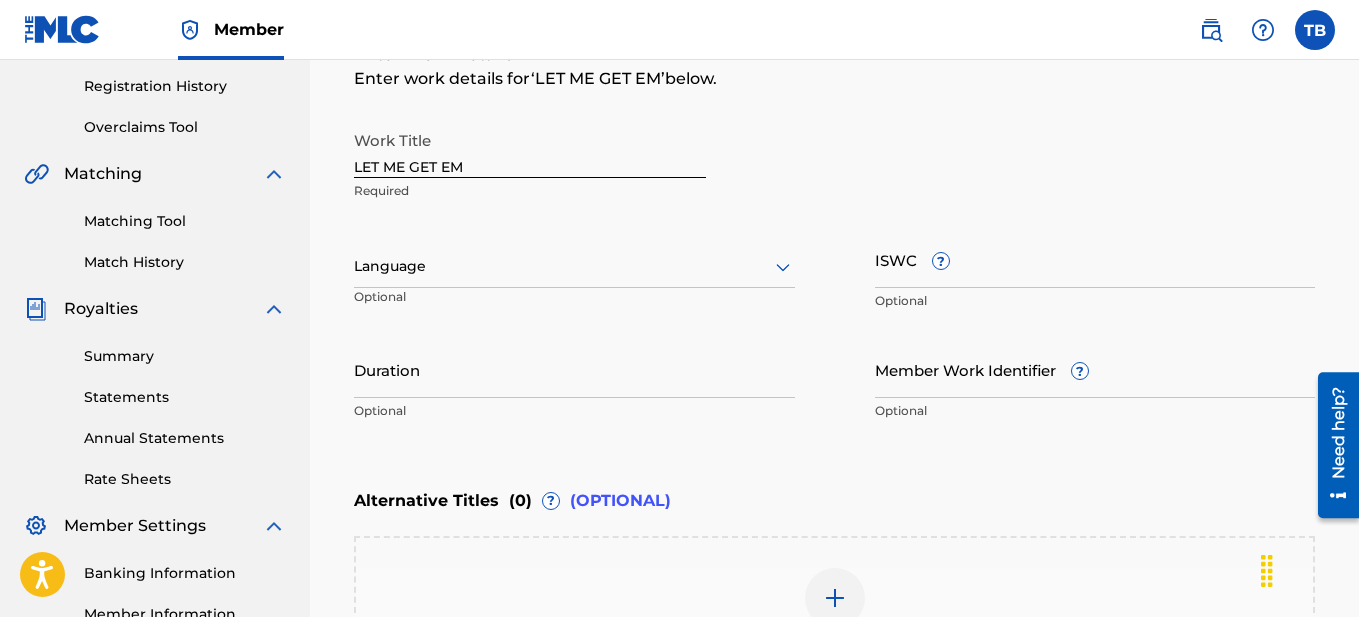 click at bounding box center [574, 266] 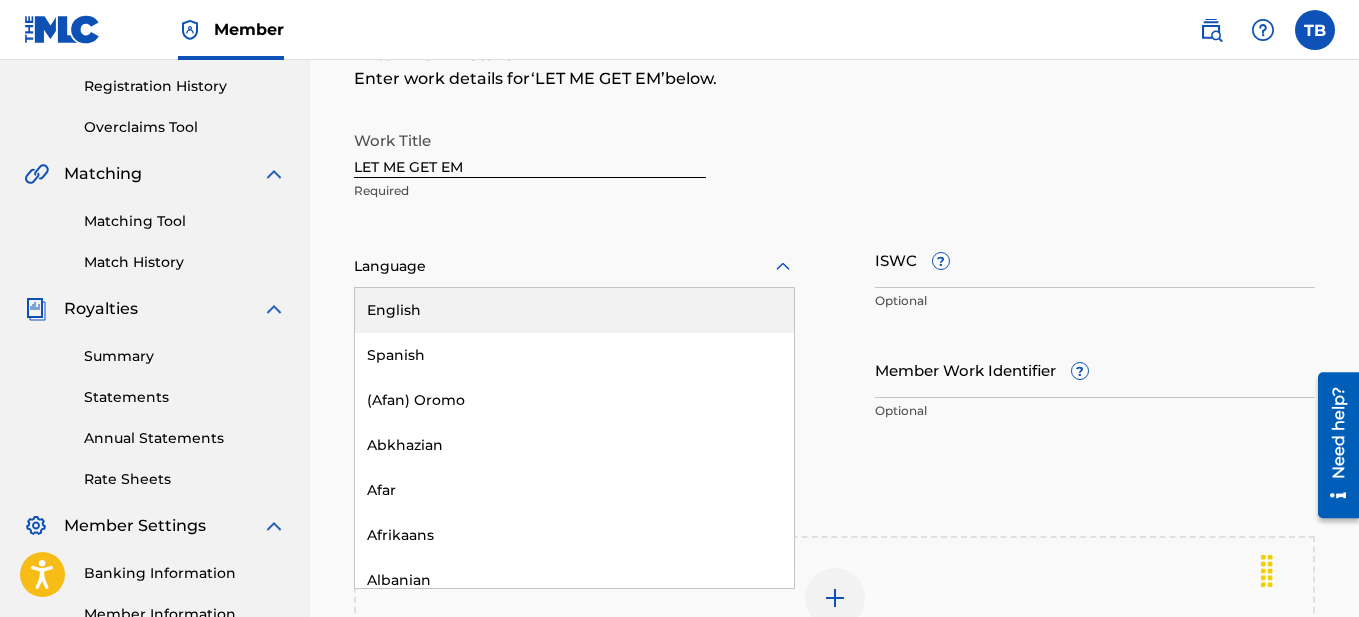click on "English" at bounding box center (574, 310) 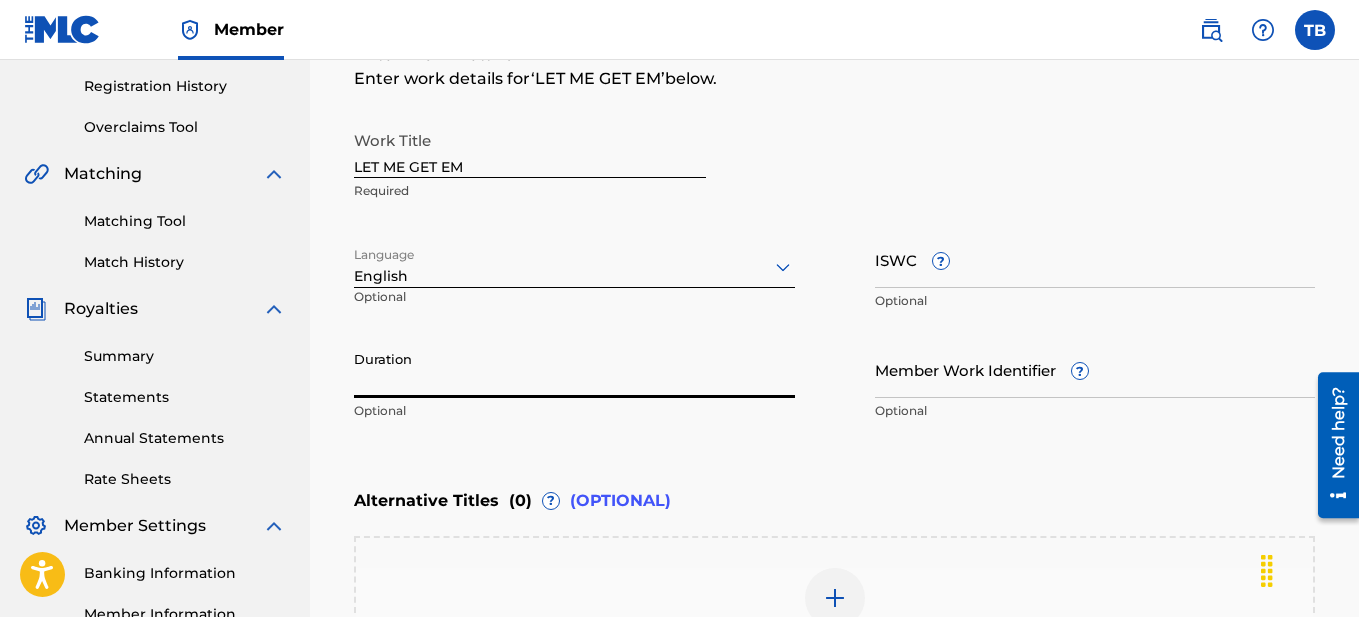 click on "Duration" at bounding box center (574, 369) 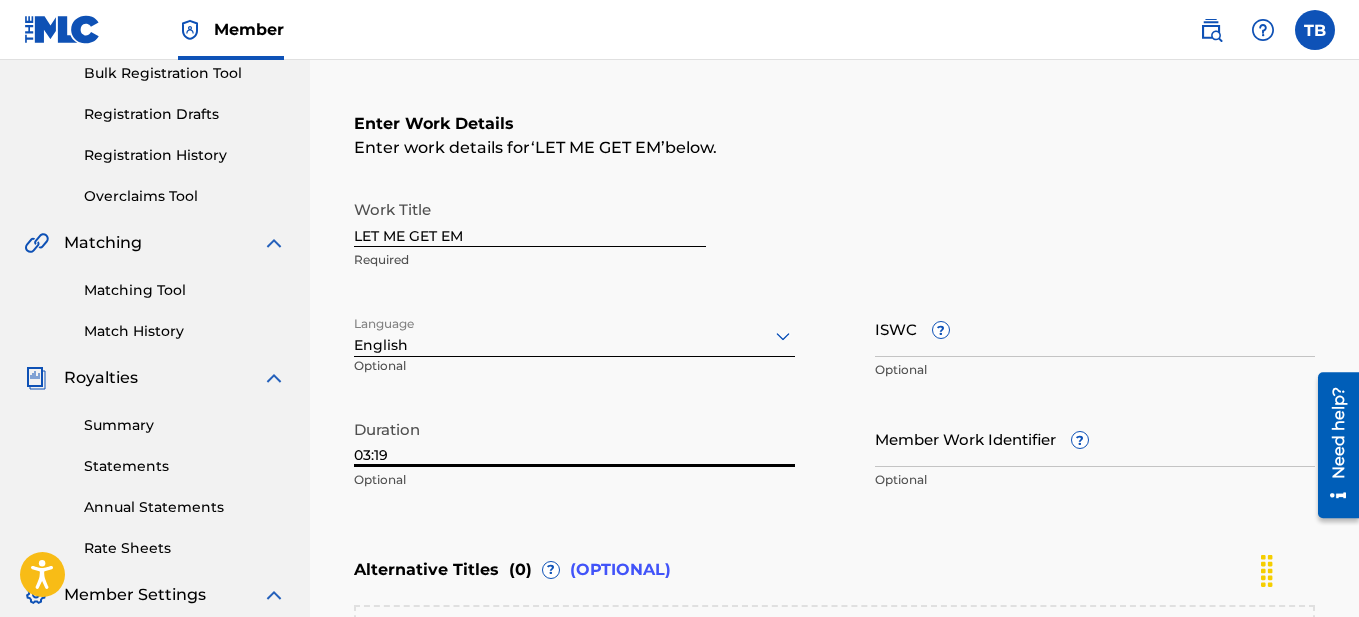 scroll, scrollTop: 324, scrollLeft: 0, axis: vertical 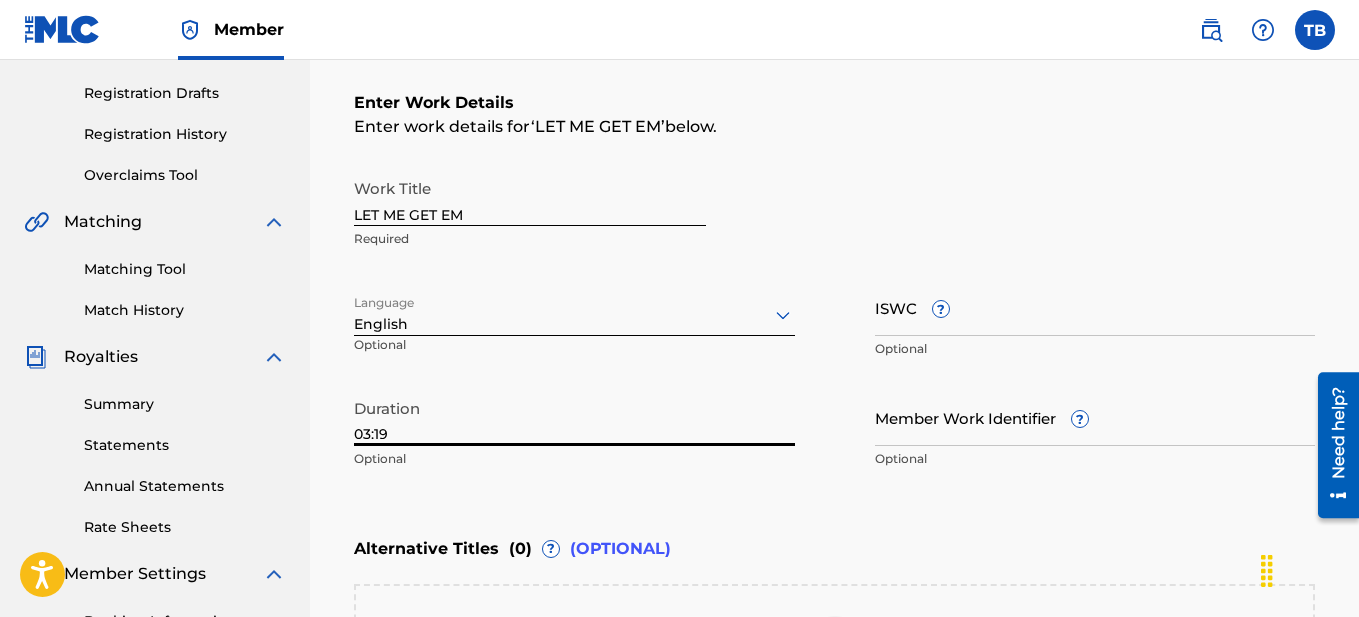 type on "03:19" 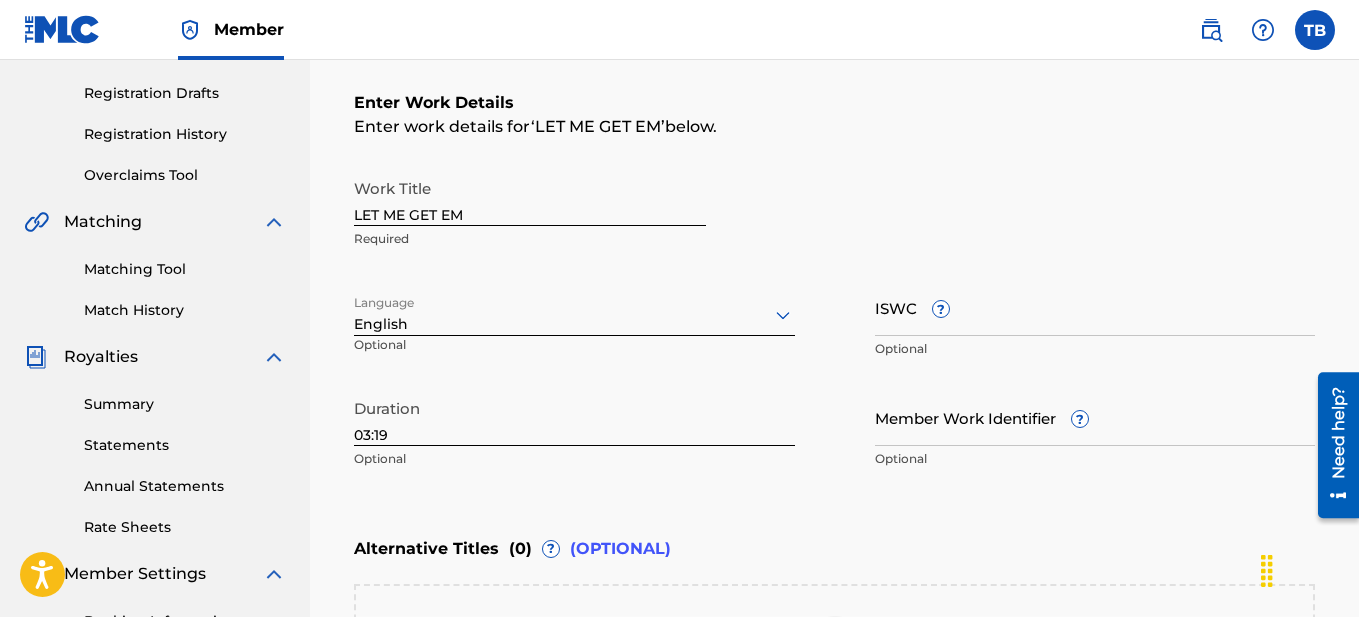 click on "Enter Work Details Enter work details for ‘ LET ME GET EM ’ below. Work Title LET ME GET EM Required Language English Optional ISWC ? Optional Duration 03:19 Optional Member Work Identifier ? Optional" at bounding box center [834, 285] 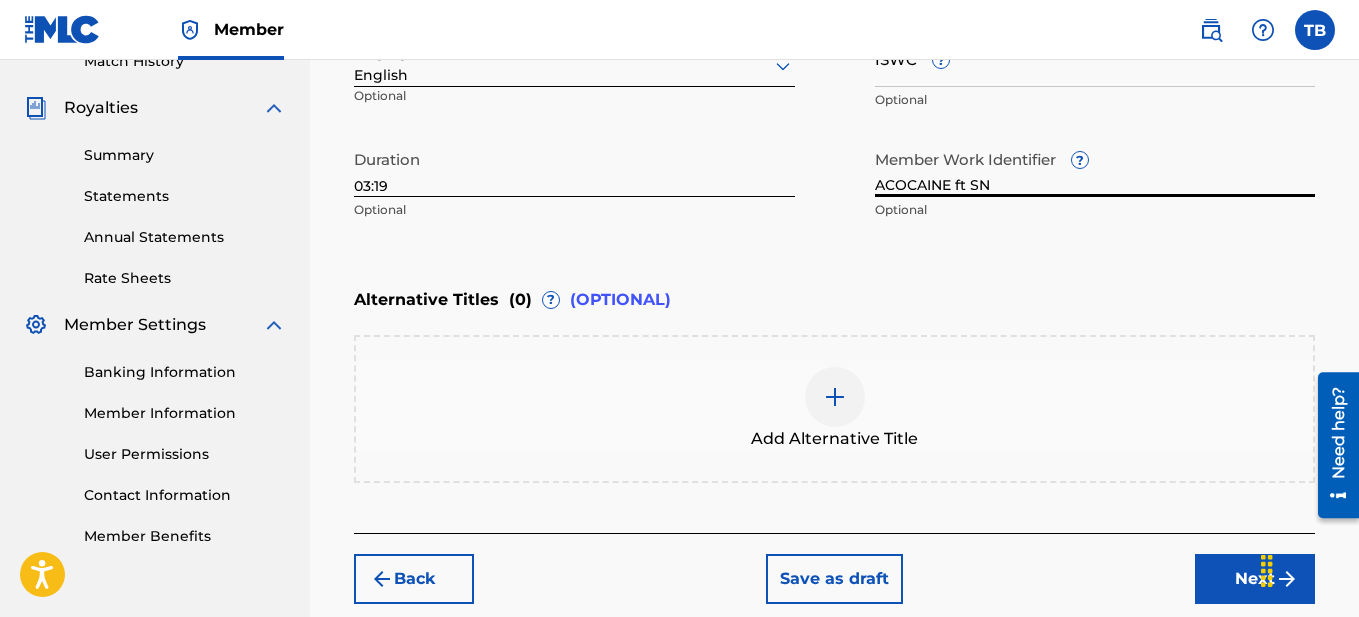 scroll, scrollTop: 634, scrollLeft: 0, axis: vertical 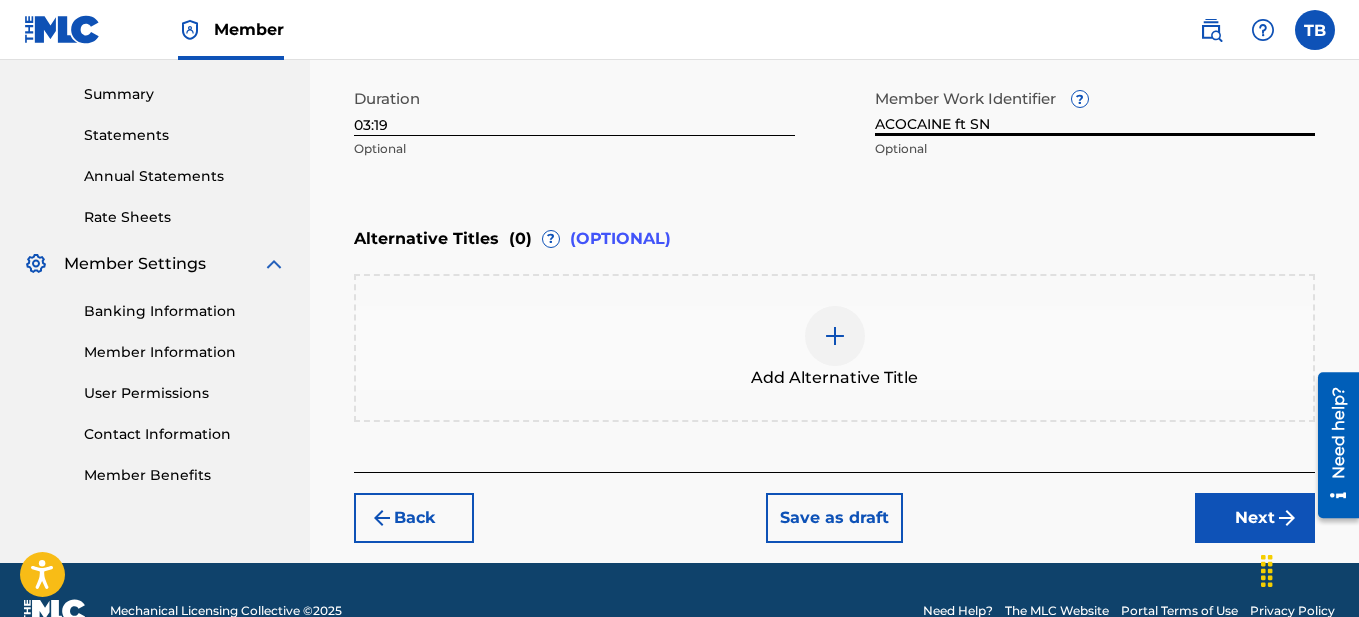 type on "ACOCAINE ft SN" 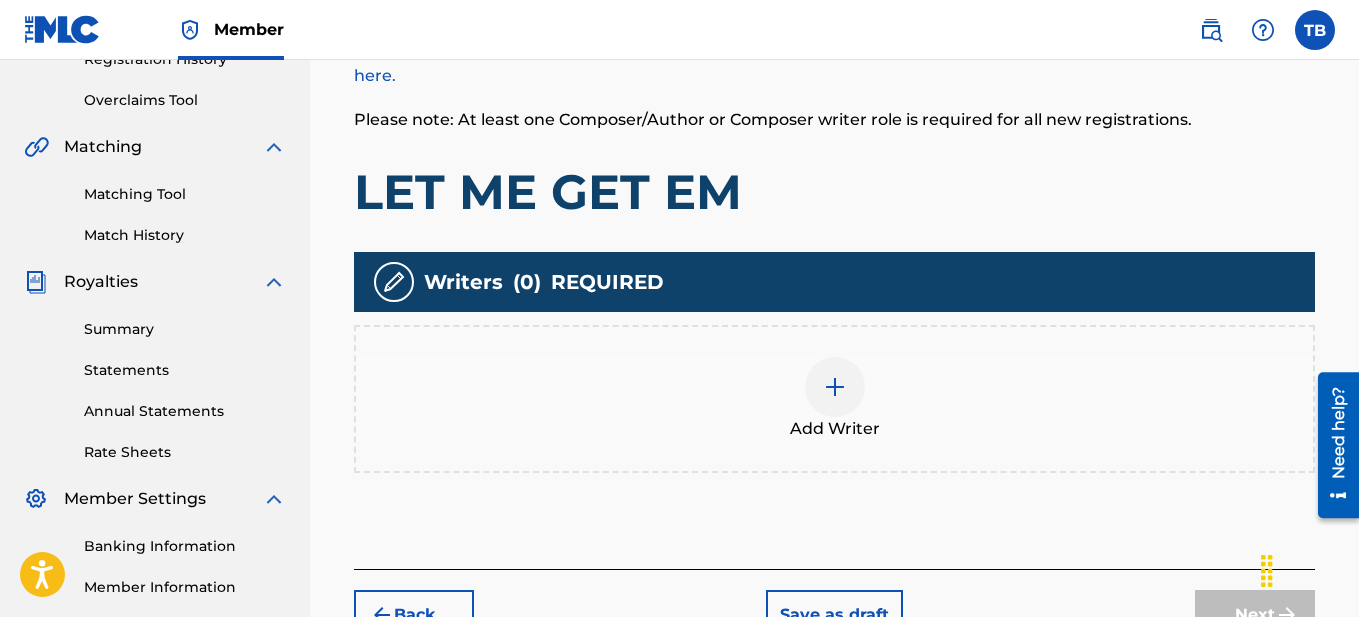 scroll, scrollTop: 409, scrollLeft: 0, axis: vertical 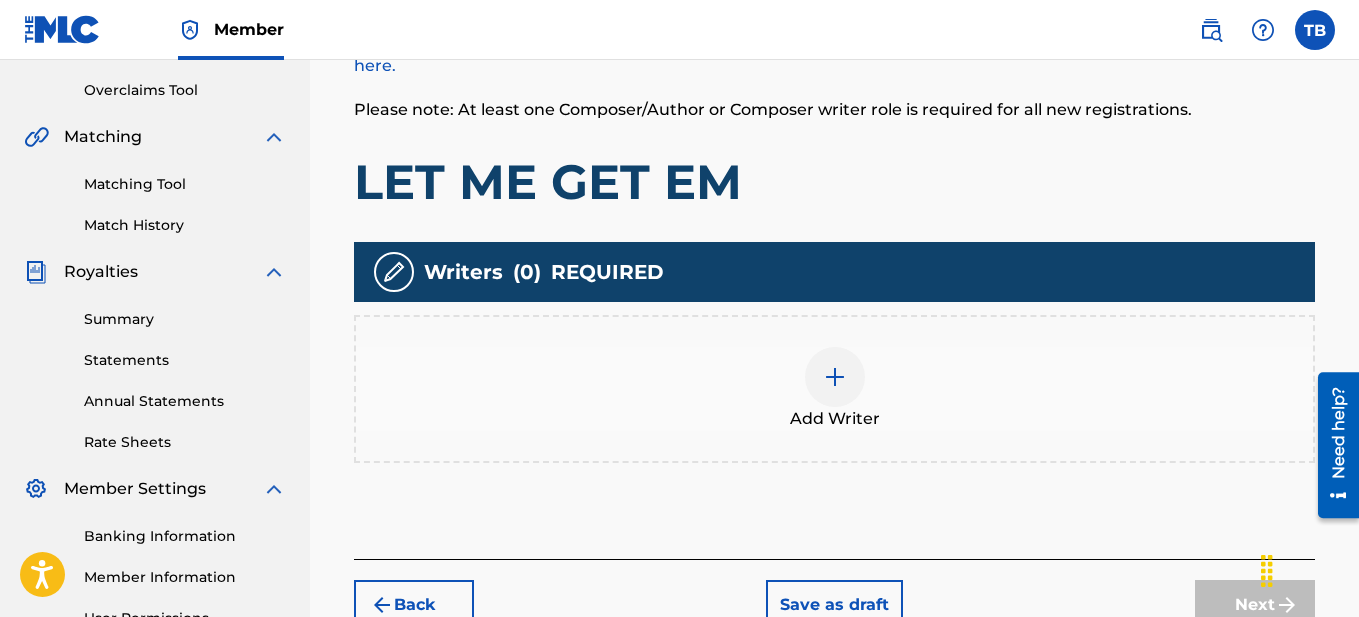 click at bounding box center (835, 377) 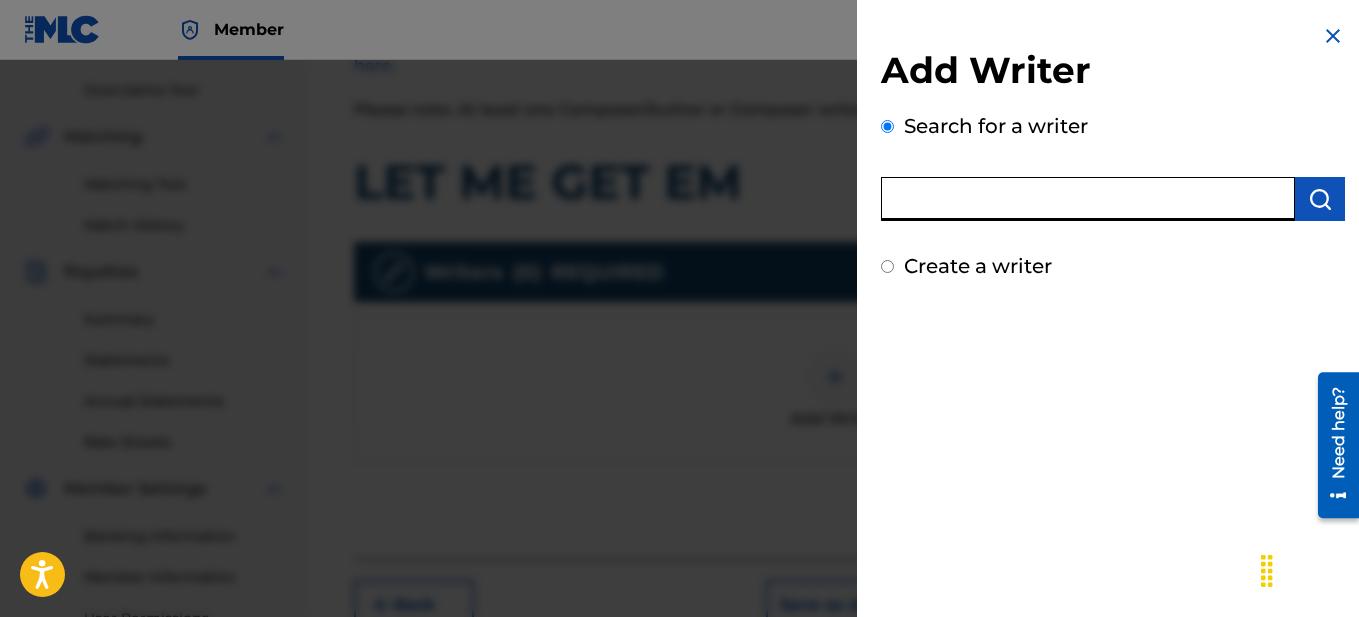 click at bounding box center [1088, 199] 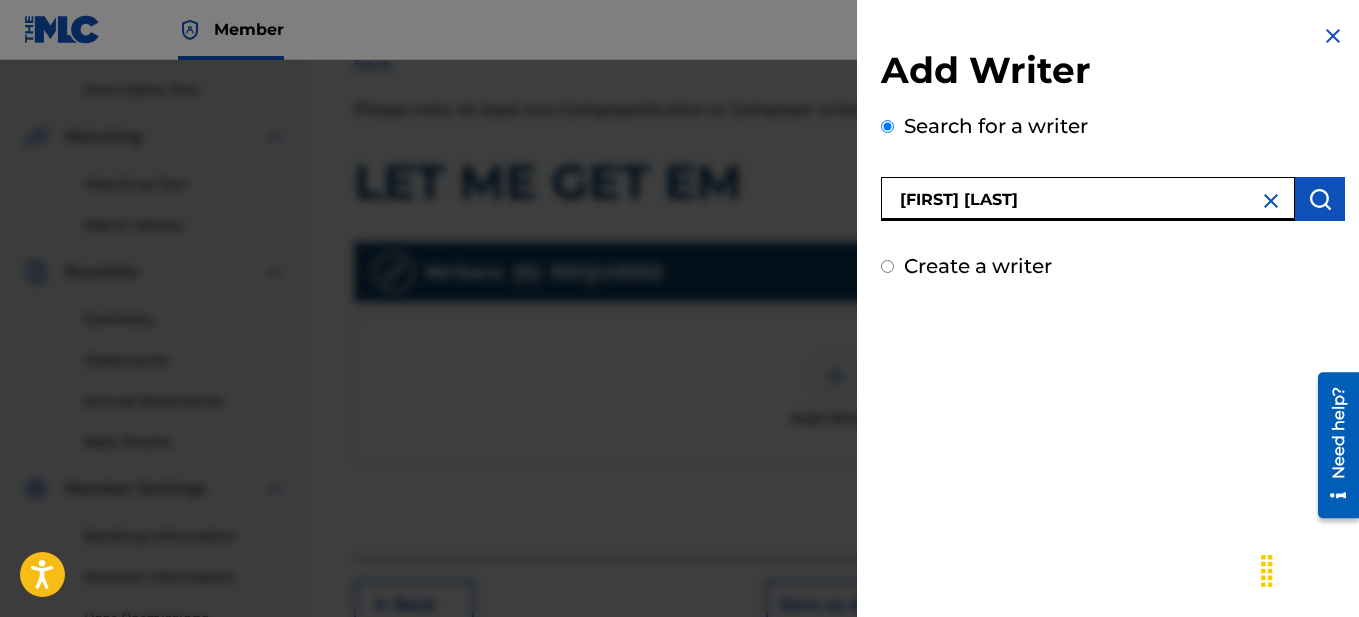 type on "[FIRST] [LAST]" 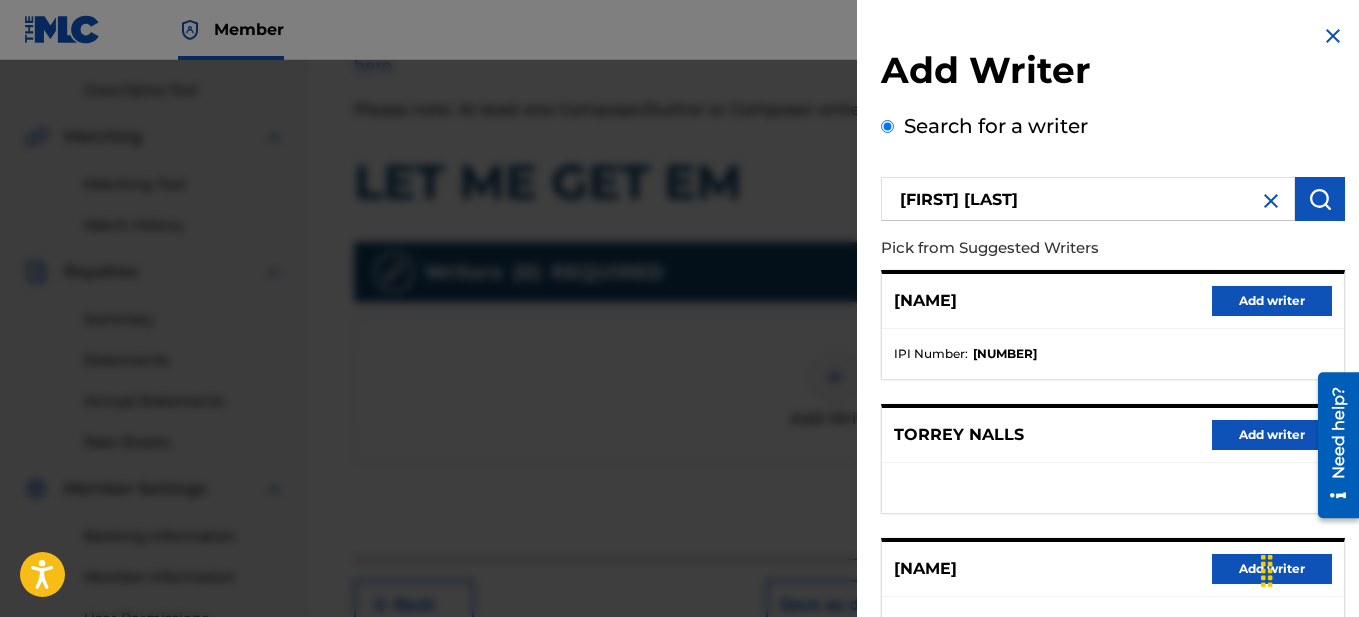 click on "Add writer" at bounding box center (1272, 301) 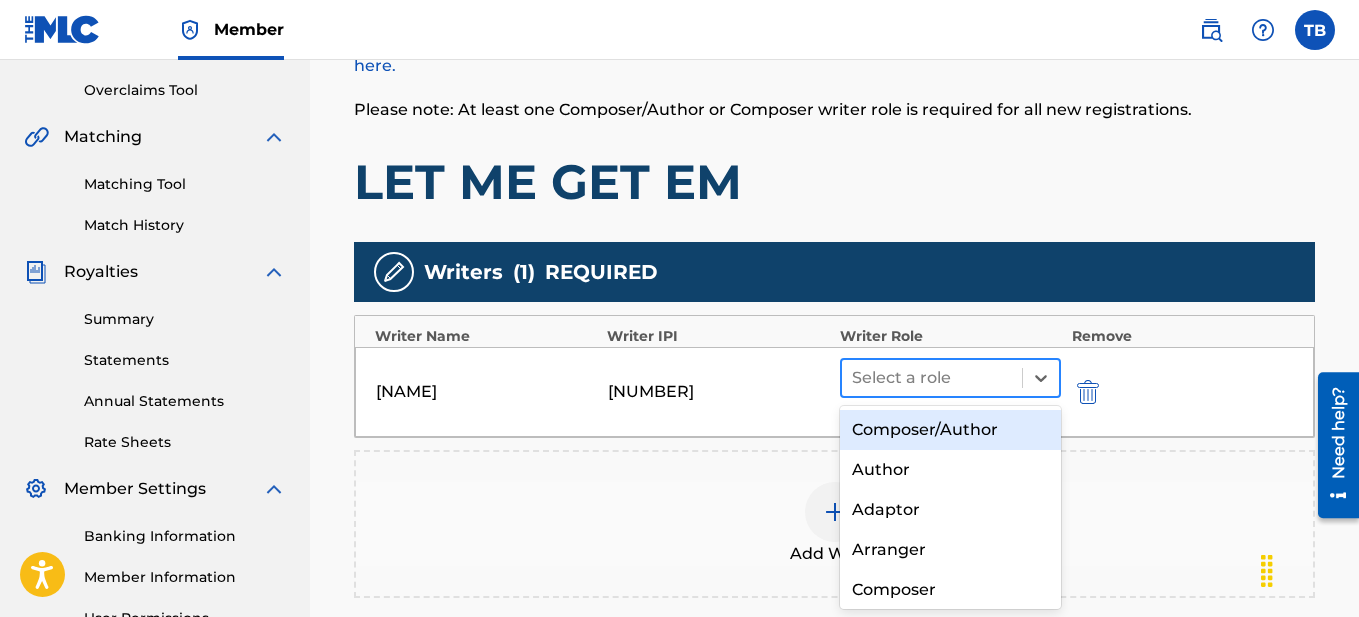 click at bounding box center (932, 378) 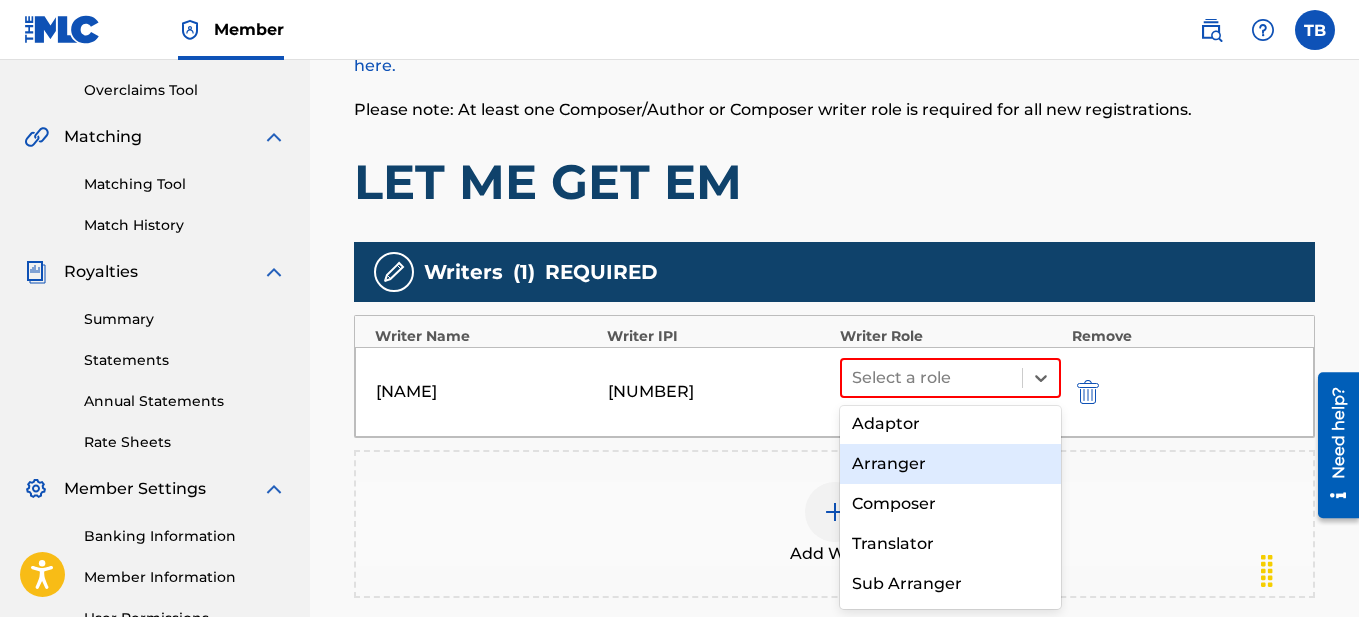 scroll, scrollTop: 0, scrollLeft: 0, axis: both 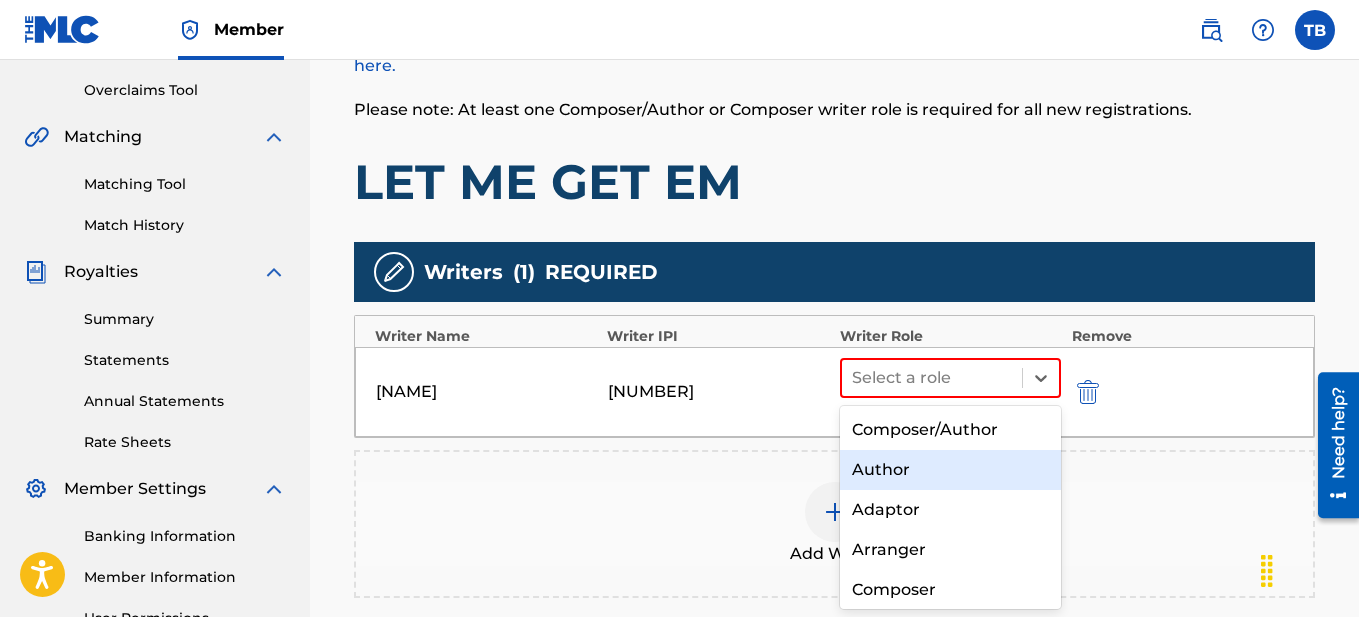 click on "Author" at bounding box center [951, 470] 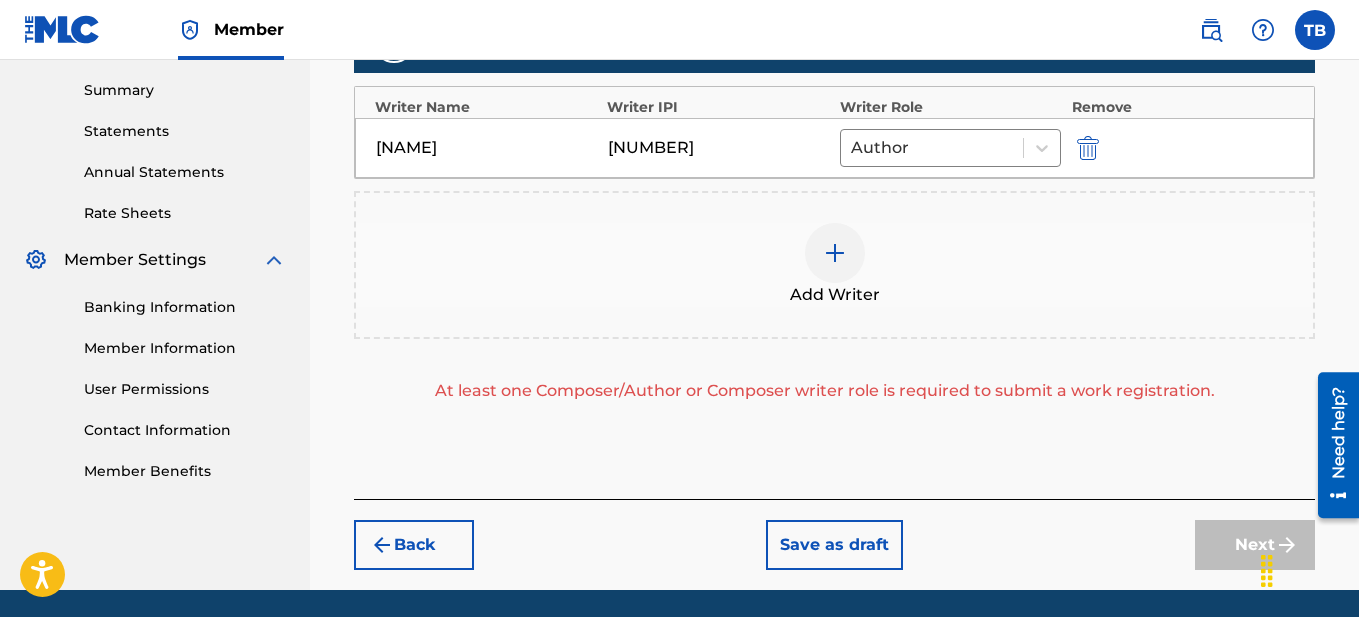 scroll, scrollTop: 707, scrollLeft: 0, axis: vertical 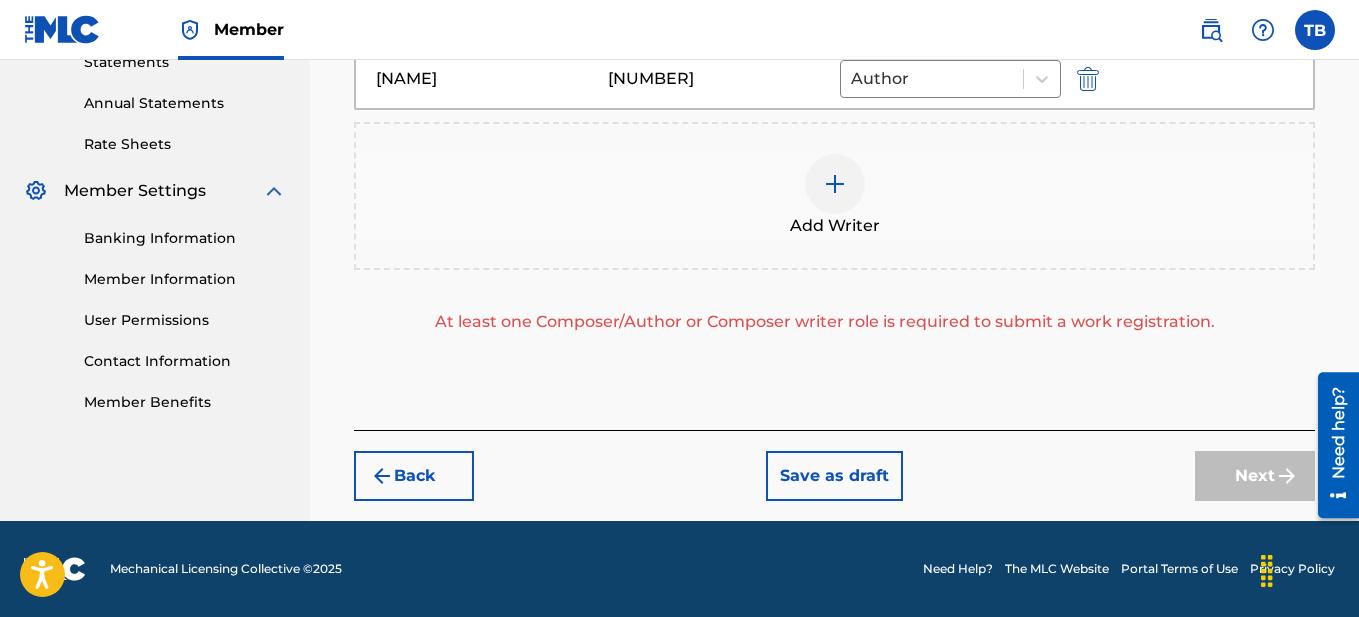 click at bounding box center (835, 184) 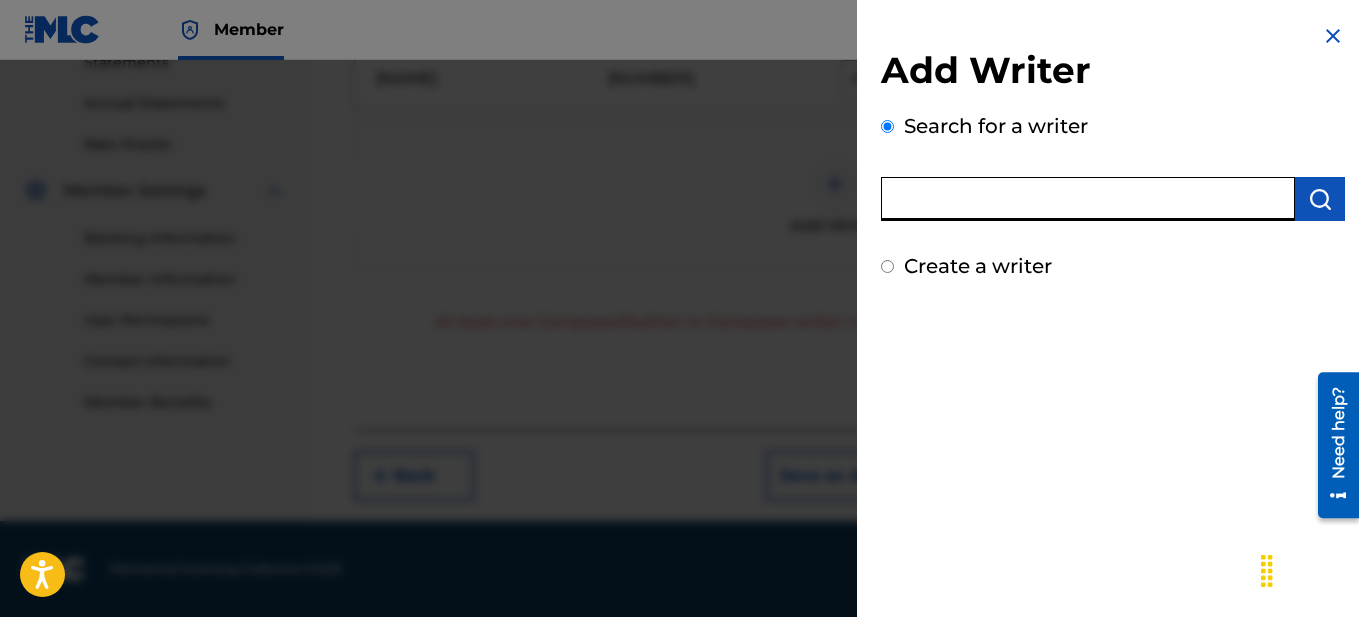 click at bounding box center (1088, 199) 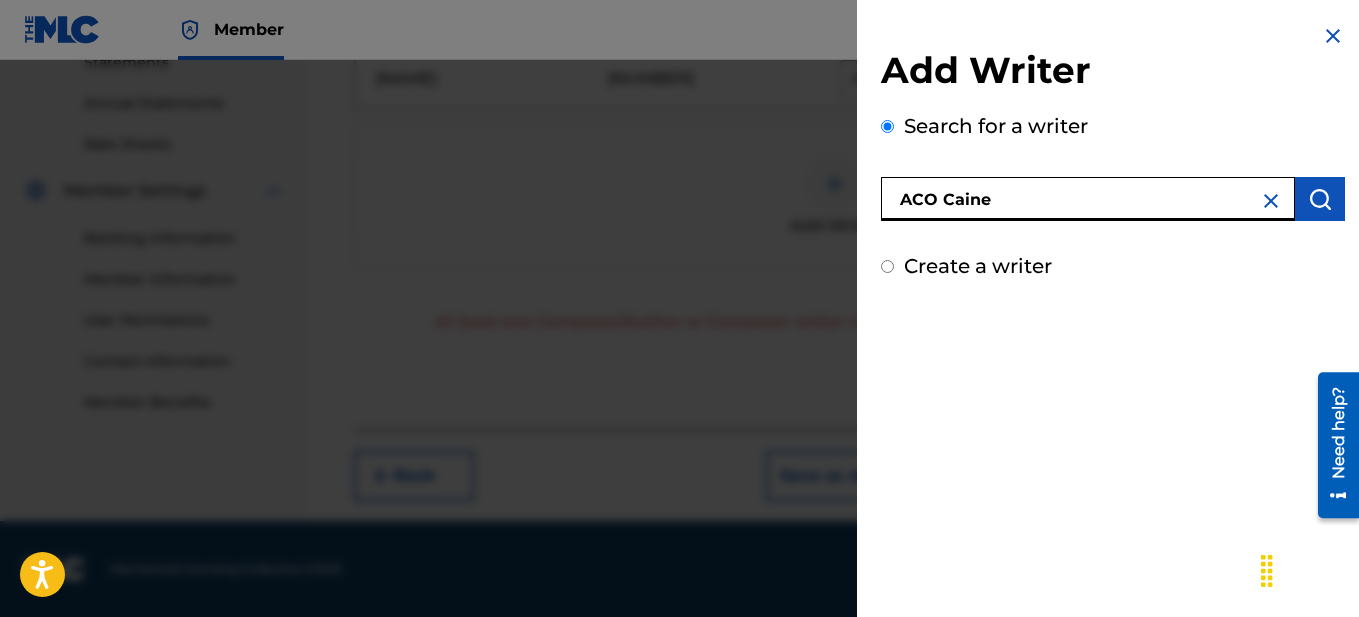 type on "ACO Caine" 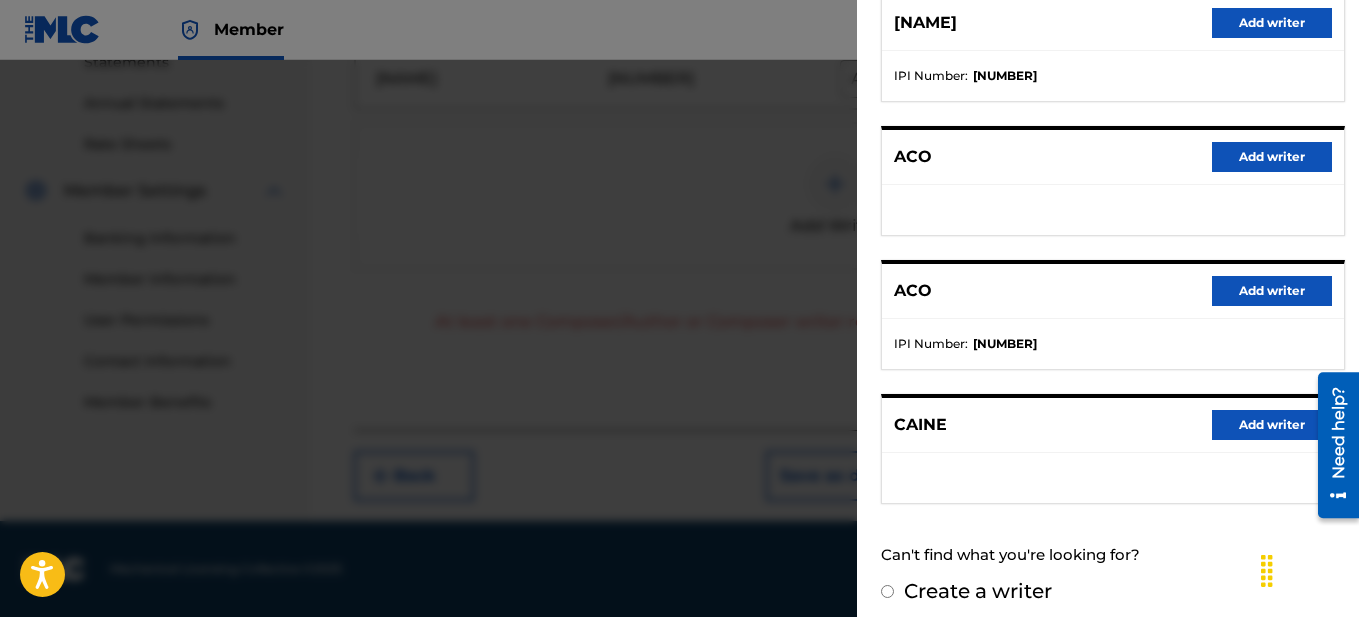scroll, scrollTop: 425, scrollLeft: 0, axis: vertical 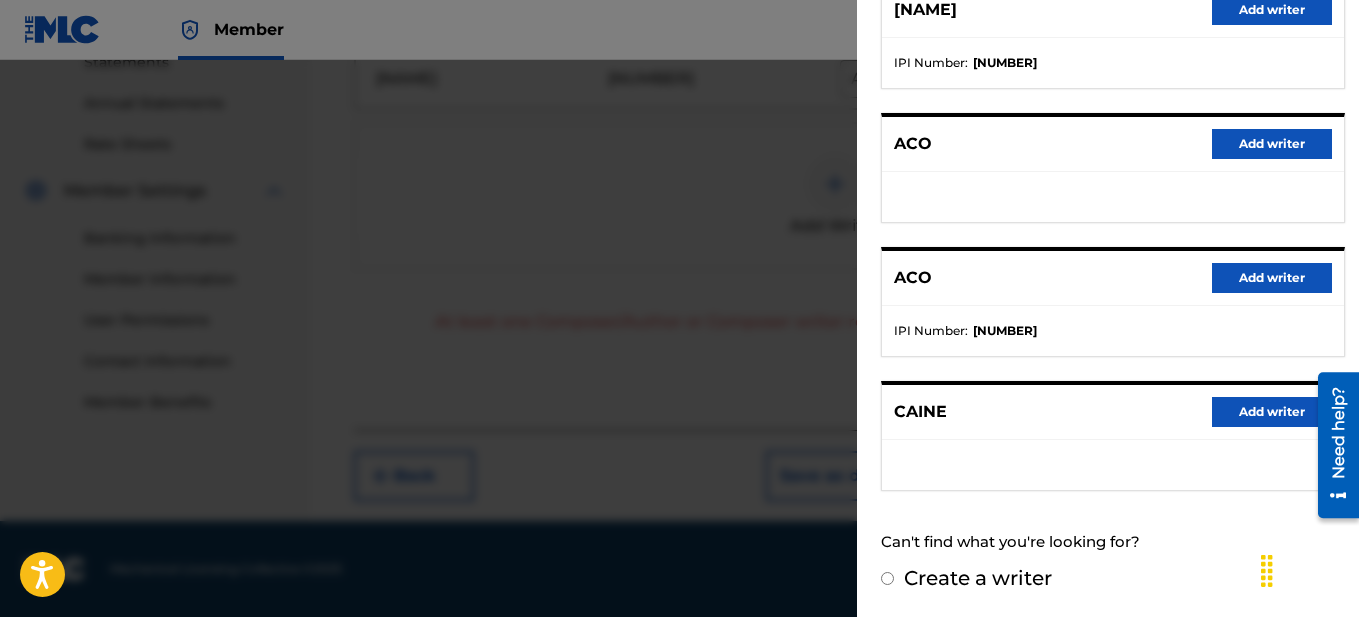 click on "Create a writer" at bounding box center (887, 578) 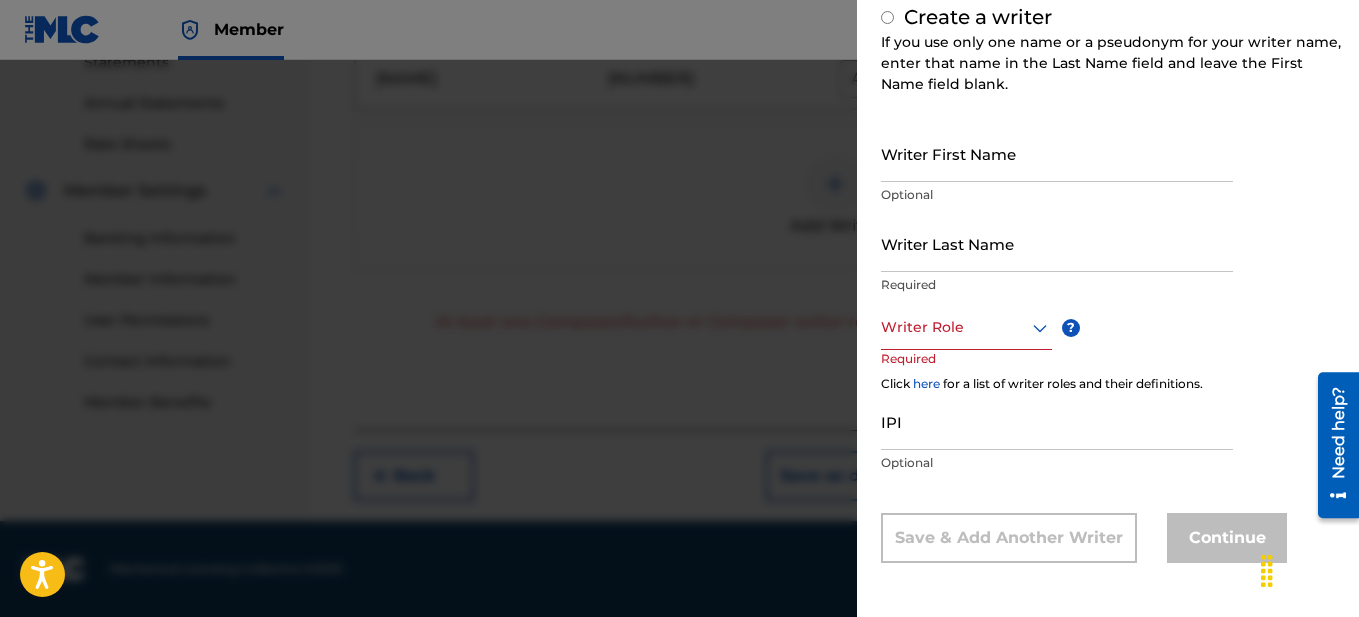 radio on "false" 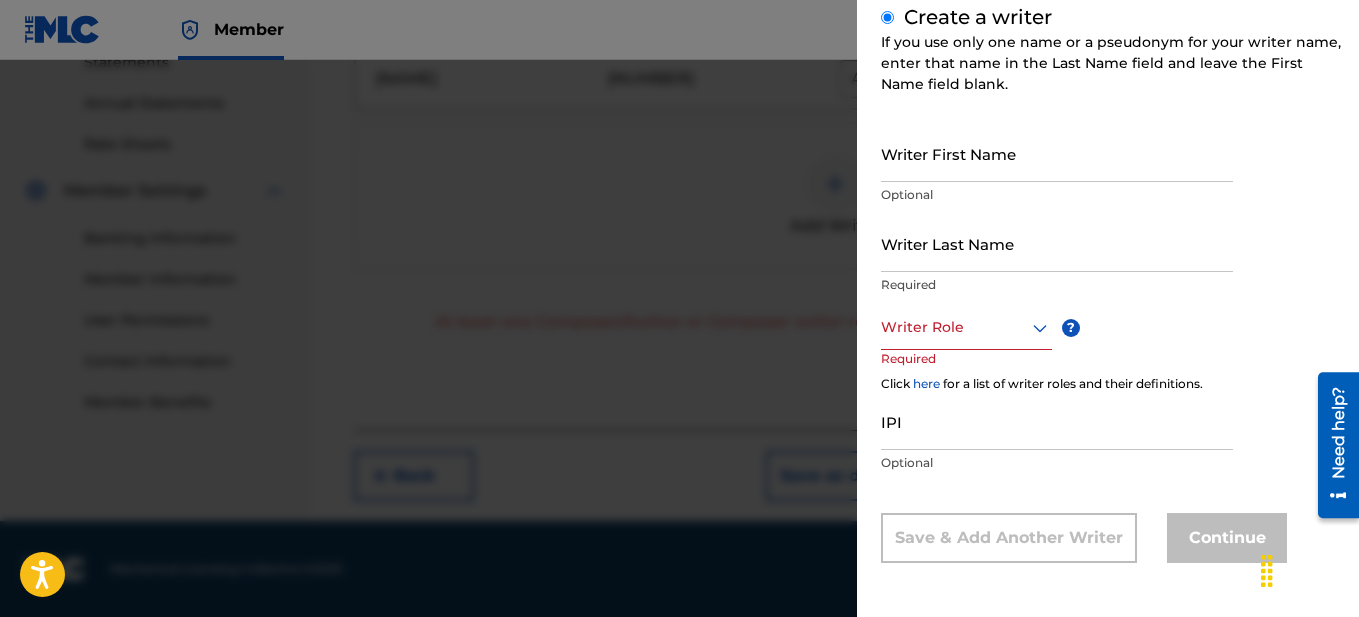 scroll, scrollTop: 249, scrollLeft: 0, axis: vertical 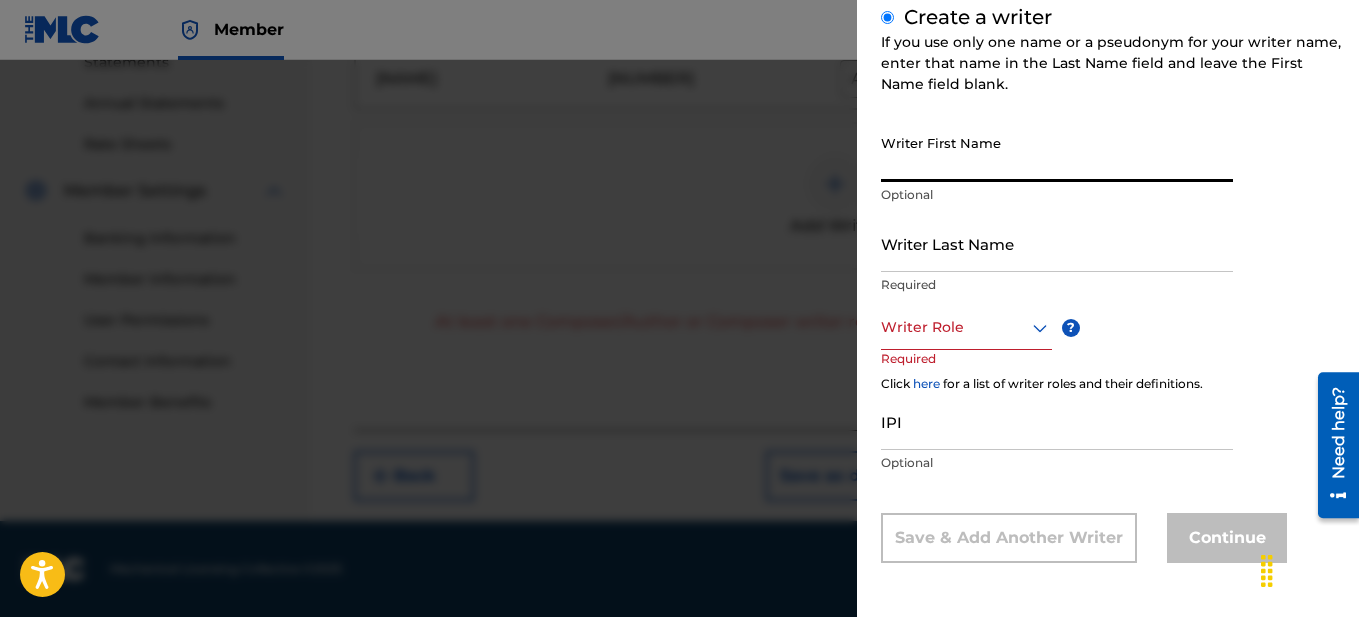 click on "Writer First Name" at bounding box center [1057, 153] 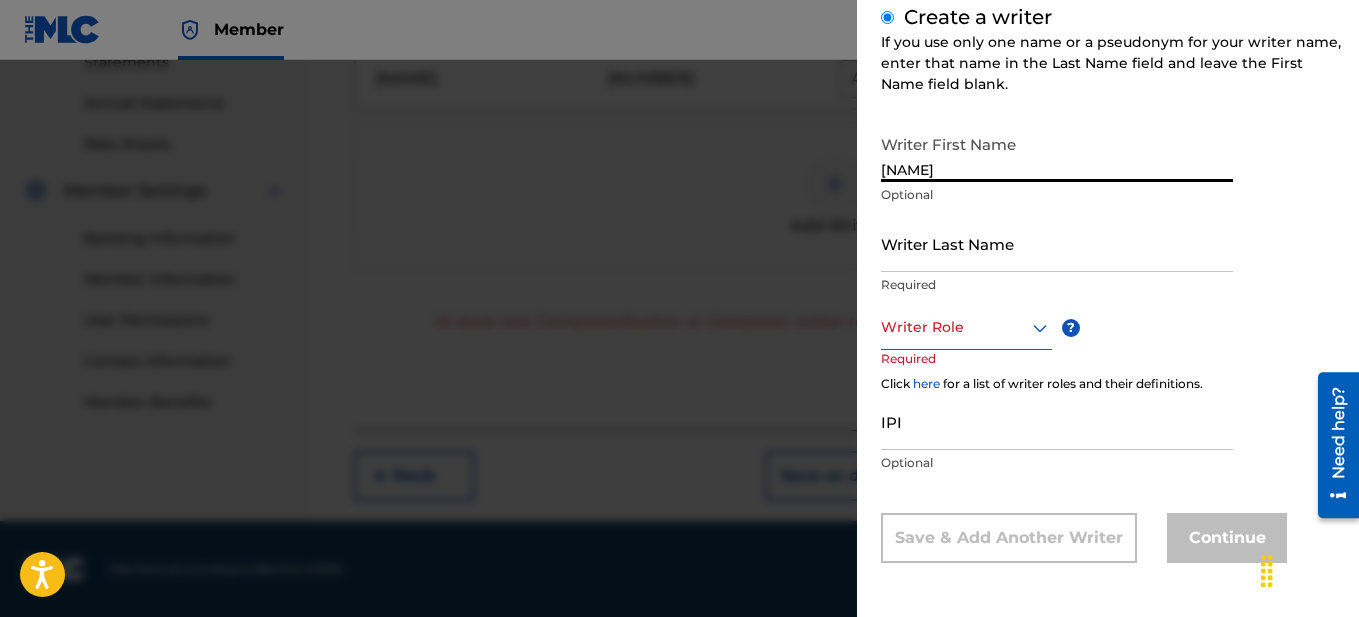 click on "[NAME]" at bounding box center (1057, 153) 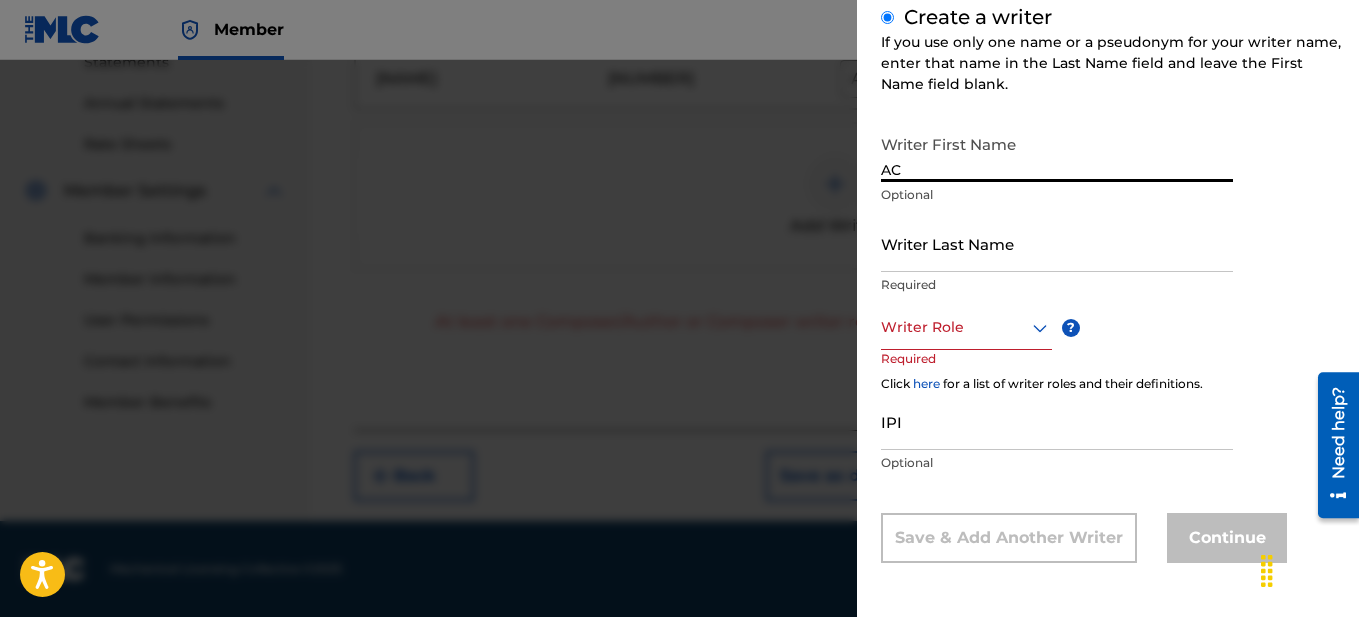 type on "A" 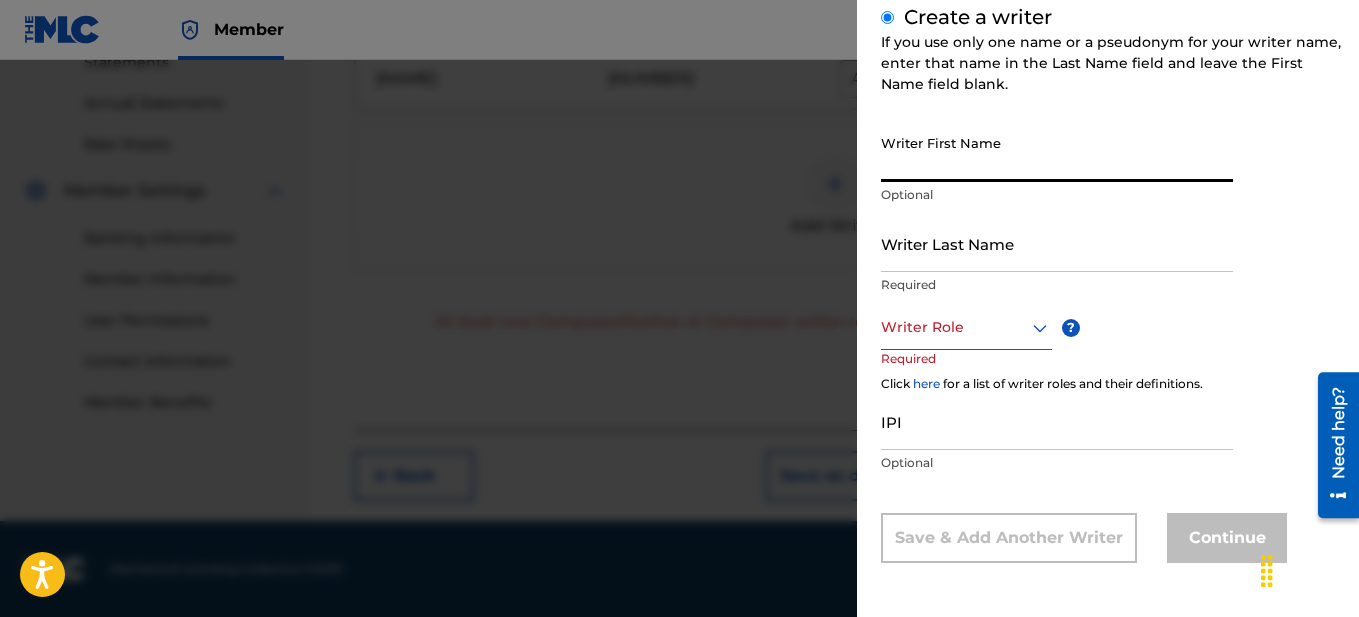 click on "Writer First Name" at bounding box center (1057, 153) 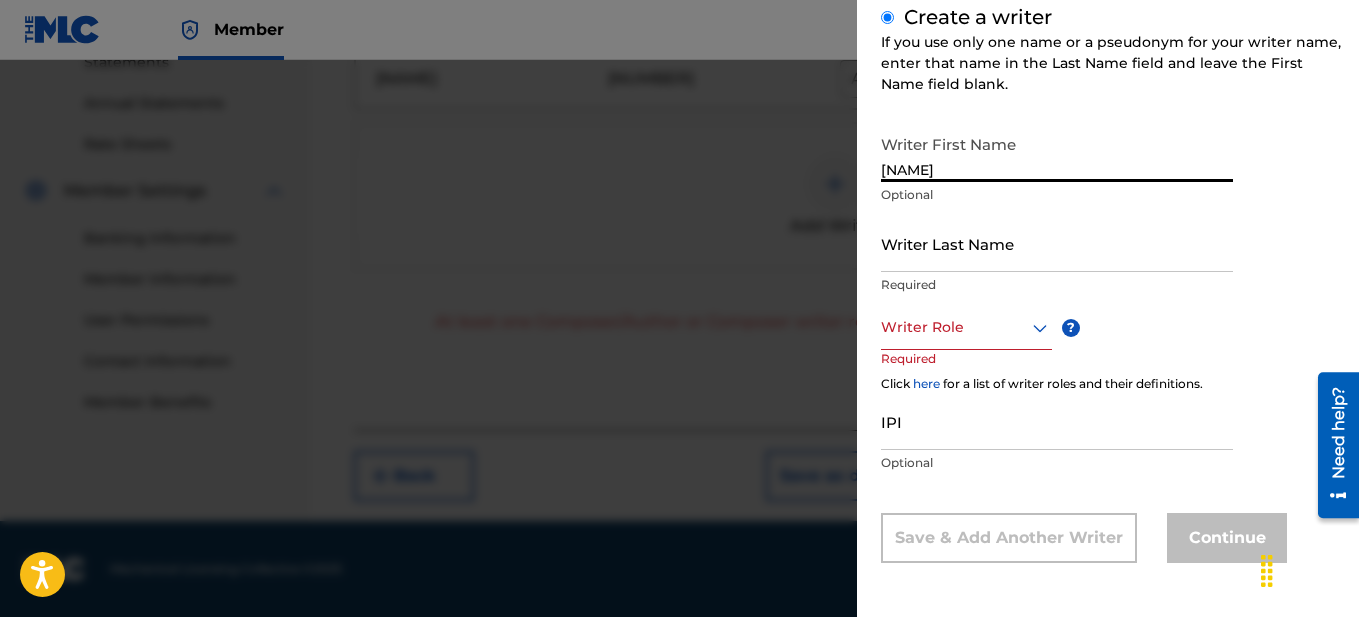 type on "[NAME]" 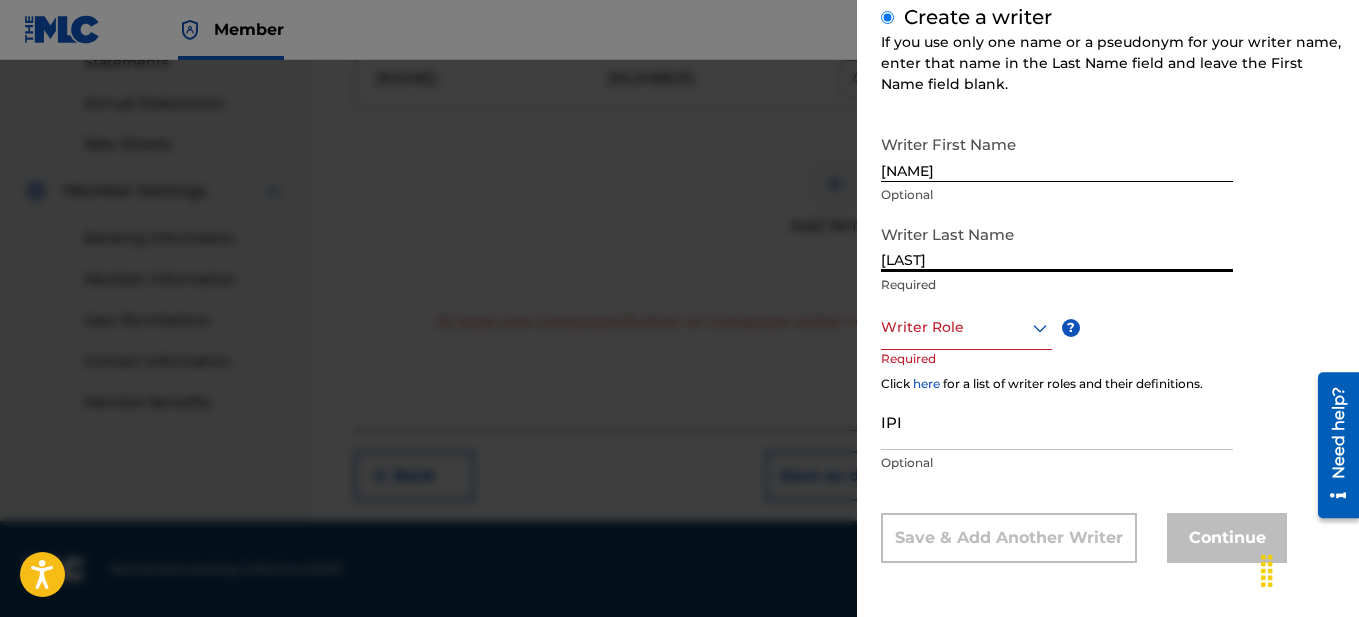 type on "[LAST]" 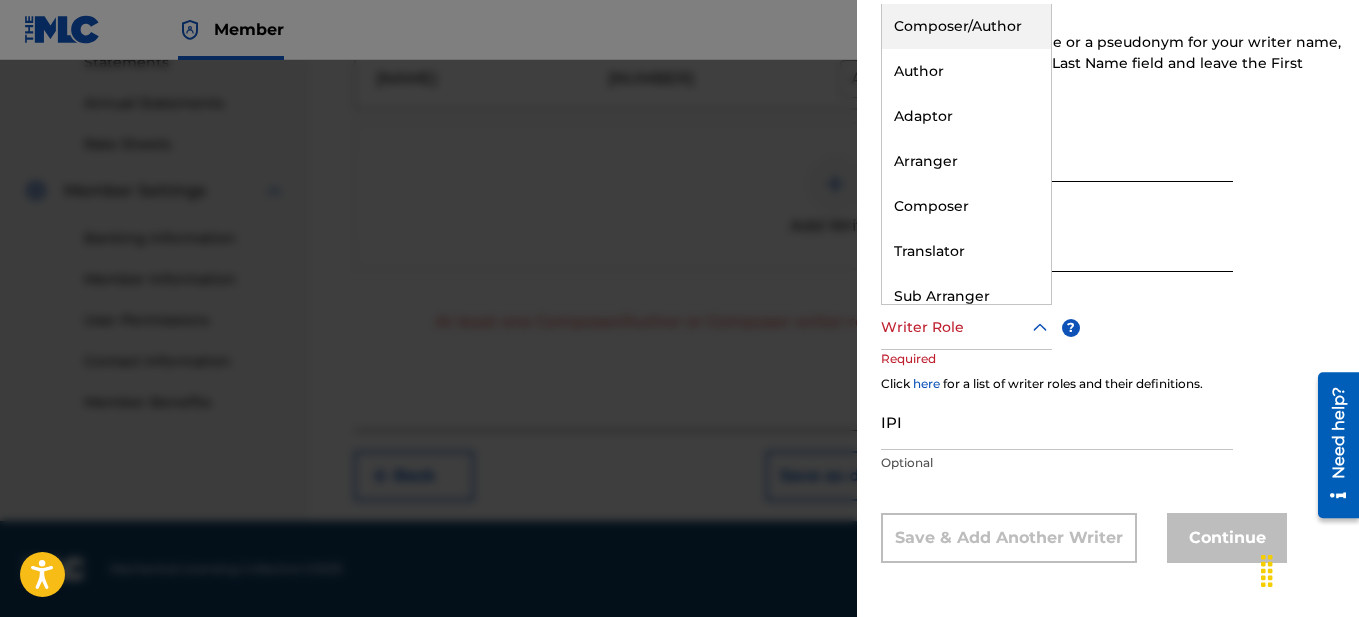 click at bounding box center [966, 327] 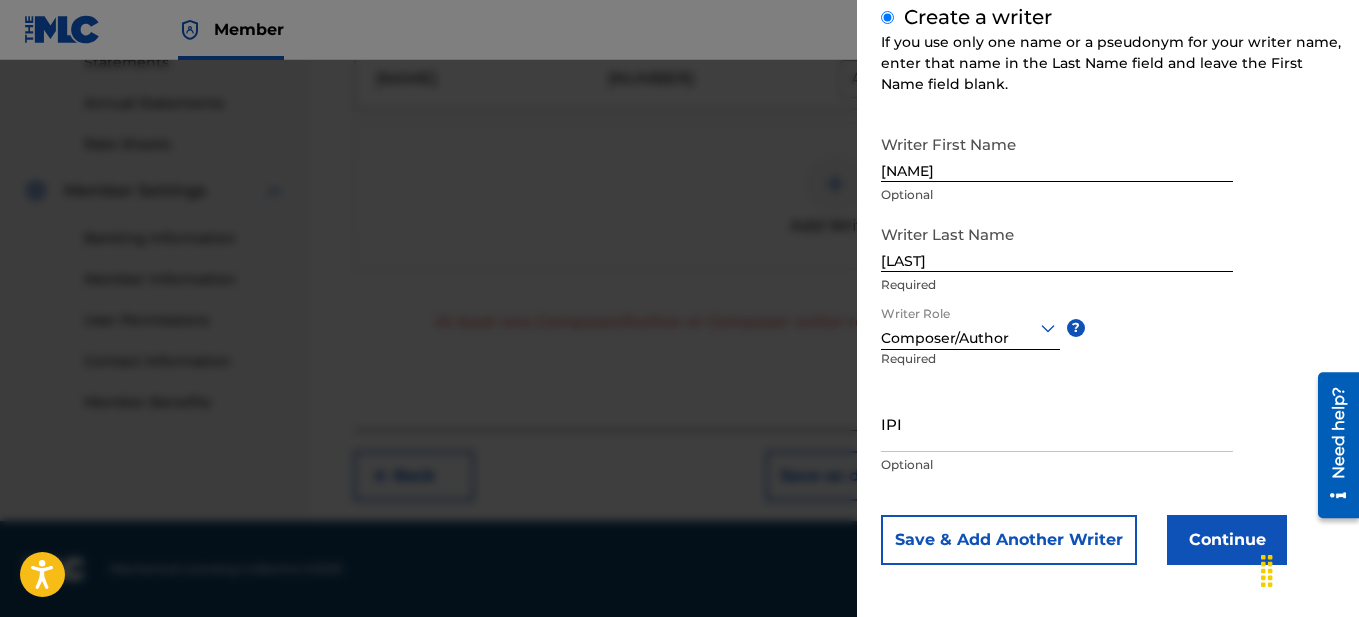 scroll, scrollTop: 251, scrollLeft: 0, axis: vertical 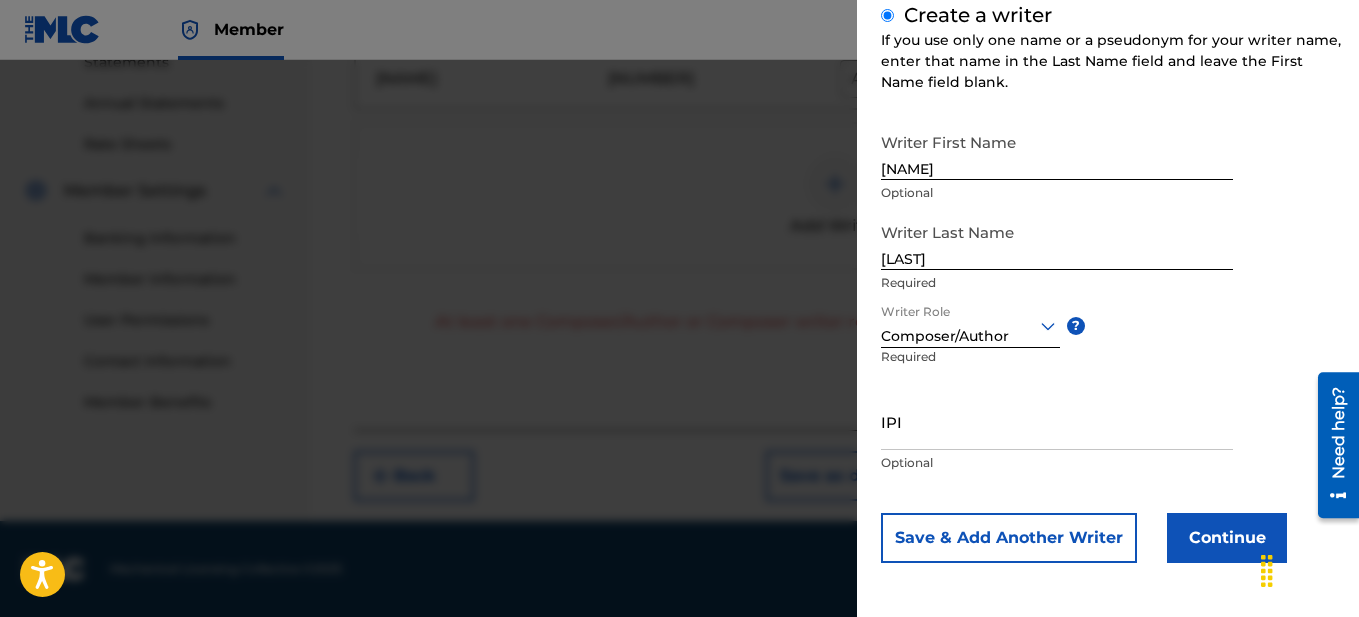 click on "Continue" at bounding box center (1227, 538) 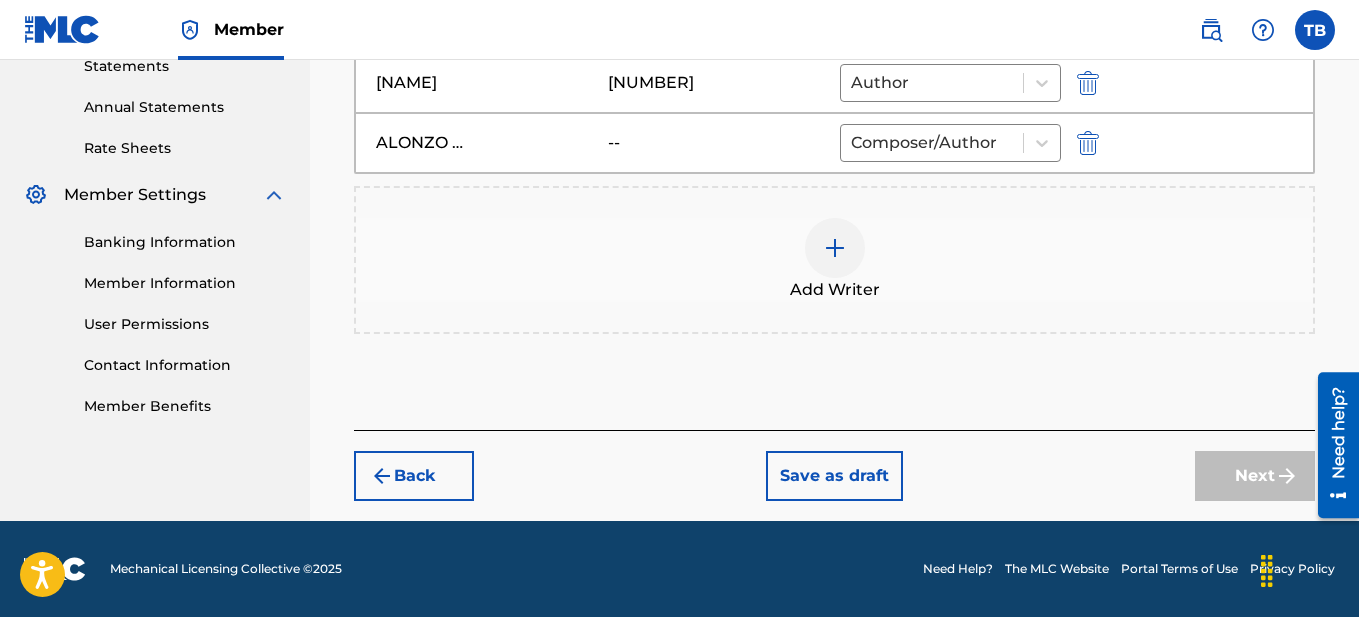 scroll, scrollTop: 703, scrollLeft: 0, axis: vertical 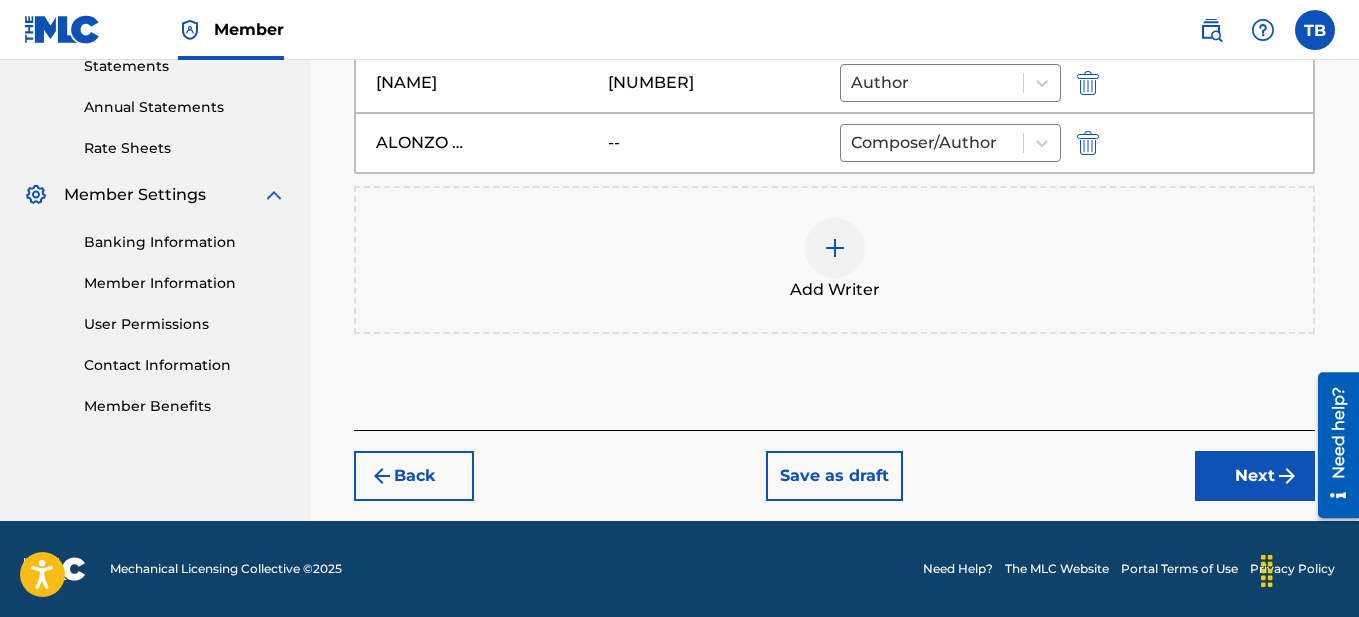 click on "Next" at bounding box center [1255, 476] 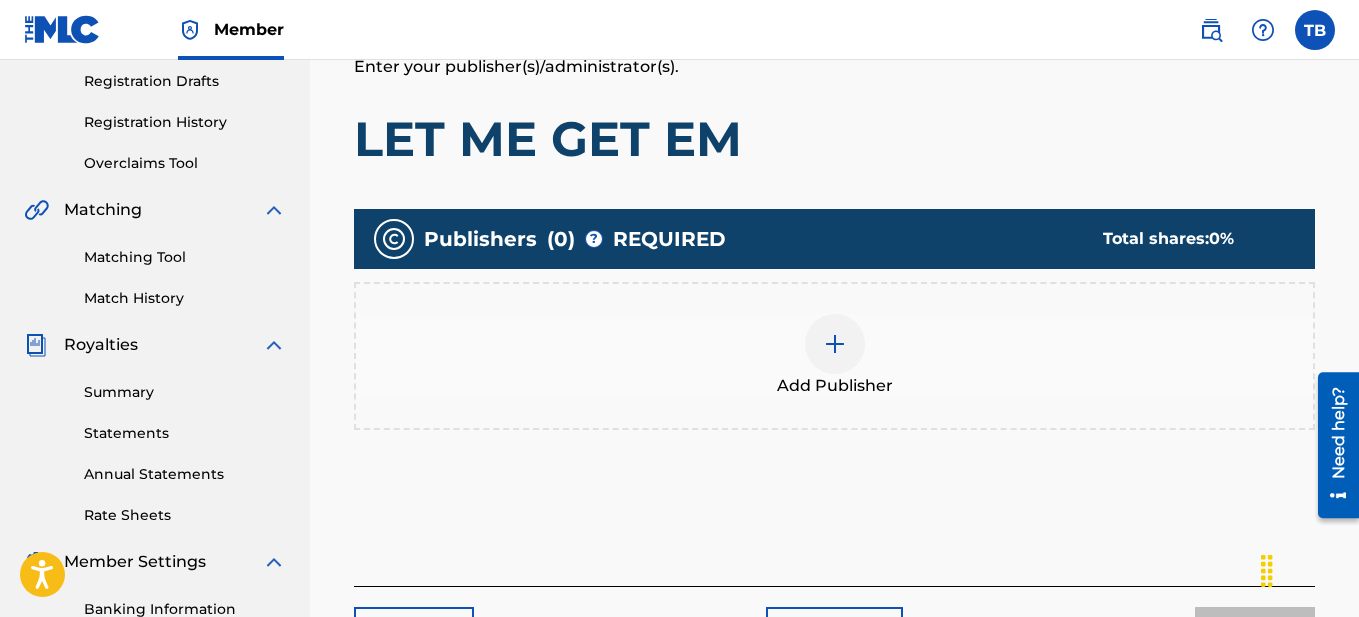 scroll, scrollTop: 316, scrollLeft: 0, axis: vertical 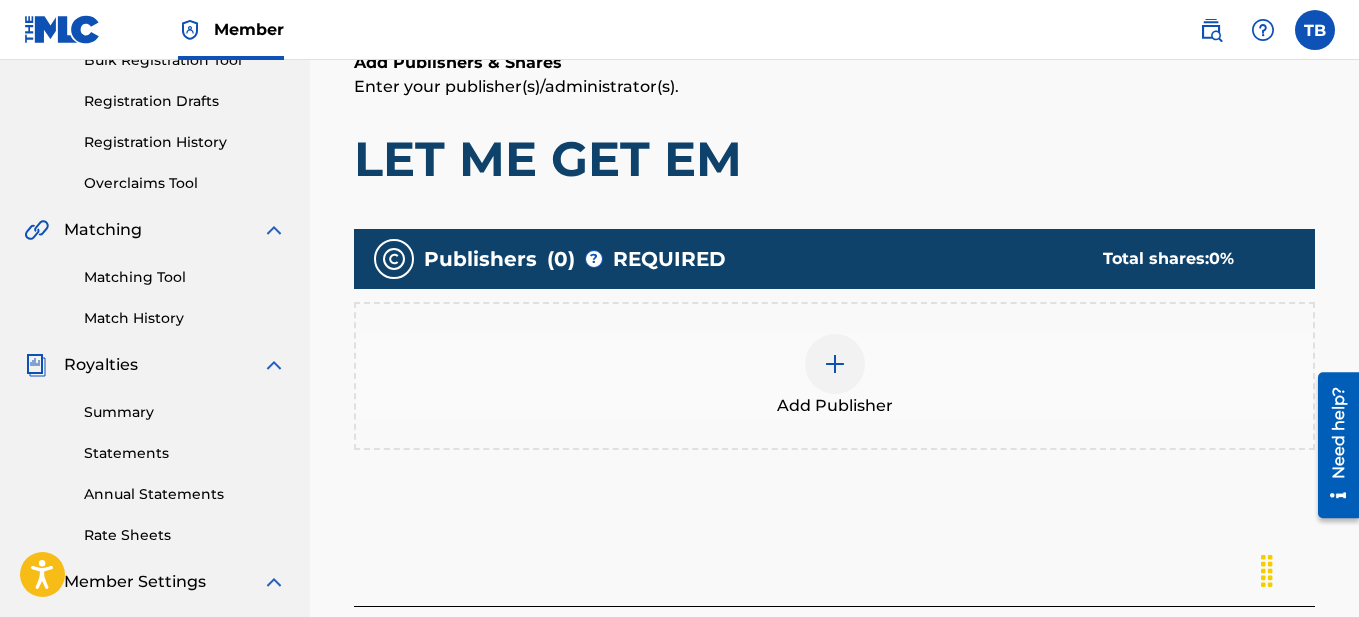 click at bounding box center (835, 364) 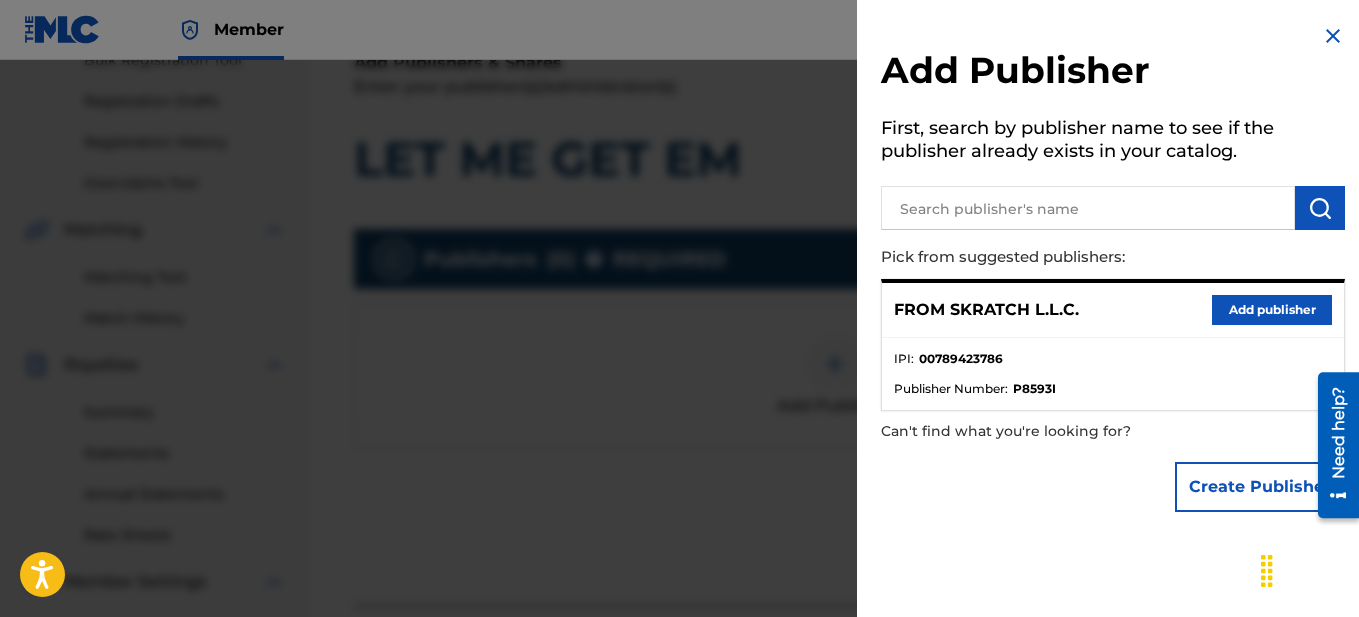 click on "Add publisher" at bounding box center [1272, 310] 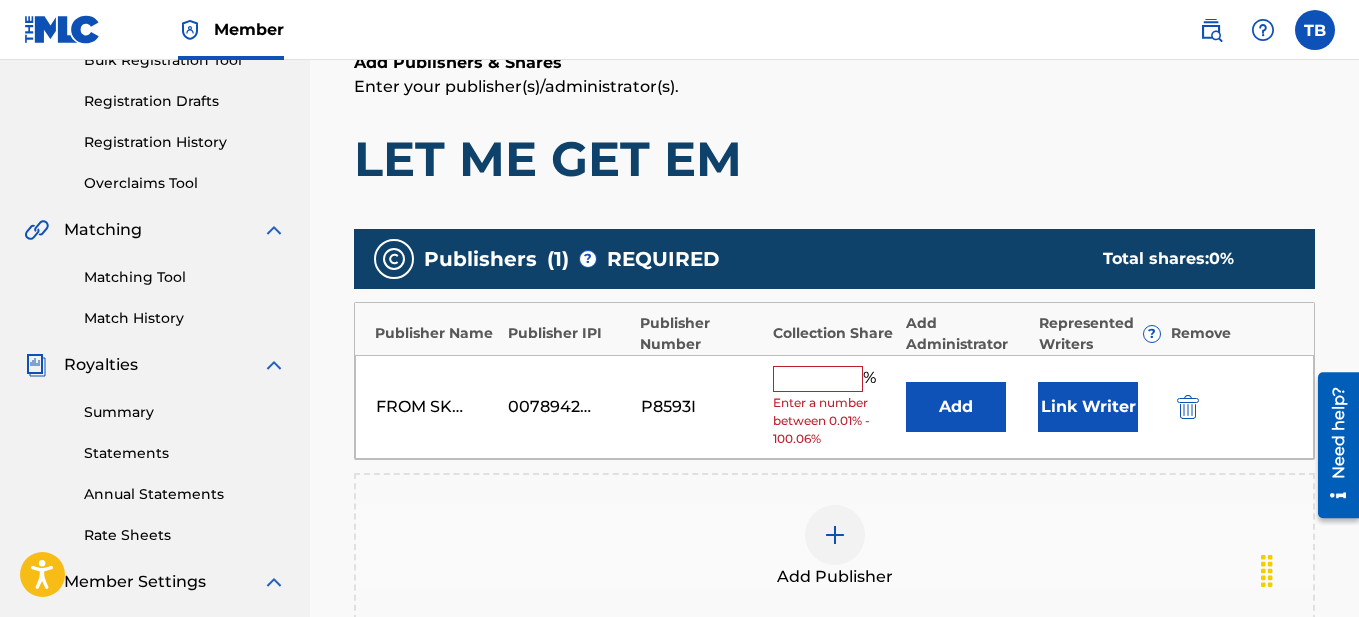 click at bounding box center [818, 379] 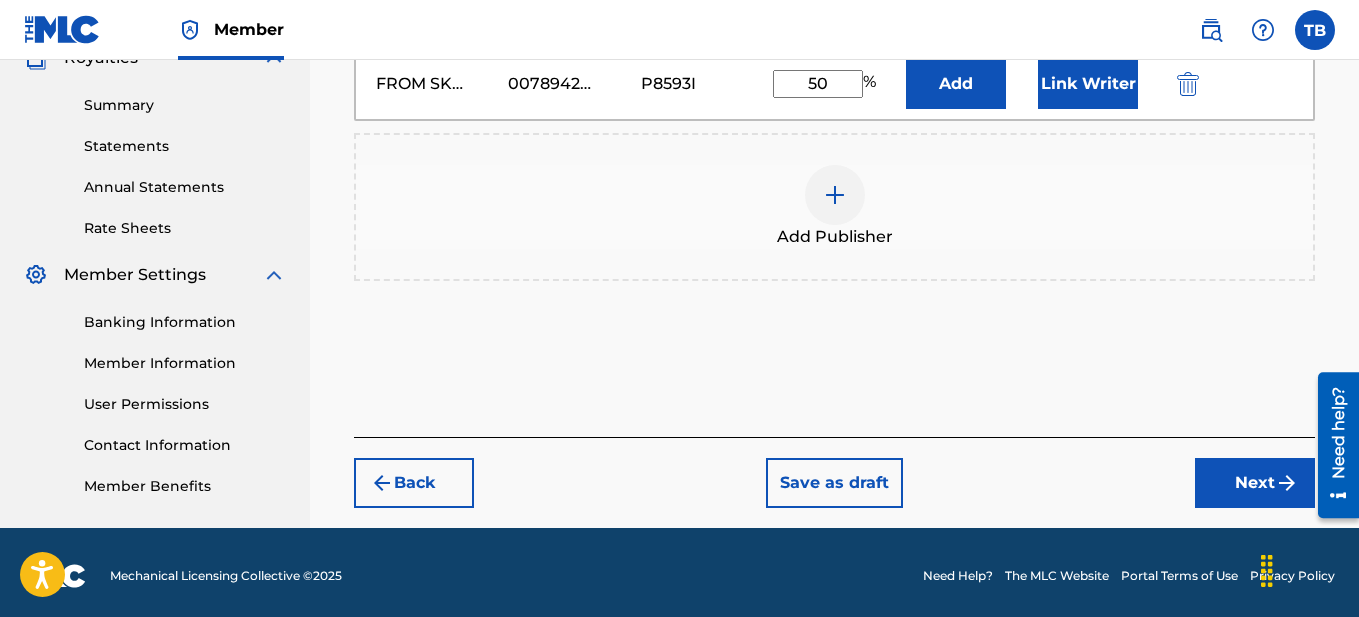 scroll, scrollTop: 630, scrollLeft: 0, axis: vertical 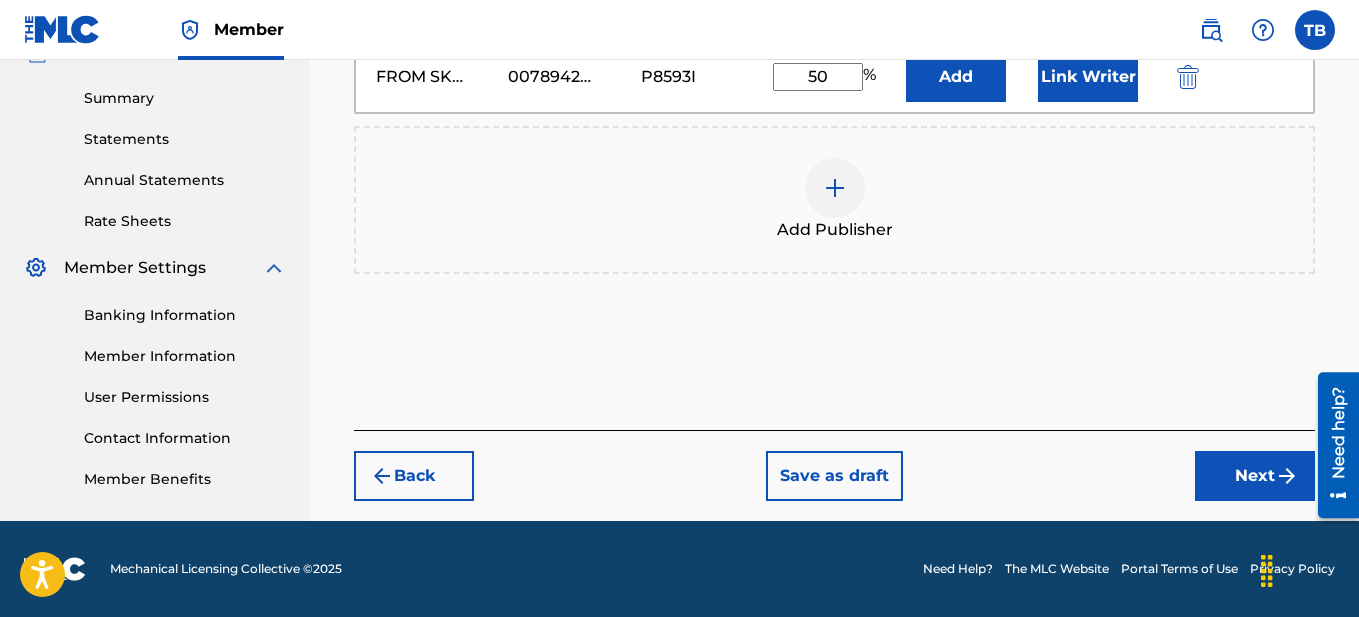 type on "50" 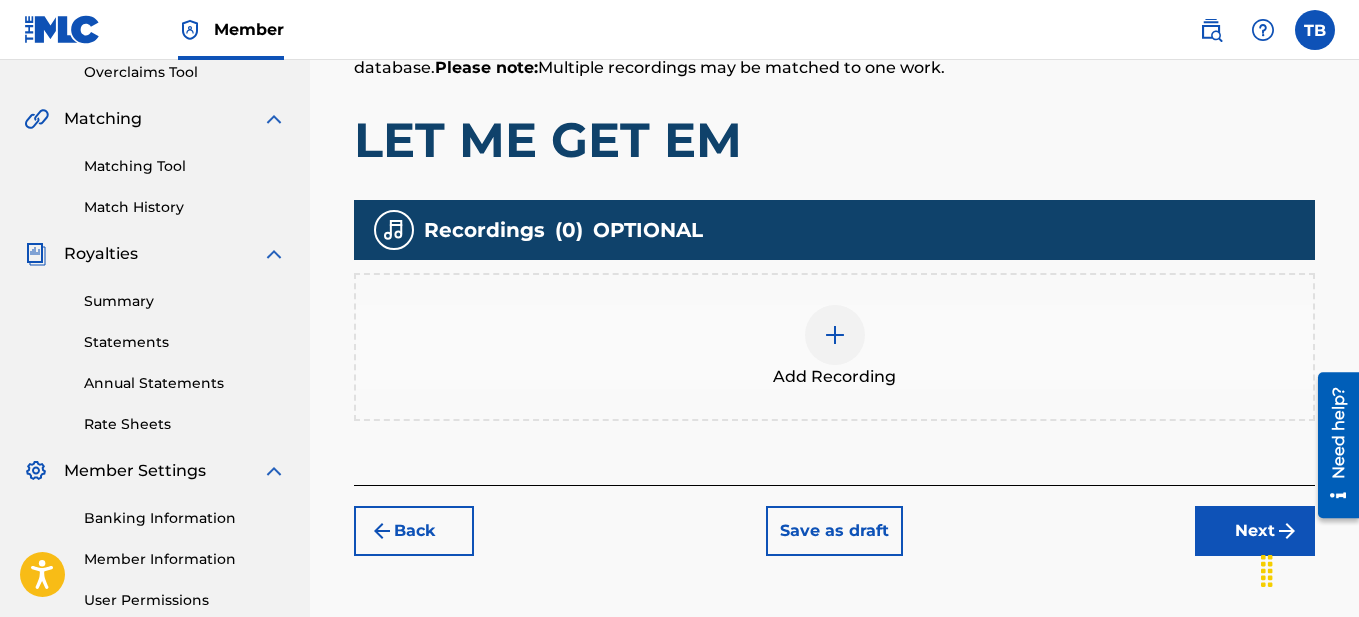 scroll, scrollTop: 623, scrollLeft: 0, axis: vertical 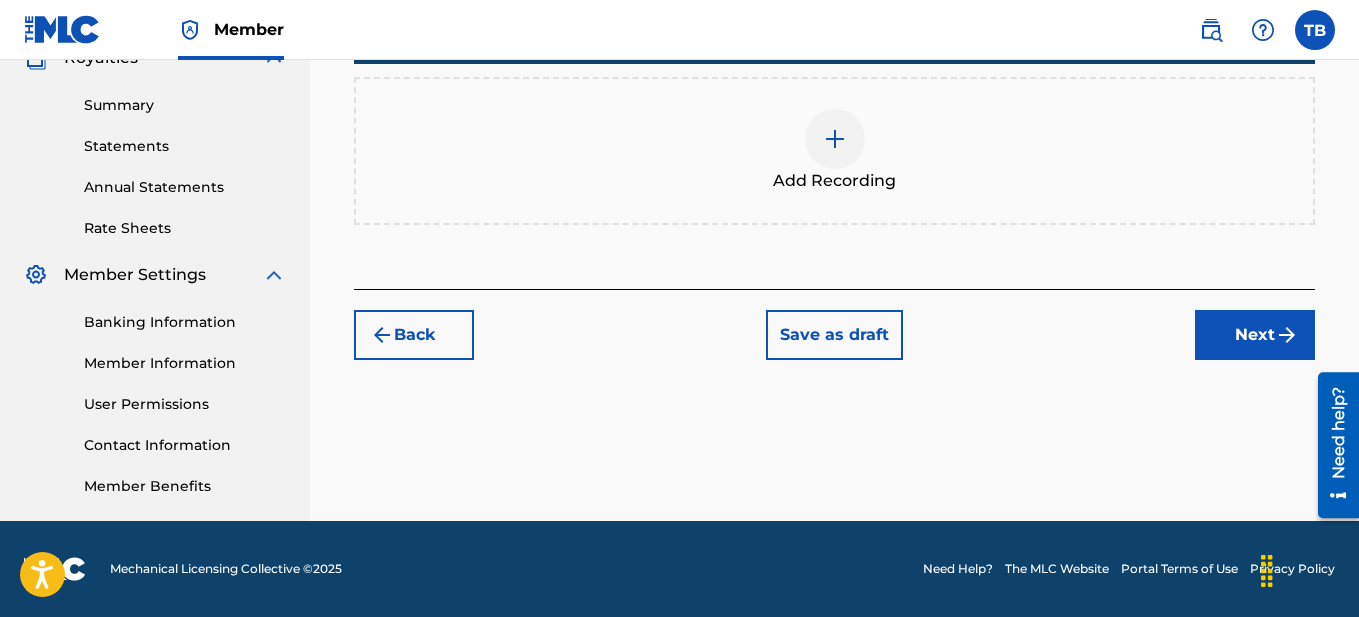 click on "Next" at bounding box center (1255, 335) 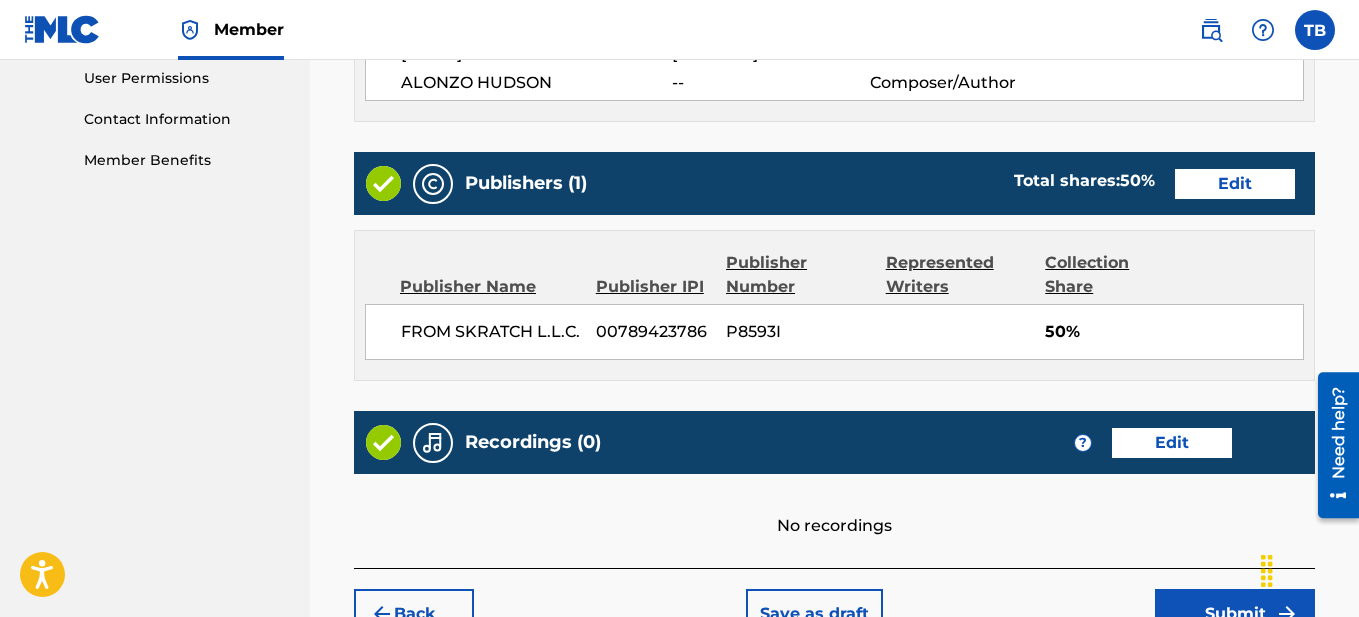 scroll, scrollTop: 1018, scrollLeft: 0, axis: vertical 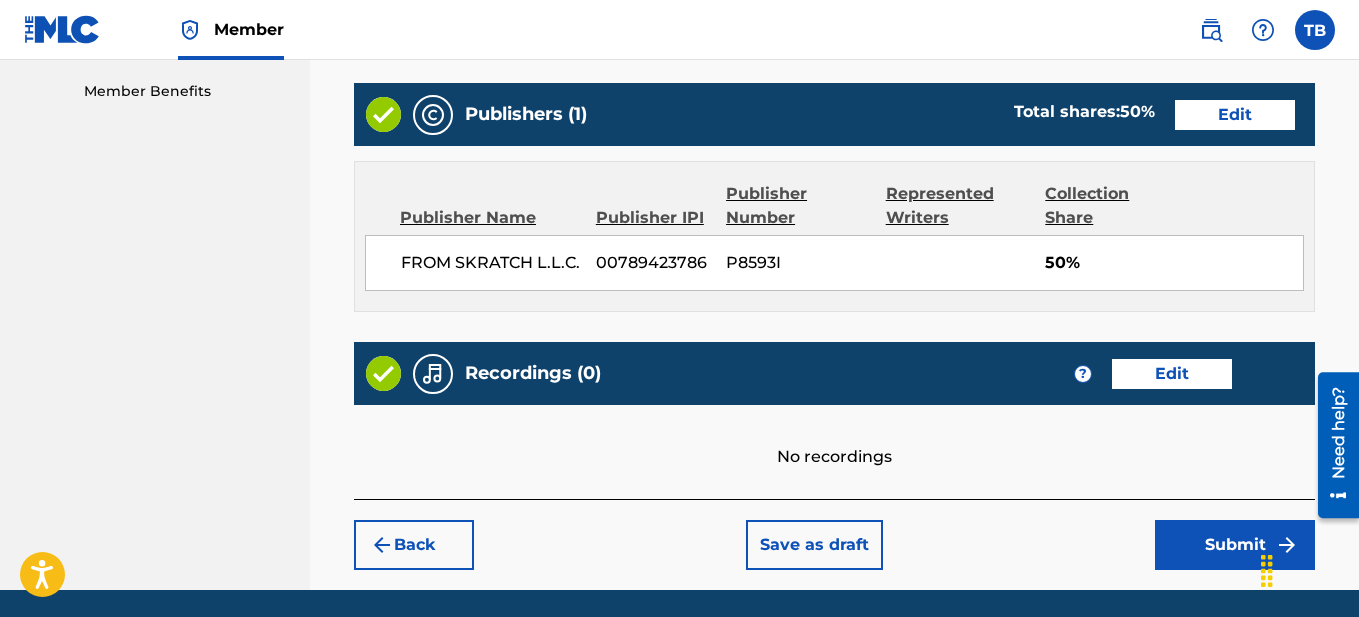 click on "Edit" at bounding box center (1235, 115) 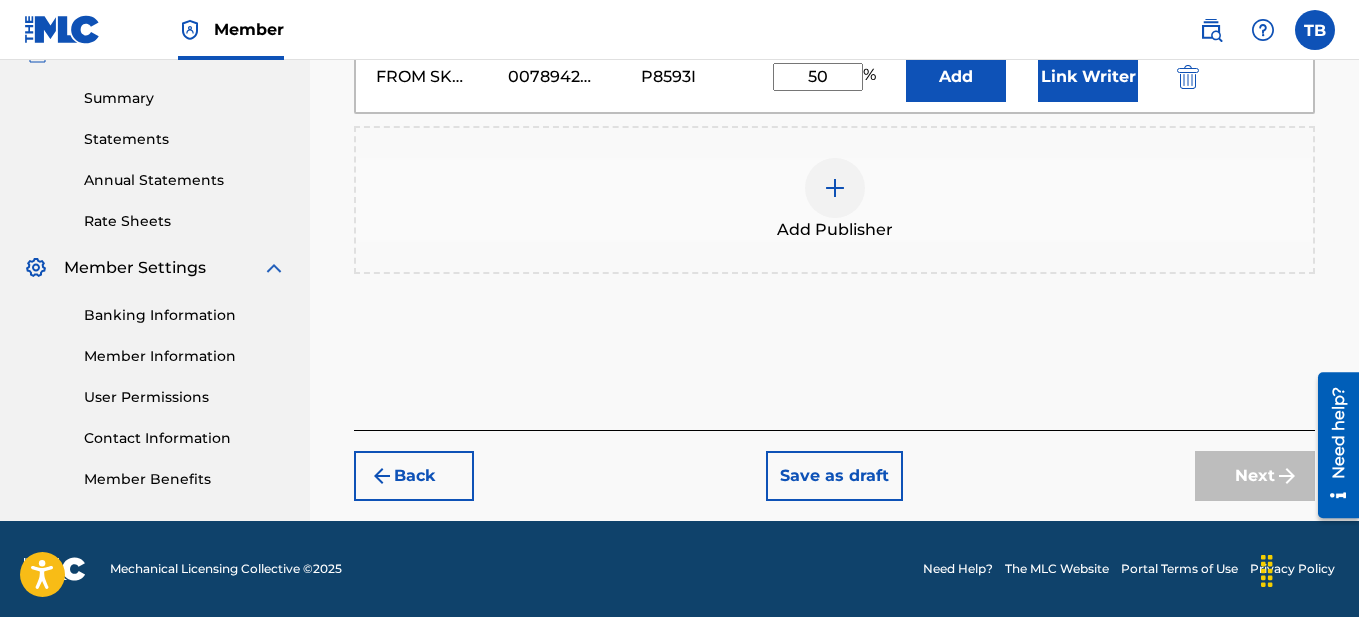 scroll, scrollTop: 630, scrollLeft: 0, axis: vertical 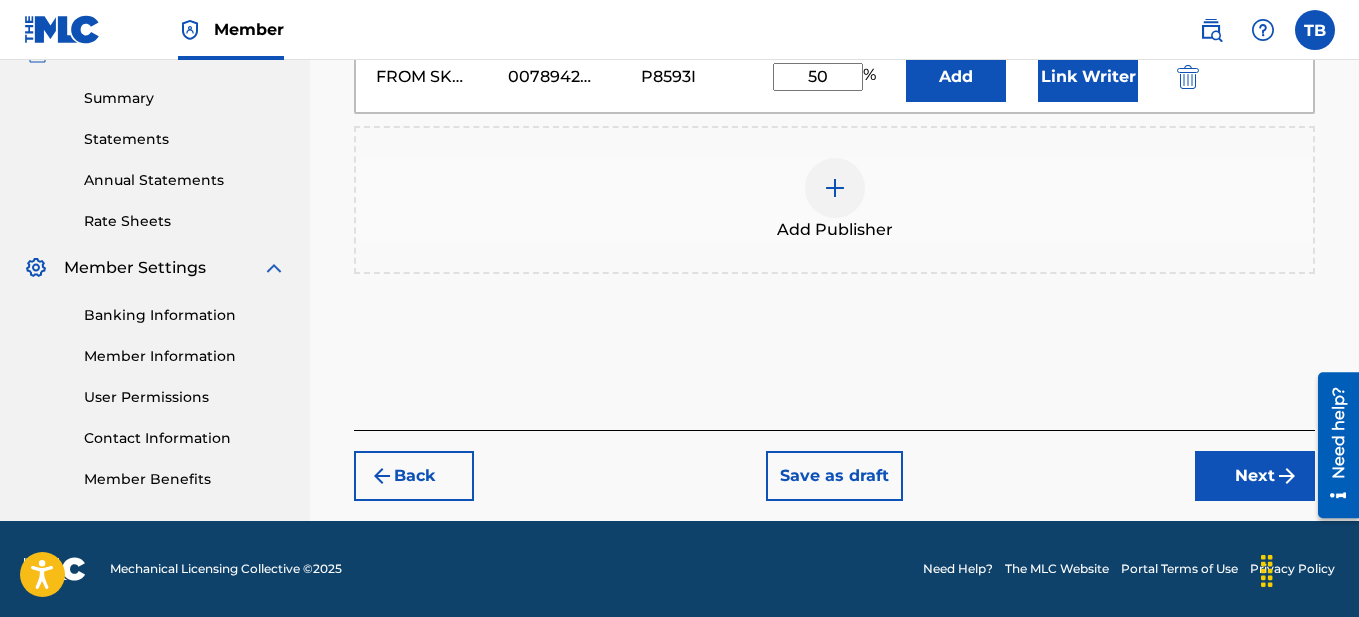 click at bounding box center [835, 188] 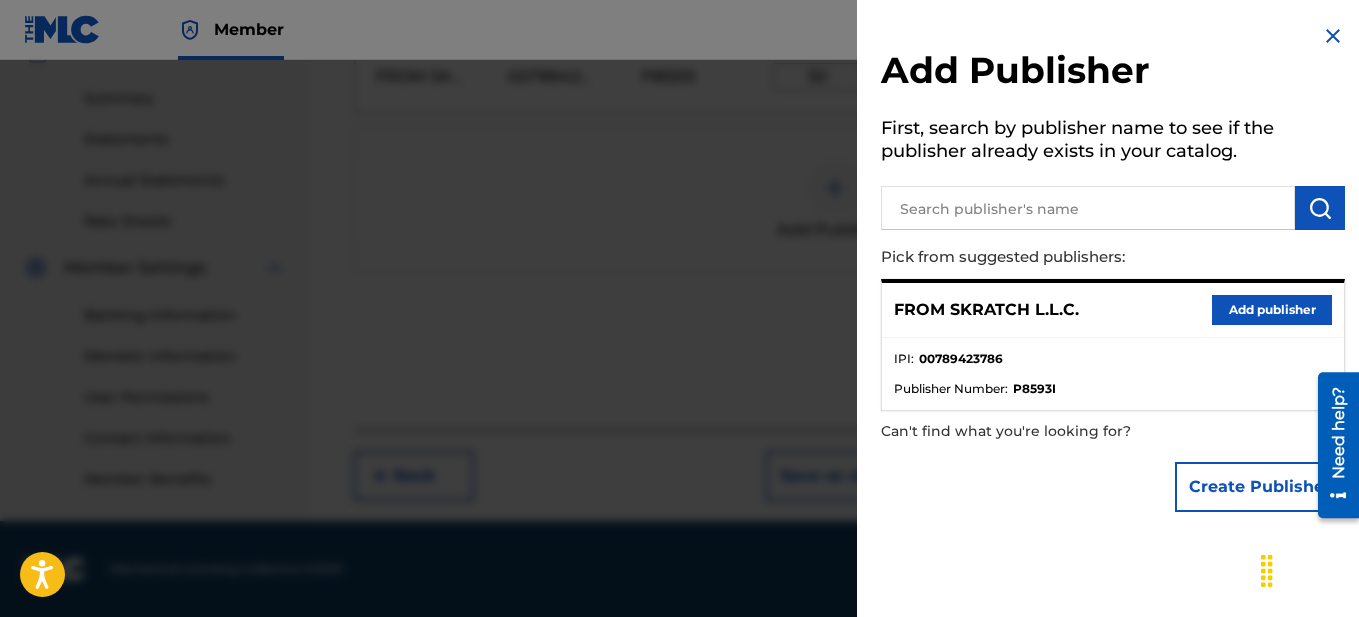 click on "Create Publisher" at bounding box center (1260, 487) 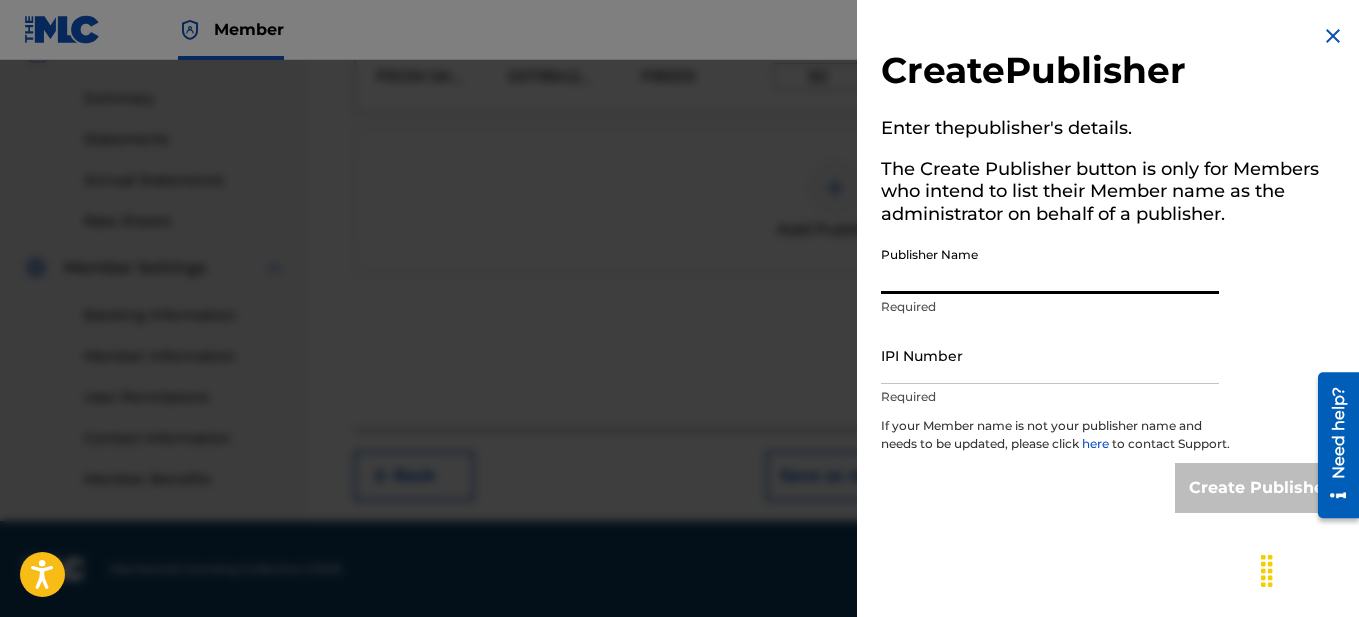 click on "Publisher Name" at bounding box center (1050, 265) 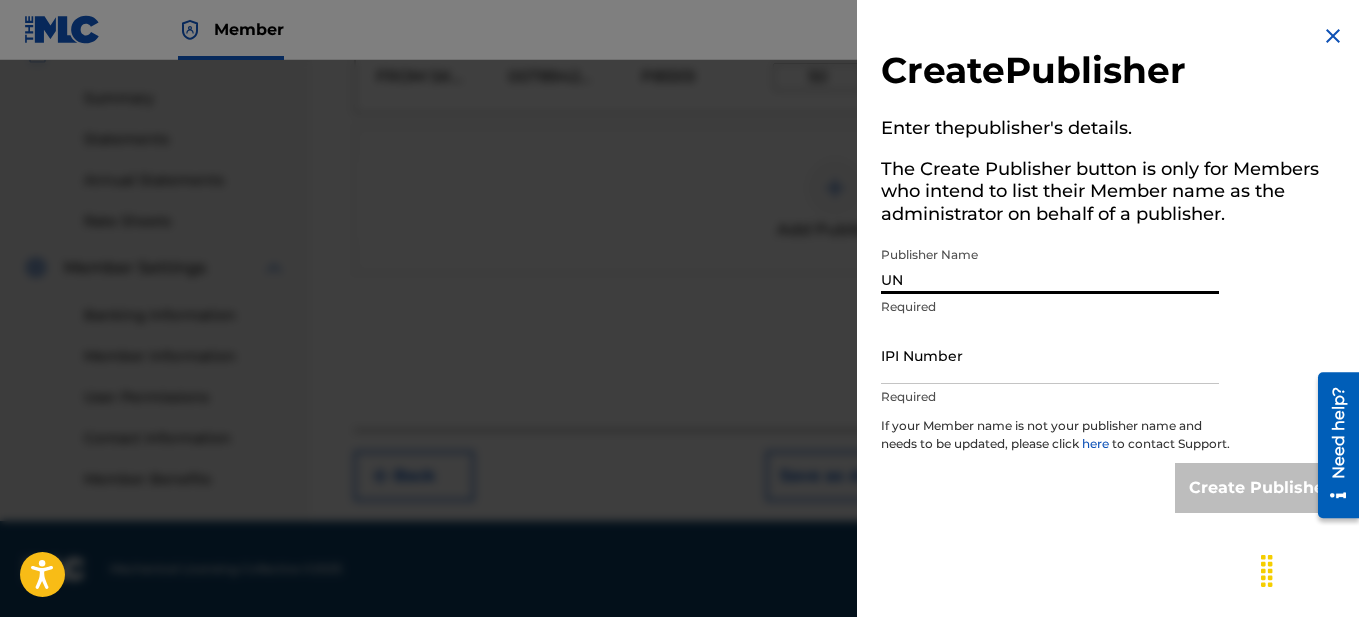 click on "UN" at bounding box center [1050, 265] 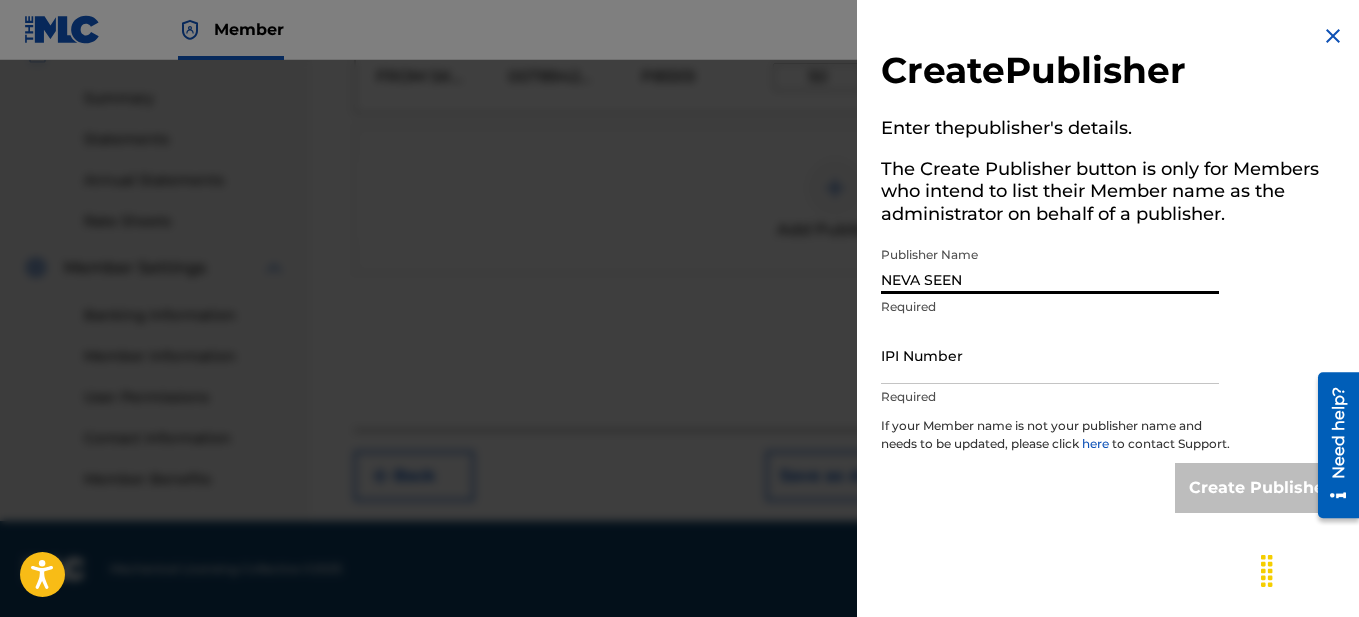 type on "NEVA SEEN" 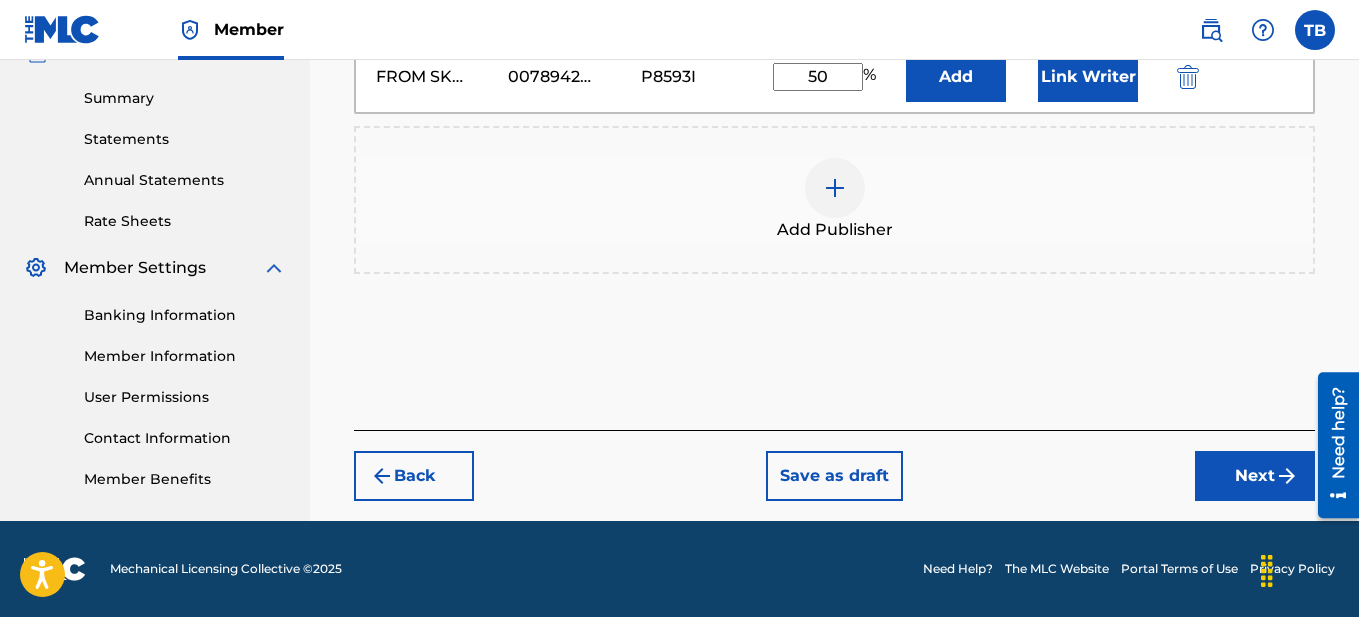 click at bounding box center (835, 188) 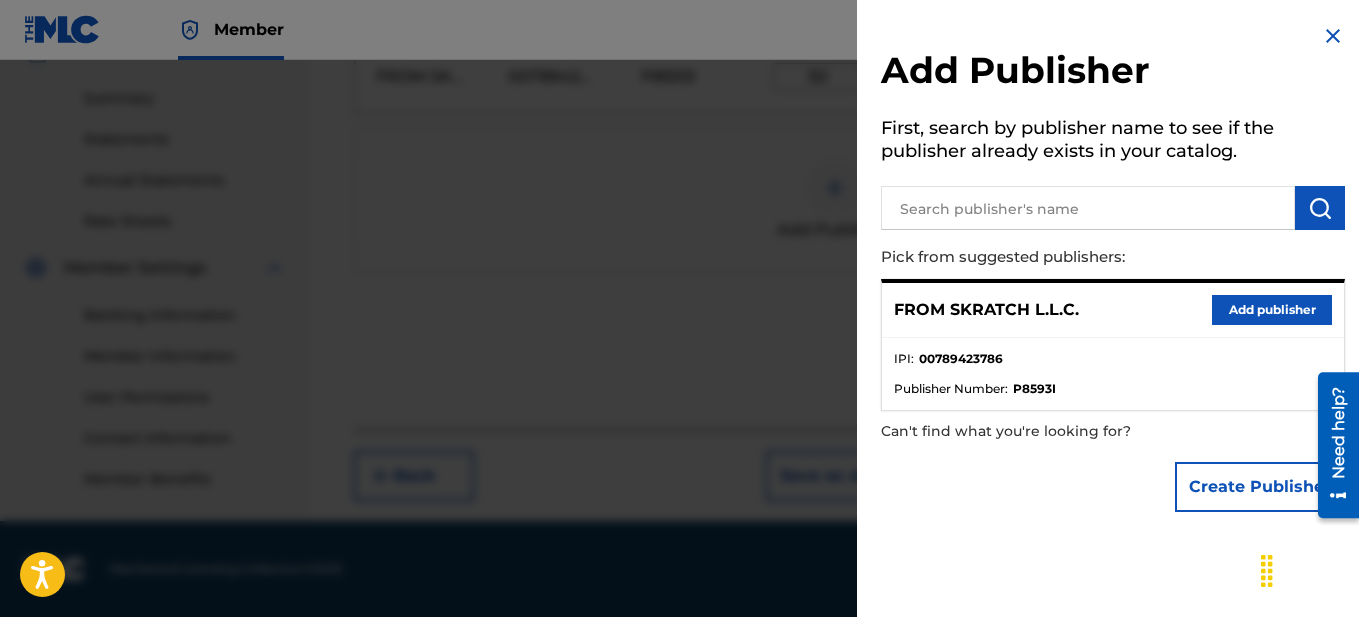 click at bounding box center [1088, 208] 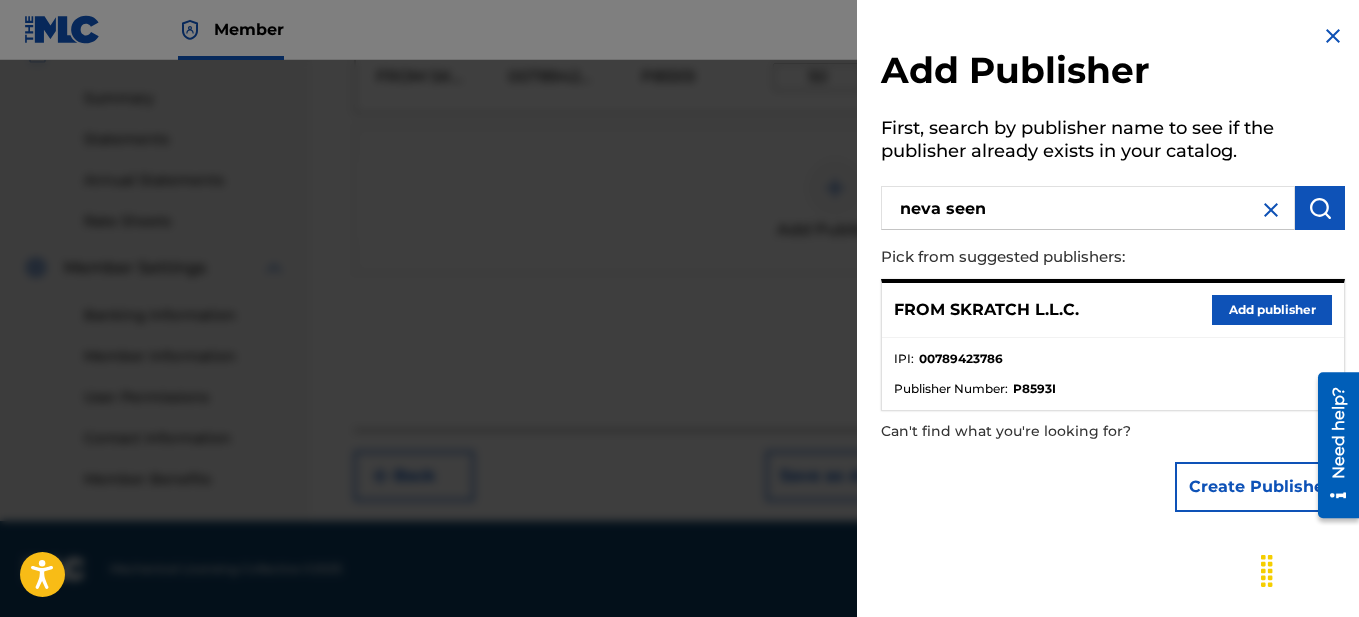 click at bounding box center [1320, 208] 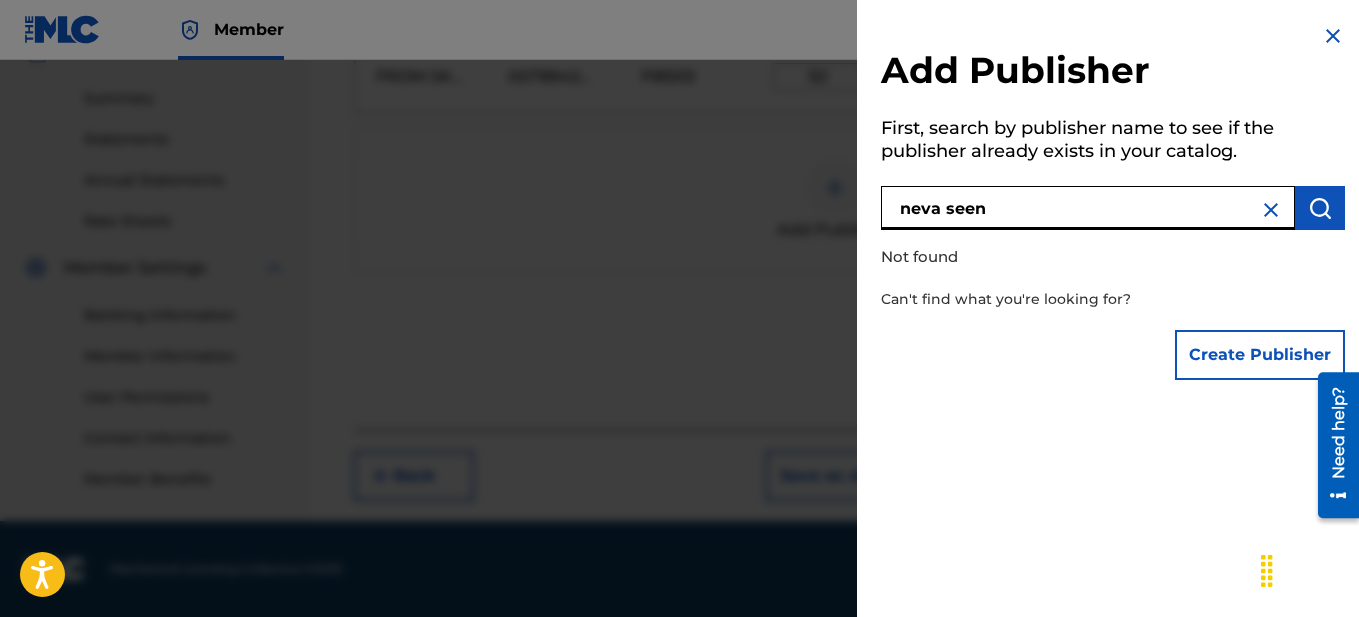 click on "neva seen" at bounding box center (1088, 208) 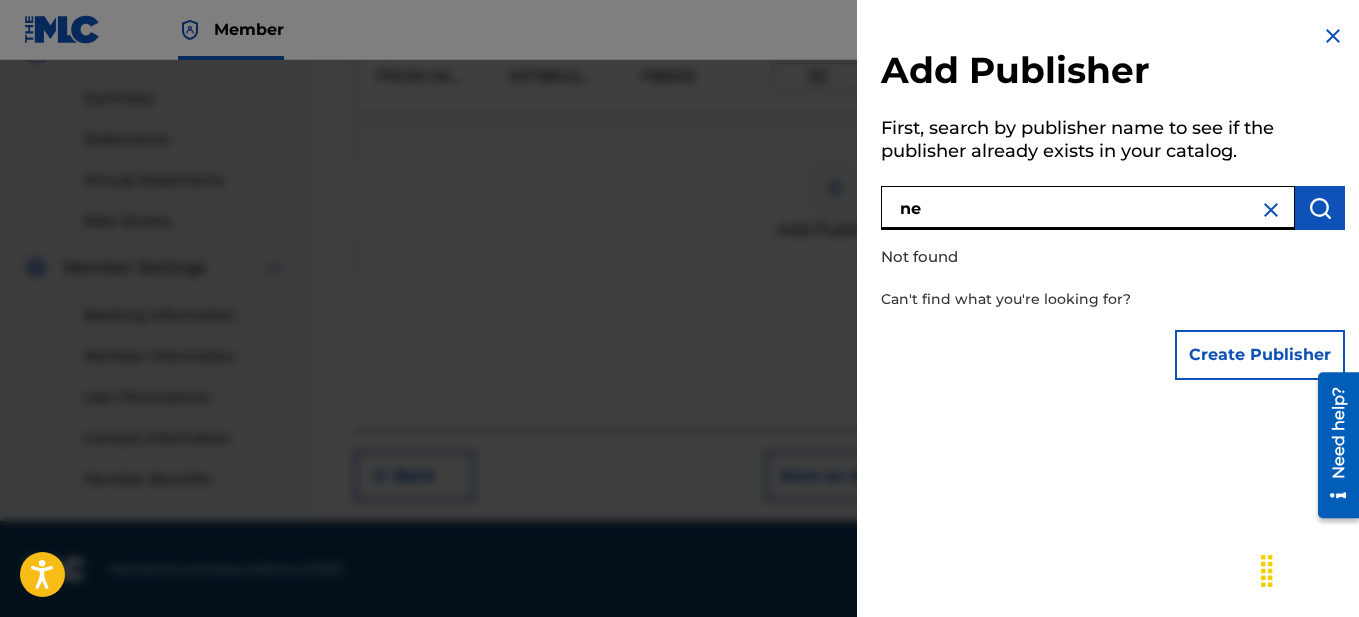 type on "n" 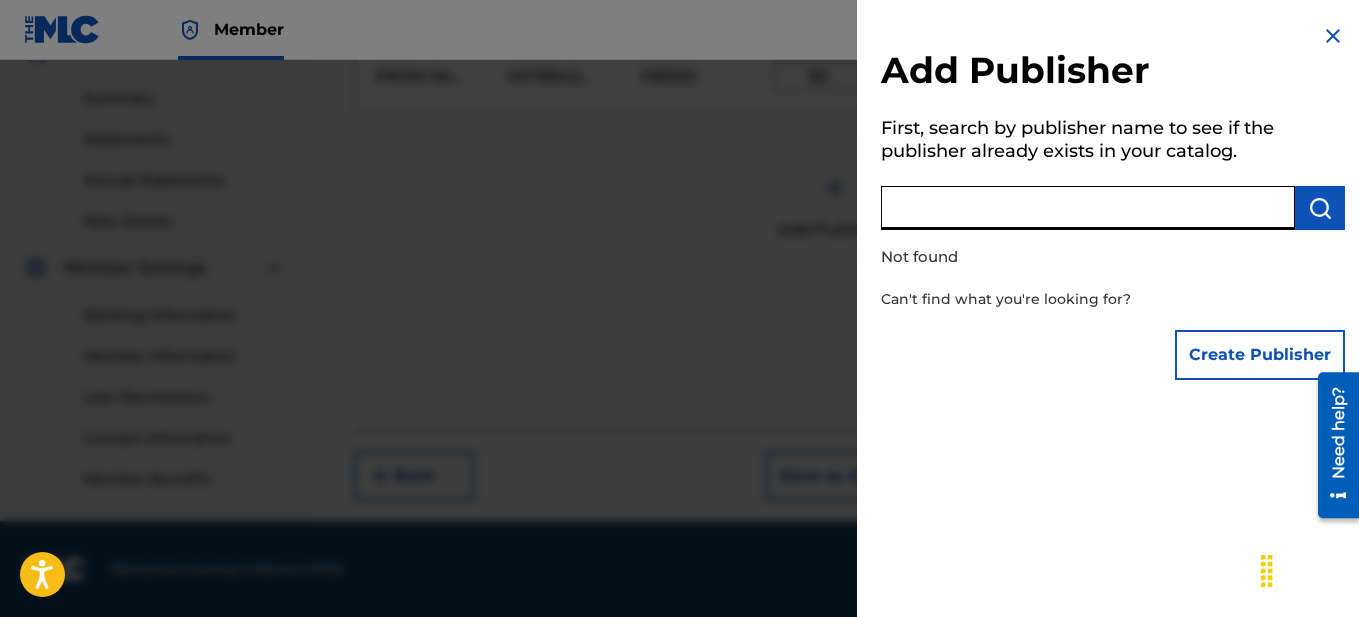 type 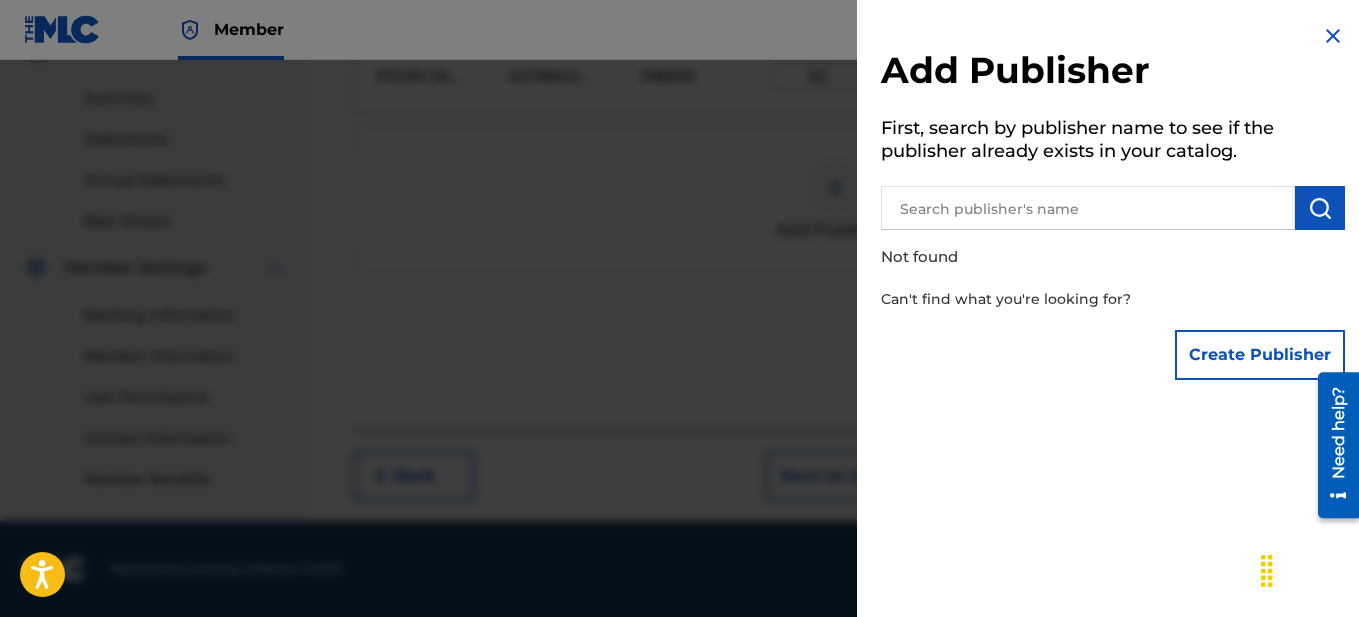 click at bounding box center [1333, 36] 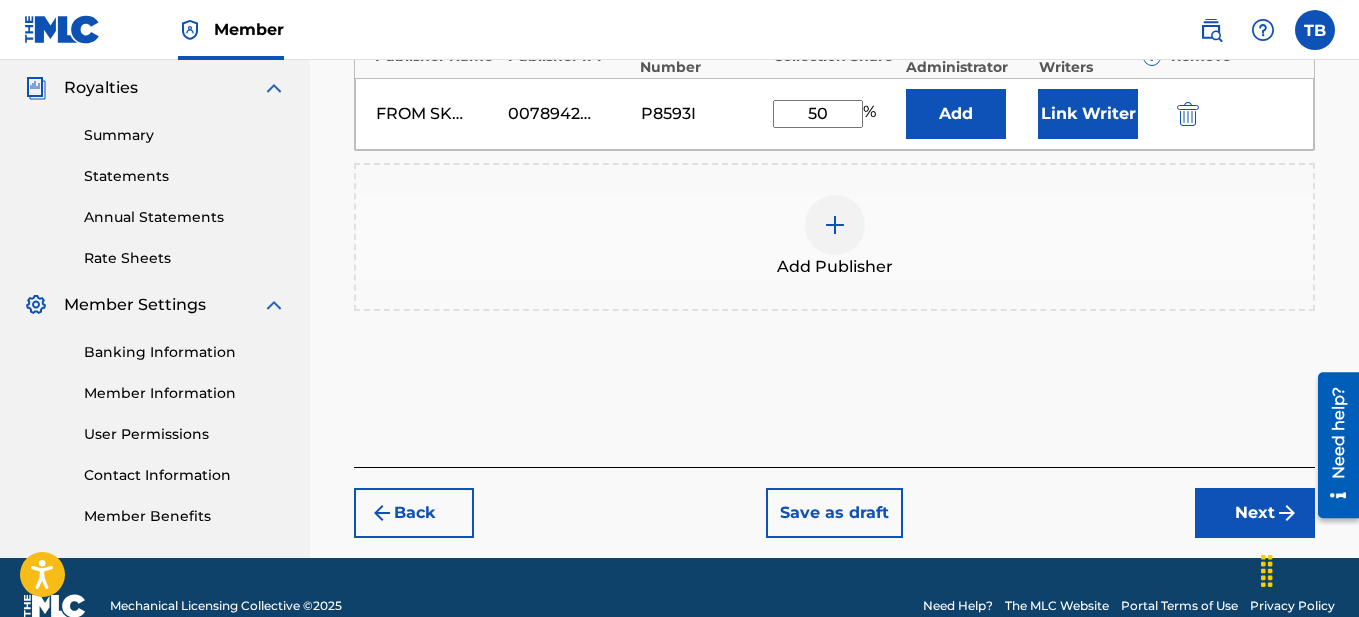 scroll, scrollTop: 630, scrollLeft: 0, axis: vertical 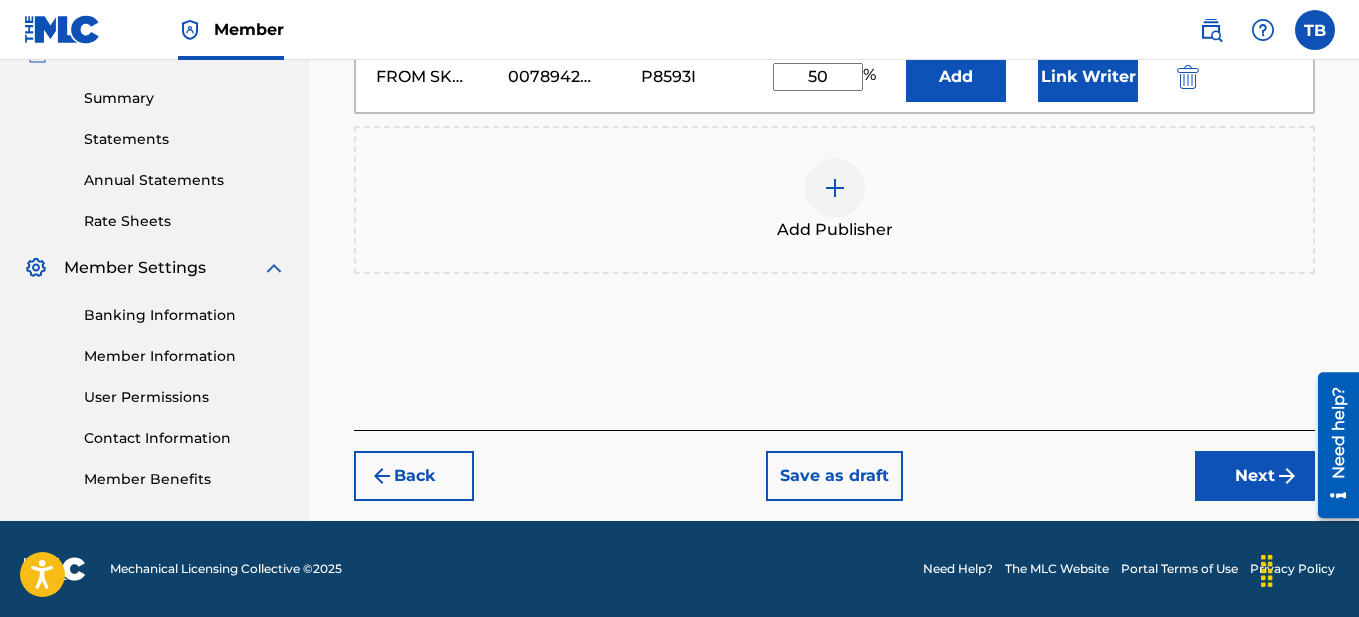 click on "Next" at bounding box center (1255, 476) 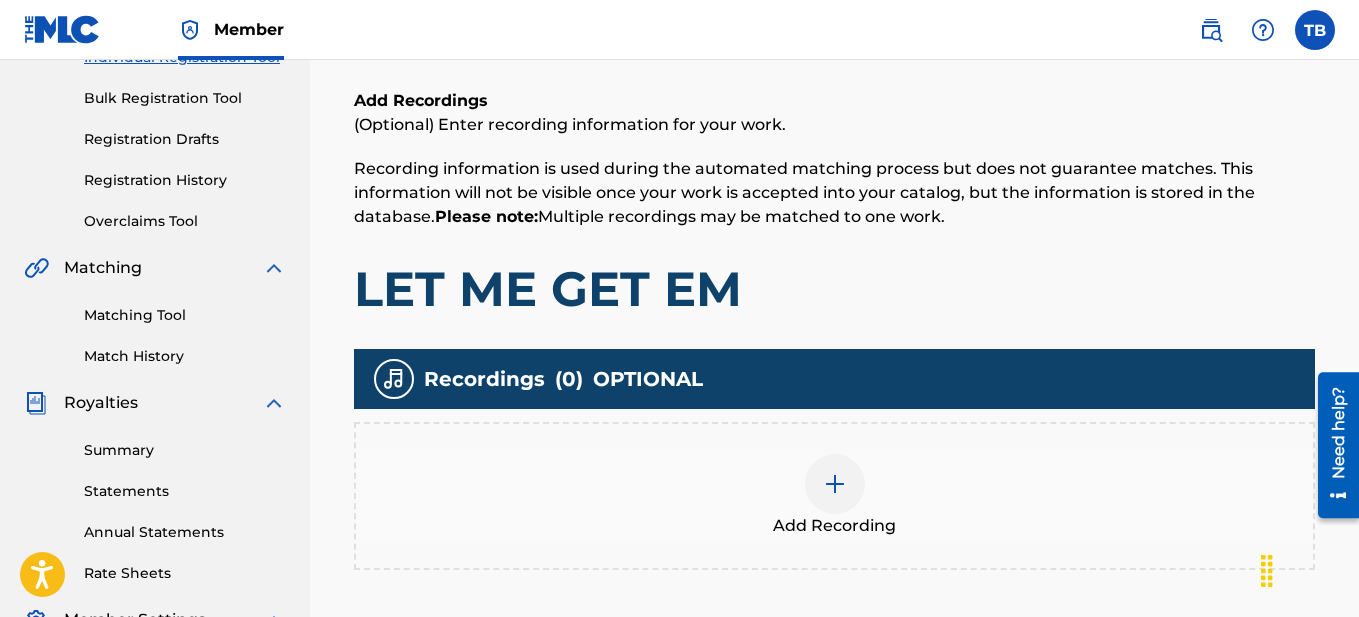 scroll, scrollTop: 481, scrollLeft: 0, axis: vertical 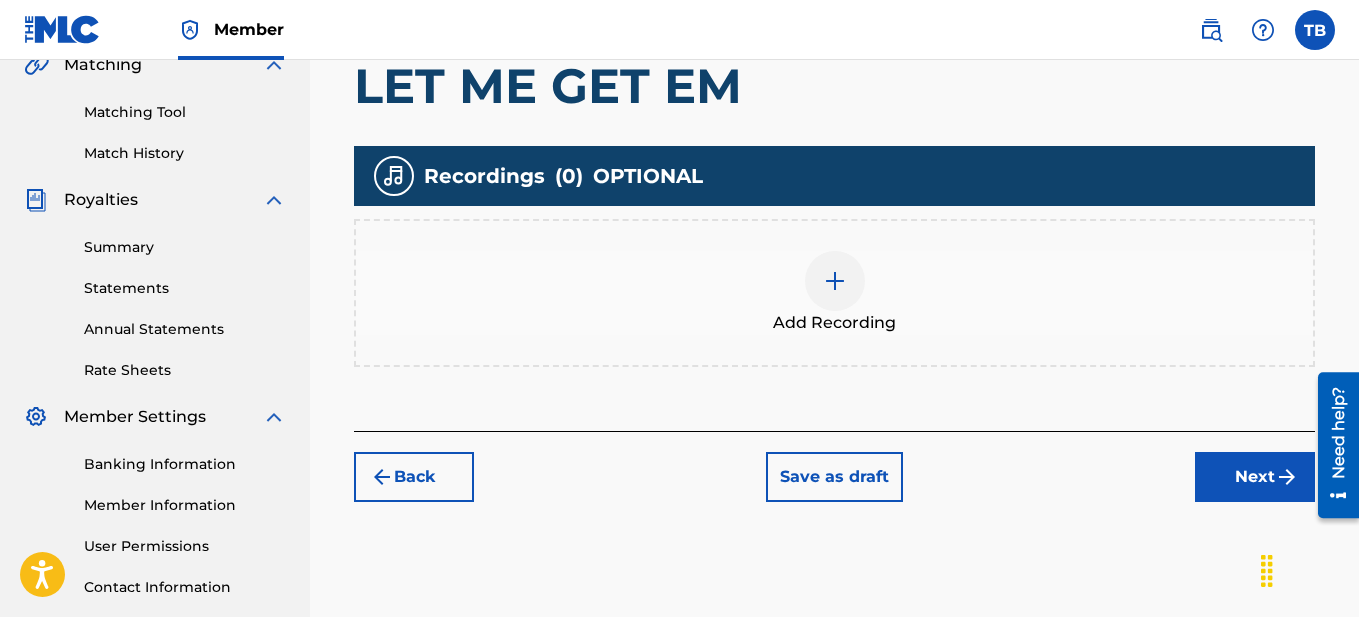 click at bounding box center [835, 281] 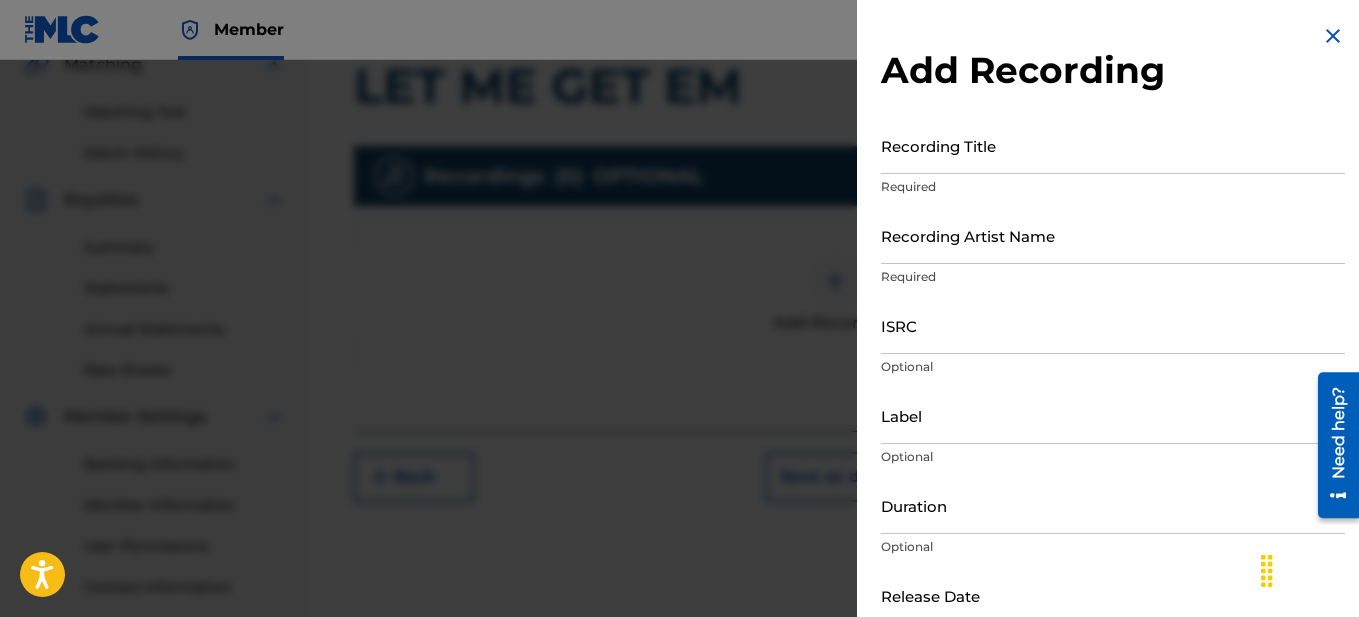 click on "Recording Title" at bounding box center (1113, 145) 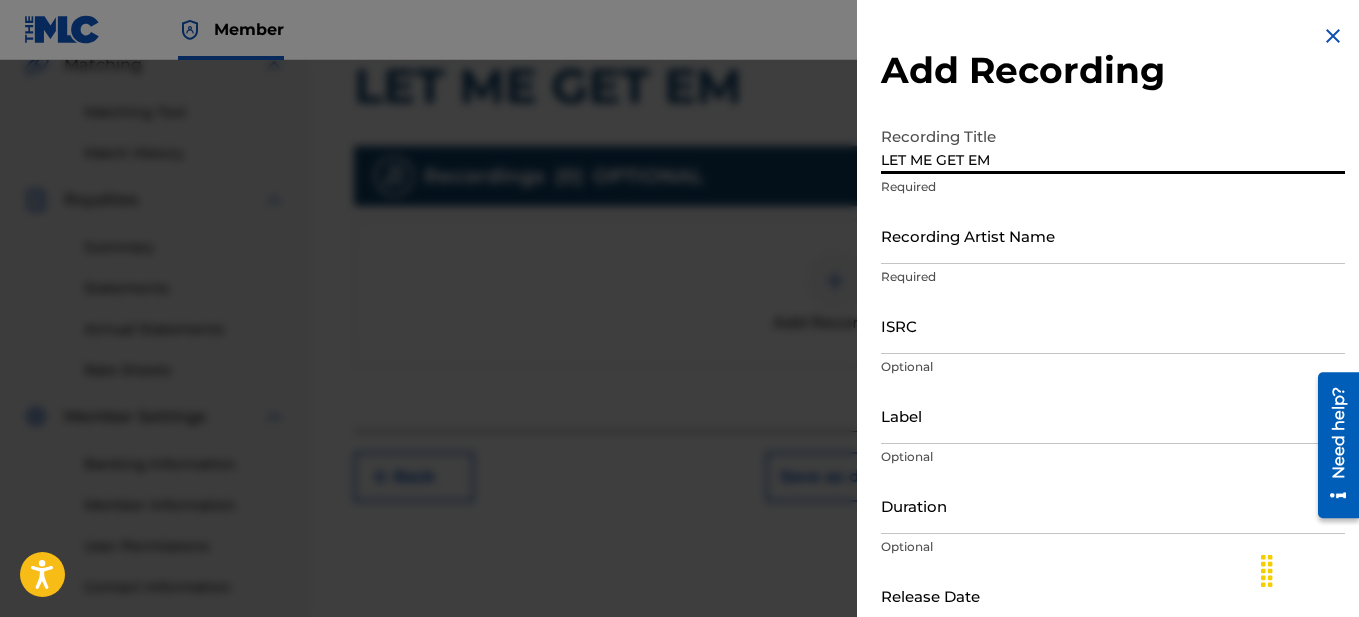 type on "LET ME GET EM" 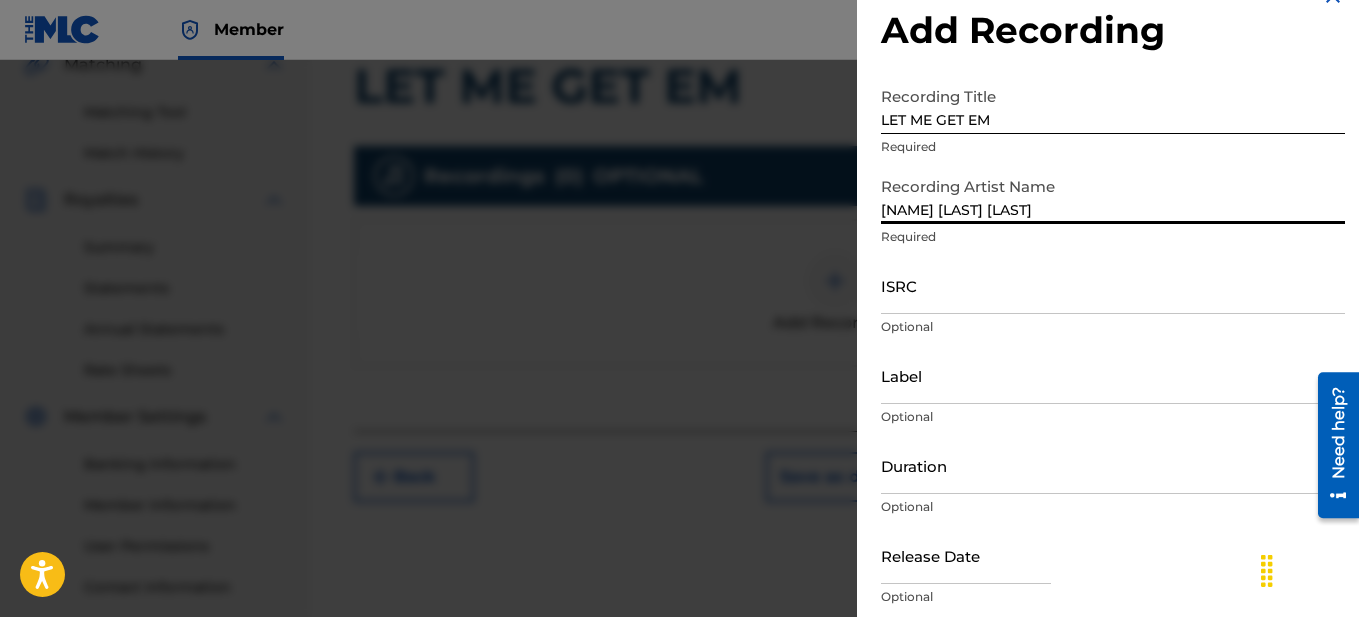 scroll, scrollTop: 106, scrollLeft: 0, axis: vertical 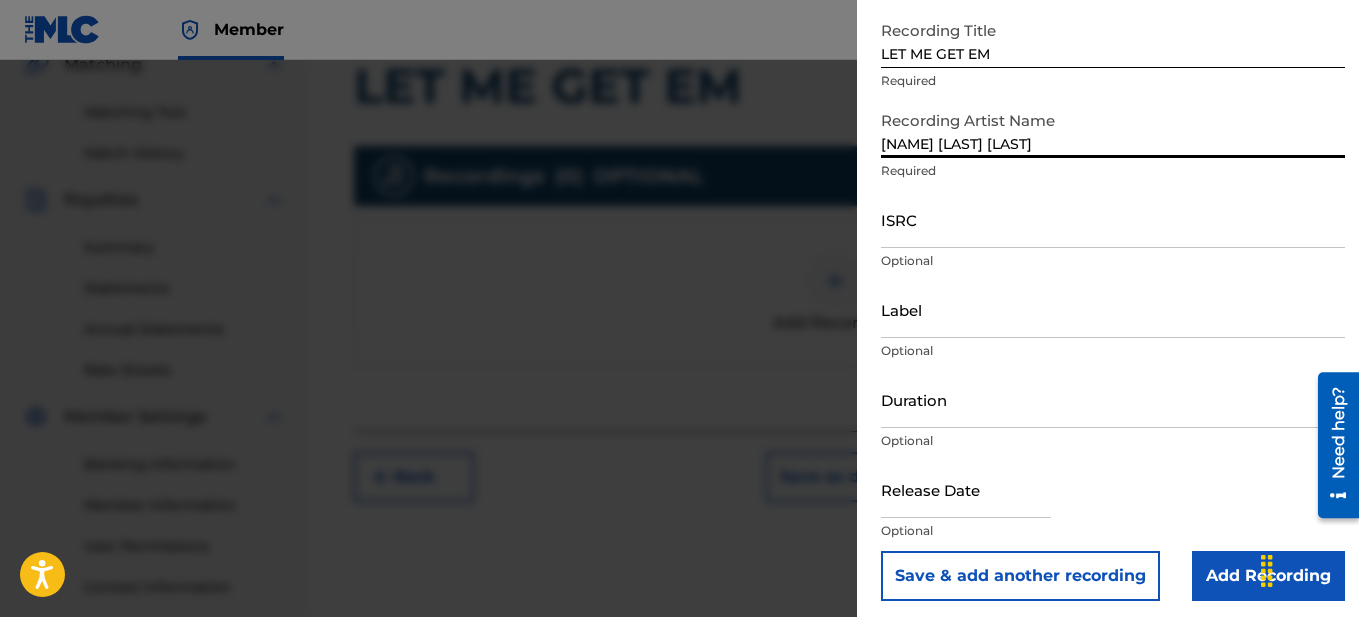 type on "[NAME] [LAST] [LAST]" 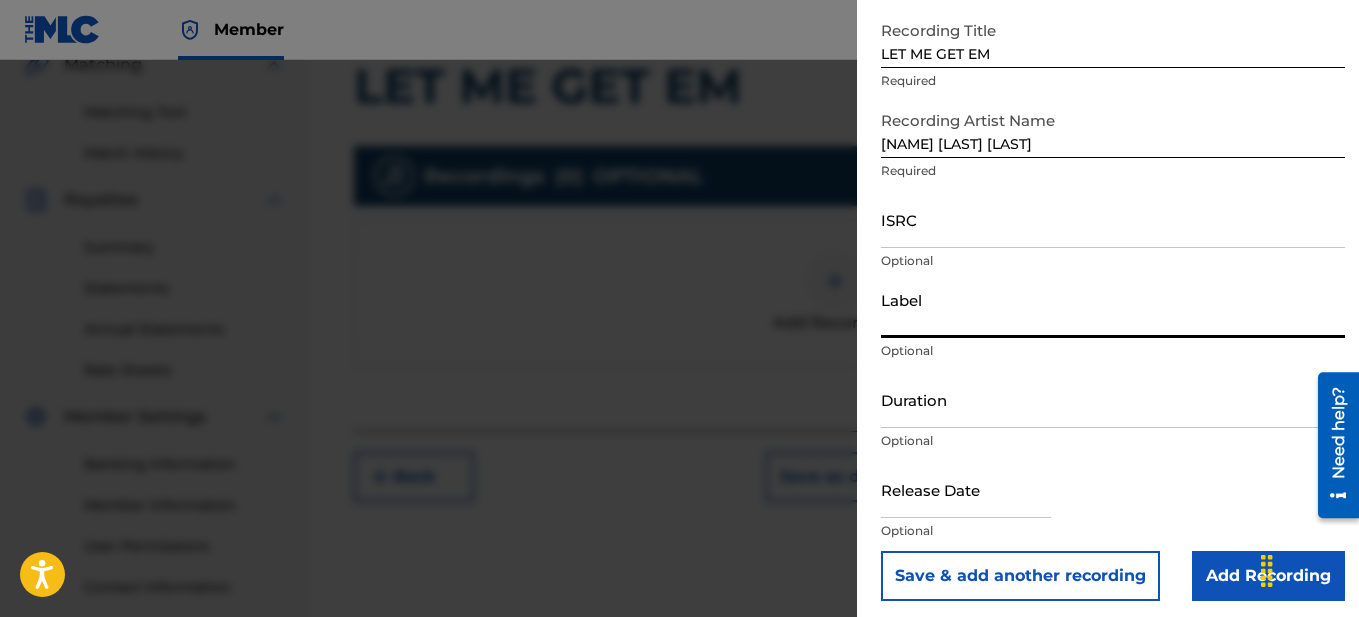 click on "Label" at bounding box center [1113, 309] 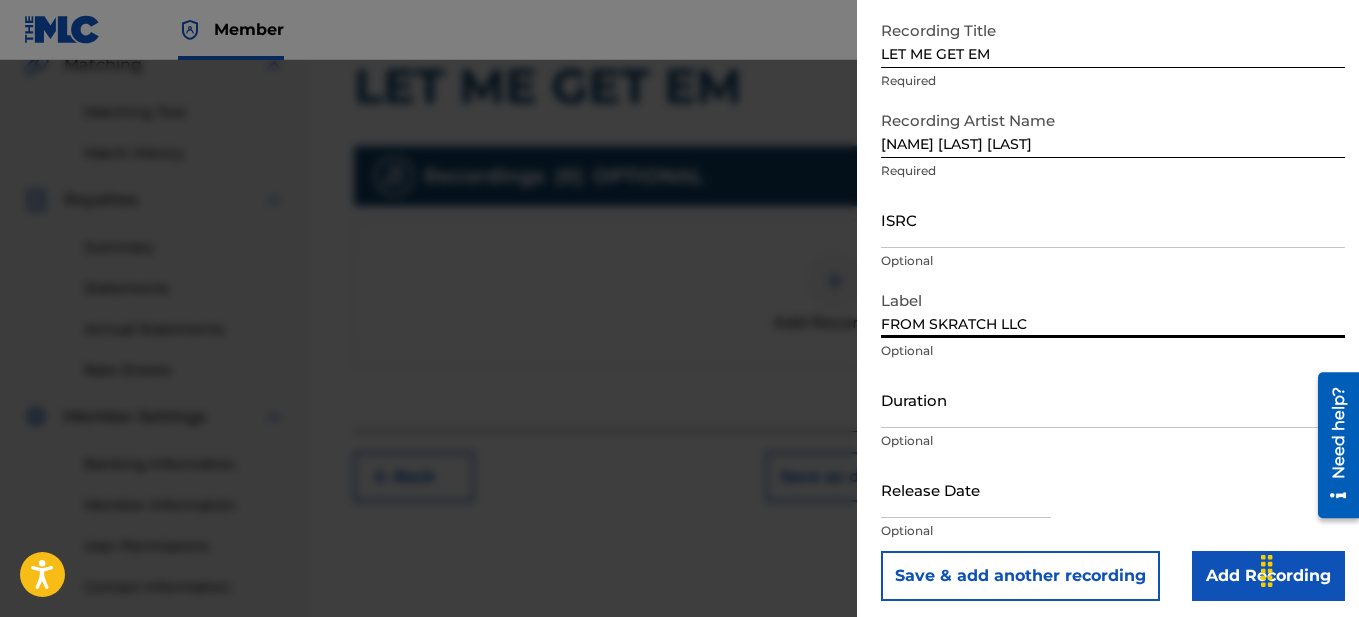type on "FROM SKRATCH LLC" 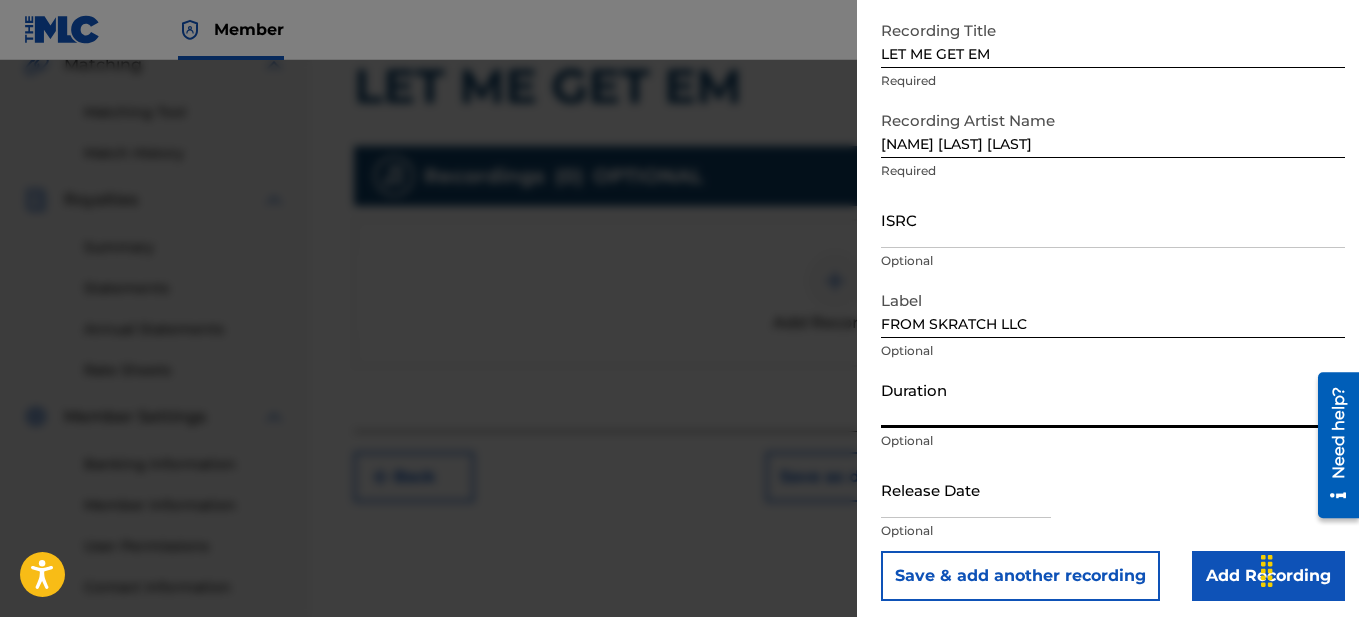 click on "Duration" at bounding box center (1113, 399) 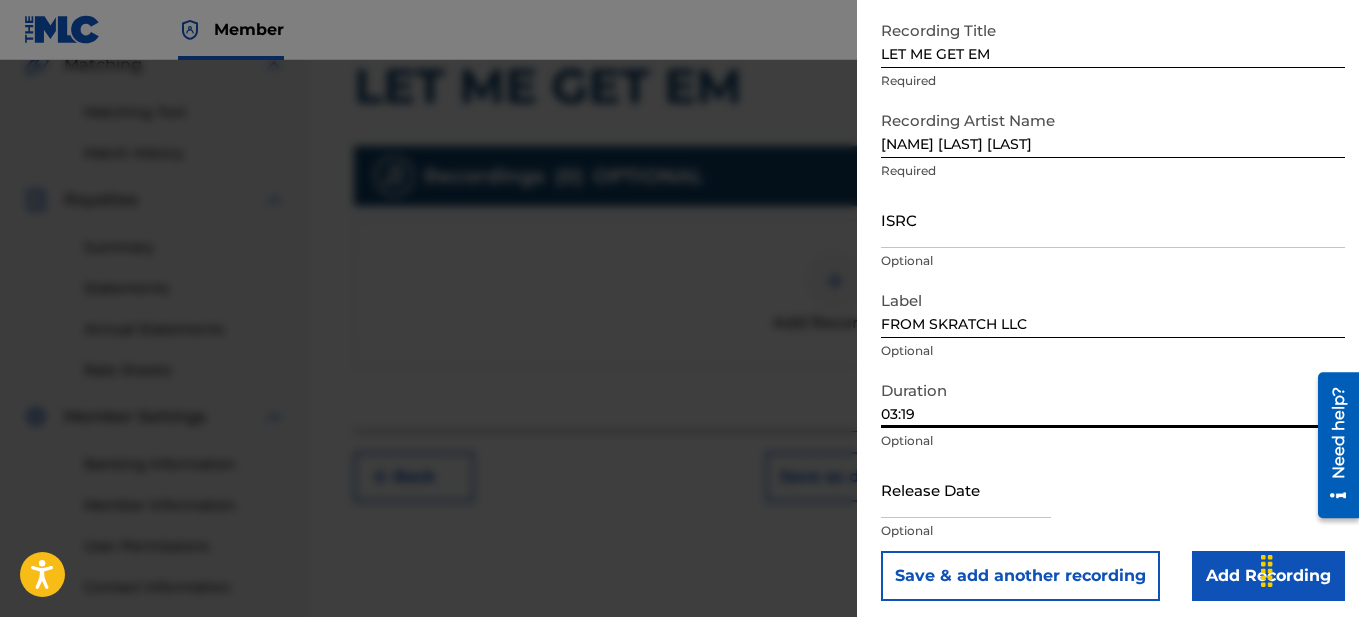 type on "03:19" 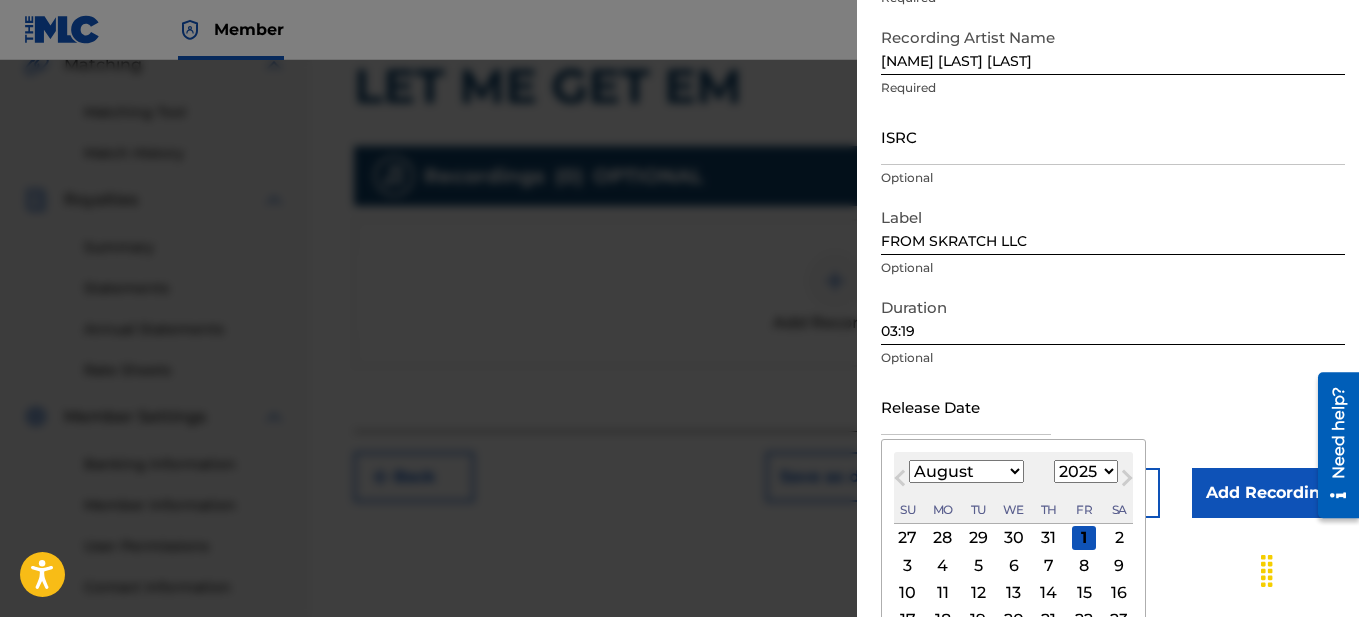 scroll, scrollTop: 301, scrollLeft: 0, axis: vertical 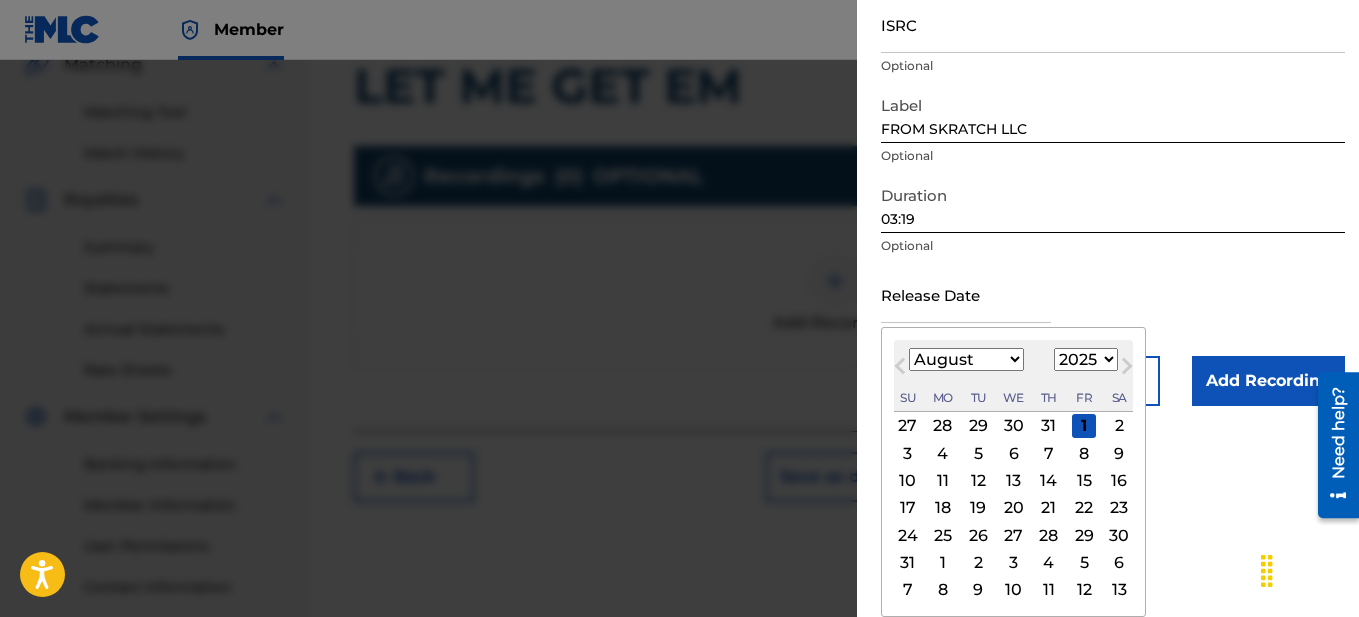 click on "Next Month" at bounding box center [1127, 370] 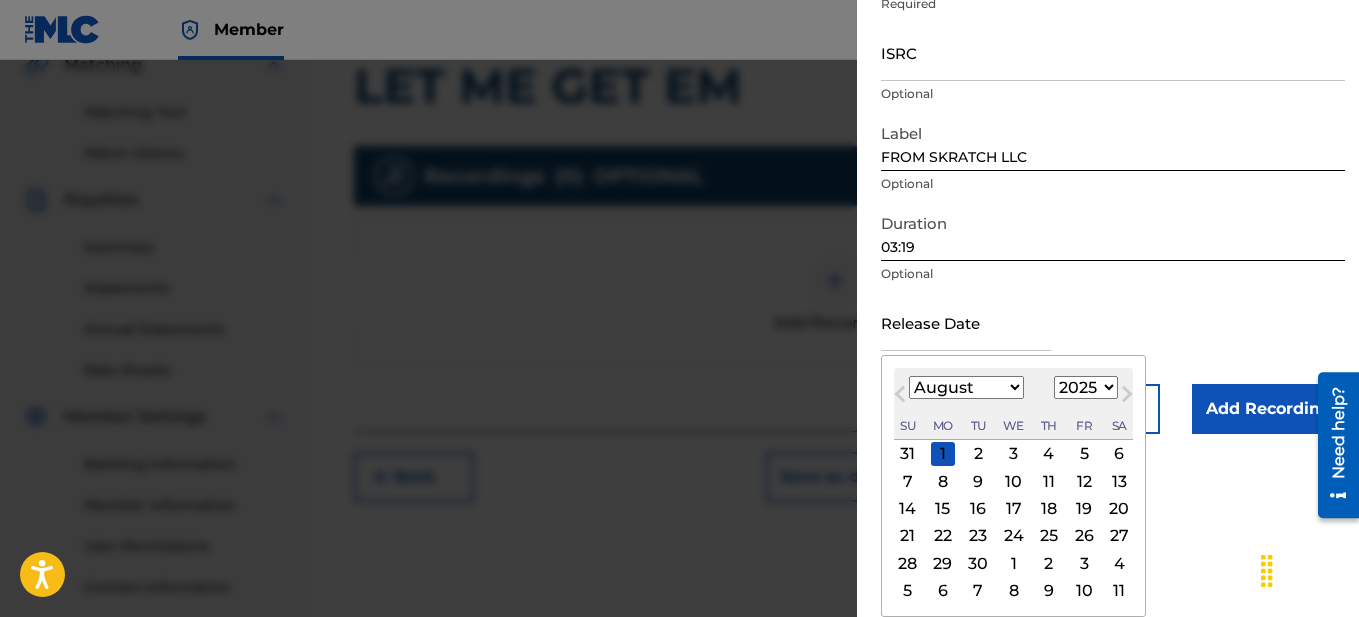 select on "8" 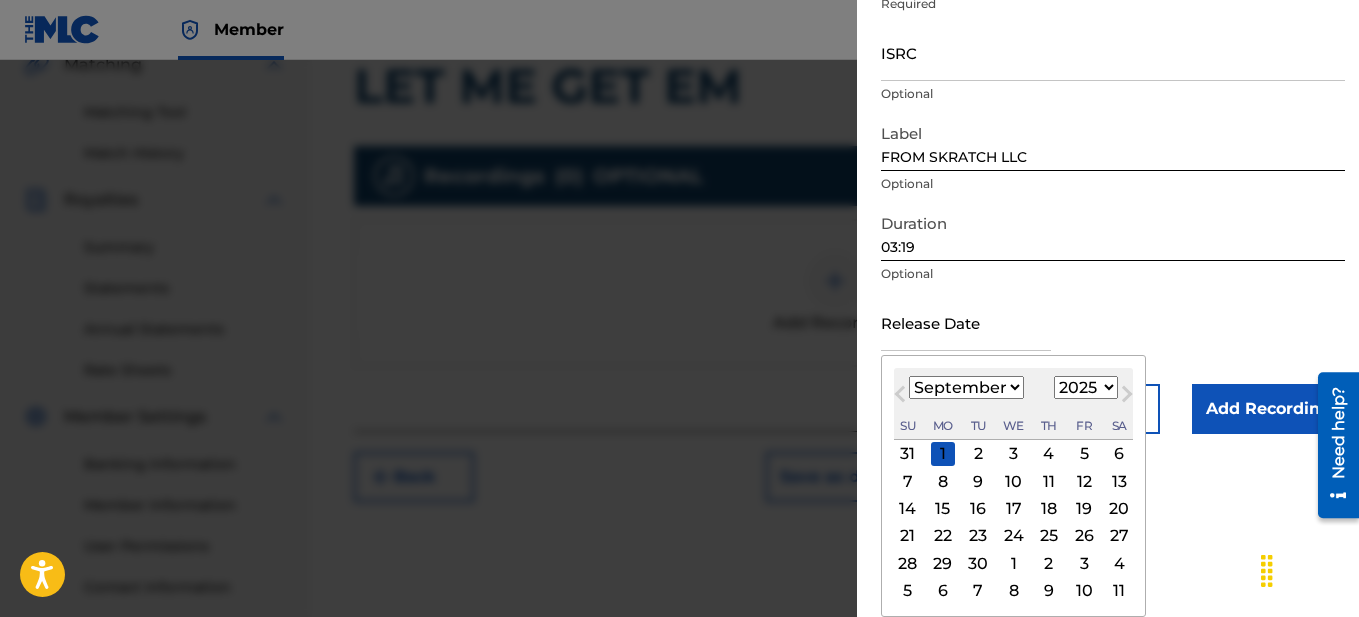 scroll, scrollTop: 273, scrollLeft: 0, axis: vertical 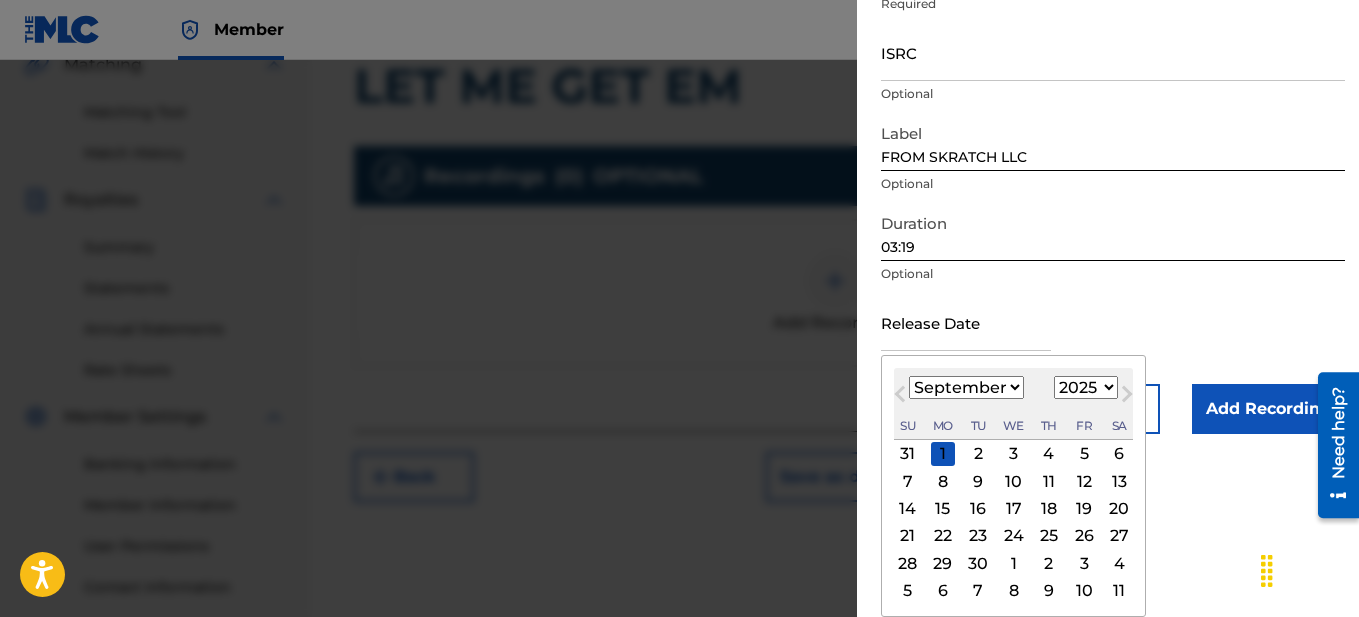 select on "2024" 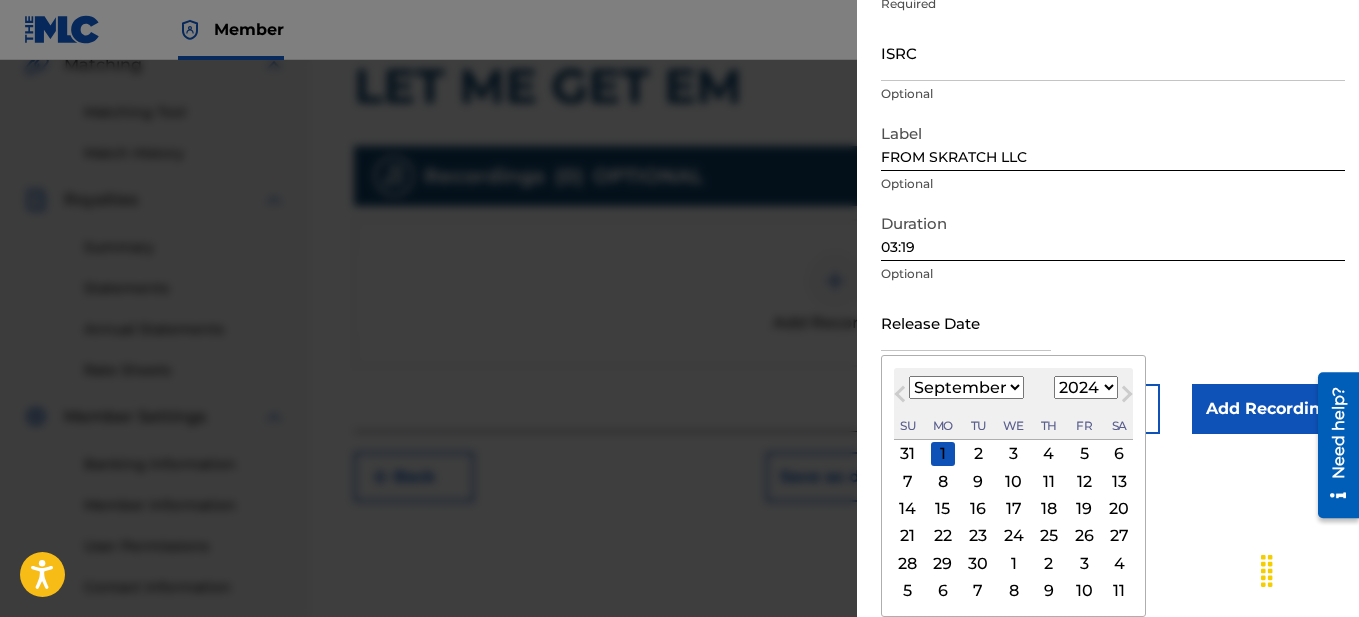 click on "1899 1900 1901 1902 1903 1904 1905 1906 1907 1908 1909 1910 1911 1912 1913 1914 1915 1916 1917 1918 1919 1920 1921 1922 1923 1924 1925 1926 1927 1928 1929 1930 1931 1932 1933 1934 1935 1936 1937 1938 1939 1940 1941 1942 1943 1944 1945 1946 1947 1948 1949 1950 1951 1952 1953 1954 1955 1956 1957 1958 1959 1960 1961 1962 1963 1964 1965 1966 1967 1968 1969 1970 1971 1972 1973 1974 1975 1976 1977 1978 1979 1980 1981 1982 1983 1984 1985 1986 1987 1988 1989 1990 1991 1992 1993 1994 1995 1996 1997 1998 1999 2000 2001 2002 2003 2004 2005 2006 2007 2008 2009 2010 2011 2012 2013 2014 2015 2016 2017 2018 2019 2020 2021 2022 2023 2024 2025 2026 2027 2028 2029 2030 2031 2032 2033 2034 2035 2036 2037 2038 2039 2040 2041 2042 2043 2044 2045 2046 2047 2048 2049 2050 2051 2052 2053 2054 2055 2056 2057 2058 2059 2060 2061 2062 2063 2064 2065 2066 2067 2068 2069 2070 2071 2072 2073 2074 2075 2076 2077 2078 2079 2080 2081 2082 2083 2084 2085 2086 2087 2088 2089 2090 2091 2092 2093 2094 2095 2096 2097 2098 2099 2100" at bounding box center [1086, 387] 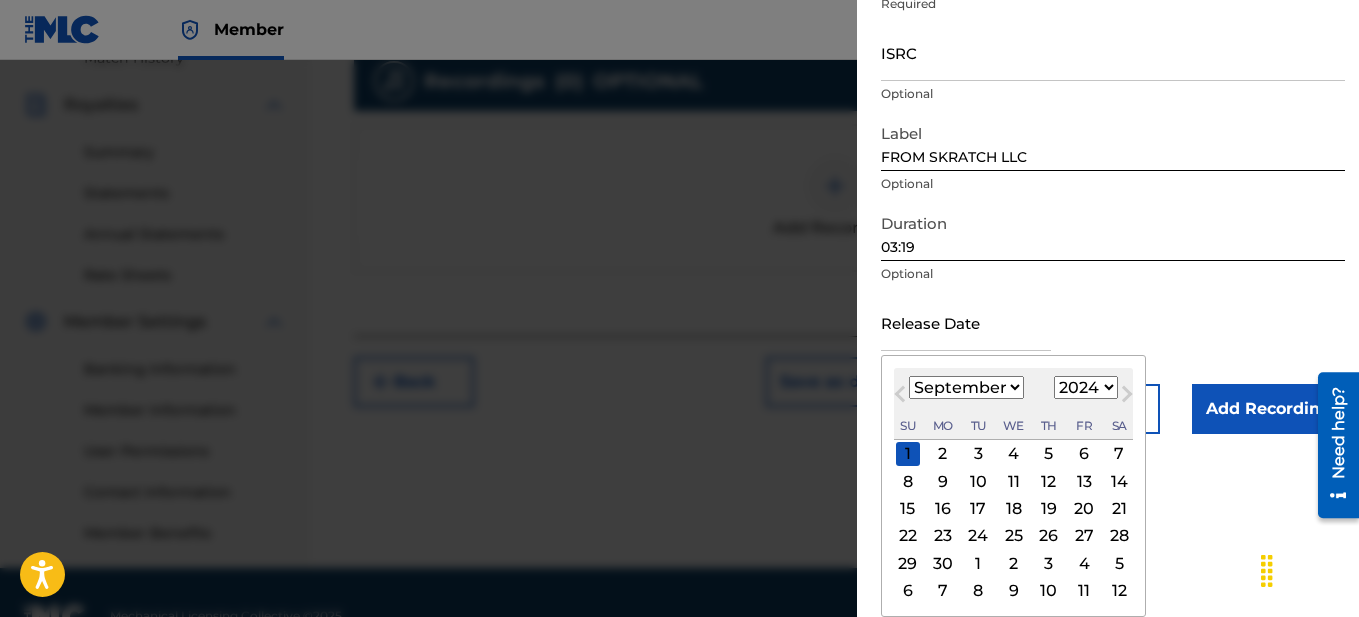 scroll, scrollTop: 623, scrollLeft: 0, axis: vertical 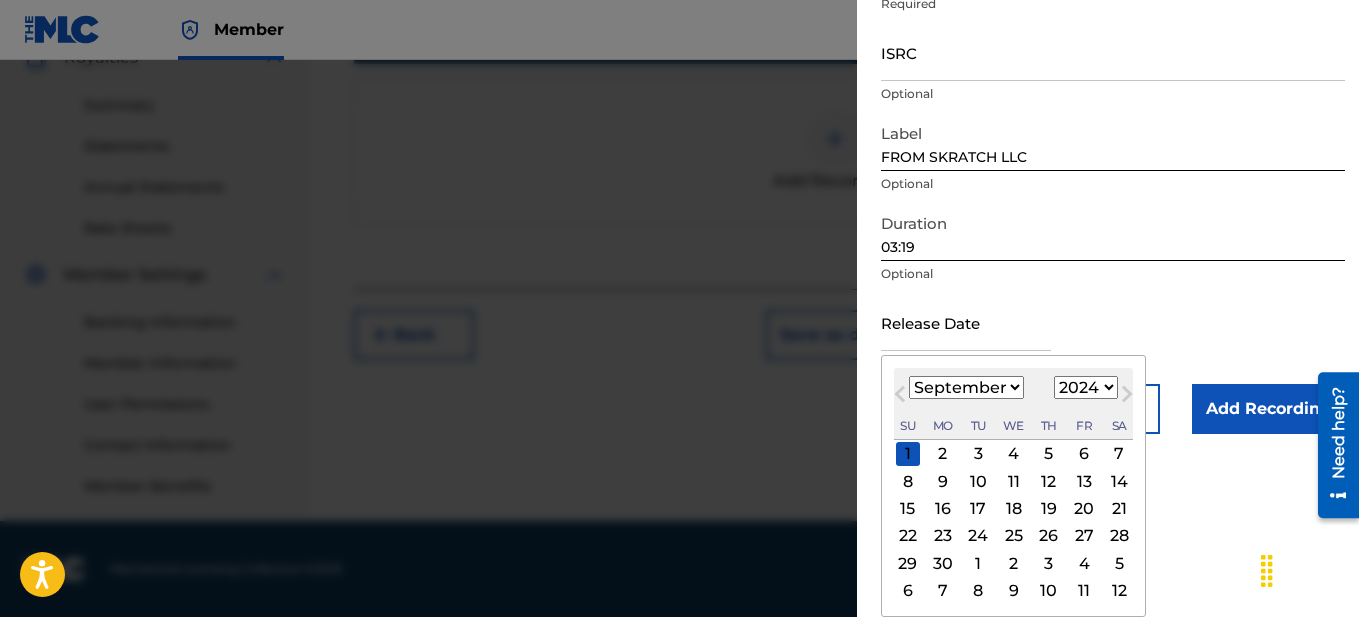 click on "1" at bounding box center (908, 454) 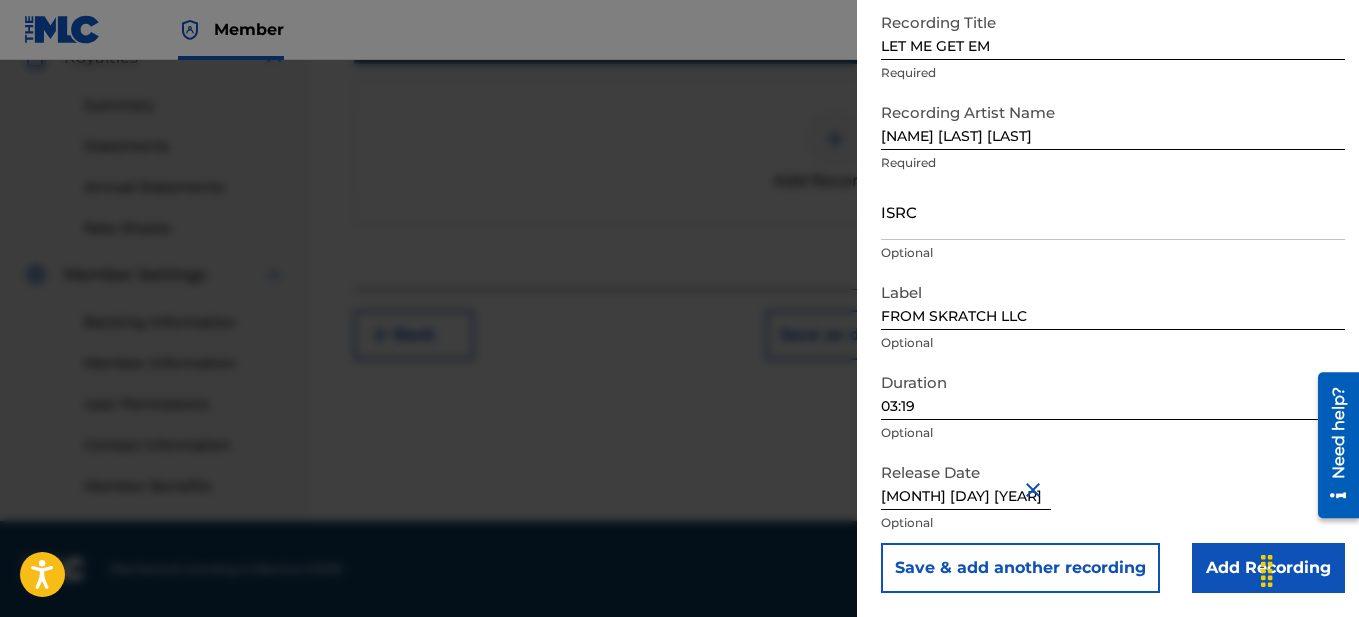 scroll, scrollTop: 114, scrollLeft: 0, axis: vertical 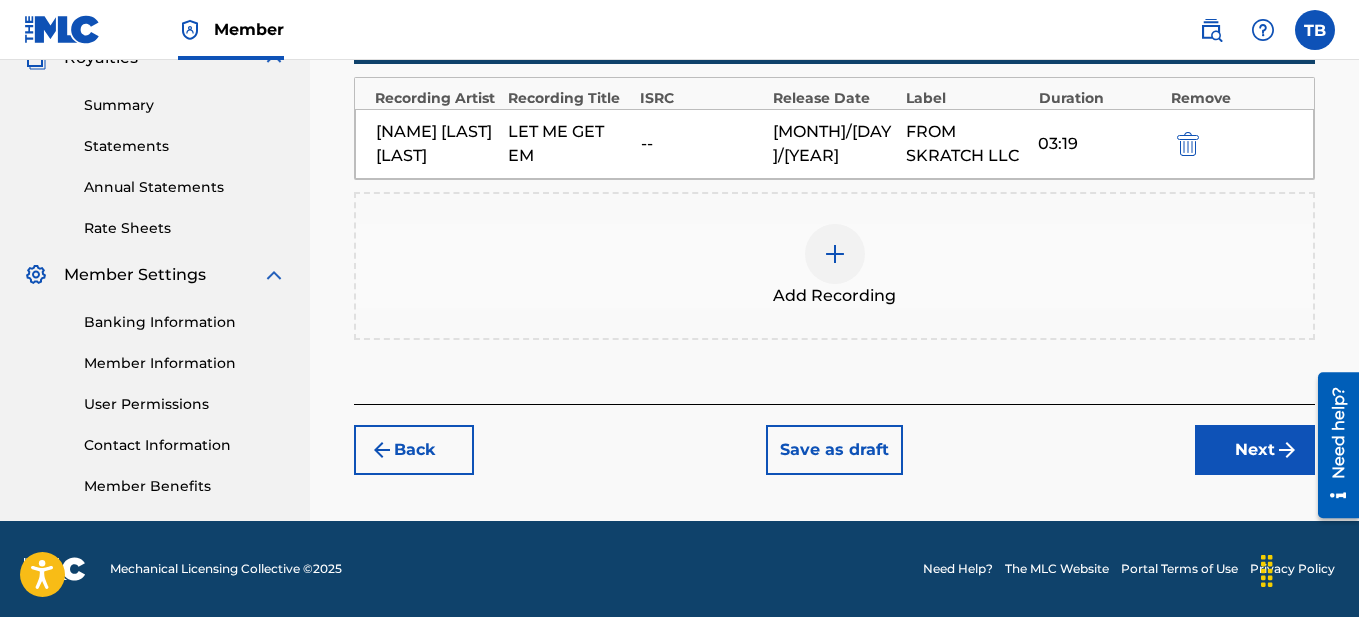 click on "Next" at bounding box center (1255, 450) 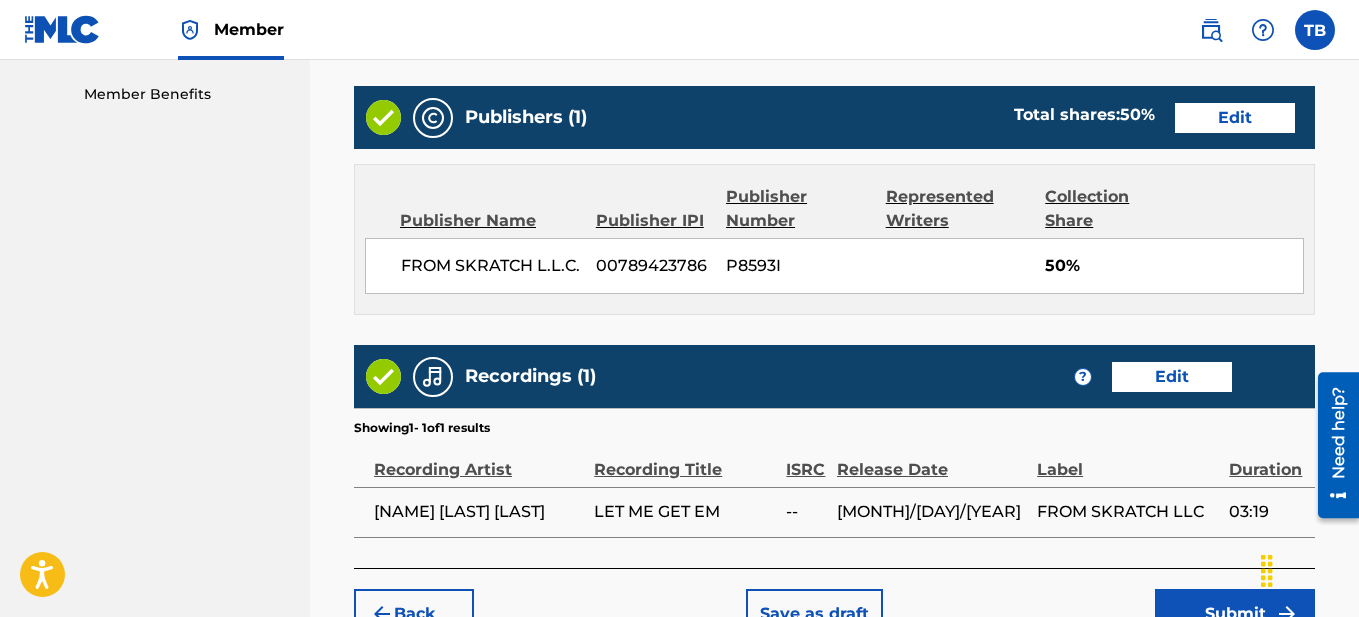 scroll, scrollTop: 1153, scrollLeft: 0, axis: vertical 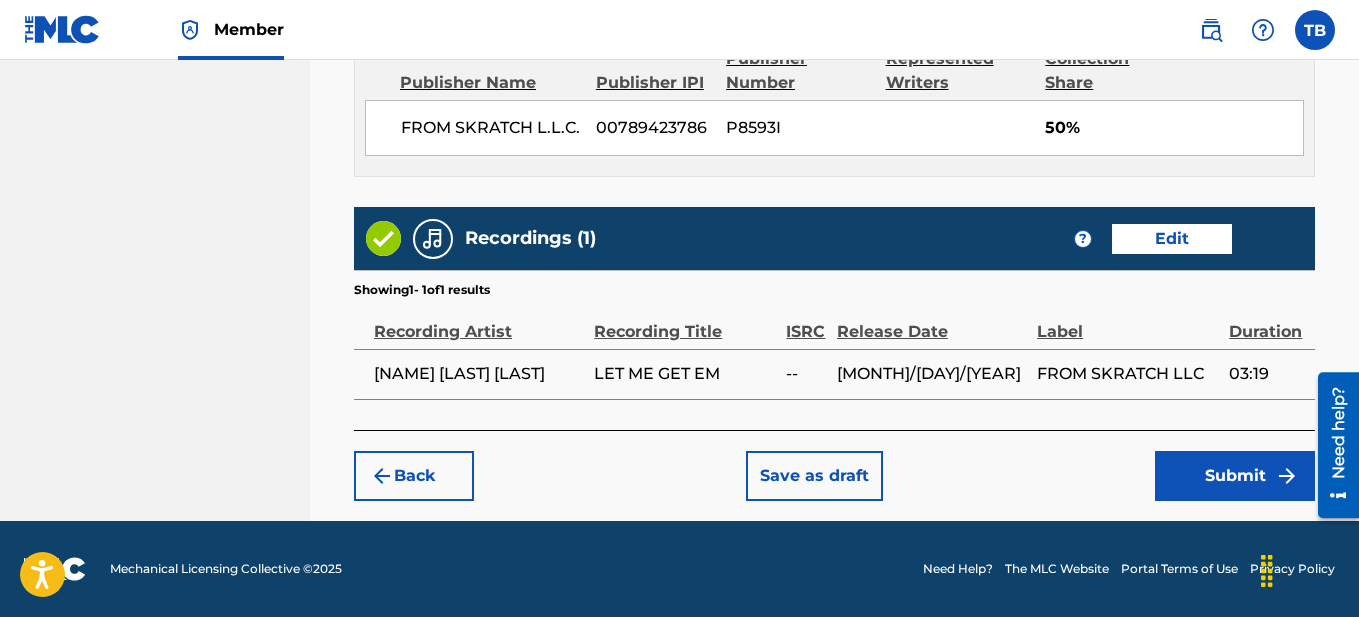 click on "Submit" at bounding box center [1235, 476] 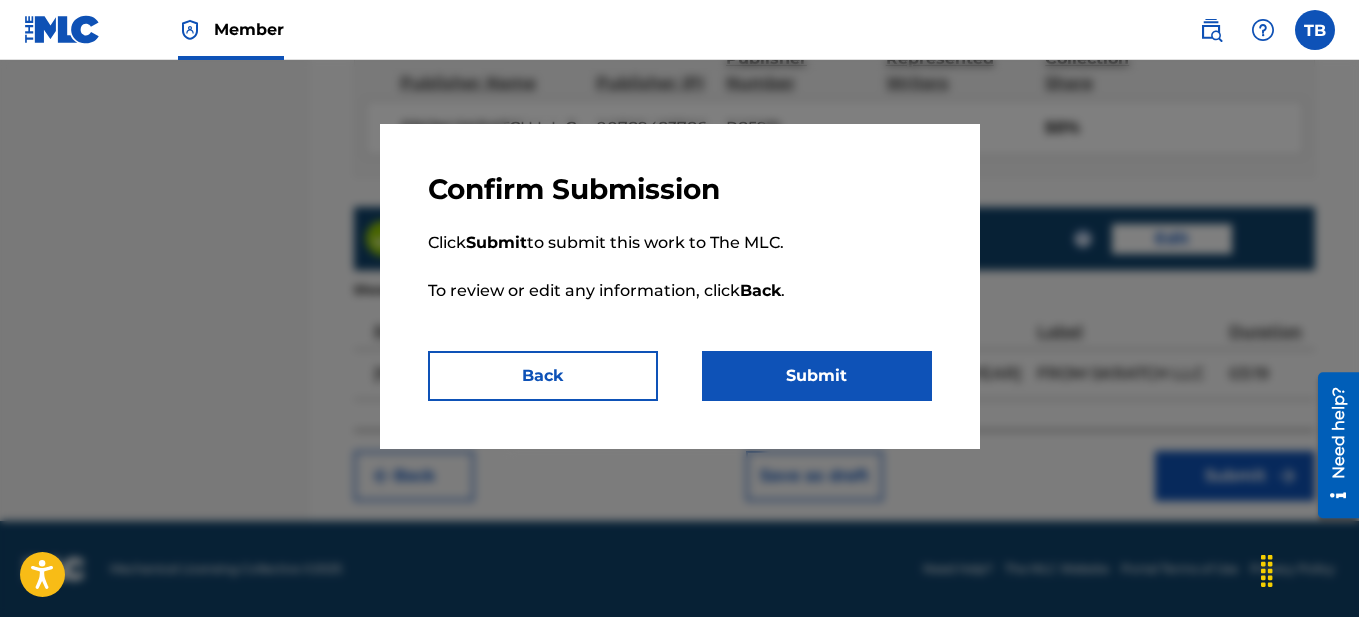 click on "Submit" at bounding box center [817, 376] 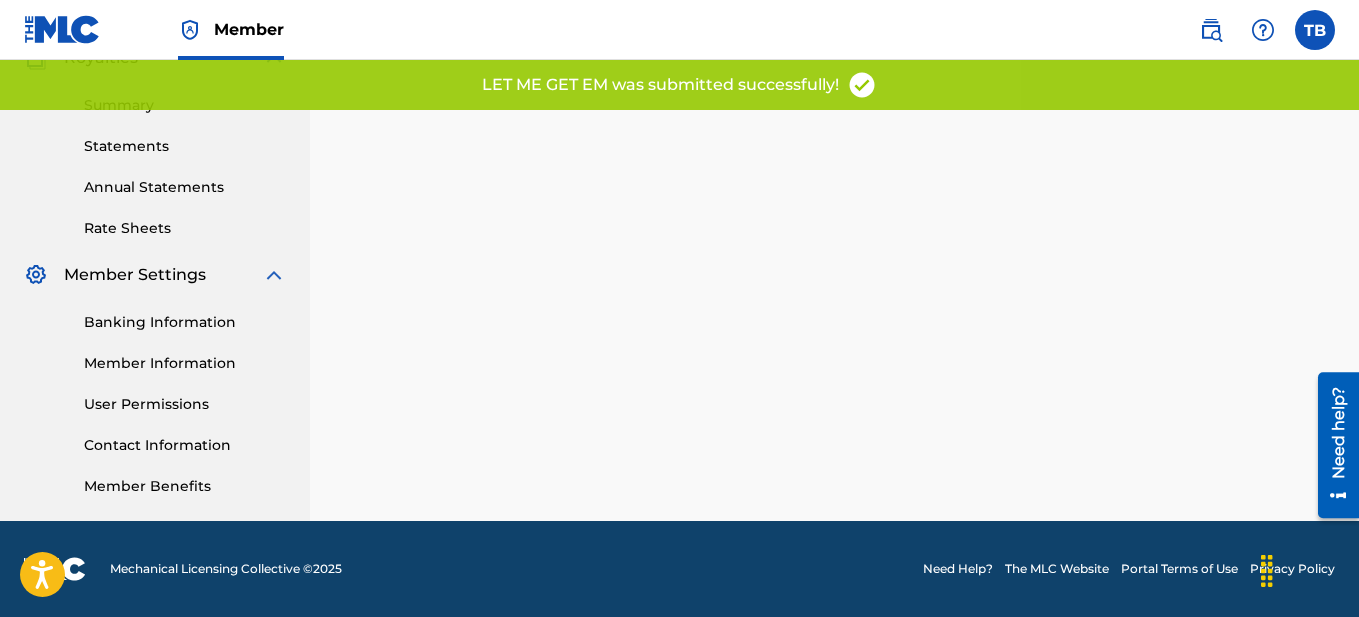 scroll, scrollTop: 0, scrollLeft: 0, axis: both 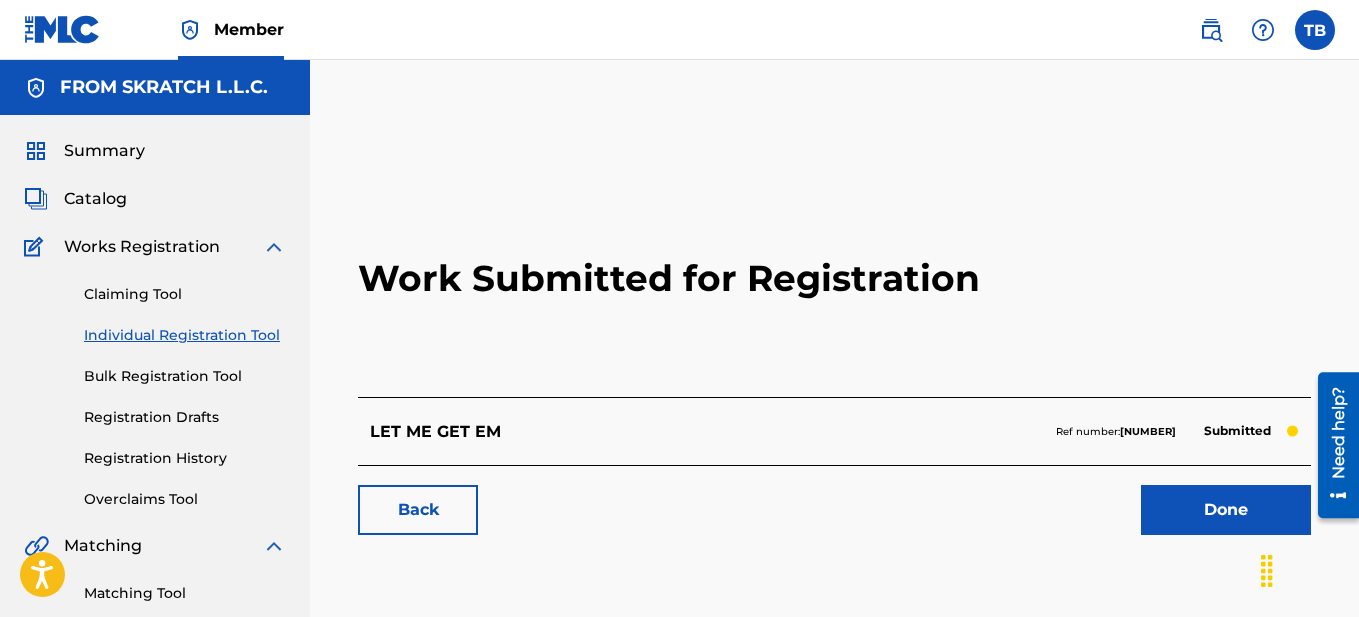 click on "Done" at bounding box center [1226, 510] 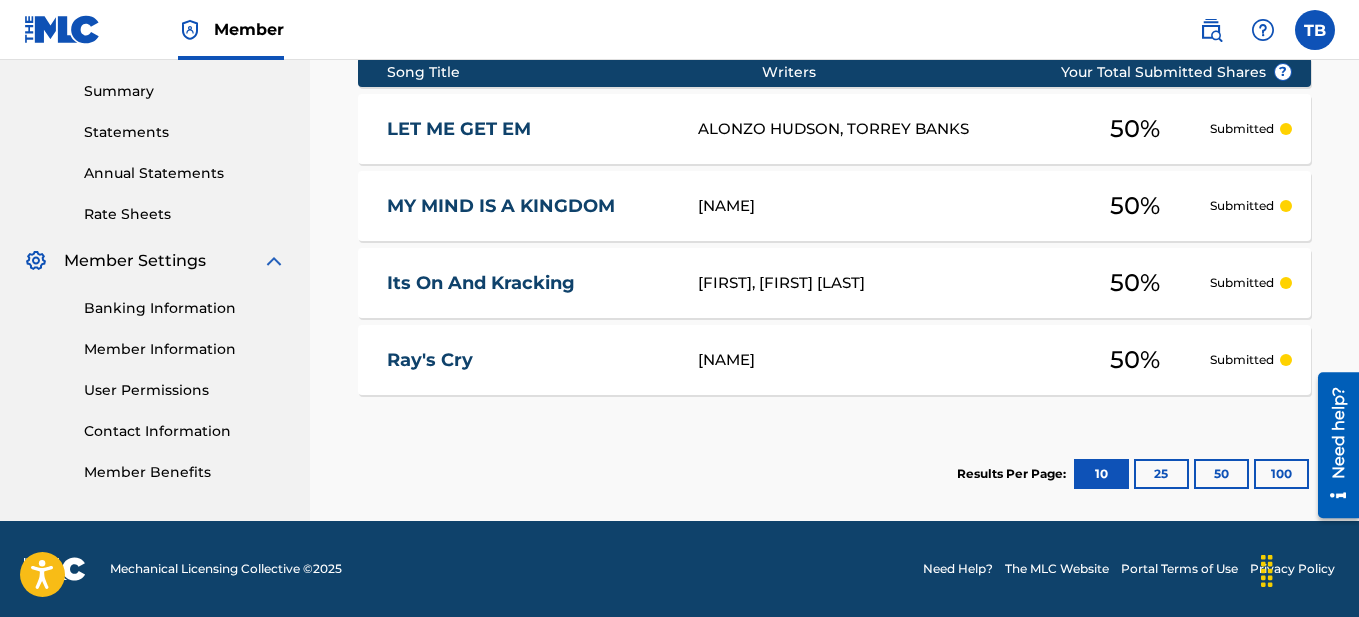 scroll, scrollTop: 0, scrollLeft: 0, axis: both 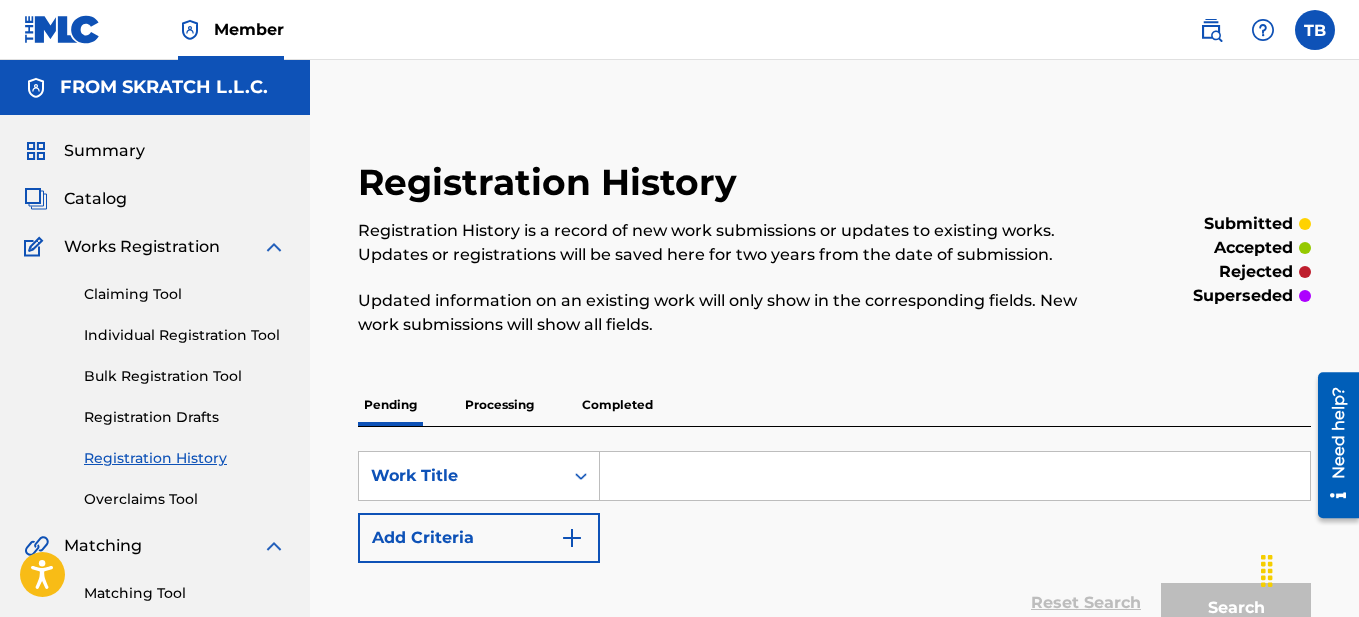 click at bounding box center (62, 29) 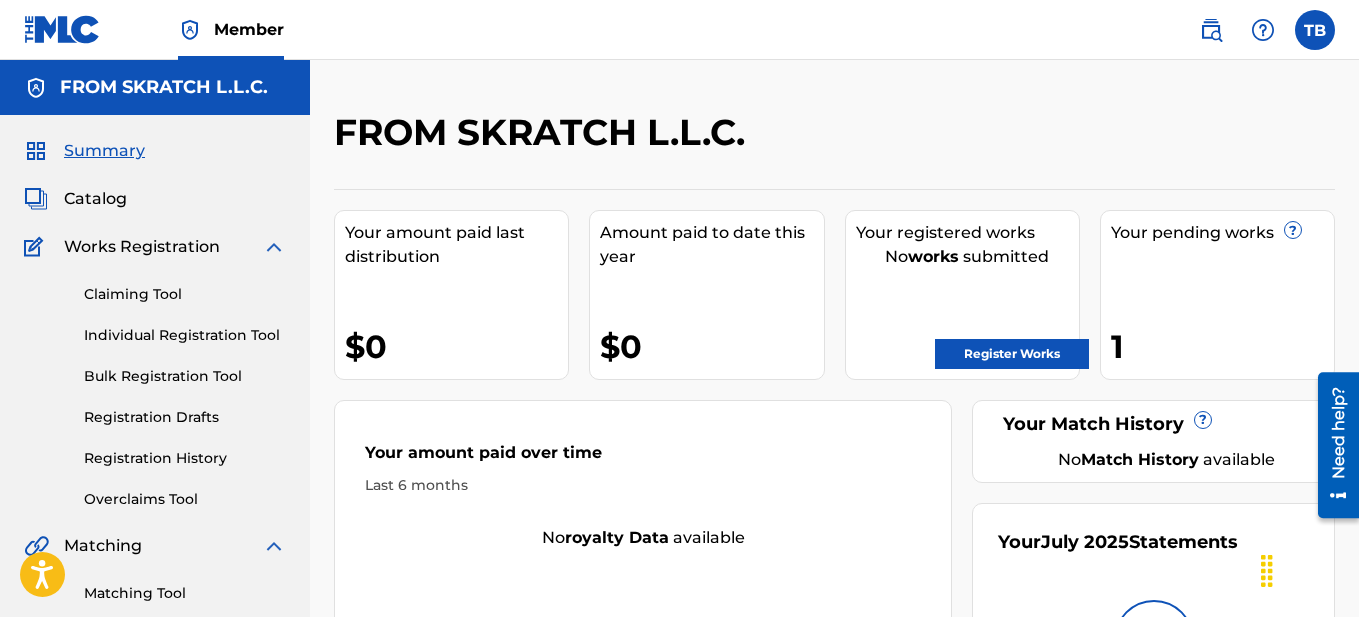 click on "Register Works" at bounding box center (1012, 354) 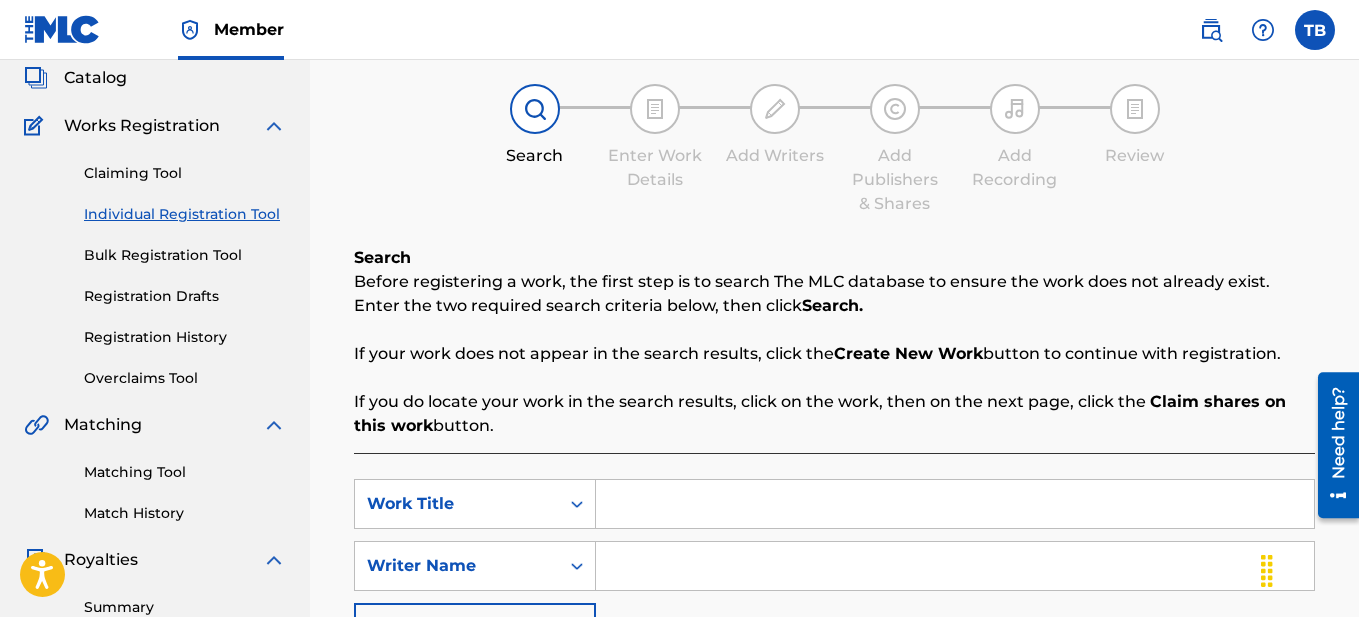 scroll, scrollTop: 148, scrollLeft: 0, axis: vertical 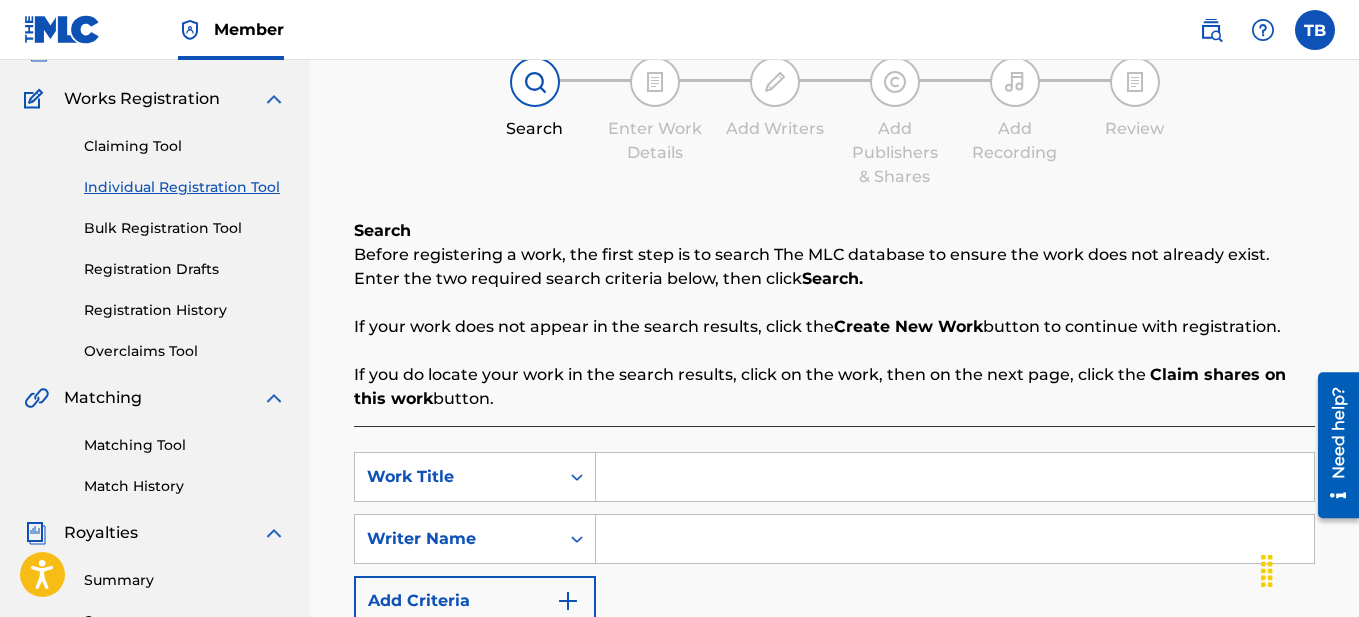 click at bounding box center [955, 477] 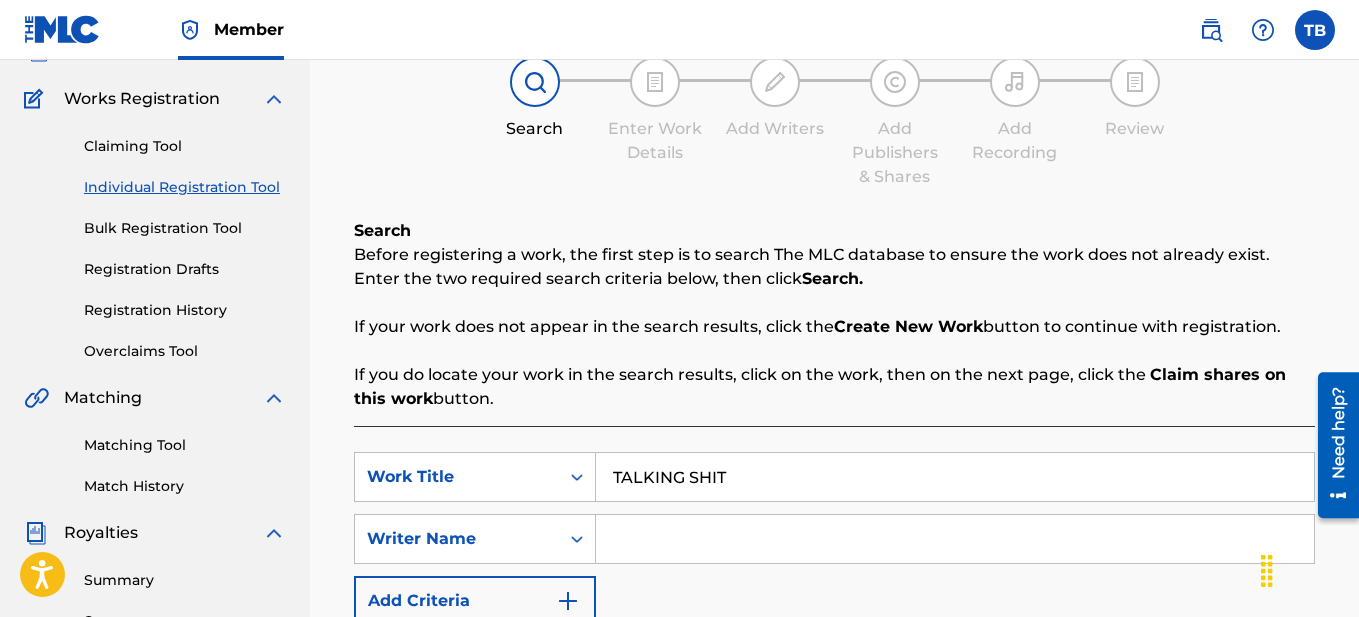 type on "TALKING SHIT" 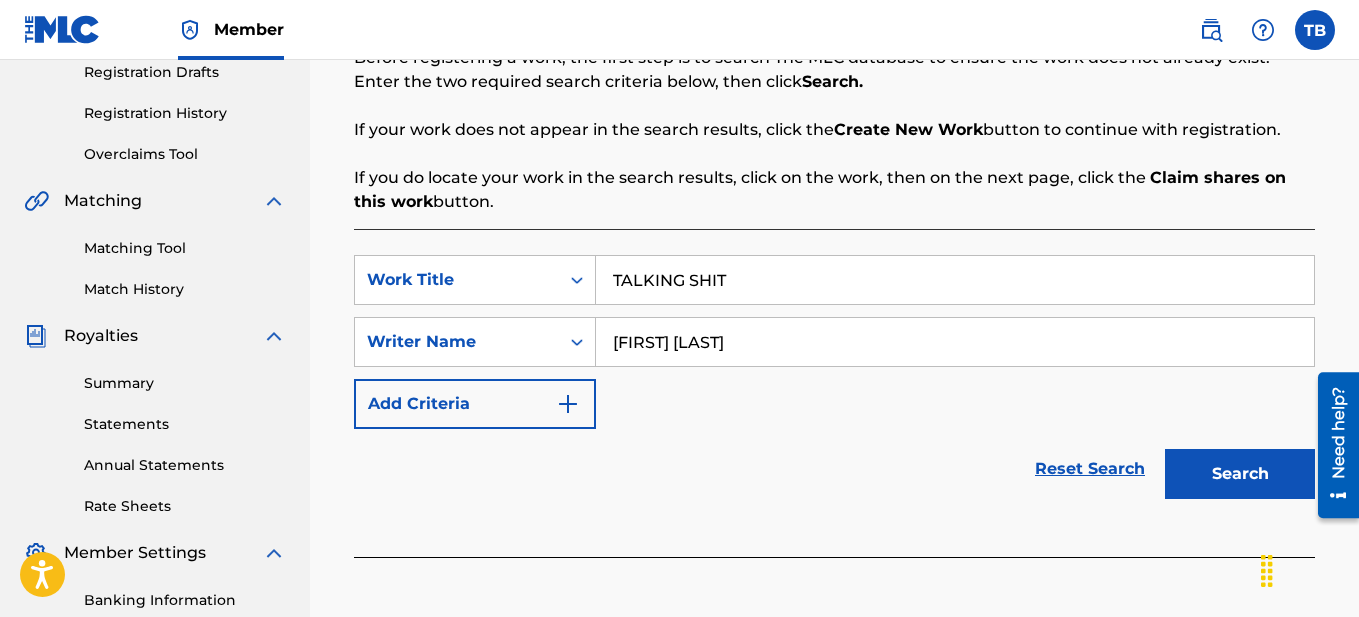 scroll, scrollTop: 351, scrollLeft: 0, axis: vertical 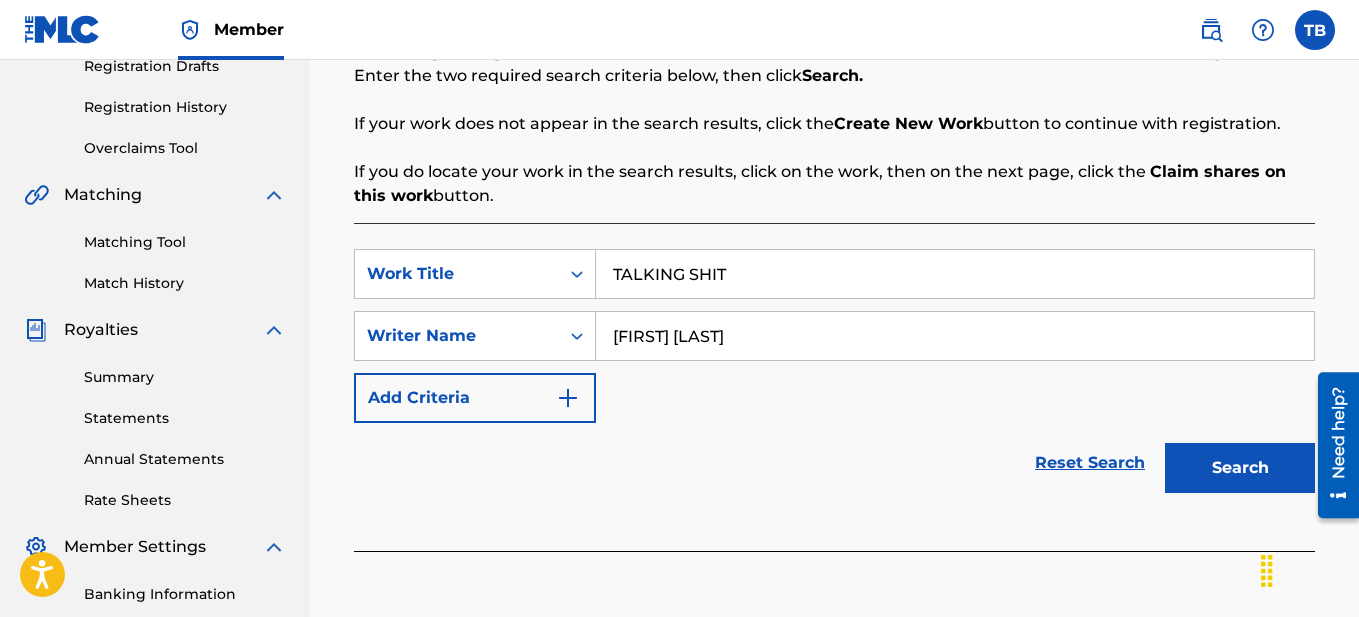 type on "[FIRST] [LAST]" 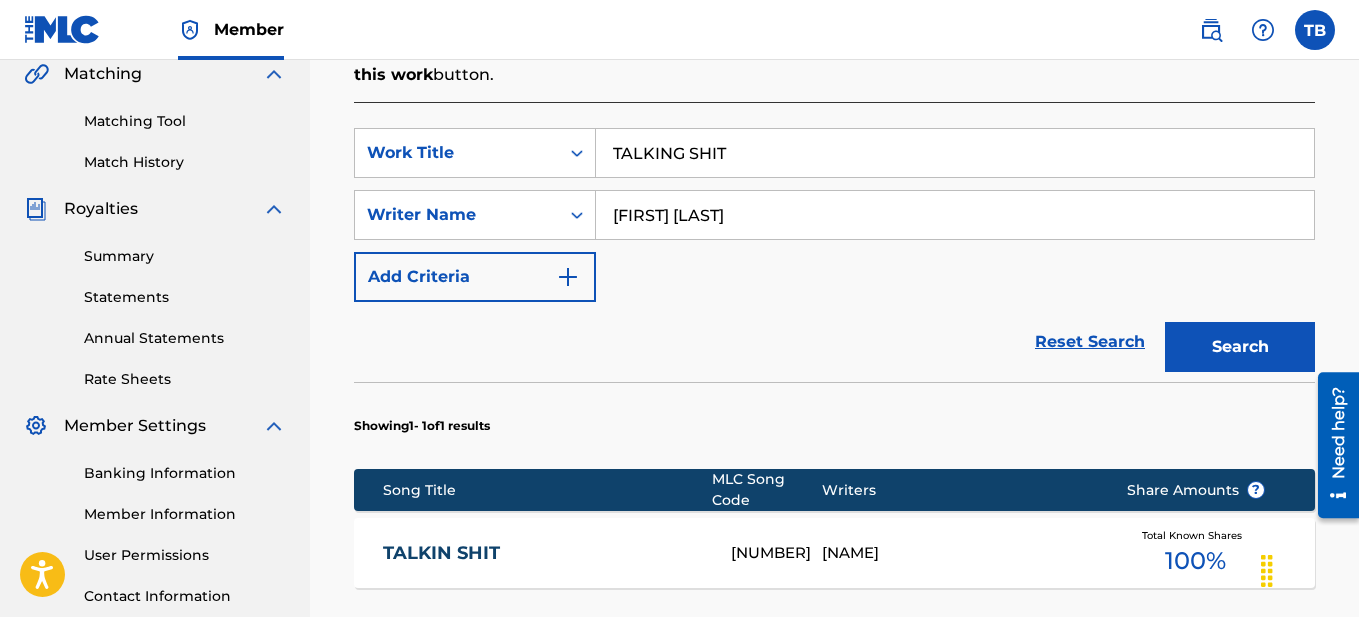 scroll, scrollTop: 461, scrollLeft: 0, axis: vertical 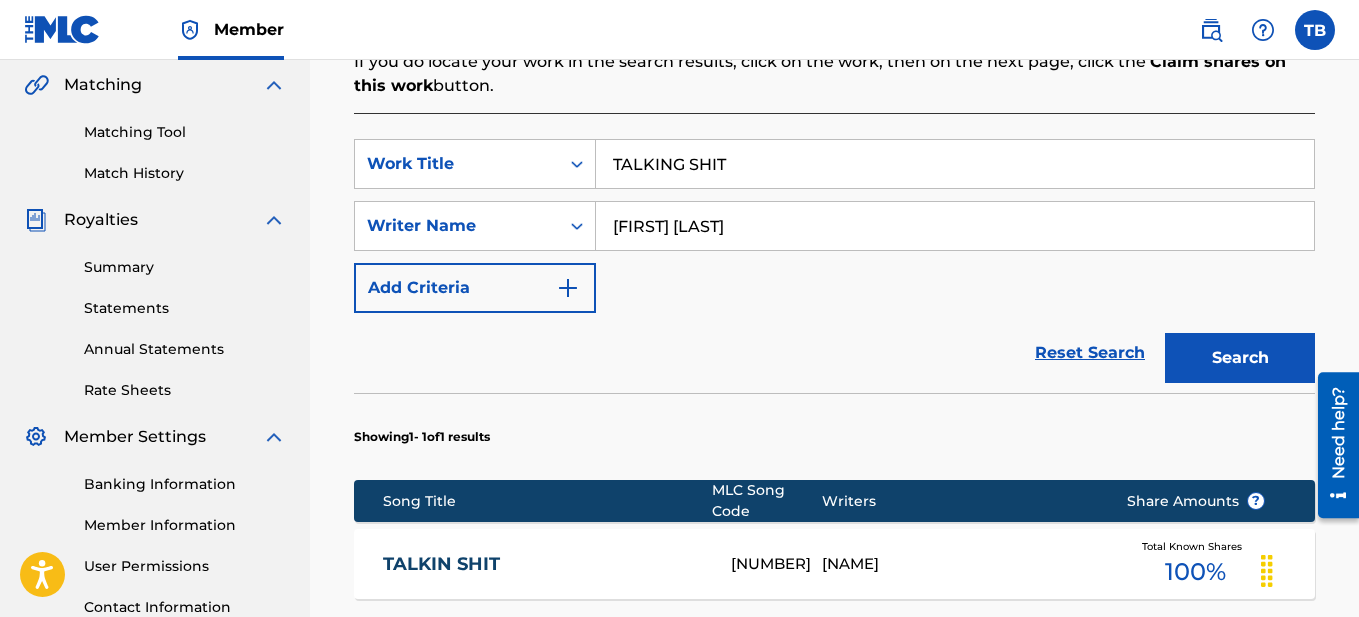 click on "TALKING SHIT" at bounding box center [955, 164] 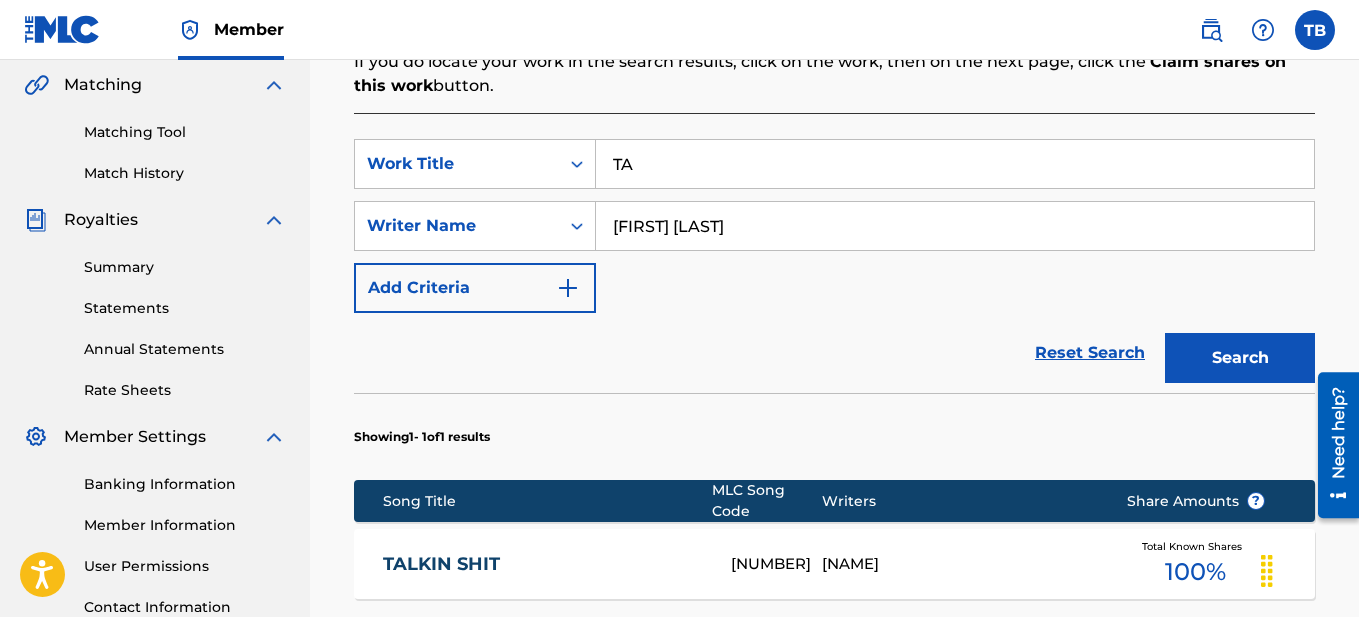 type on "T" 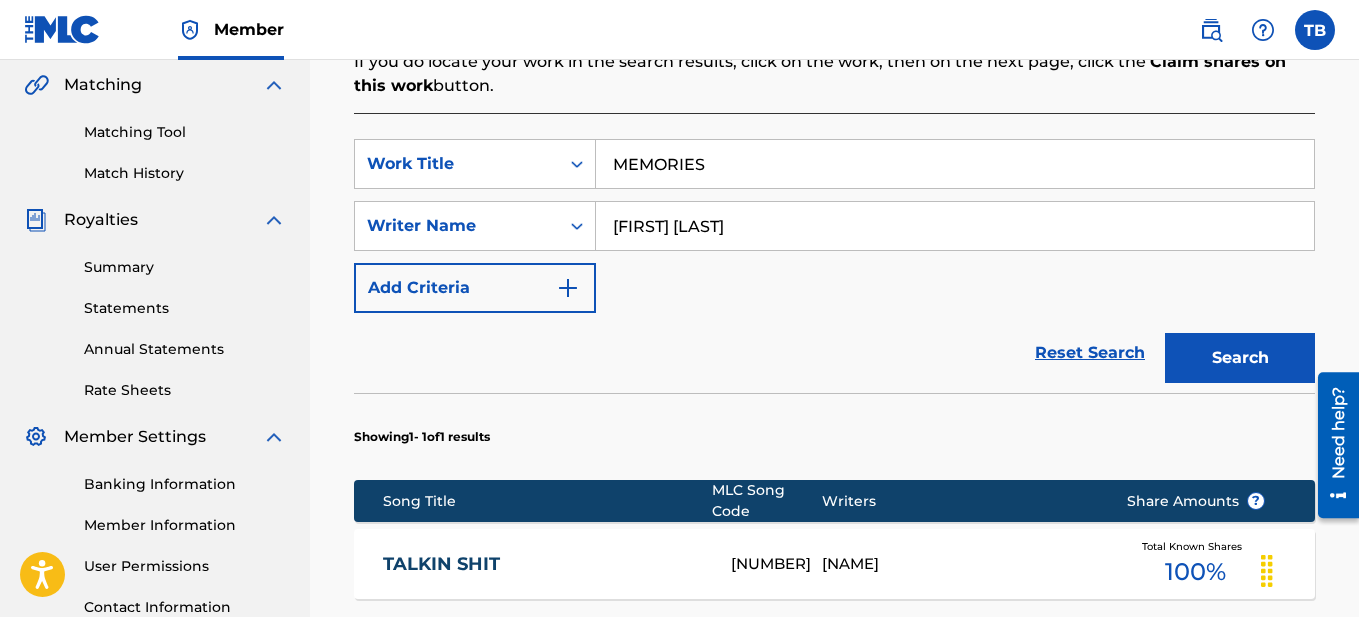 type on "MEMORIES" 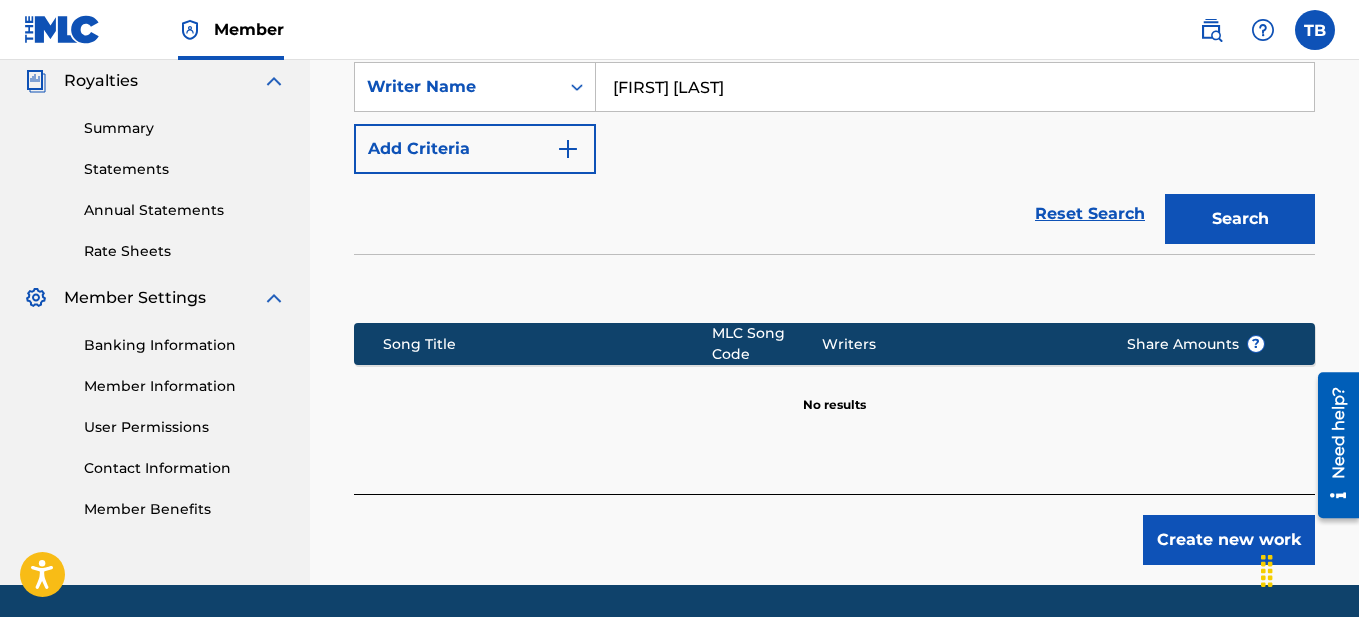 scroll, scrollTop: 625, scrollLeft: 0, axis: vertical 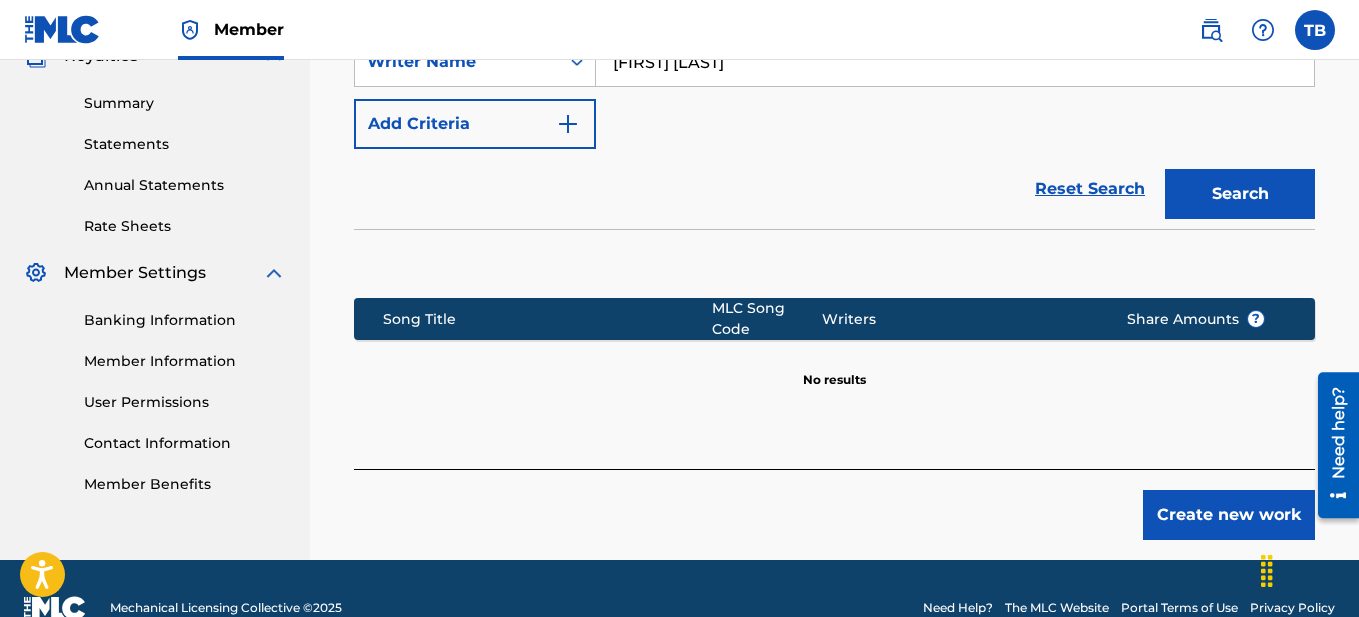 click on "Create new work" at bounding box center (1229, 515) 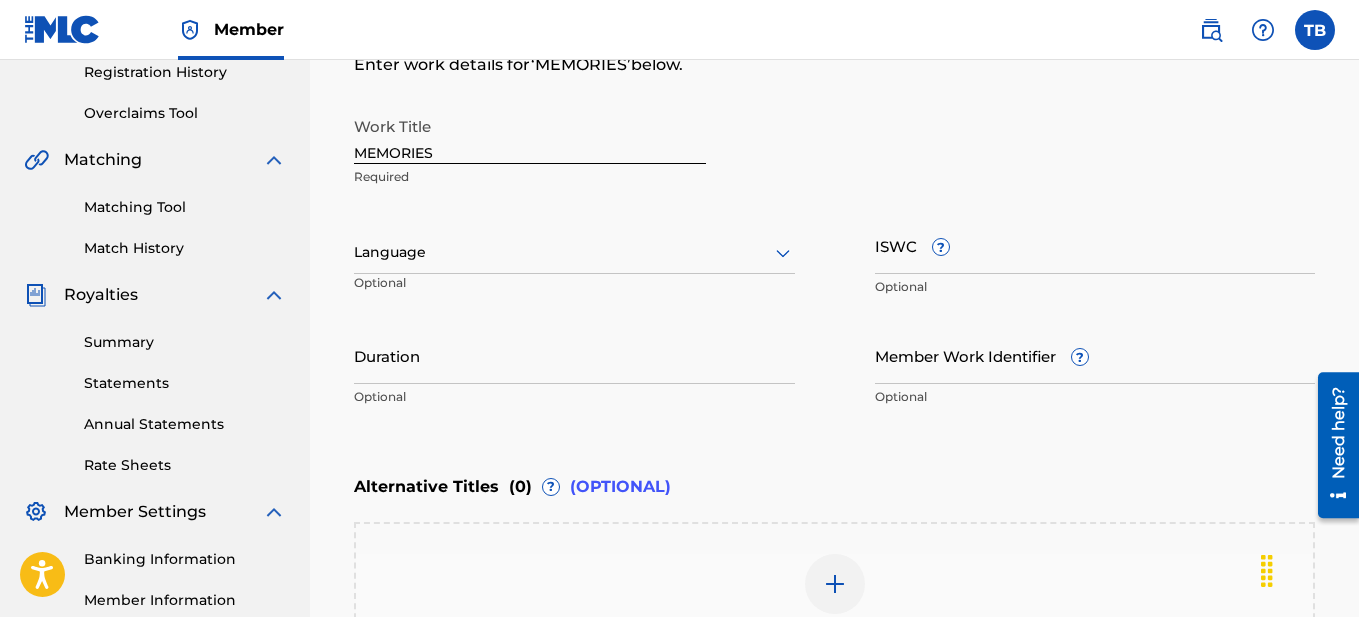 scroll, scrollTop: 382, scrollLeft: 0, axis: vertical 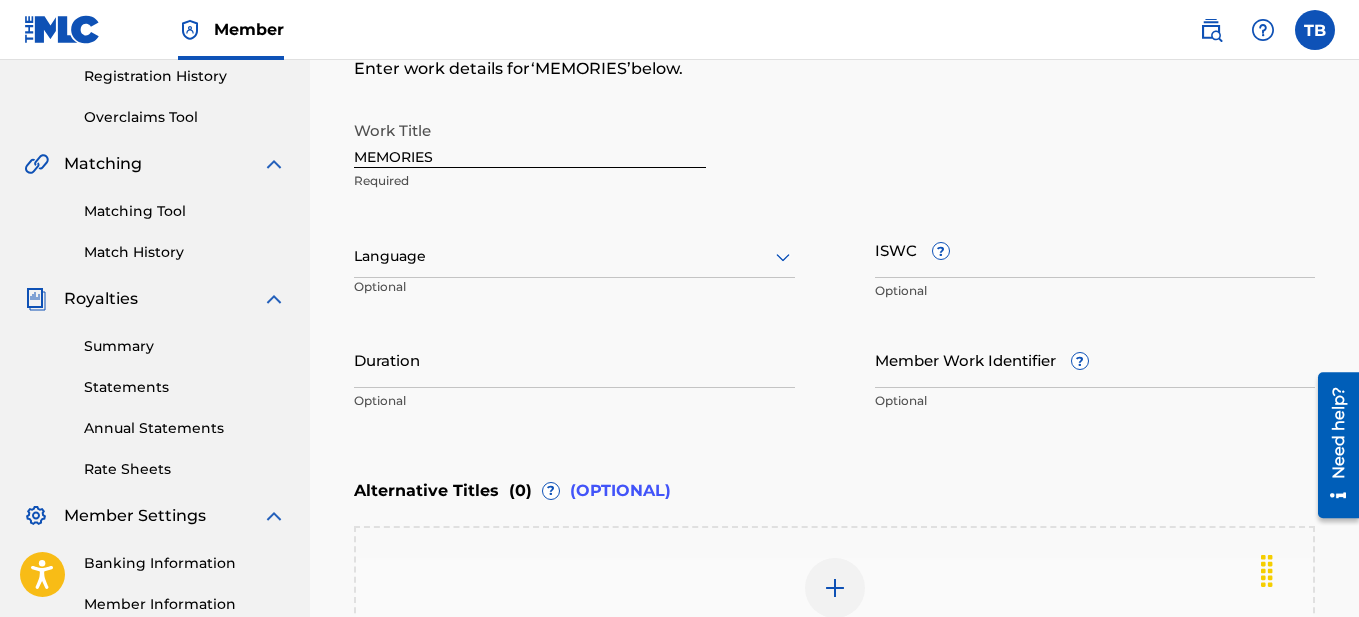 click at bounding box center (574, 256) 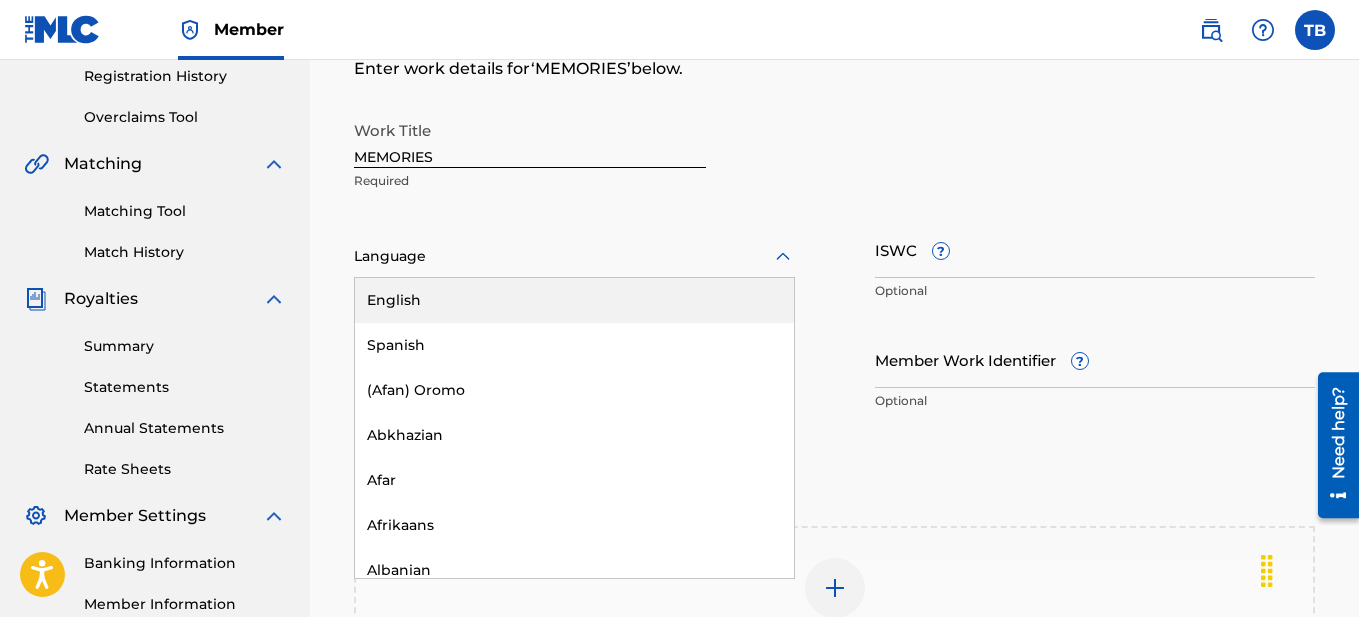 click on "English" at bounding box center (574, 300) 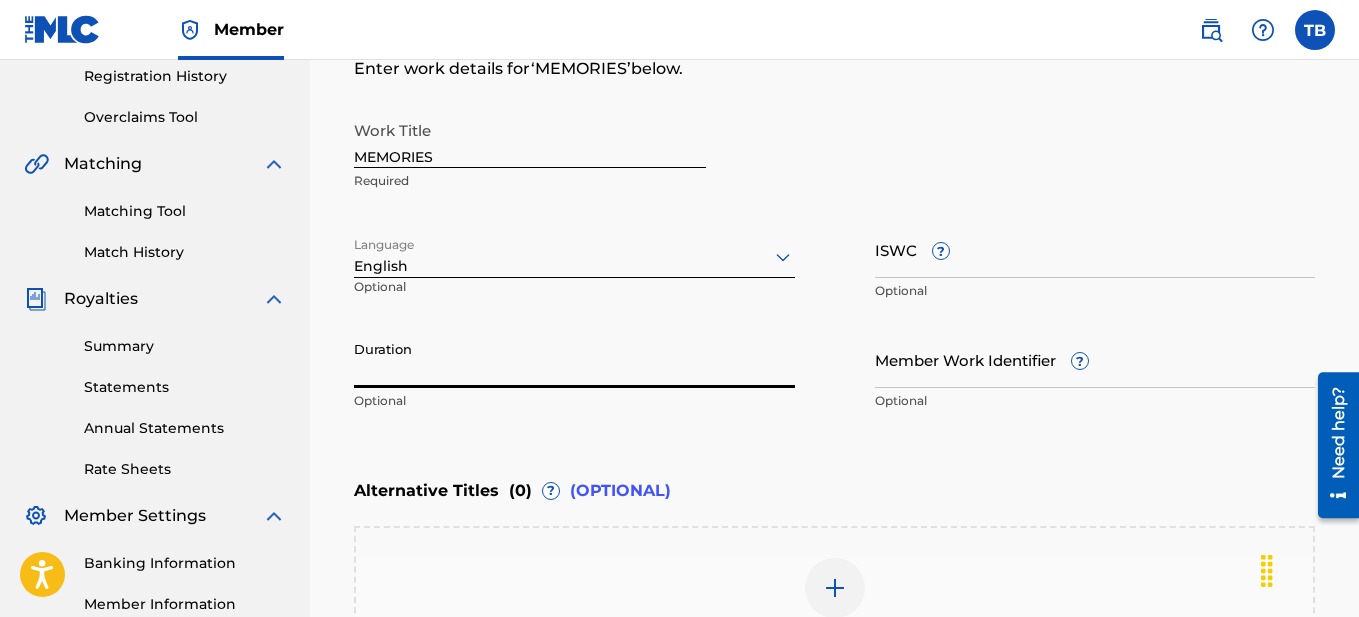 click on "Duration" at bounding box center (574, 359) 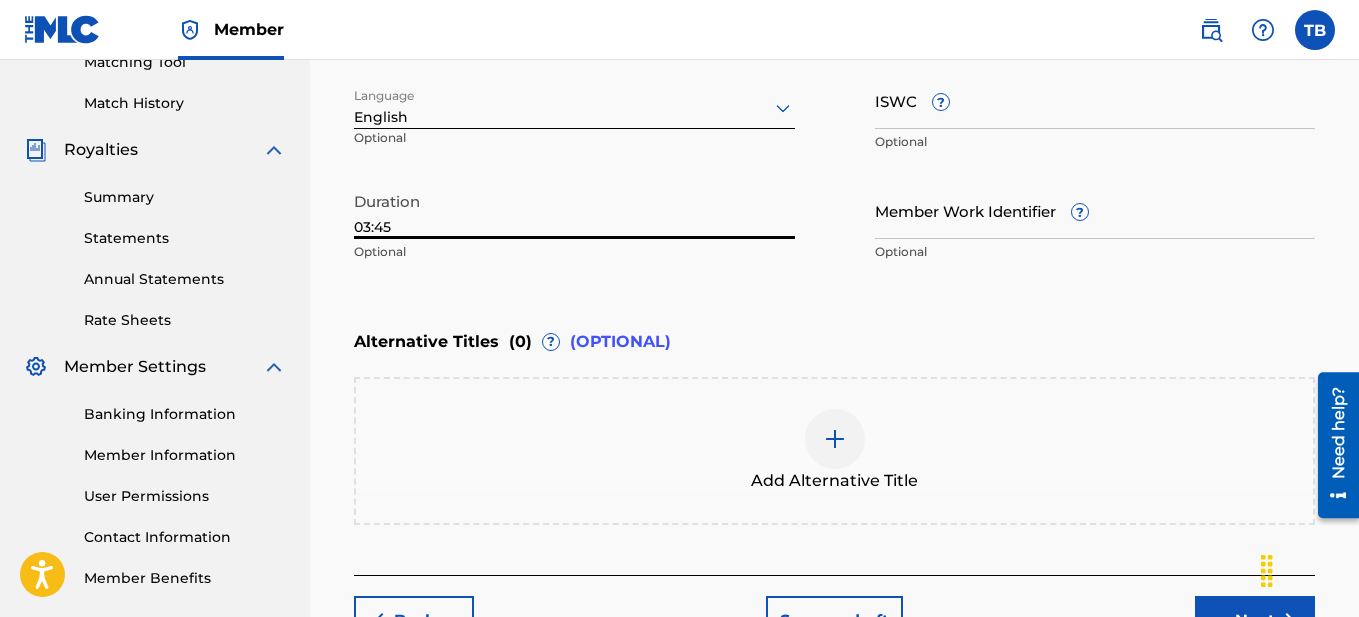 scroll, scrollTop: 615, scrollLeft: 0, axis: vertical 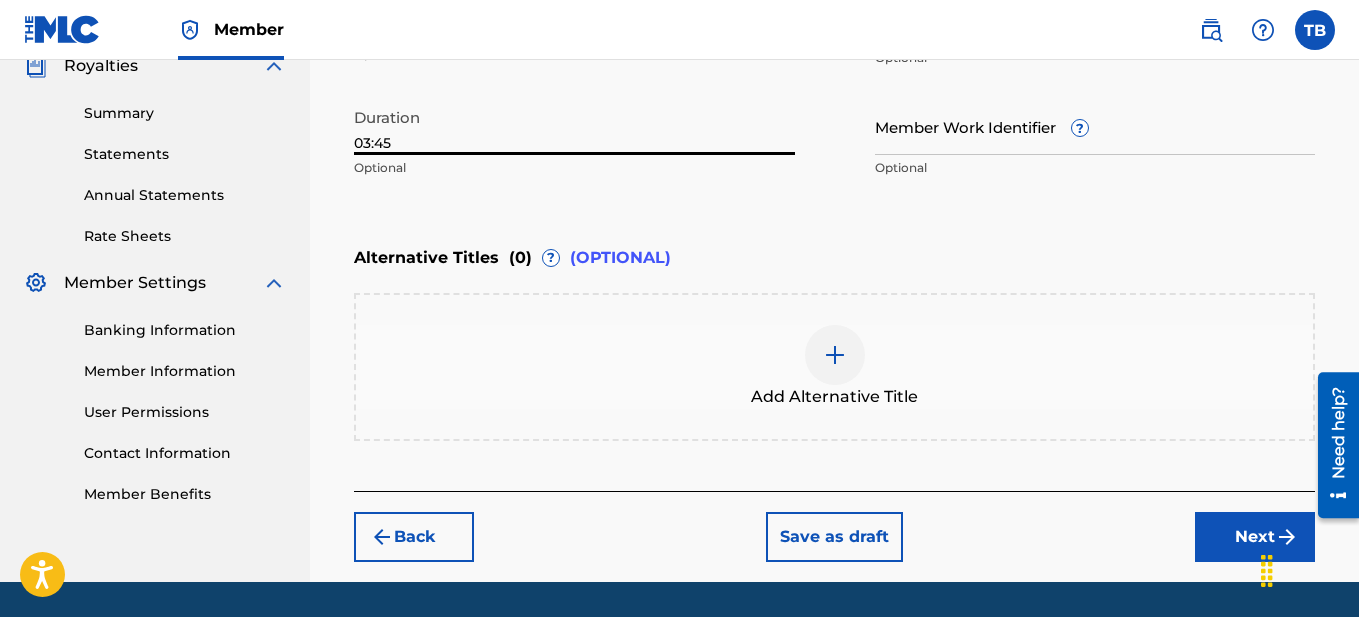 type on "03:45" 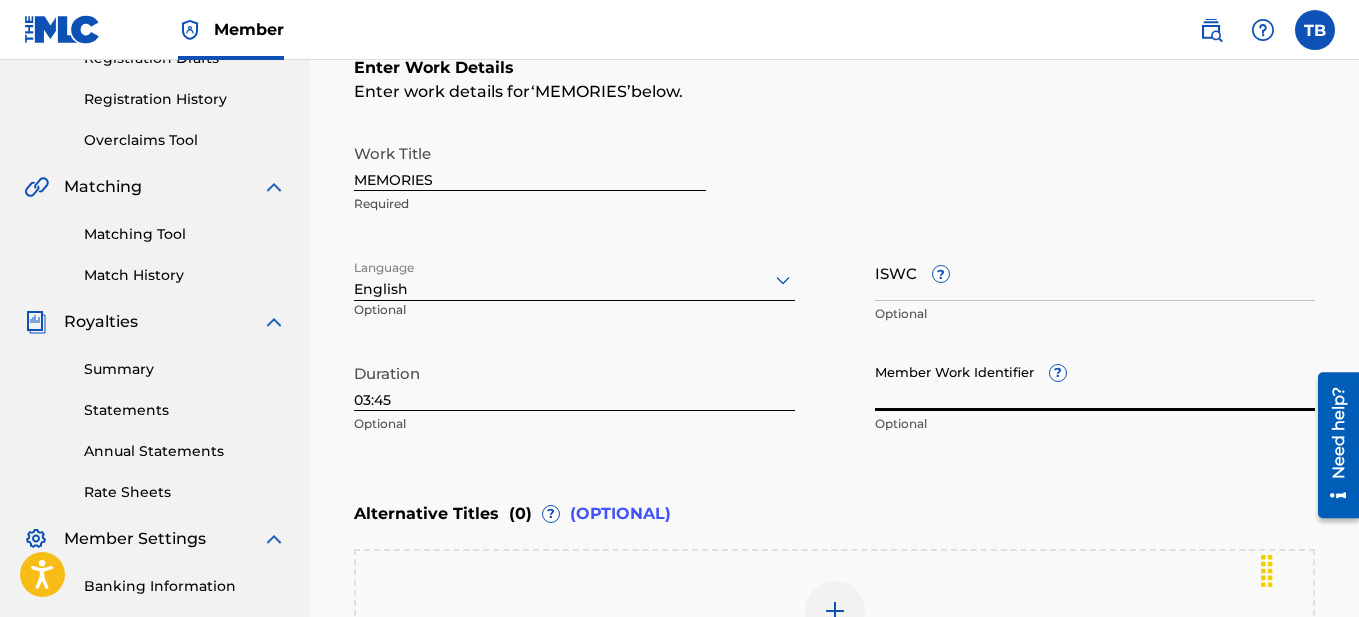 scroll, scrollTop: 425, scrollLeft: 0, axis: vertical 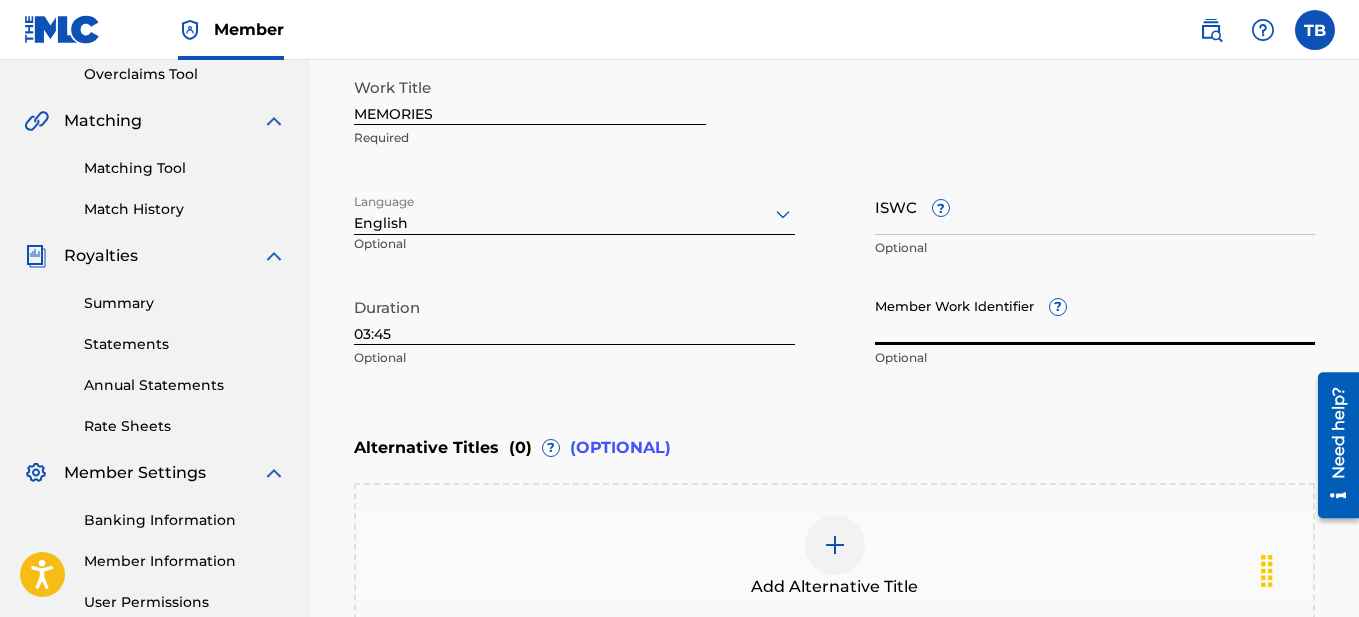 click on "Member Work Identifier   ?" at bounding box center [1095, 316] 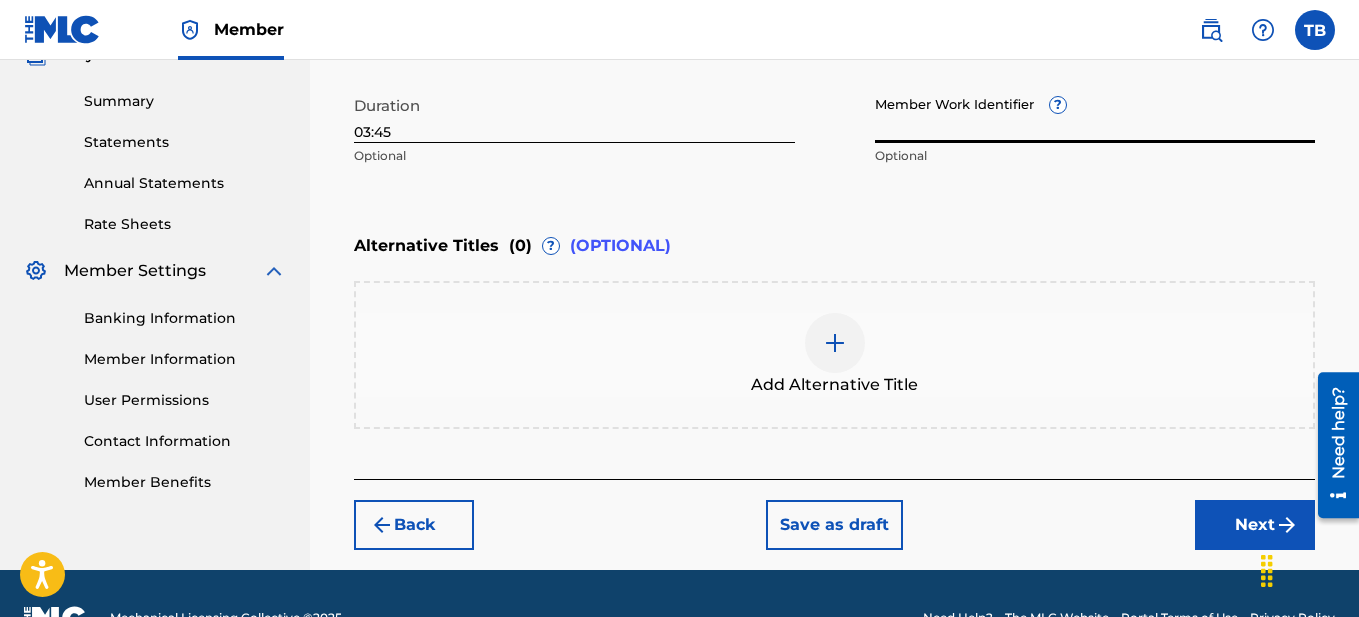 scroll, scrollTop: 676, scrollLeft: 0, axis: vertical 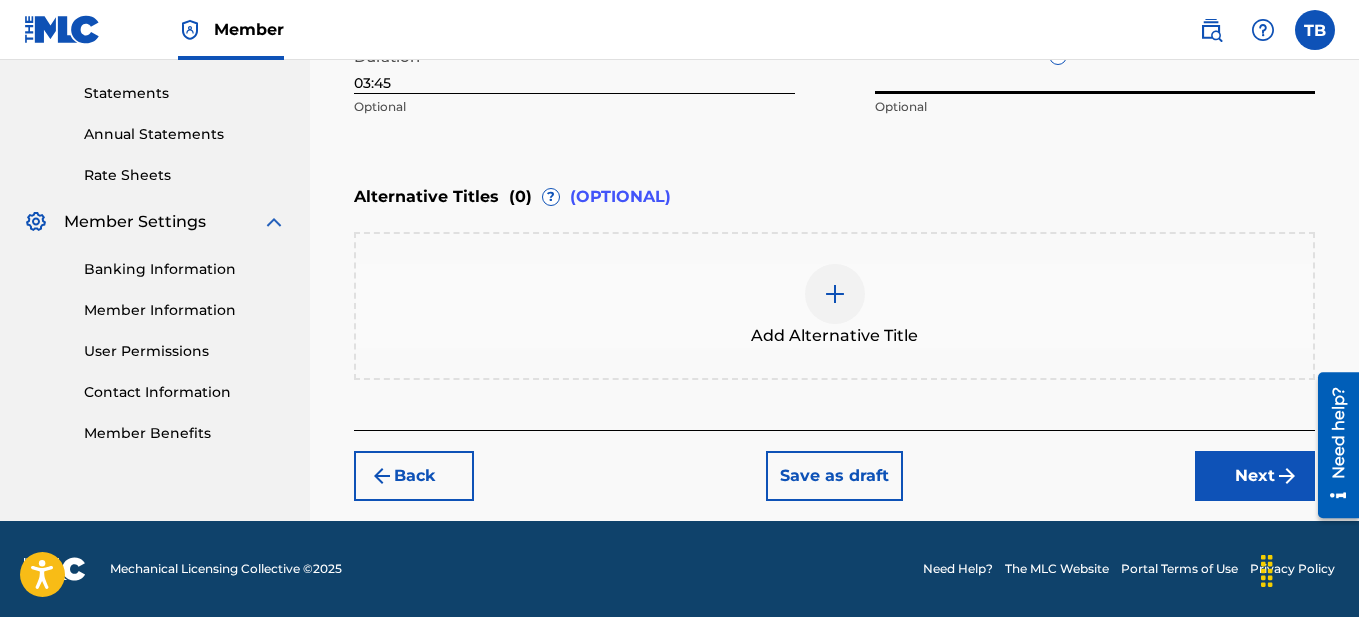 click on "Next" at bounding box center [1255, 476] 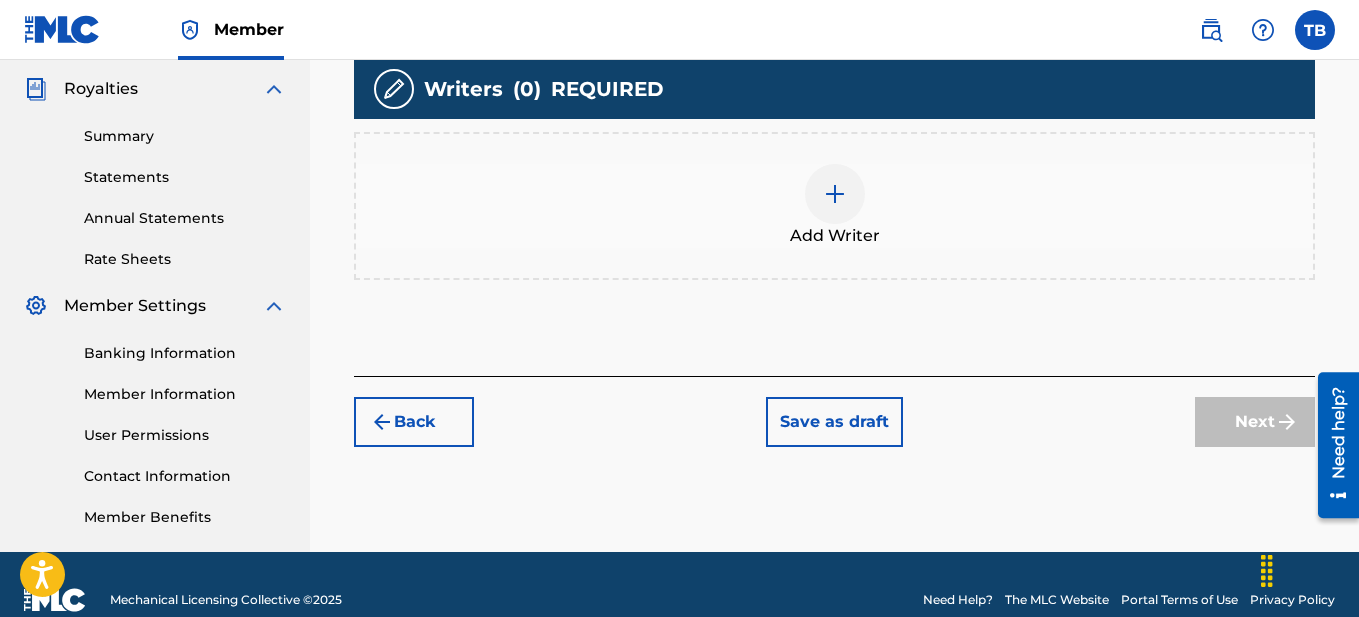 scroll, scrollTop: 595, scrollLeft: 0, axis: vertical 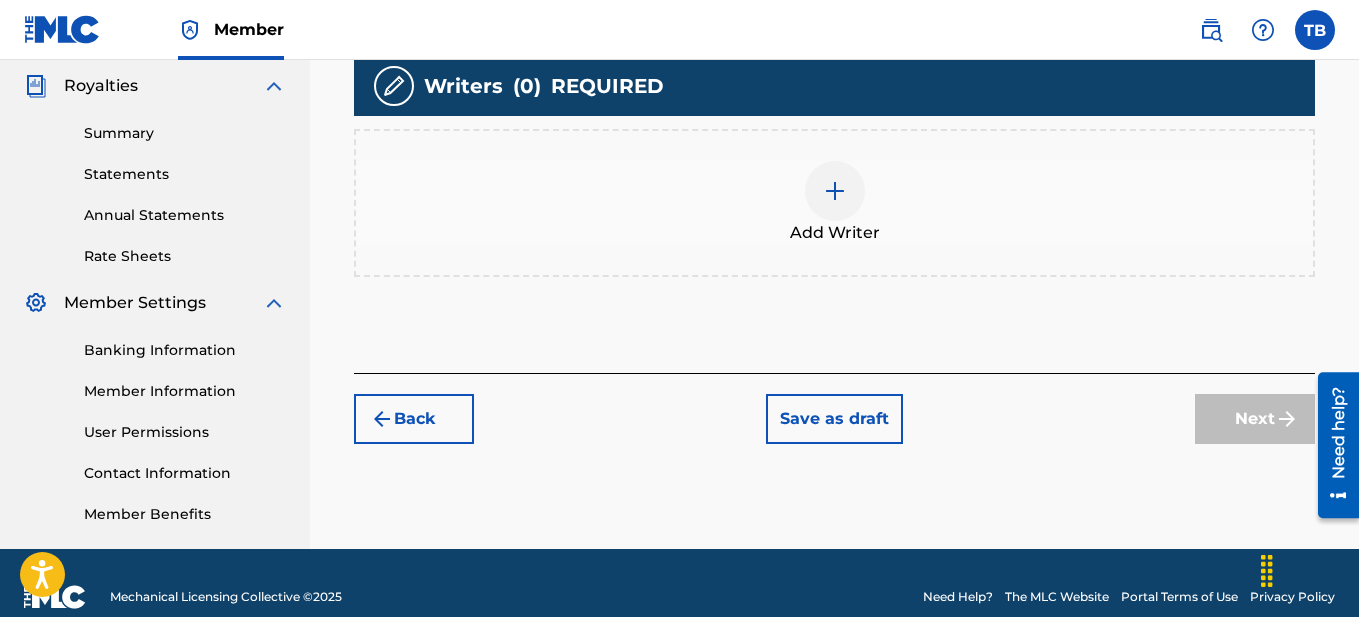 click at bounding box center (835, 191) 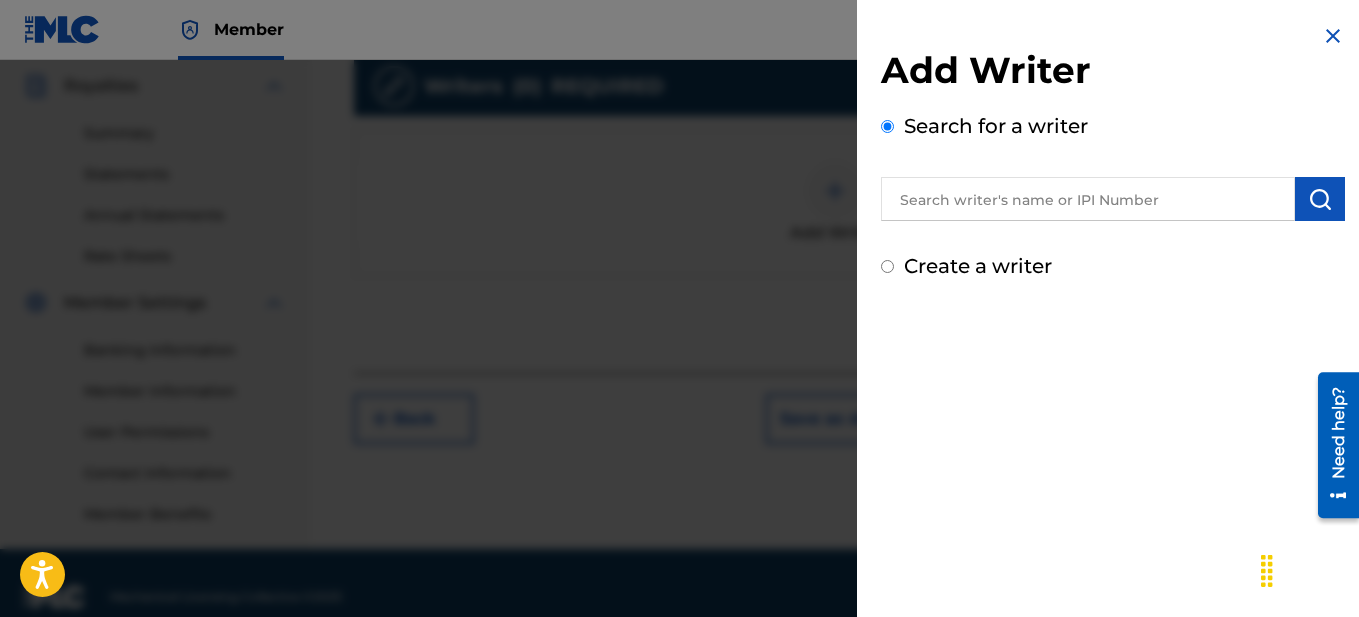 click at bounding box center (1088, 199) 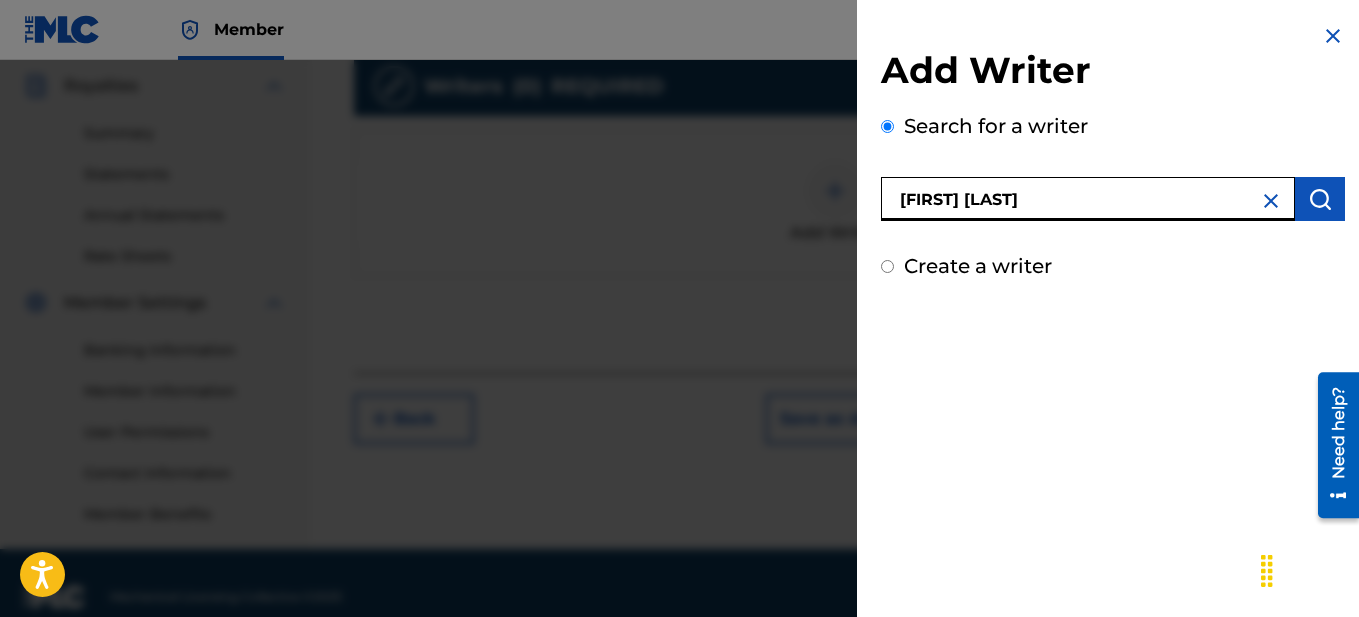 type on "[FIRST] [LAST]" 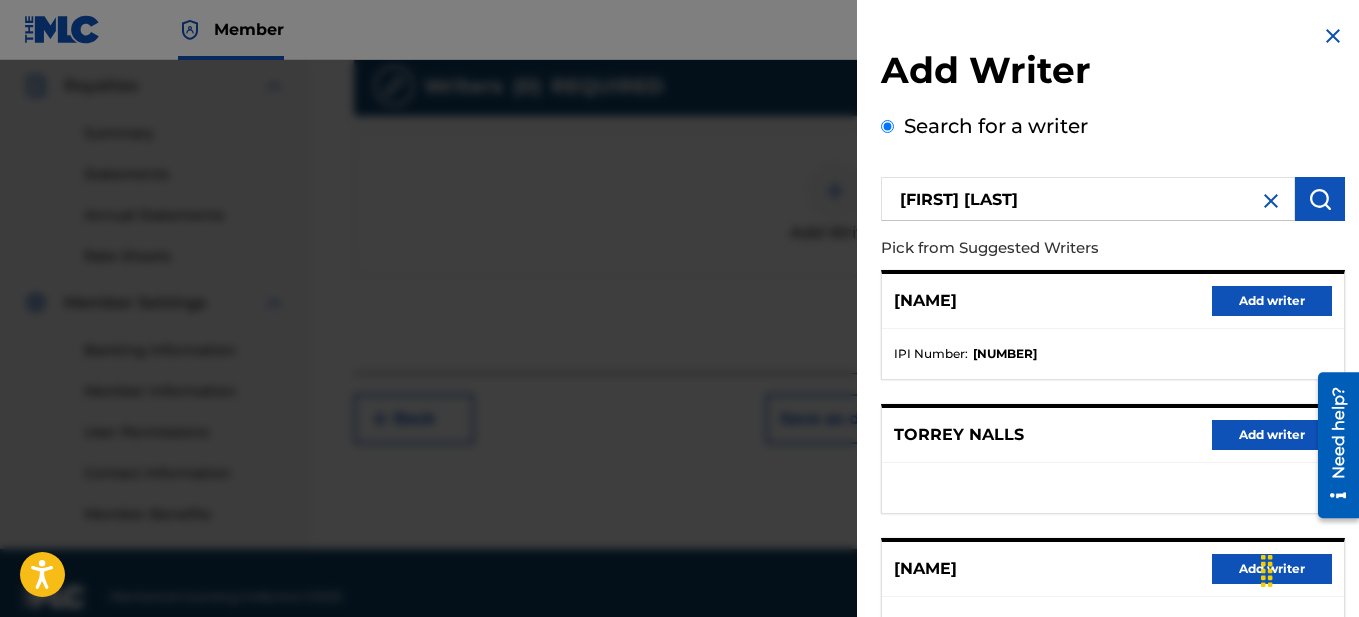 click on "Add writer" at bounding box center [1272, 301] 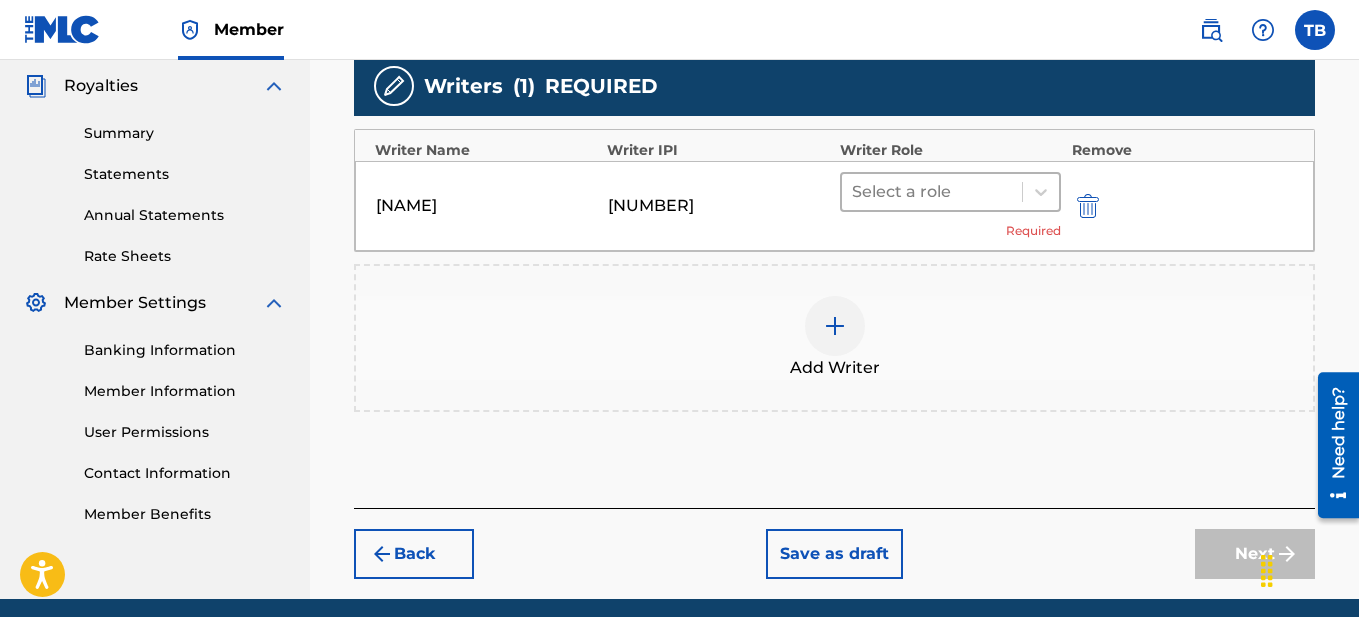 click at bounding box center [932, 192] 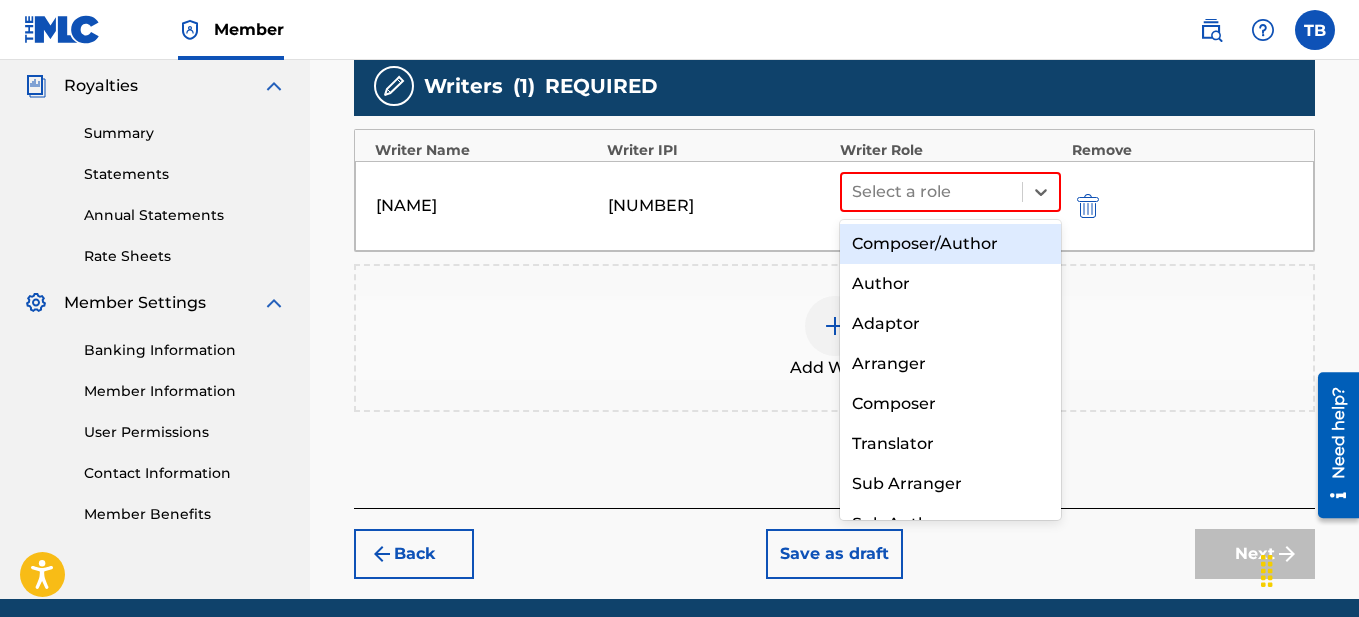 click on "Composer/Author" at bounding box center (951, 244) 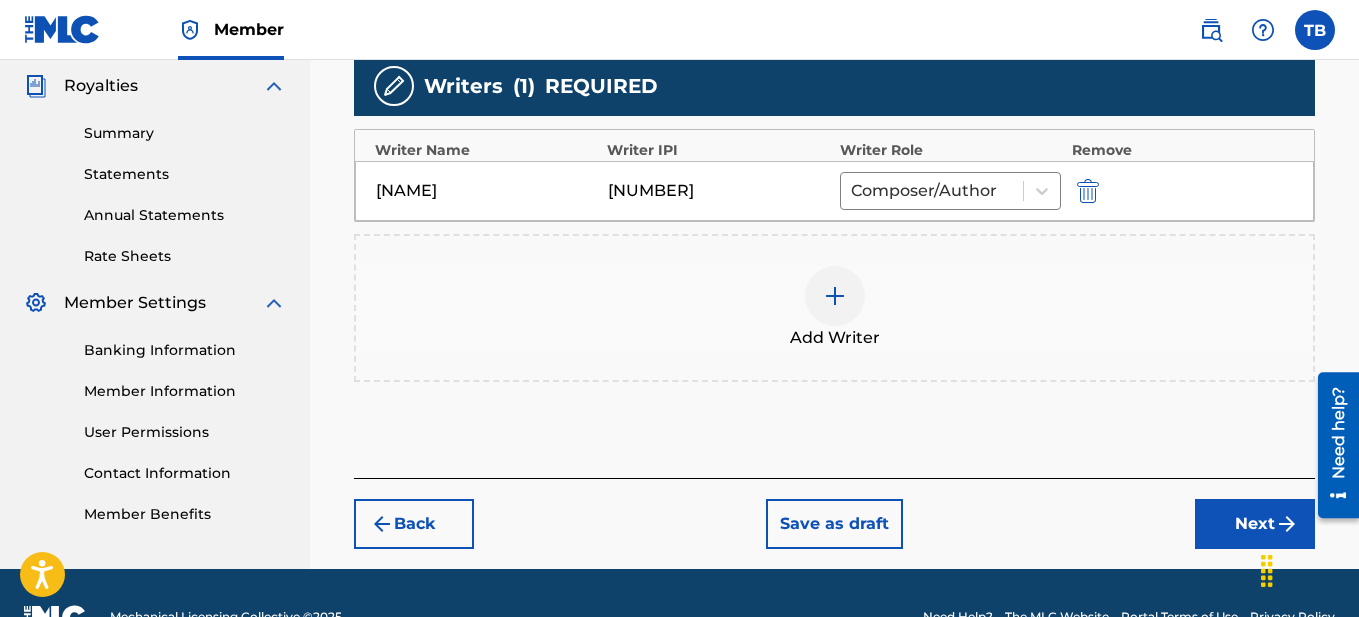 click at bounding box center [835, 296] 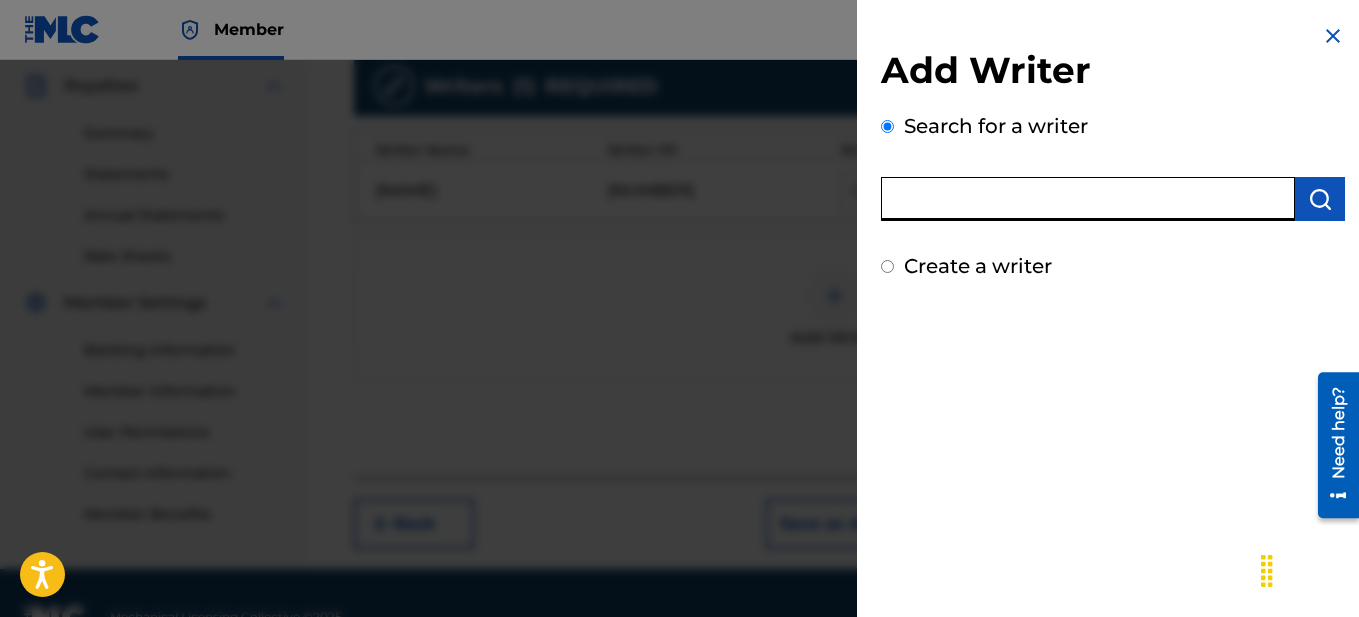 click at bounding box center [1088, 199] 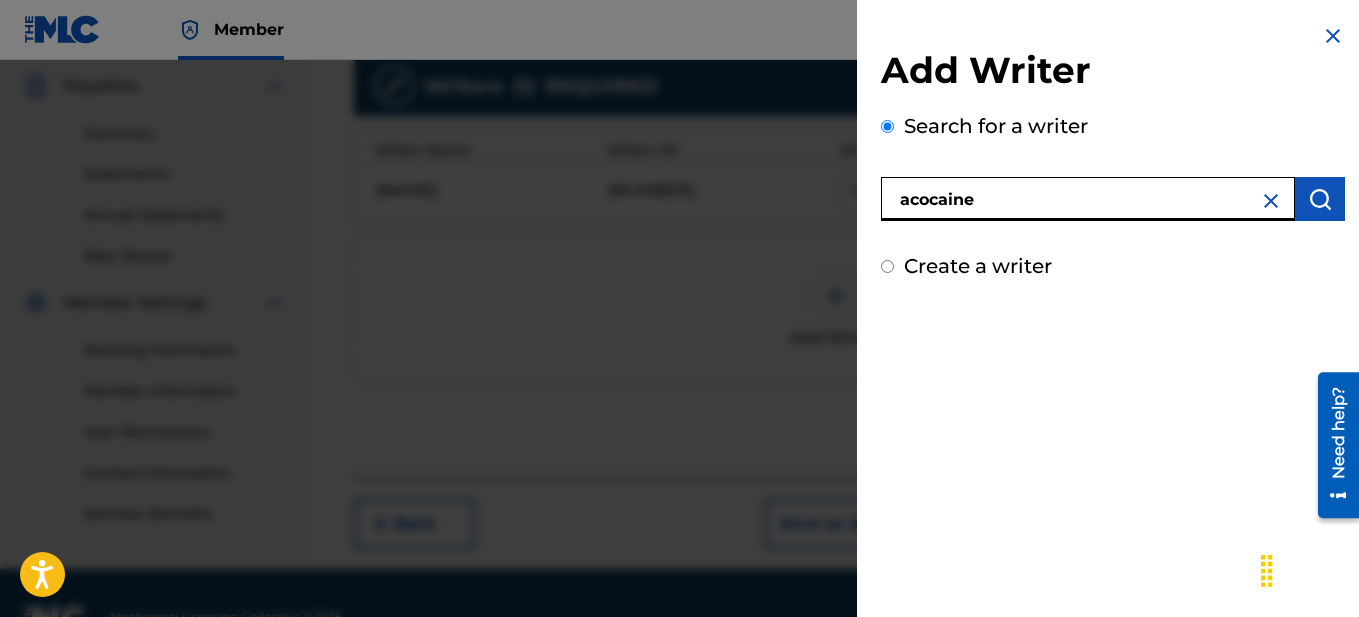 click at bounding box center (1320, 199) 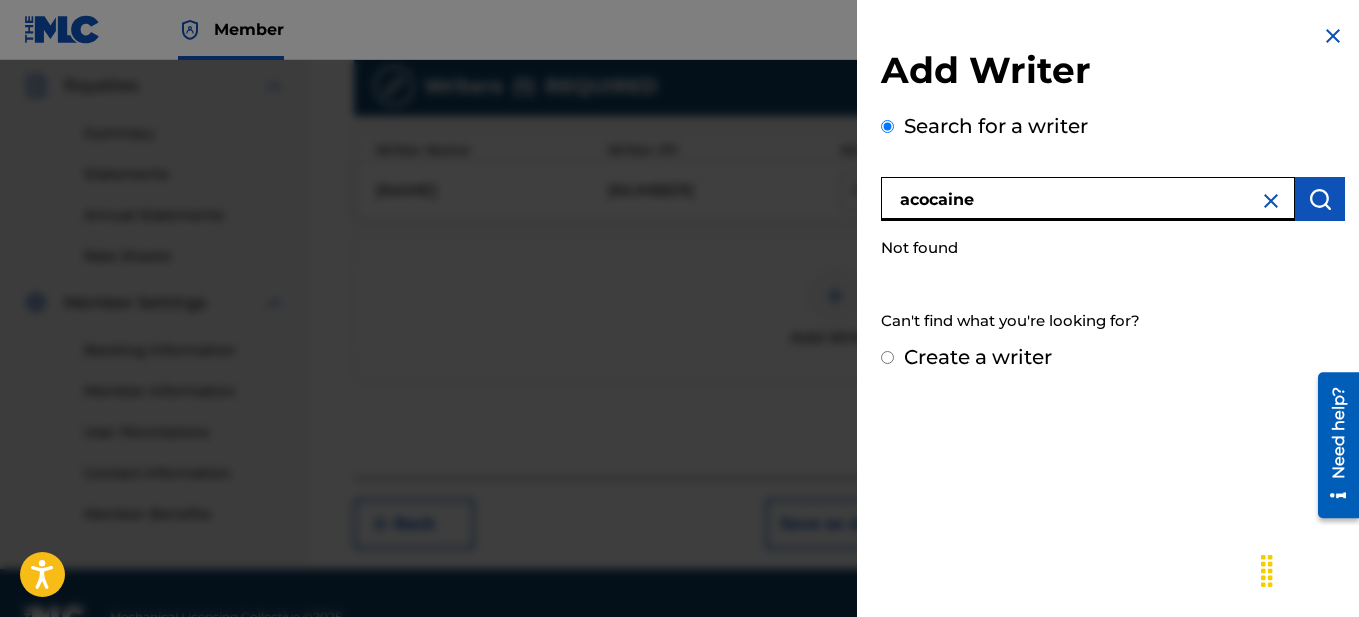 click on "acocaine" at bounding box center (1088, 199) 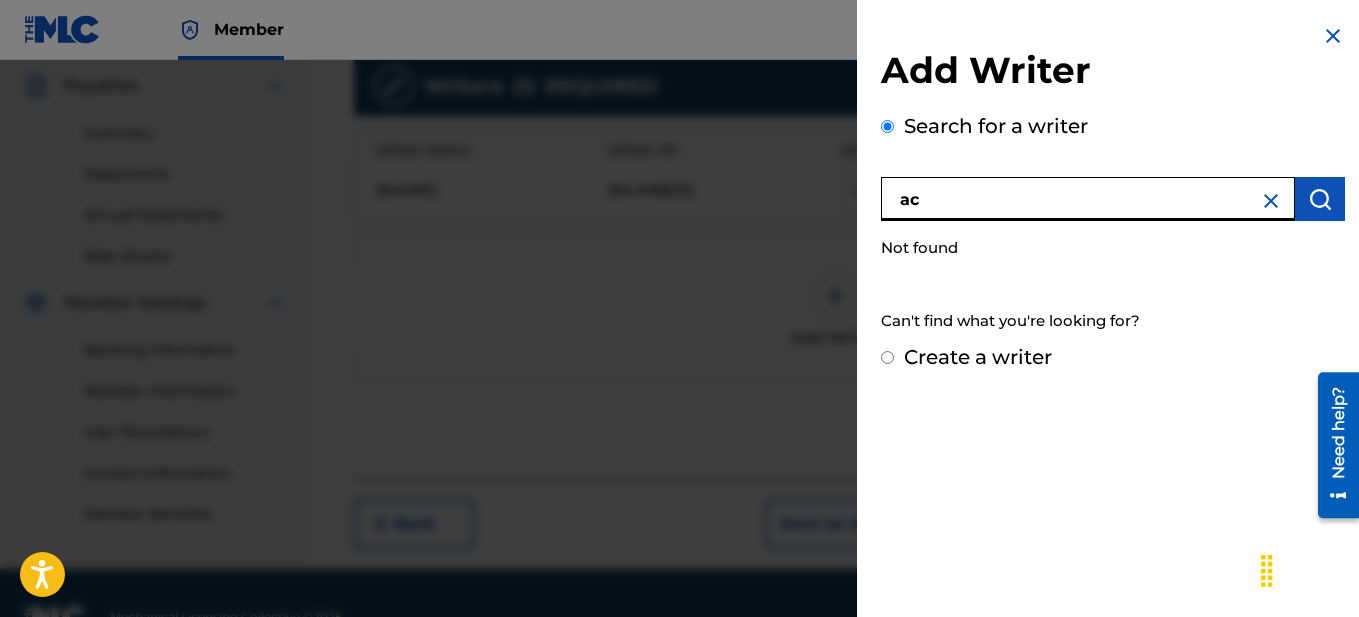 type on "a" 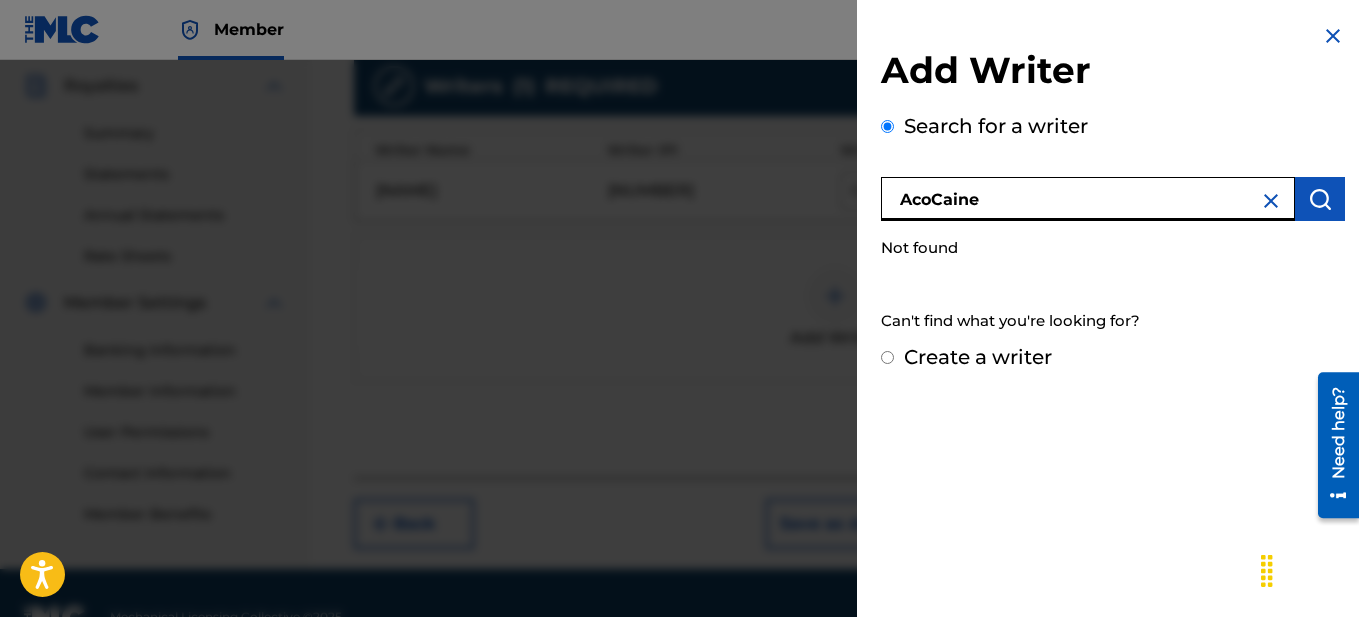 type on "AcoCaine" 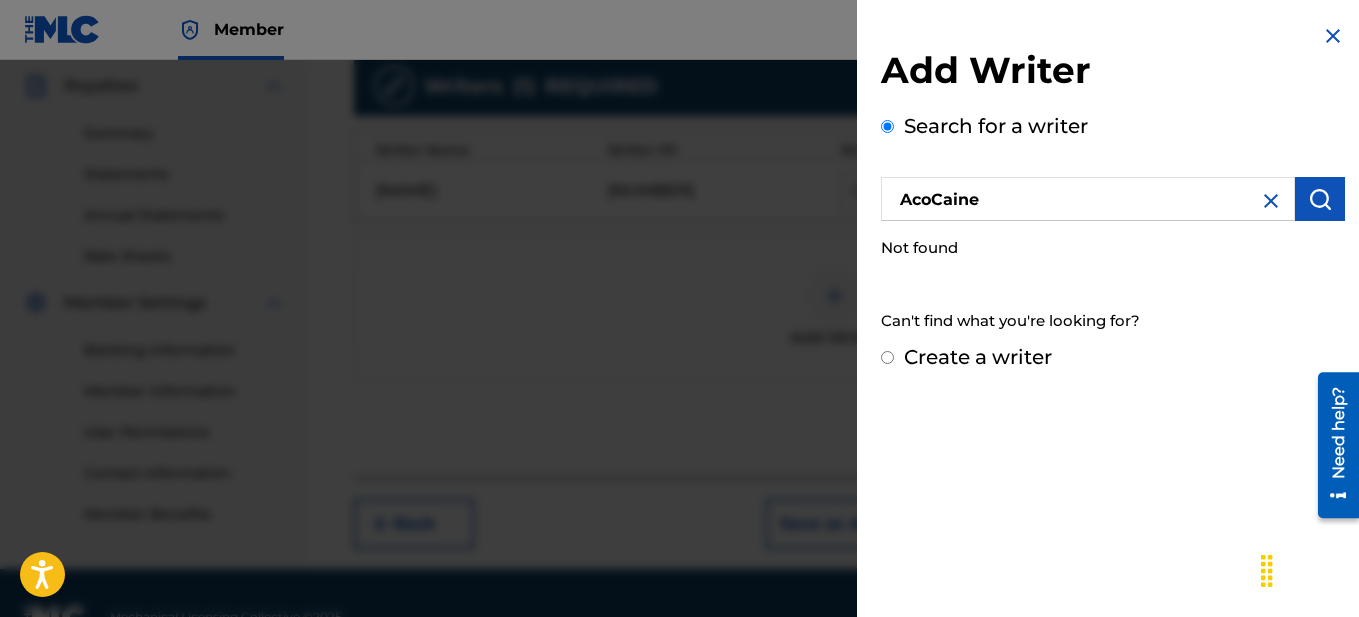 click at bounding box center (1320, 199) 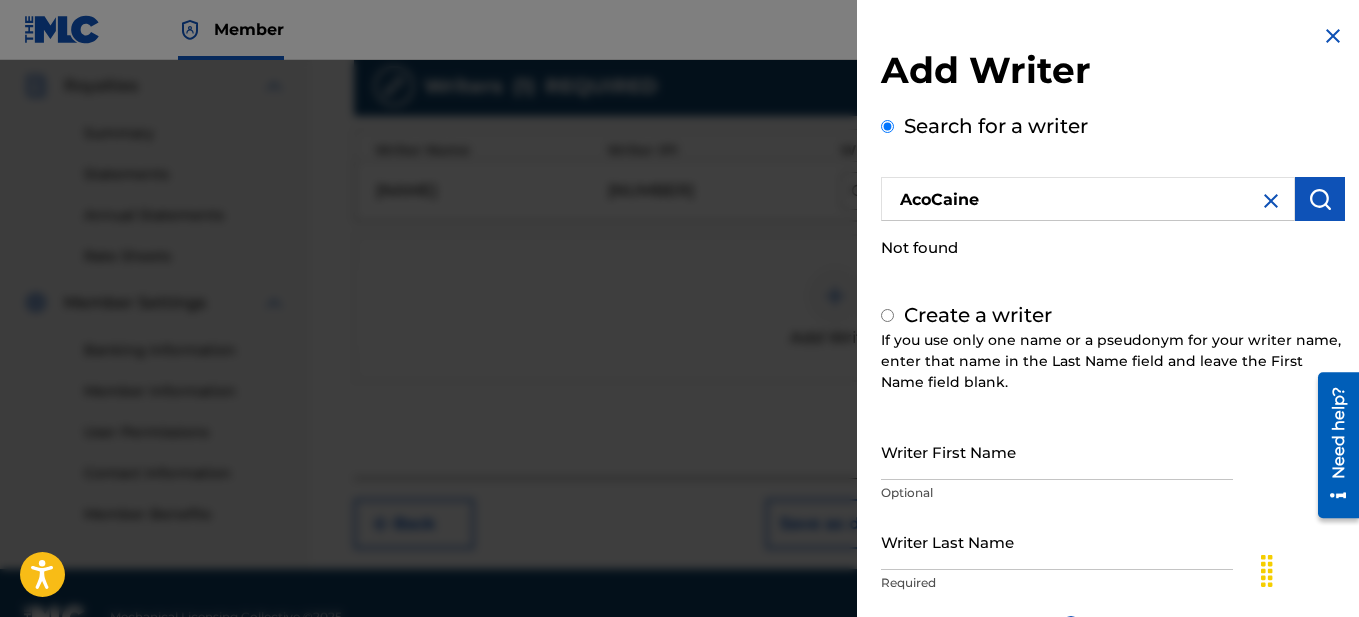 radio on "false" 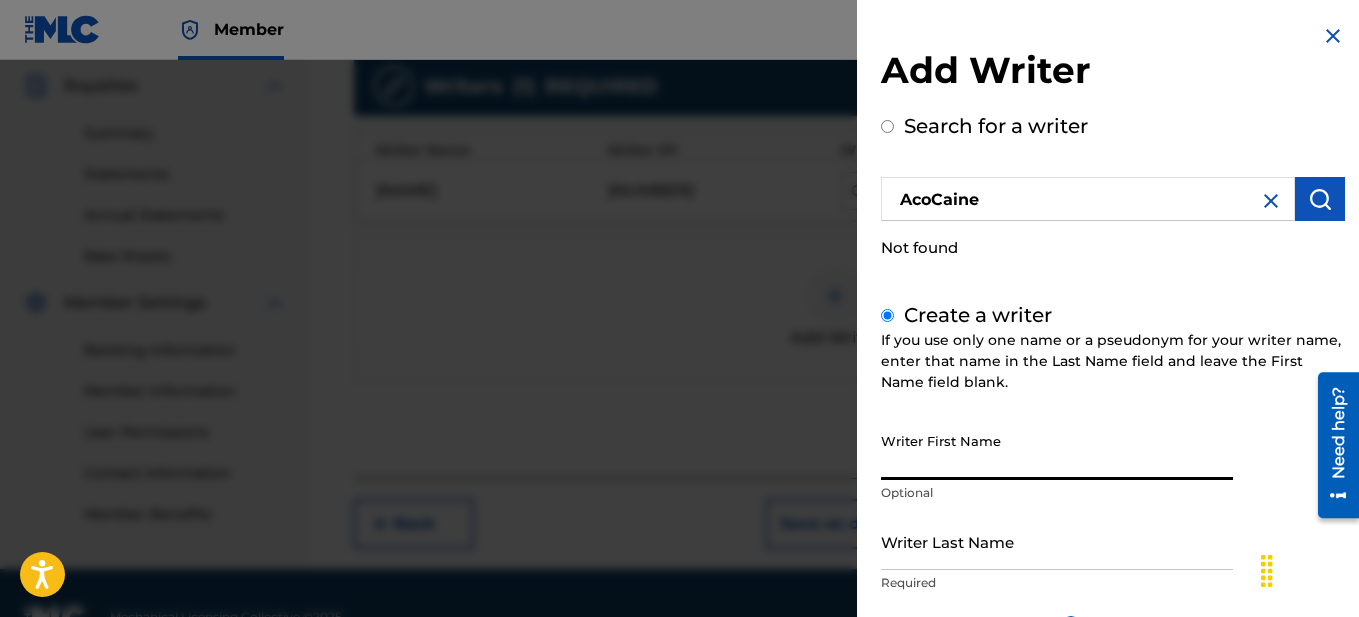 click on "Writer First Name" at bounding box center [1057, 451] 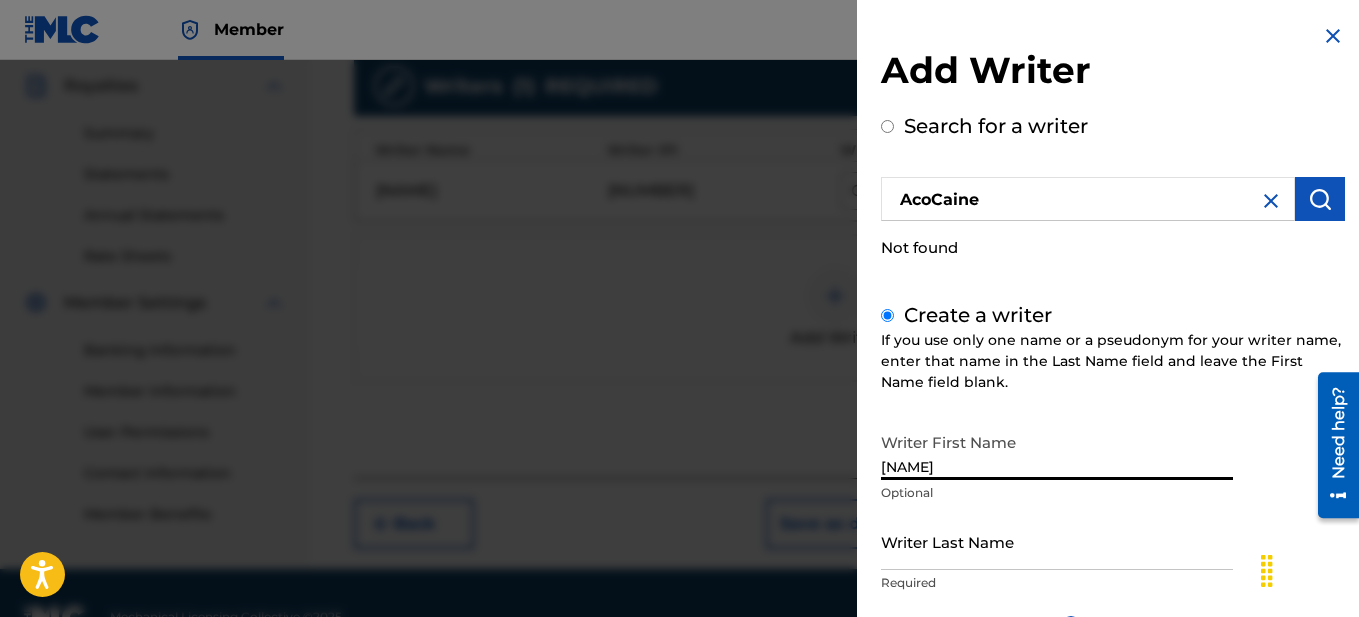 type on "[NAME]" 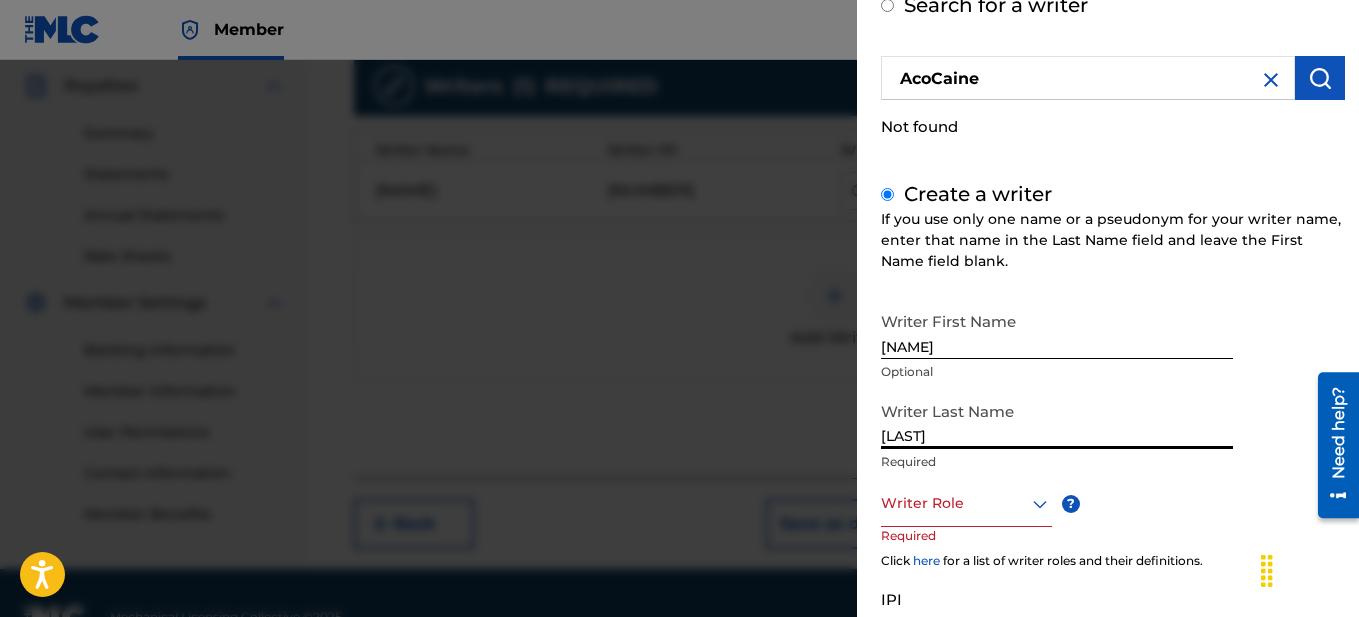 scroll, scrollTop: 275, scrollLeft: 0, axis: vertical 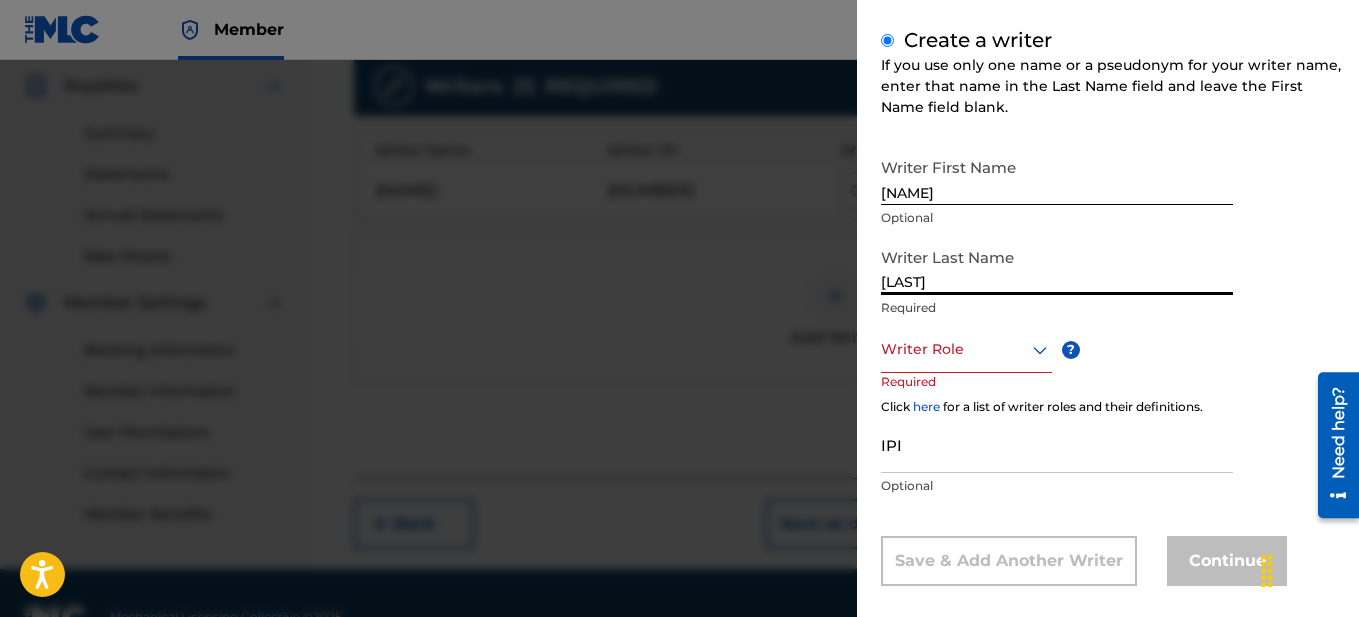 type on "[LAST]" 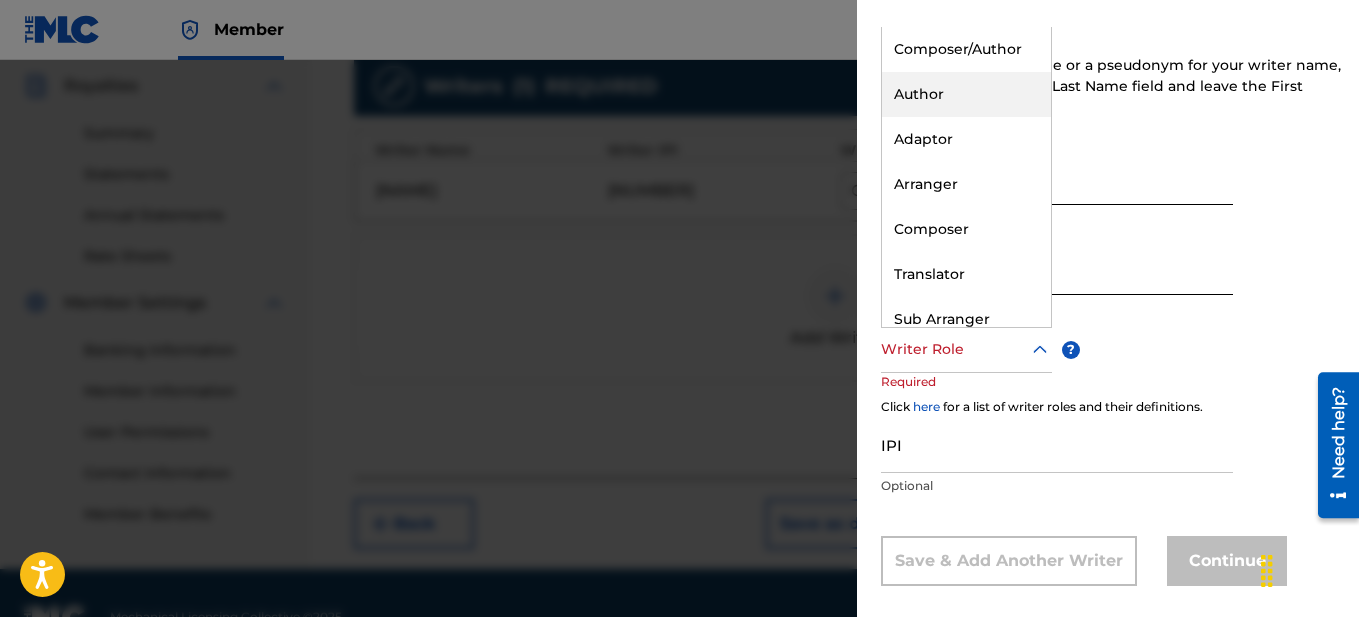 click on "Author" at bounding box center (966, 94) 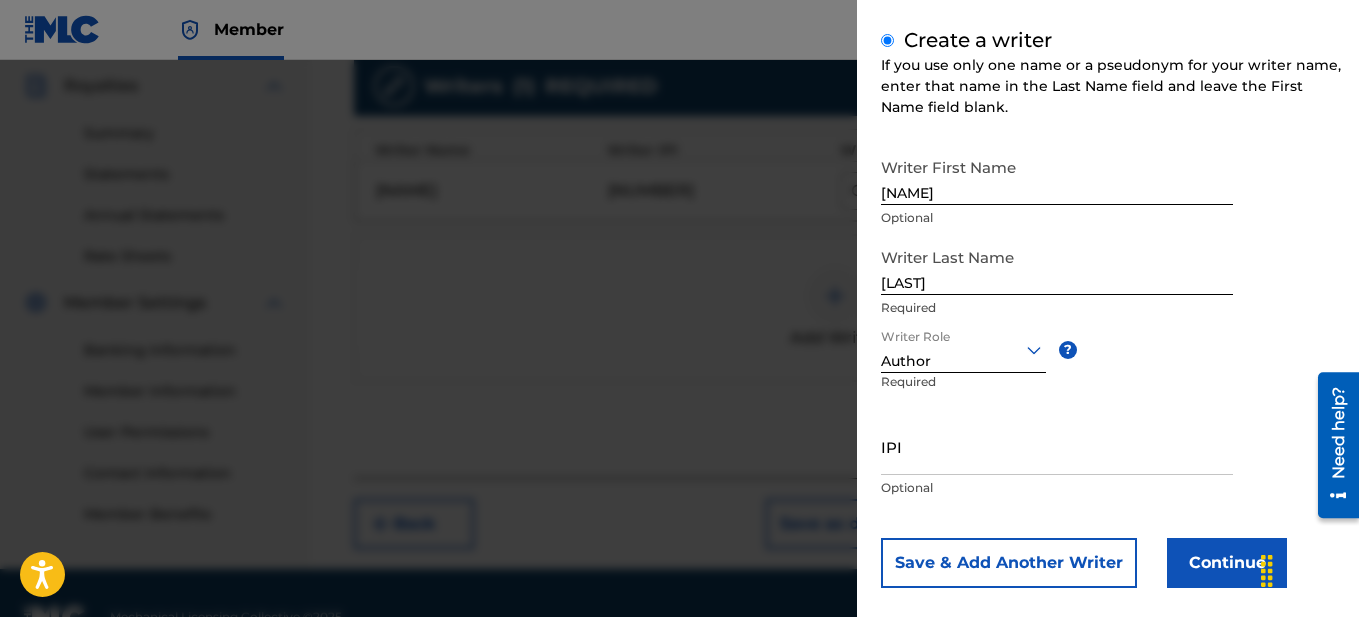 click 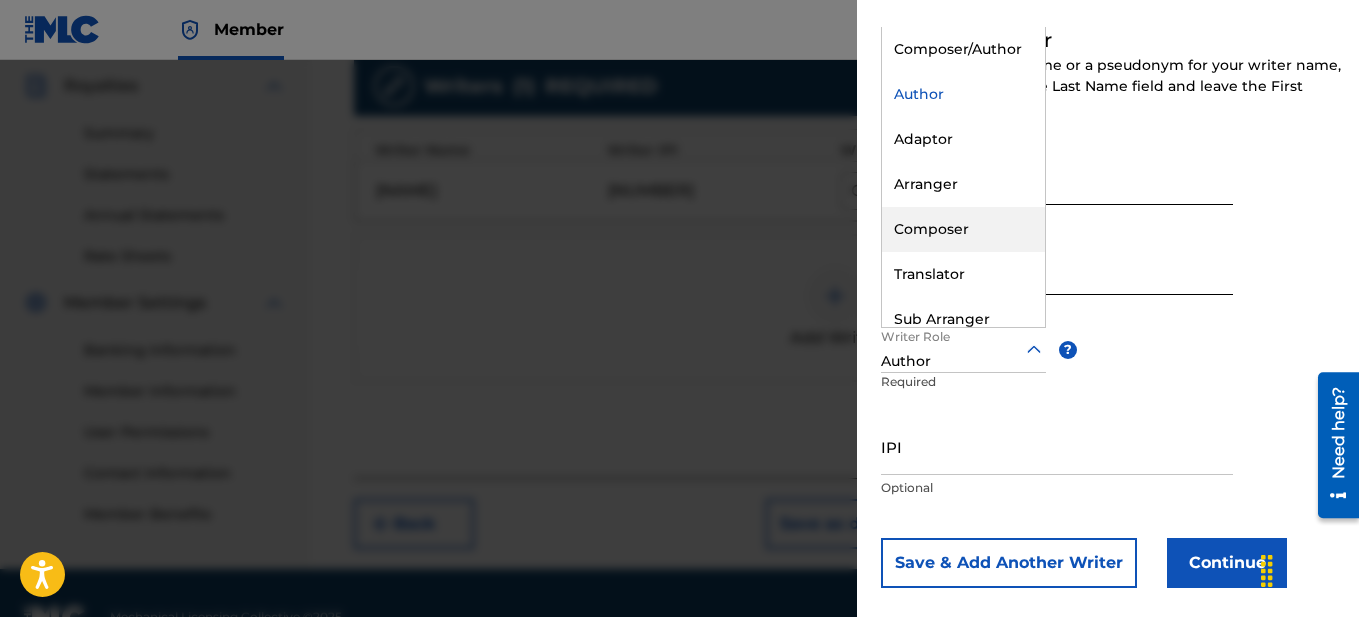 scroll, scrollTop: 60, scrollLeft: 0, axis: vertical 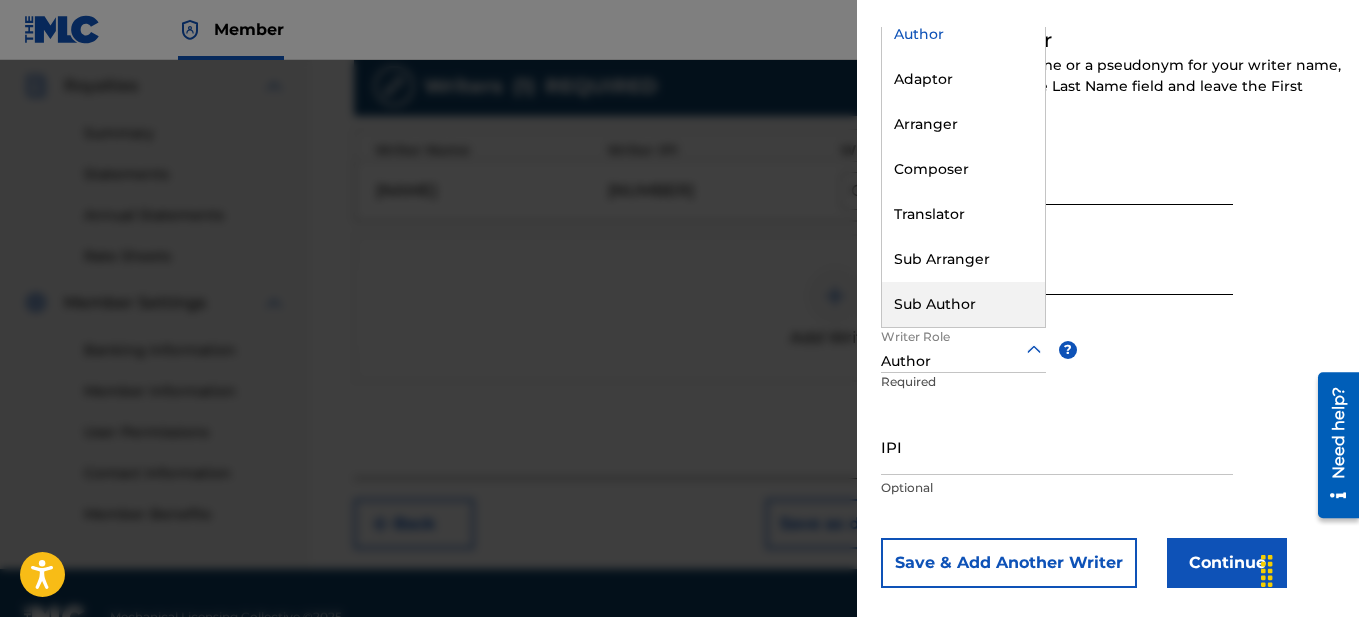 click on "Sub Author" at bounding box center [963, 304] 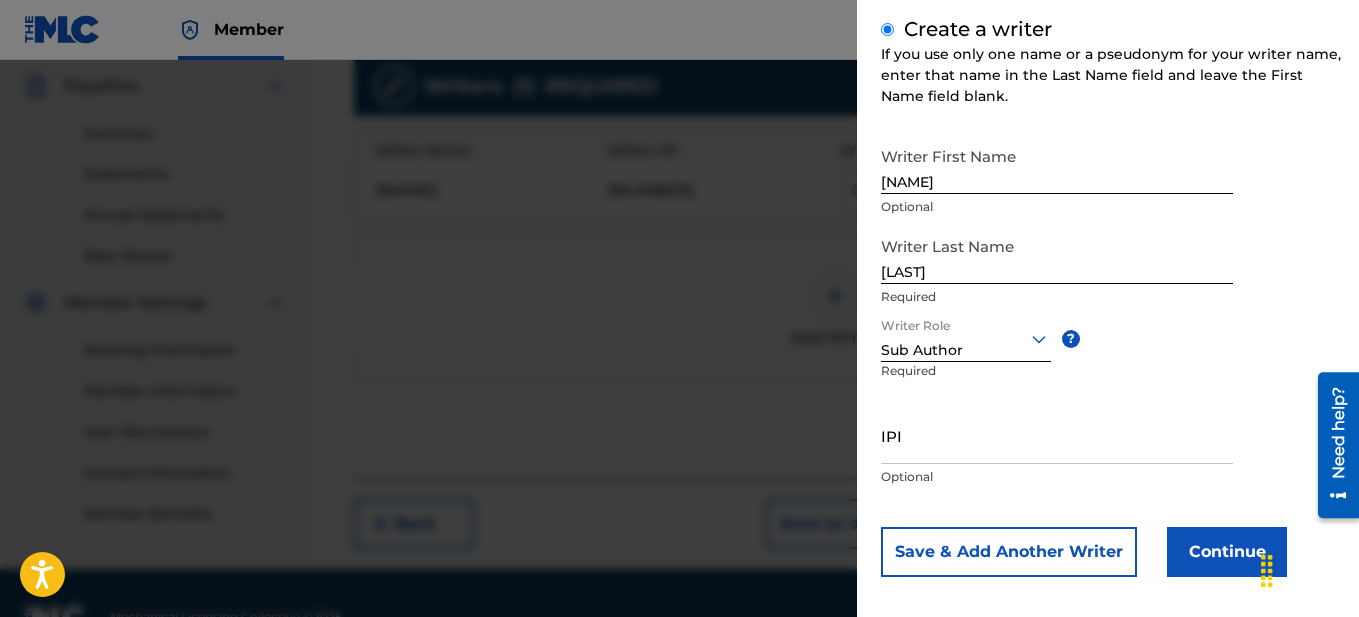 scroll, scrollTop: 300, scrollLeft: 0, axis: vertical 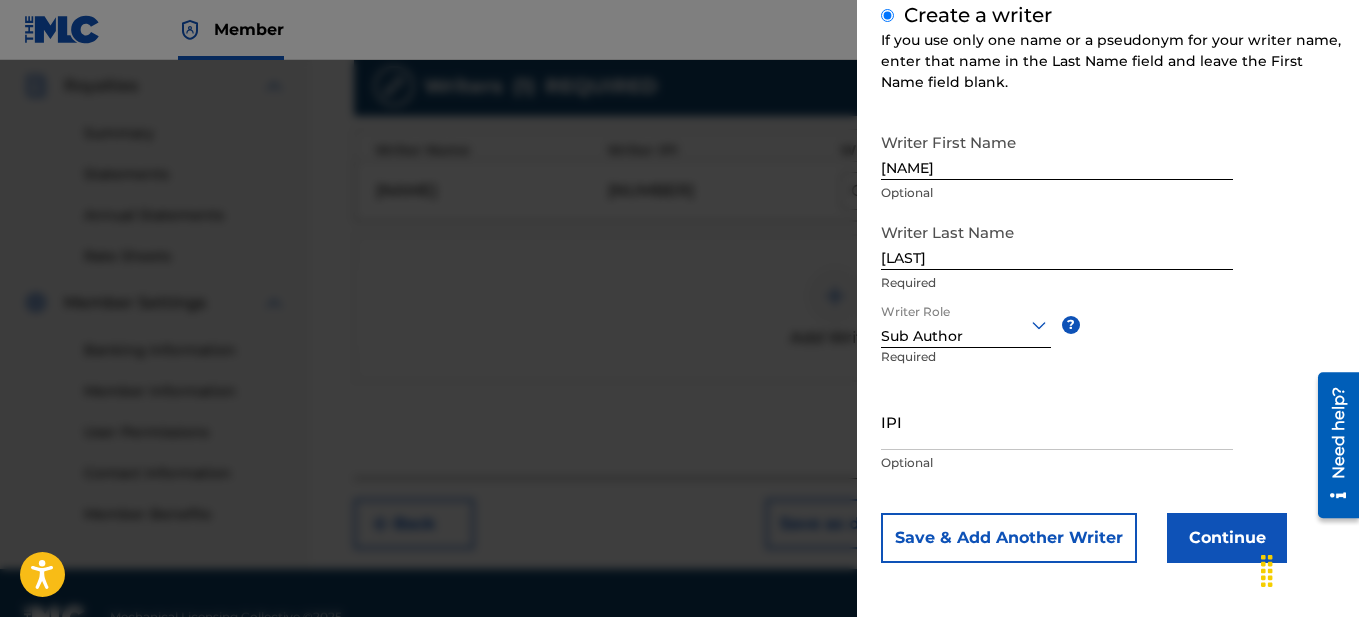 click on "Continue" at bounding box center (1227, 538) 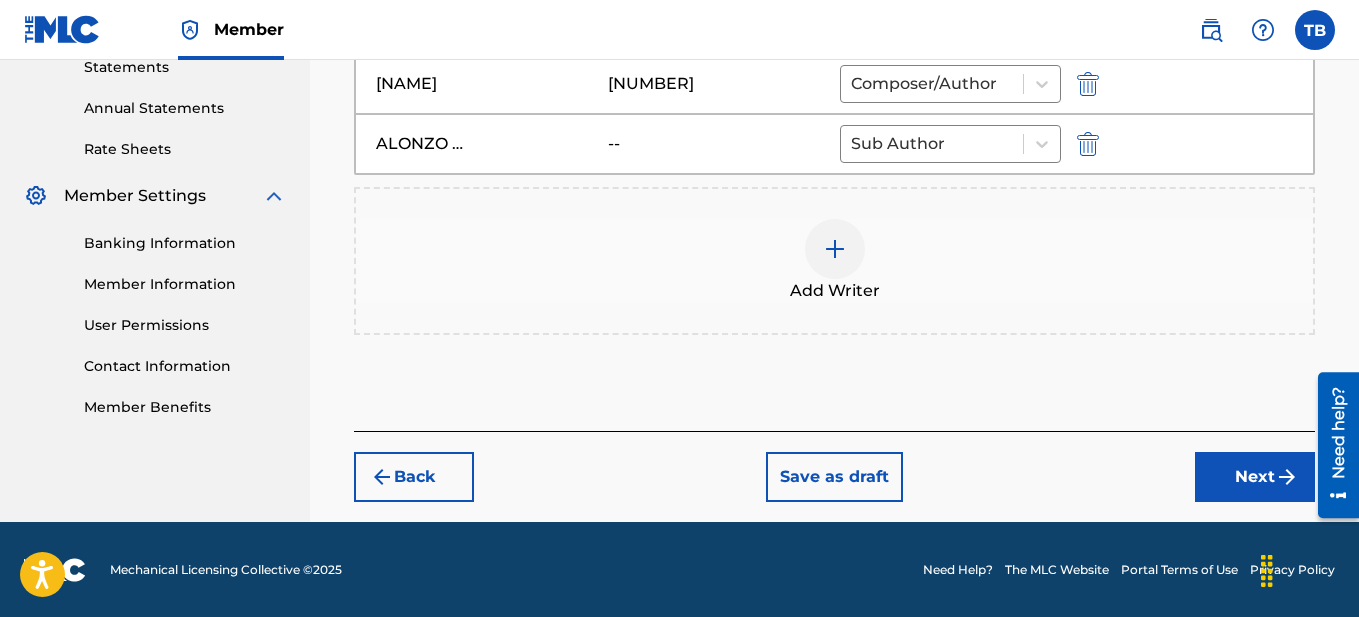 scroll, scrollTop: 703, scrollLeft: 0, axis: vertical 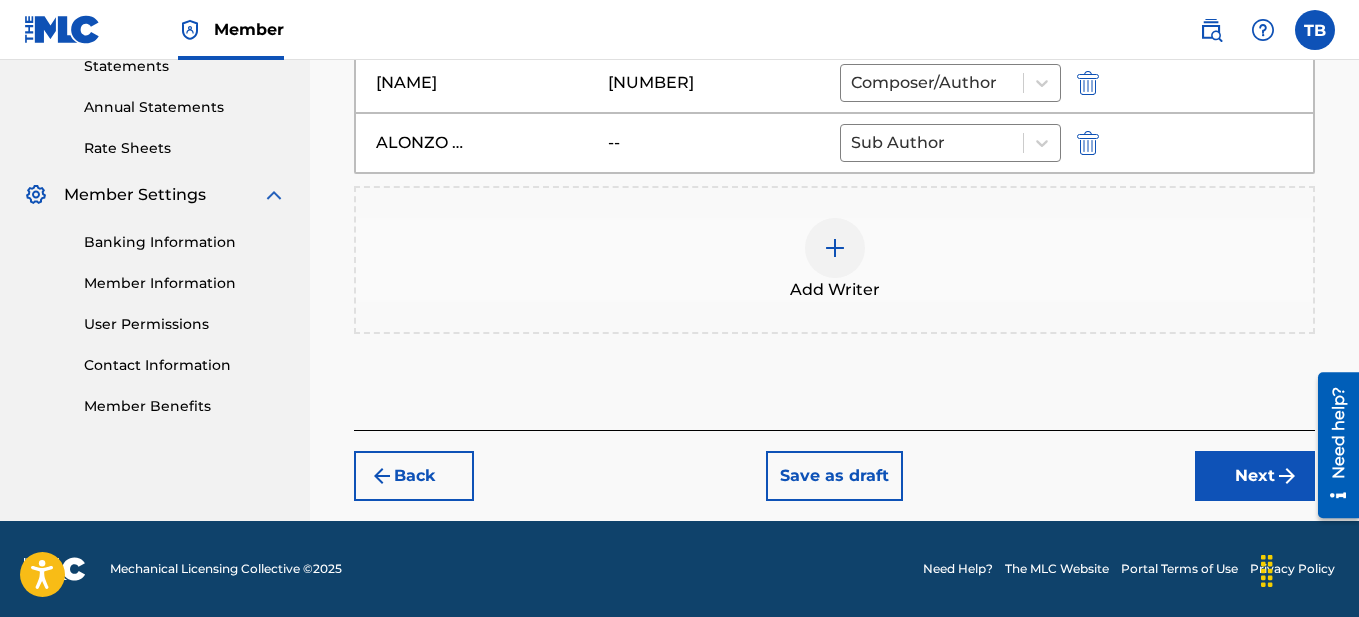 click at bounding box center (1287, 476) 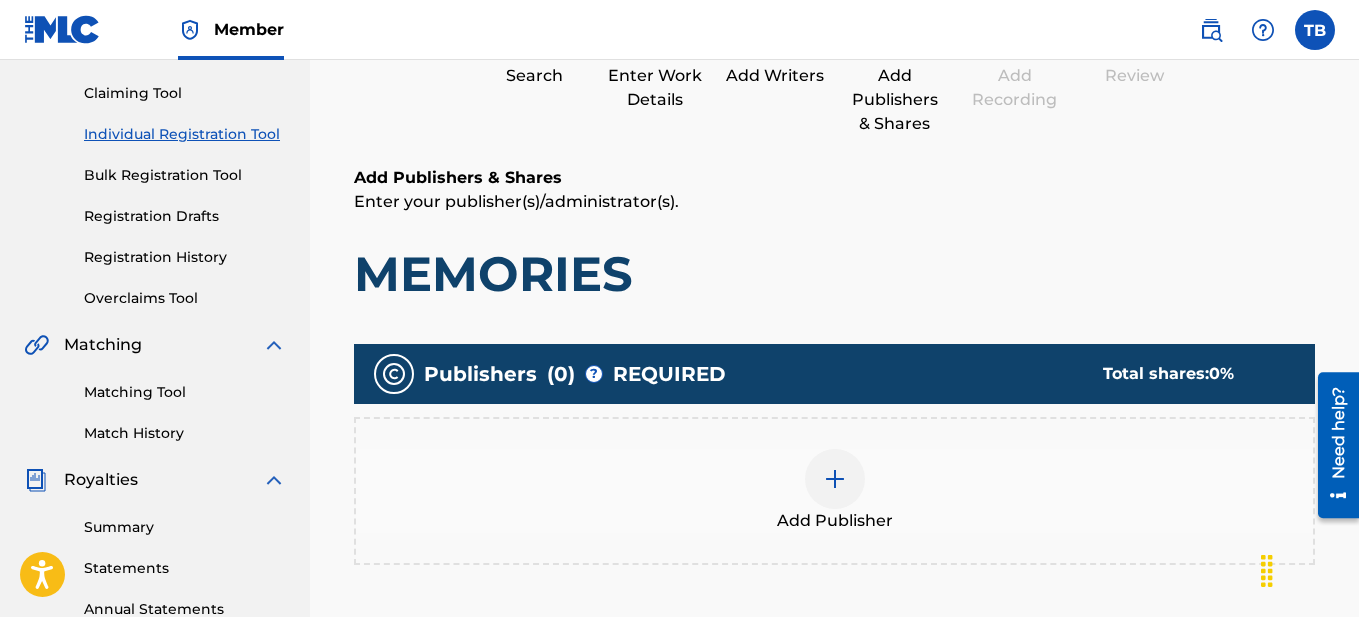 scroll, scrollTop: 245, scrollLeft: 0, axis: vertical 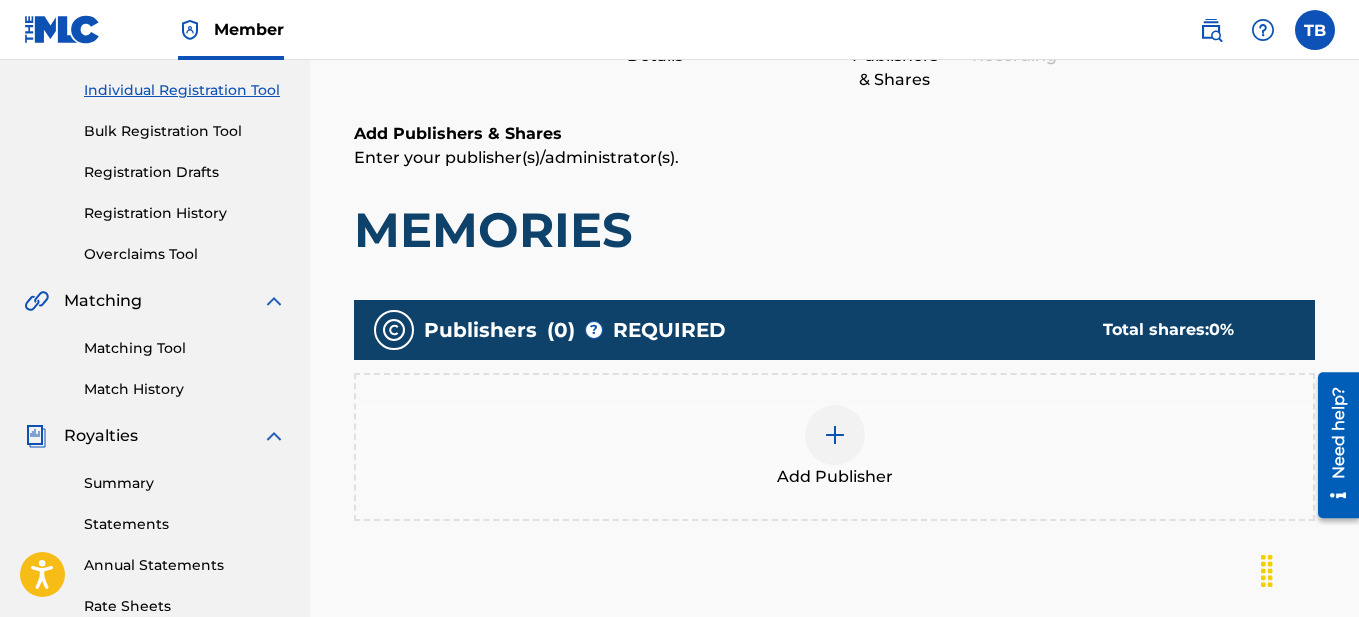 click at bounding box center (835, 435) 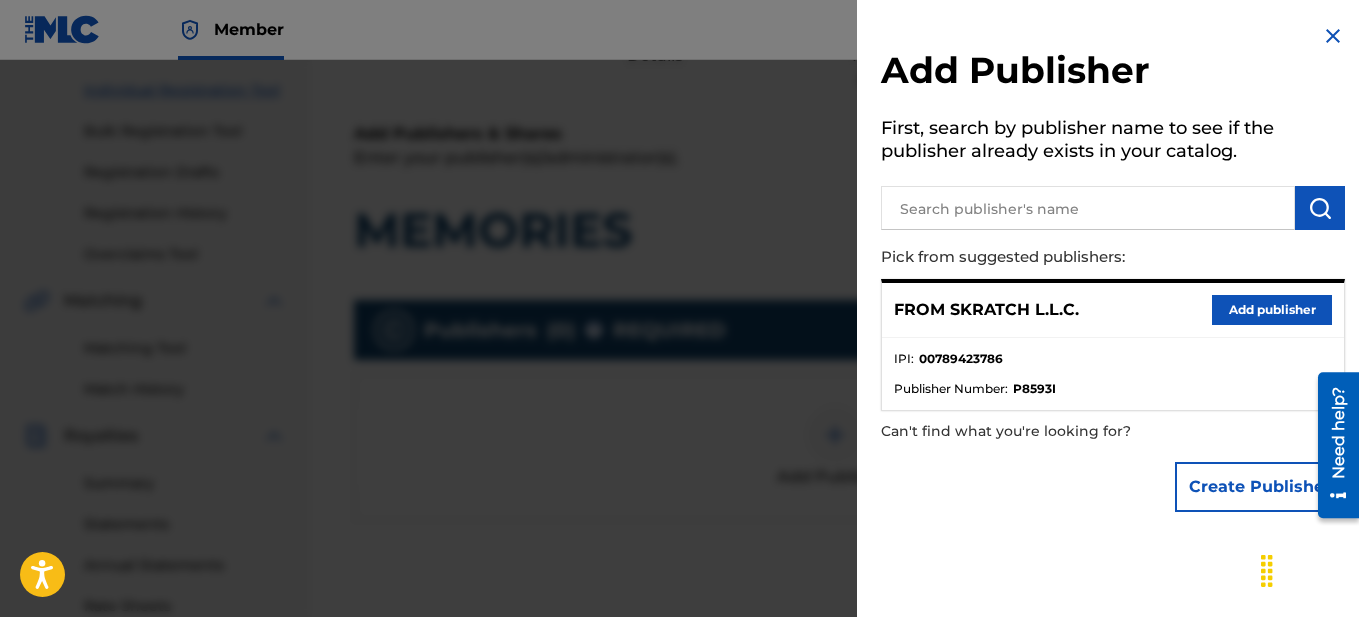 click on "Add publisher" at bounding box center (1272, 310) 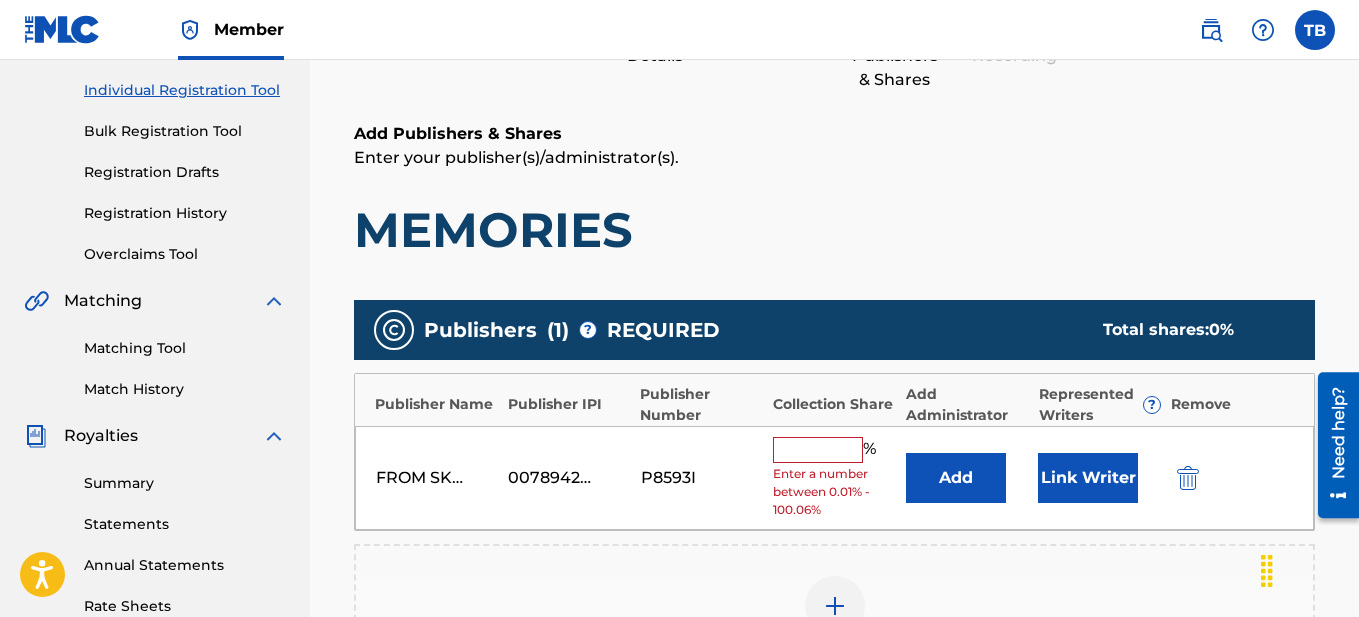 click at bounding box center [818, 450] 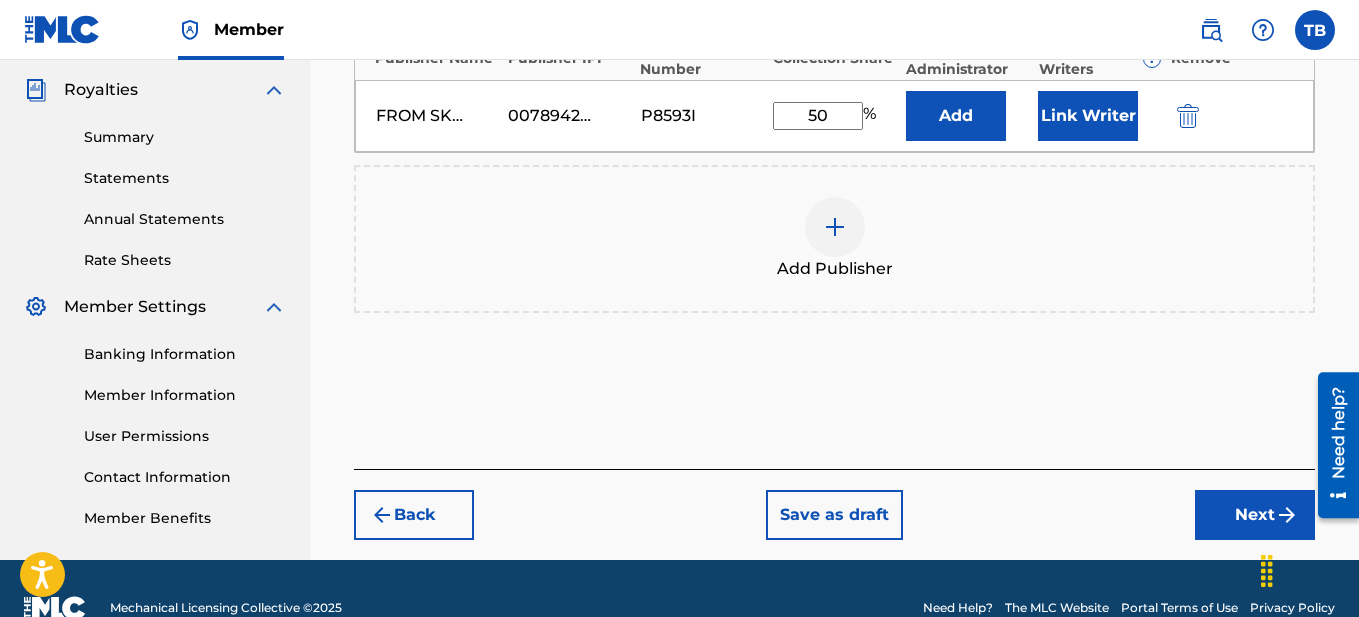 scroll, scrollTop: 627, scrollLeft: 0, axis: vertical 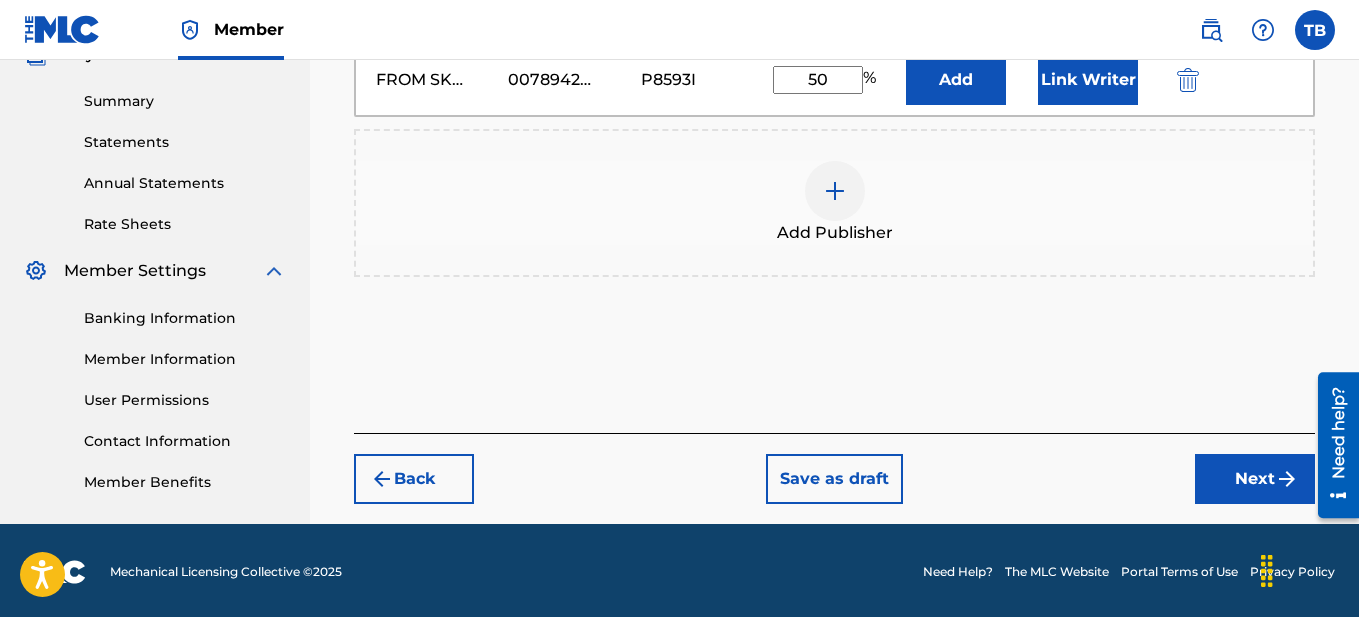 type on "50" 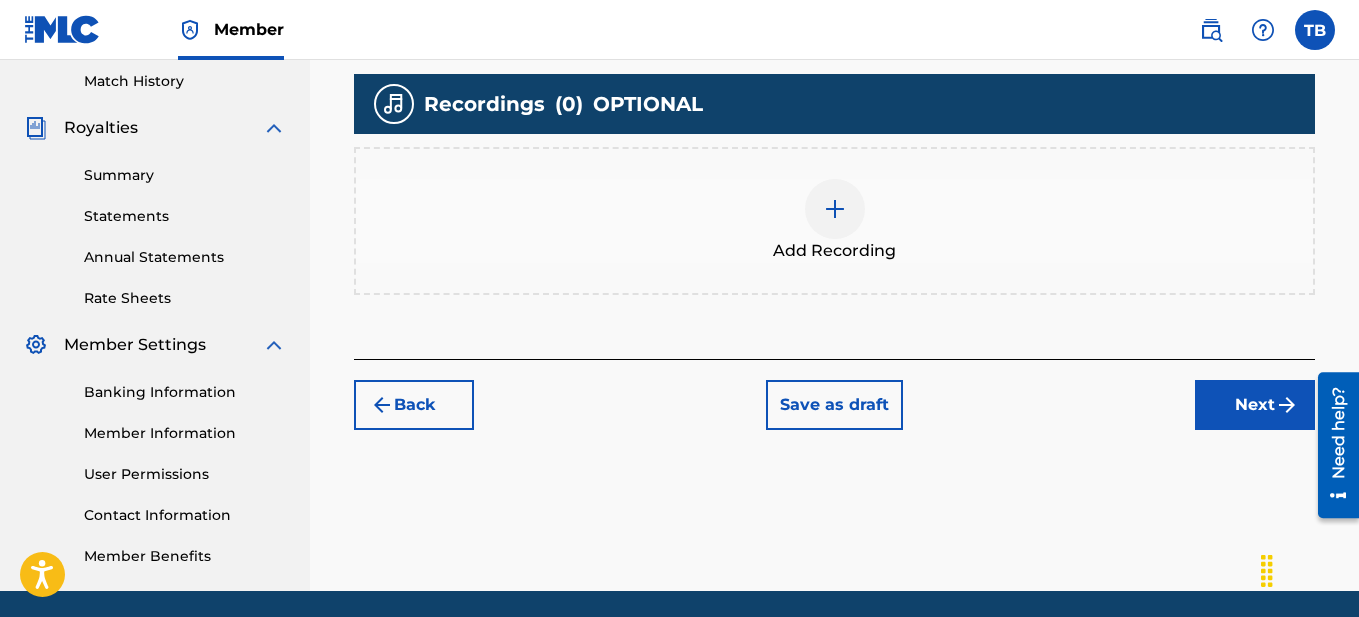 scroll, scrollTop: 623, scrollLeft: 0, axis: vertical 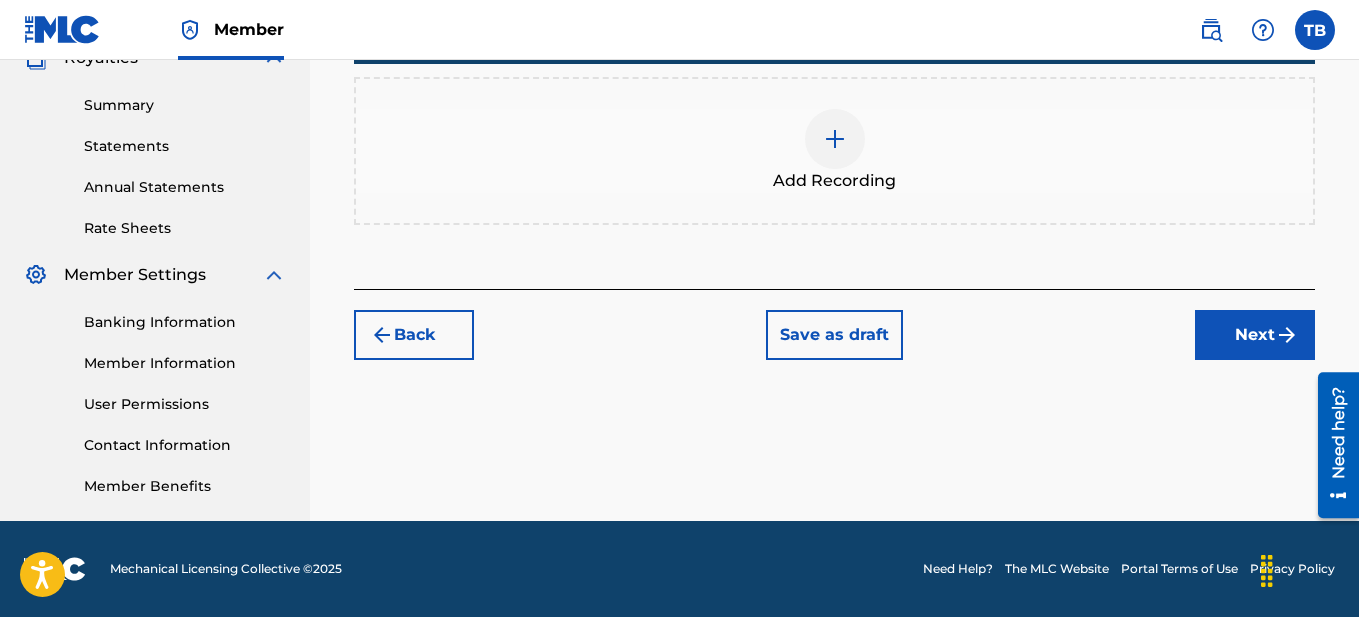 click on "Next" at bounding box center [1255, 335] 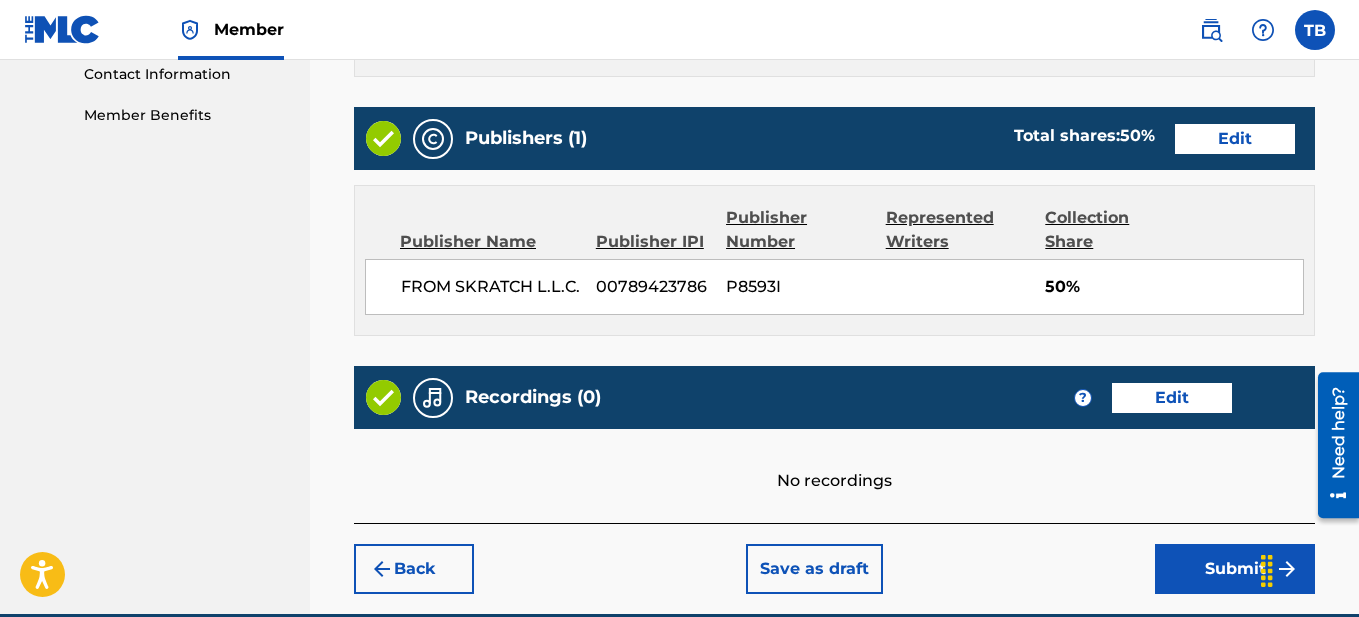 scroll, scrollTop: 1087, scrollLeft: 0, axis: vertical 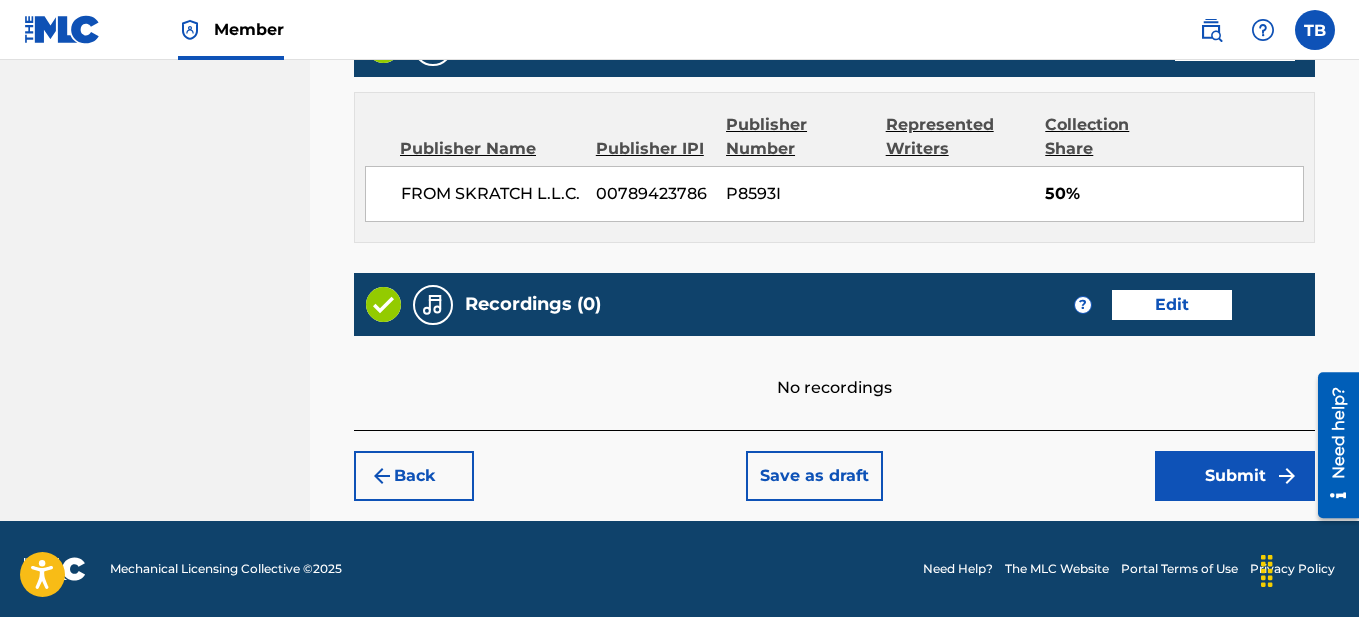 click on "Submit" at bounding box center [1235, 476] 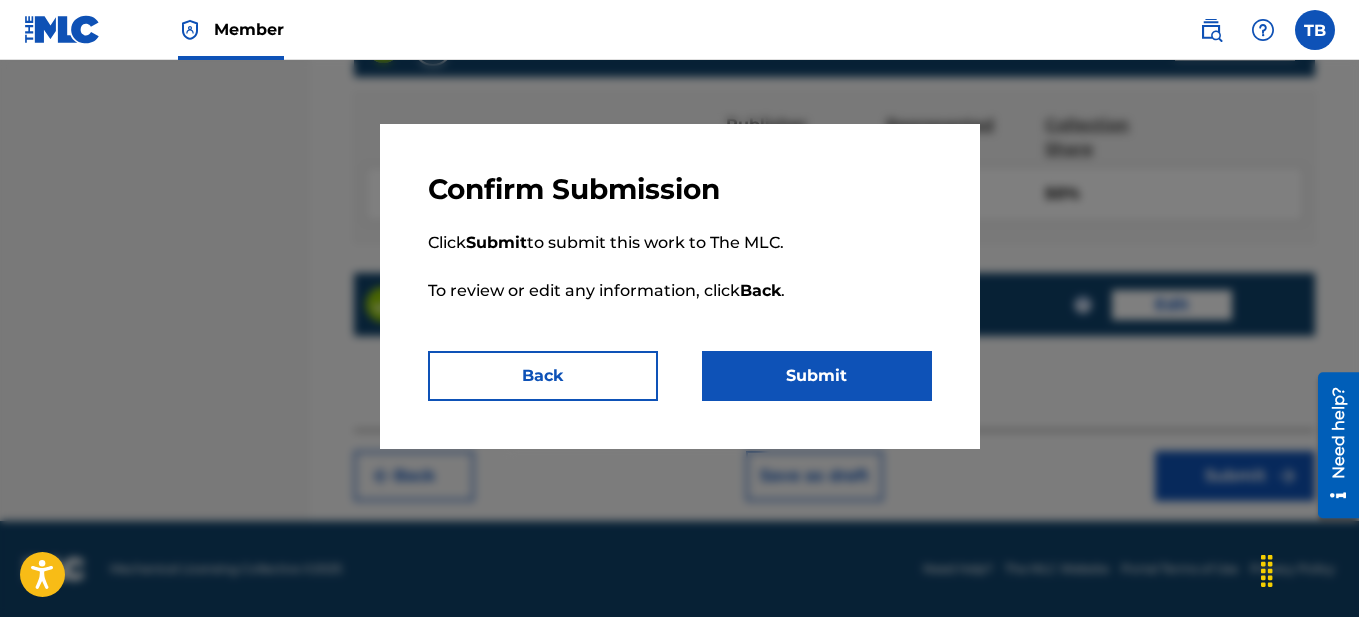 click on "Submit" at bounding box center (817, 376) 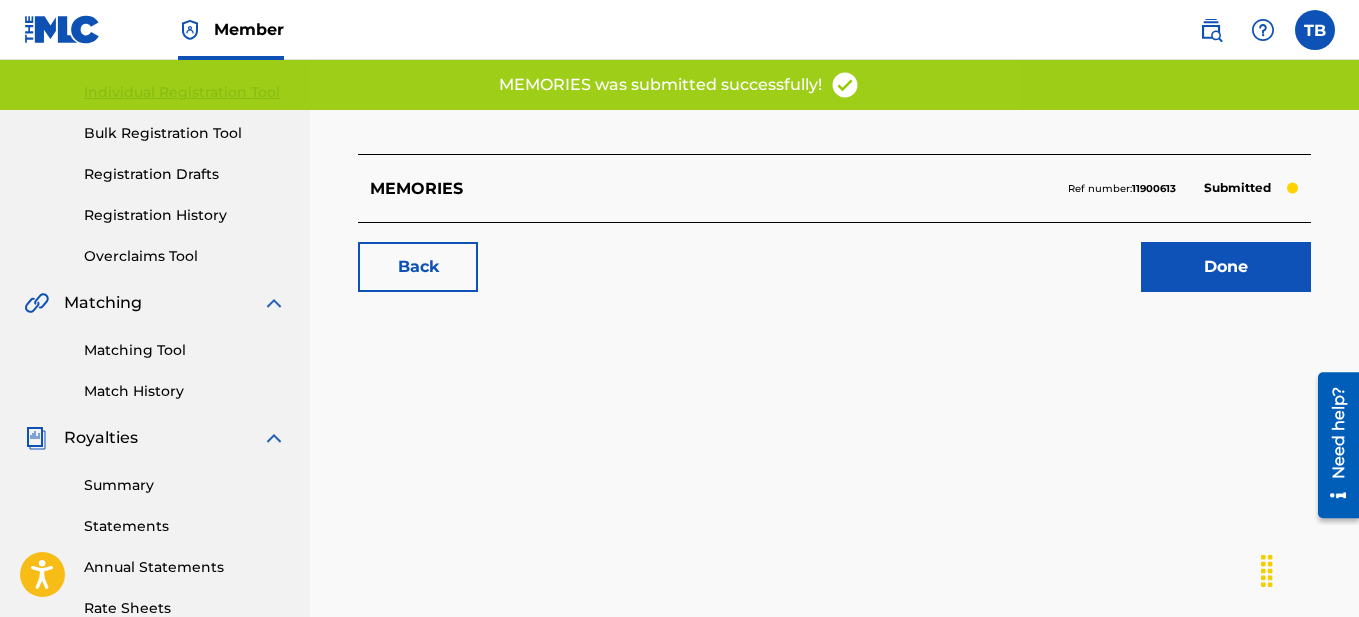 scroll, scrollTop: 244, scrollLeft: 0, axis: vertical 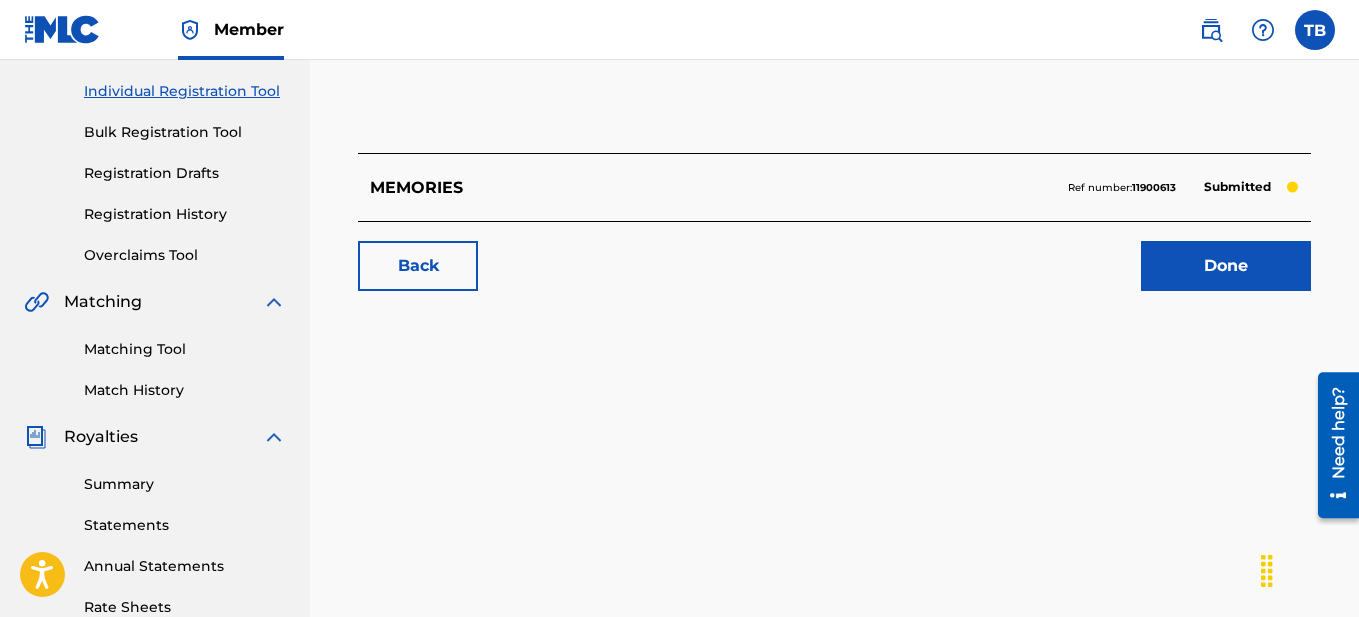 click on "Done" at bounding box center [1226, 266] 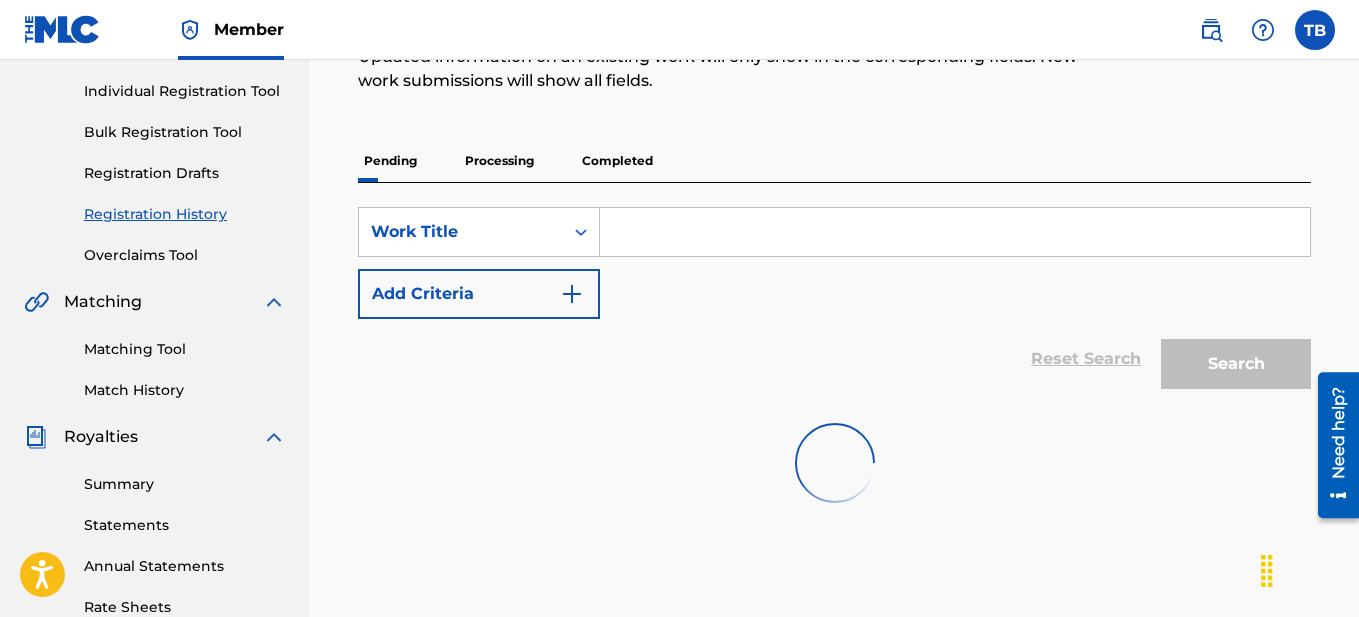 scroll, scrollTop: 0, scrollLeft: 0, axis: both 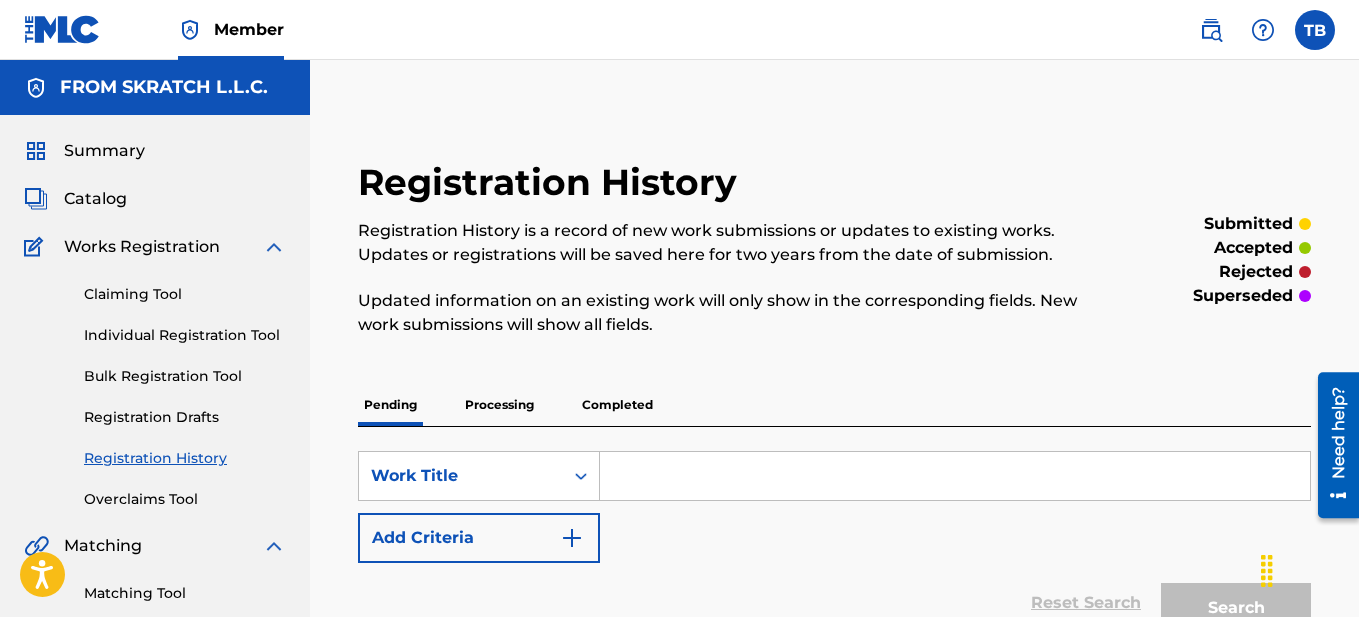 click at bounding box center [955, 476] 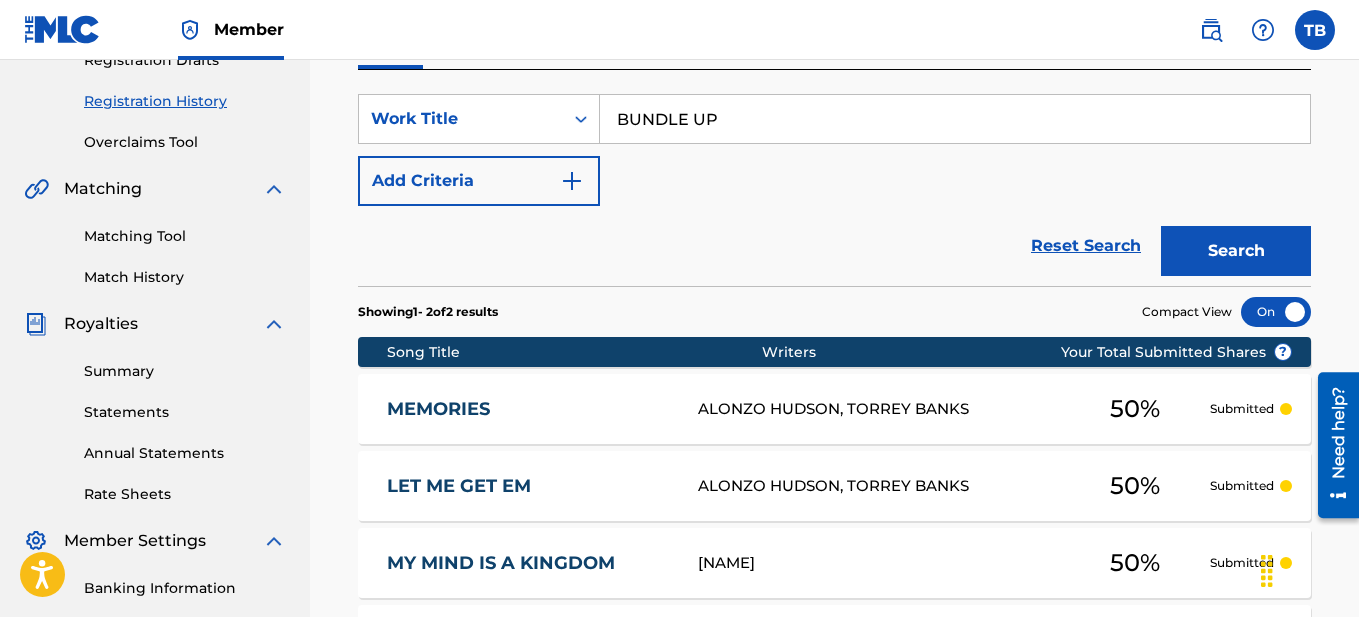 scroll, scrollTop: 39, scrollLeft: 0, axis: vertical 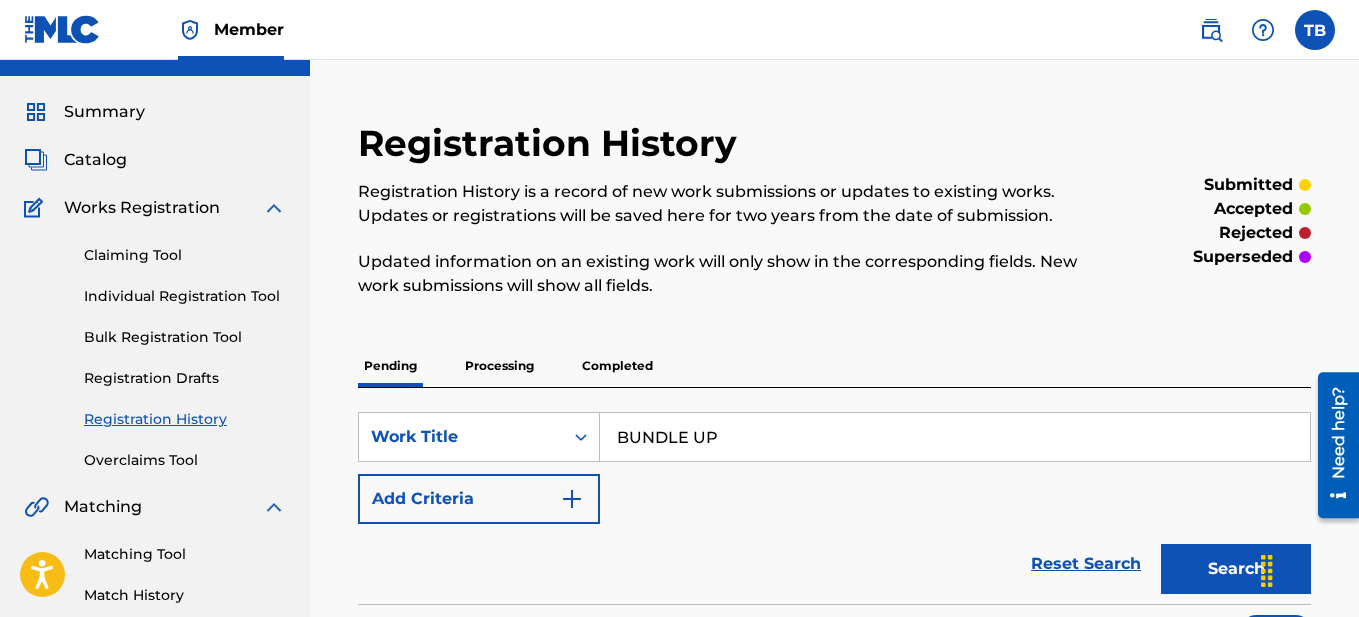 type on "BUNDLE UP" 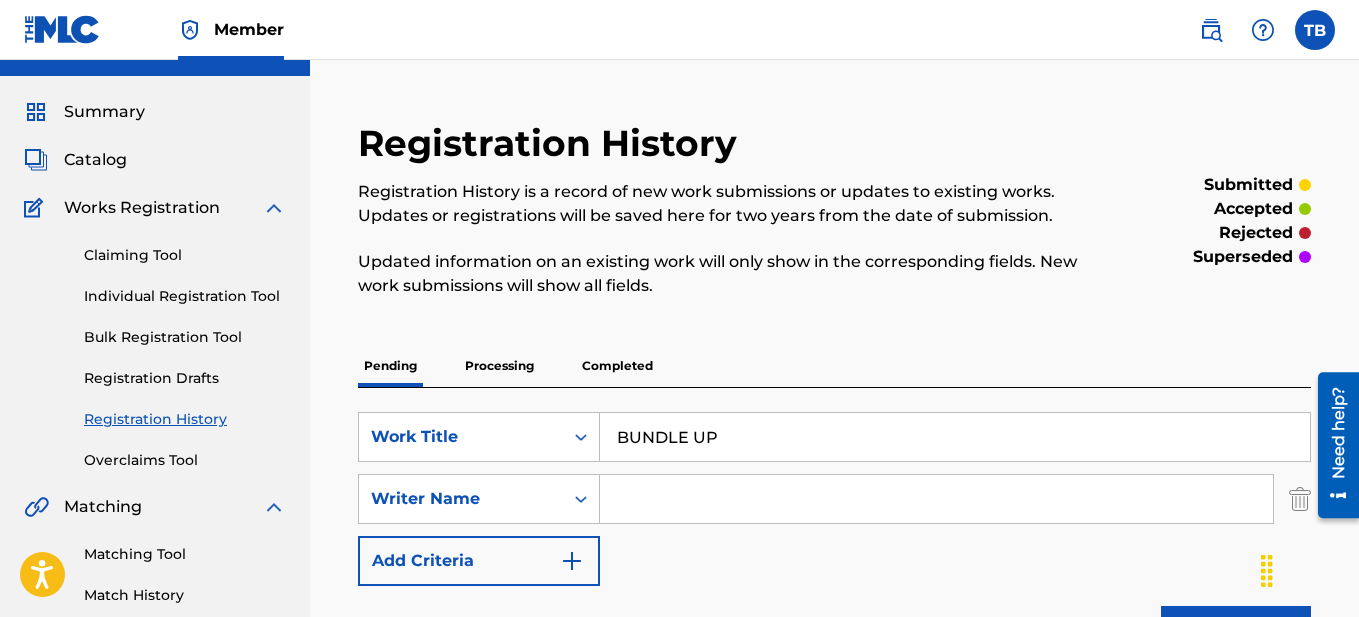 click at bounding box center (936, 499) 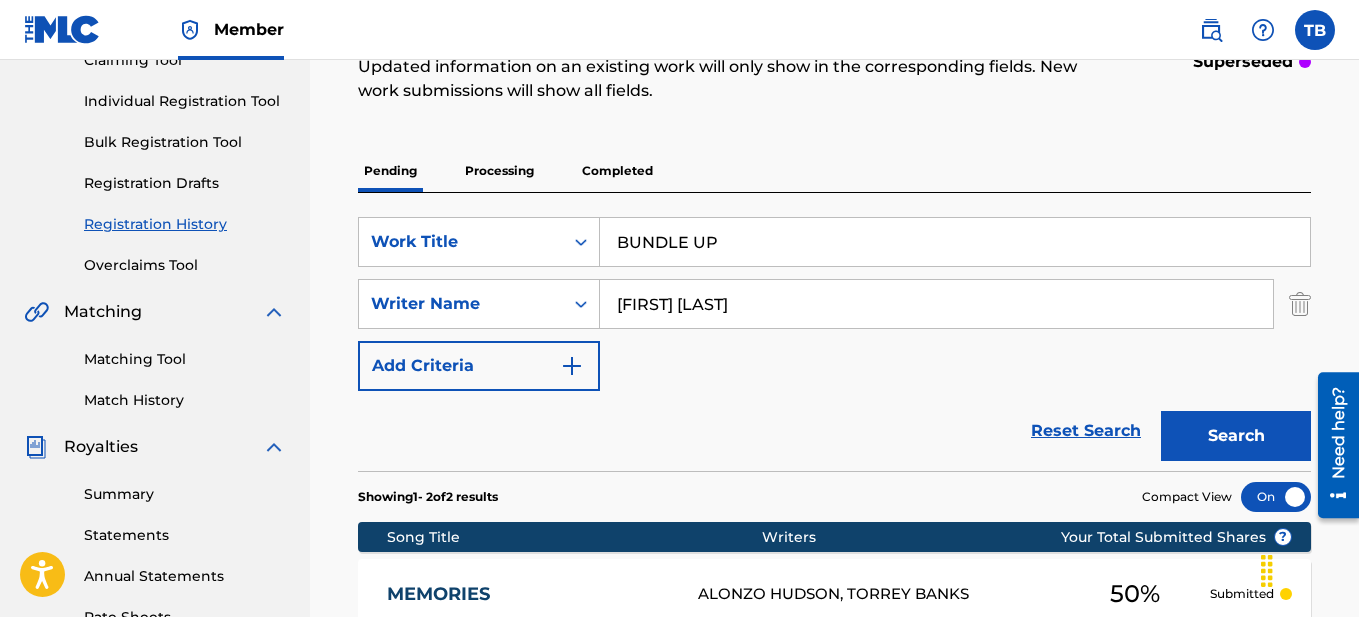 scroll, scrollTop: 290, scrollLeft: 0, axis: vertical 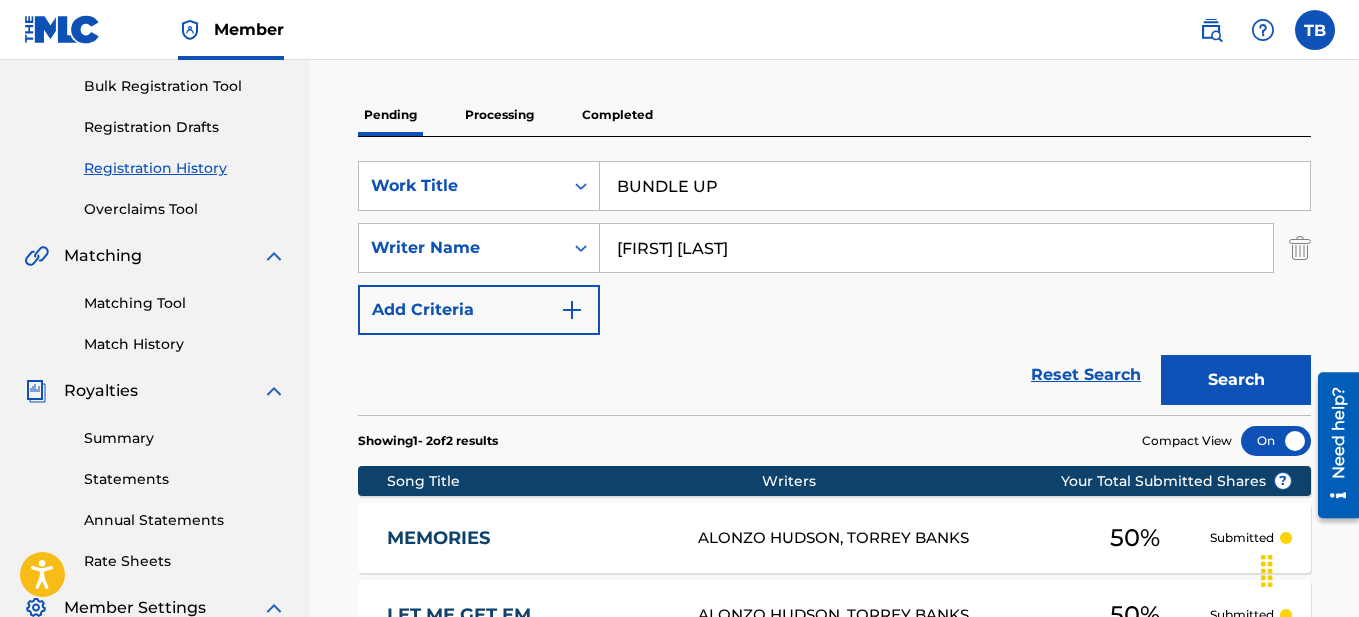 type on "[FIRST] [LAST]" 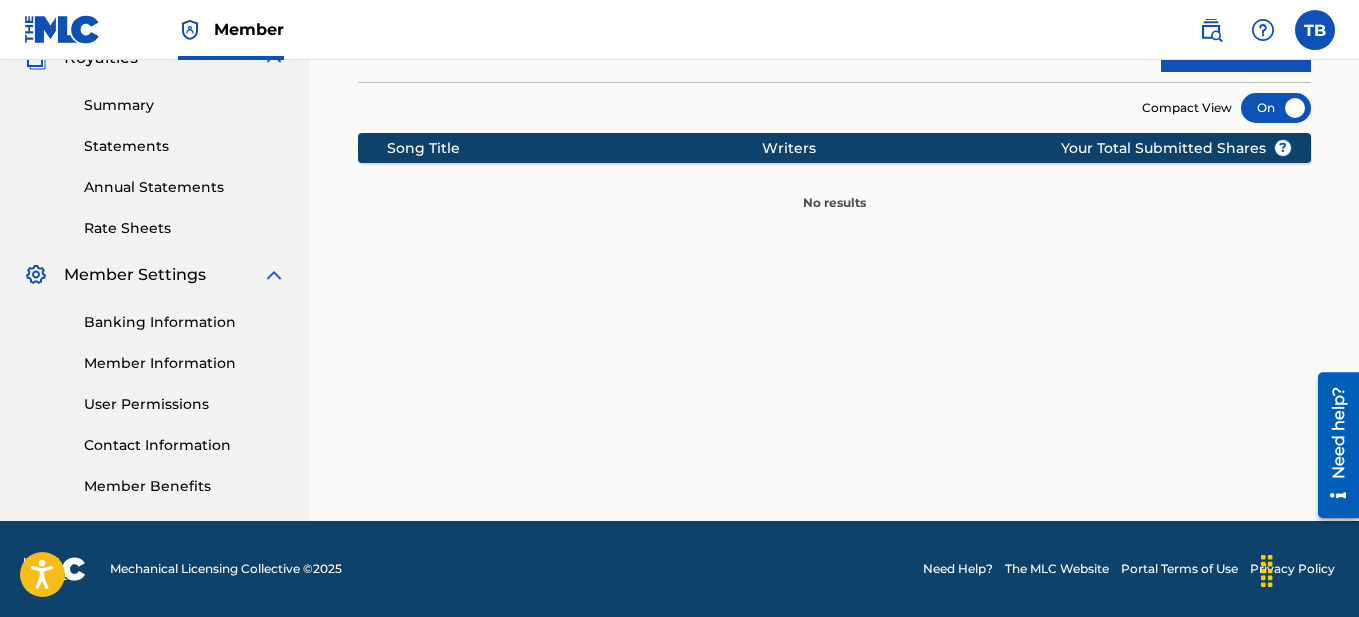 scroll, scrollTop: 0, scrollLeft: 0, axis: both 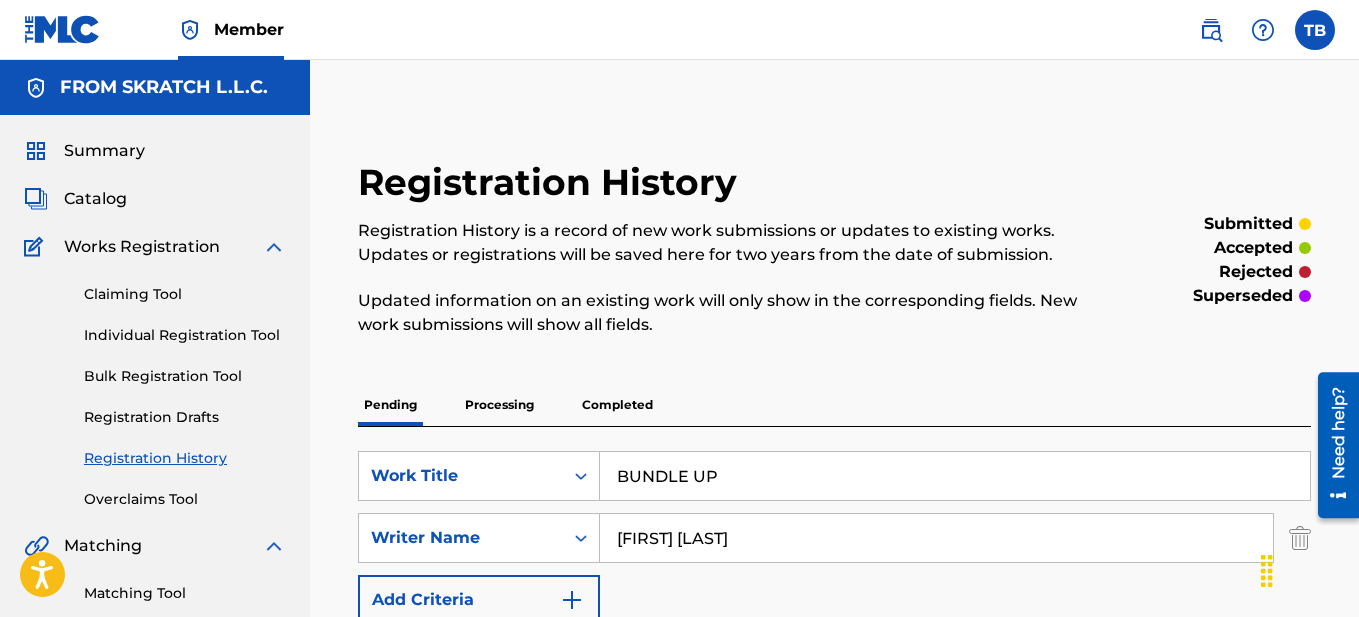 click at bounding box center [62, 29] 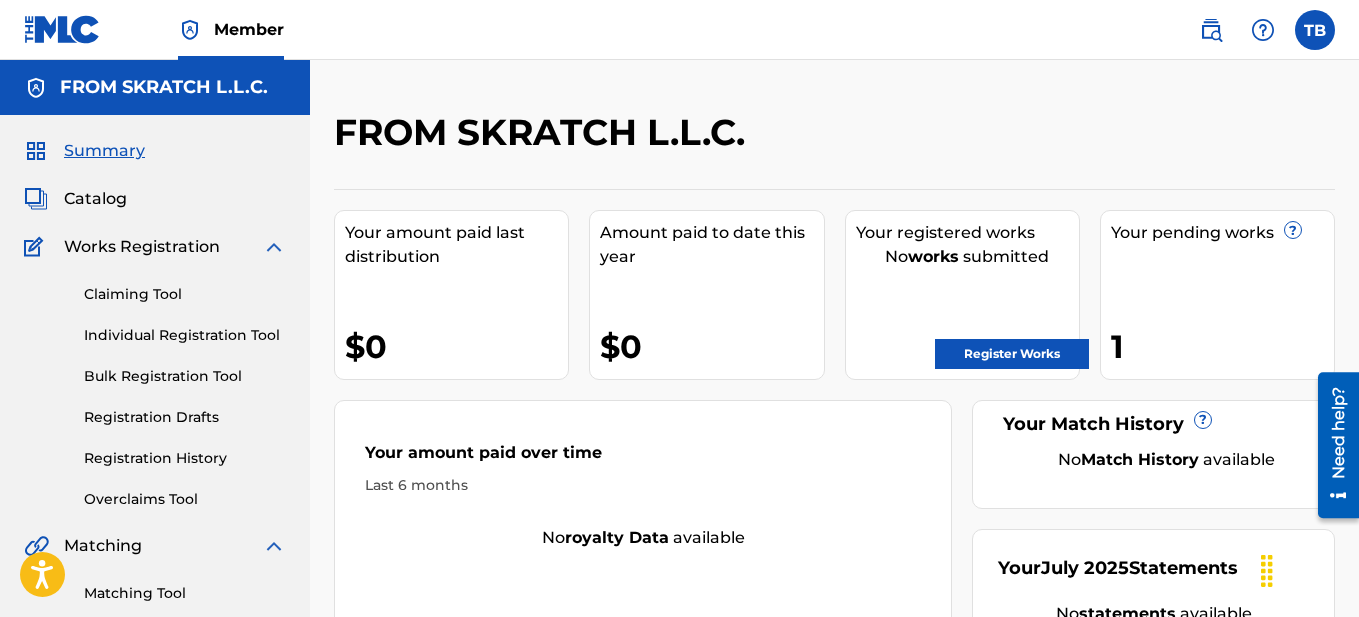 click on "Register Works" at bounding box center (1012, 354) 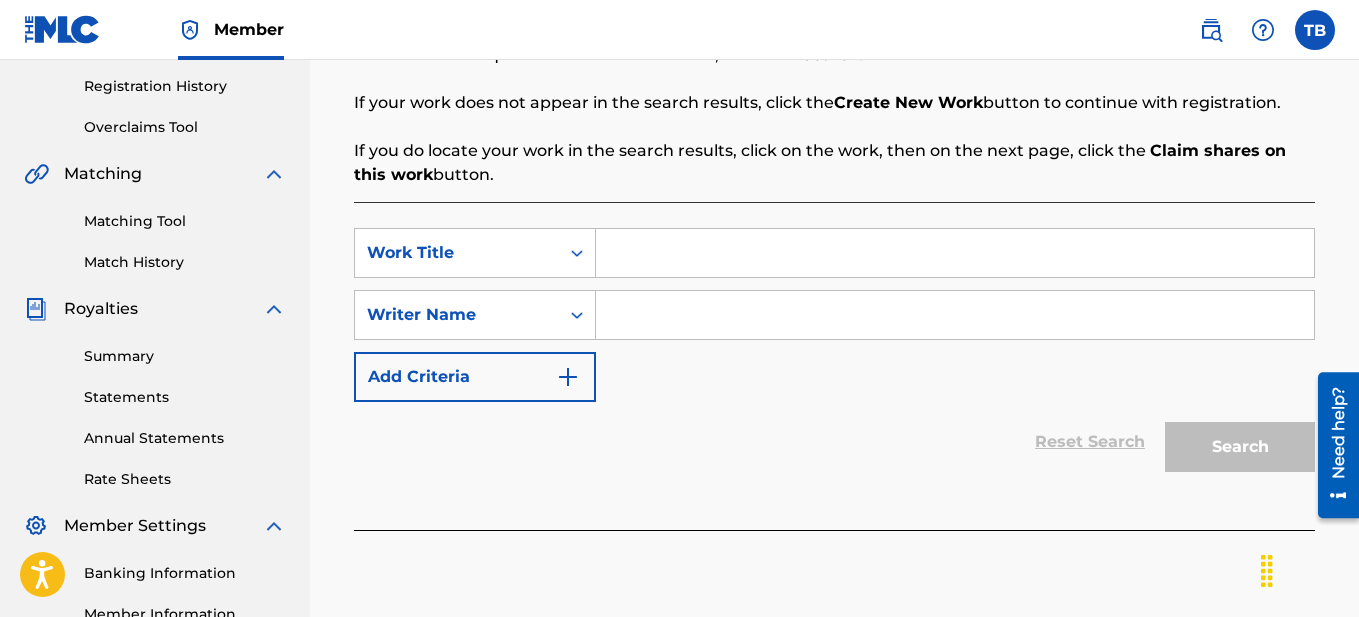 scroll, scrollTop: 423, scrollLeft: 0, axis: vertical 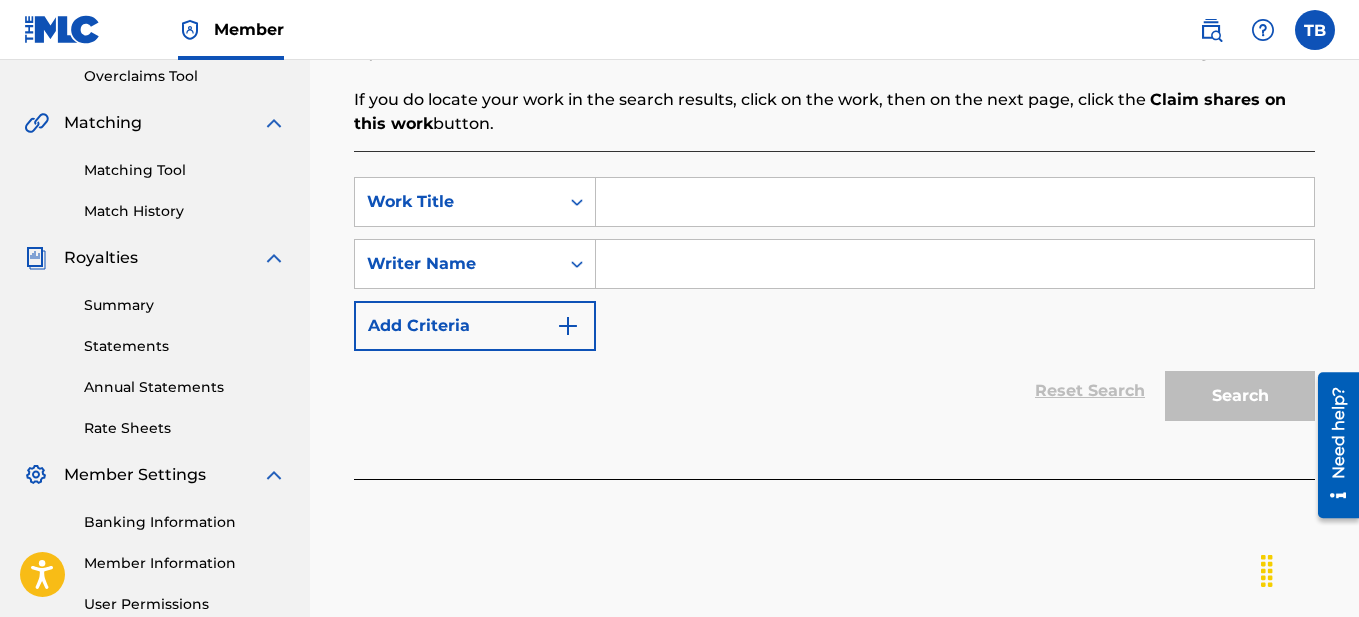 click at bounding box center (955, 202) 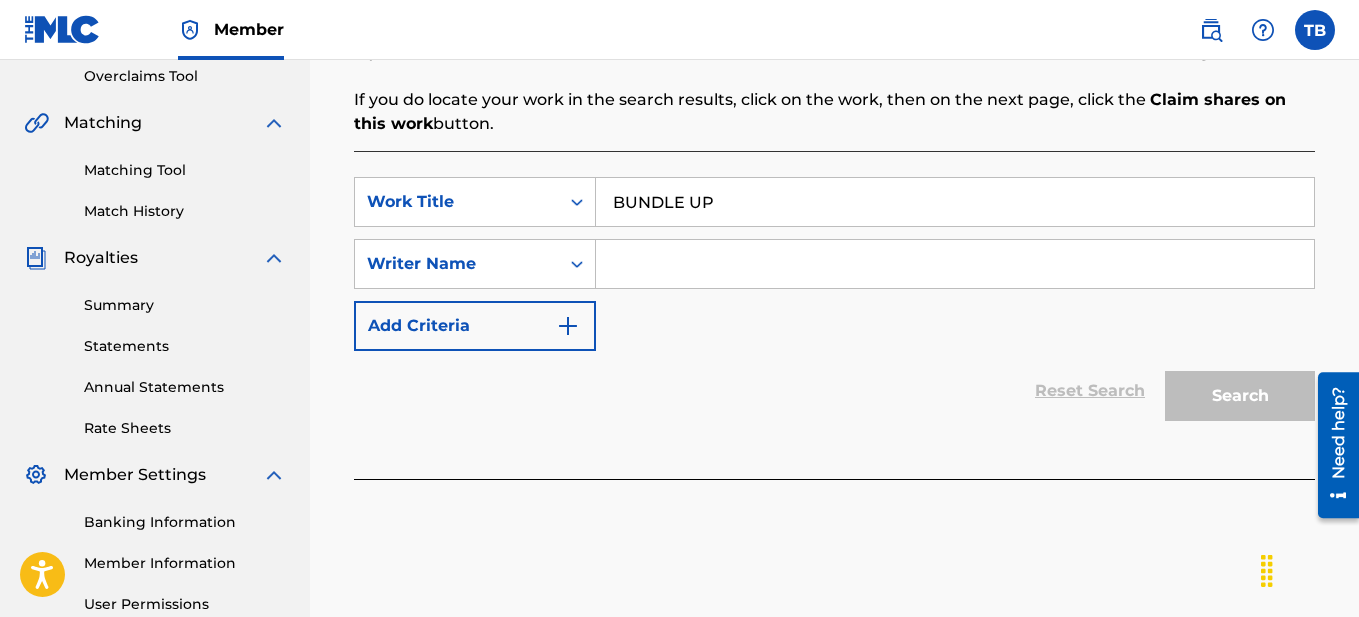 type on "BUNDLE UP" 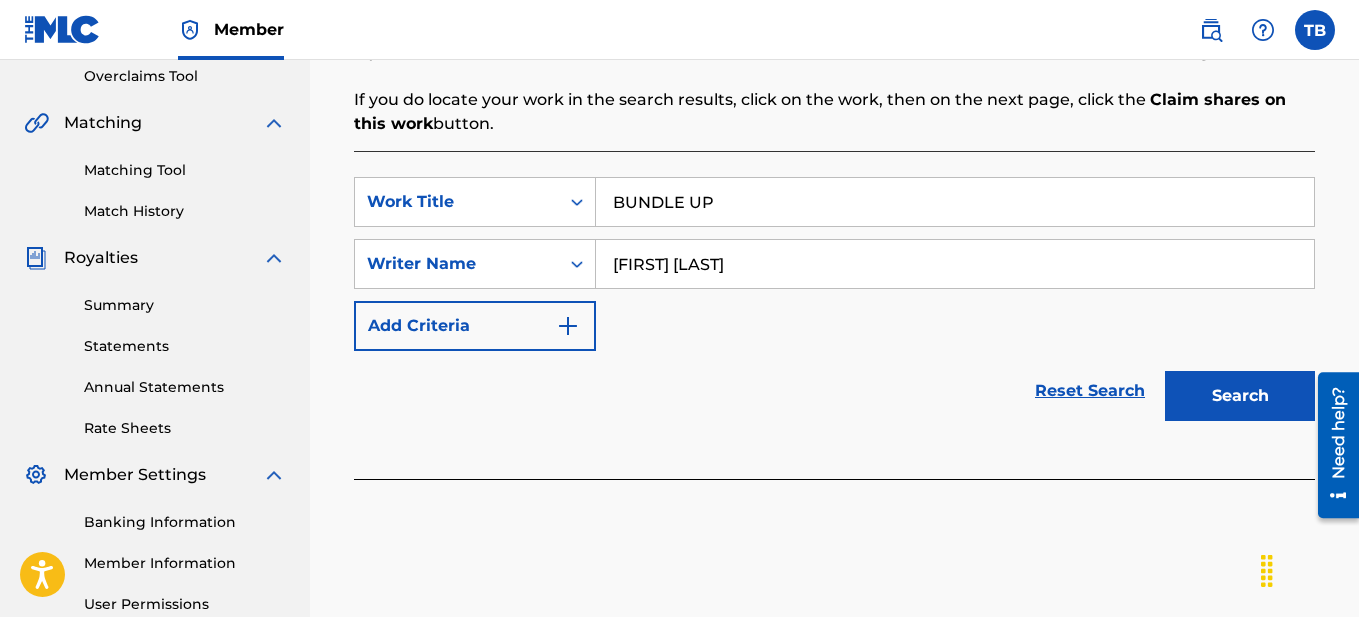 type on "[FIRST] [LAST]" 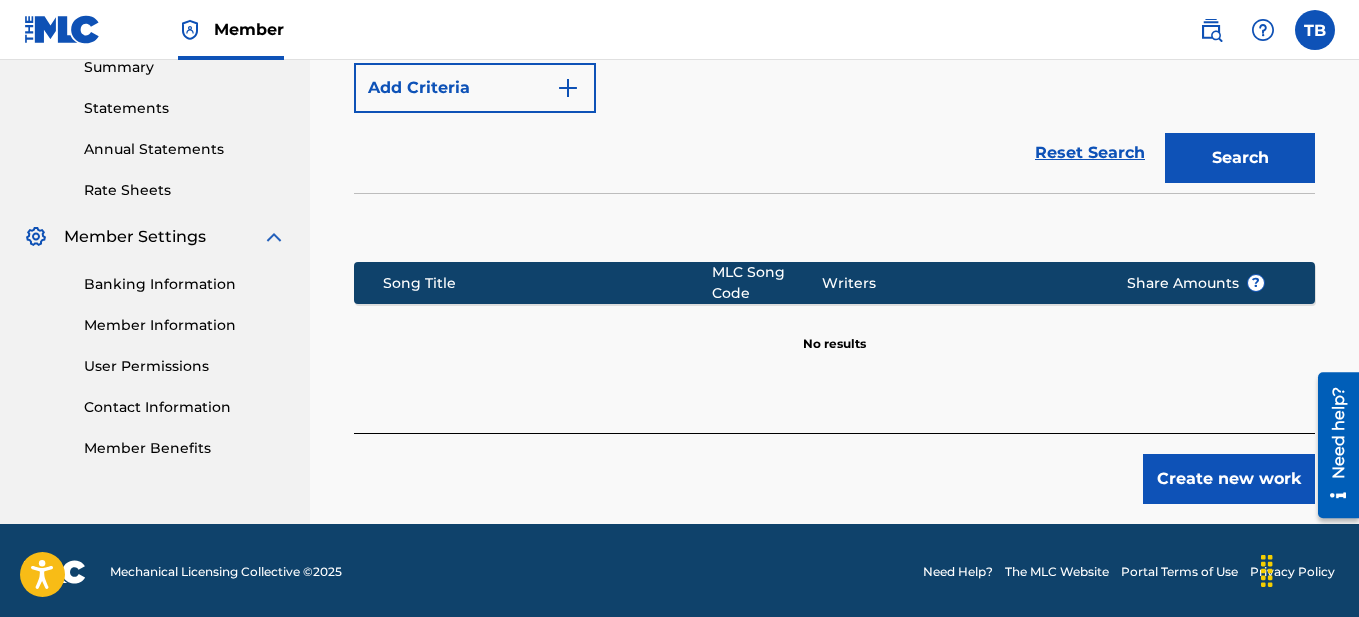 scroll, scrollTop: 664, scrollLeft: 0, axis: vertical 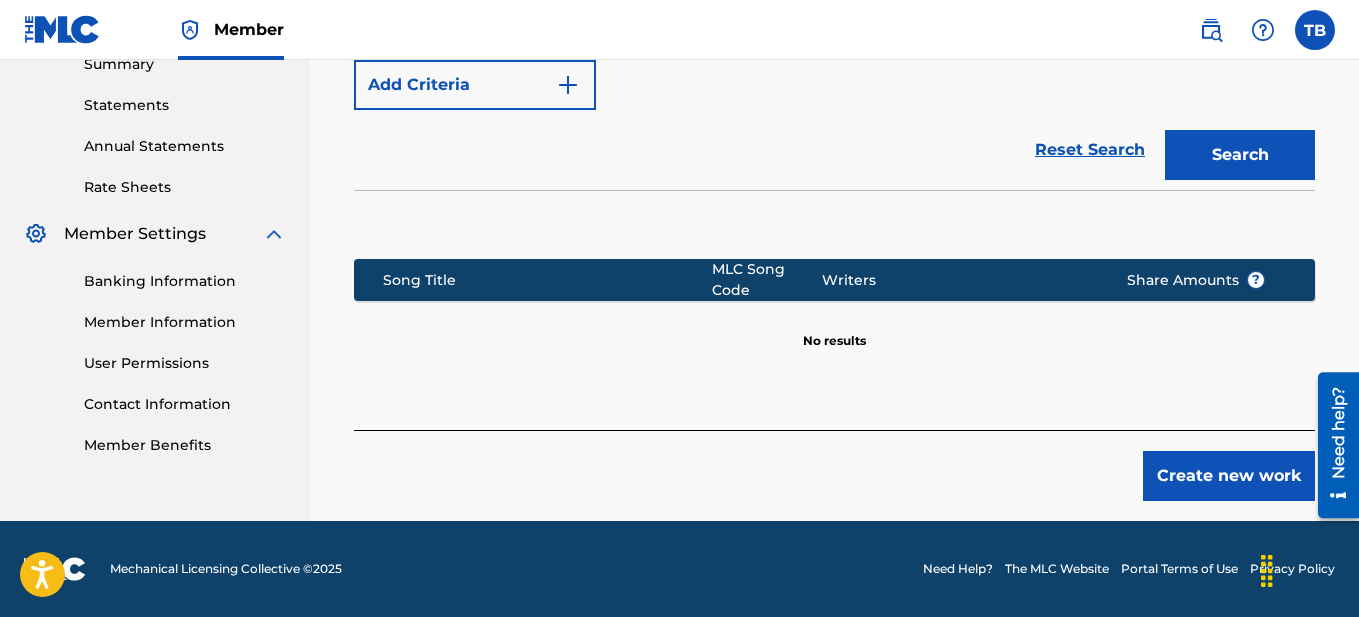 click on "Create new work" at bounding box center [1229, 476] 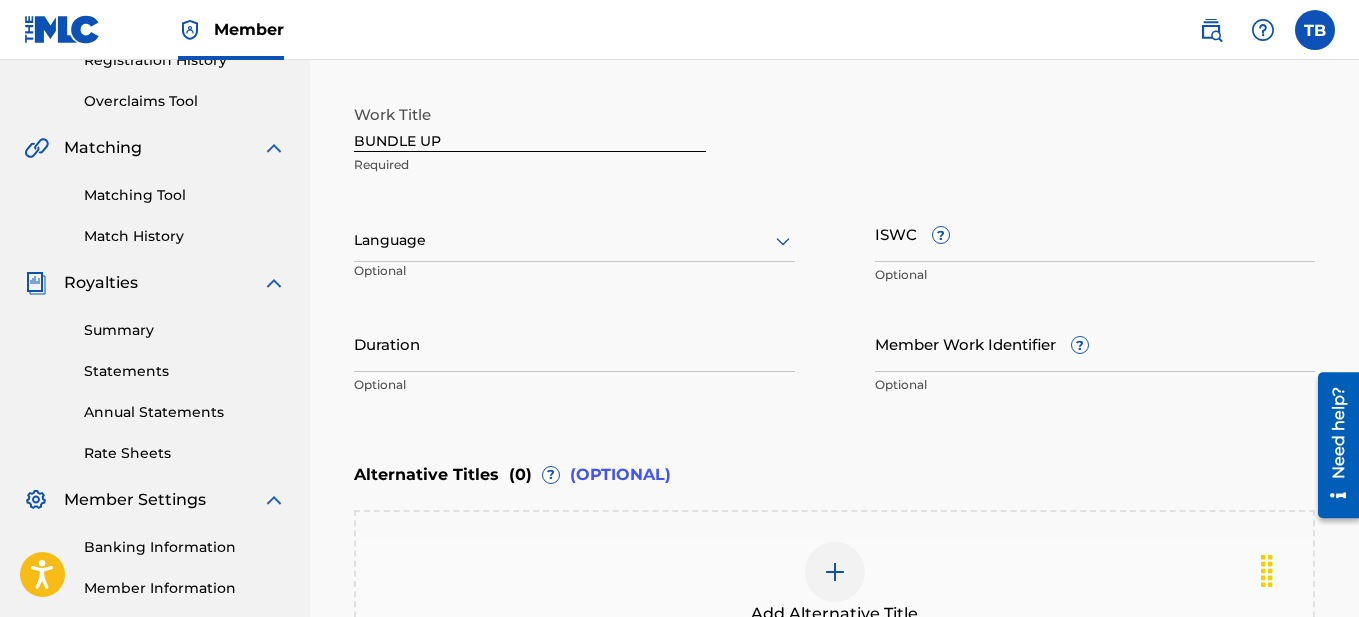 scroll, scrollTop: 248, scrollLeft: 0, axis: vertical 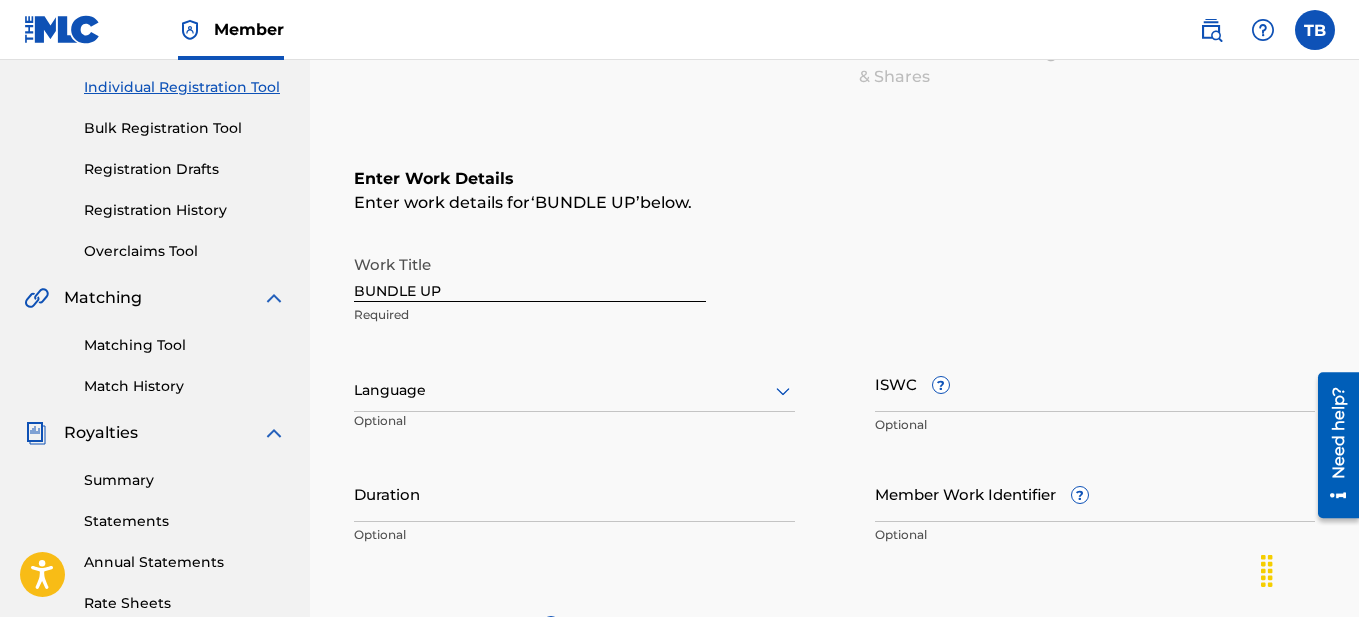 click at bounding box center (574, 390) 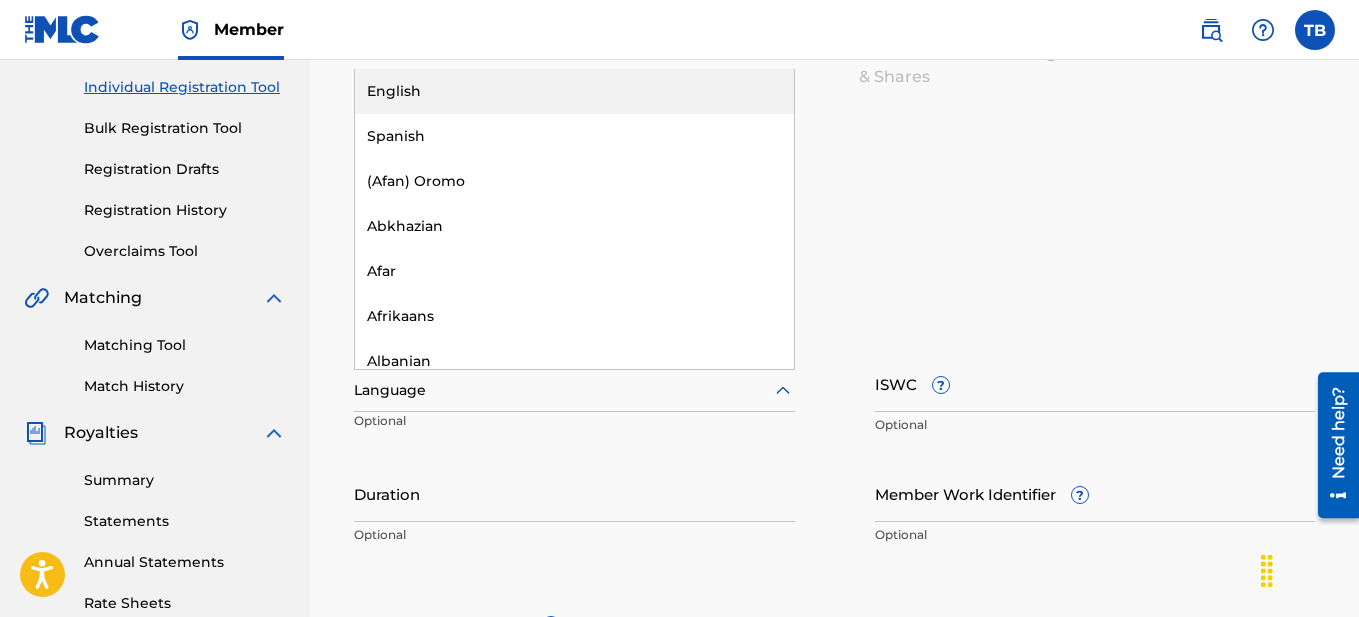 click on "English" at bounding box center [574, 91] 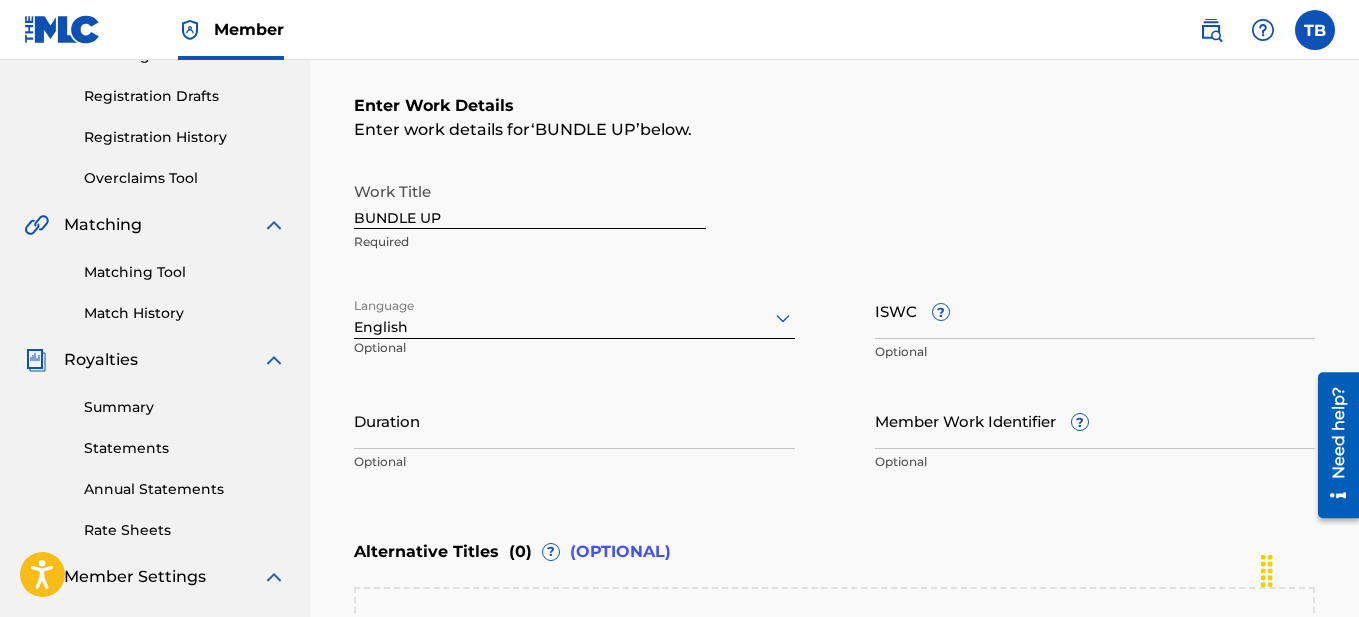 scroll, scrollTop: 351, scrollLeft: 0, axis: vertical 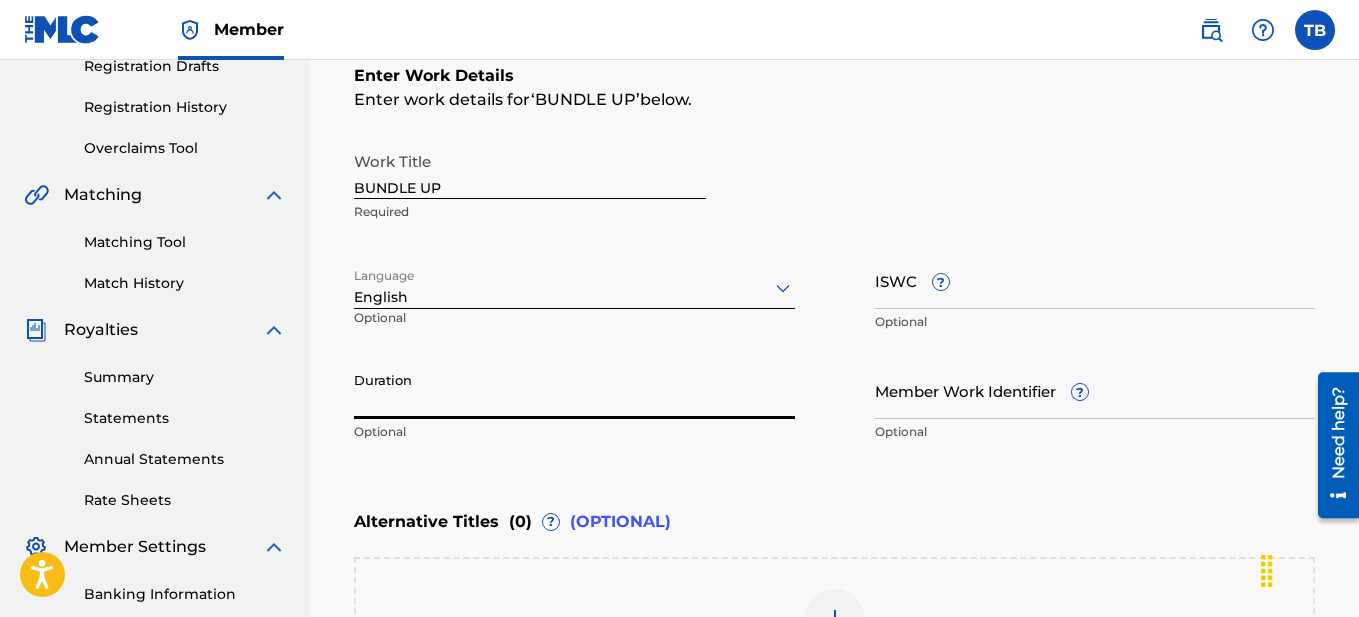 click on "Duration" at bounding box center (574, 390) 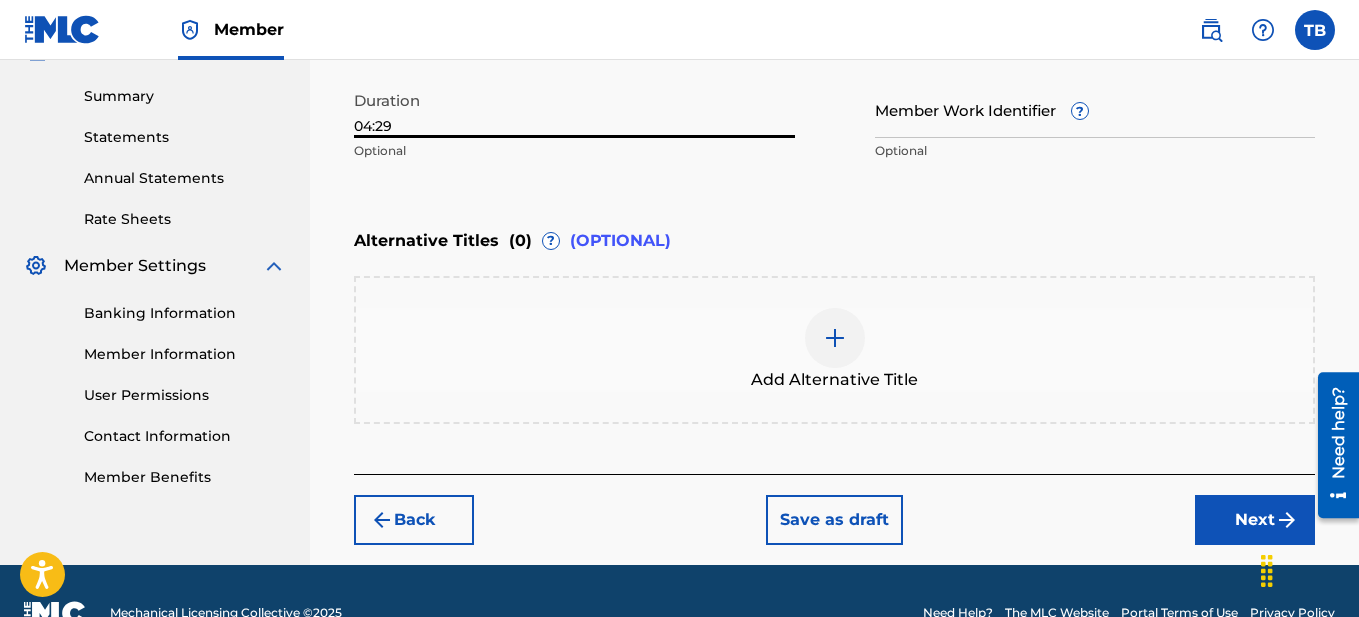 scroll, scrollTop: 676, scrollLeft: 0, axis: vertical 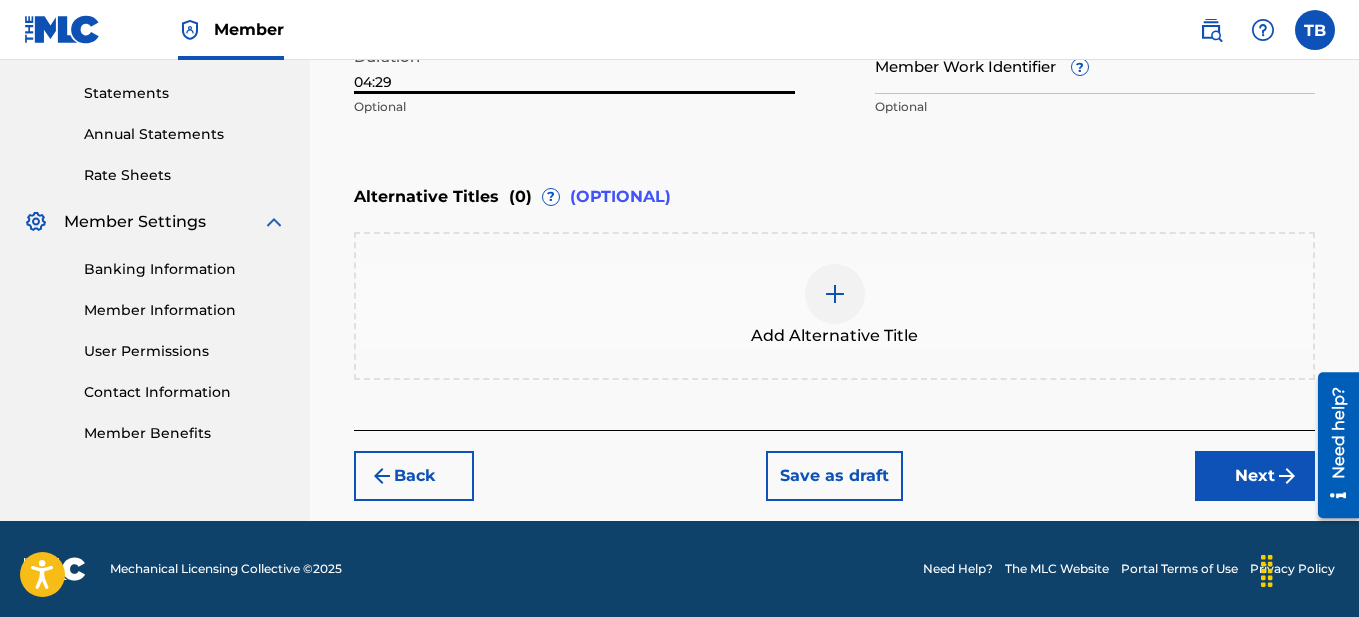 type on "04:29" 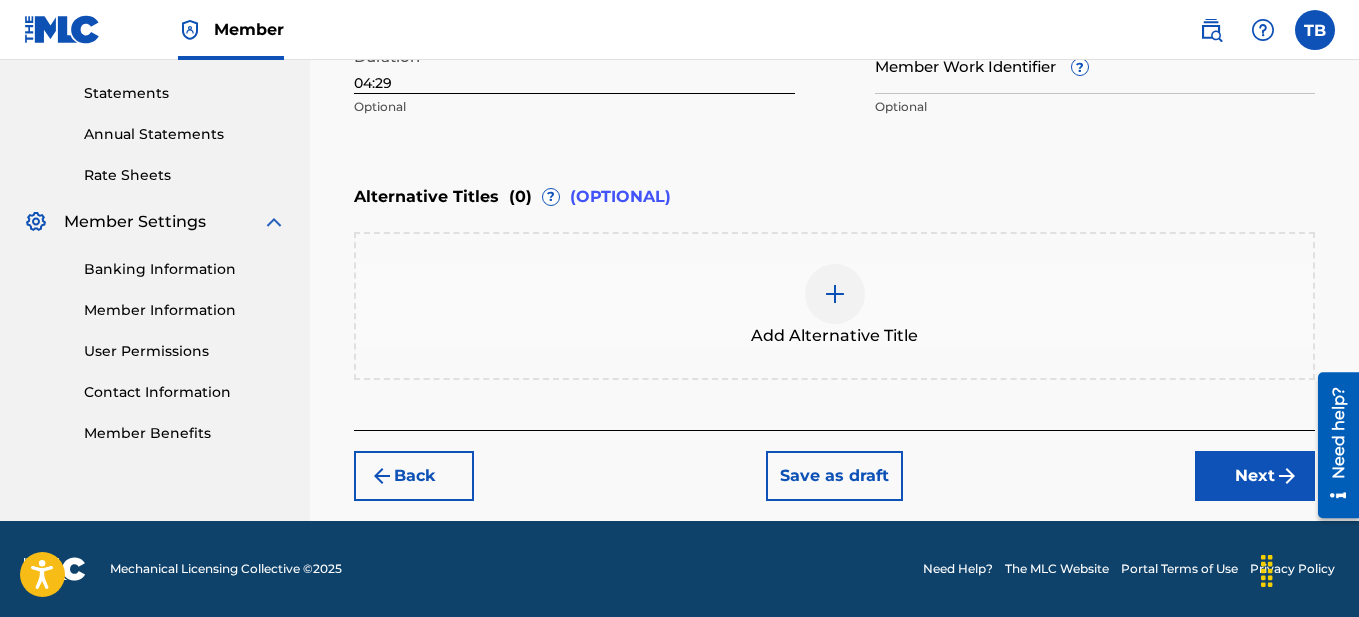 click on "Next" at bounding box center [1255, 476] 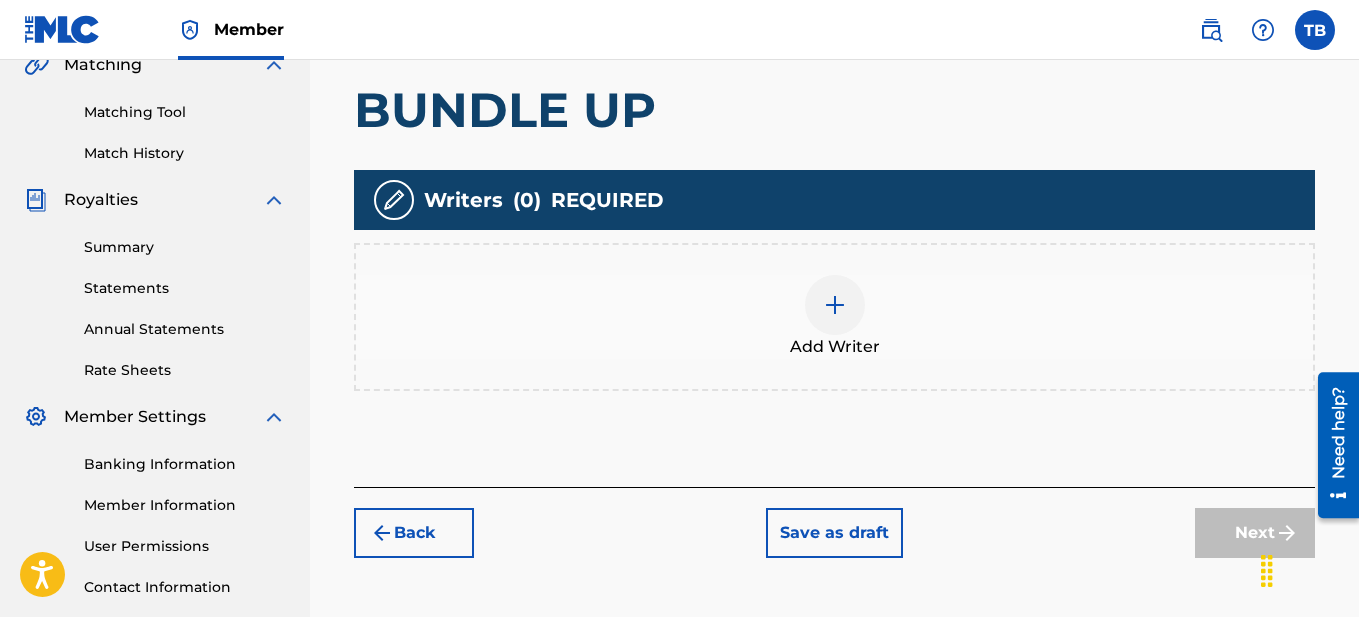 scroll, scrollTop: 487, scrollLeft: 0, axis: vertical 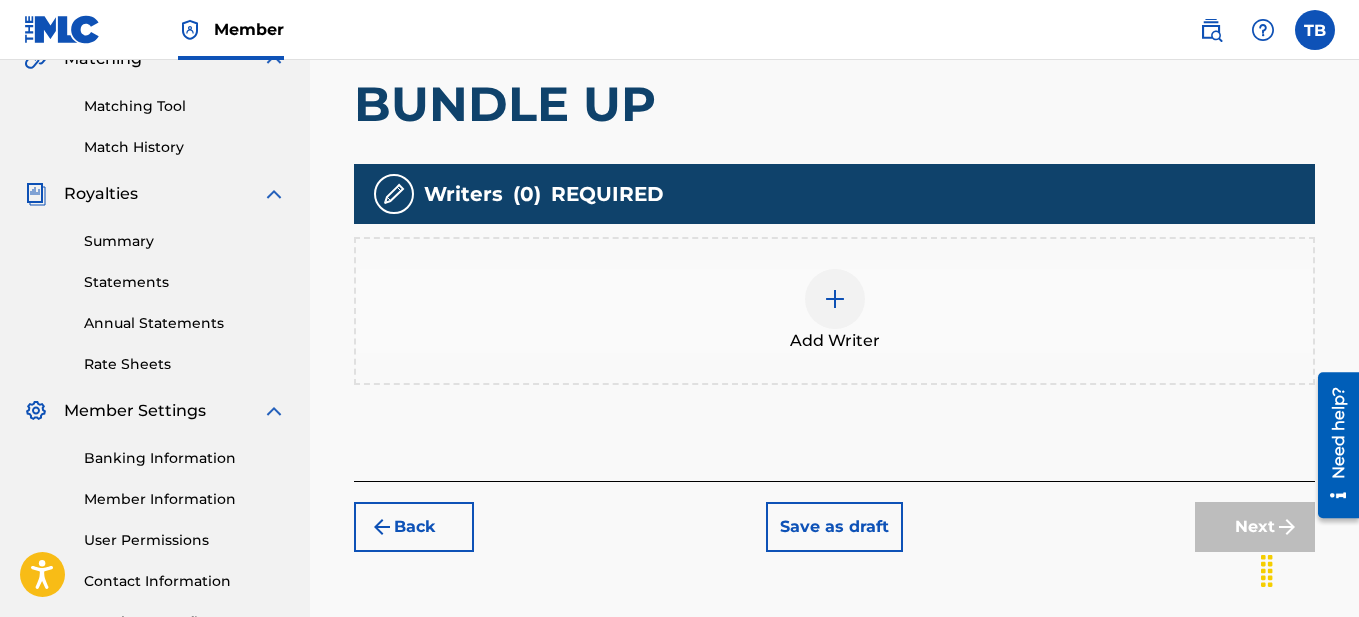 click at bounding box center (835, 299) 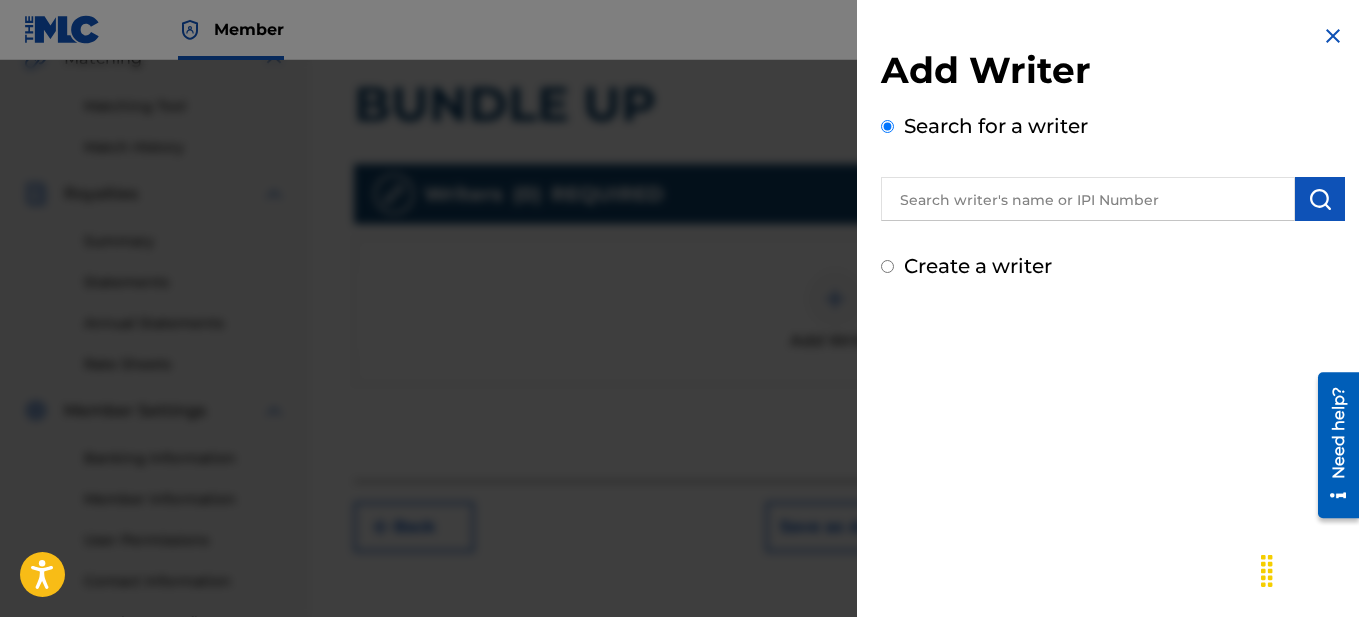 click at bounding box center [1088, 199] 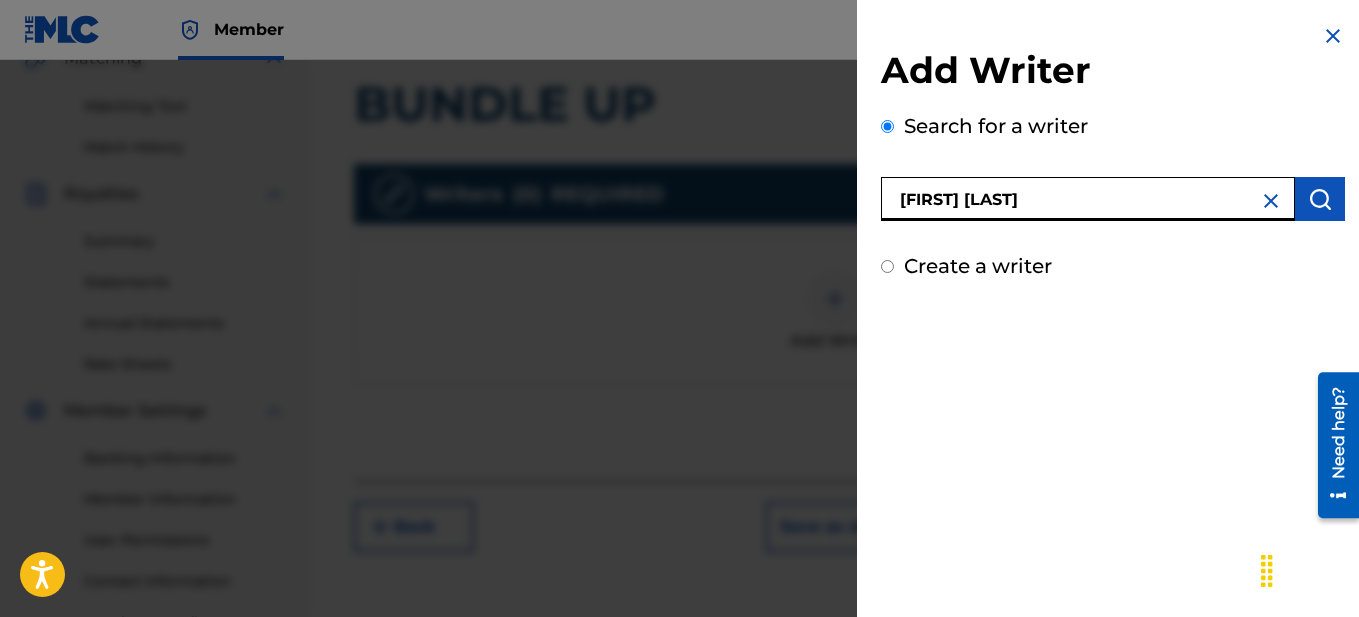 type on "[FIRST] [LAST]" 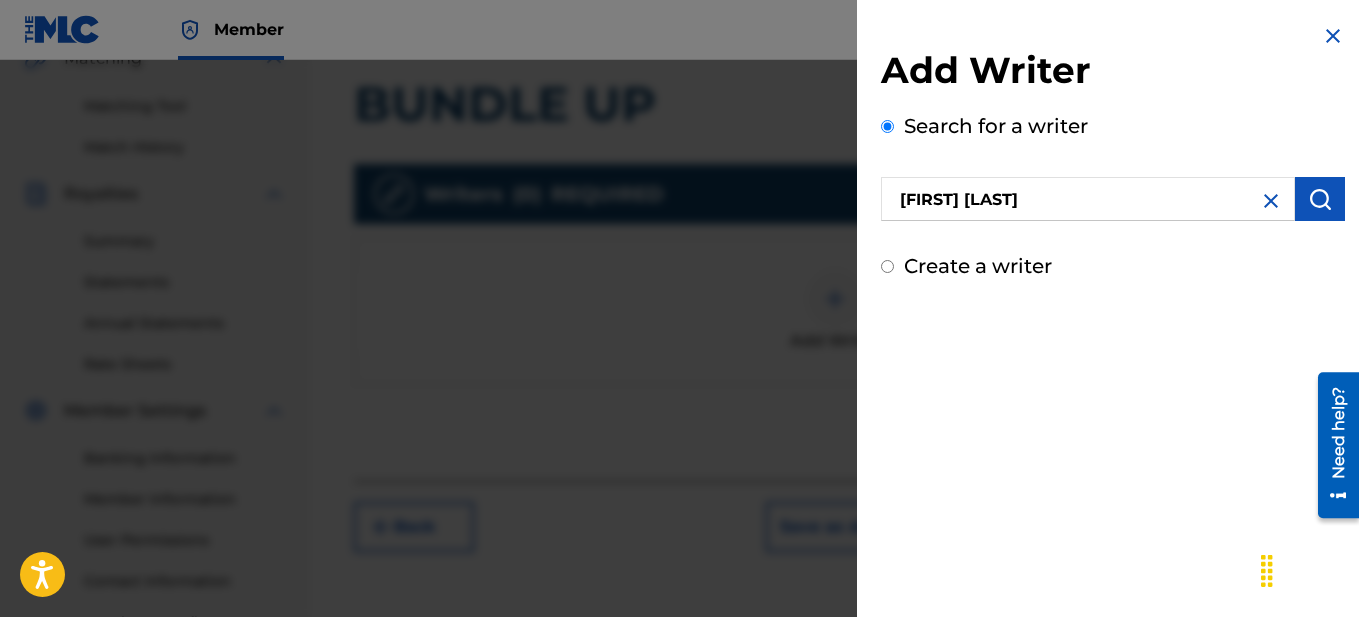 click at bounding box center (1320, 199) 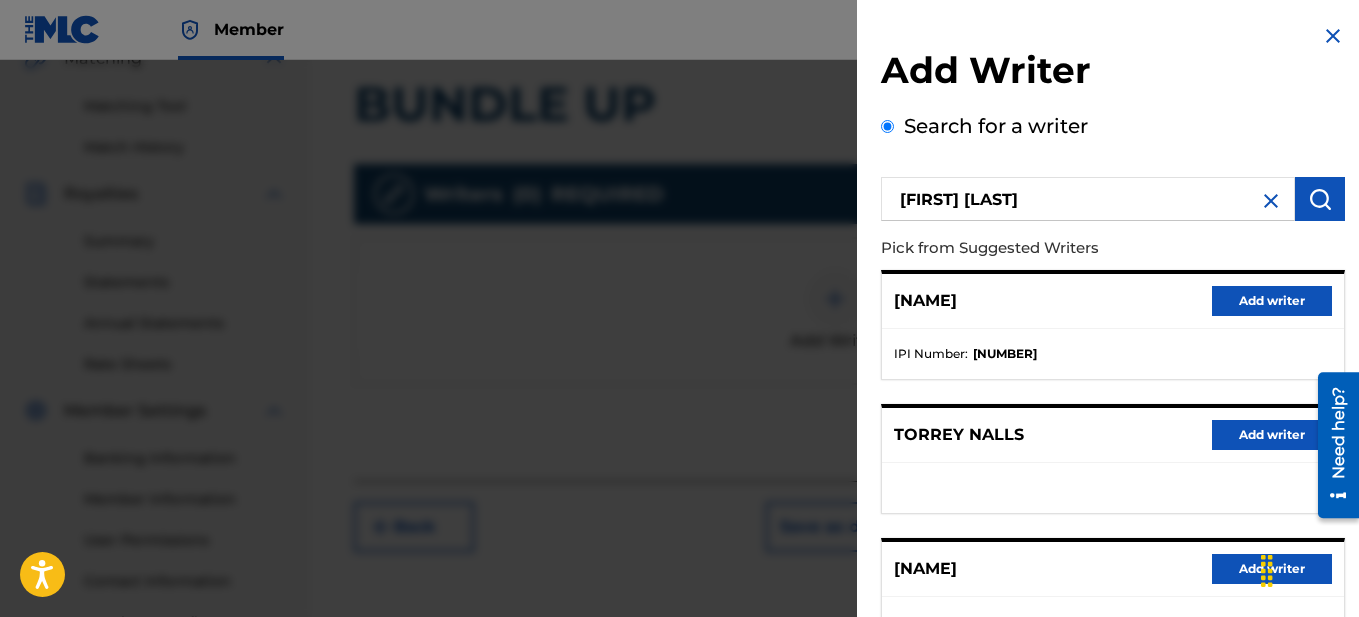 click on "Add writer" at bounding box center (1272, 301) 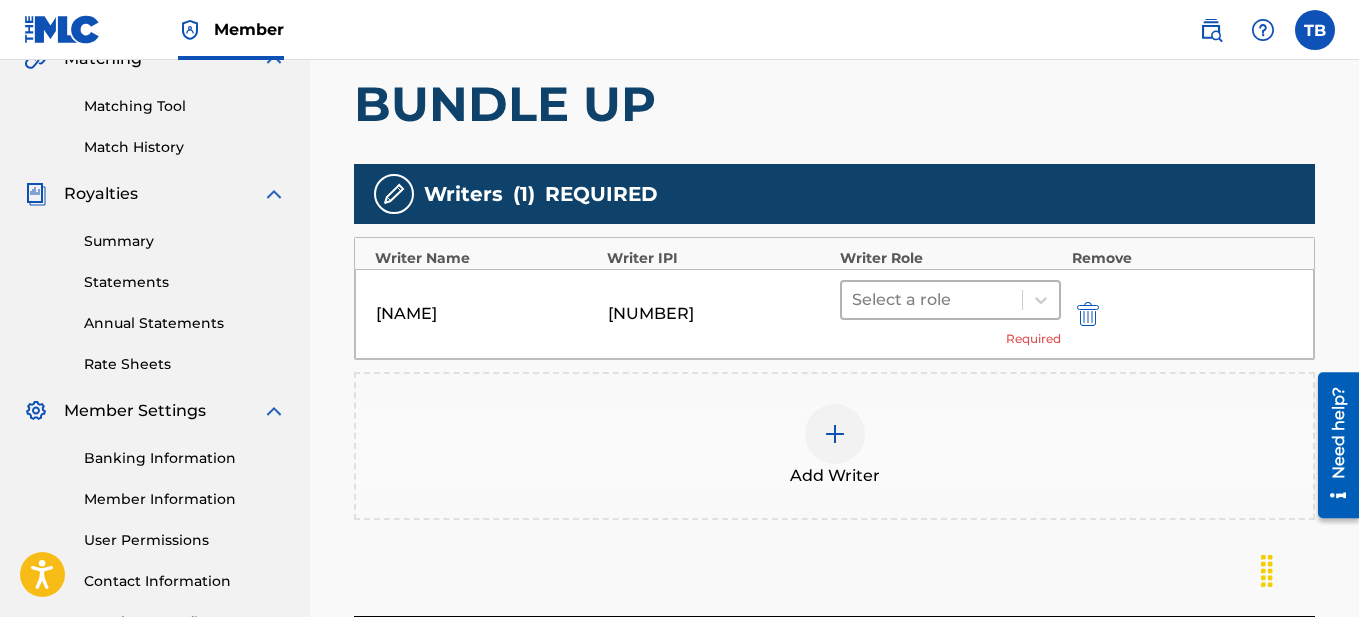 click at bounding box center (932, 300) 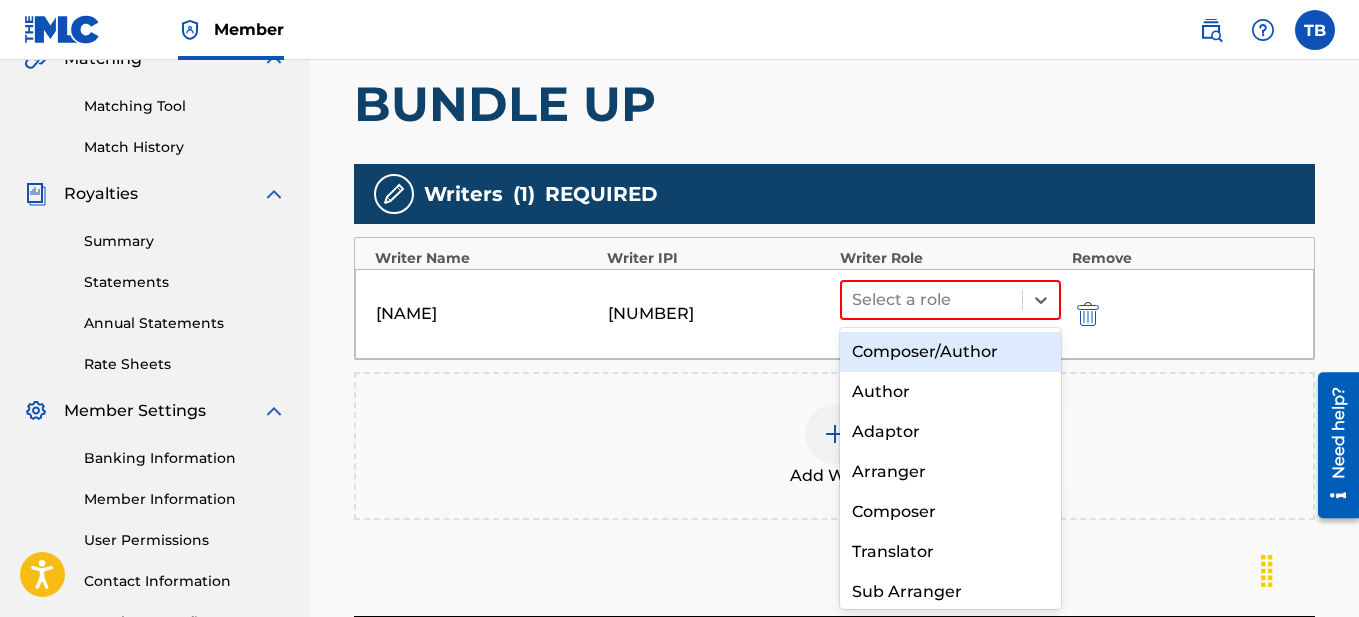 click on "Composer/Author" at bounding box center (951, 352) 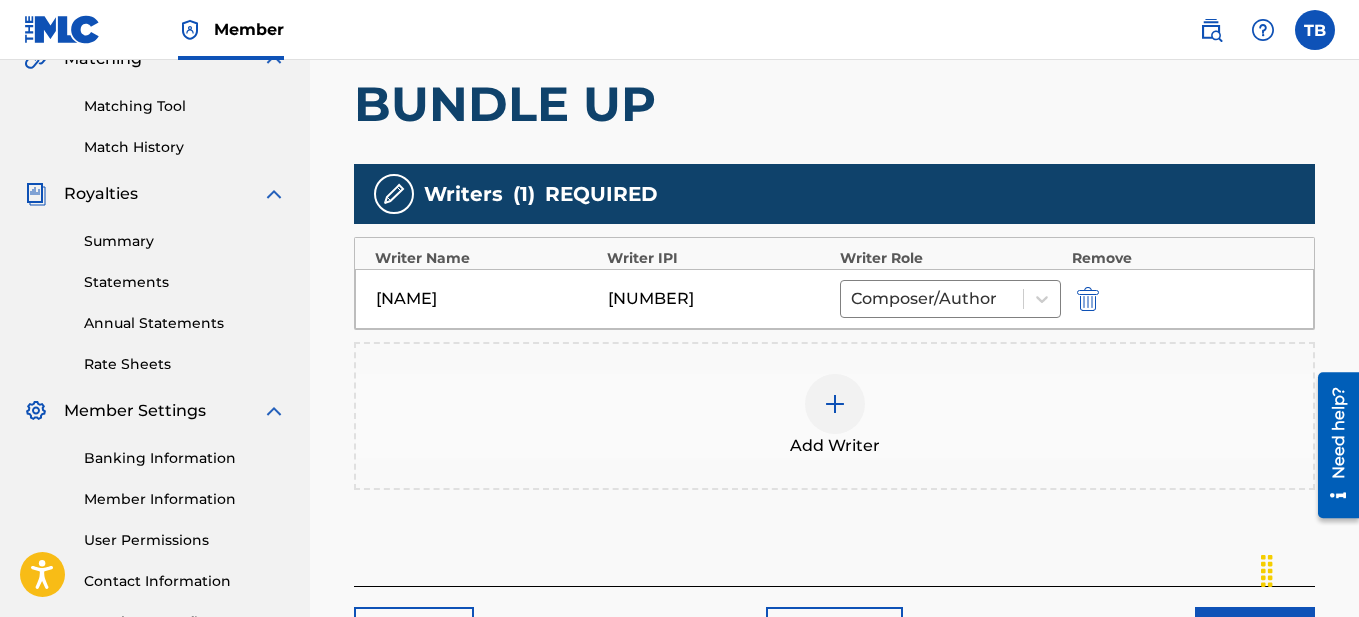 click at bounding box center [835, 404] 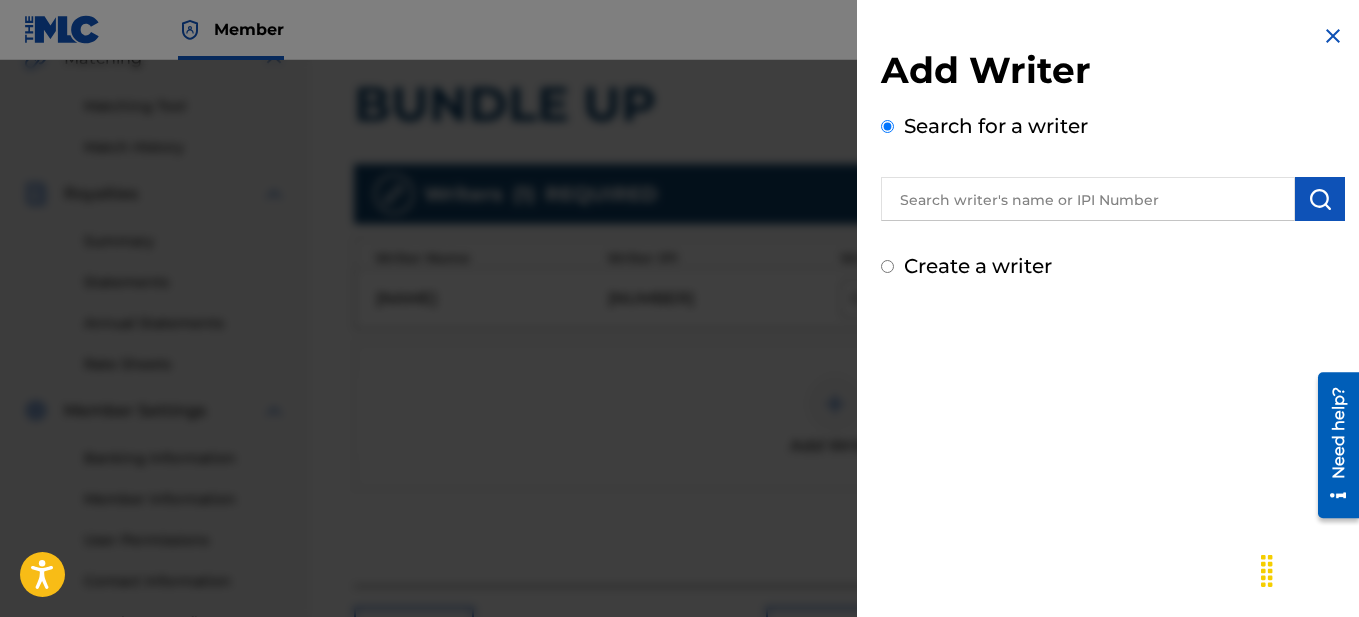 click at bounding box center (1088, 199) 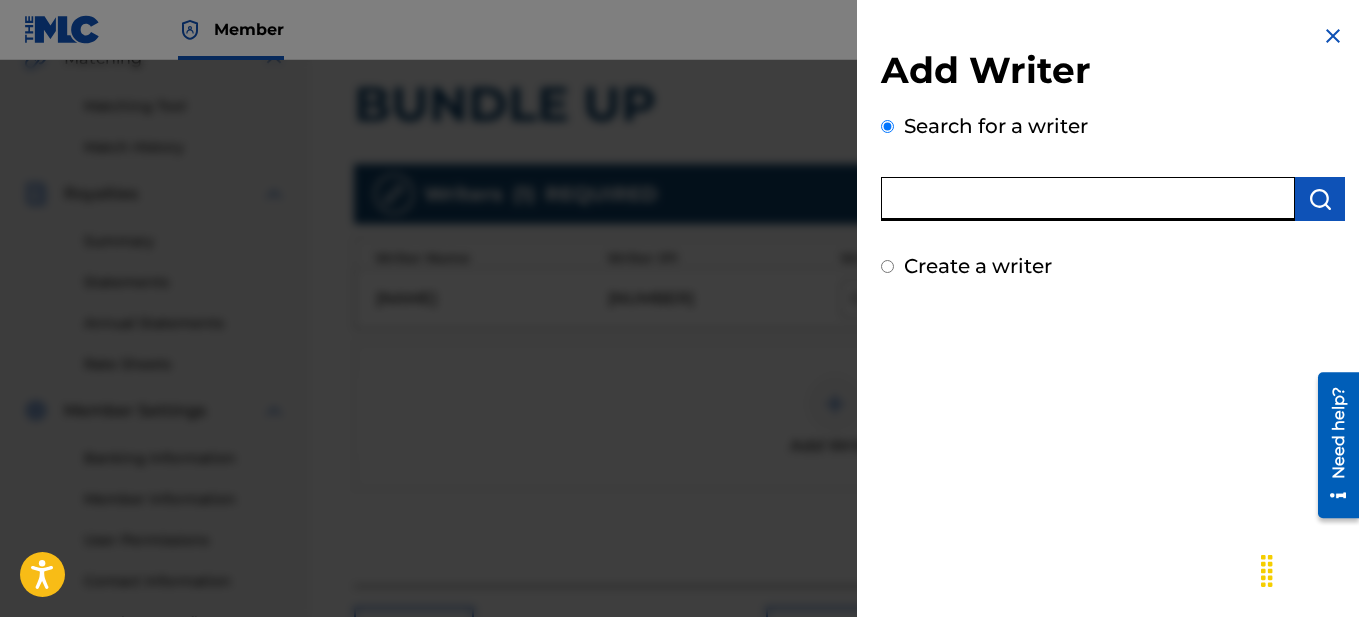 click on "Create a writer" at bounding box center (887, 266) 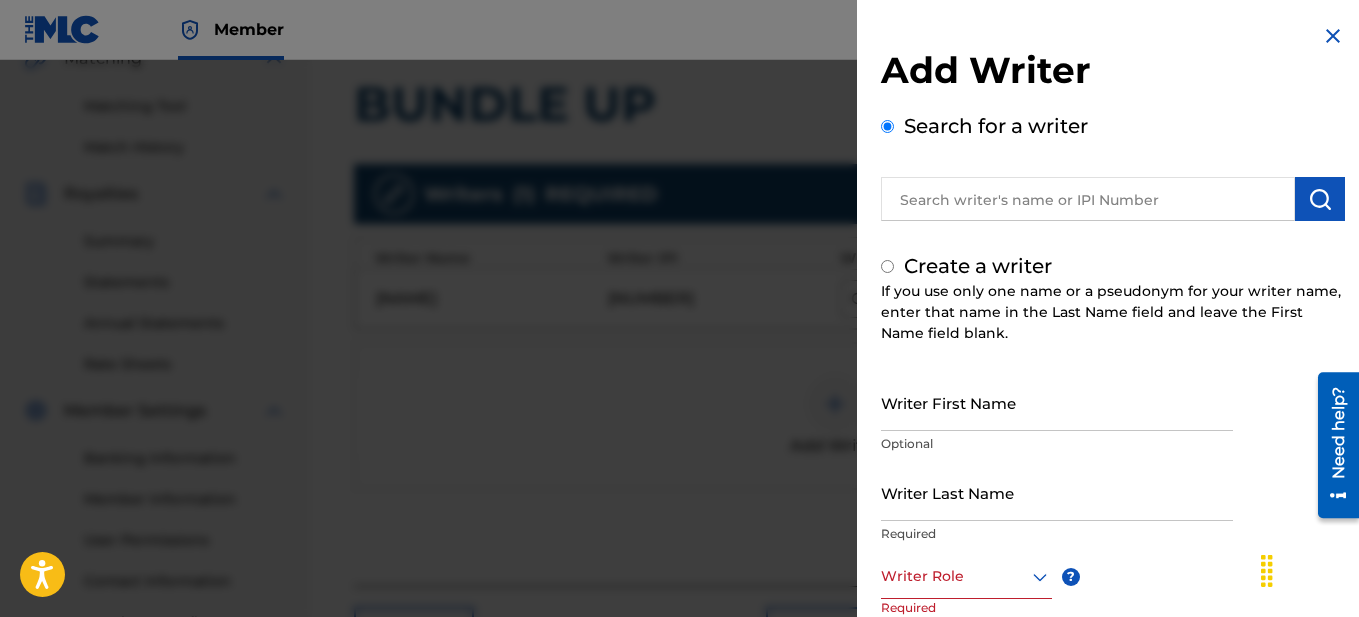 radio on "false" 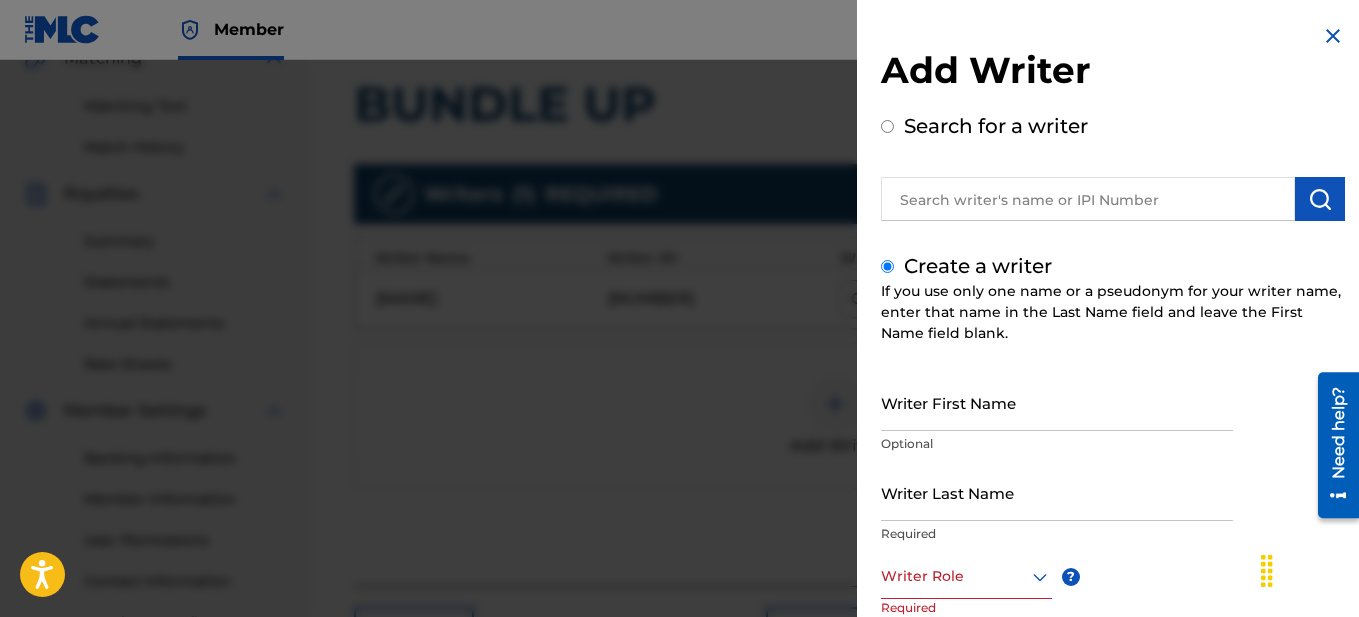 click on "Writer First Name" at bounding box center (1057, 402) 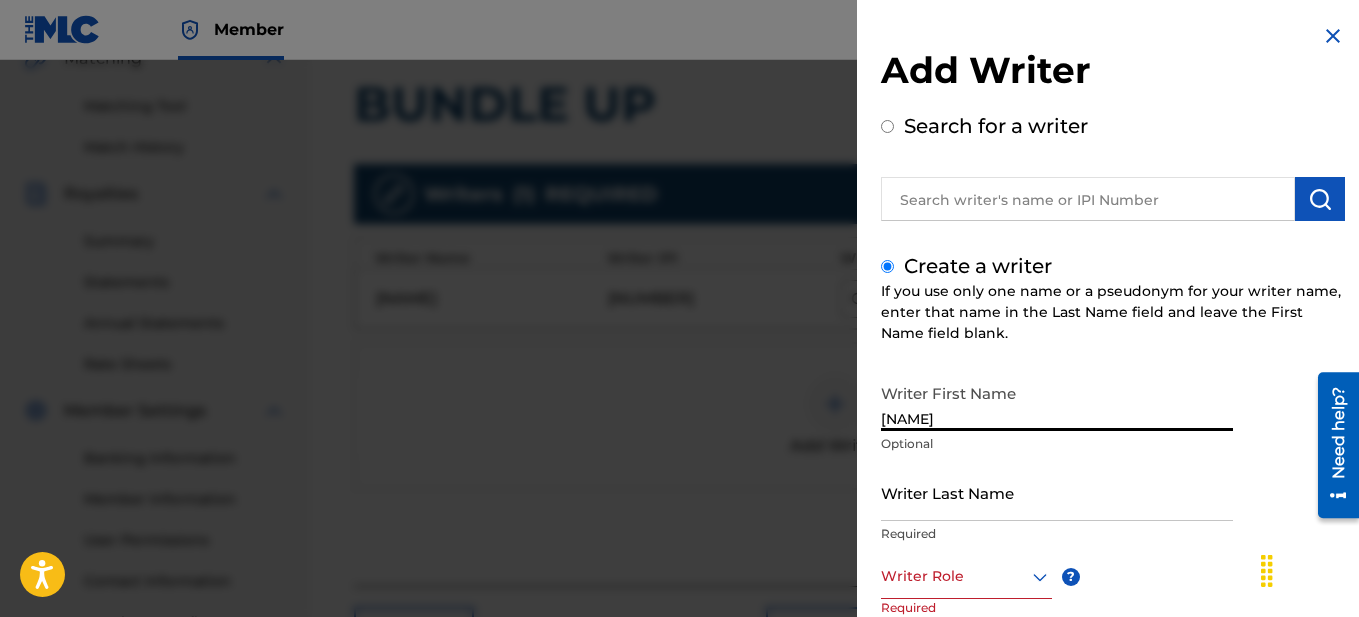 type on "[NAME]" 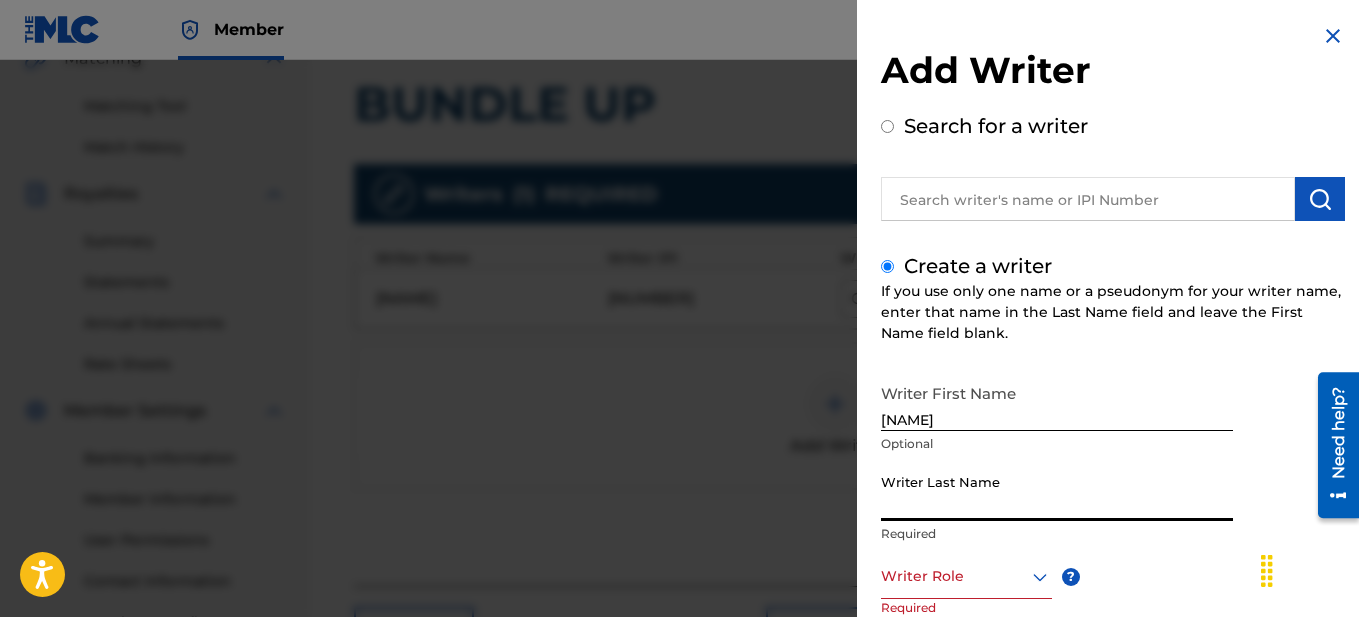 click on "Writer Last Name" at bounding box center [1057, 492] 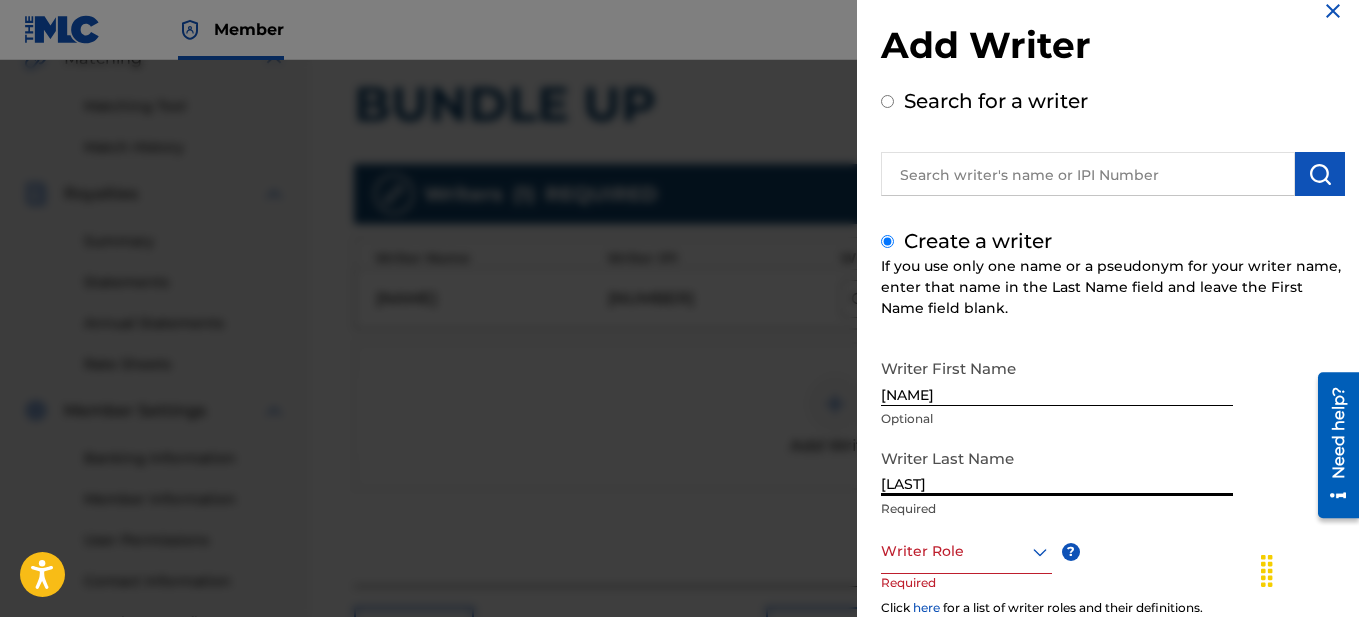 scroll, scrollTop: 90, scrollLeft: 0, axis: vertical 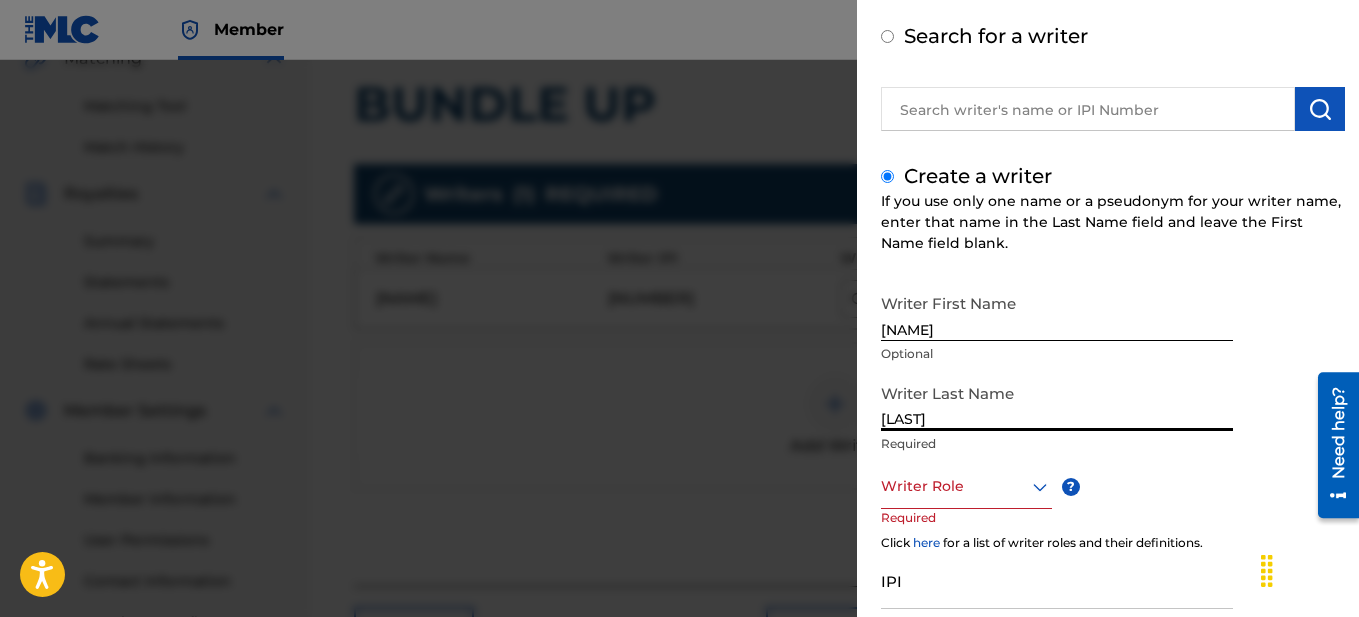 type on "[LAST]" 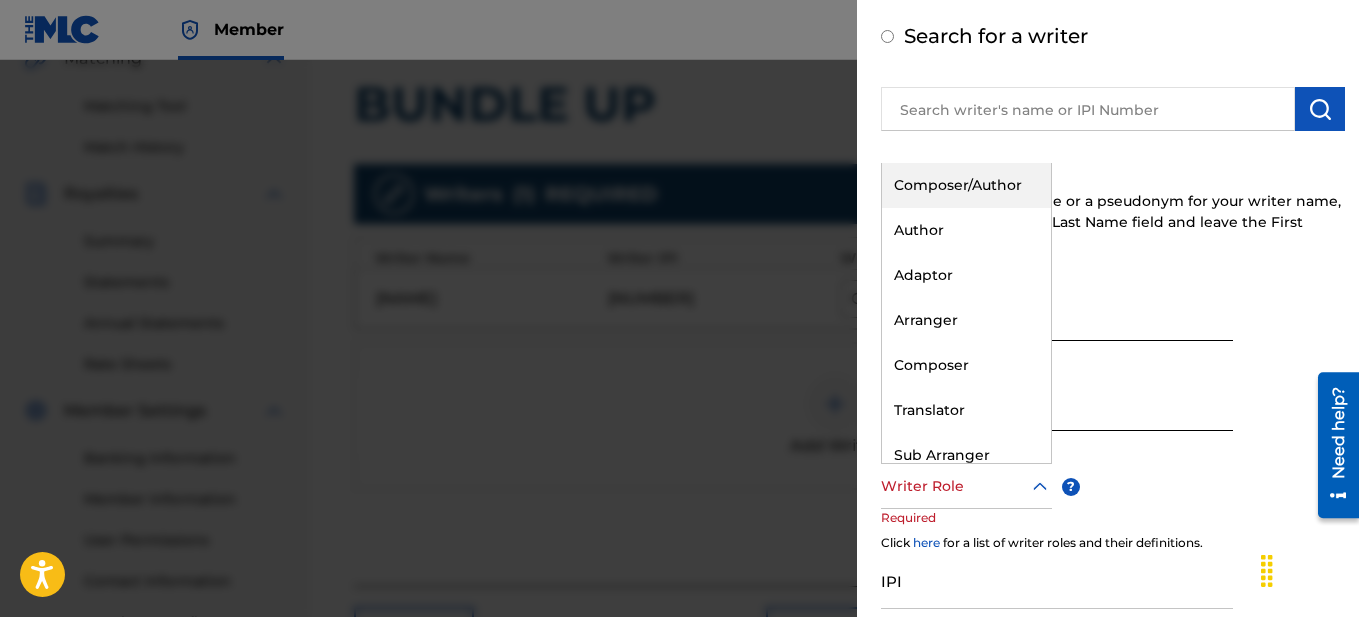 click at bounding box center [966, 486] 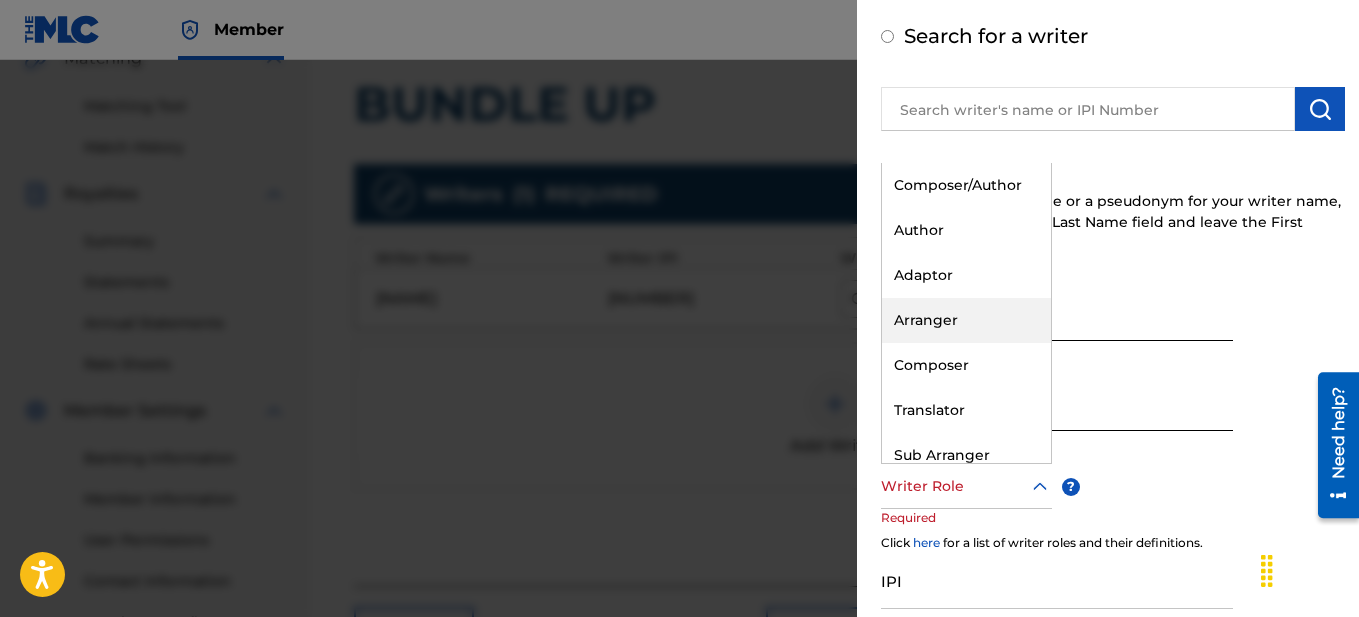 scroll, scrollTop: 60, scrollLeft: 0, axis: vertical 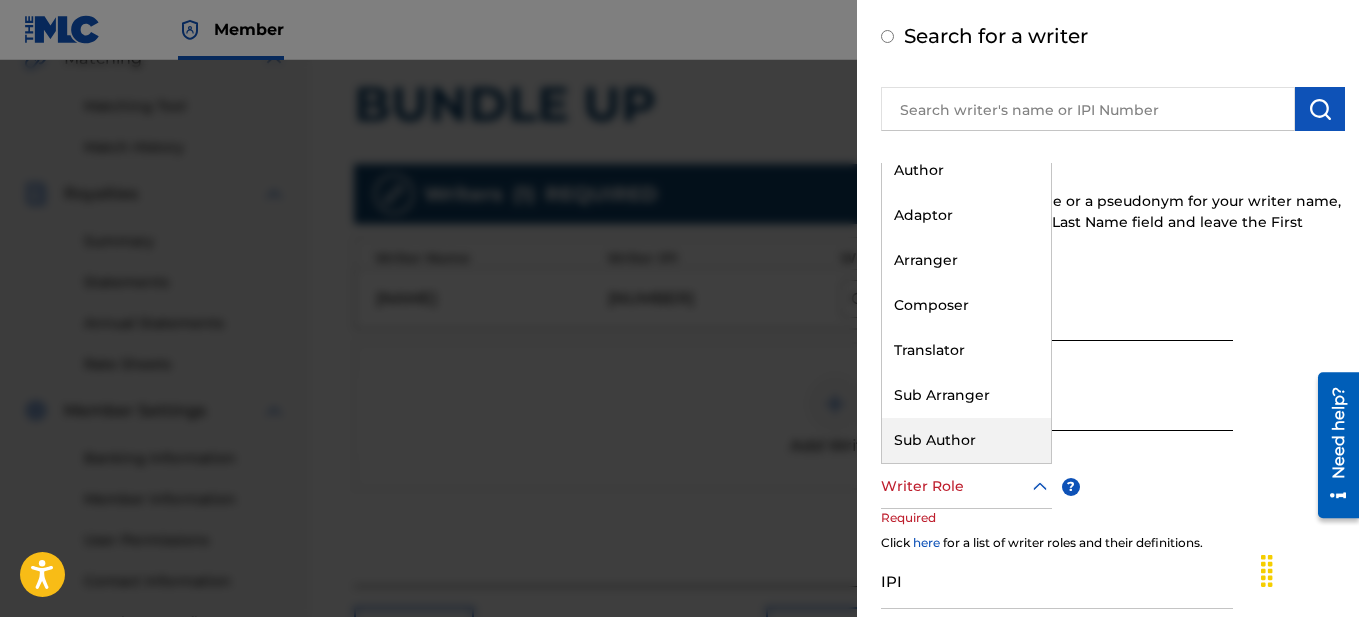 click on "Sub Author" at bounding box center (966, 440) 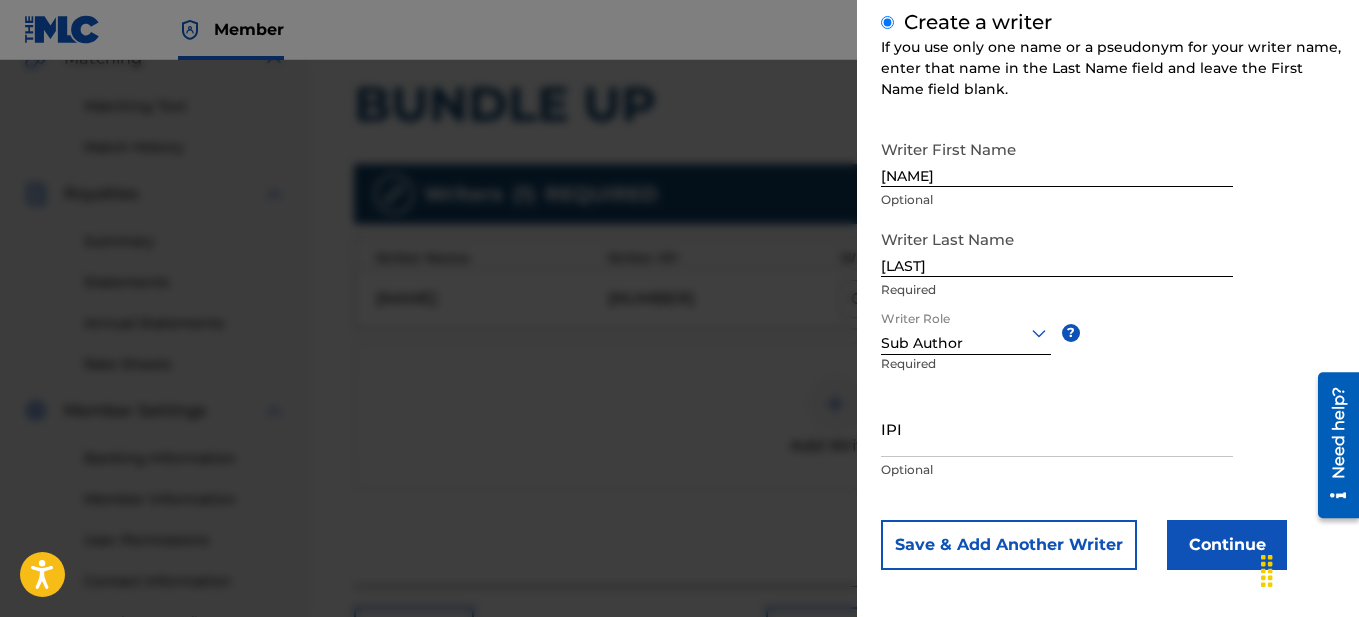 scroll, scrollTop: 251, scrollLeft: 0, axis: vertical 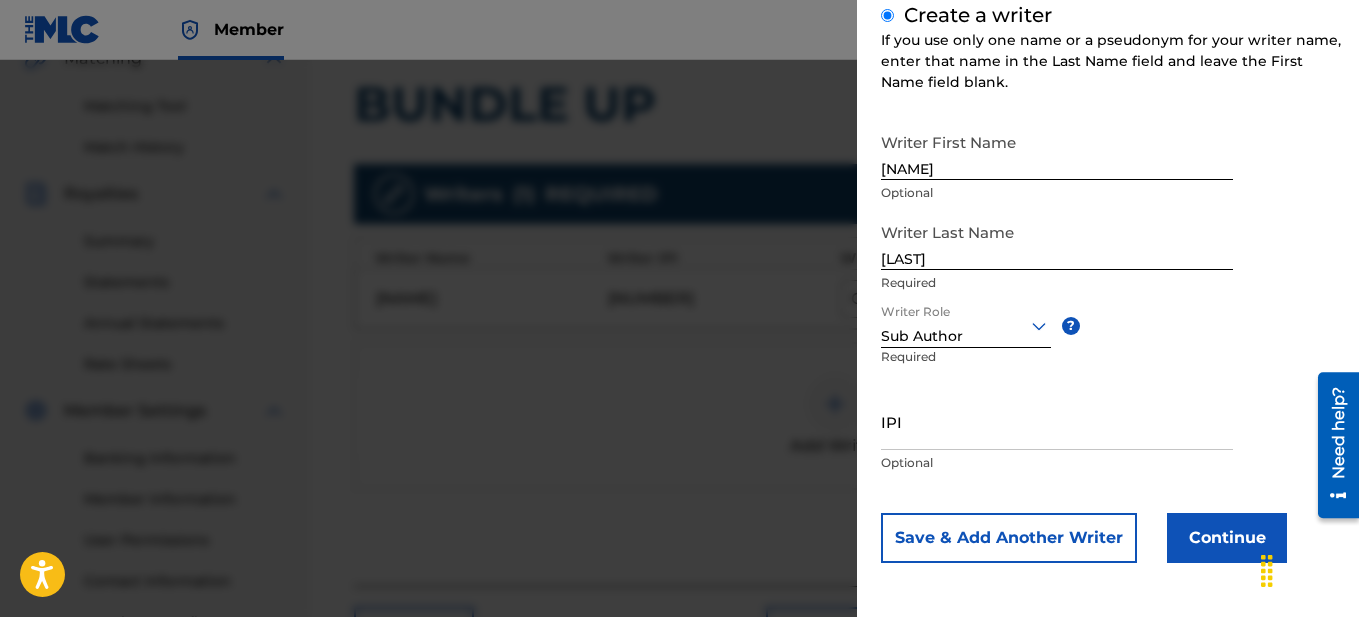 click on "Continue" at bounding box center [1227, 538] 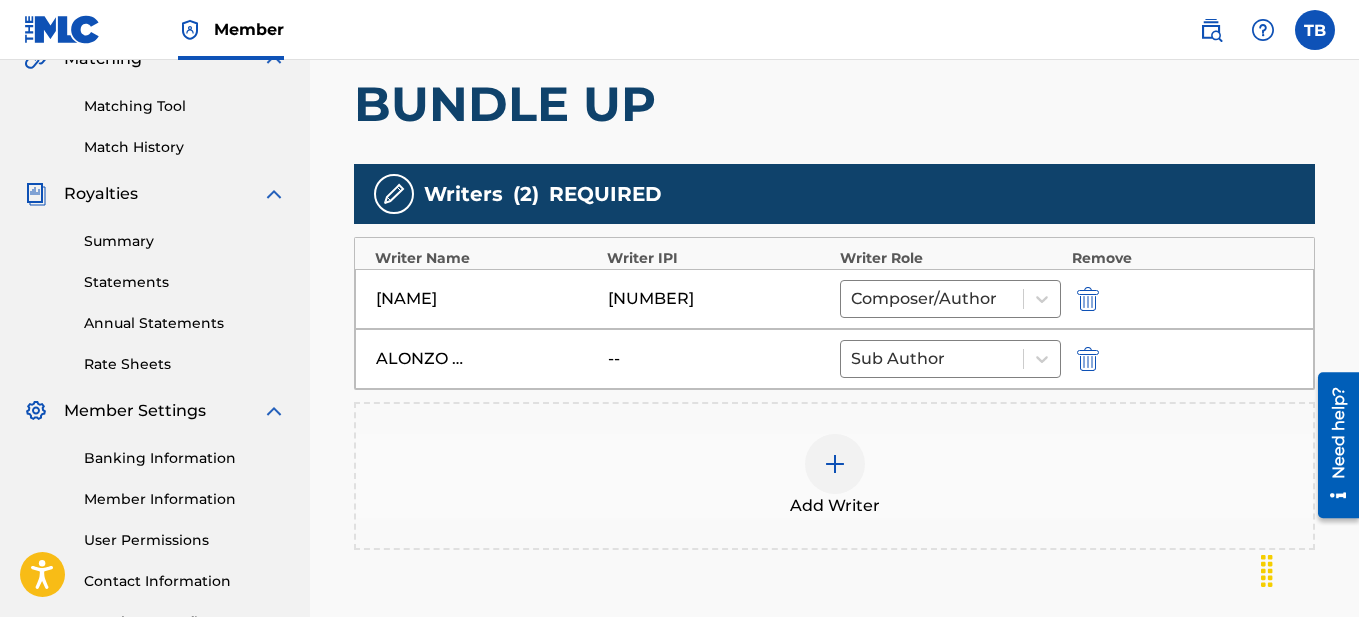click at bounding box center (835, 464) 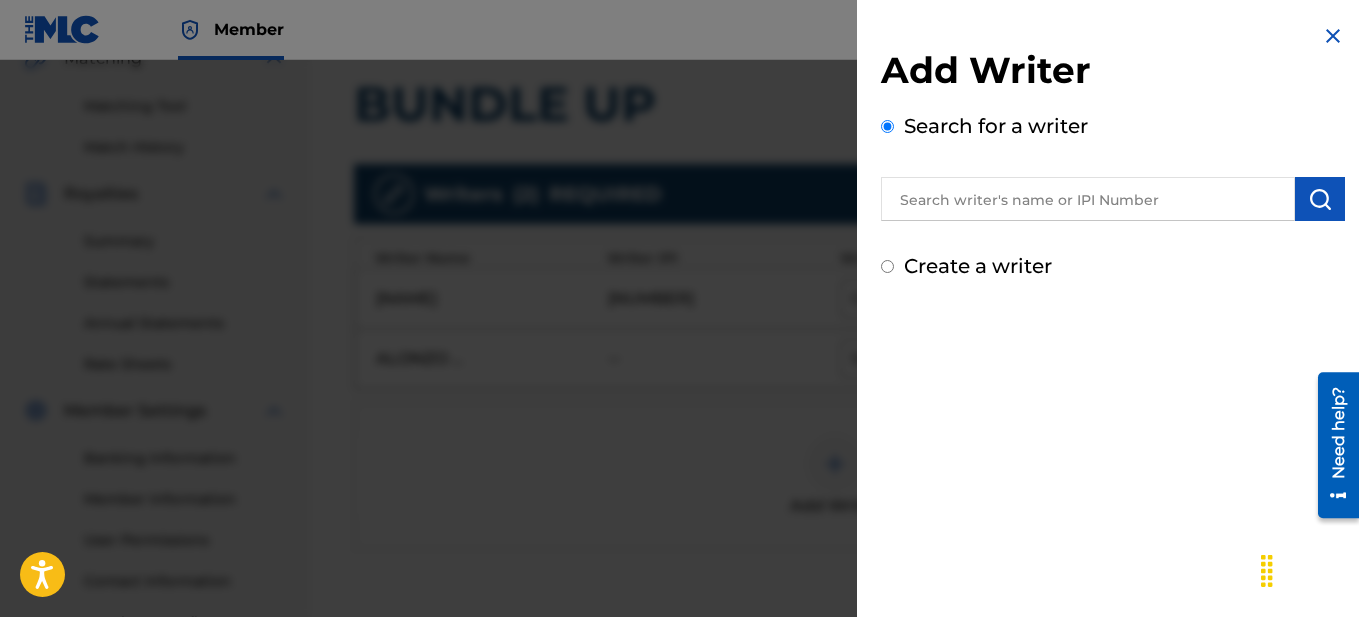 click at bounding box center (1088, 199) 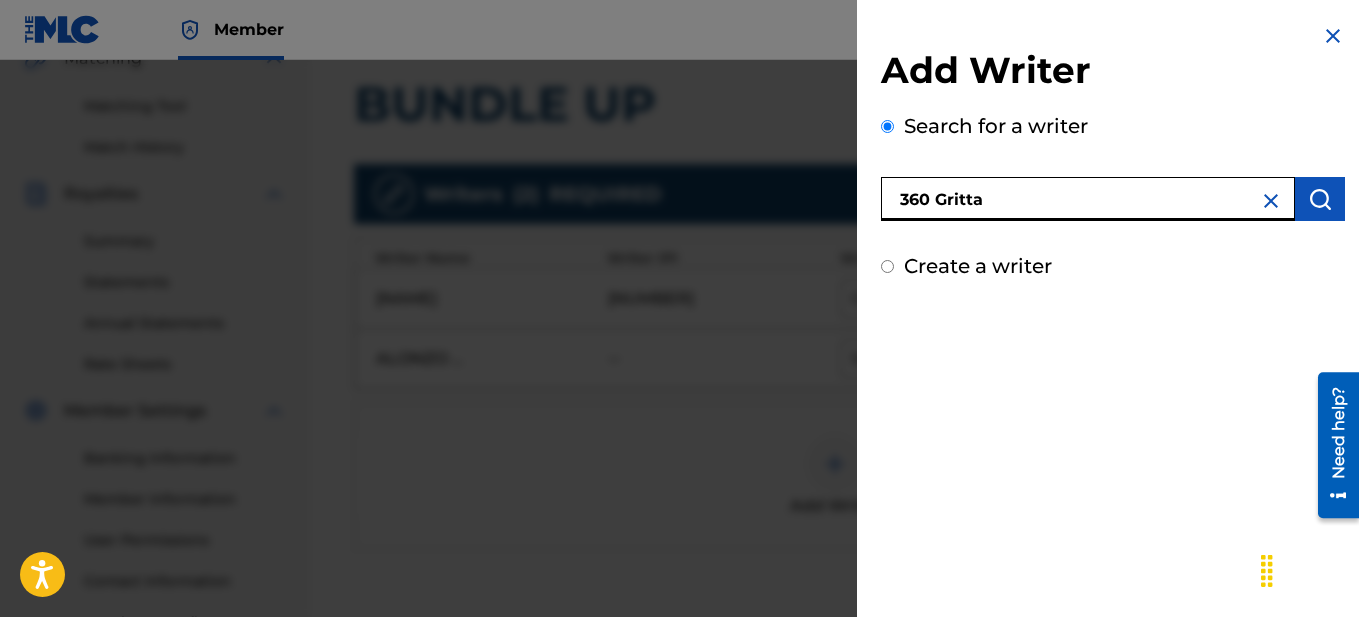 type on "360 Gritta" 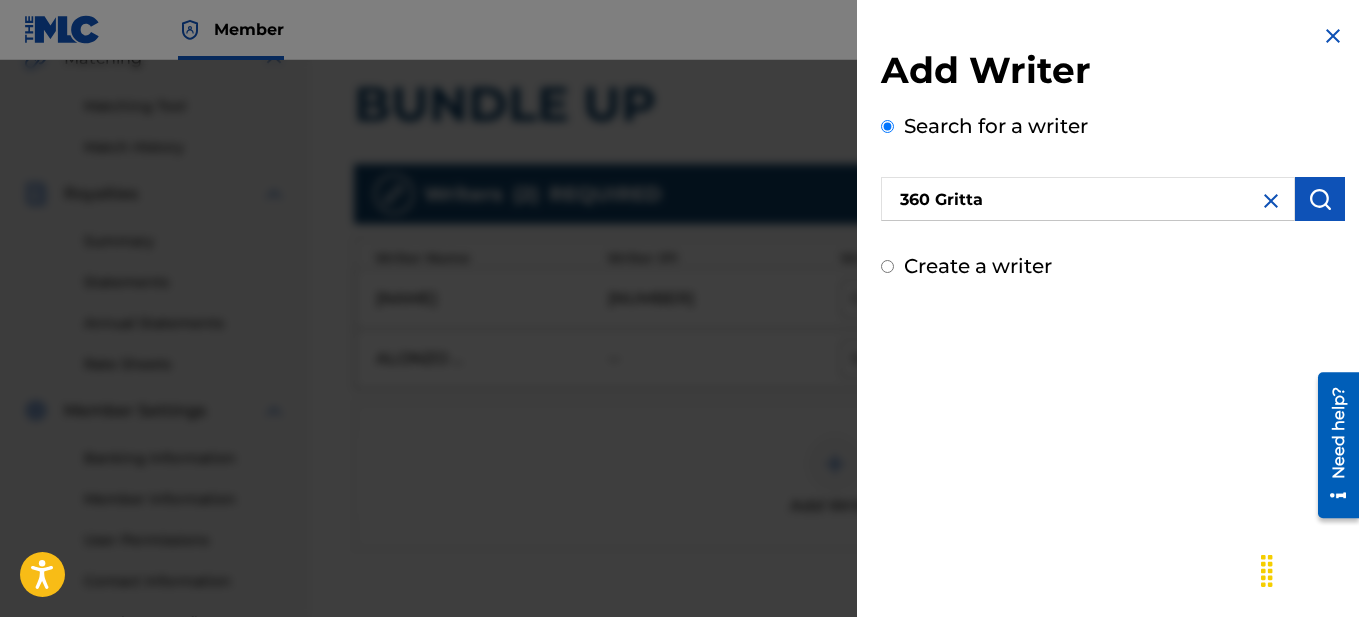 click at bounding box center [1320, 199] 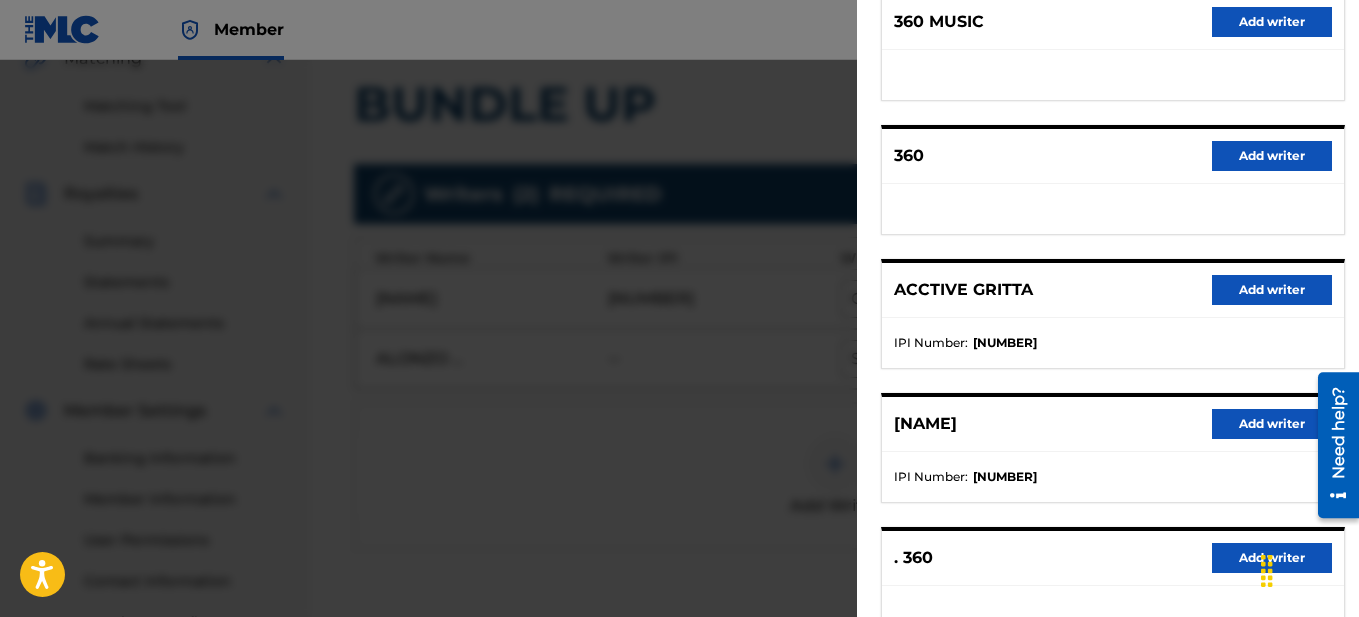 scroll, scrollTop: 313, scrollLeft: 0, axis: vertical 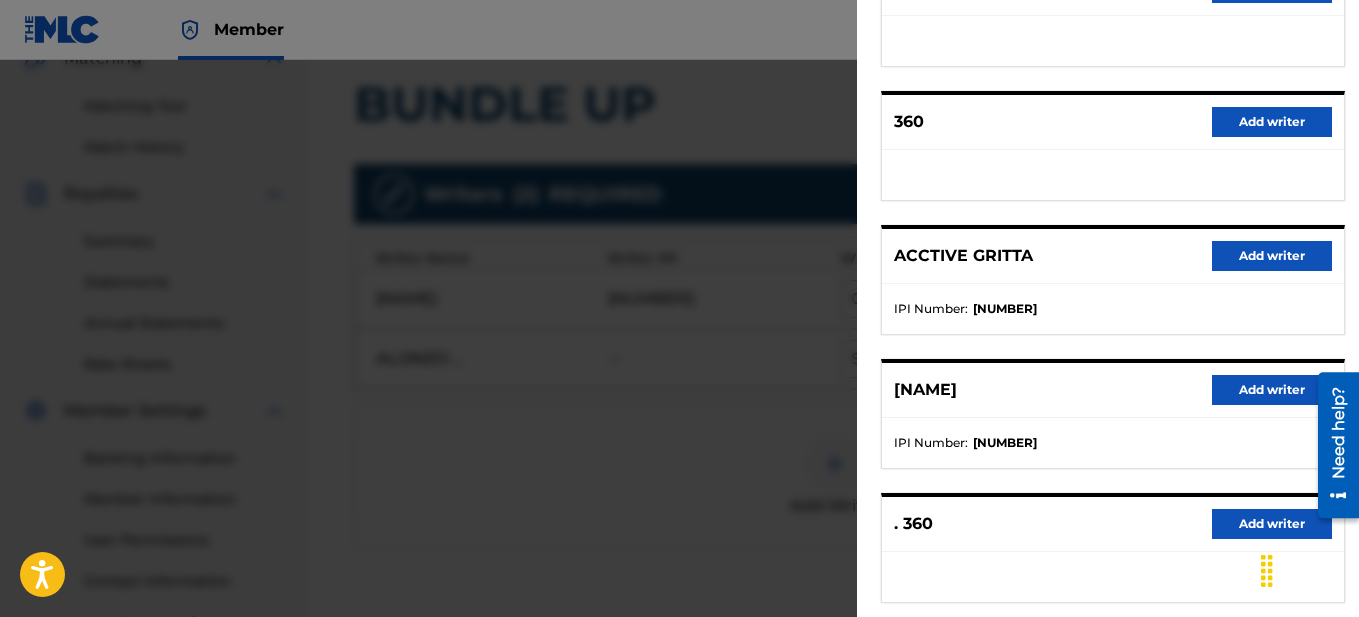 click on "Add writer" at bounding box center [1272, 256] 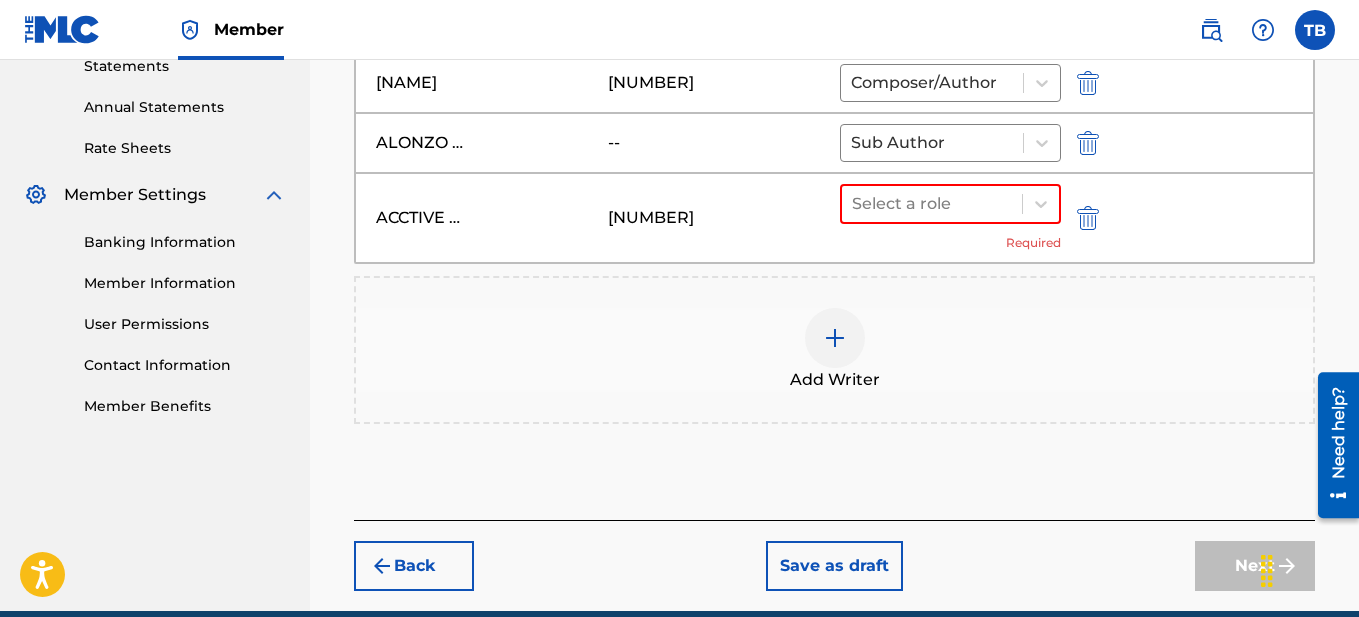 scroll, scrollTop: 698, scrollLeft: 0, axis: vertical 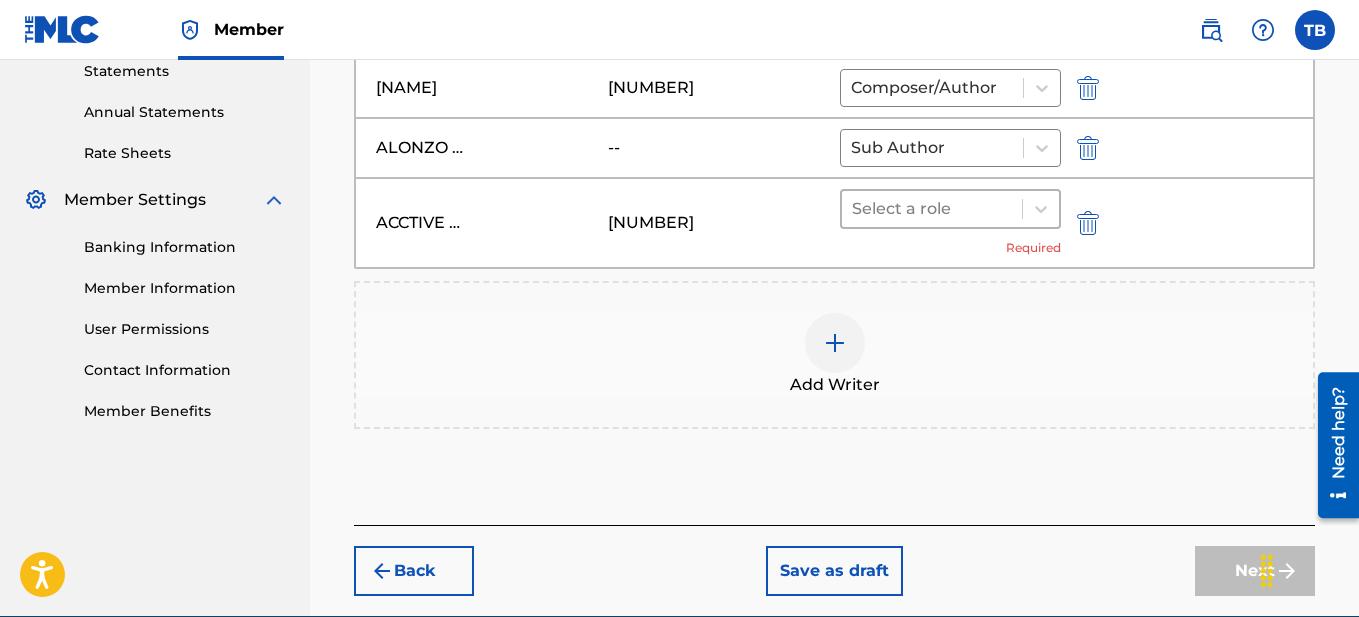 click at bounding box center (932, 209) 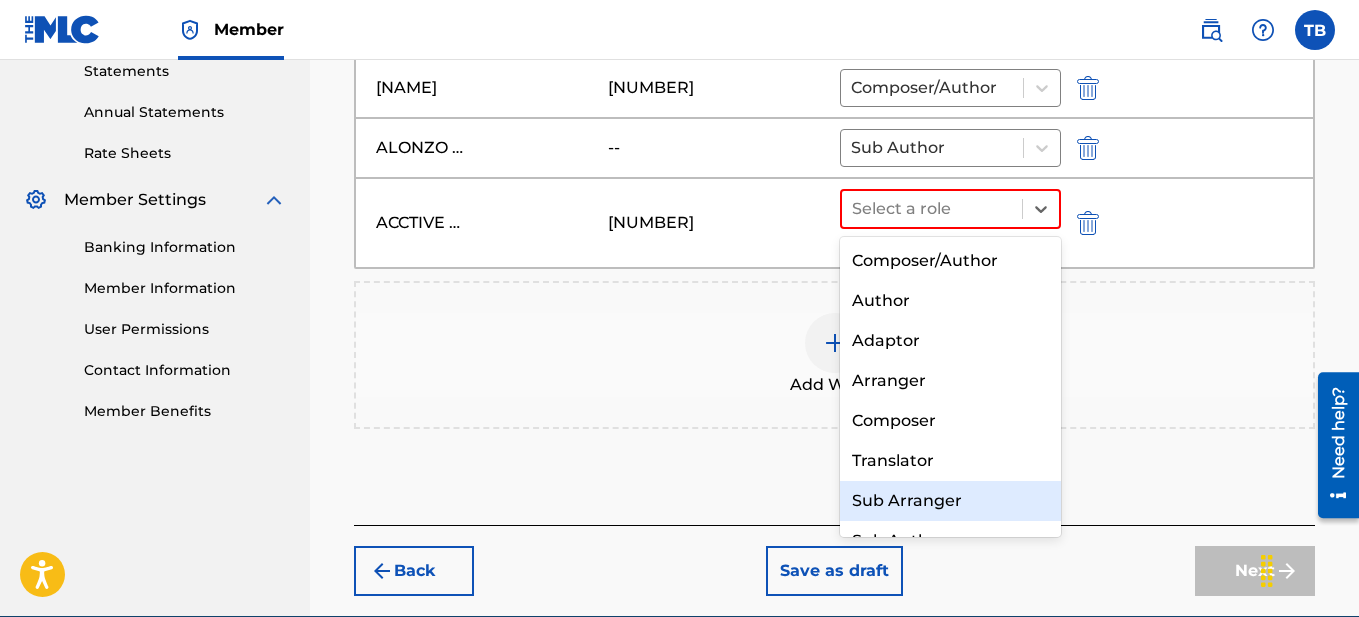scroll, scrollTop: 28, scrollLeft: 0, axis: vertical 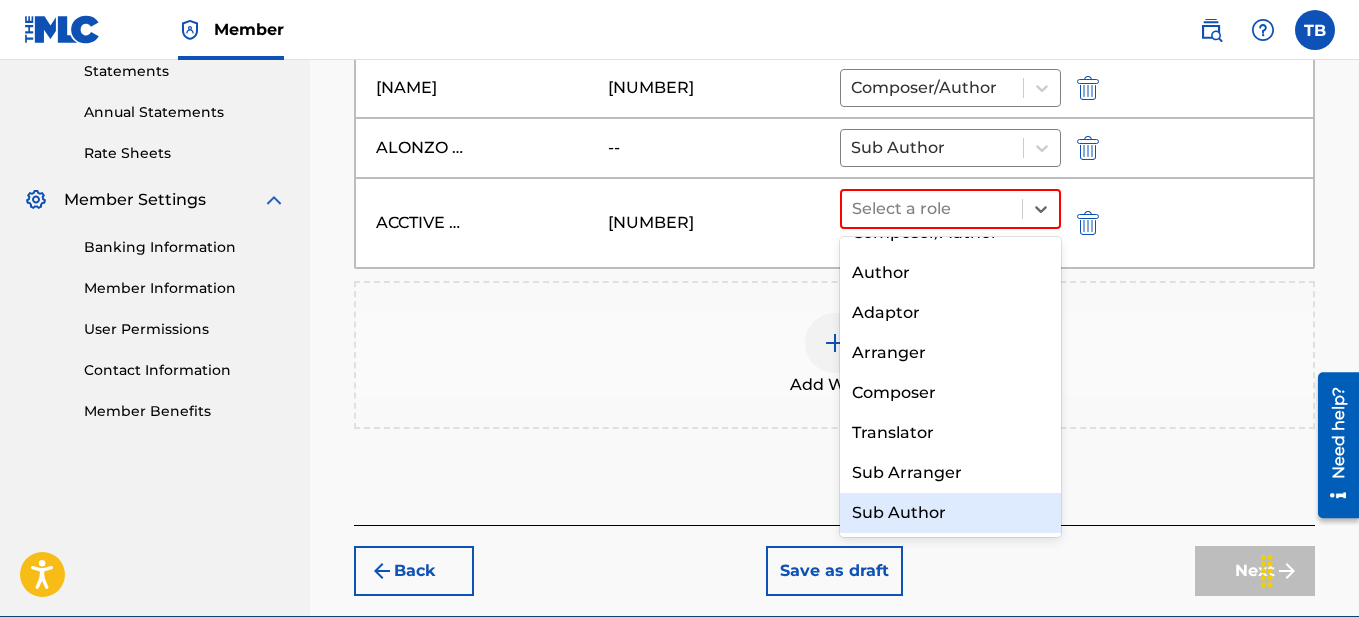 click on "Sub Author" at bounding box center (951, 513) 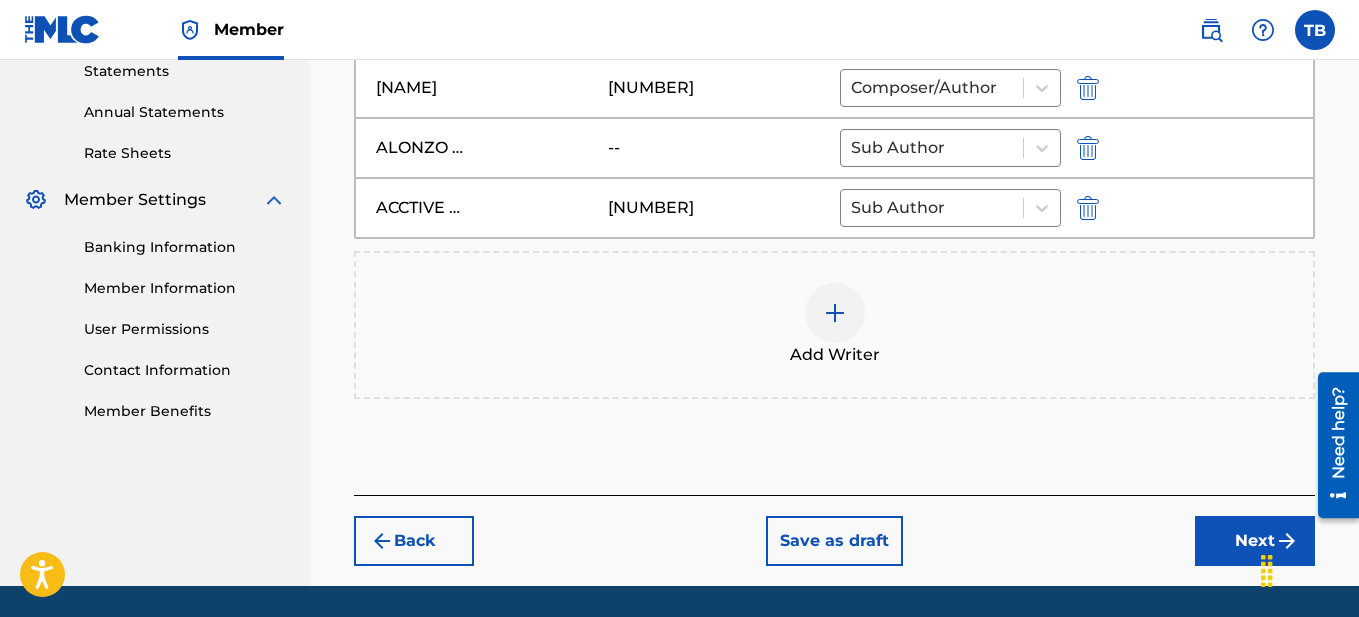 click on "Next" at bounding box center [1255, 541] 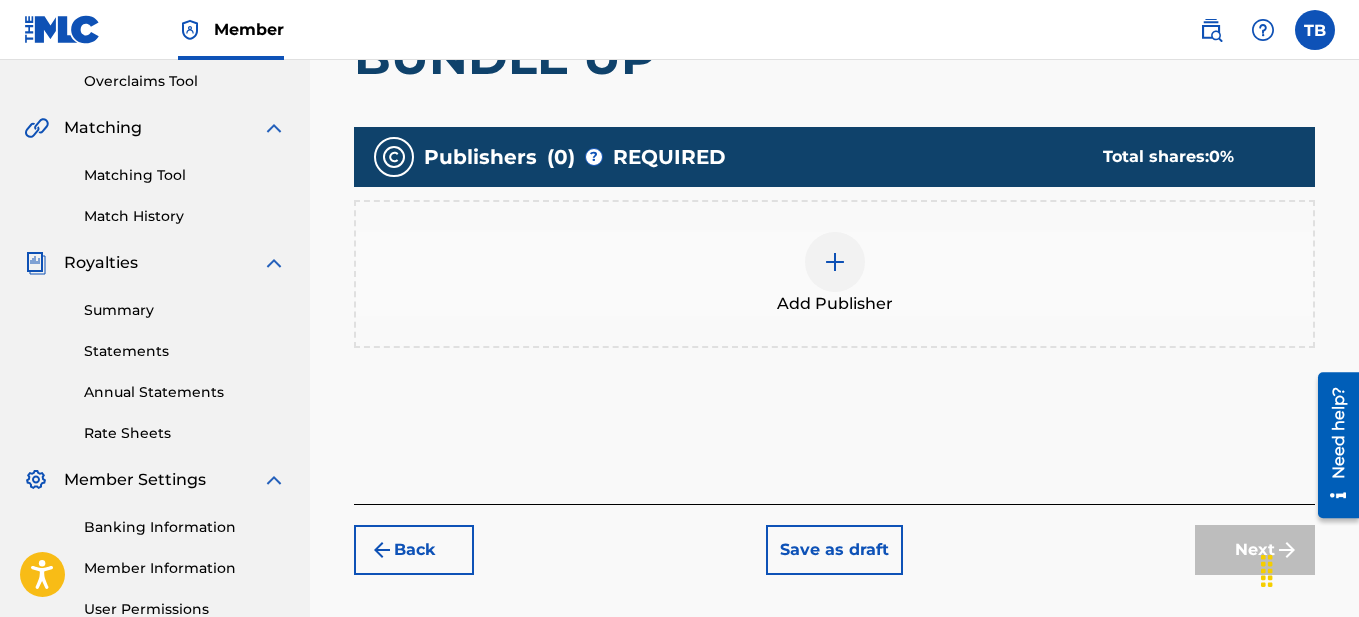 scroll, scrollTop: 445, scrollLeft: 0, axis: vertical 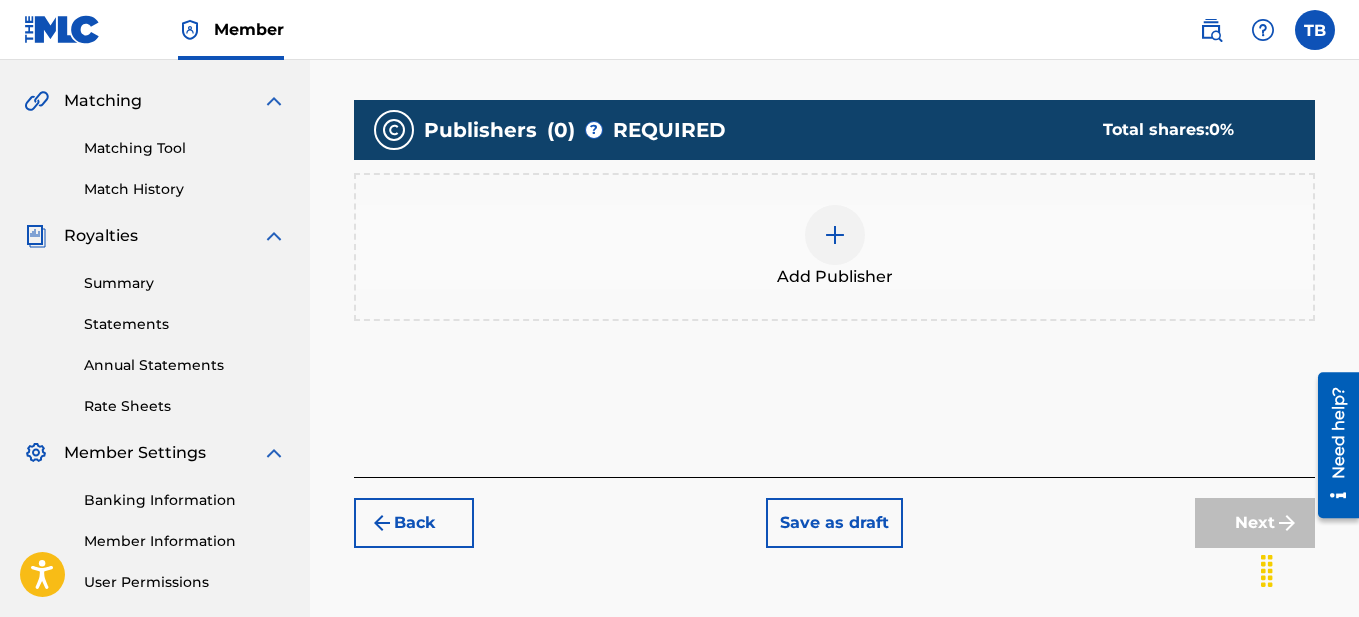 click at bounding box center (835, 235) 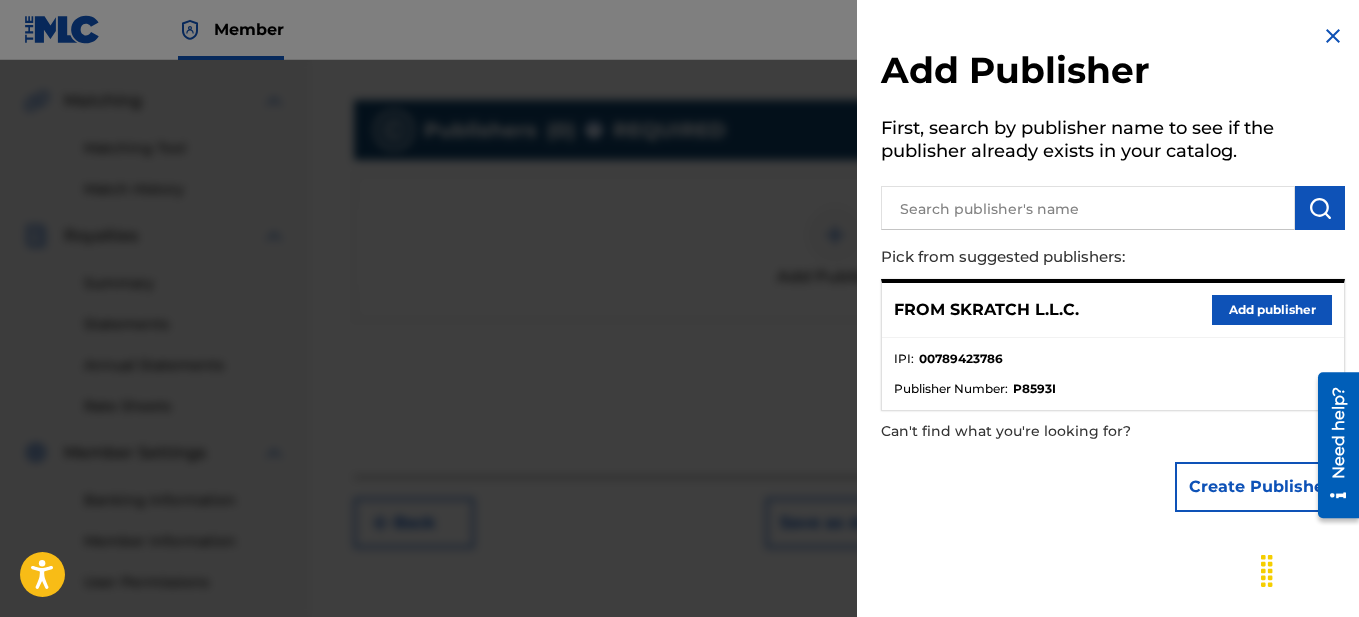 click on "Add publisher" at bounding box center (1272, 310) 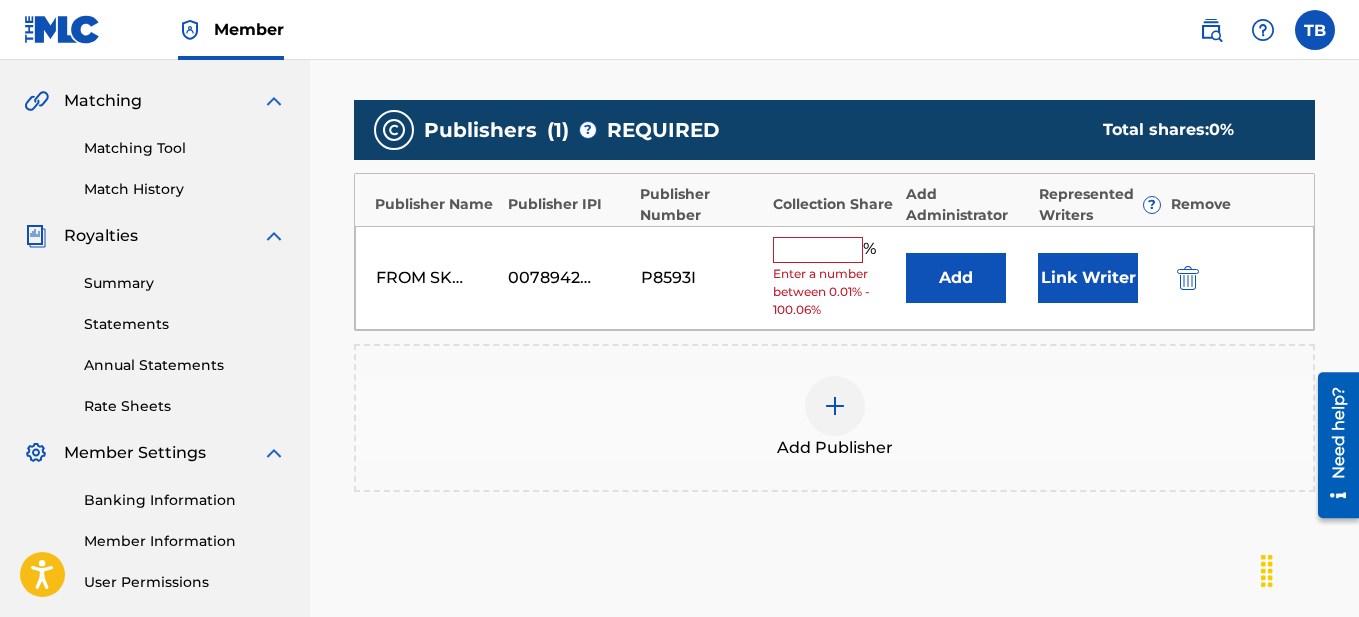 click at bounding box center (818, 250) 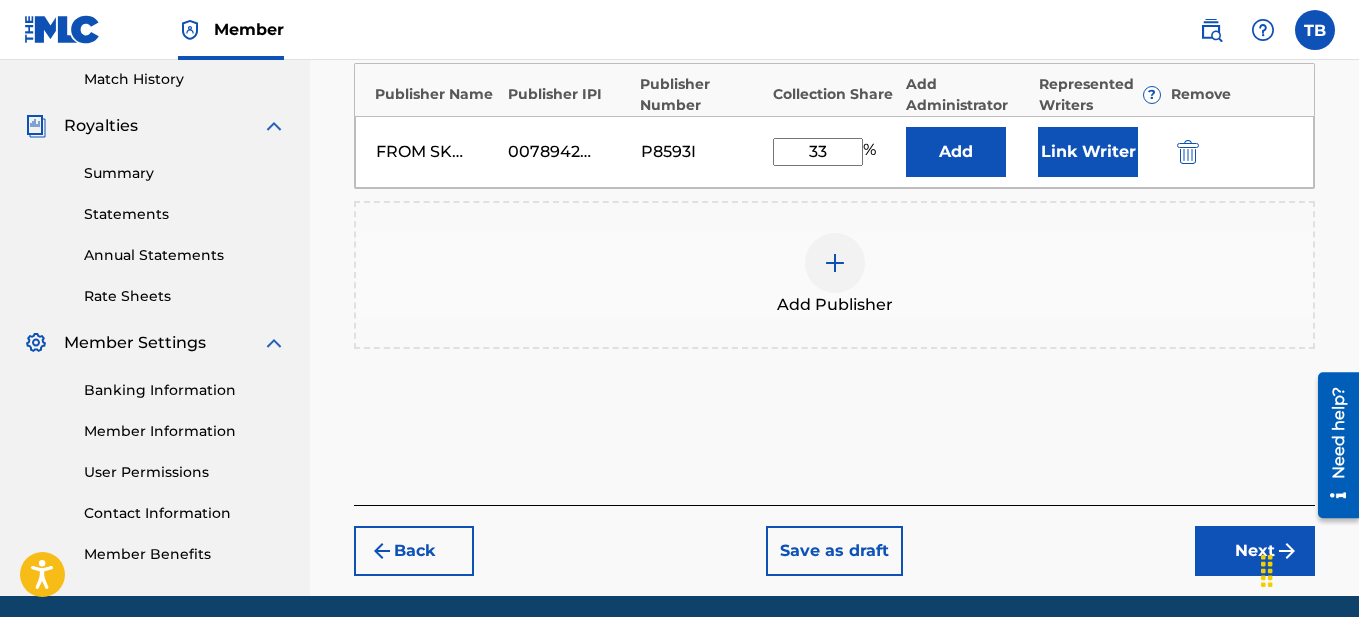 scroll, scrollTop: 630, scrollLeft: 0, axis: vertical 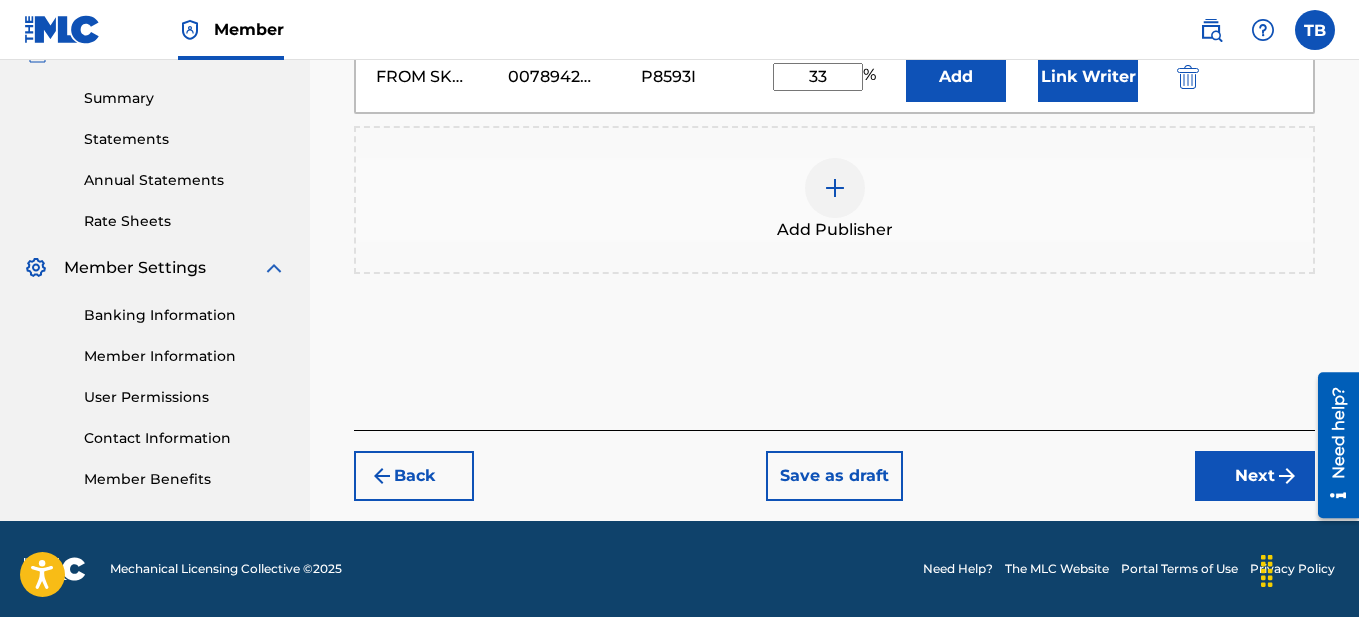 type on "33" 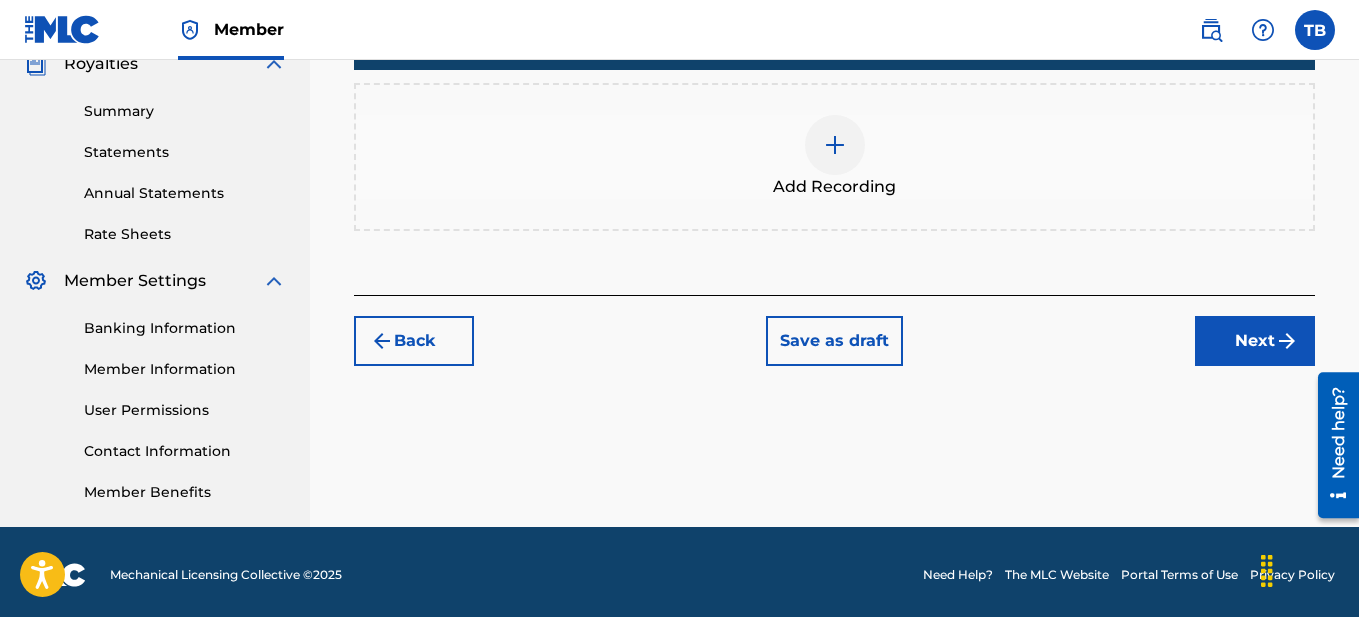 scroll, scrollTop: 623, scrollLeft: 0, axis: vertical 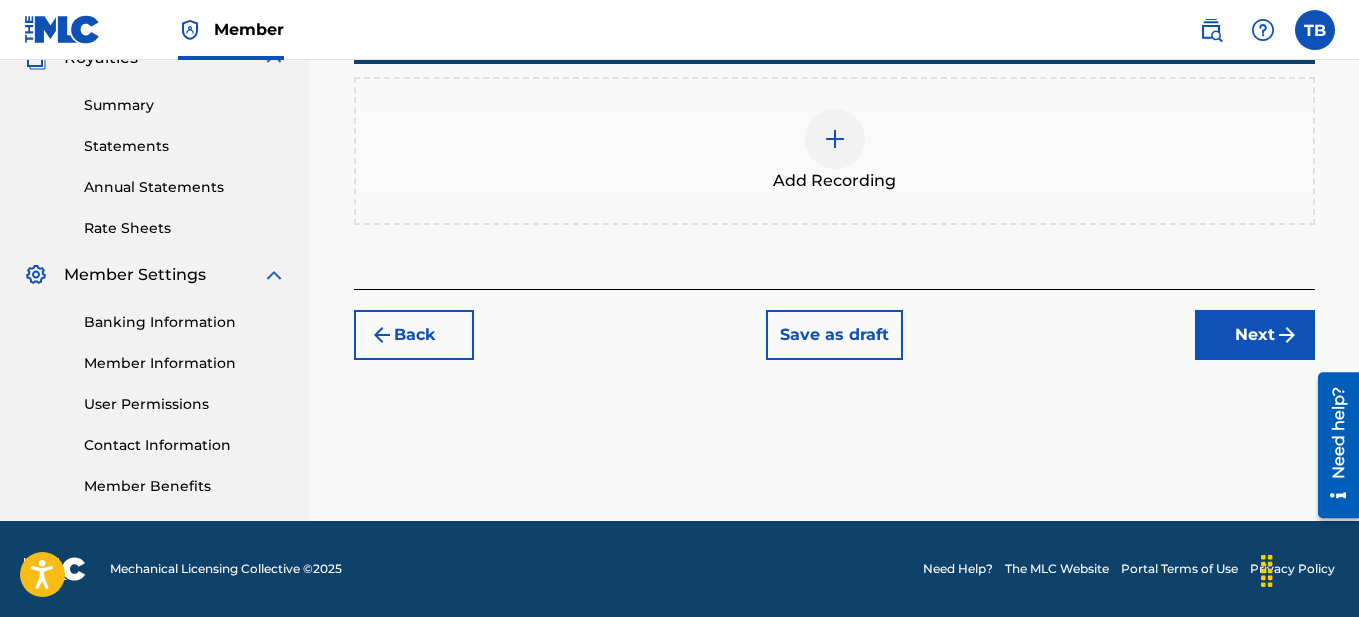 click on "Back" at bounding box center [414, 335] 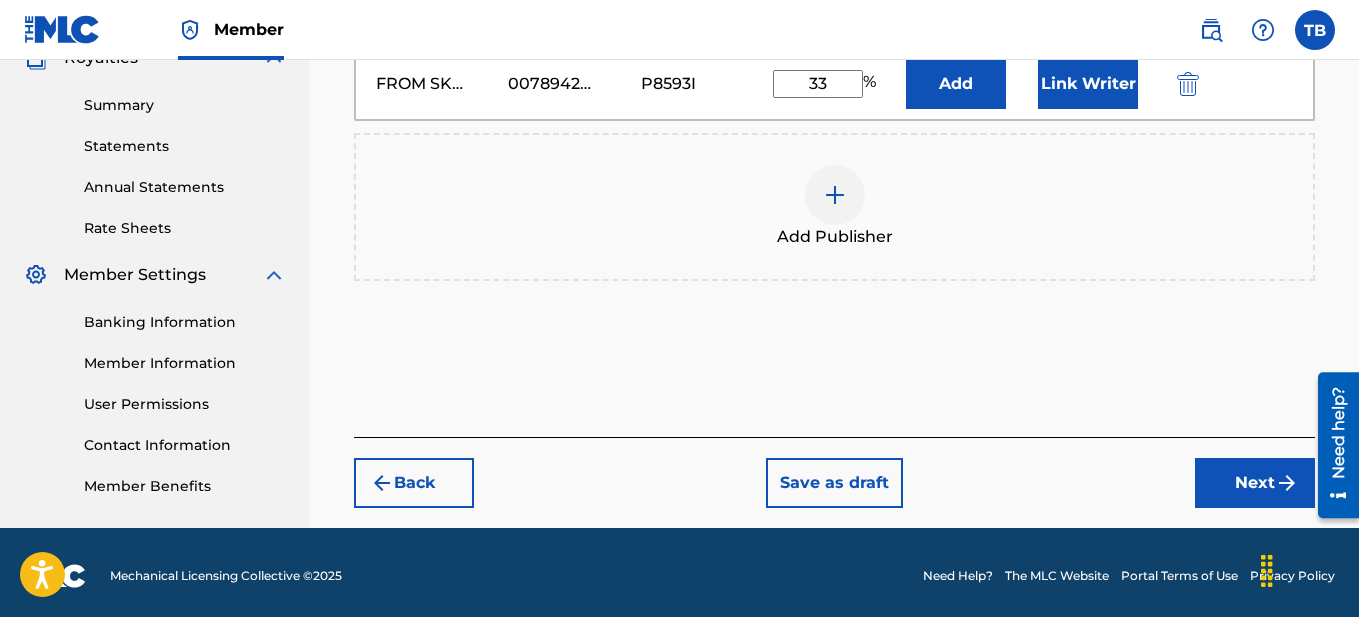 click on "33" at bounding box center (818, 84) 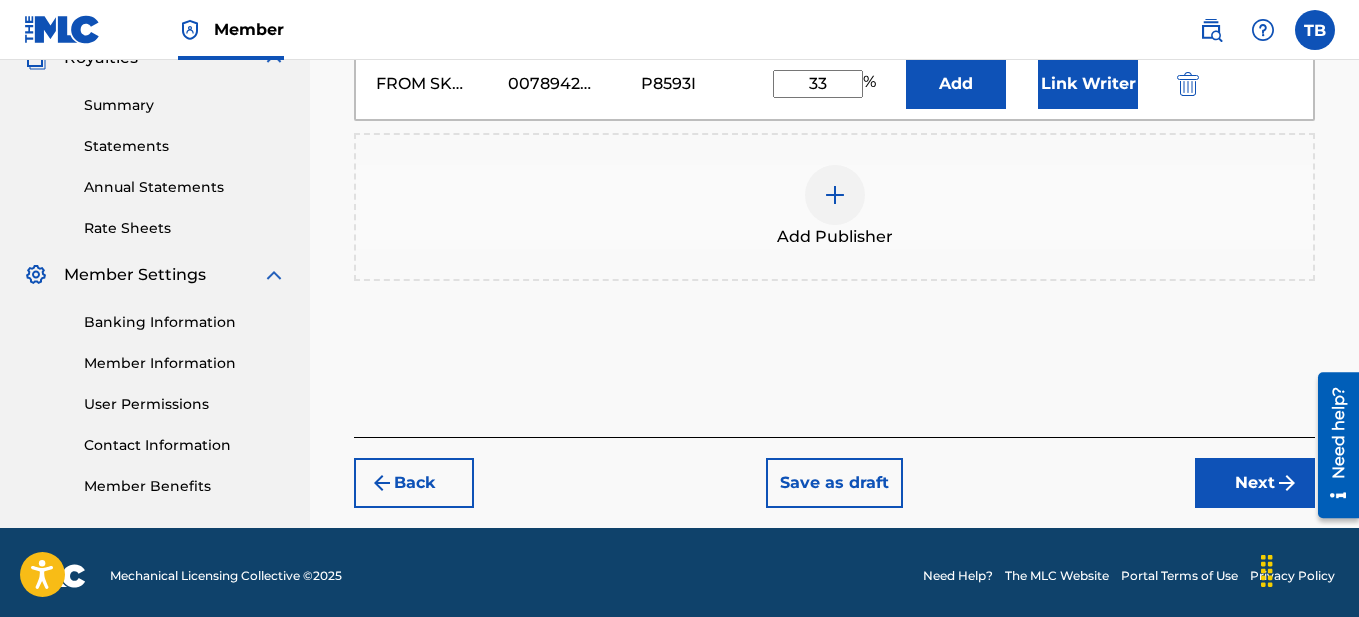 type on "3" 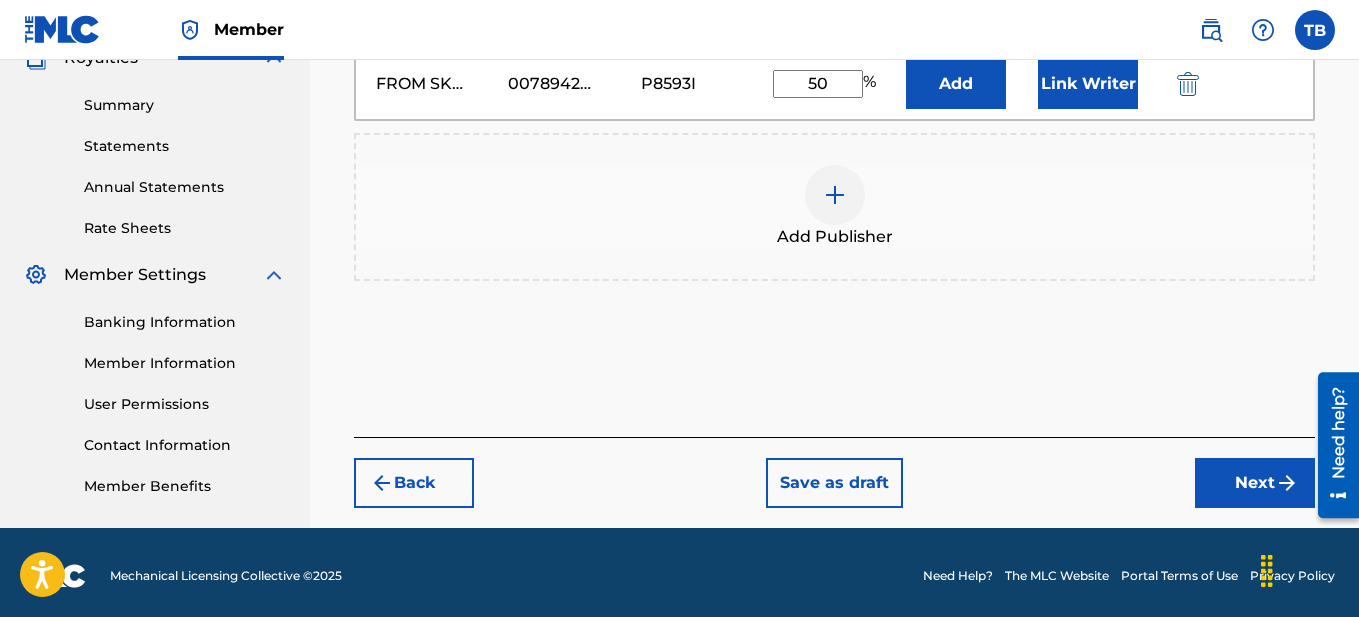 type on "50" 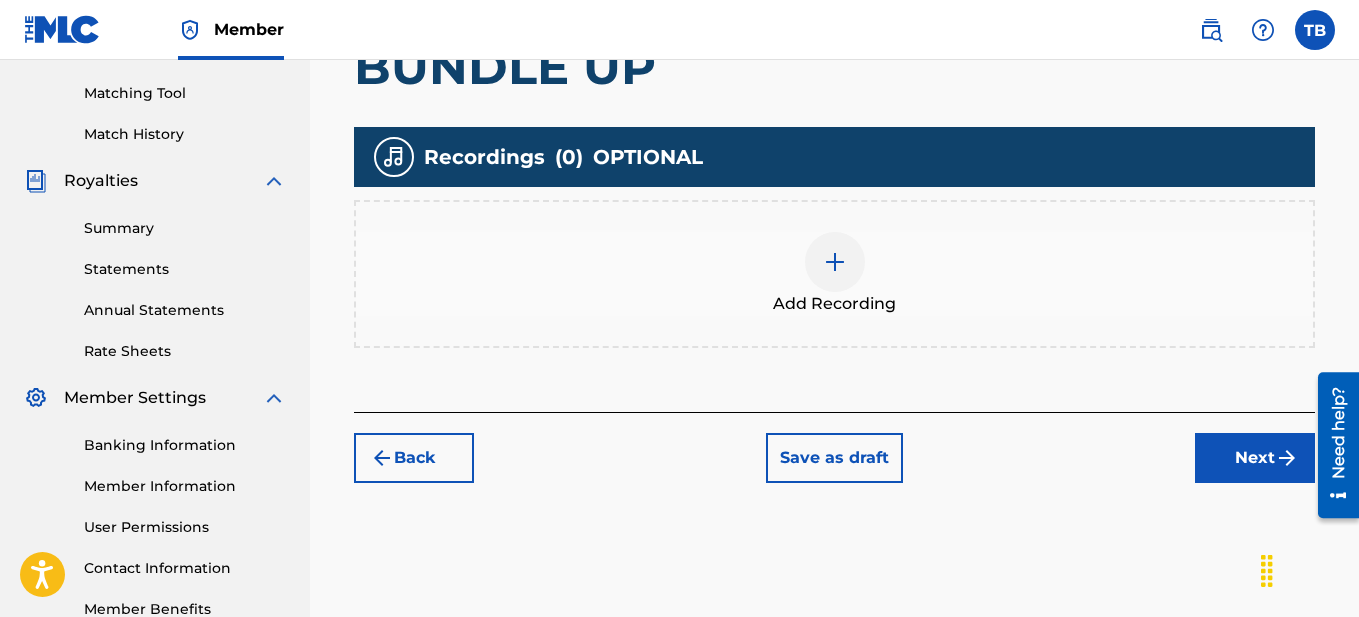 scroll, scrollTop: 507, scrollLeft: 0, axis: vertical 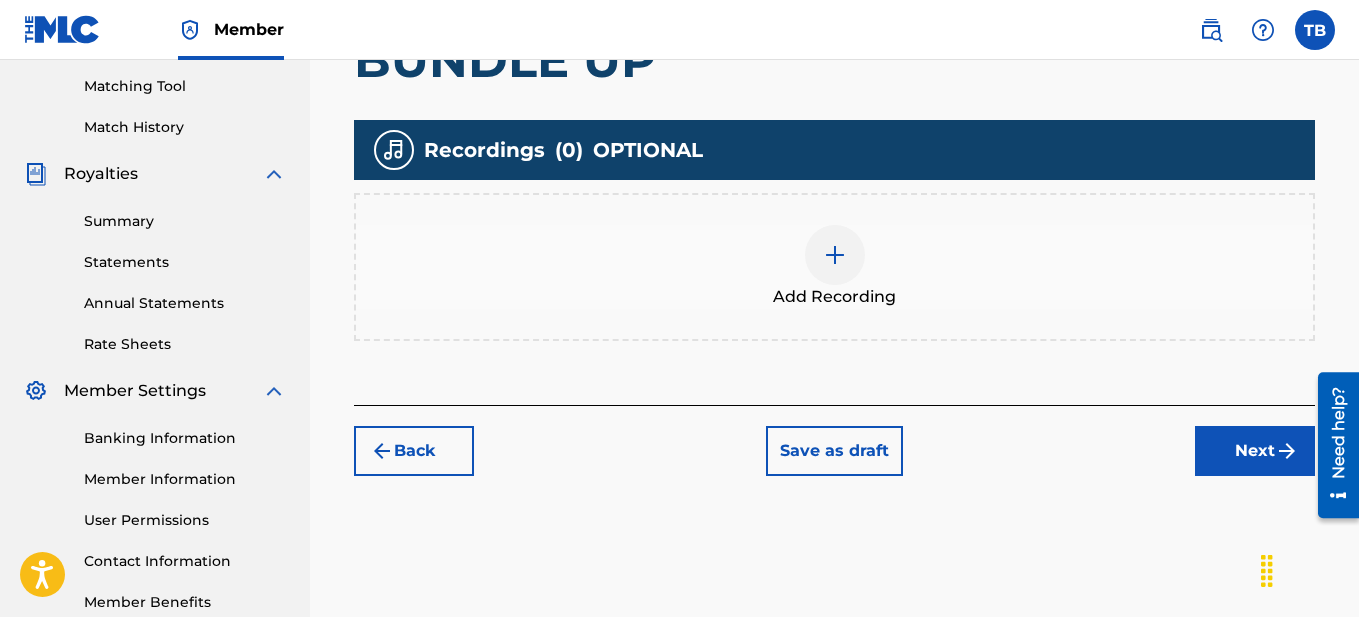 click on "Next" at bounding box center [1255, 451] 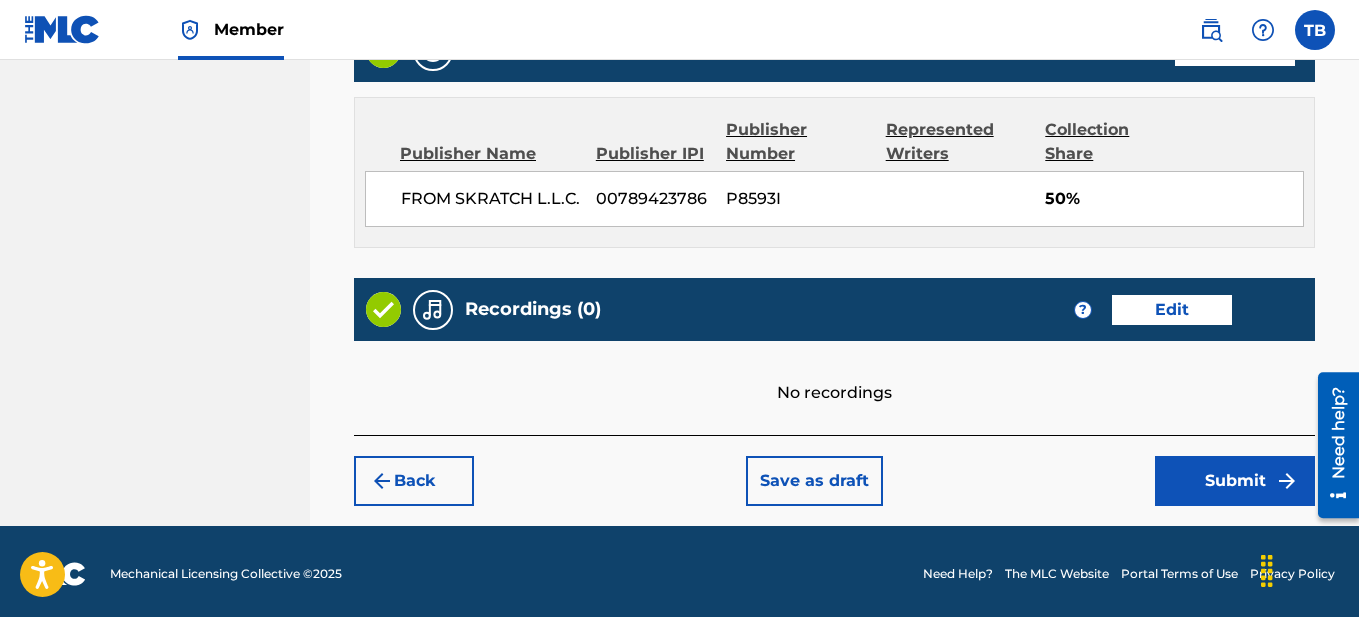 scroll, scrollTop: 1116, scrollLeft: 0, axis: vertical 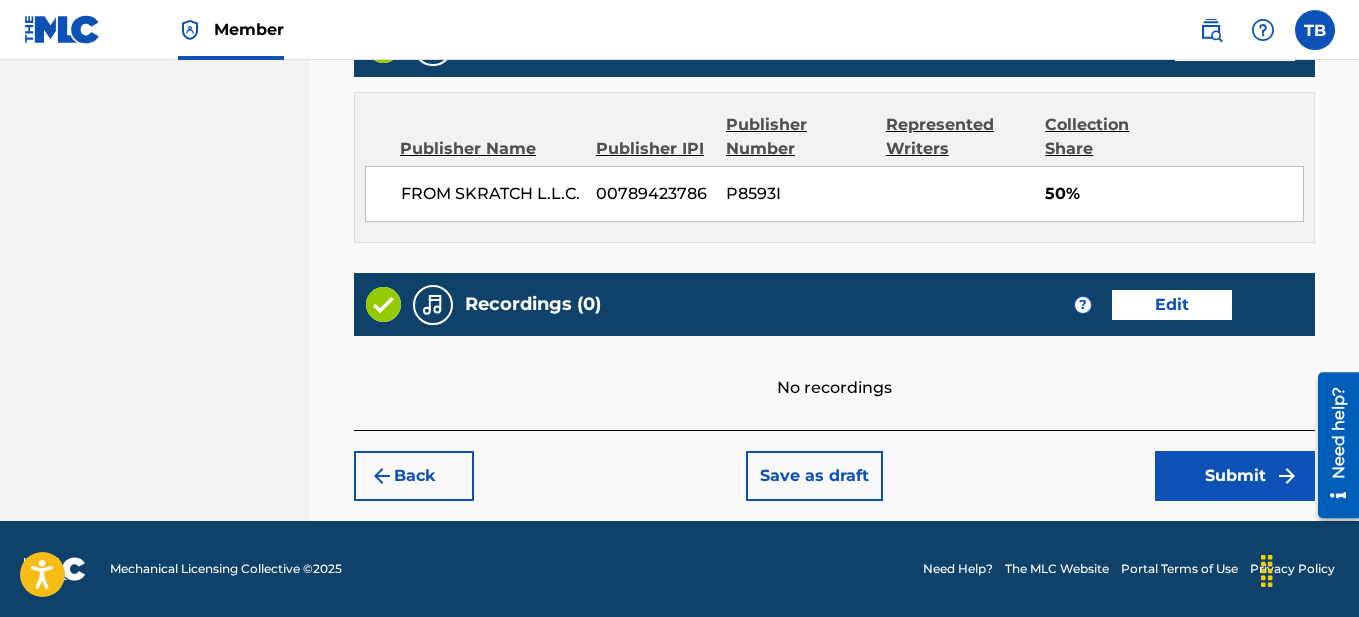 click on "Submit" at bounding box center (1235, 476) 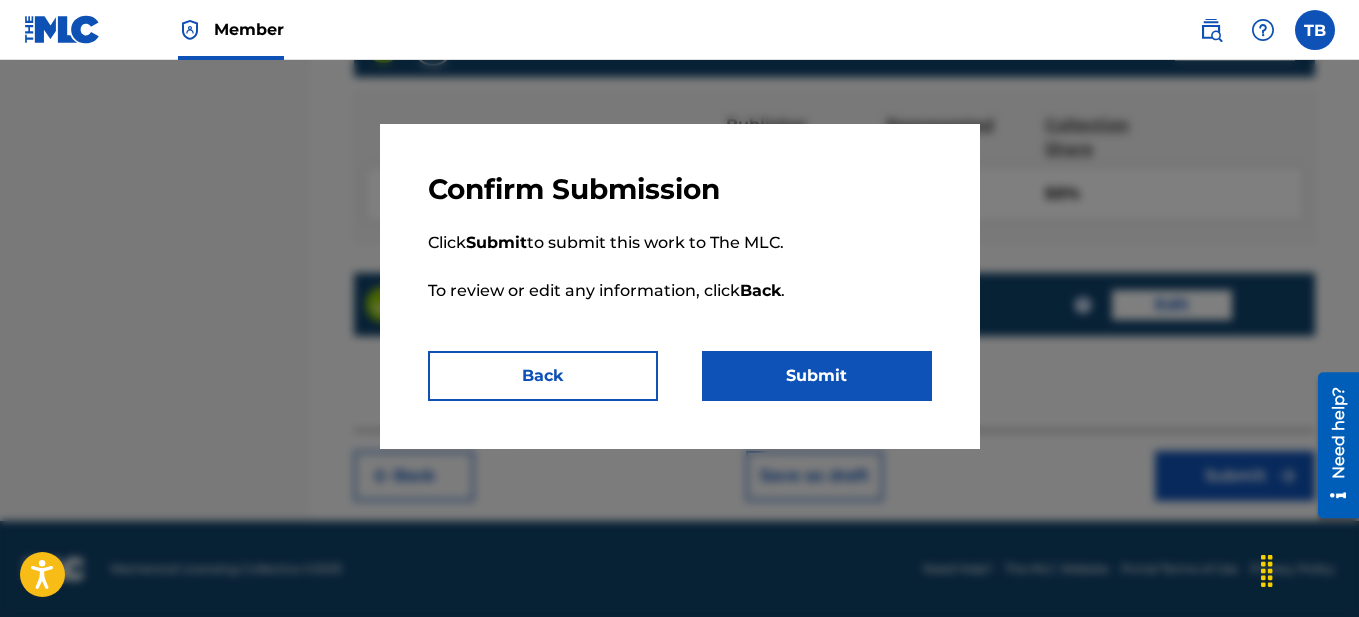 click on "Submit" at bounding box center (817, 376) 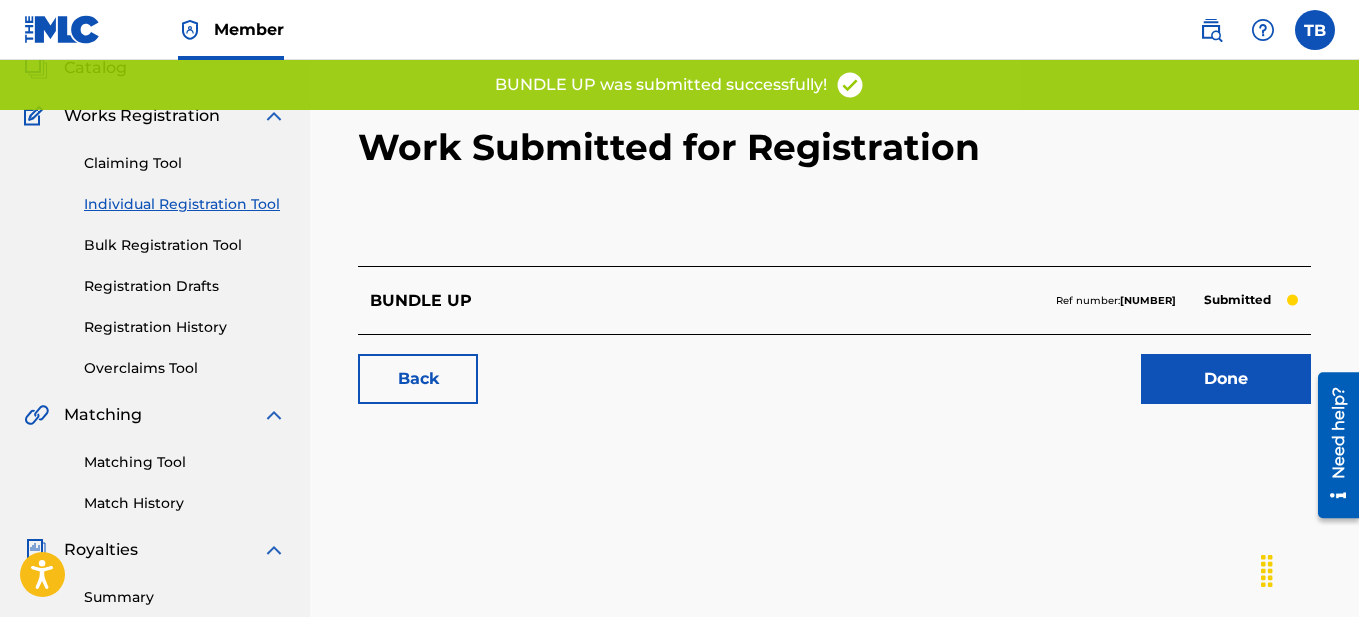 scroll, scrollTop: 135, scrollLeft: 0, axis: vertical 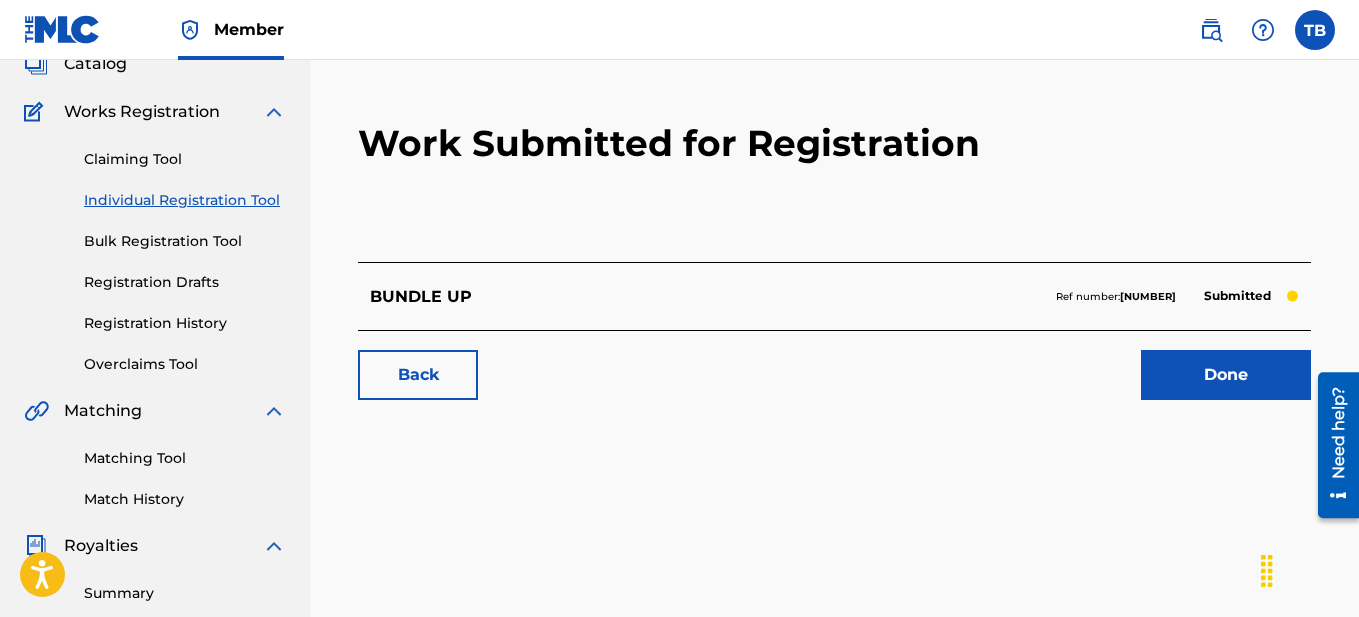click on "Done" at bounding box center [1226, 375] 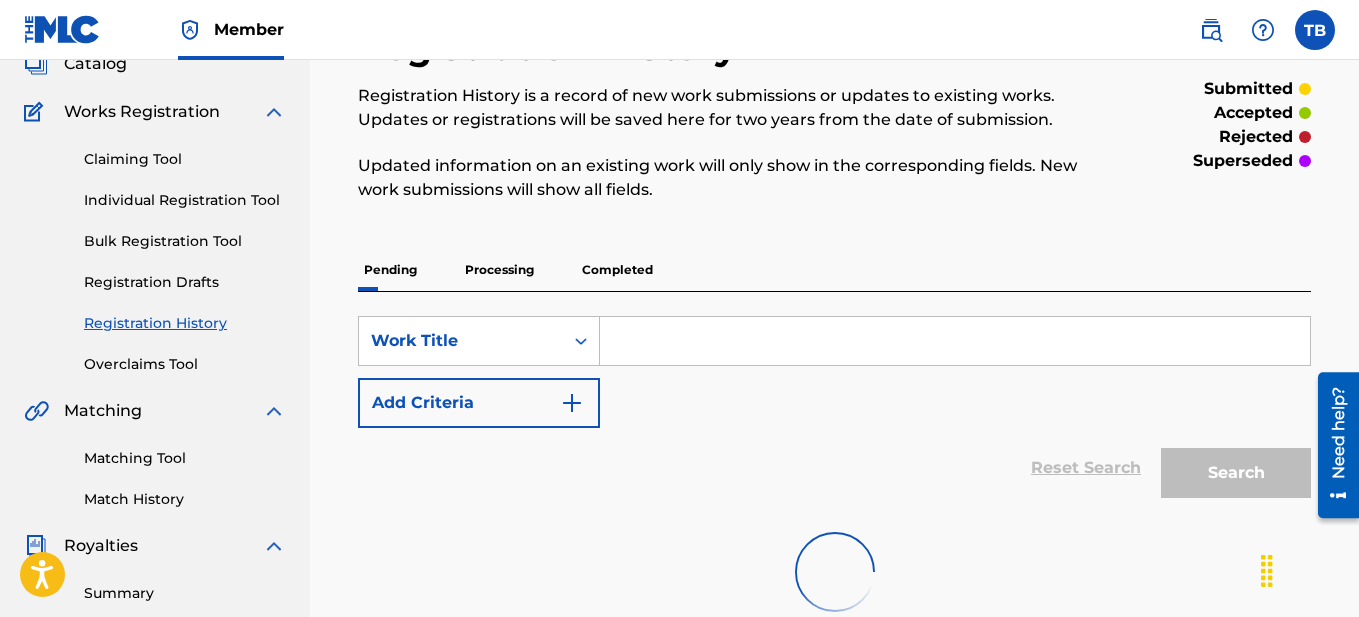 scroll, scrollTop: 0, scrollLeft: 0, axis: both 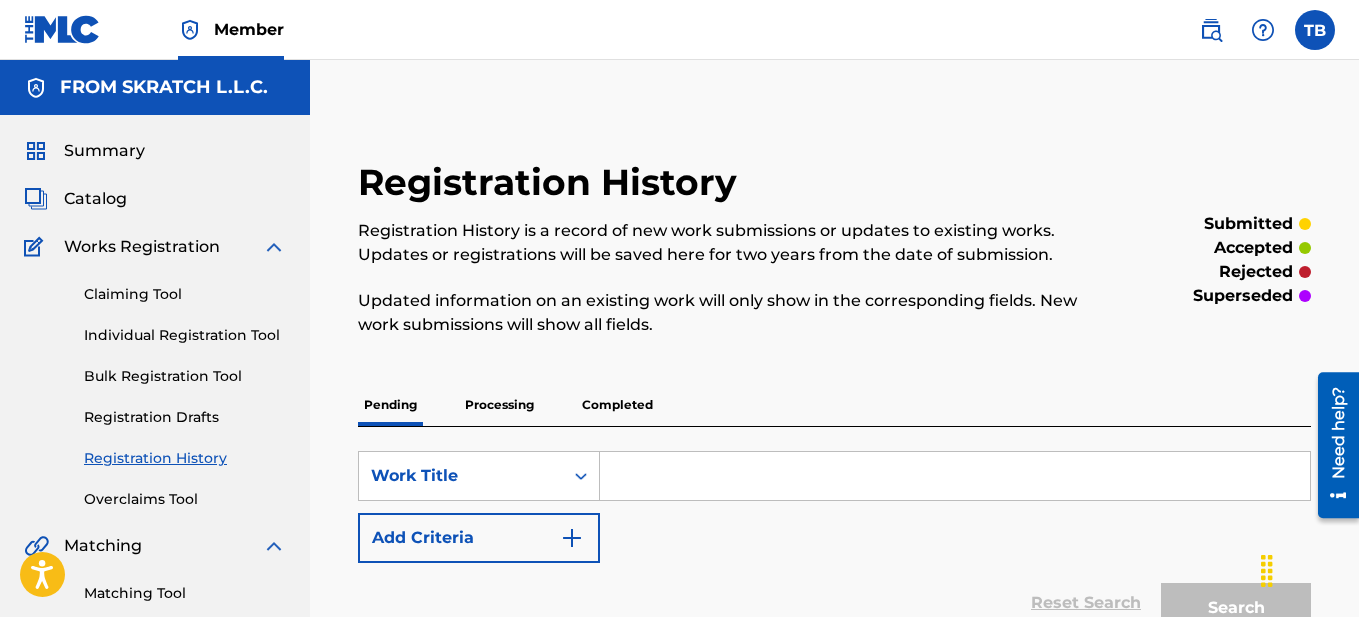 click at bounding box center (62, 29) 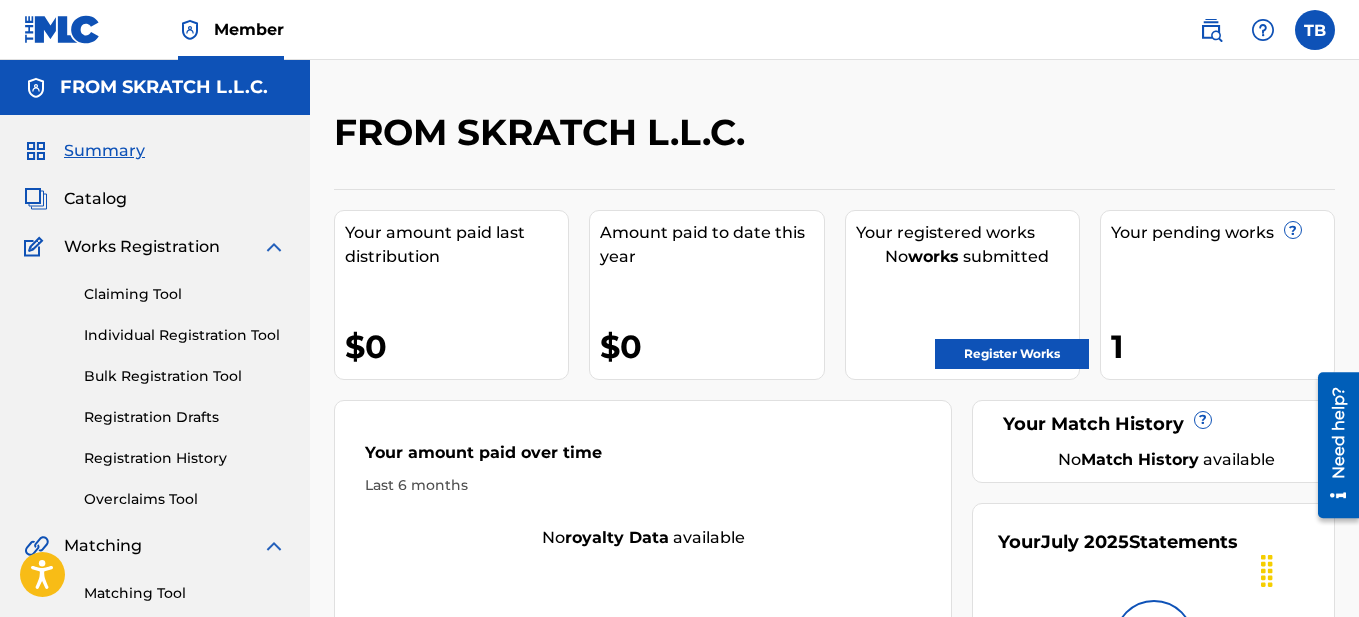 click on "Register Works" at bounding box center [1012, 354] 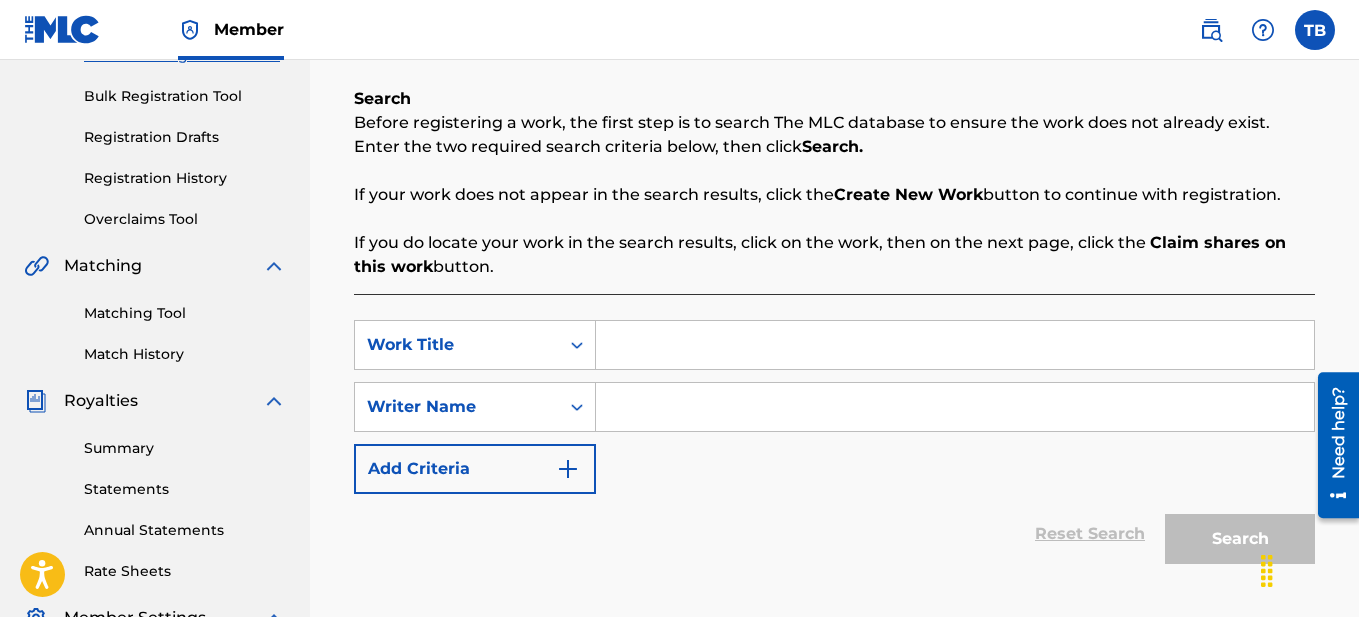 scroll, scrollTop: 330, scrollLeft: 0, axis: vertical 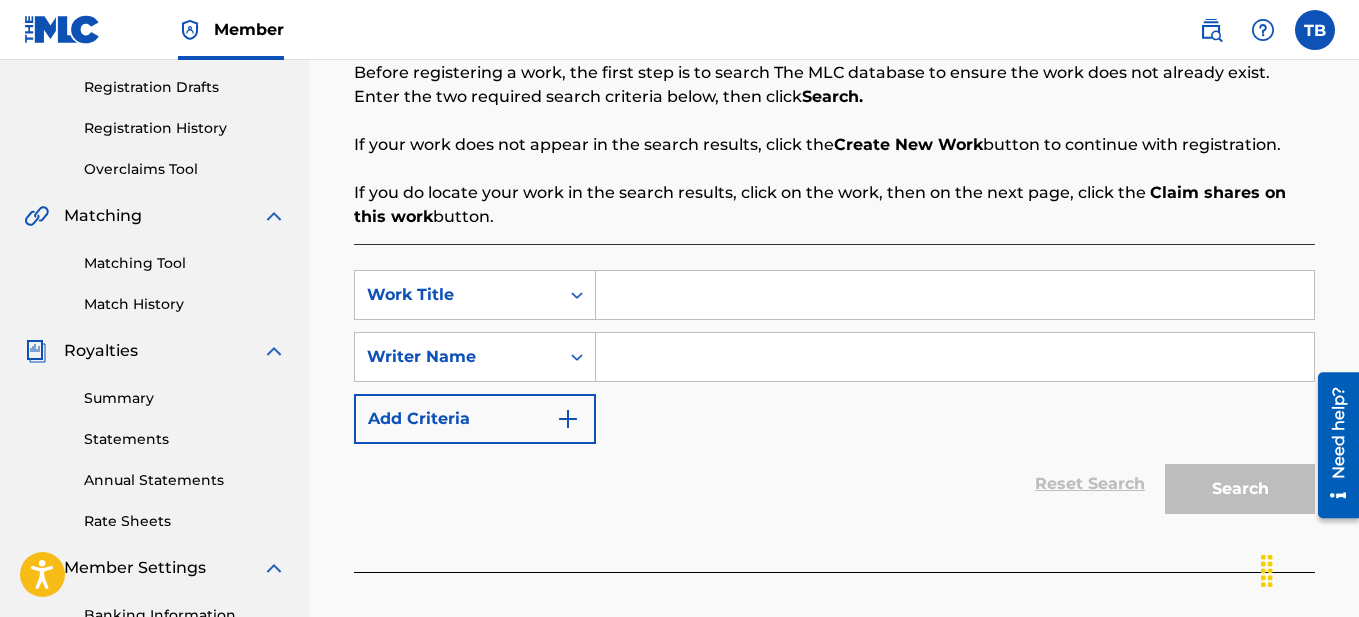 click at bounding box center [955, 295] 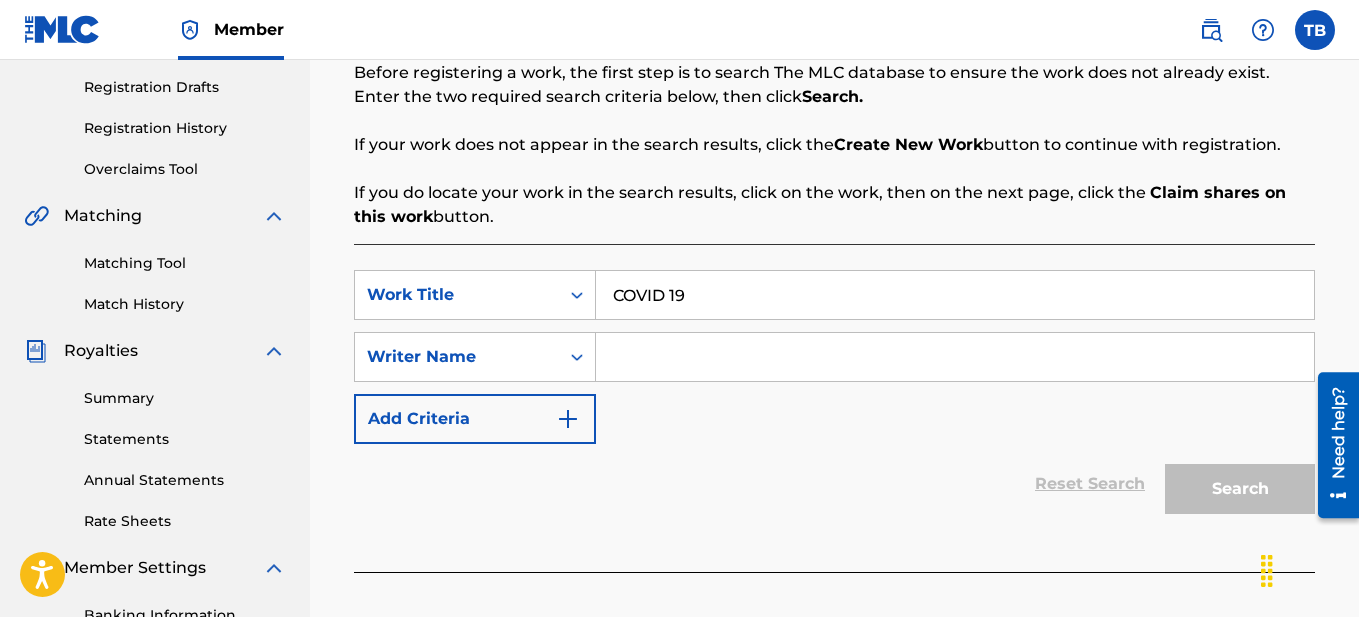 type on "COVID 19" 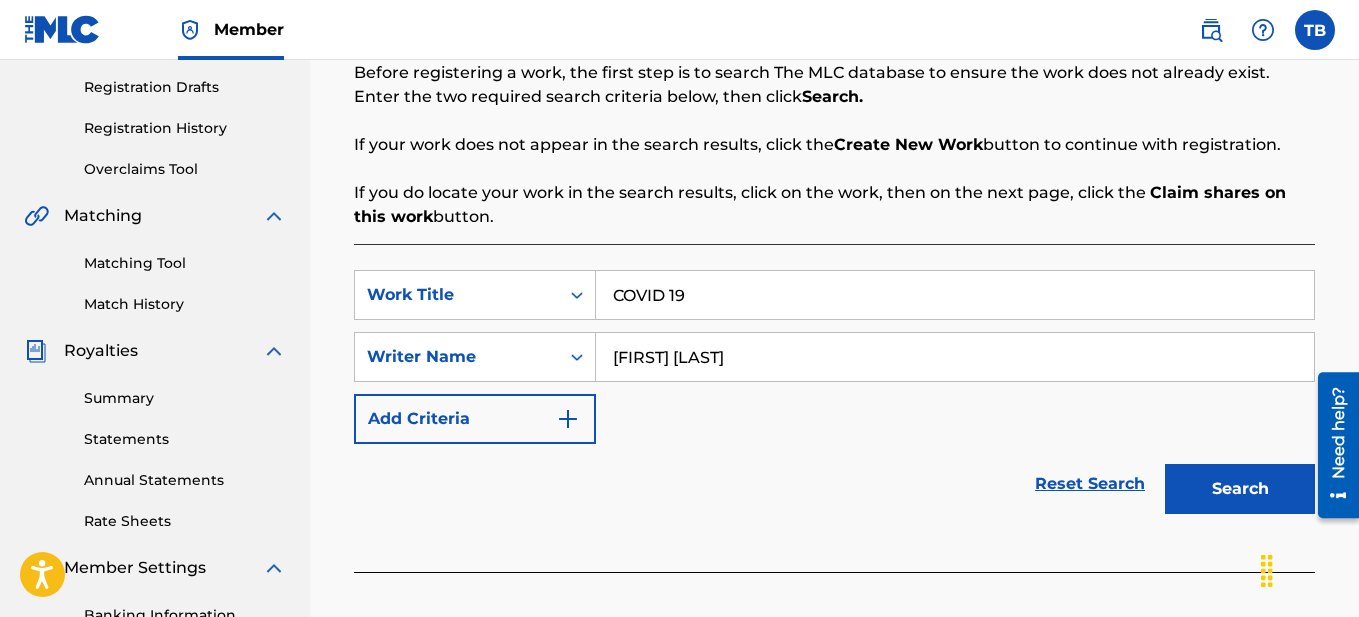 type on "[FIRST] [LAST]" 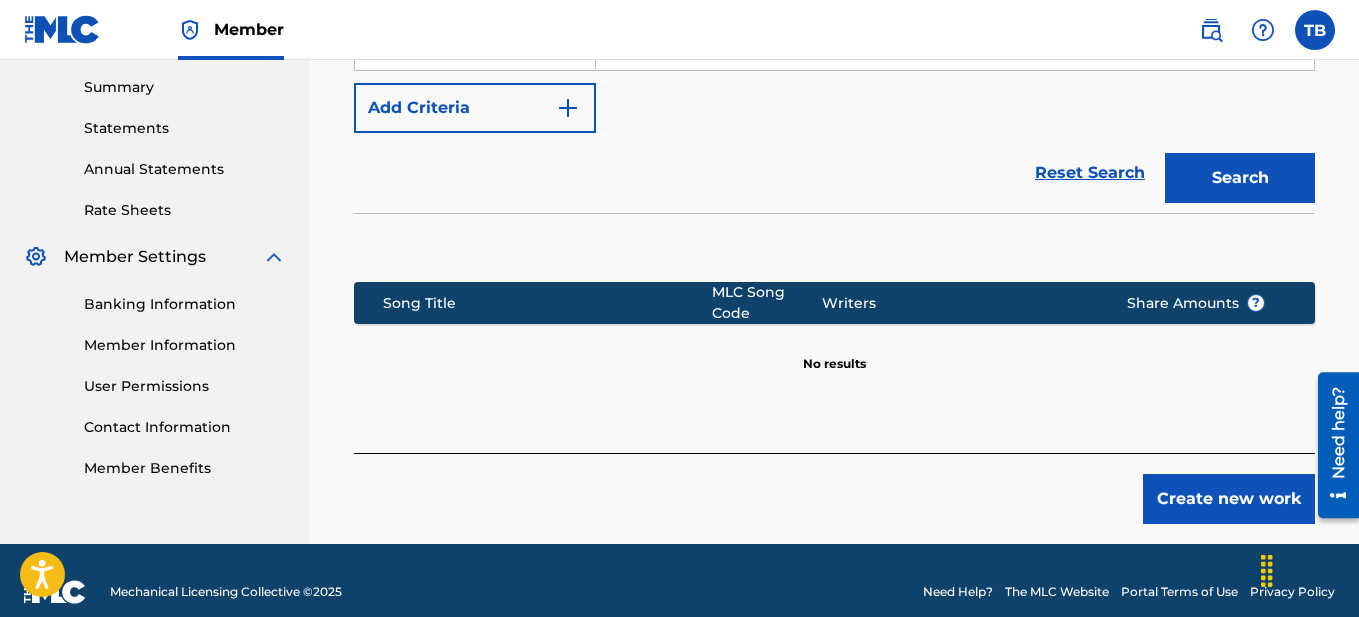scroll, scrollTop: 664, scrollLeft: 0, axis: vertical 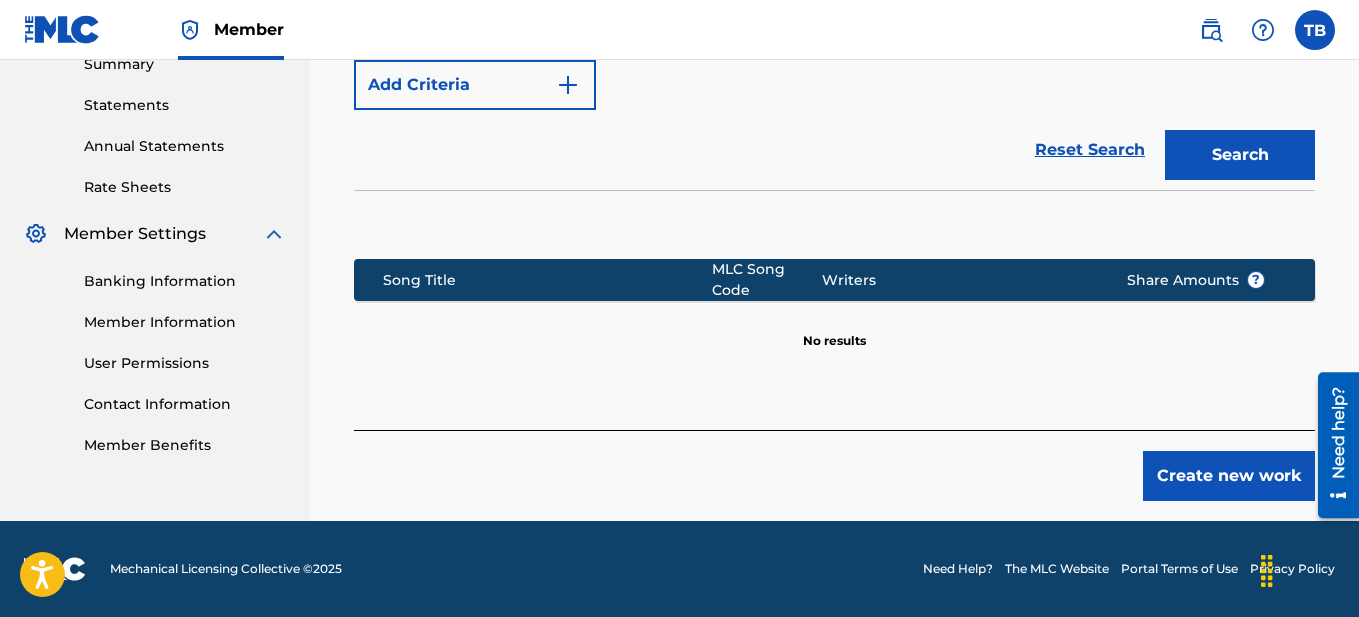 click on "Create new work" at bounding box center [1229, 476] 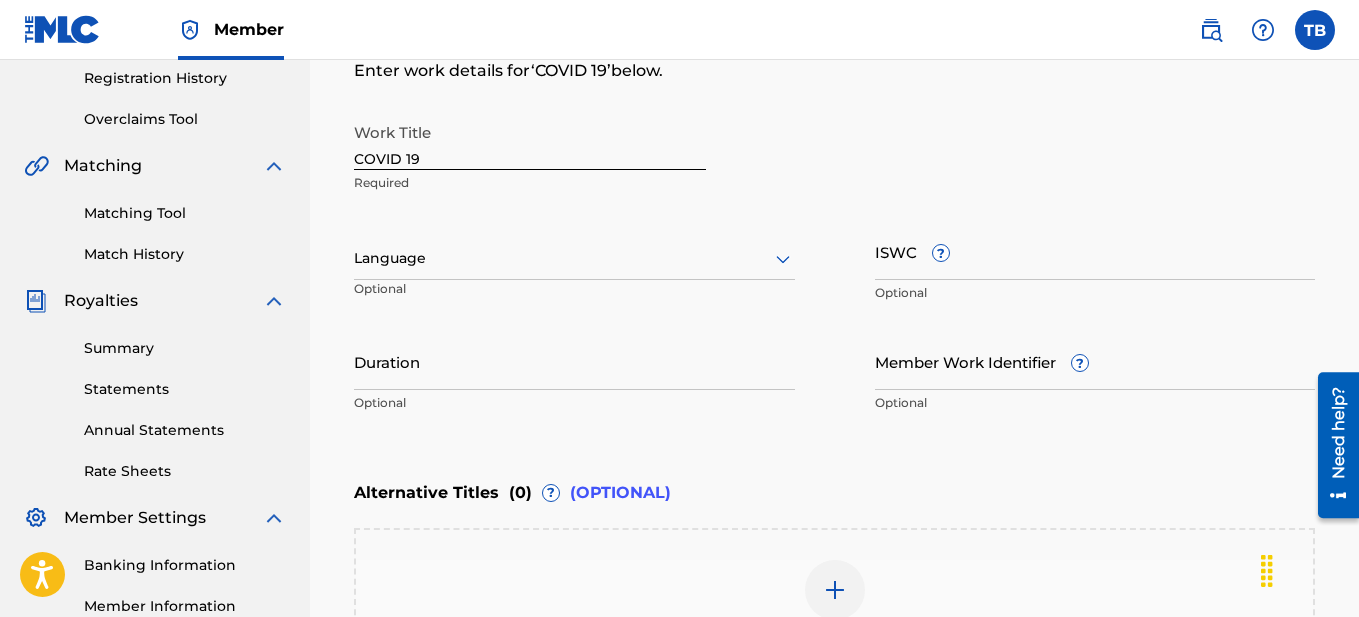 scroll, scrollTop: 359, scrollLeft: 0, axis: vertical 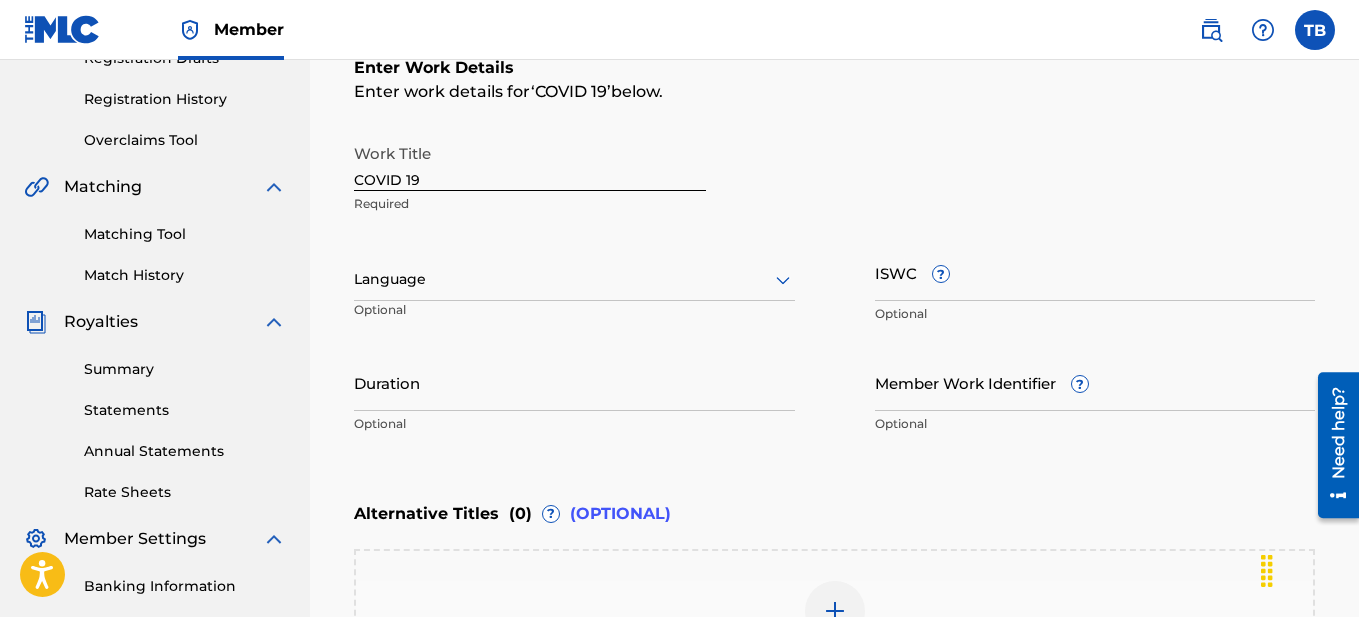 click at bounding box center (574, 279) 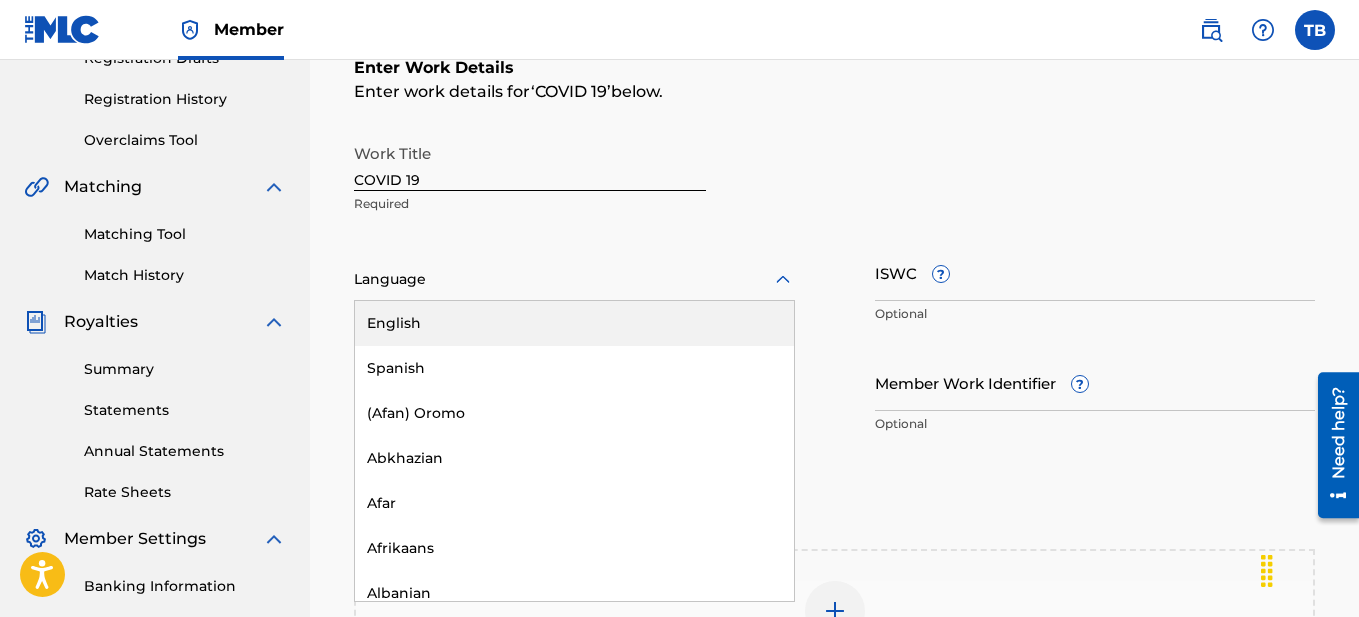 click on "English" at bounding box center [574, 323] 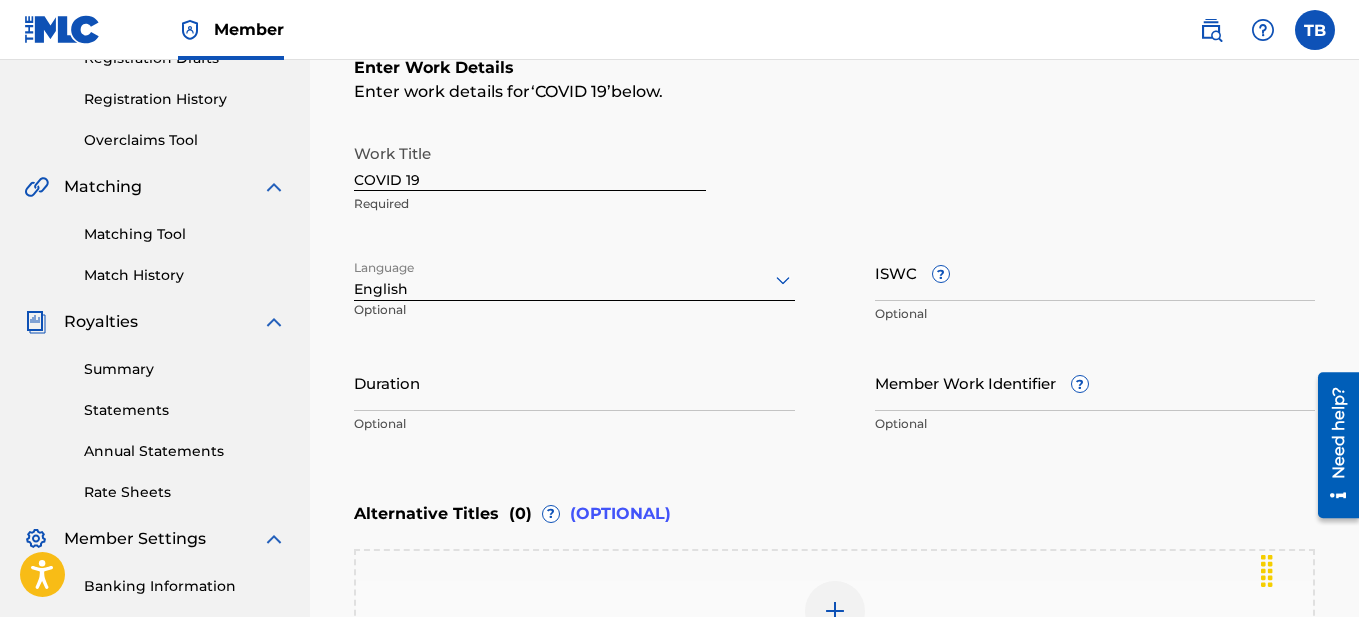 click on "Duration" at bounding box center (574, 382) 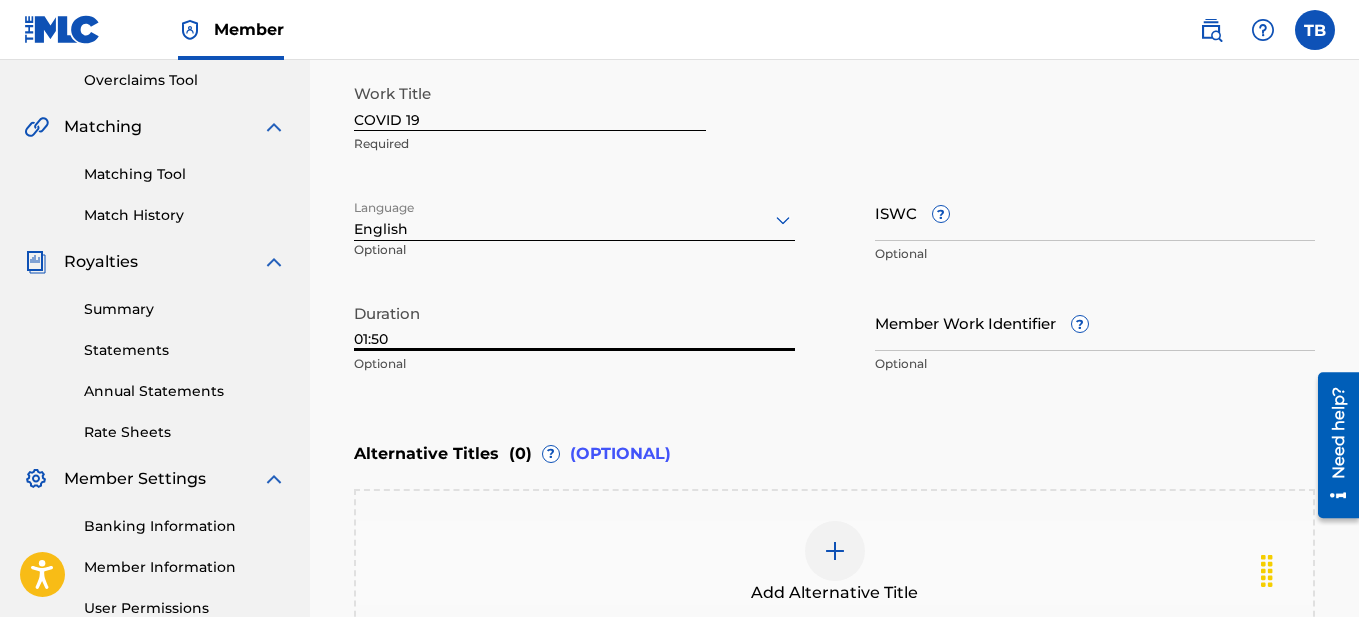 scroll, scrollTop: 464, scrollLeft: 0, axis: vertical 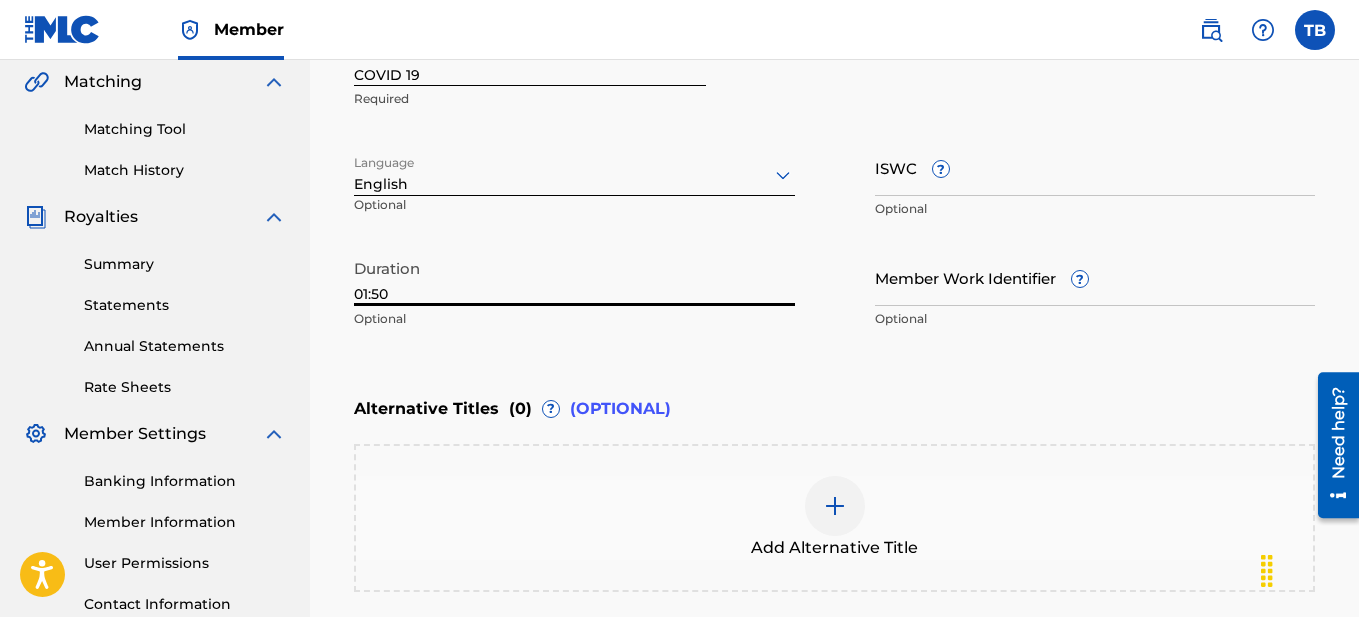 type on "01:50" 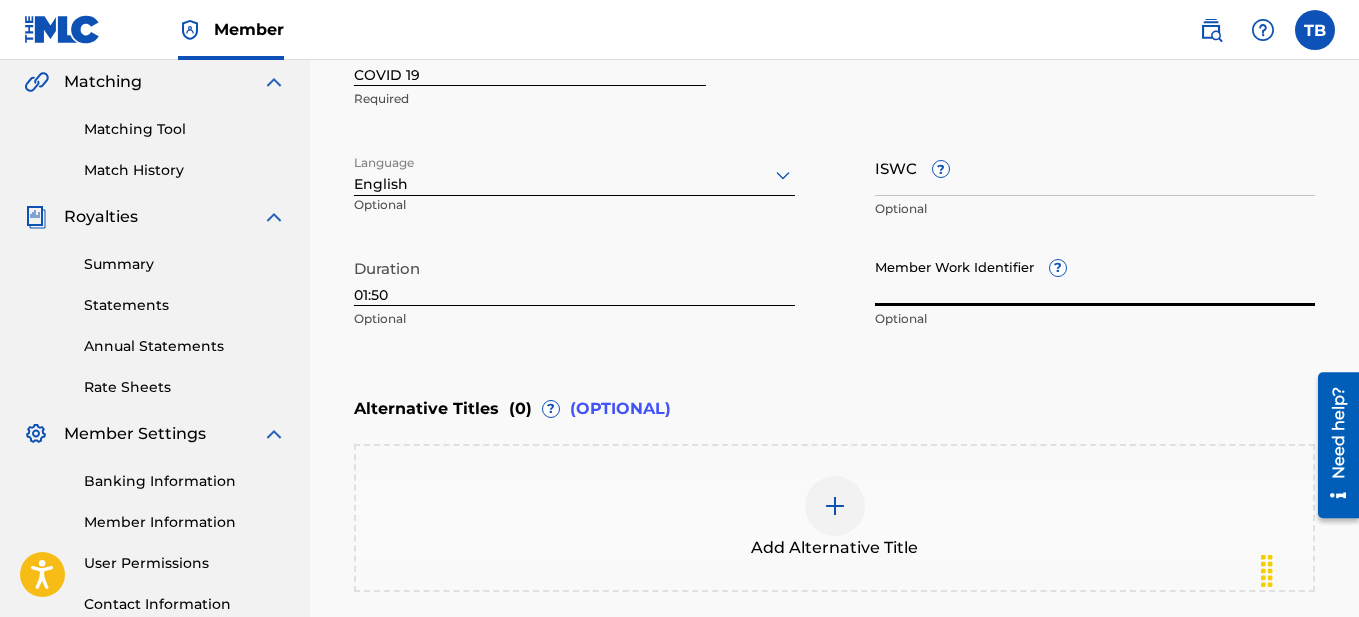 type on "V" 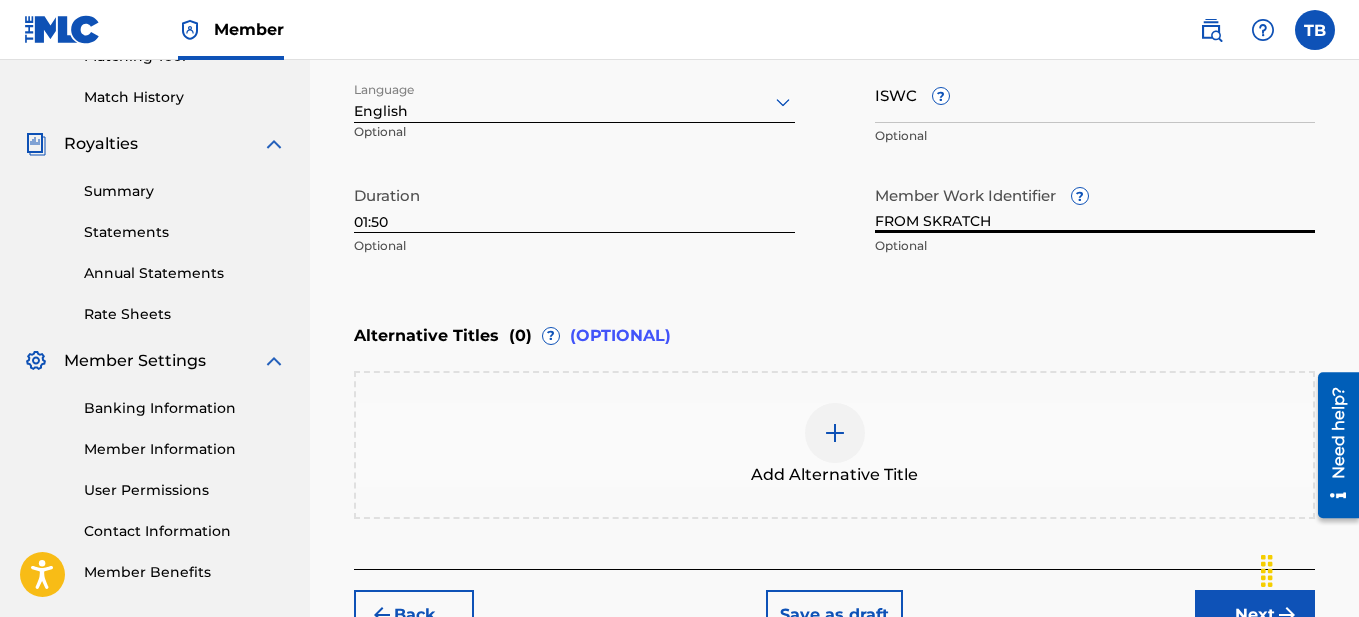 scroll, scrollTop: 510, scrollLeft: 0, axis: vertical 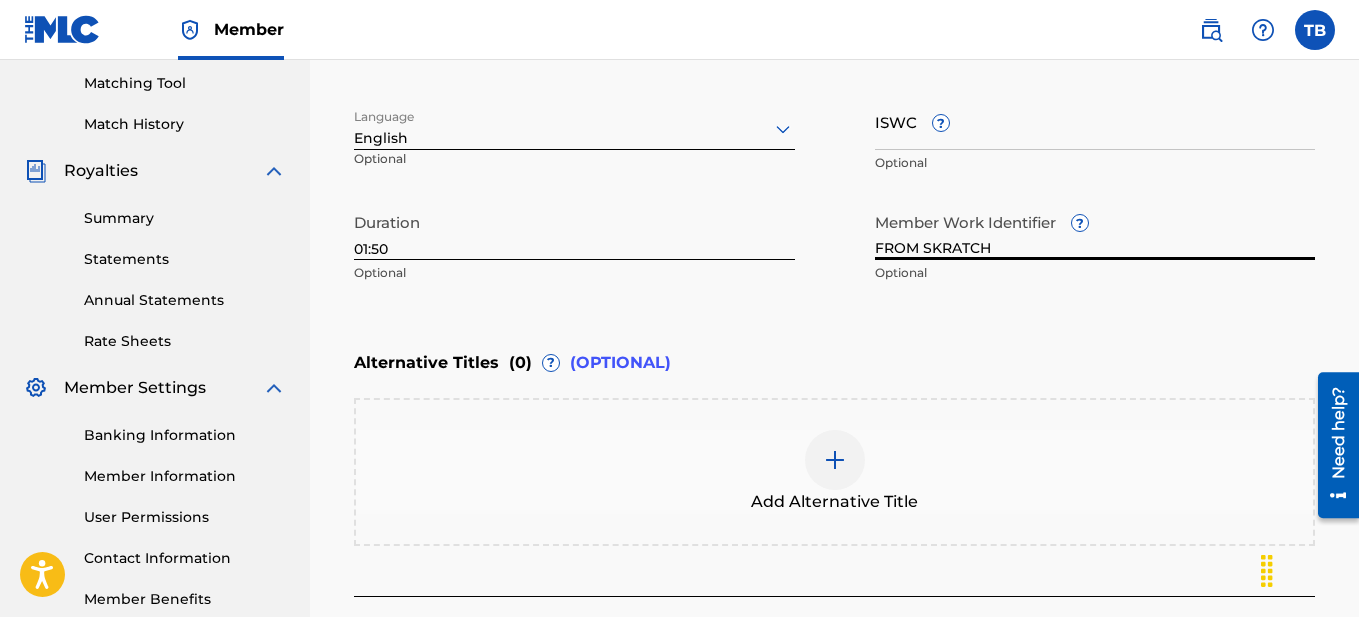 type on "FROM SKRATCH" 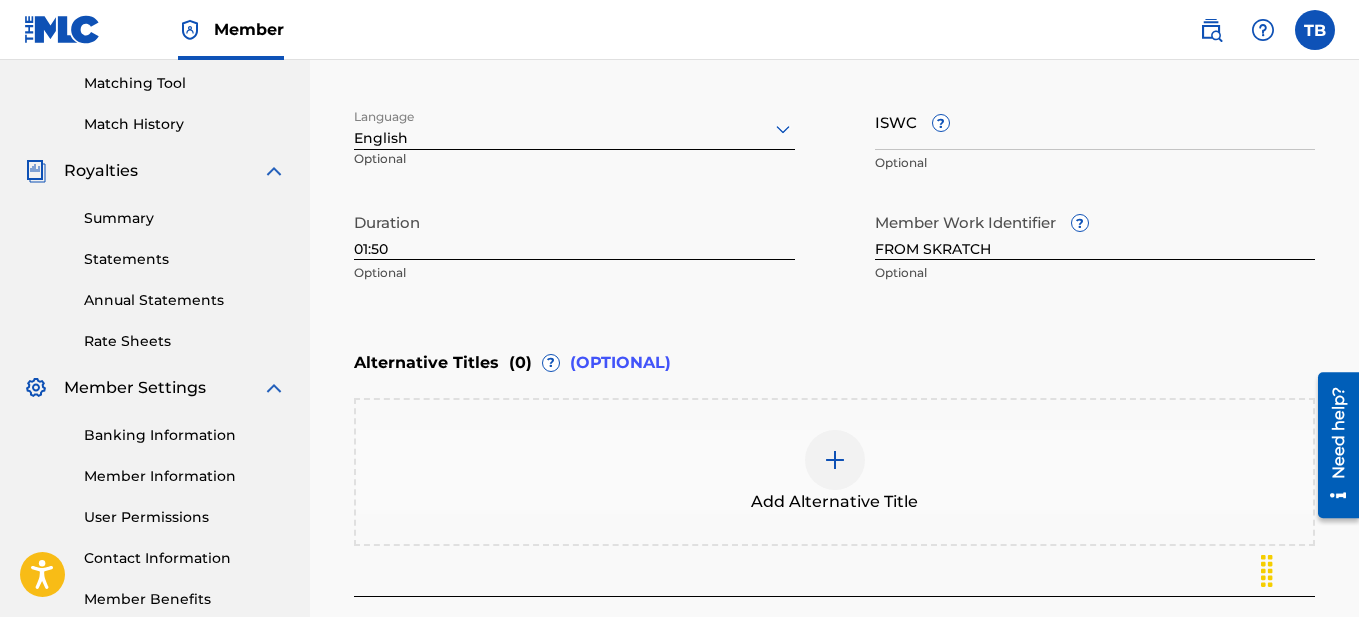 click at bounding box center [835, 460] 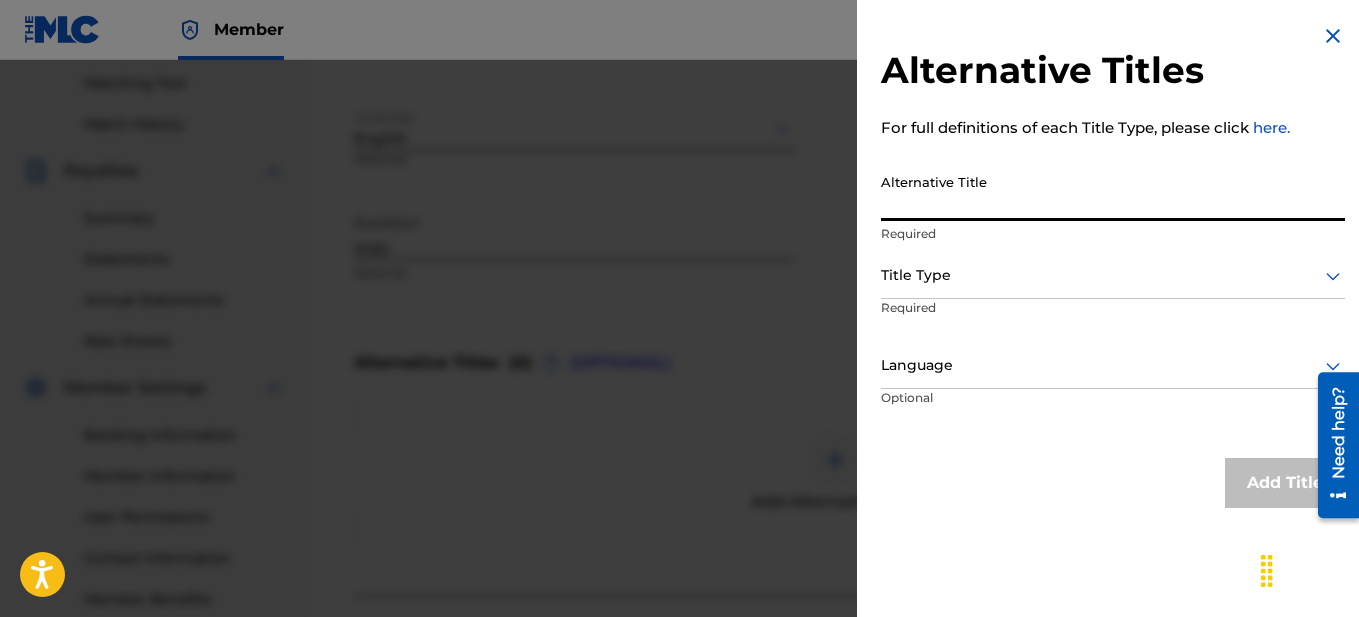 click on "Alternative Title" at bounding box center (1113, 192) 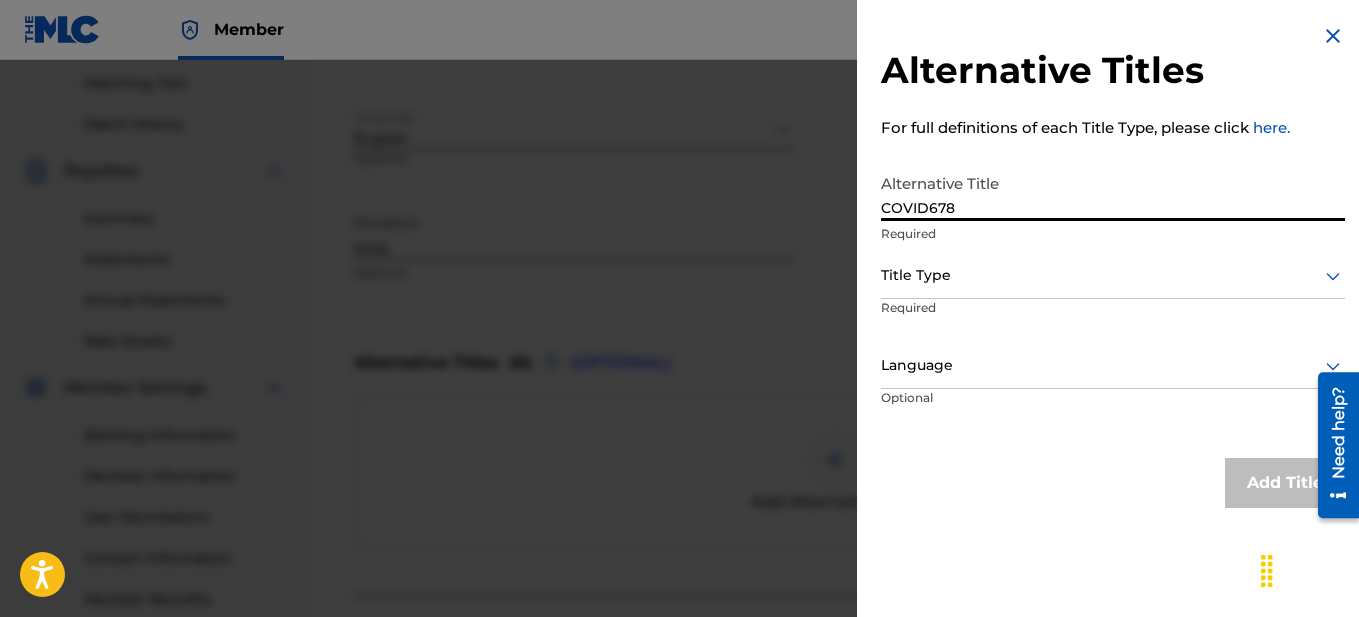 click on "COVID678" at bounding box center [1113, 192] 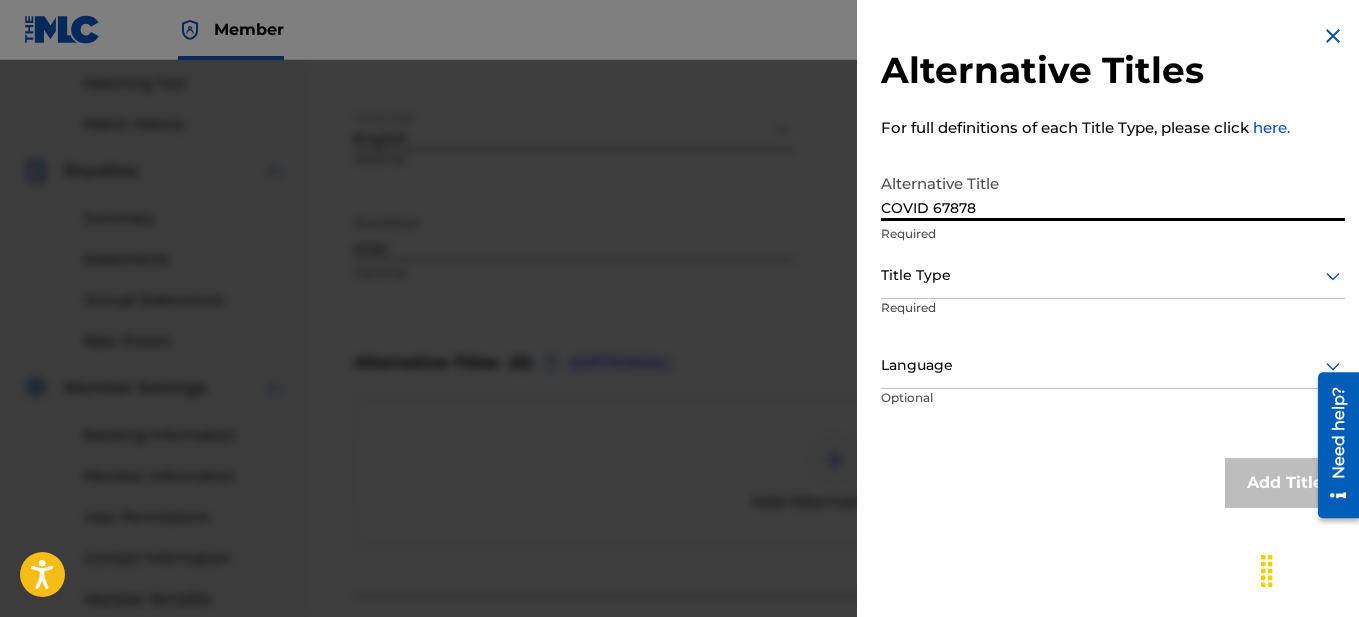click on "COVID 67878" at bounding box center (1113, 192) 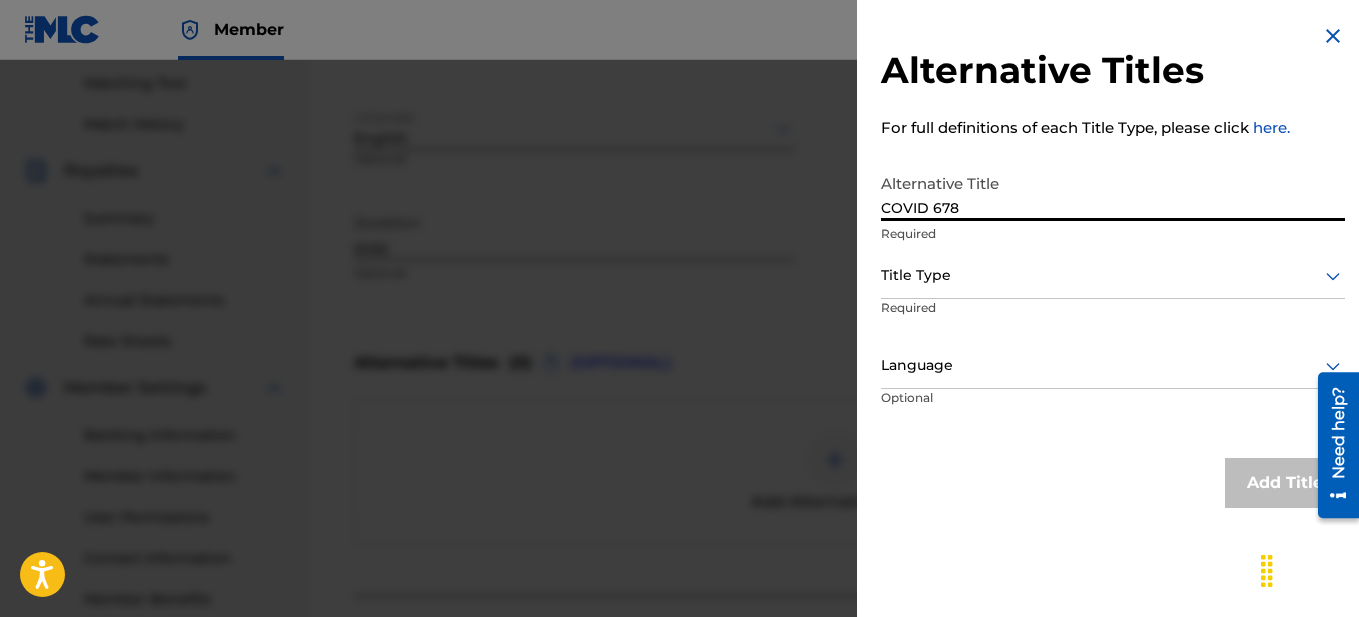 type on "COVID 678" 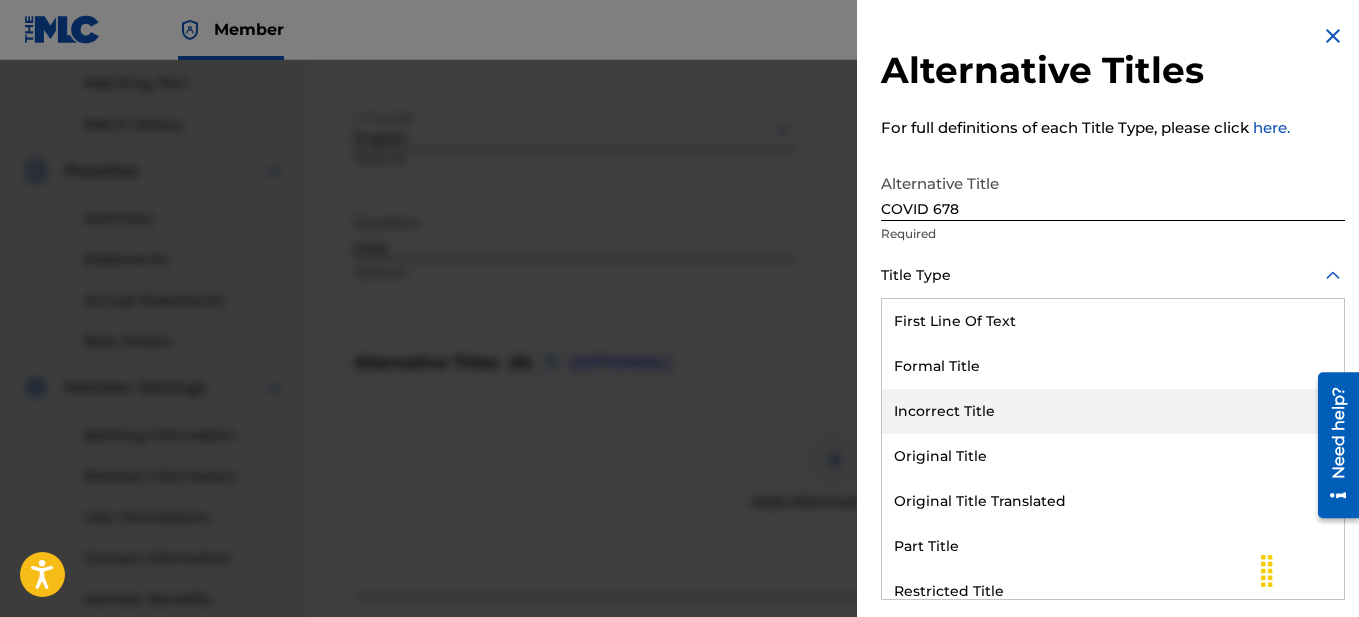 click on "Incorrect Title" at bounding box center [1113, 411] 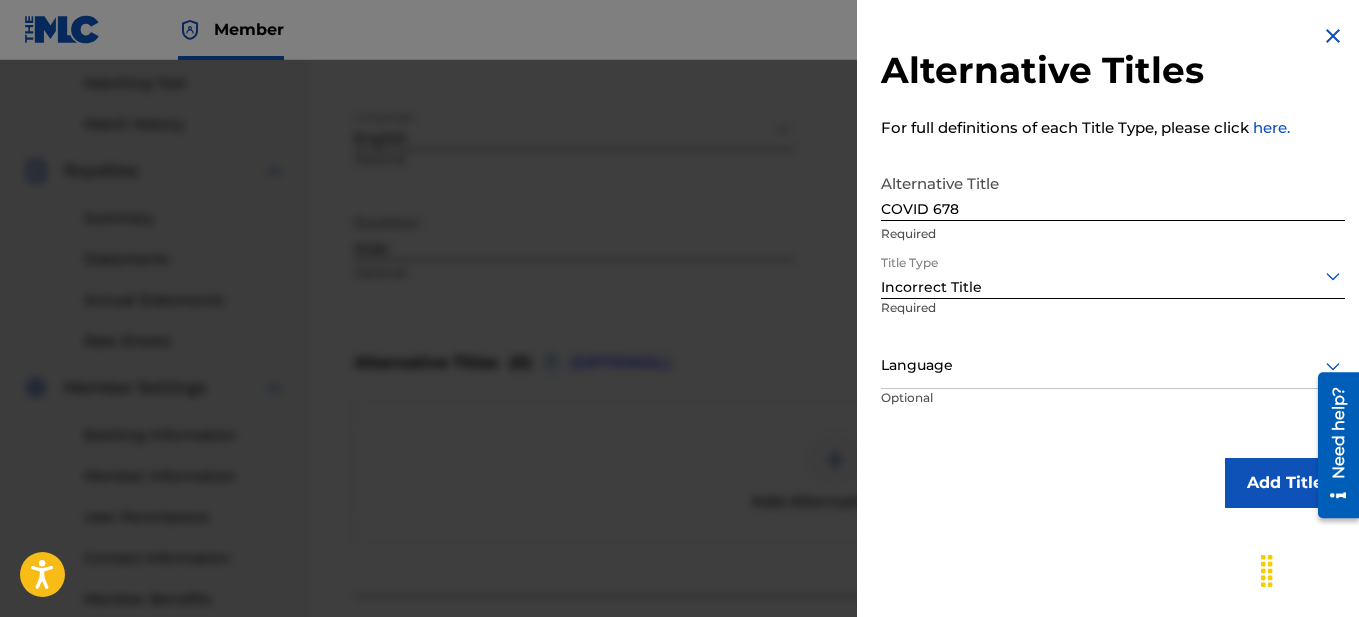 click at bounding box center (1113, 365) 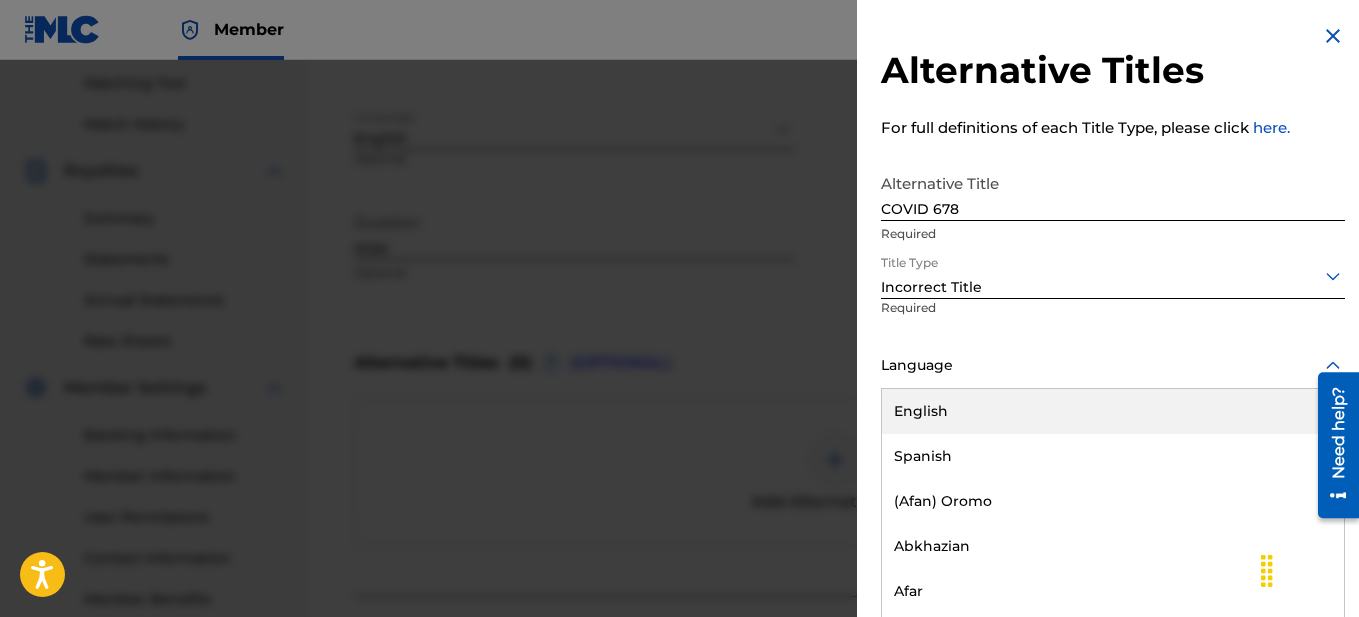scroll, scrollTop: 1, scrollLeft: 0, axis: vertical 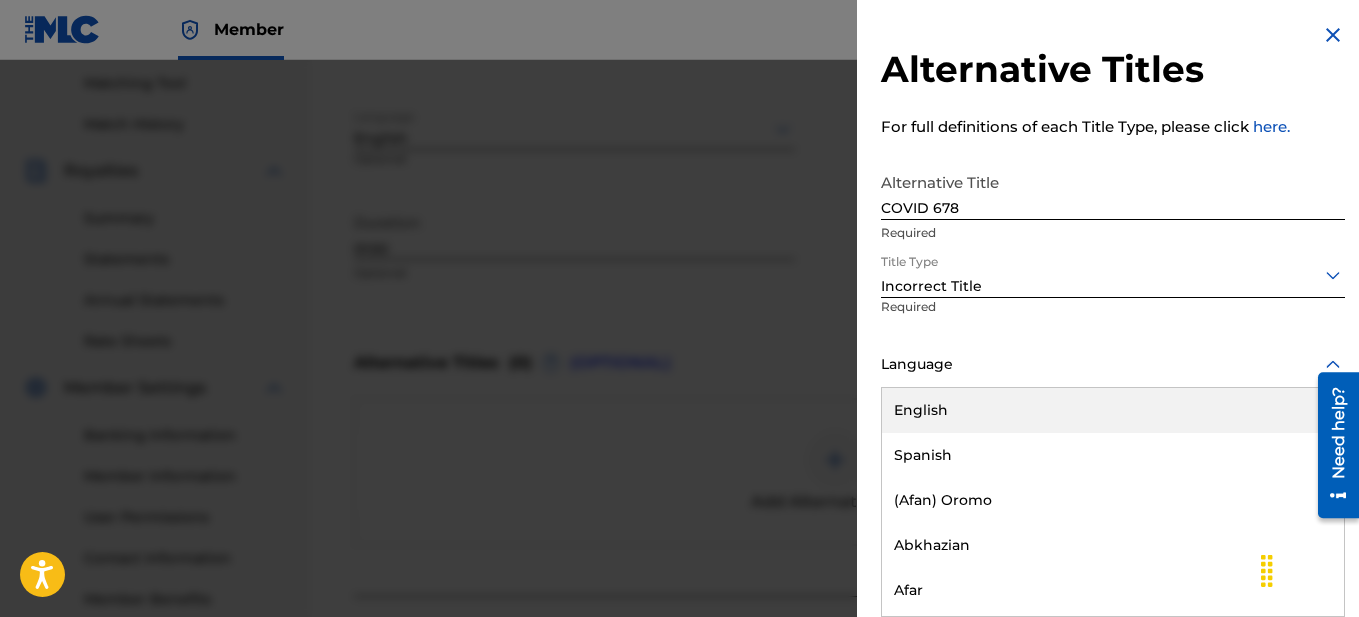 click on "English" at bounding box center (1113, 410) 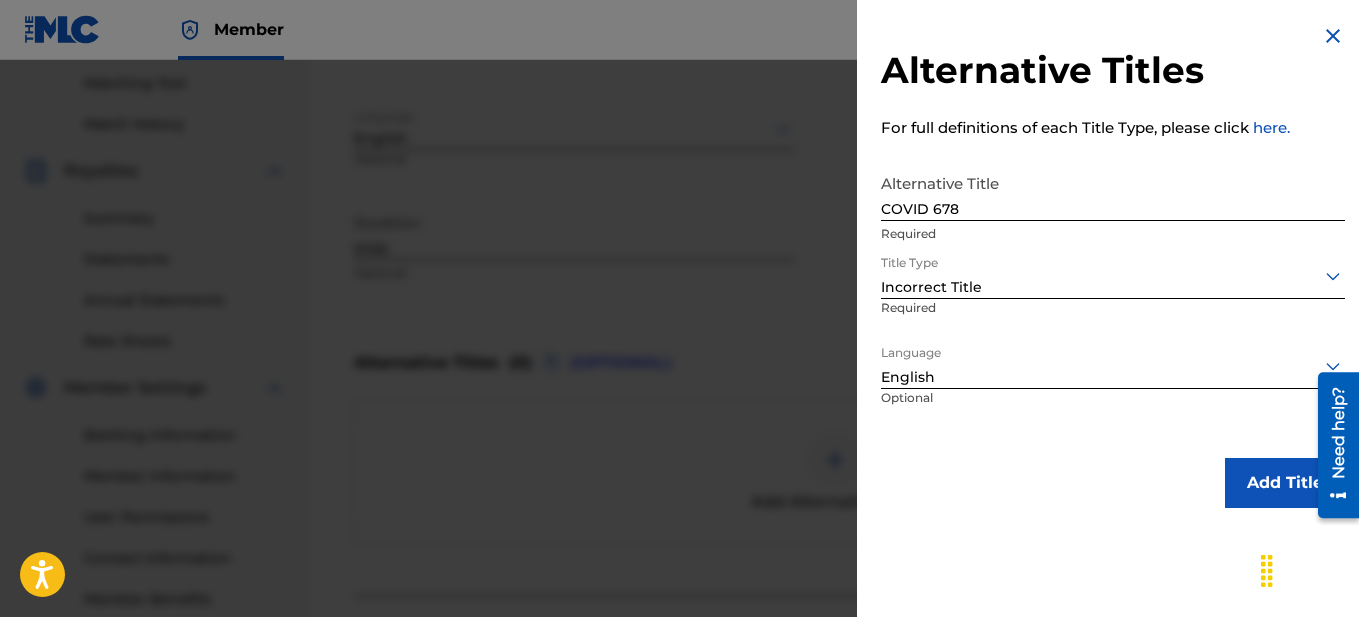 click on "Add Title" at bounding box center (1285, 483) 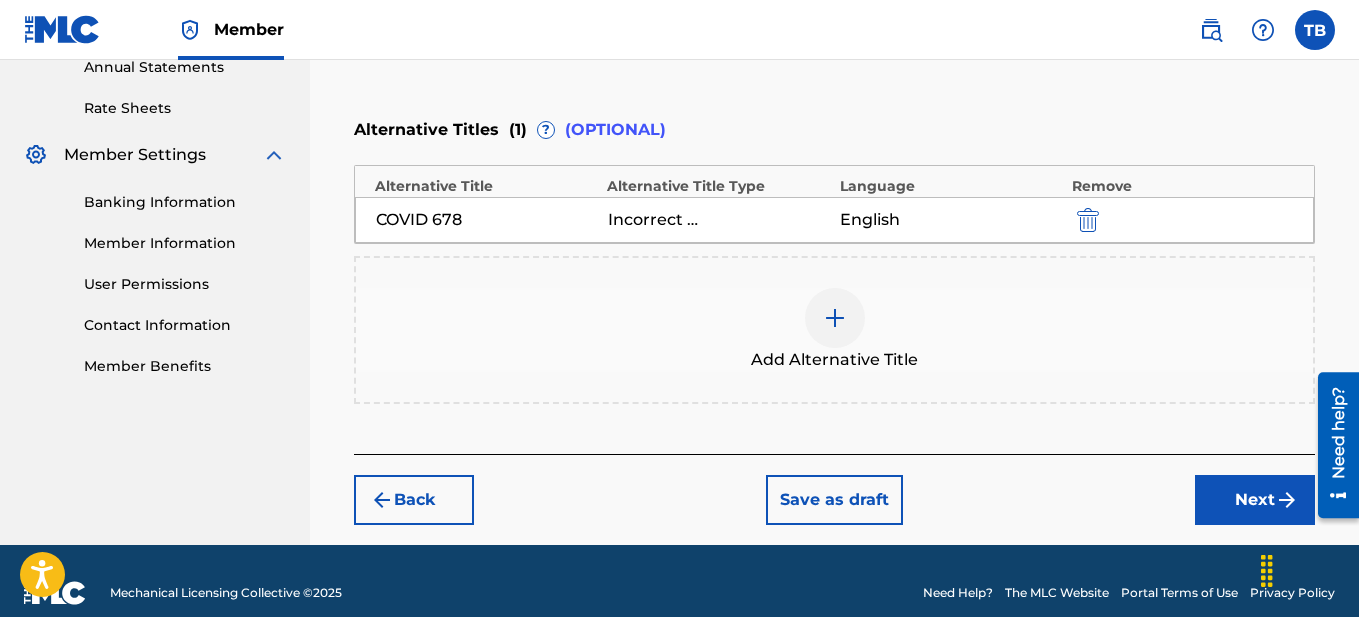 scroll, scrollTop: 767, scrollLeft: 0, axis: vertical 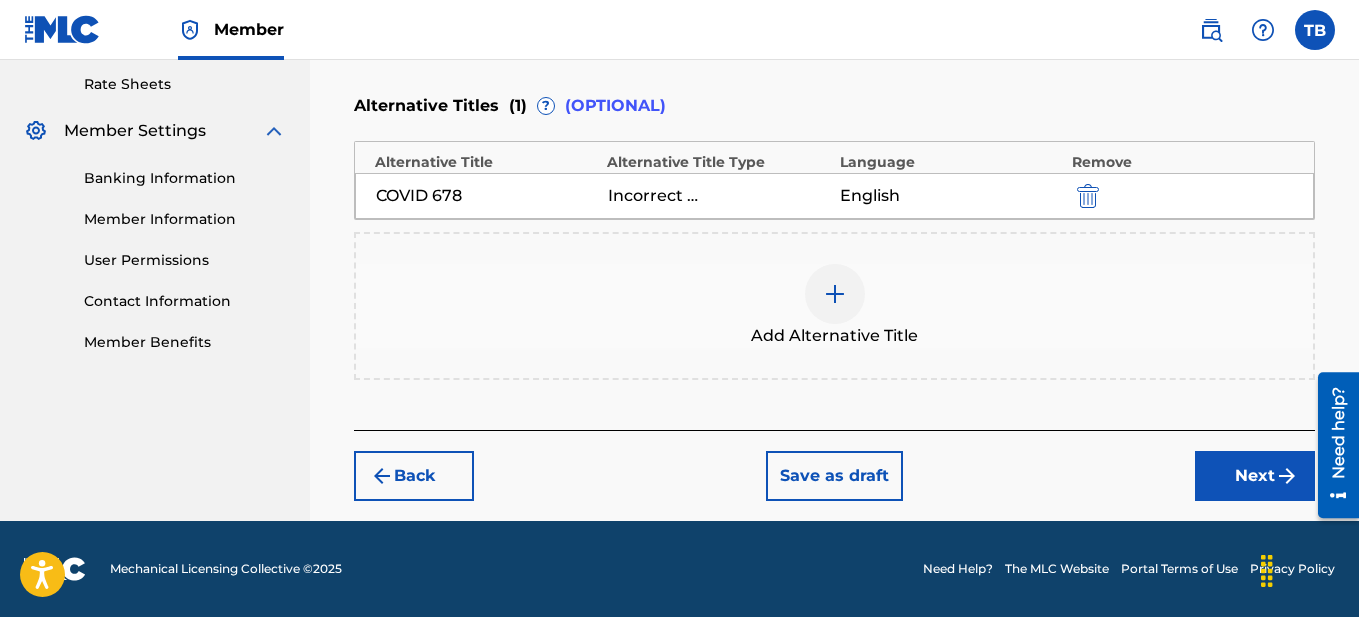 click on "Next" at bounding box center [1255, 476] 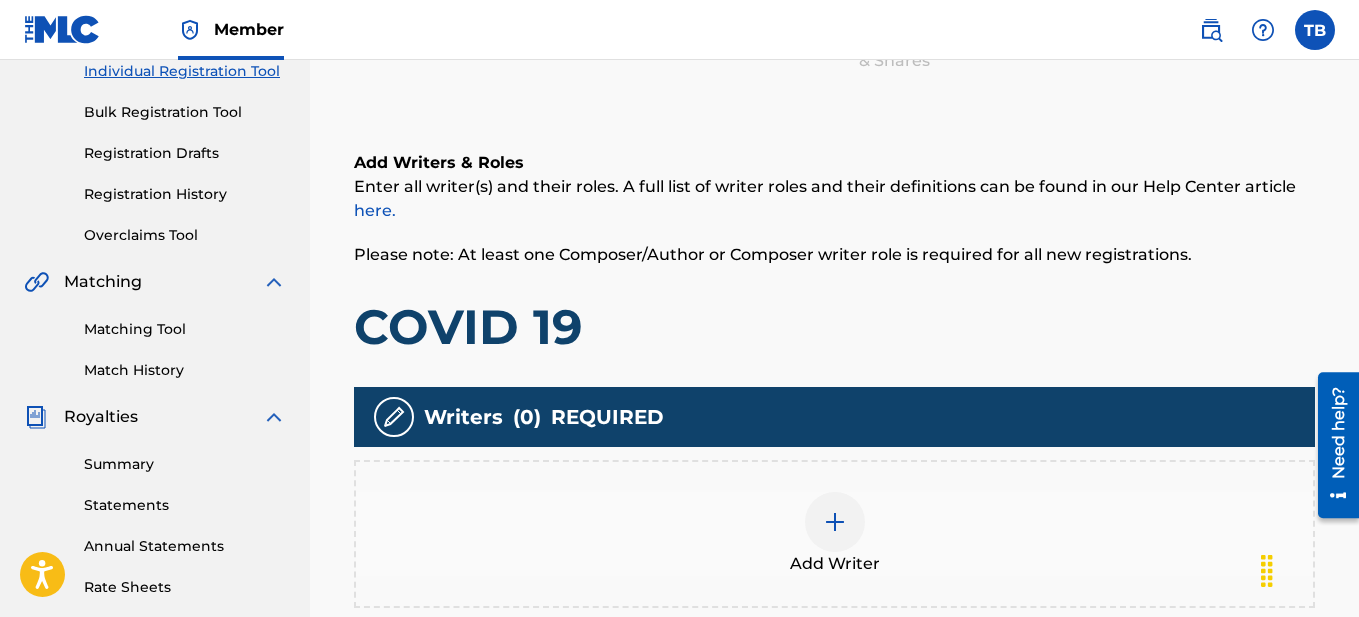 scroll, scrollTop: 273, scrollLeft: 0, axis: vertical 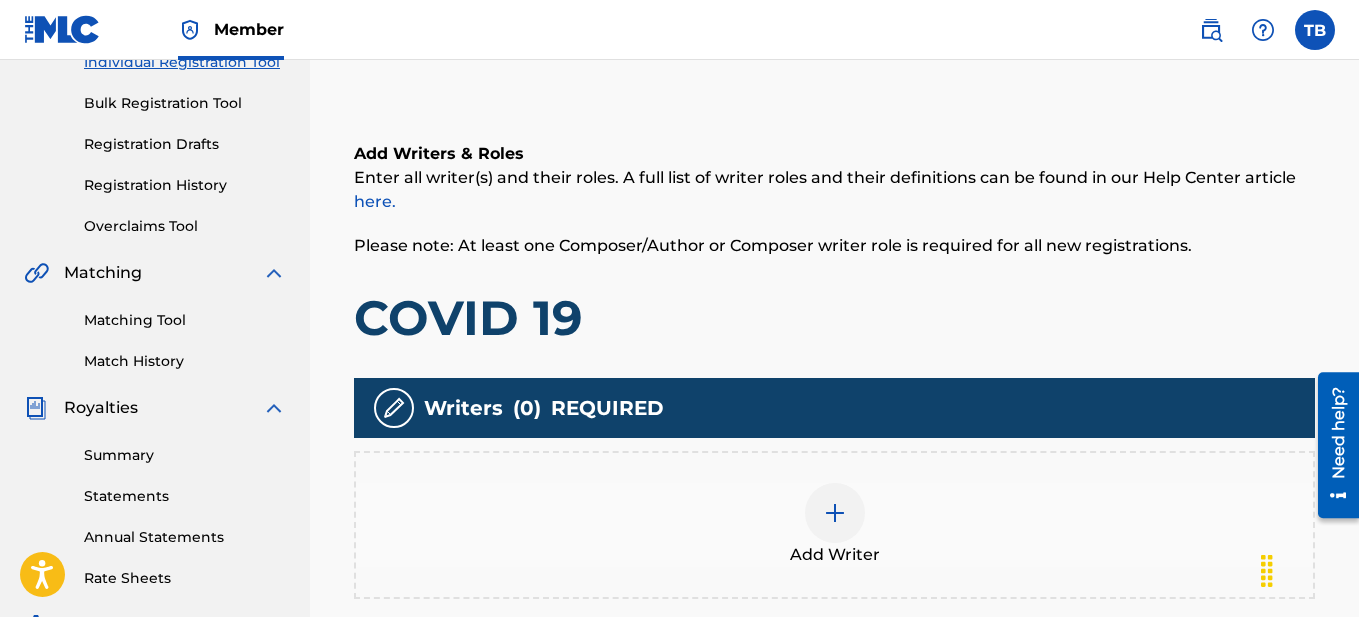 click at bounding box center [835, 513] 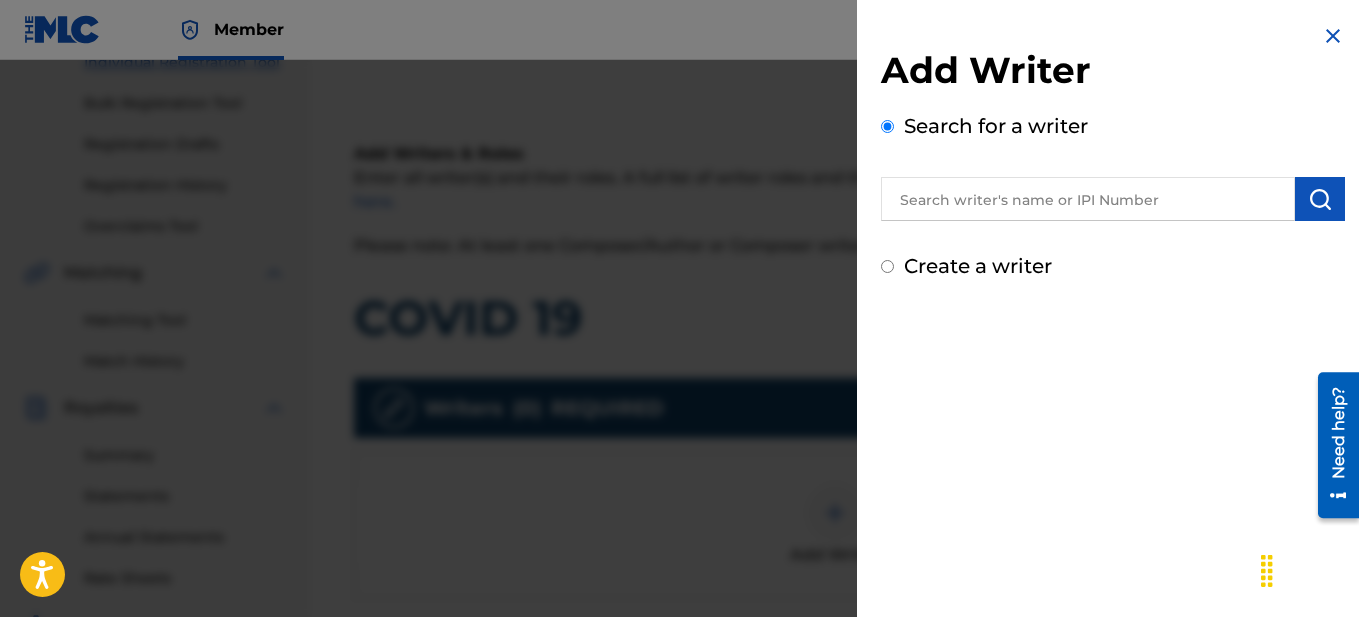 click at bounding box center (1088, 199) 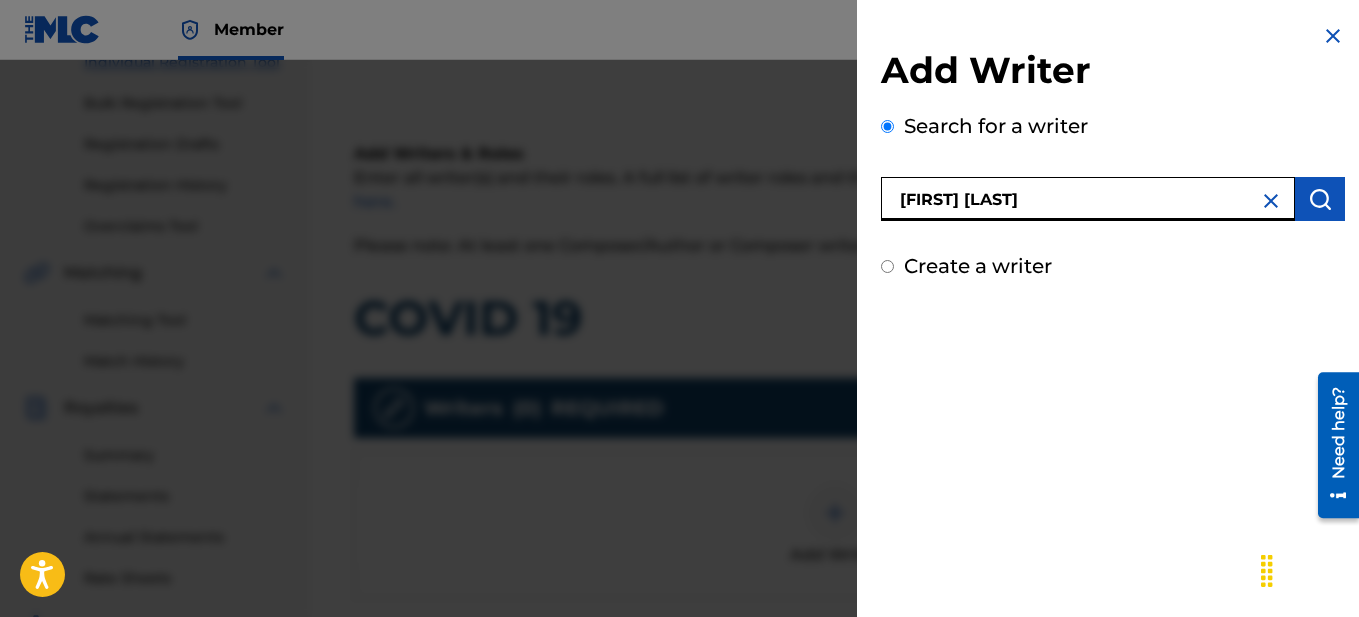 type on "[FIRST] [LAST]" 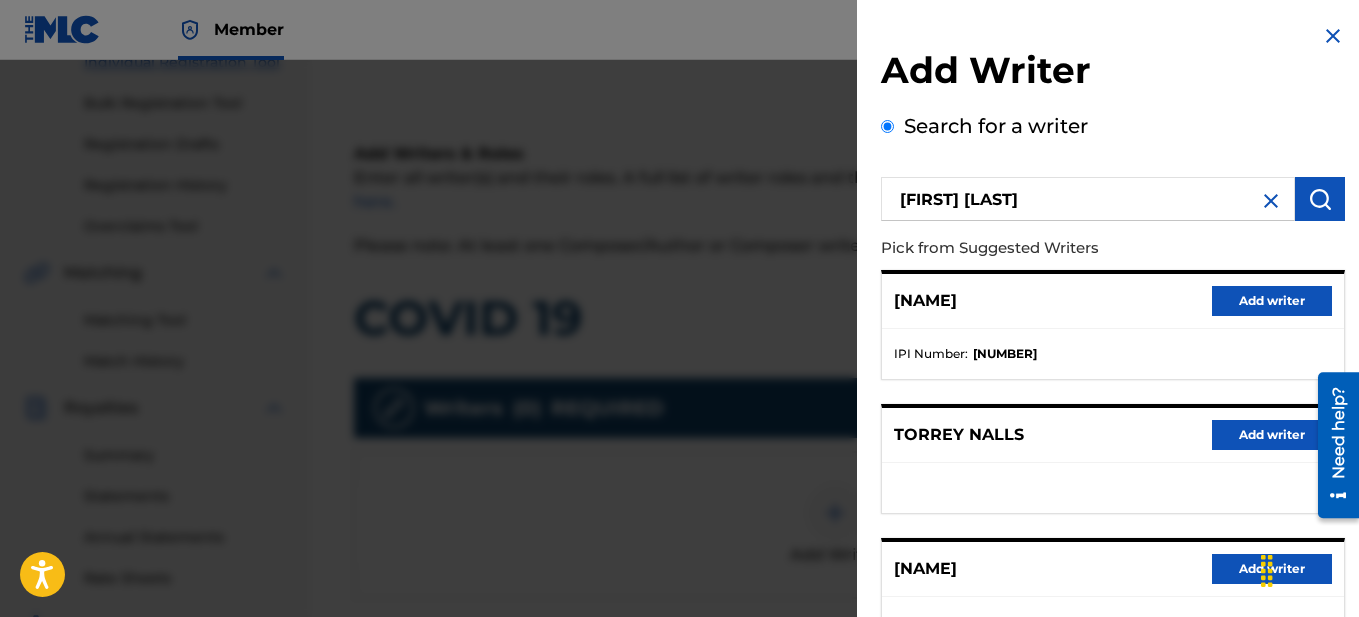 click on "Add writer" at bounding box center [1272, 301] 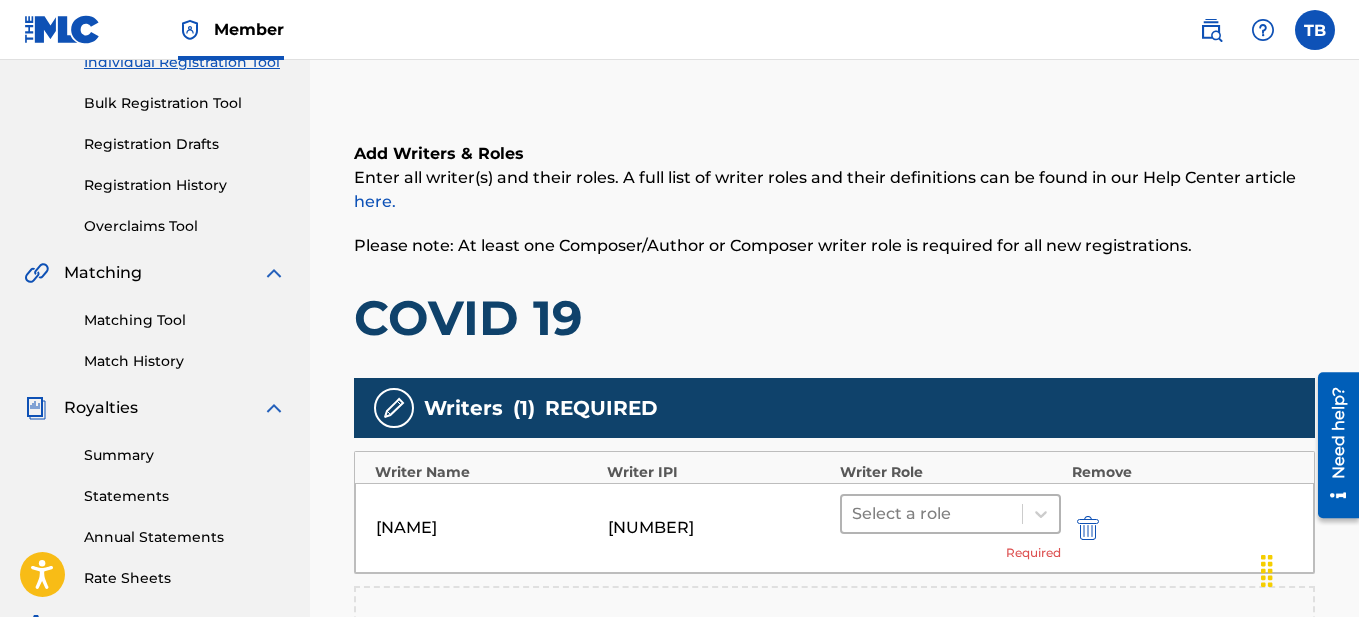 click at bounding box center [932, 514] 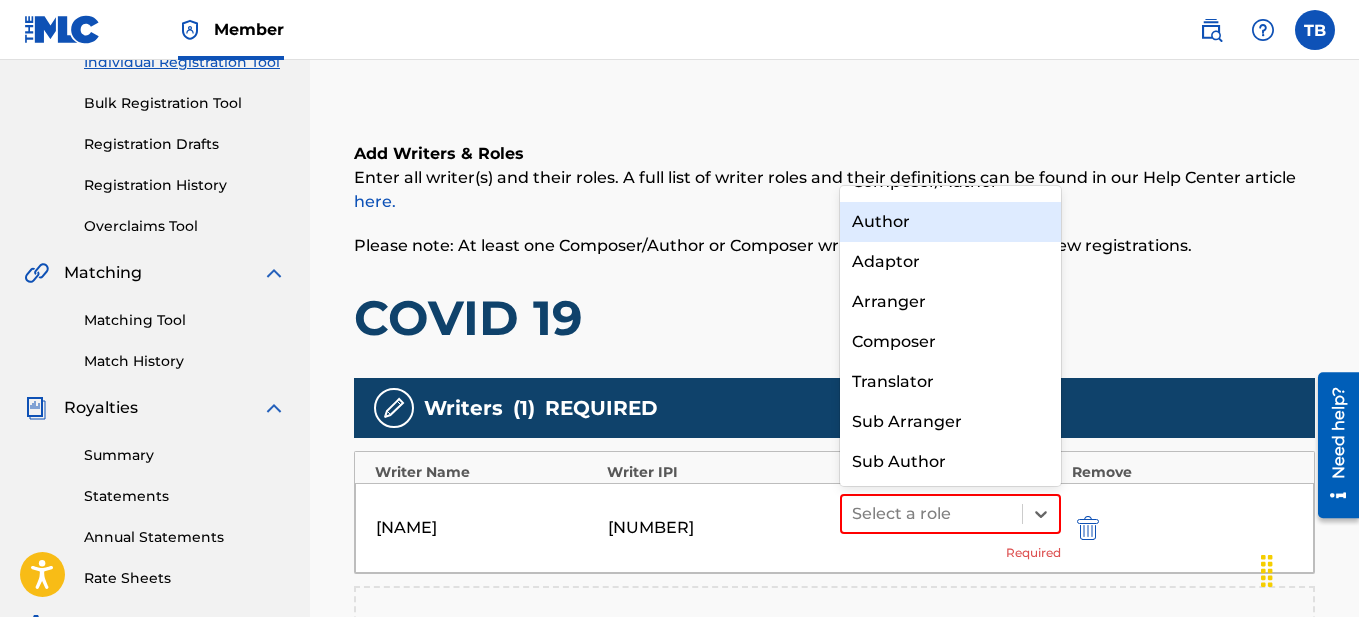 scroll, scrollTop: 0, scrollLeft: 0, axis: both 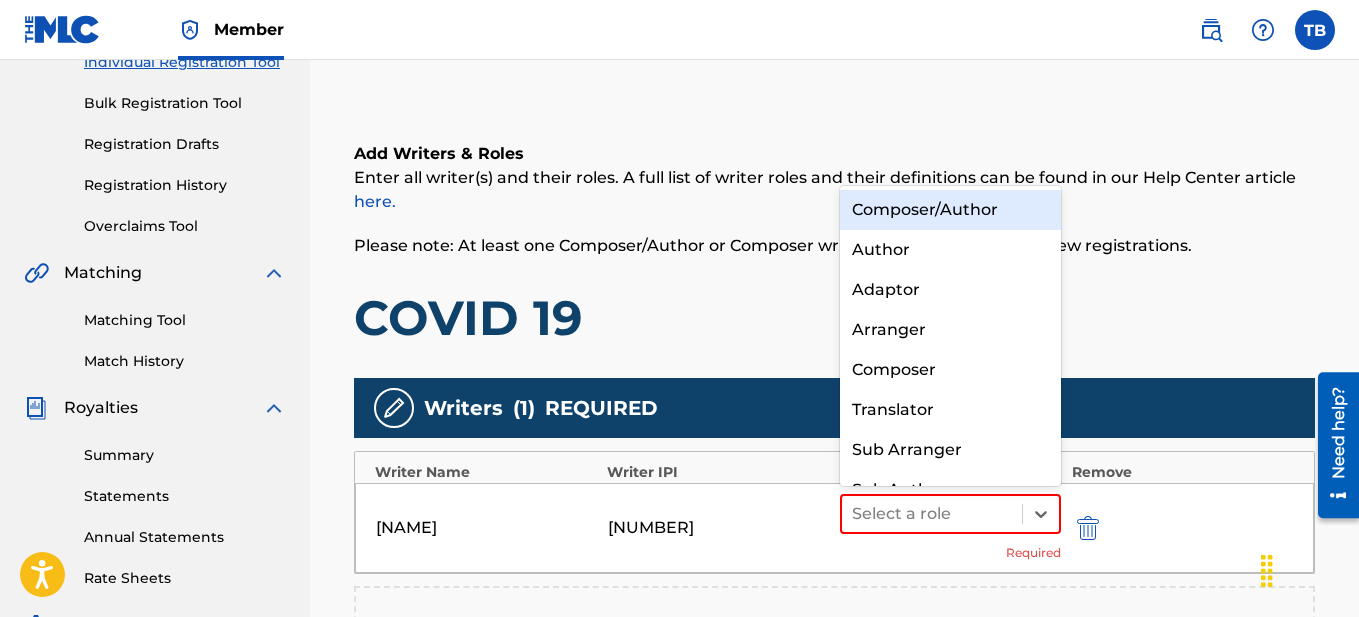 click on "Composer/Author" at bounding box center (951, 210) 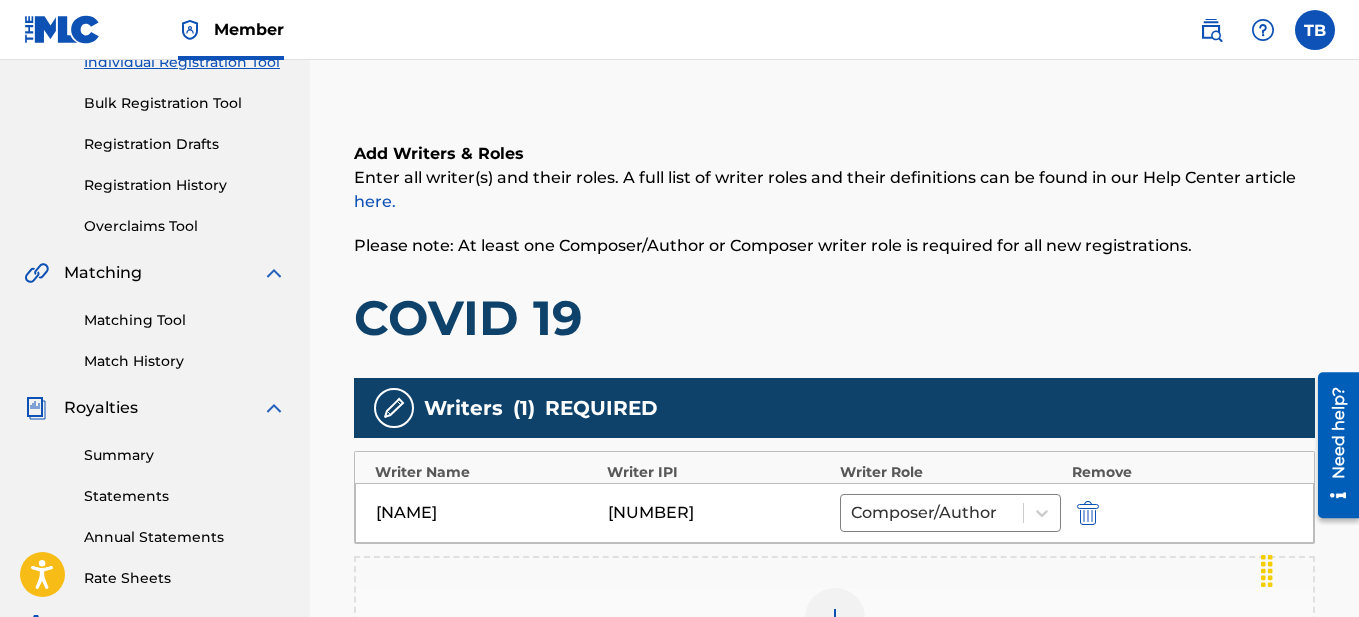 scroll, scrollTop: 643, scrollLeft: 0, axis: vertical 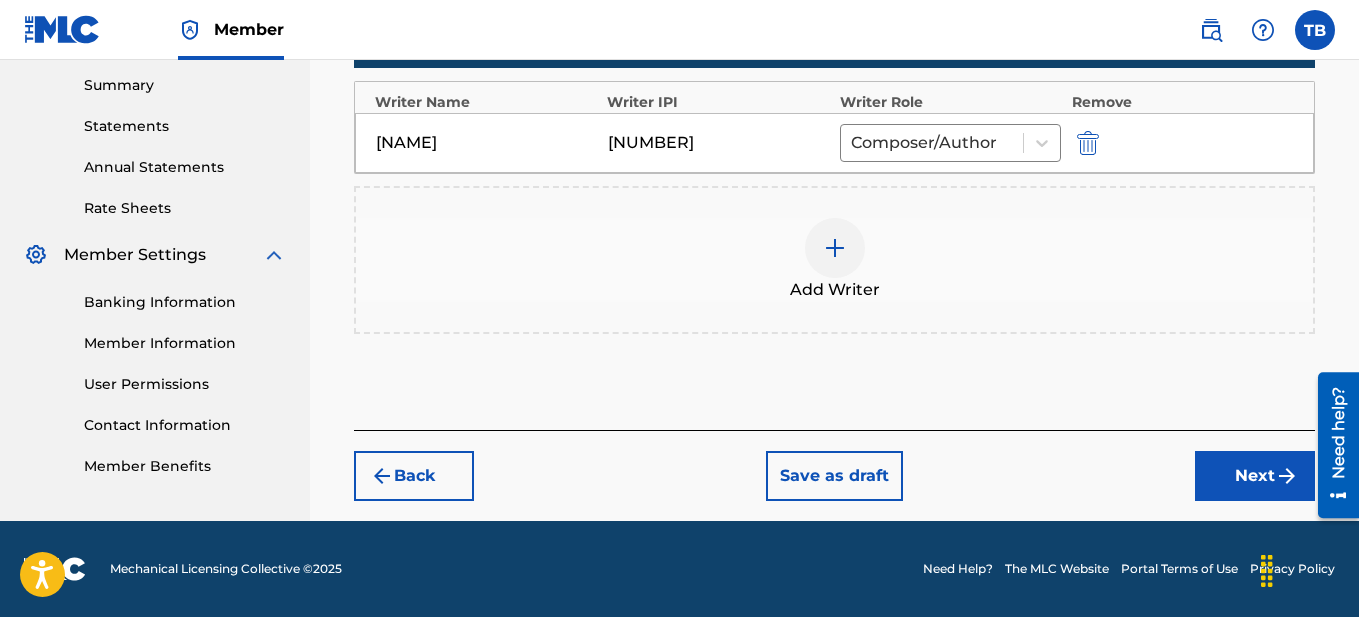 click on "Next" at bounding box center (1255, 476) 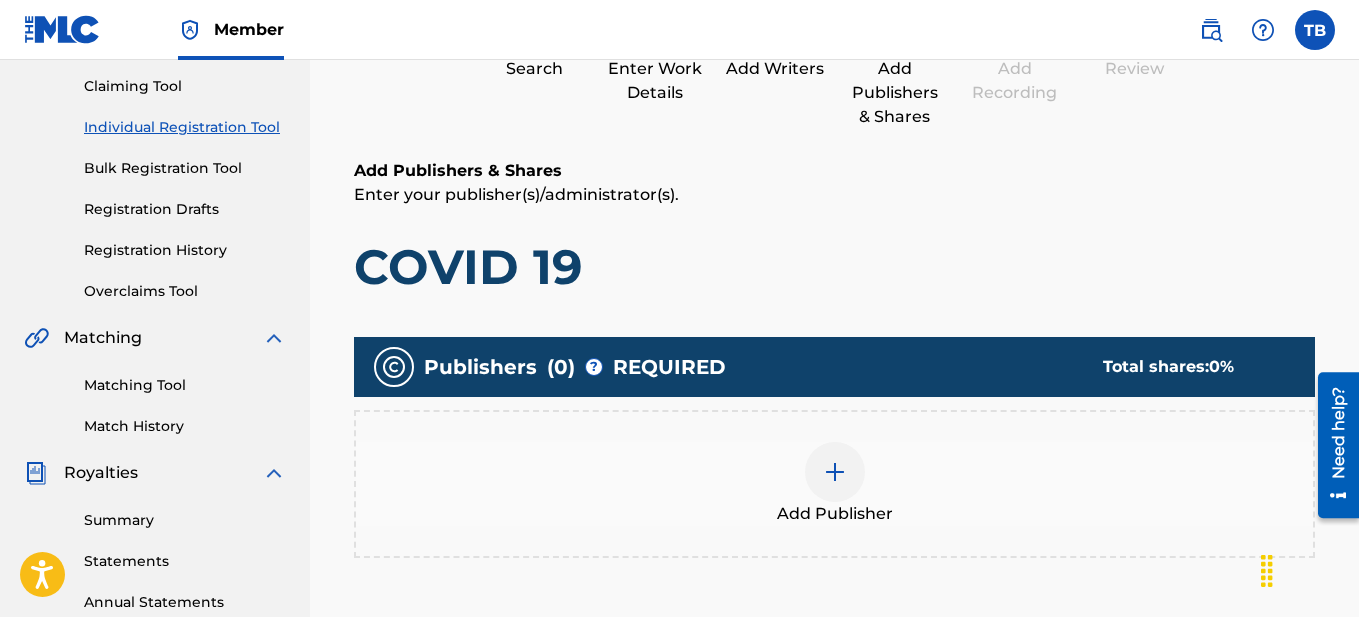 scroll, scrollTop: 210, scrollLeft: 0, axis: vertical 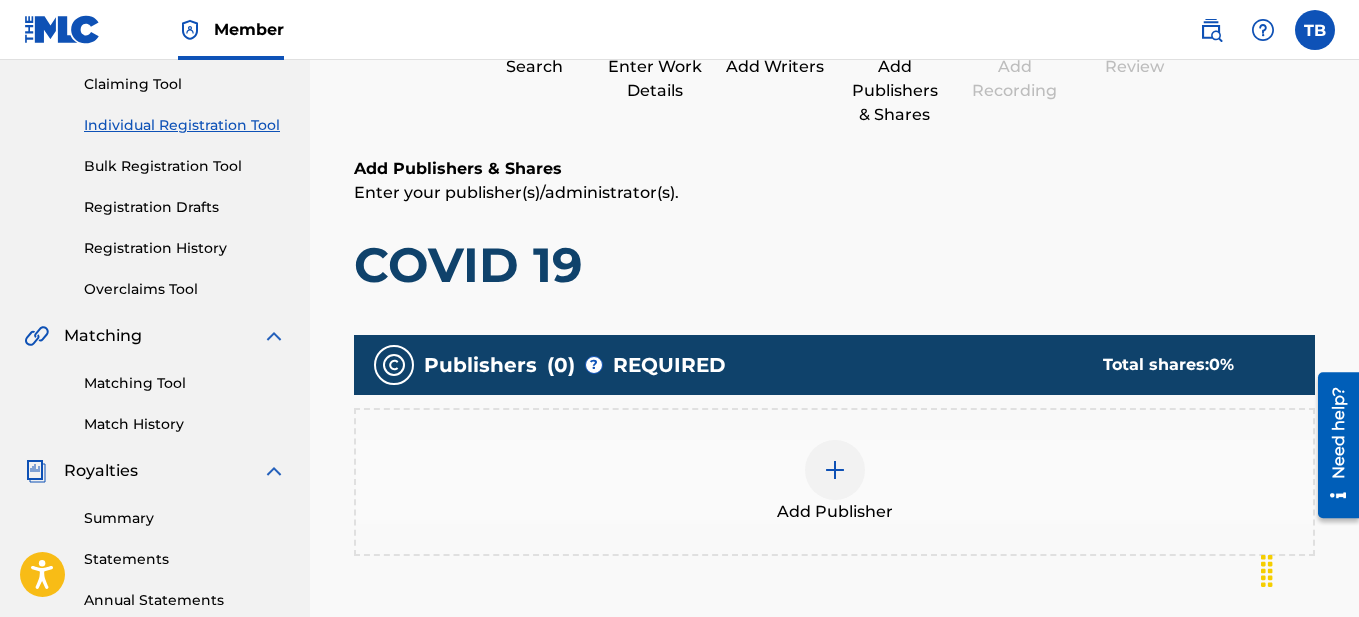 click at bounding box center [835, 470] 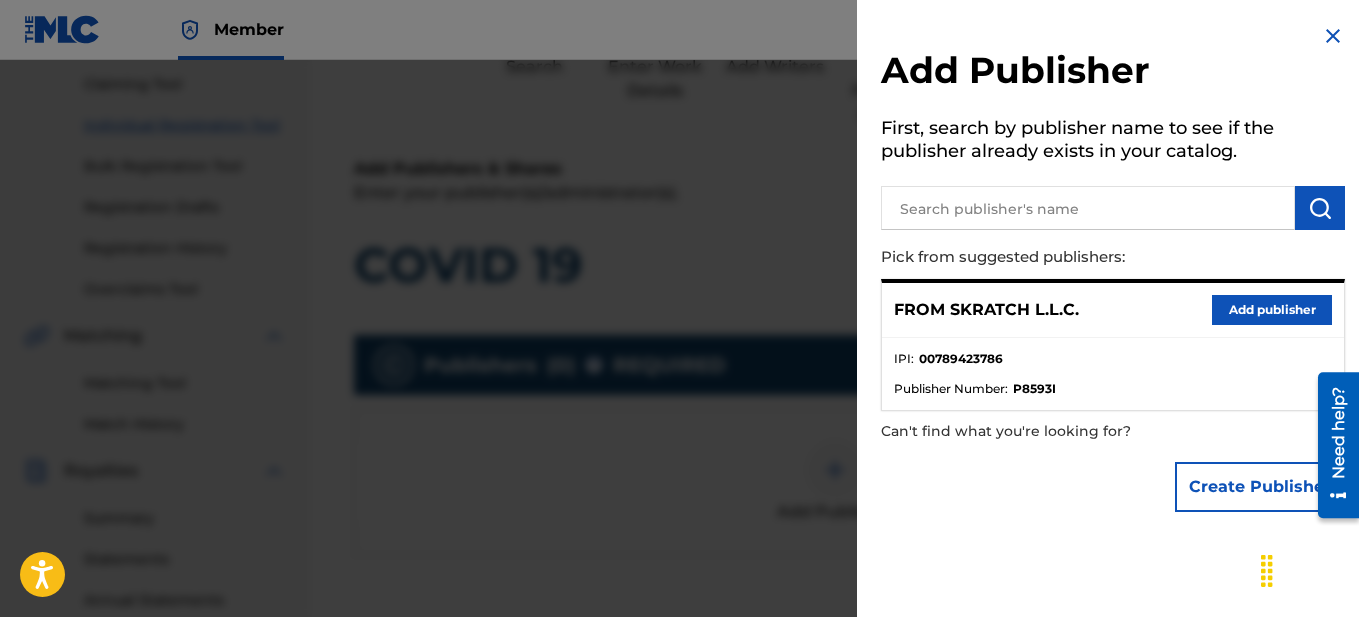 click on "Add publisher" at bounding box center [1272, 310] 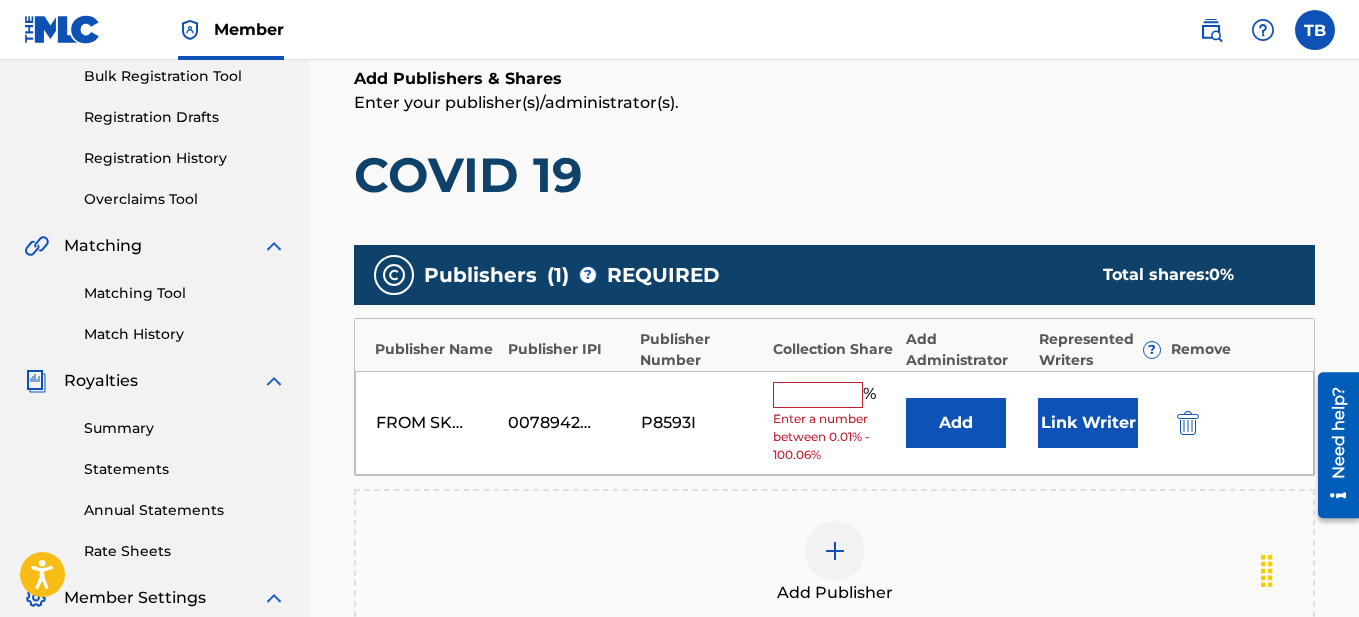 scroll, scrollTop: 304, scrollLeft: 0, axis: vertical 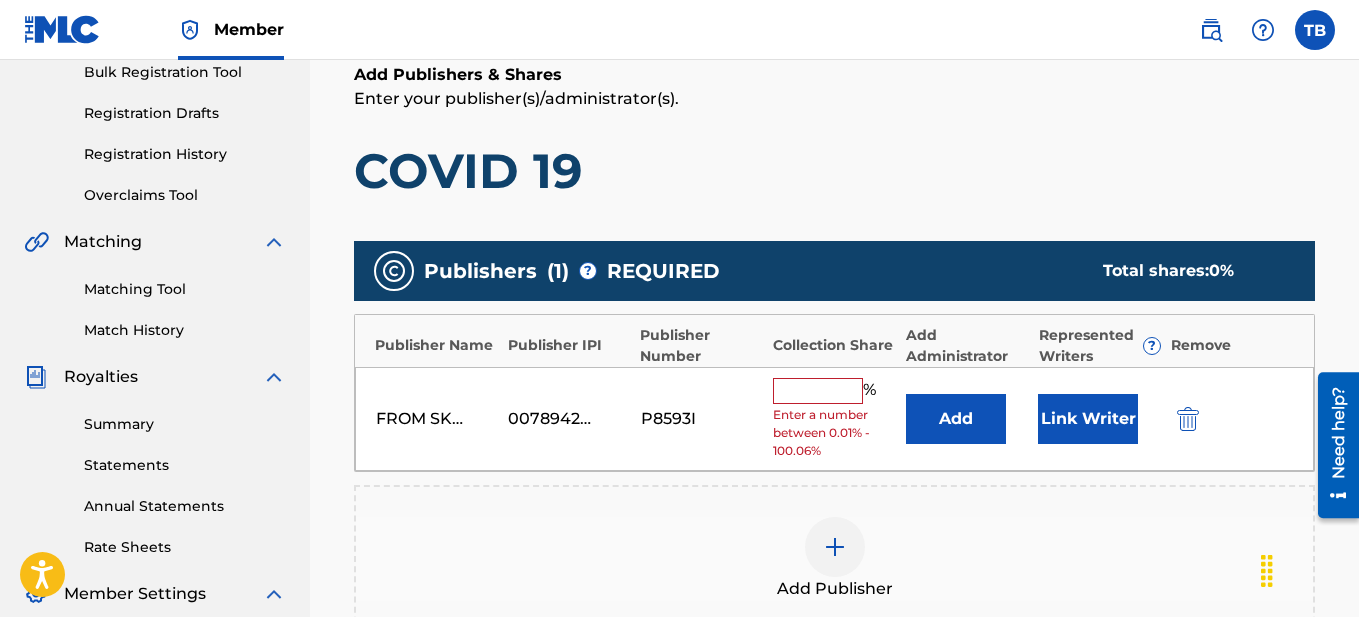 click at bounding box center (818, 391) 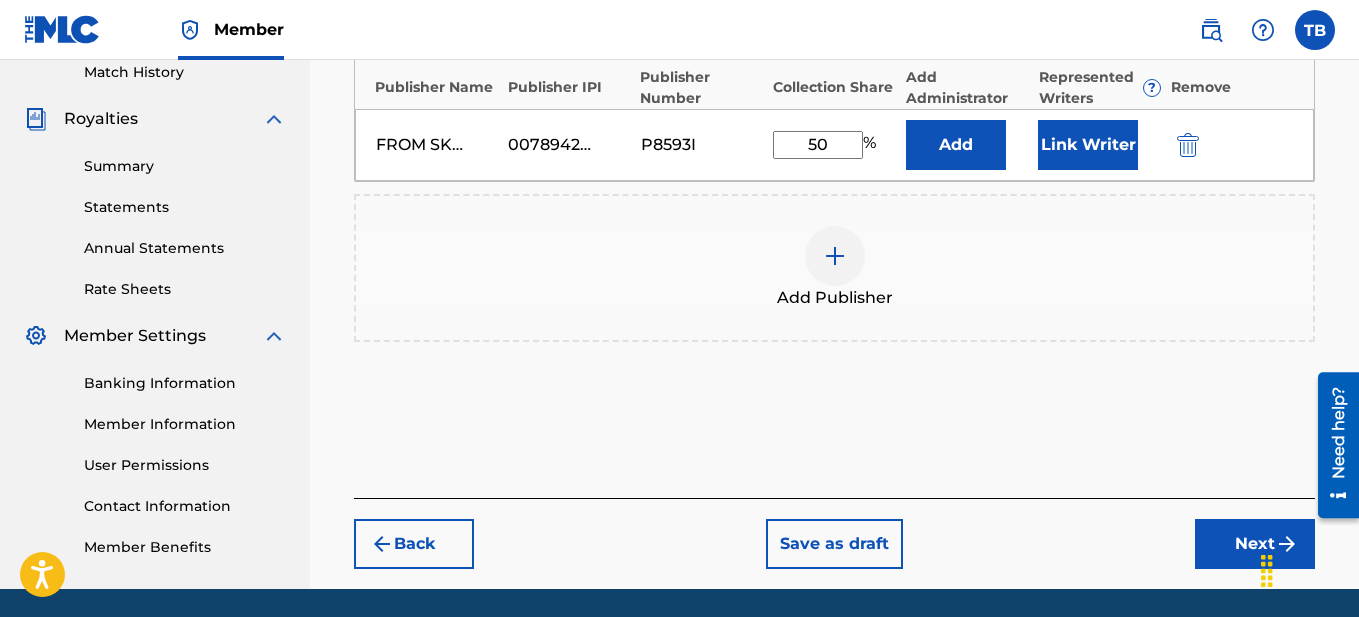 scroll, scrollTop: 630, scrollLeft: 0, axis: vertical 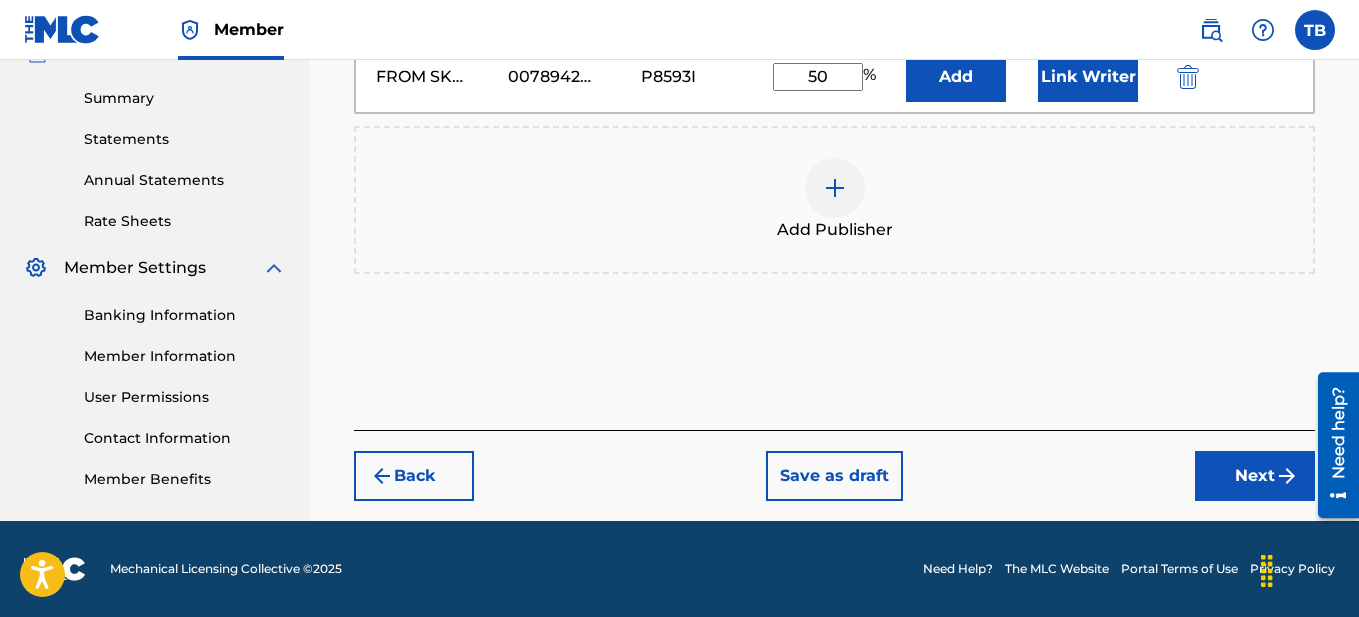 type on "50" 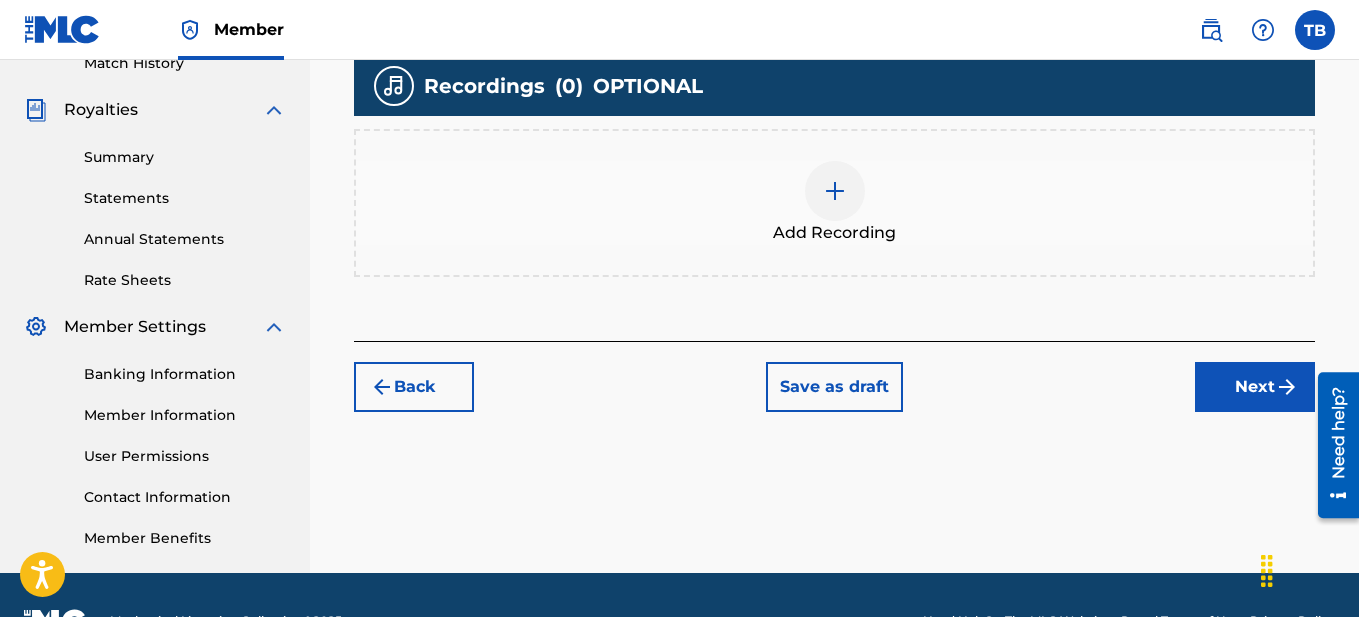 scroll, scrollTop: 623, scrollLeft: 0, axis: vertical 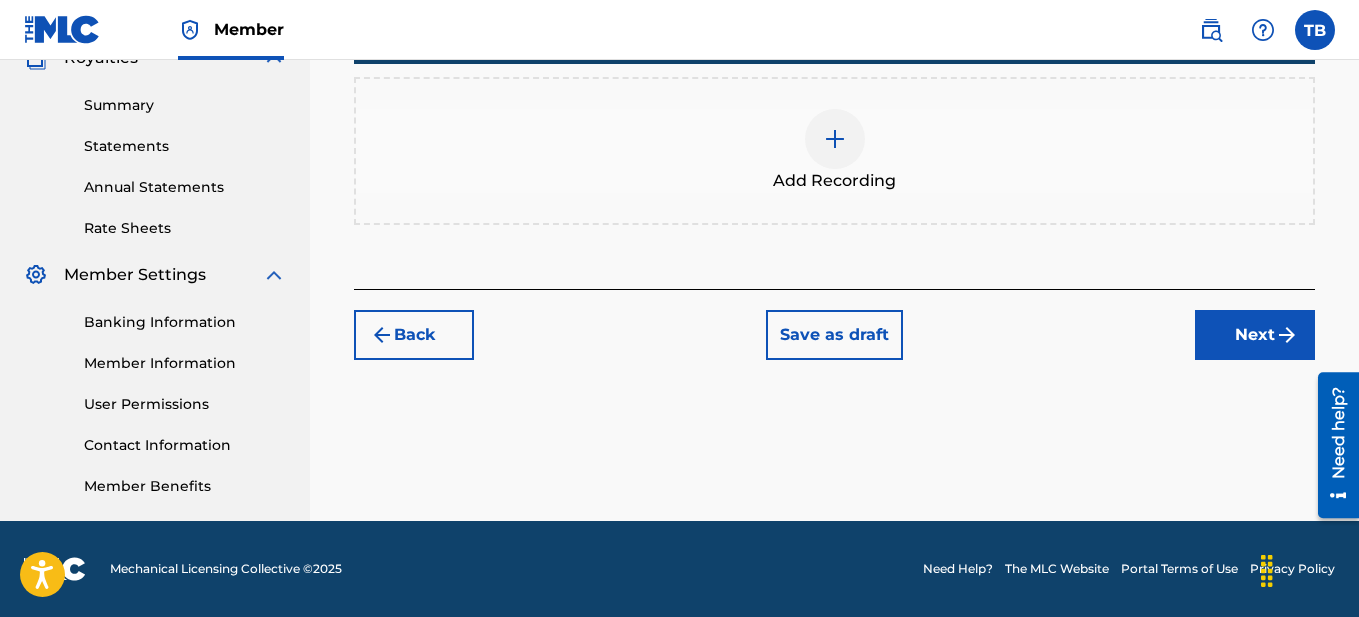 click on "Next" at bounding box center [1255, 335] 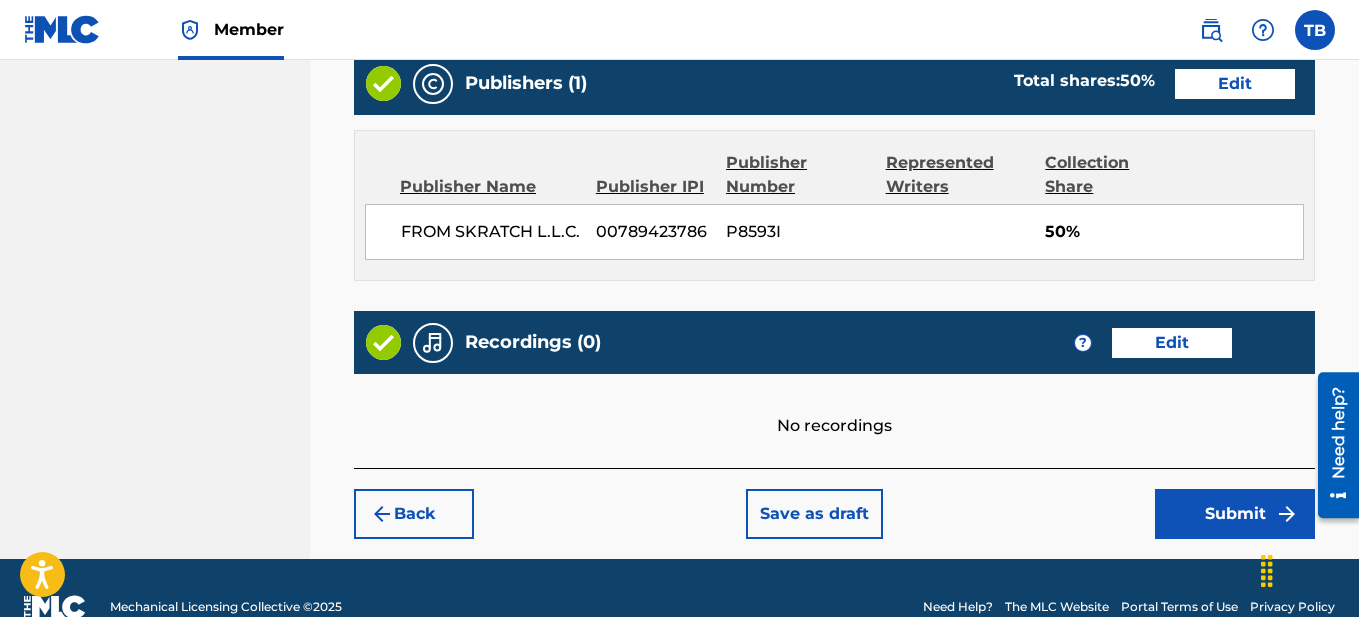 scroll, scrollTop: 1183, scrollLeft: 0, axis: vertical 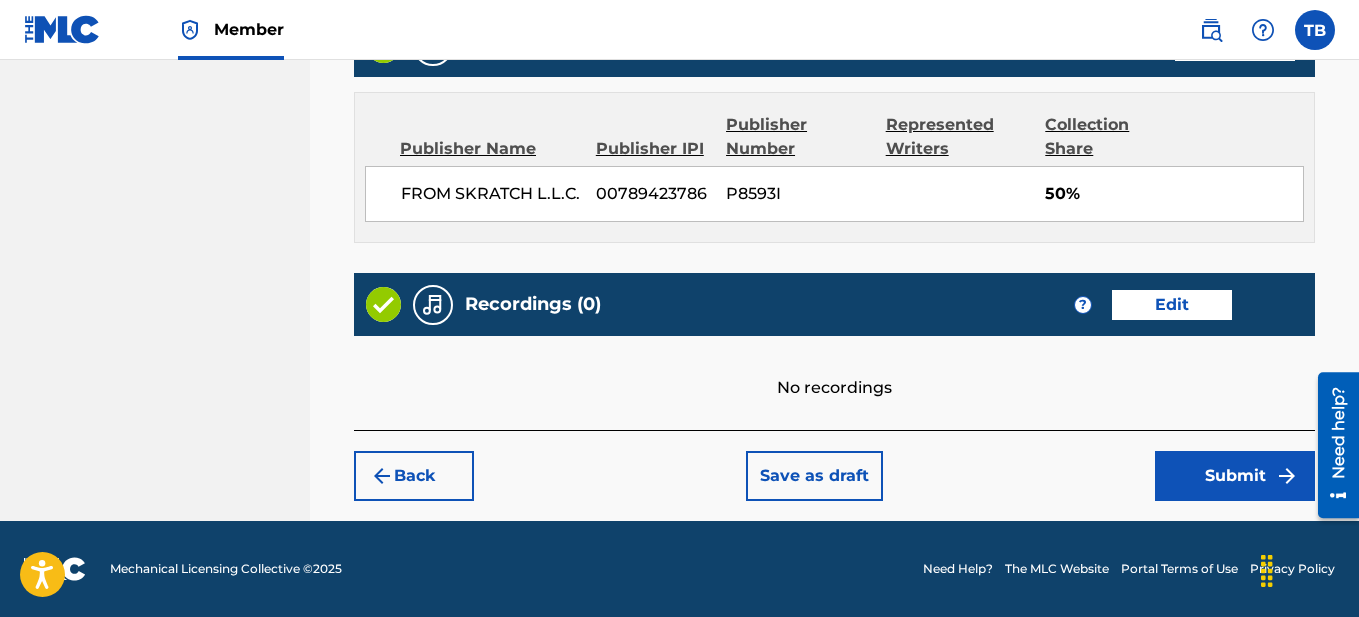 click on "Submit" at bounding box center [1235, 476] 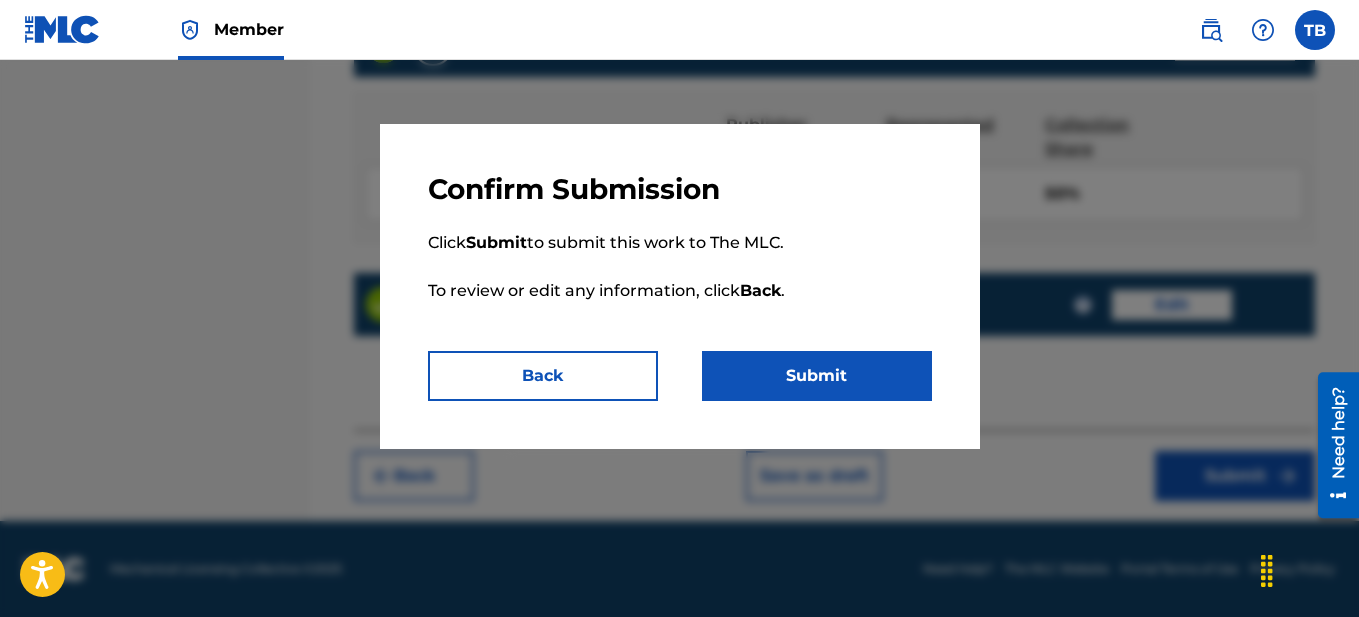 click on "Submit" at bounding box center (817, 376) 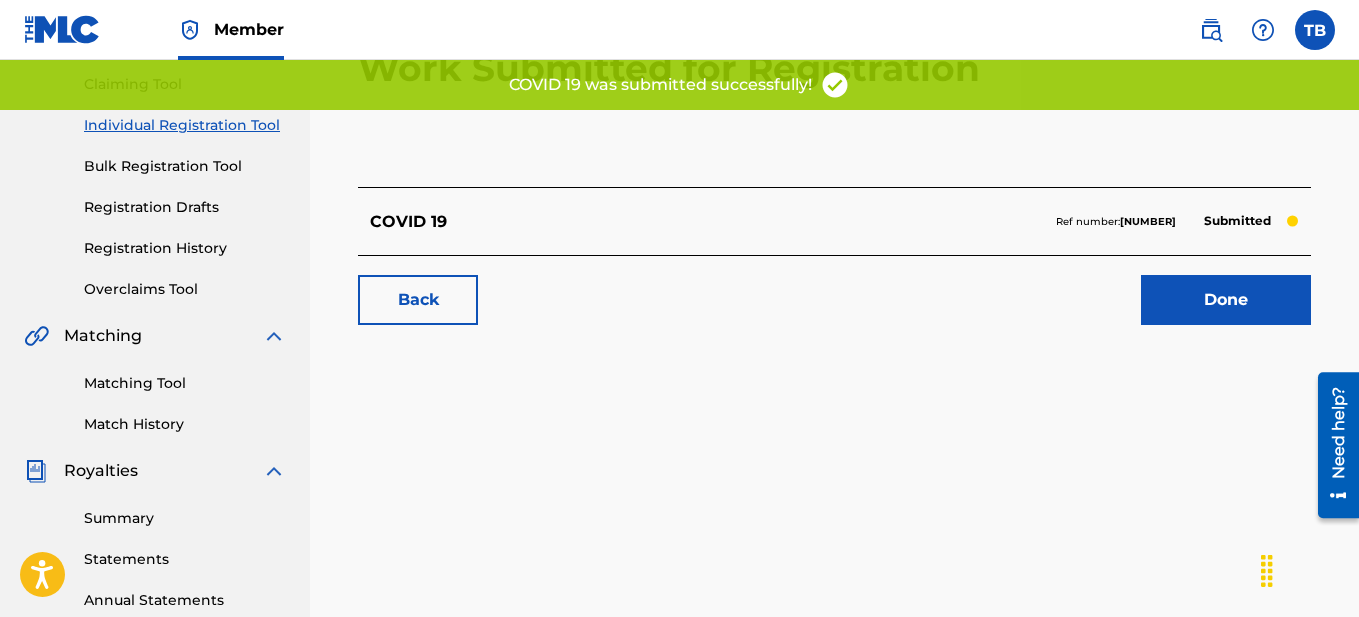 scroll, scrollTop: 263, scrollLeft: 0, axis: vertical 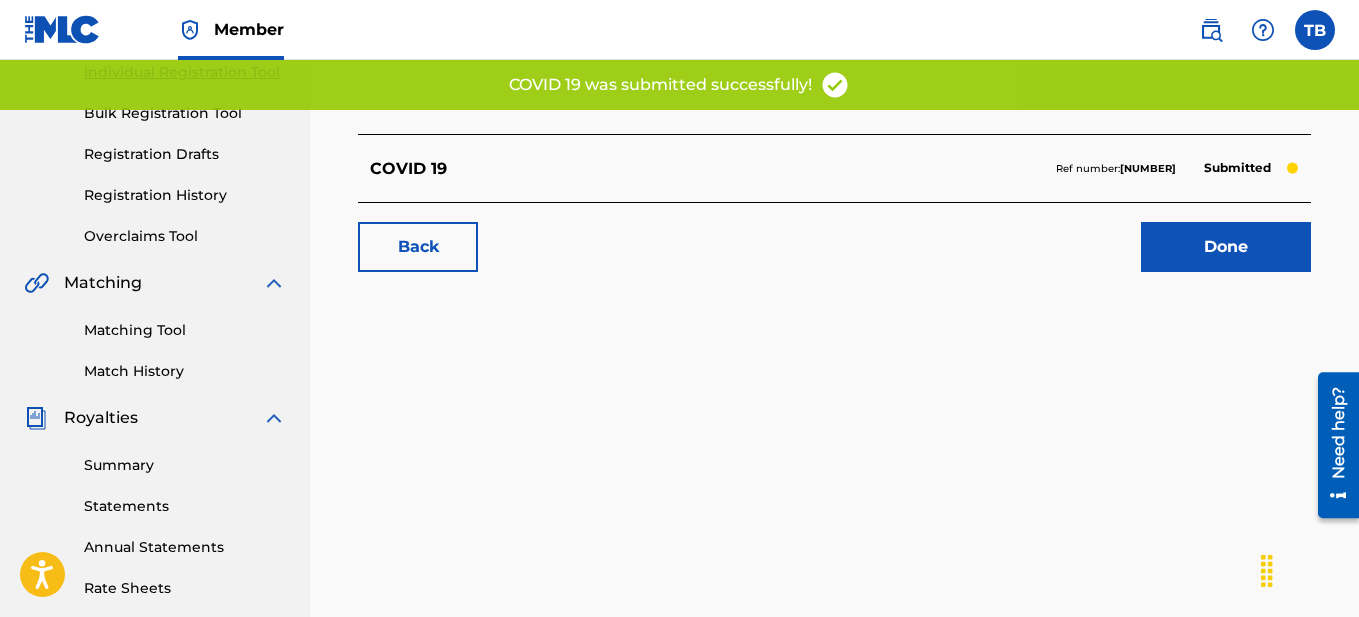 click on "Done" at bounding box center [1226, 247] 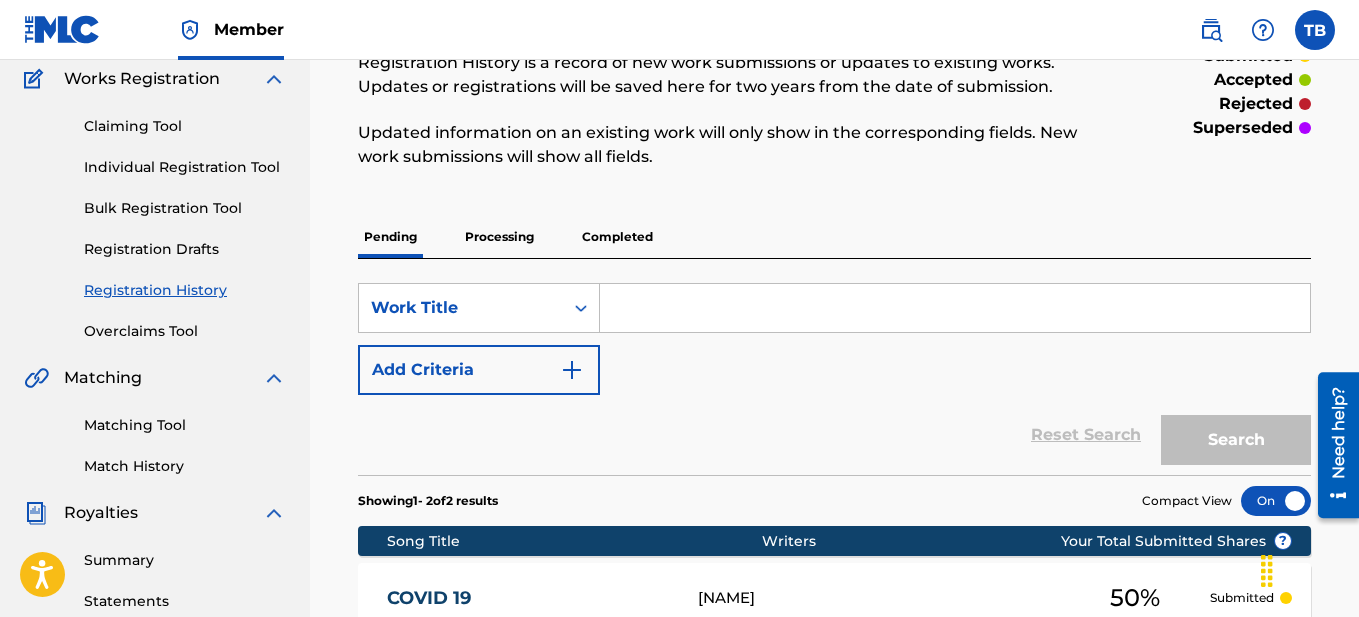 scroll, scrollTop: 0, scrollLeft: 0, axis: both 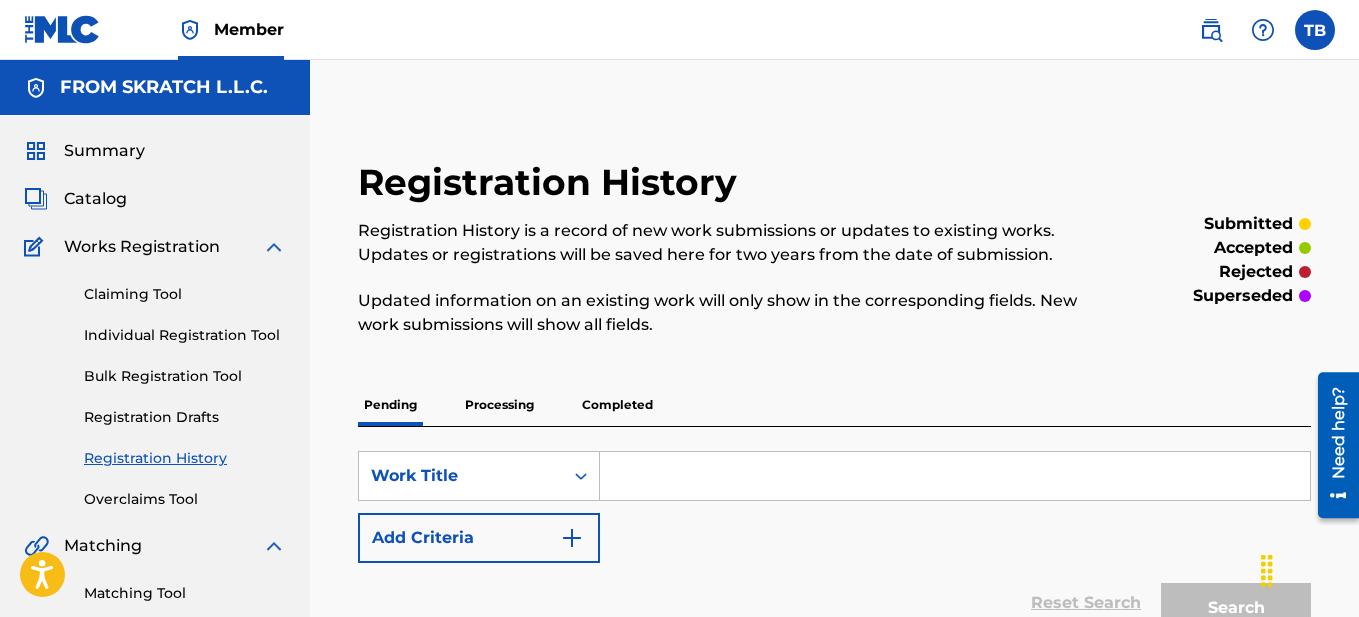 click at bounding box center [62, 29] 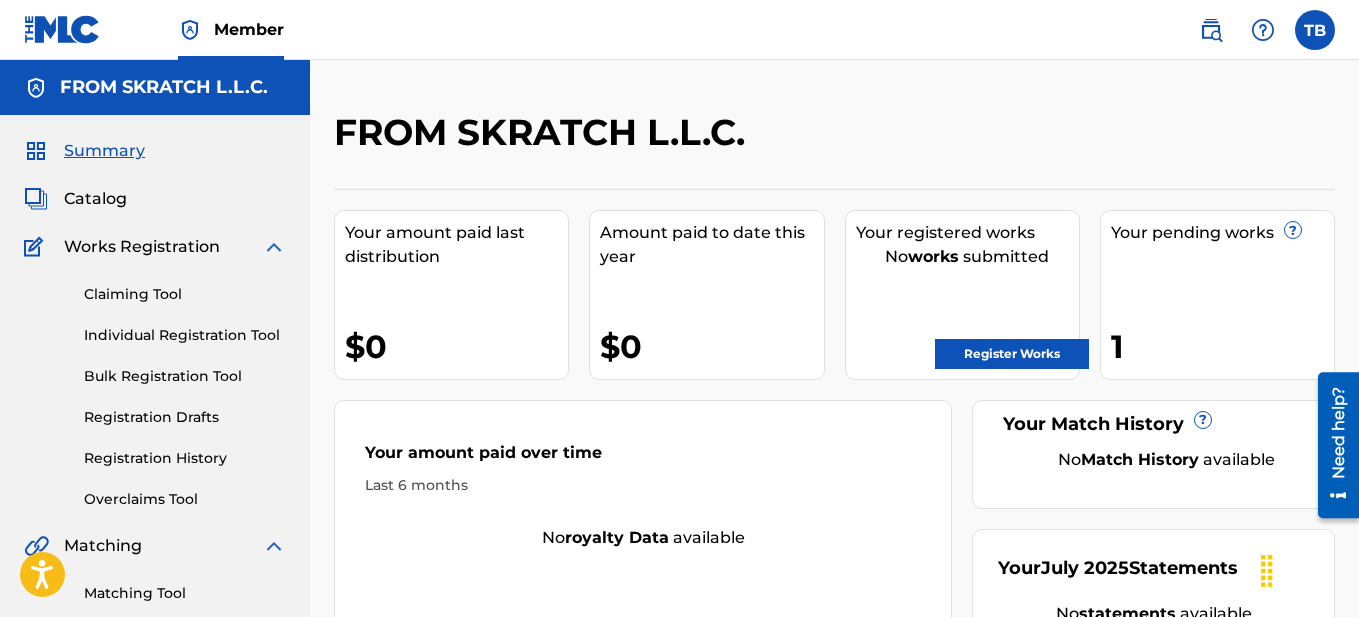 click on "Register Works" at bounding box center [1012, 354] 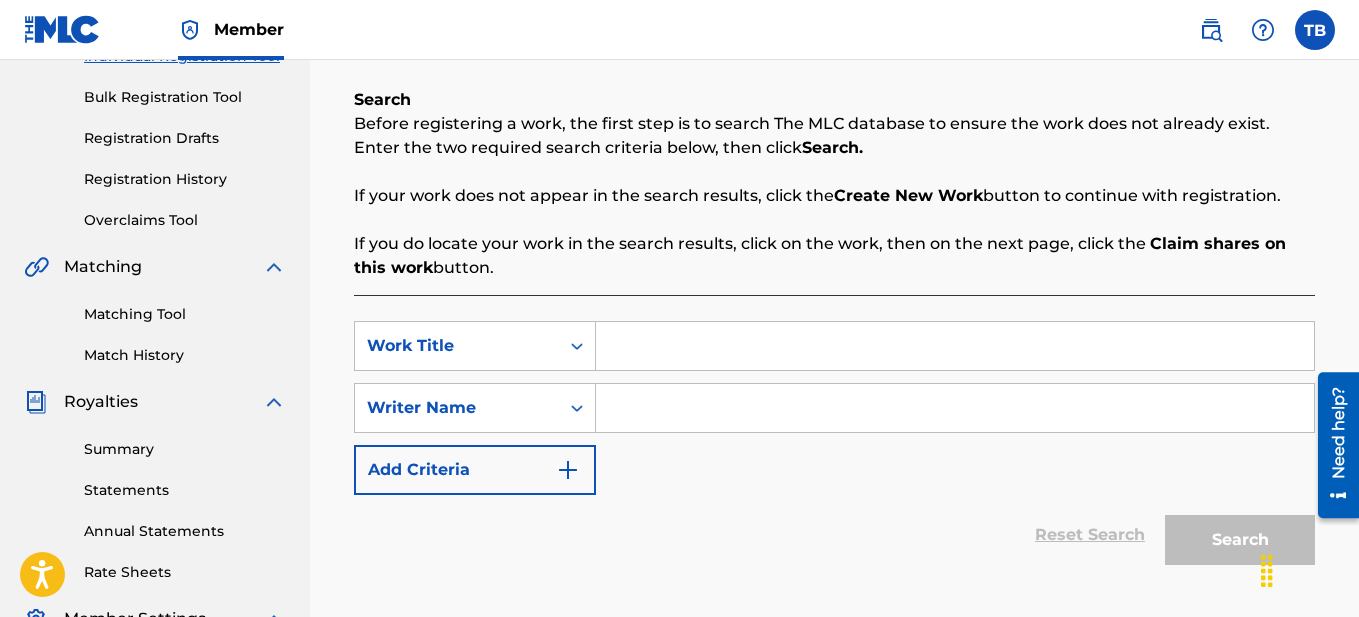 scroll, scrollTop: 304, scrollLeft: 0, axis: vertical 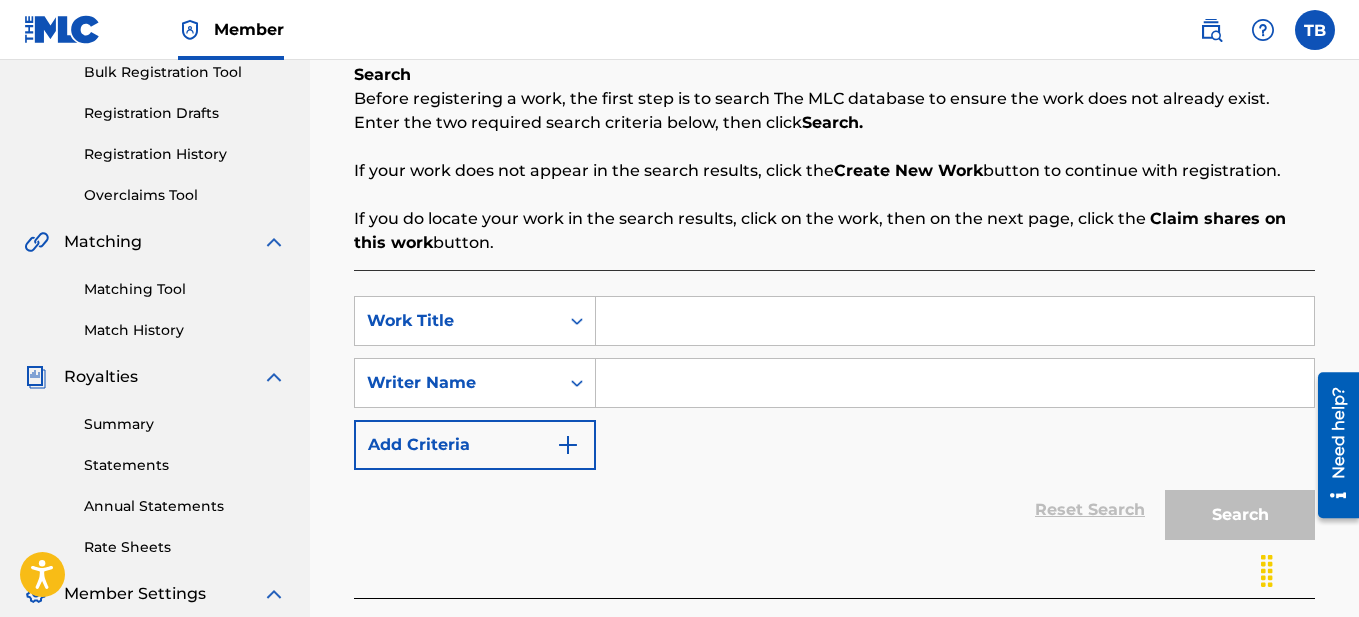 click at bounding box center (955, 321) 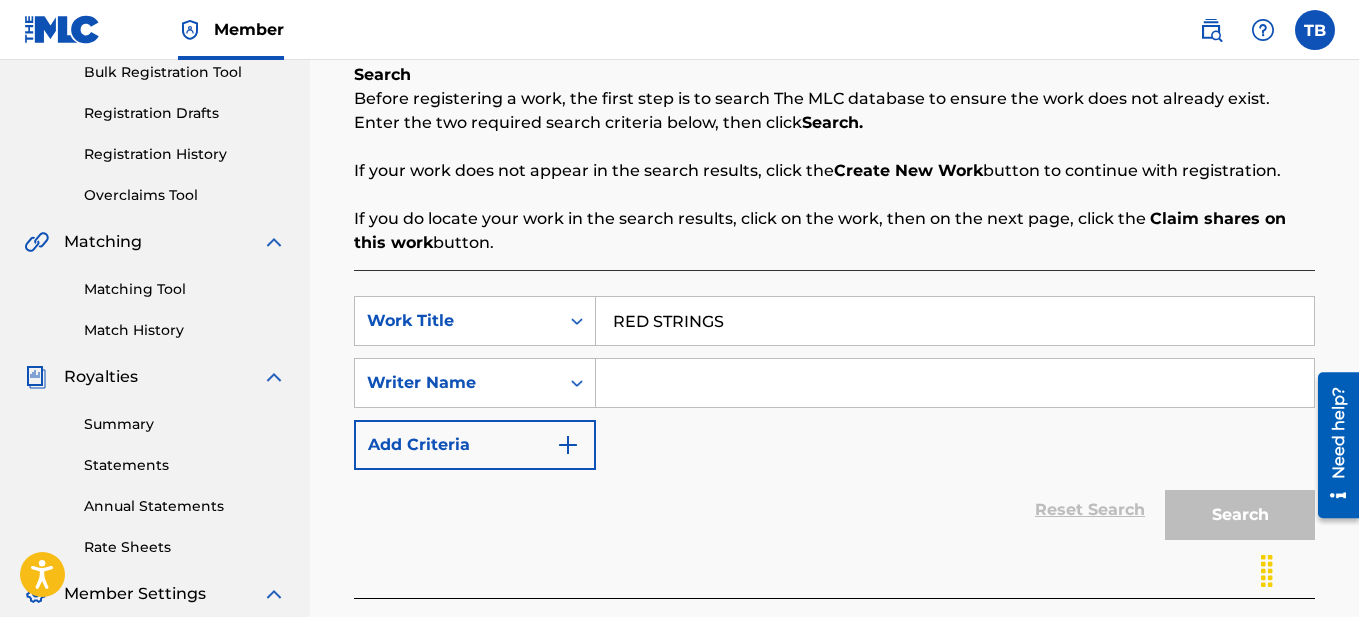 type on "RED STRINGS" 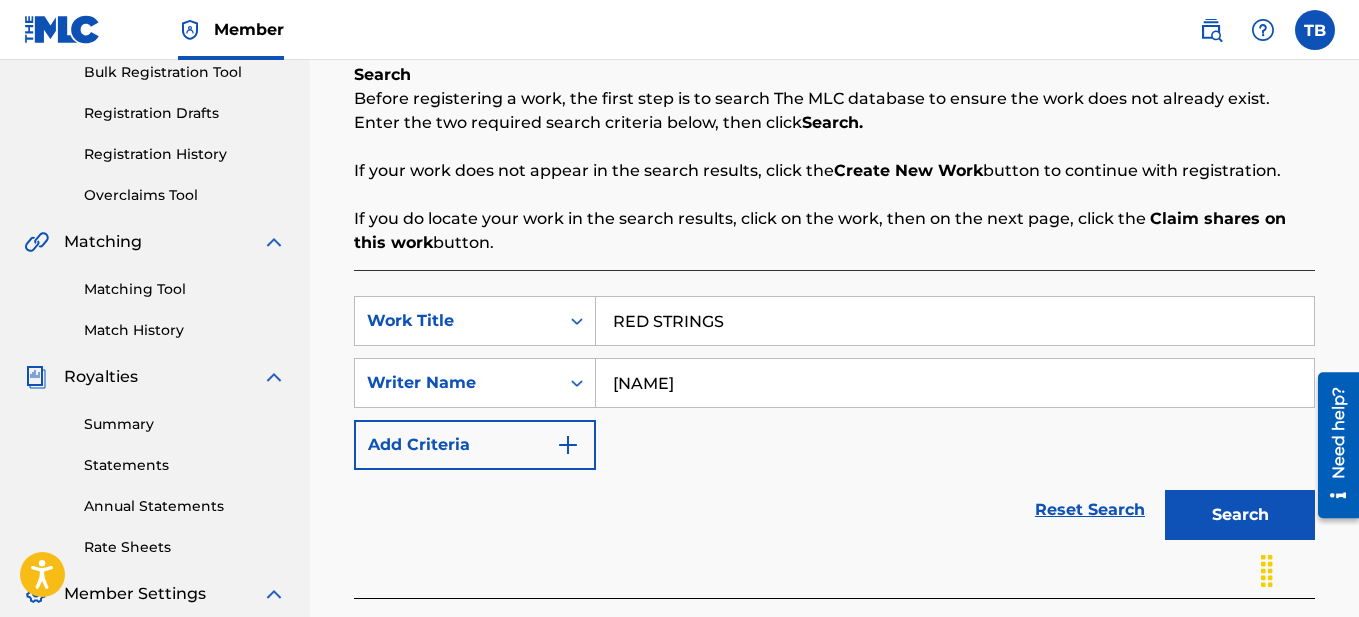type on "[NAME]" 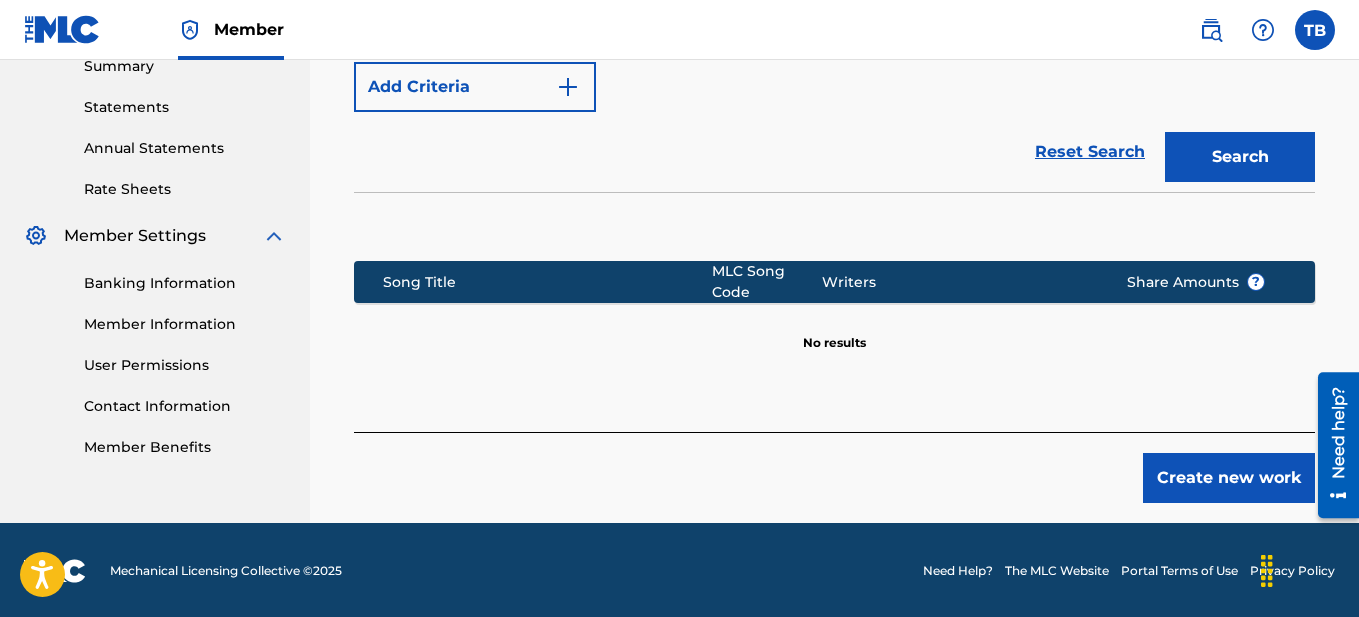 scroll, scrollTop: 664, scrollLeft: 0, axis: vertical 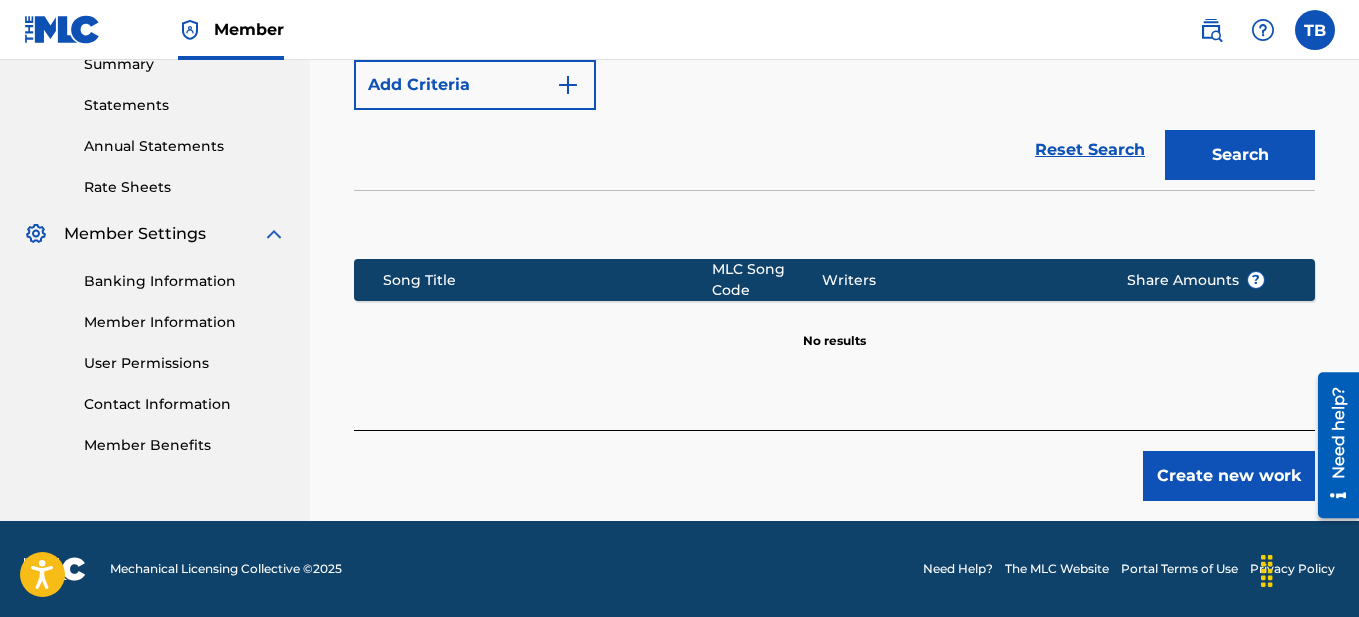 click on "Create new work" at bounding box center [1229, 476] 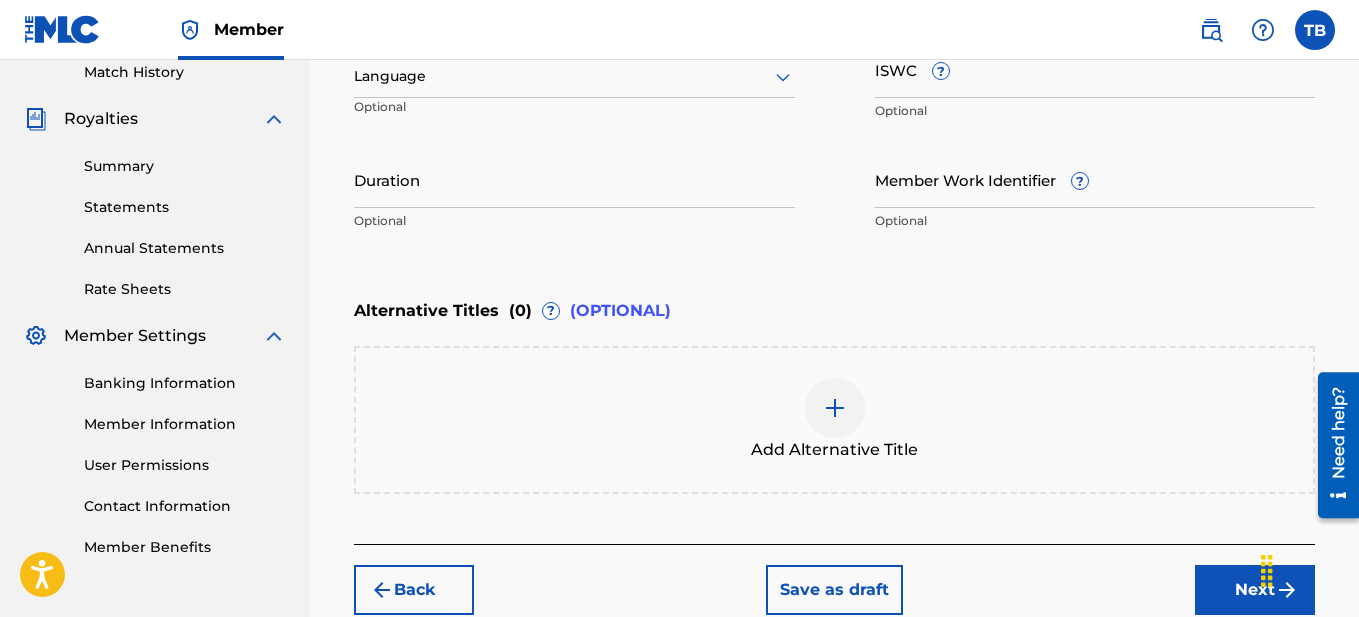 scroll, scrollTop: 411, scrollLeft: 0, axis: vertical 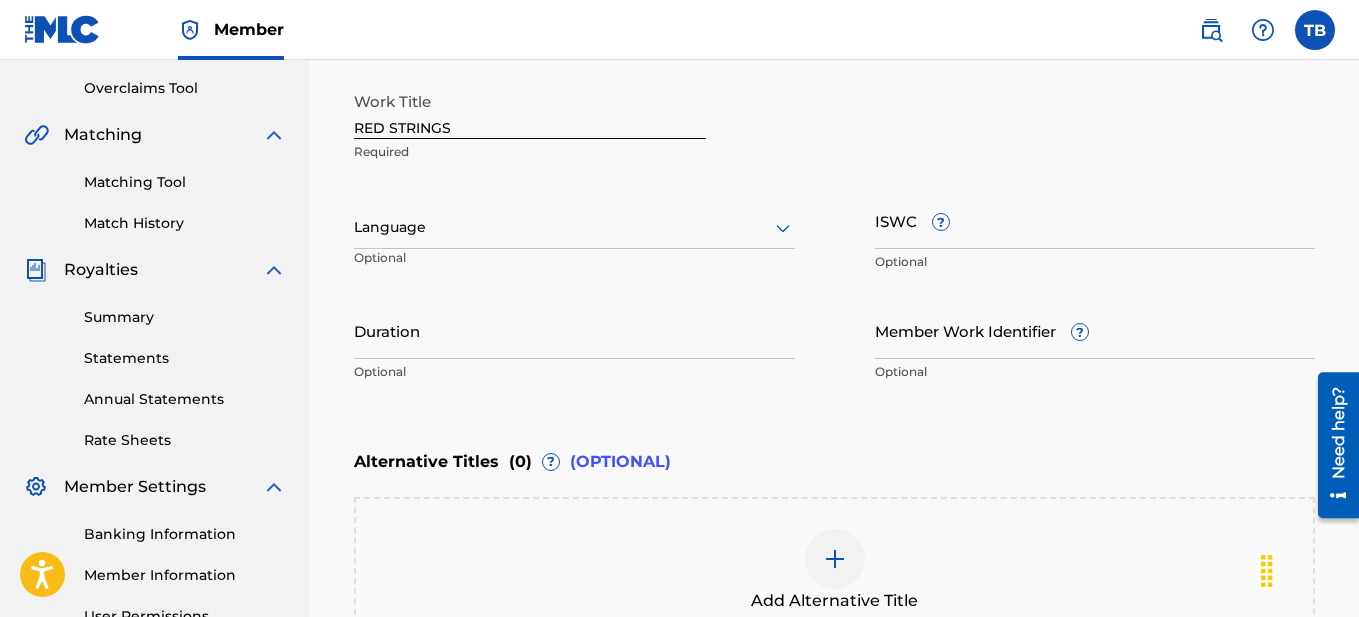 click at bounding box center (574, 227) 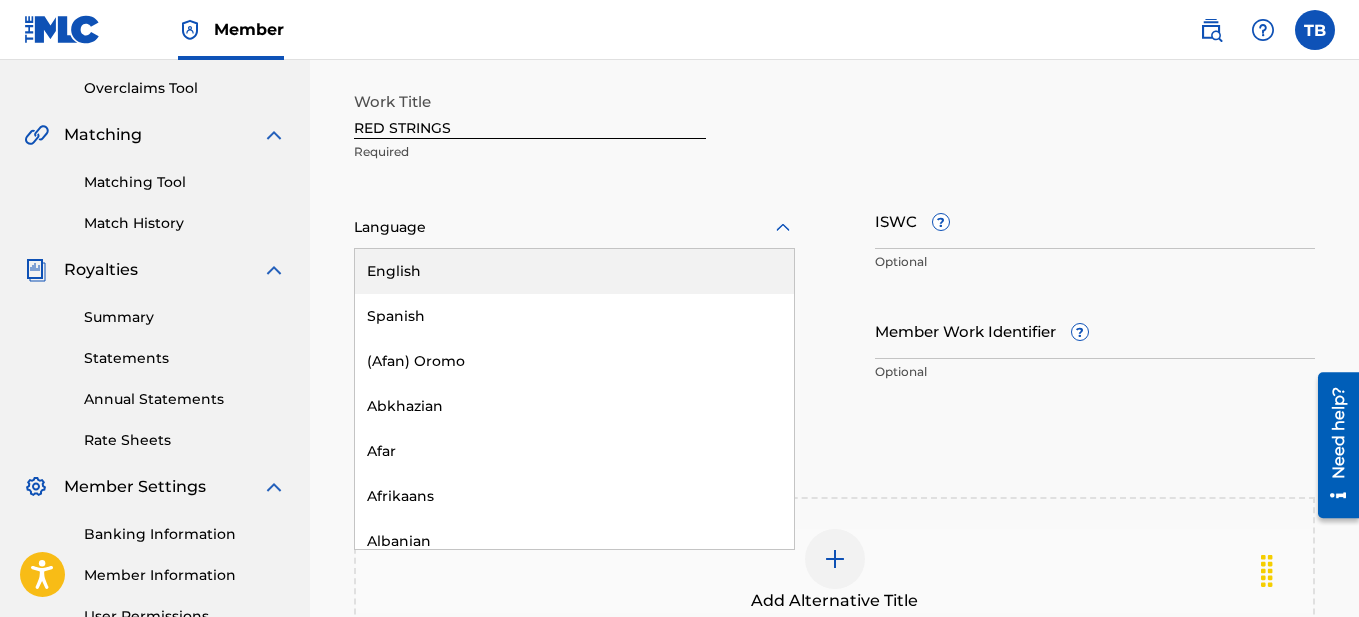 click on "English" at bounding box center [574, 271] 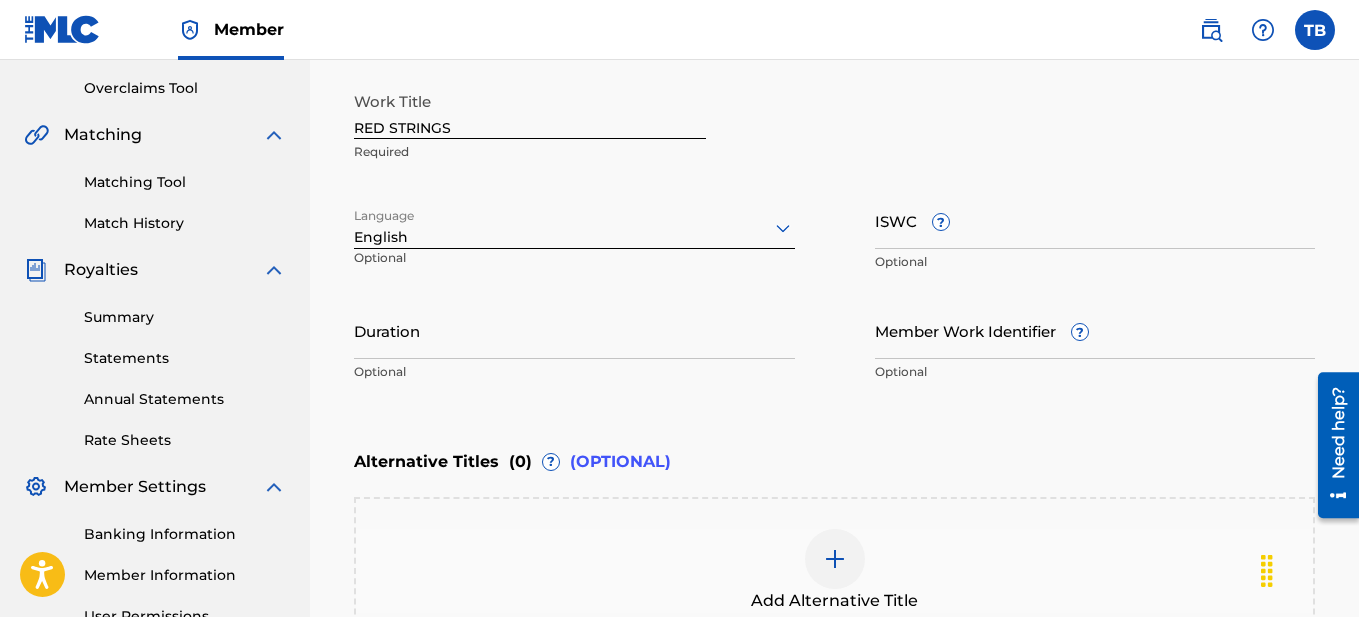 click on "Duration" at bounding box center (574, 330) 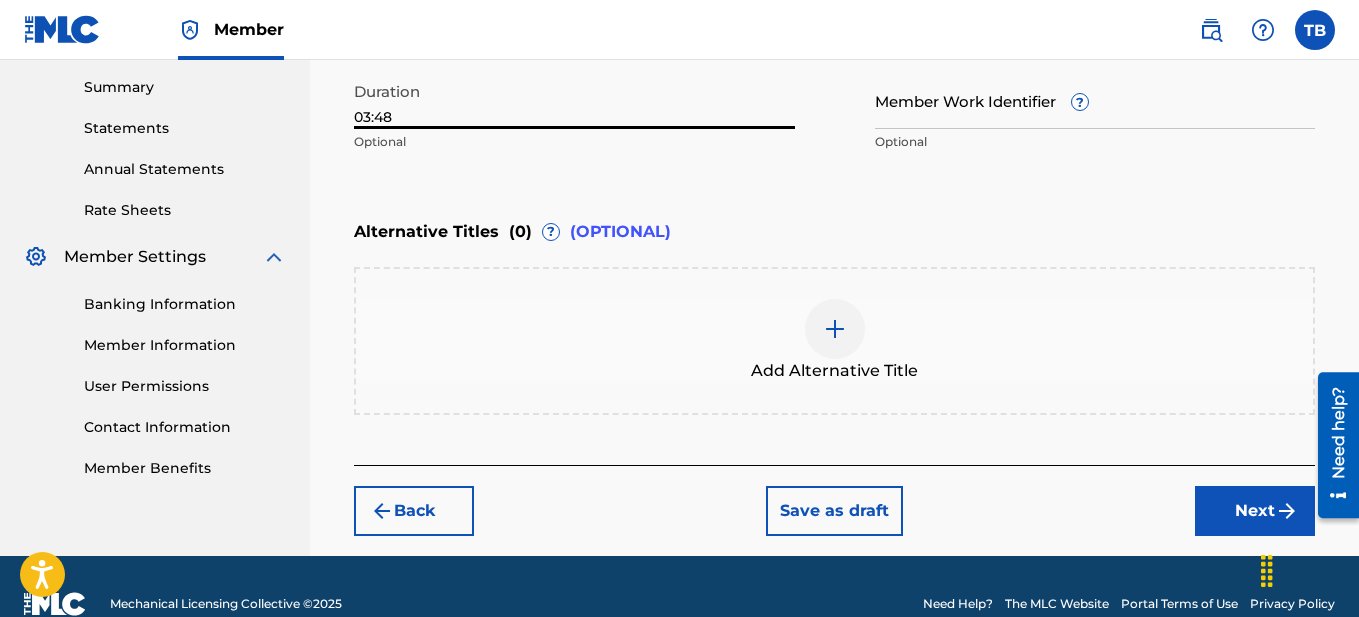 scroll, scrollTop: 672, scrollLeft: 0, axis: vertical 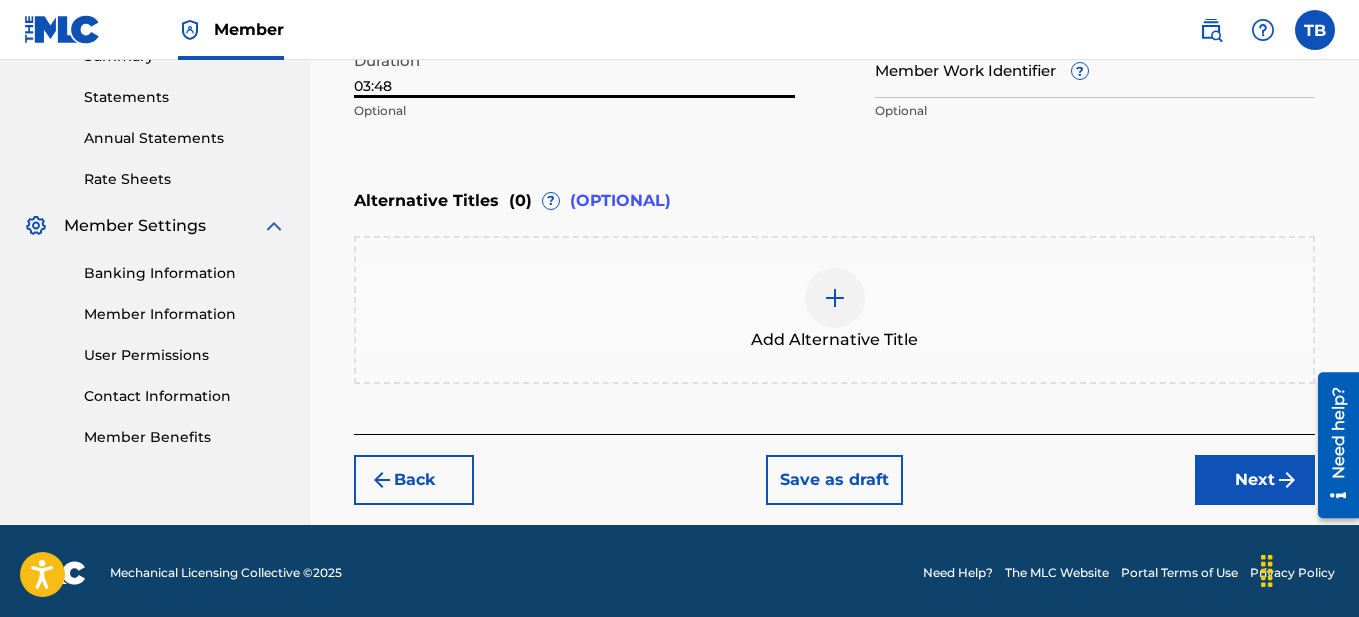 type on "03:48" 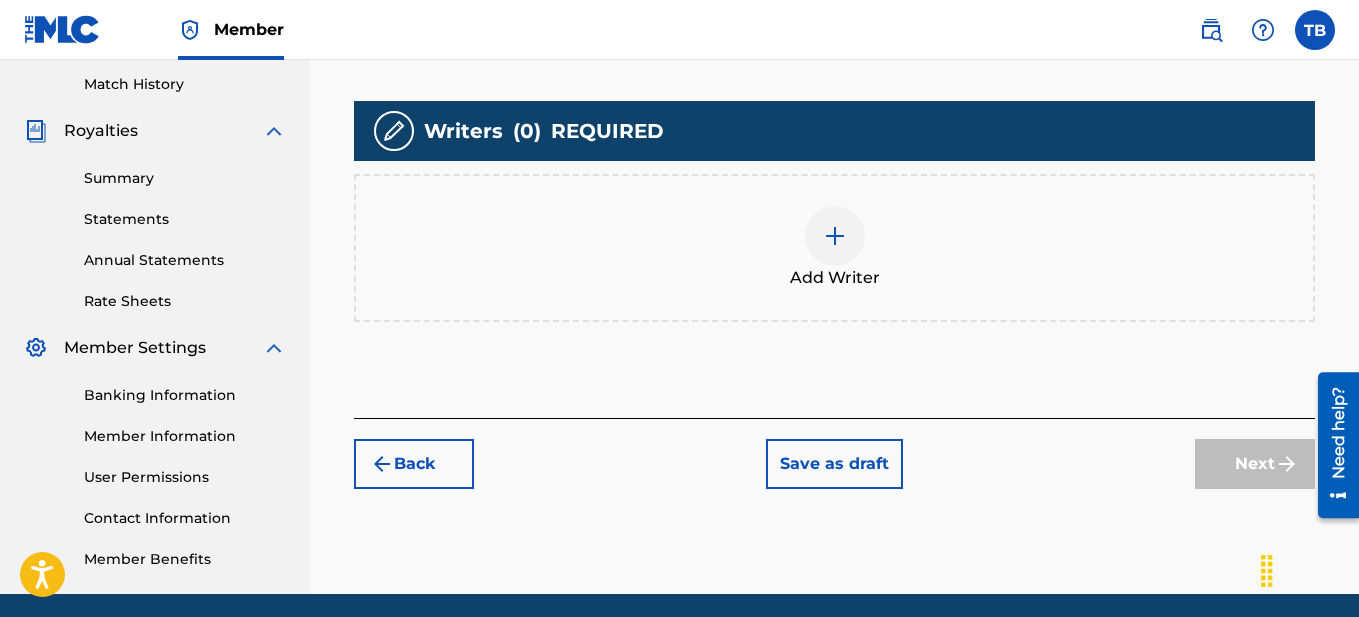 scroll, scrollTop: 613, scrollLeft: 0, axis: vertical 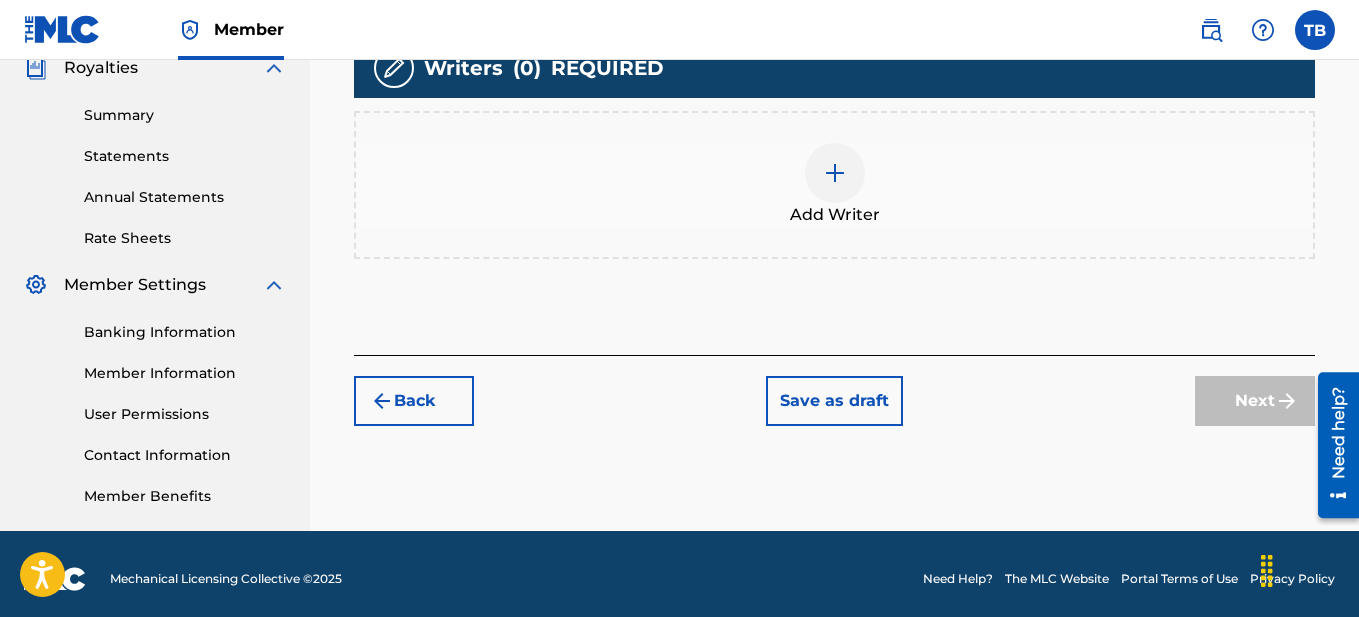click at bounding box center [835, 173] 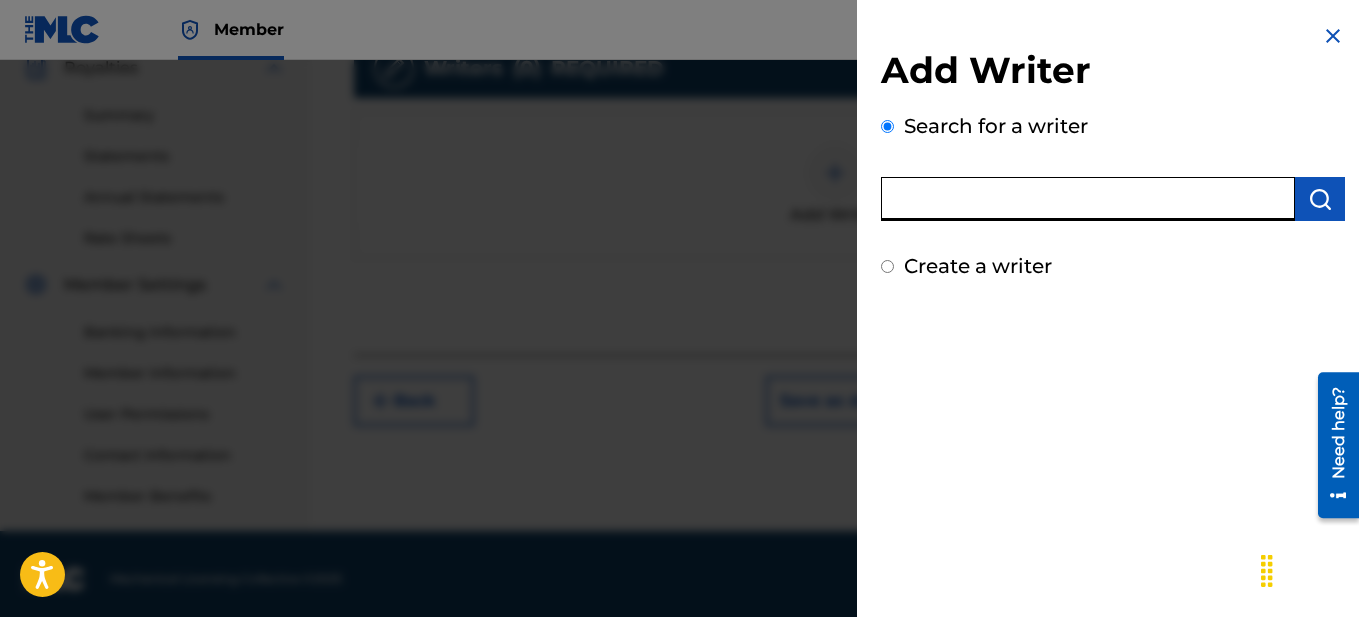 click at bounding box center (1088, 199) 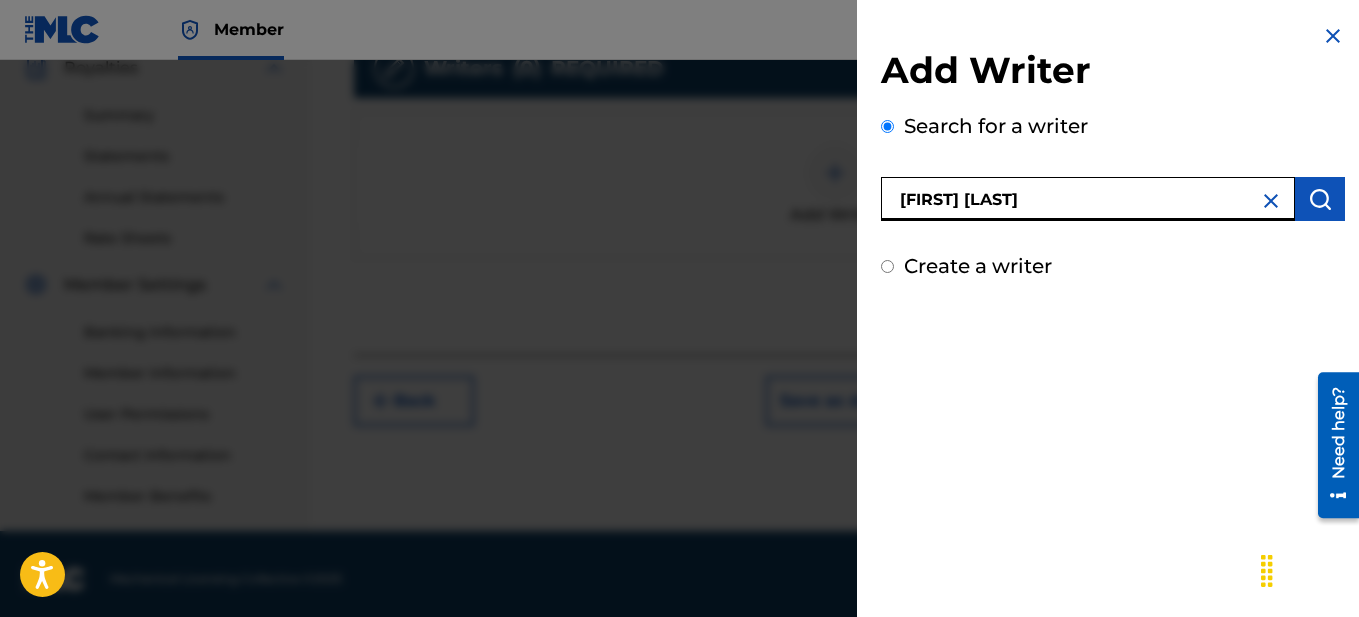 type on "[FIRST] [LAST]" 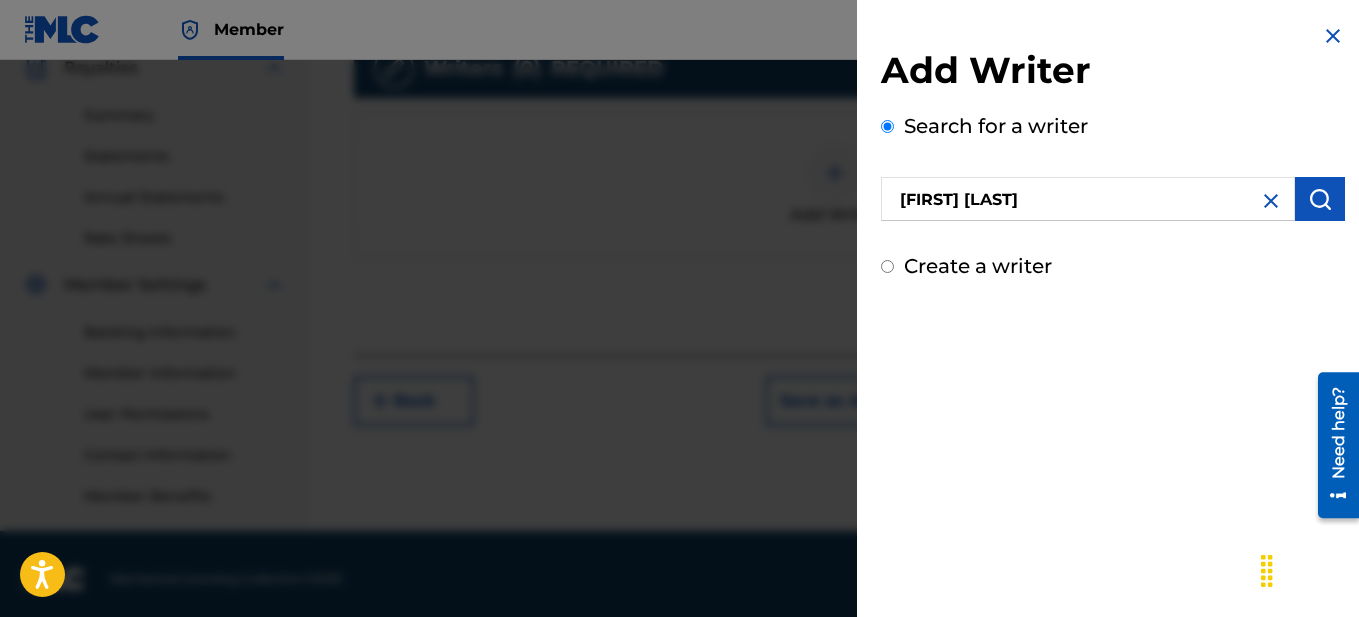 click at bounding box center [1320, 199] 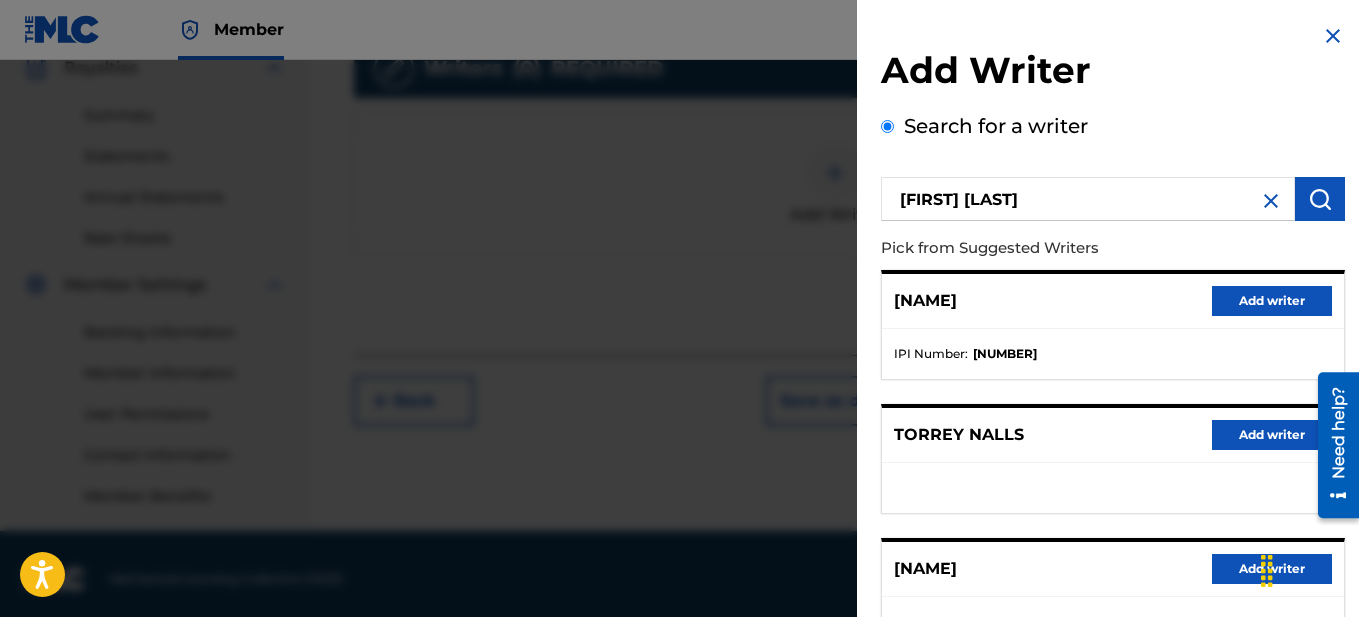 click on "Add writer" at bounding box center [1272, 301] 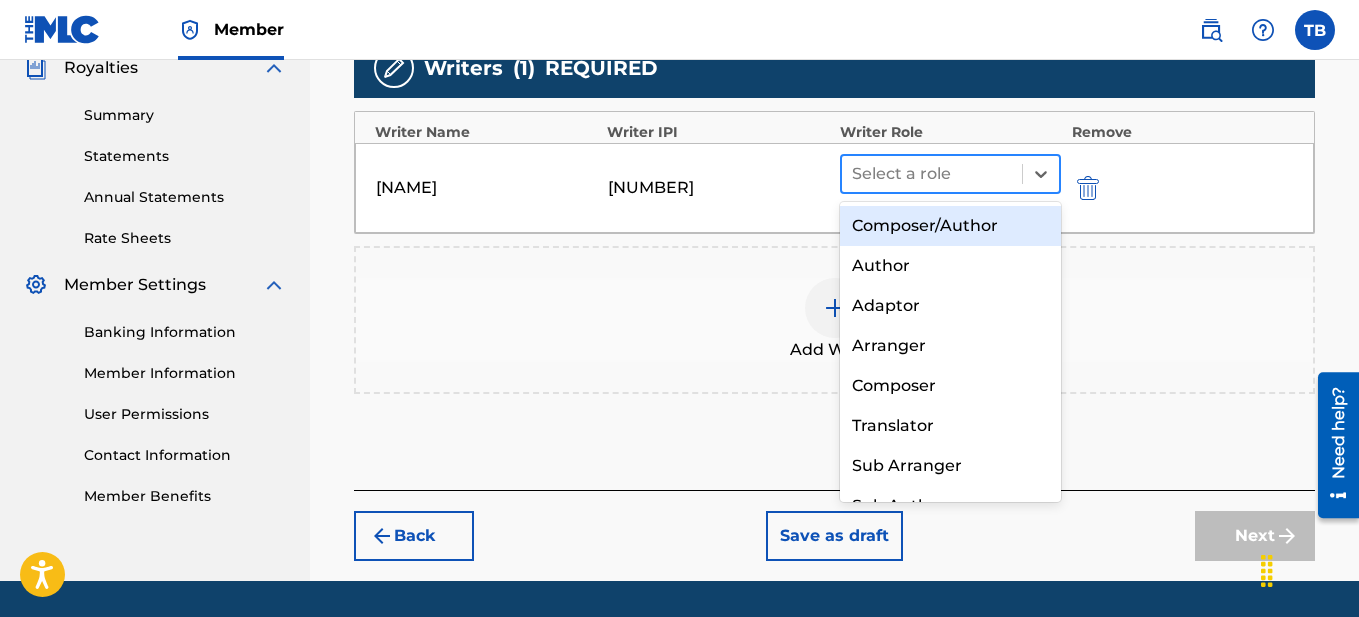 click at bounding box center (932, 174) 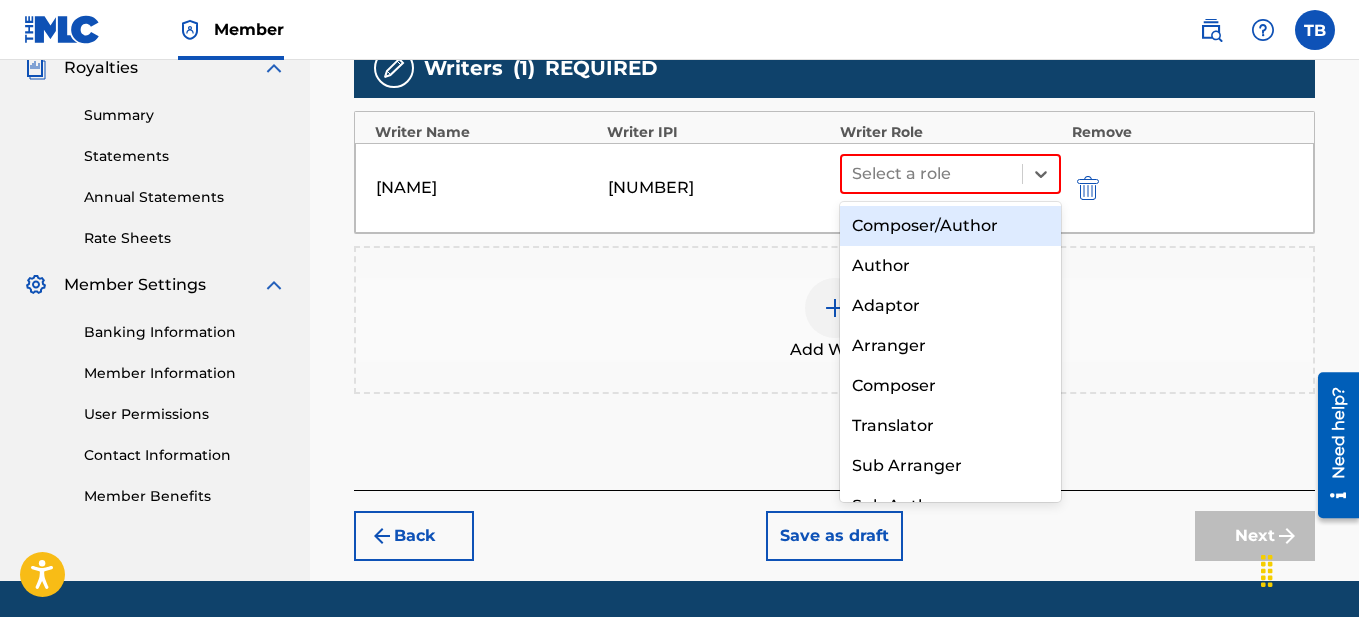 click on "Composer/Author" at bounding box center [951, 226] 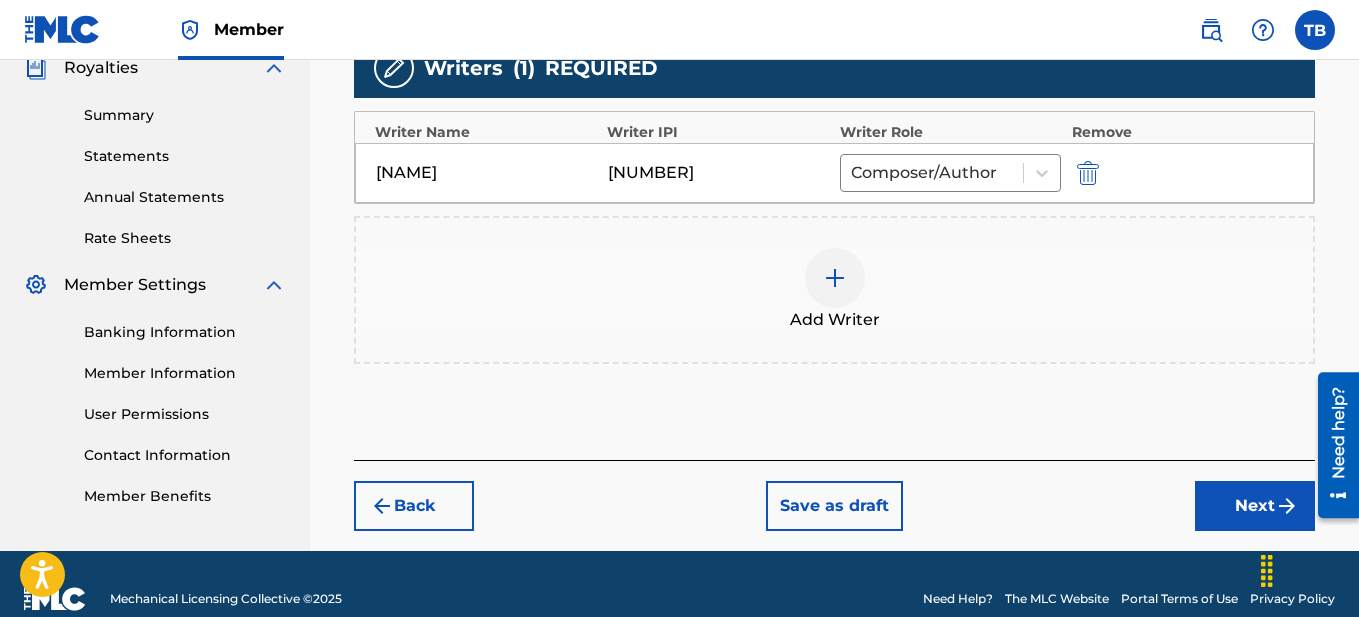 click at bounding box center (835, 278) 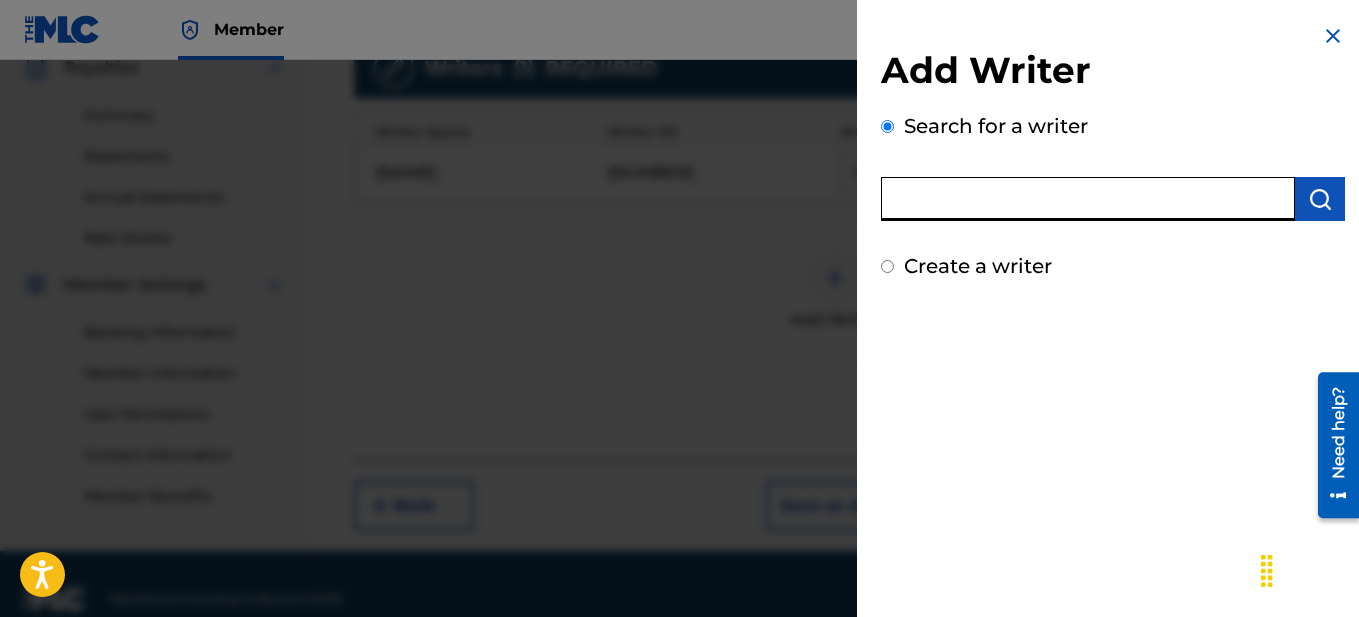 click at bounding box center [1088, 199] 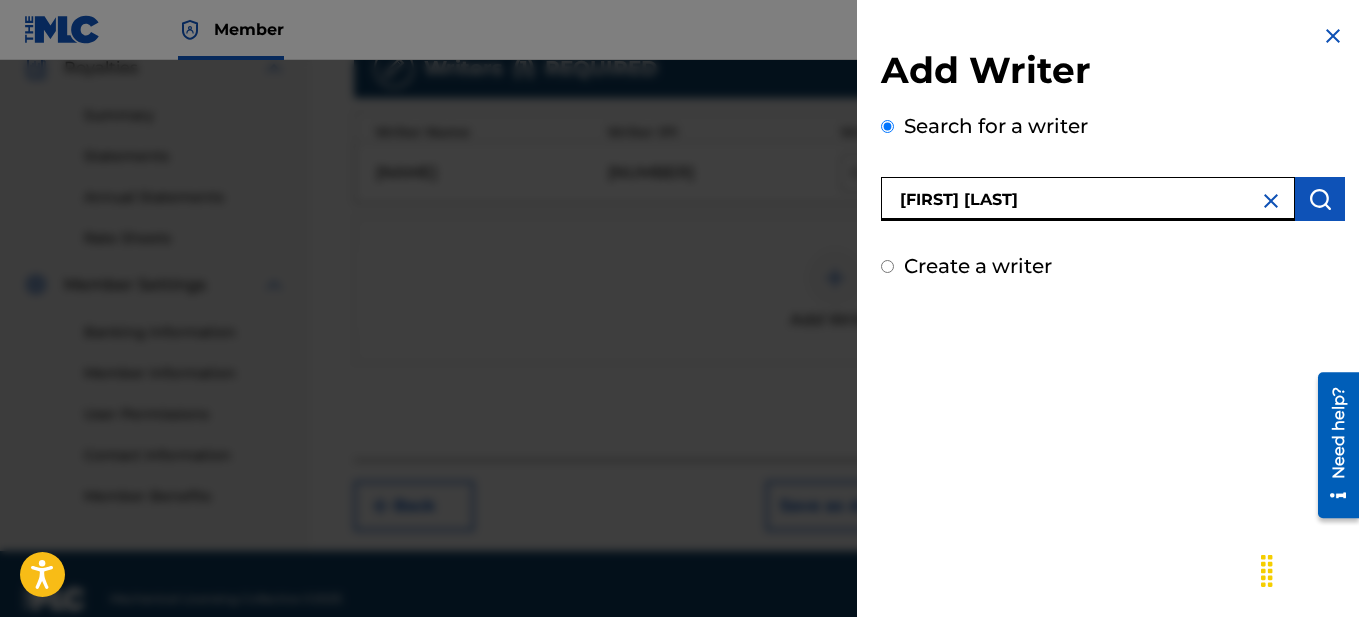 type on "[FIRST] [LAST]" 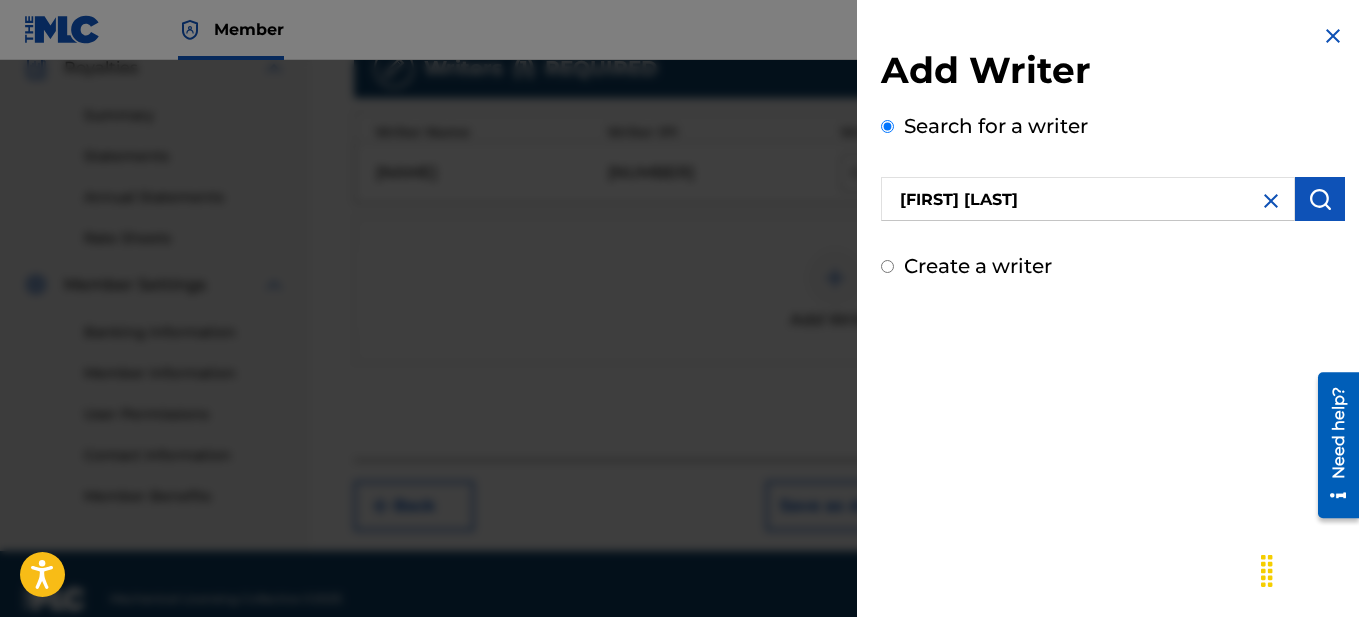 click at bounding box center (1320, 199) 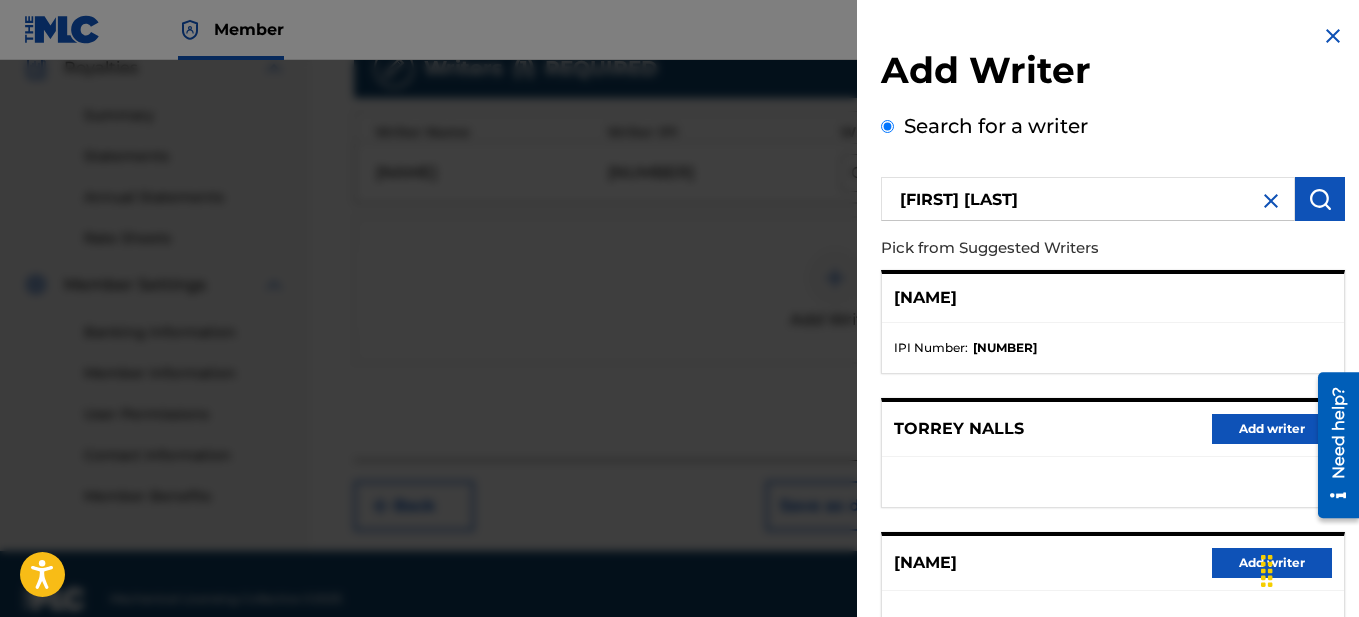 click on "[IPI NUMBER] : [NUMBER]" at bounding box center (1113, 348) 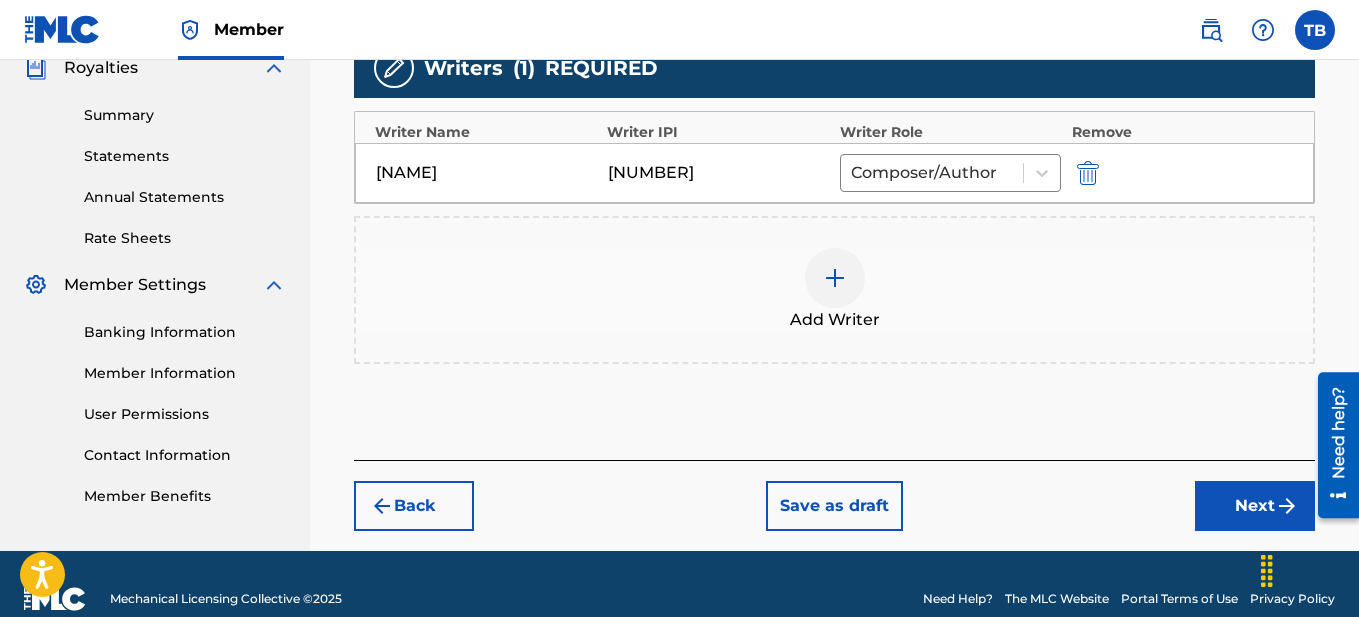 click at bounding box center (835, 278) 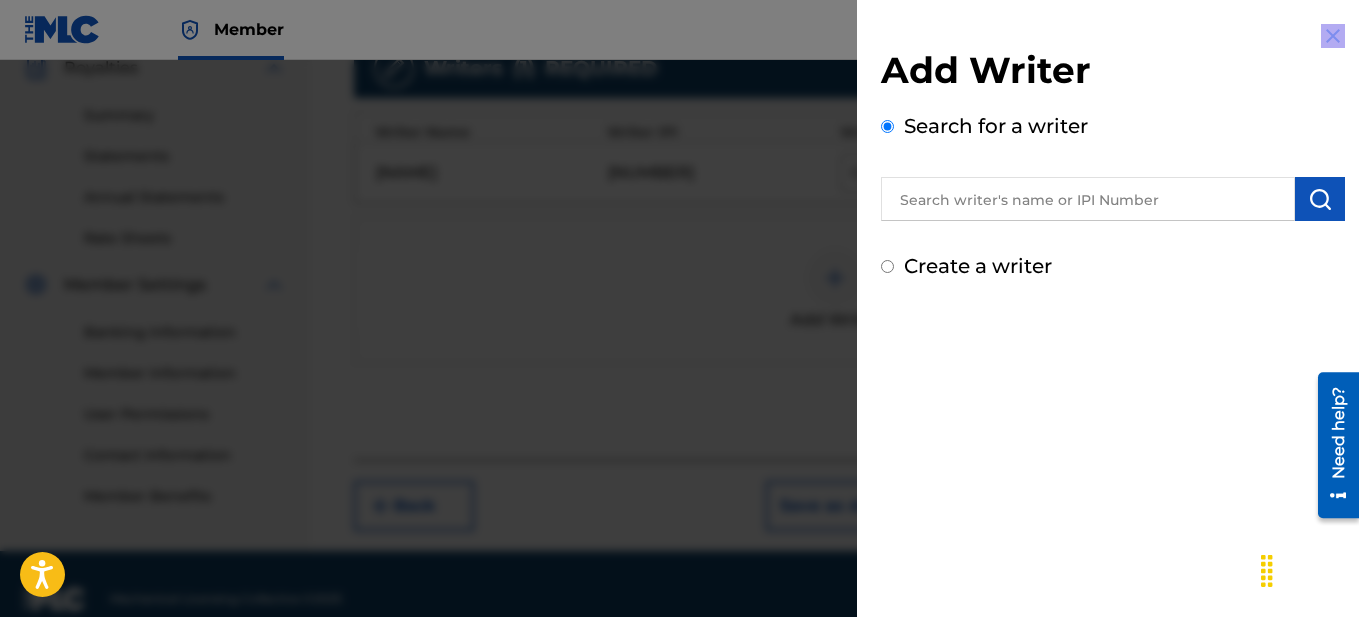 click at bounding box center (679, 368) 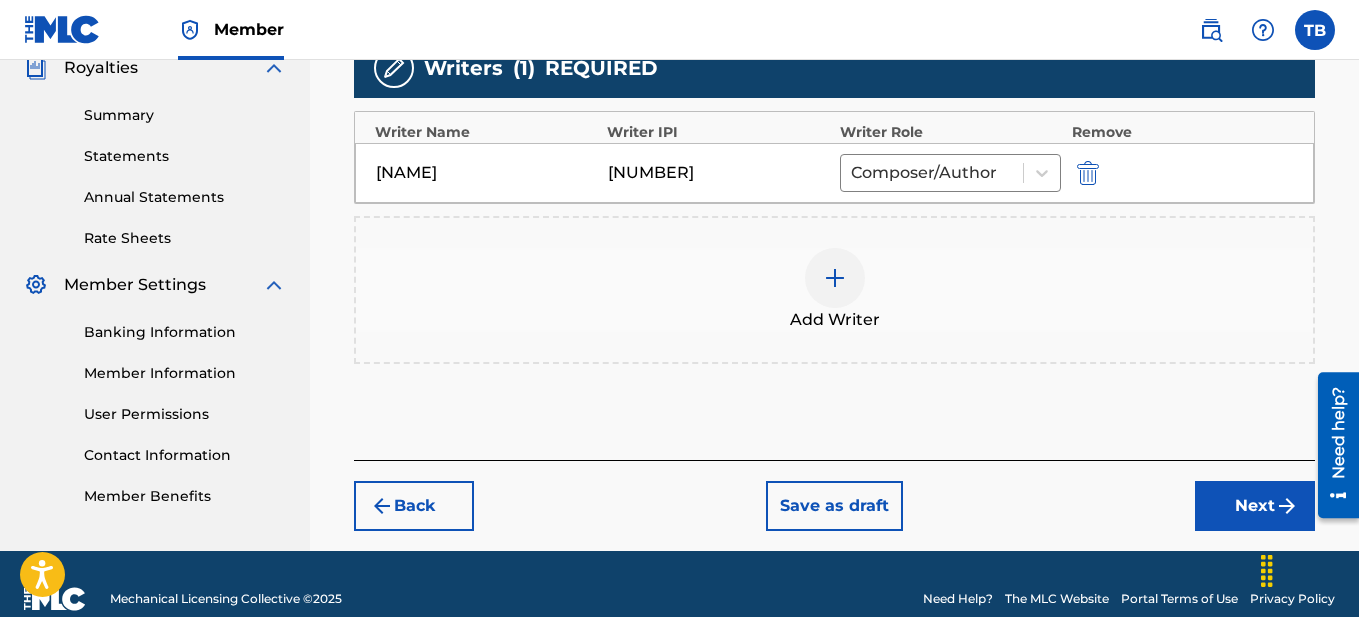 click at bounding box center [835, 278] 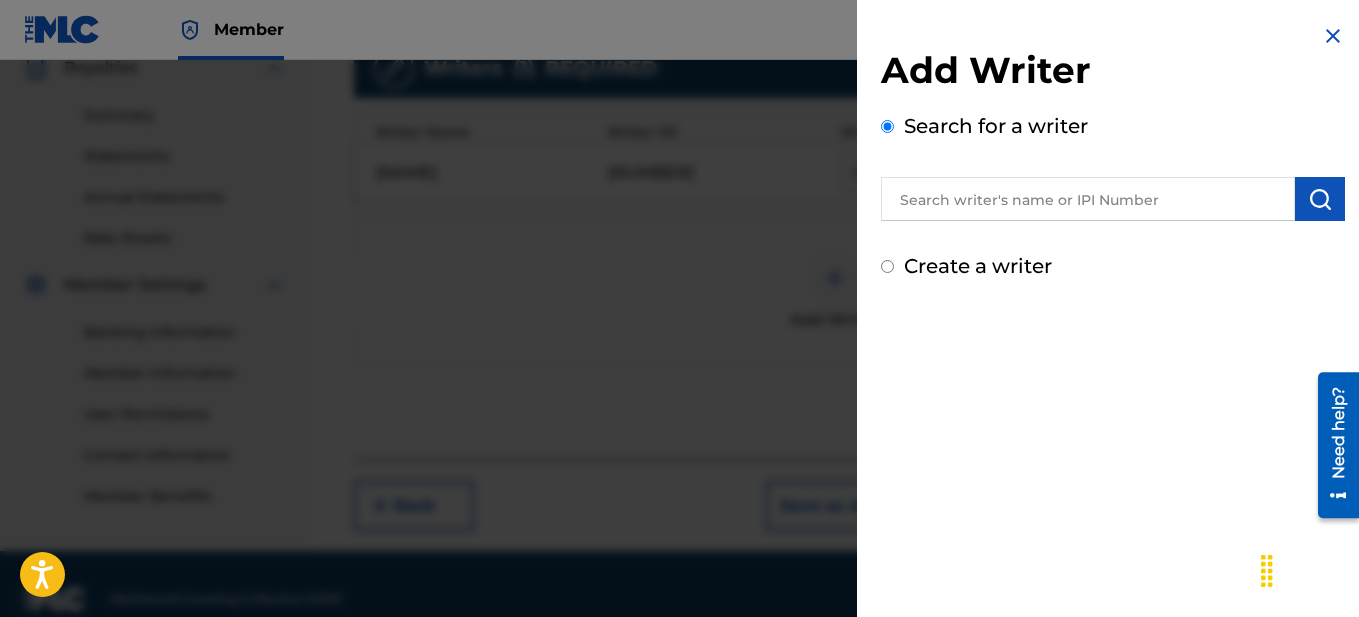 click at bounding box center [1088, 199] 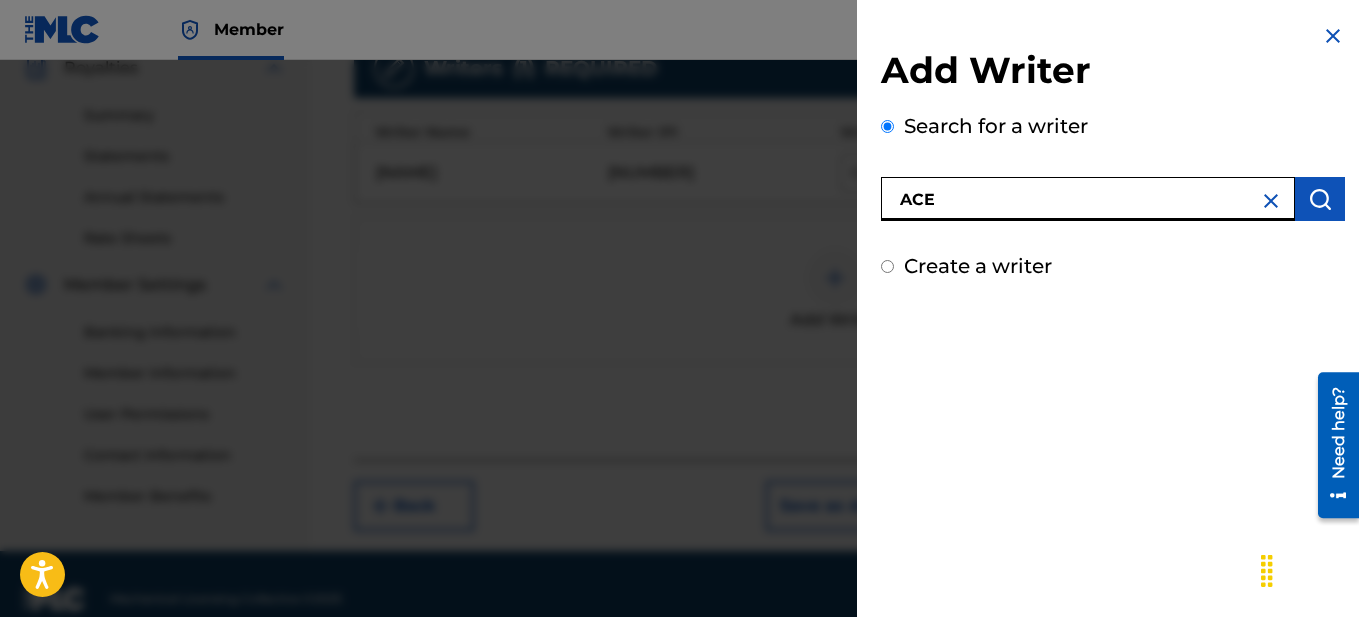 type on "ACE" 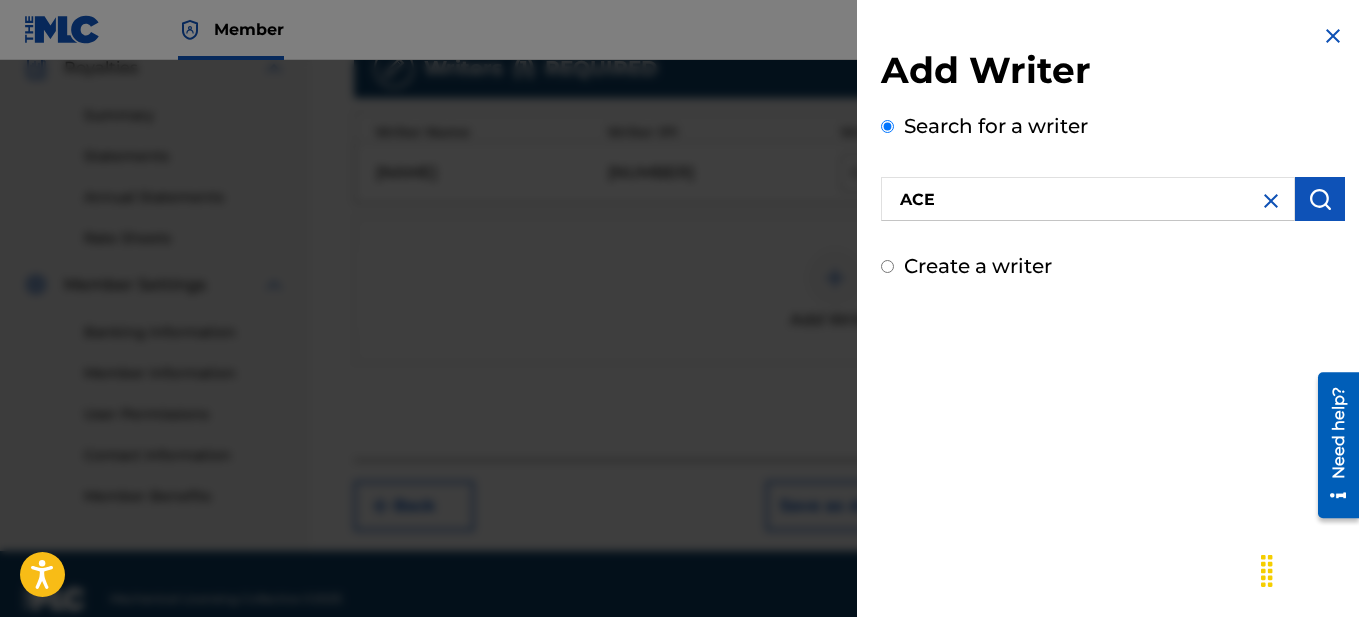 click at bounding box center [1320, 199] 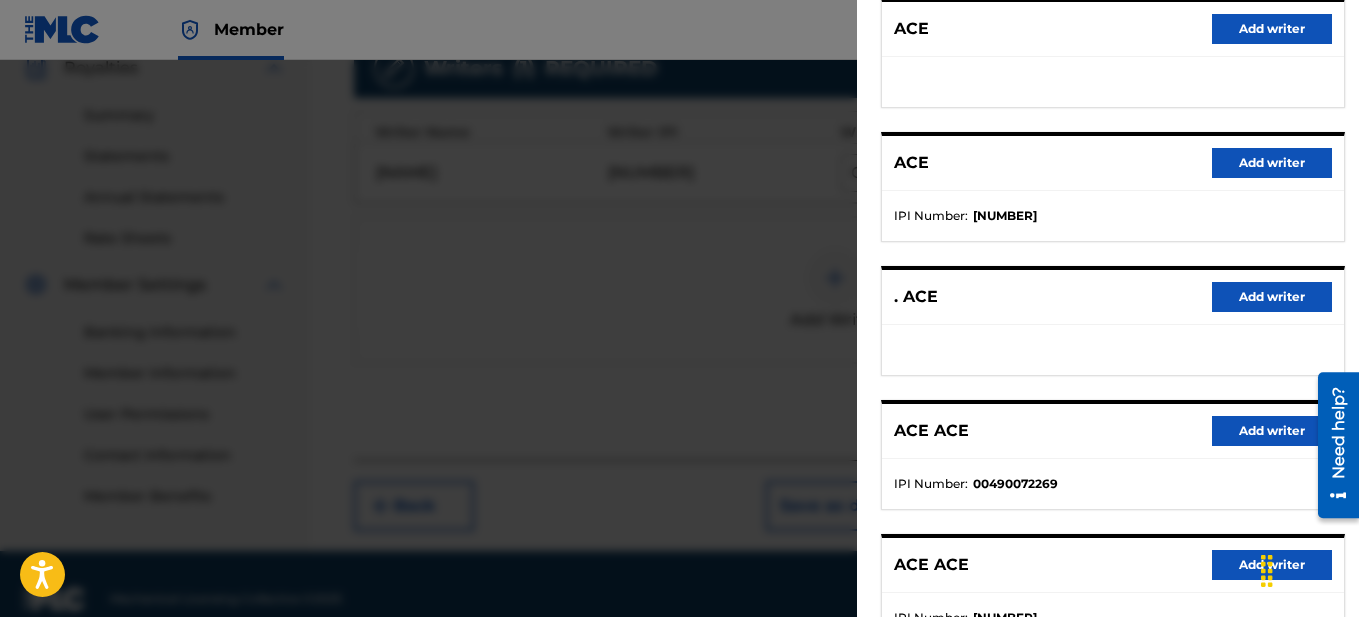 scroll, scrollTop: 425, scrollLeft: 0, axis: vertical 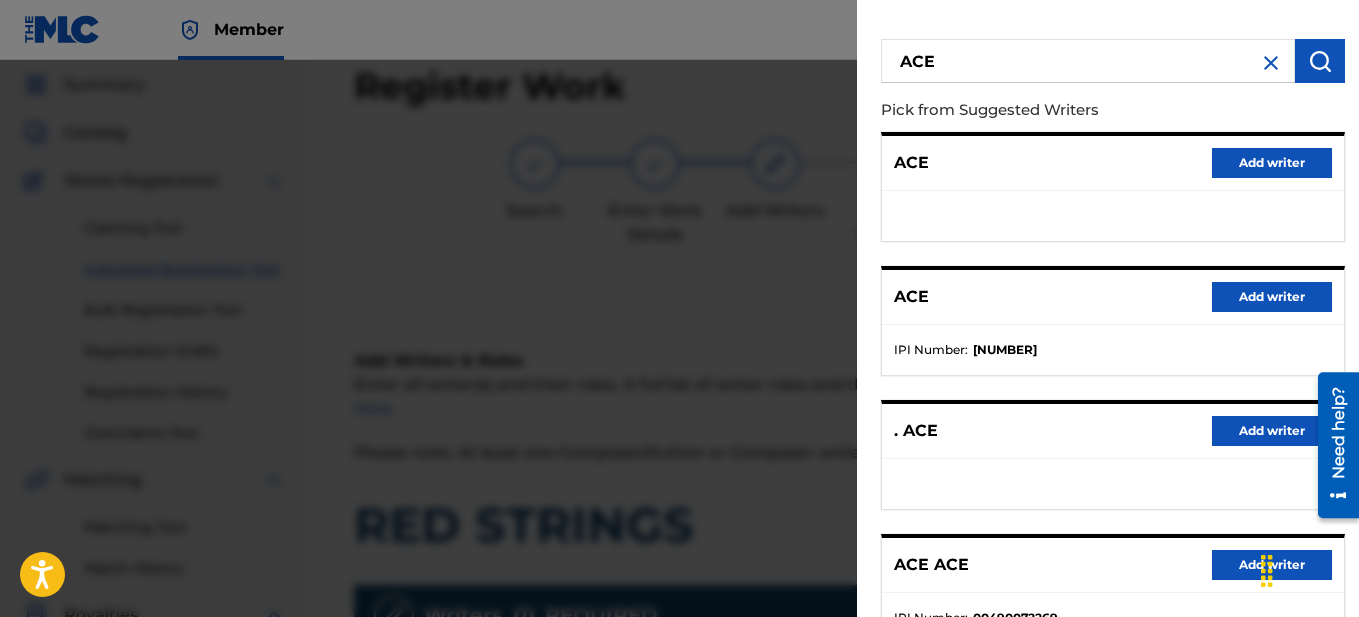 click at bounding box center (1271, 63) 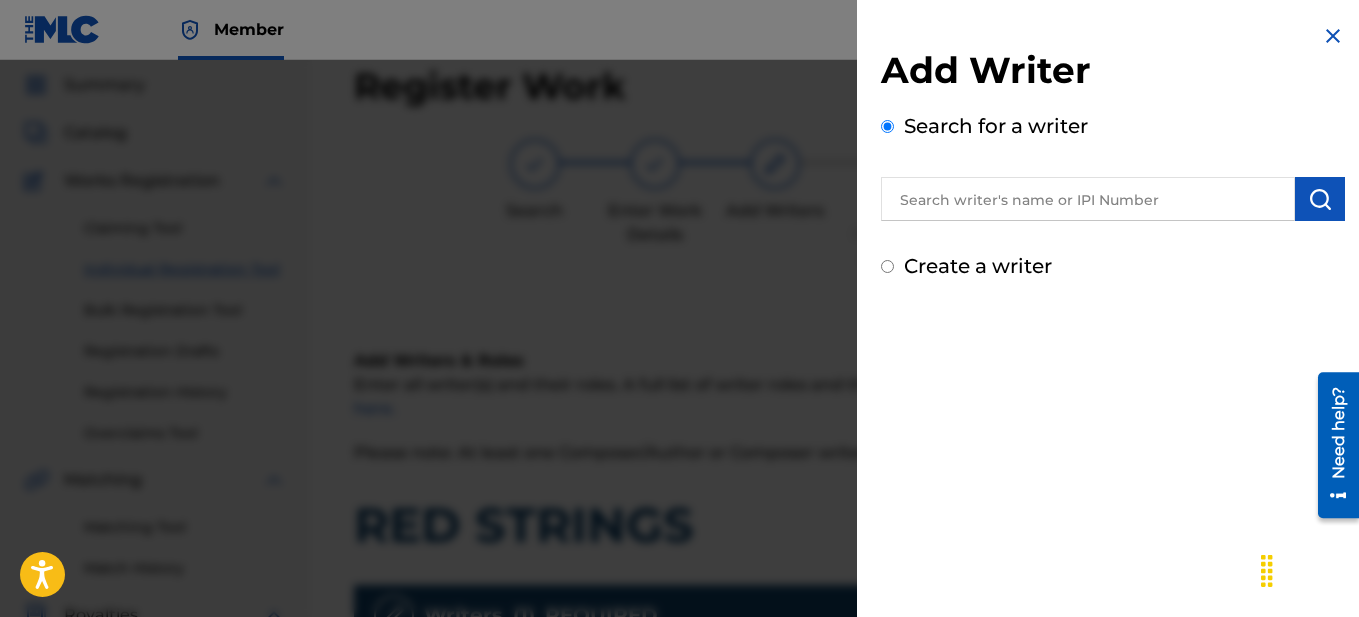 scroll, scrollTop: 0, scrollLeft: 0, axis: both 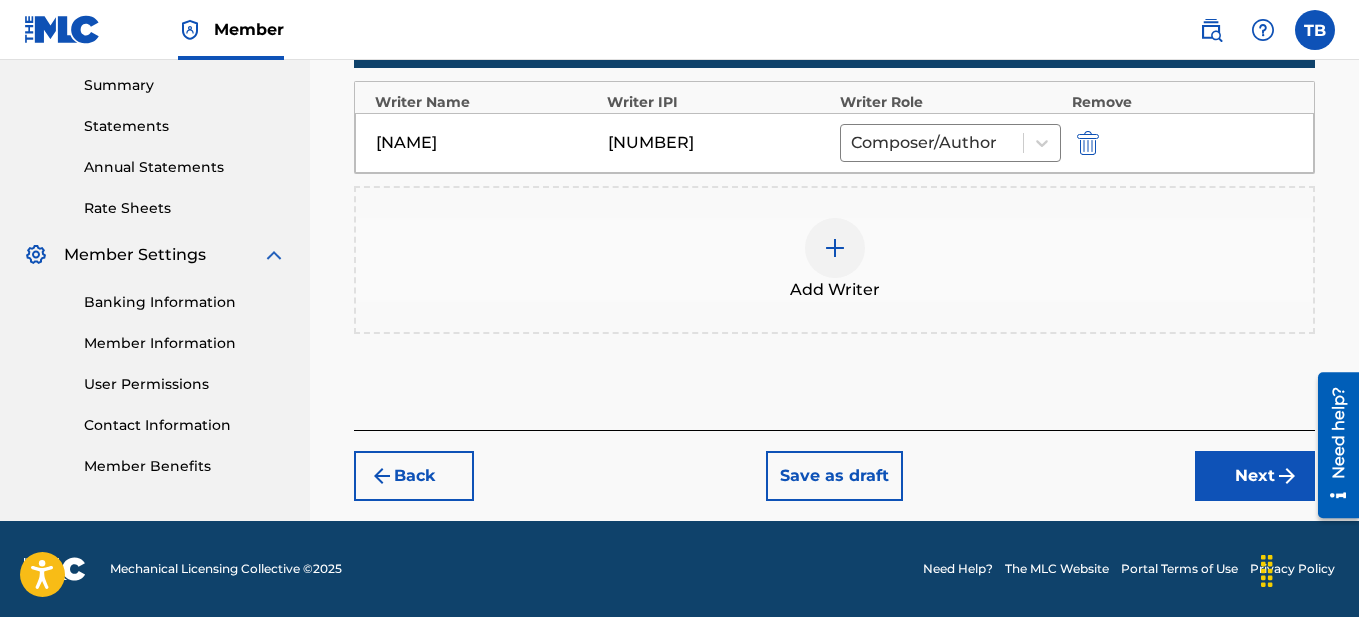 click on "Next" at bounding box center (1255, 476) 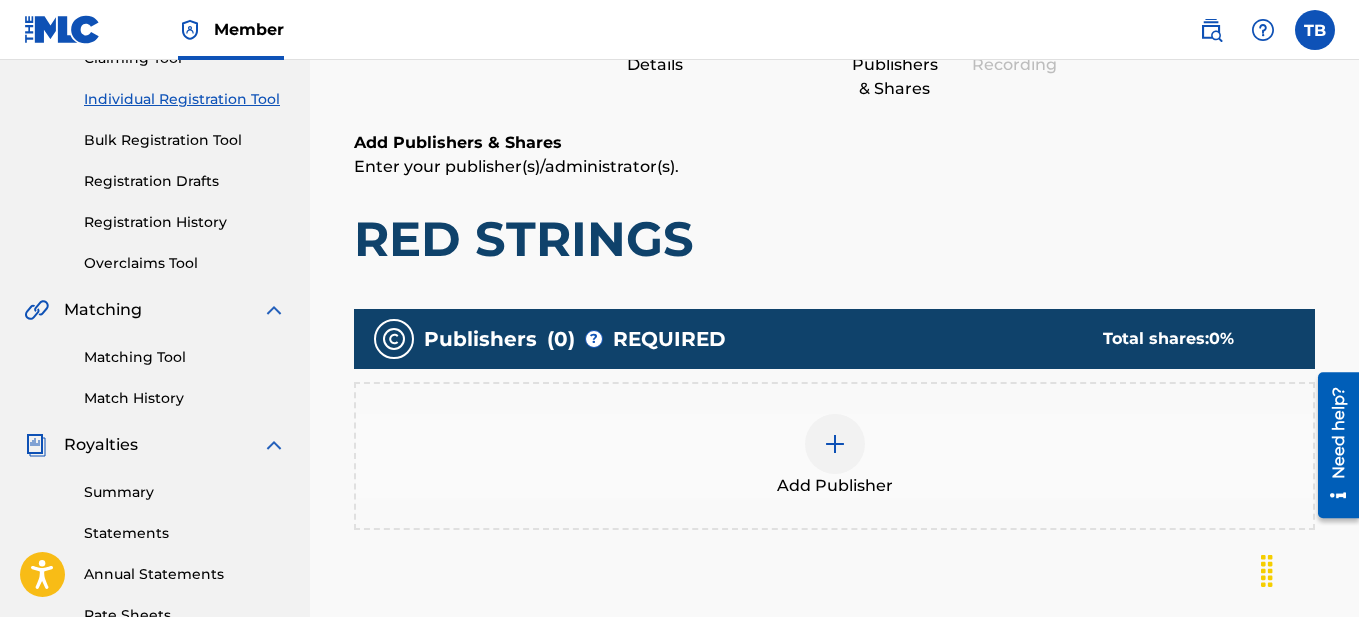 scroll, scrollTop: 238, scrollLeft: 0, axis: vertical 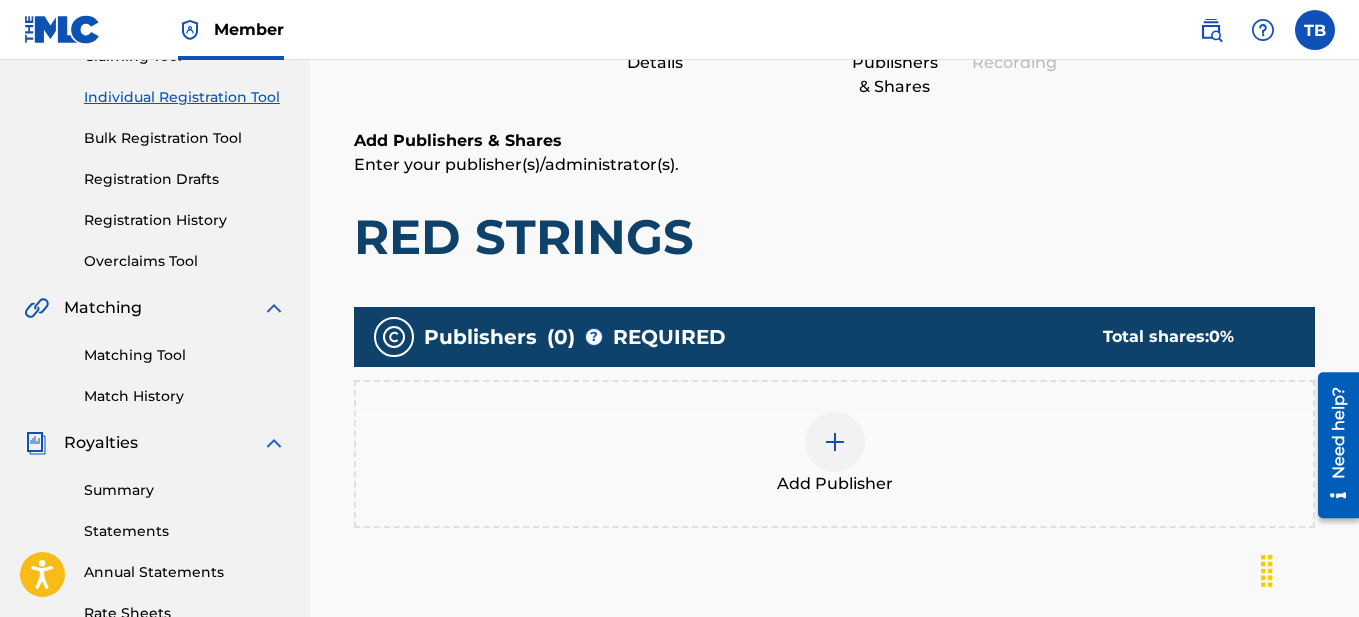 click at bounding box center [835, 442] 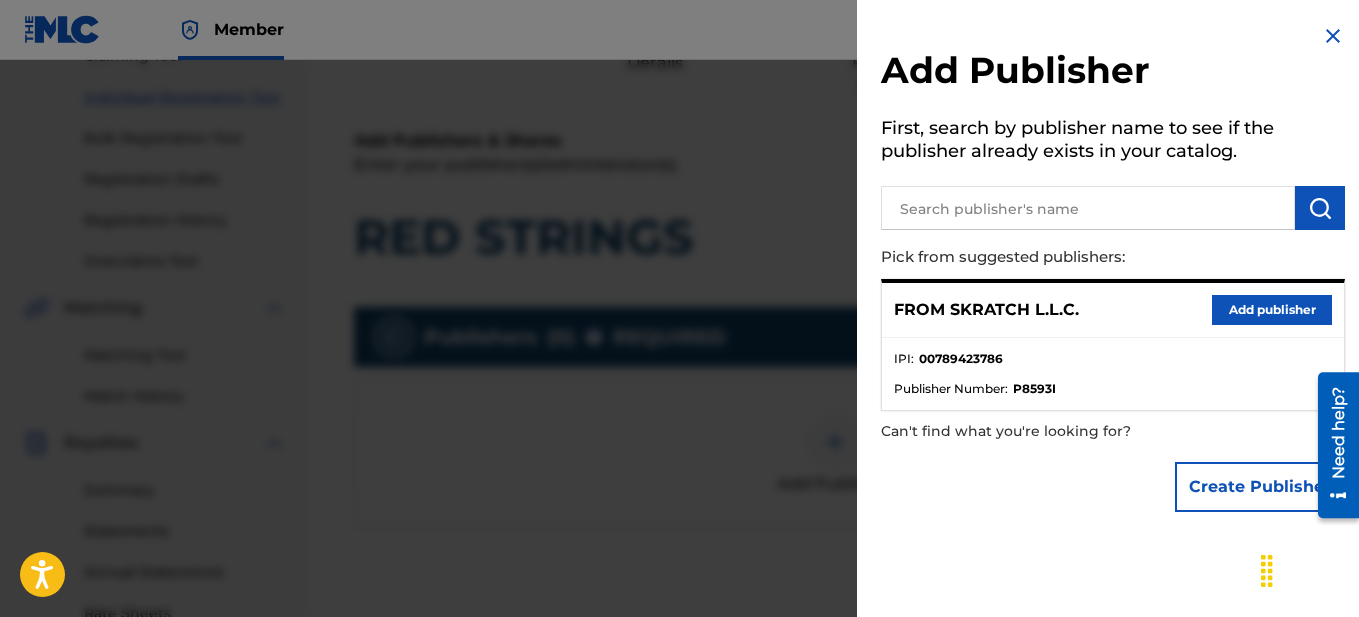 click on "Add publisher" at bounding box center [1272, 310] 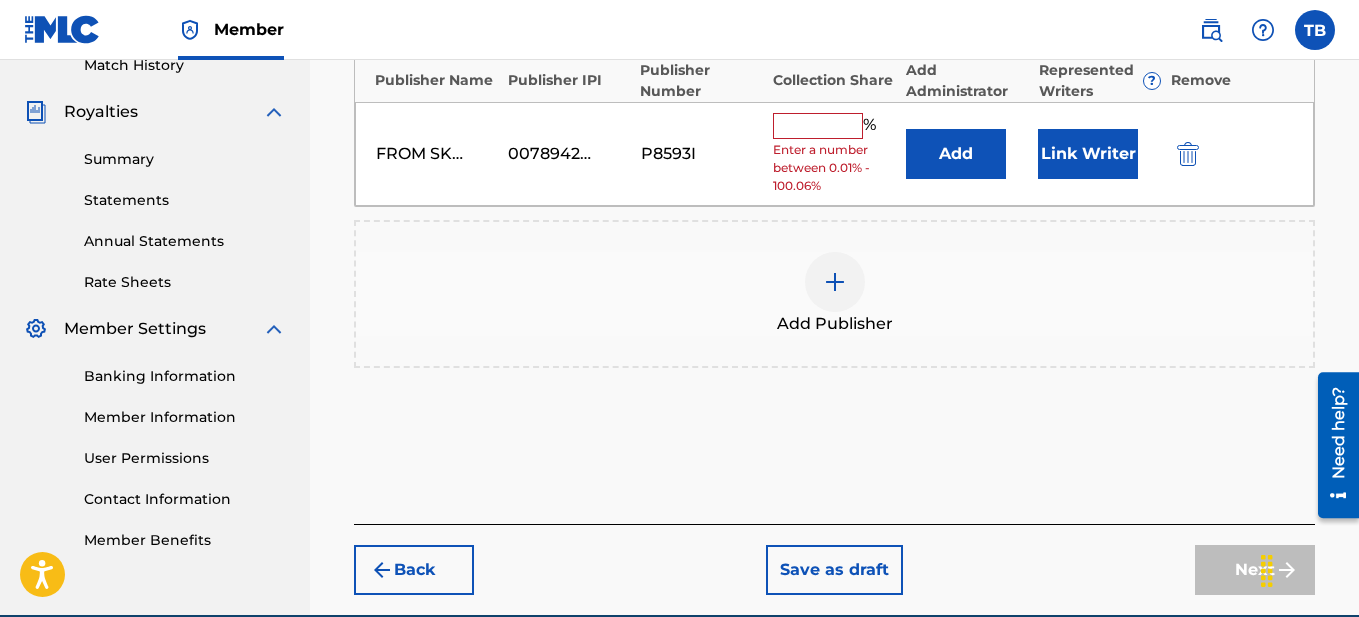 scroll, scrollTop: 551, scrollLeft: 0, axis: vertical 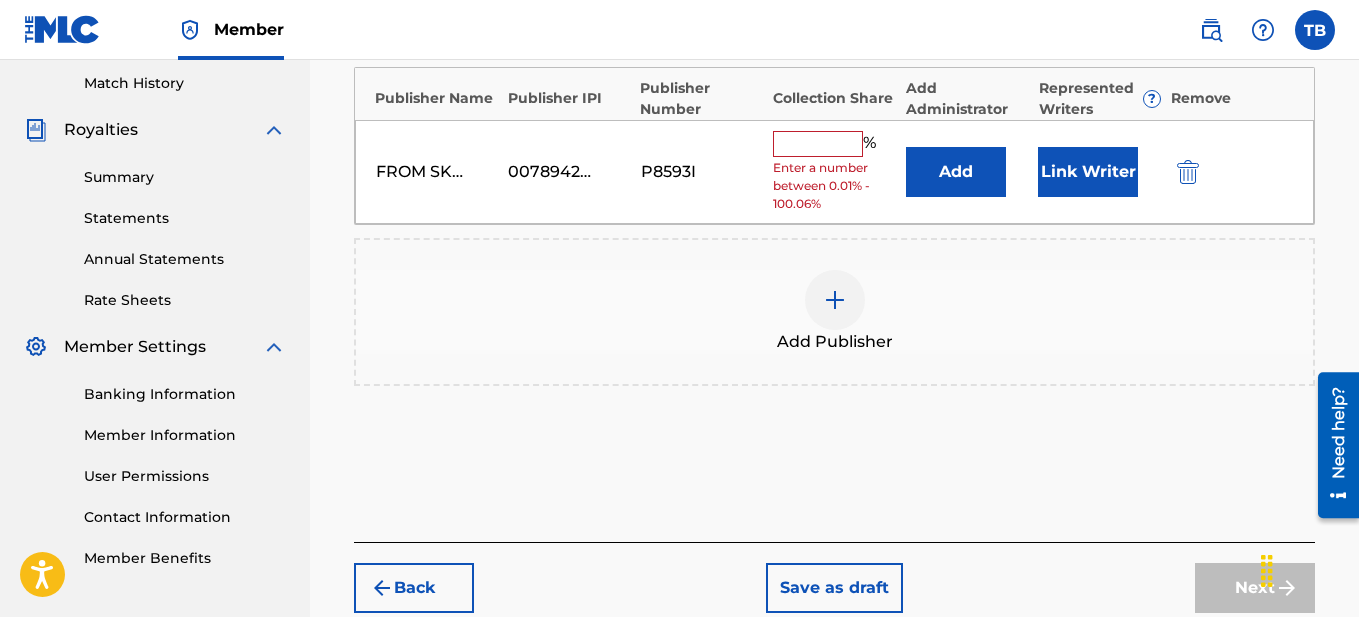 click at bounding box center [818, 144] 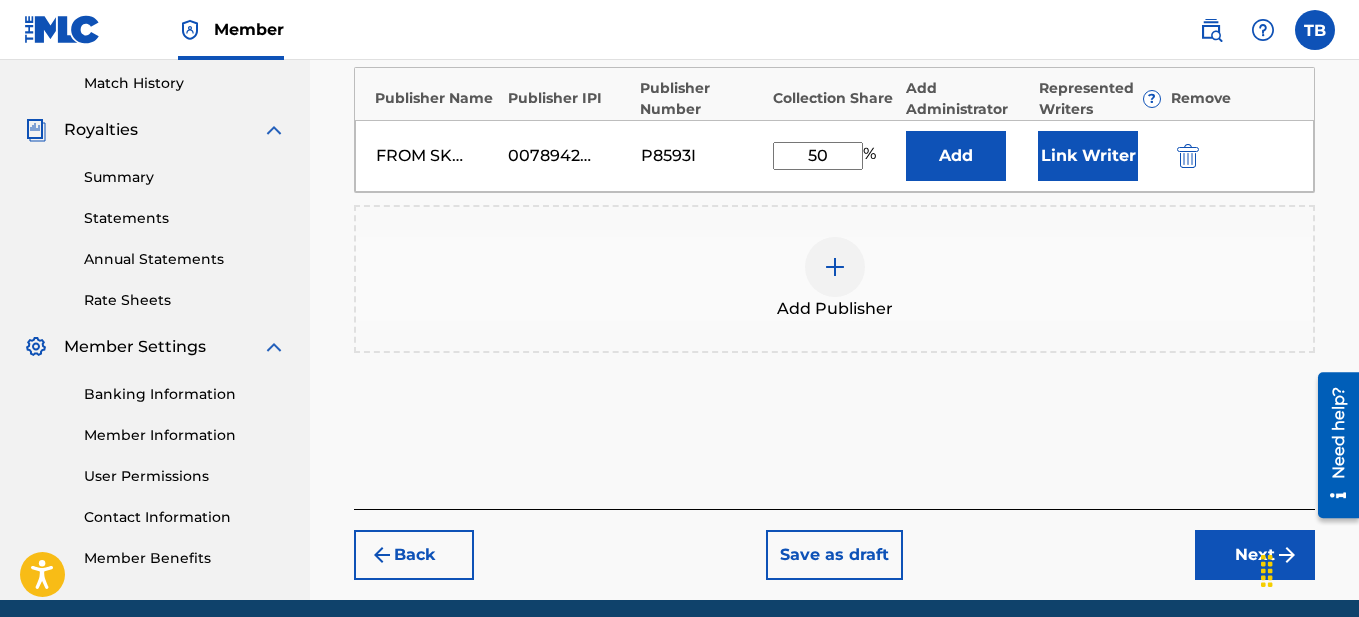type on "50" 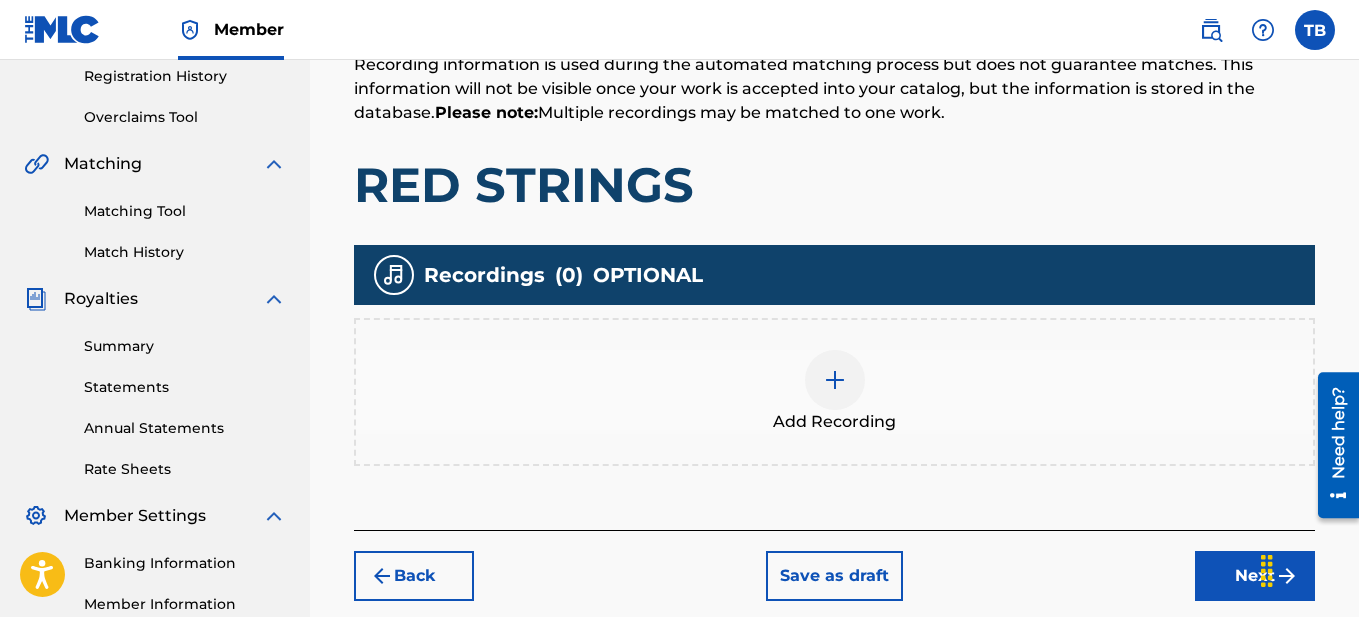 scroll, scrollTop: 573, scrollLeft: 0, axis: vertical 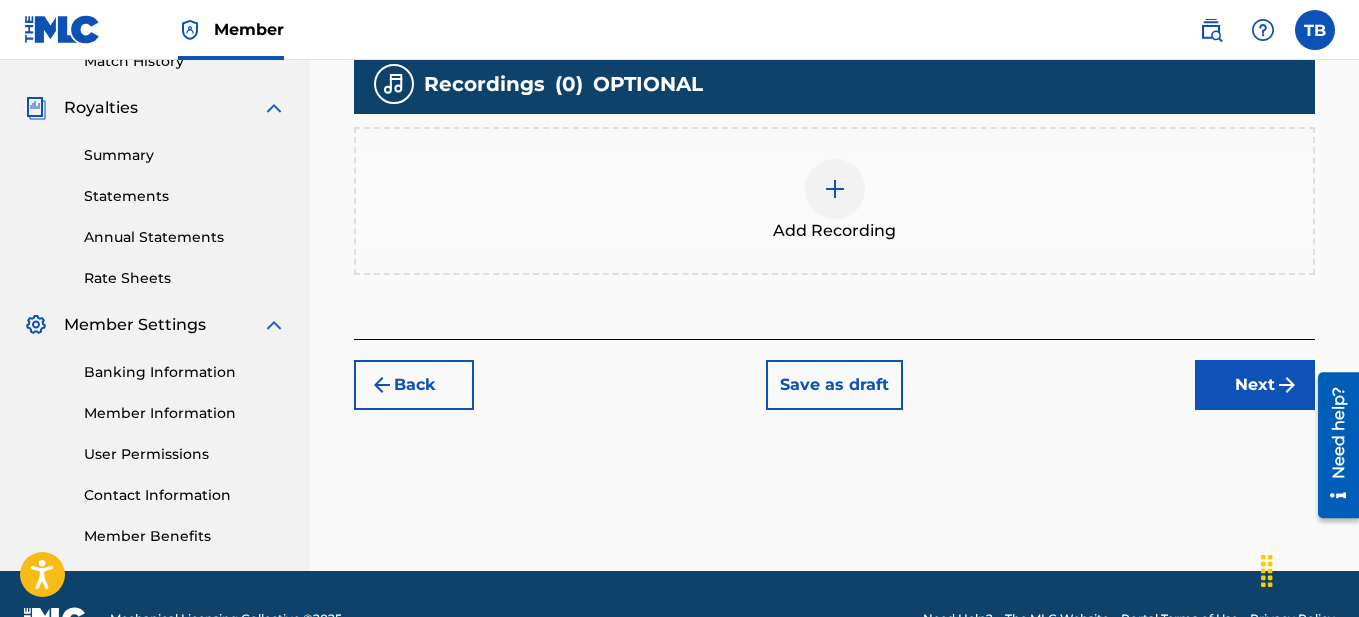 click on "Next" at bounding box center [1255, 385] 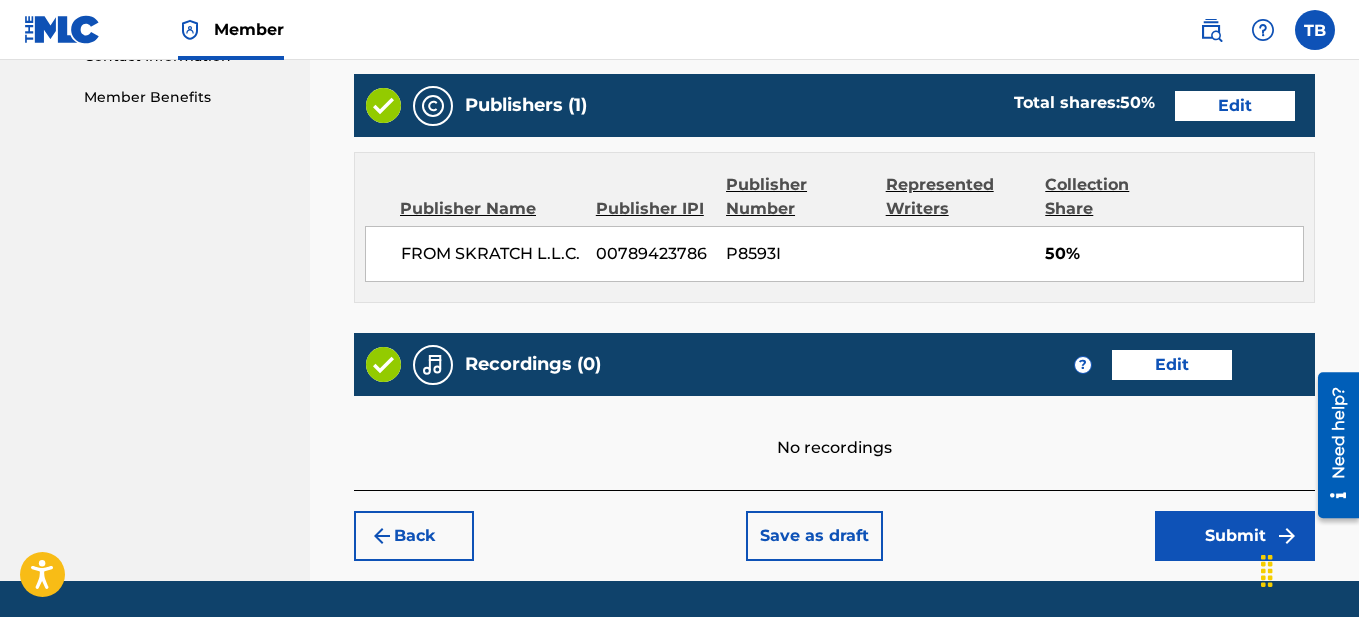 scroll, scrollTop: 1072, scrollLeft: 0, axis: vertical 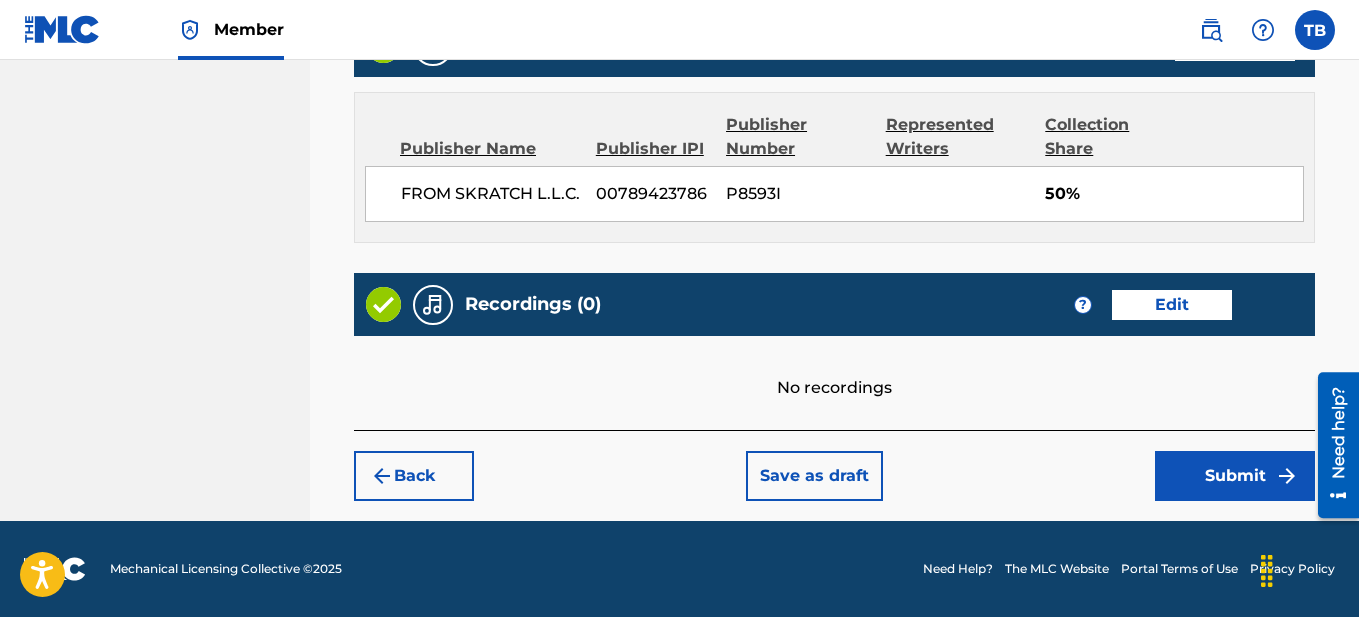click on "Submit" at bounding box center [1235, 476] 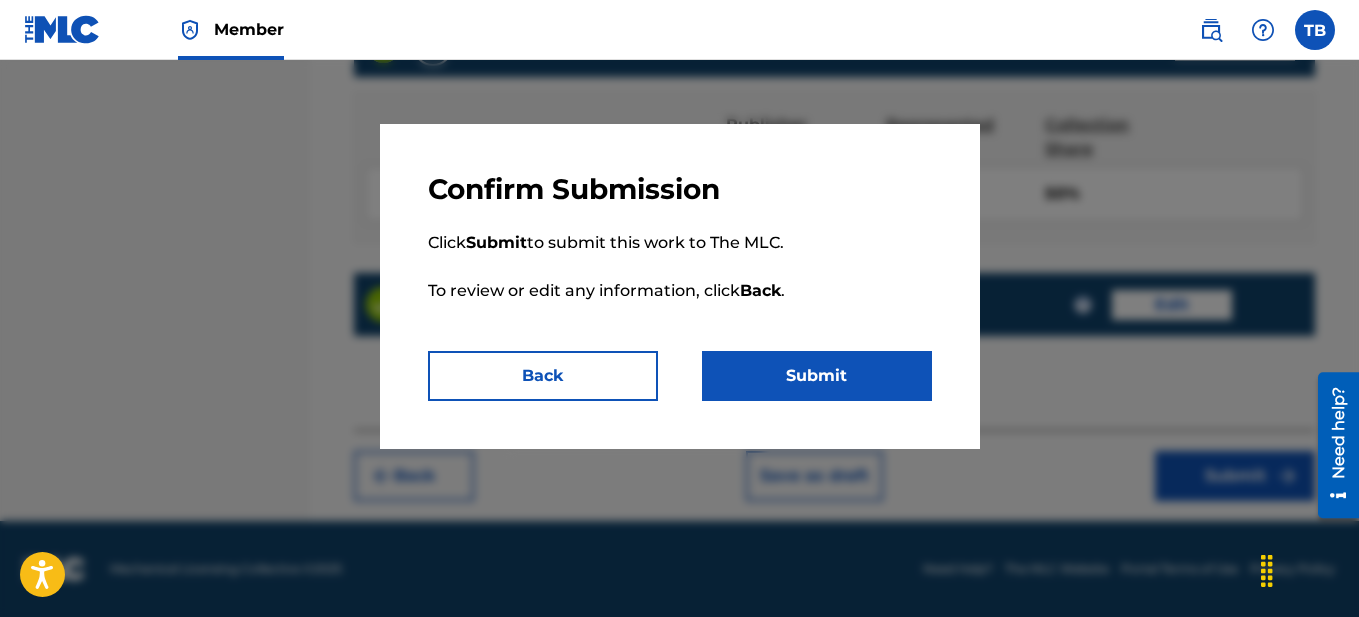 click on "Submit" at bounding box center (817, 376) 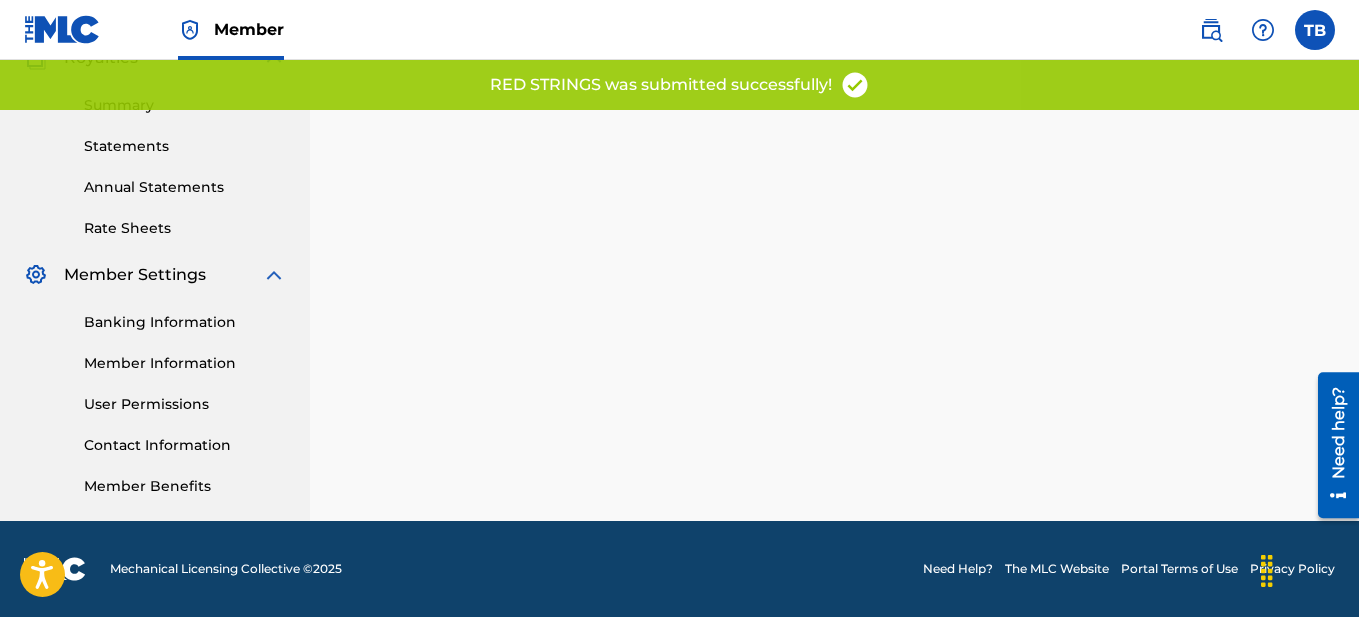scroll, scrollTop: 0, scrollLeft: 0, axis: both 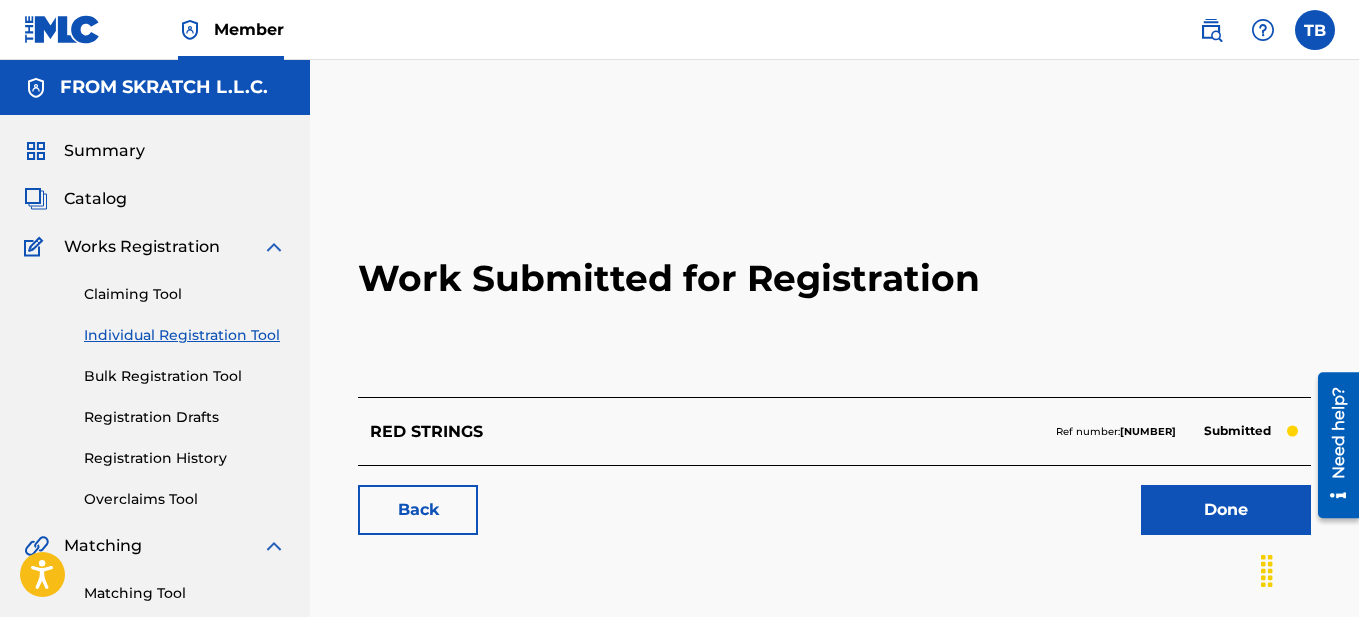click on "Done" at bounding box center [1226, 510] 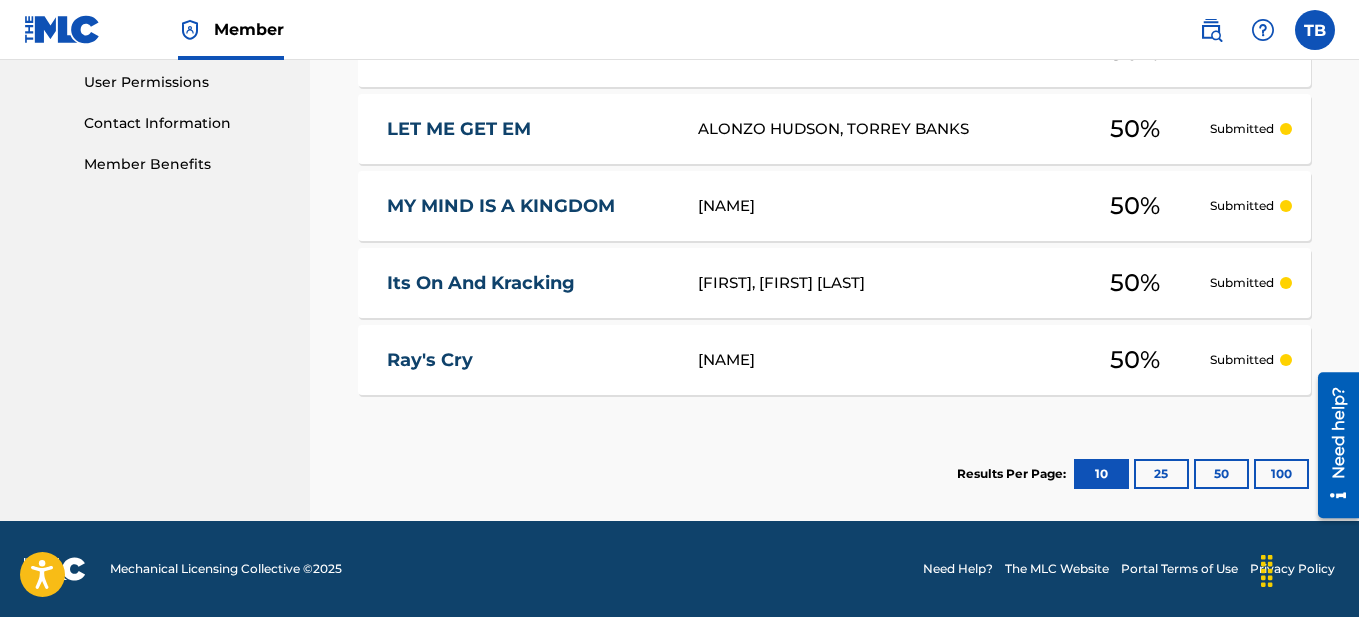 scroll, scrollTop: 0, scrollLeft: 0, axis: both 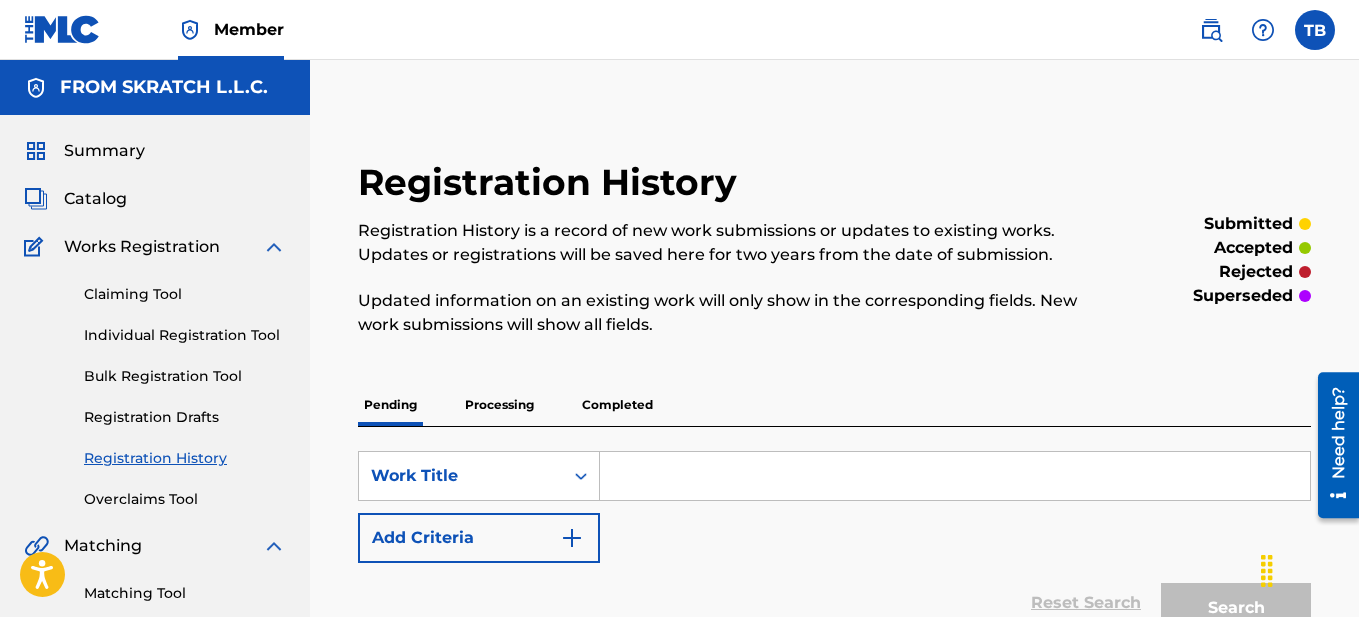 click at bounding box center [62, 29] 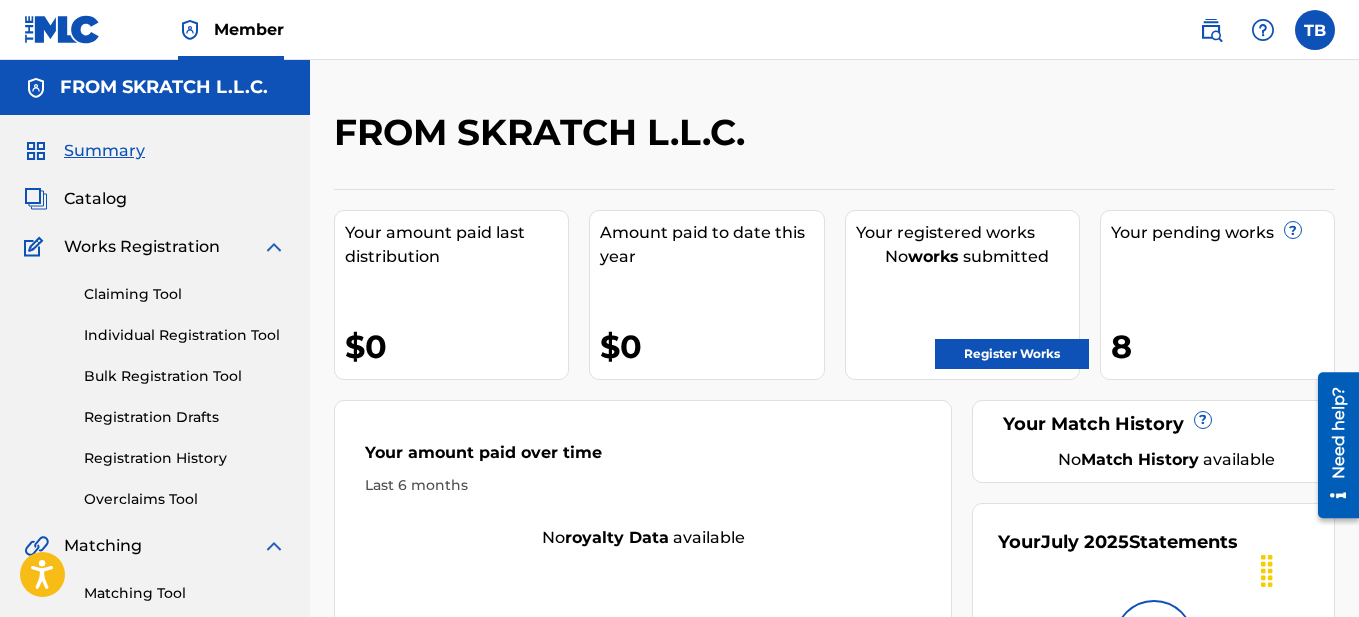 click on "Register Works" at bounding box center (1012, 354) 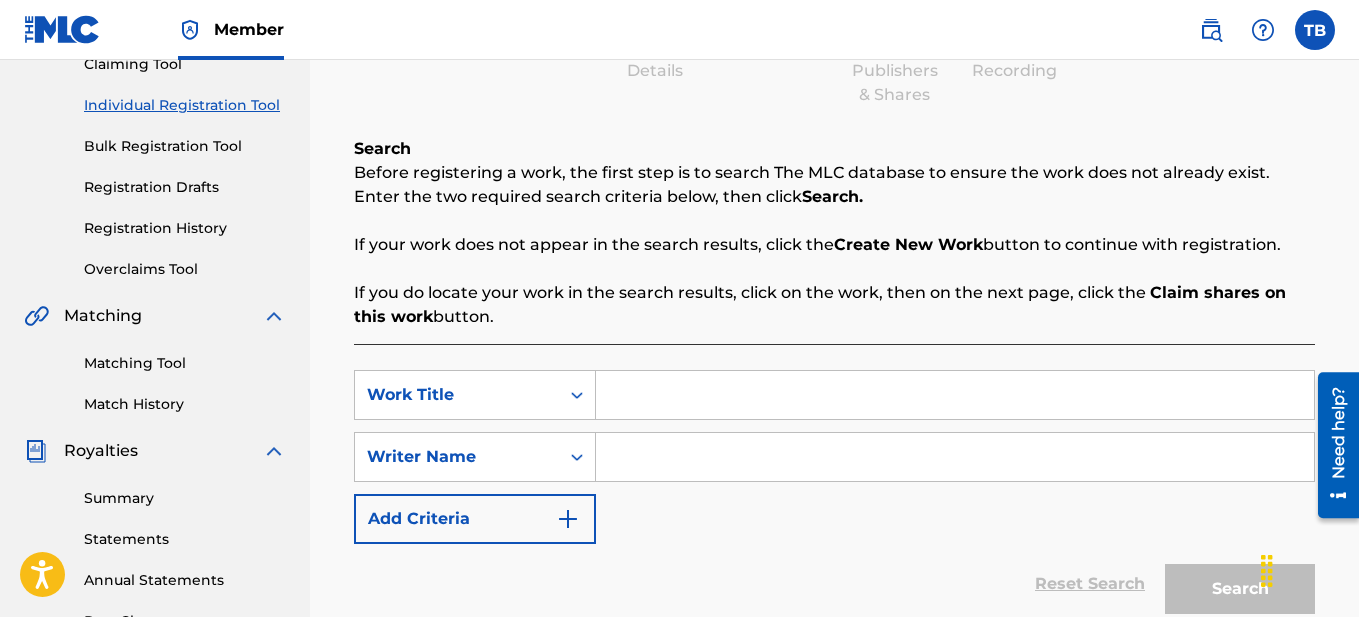 scroll, scrollTop: 346, scrollLeft: 0, axis: vertical 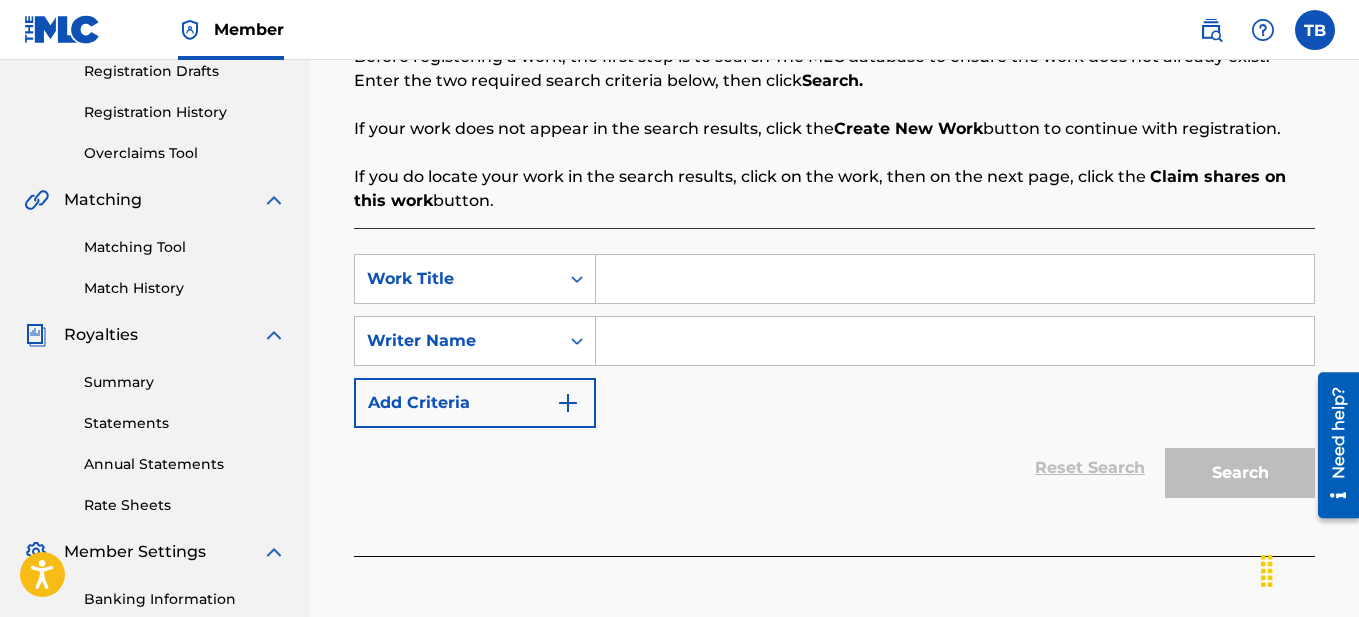 click at bounding box center (955, 279) 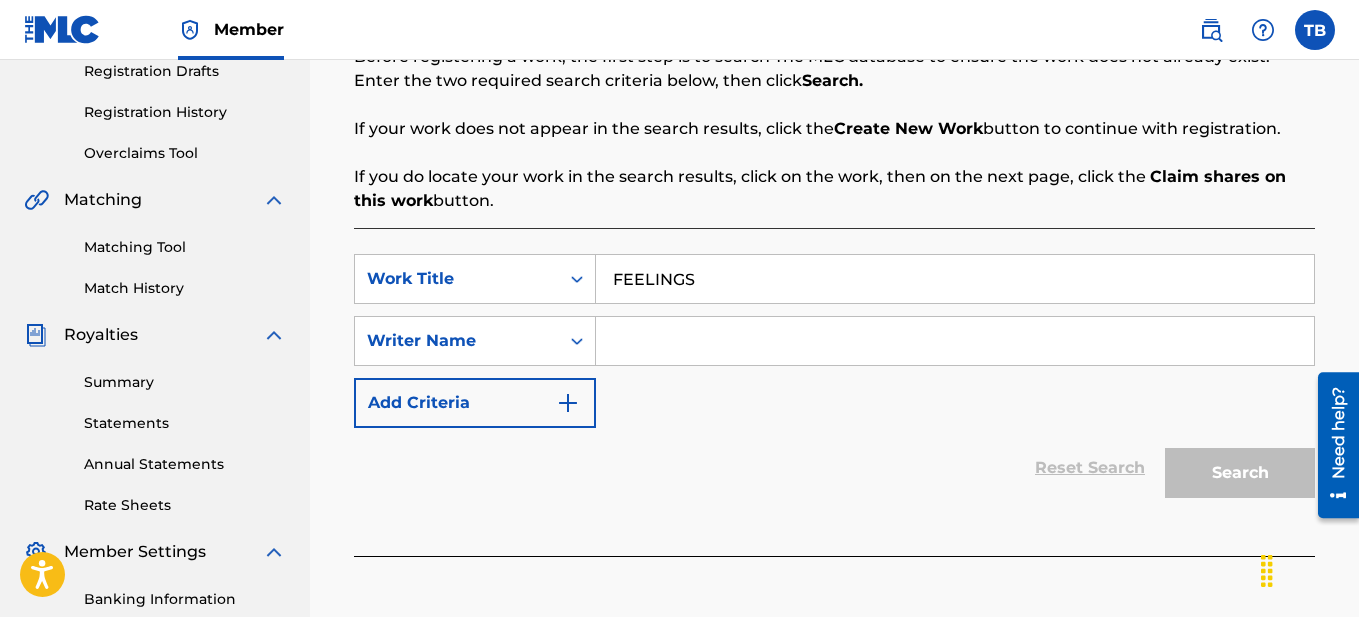 type on "FEELINGS" 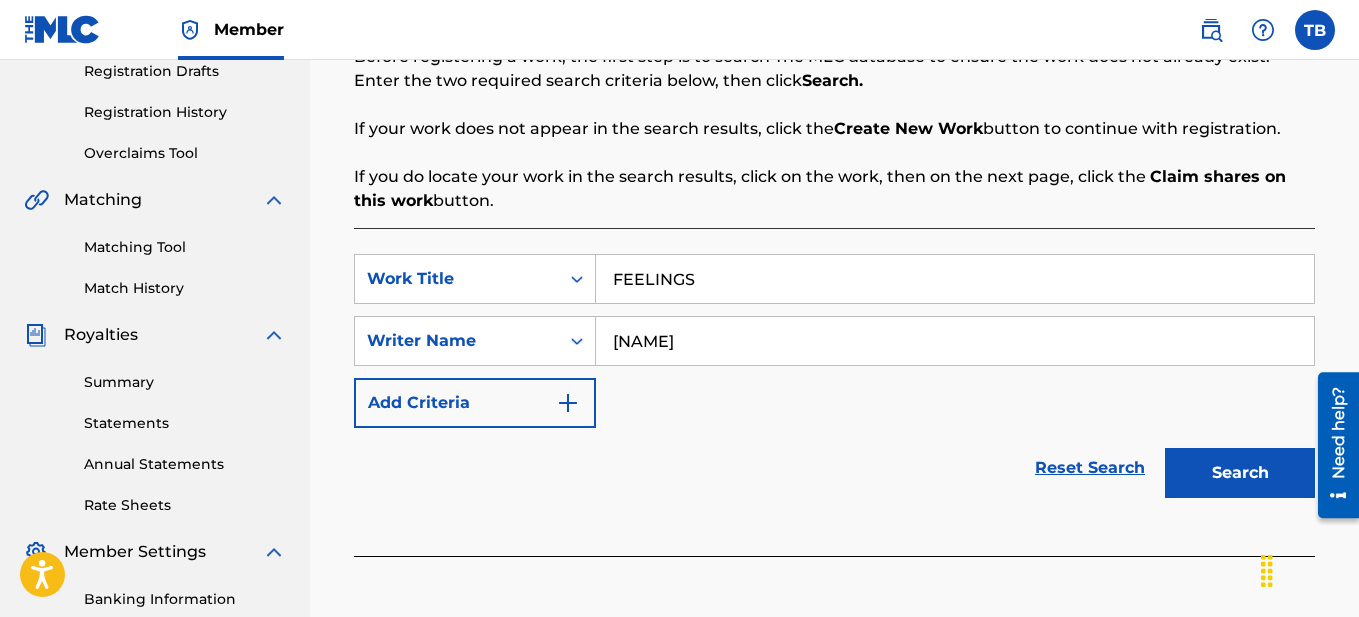 type on "[NAME]" 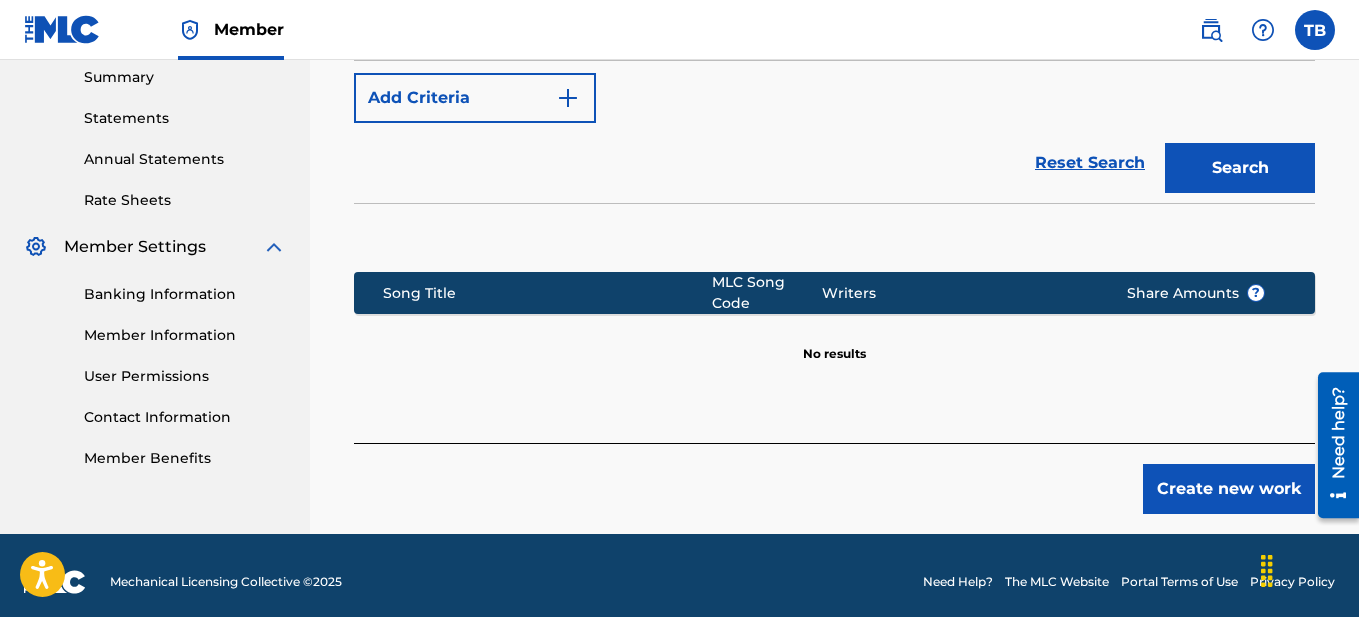 scroll, scrollTop: 664, scrollLeft: 0, axis: vertical 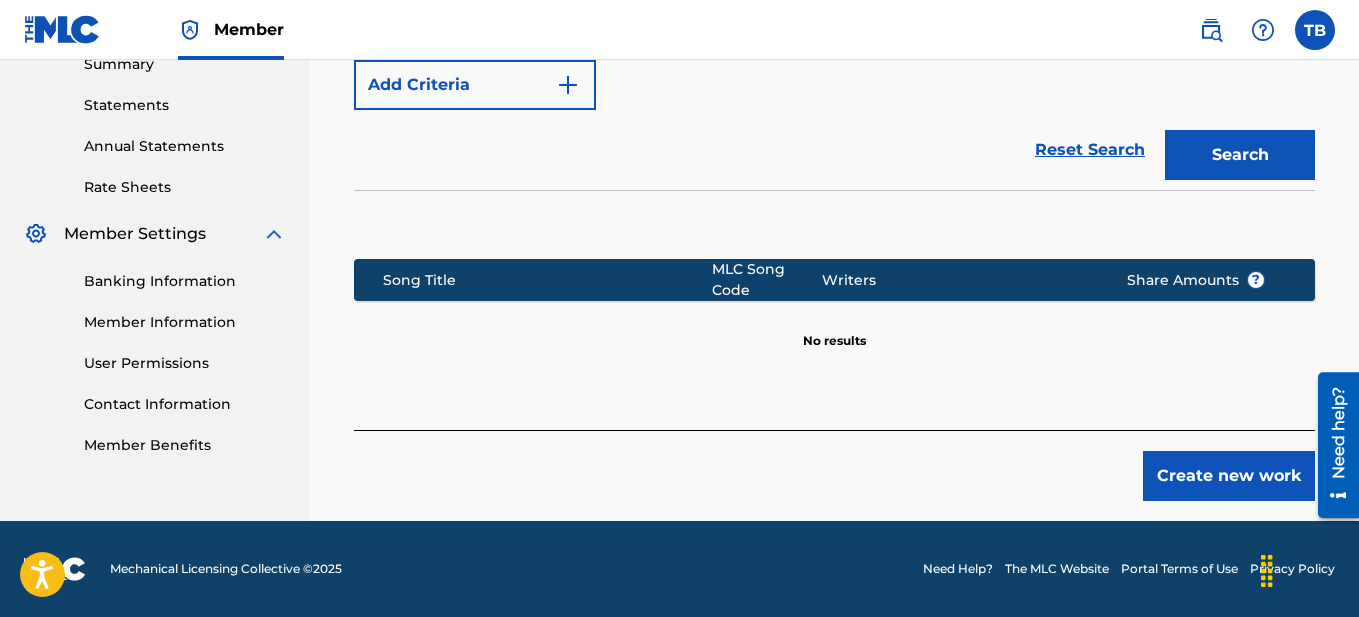 click on "Create new work" at bounding box center [1229, 476] 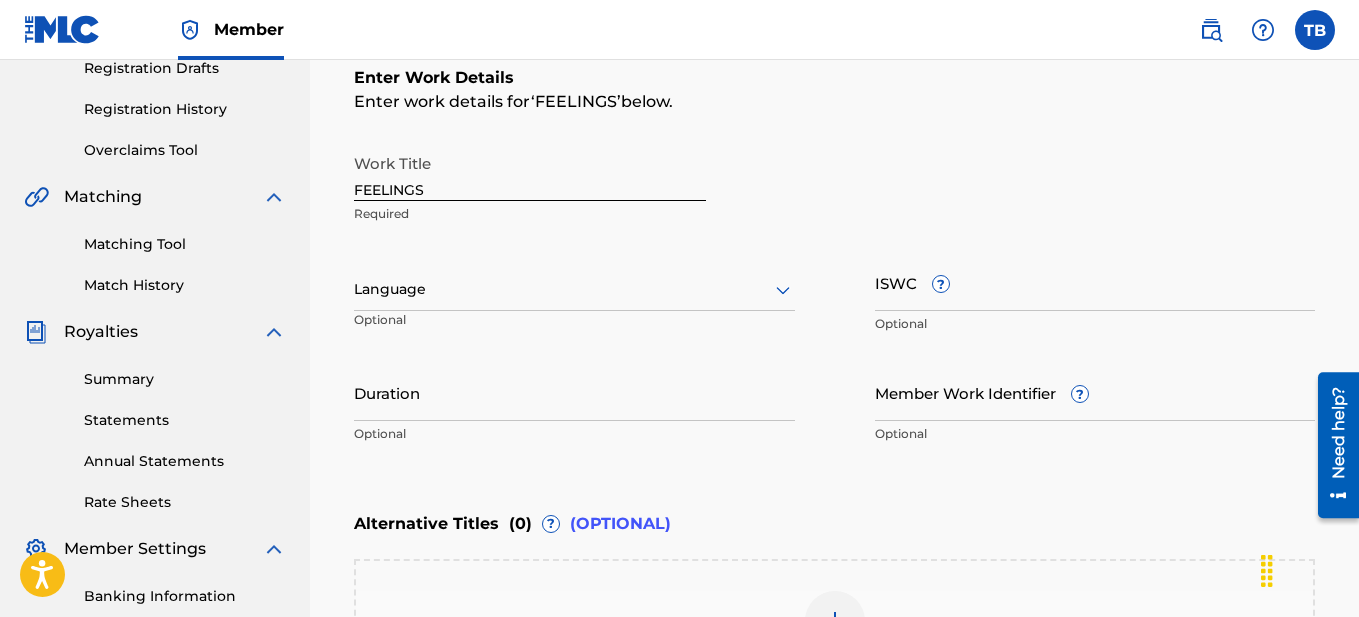 scroll, scrollTop: 278, scrollLeft: 0, axis: vertical 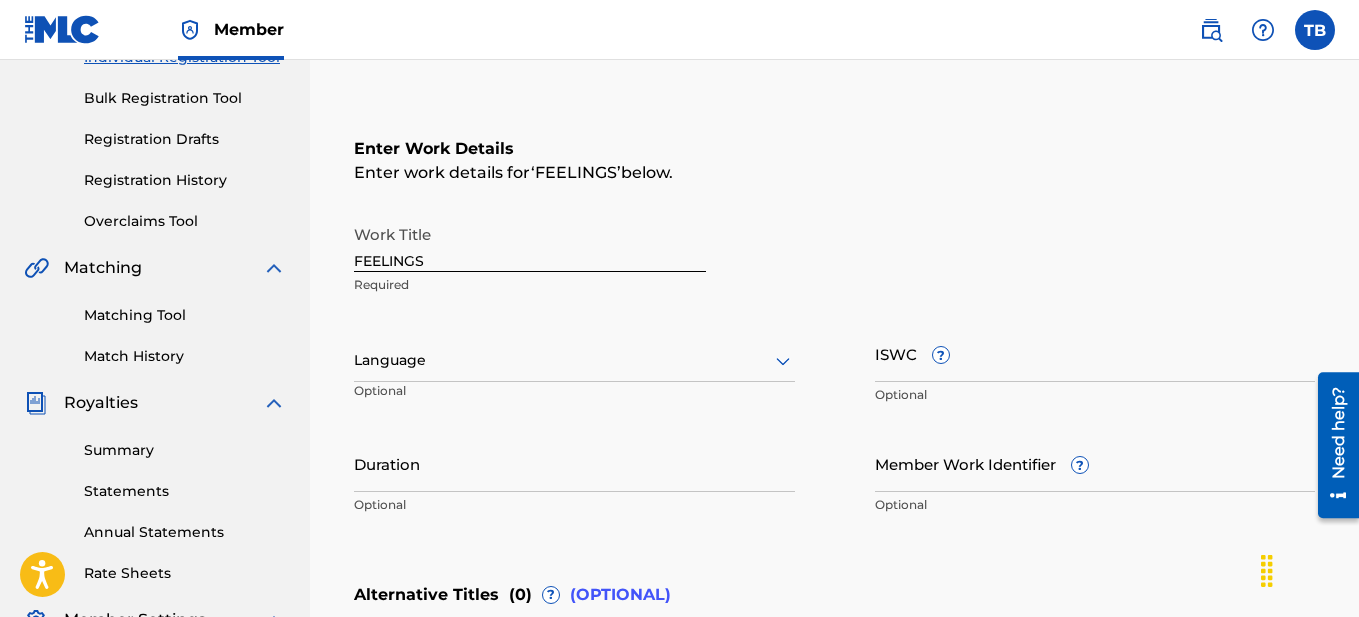 click on "Duration" at bounding box center (574, 463) 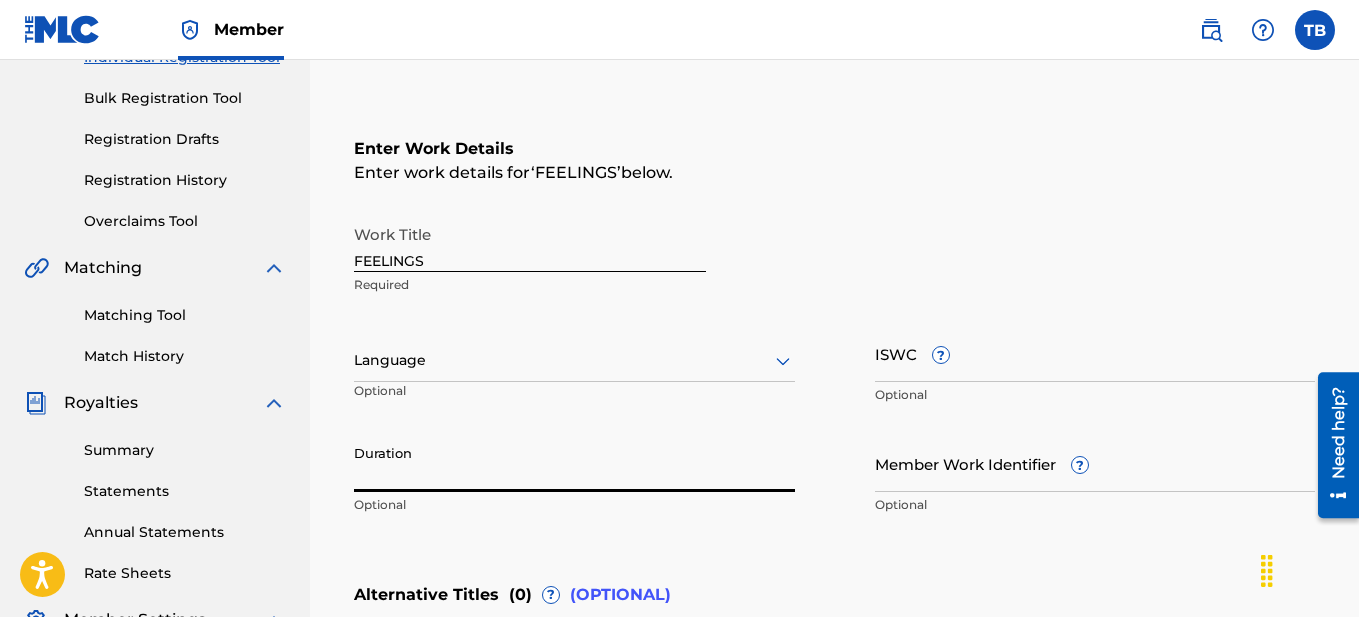 click at bounding box center [574, 360] 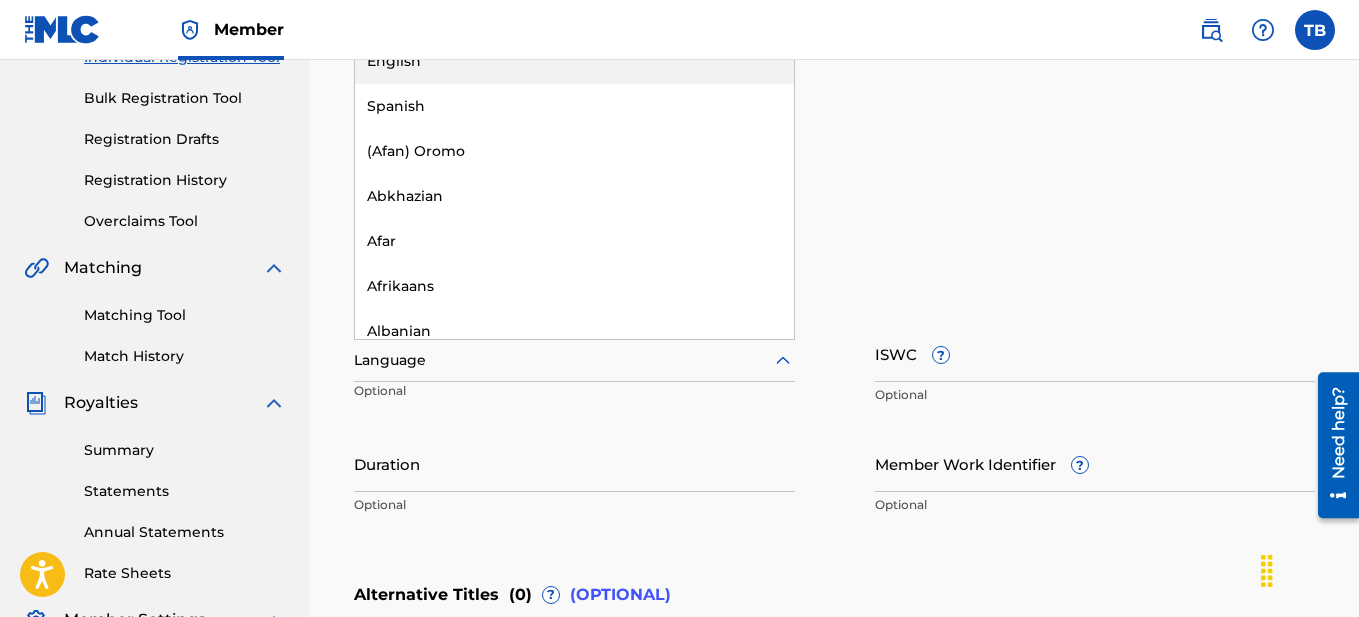 click on "English" at bounding box center [574, 61] 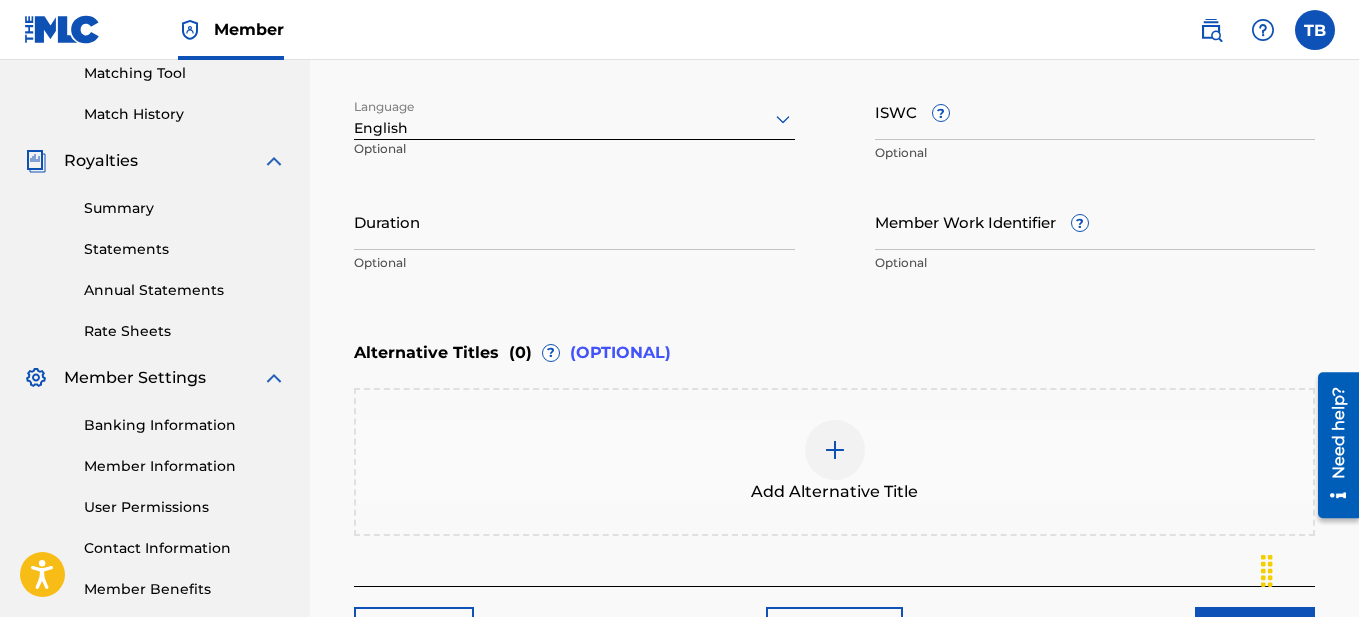 scroll, scrollTop: 526, scrollLeft: 0, axis: vertical 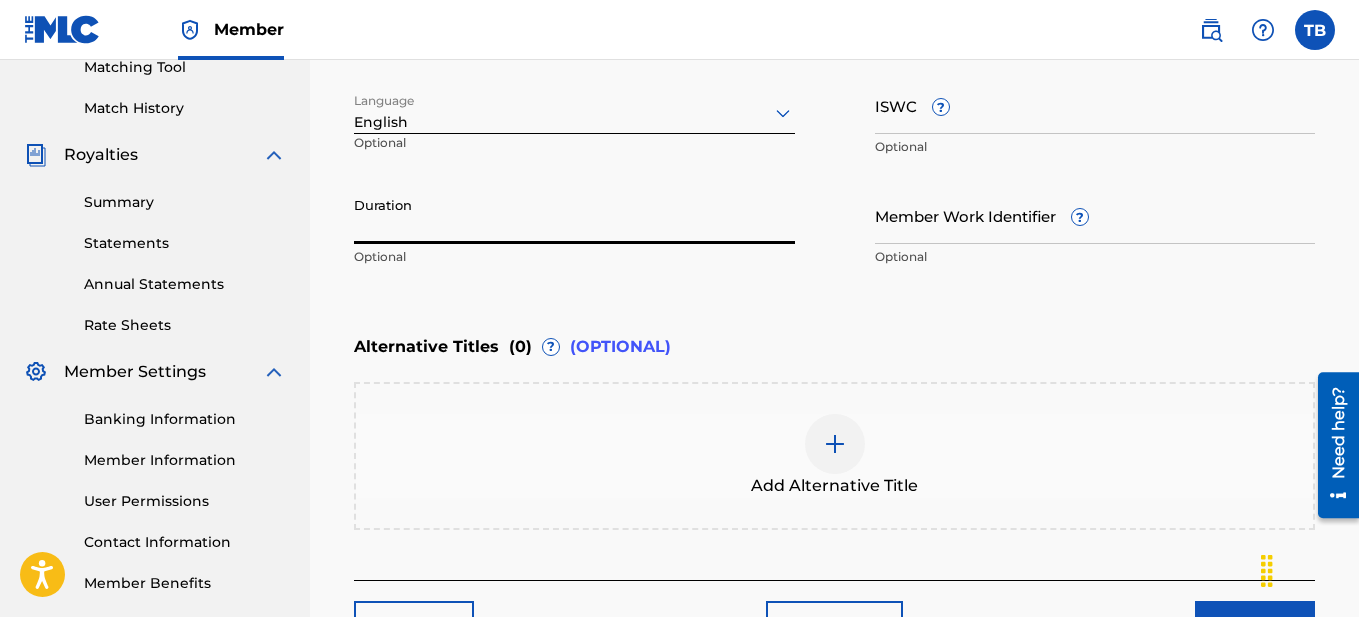 click on "Duration" at bounding box center [574, 215] 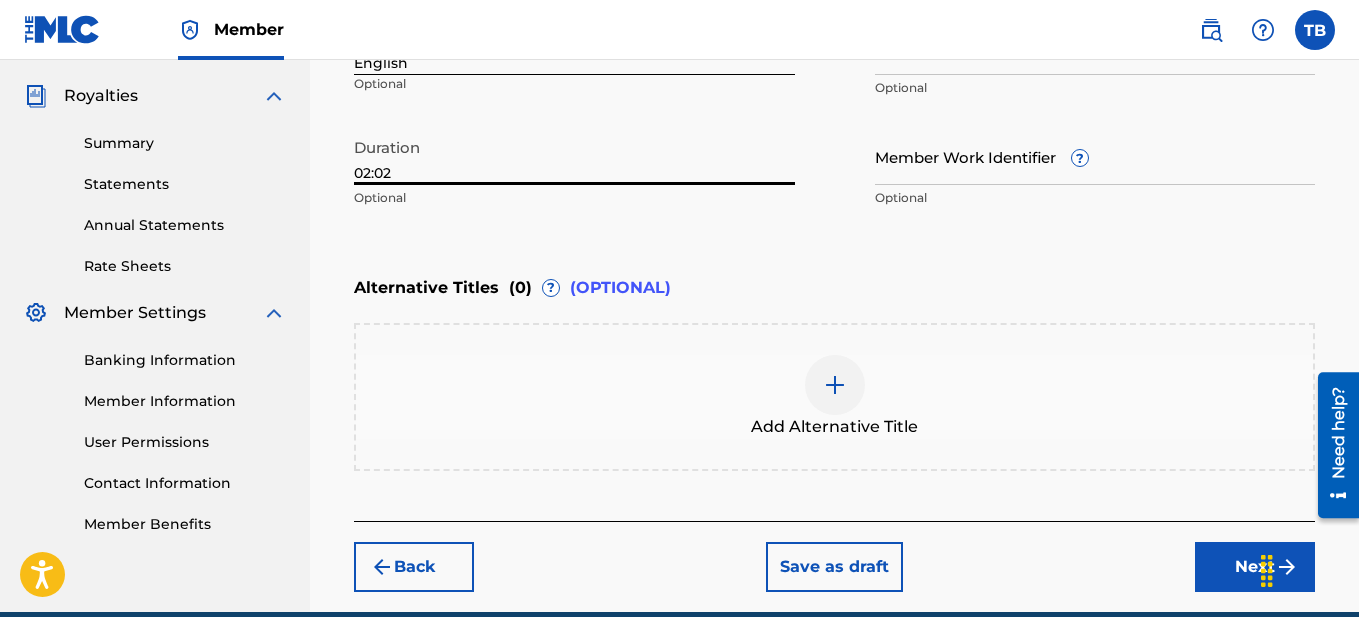 scroll, scrollTop: 659, scrollLeft: 0, axis: vertical 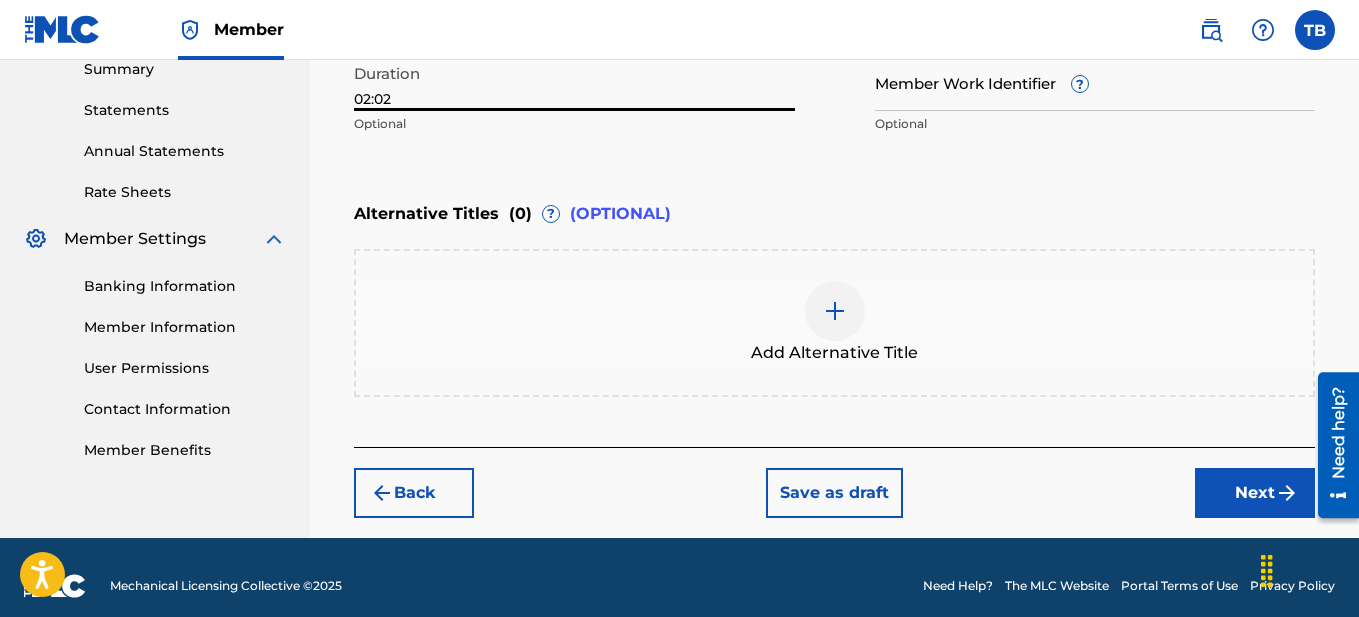 type on "02:02" 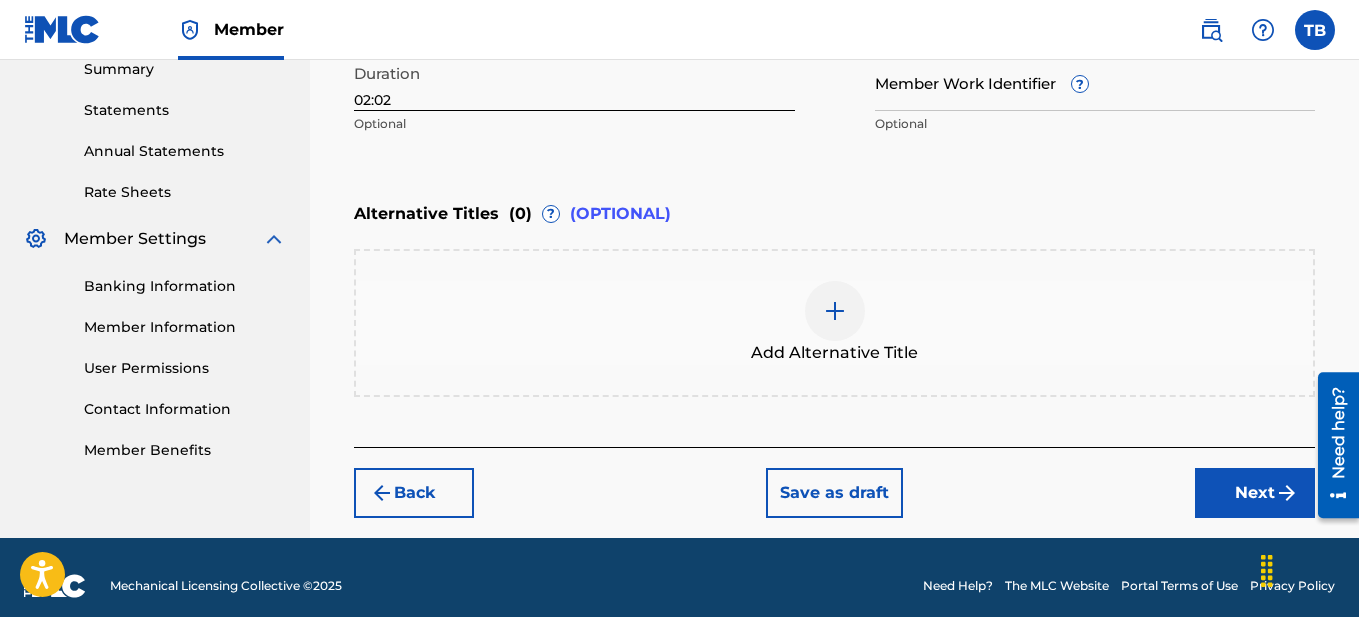 click on "Next" at bounding box center (1255, 493) 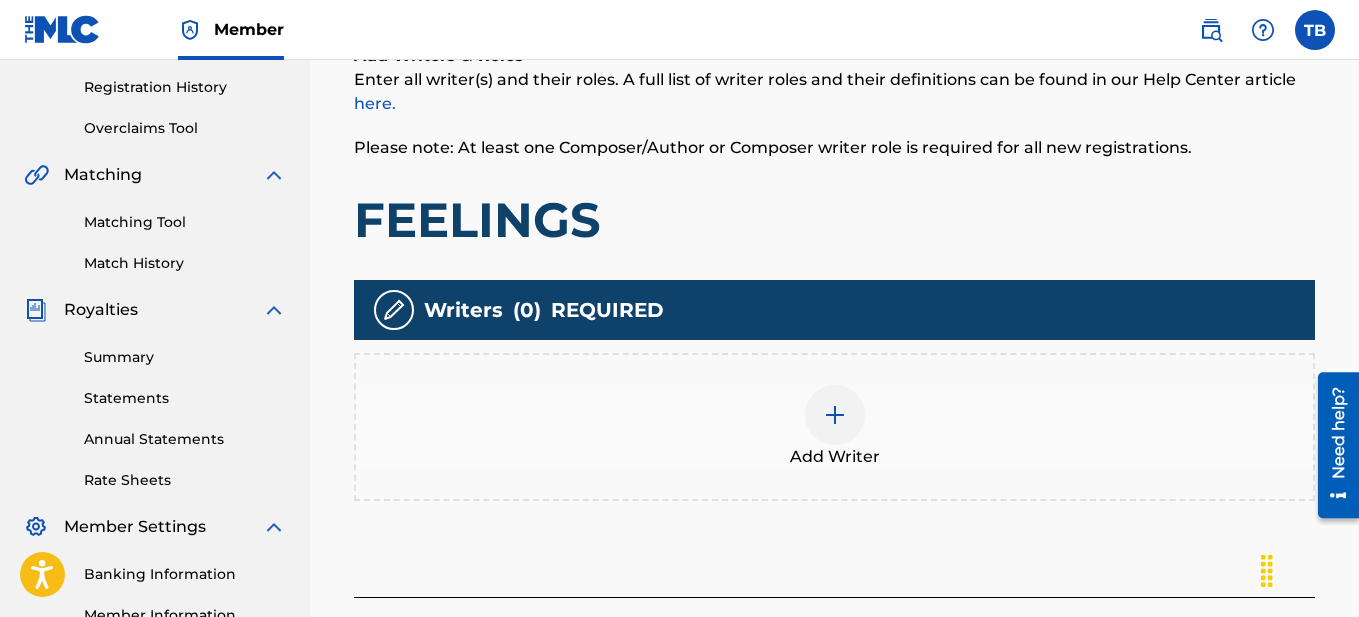 scroll, scrollTop: 557, scrollLeft: 0, axis: vertical 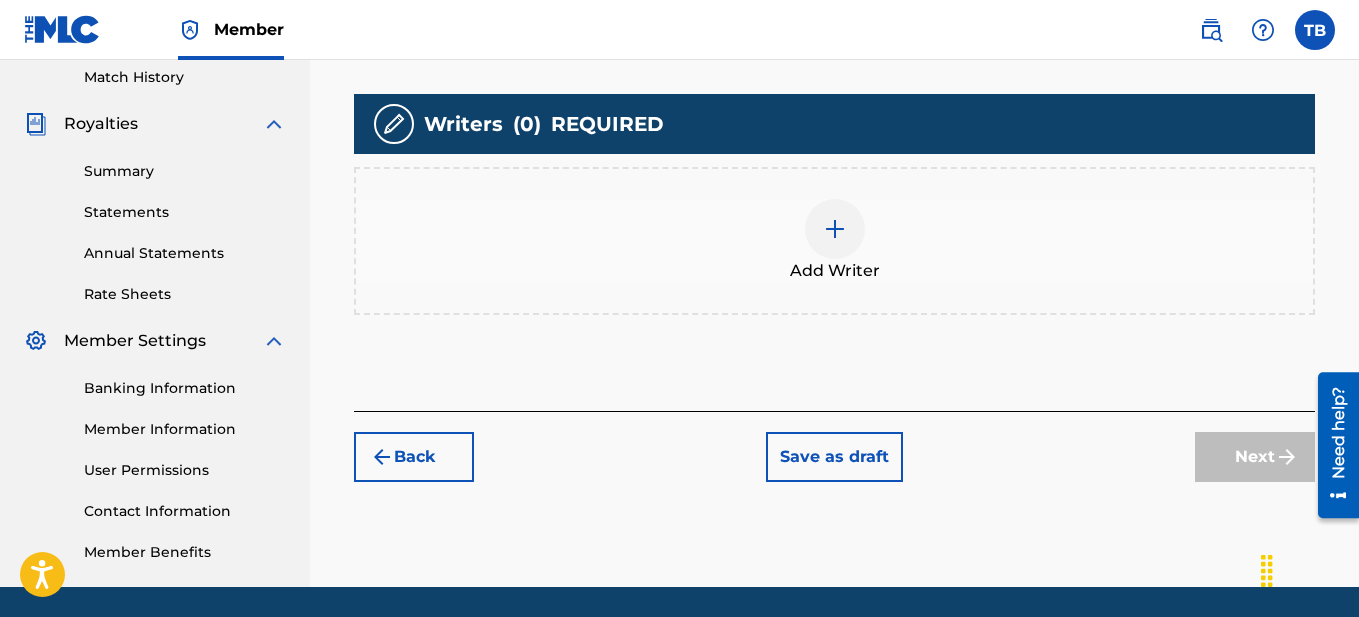 click at bounding box center [835, 229] 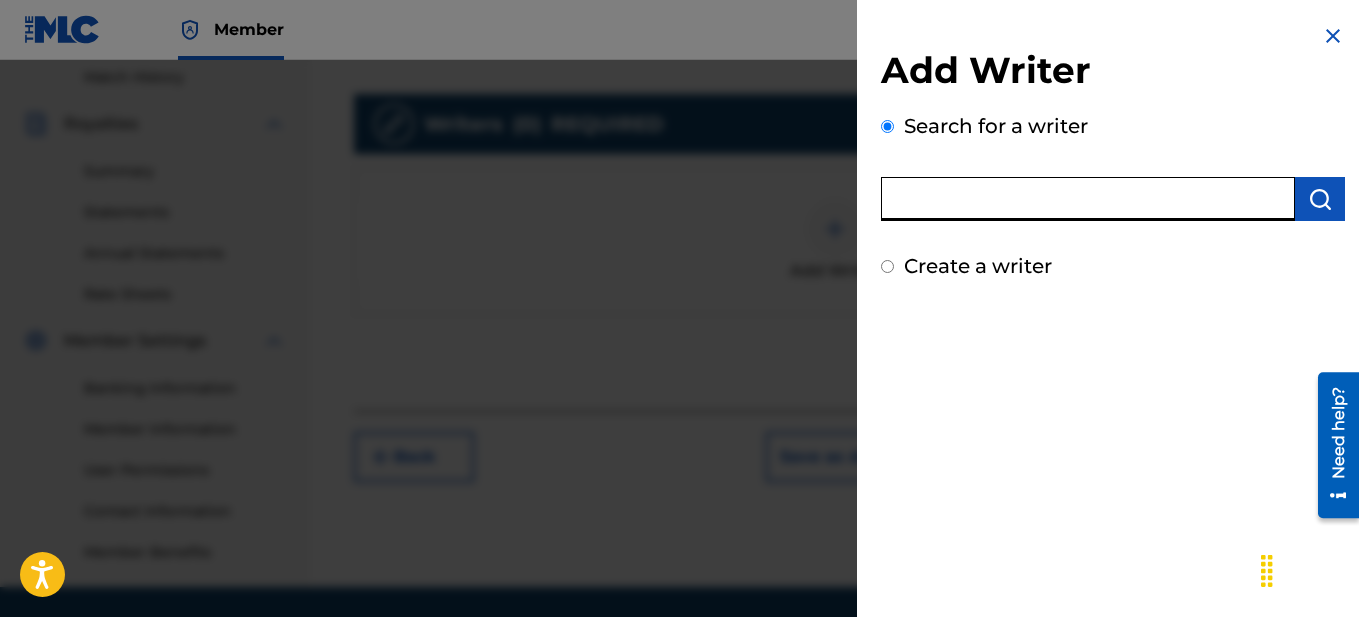click at bounding box center [1088, 199] 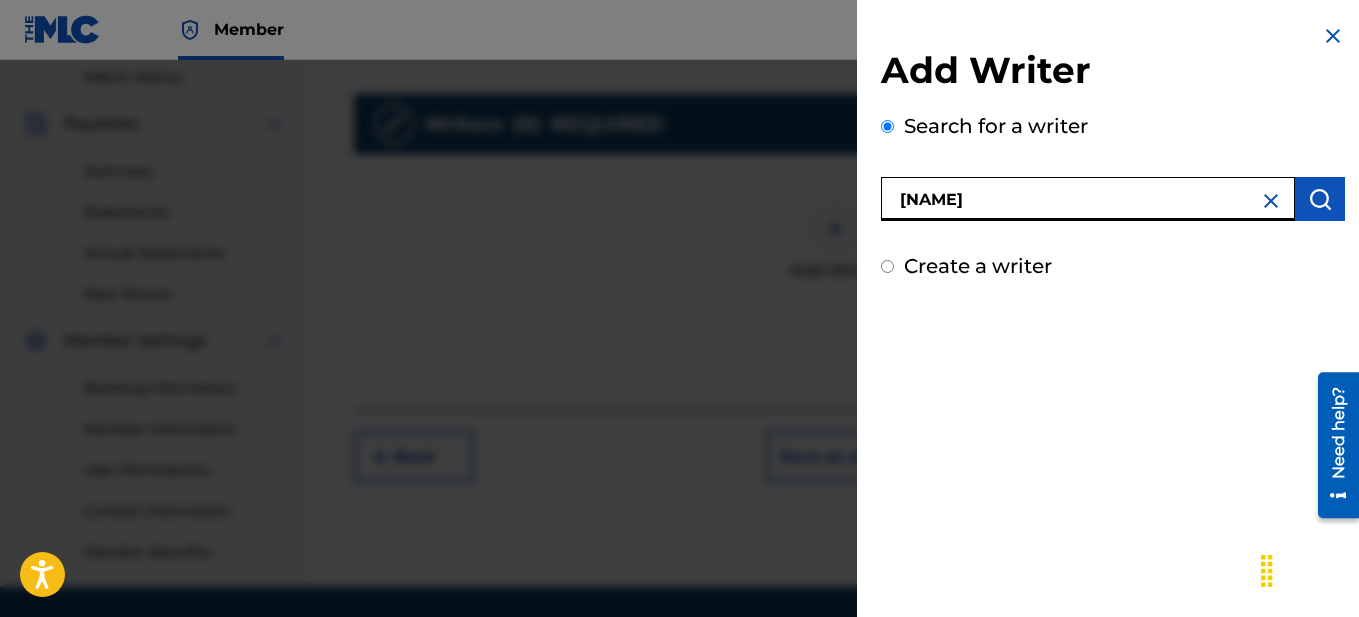 type on "[NAME]" 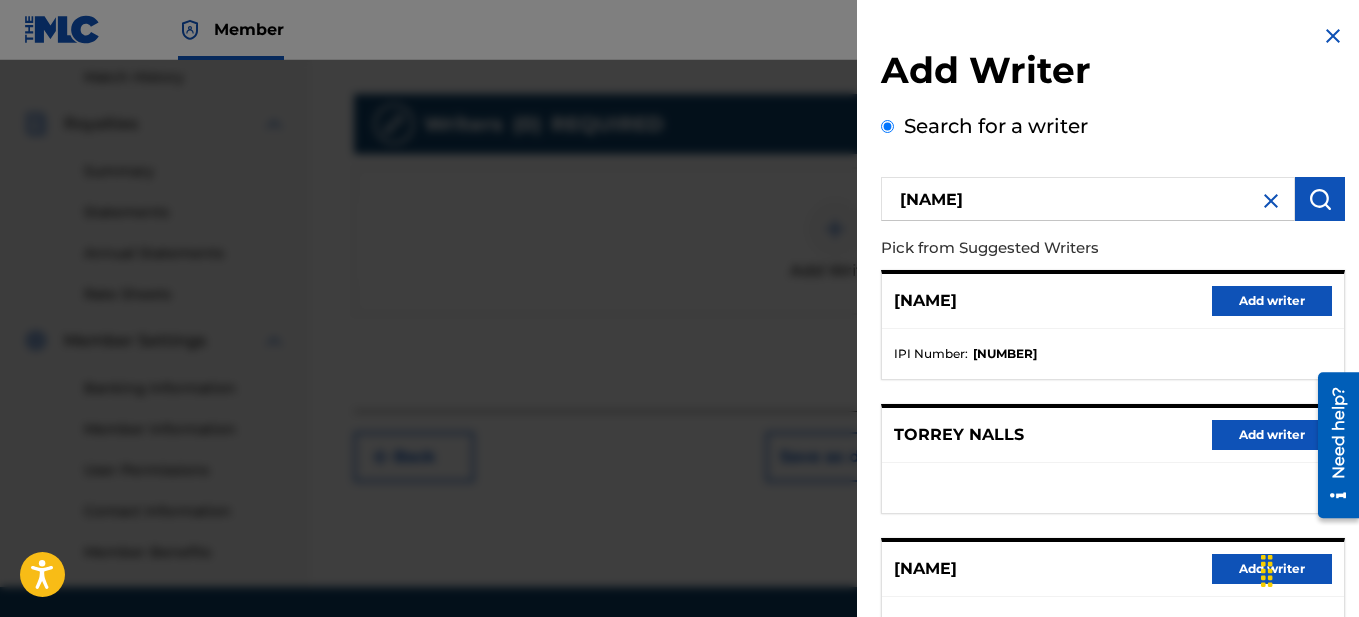 click on "Add writer" at bounding box center (1272, 301) 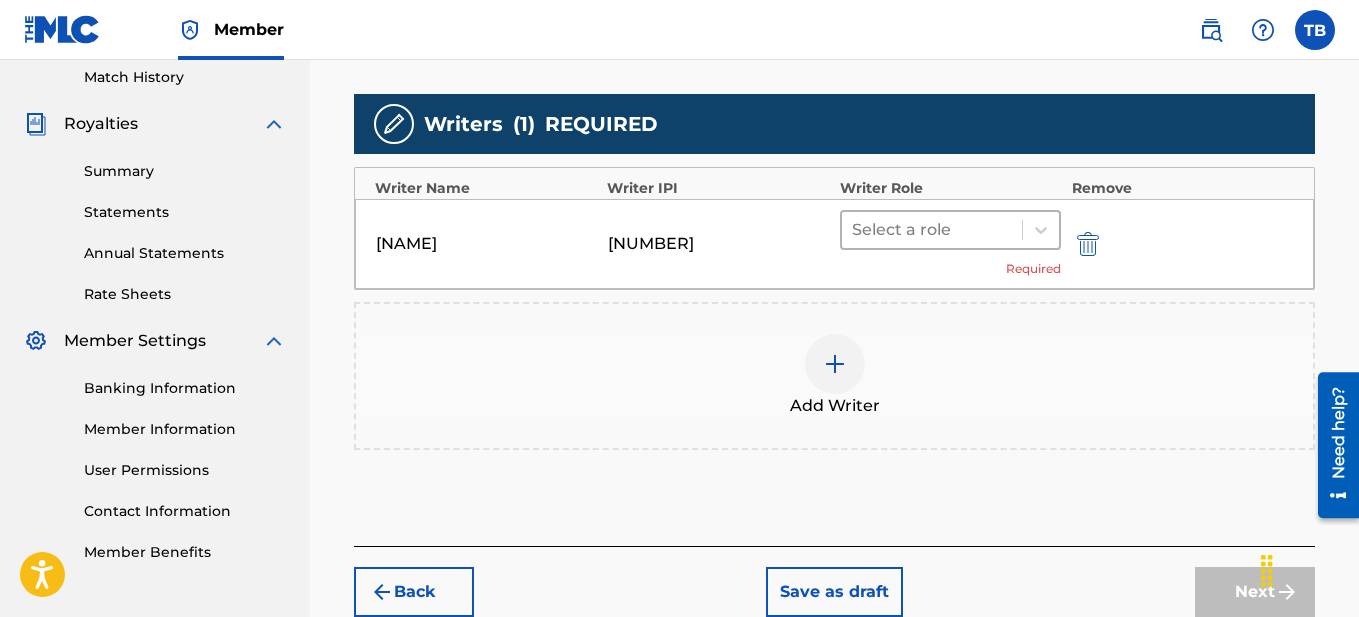 click at bounding box center [932, 230] 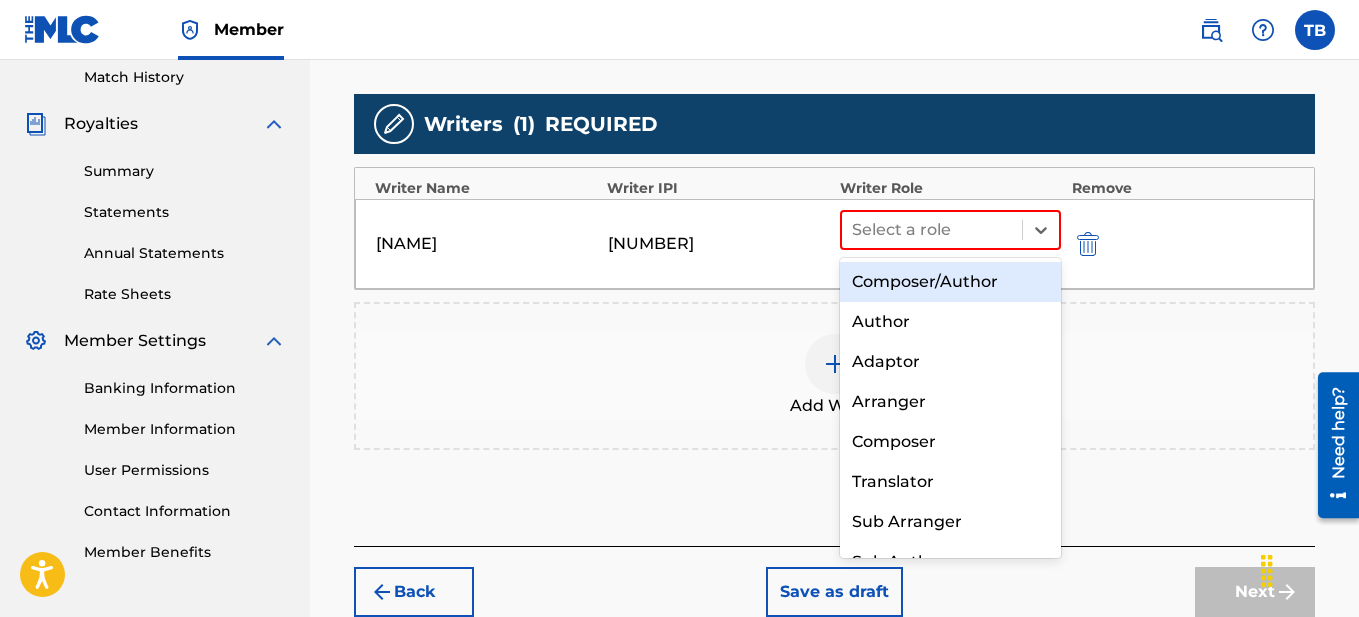 click on "Composer/Author" at bounding box center (951, 282) 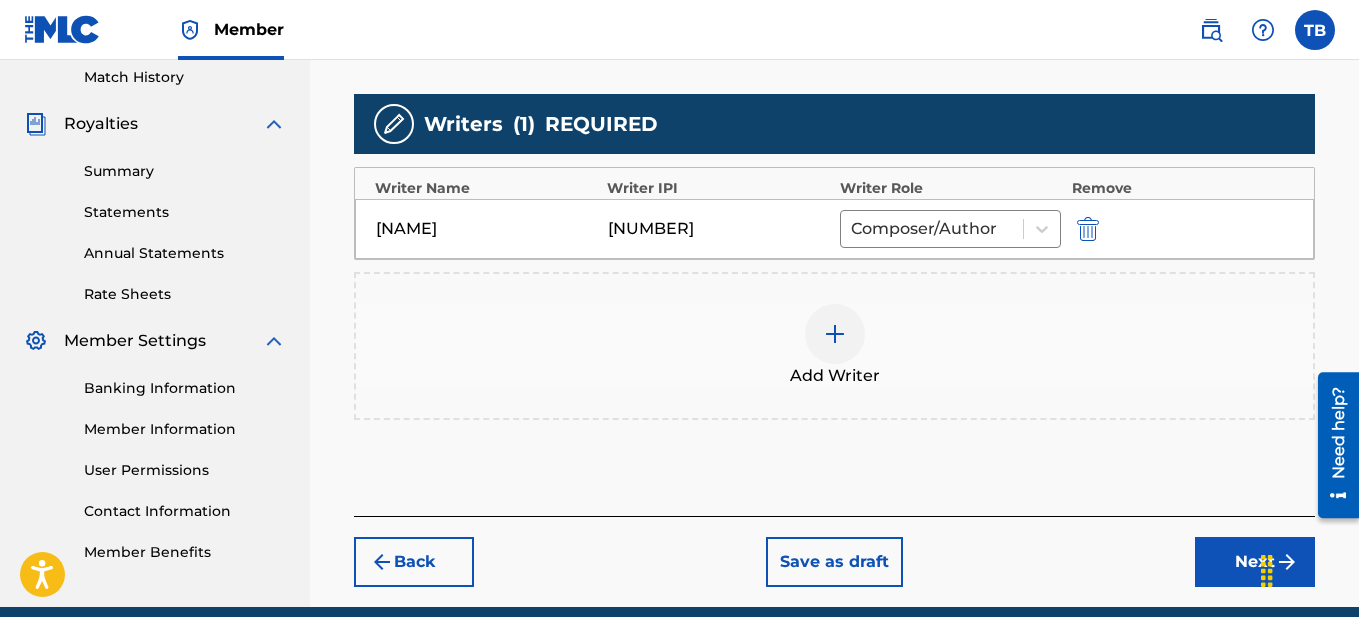 click on "Next" at bounding box center (1255, 562) 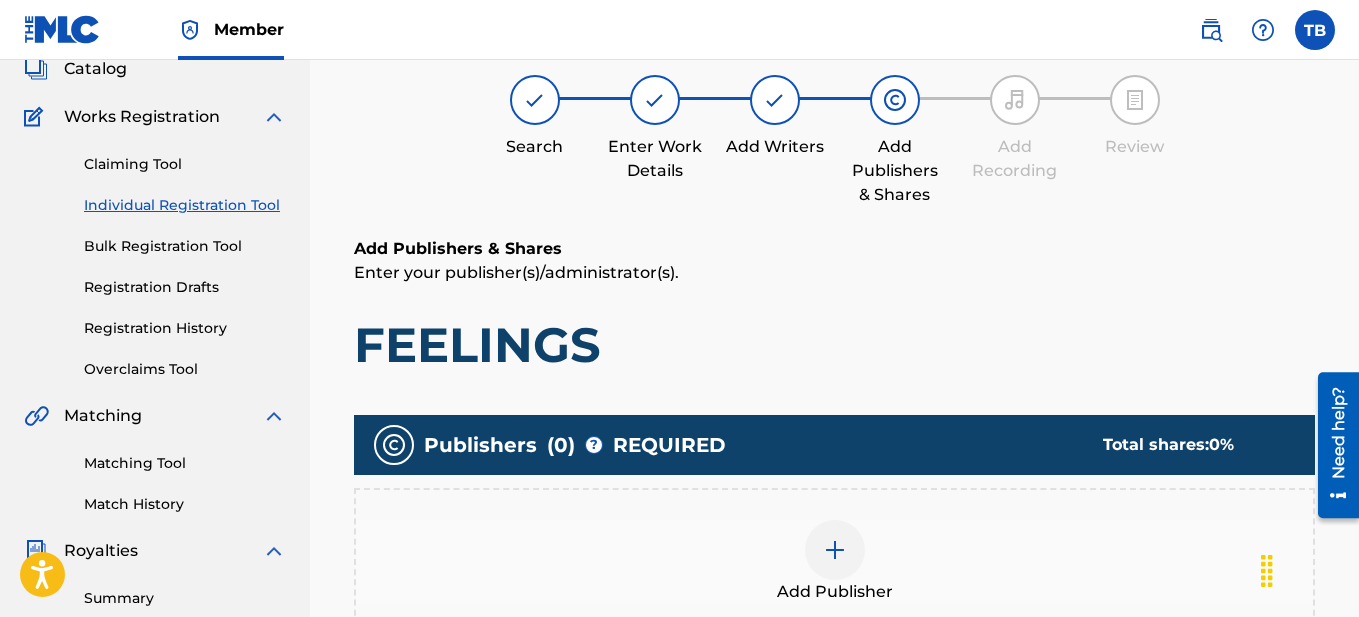 scroll, scrollTop: 142, scrollLeft: 0, axis: vertical 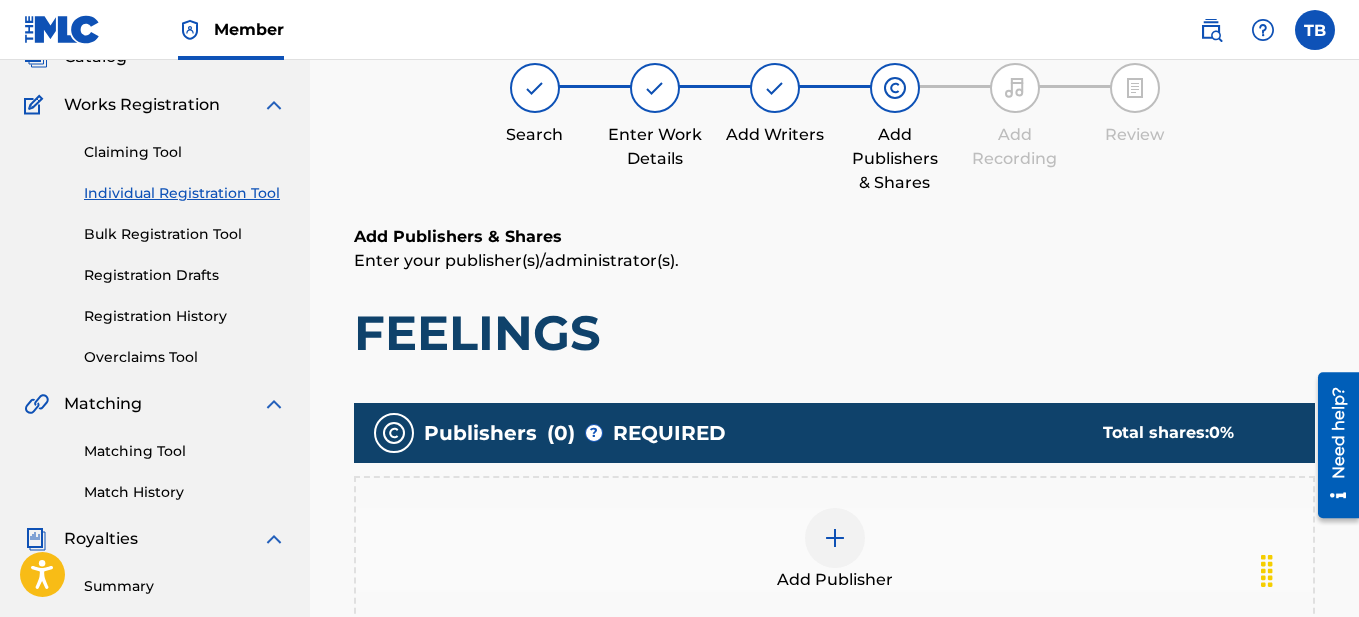 click at bounding box center (835, 538) 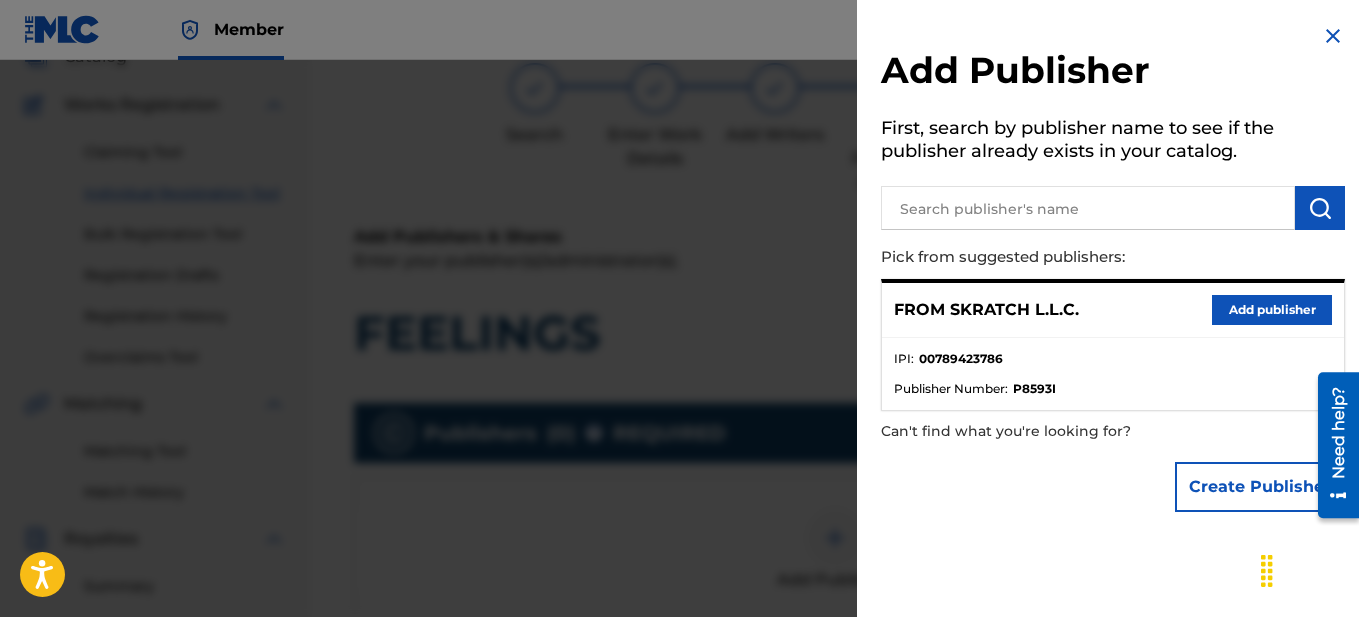 click at bounding box center [1088, 208] 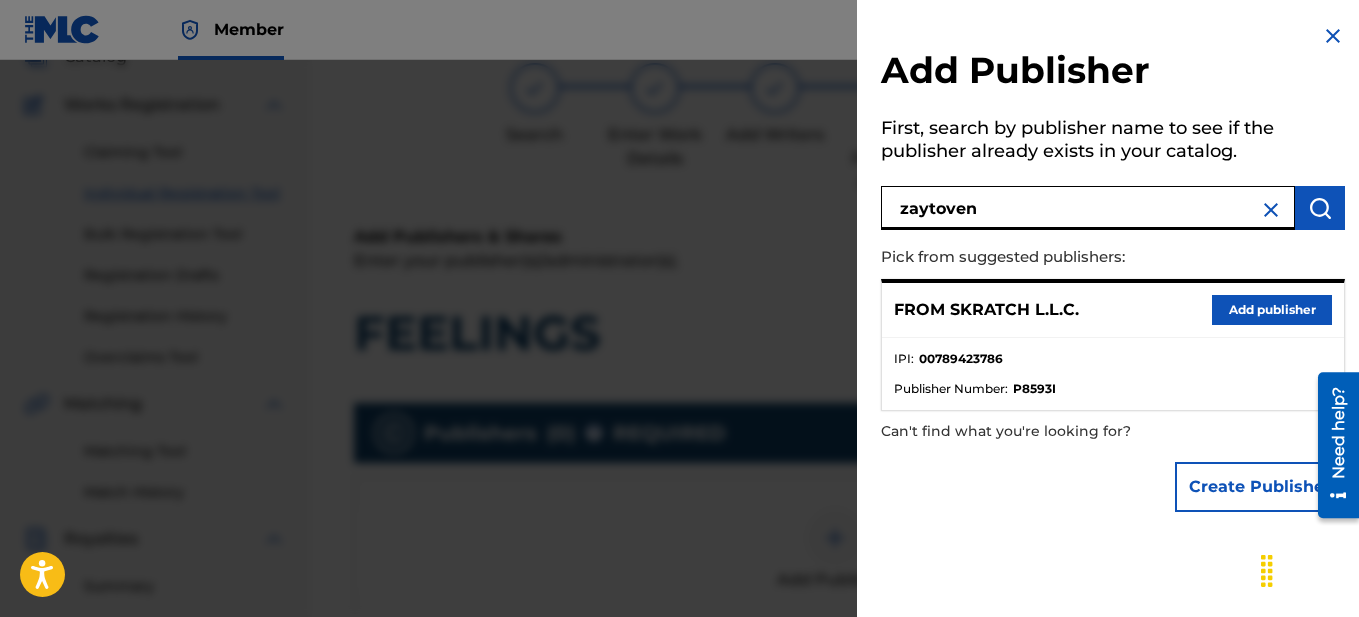 click at bounding box center [1320, 208] 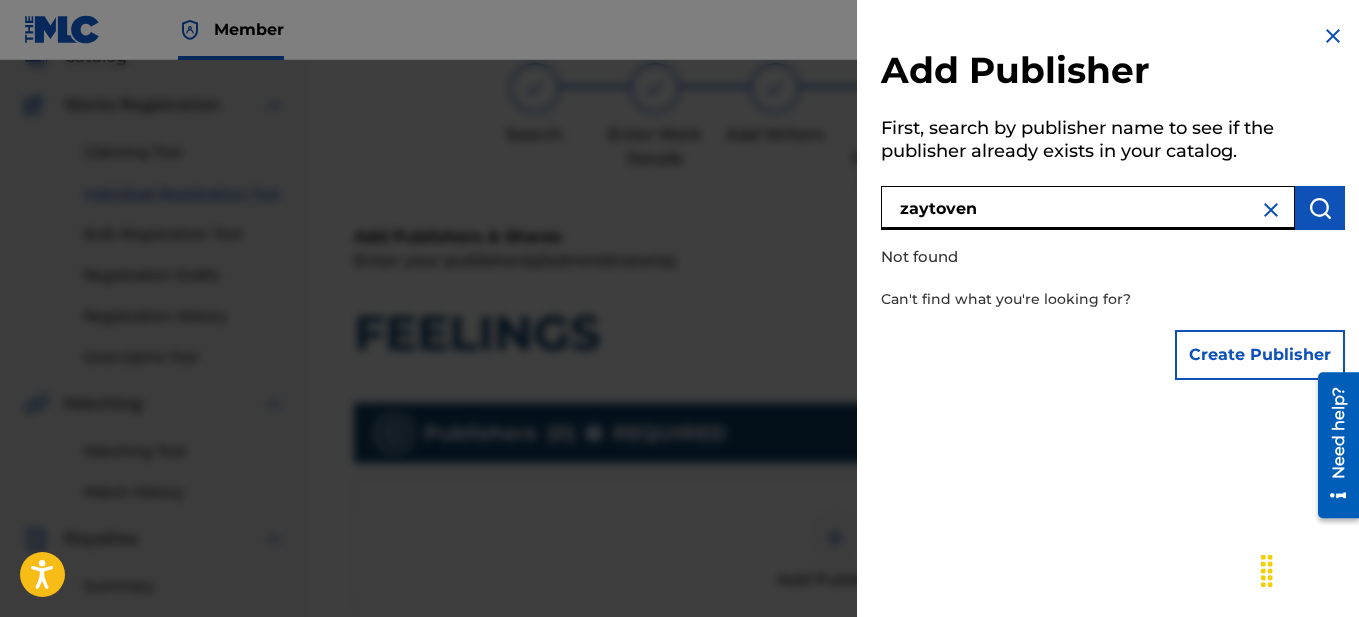 click on "zaytoven" at bounding box center (1088, 208) 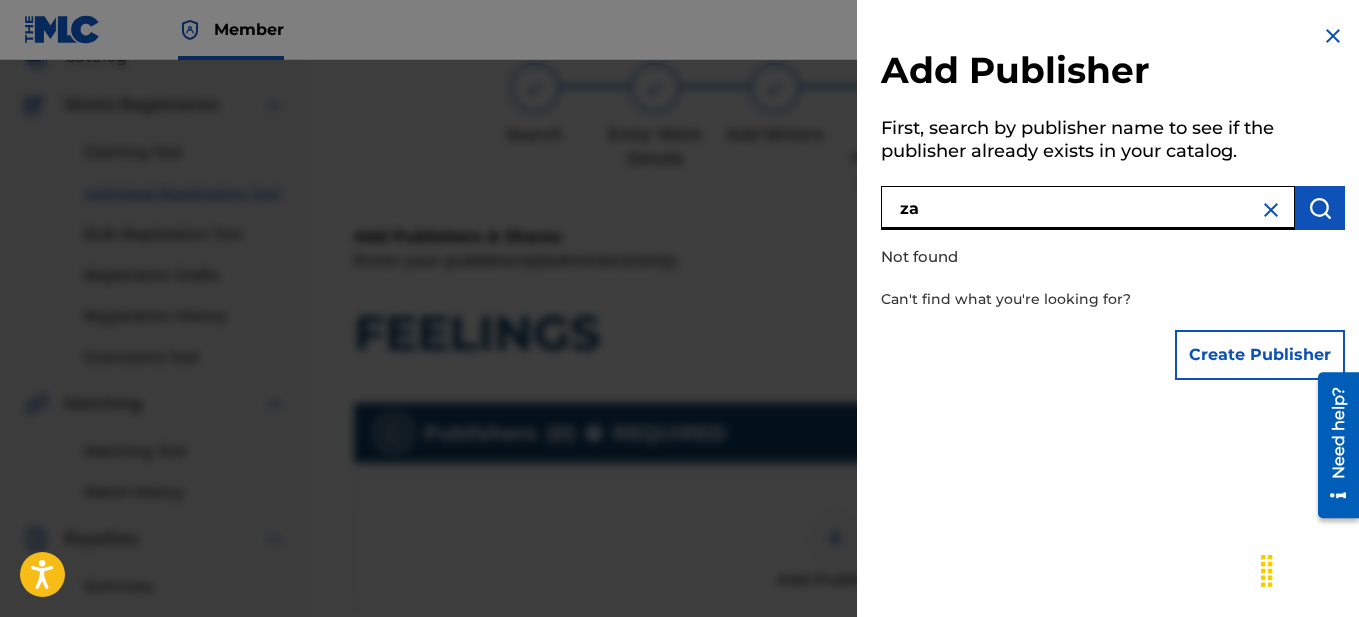 type on "z" 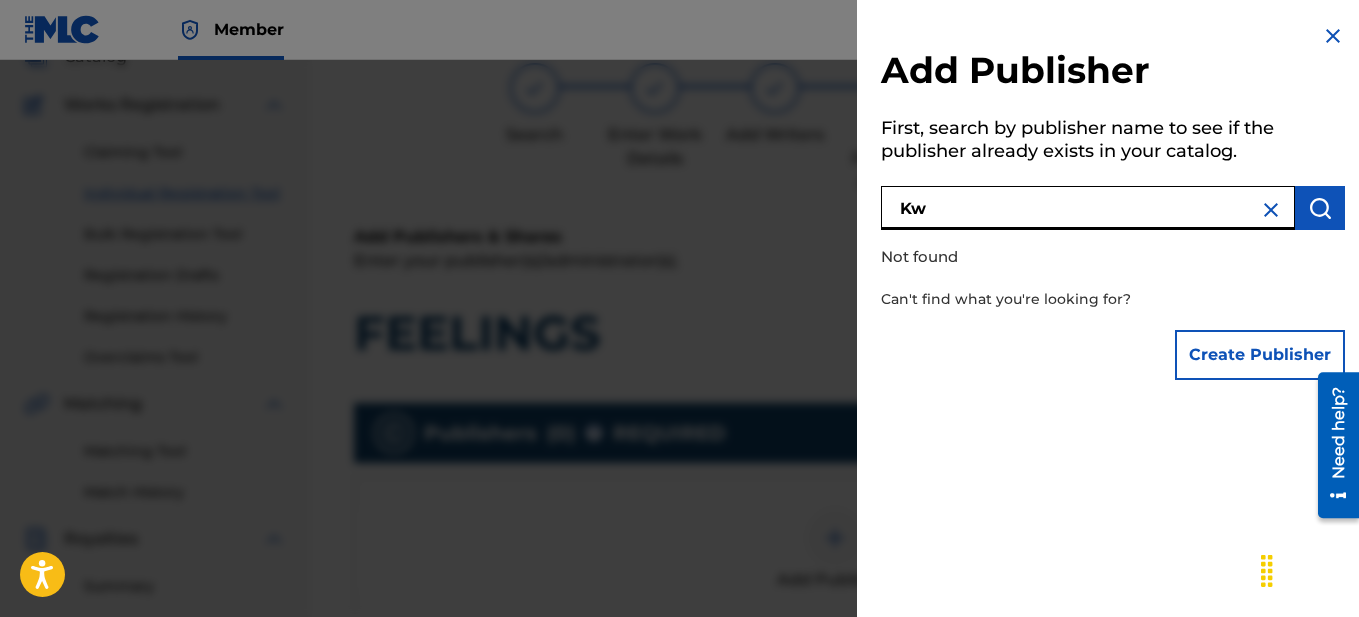 type on "K" 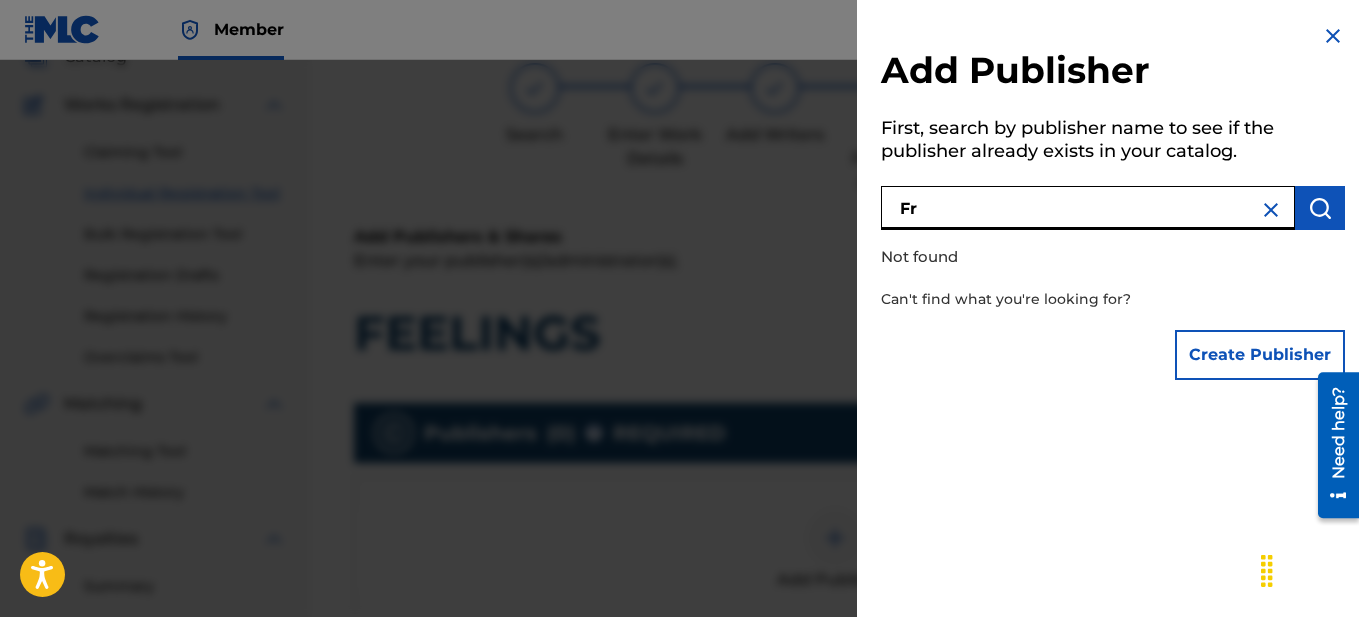 type on "F" 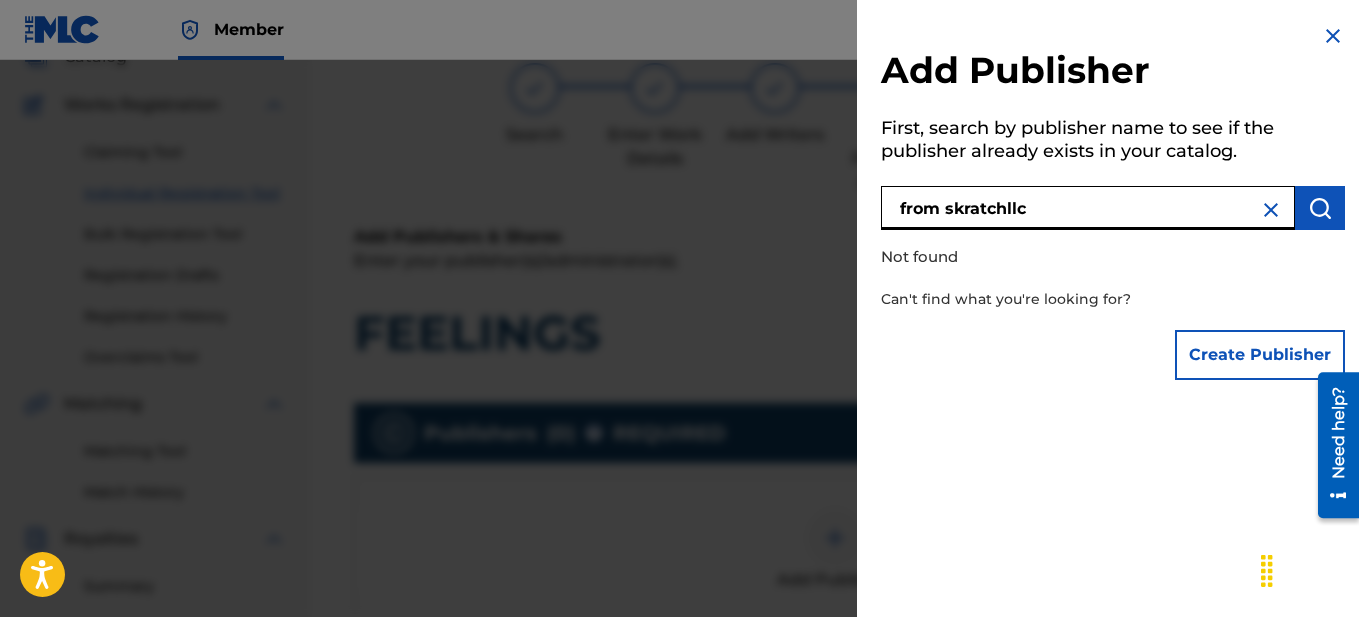 click at bounding box center (1320, 208) 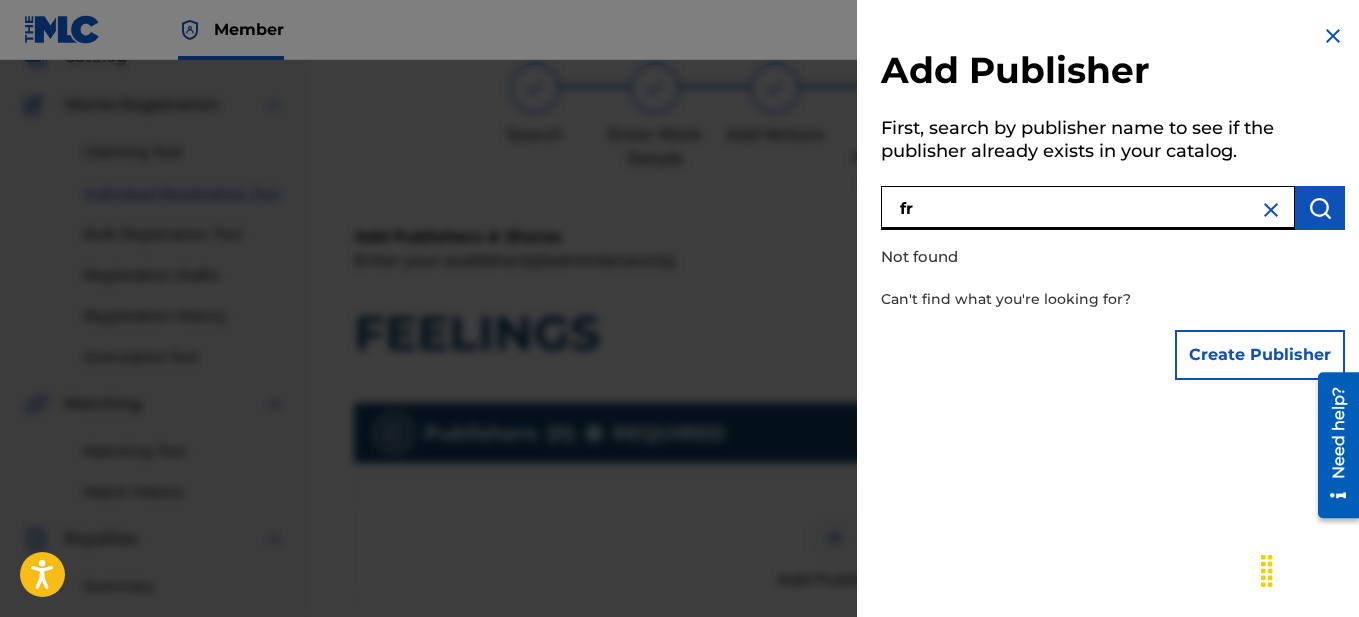 type on "f" 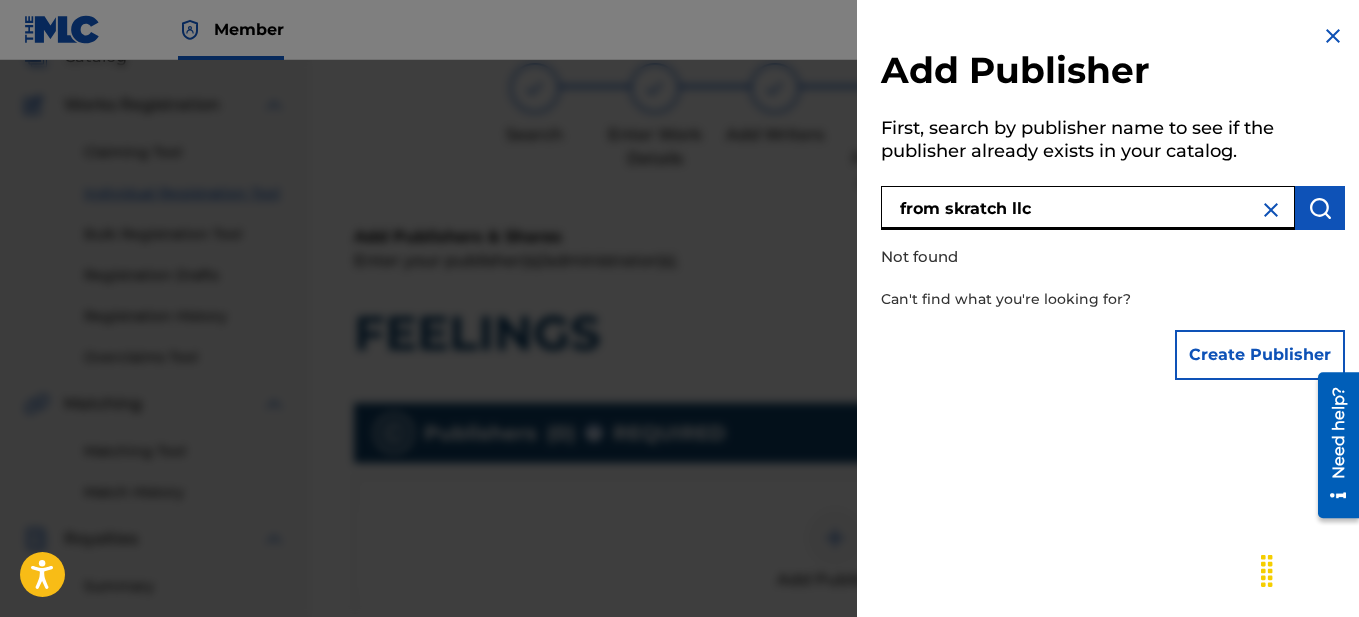 type on "from skratch llc" 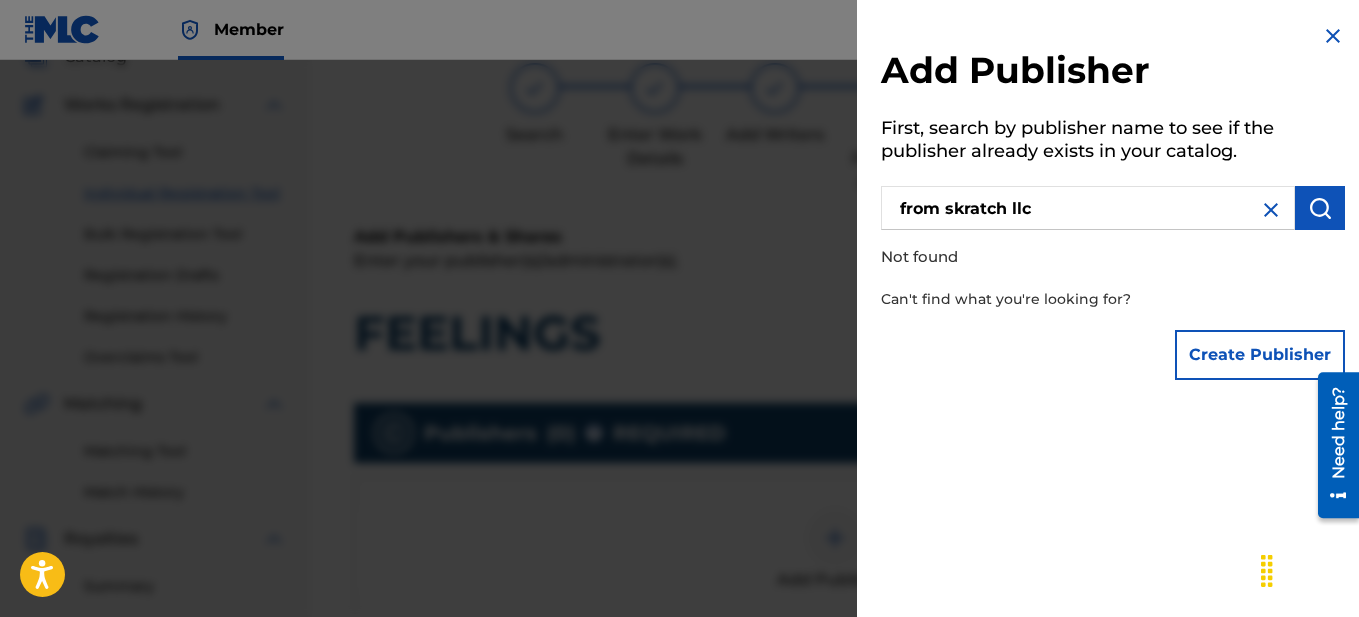 click on "Create Publisher" at bounding box center [1260, 355] 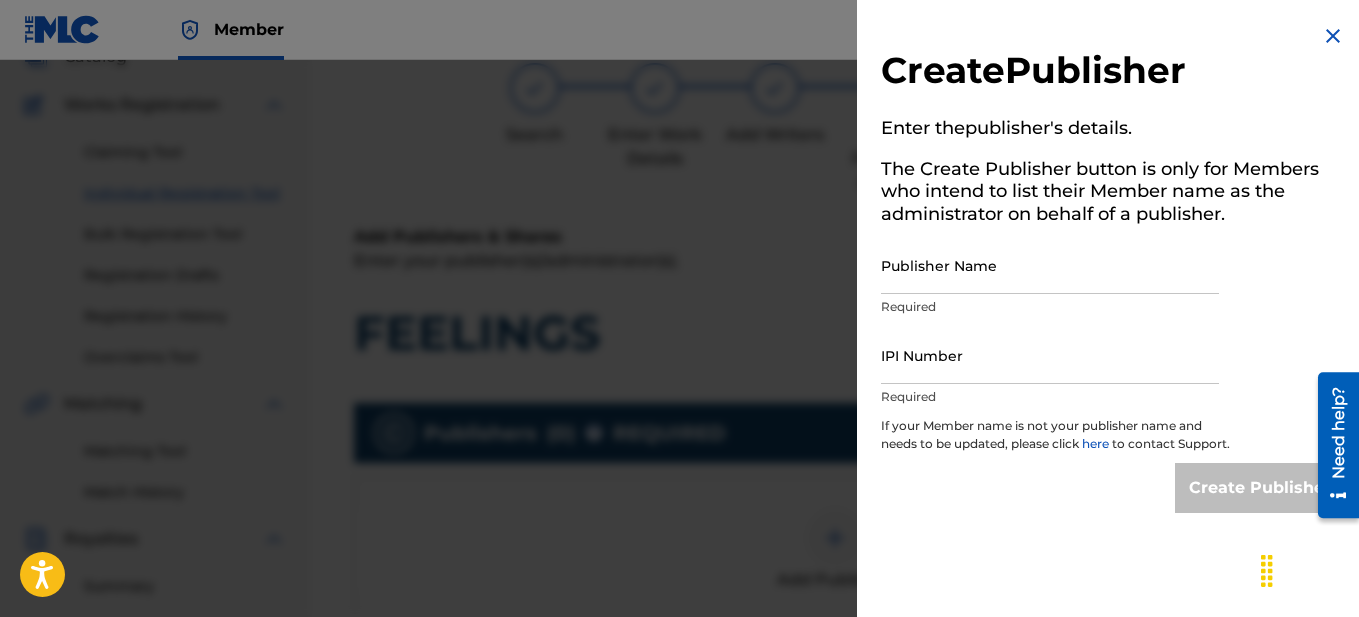 click on "Publisher Name" at bounding box center (1050, 265) 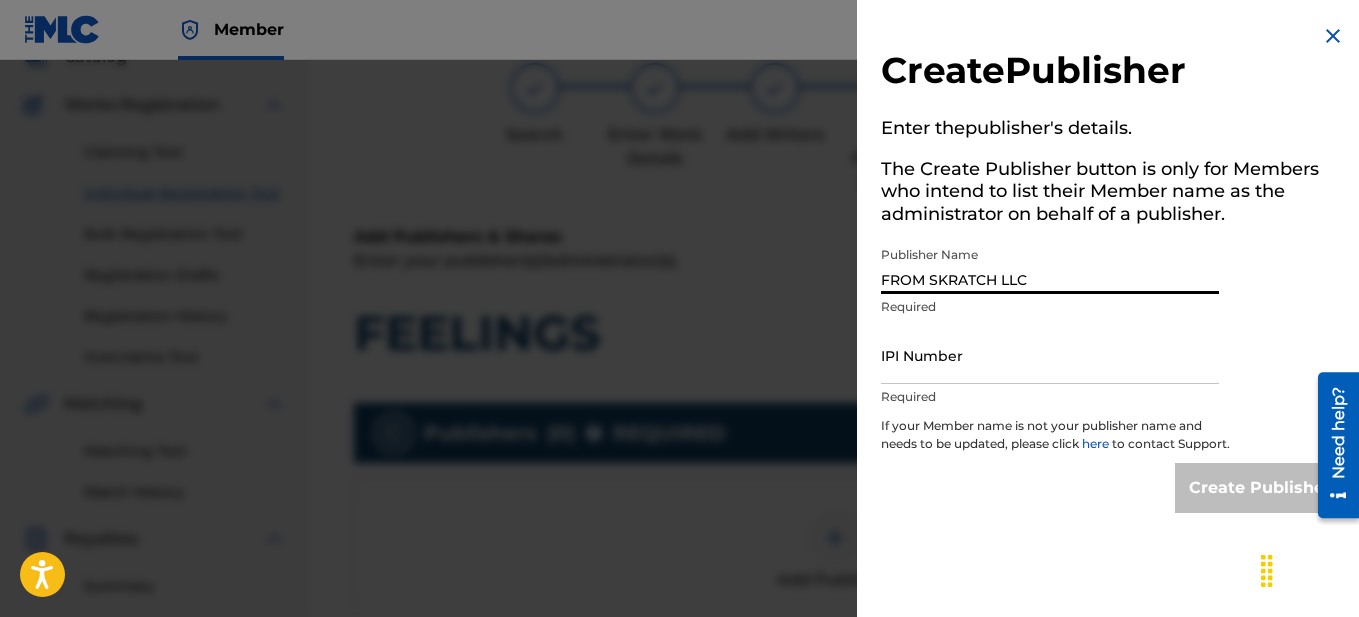 type on "FROM SKRATCH LLC" 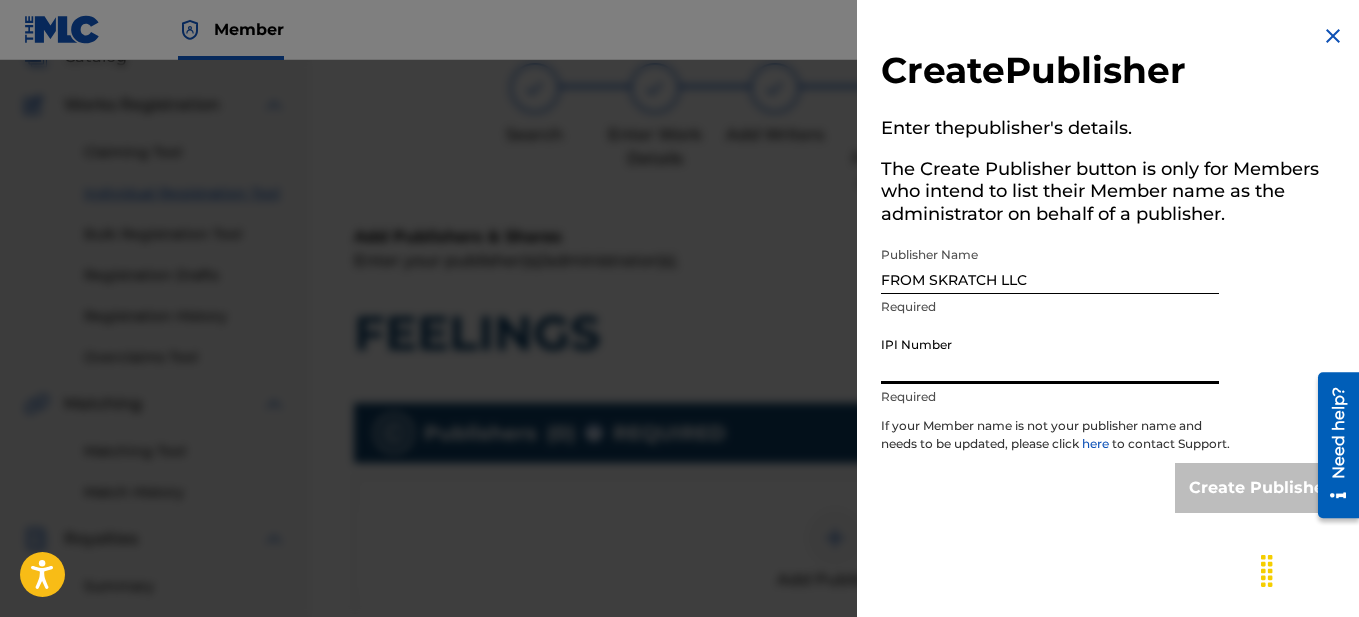 click on "IPI Number" at bounding box center [1050, 355] 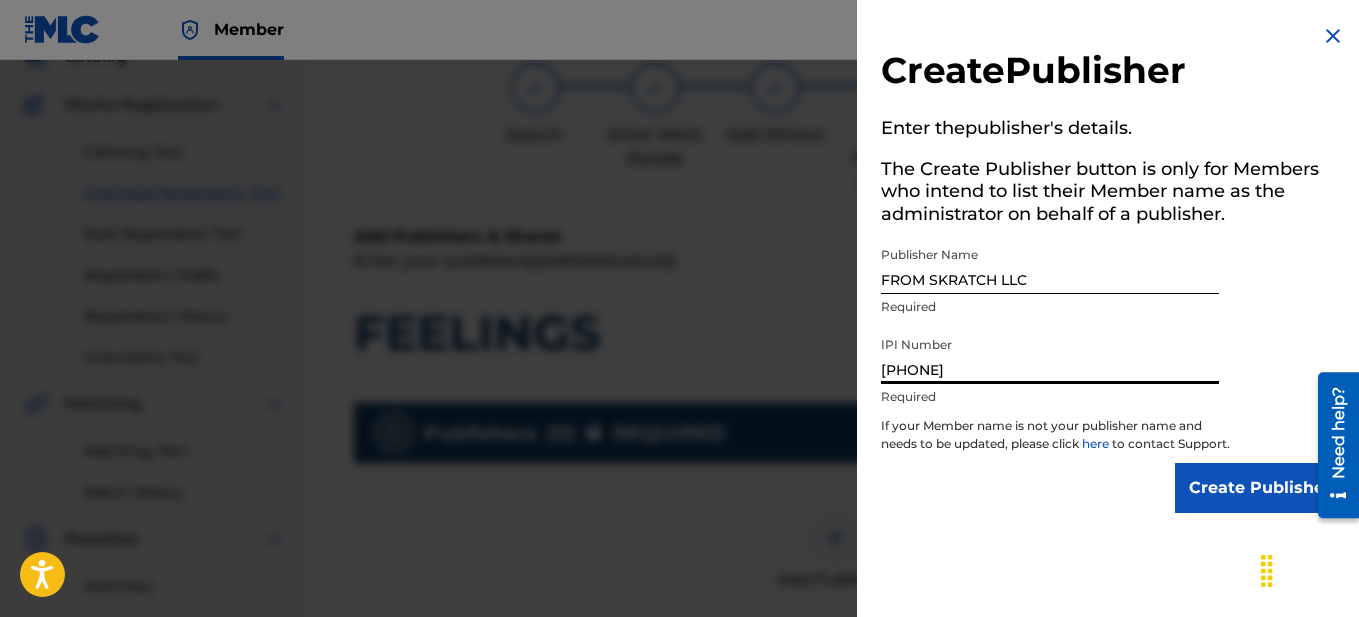 type on "[PHONE]" 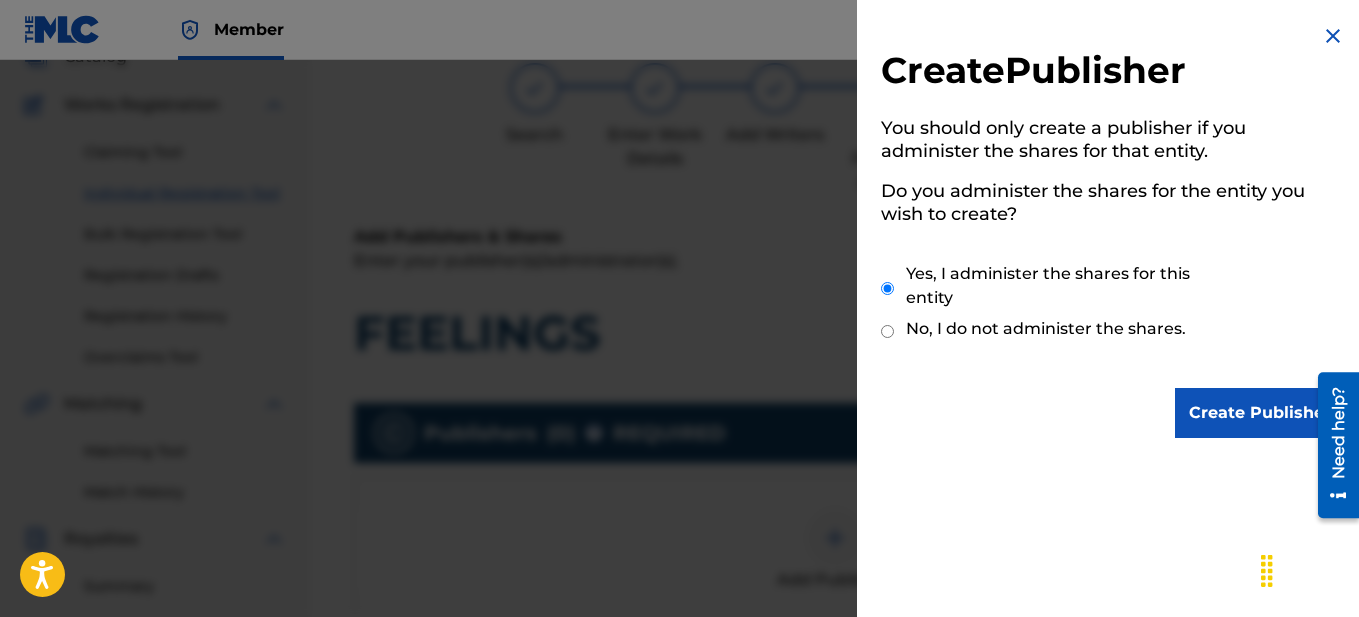 click on "Create Publisher" at bounding box center (1260, 413) 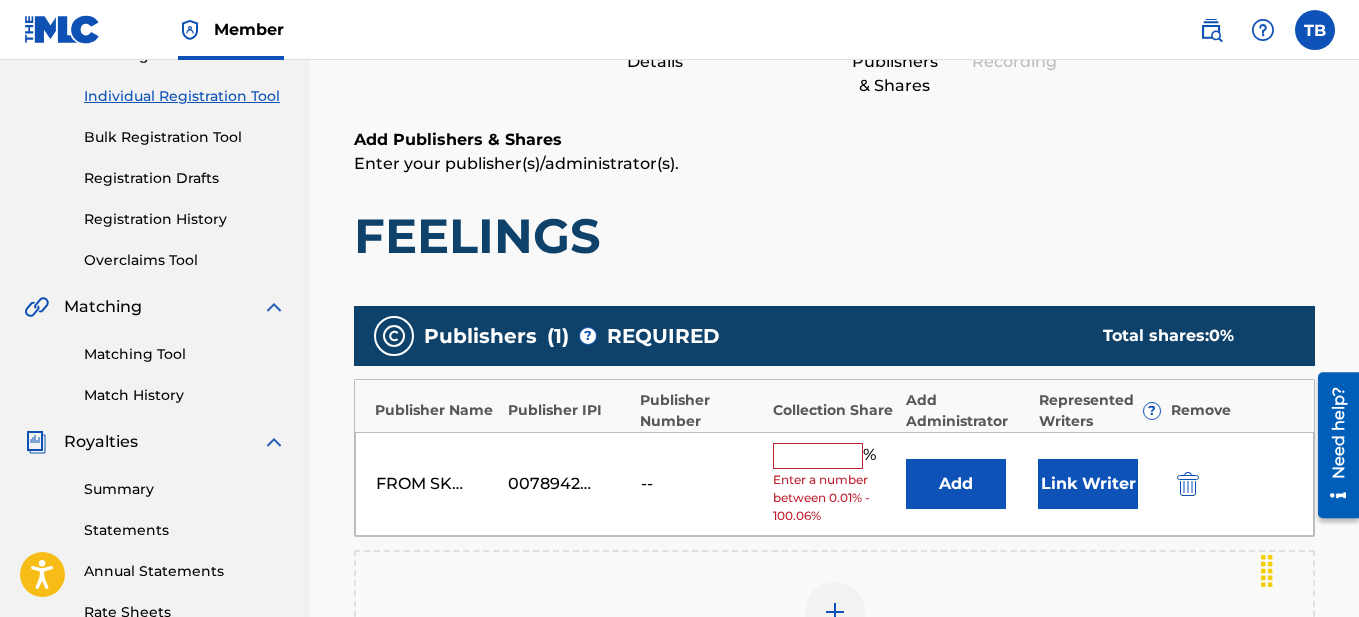 scroll, scrollTop: 240, scrollLeft: 0, axis: vertical 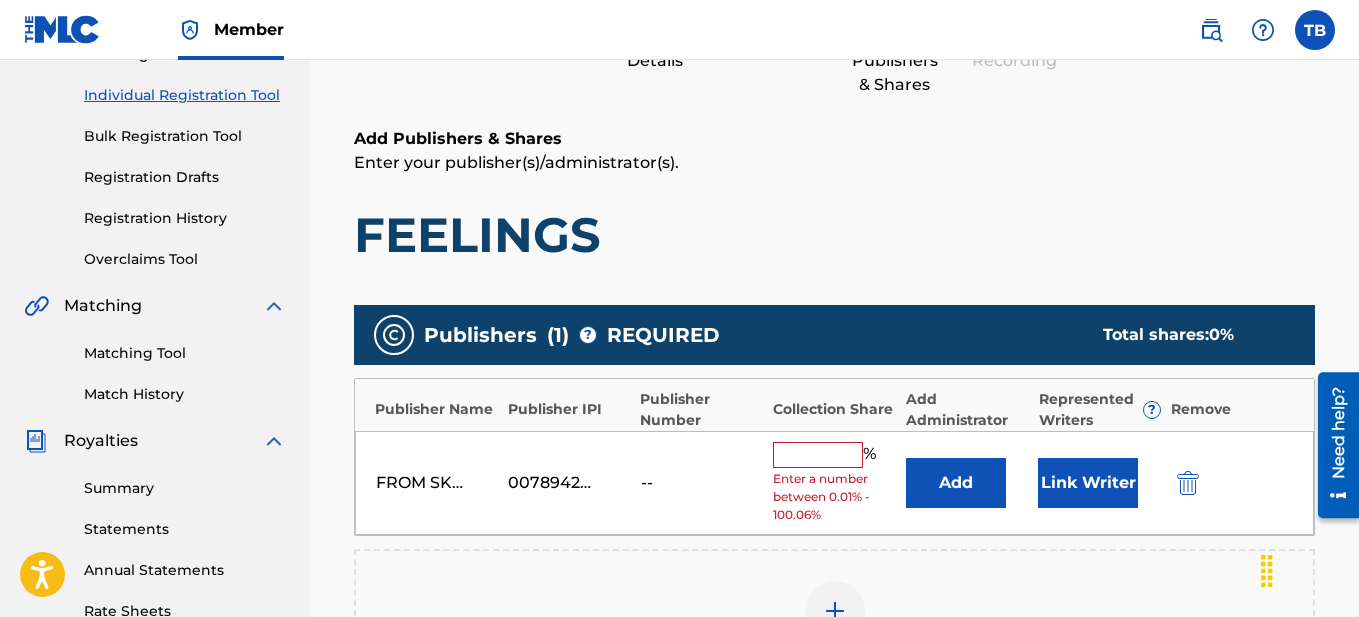 click at bounding box center [818, 455] 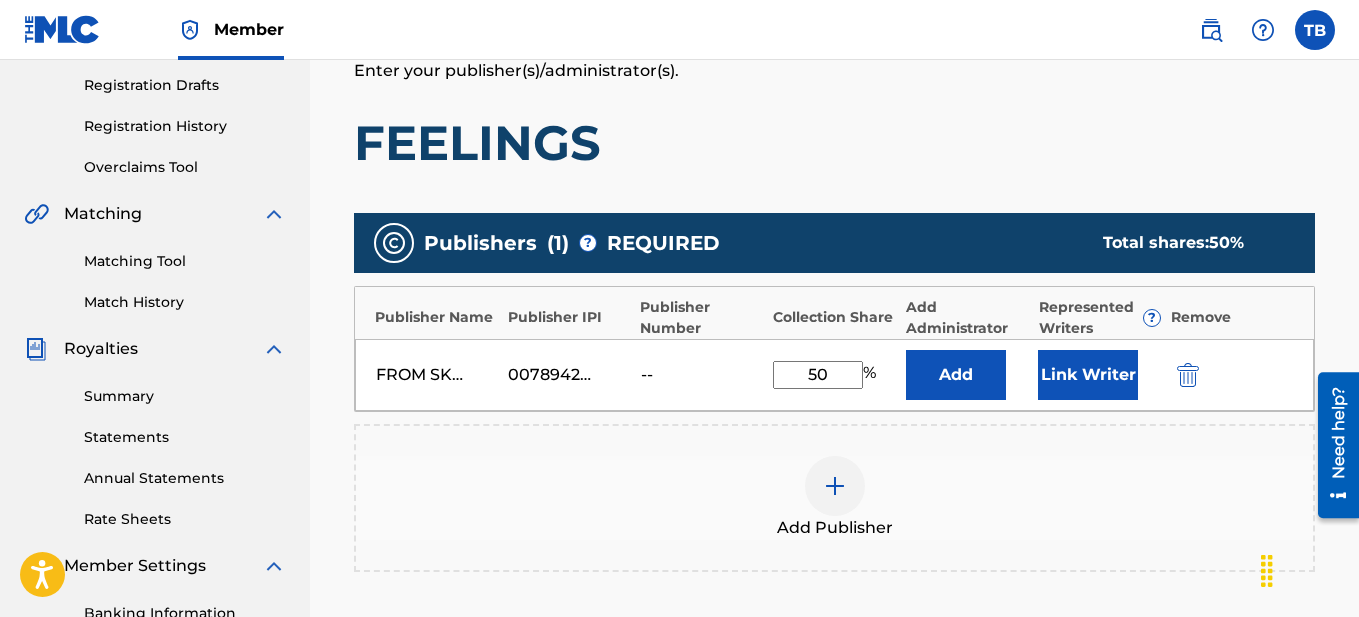 scroll, scrollTop: 401, scrollLeft: 0, axis: vertical 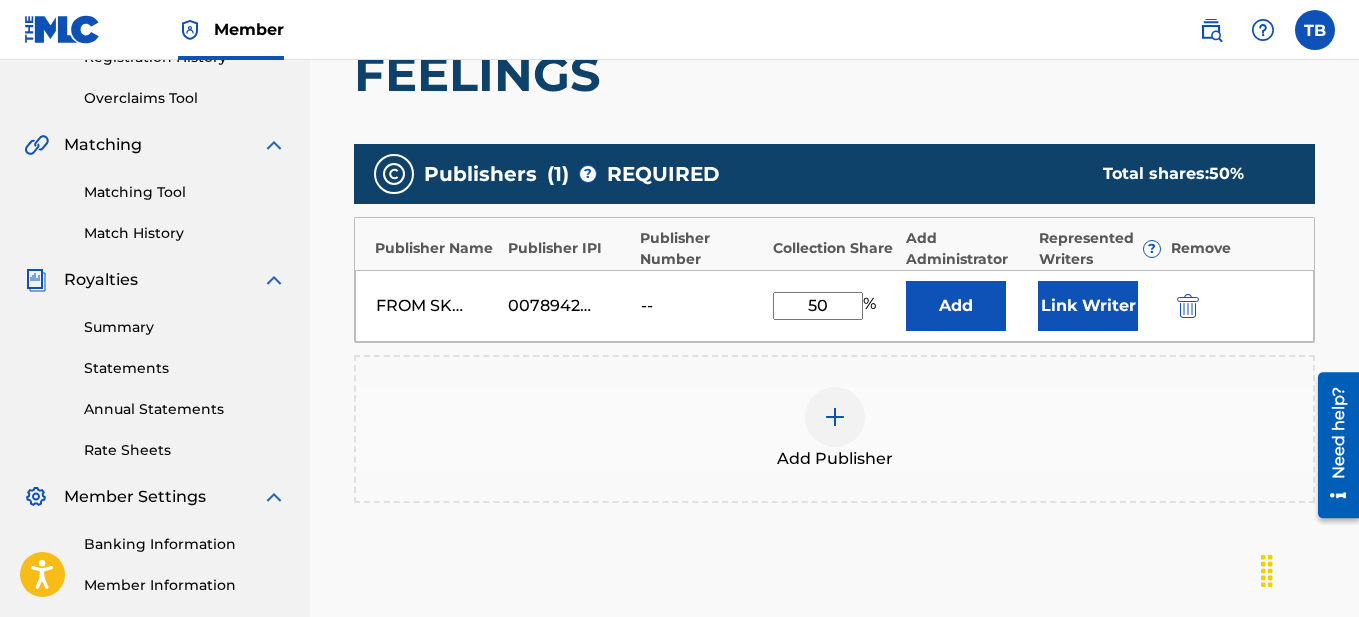 type on "50" 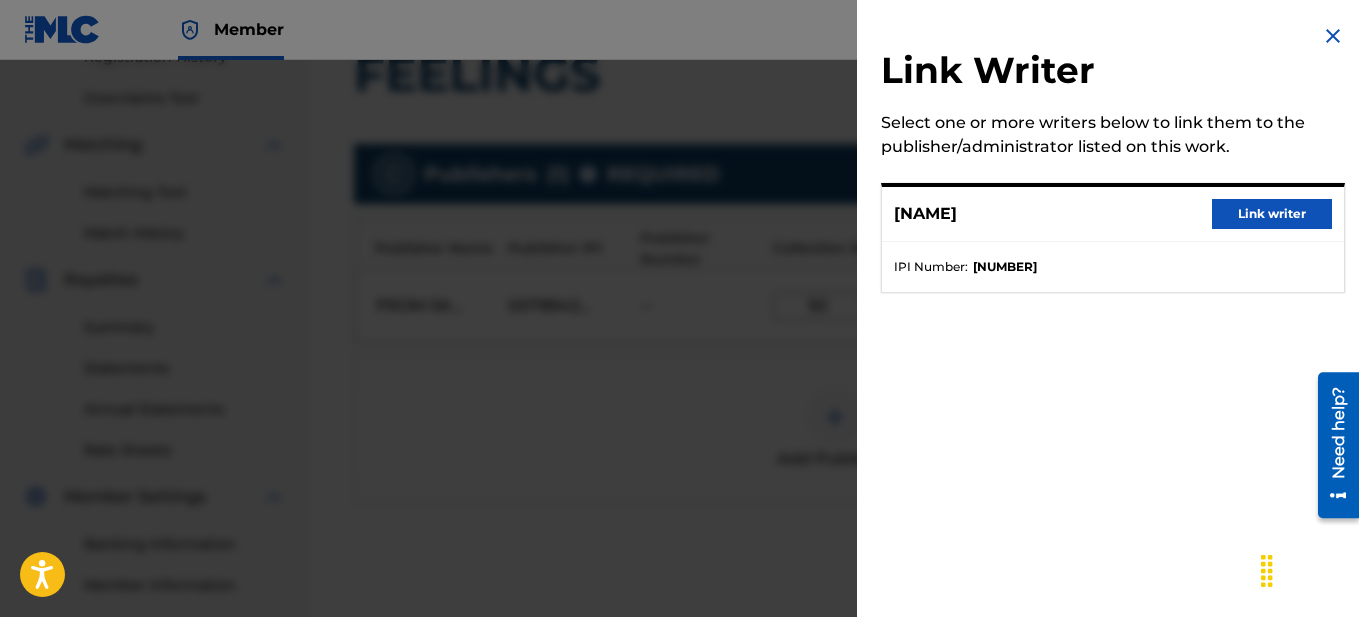 click on "Link writer" at bounding box center [1272, 214] 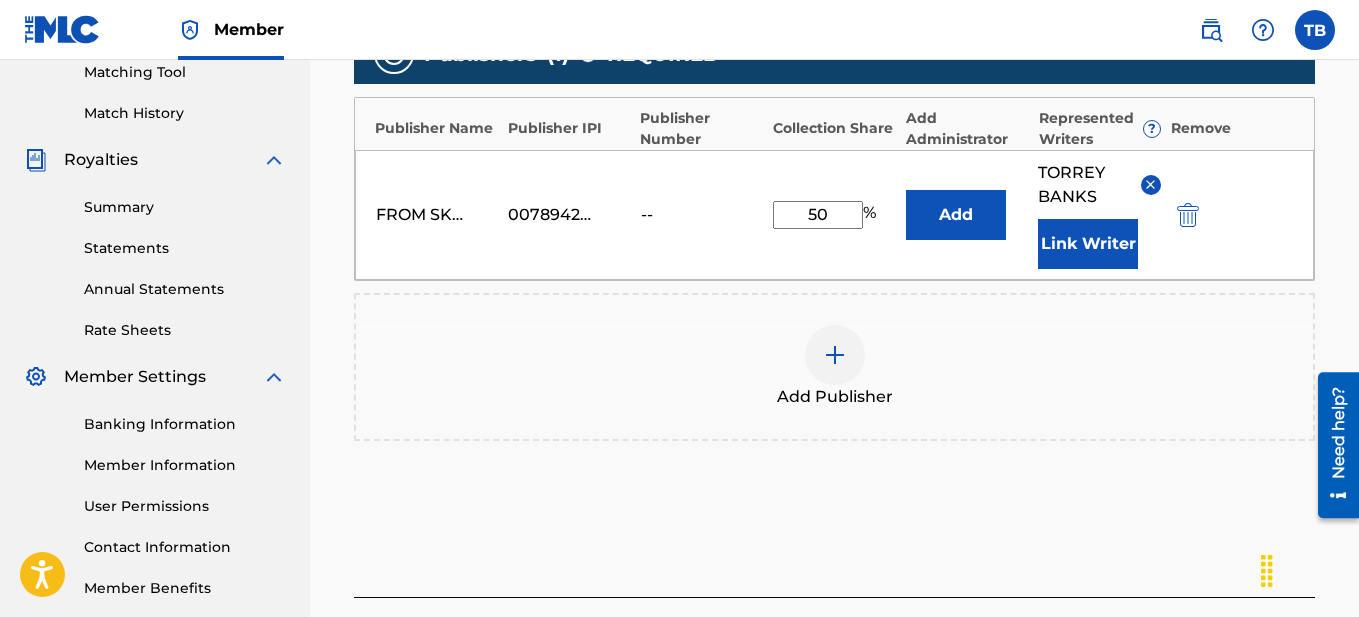 scroll, scrollTop: 688, scrollLeft: 0, axis: vertical 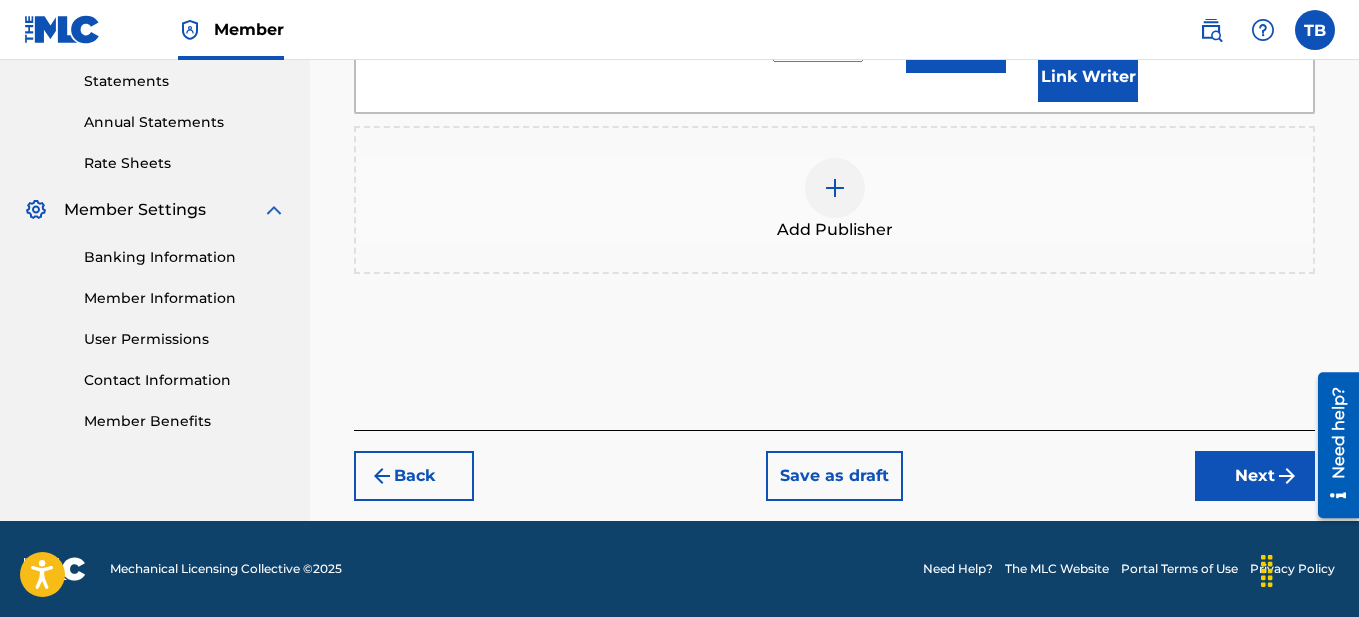 click on "Next" at bounding box center [1255, 476] 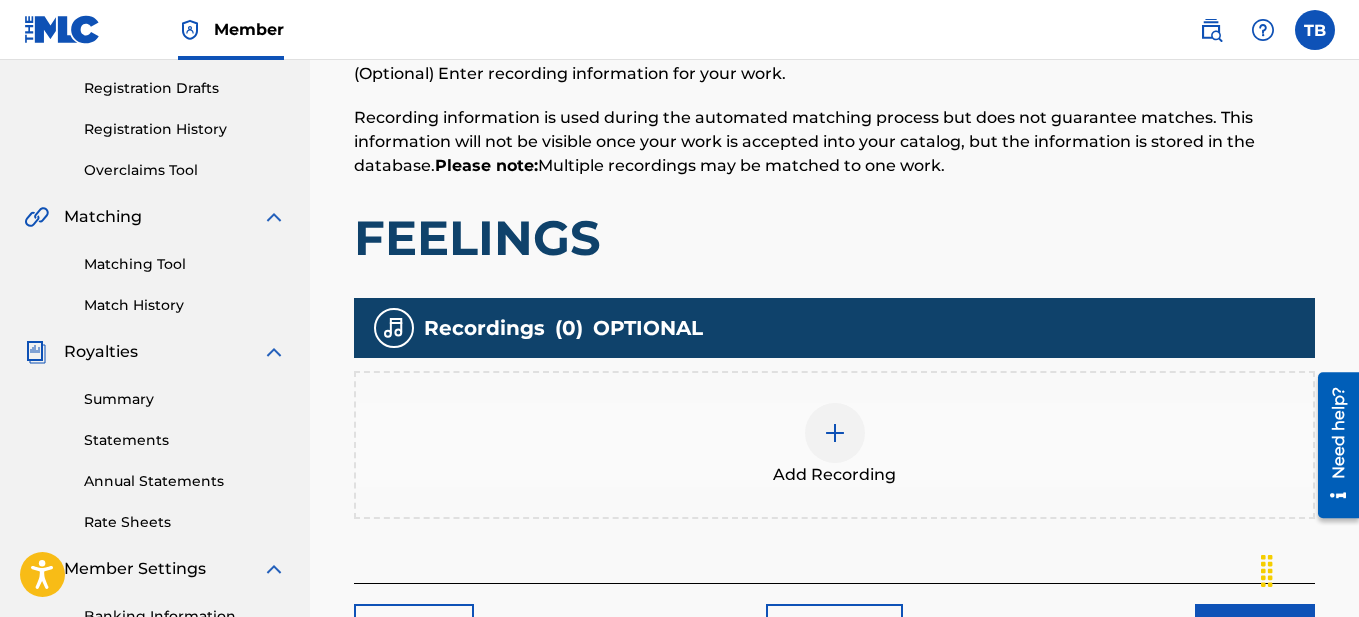 scroll, scrollTop: 623, scrollLeft: 0, axis: vertical 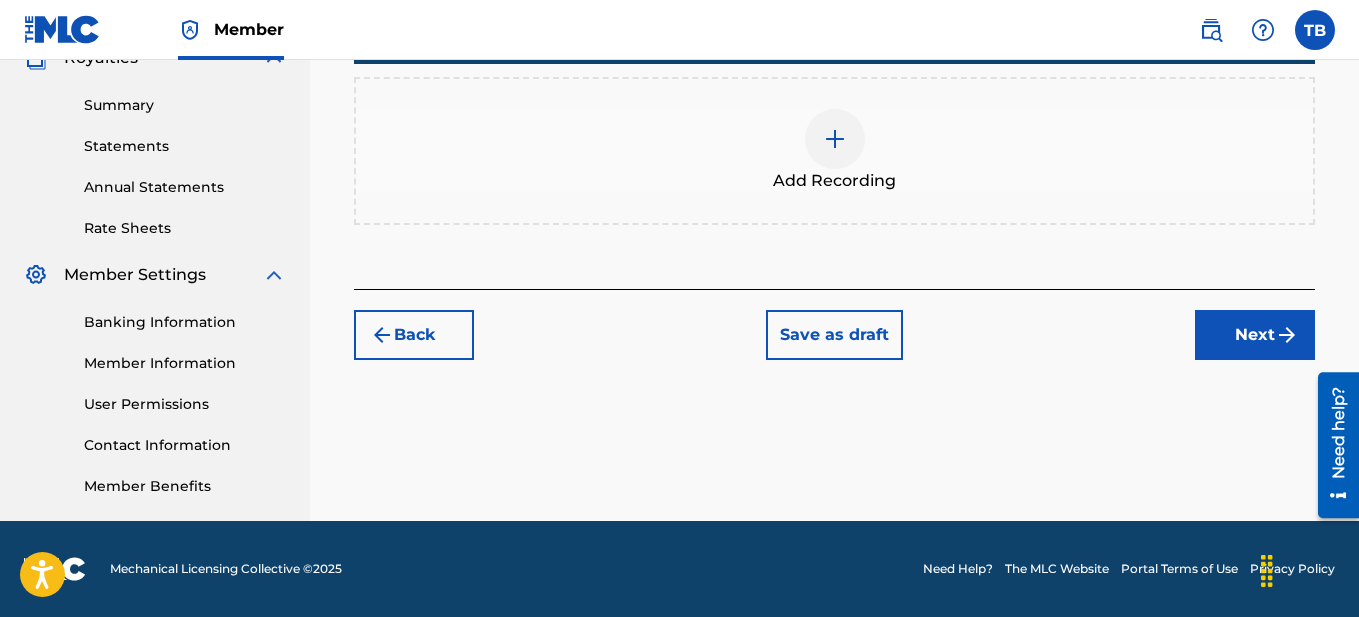 click on "Next" at bounding box center [1255, 335] 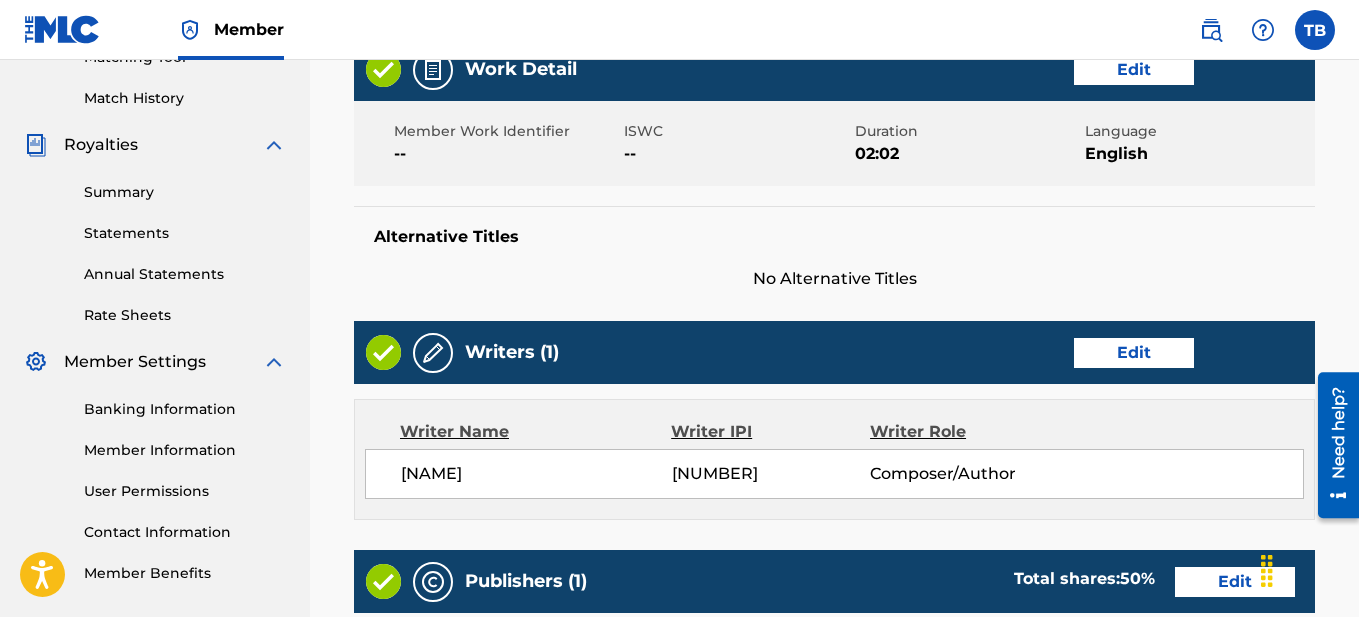 scroll, scrollTop: 1072, scrollLeft: 0, axis: vertical 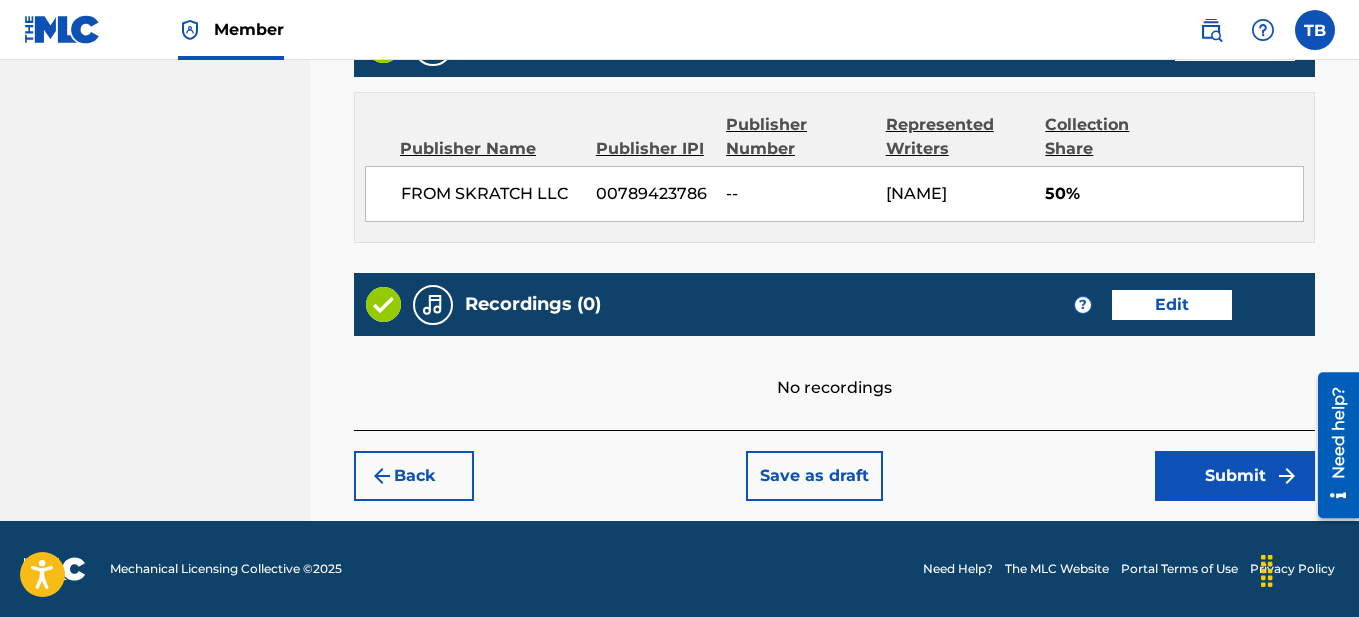 click on "Submit" at bounding box center (1235, 476) 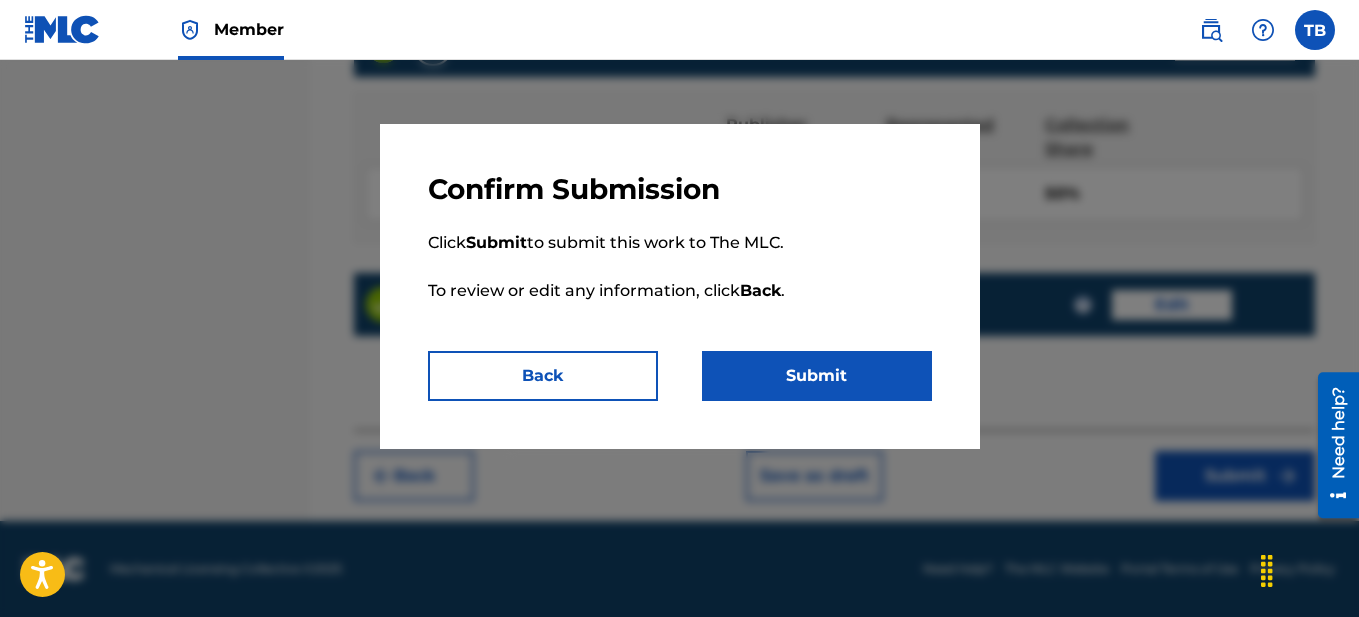click on "Submit" at bounding box center [817, 376] 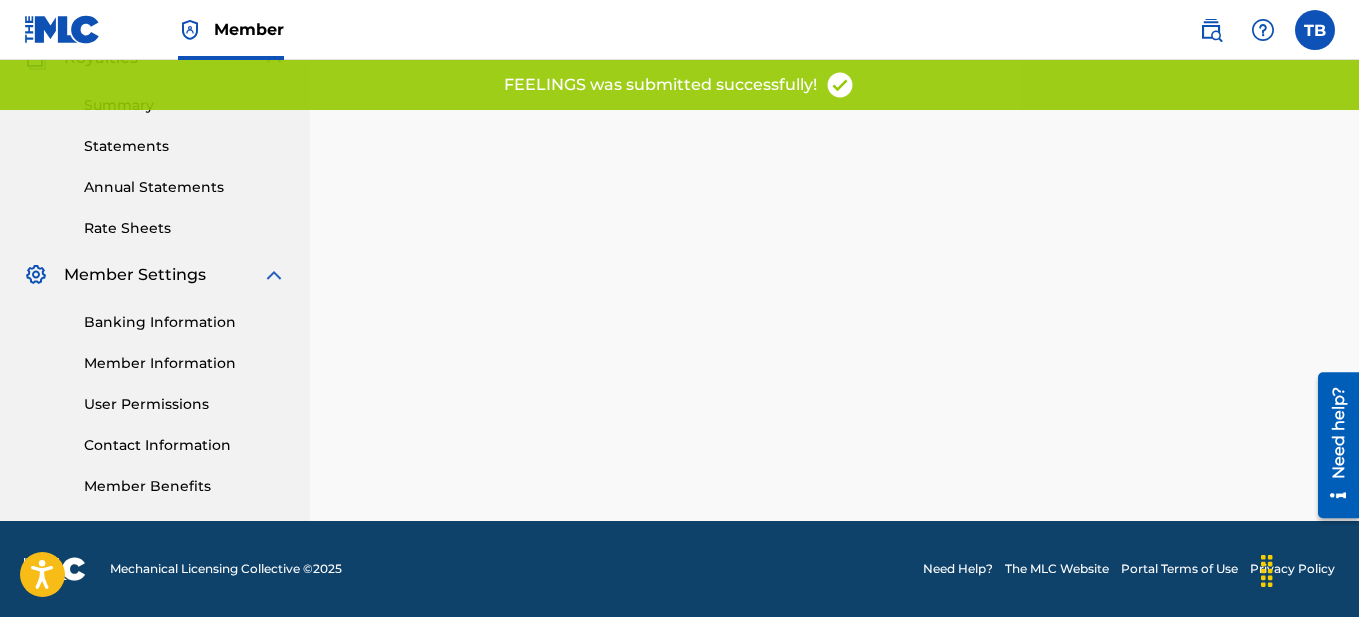 scroll, scrollTop: 0, scrollLeft: 0, axis: both 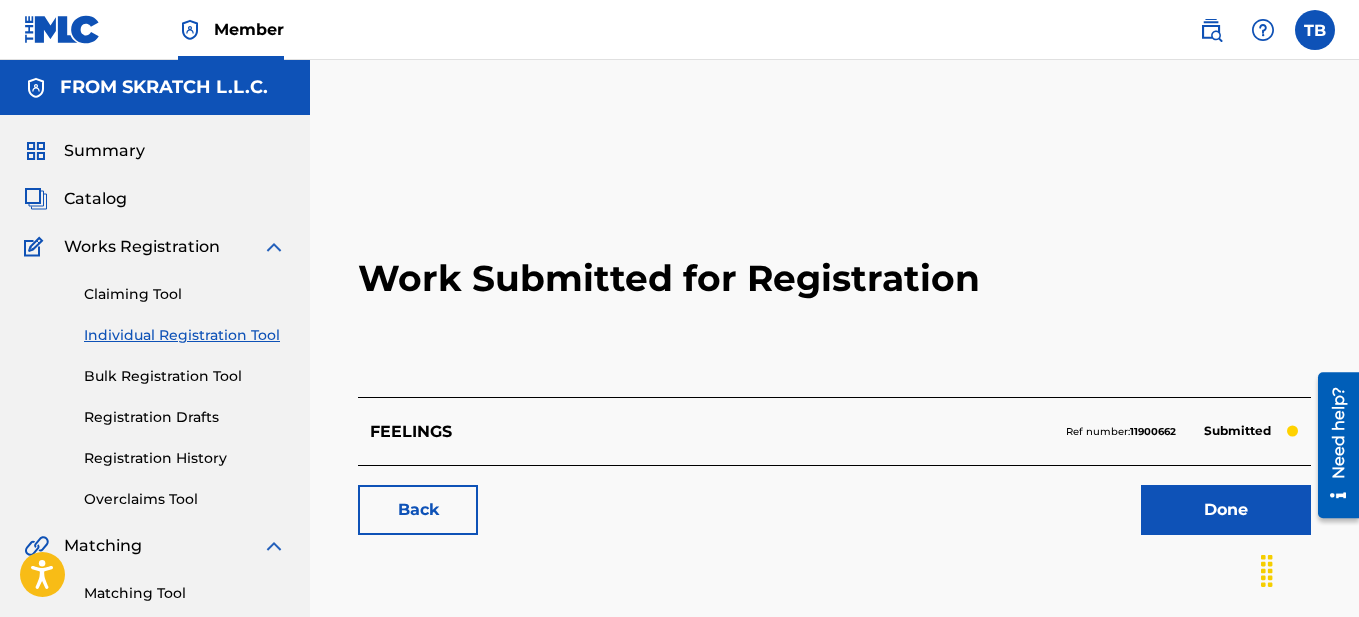 click on "Done" at bounding box center (1226, 510) 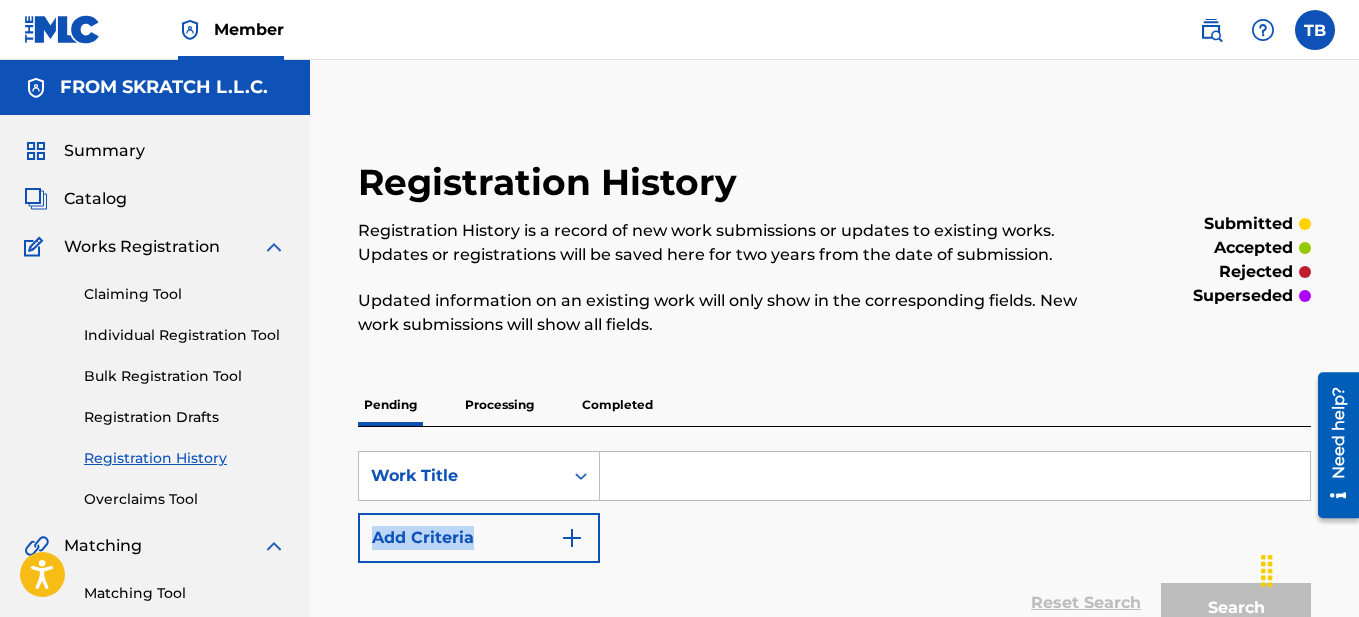 click at bounding box center (62, 29) 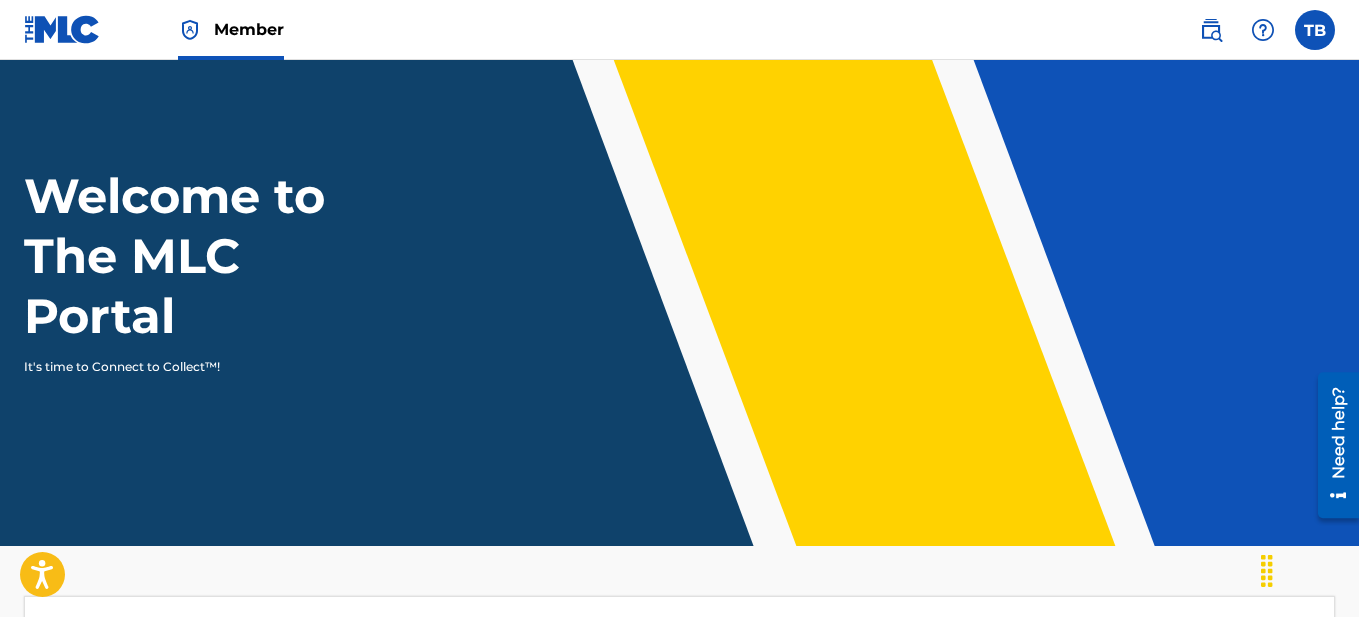 scroll, scrollTop: 359, scrollLeft: 0, axis: vertical 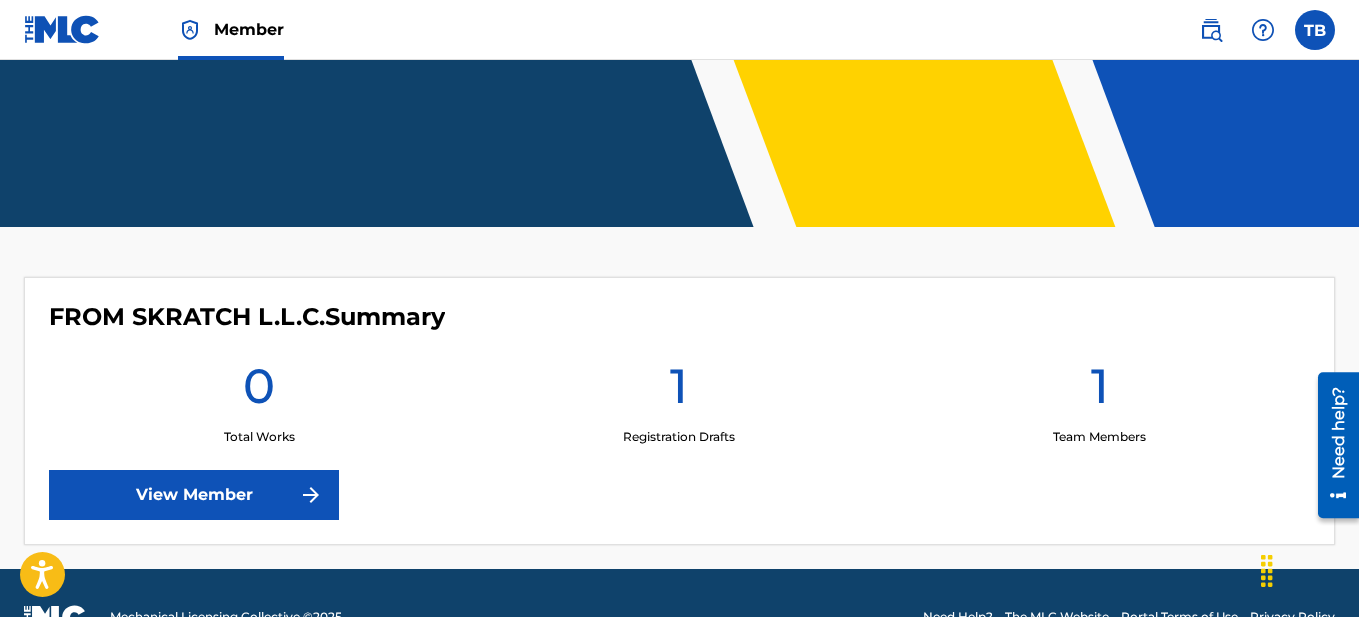 click on "View Member" at bounding box center (194, 495) 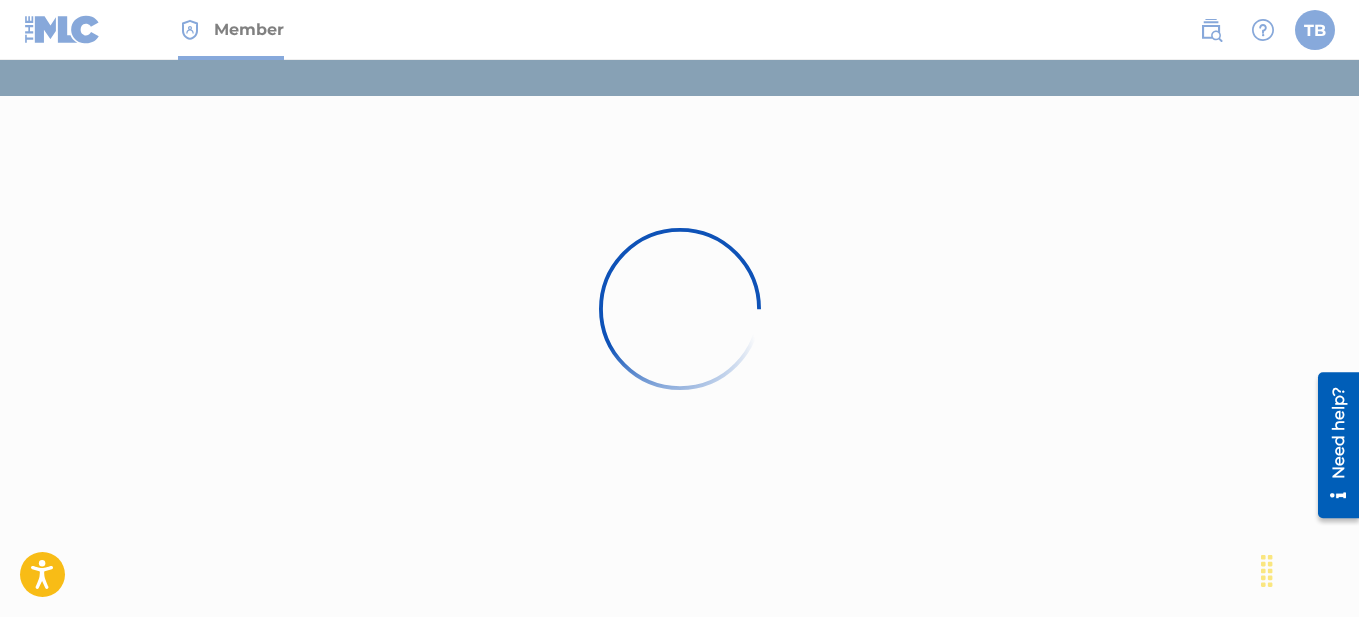 scroll, scrollTop: 0, scrollLeft: 0, axis: both 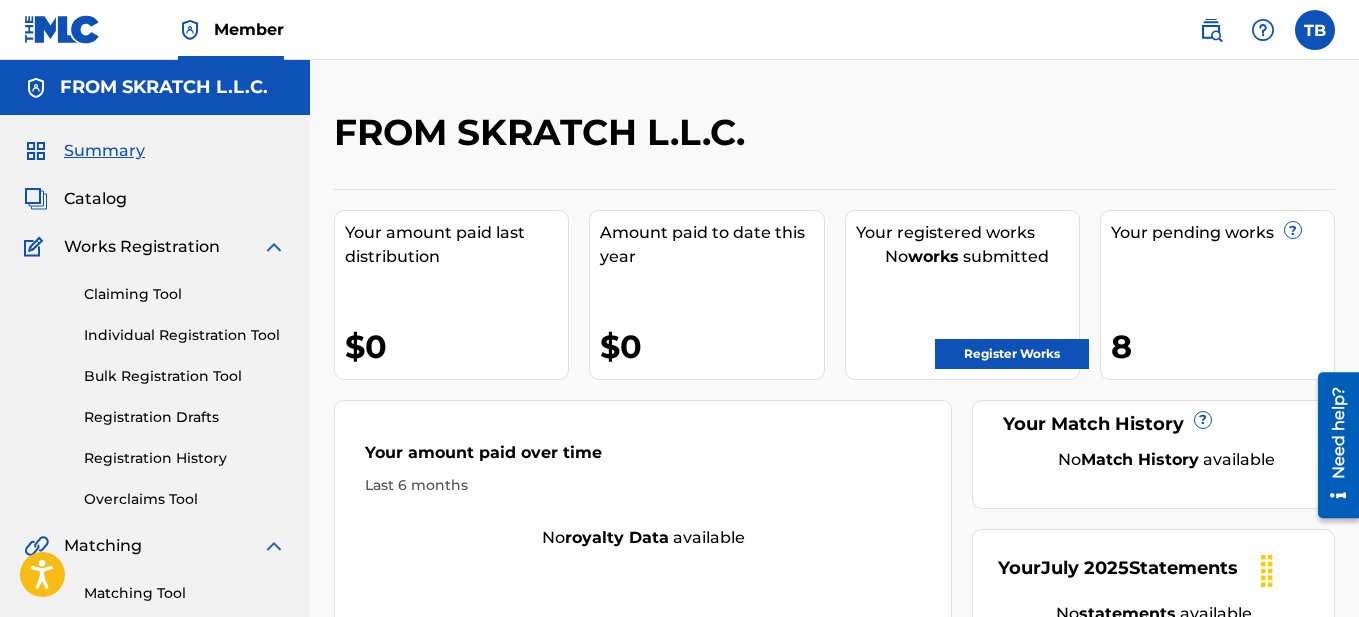 click on "Register Works" at bounding box center (1012, 354) 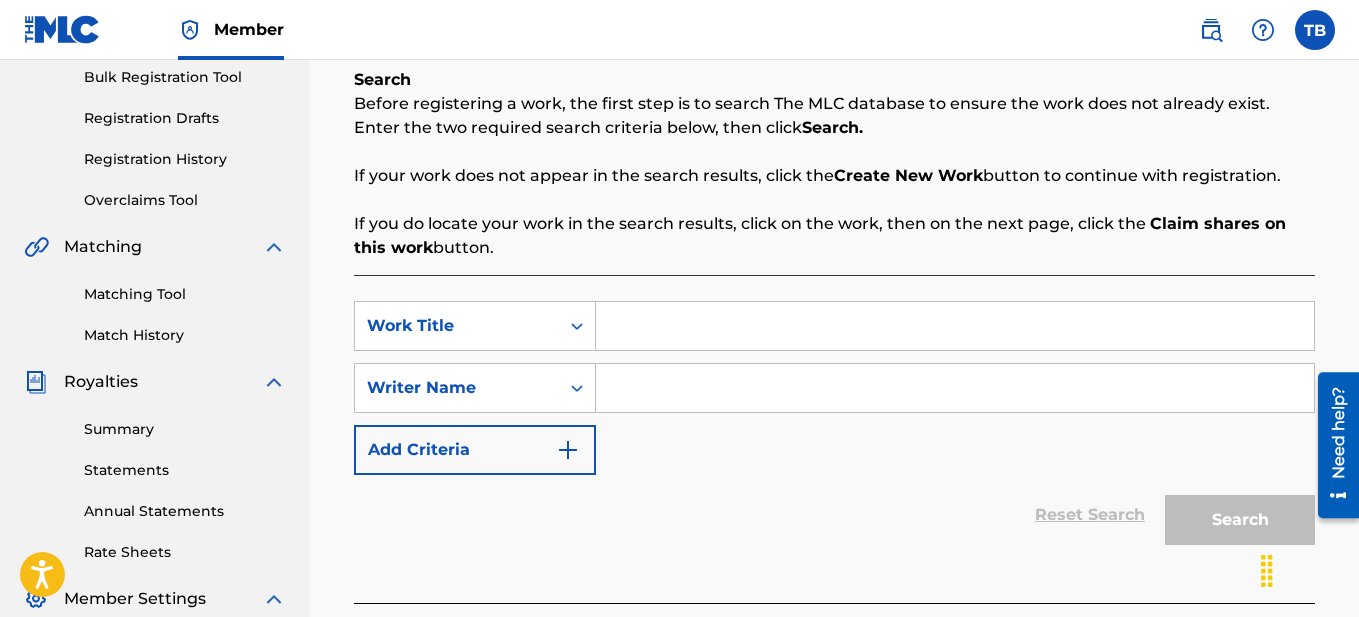 scroll, scrollTop: 463, scrollLeft: 0, axis: vertical 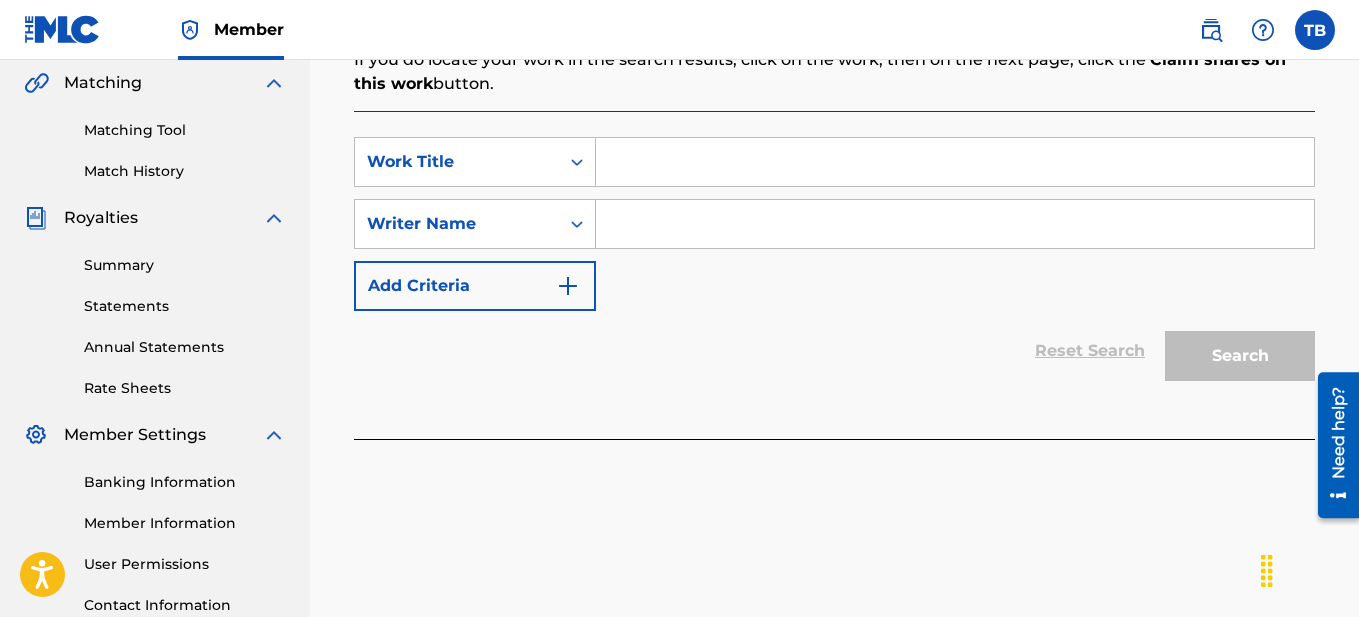 click at bounding box center (955, 162) 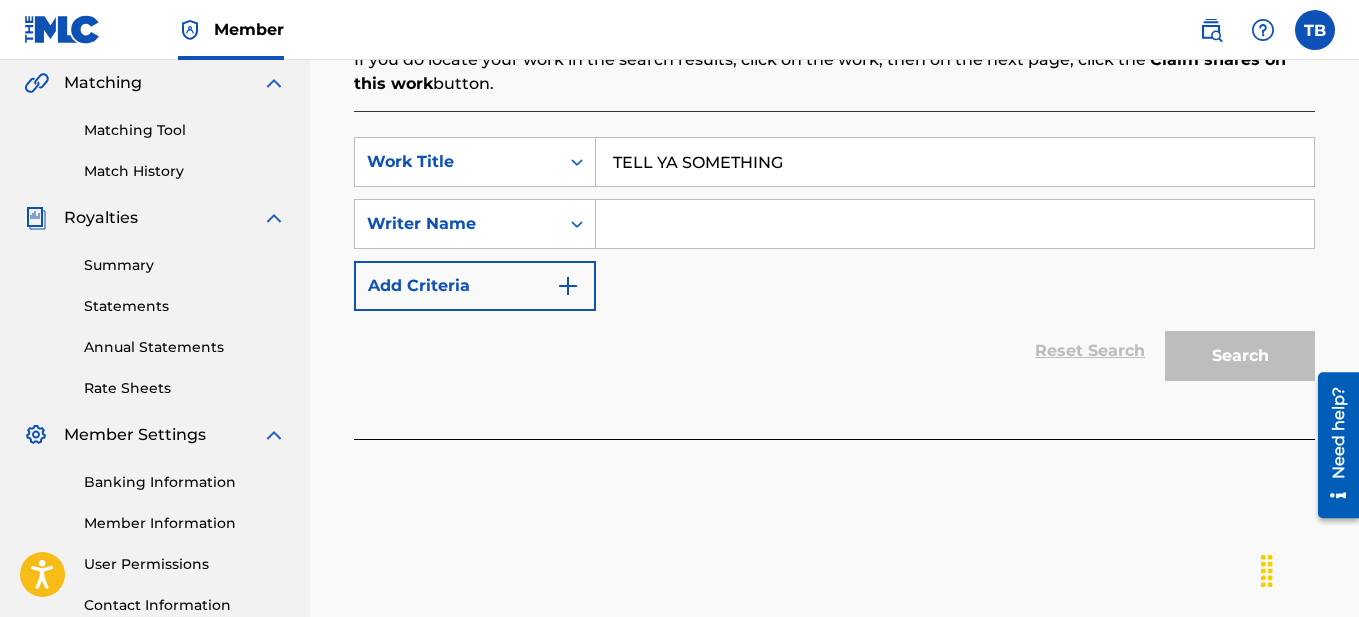 type on "TELL YA SOMETHING" 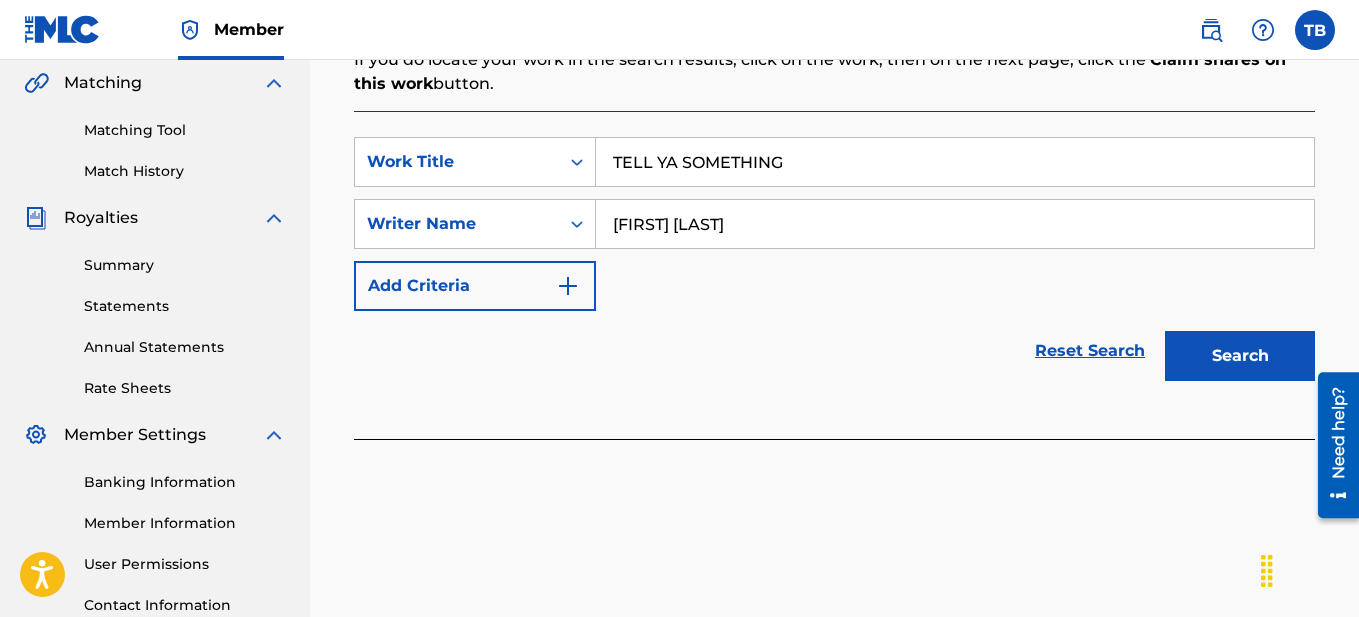 type on "[FIRST] [LAST]" 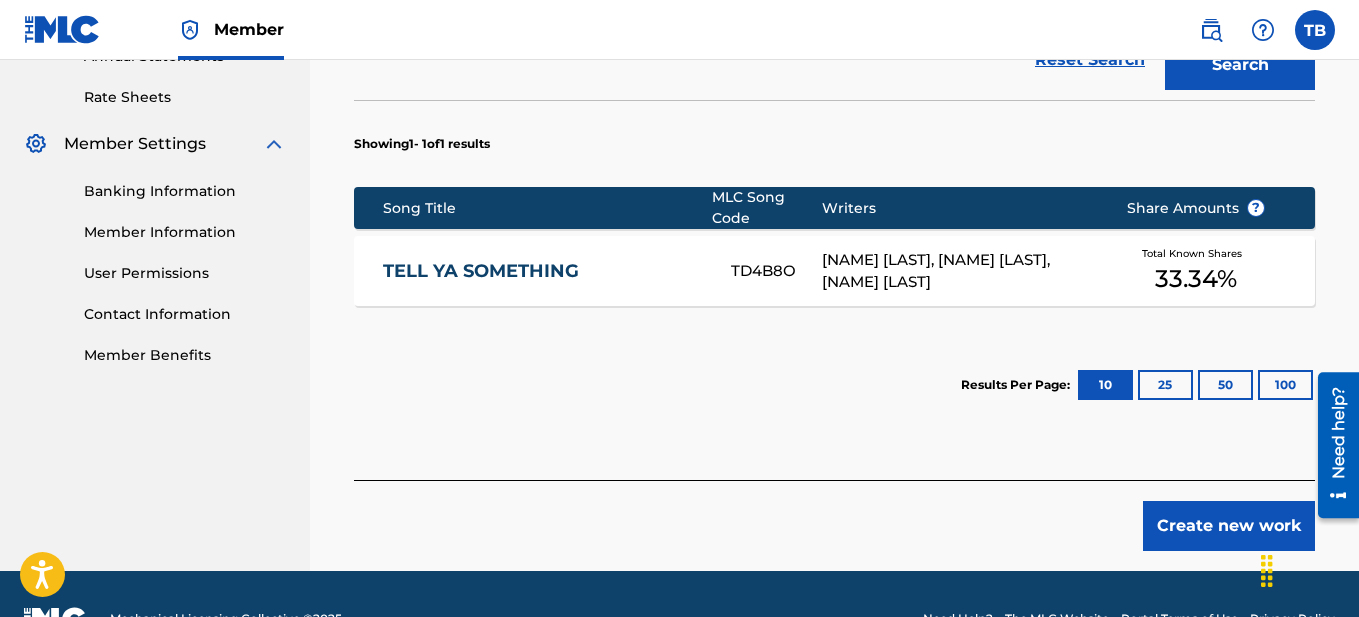 scroll, scrollTop: 804, scrollLeft: 0, axis: vertical 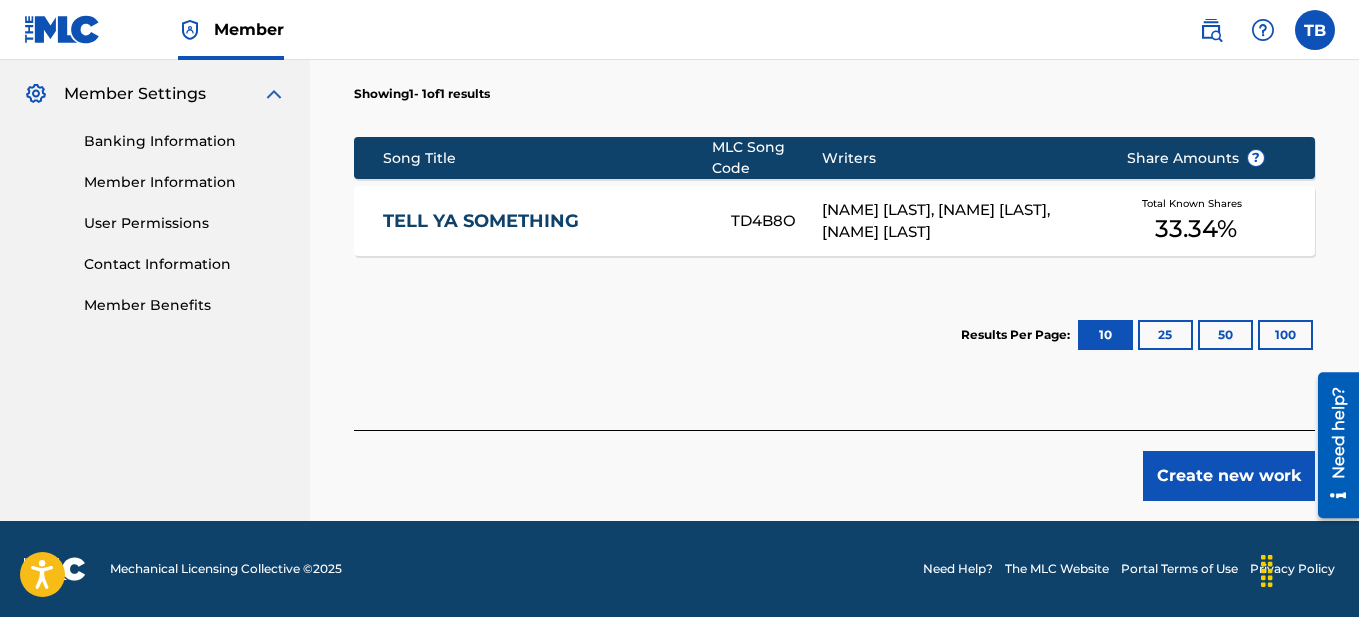 click on "Create new work" at bounding box center [1229, 476] 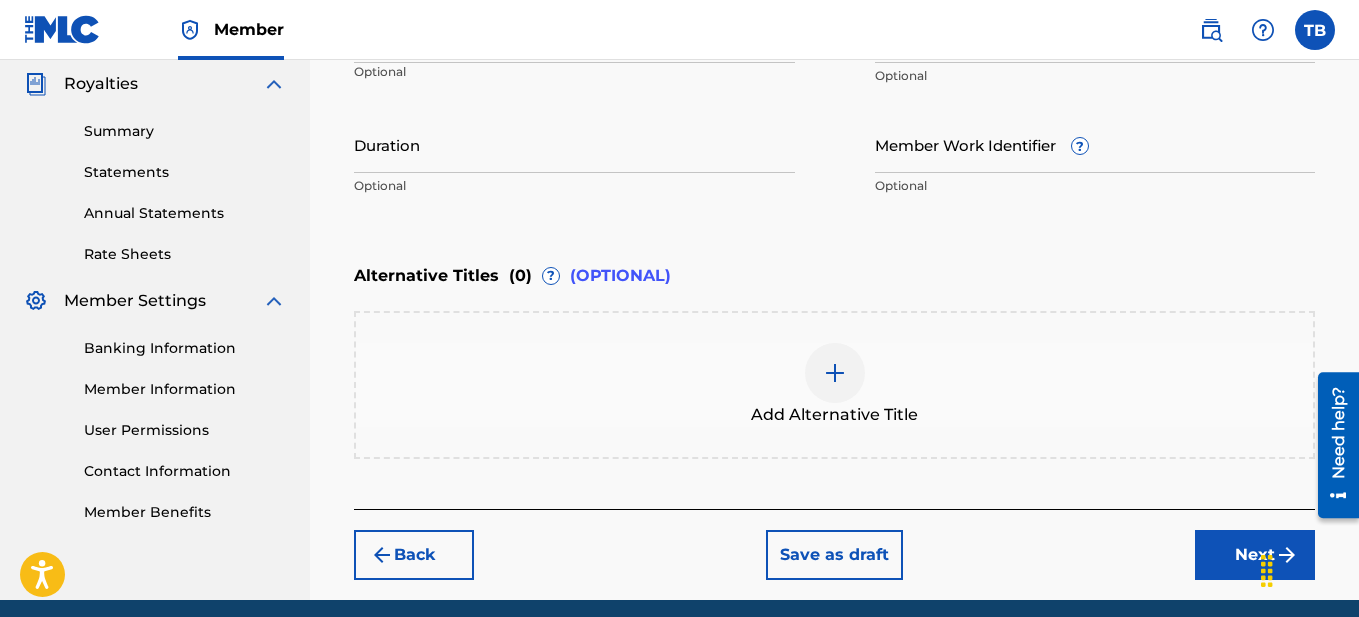 scroll, scrollTop: 369, scrollLeft: 0, axis: vertical 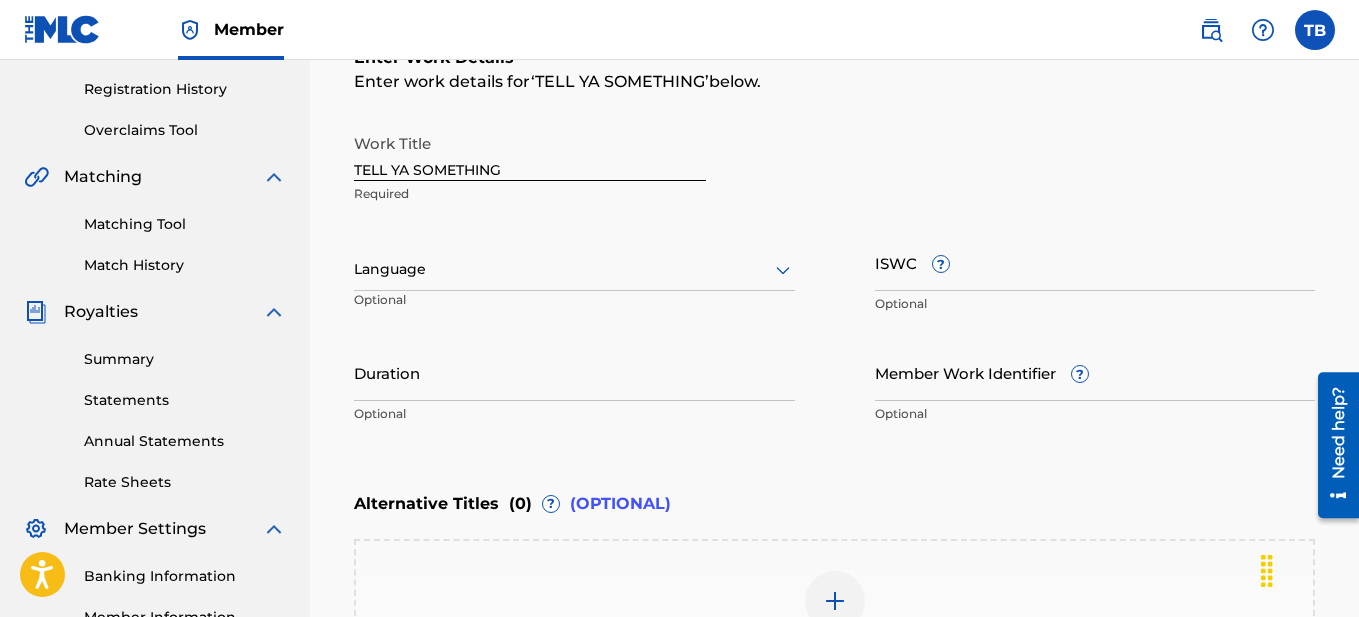 click on "TELL YA SOMETHING" at bounding box center [530, 152] 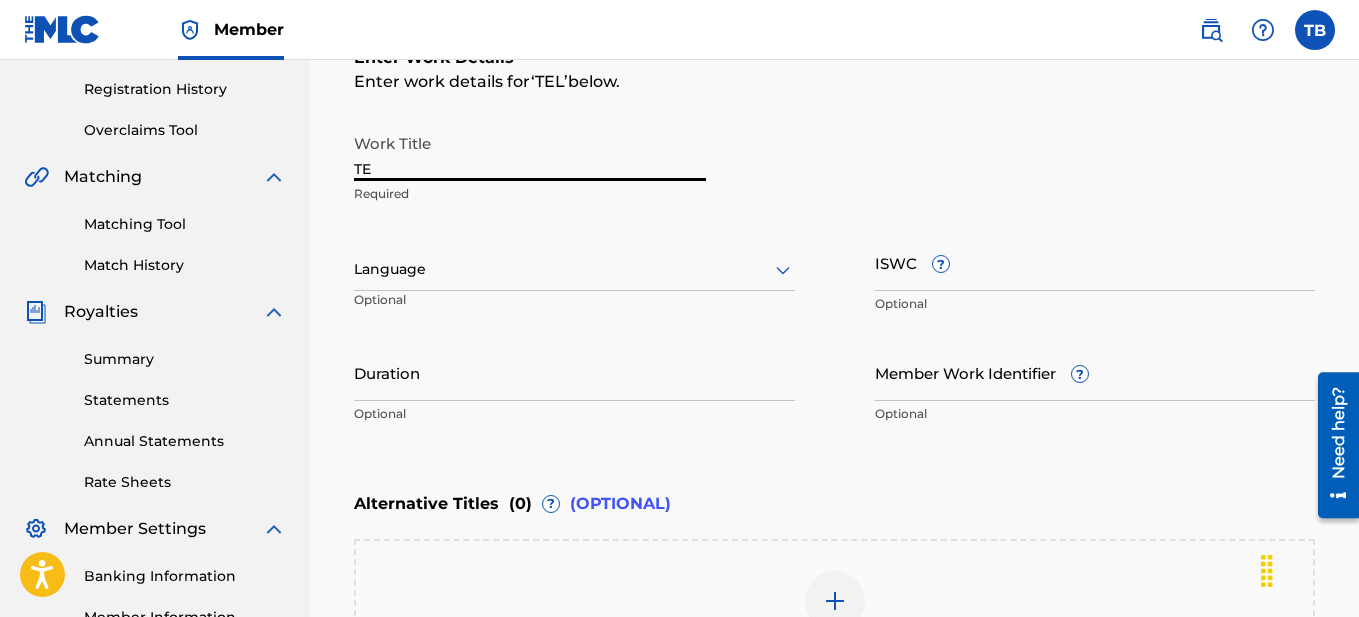 type on "T" 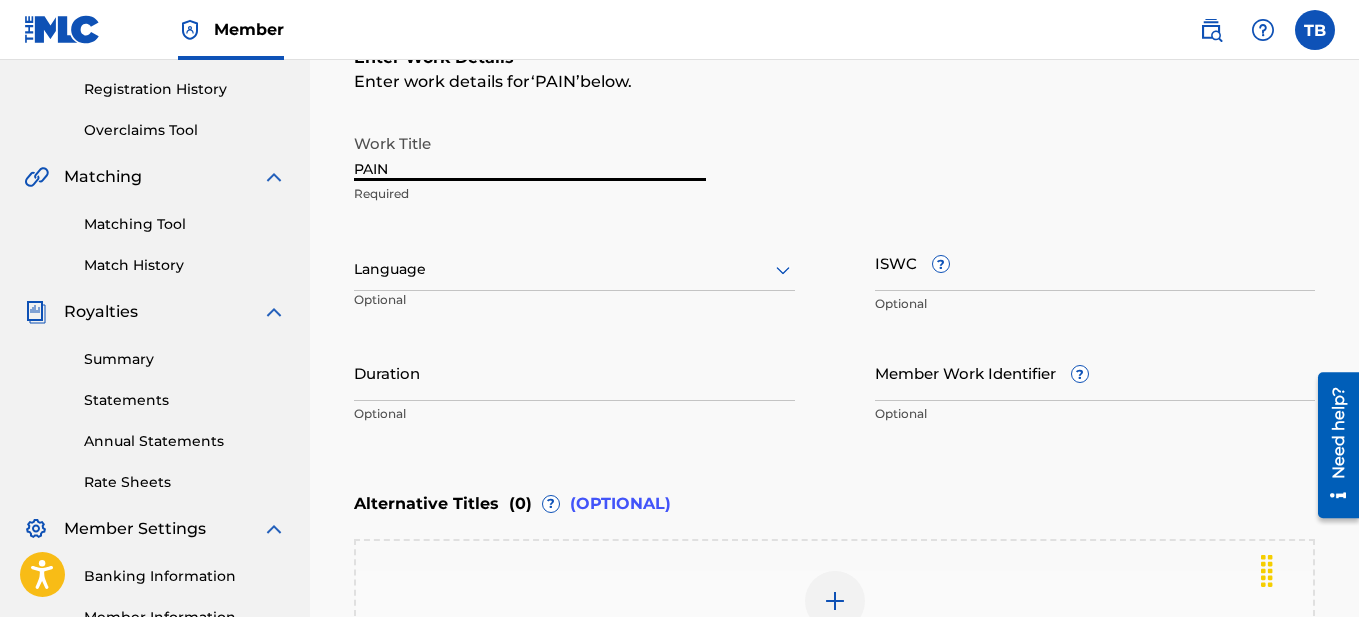 type on "PAIN" 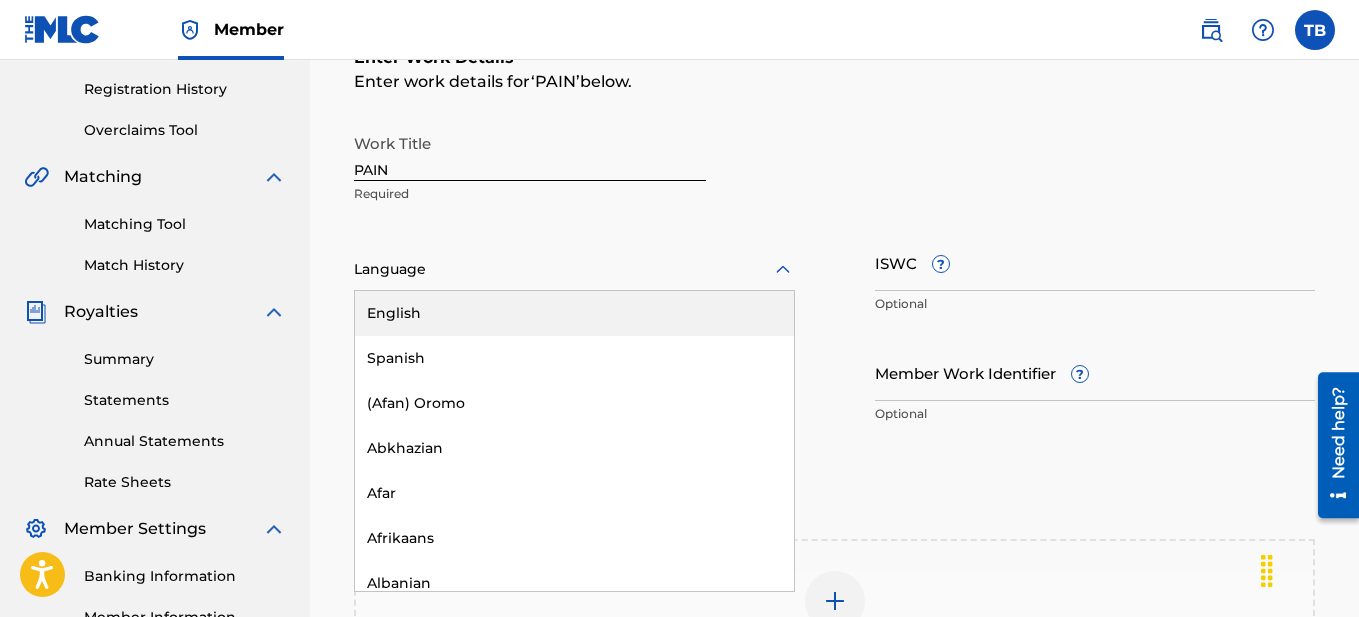 click on "English" at bounding box center (574, 313) 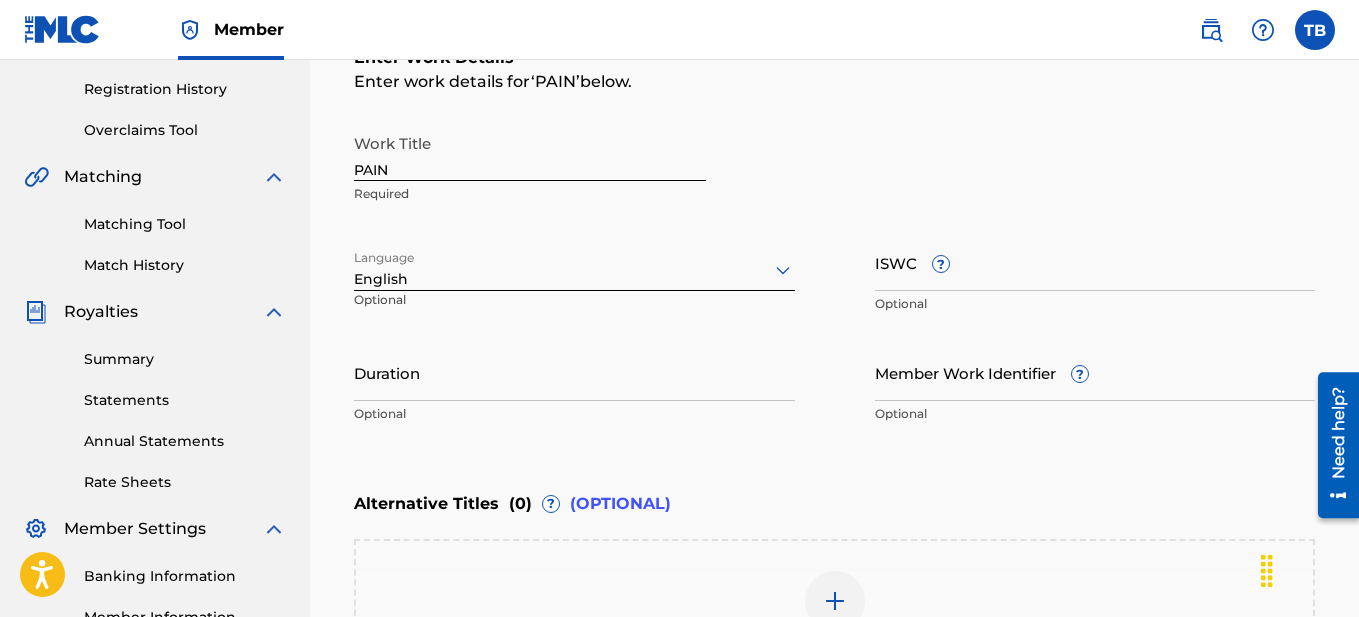 click on "Duration" at bounding box center [574, 372] 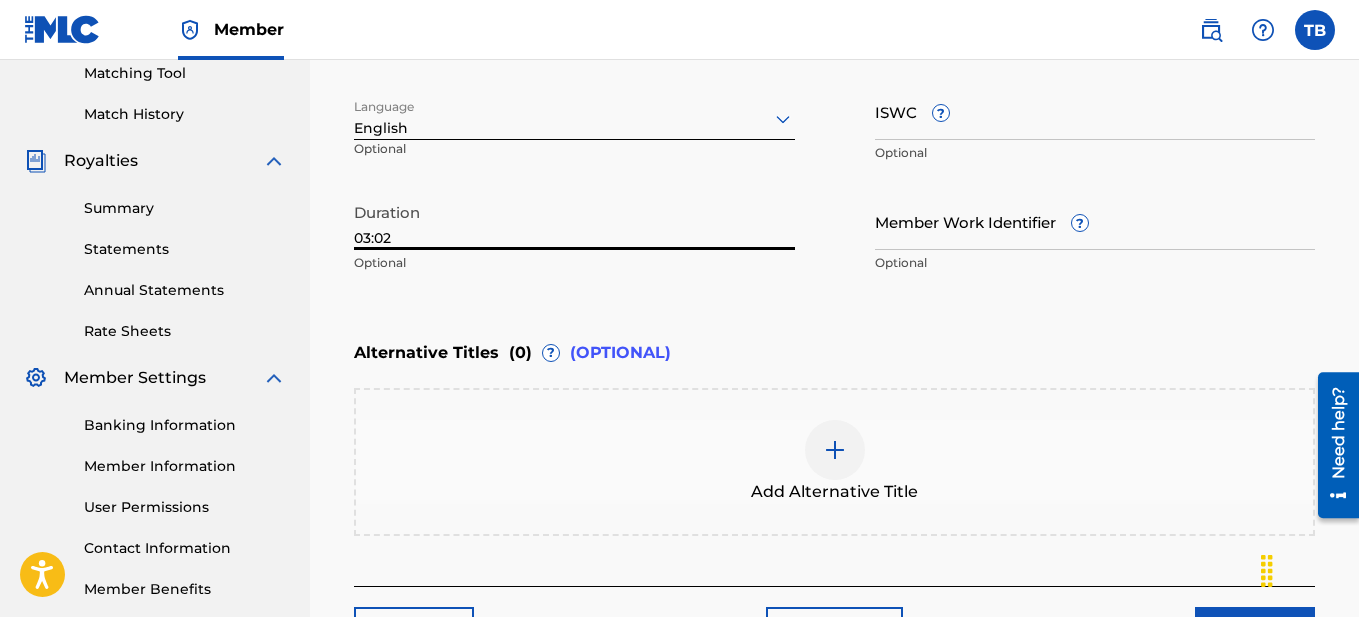 scroll, scrollTop: 594, scrollLeft: 0, axis: vertical 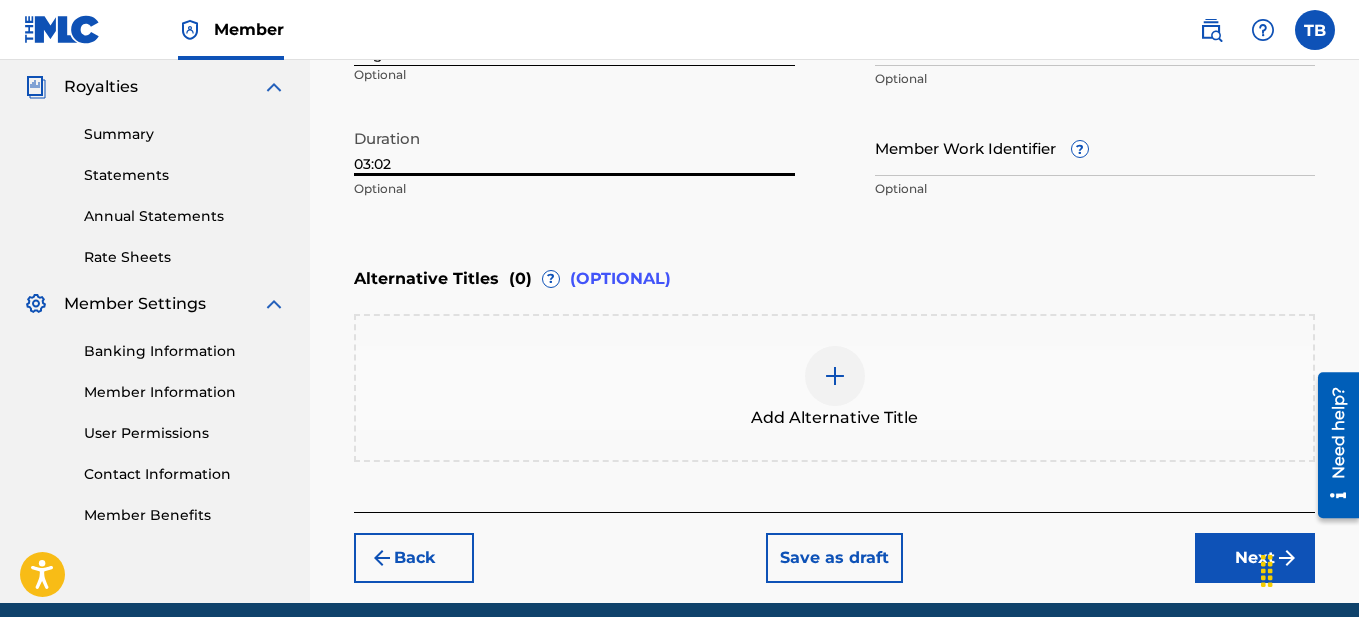 type on "03:02" 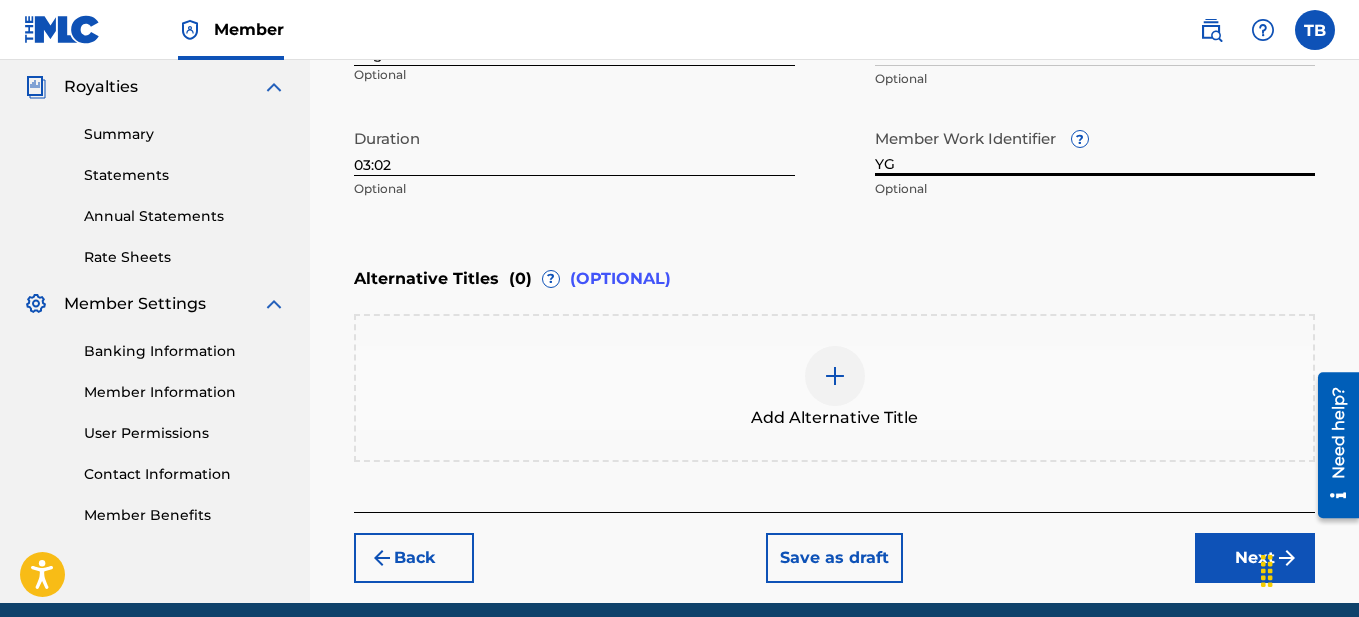 type on "Y" 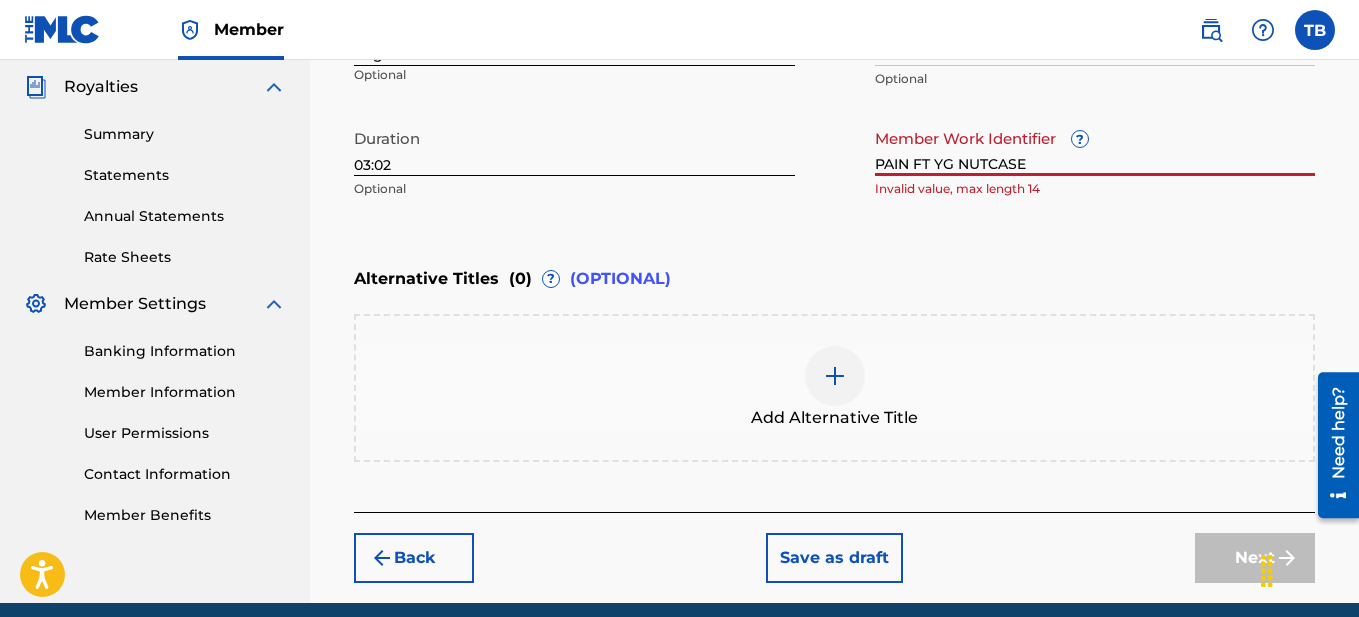 click on "PAIN FT YG NUTCASE" at bounding box center [1095, 147] 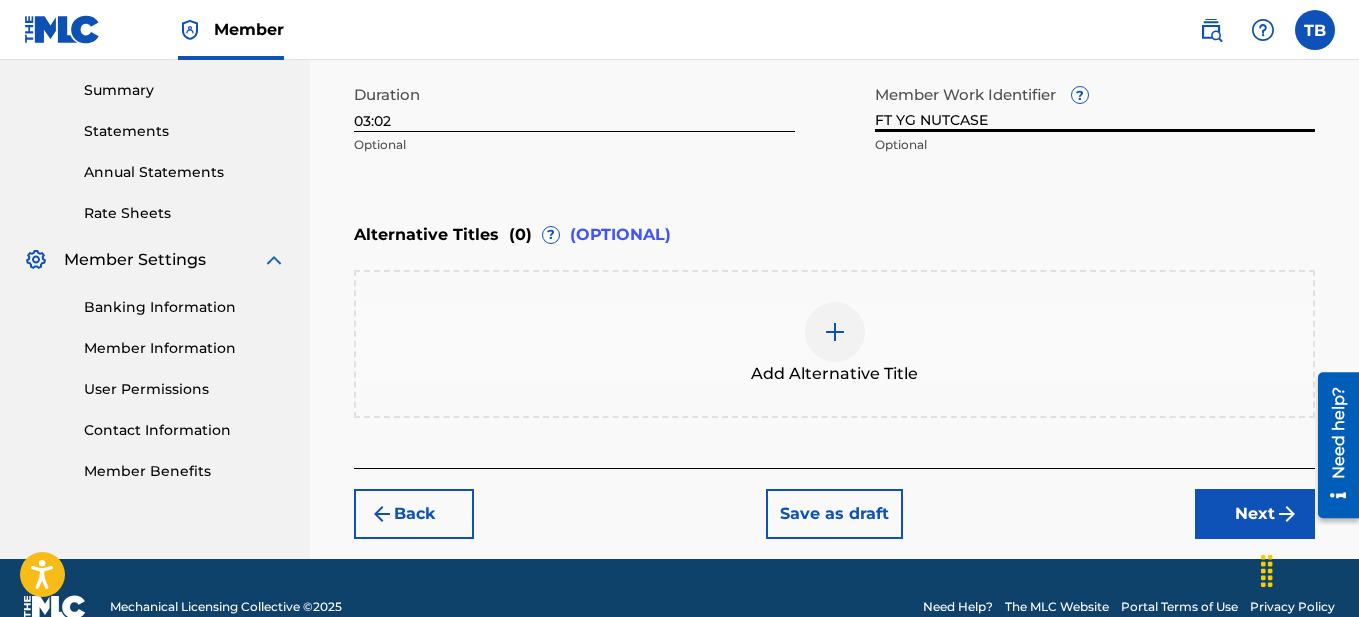 scroll, scrollTop: 676, scrollLeft: 0, axis: vertical 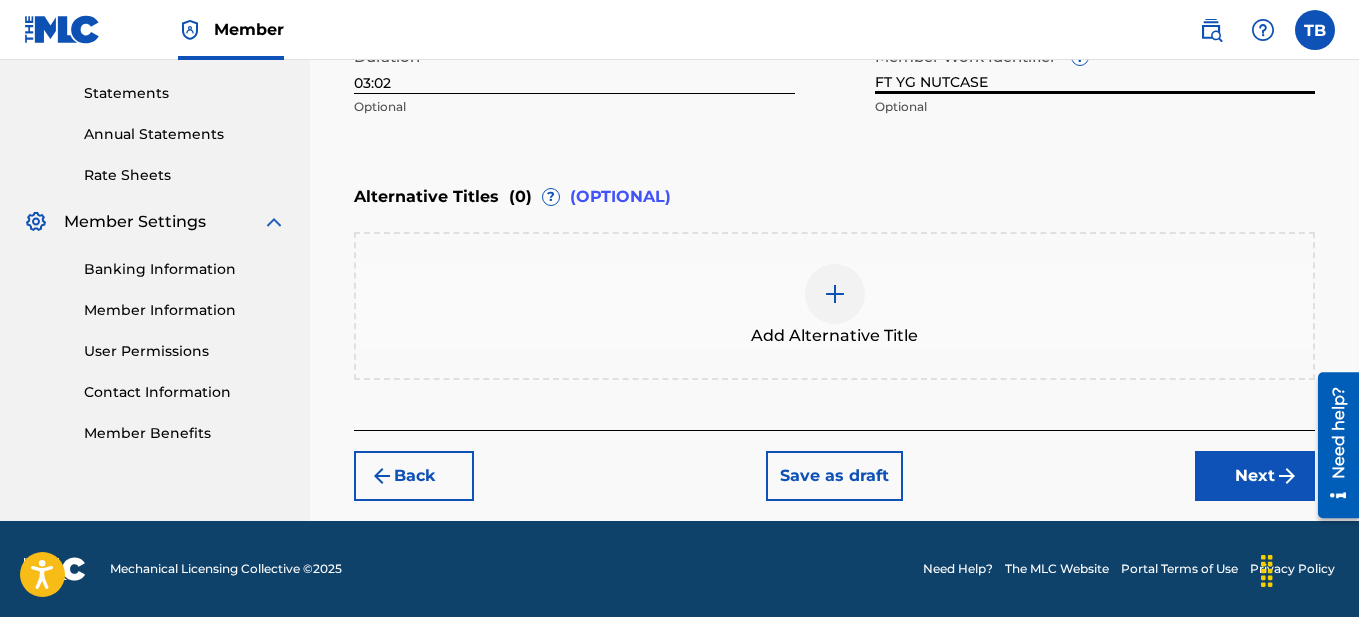 type on "FT YG NUTCASE" 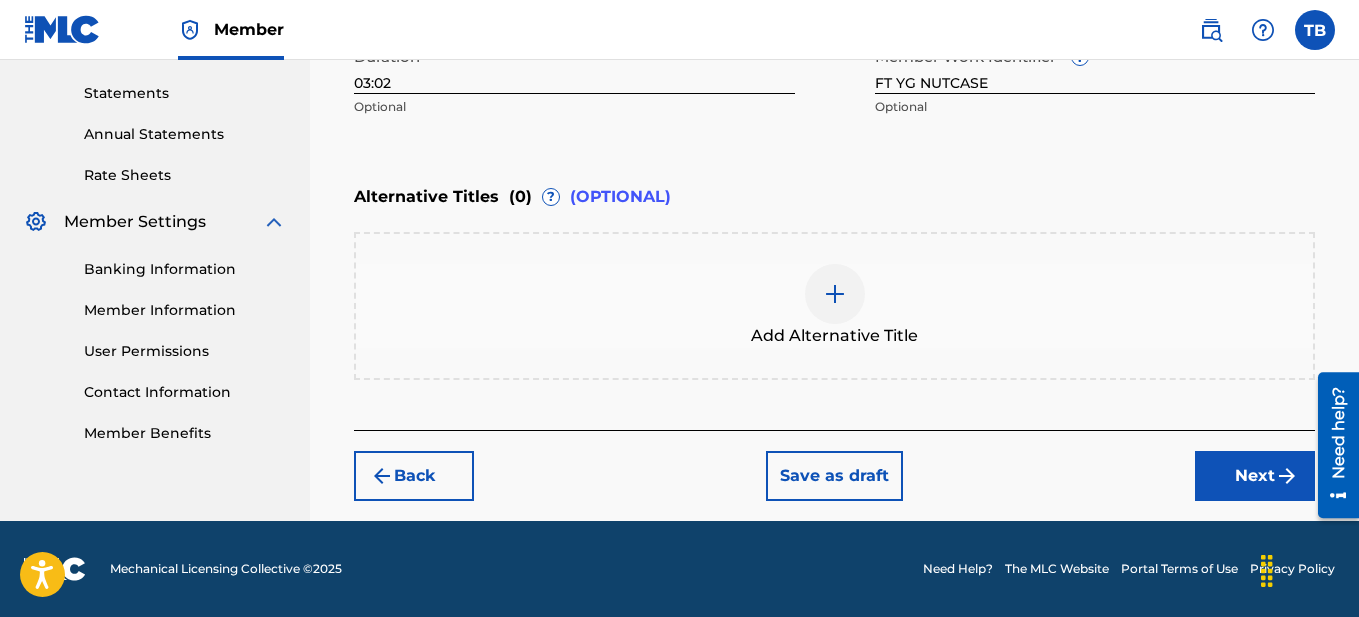 click at bounding box center (835, 294) 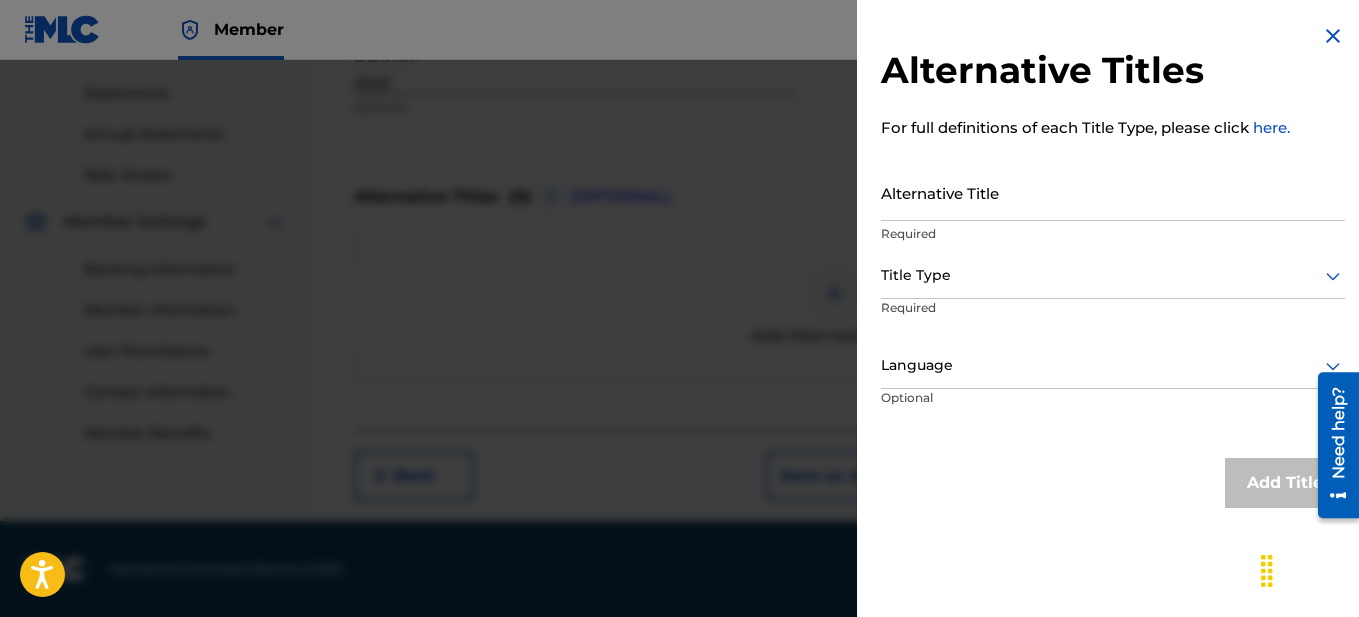 click on "Alternative Title" at bounding box center (1113, 192) 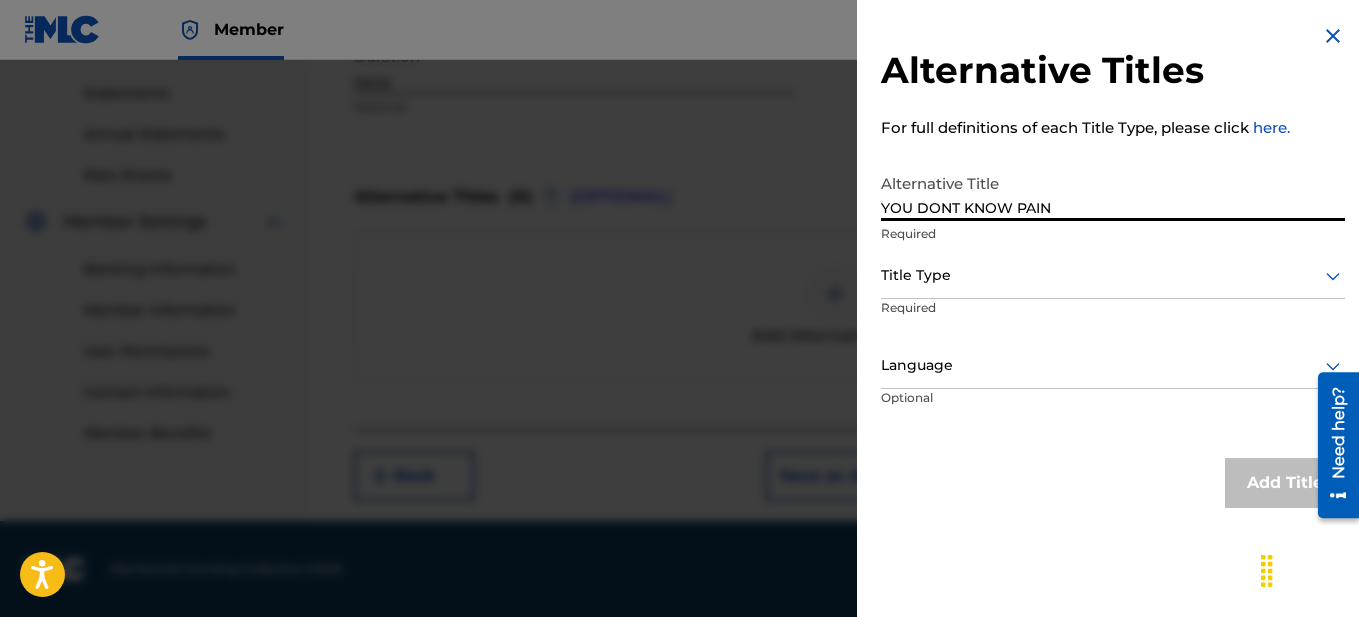 type on "YOU DONT KNOW PAIN" 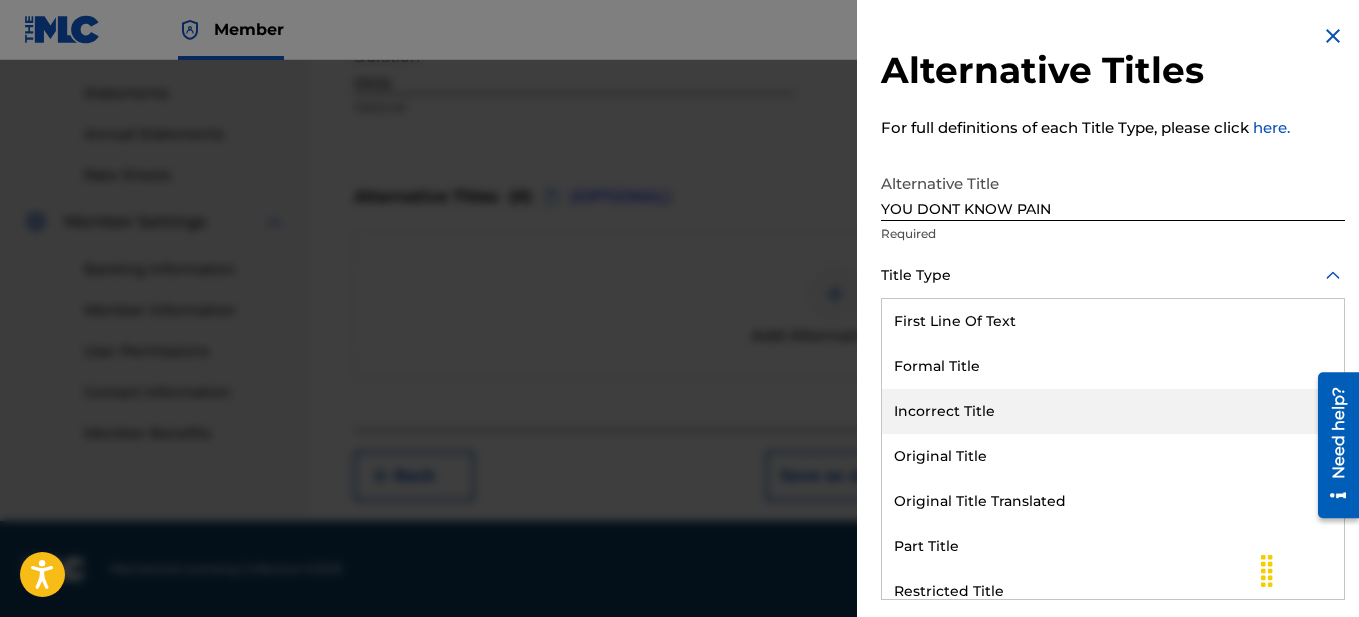 click on "Incorrect Title" at bounding box center (1113, 411) 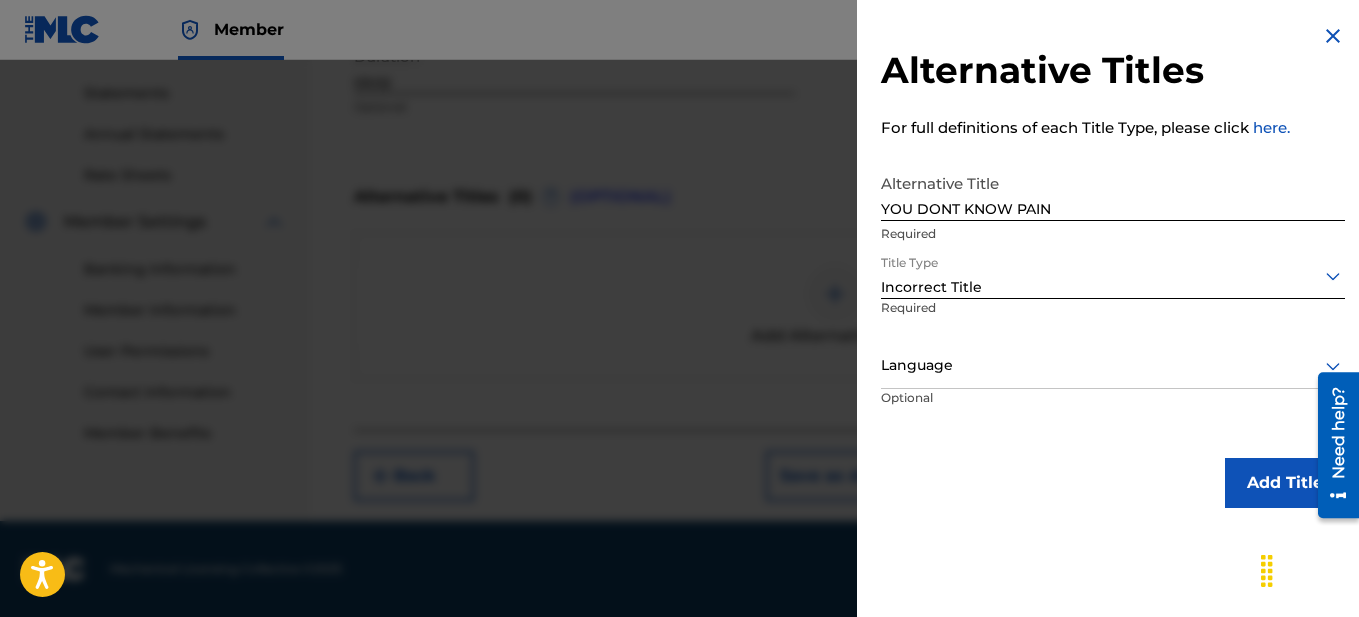 click at bounding box center [1113, 365] 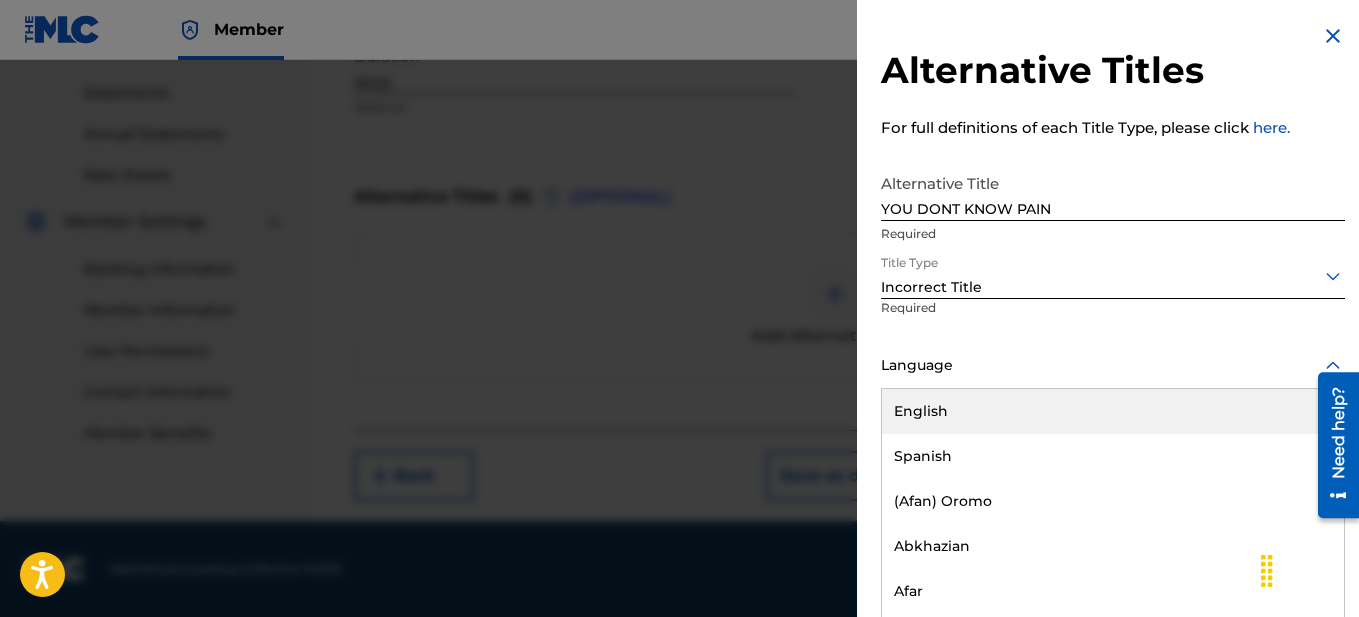 scroll, scrollTop: 1, scrollLeft: 0, axis: vertical 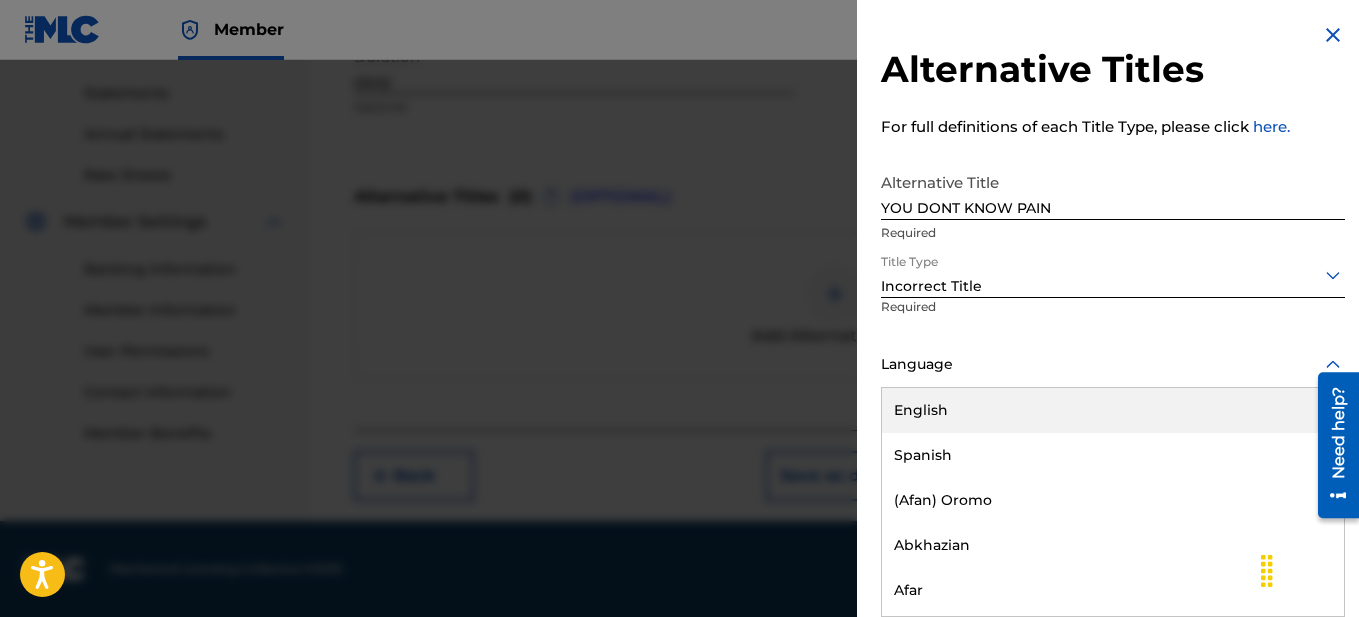 click on "English" at bounding box center [1113, 410] 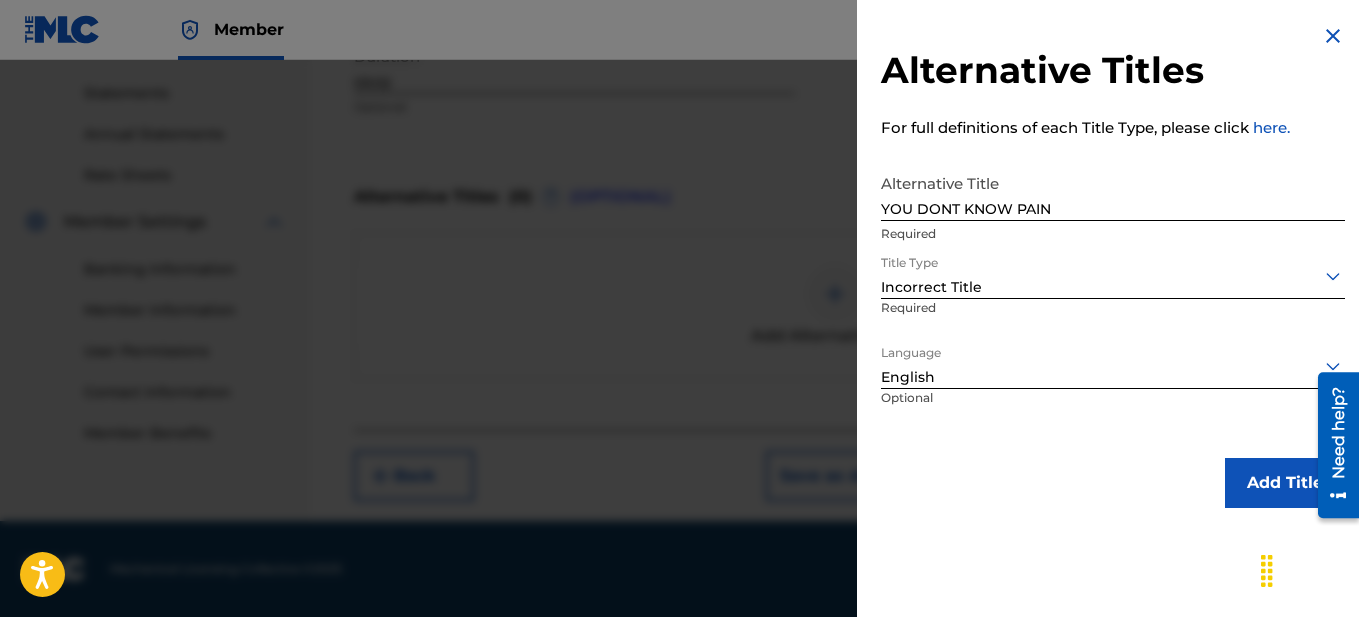 scroll, scrollTop: 0, scrollLeft: 0, axis: both 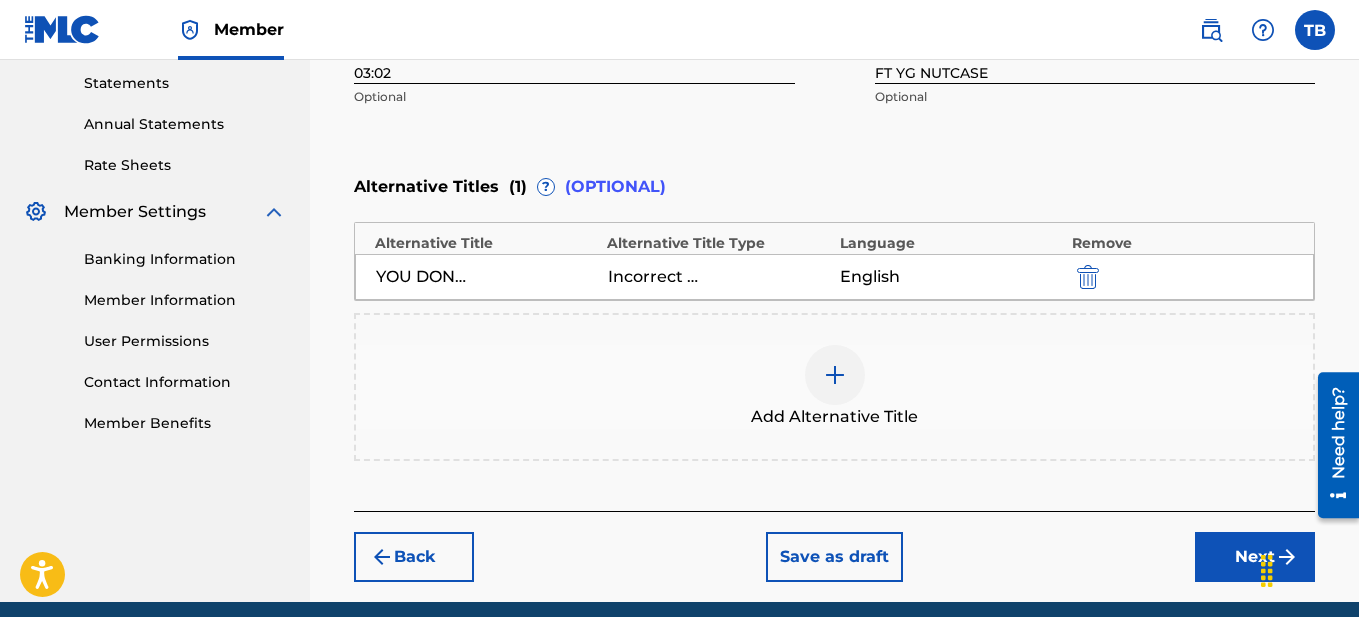 click on "Next" at bounding box center (1255, 557) 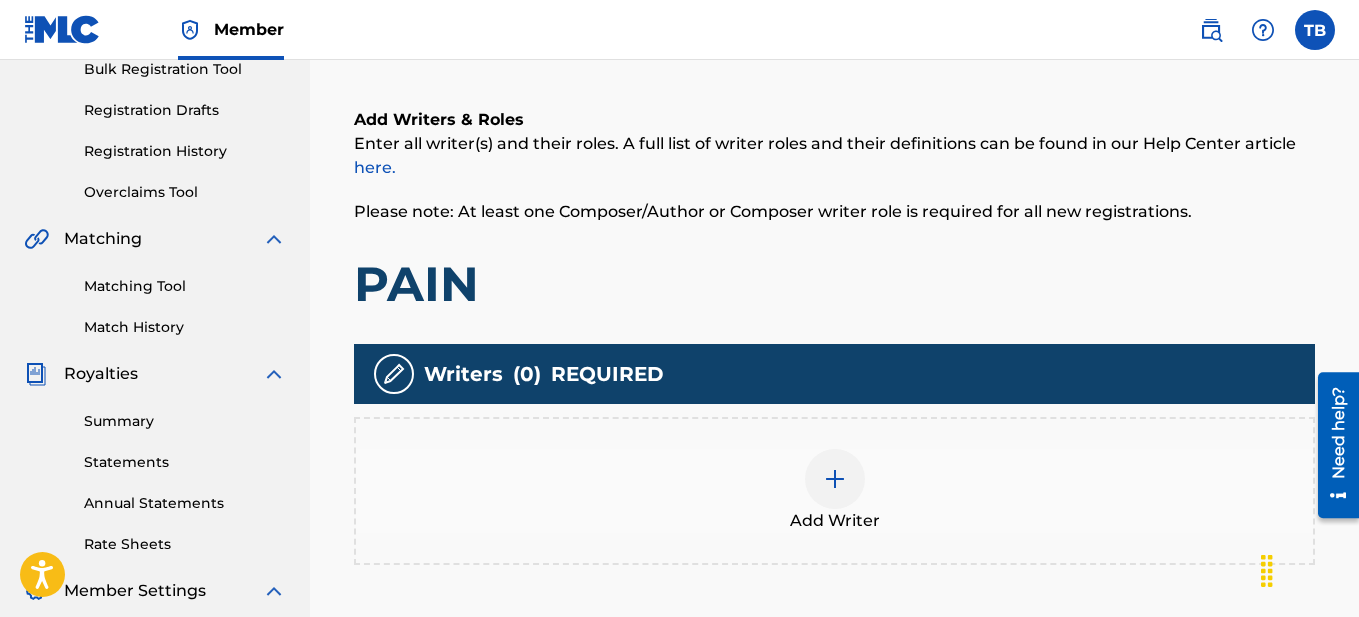 scroll, scrollTop: 411, scrollLeft: 0, axis: vertical 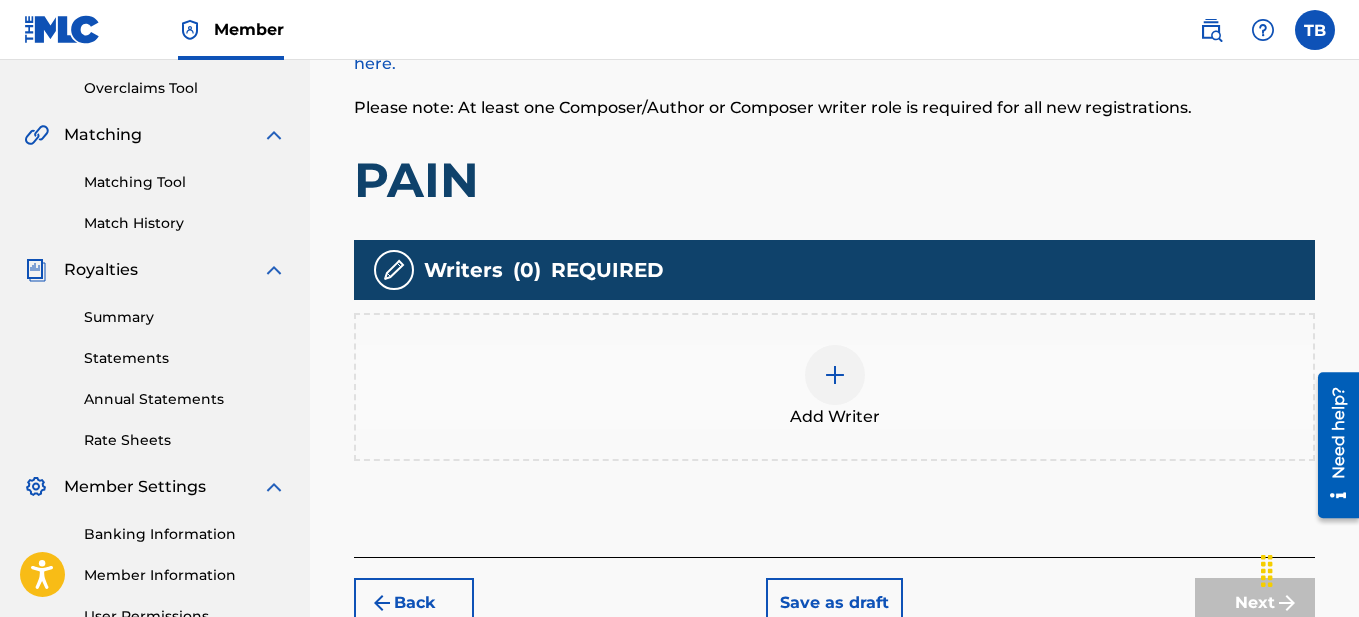 click at bounding box center [835, 375] 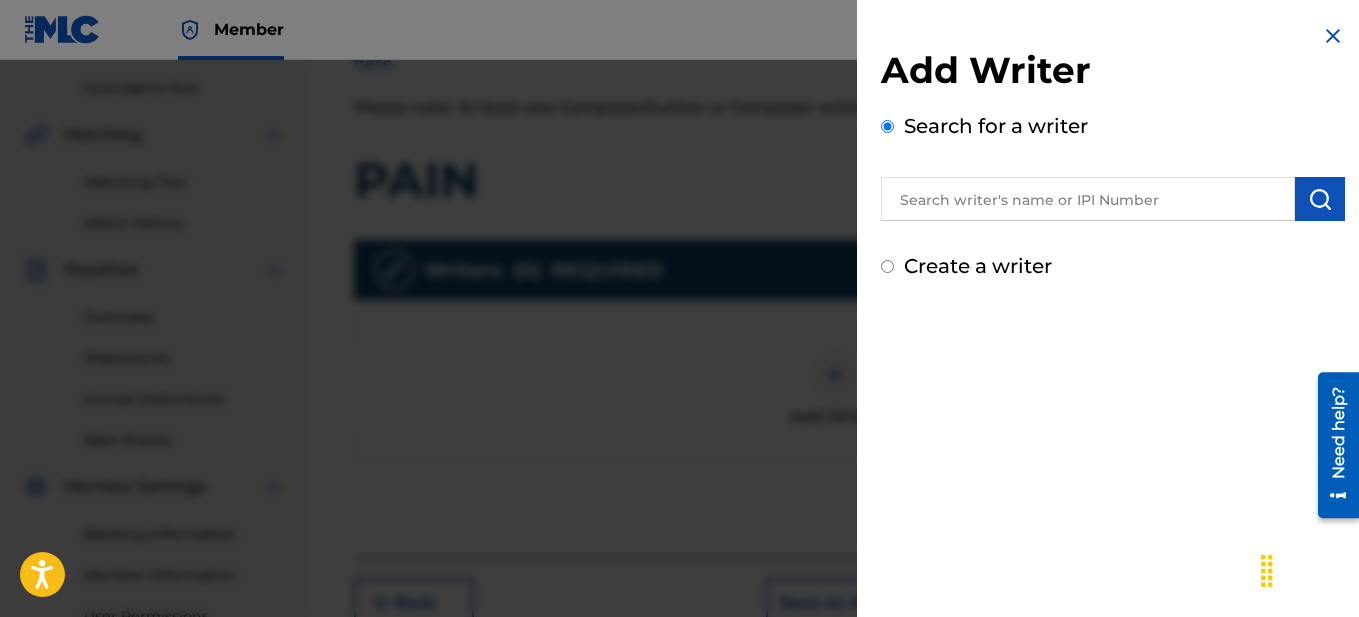 click at bounding box center (1088, 199) 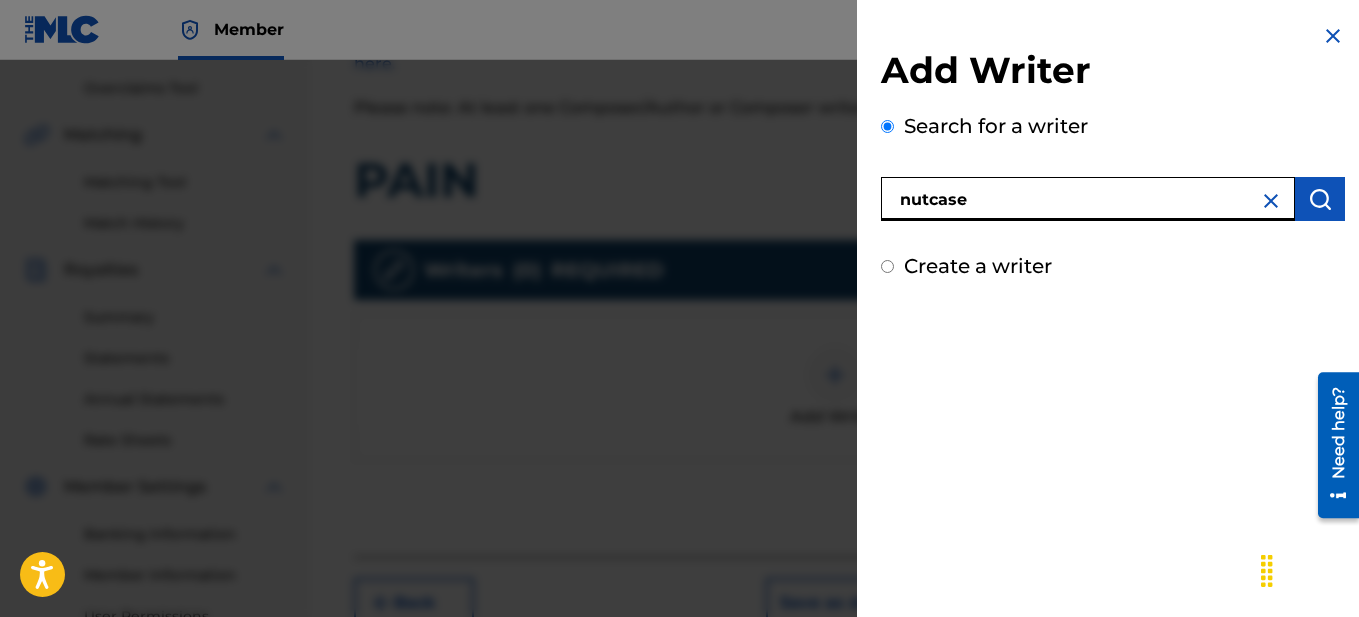 type on "nutcase" 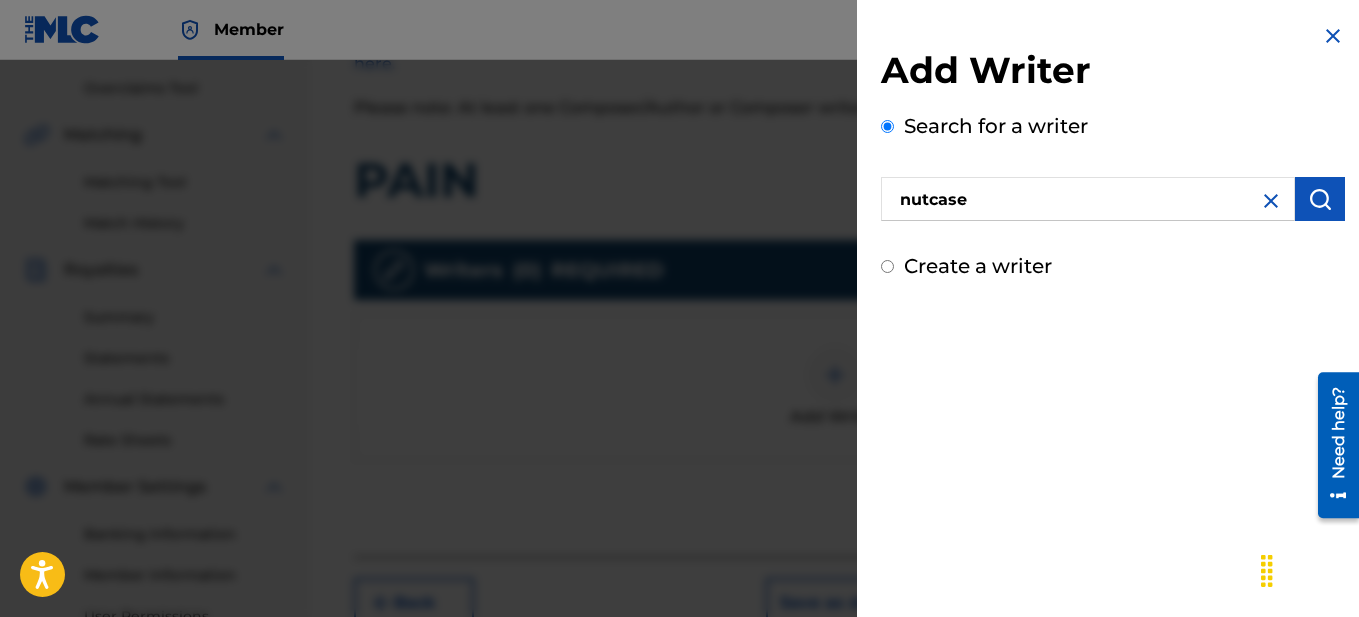 click at bounding box center [1320, 199] 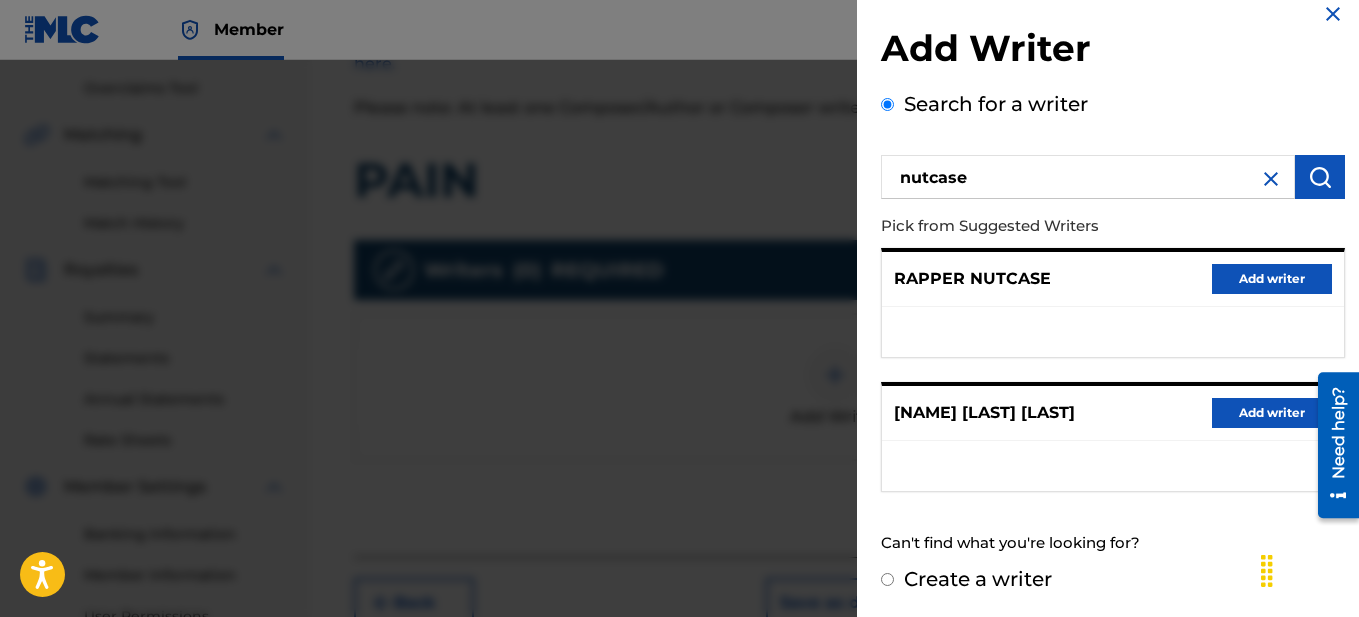 scroll, scrollTop: 23, scrollLeft: 0, axis: vertical 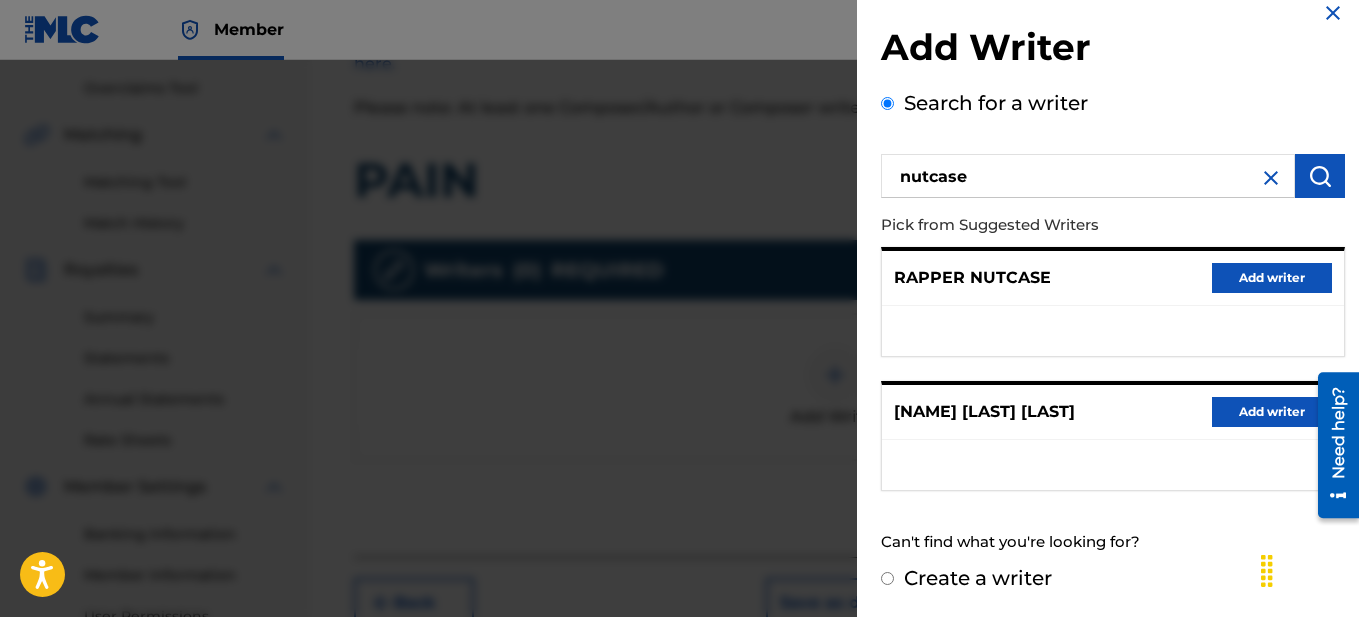 click on "Add writer" at bounding box center (1272, 278) 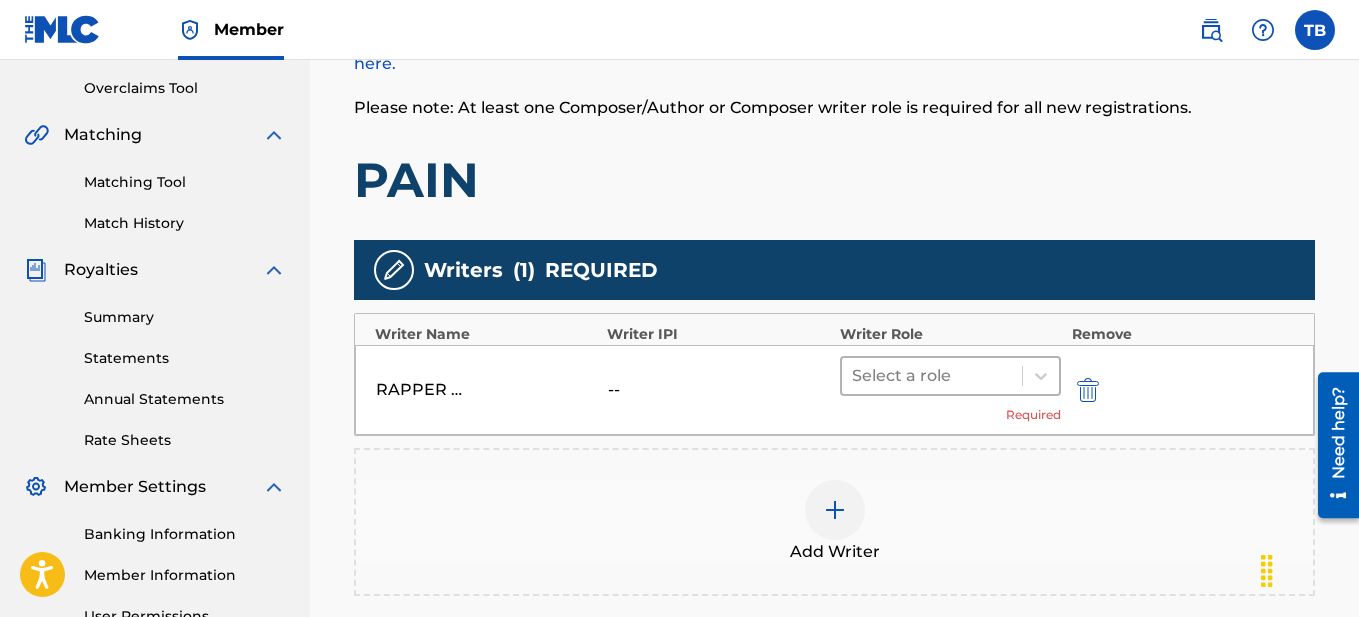 click at bounding box center [932, 376] 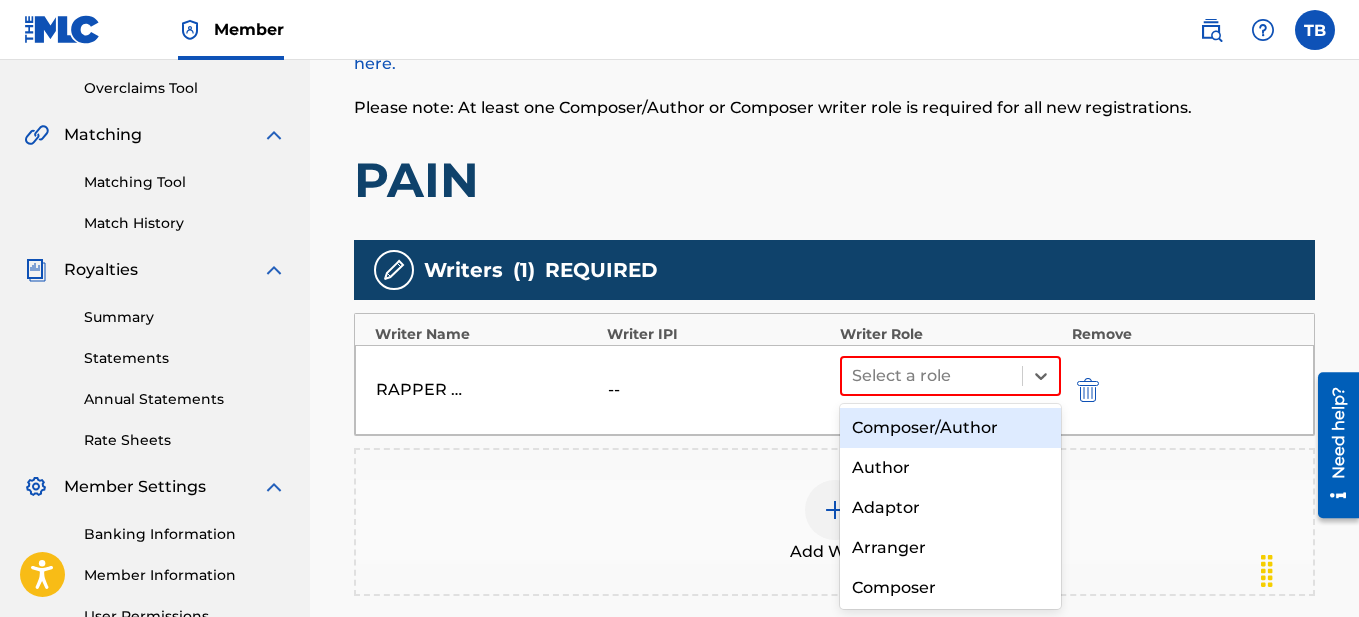 click on "Composer/Author" at bounding box center (951, 428) 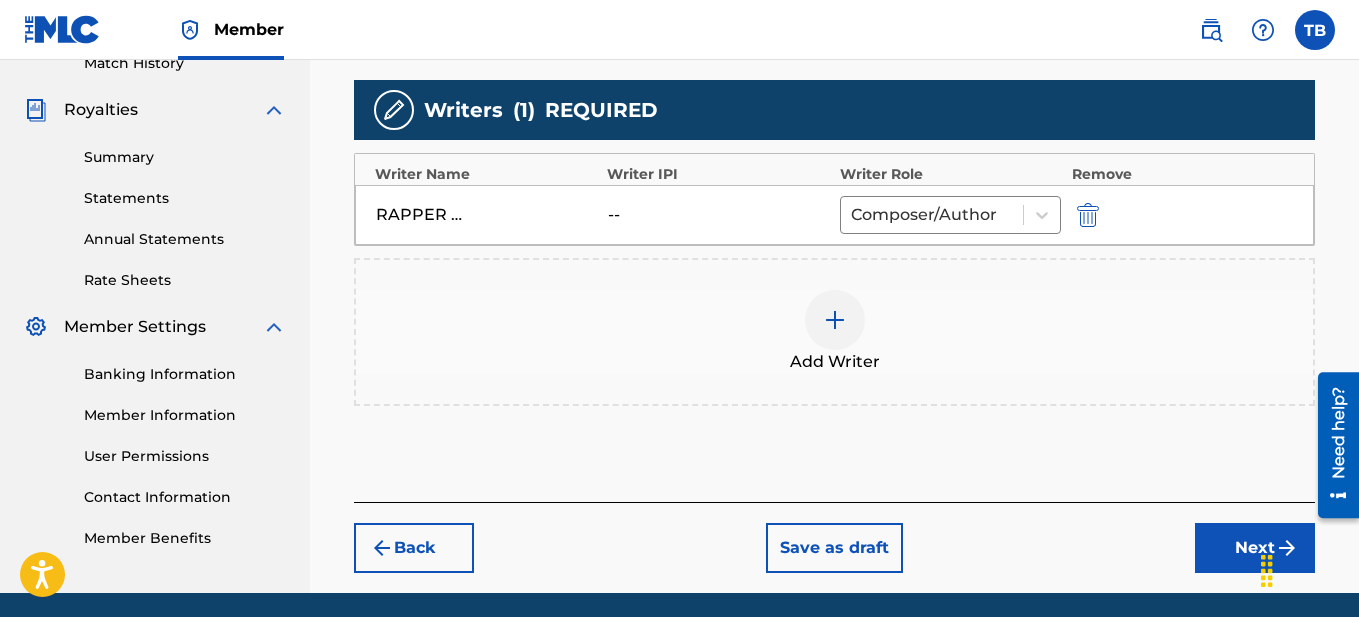 scroll, scrollTop: 576, scrollLeft: 0, axis: vertical 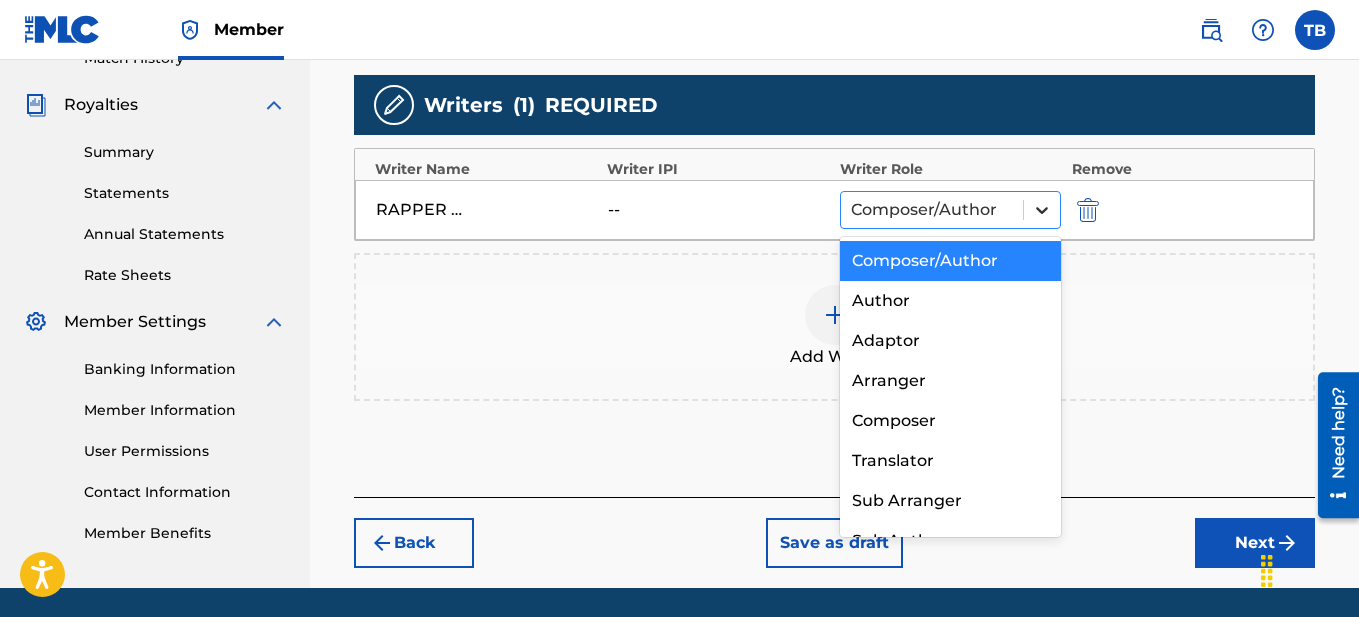 click 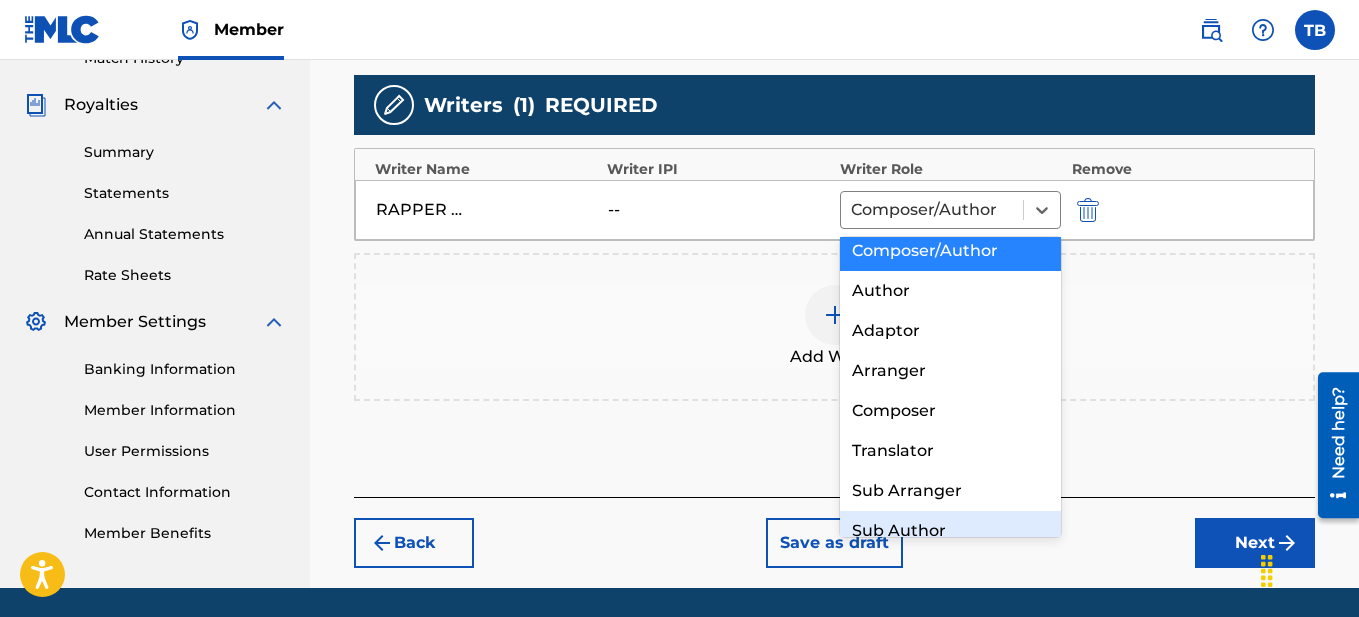 scroll, scrollTop: 28, scrollLeft: 0, axis: vertical 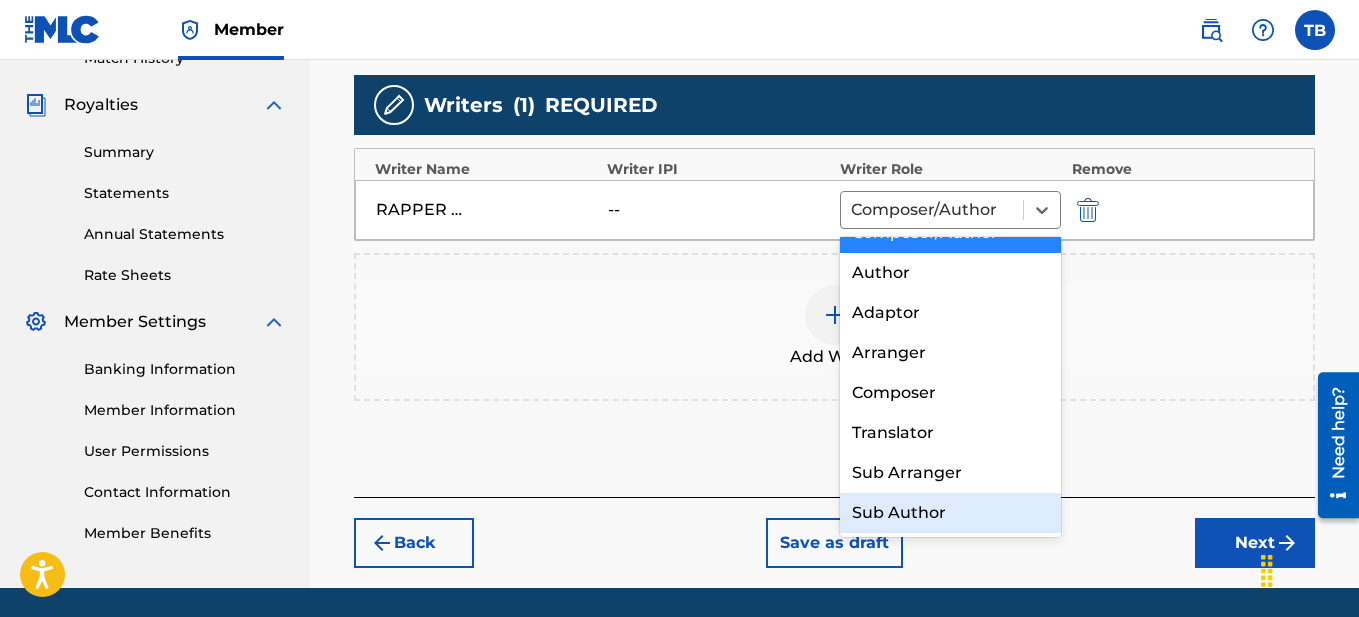 click on "Sub Author" at bounding box center (951, 513) 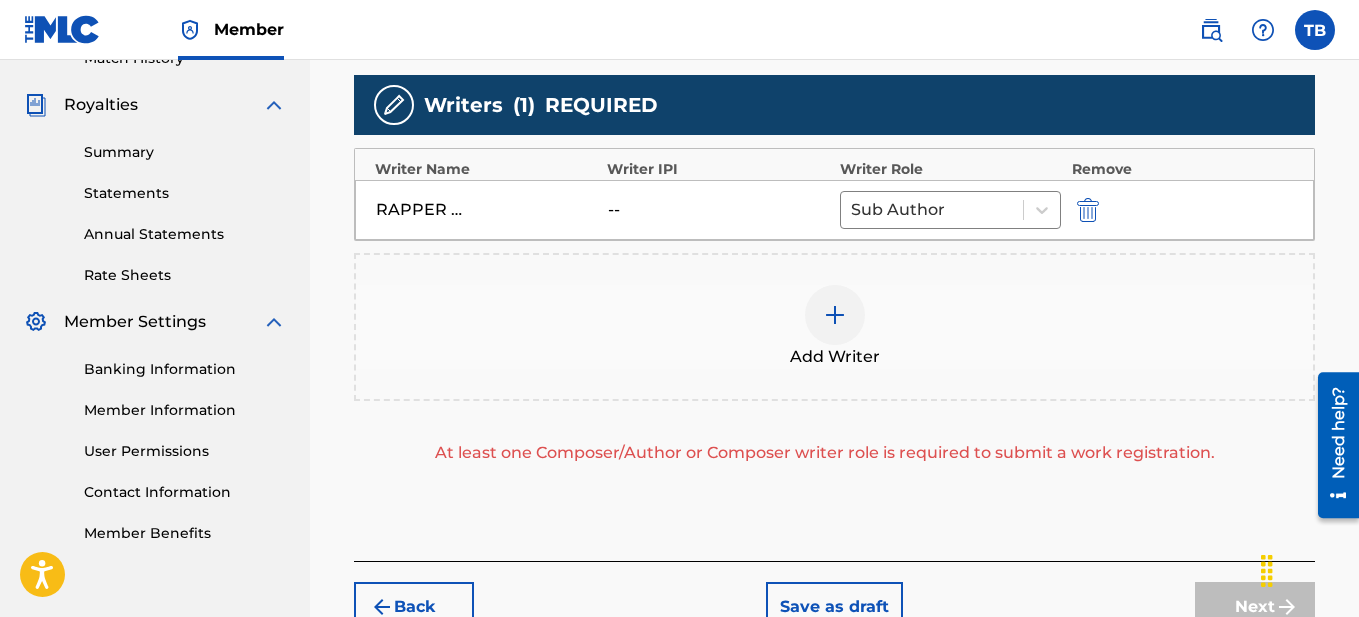 click at bounding box center [835, 315] 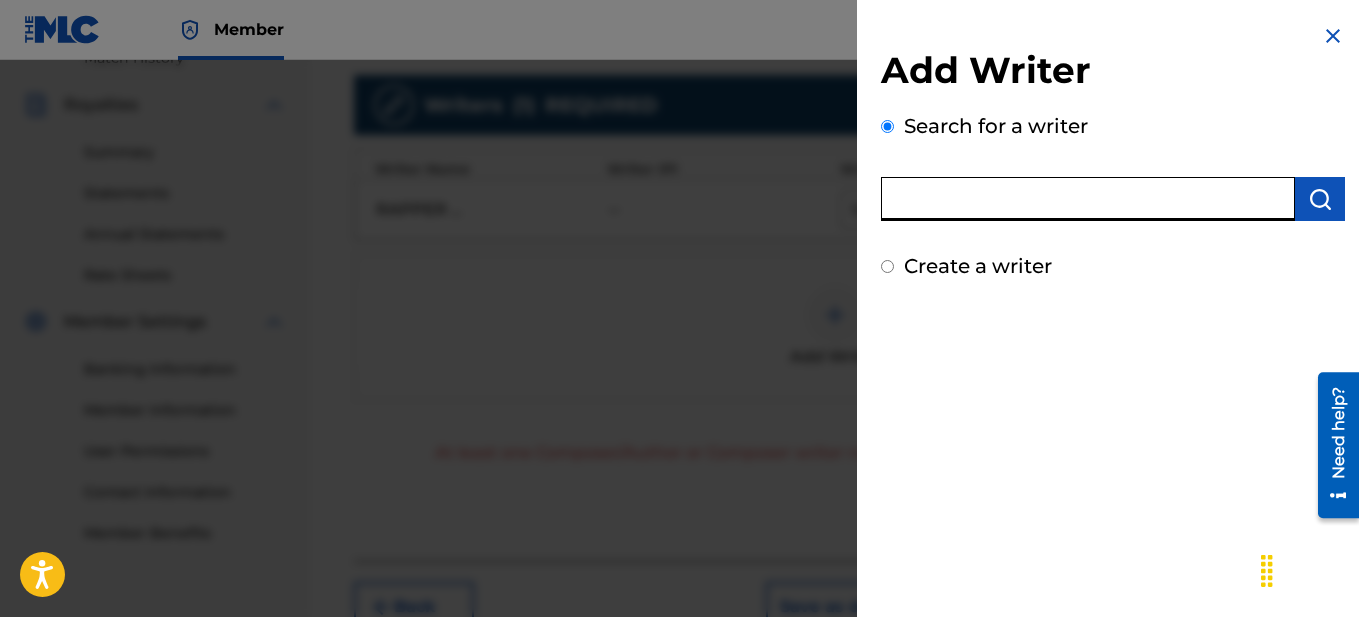 click at bounding box center (1088, 199) 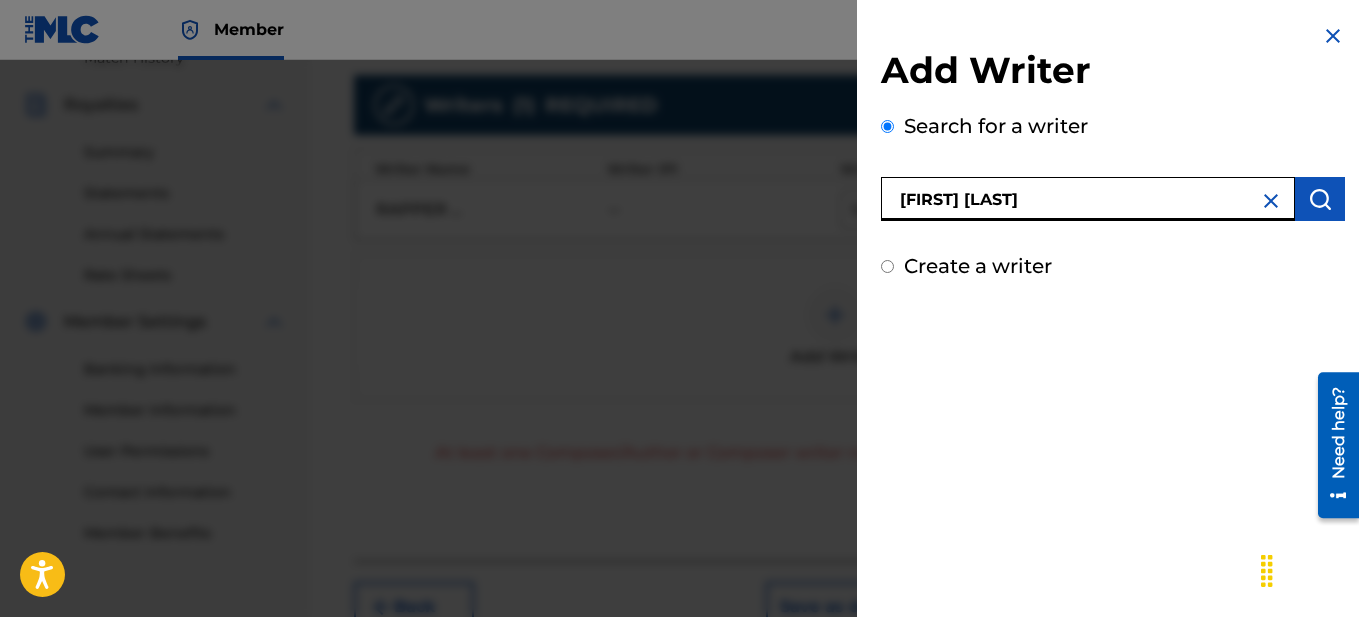 type on "[FIRST] [LAST]" 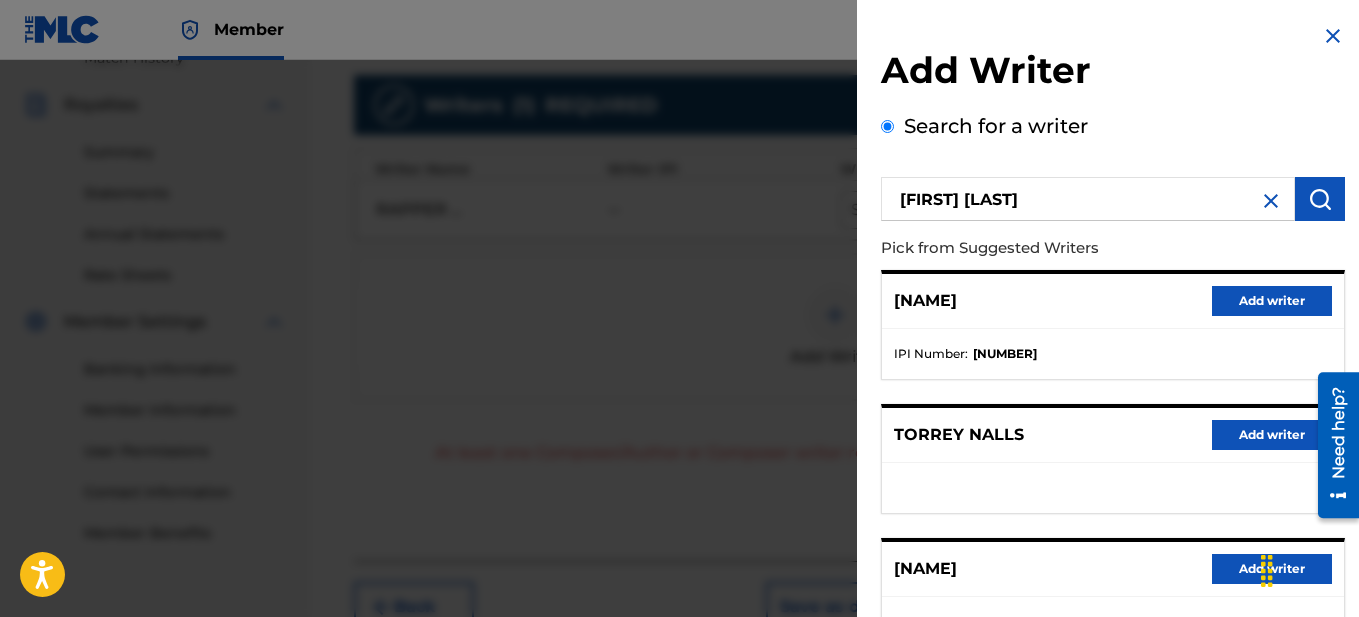 click on "Add writer" at bounding box center (1272, 301) 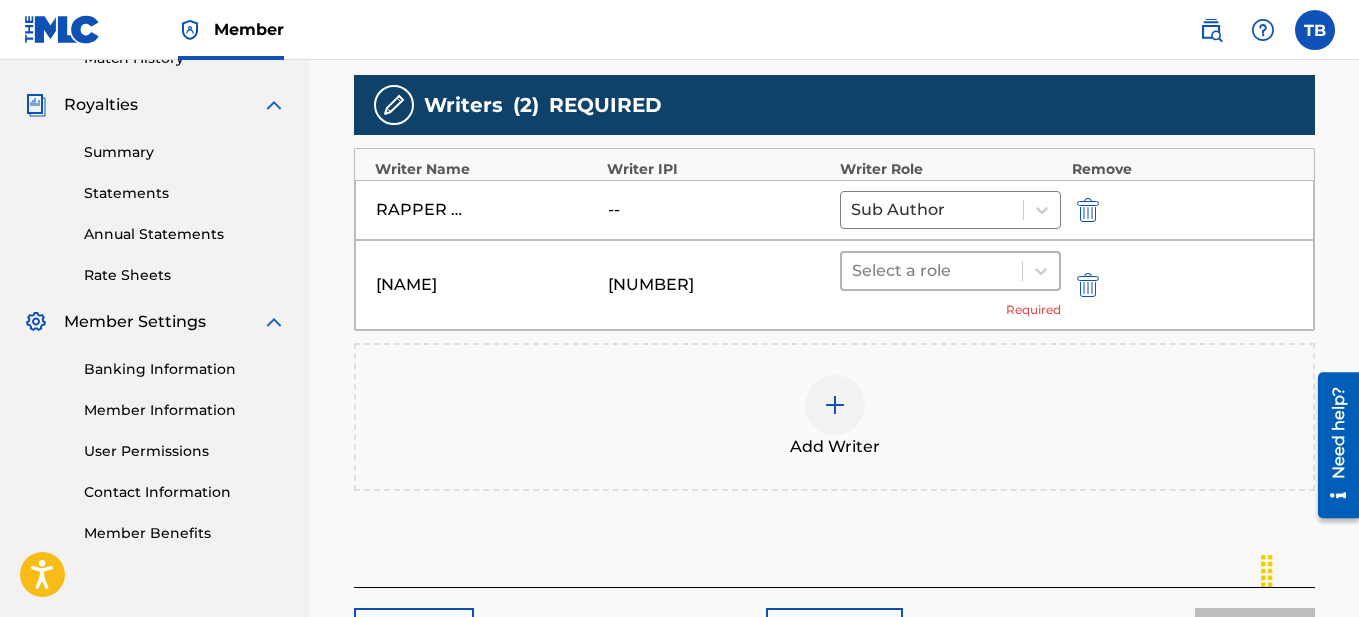click at bounding box center [932, 271] 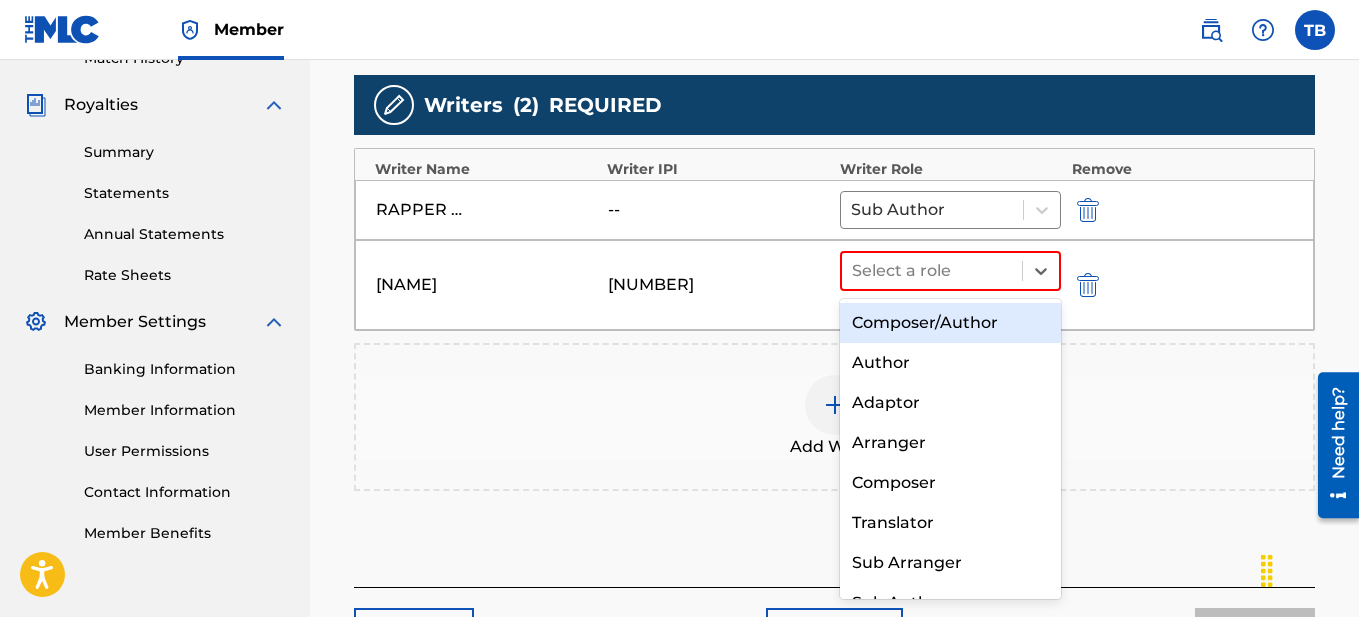 click on "Composer/Author" at bounding box center (951, 323) 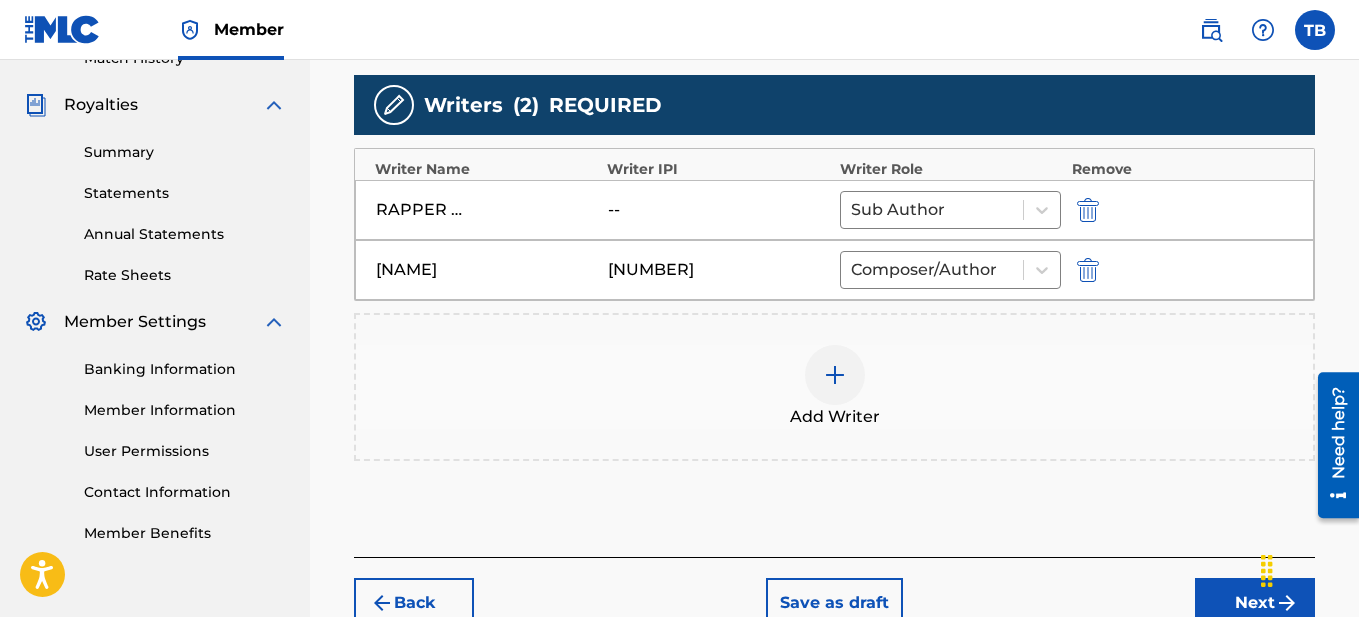 click on "Next" at bounding box center (1255, 603) 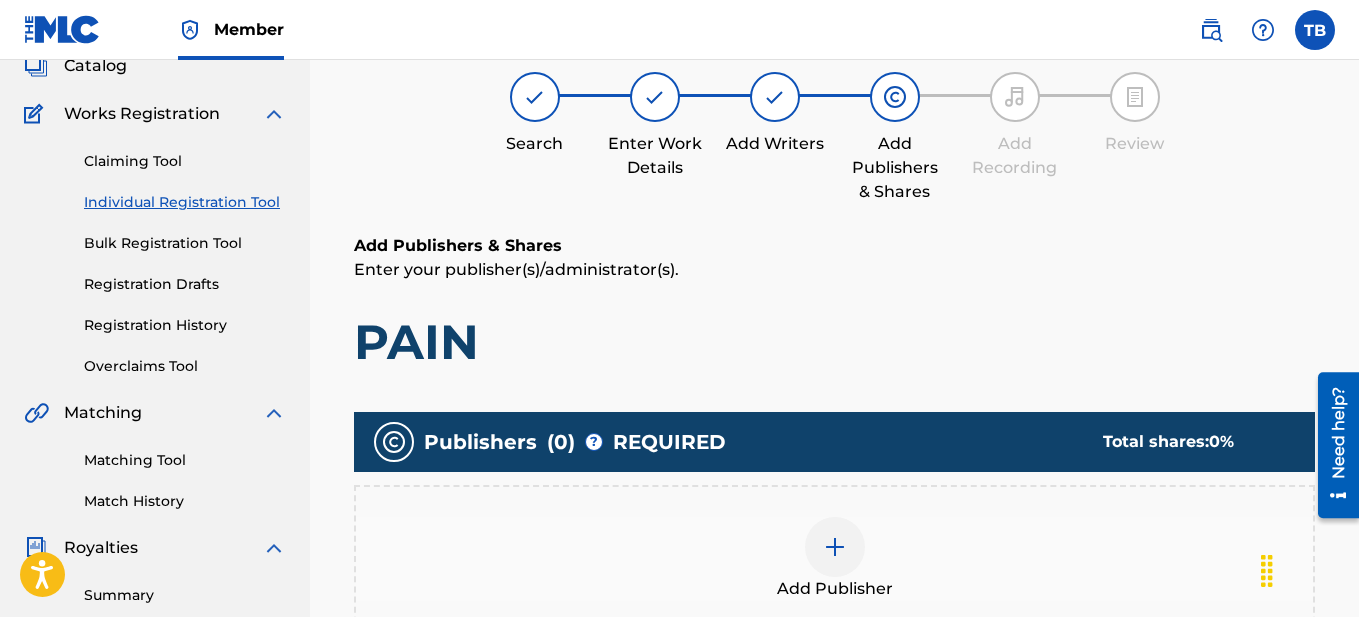 scroll, scrollTop: 202, scrollLeft: 0, axis: vertical 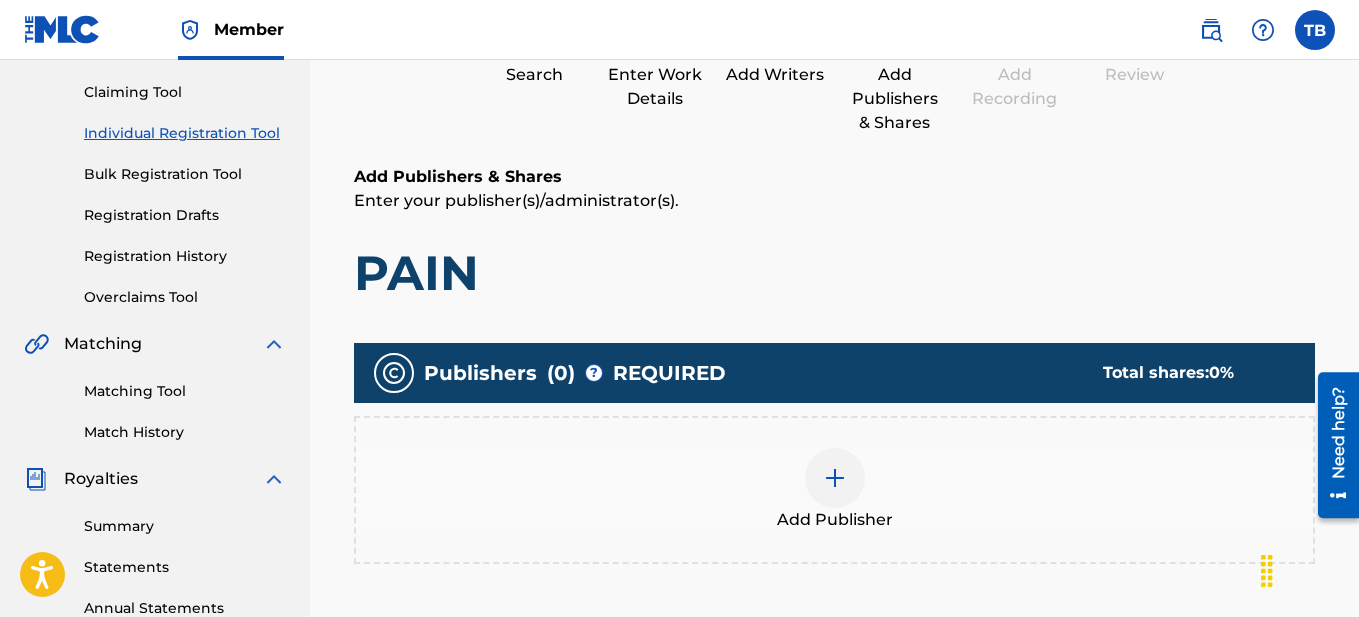 click at bounding box center (835, 478) 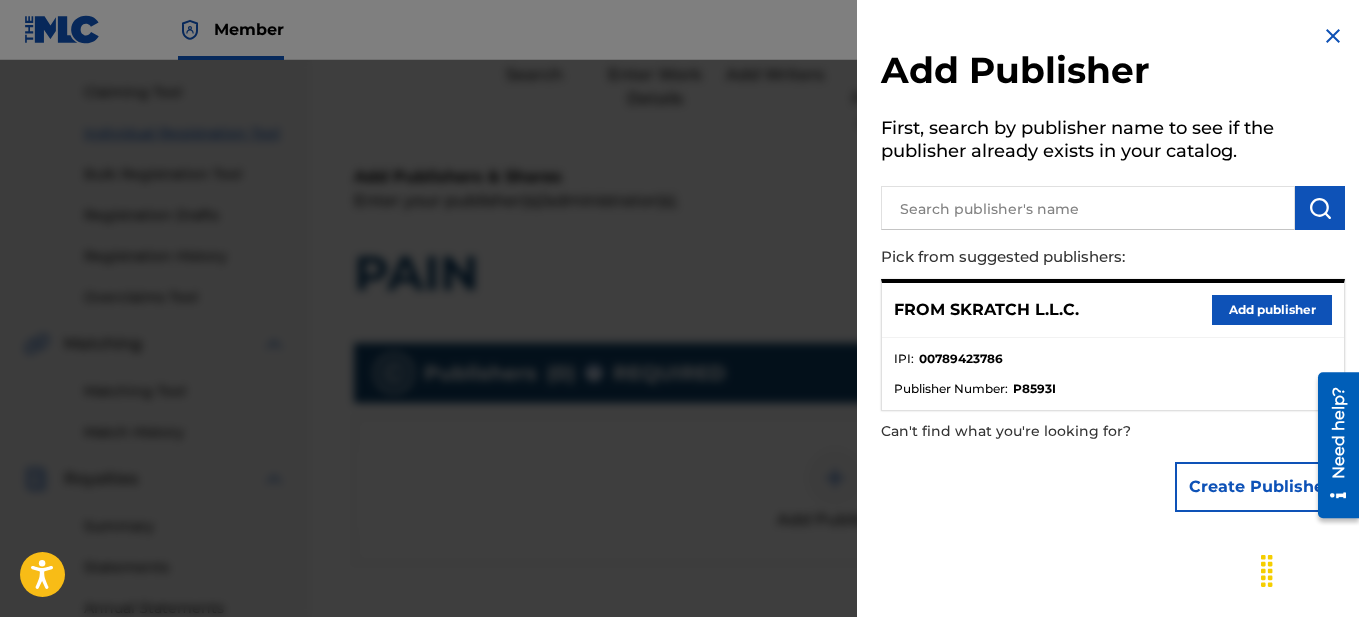 click on "Add publisher" at bounding box center (1272, 310) 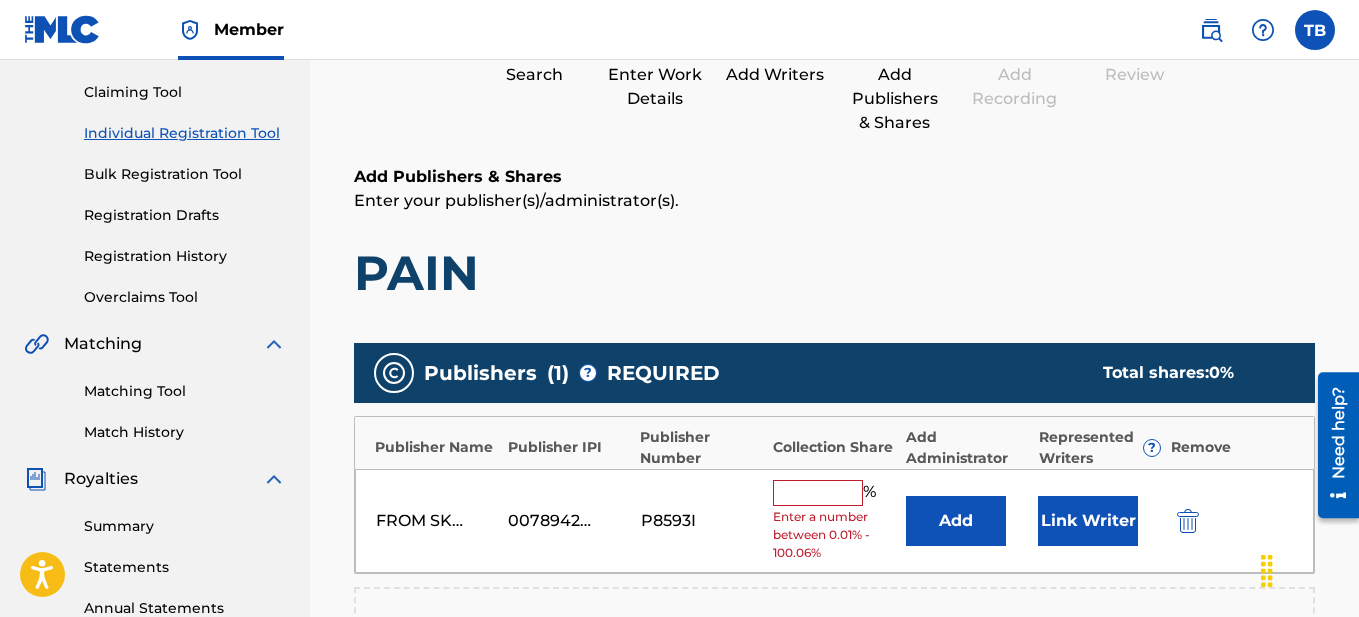 click at bounding box center [818, 493] 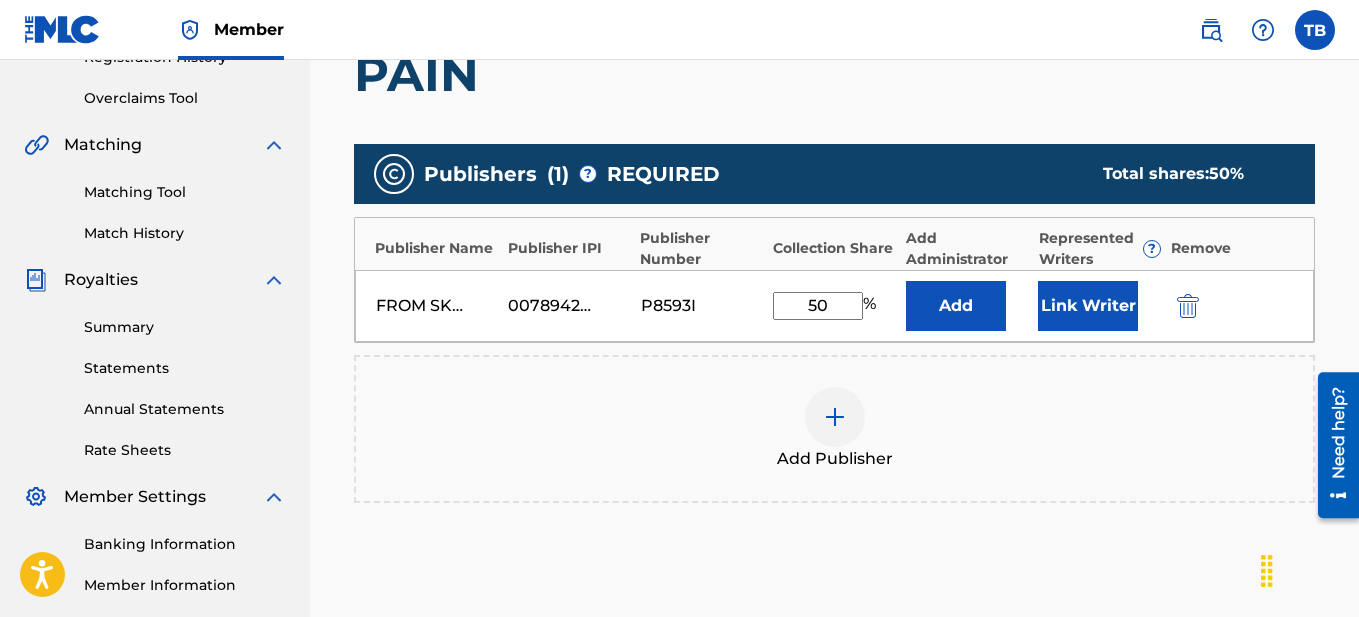 scroll, scrollTop: 630, scrollLeft: 0, axis: vertical 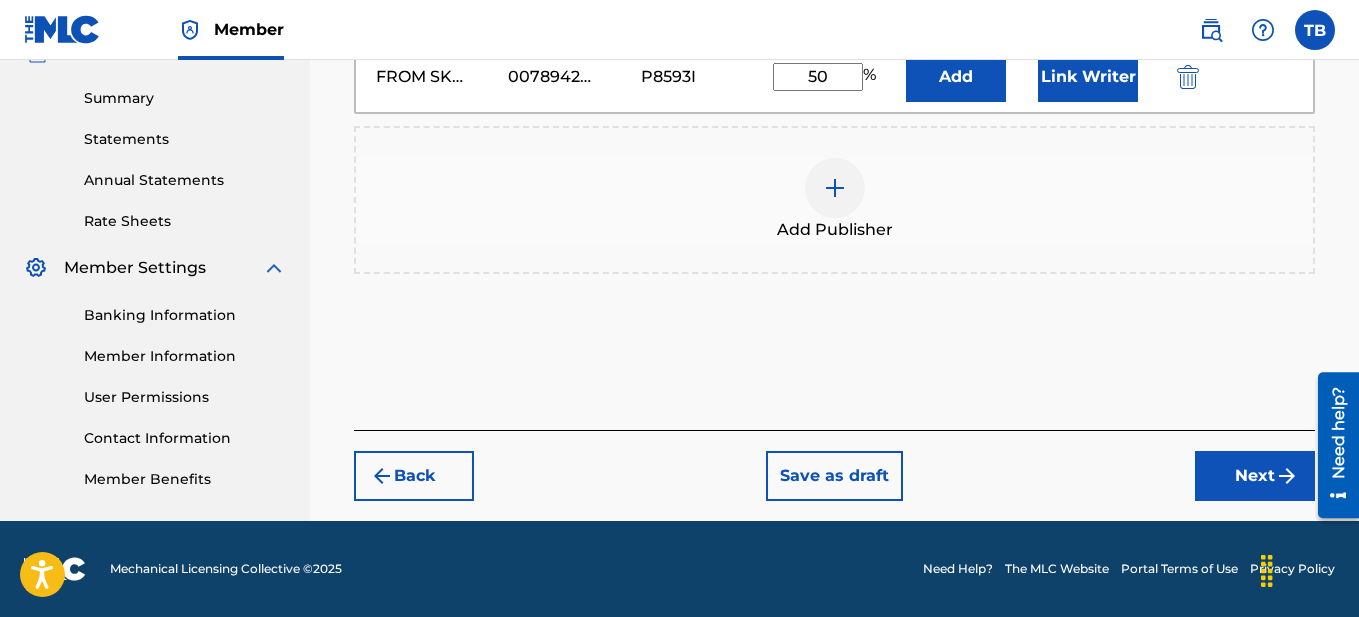 type on "50" 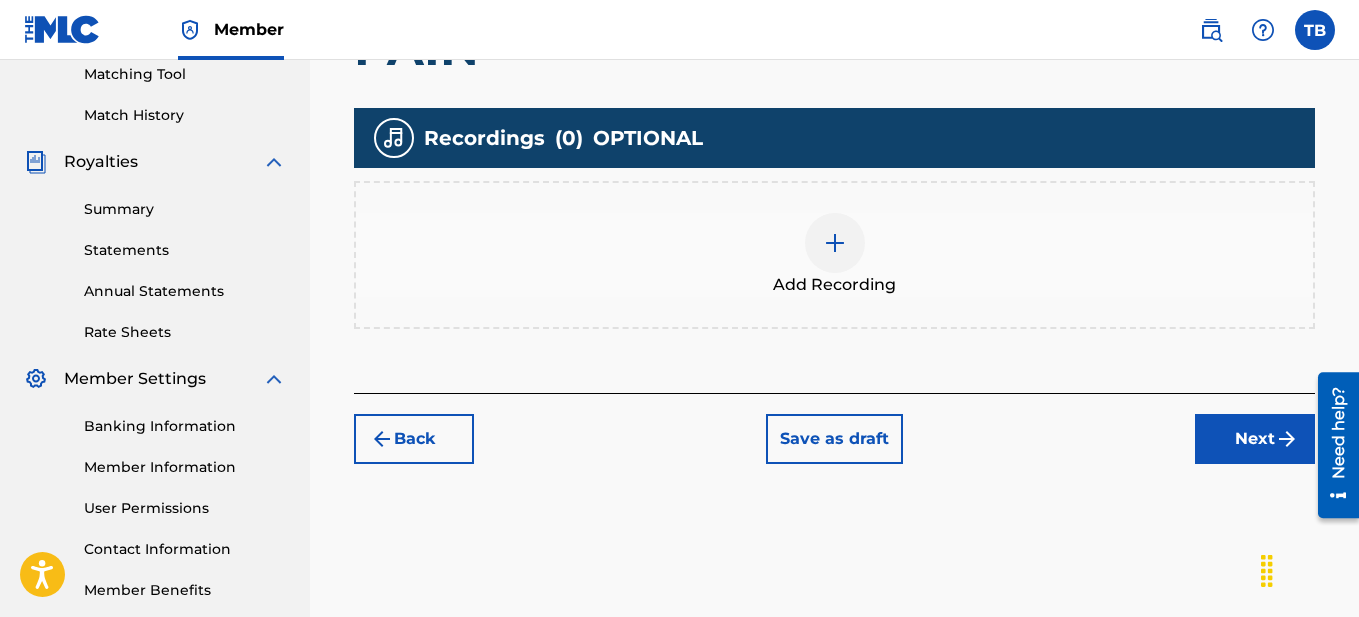 scroll, scrollTop: 520, scrollLeft: 0, axis: vertical 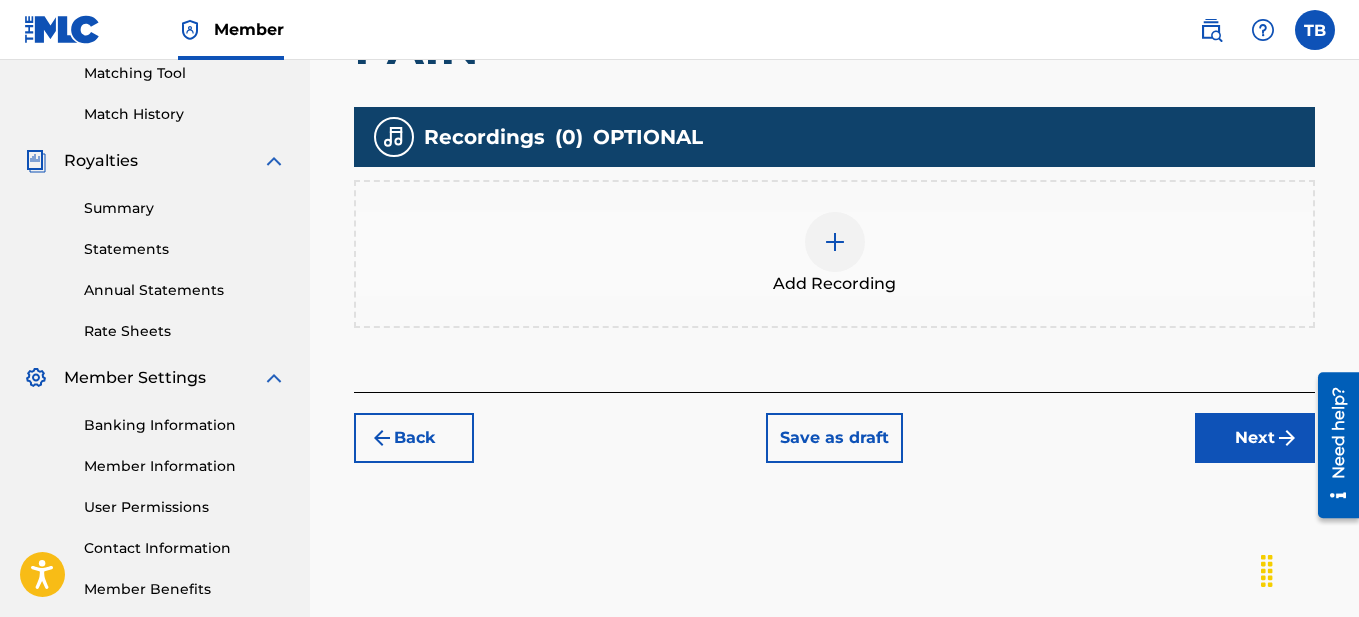 click on "Next" at bounding box center [1255, 438] 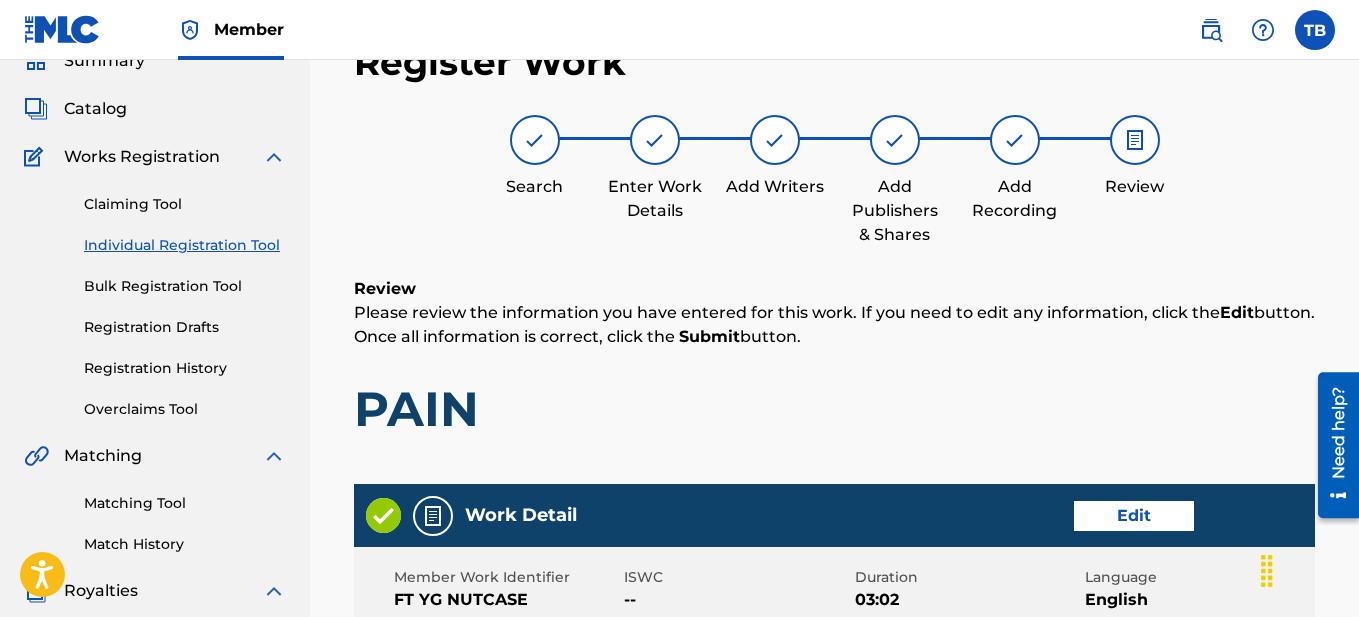scroll, scrollTop: 1193, scrollLeft: 0, axis: vertical 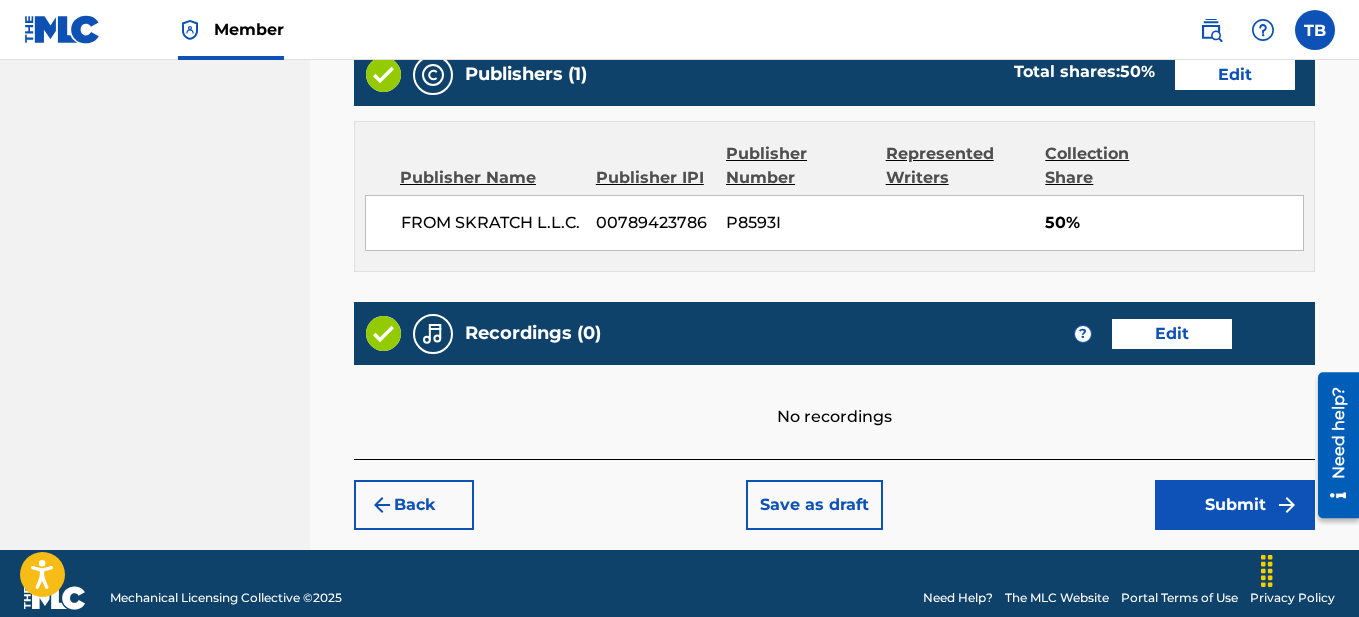 click on "Submit" at bounding box center (1235, 505) 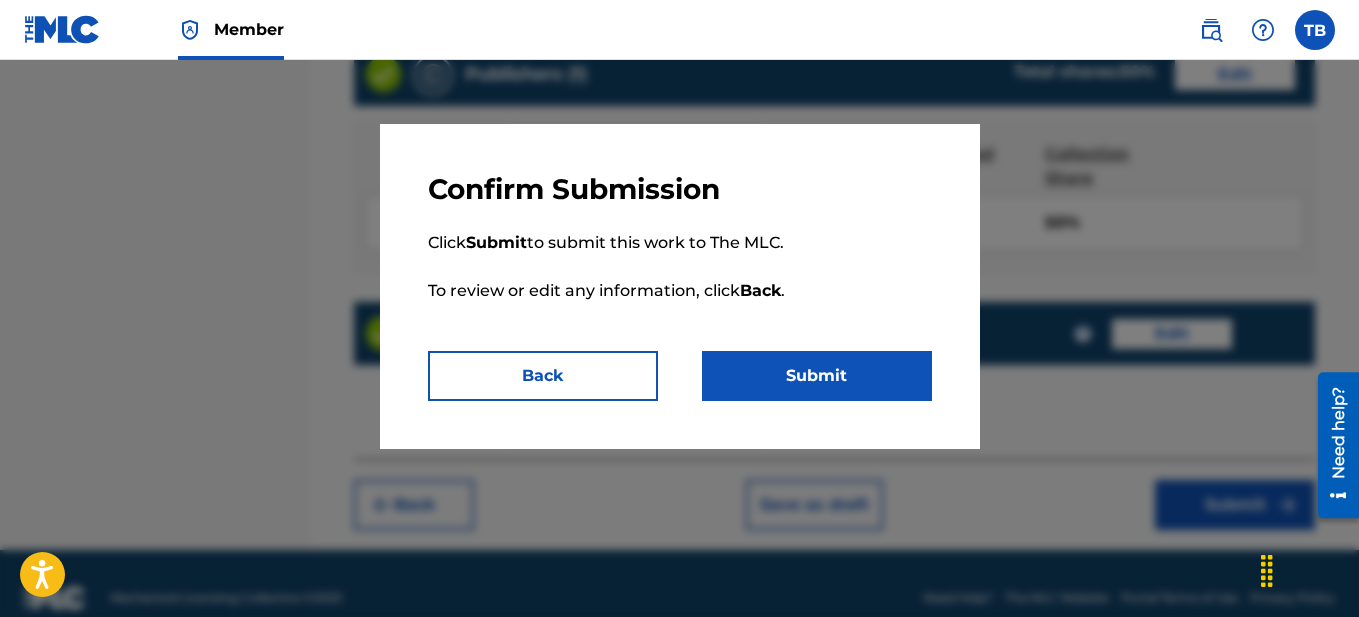 click on "Submit" at bounding box center [817, 376] 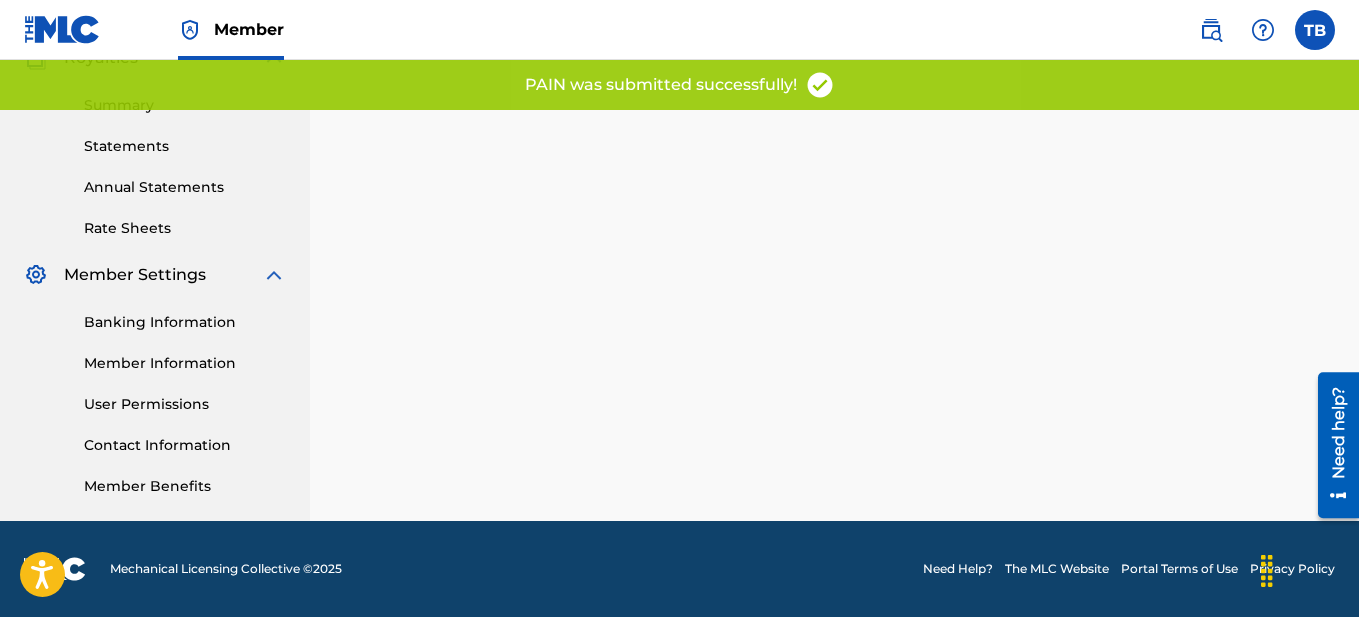 scroll, scrollTop: 0, scrollLeft: 0, axis: both 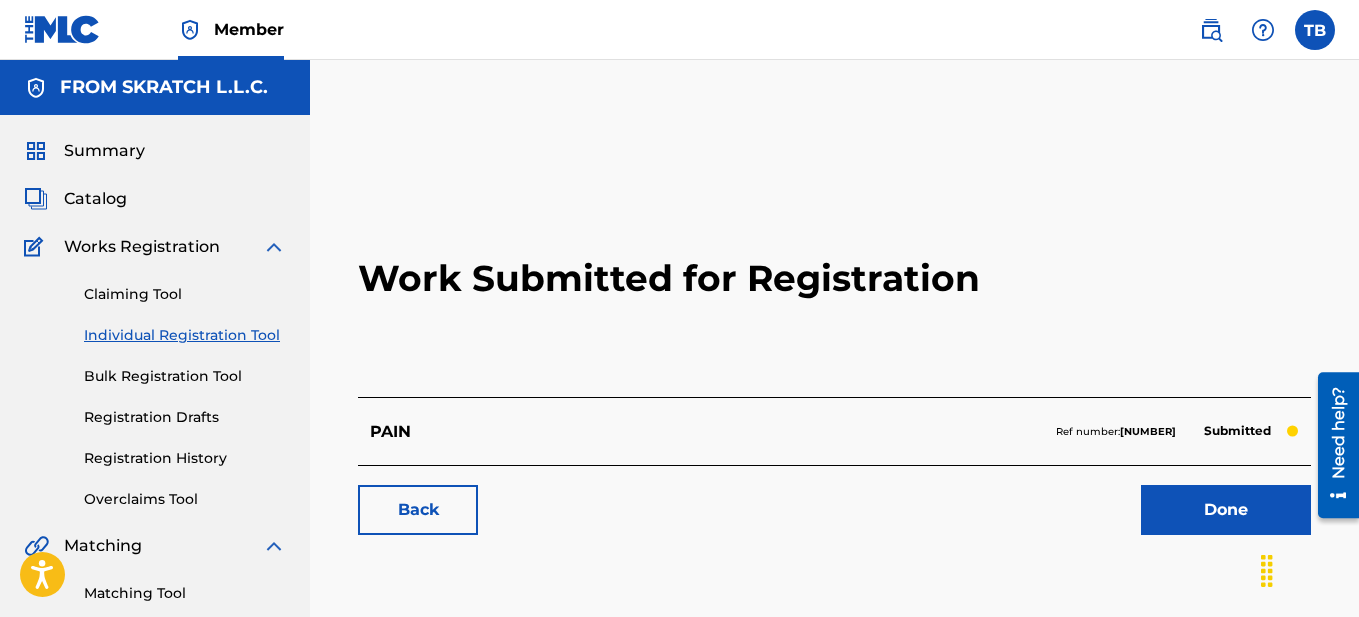 click at bounding box center (62, 29) 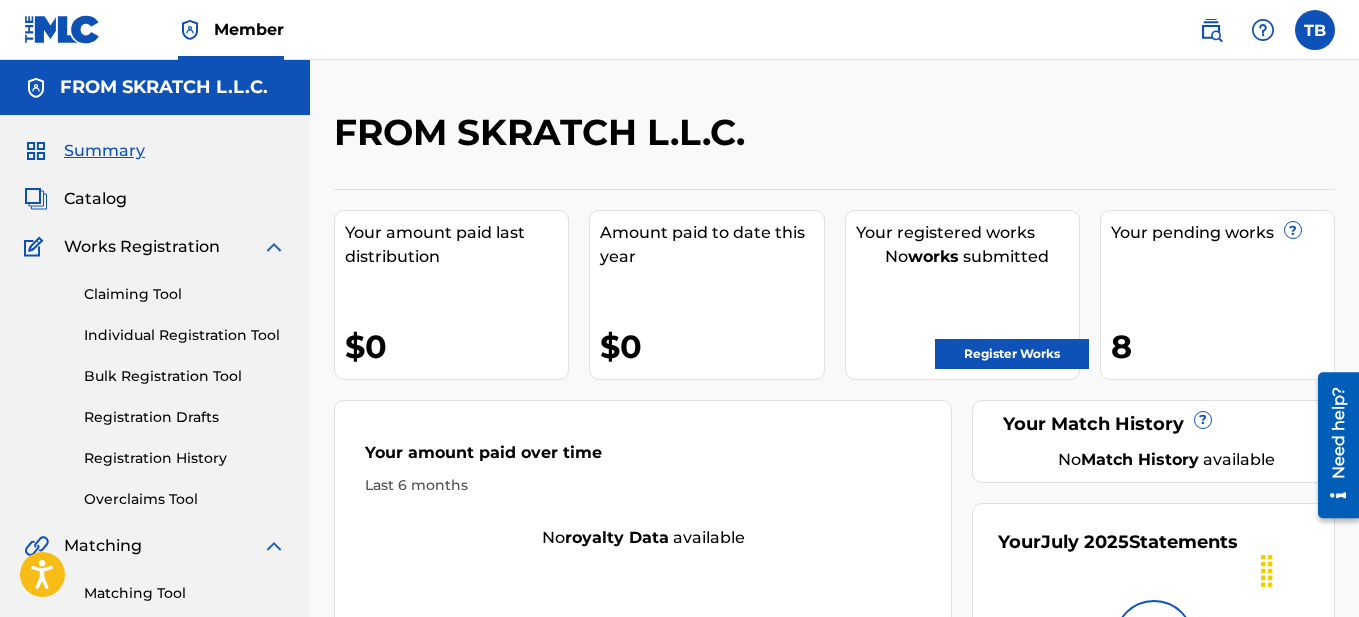 click on "Register Works" at bounding box center [1012, 354] 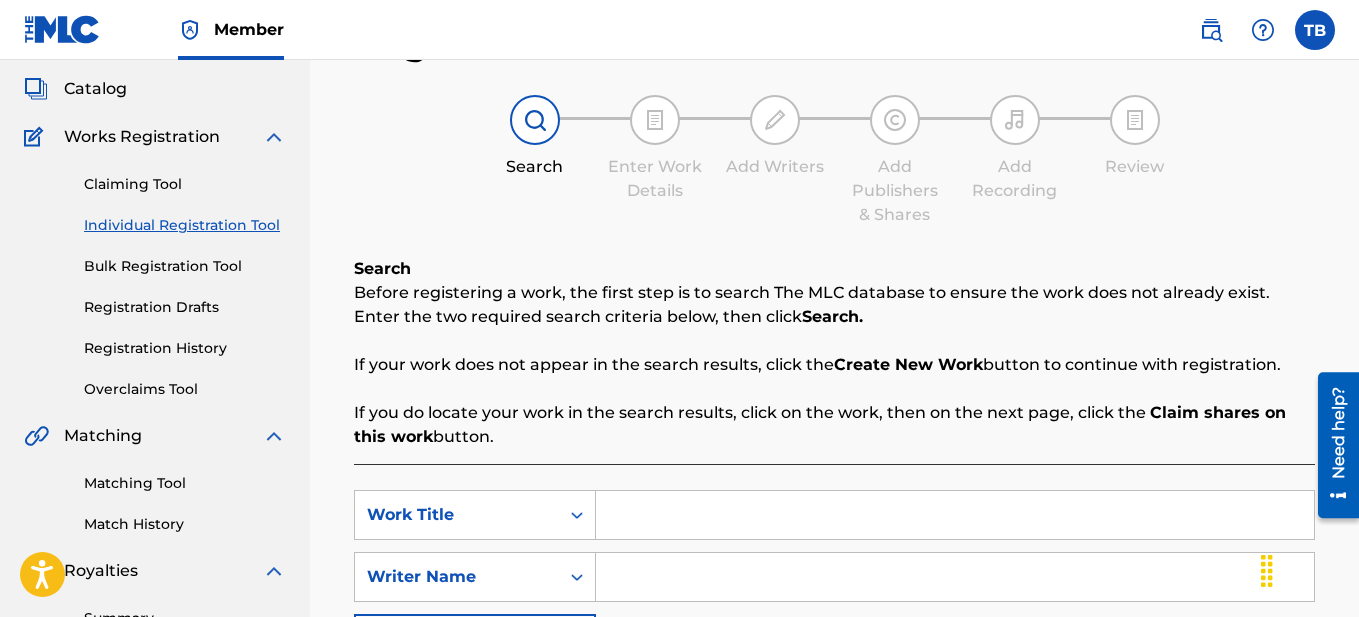 scroll, scrollTop: 319, scrollLeft: 0, axis: vertical 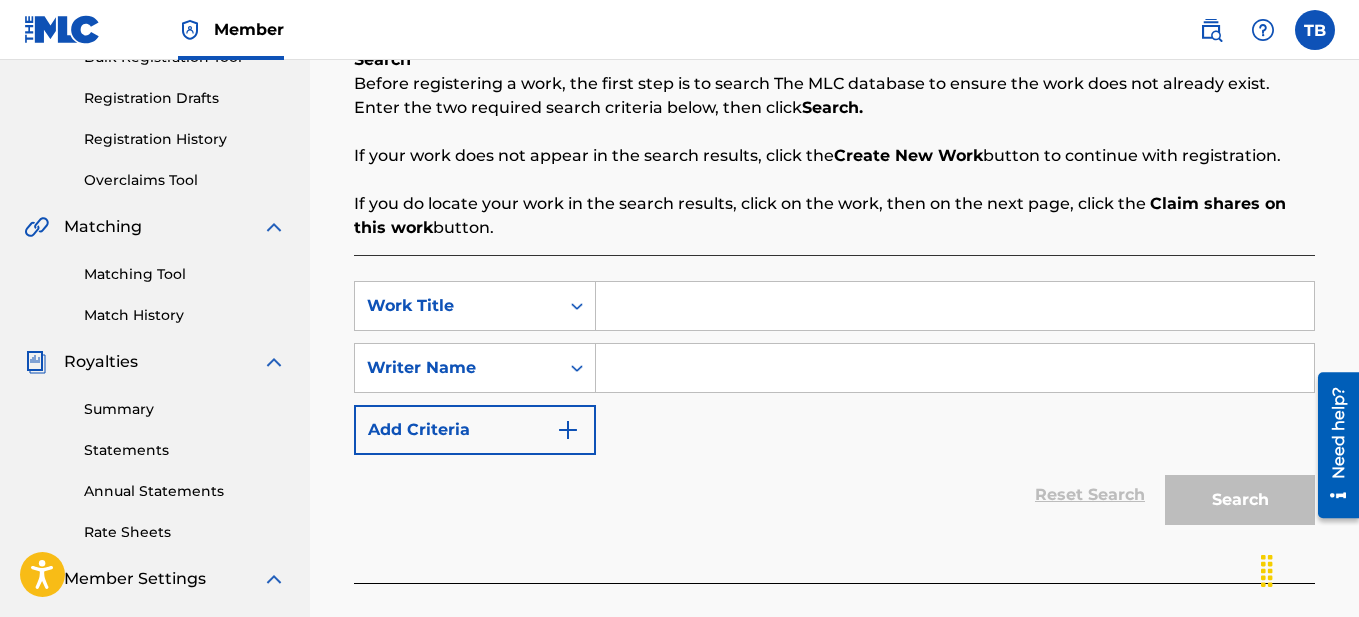 click at bounding box center (955, 306) 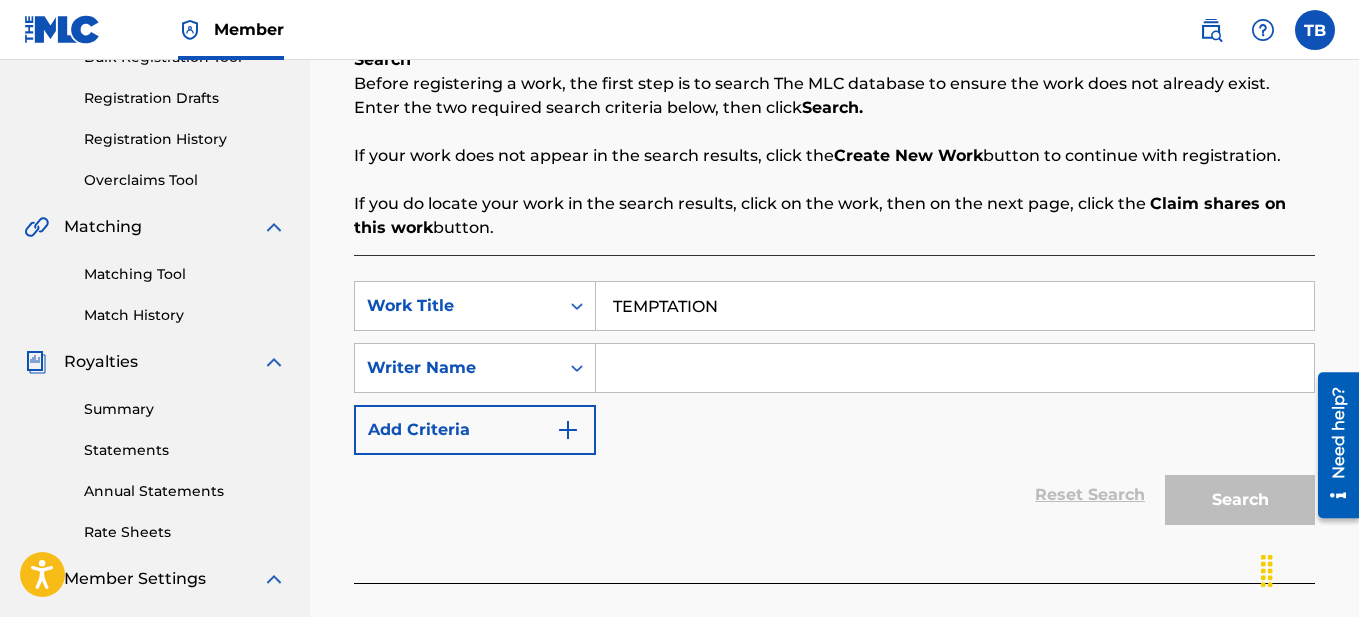 type on "TEMPTATION" 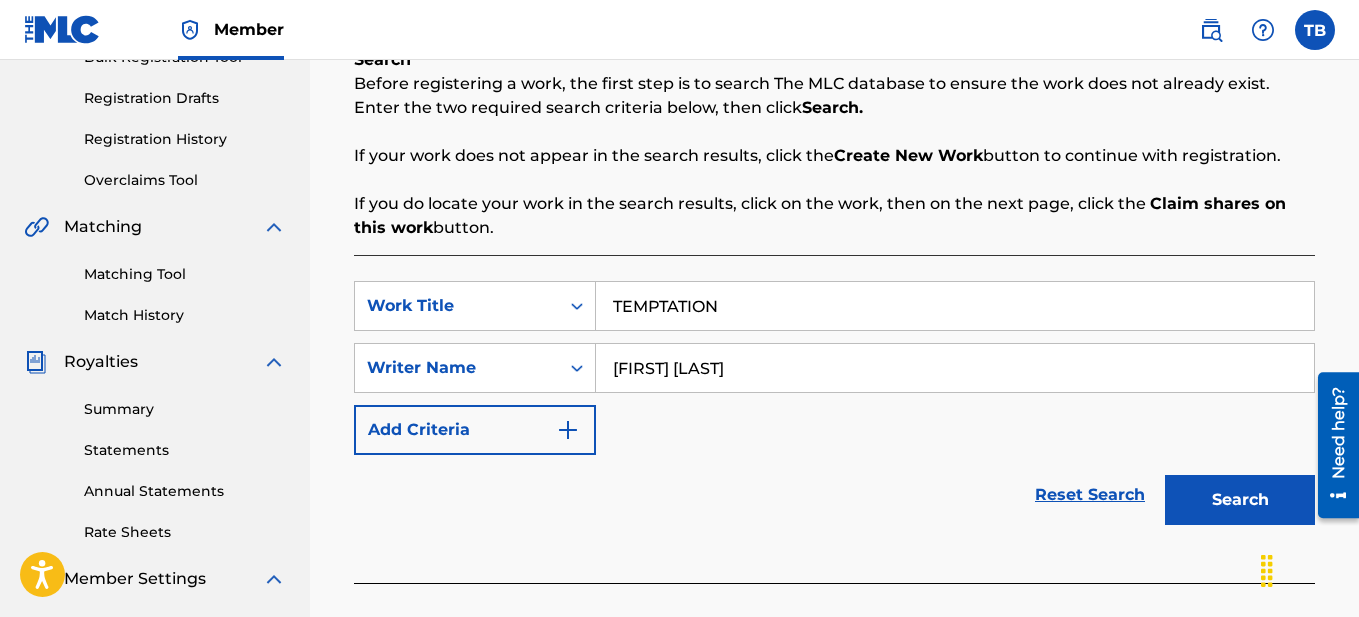 type on "[FIRST] [LAST]" 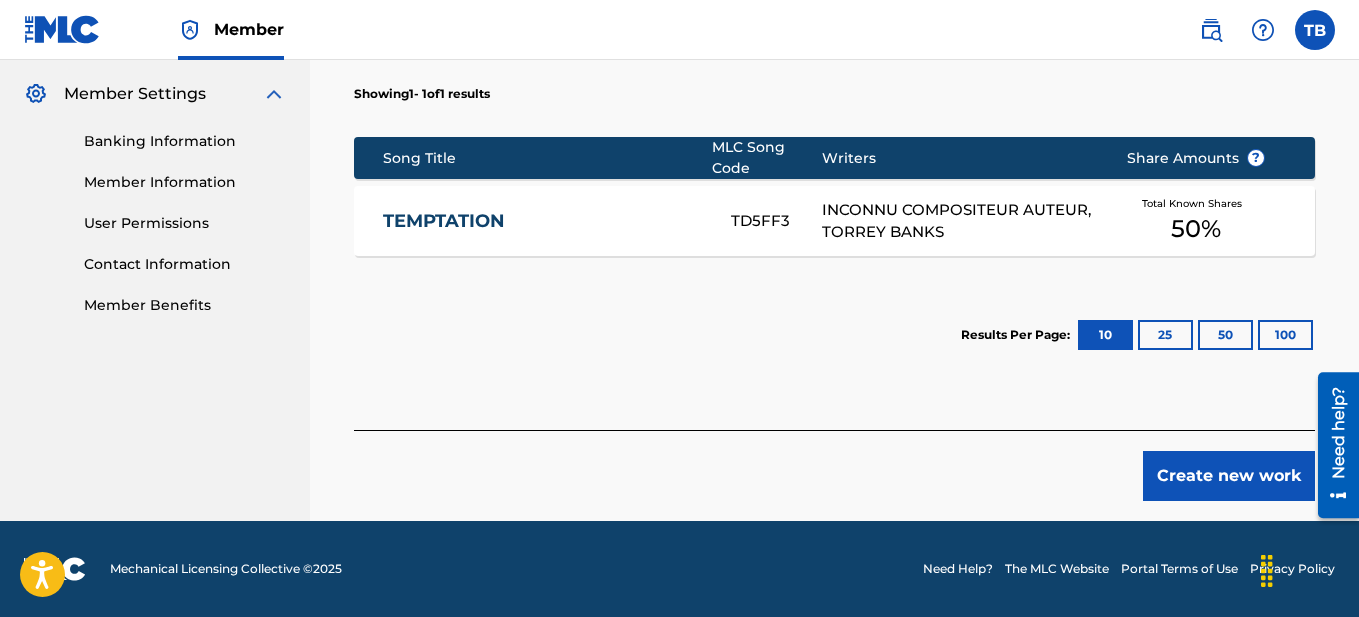 scroll, scrollTop: 0, scrollLeft: 0, axis: both 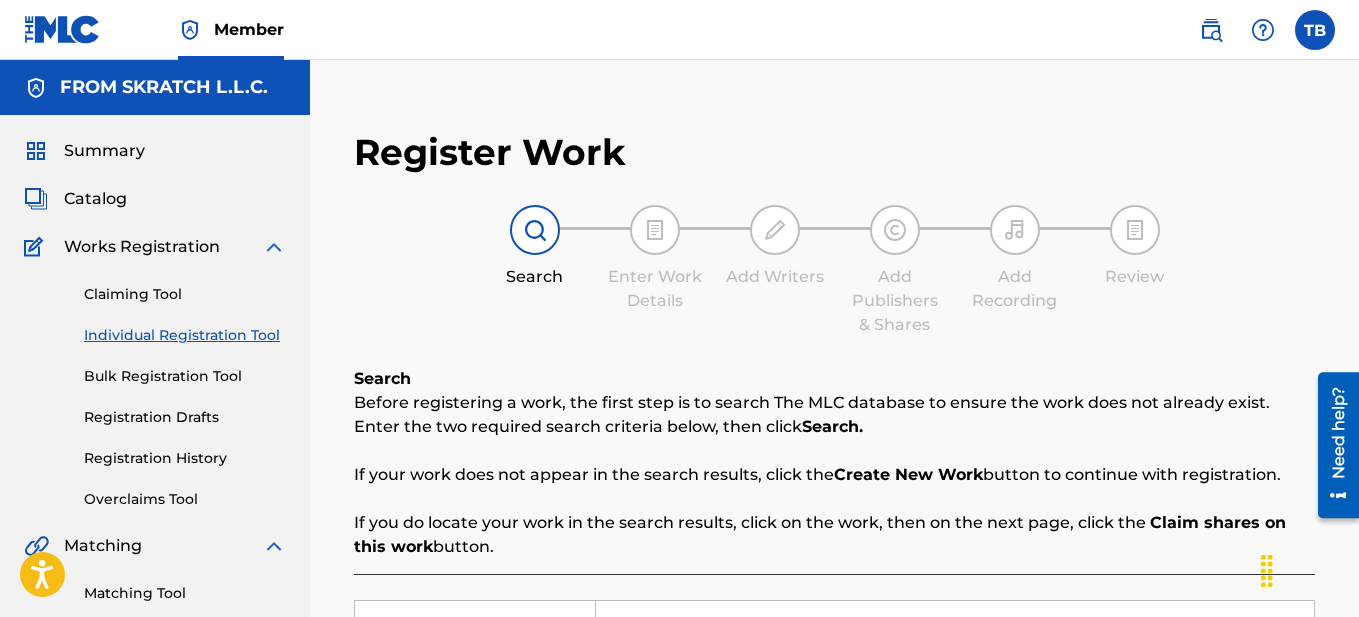 click at bounding box center (62, 29) 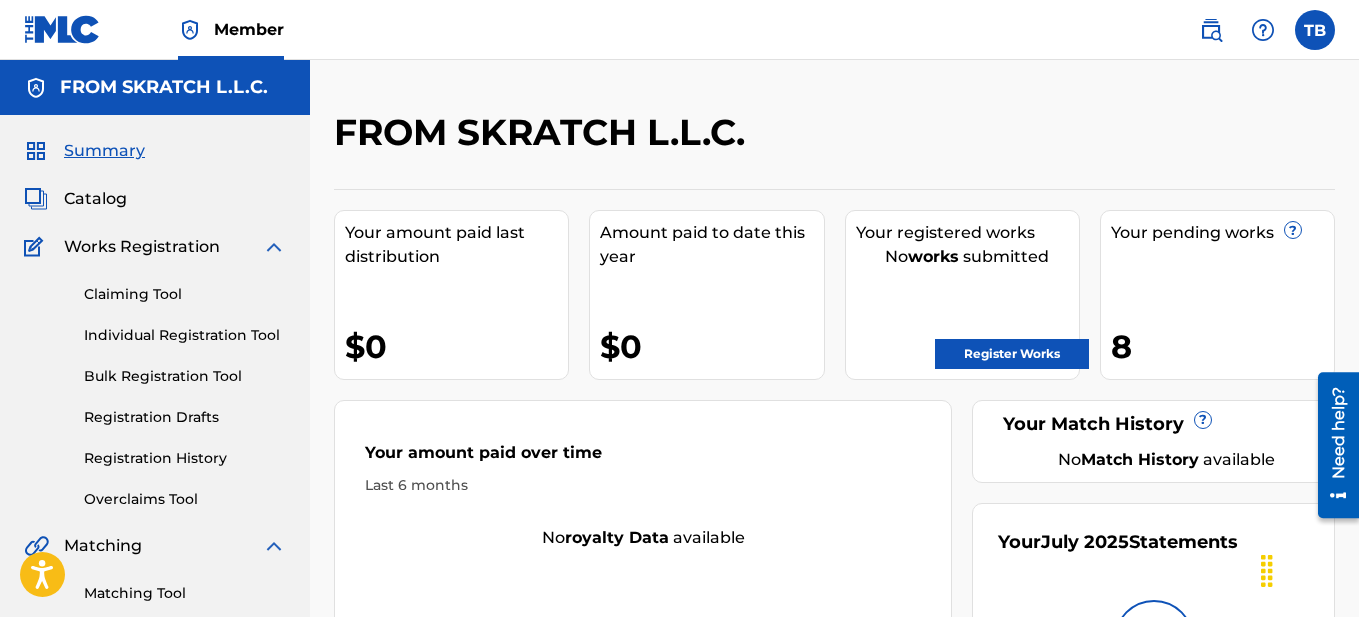 click on "Register Works" at bounding box center [1012, 354] 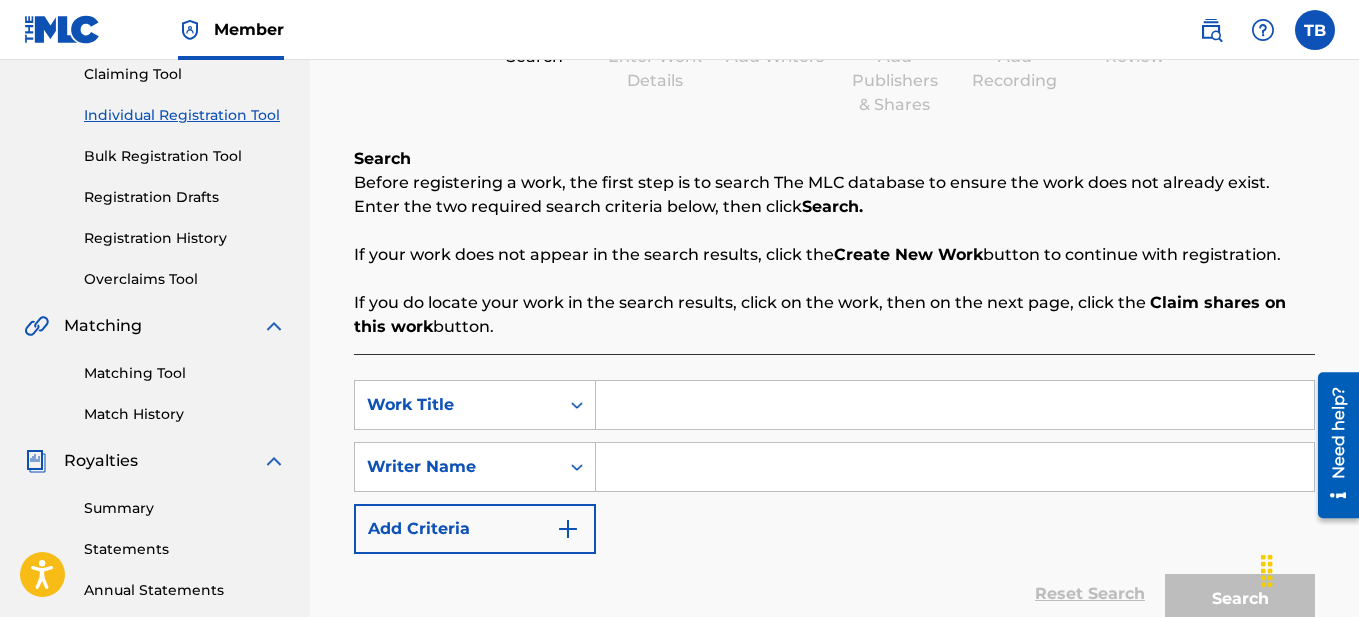 scroll, scrollTop: 236, scrollLeft: 0, axis: vertical 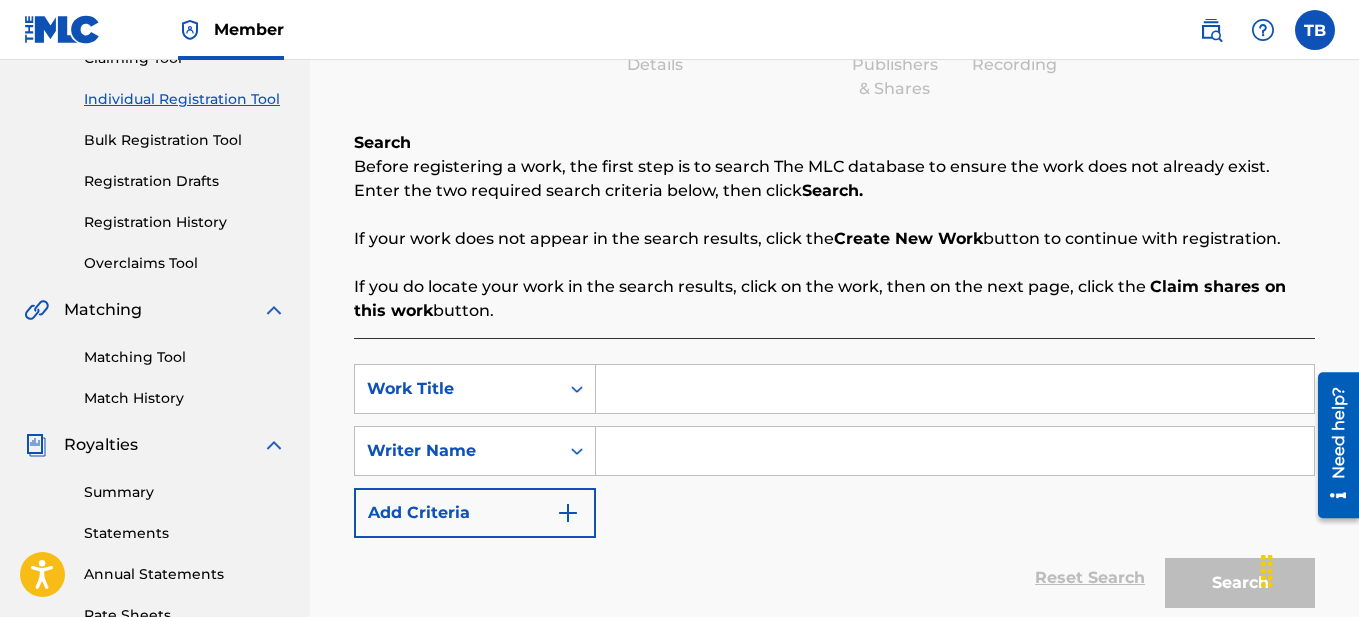 click at bounding box center [955, 389] 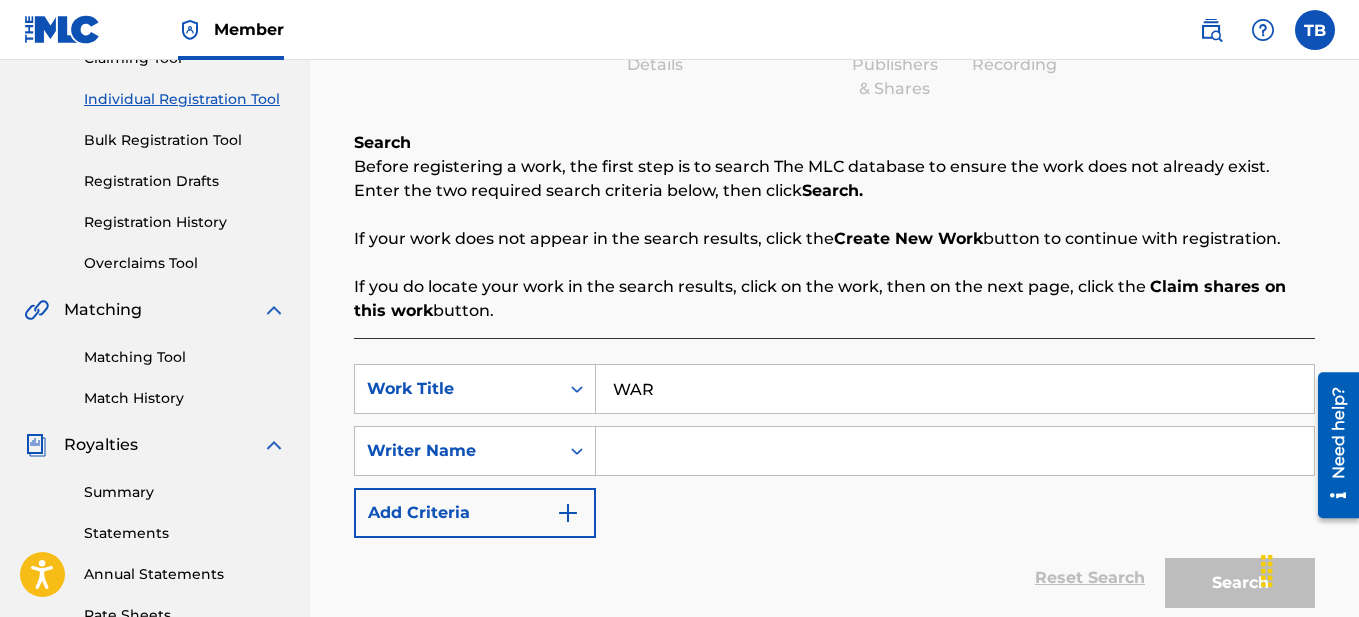 type on "WAR" 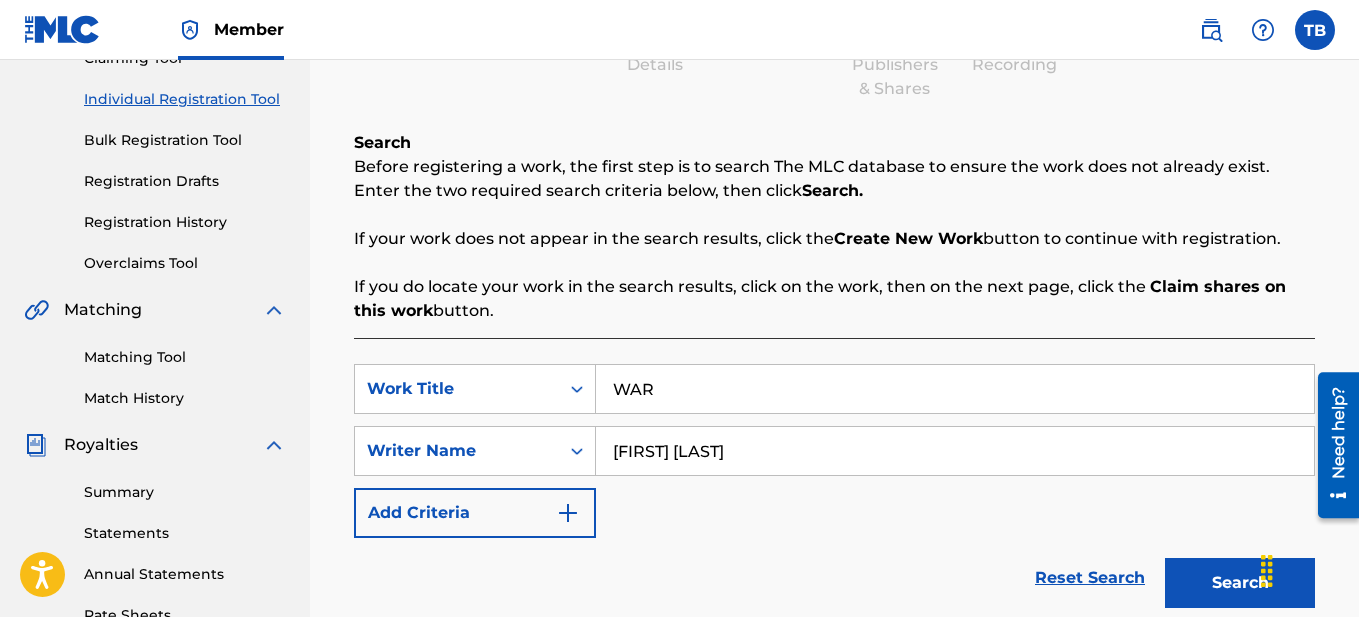 type on "[FIRST] [LAST]" 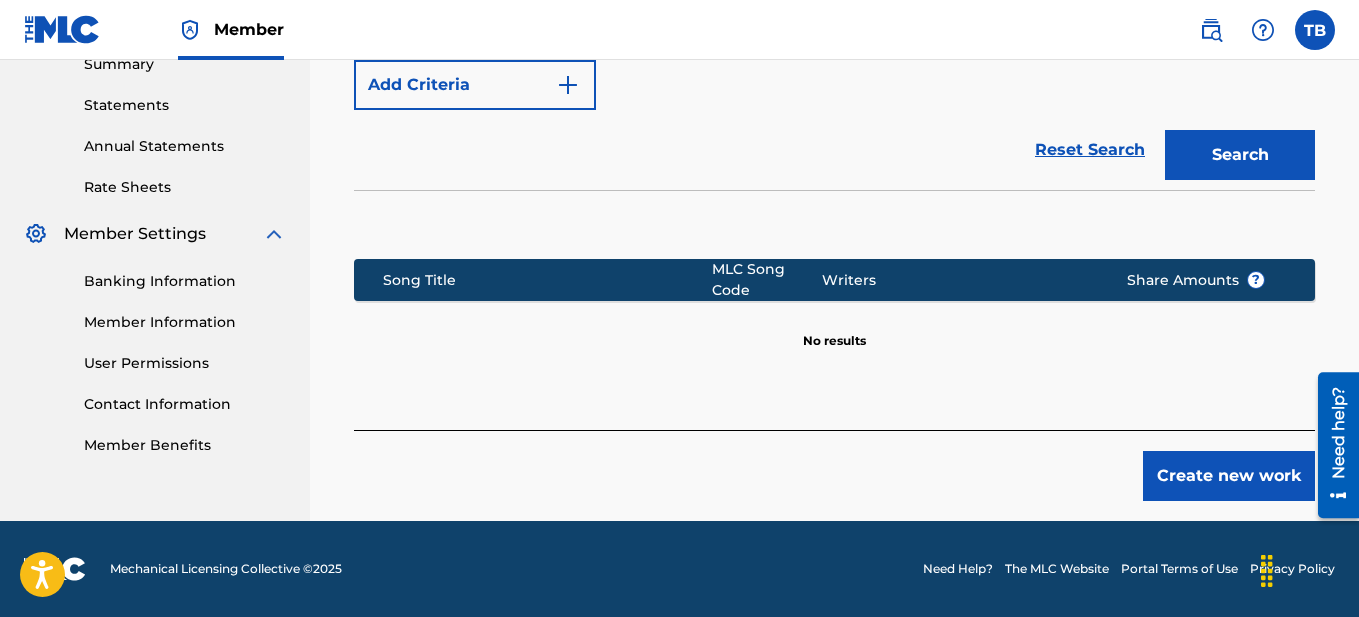 click on "Create new work" at bounding box center (1229, 476) 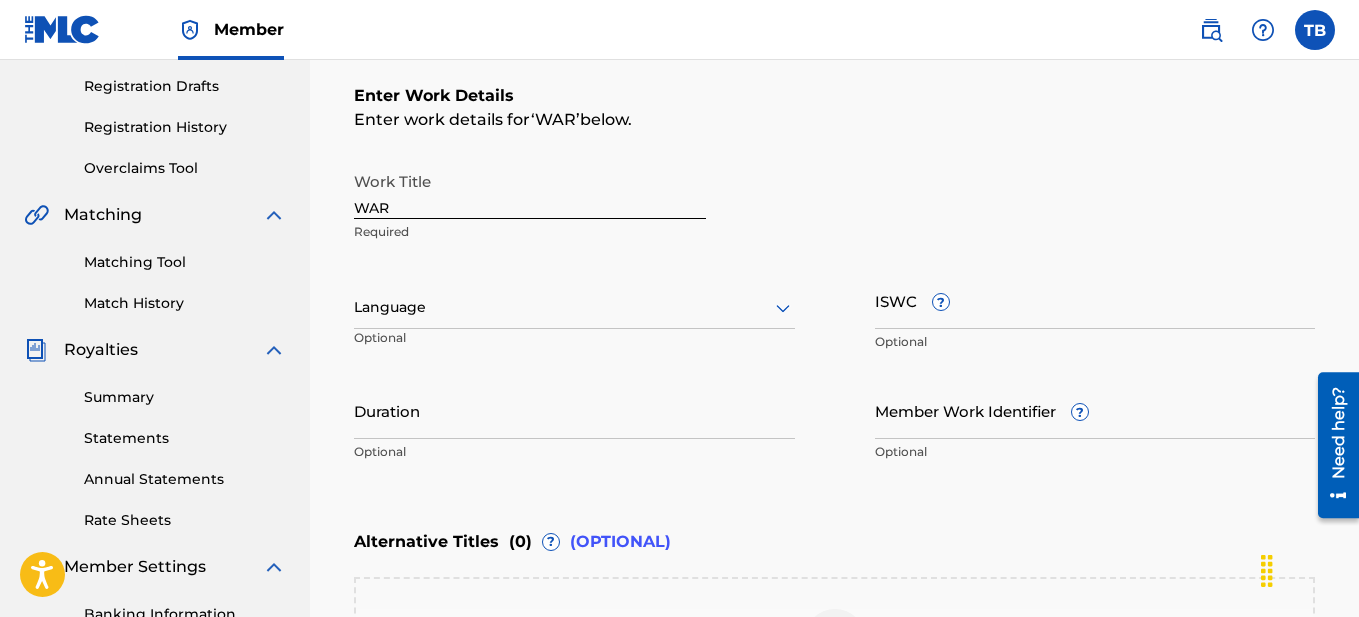 scroll, scrollTop: 329, scrollLeft: 0, axis: vertical 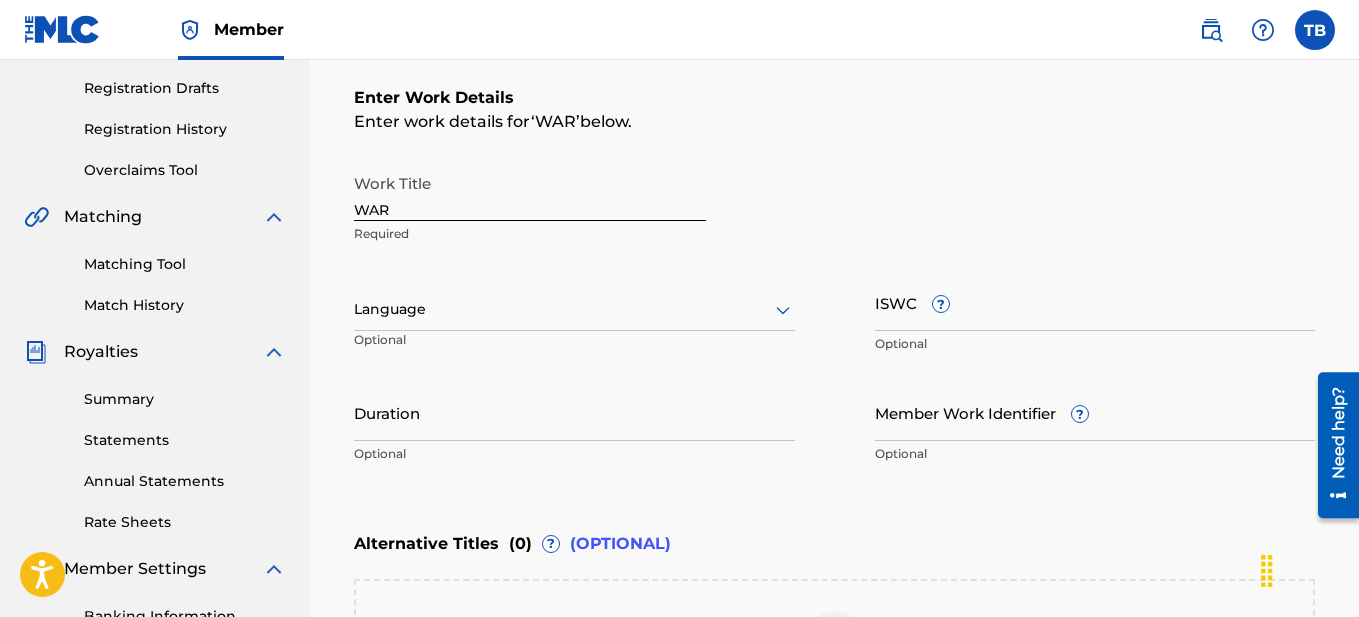click at bounding box center (574, 309) 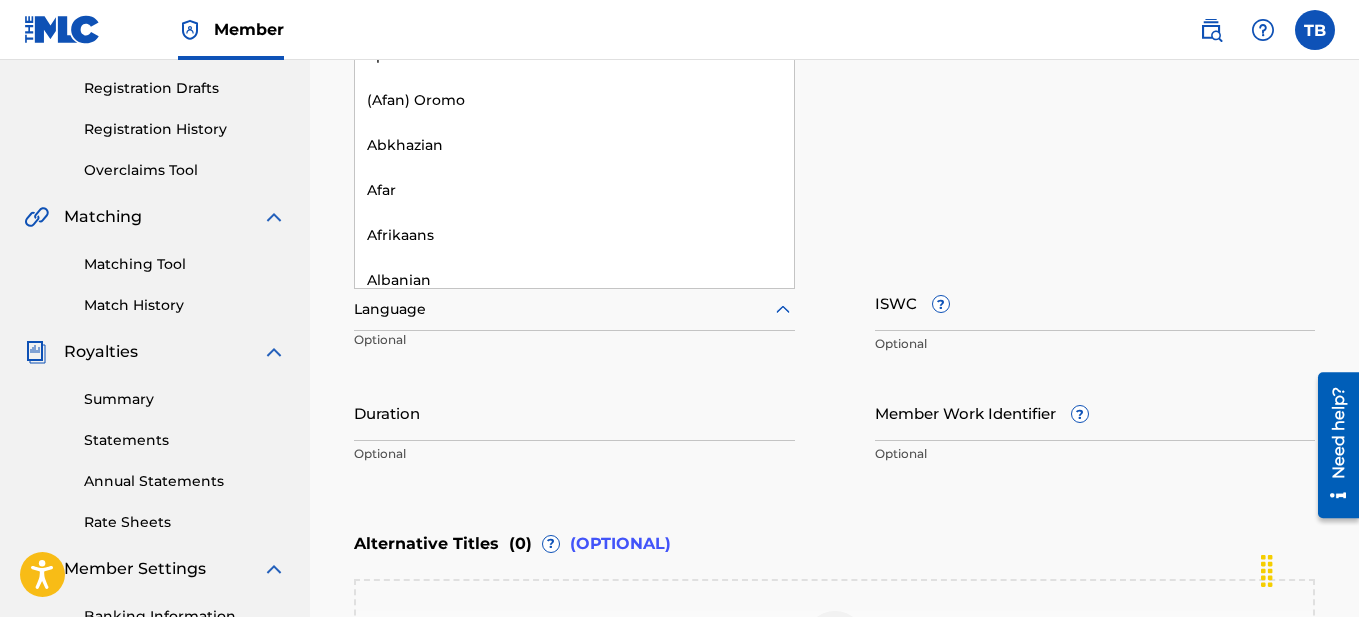 scroll, scrollTop: 336, scrollLeft: 0, axis: vertical 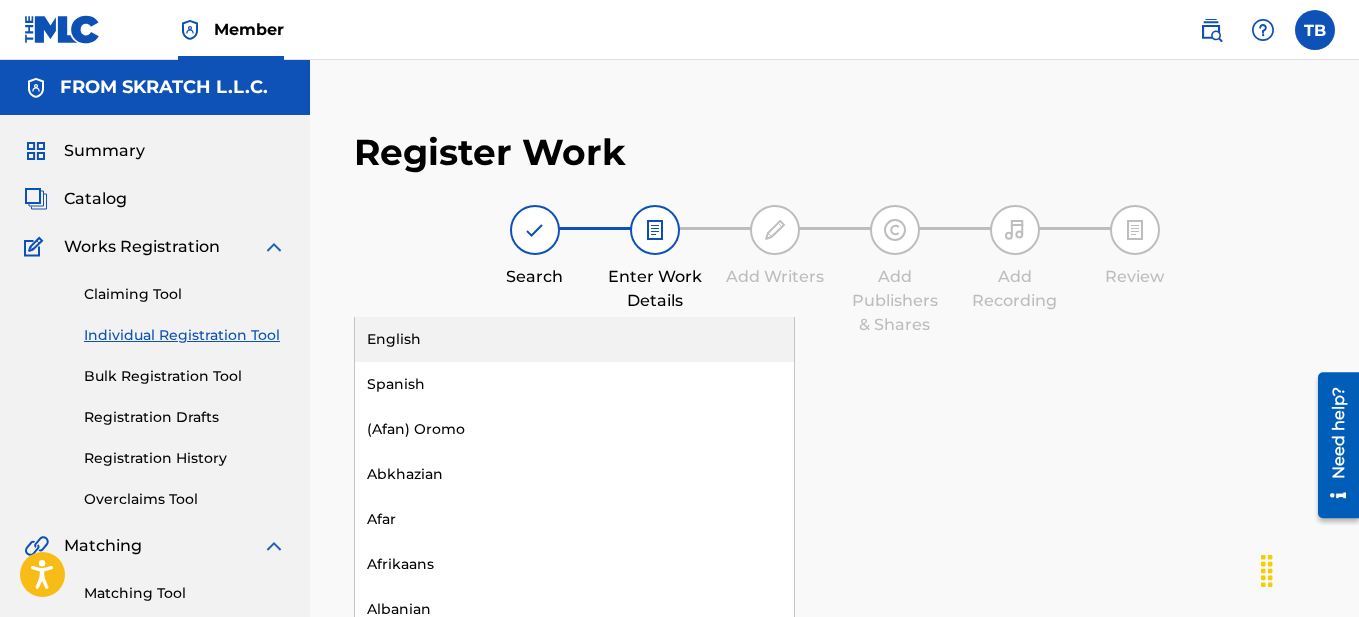 click on "English" at bounding box center [574, 339] 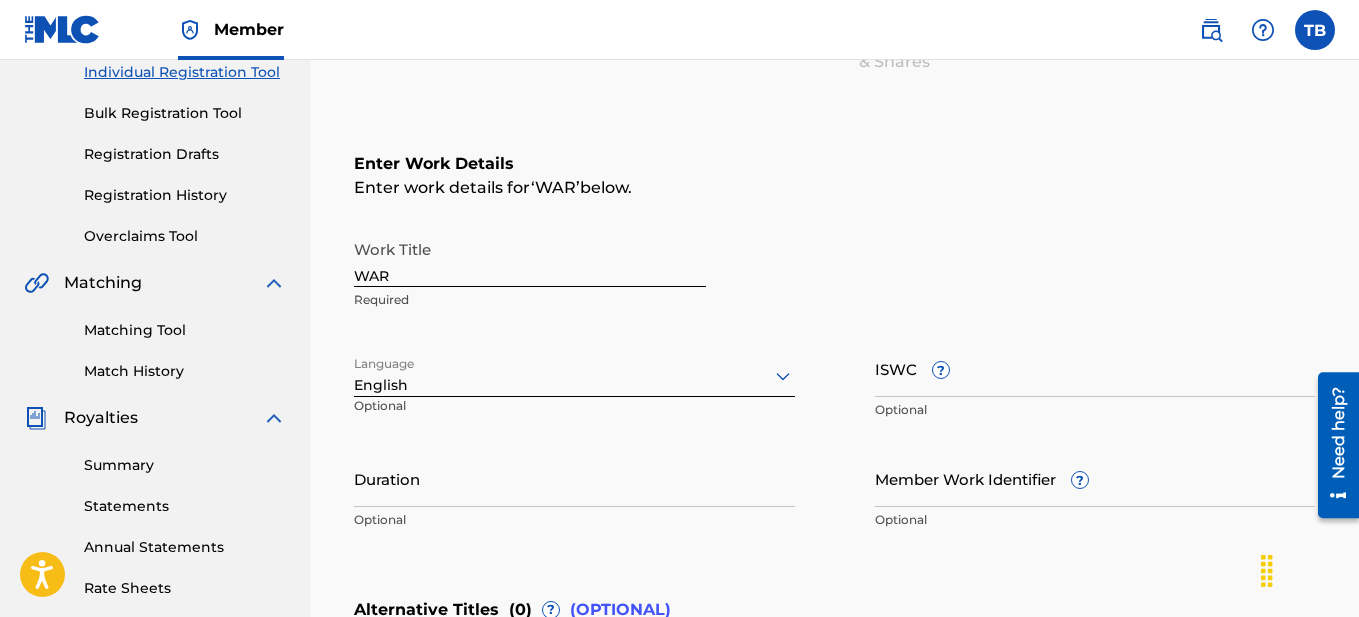 scroll, scrollTop: 282, scrollLeft: 0, axis: vertical 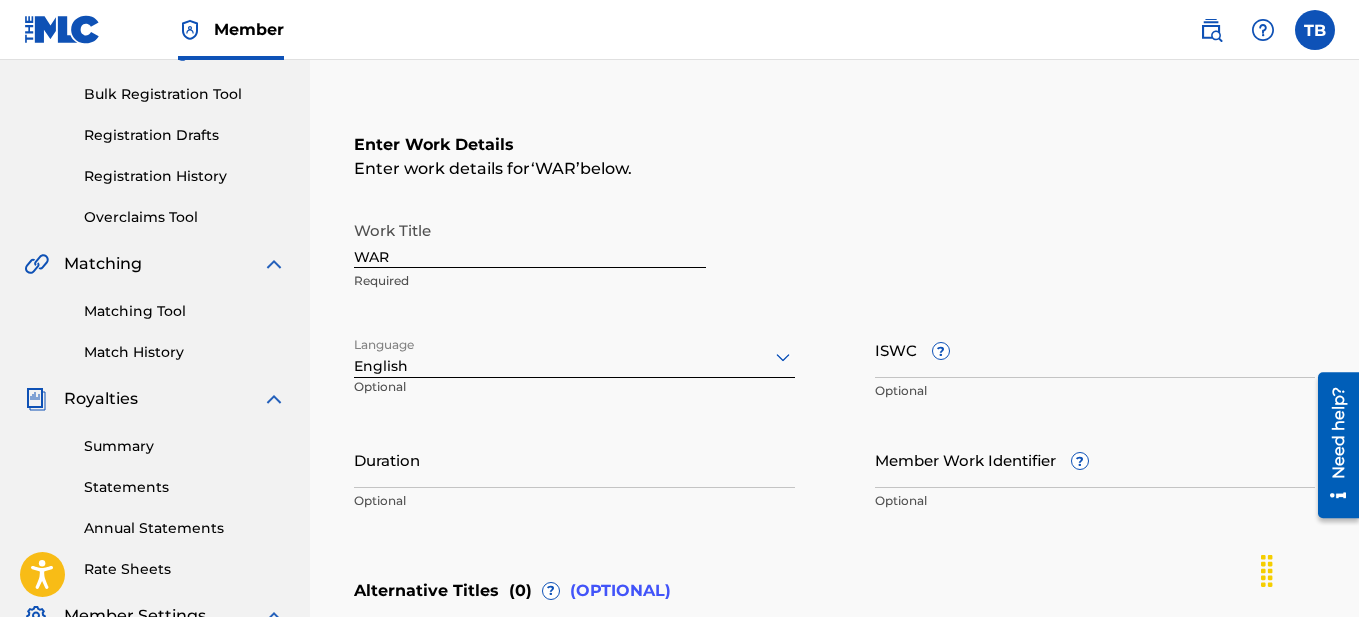 click on "Duration" at bounding box center [574, 459] 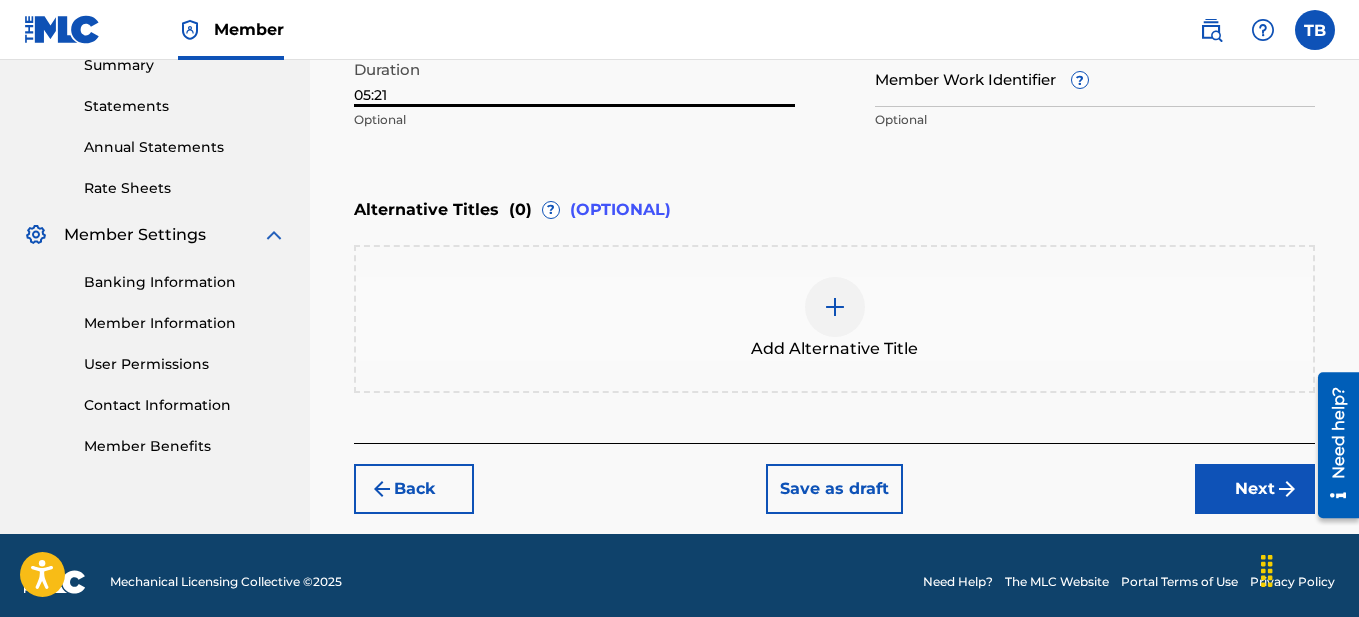 scroll, scrollTop: 676, scrollLeft: 0, axis: vertical 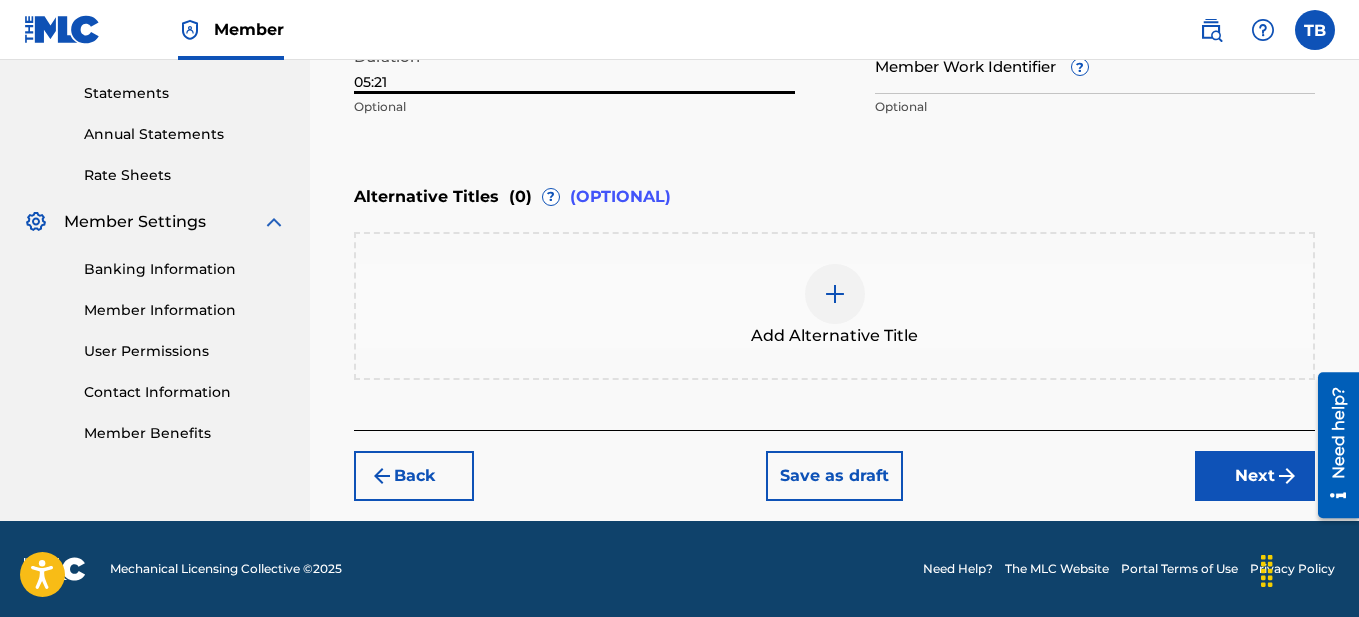 type on "05:21" 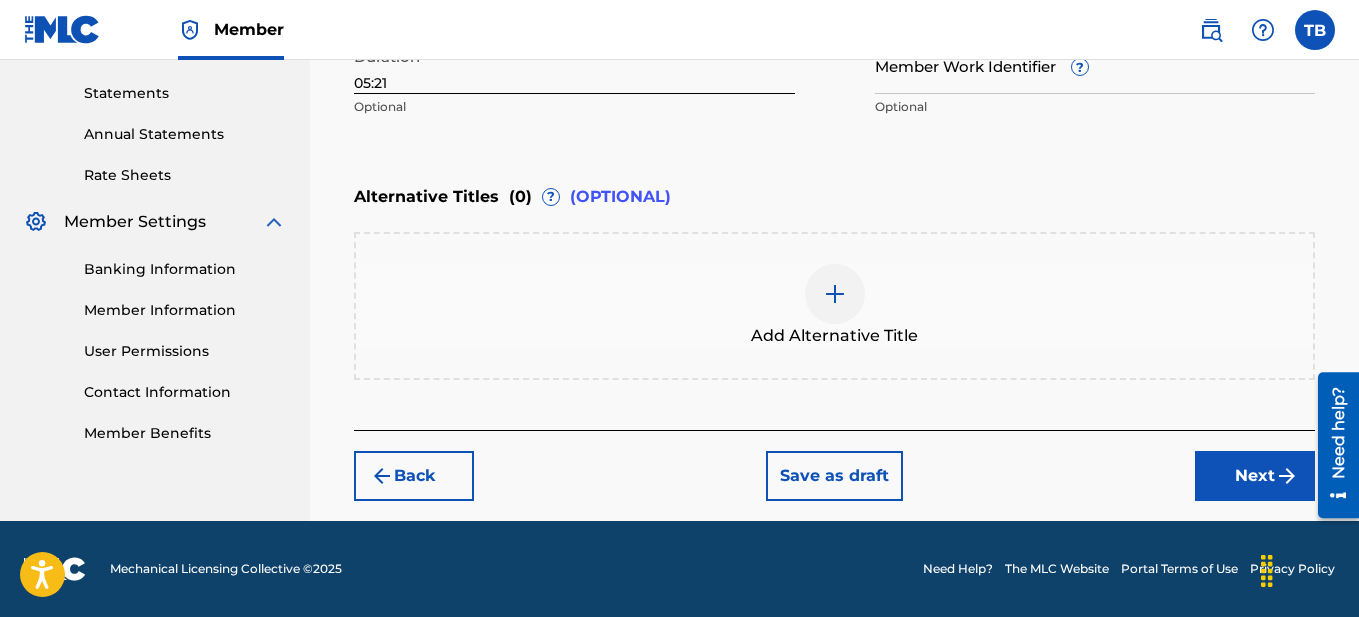 click on "Next" at bounding box center (1255, 476) 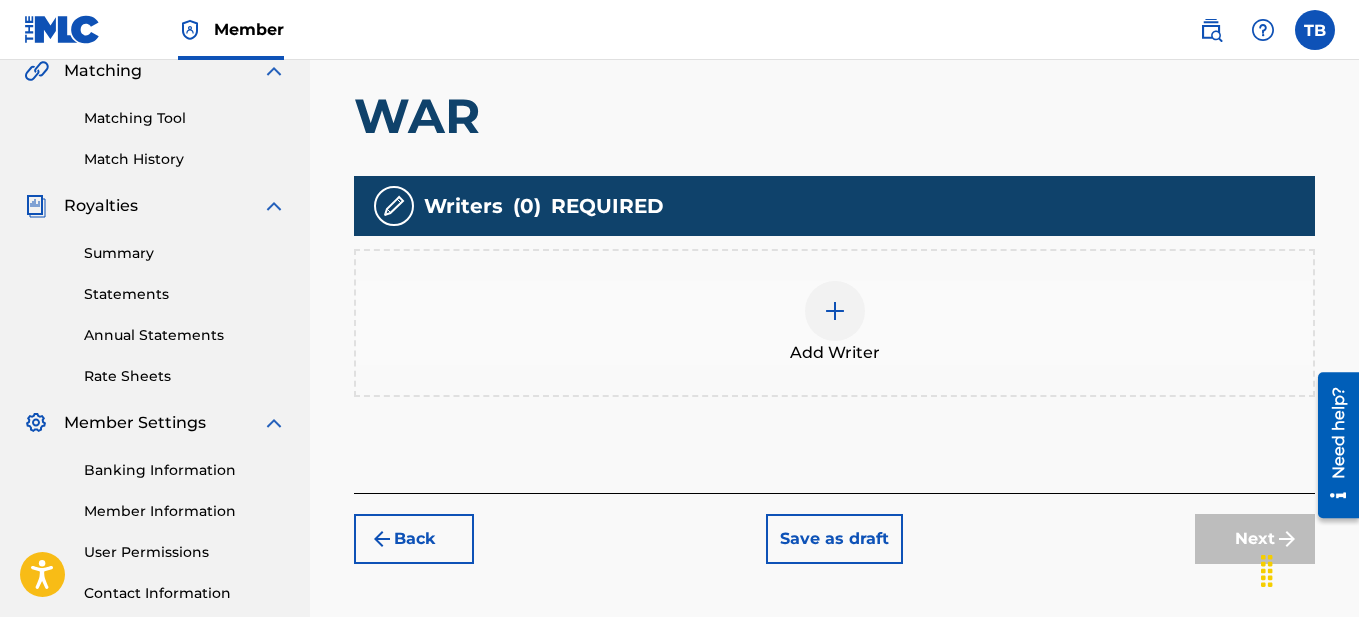 scroll, scrollTop: 520, scrollLeft: 0, axis: vertical 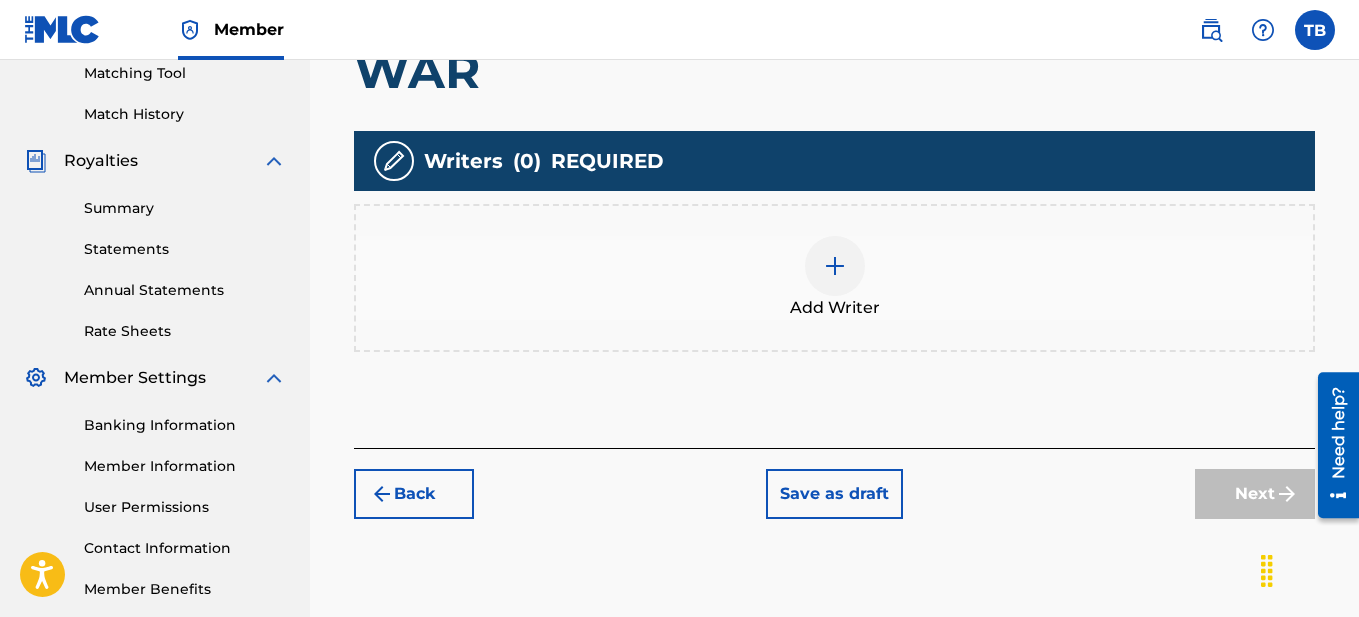 click at bounding box center (835, 266) 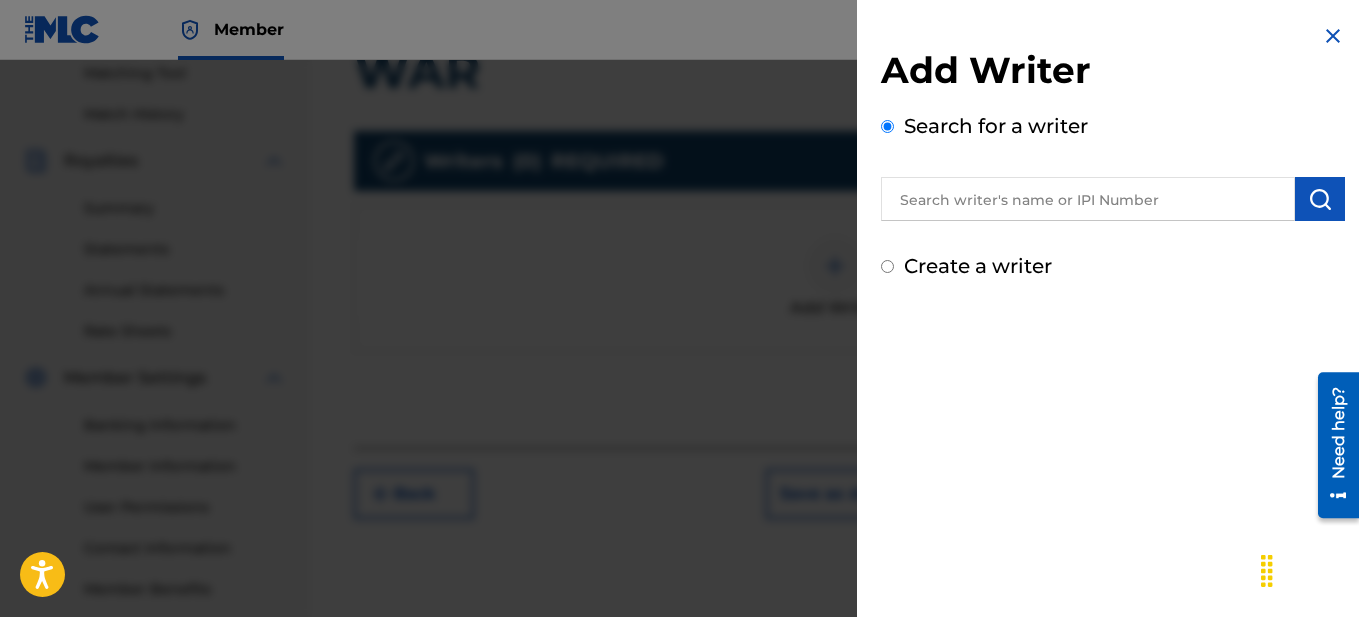 click at bounding box center (1088, 199) 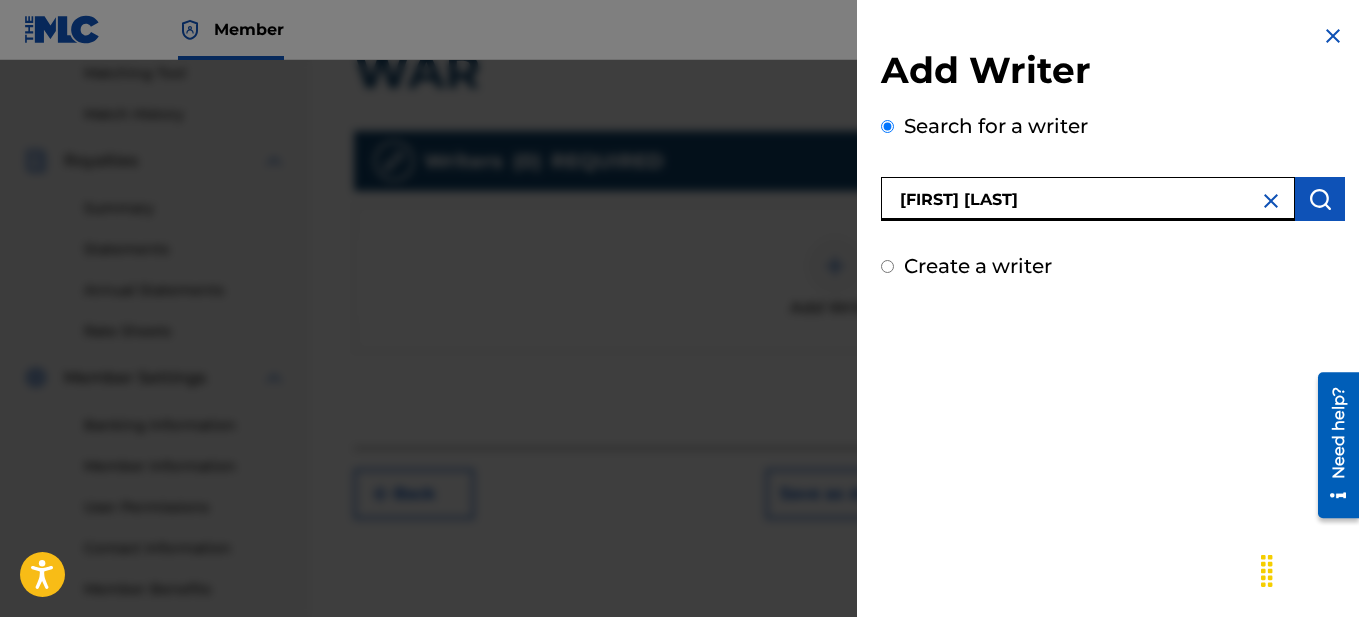type on "[FIRST] [LAST]" 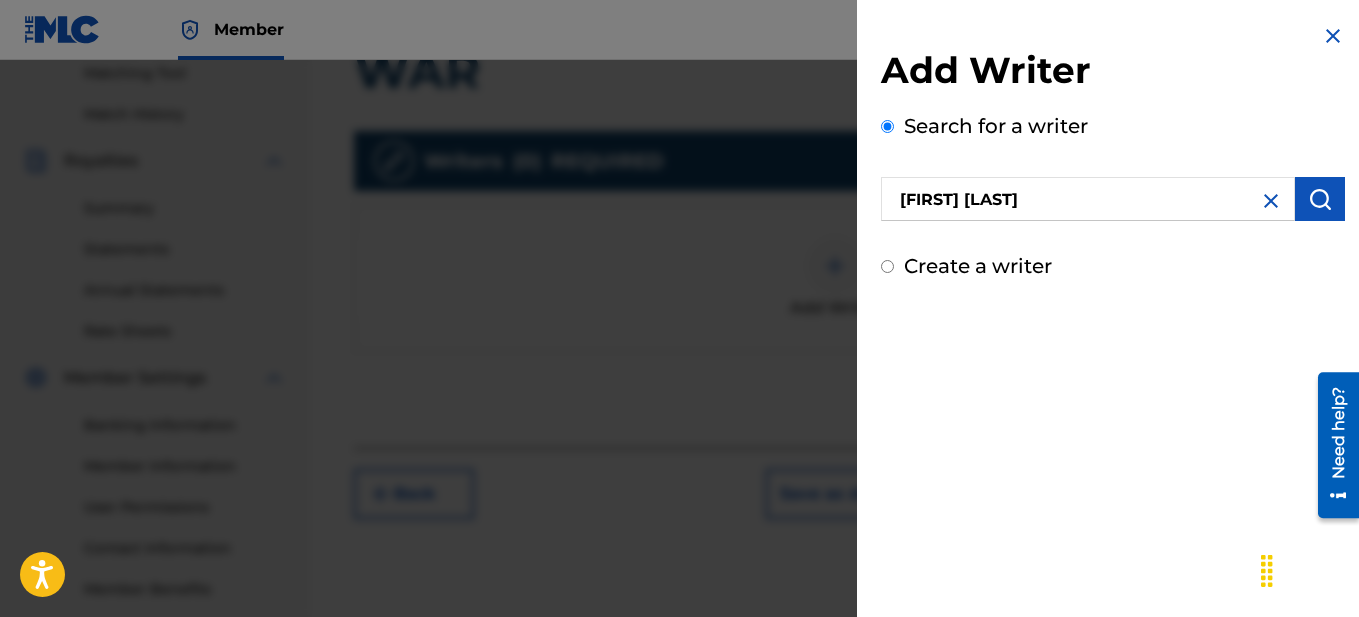 click at bounding box center [1320, 199] 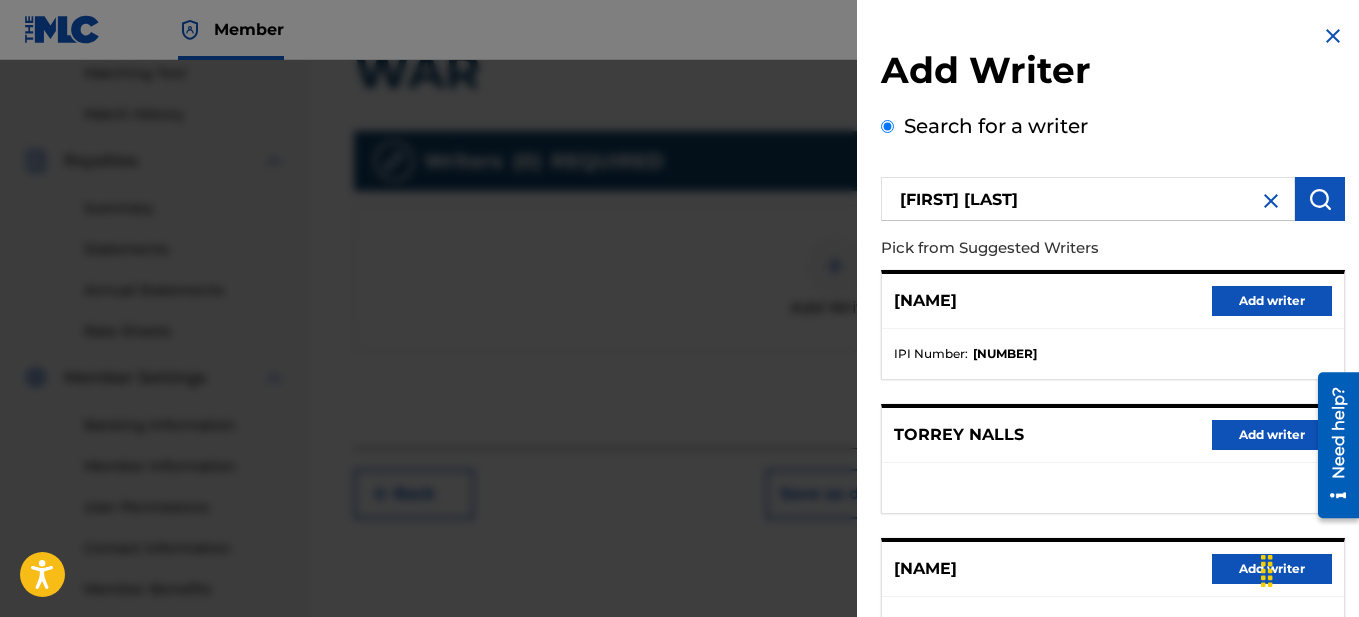 click on "Add writer" at bounding box center (1272, 301) 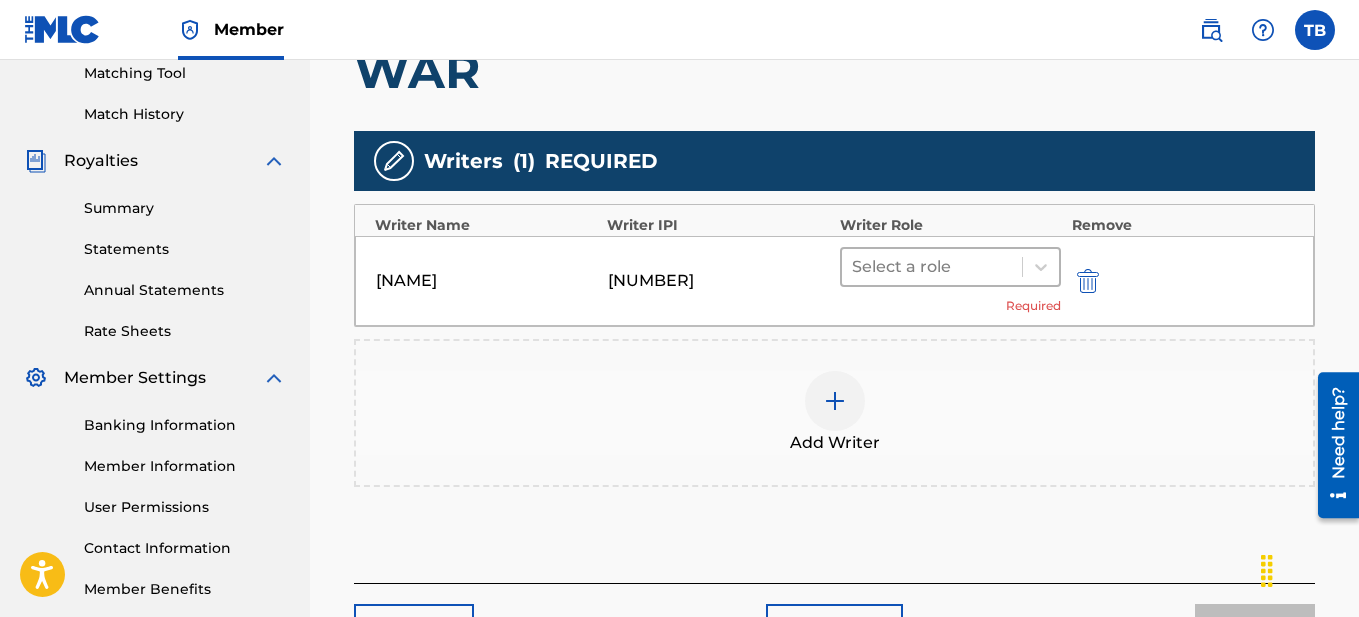 click at bounding box center [932, 267] 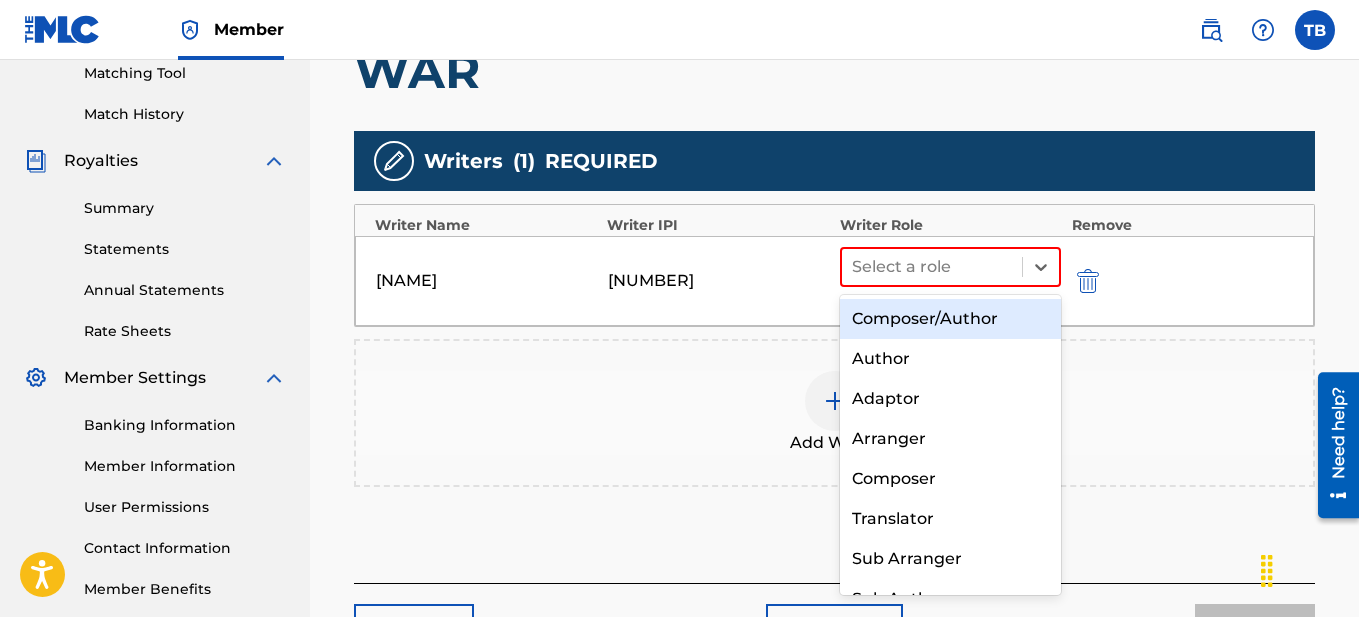 click on "Composer/Author" at bounding box center (951, 319) 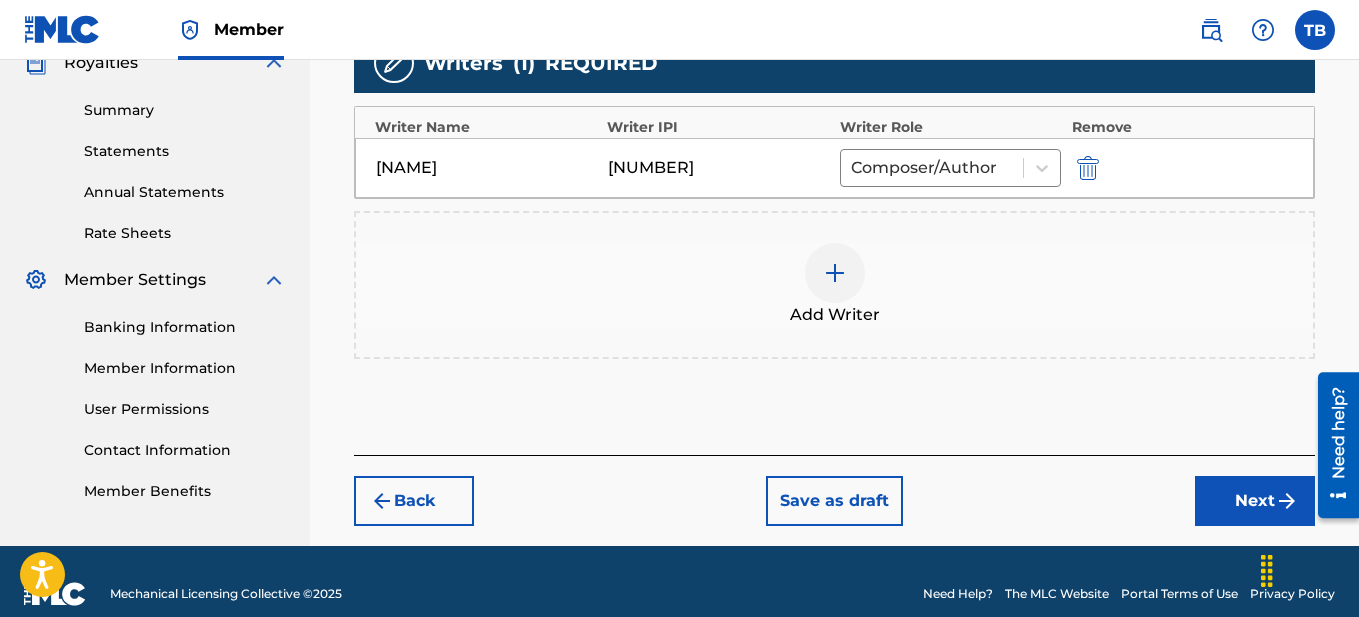scroll, scrollTop: 643, scrollLeft: 0, axis: vertical 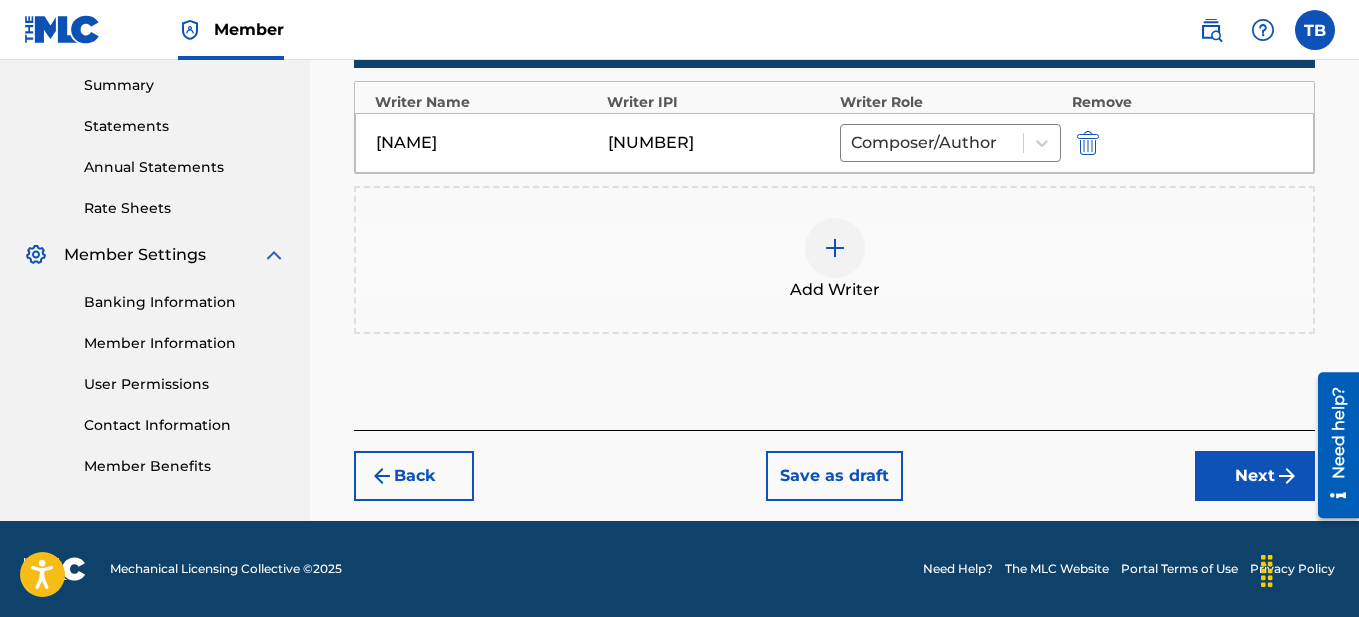click at bounding box center (835, 248) 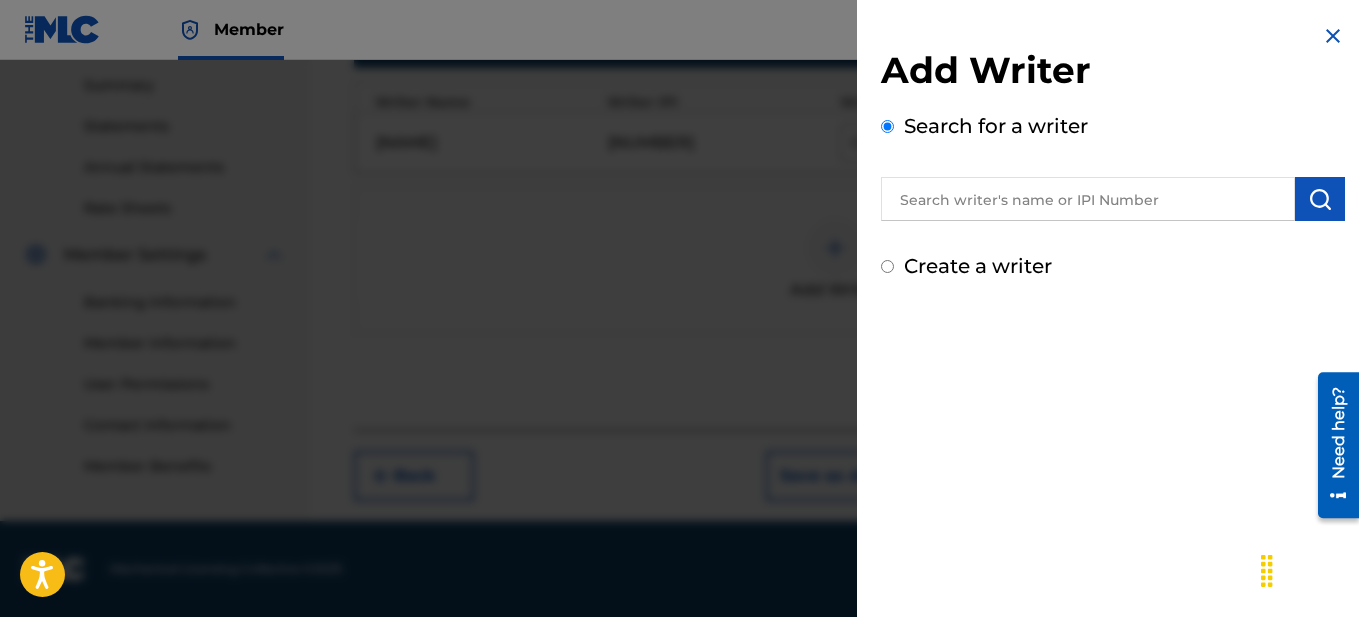 click at bounding box center (1088, 199) 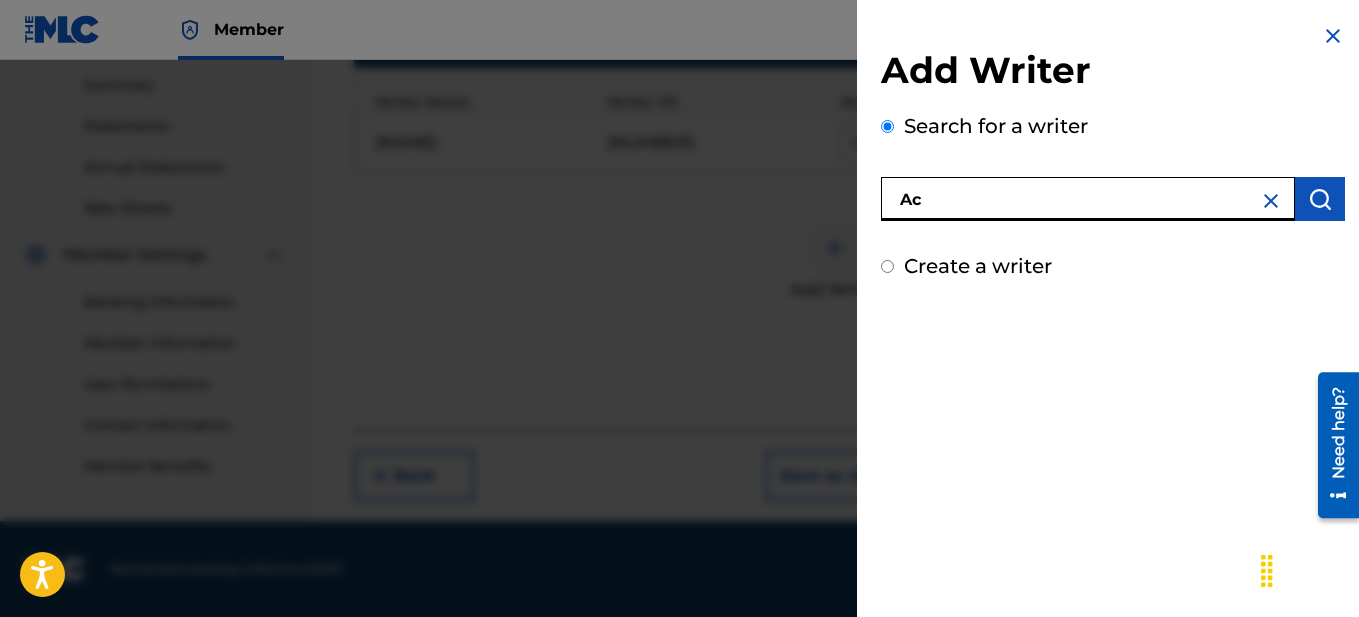 type on "A" 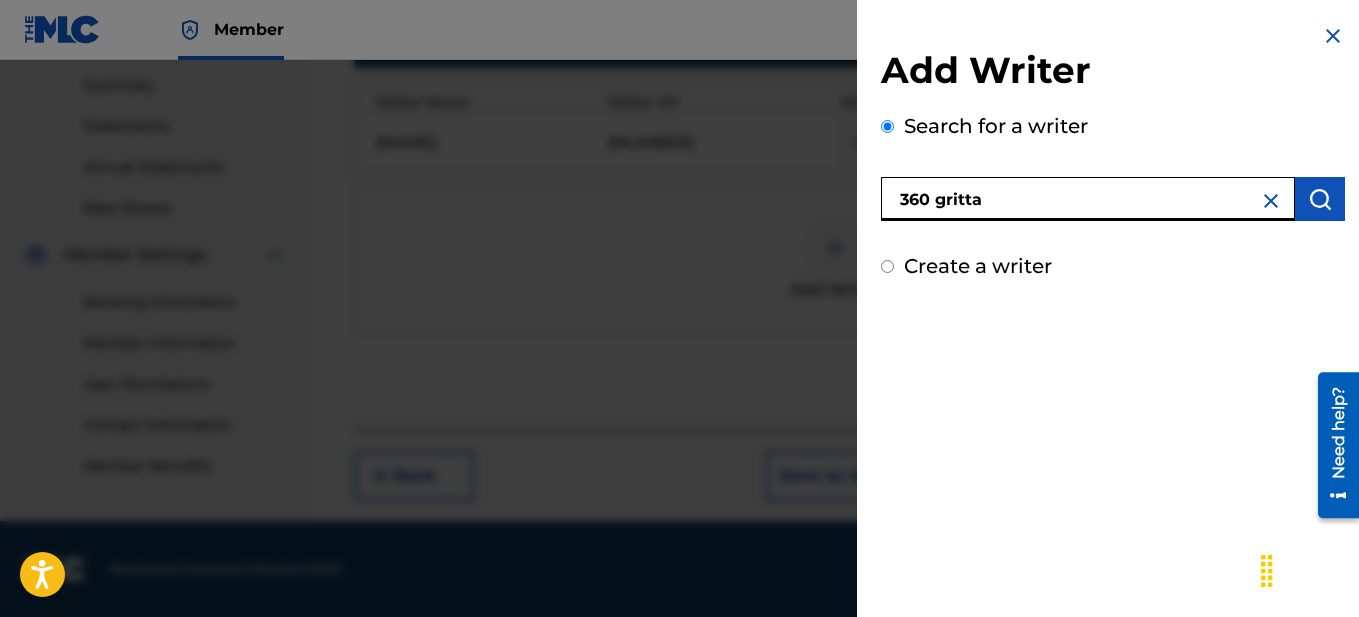 type on "360 gritta" 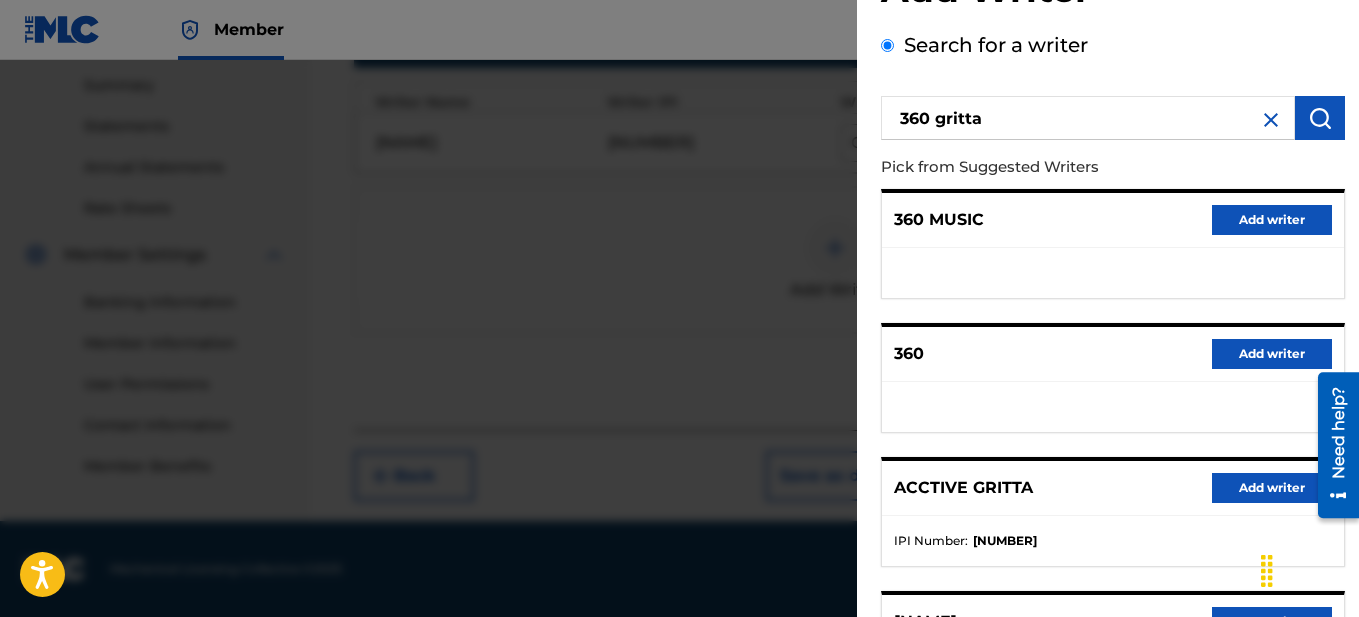 scroll, scrollTop: 51, scrollLeft: 0, axis: vertical 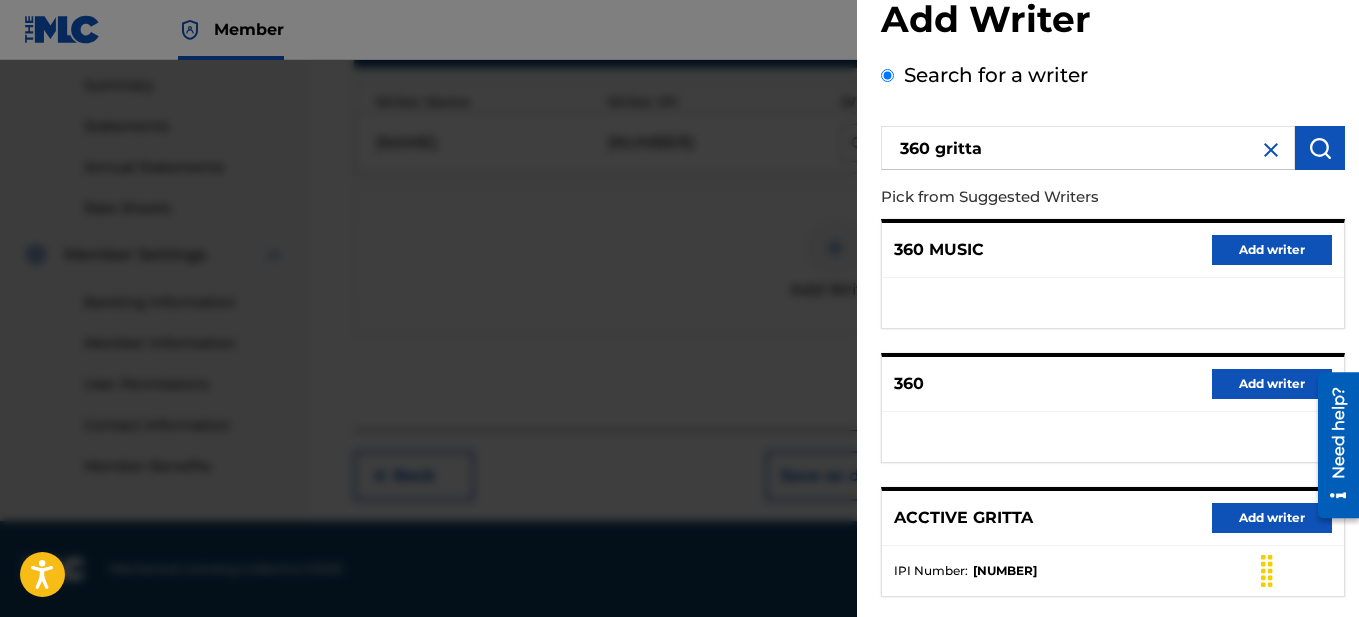 click on "Add writer" at bounding box center [1272, 250] 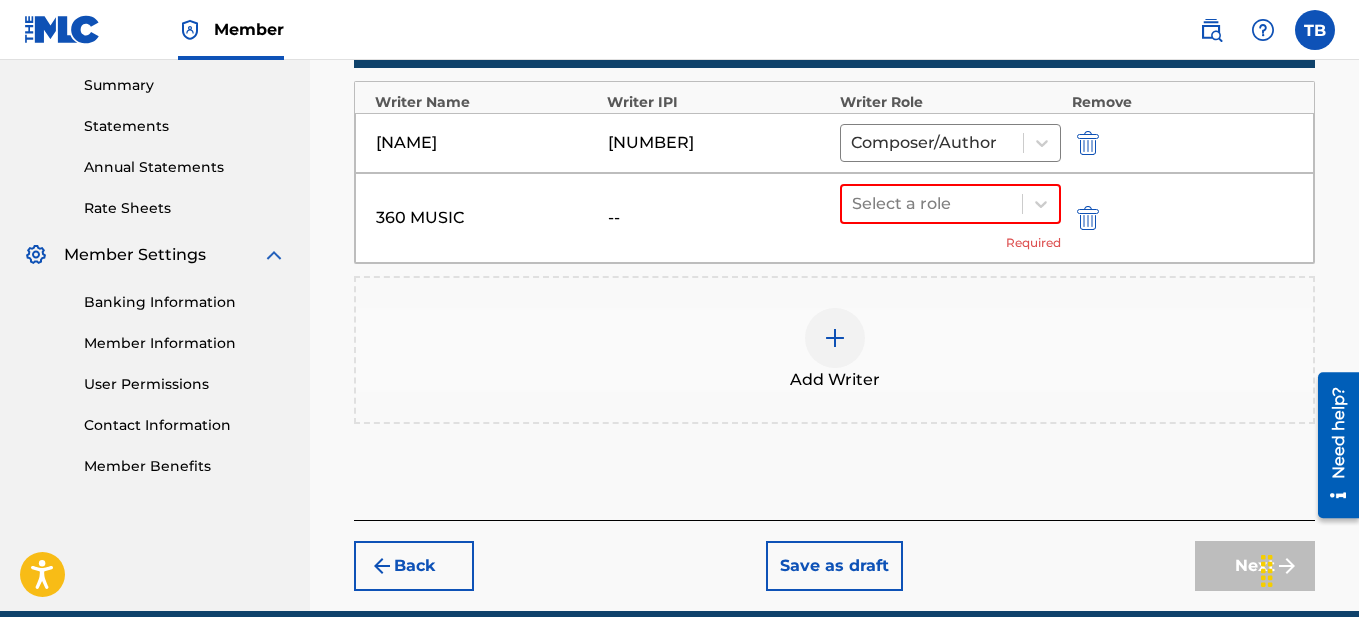 click at bounding box center [835, 338] 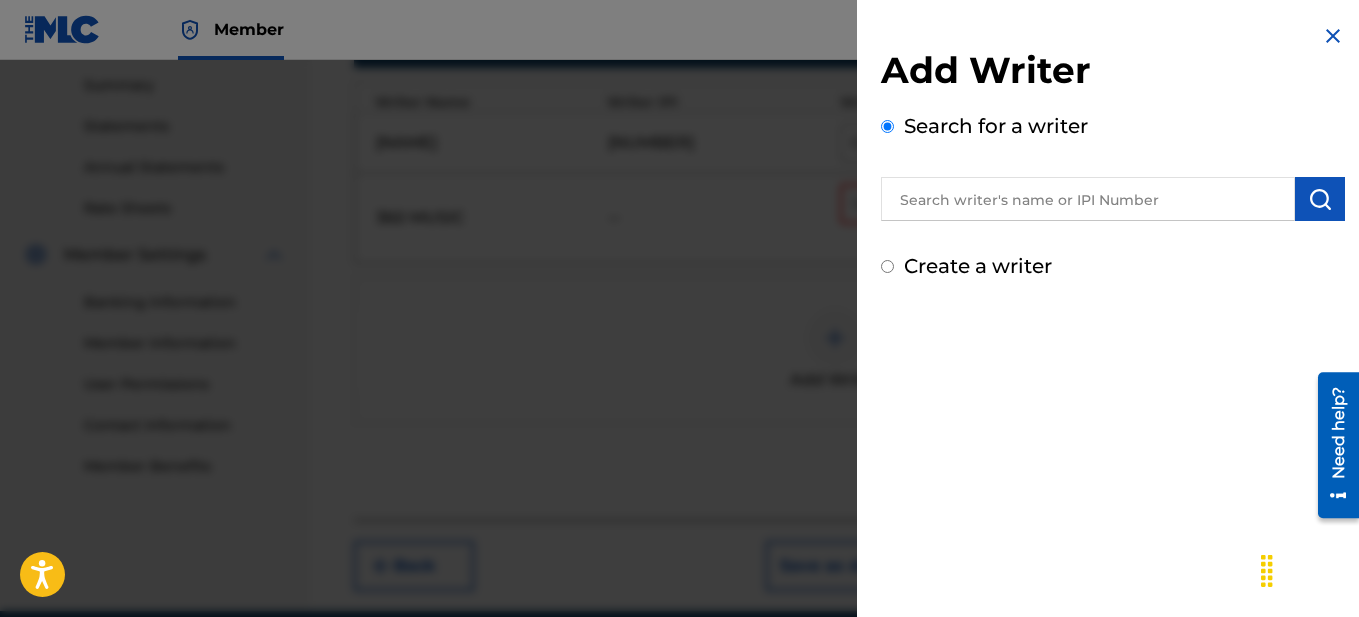click on "Create a writer" at bounding box center [887, 266] 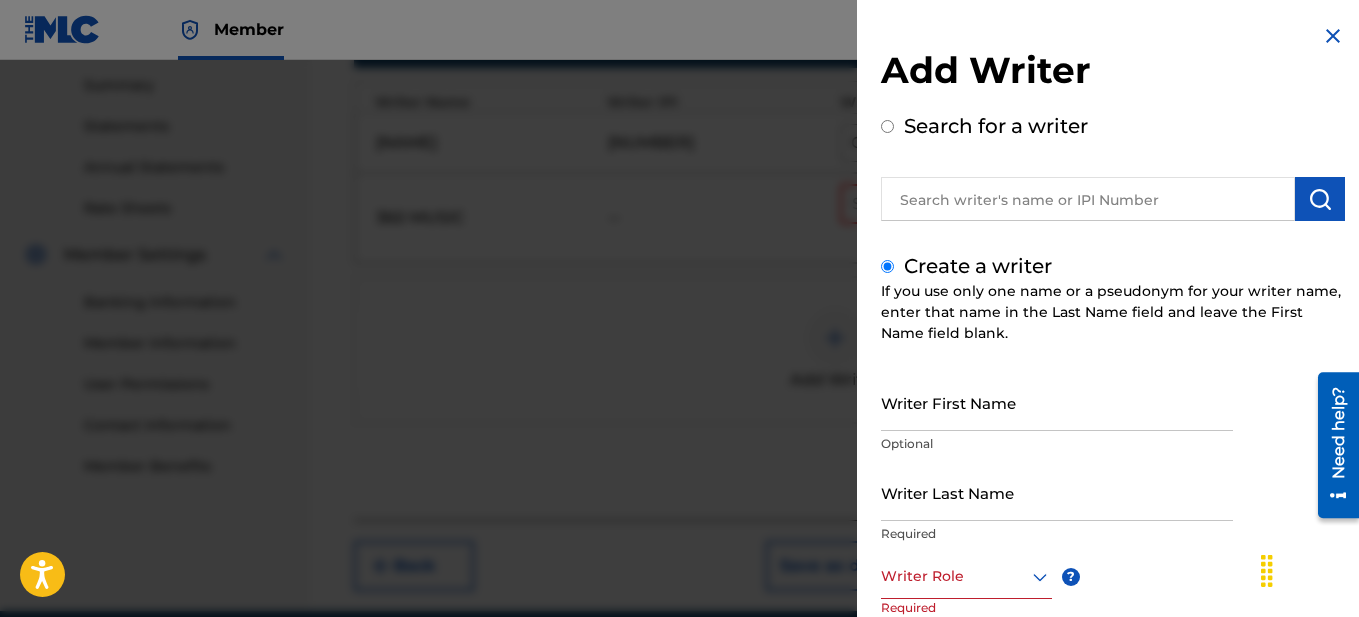 click on "Writer First Name" at bounding box center [1057, 402] 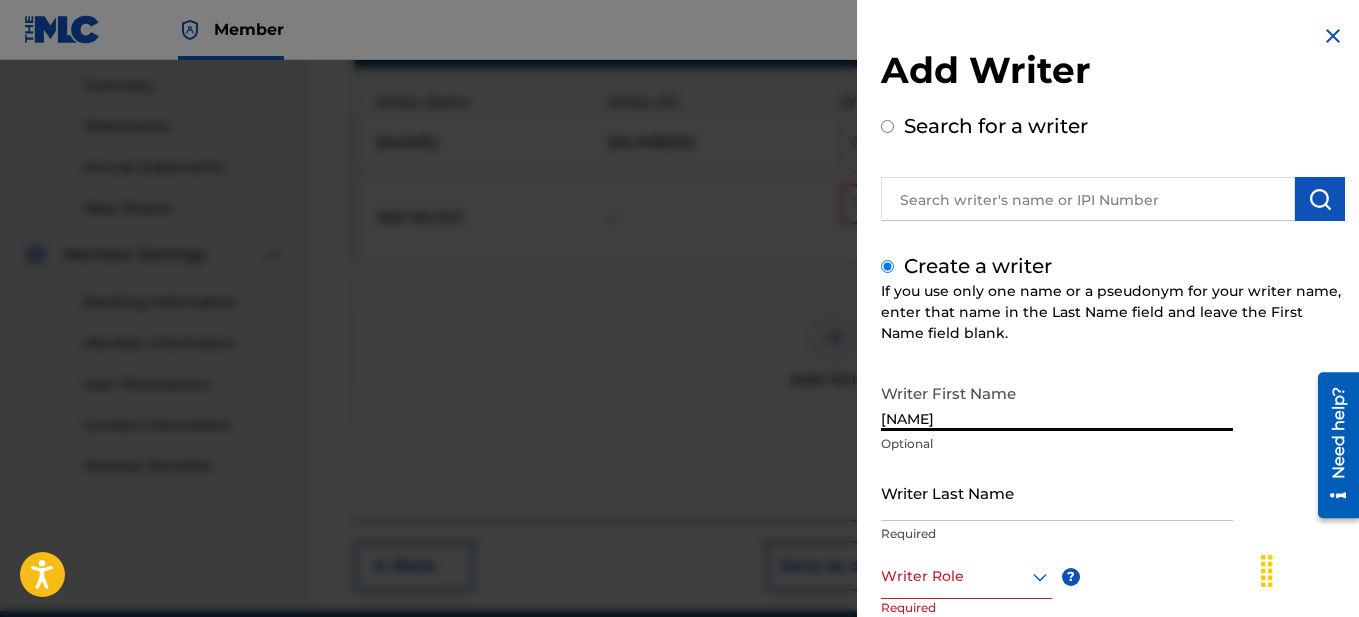 type on "[NAME]" 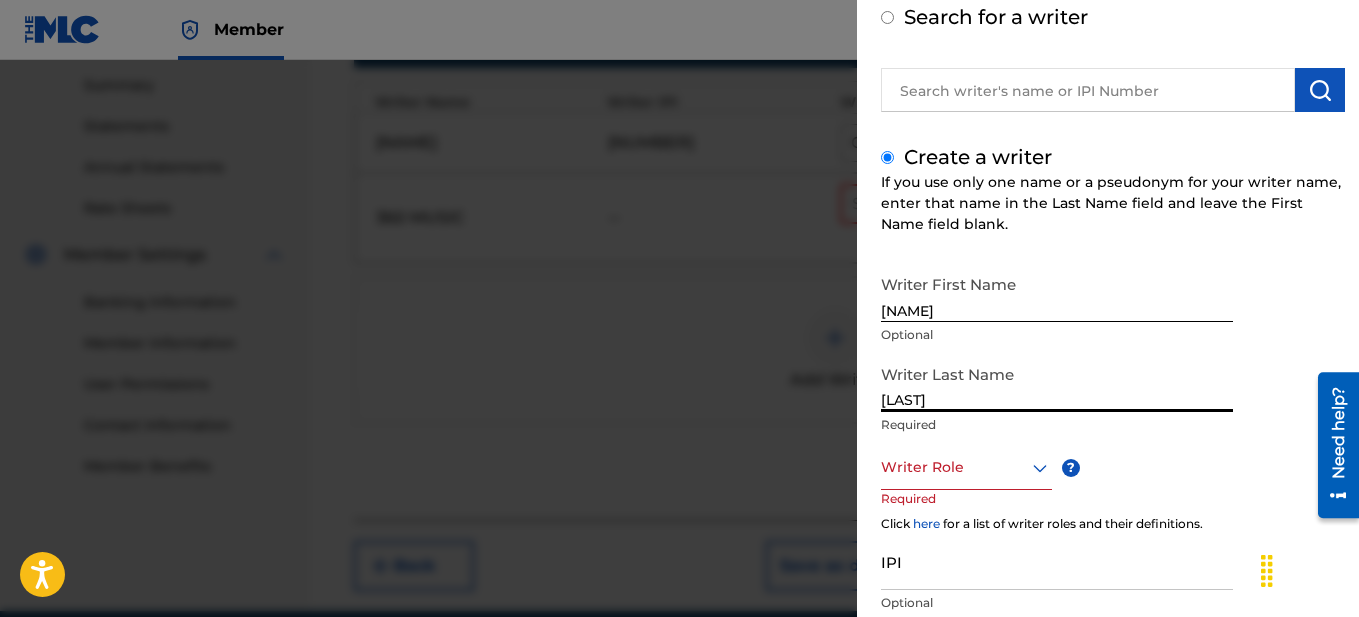 scroll, scrollTop: 154, scrollLeft: 0, axis: vertical 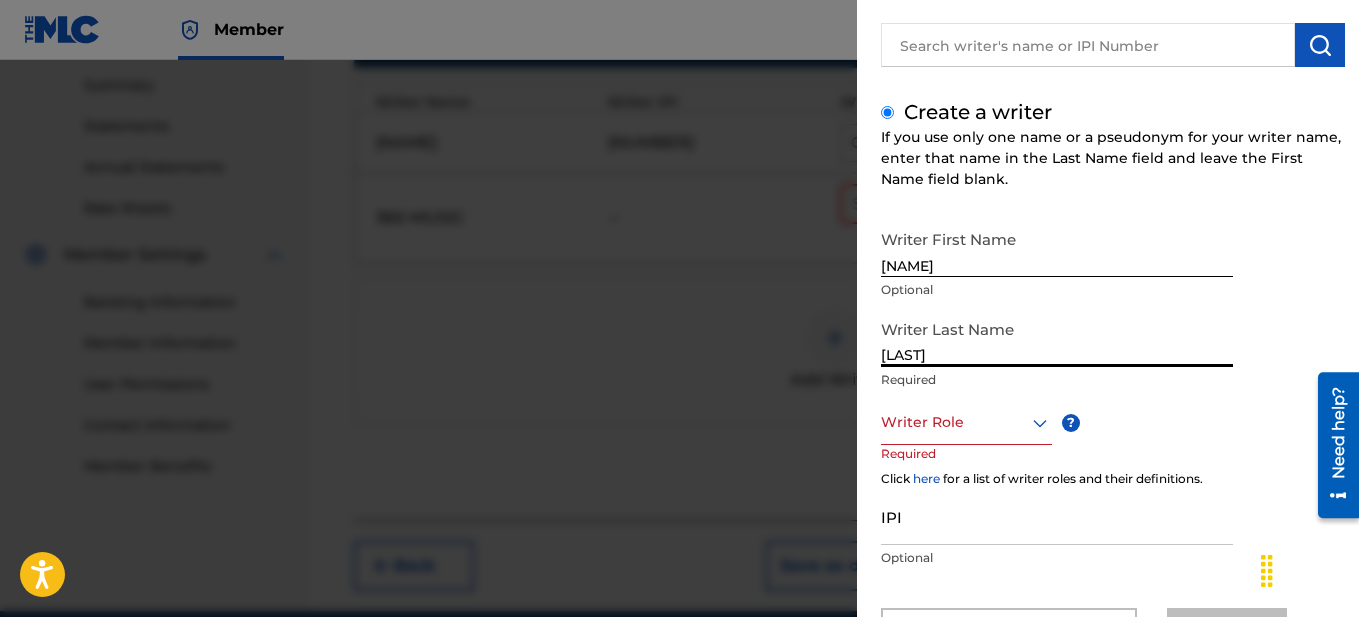 type on "[LAST]" 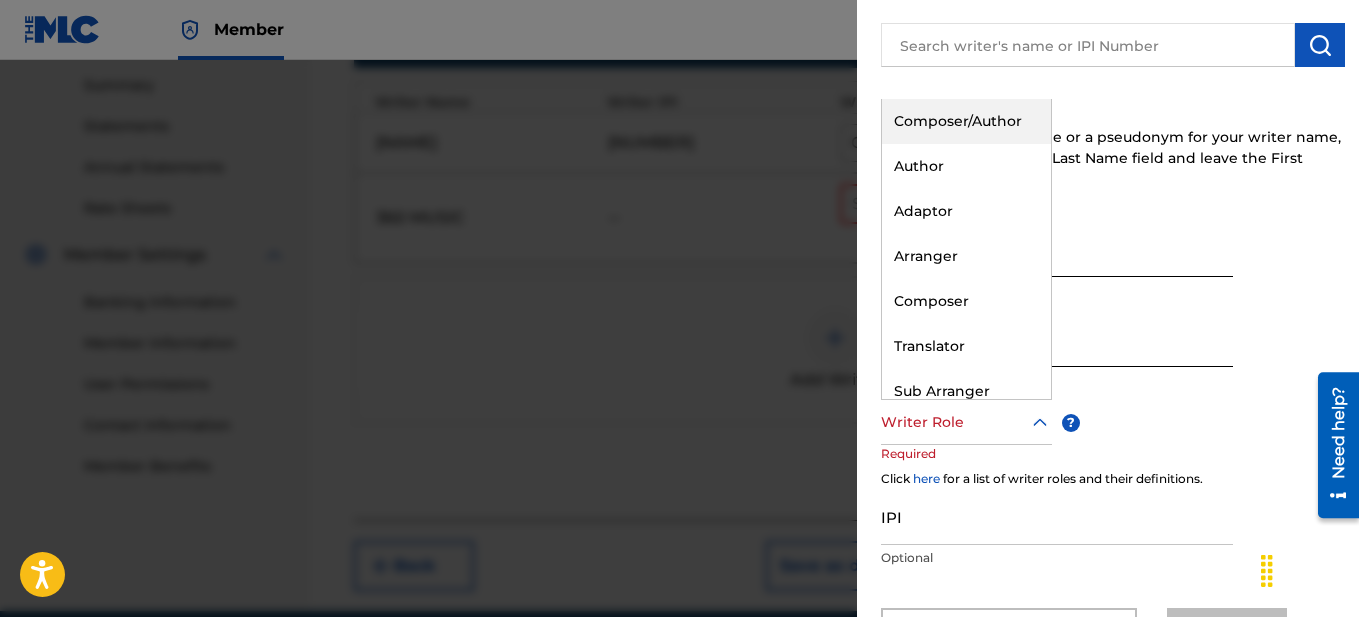 click on "Composer/Author" at bounding box center [966, 121] 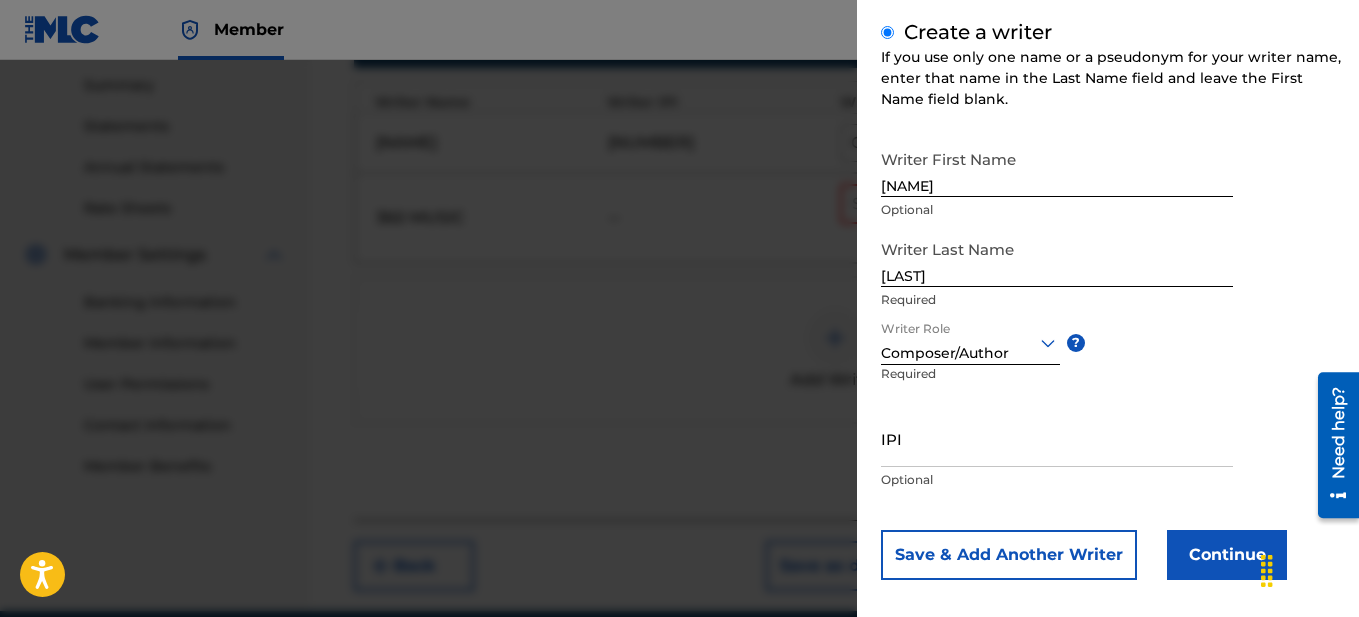 scroll, scrollTop: 251, scrollLeft: 0, axis: vertical 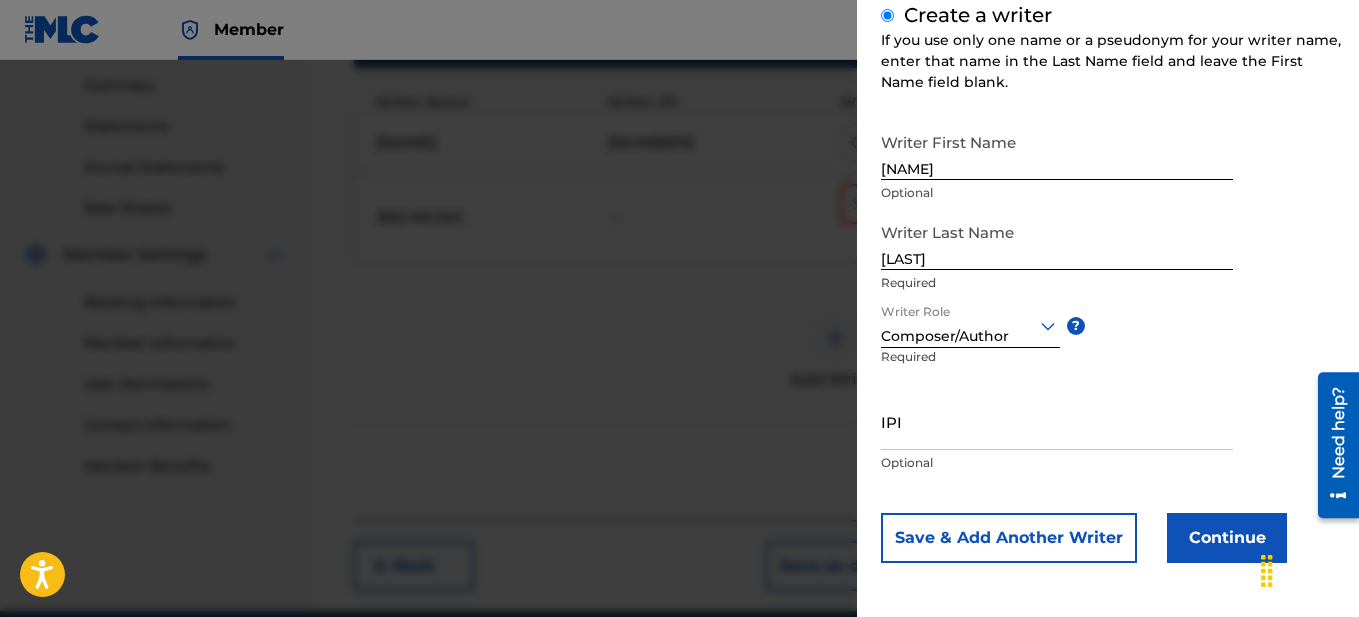 click on "Continue" at bounding box center [1227, 538] 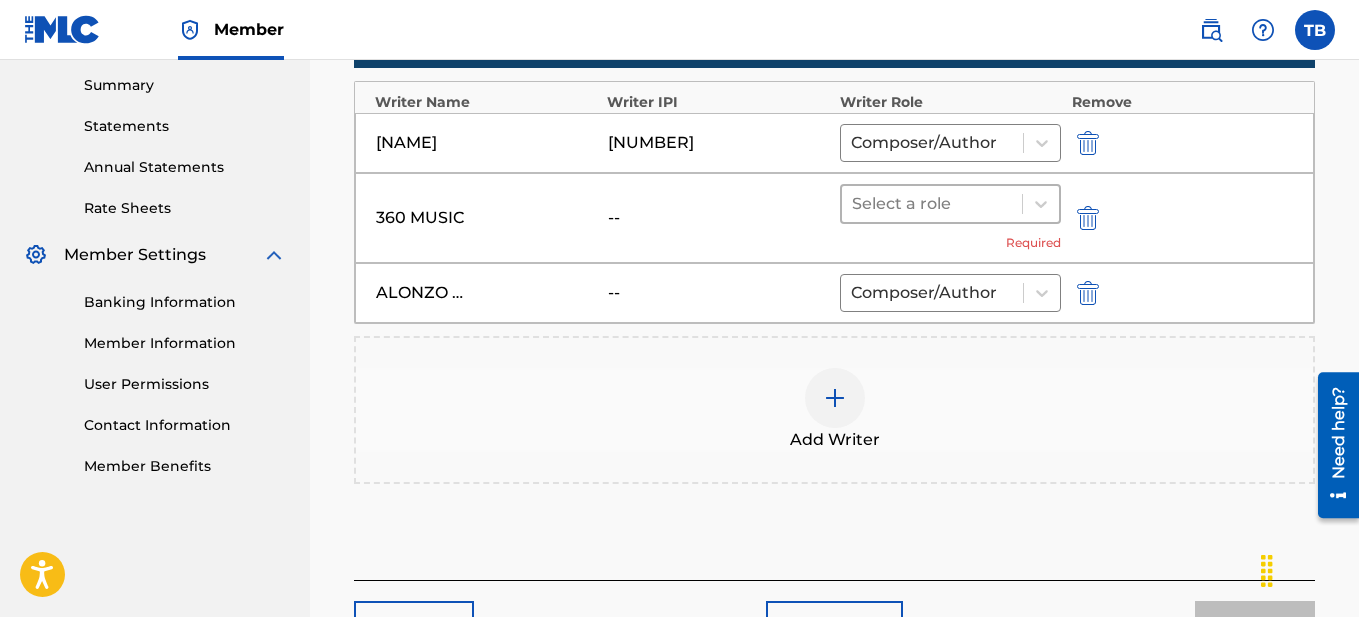 click at bounding box center [932, 204] 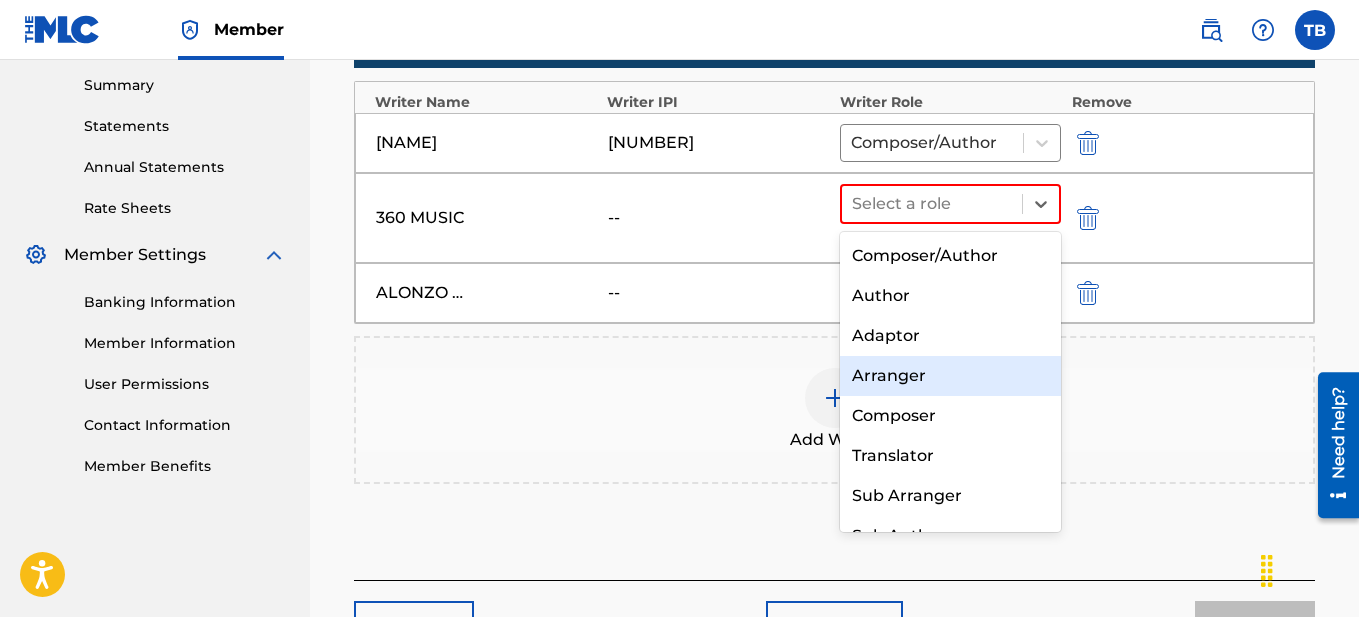 scroll, scrollTop: 28, scrollLeft: 0, axis: vertical 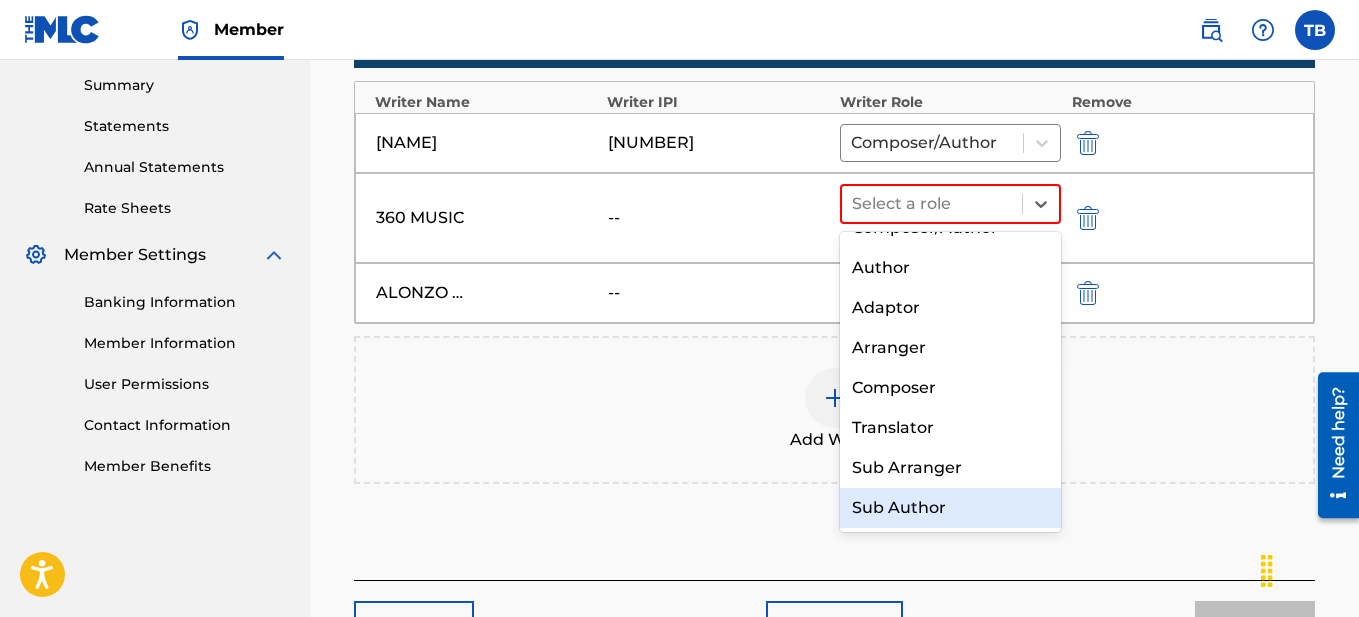 click on "Sub Author" at bounding box center (951, 508) 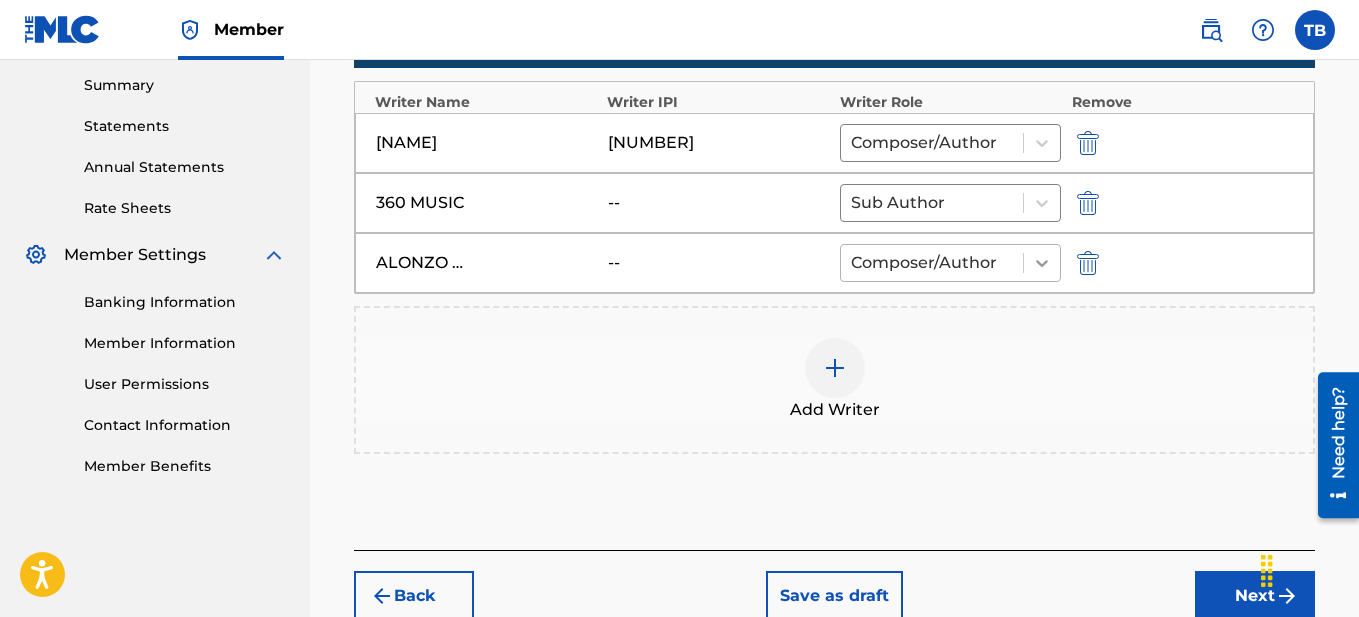click 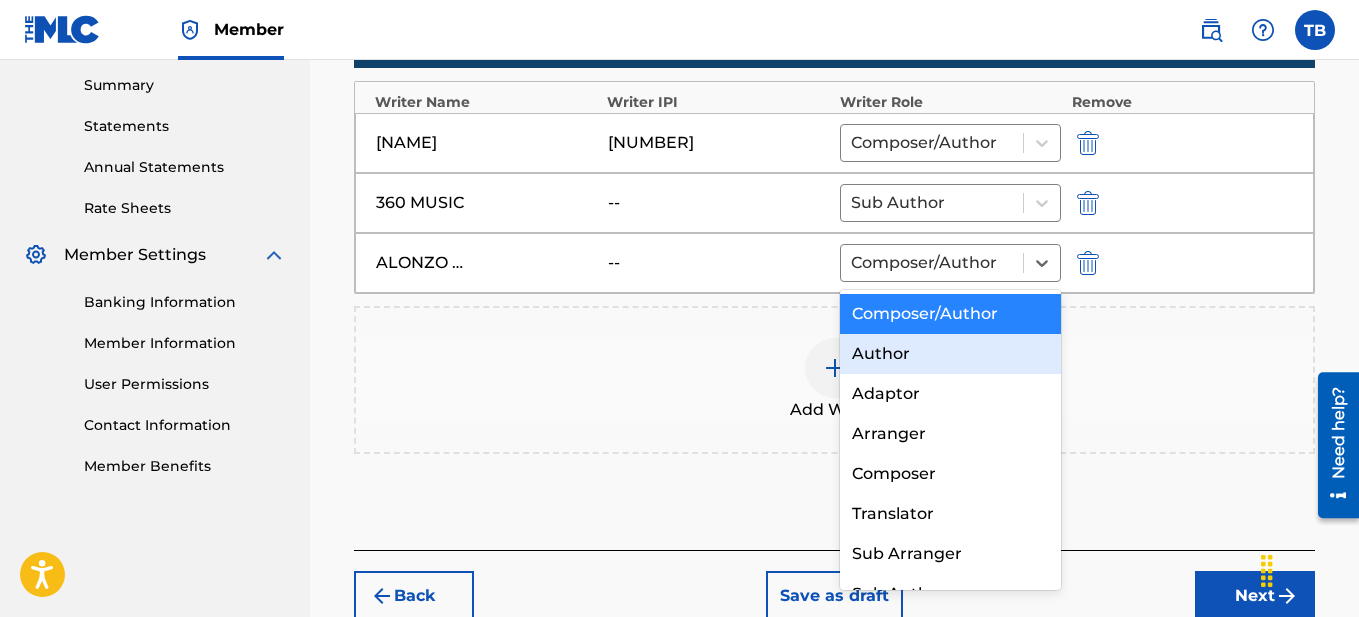scroll, scrollTop: 28, scrollLeft: 0, axis: vertical 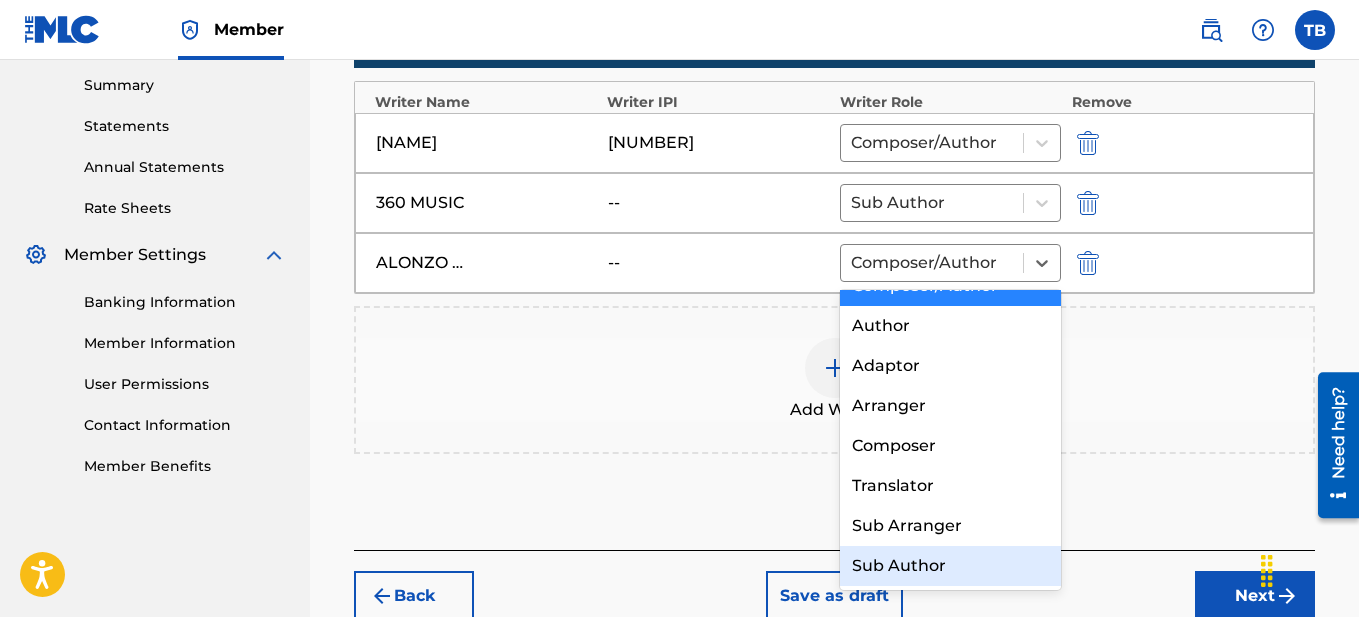 click on "Sub Author" at bounding box center (951, 566) 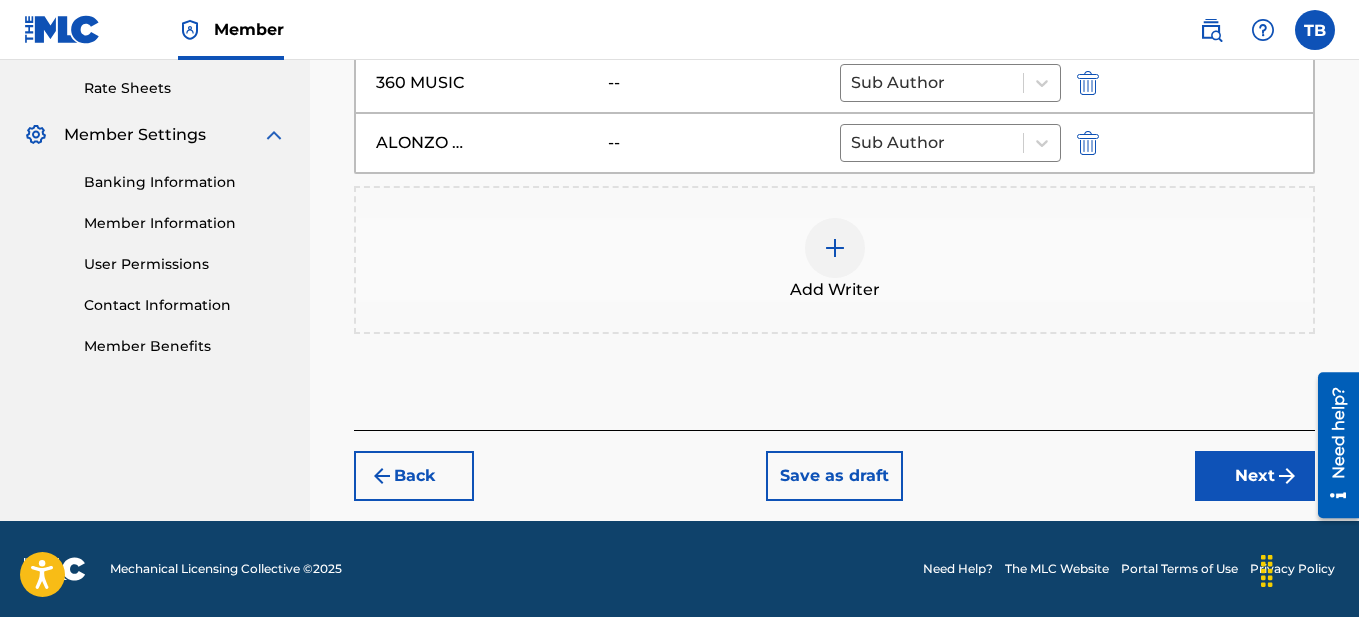 click on "Next" at bounding box center [1255, 476] 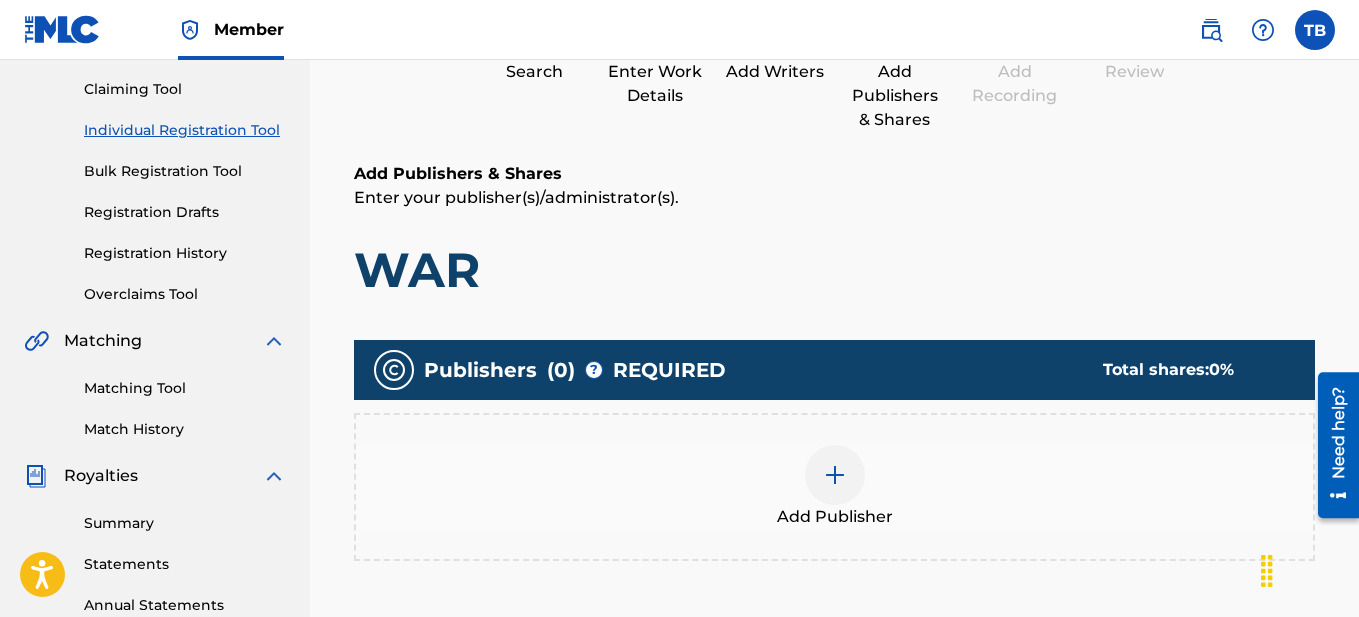 scroll, scrollTop: 363, scrollLeft: 0, axis: vertical 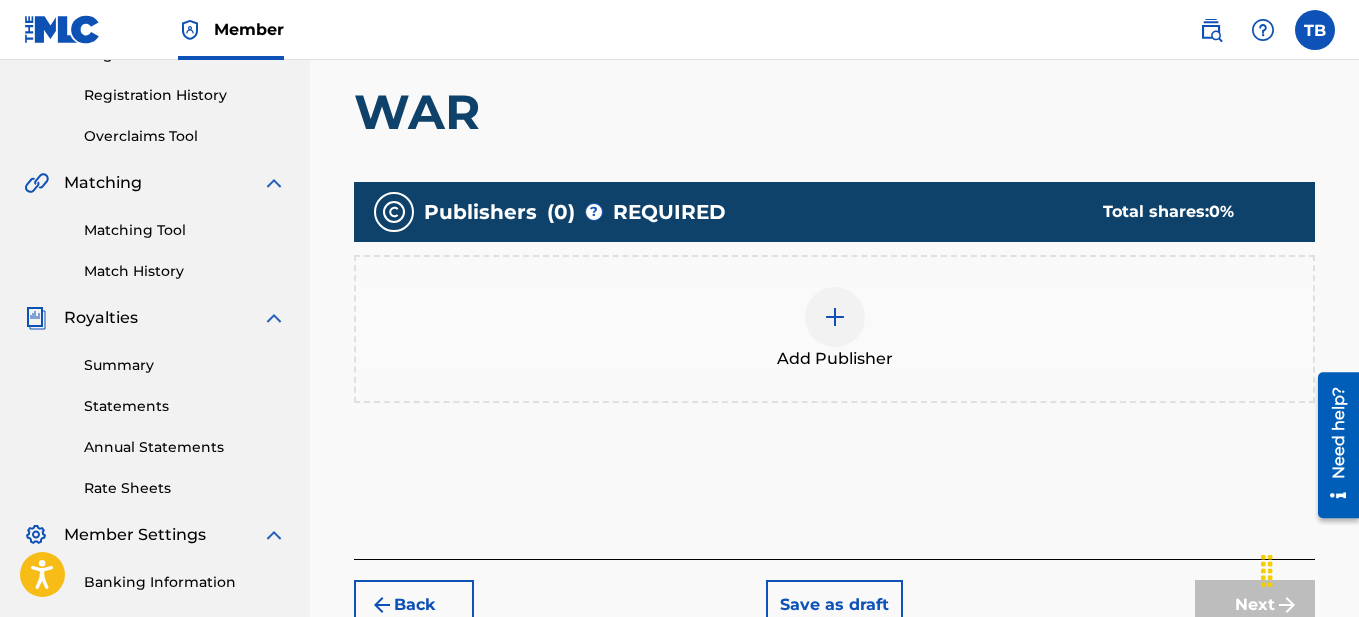 click at bounding box center [835, 317] 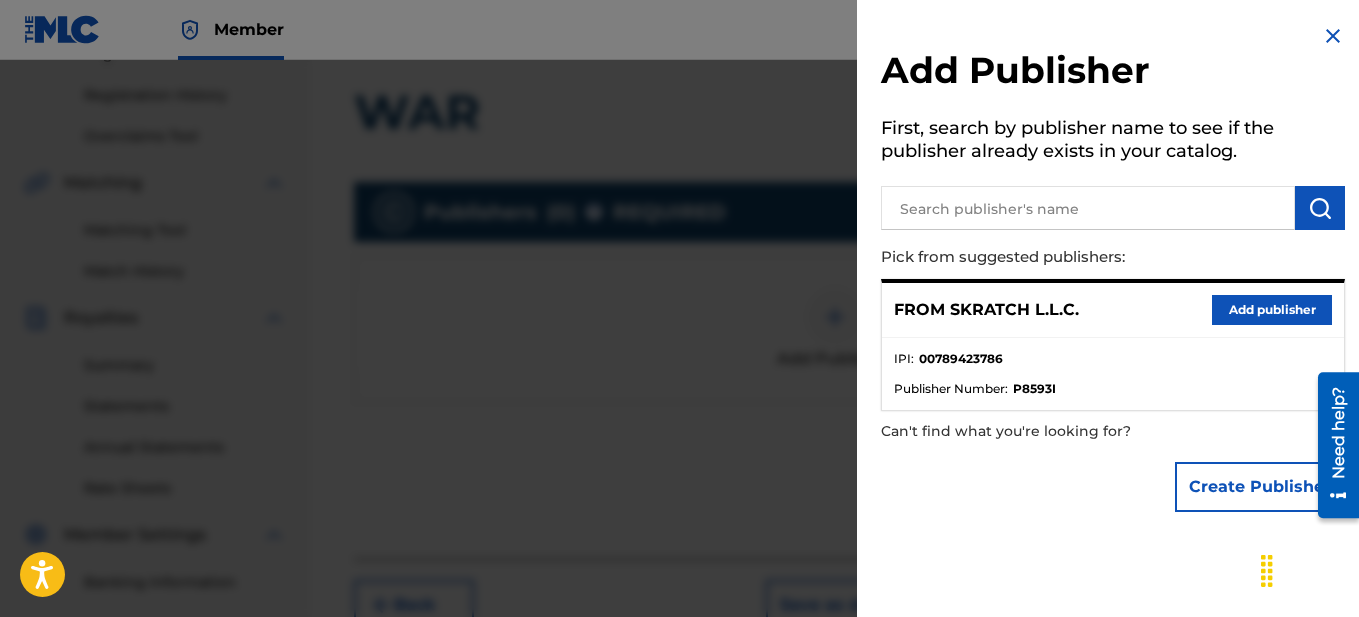 click on "Add publisher" at bounding box center (1272, 310) 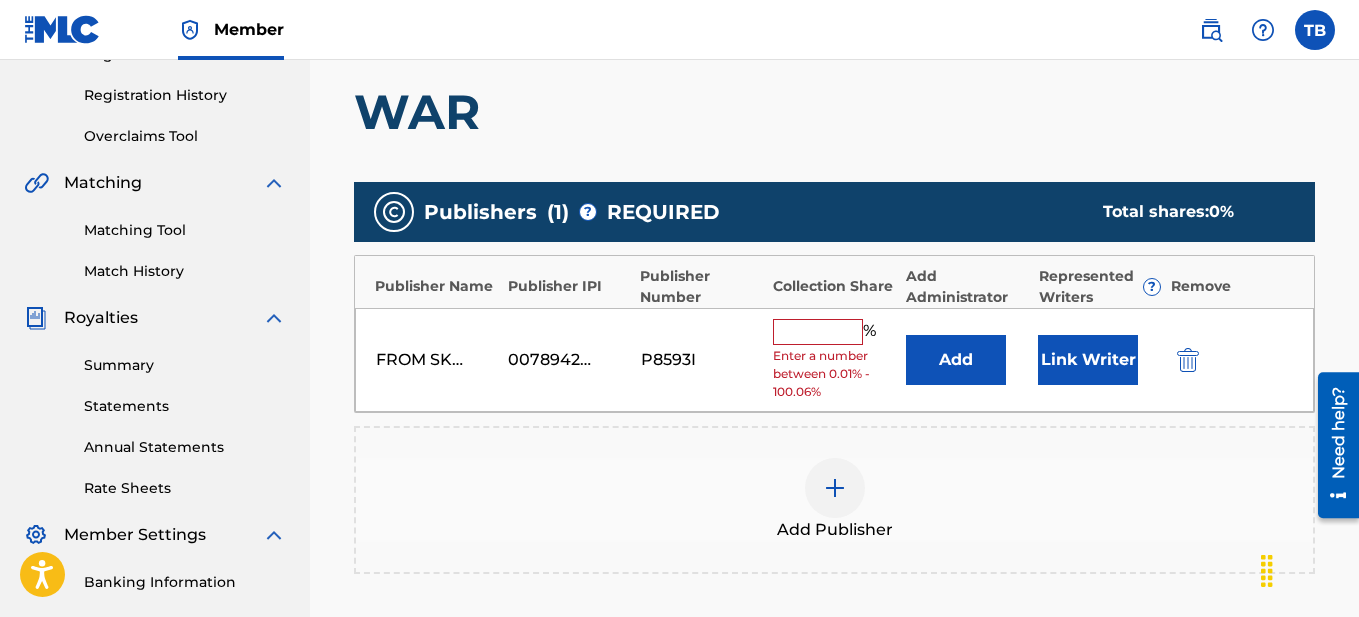 click at bounding box center (818, 332) 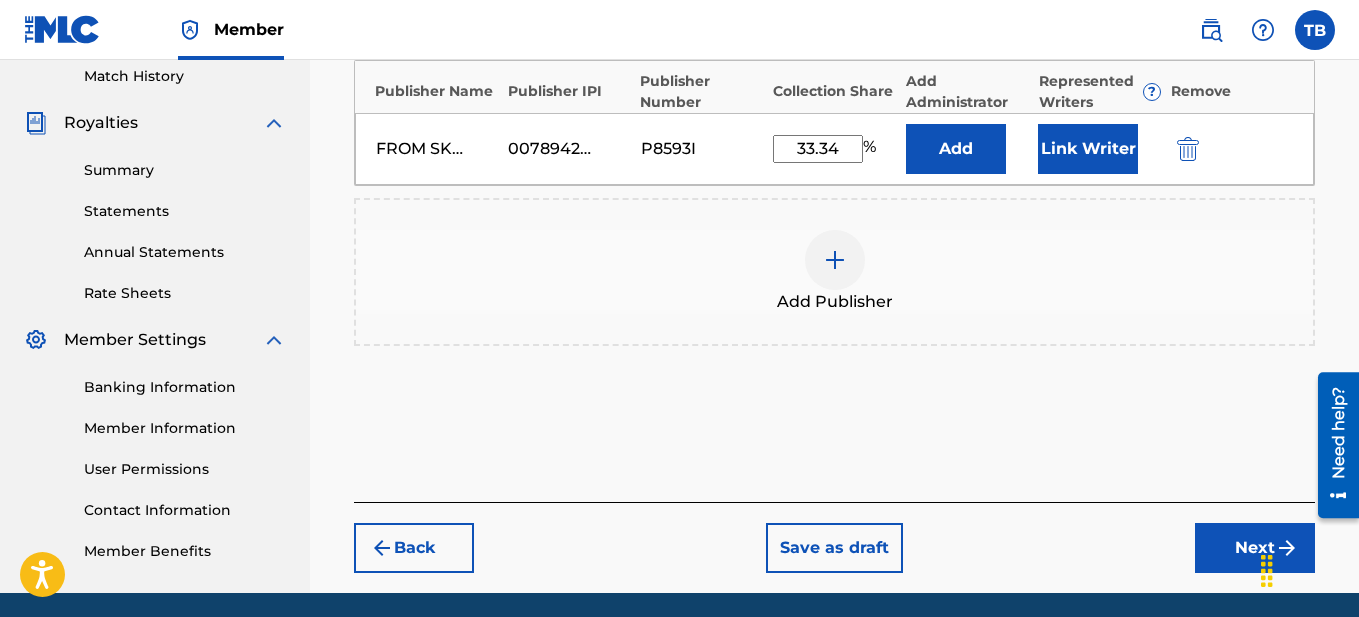 scroll, scrollTop: 630, scrollLeft: 0, axis: vertical 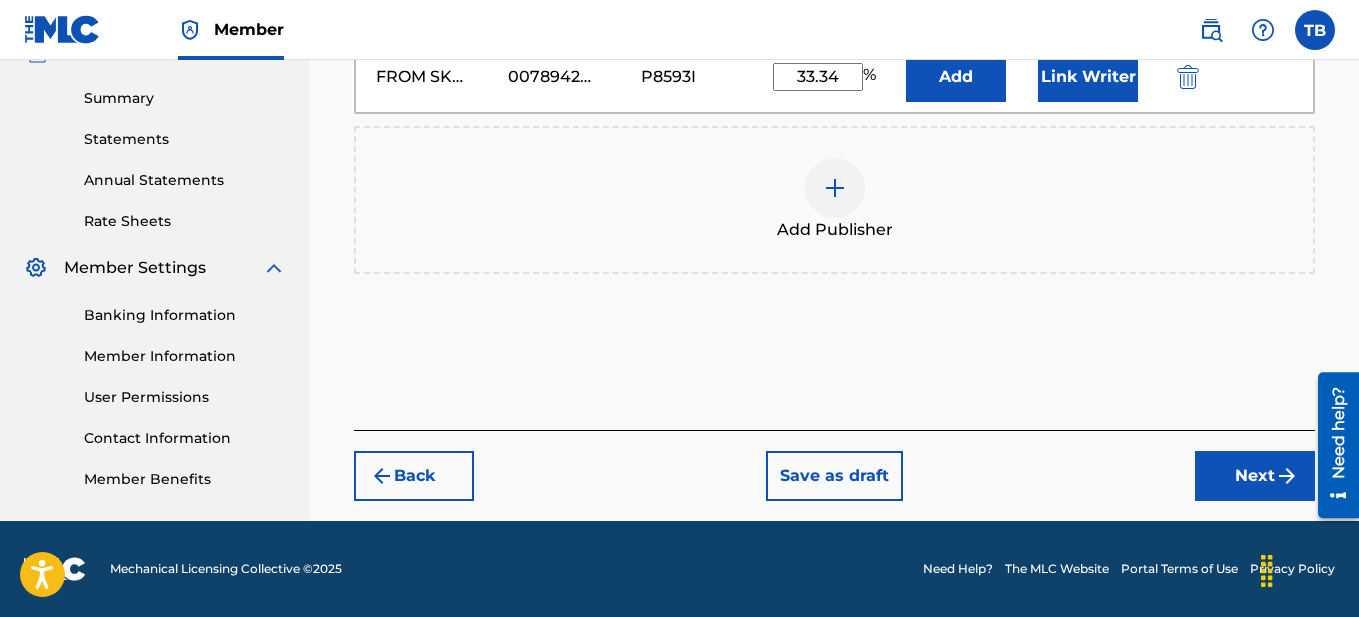 type on "33.34" 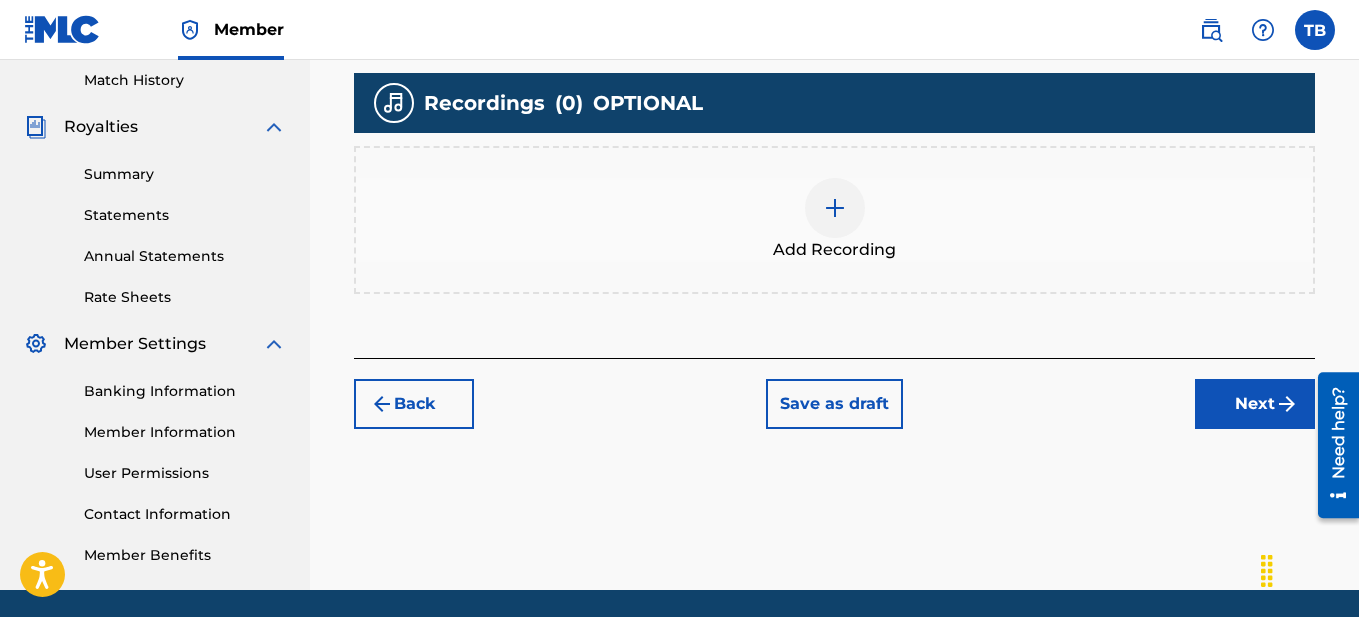 scroll, scrollTop: 604, scrollLeft: 0, axis: vertical 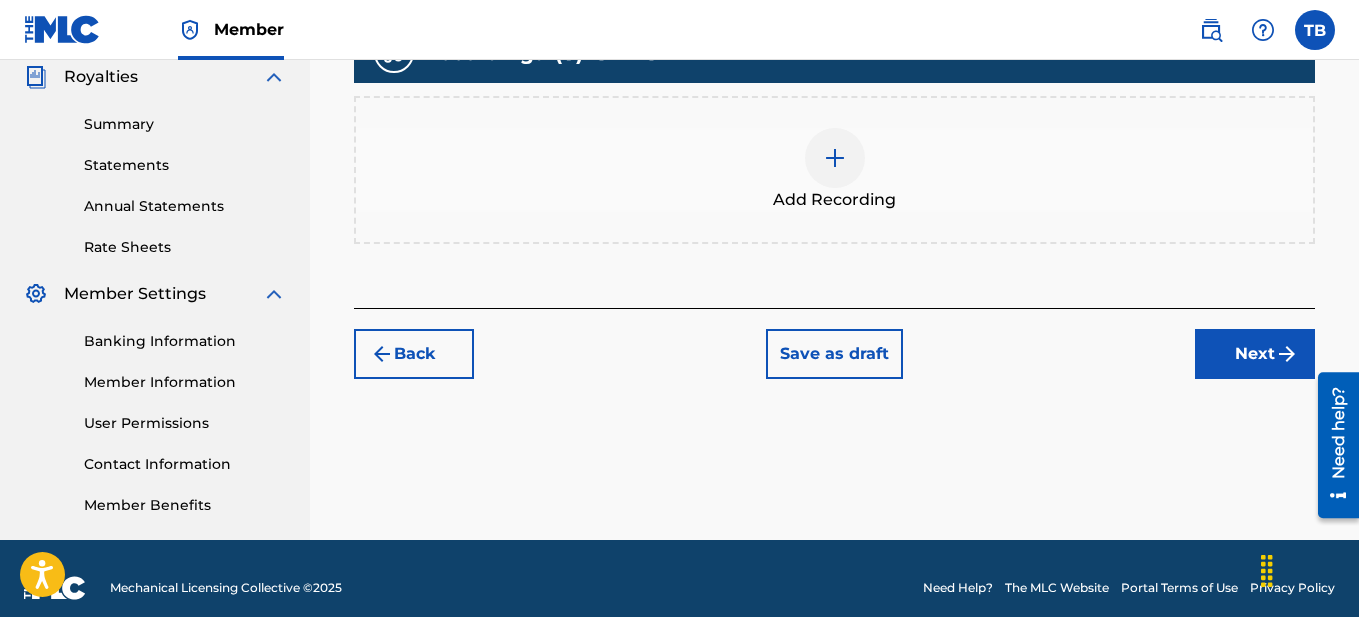 click on "Next" at bounding box center [1255, 354] 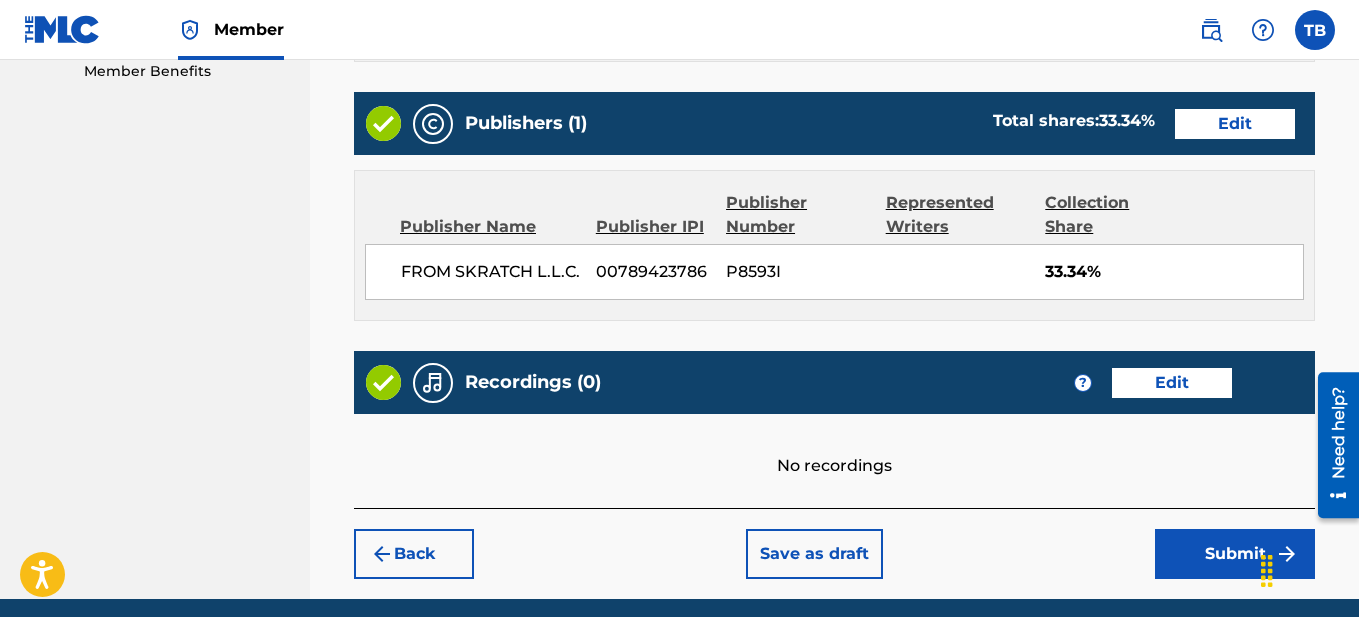 scroll, scrollTop: 1116, scrollLeft: 0, axis: vertical 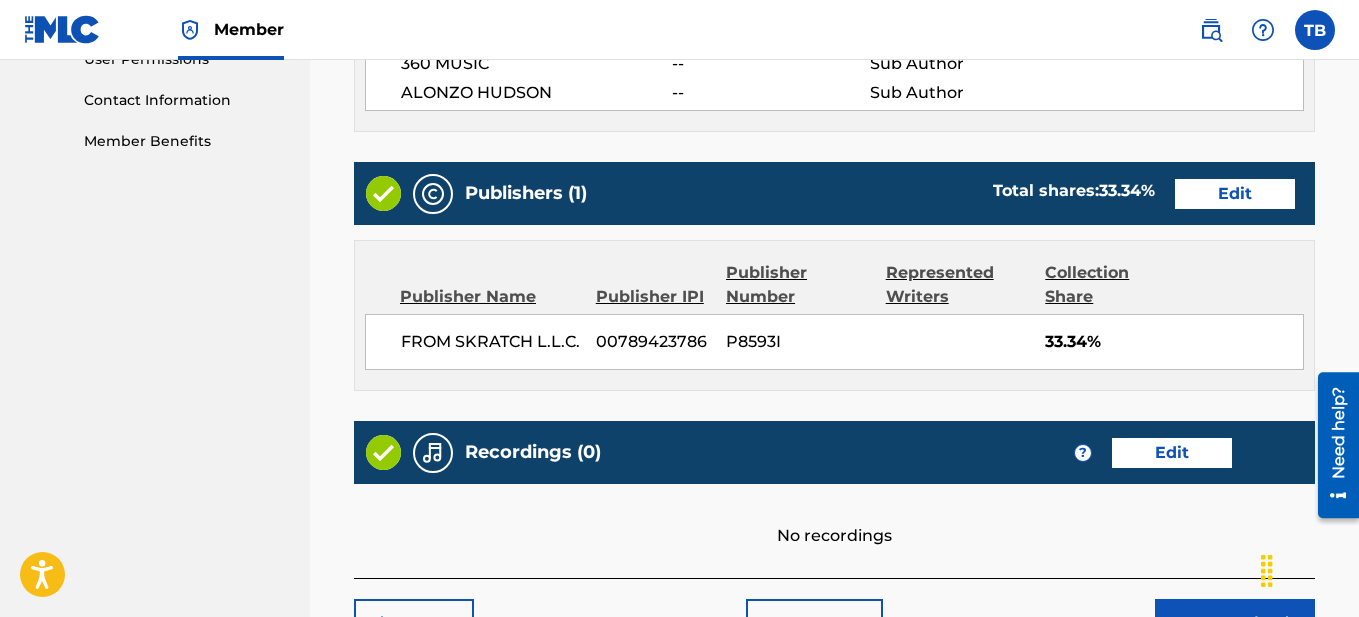 click on "Edit" at bounding box center [1235, 194] 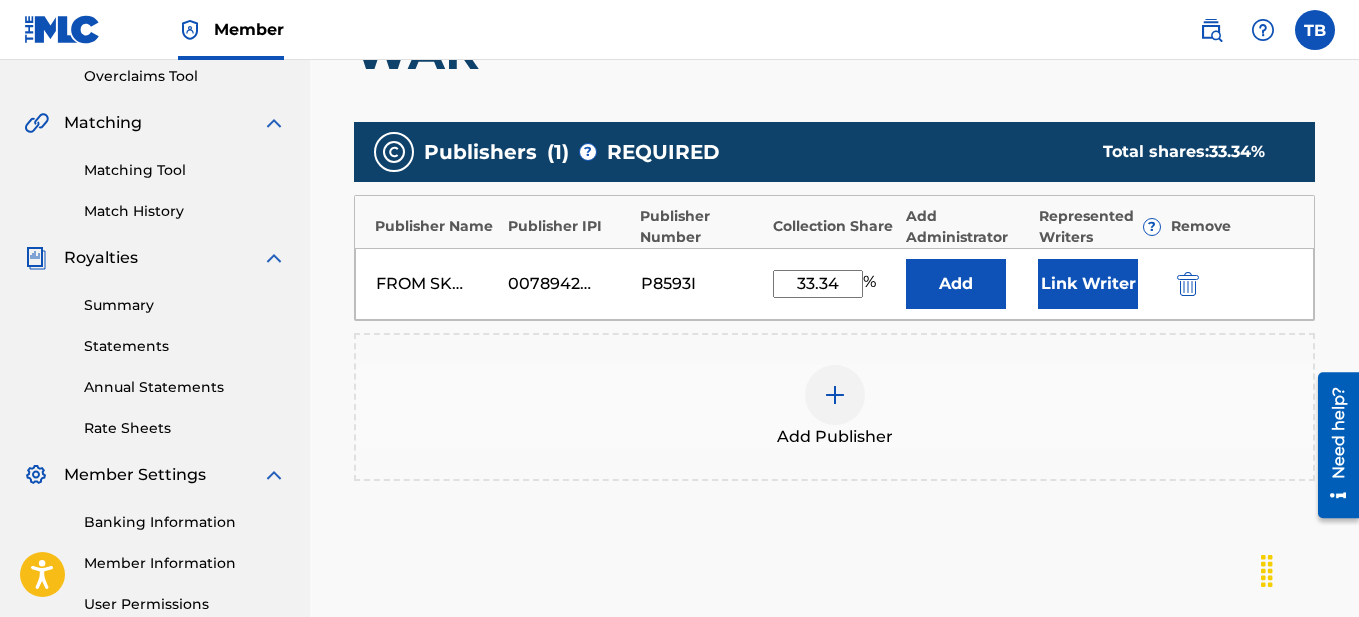 scroll, scrollTop: 422, scrollLeft: 0, axis: vertical 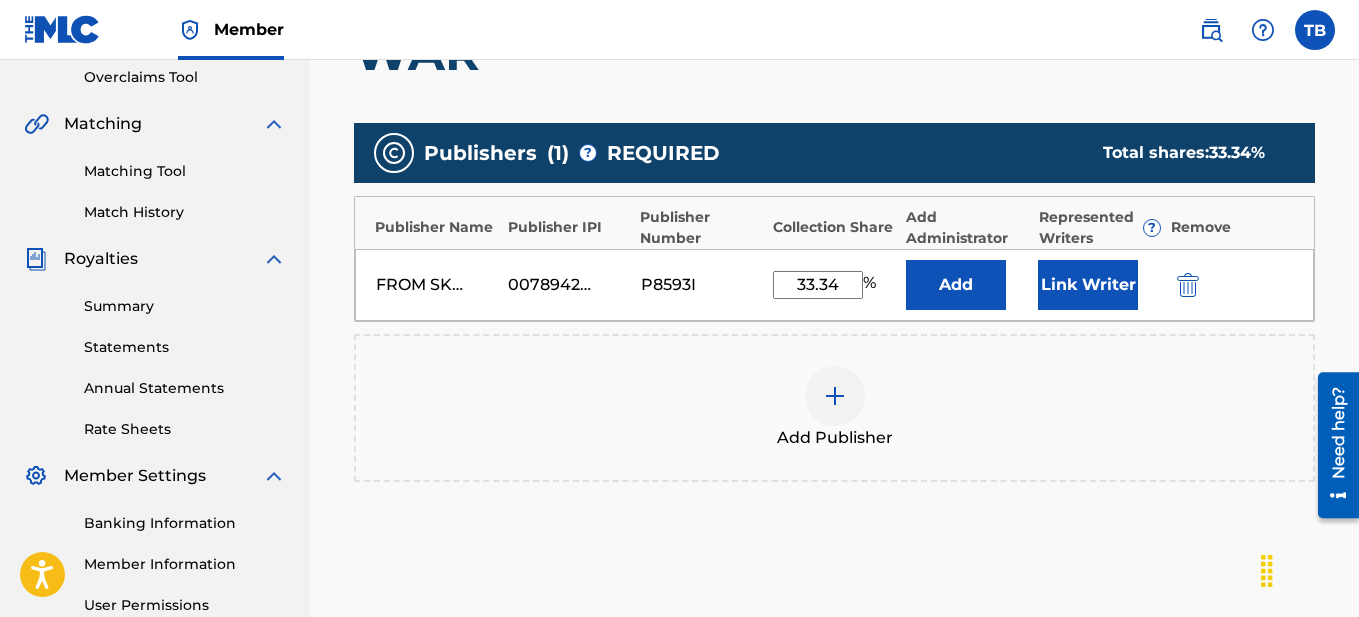 click on "33.34" at bounding box center [818, 285] 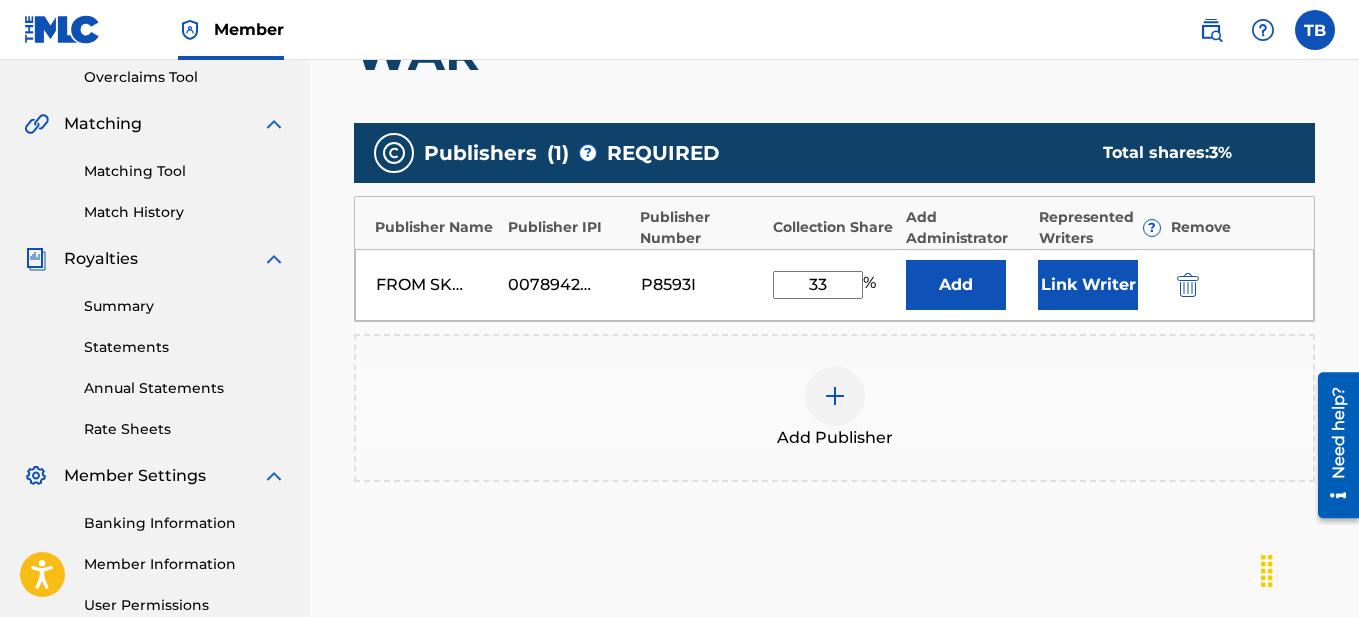 type on "3" 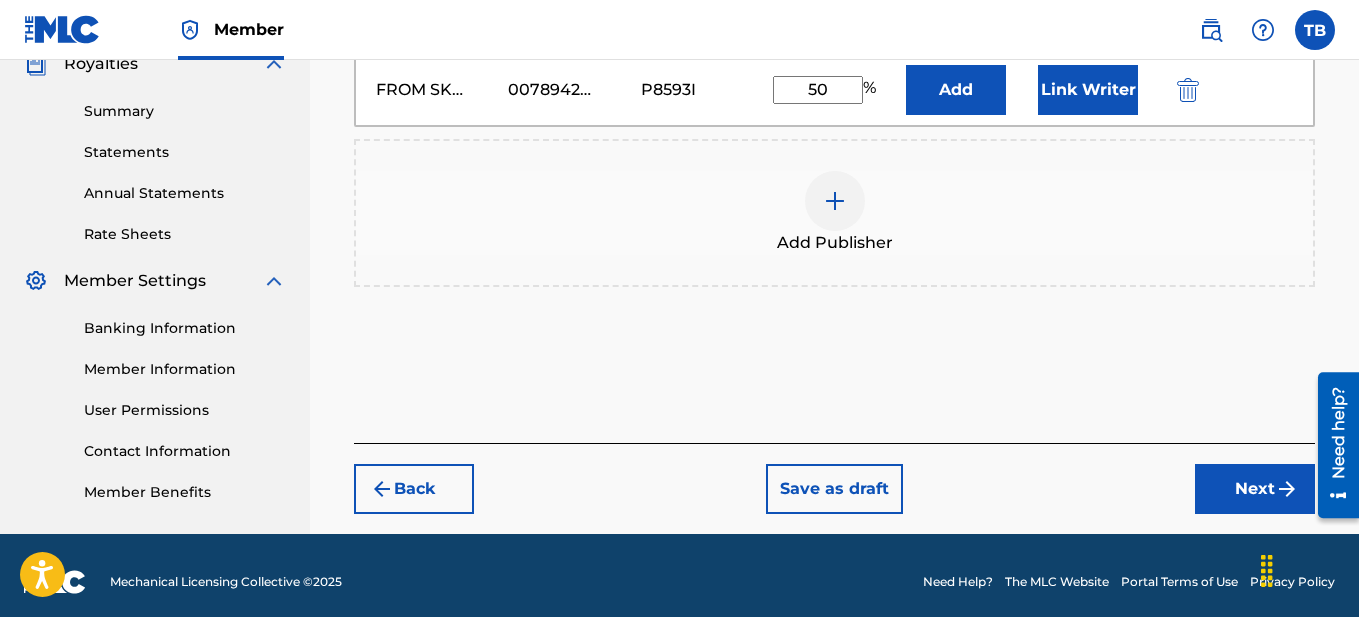 scroll, scrollTop: 630, scrollLeft: 0, axis: vertical 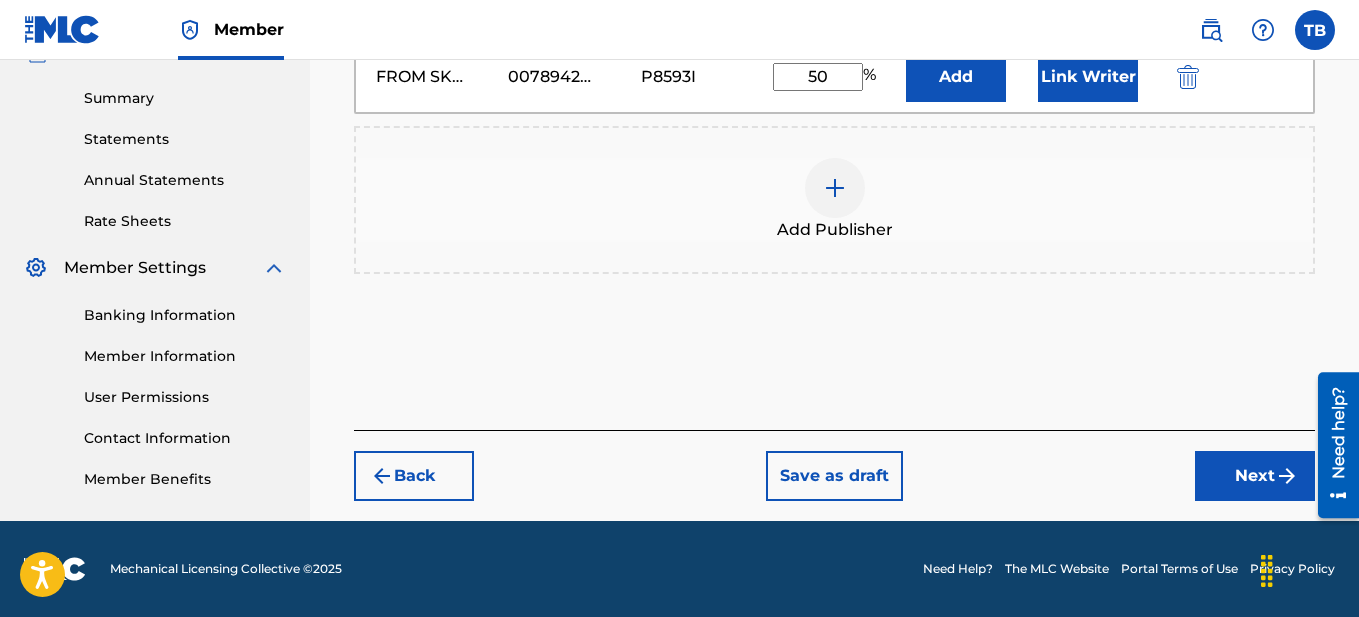 type on "50" 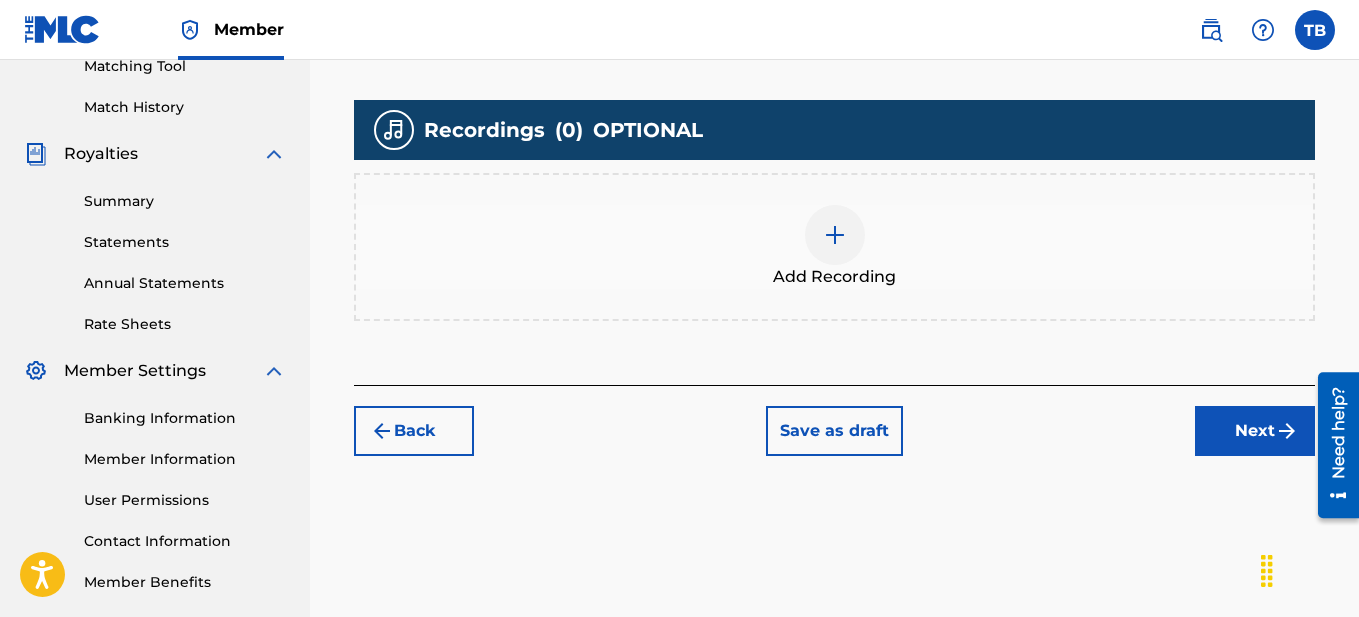 scroll, scrollTop: 623, scrollLeft: 0, axis: vertical 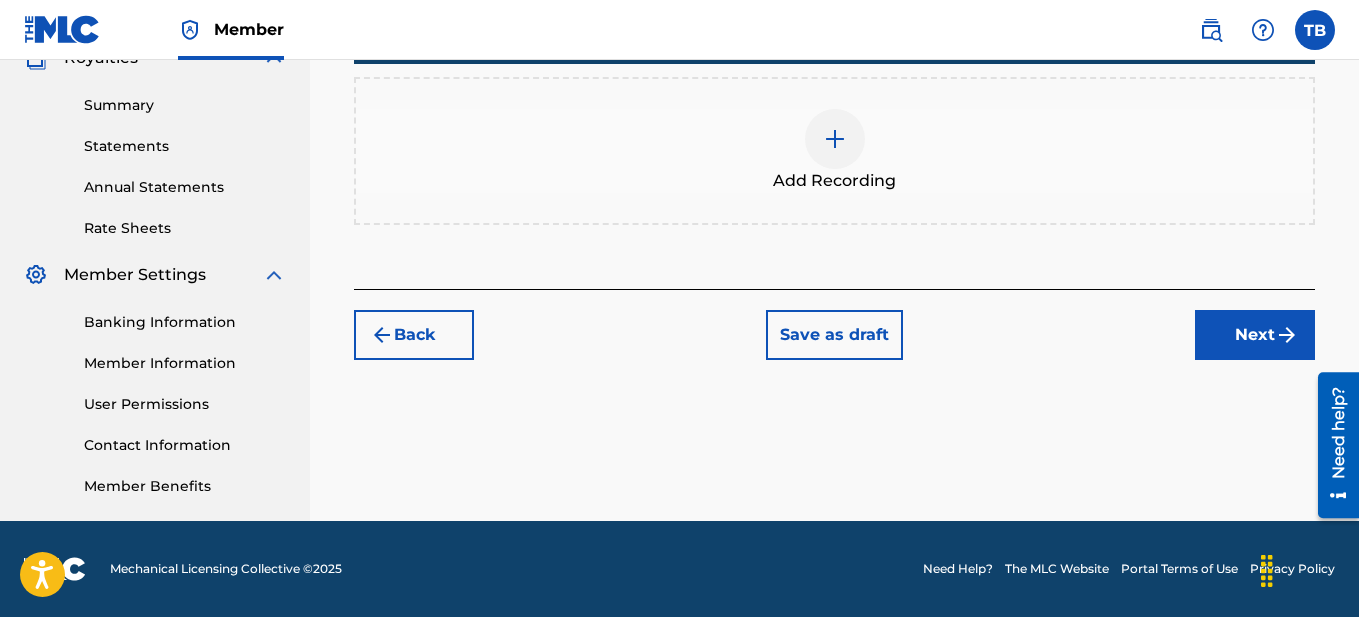 click at bounding box center (1287, 335) 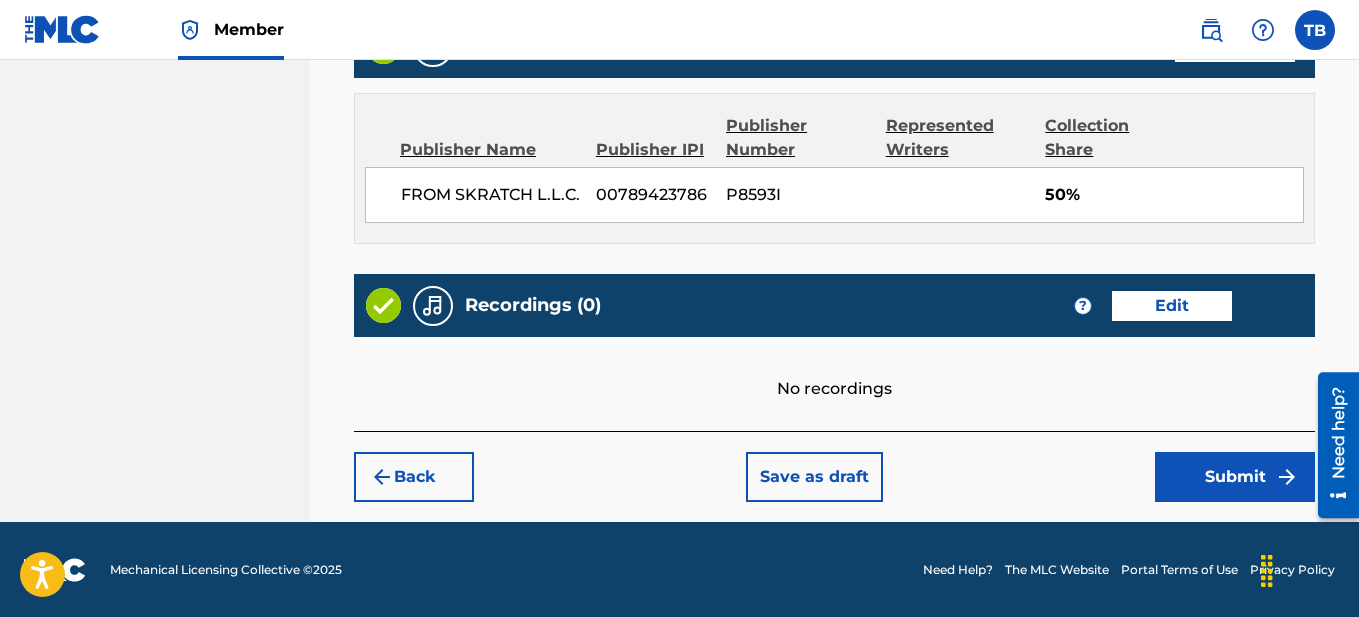scroll, scrollTop: 1116, scrollLeft: 0, axis: vertical 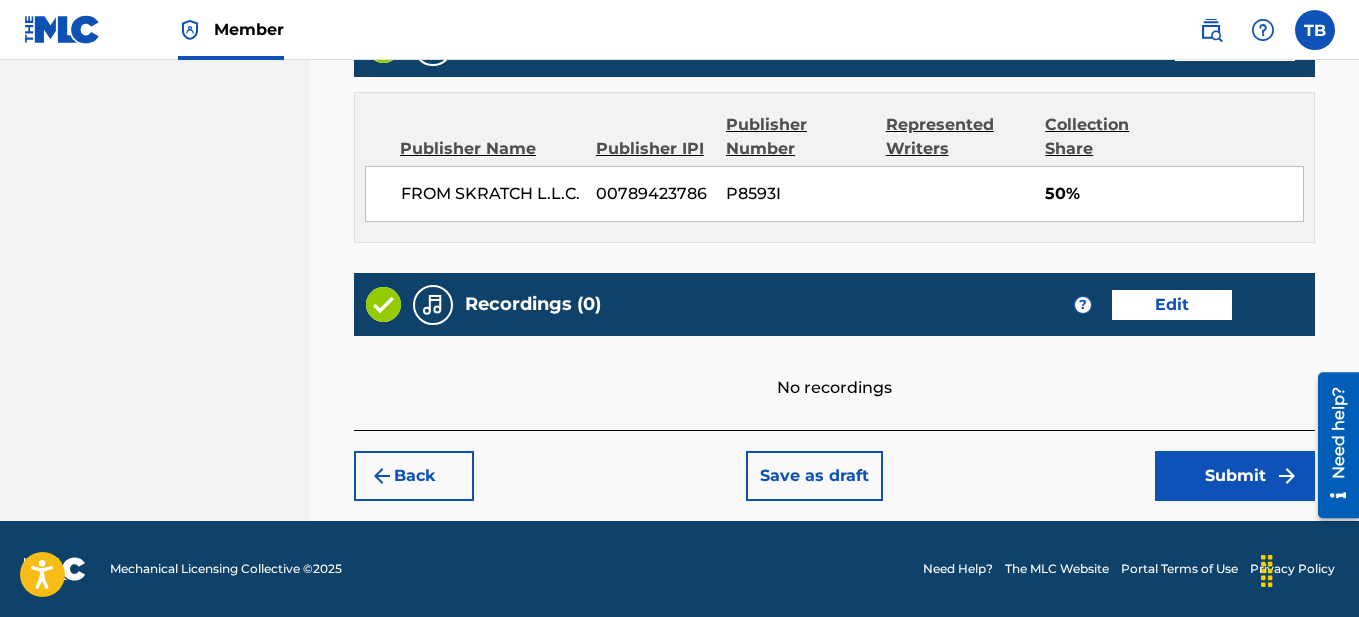click on "Submit" at bounding box center [1235, 476] 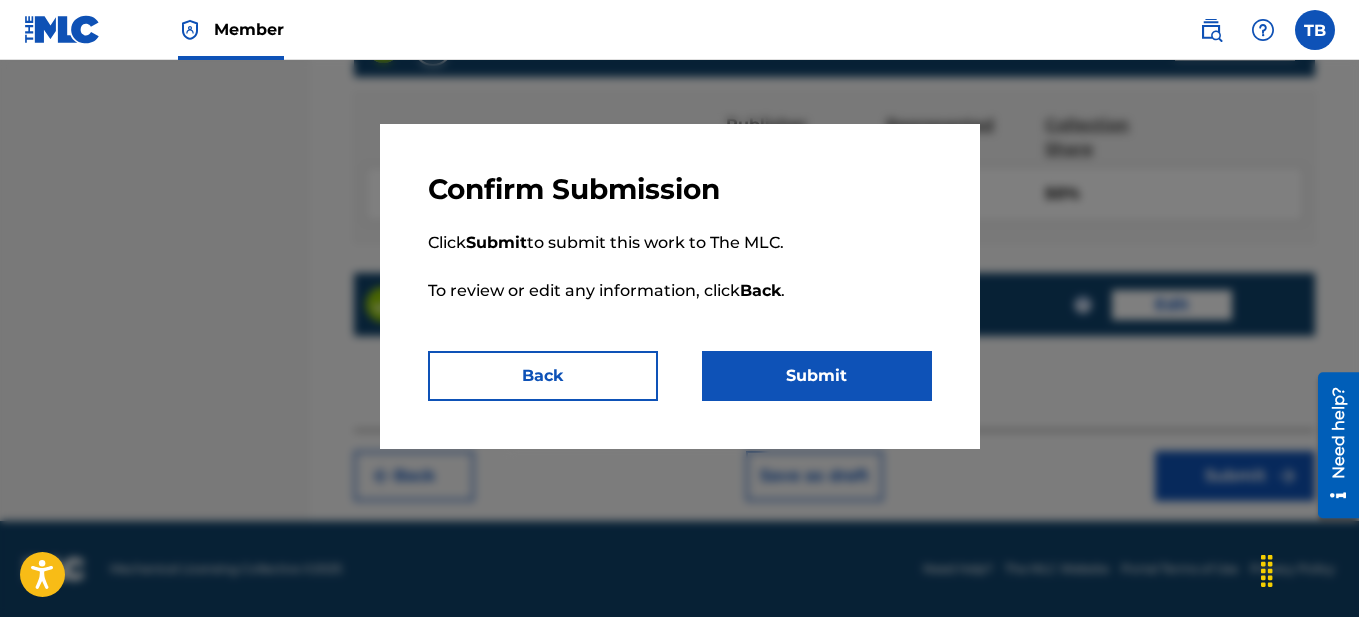 click on "Submit" at bounding box center (817, 376) 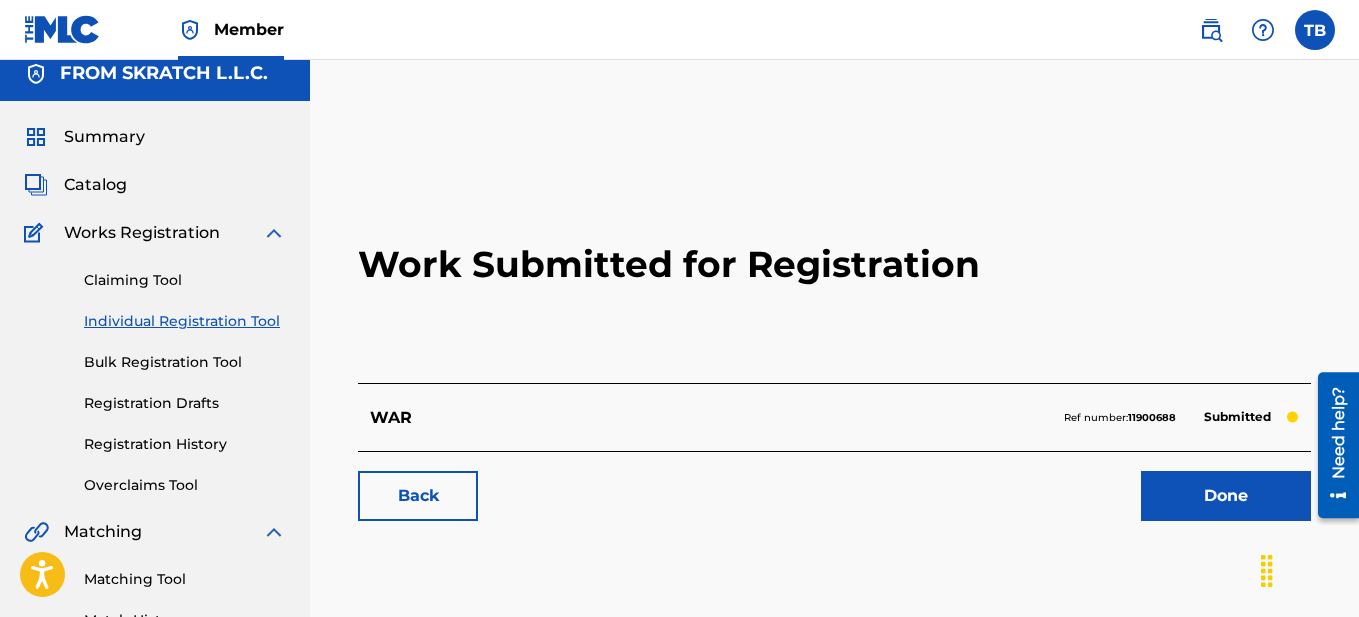 scroll, scrollTop: 30, scrollLeft: 0, axis: vertical 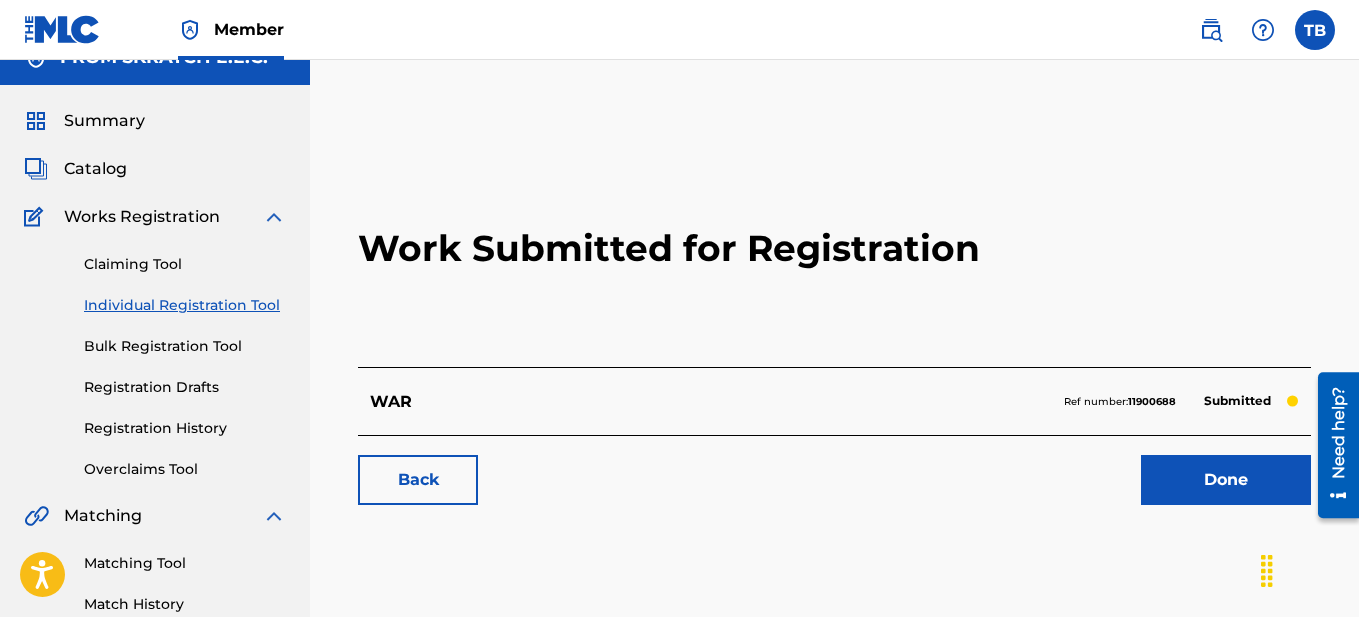 click on "Done" at bounding box center (1226, 480) 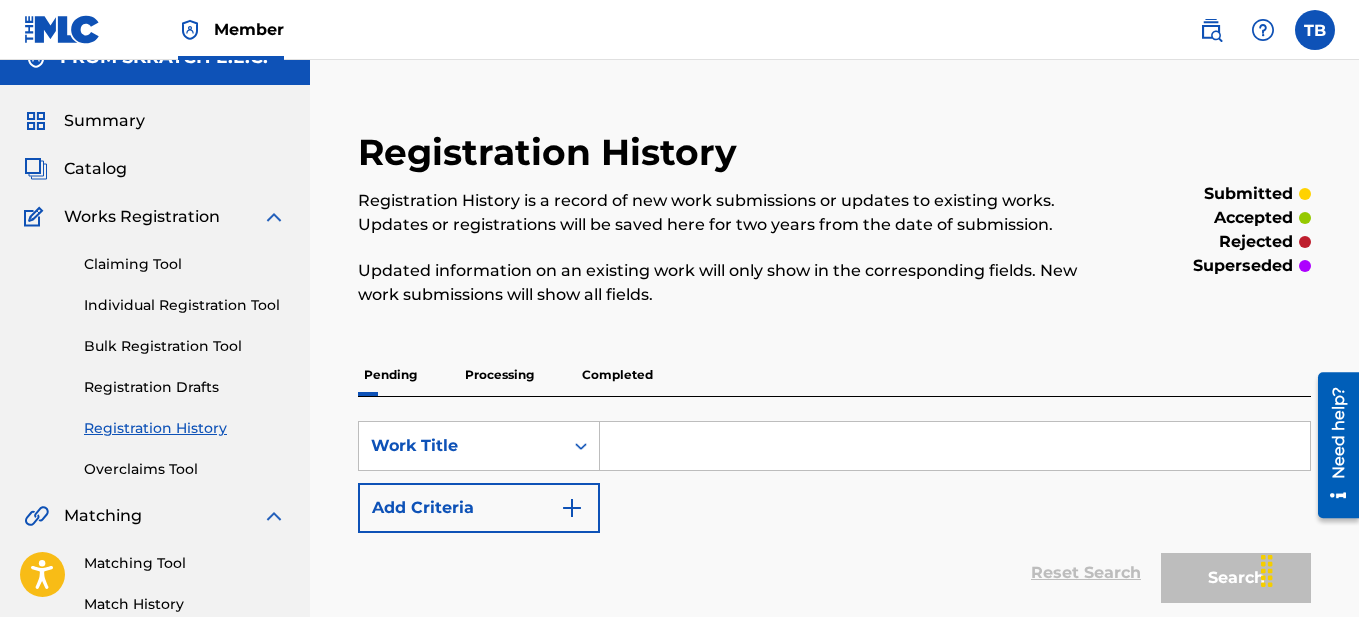 scroll, scrollTop: 0, scrollLeft: 0, axis: both 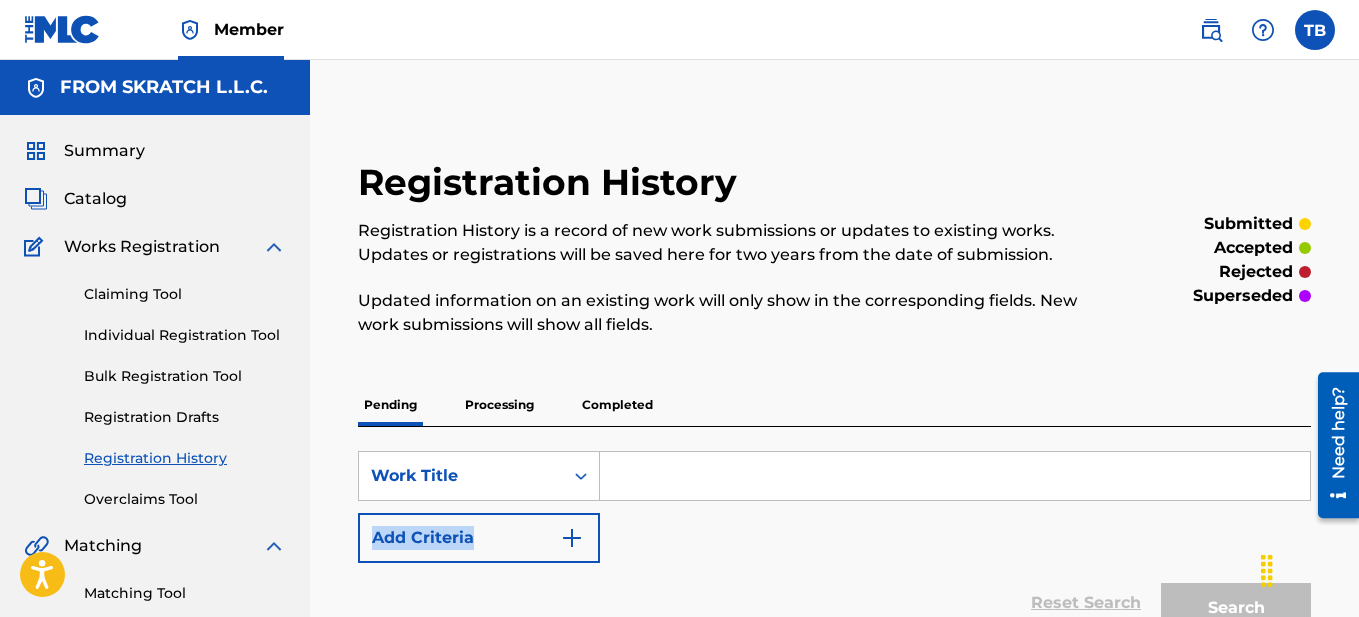 click at bounding box center [62, 29] 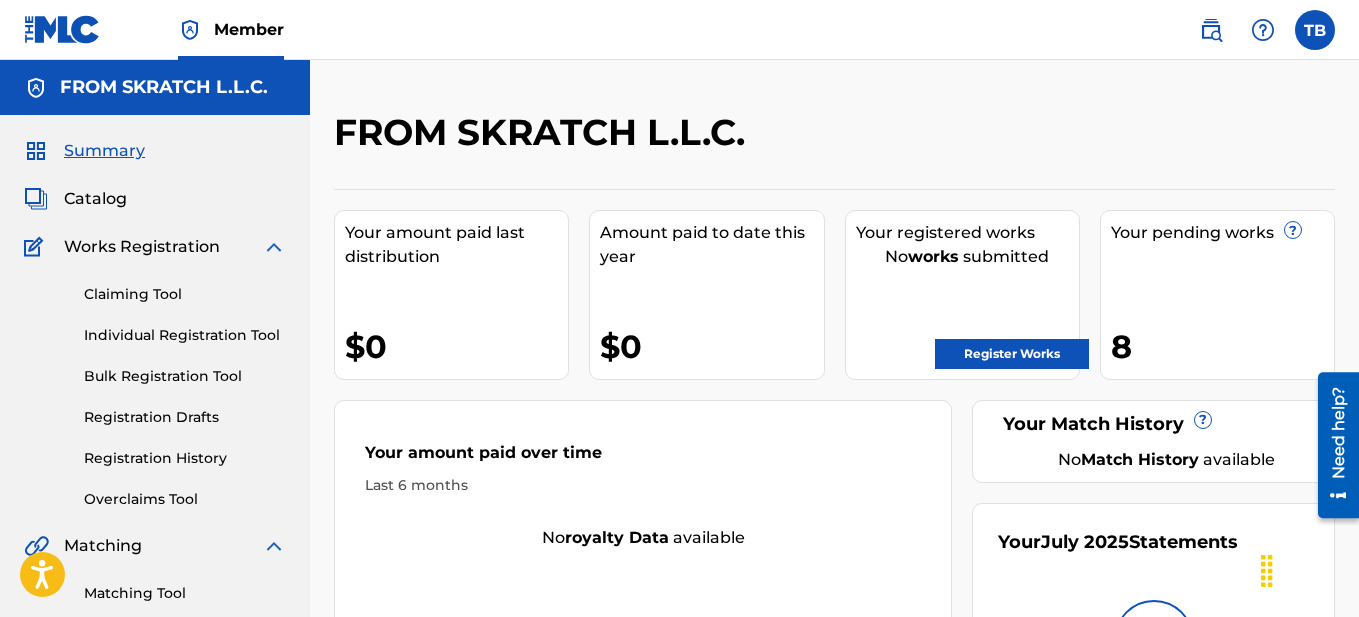 click on "Register Works" at bounding box center (1012, 354) 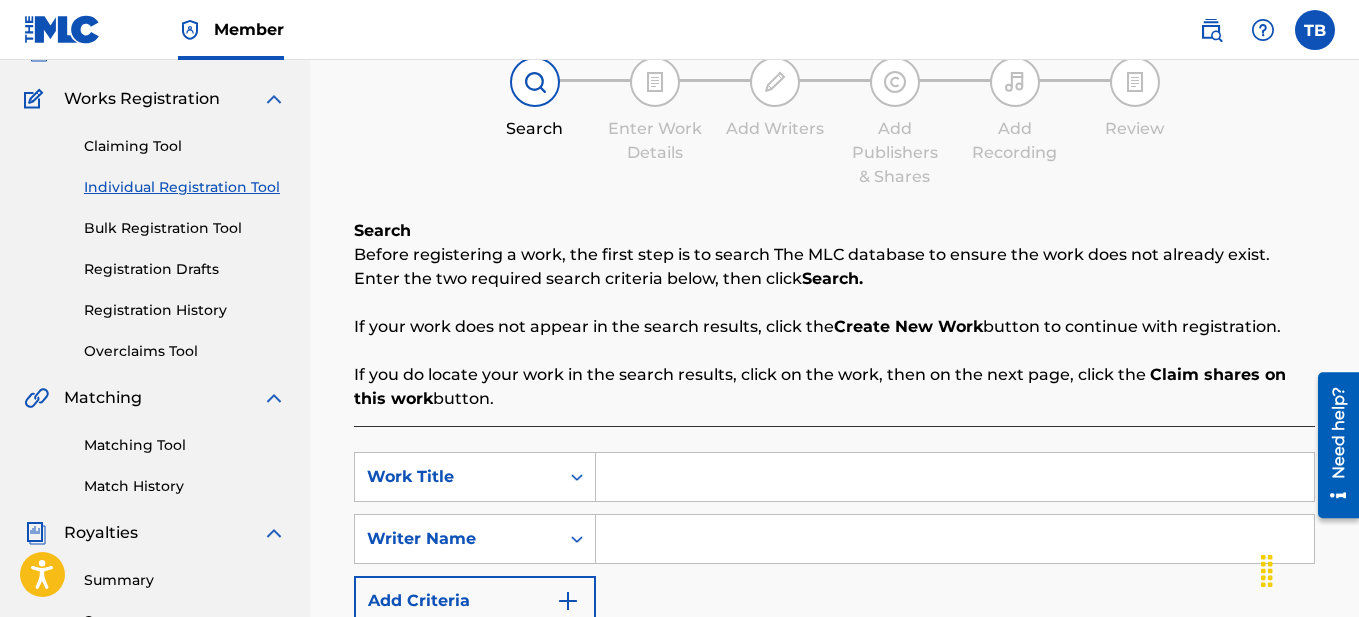scroll, scrollTop: 193, scrollLeft: 0, axis: vertical 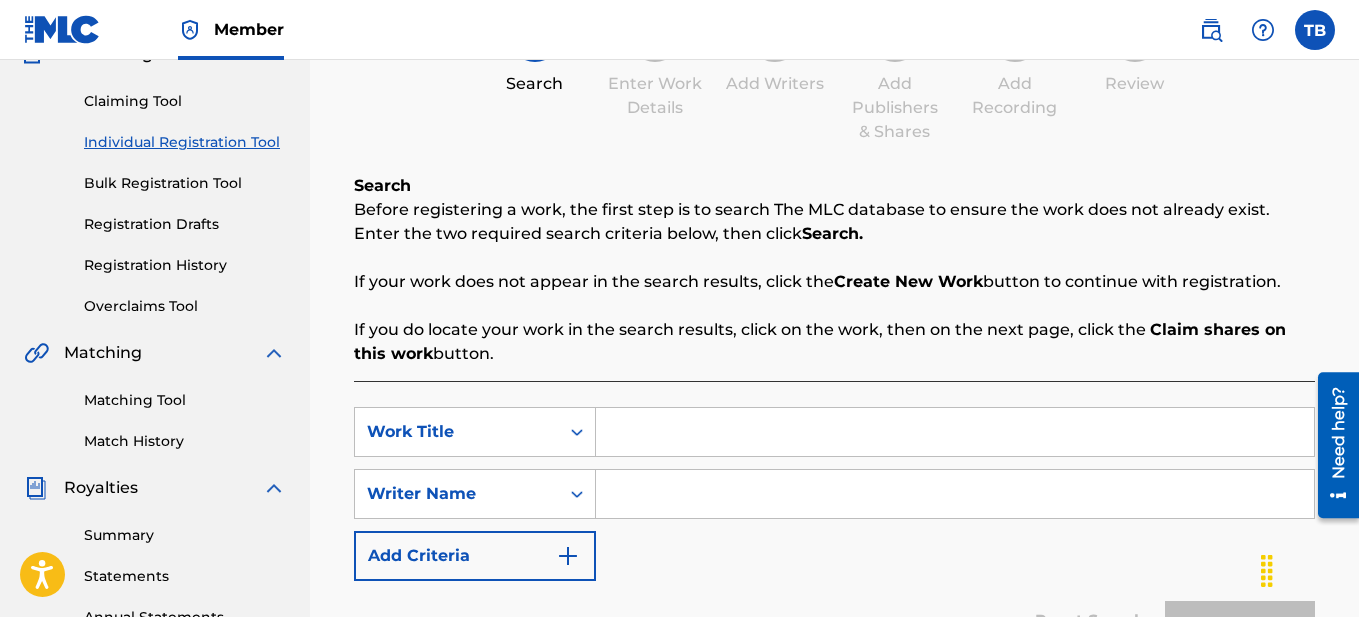 click at bounding box center [955, 432] 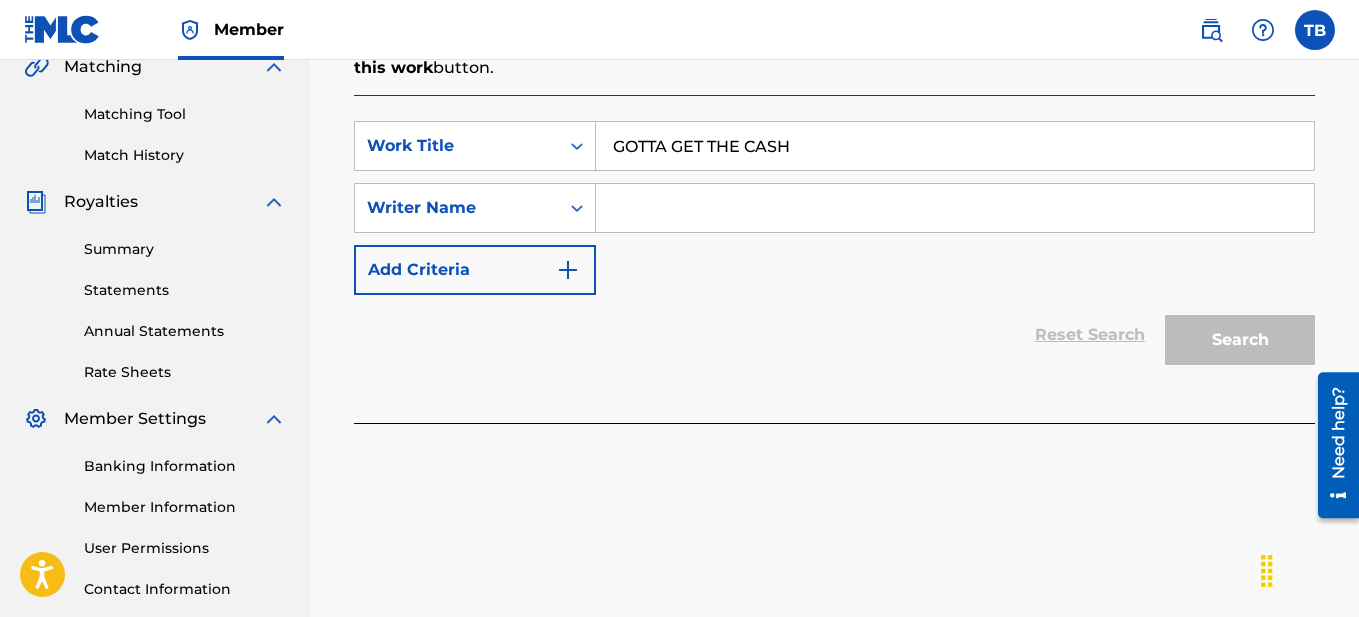 scroll, scrollTop: 232, scrollLeft: 0, axis: vertical 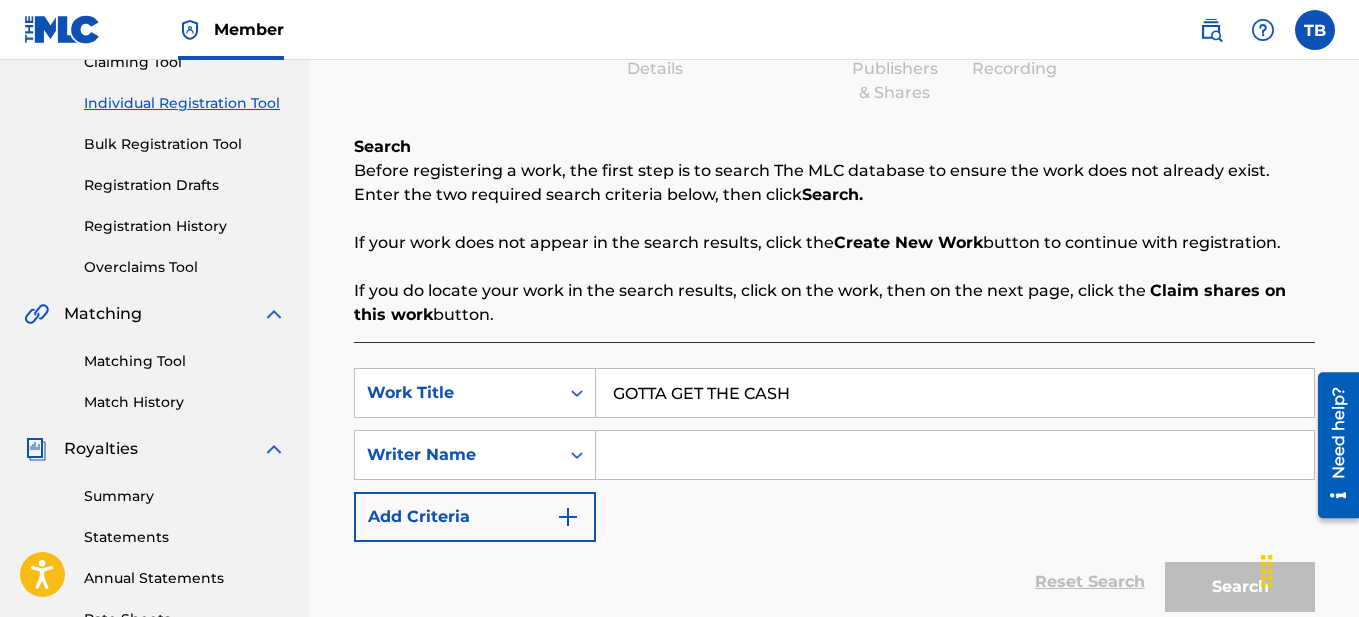 type on "GOTTA GET THE CASH" 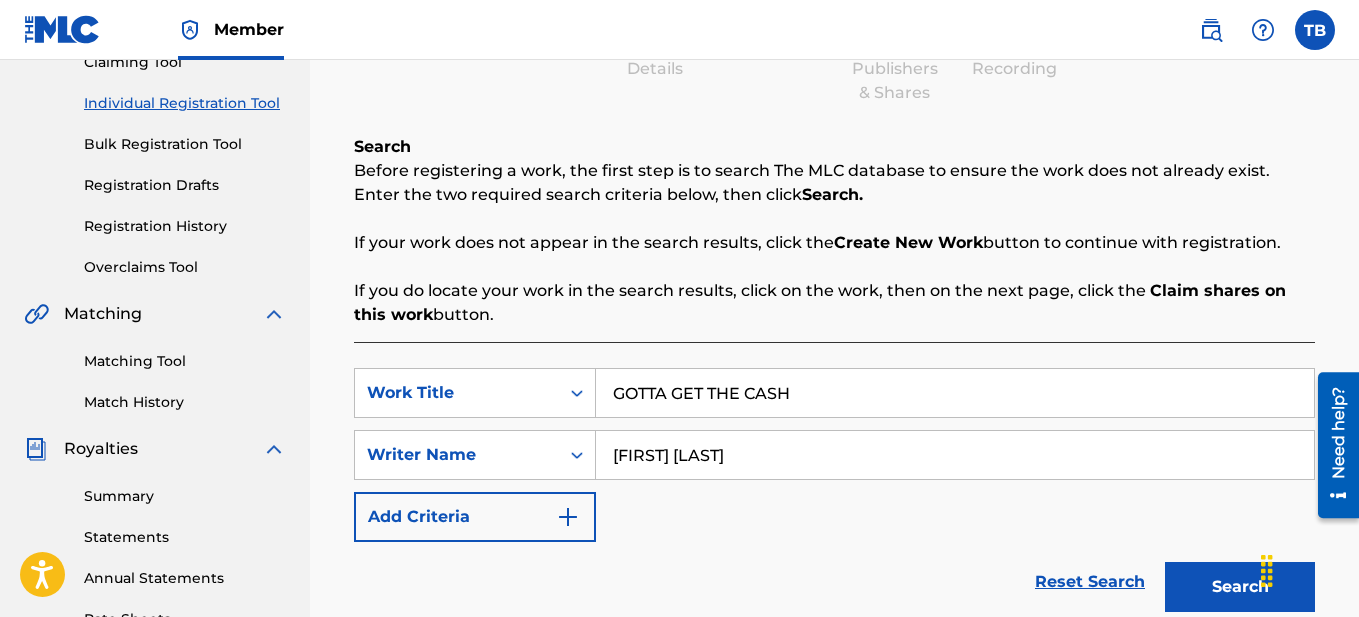 type on "[FIRST] [LAST]" 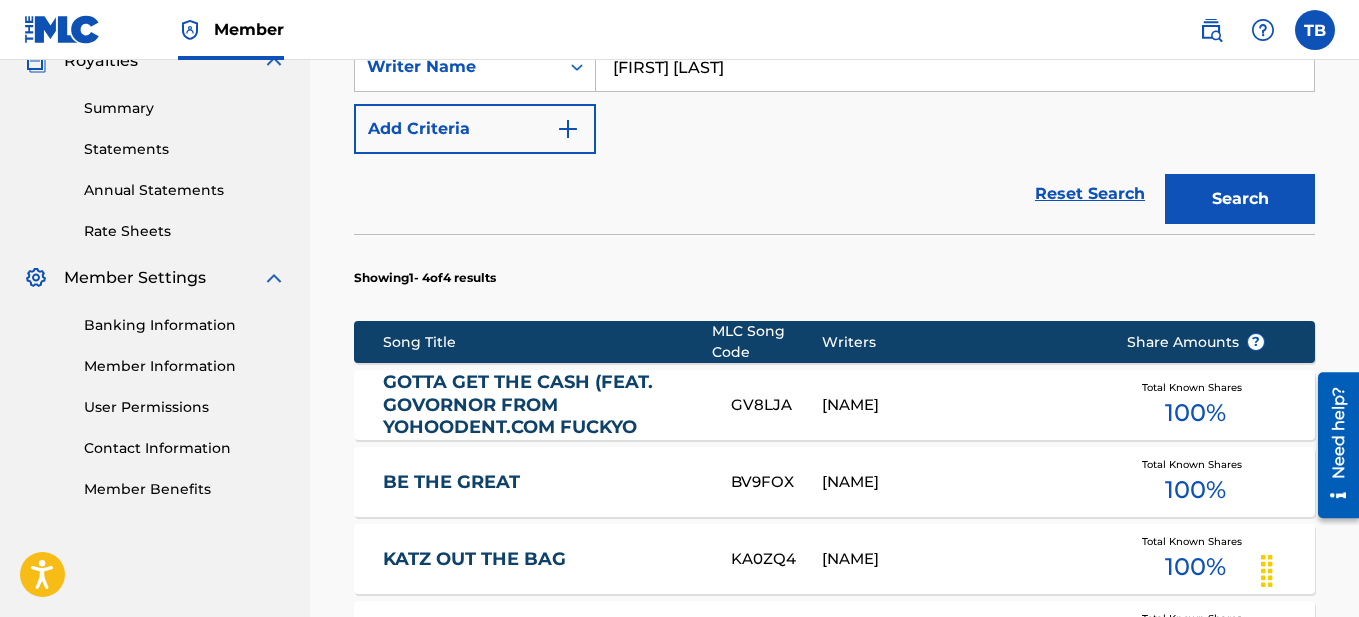 scroll, scrollTop: 388, scrollLeft: 0, axis: vertical 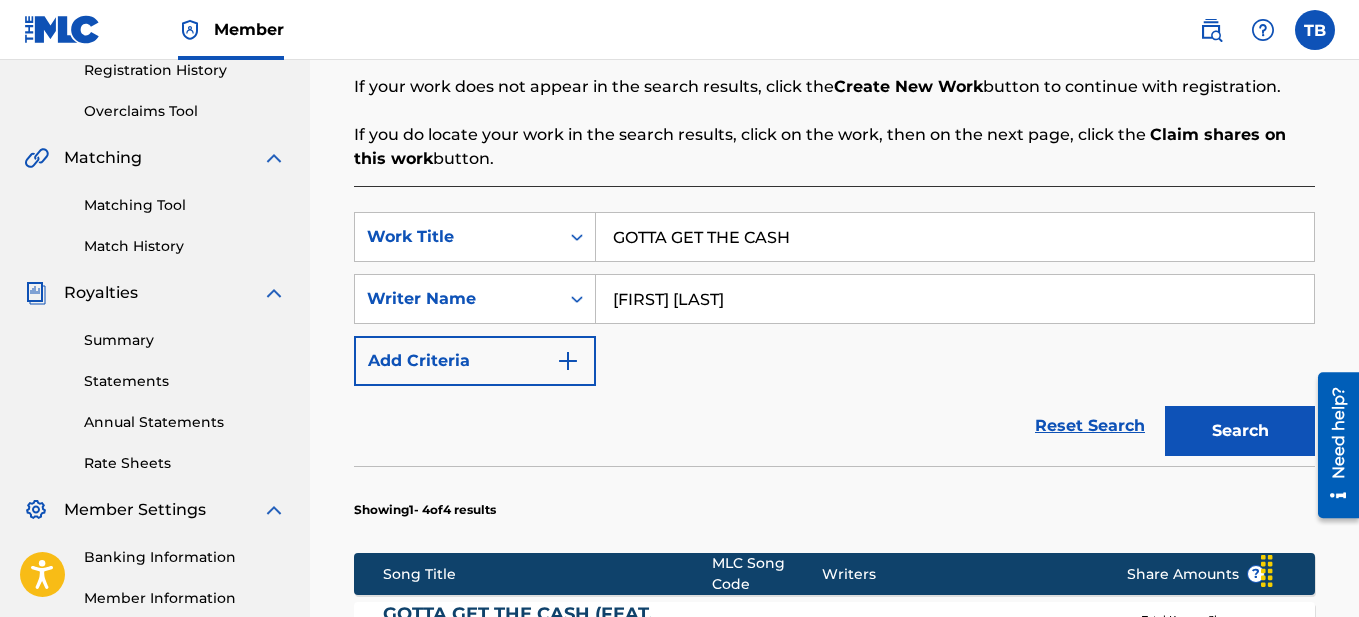 click on "GOTTA GET THE CASH" at bounding box center (955, 237) 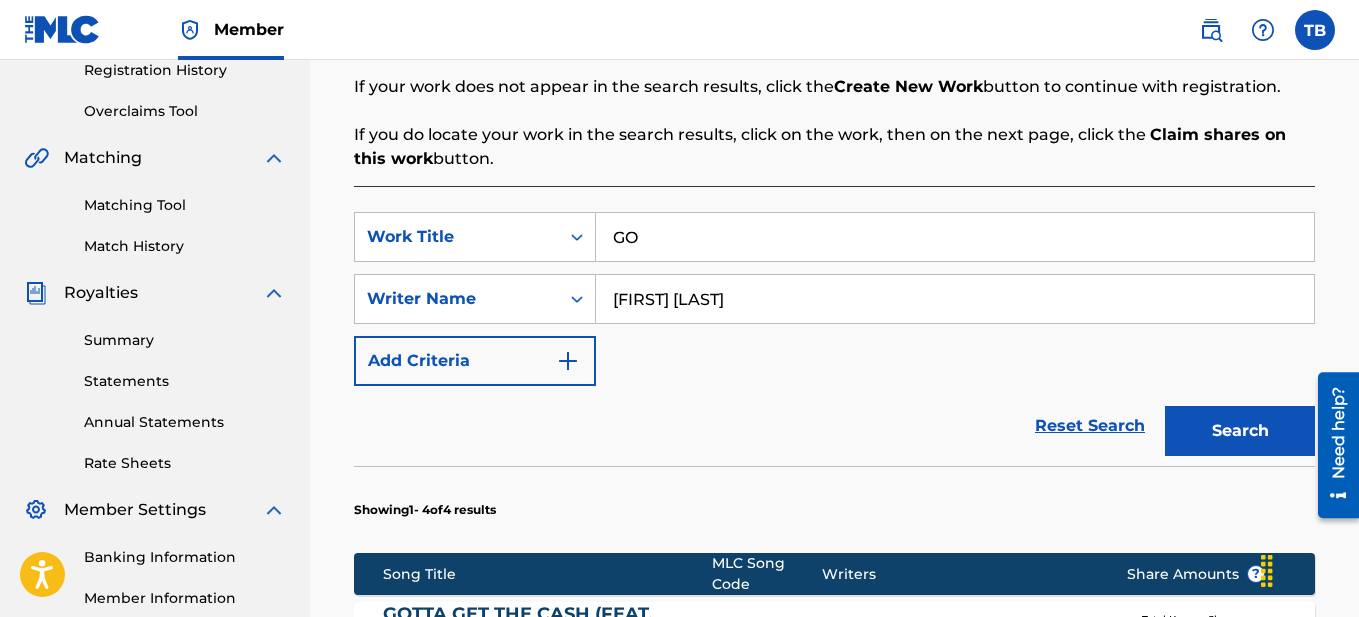 type on "G" 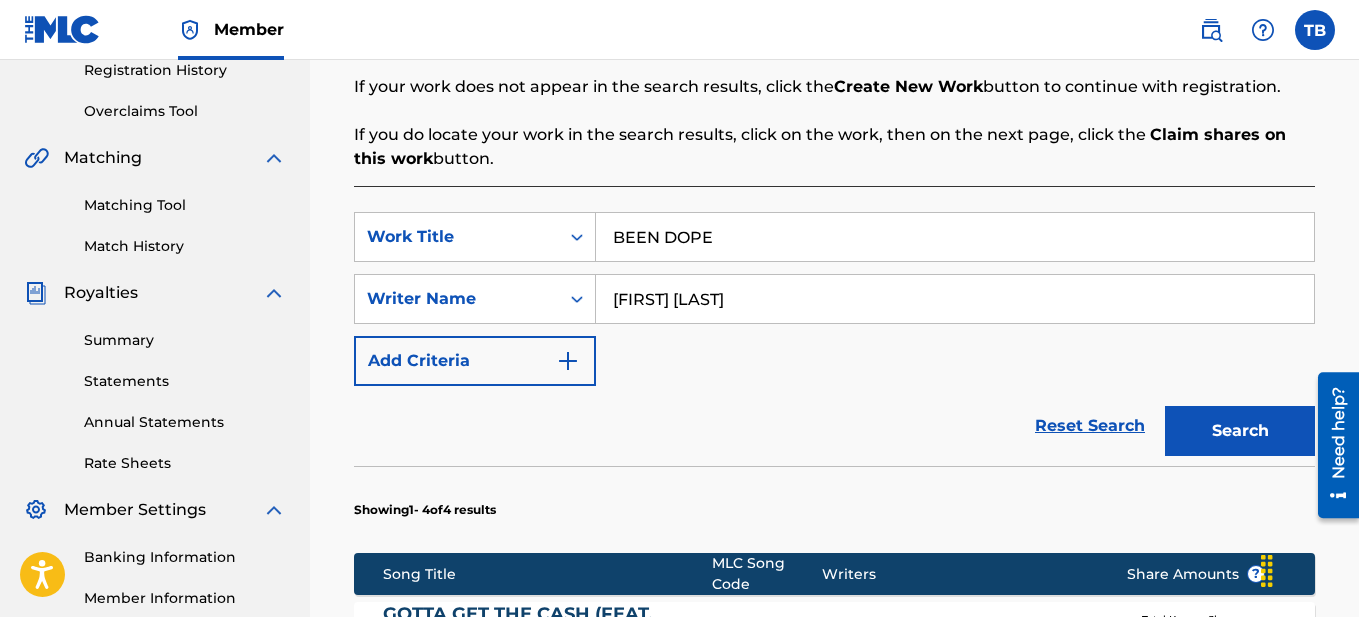 type on "BEEN DOPE" 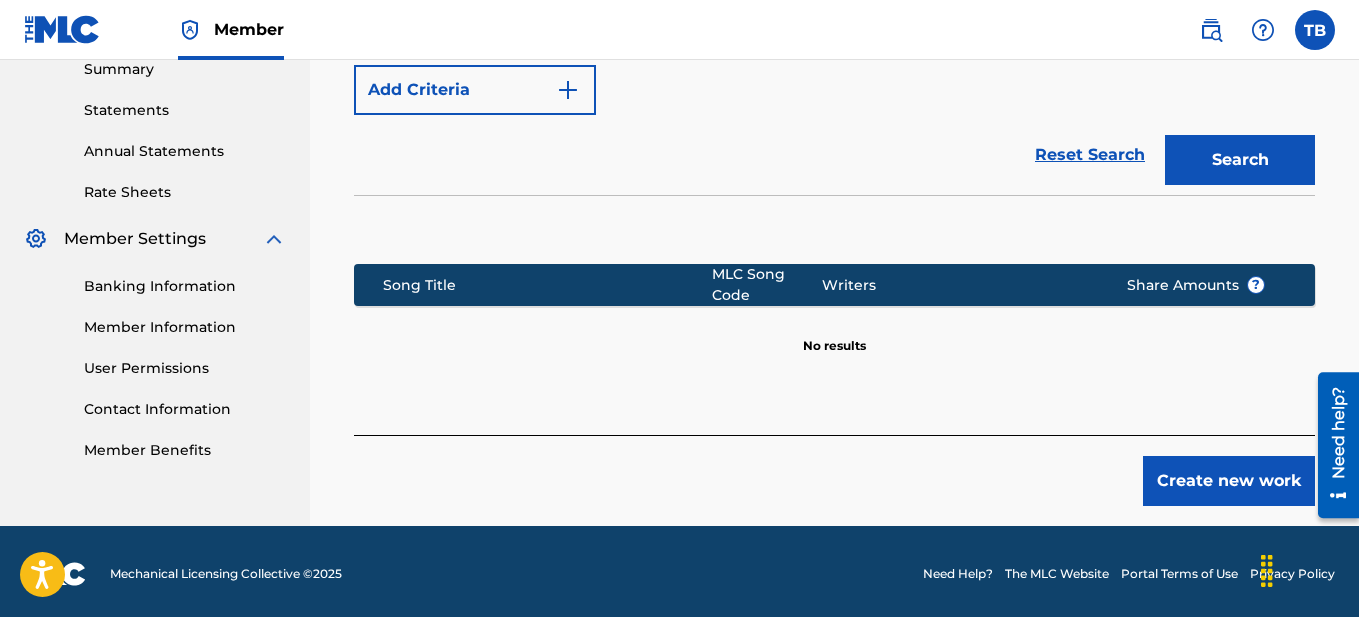 scroll, scrollTop: 664, scrollLeft: 0, axis: vertical 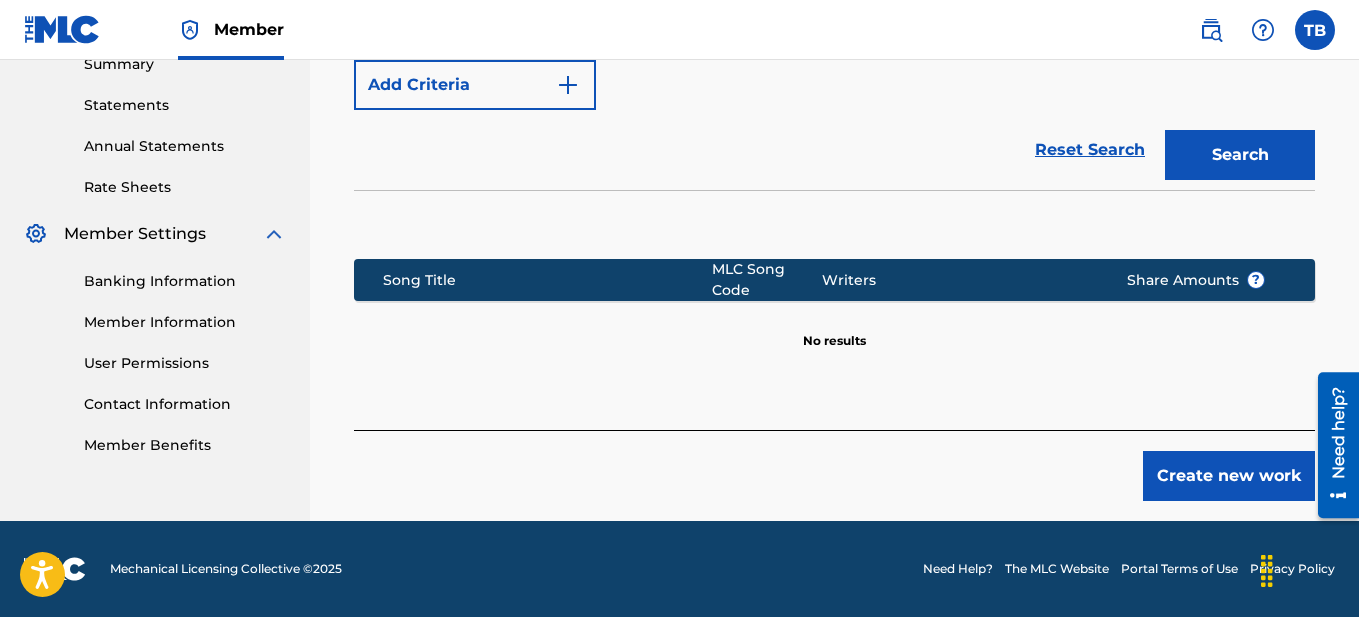click on "Create new work" at bounding box center [1229, 476] 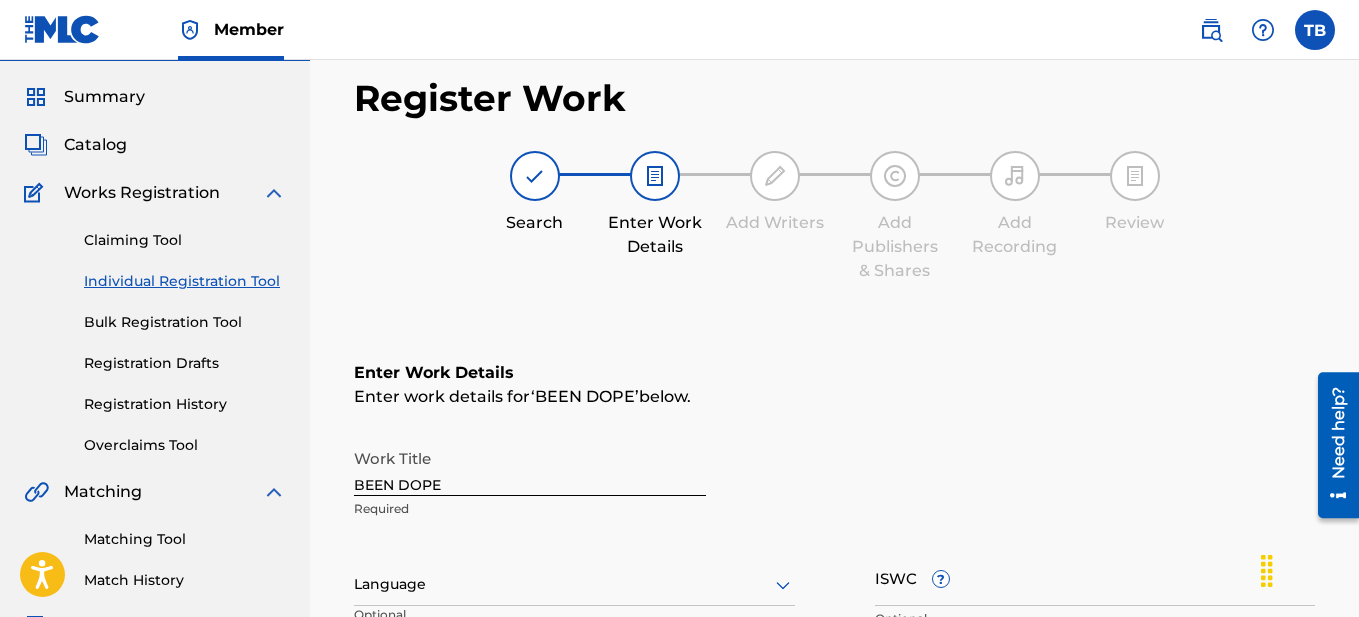 scroll, scrollTop: 139, scrollLeft: 0, axis: vertical 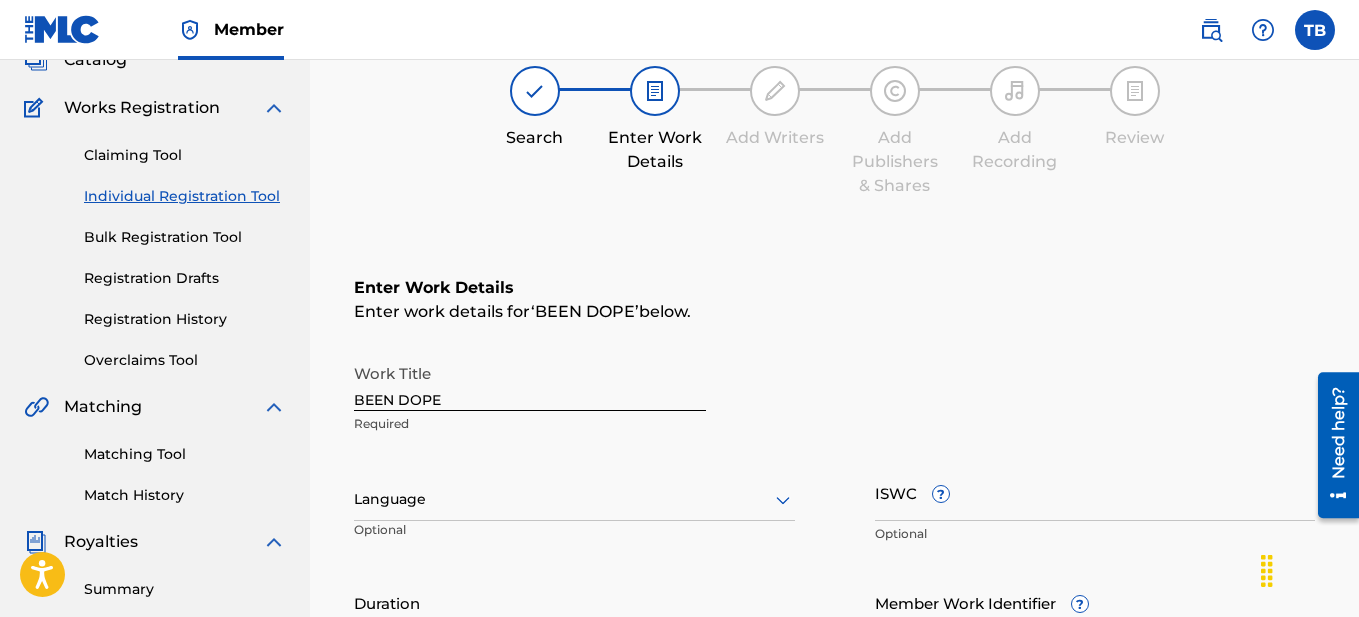 click at bounding box center [574, 499] 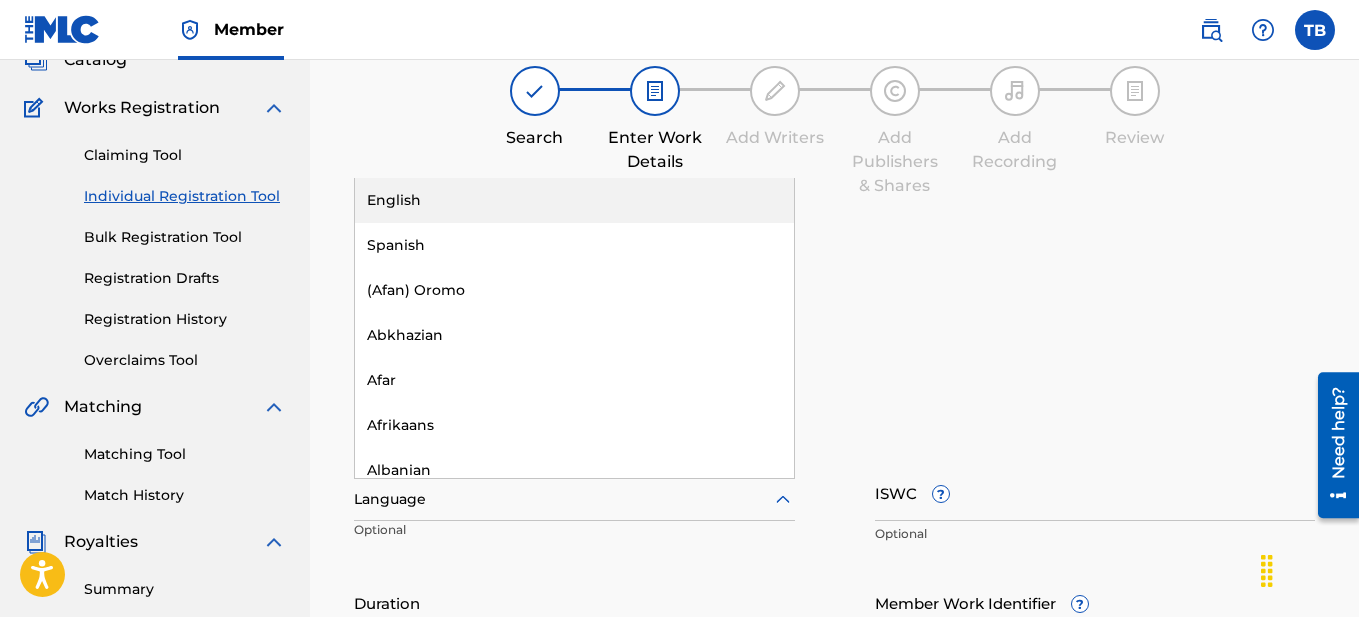 click on "English" at bounding box center [574, 200] 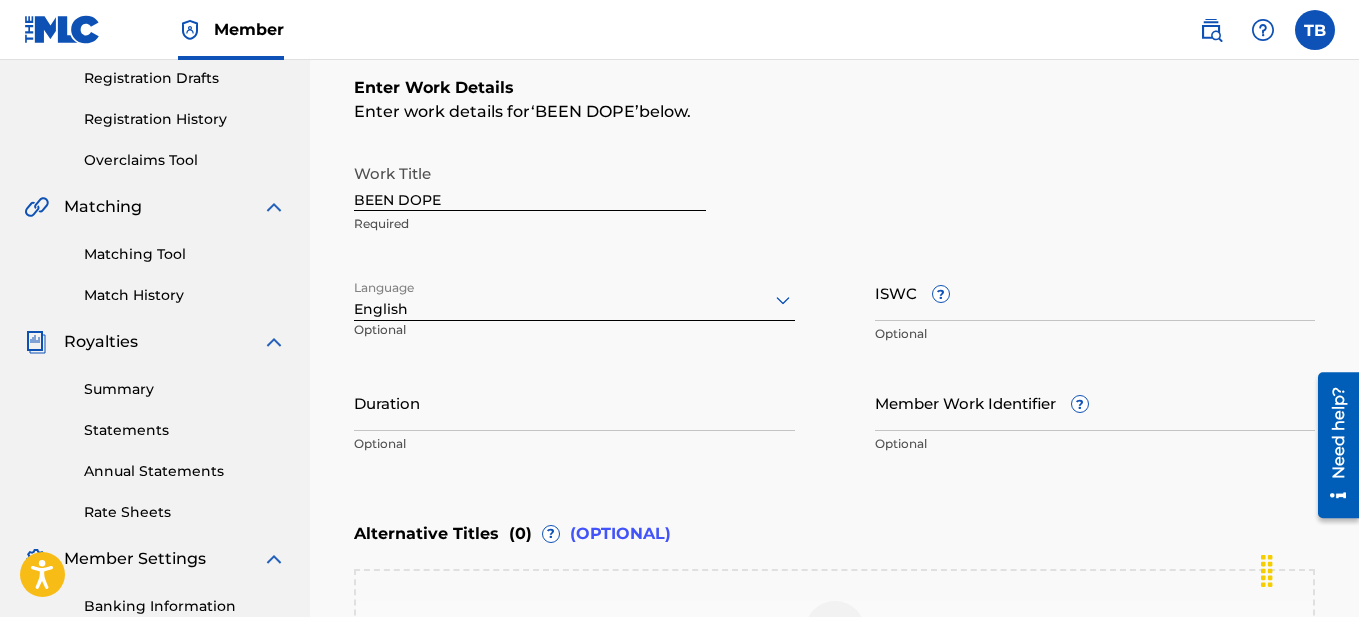 scroll, scrollTop: 425, scrollLeft: 0, axis: vertical 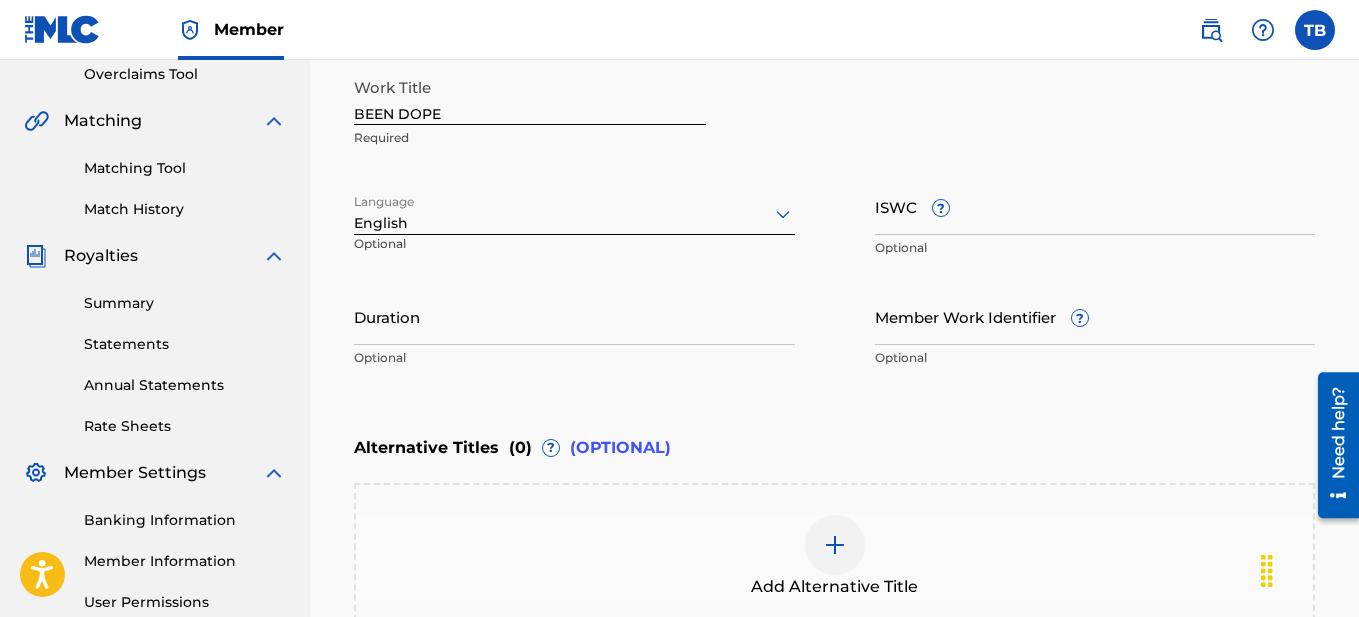 click on "Duration" at bounding box center (574, 316) 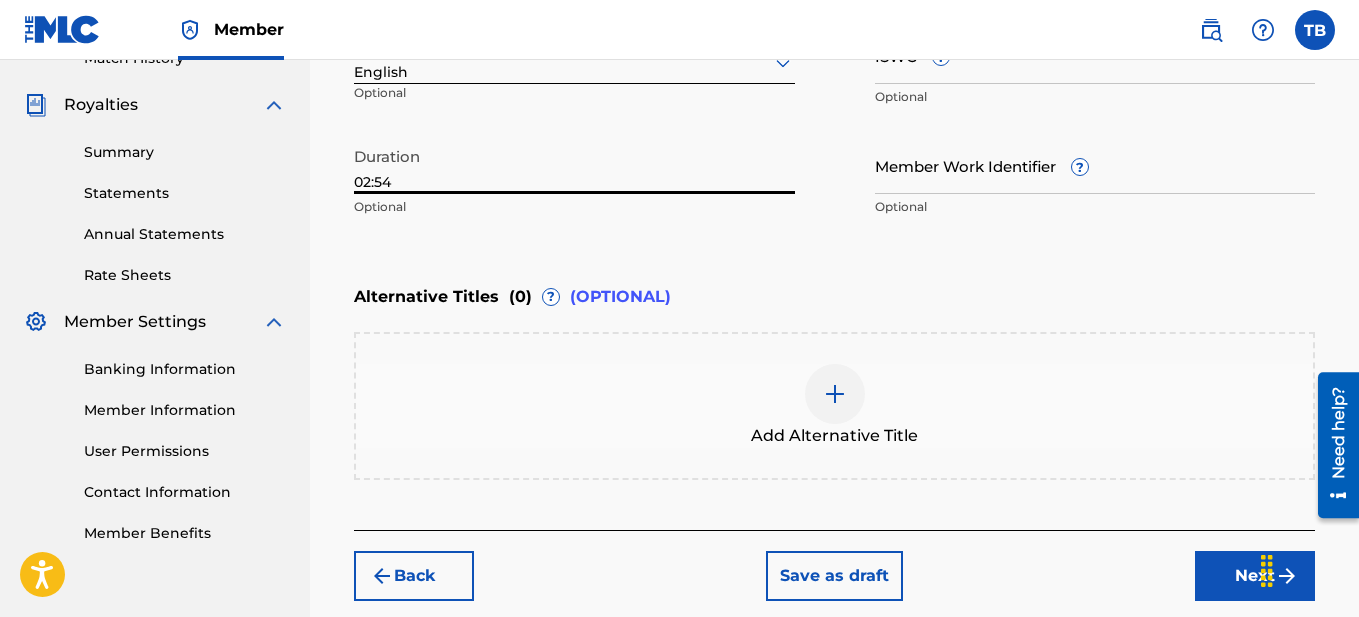scroll, scrollTop: 620, scrollLeft: 0, axis: vertical 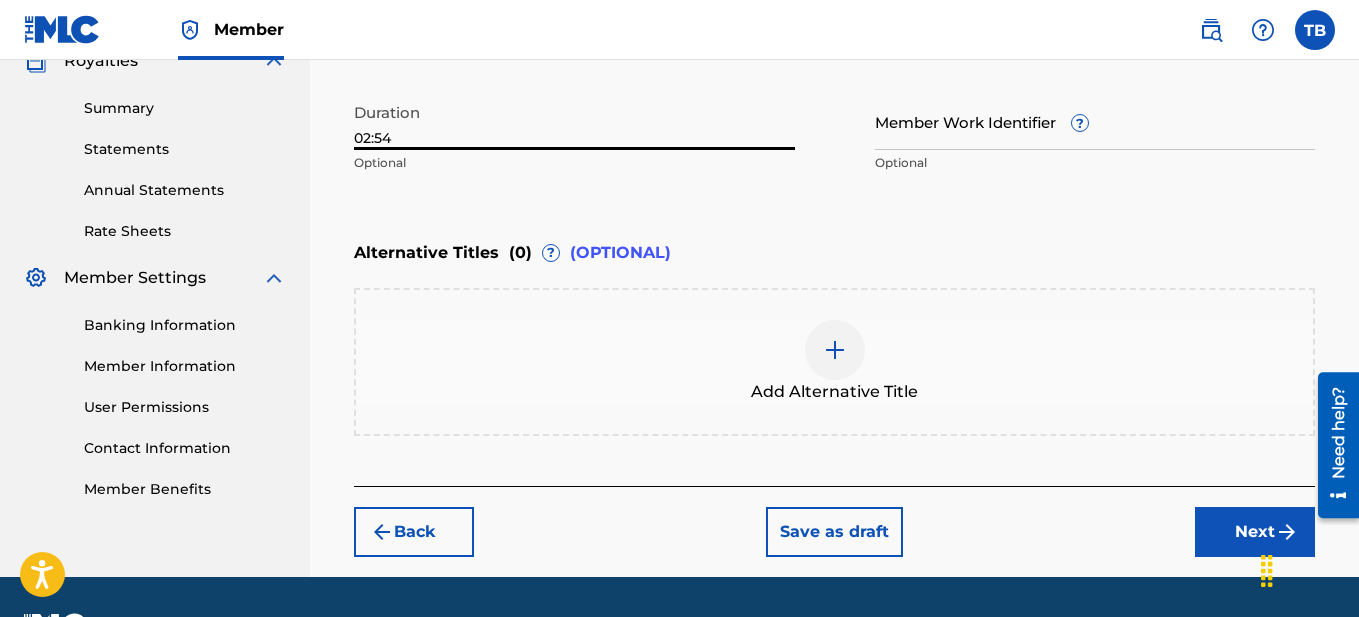 type on "02:54" 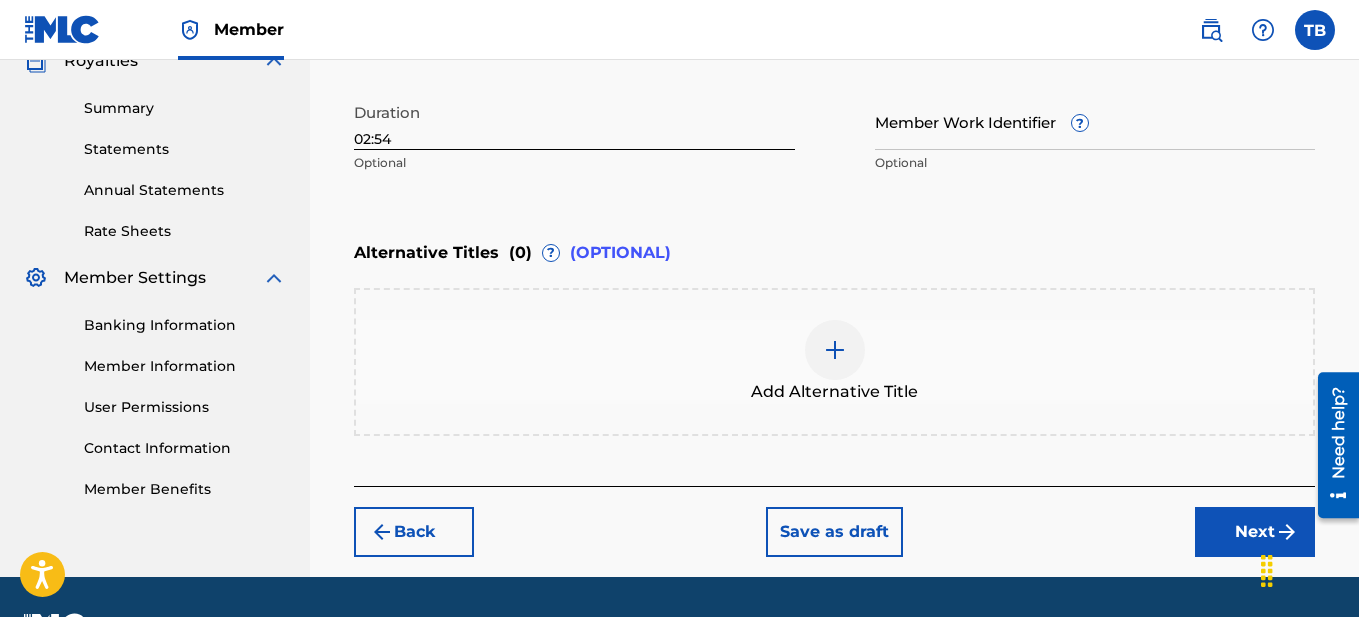 click on "Next" at bounding box center (1255, 532) 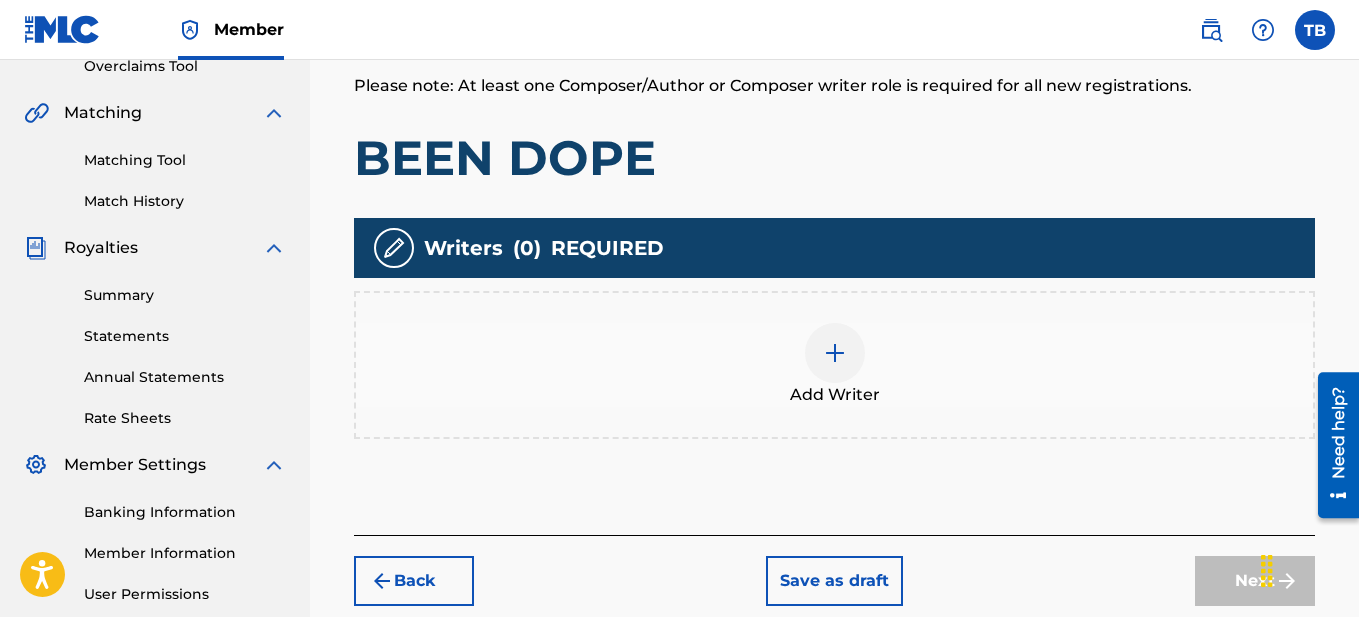 scroll, scrollTop: 456, scrollLeft: 0, axis: vertical 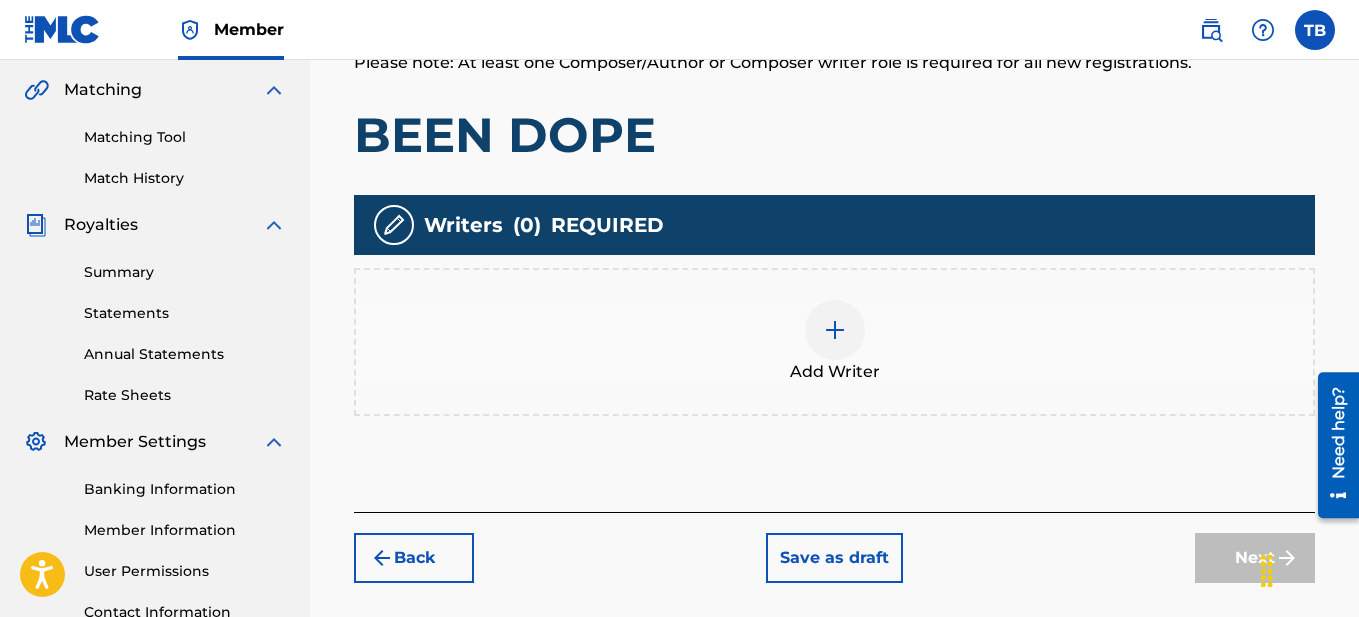 click at bounding box center [835, 330] 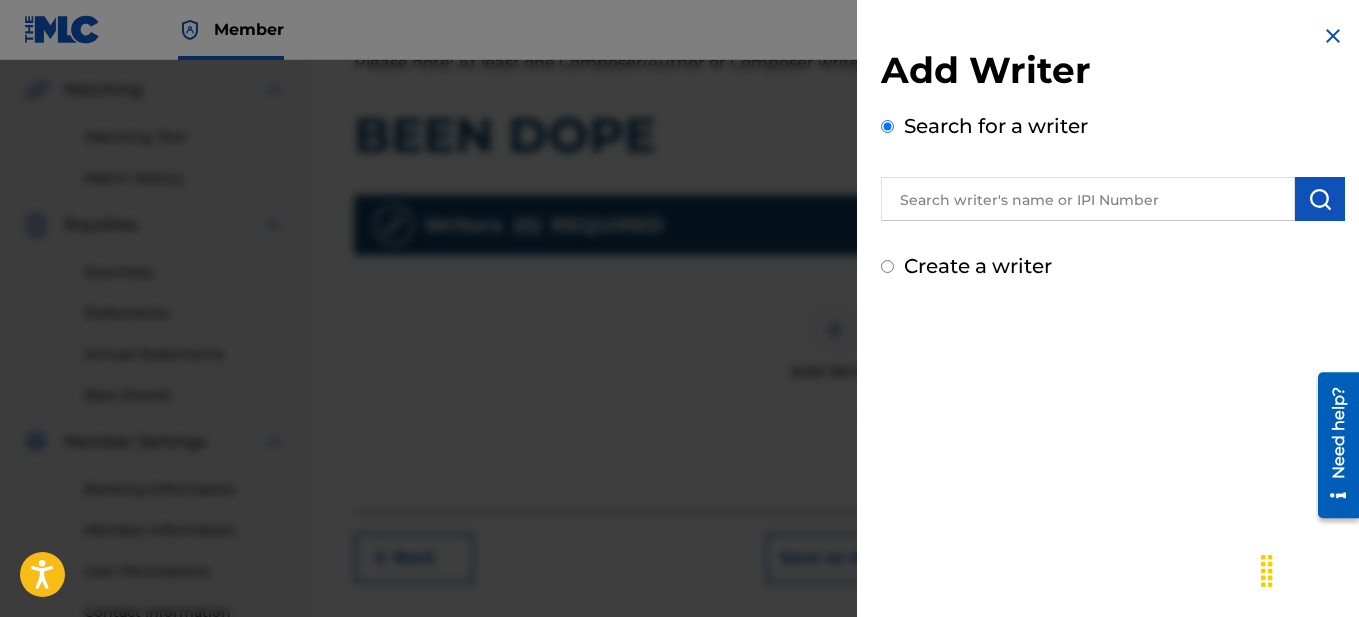 click at bounding box center (1088, 199) 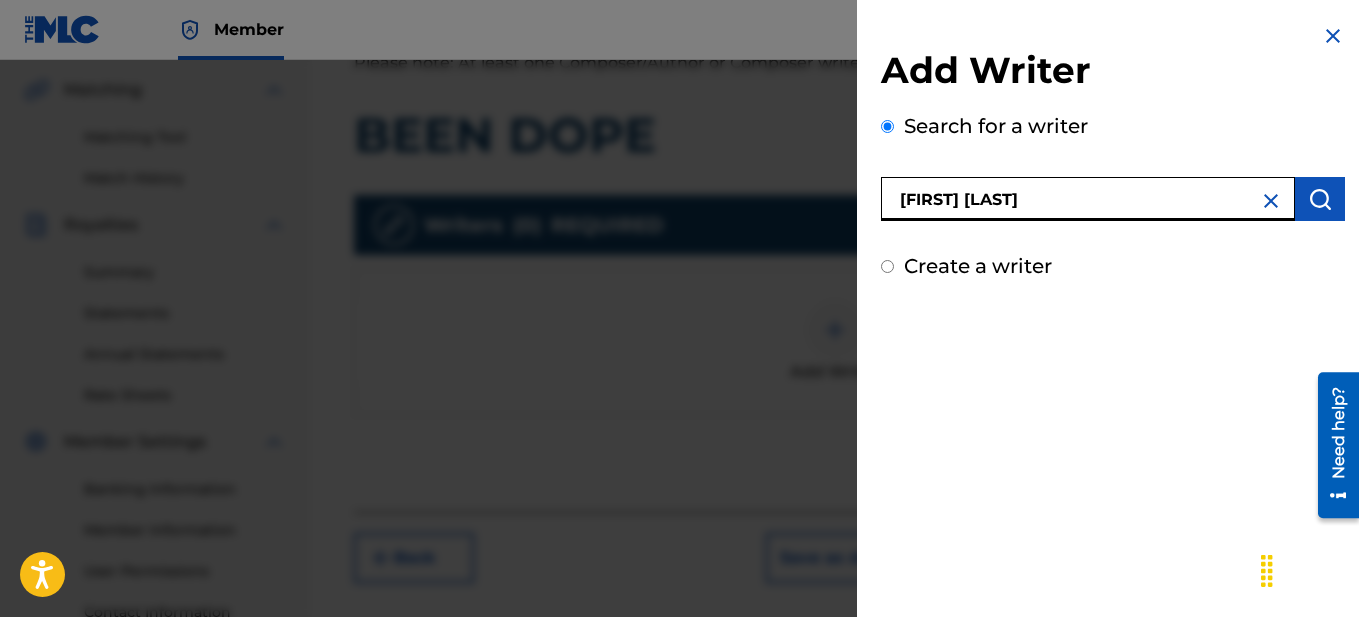 type on "[FIRST] [LAST]" 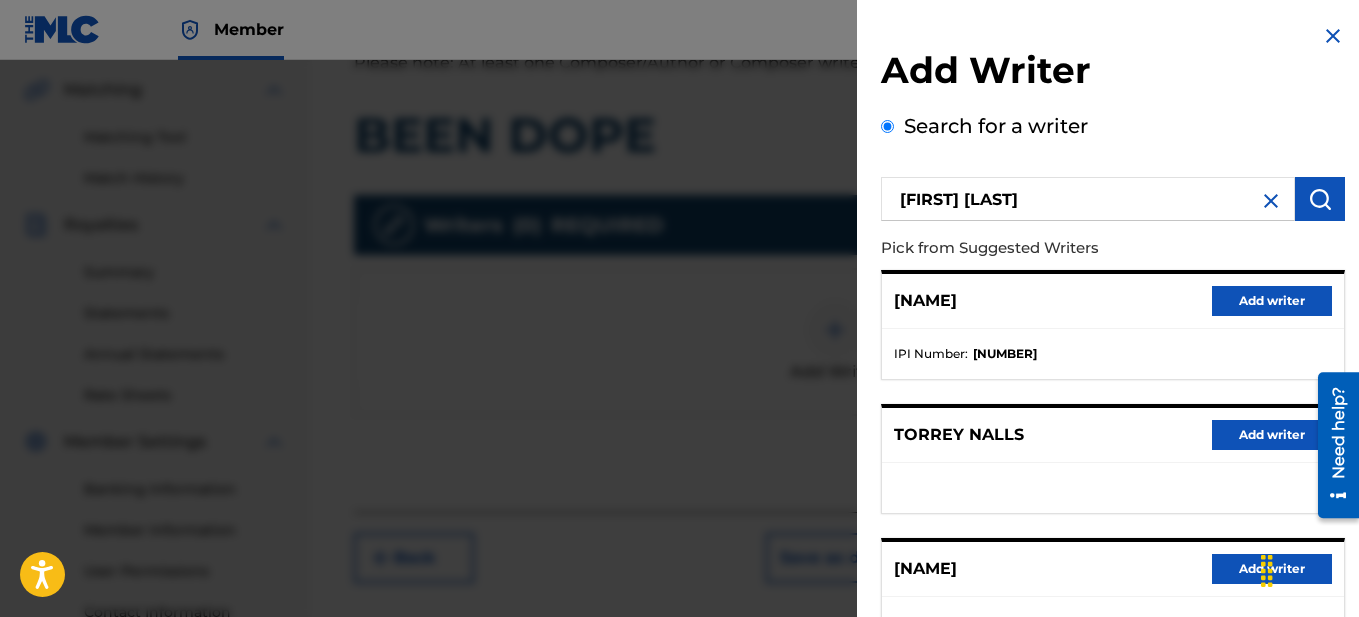 click on "Add writer" at bounding box center [1272, 301] 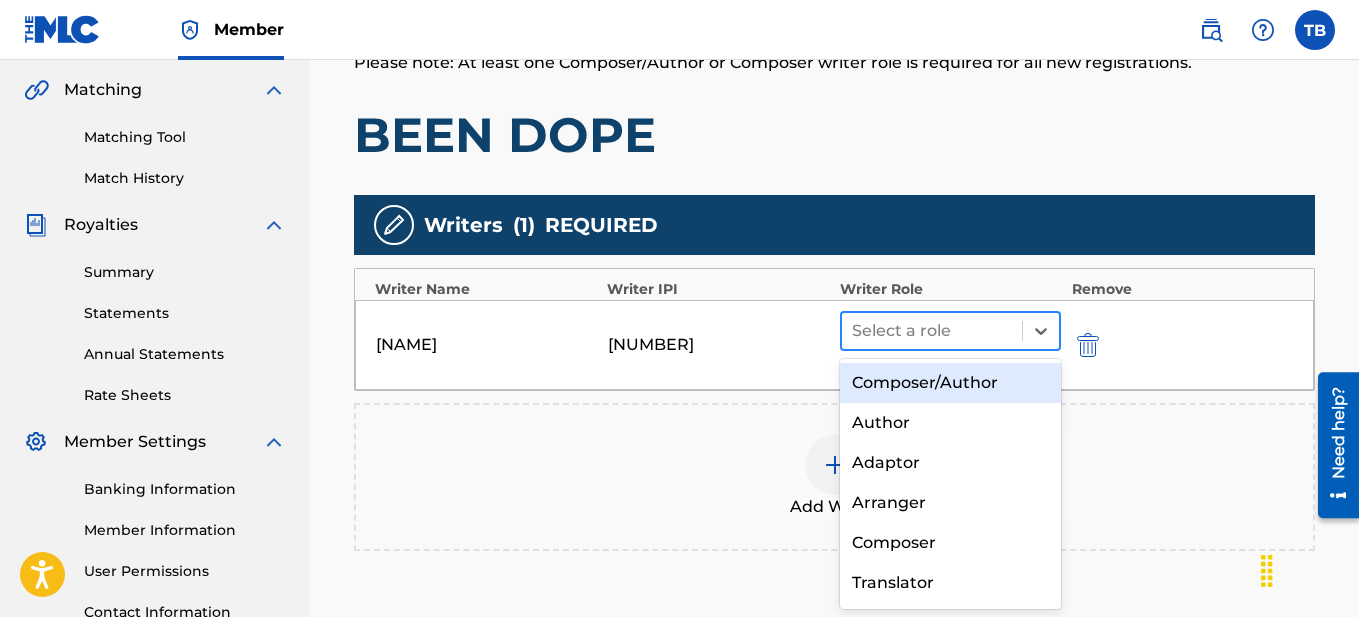 click at bounding box center (932, 331) 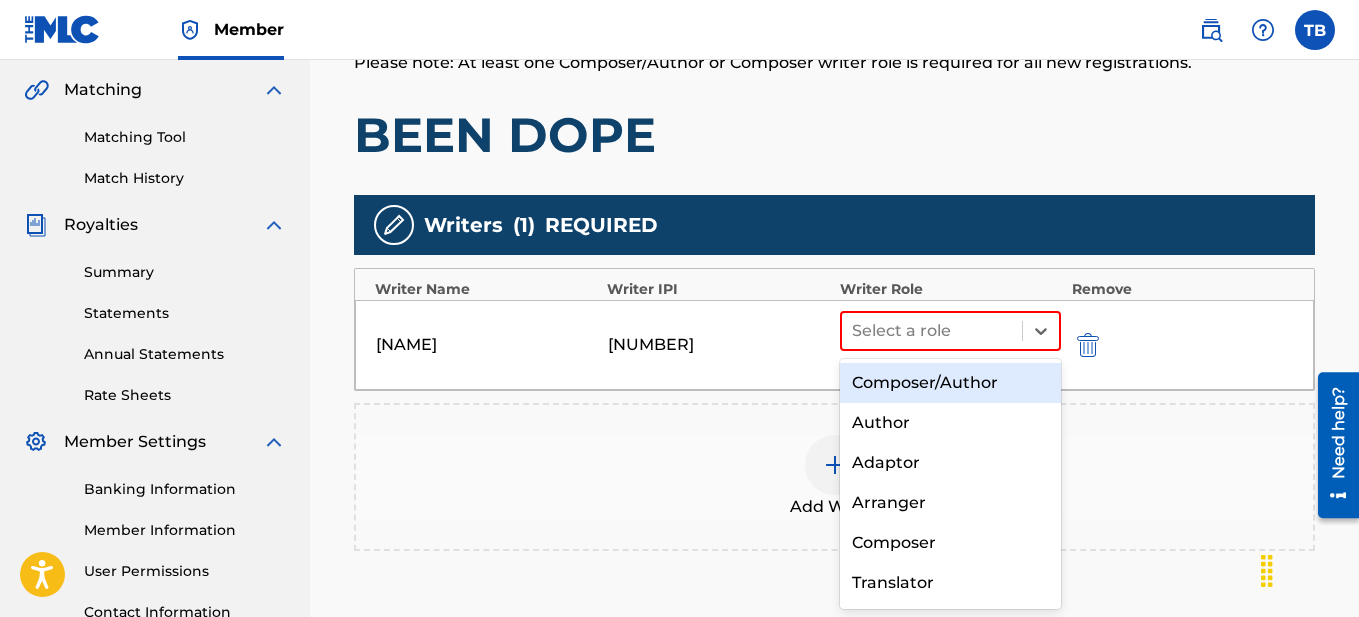 click on "Composer/Author" at bounding box center [951, 383] 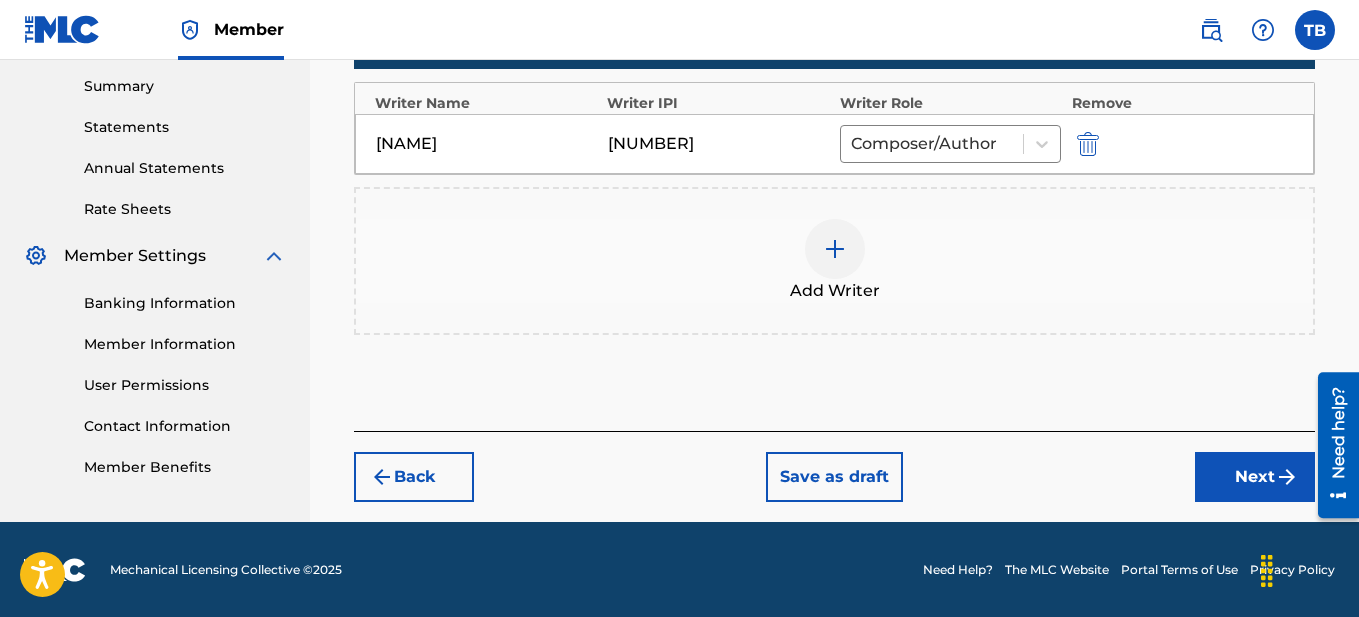 scroll, scrollTop: 643, scrollLeft: 0, axis: vertical 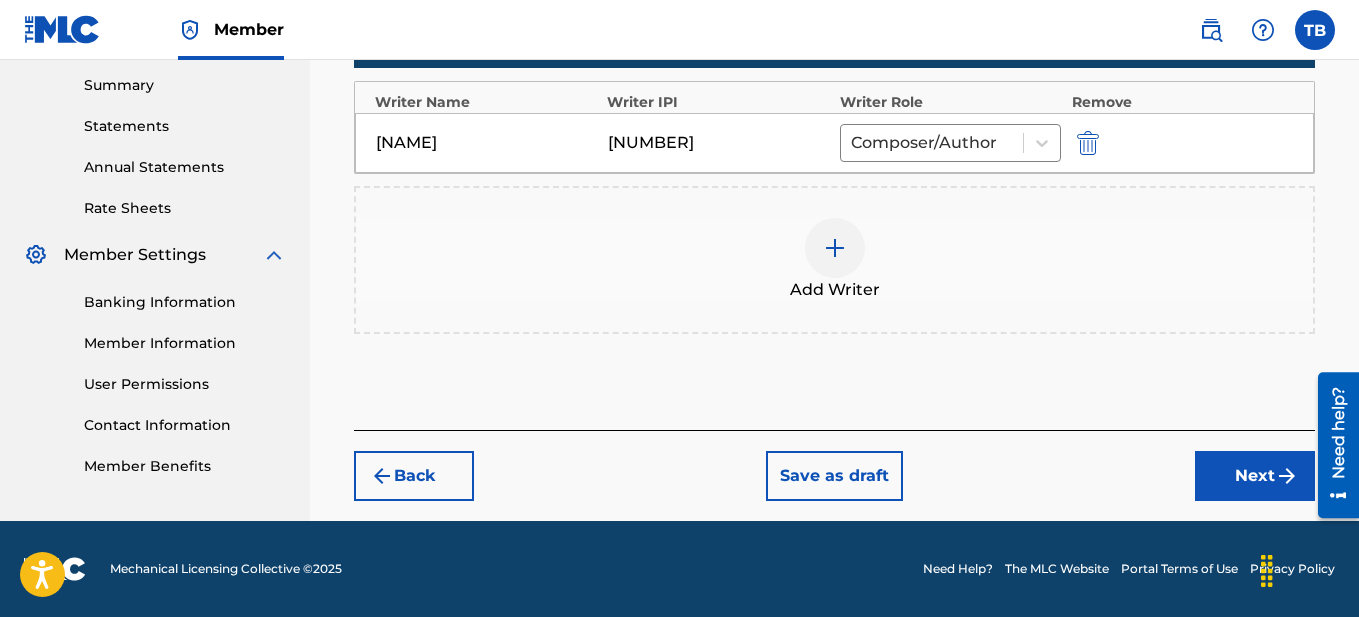 click on "Next" at bounding box center [1255, 476] 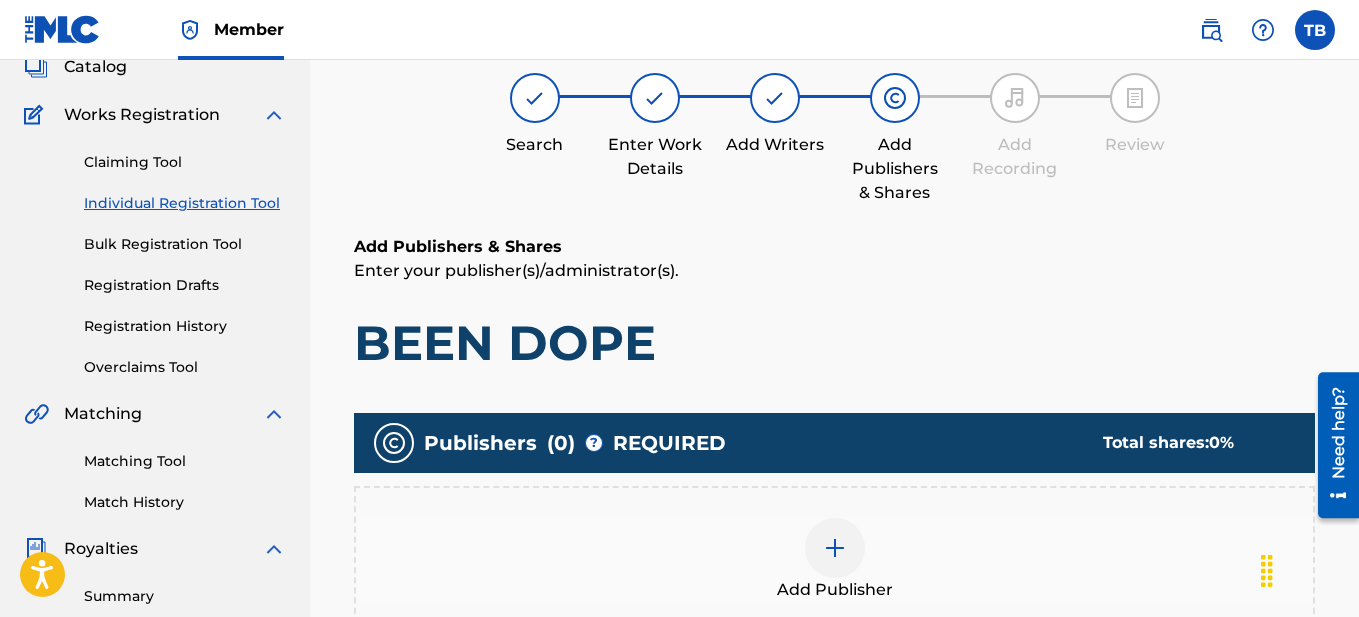 scroll, scrollTop: 239, scrollLeft: 0, axis: vertical 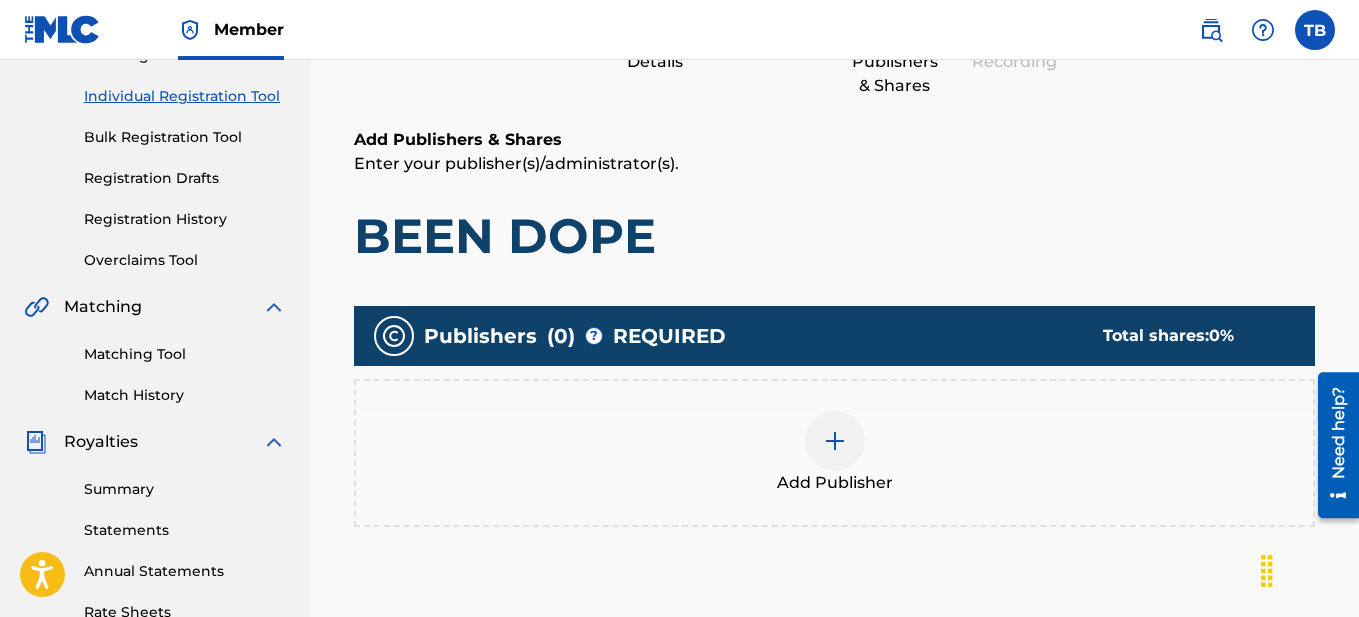 click at bounding box center [835, 441] 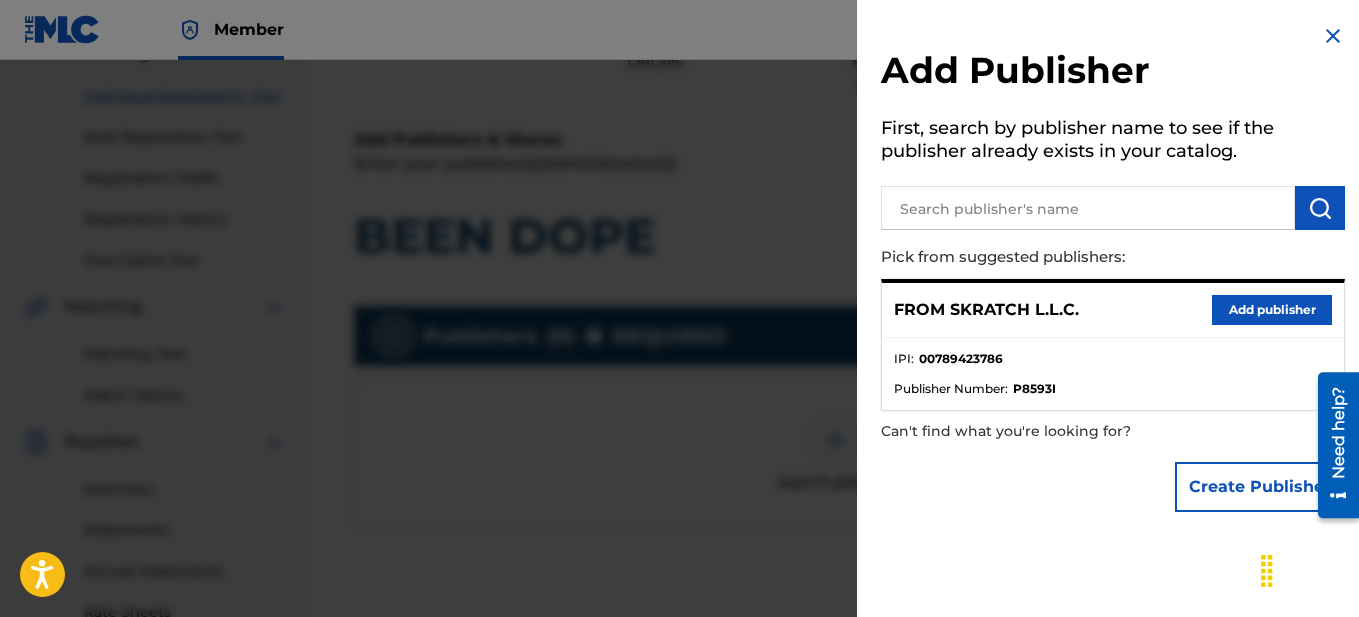click on "Add publisher" at bounding box center (1272, 310) 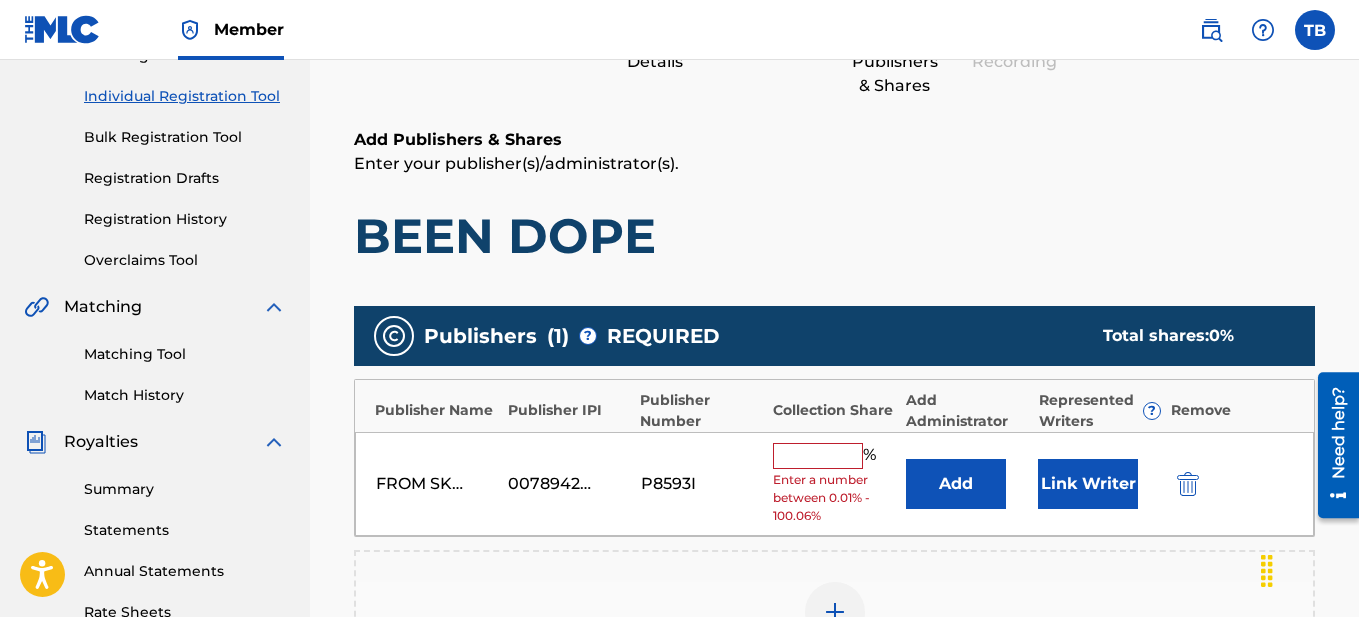 scroll, scrollTop: 324, scrollLeft: 0, axis: vertical 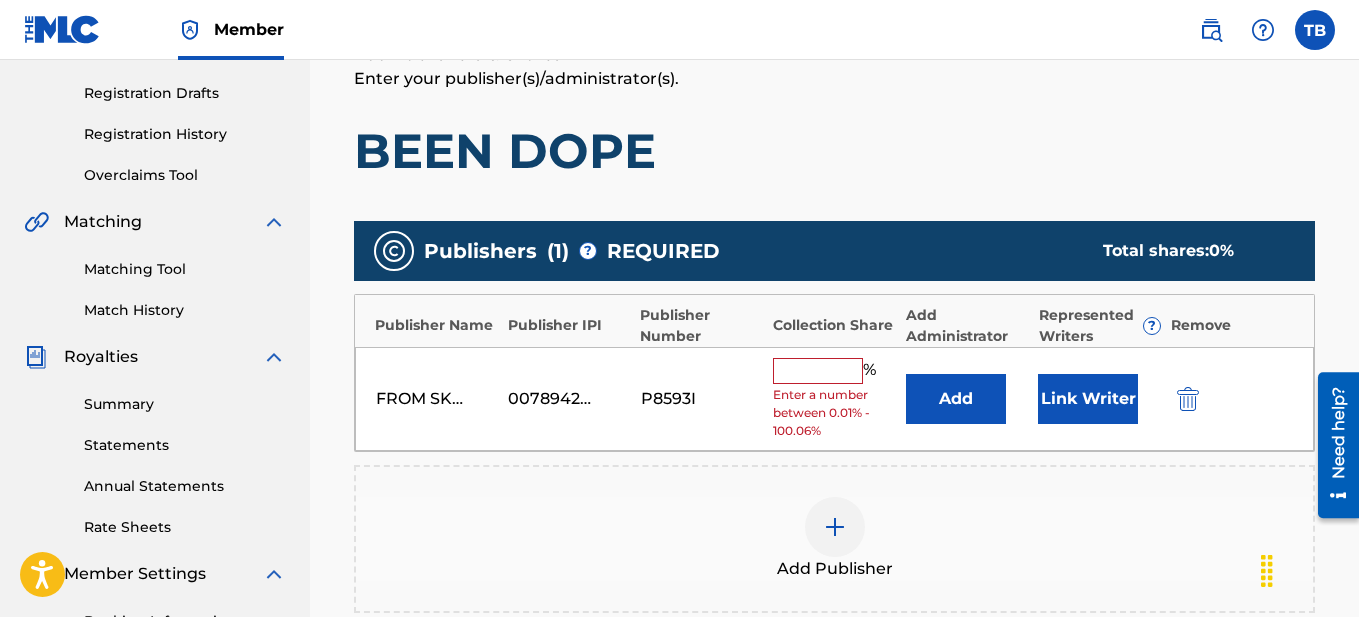 drag, startPoint x: 816, startPoint y: 374, endPoint x: 825, endPoint y: 367, distance: 11.401754 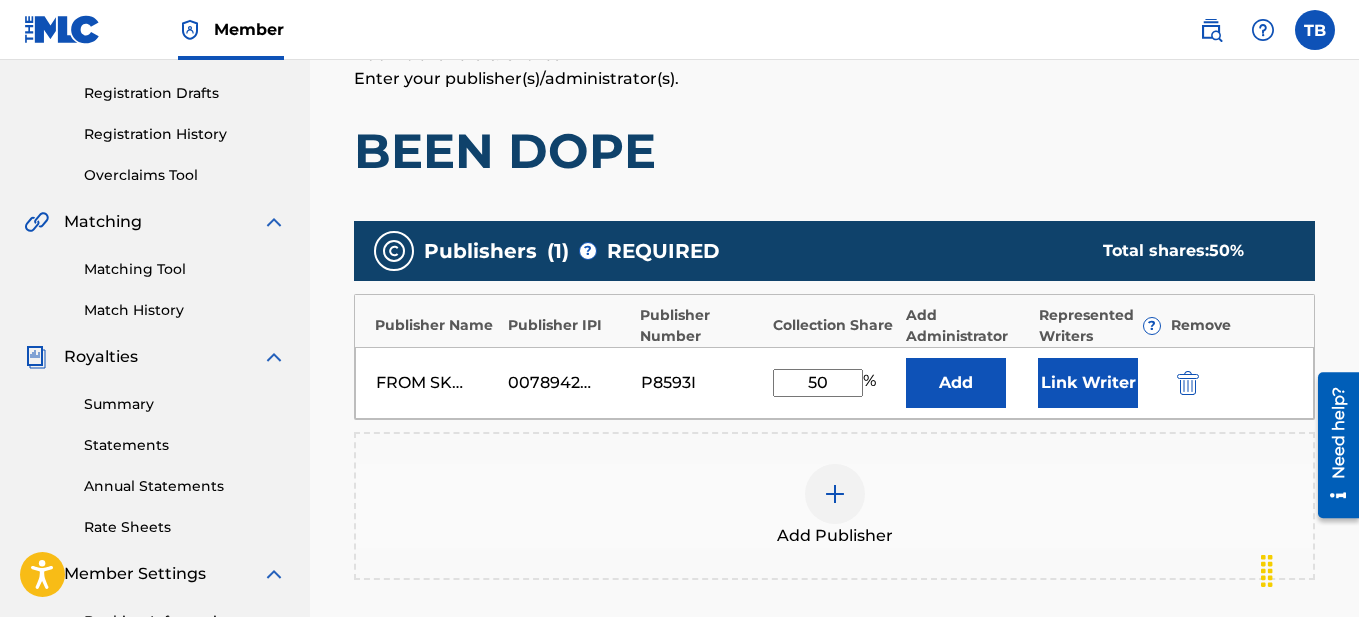 type on "5" 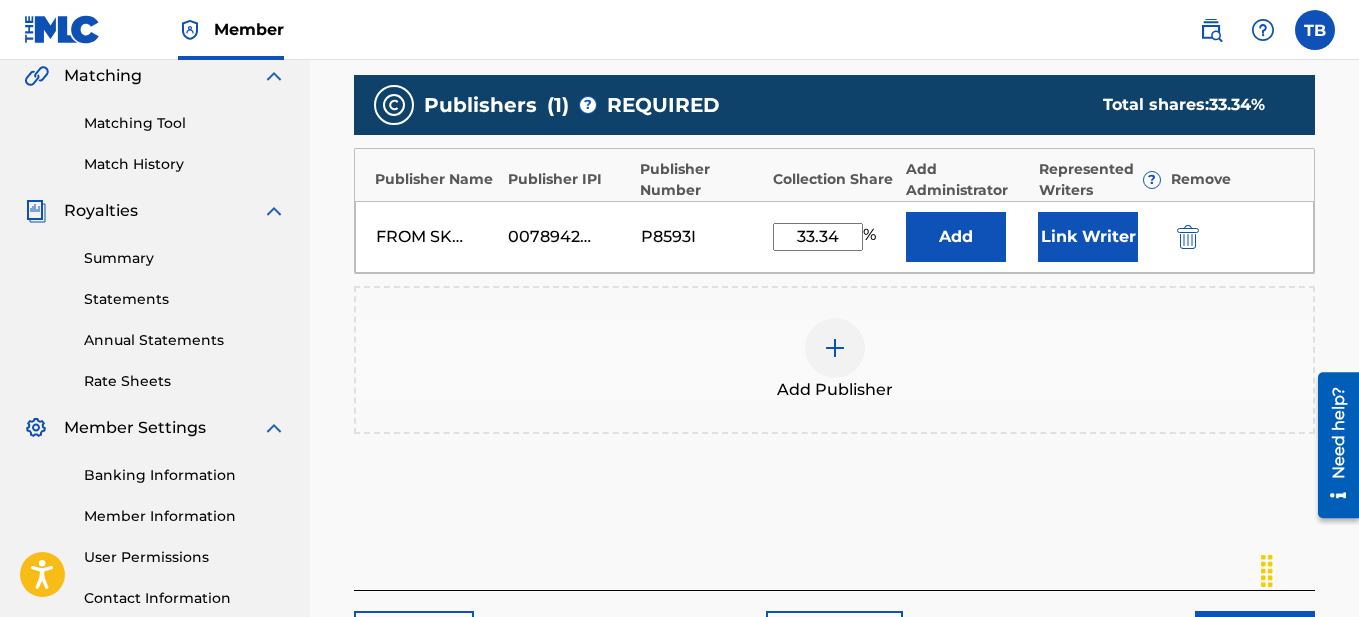 scroll, scrollTop: 553, scrollLeft: 0, axis: vertical 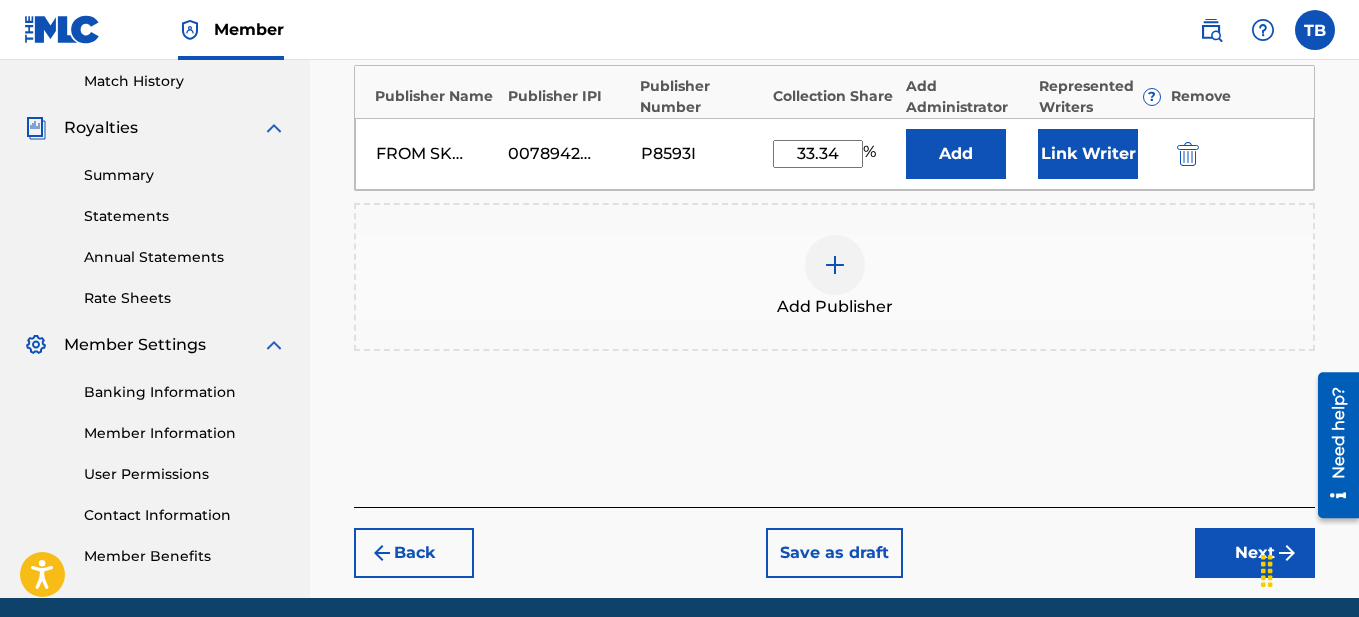 type on "33.34" 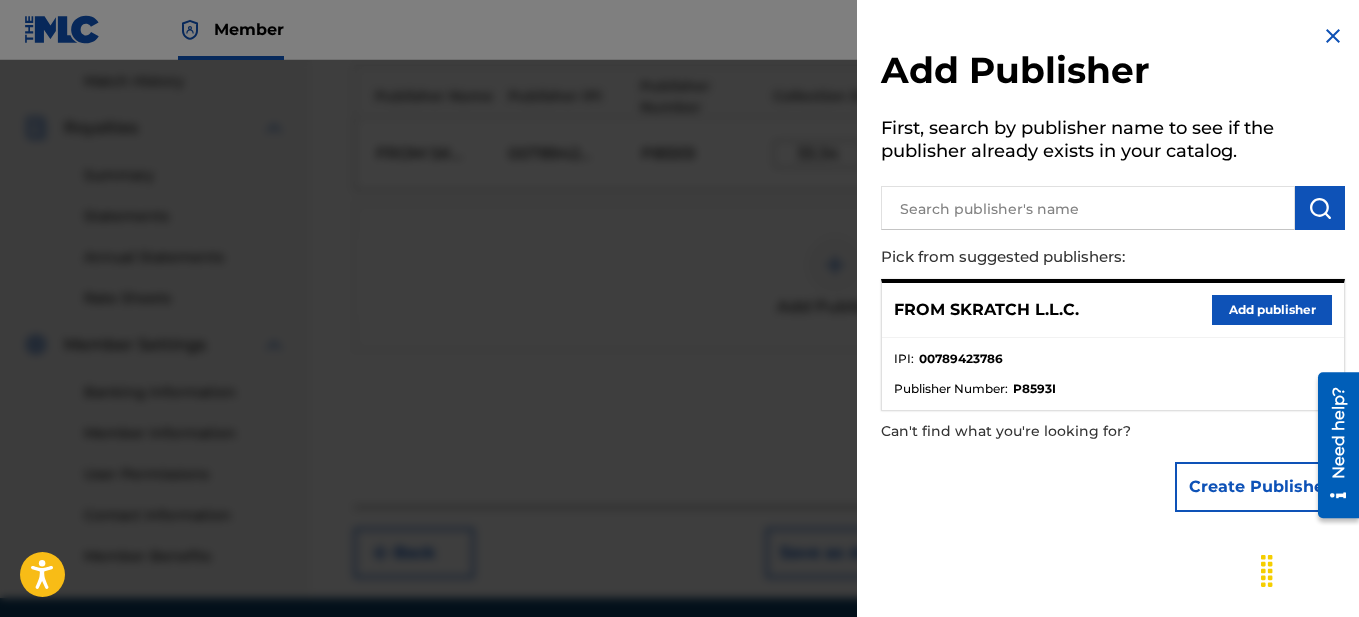 click at bounding box center (1088, 208) 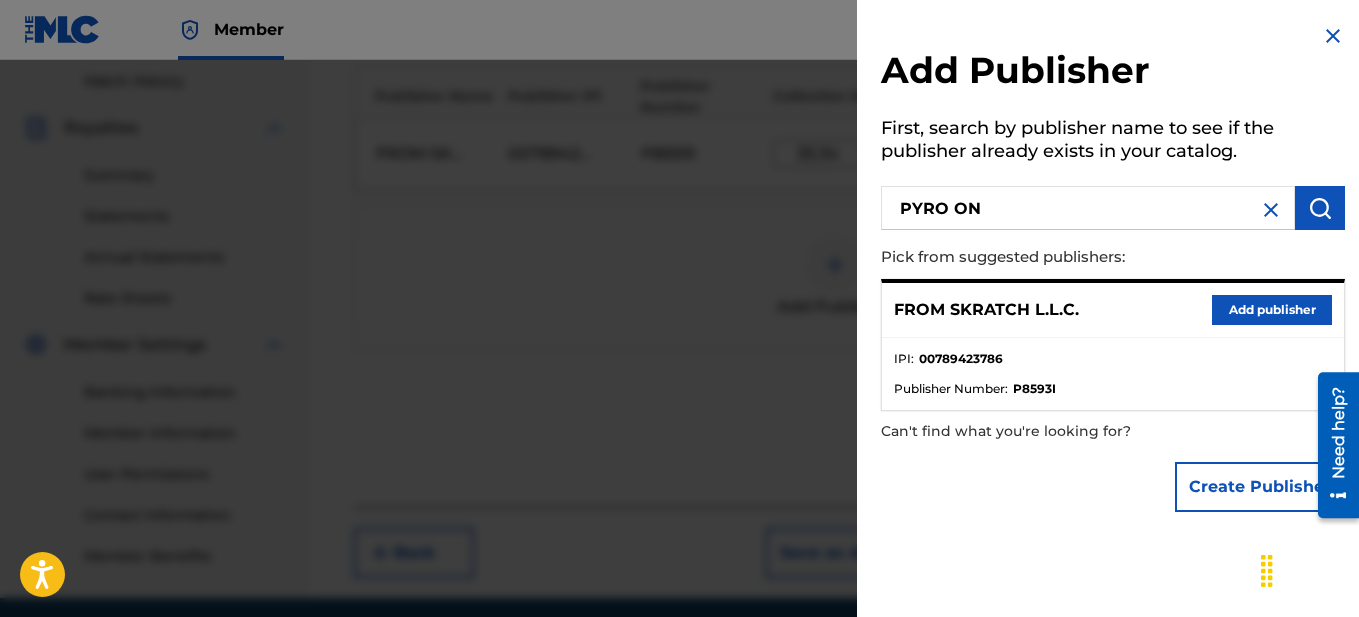 click at bounding box center [1320, 208] 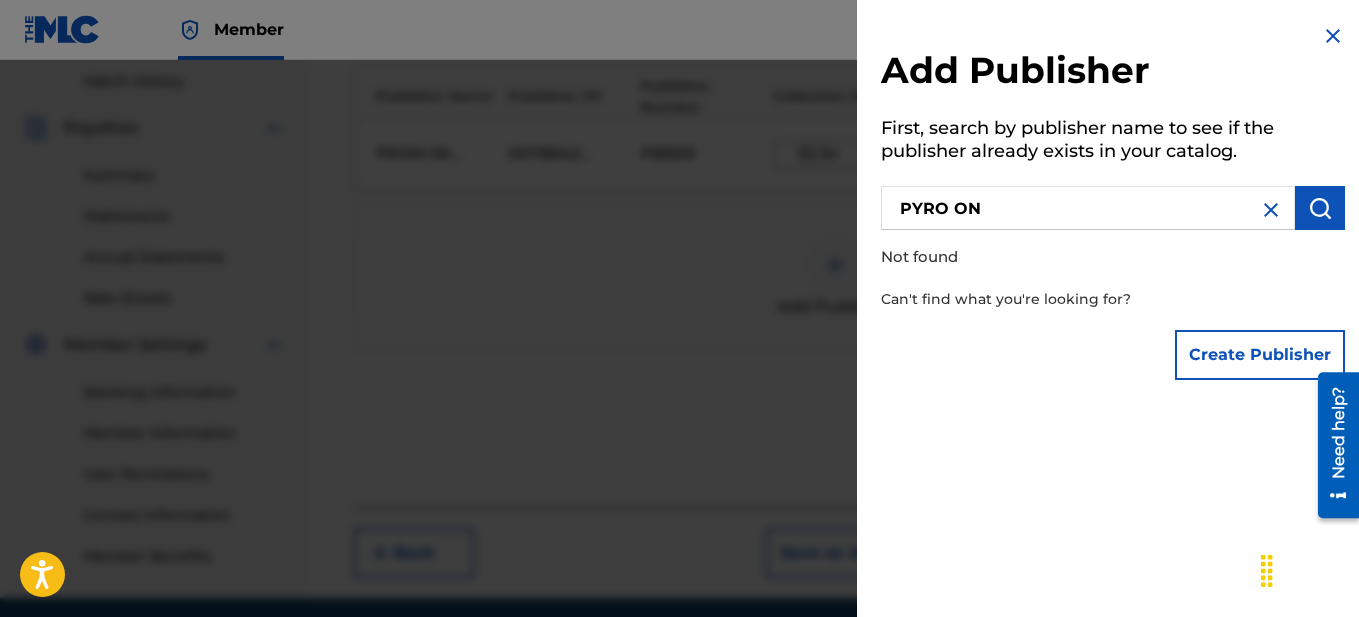 click on "PYRO ON" at bounding box center (1088, 208) 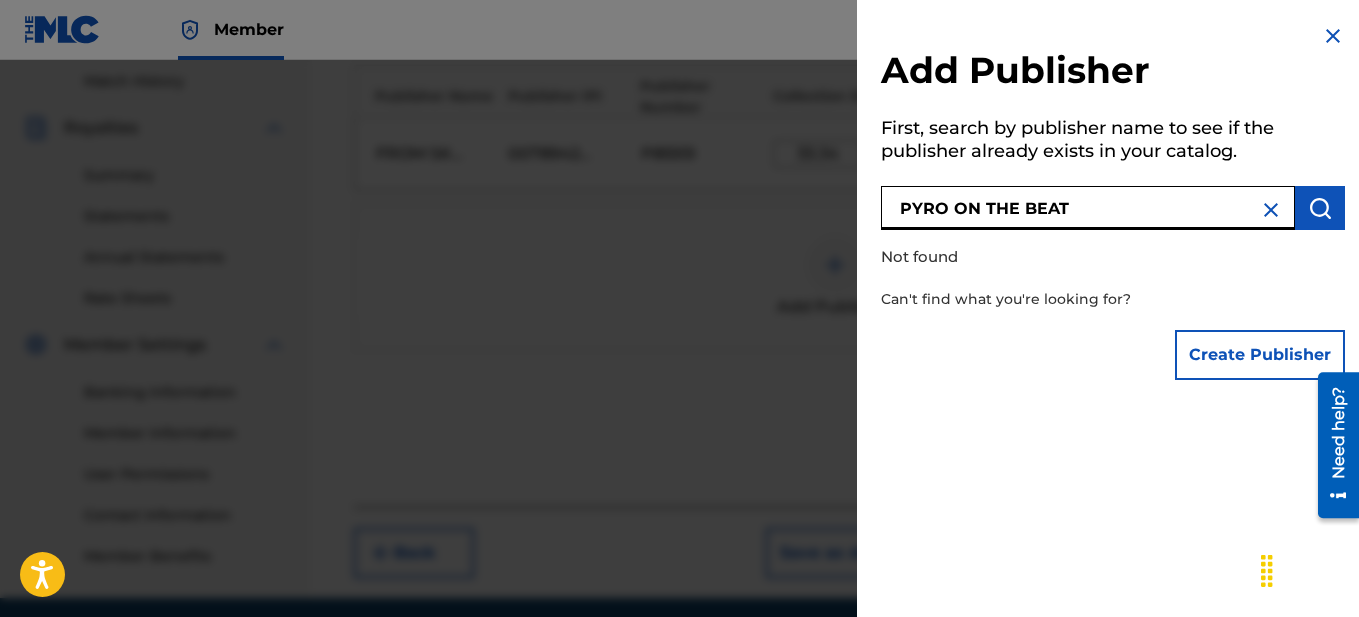 click at bounding box center [1320, 208] 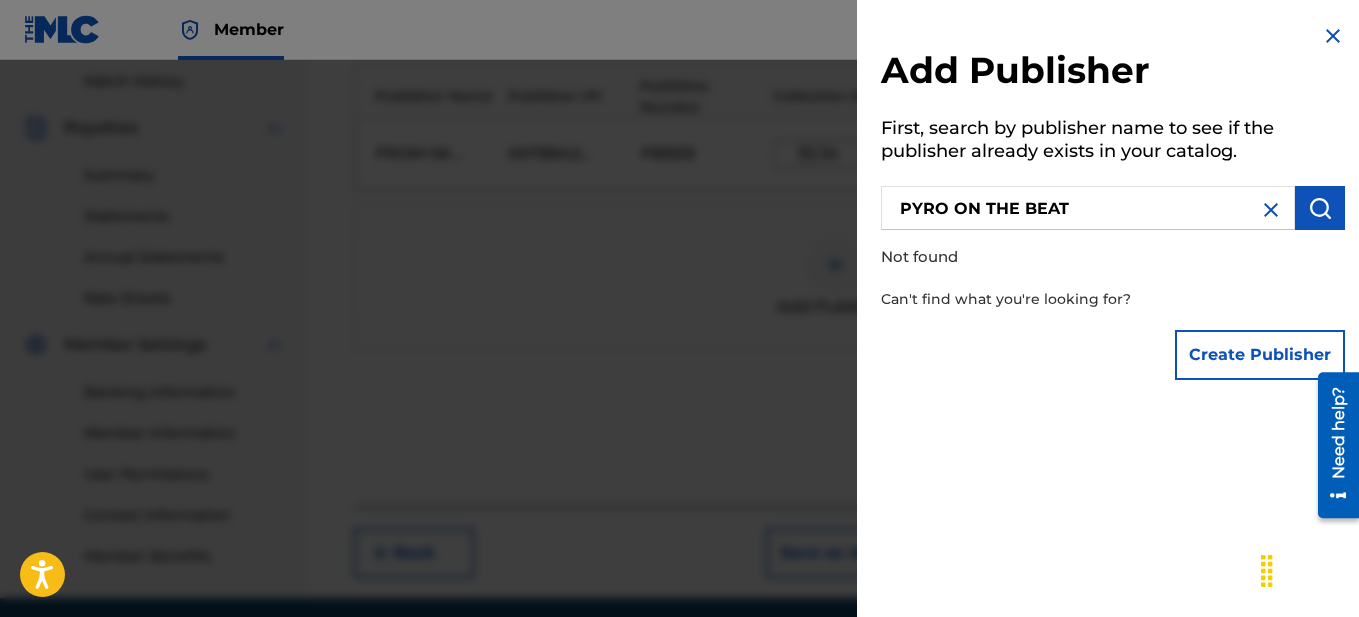 click at bounding box center (1320, 208) 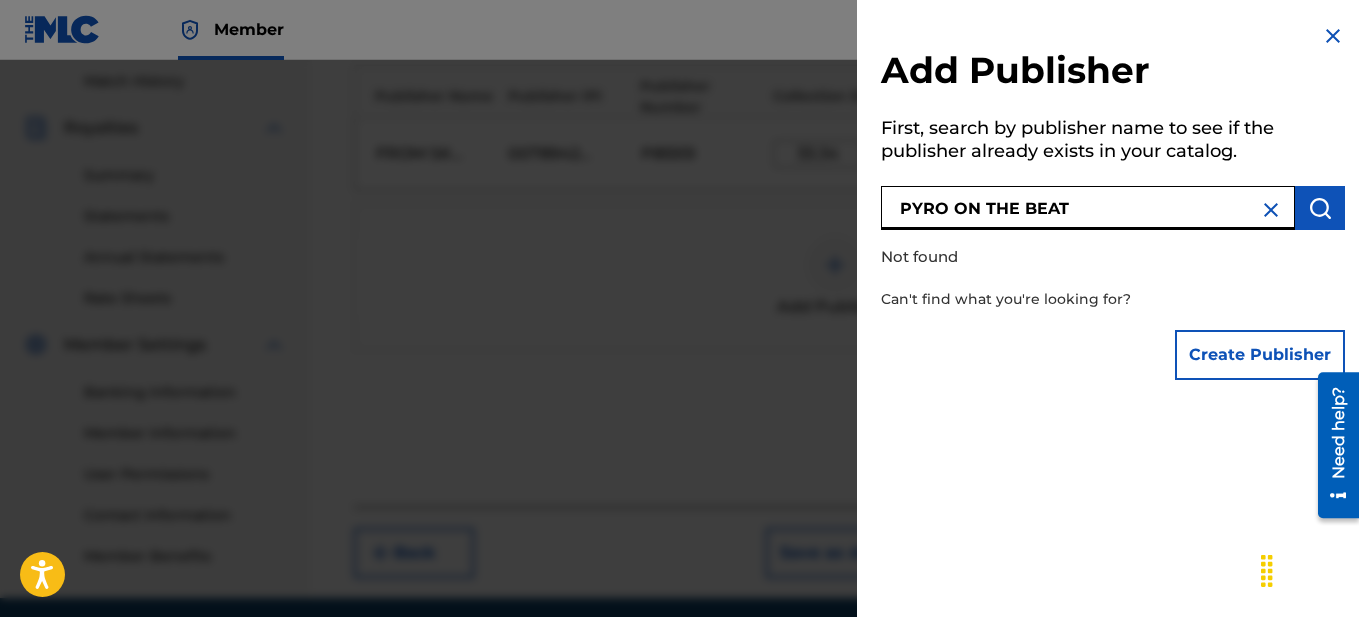 click on "PYRO ON THE BEAT" at bounding box center (1088, 208) 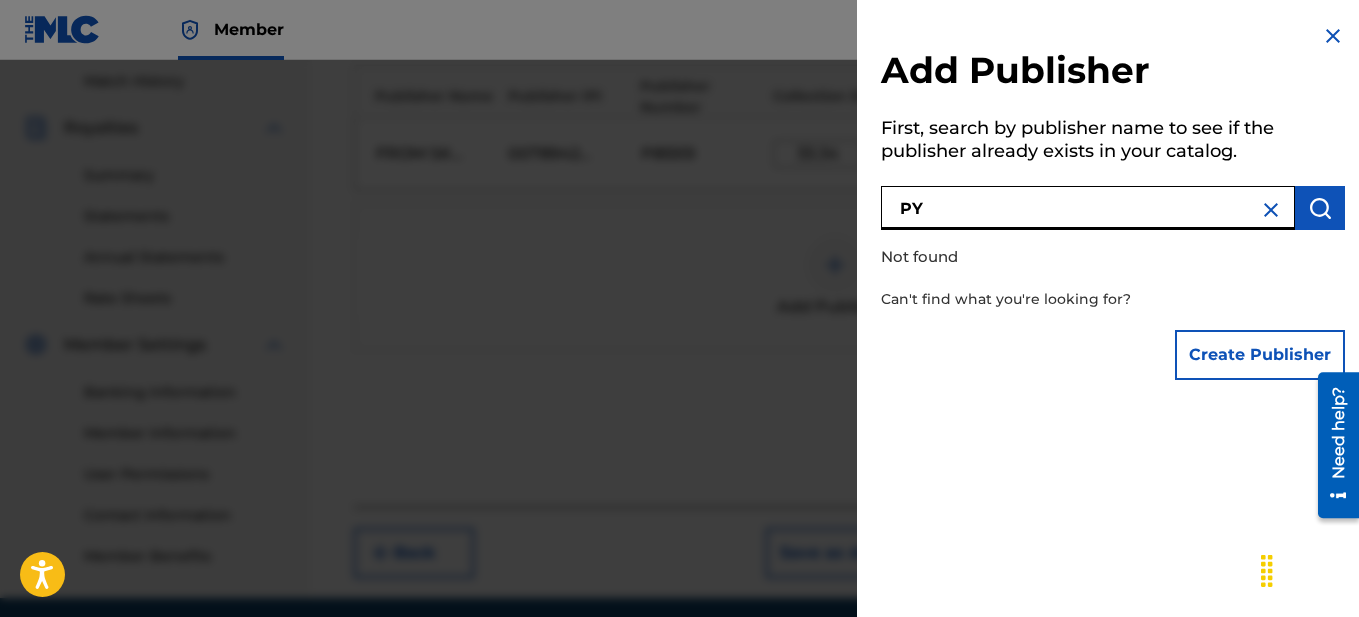 type on "P" 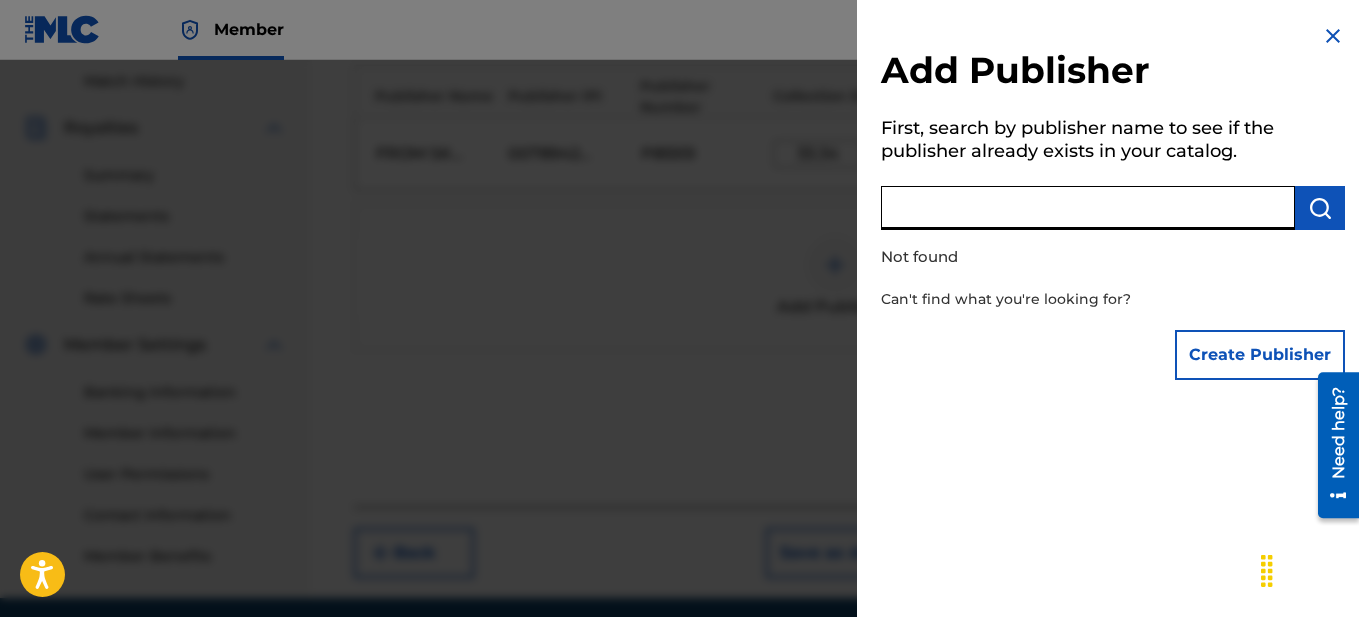 type 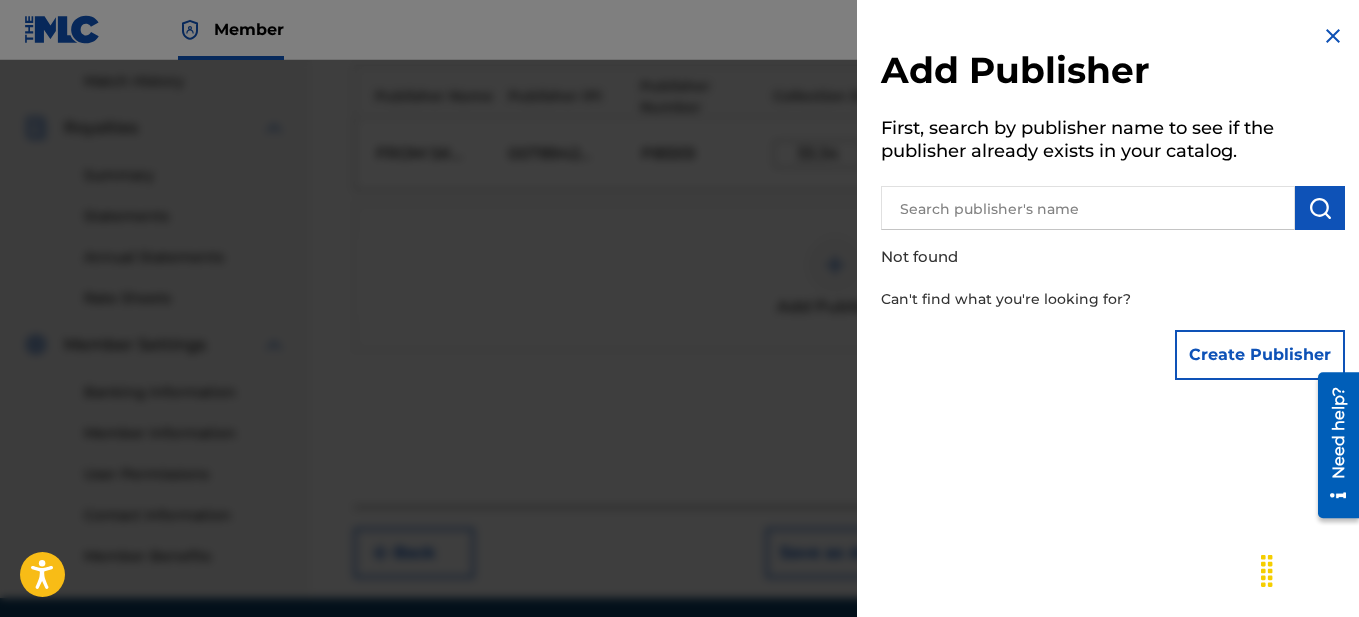 click at bounding box center (1333, 36) 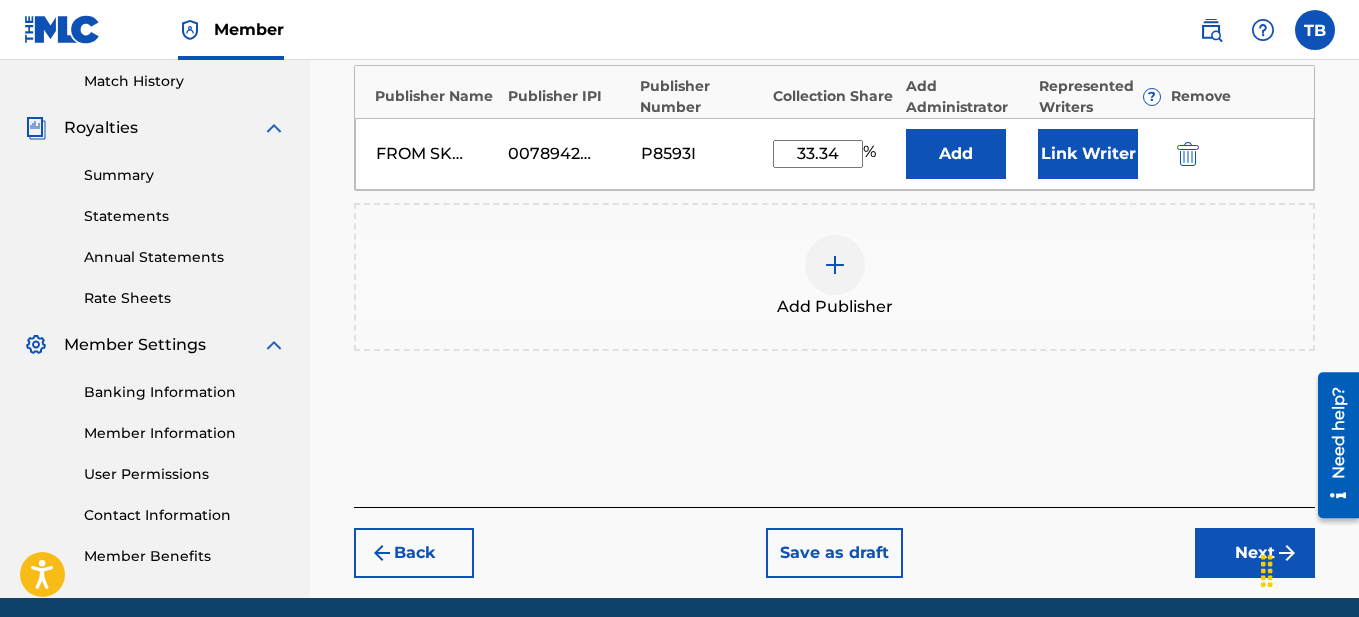 click at bounding box center [835, 265] 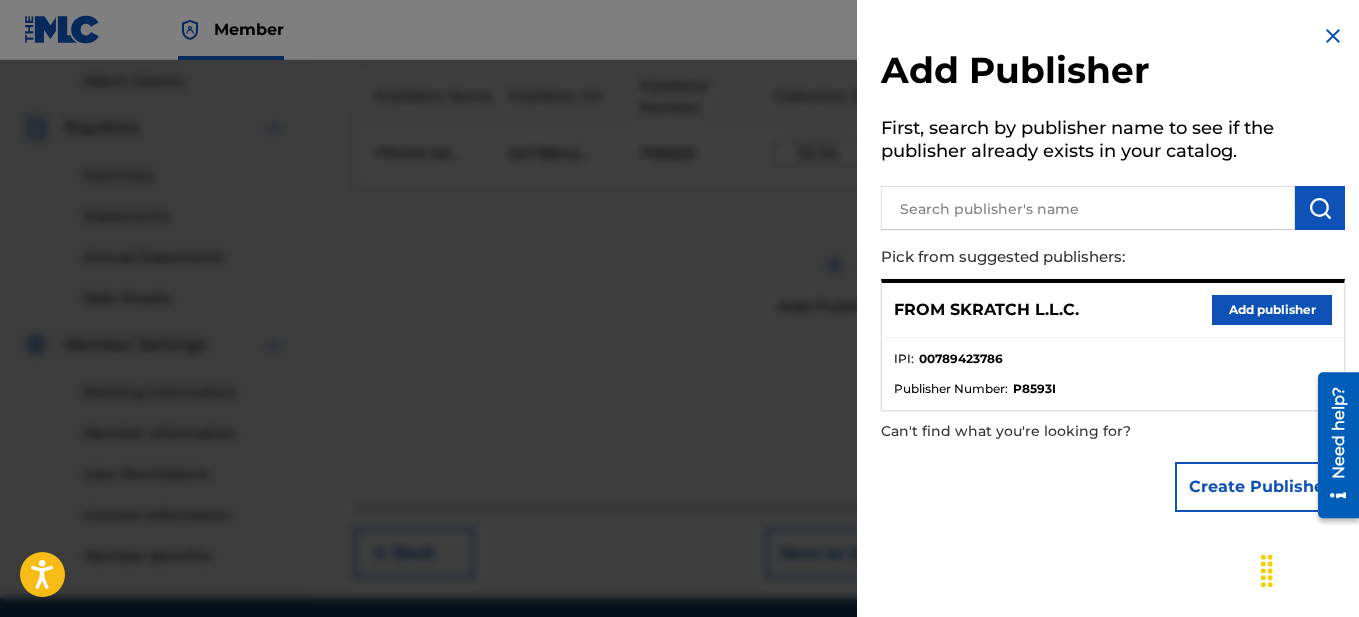 click on "Create Publisher" at bounding box center (1260, 487) 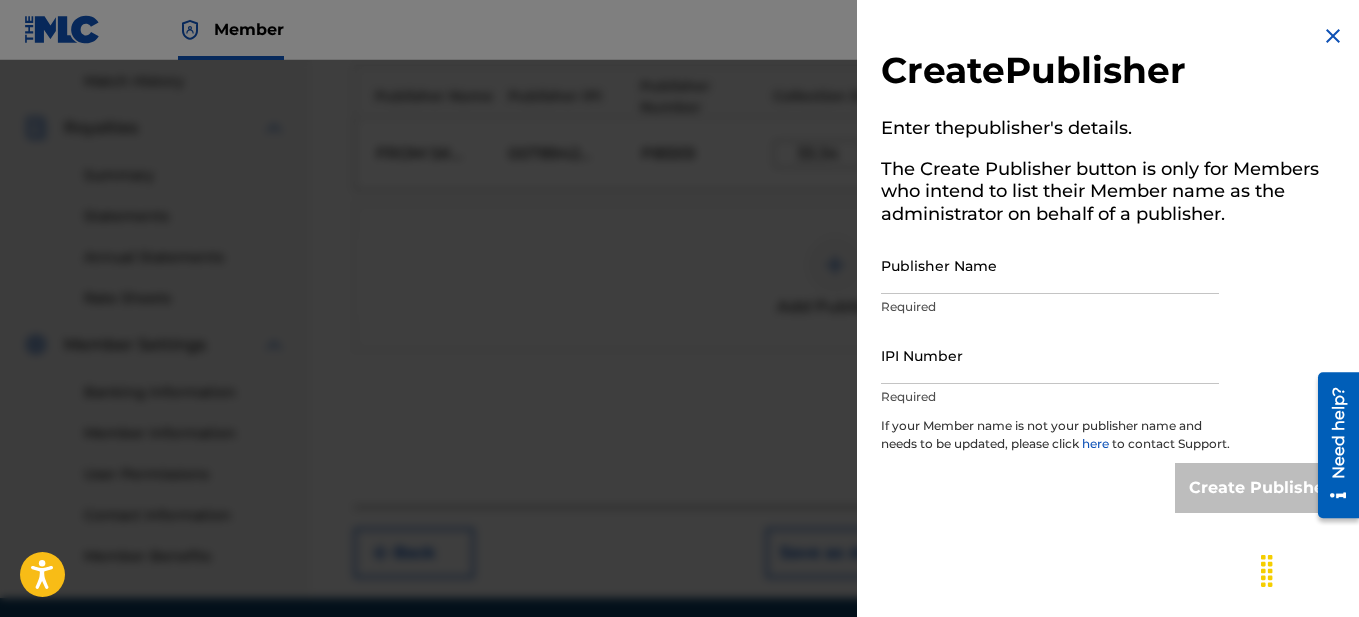 click on "Publisher Name" at bounding box center [1050, 265] 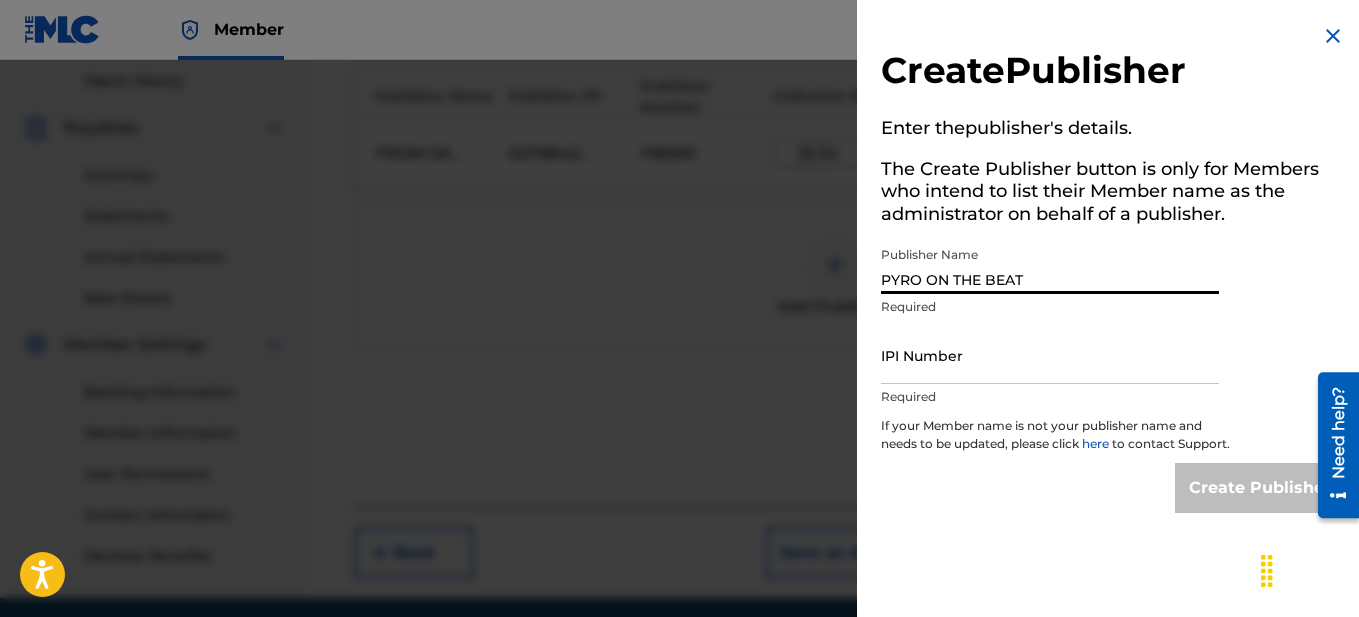 scroll, scrollTop: 630, scrollLeft: 0, axis: vertical 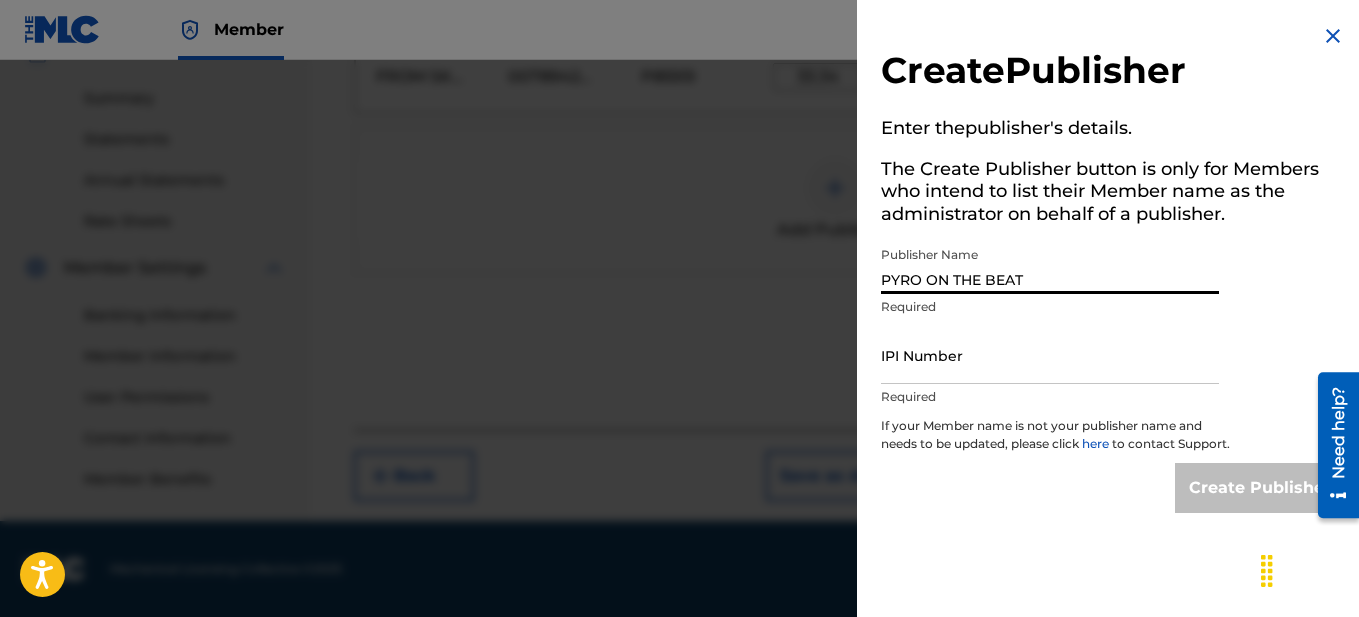 click on "IPI Number" at bounding box center [1050, 355] 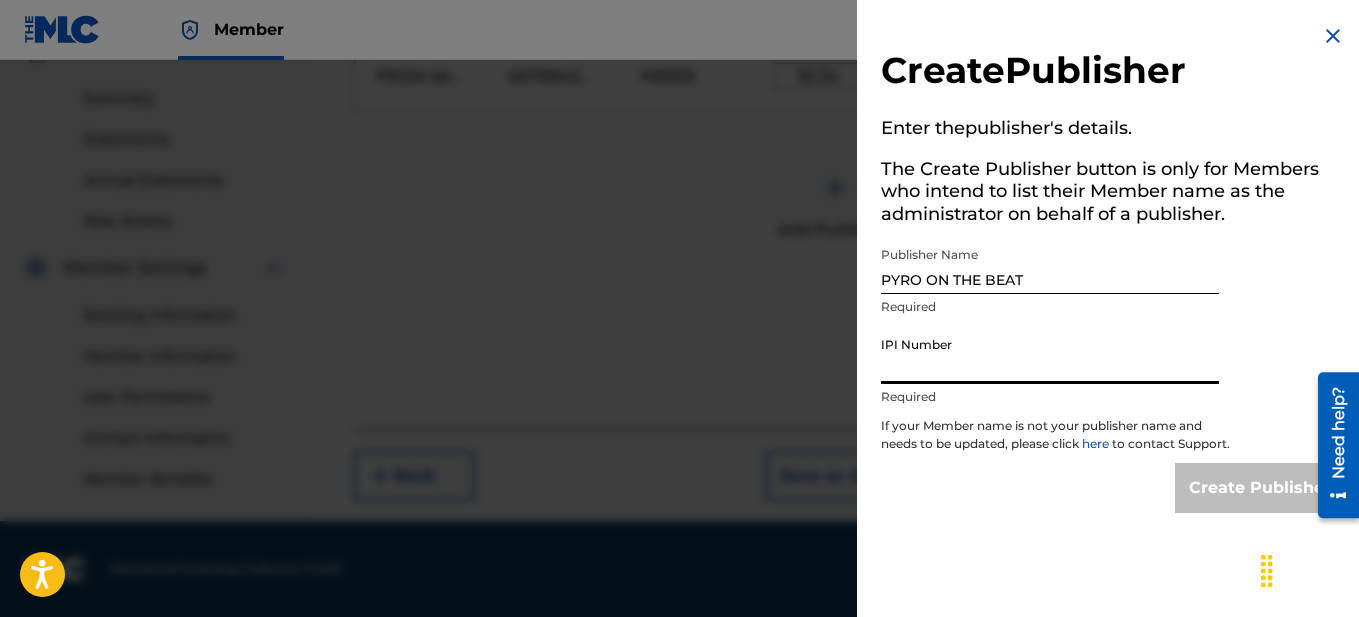 click on "PYRO ON THE BEAT" at bounding box center [1050, 265] 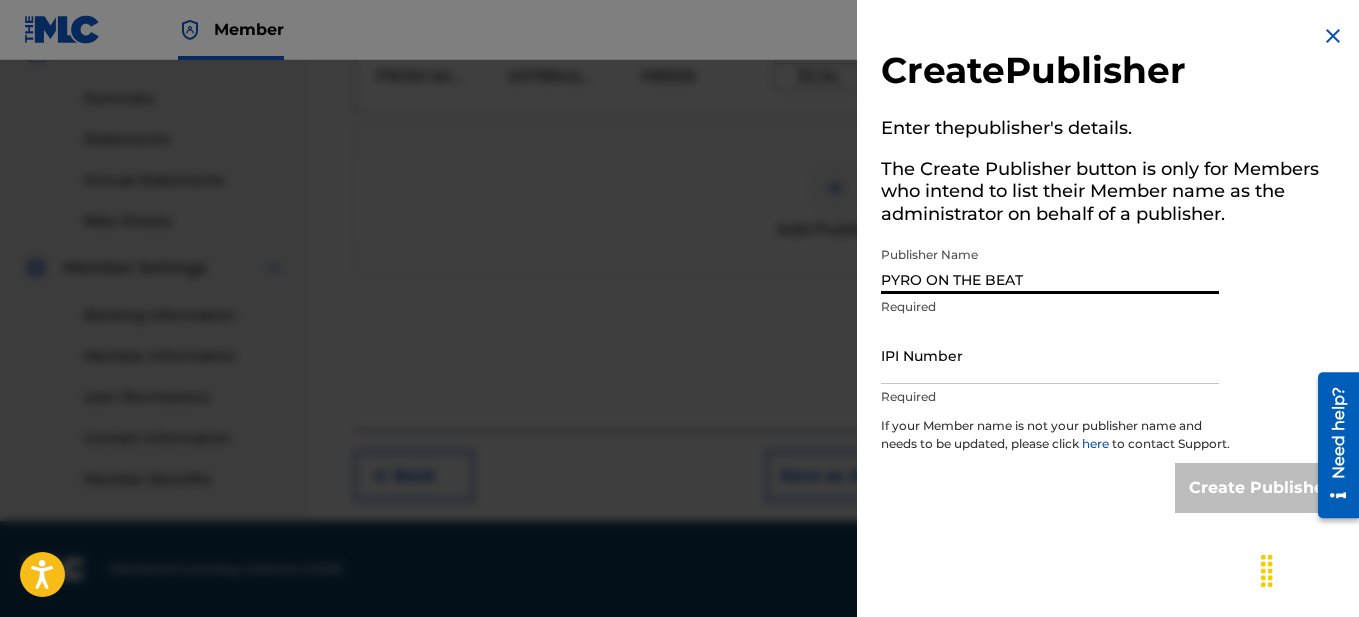 click on "PYRO ON THE BEAT" at bounding box center [1050, 265] 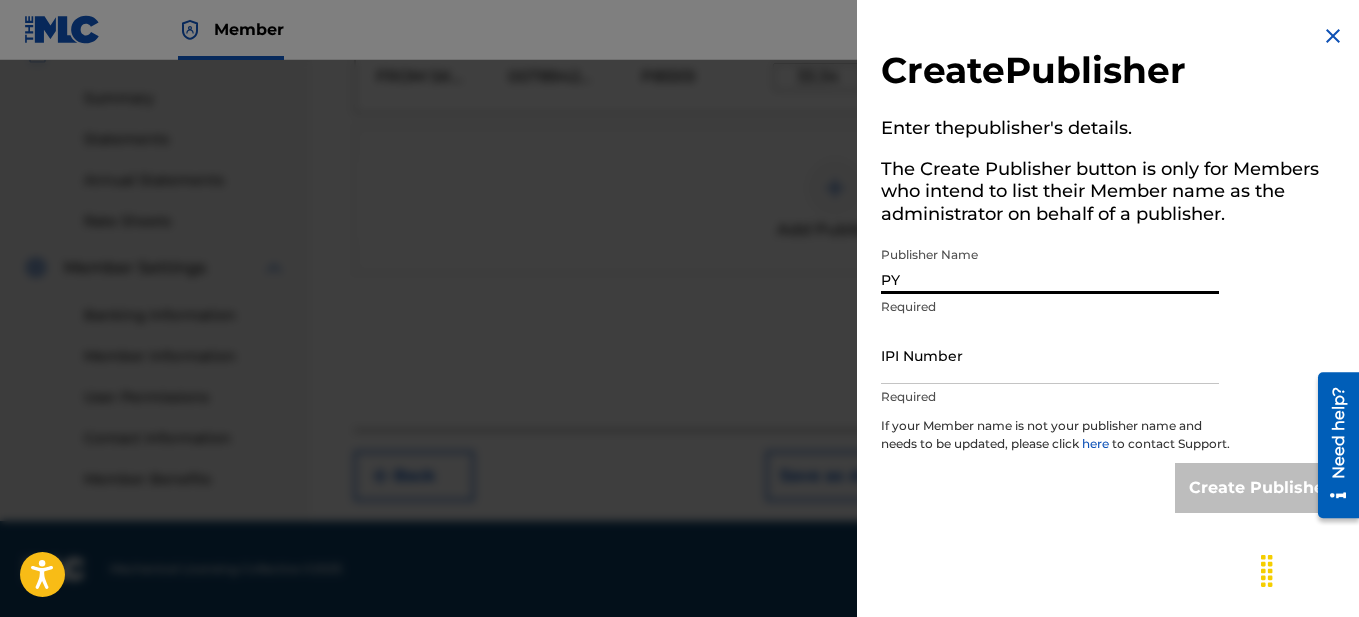 type on "P" 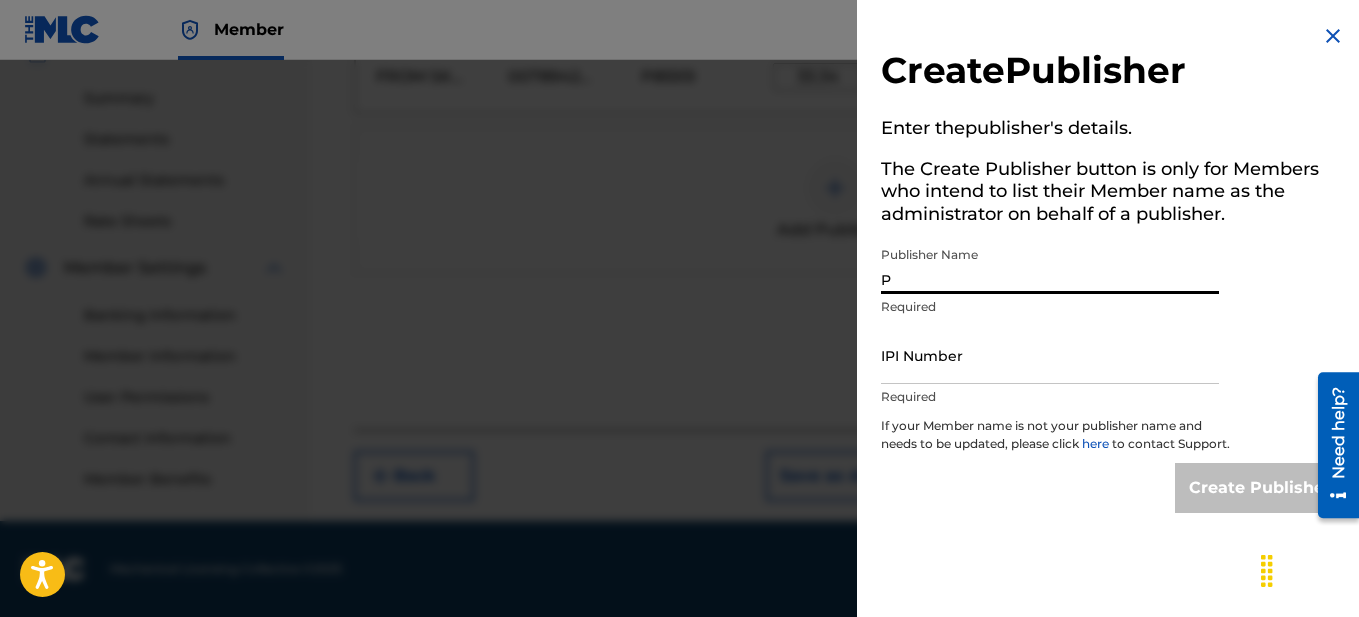 type 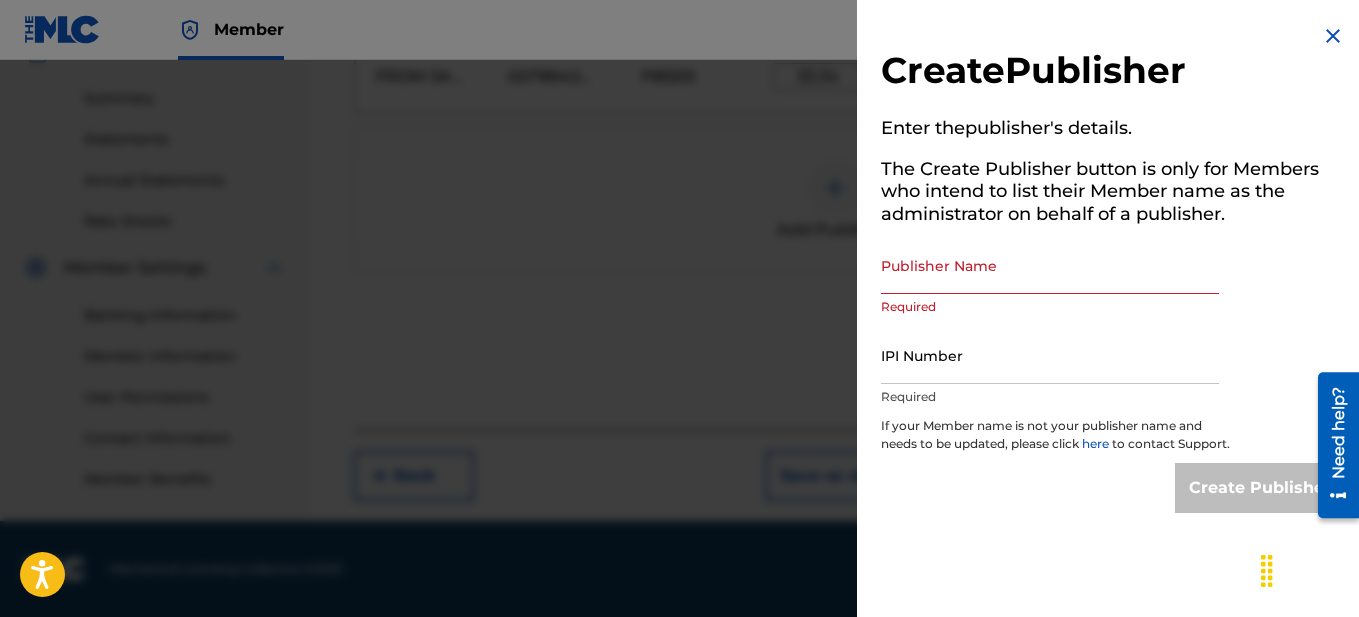 click at bounding box center [1333, 36] 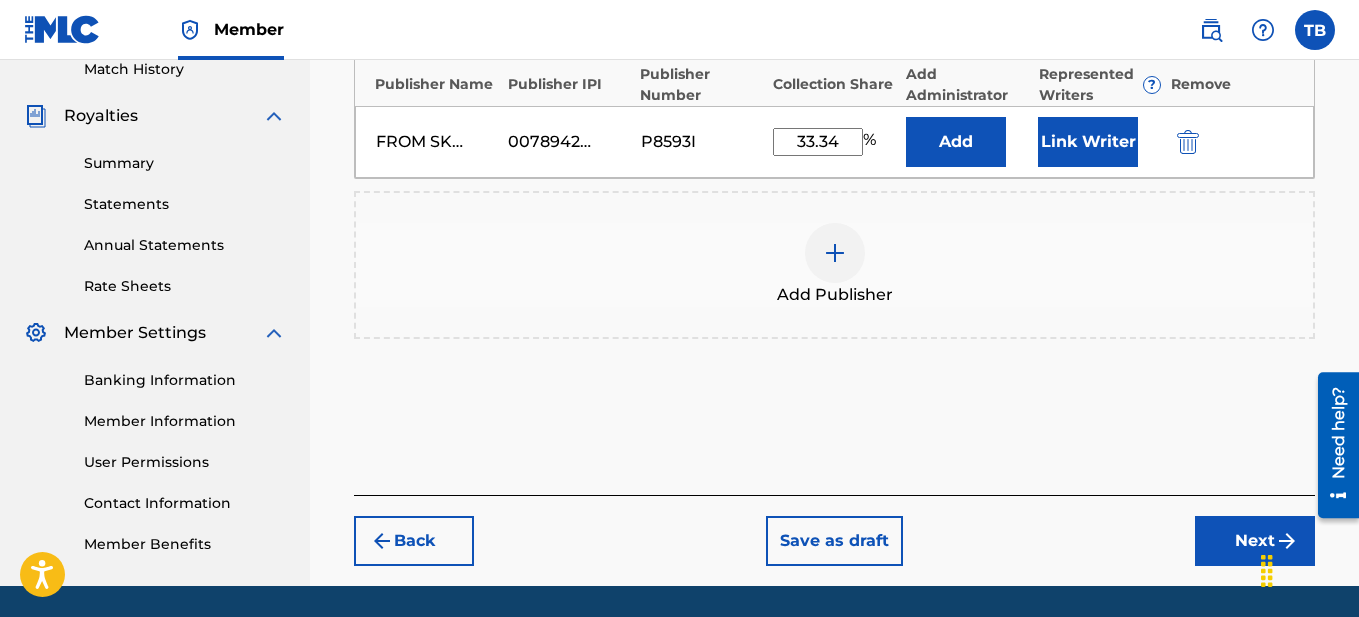 scroll, scrollTop: 630, scrollLeft: 0, axis: vertical 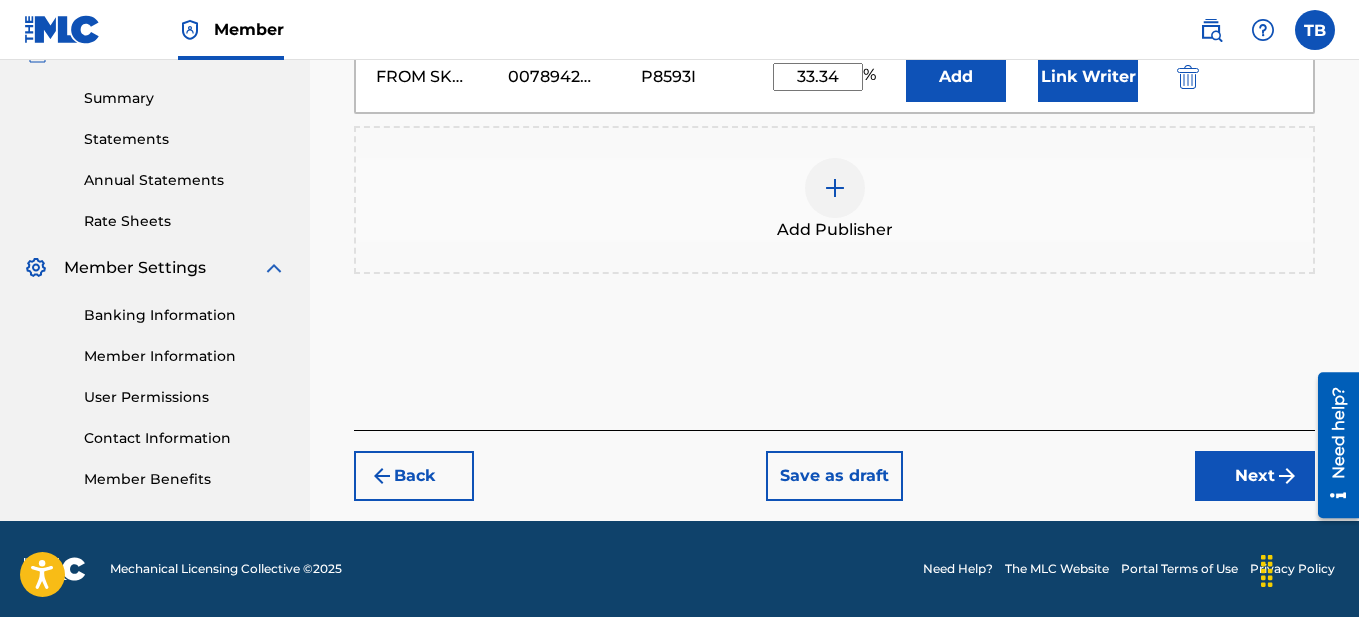 click on "Next" at bounding box center (1255, 476) 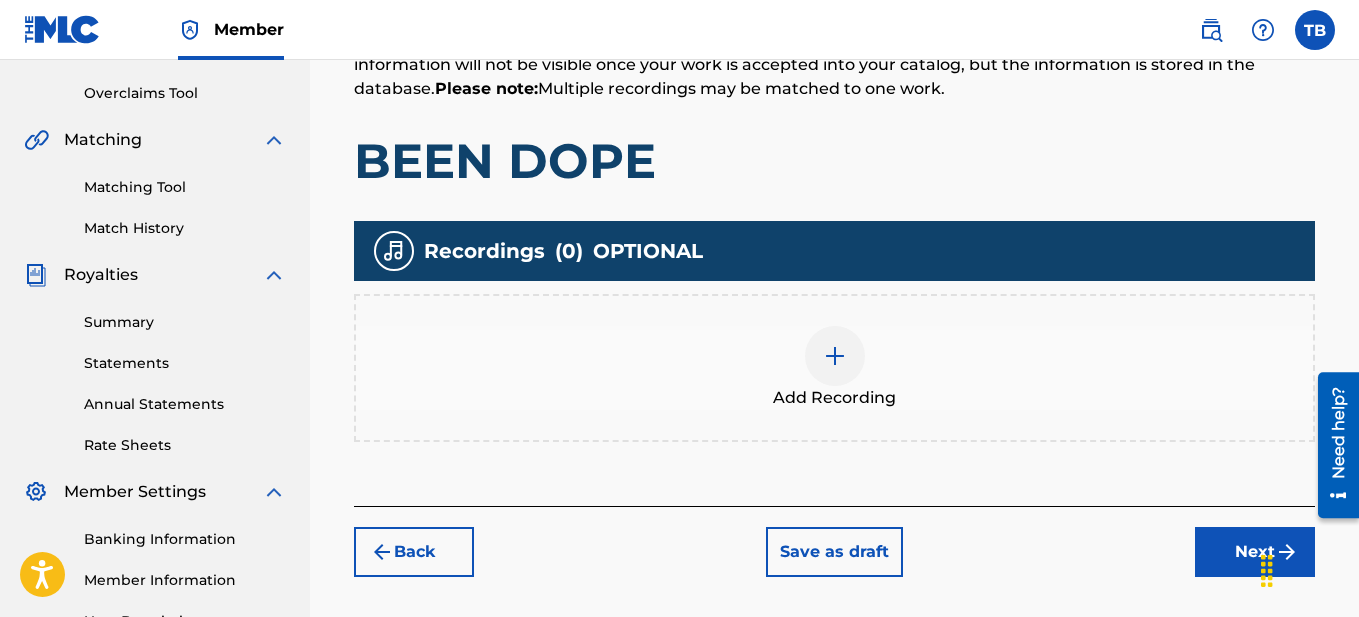 scroll, scrollTop: 426, scrollLeft: 0, axis: vertical 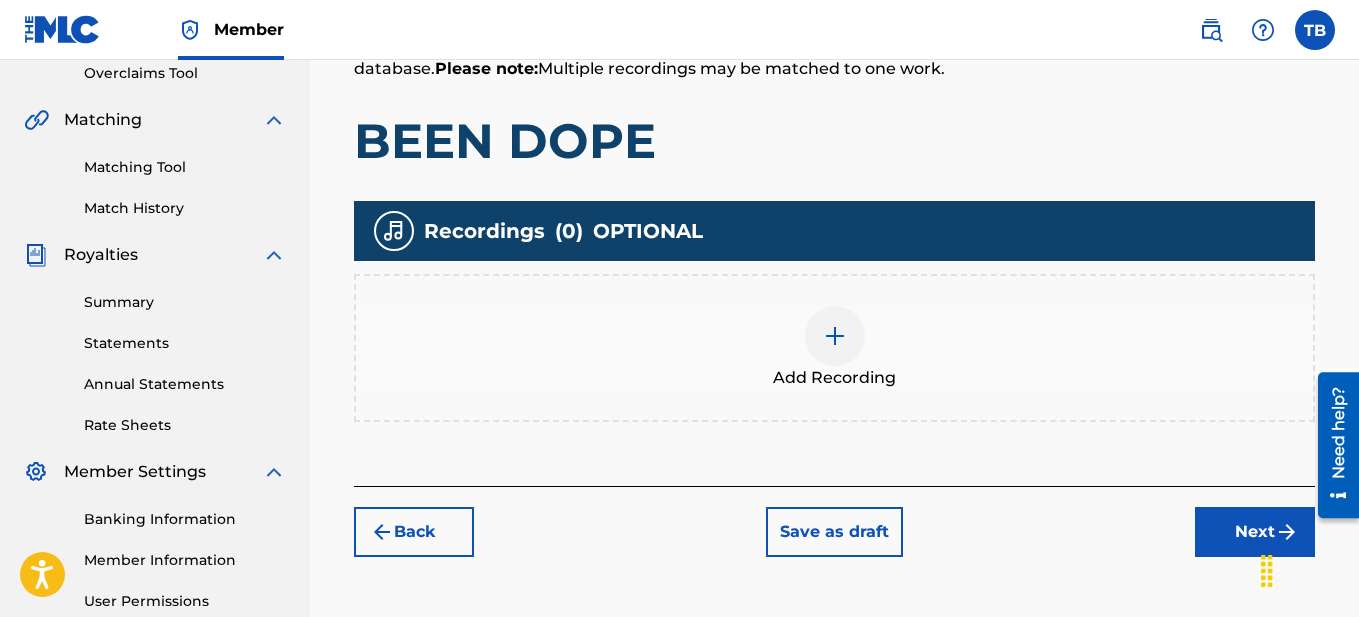 click on "Next" at bounding box center (1255, 532) 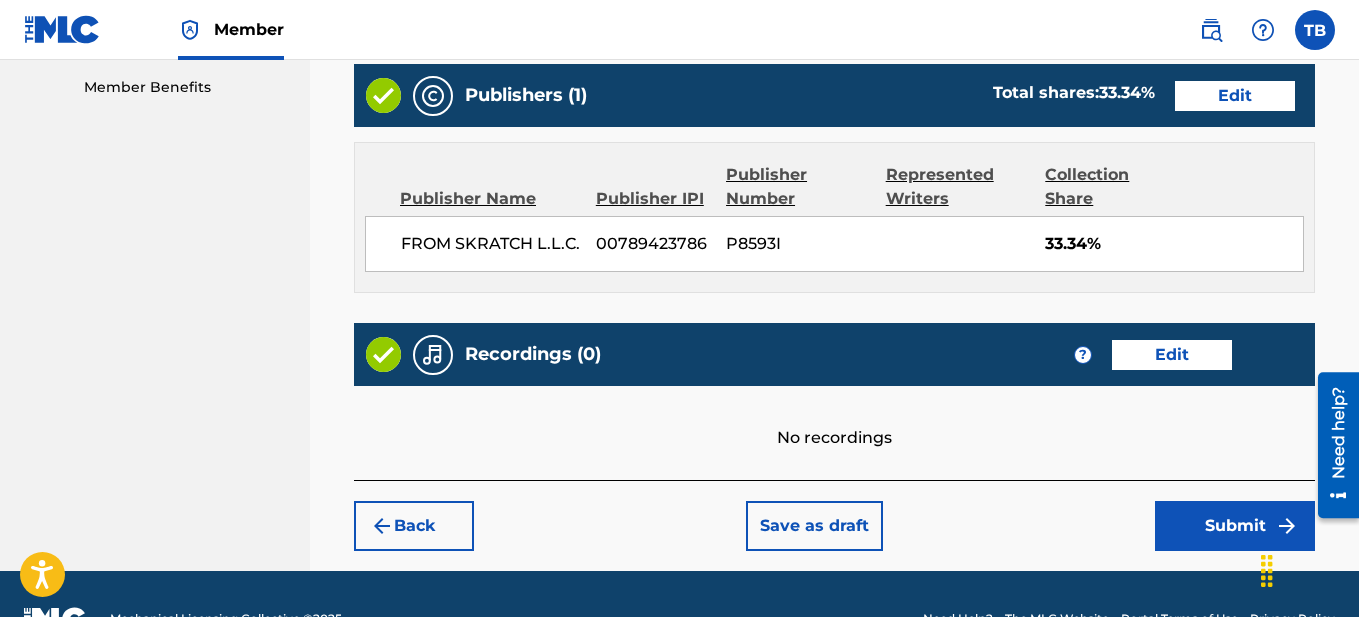 scroll, scrollTop: 1072, scrollLeft: 0, axis: vertical 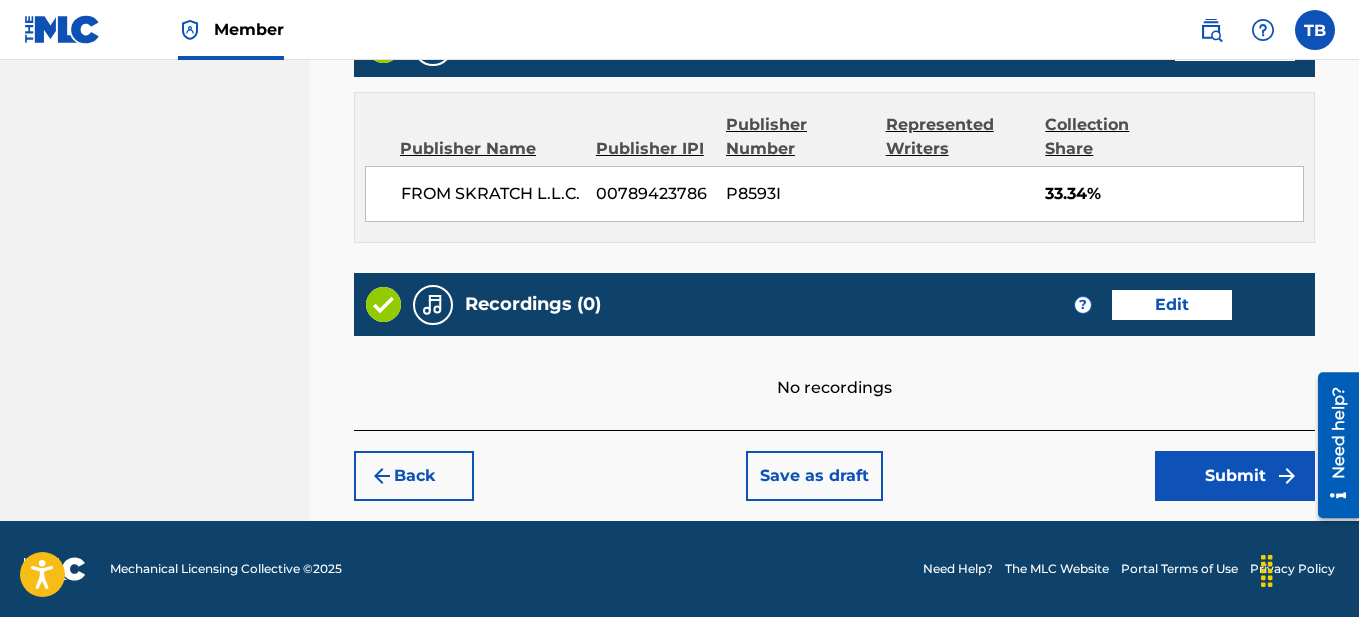 click on "Submit" at bounding box center [1235, 476] 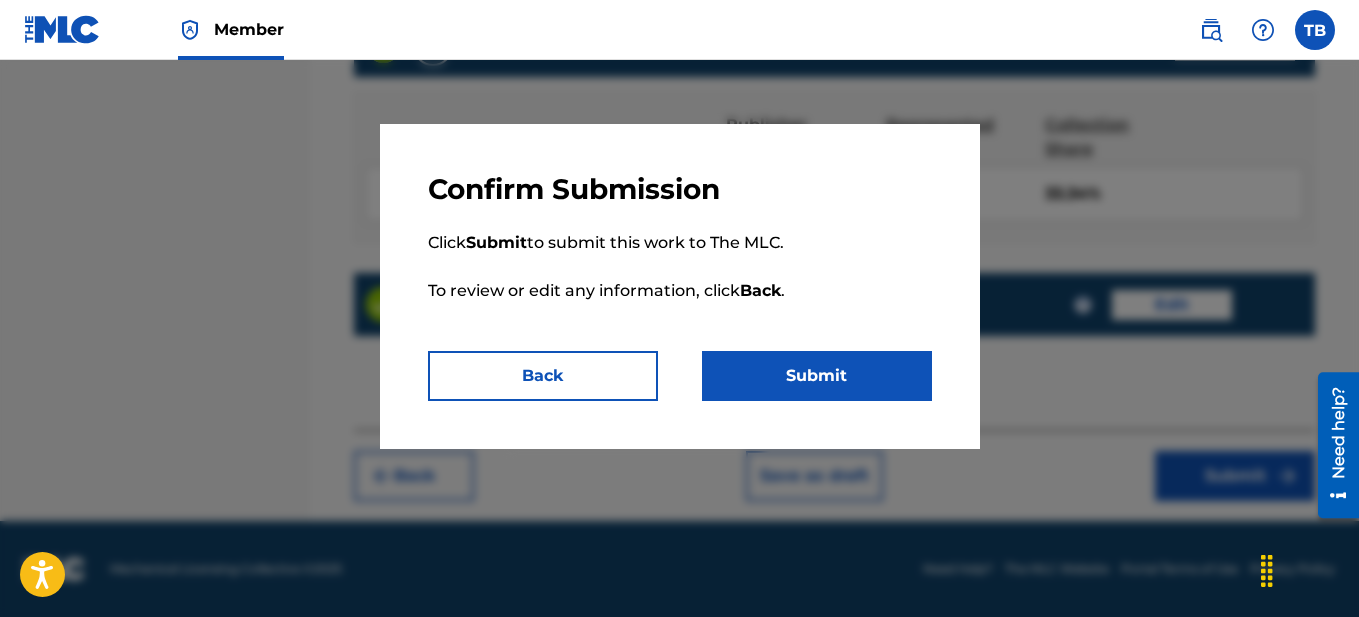 click on "Submit" at bounding box center [817, 376] 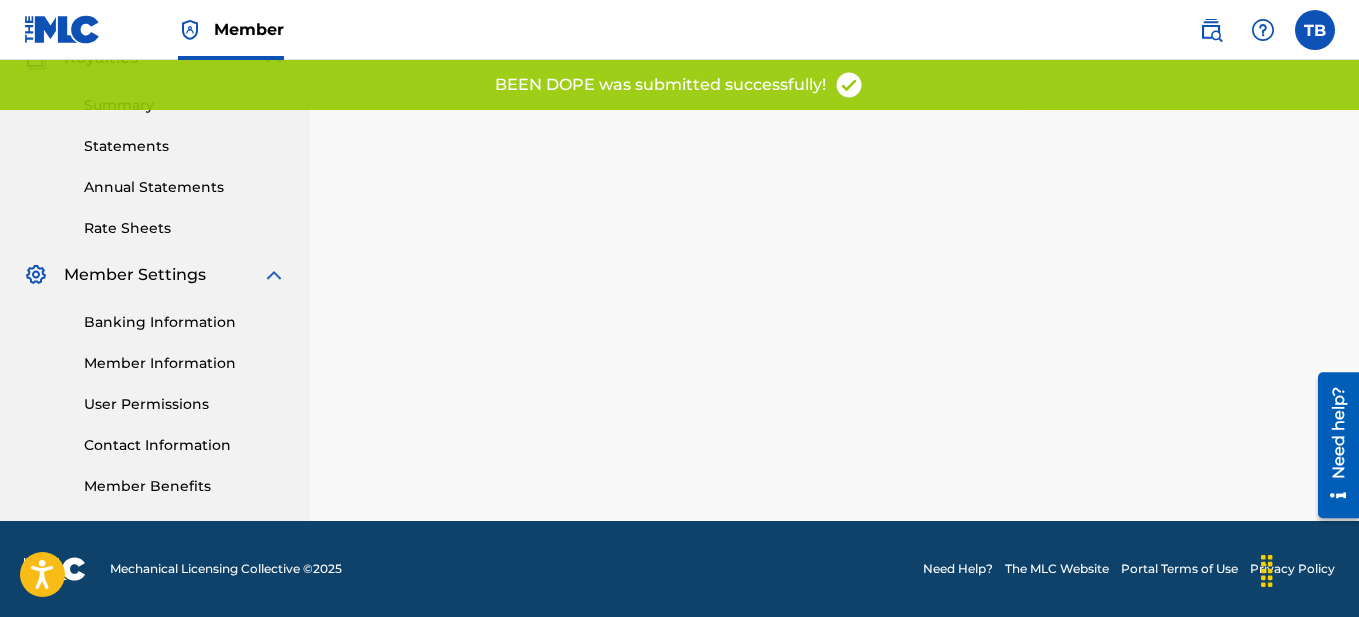 scroll, scrollTop: 0, scrollLeft: 0, axis: both 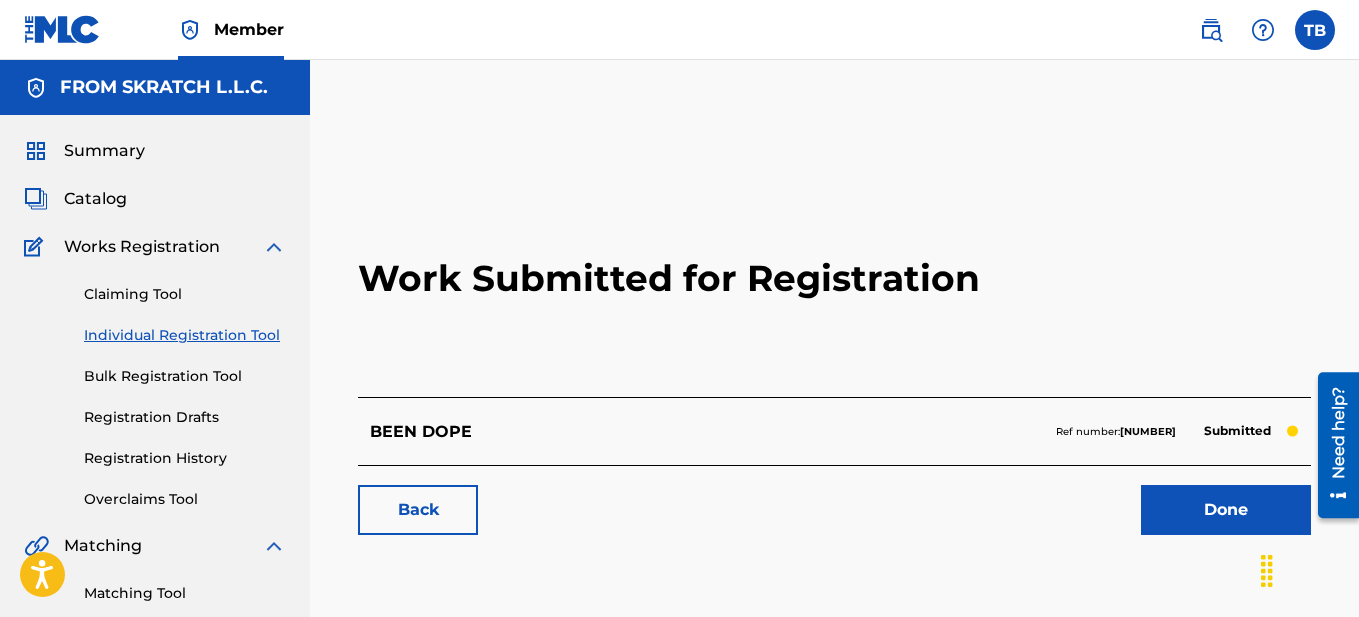 click on "Done" at bounding box center (1226, 510) 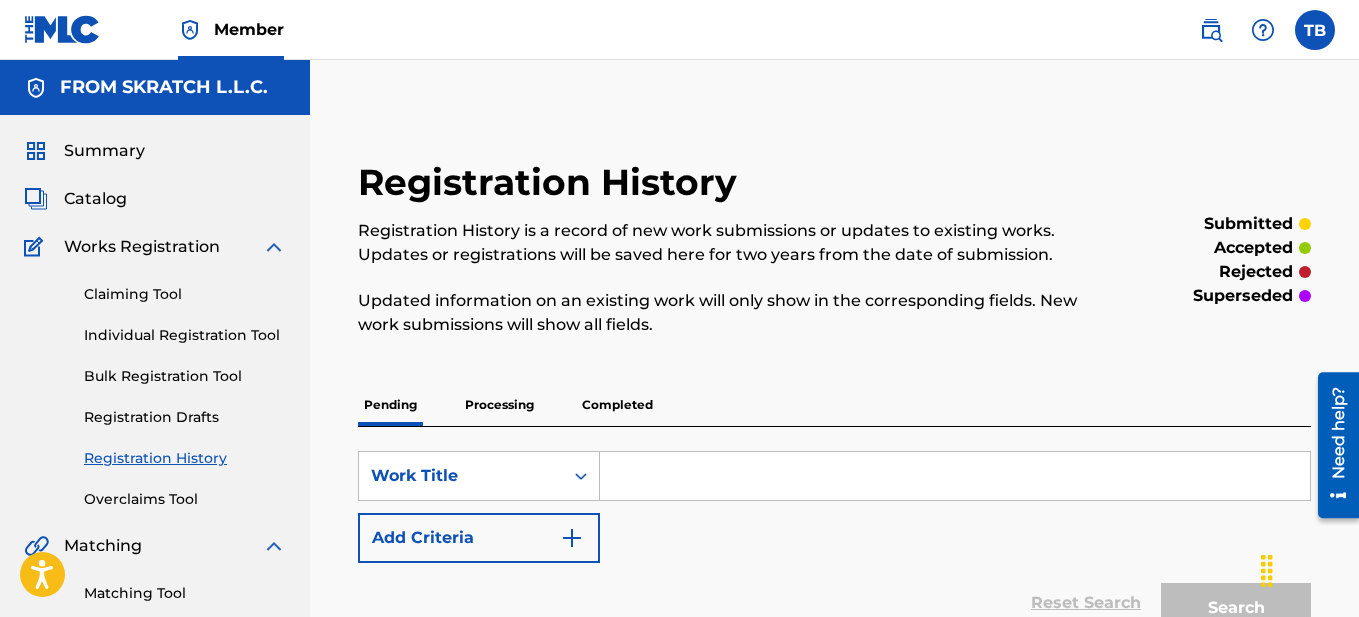 click at bounding box center (62, 29) 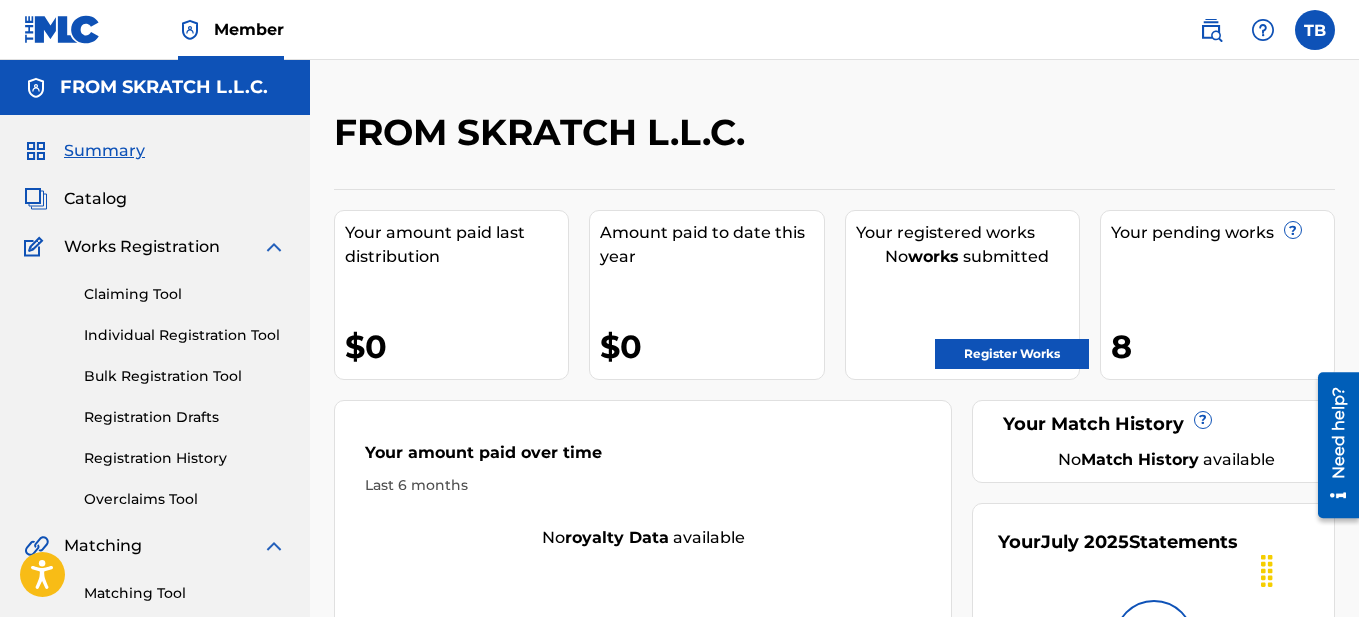 click on "Register Works" at bounding box center [1012, 354] 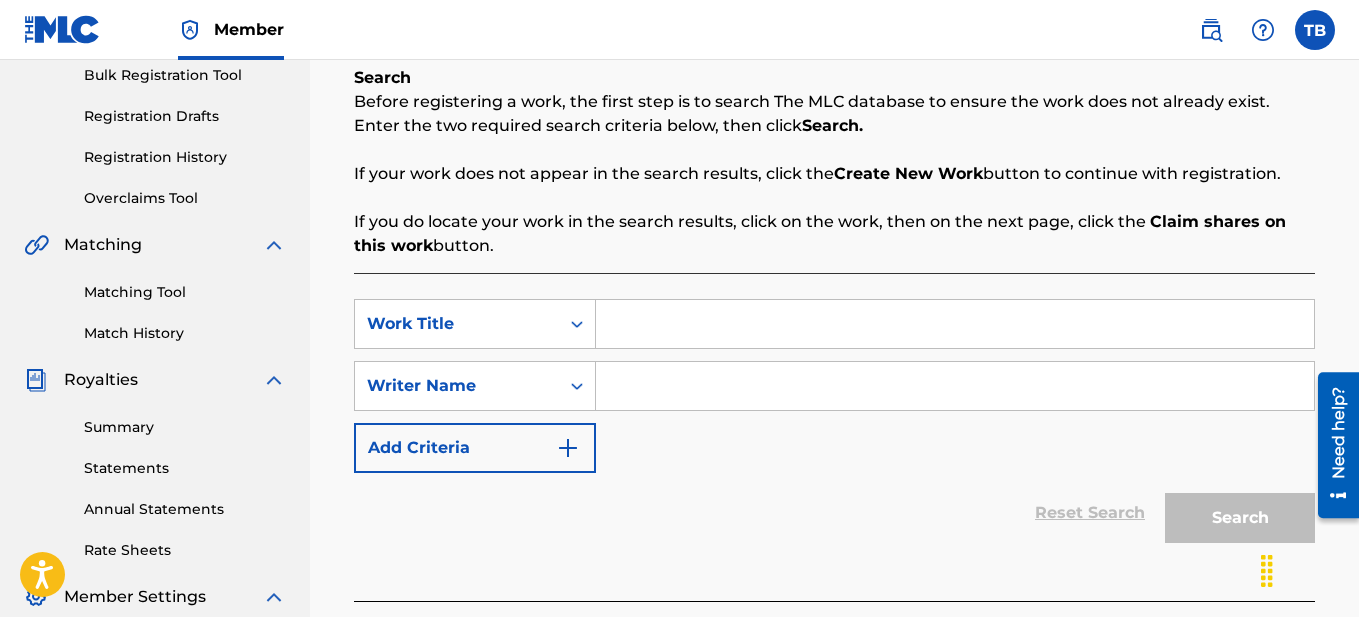 scroll, scrollTop: 308, scrollLeft: 0, axis: vertical 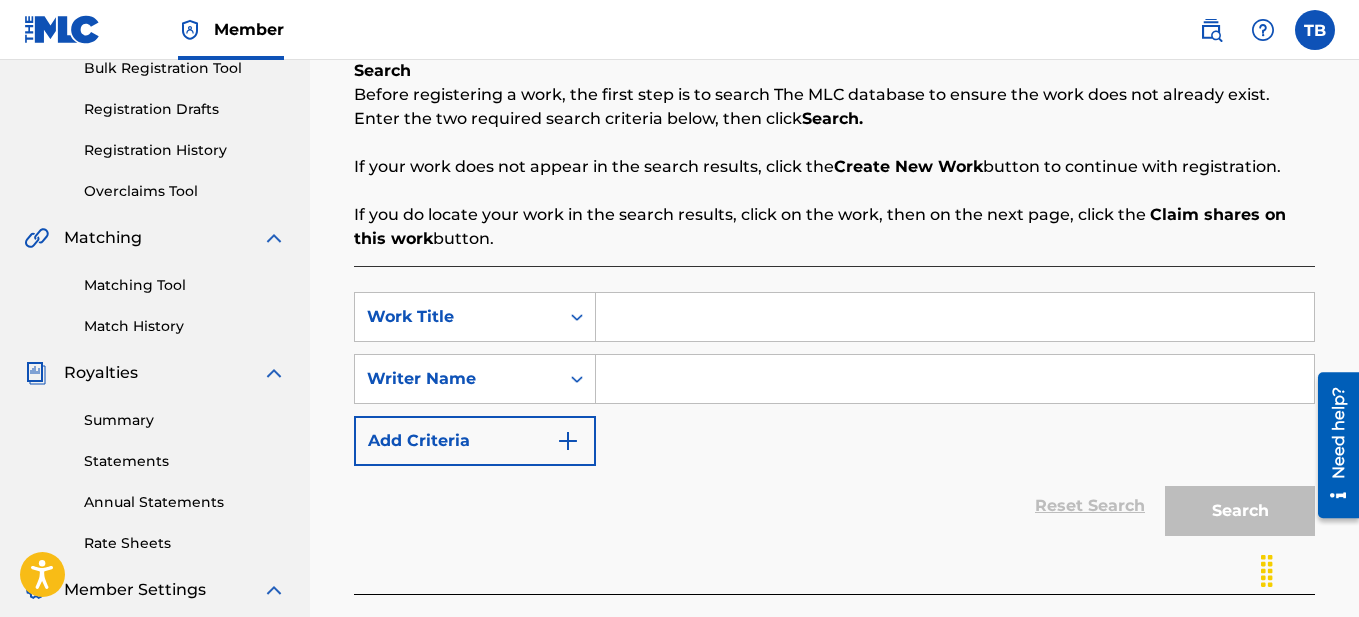 click at bounding box center (955, 317) 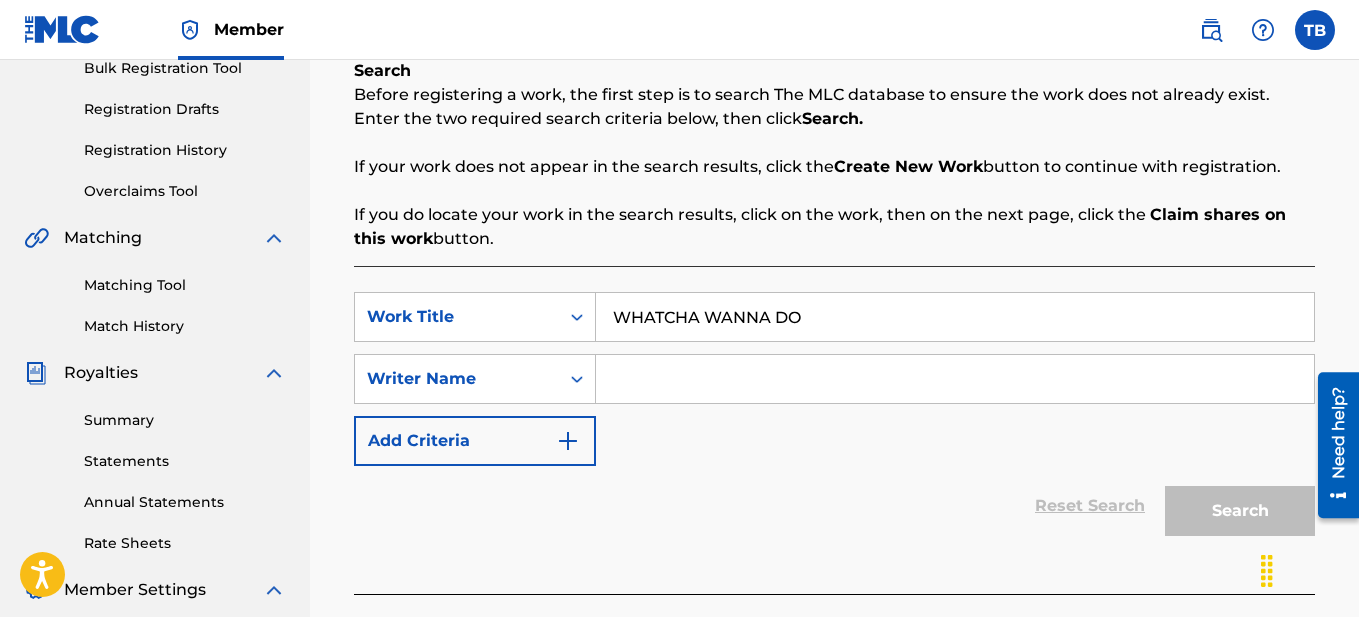 type on "WHATCHA WANNA DO" 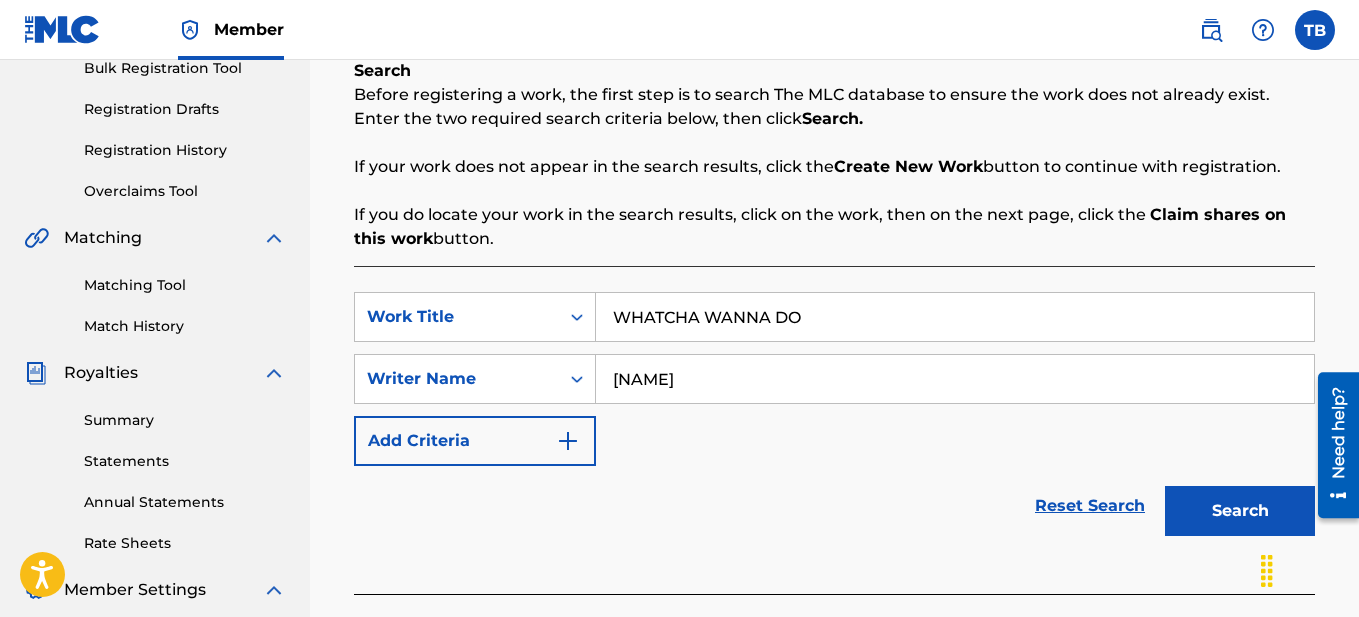 type on "[NAME]" 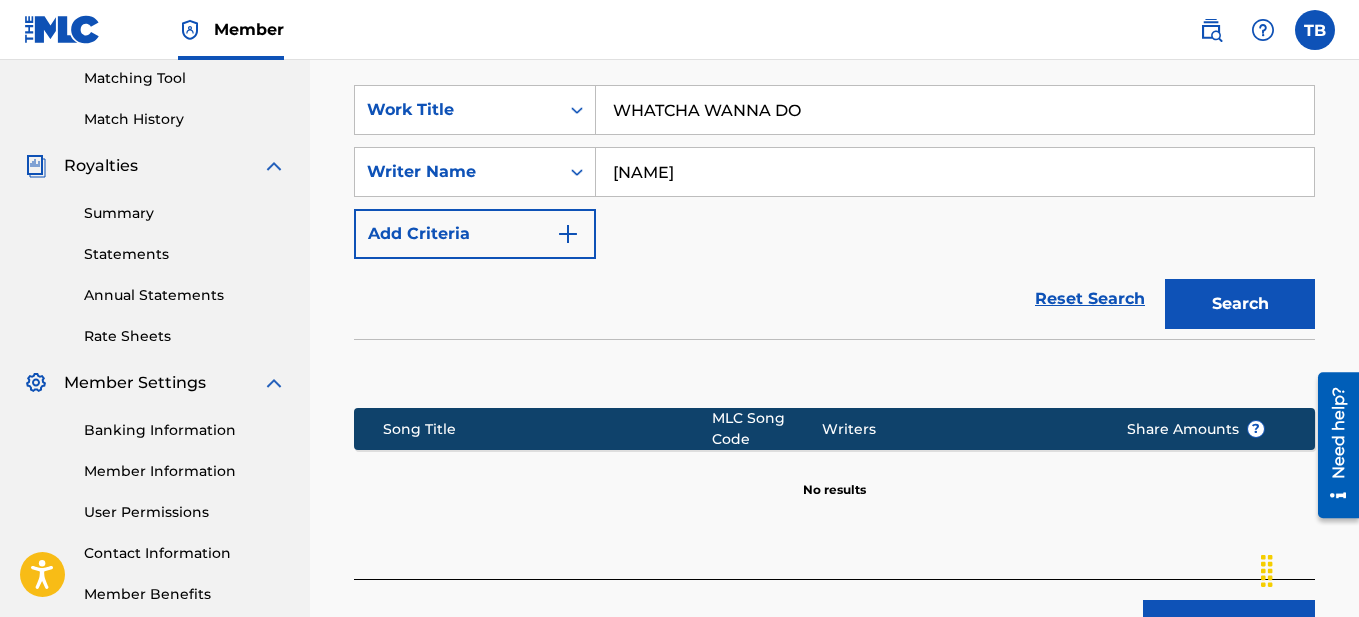 scroll, scrollTop: 536, scrollLeft: 0, axis: vertical 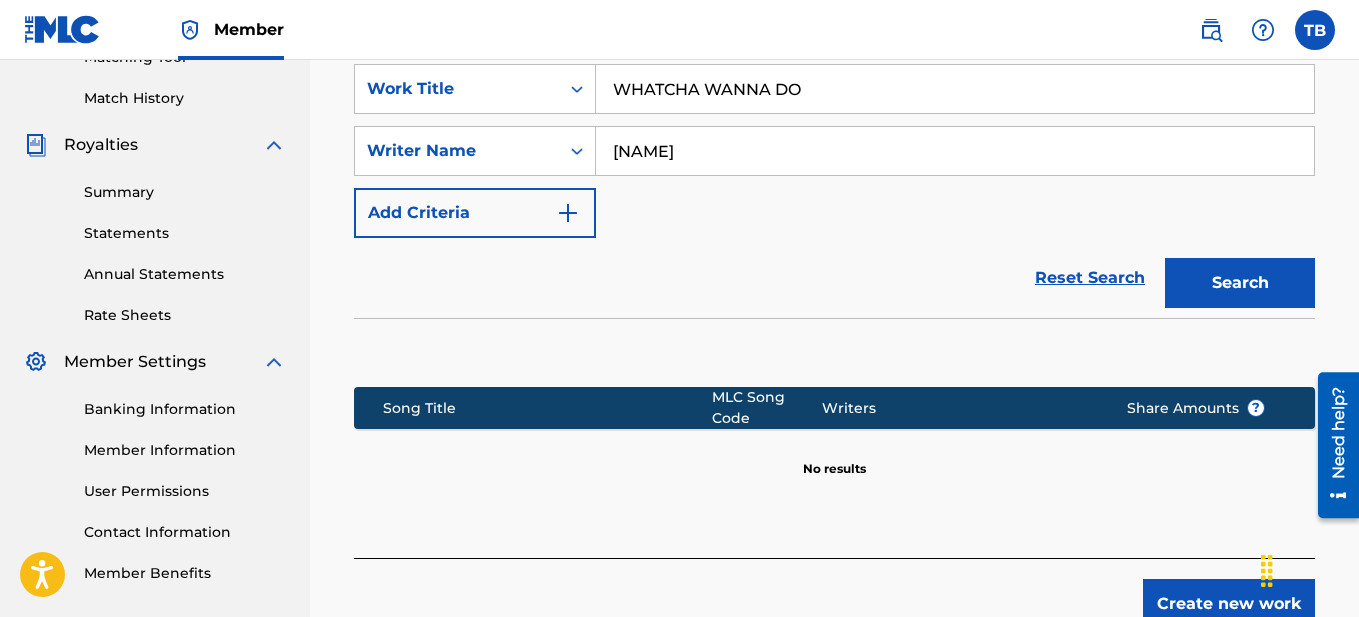 click on "Create new work" at bounding box center [1229, 604] 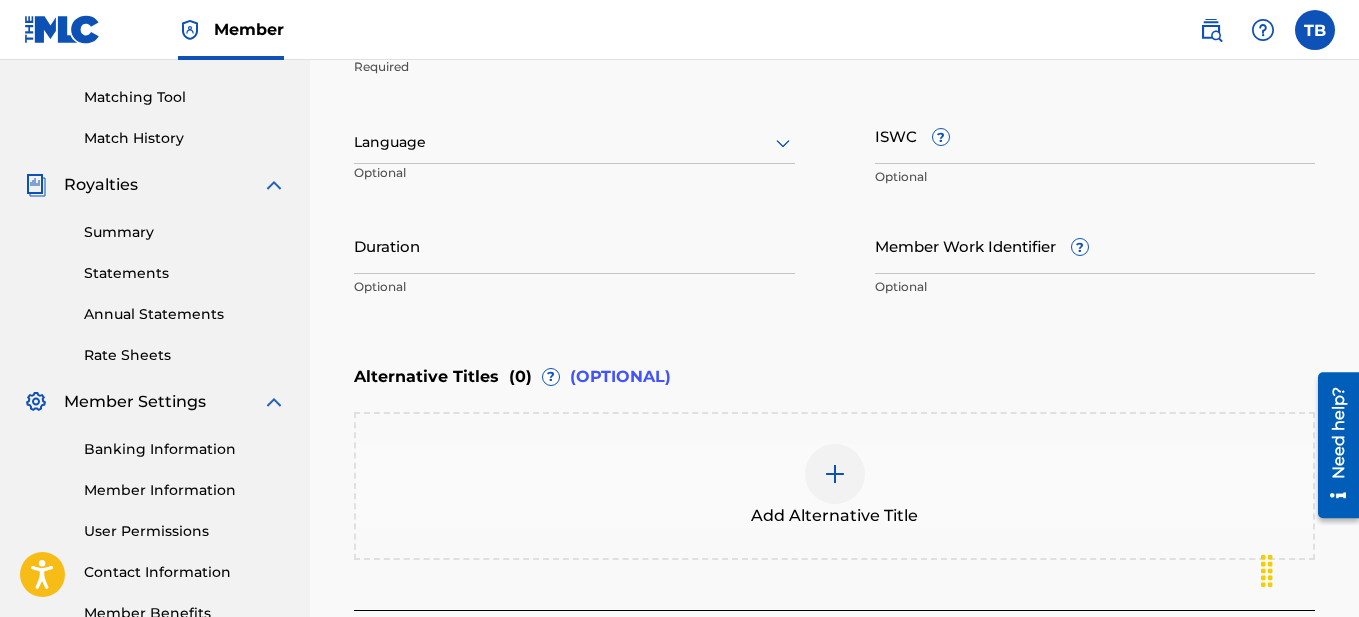 scroll, scrollTop: 286, scrollLeft: 0, axis: vertical 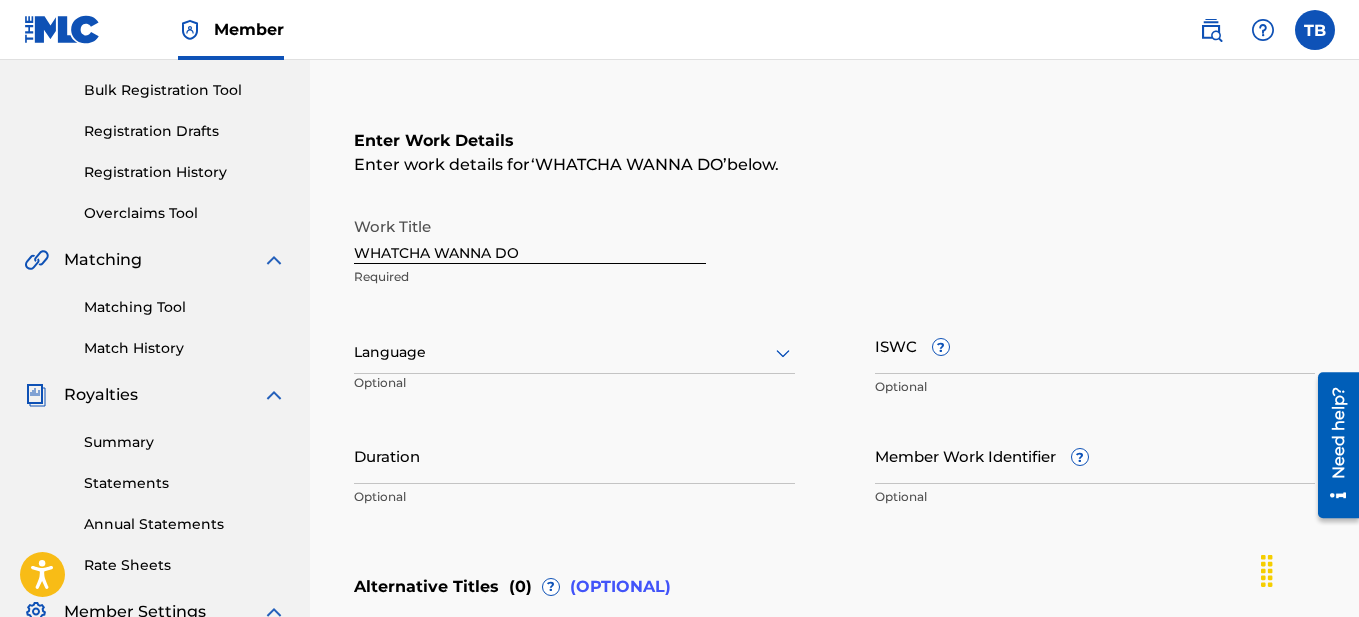 click at bounding box center (574, 352) 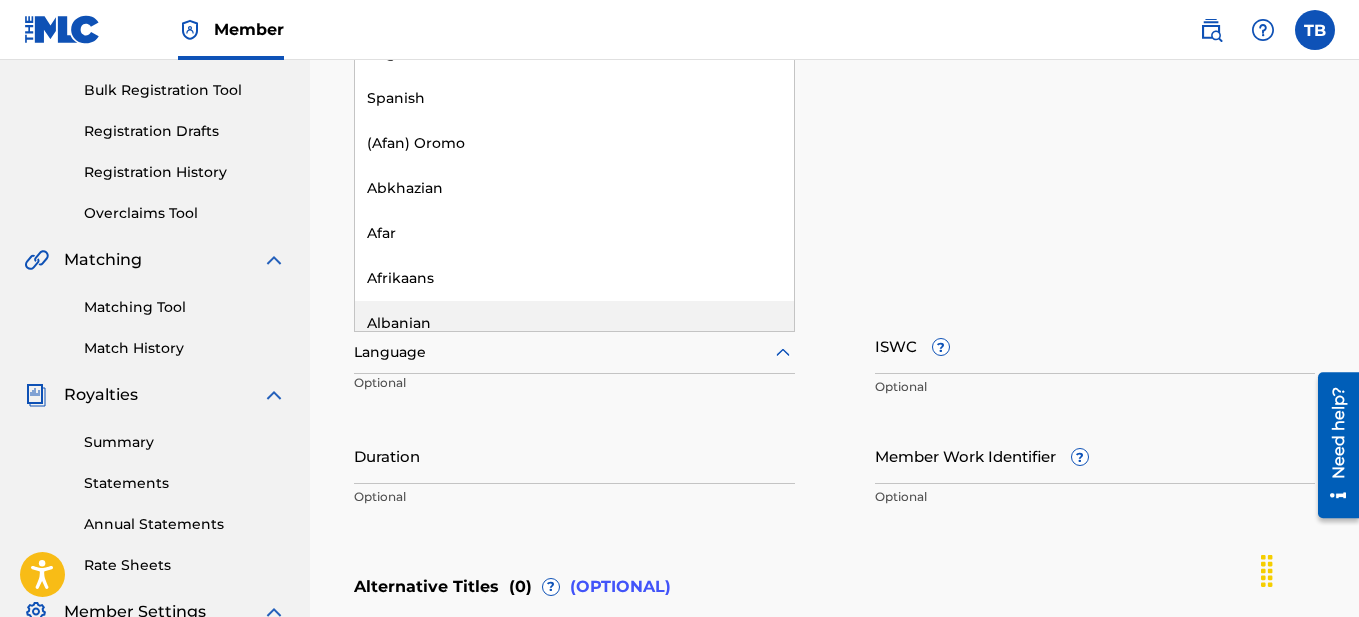 click 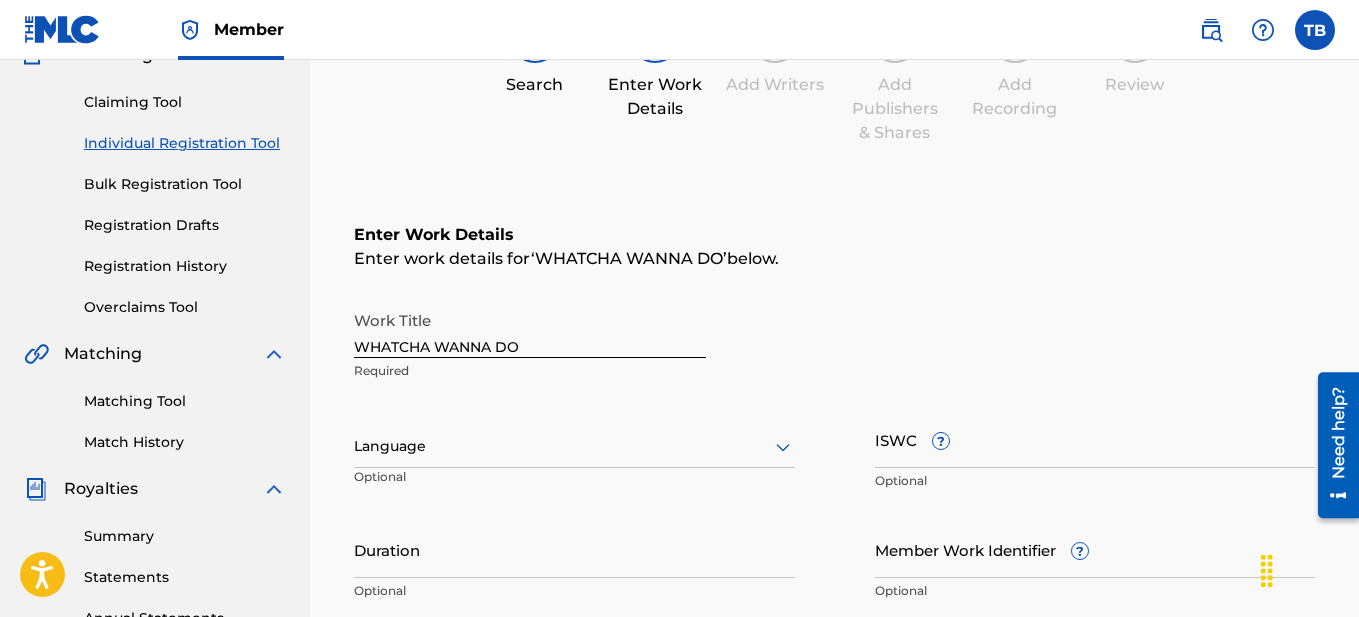 scroll, scrollTop: 159, scrollLeft: 0, axis: vertical 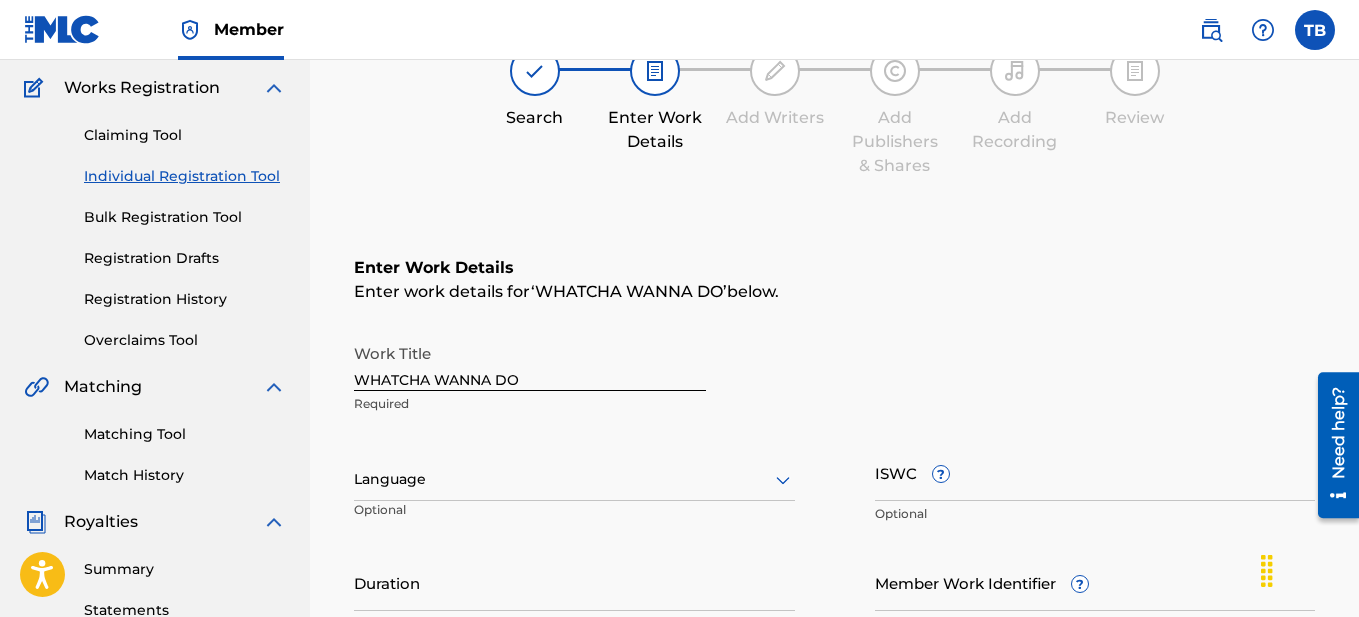 click 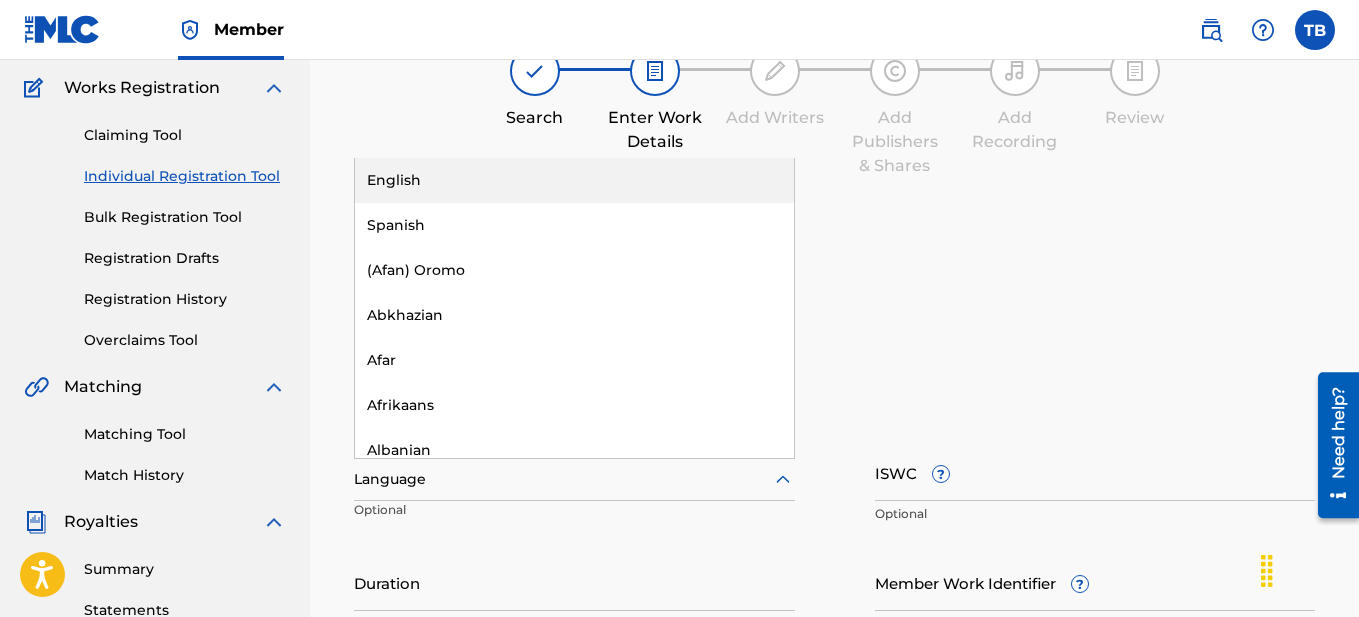 click on "English" at bounding box center [574, 180] 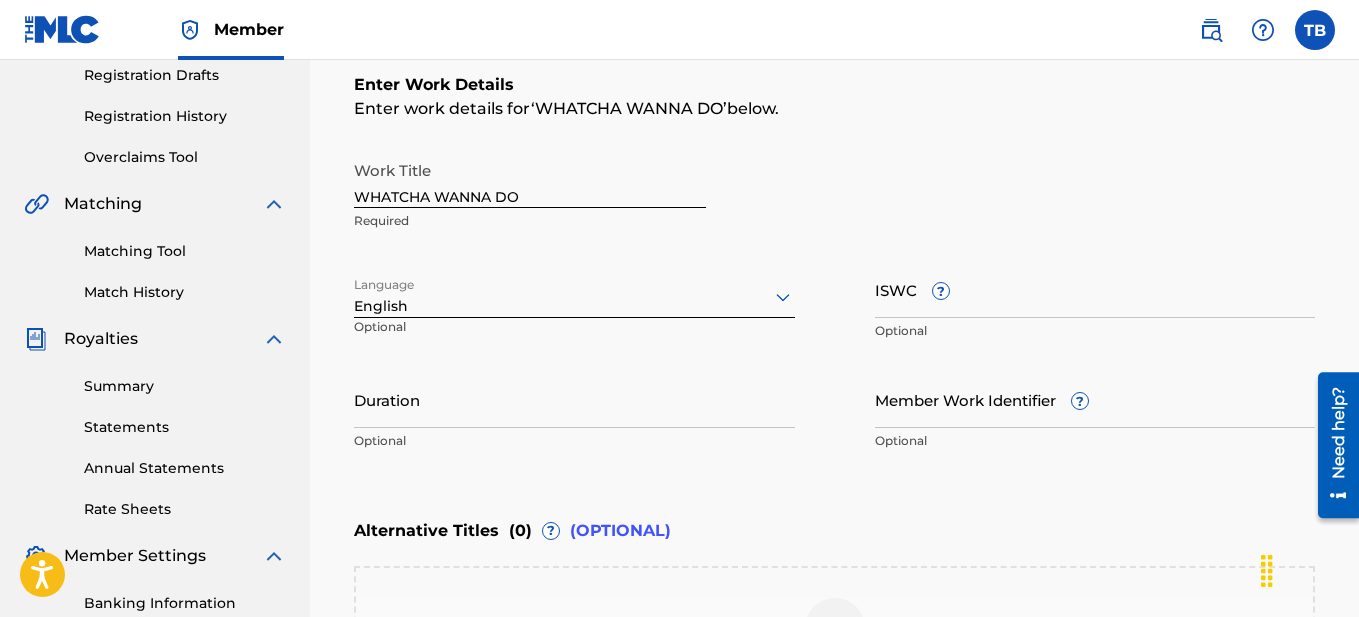scroll, scrollTop: 347, scrollLeft: 0, axis: vertical 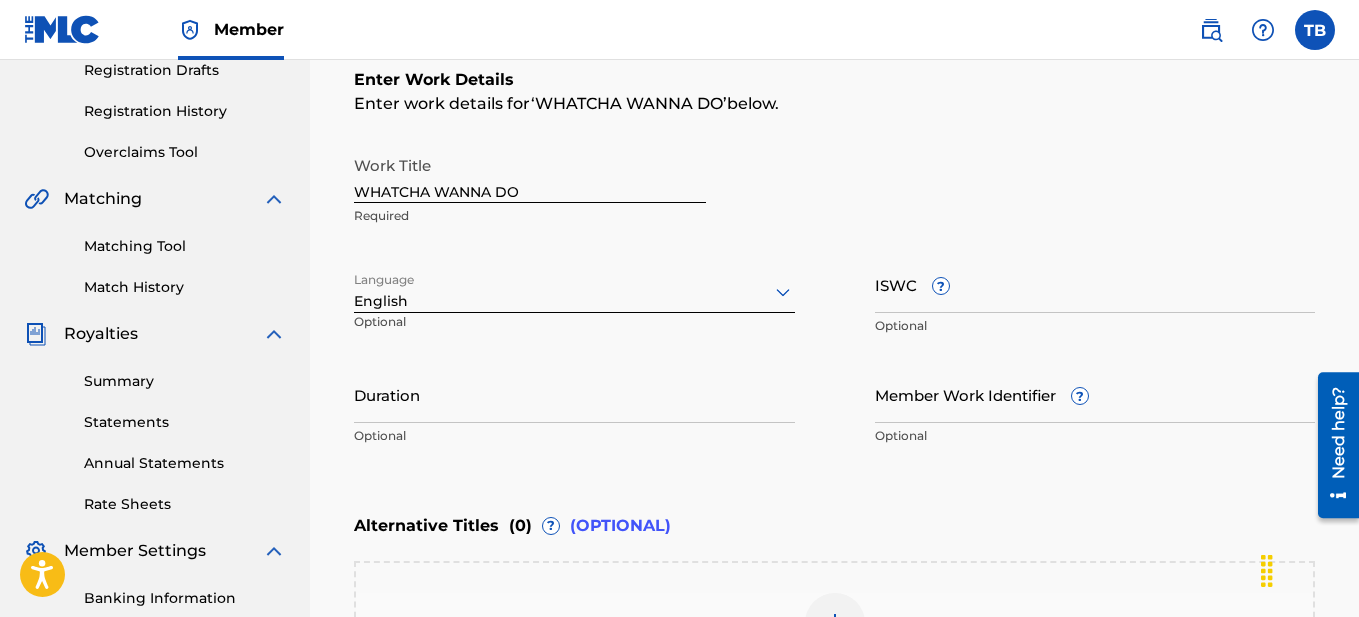 click on "Duration" at bounding box center [574, 394] 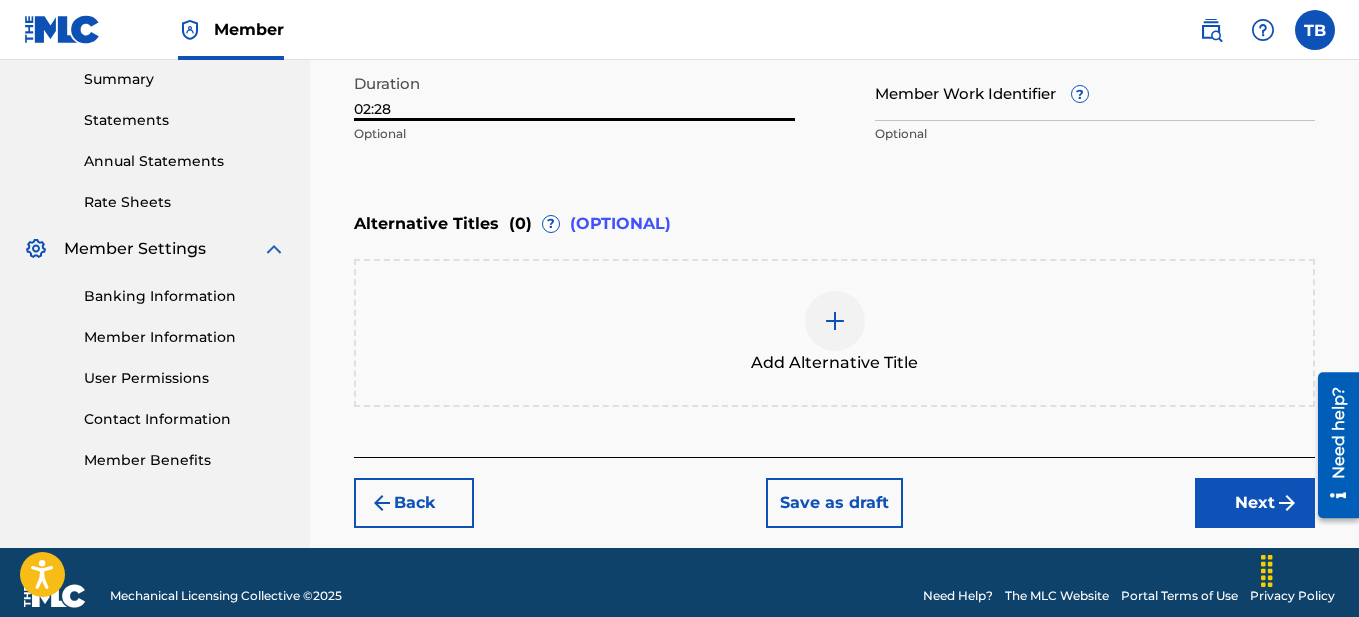scroll, scrollTop: 676, scrollLeft: 0, axis: vertical 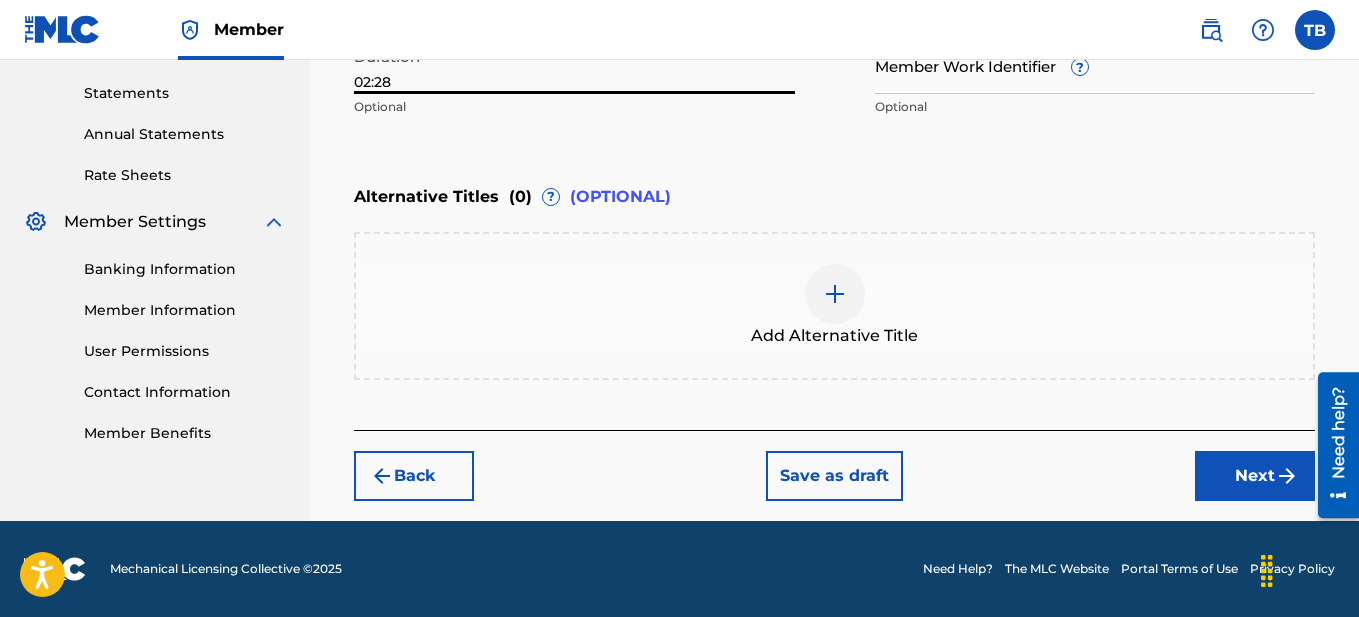 type on "02:28" 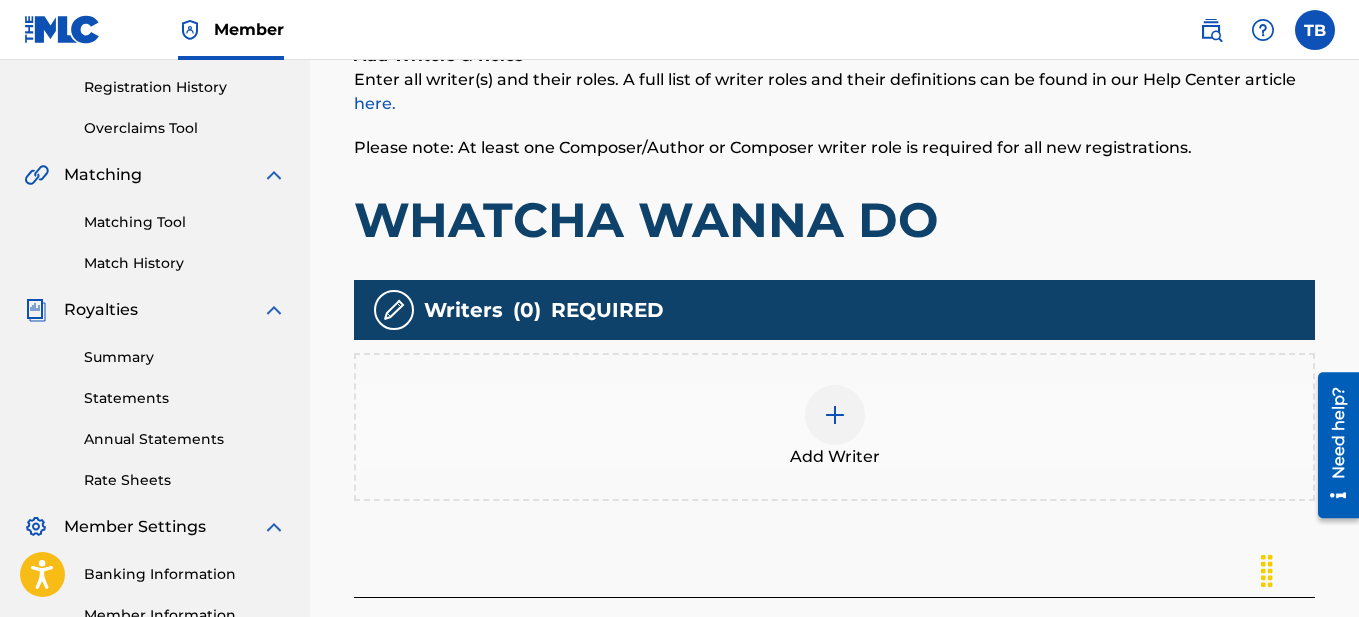 scroll, scrollTop: 473, scrollLeft: 0, axis: vertical 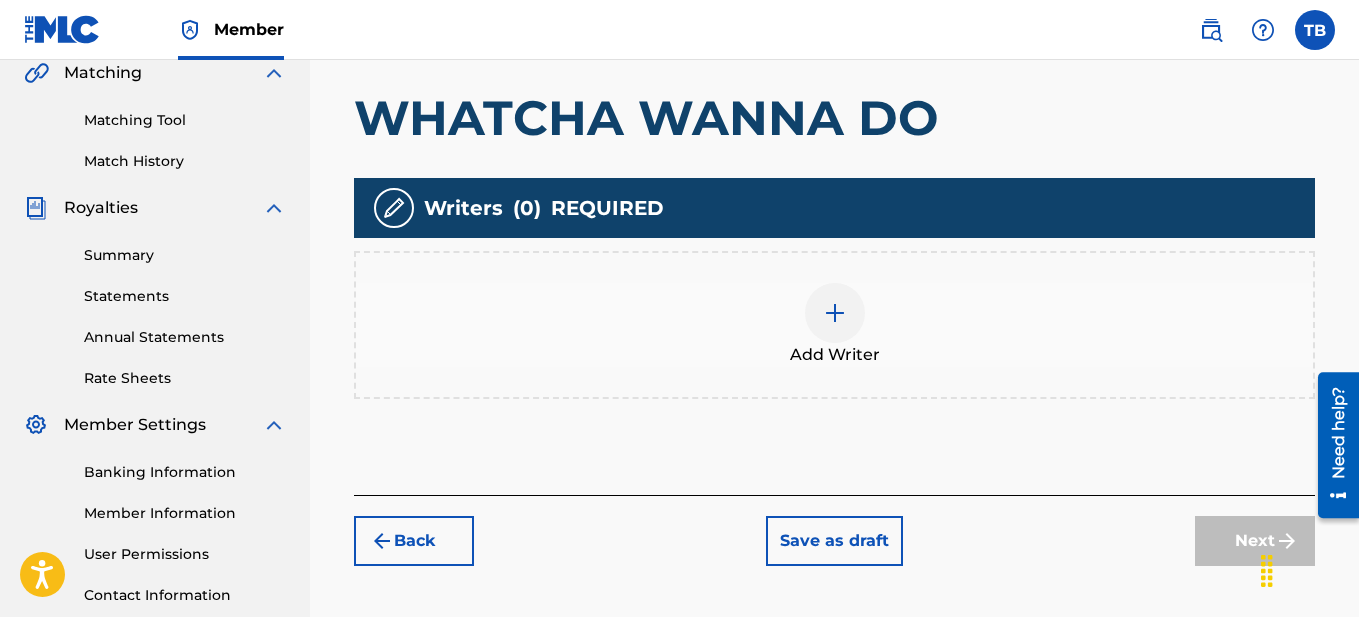 click at bounding box center [835, 313] 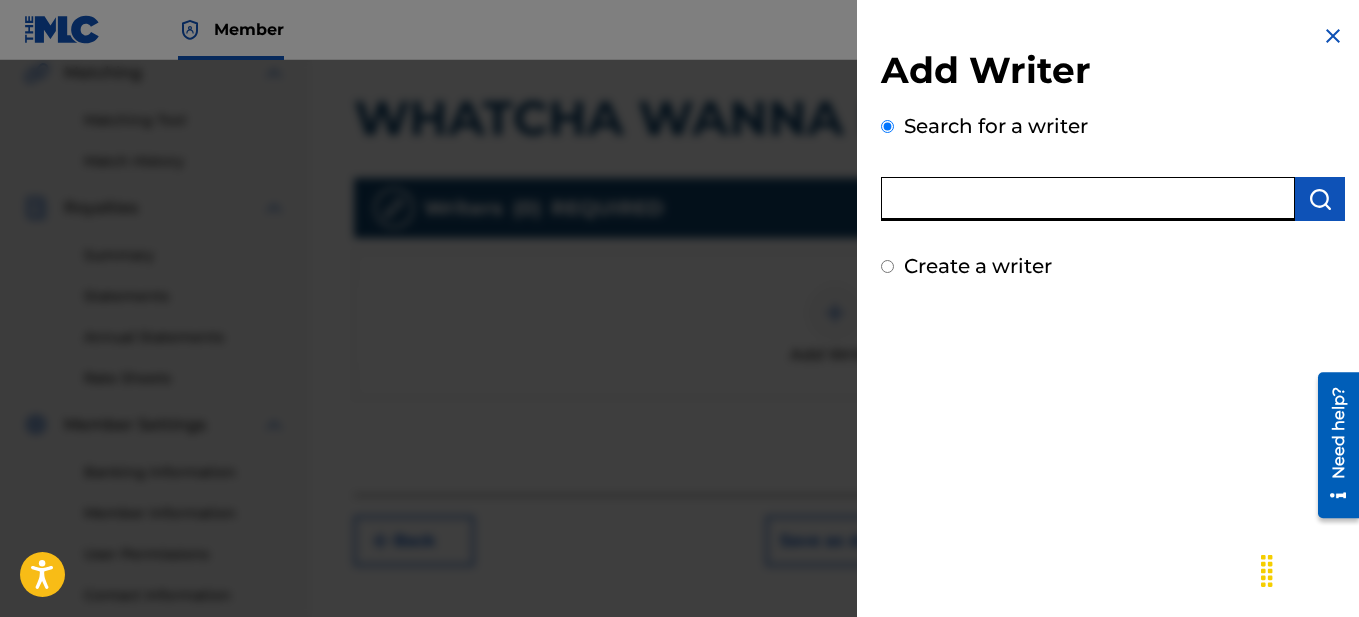 click at bounding box center [1088, 199] 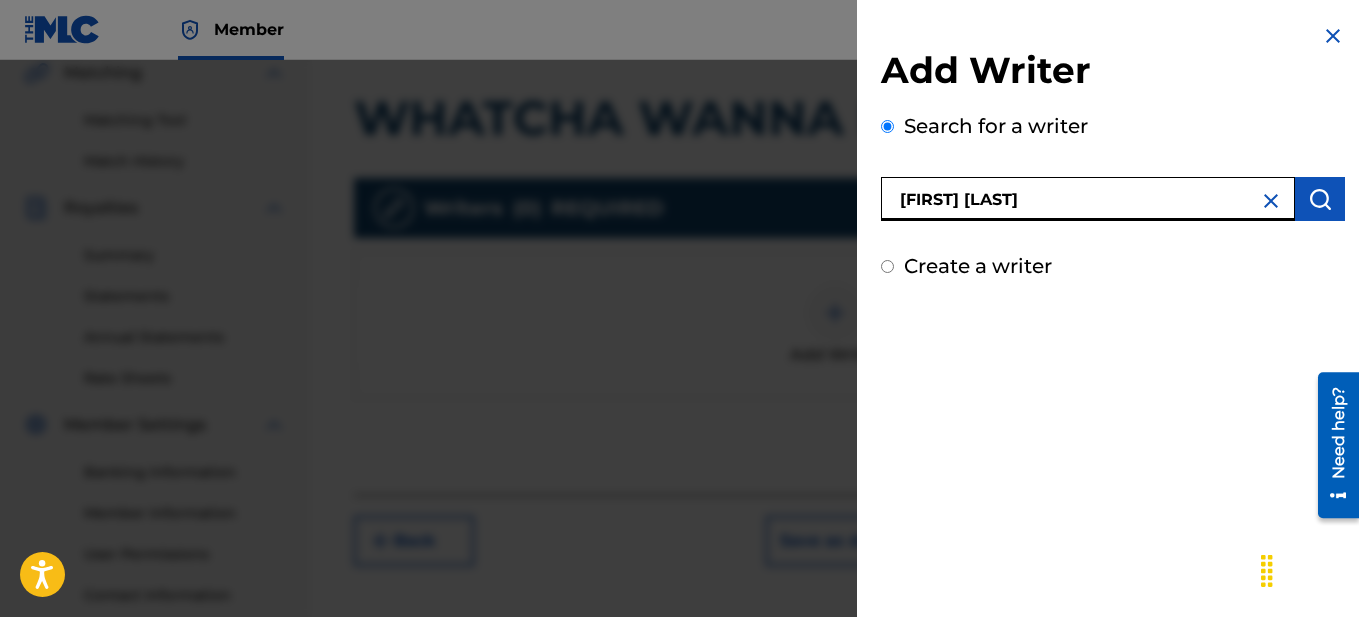 type on "[FIRST] [LAST]" 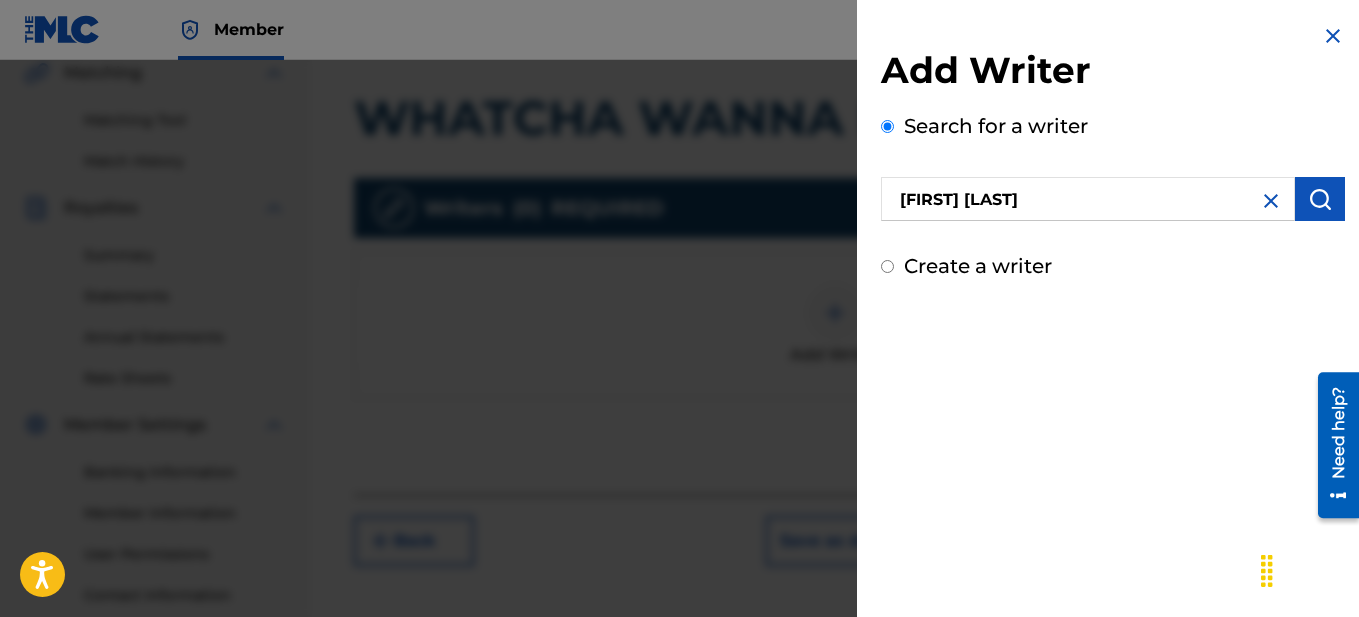 click at bounding box center [1320, 199] 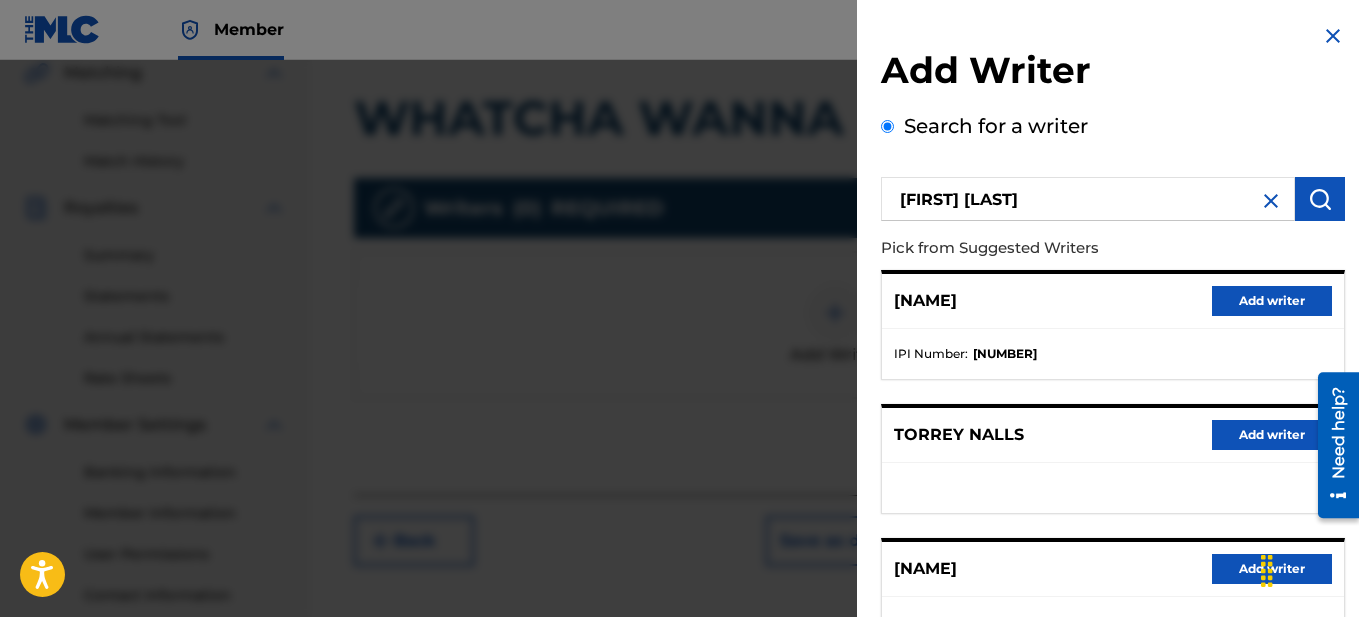 click on "Add writer" at bounding box center (1272, 301) 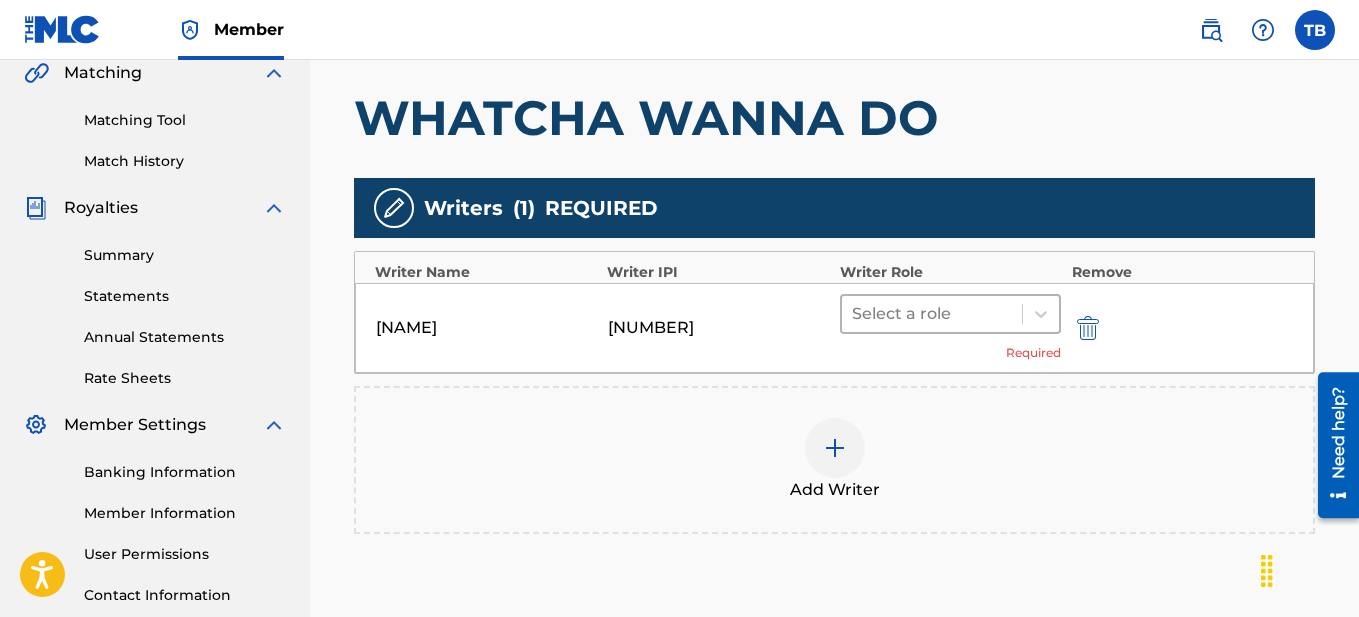 click at bounding box center [932, 314] 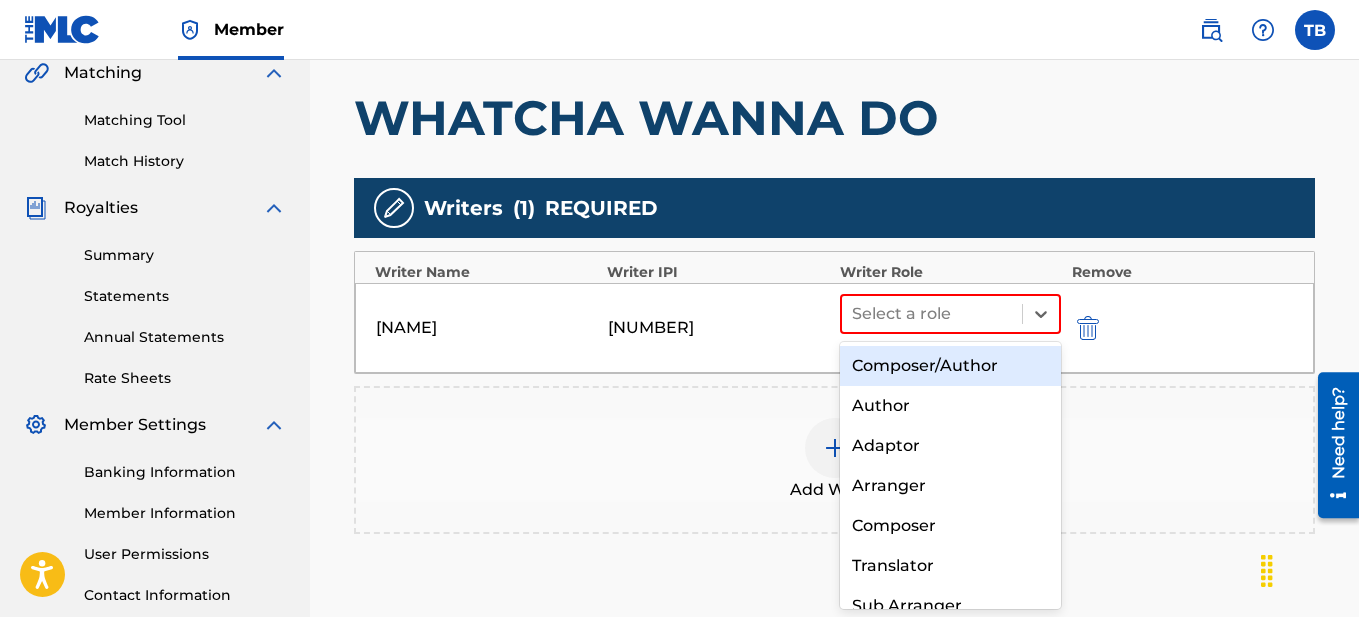 click on "Composer/Author" at bounding box center (951, 366) 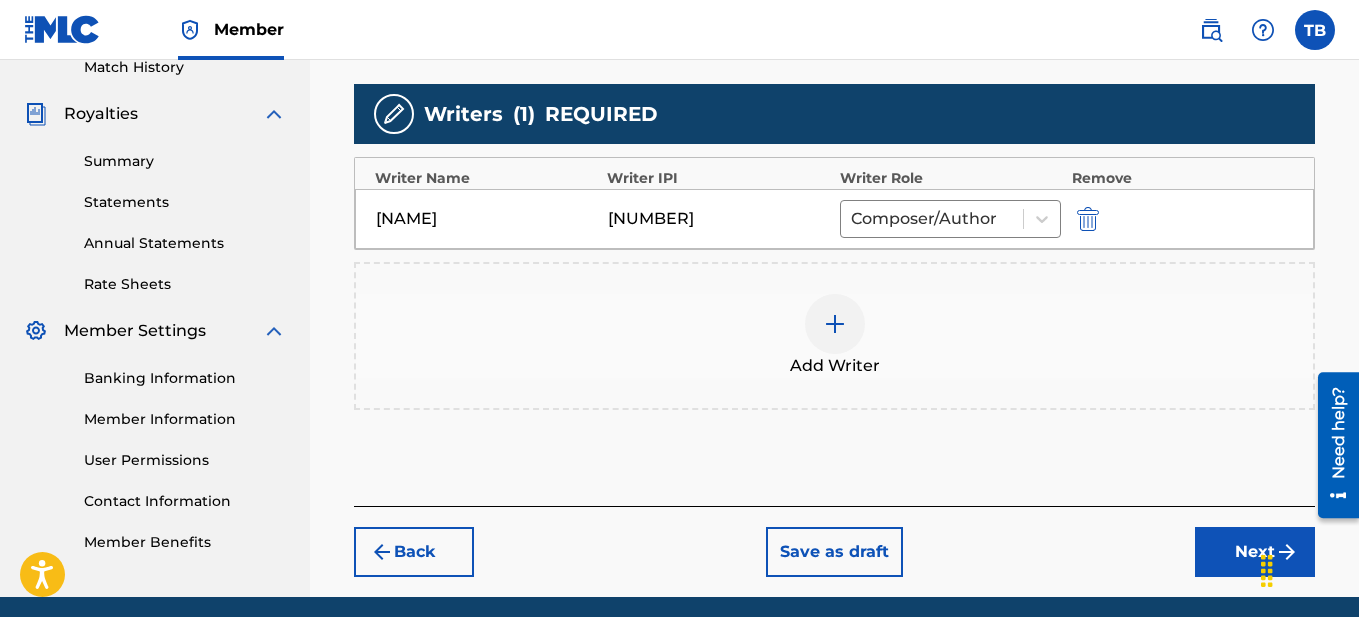 scroll, scrollTop: 643, scrollLeft: 0, axis: vertical 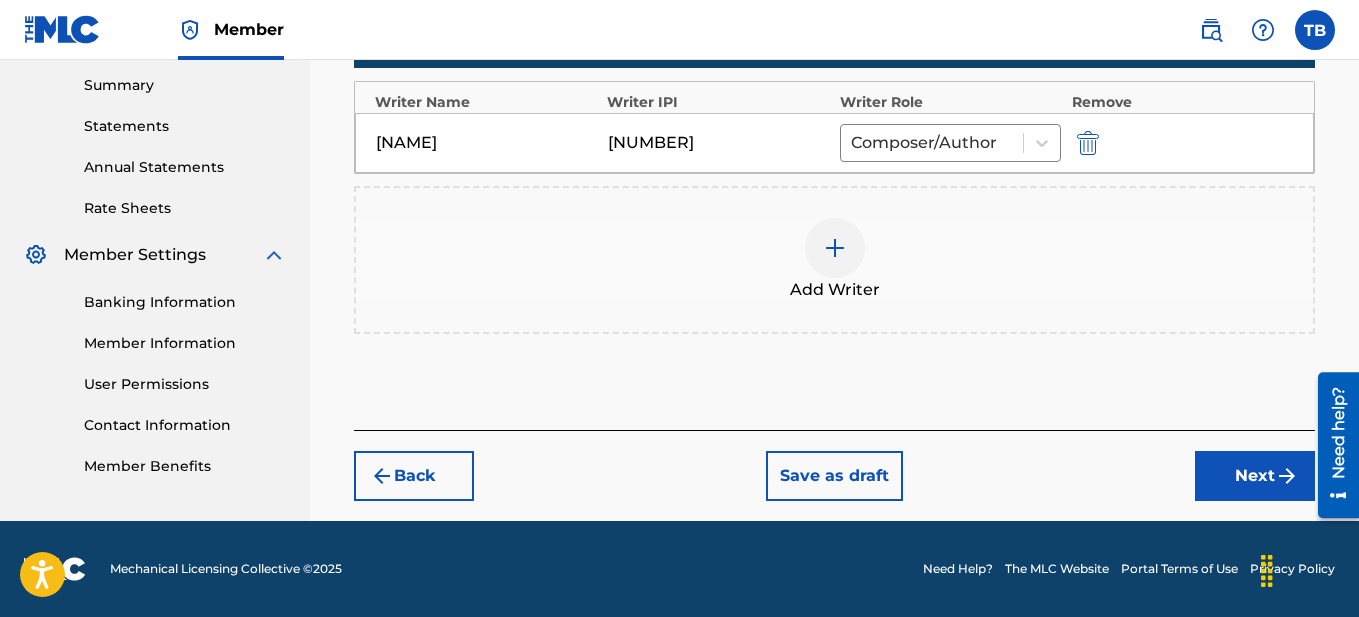 click on "Next" at bounding box center [1255, 476] 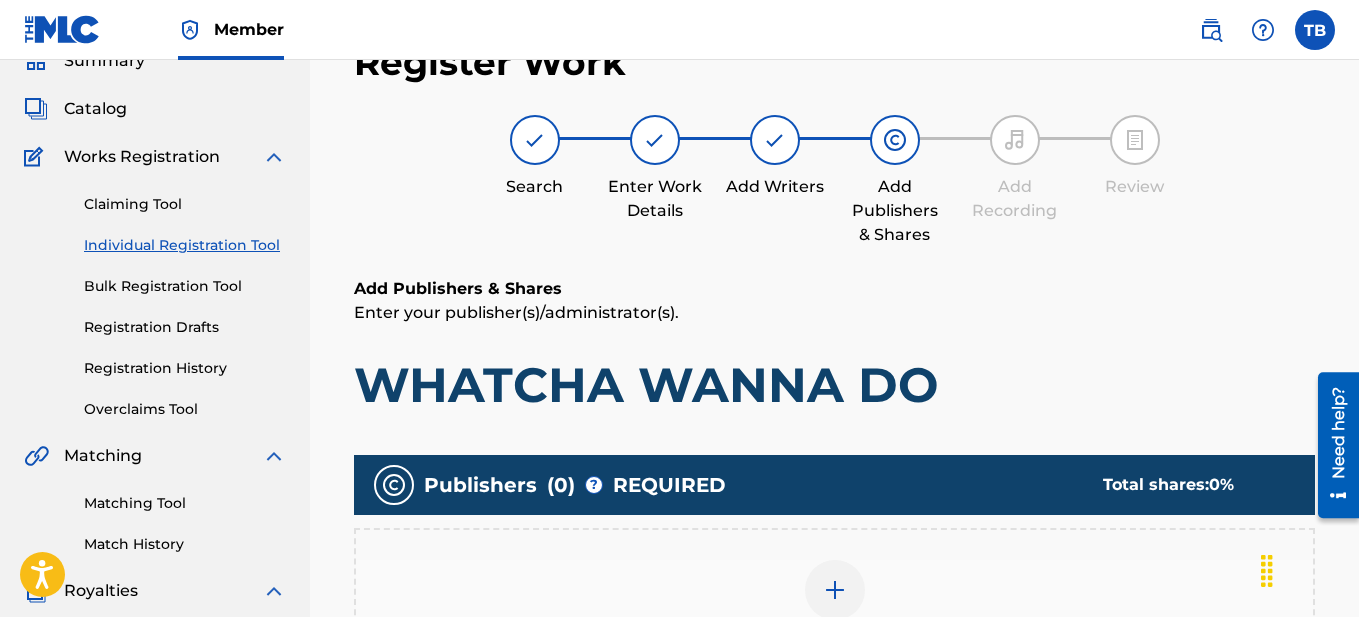 scroll, scrollTop: 283, scrollLeft: 0, axis: vertical 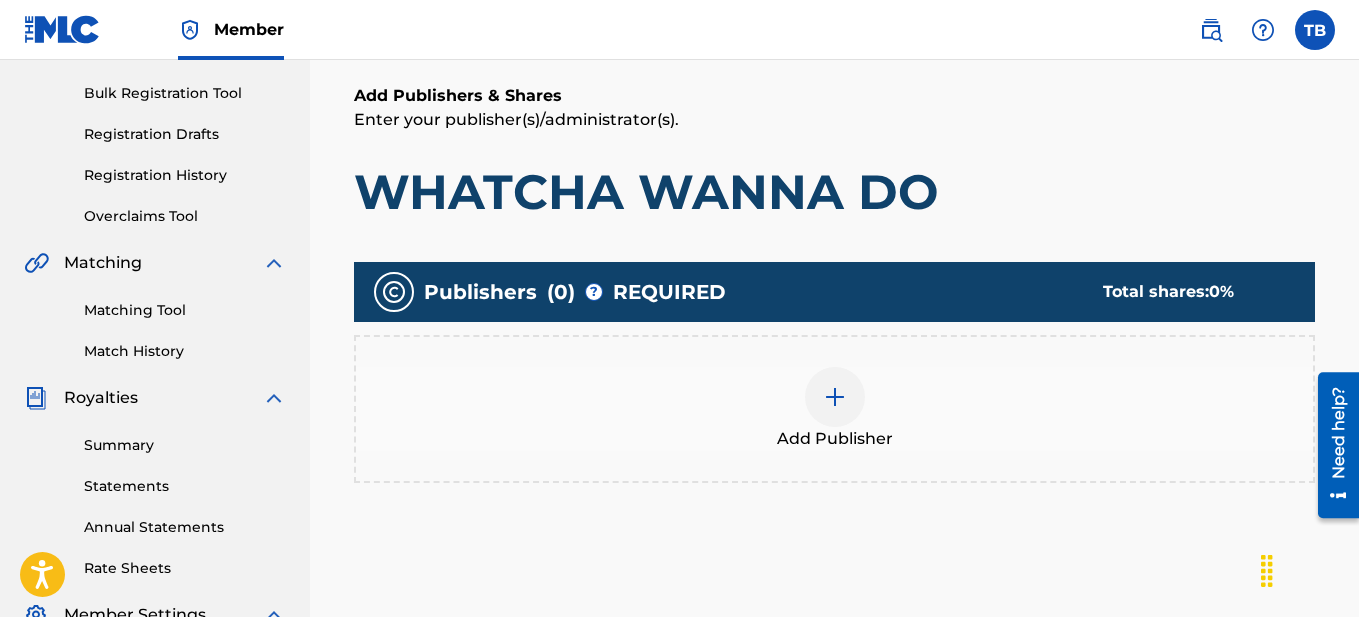 click at bounding box center [835, 397] 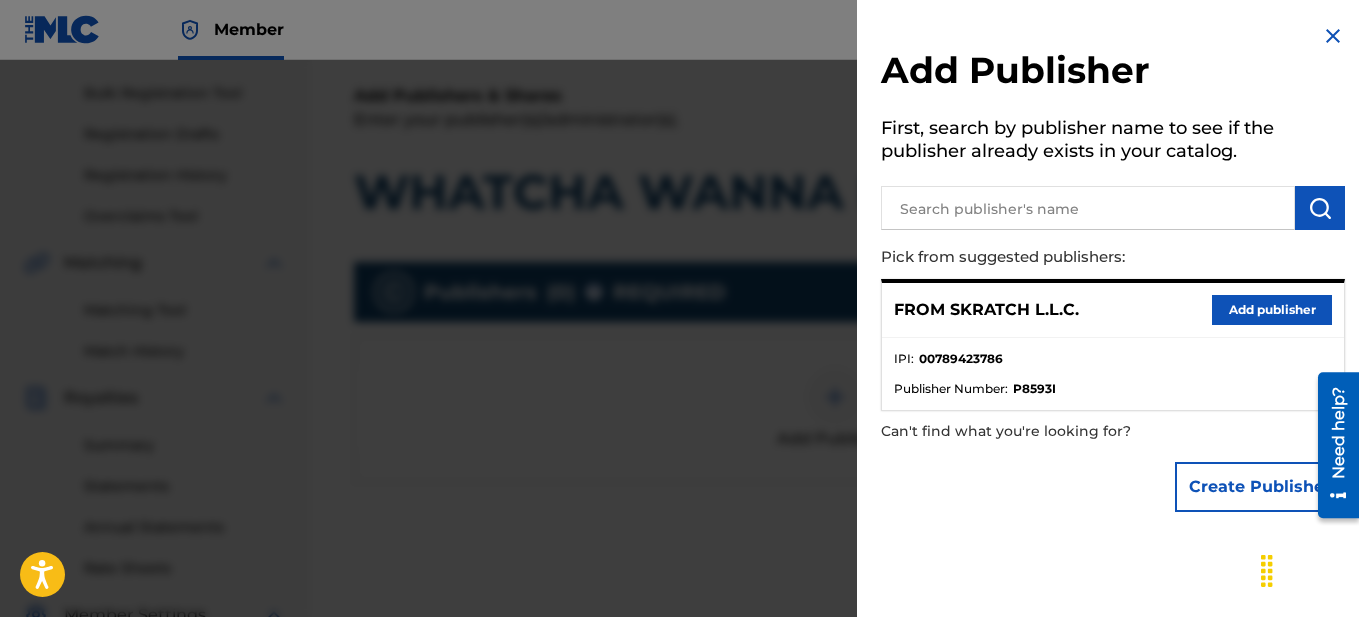 click on "Add publisher" at bounding box center [1272, 310] 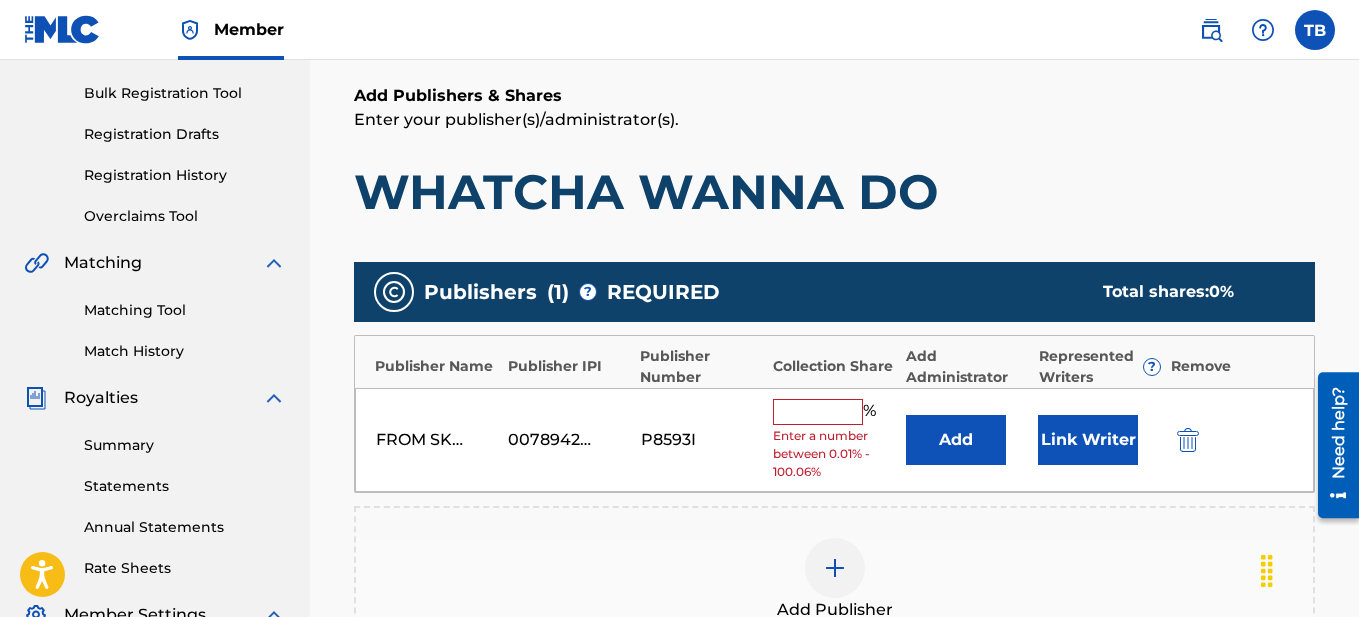 click at bounding box center (818, 412) 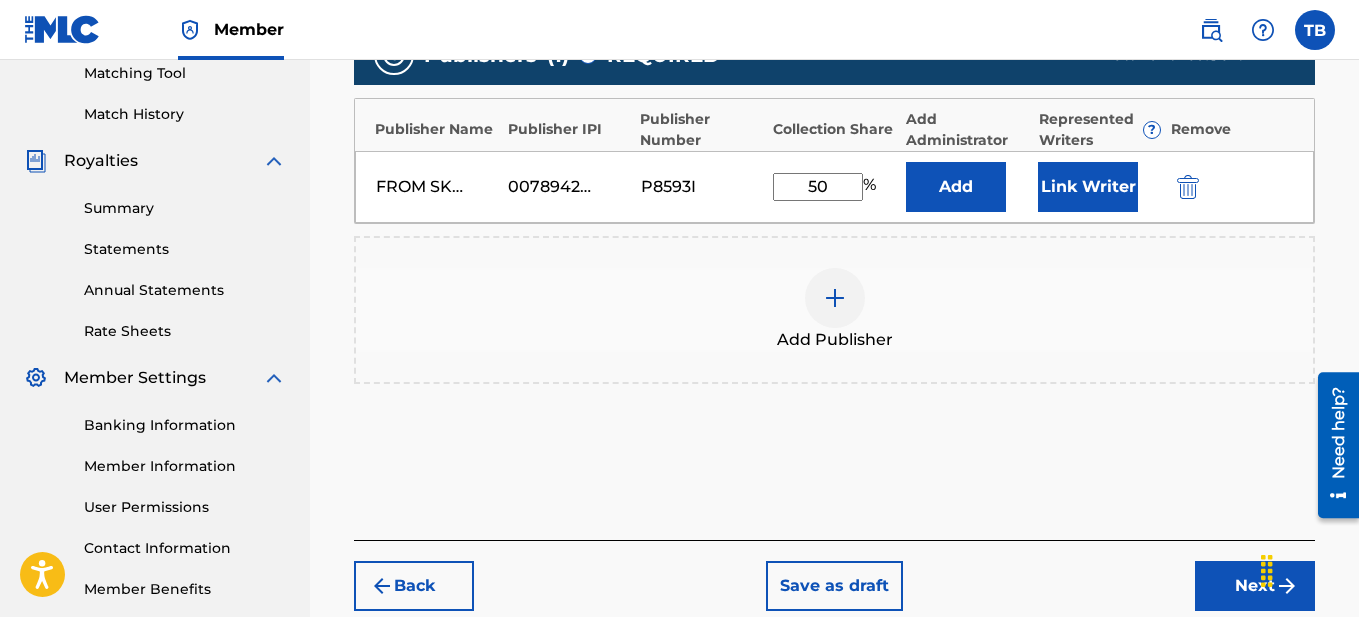 scroll, scrollTop: 620, scrollLeft: 0, axis: vertical 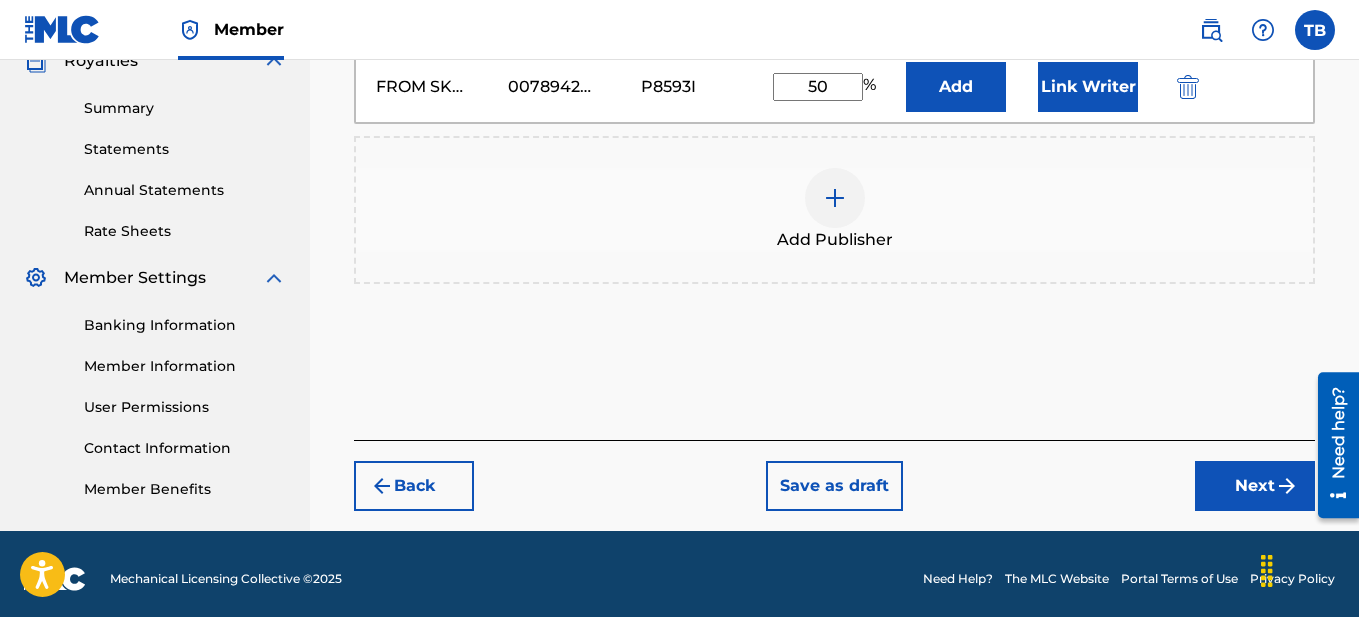 type on "50" 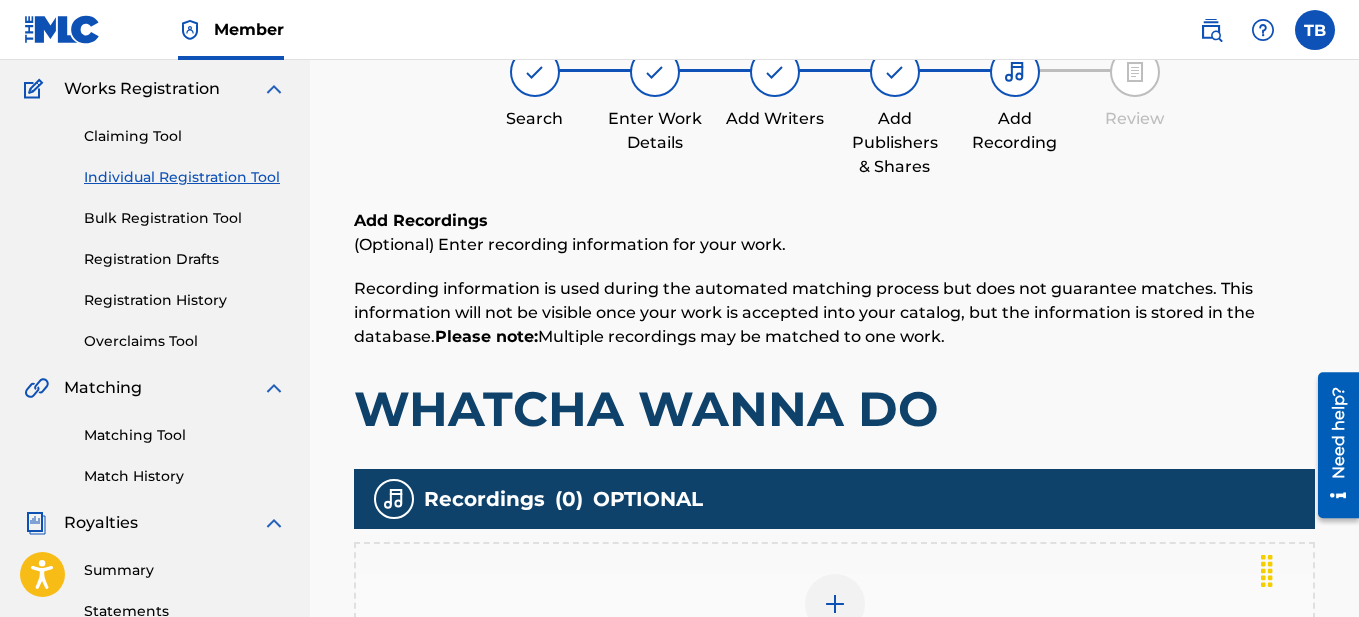 scroll, scrollTop: 609, scrollLeft: 0, axis: vertical 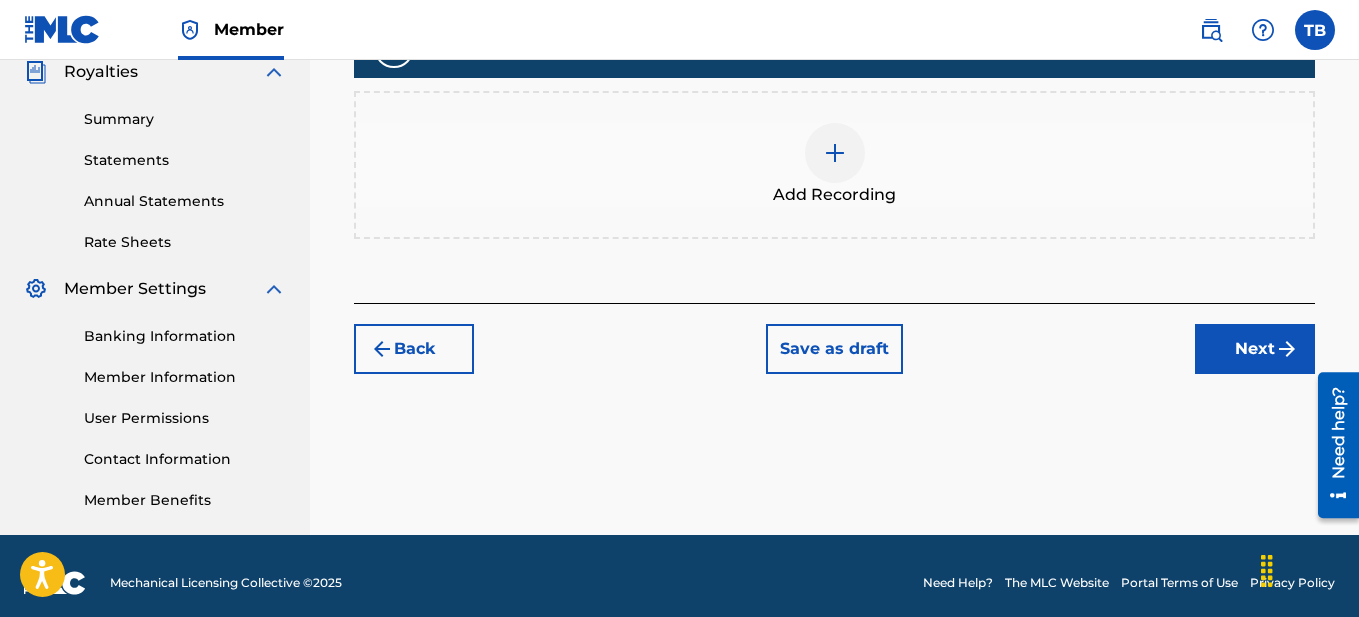 click on "Next" at bounding box center (1255, 349) 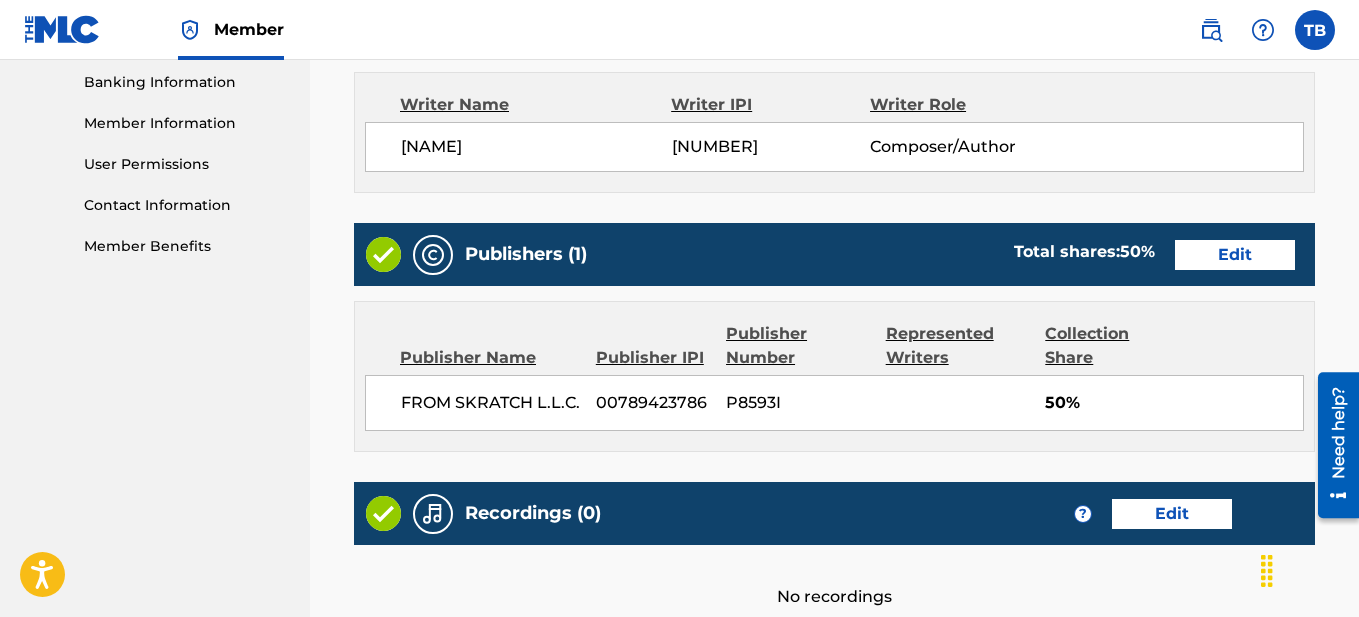 scroll, scrollTop: 1072, scrollLeft: 0, axis: vertical 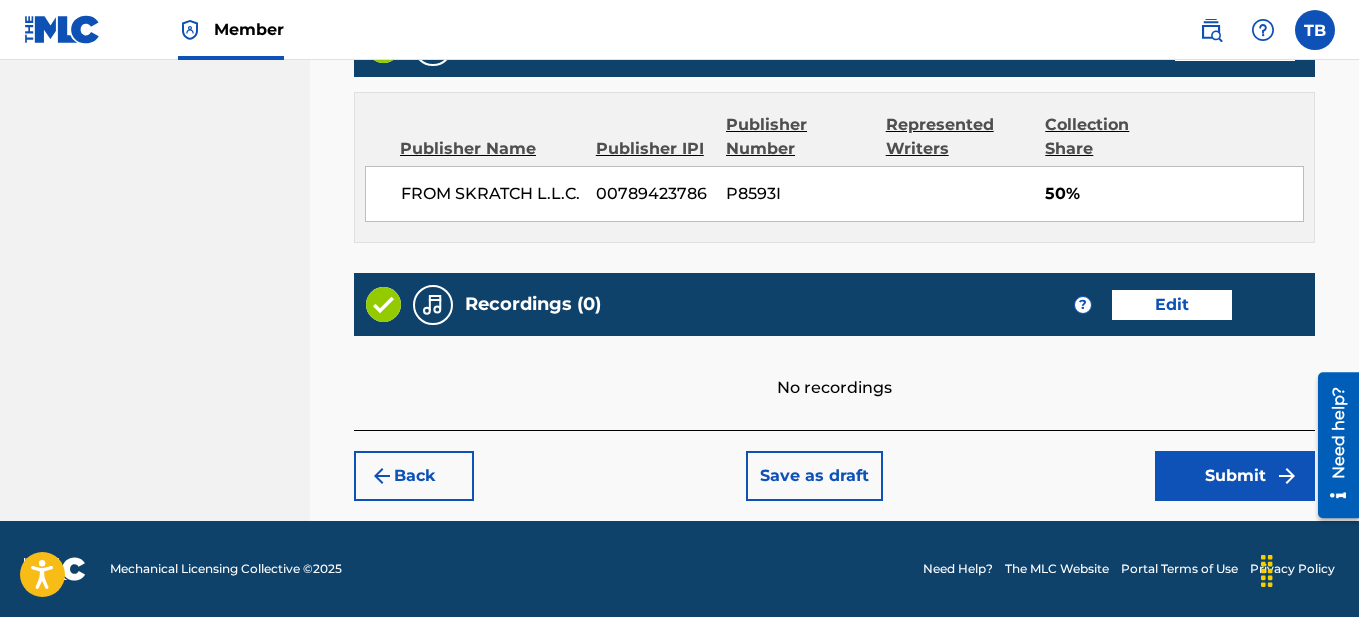 click on "Submit" at bounding box center [1235, 476] 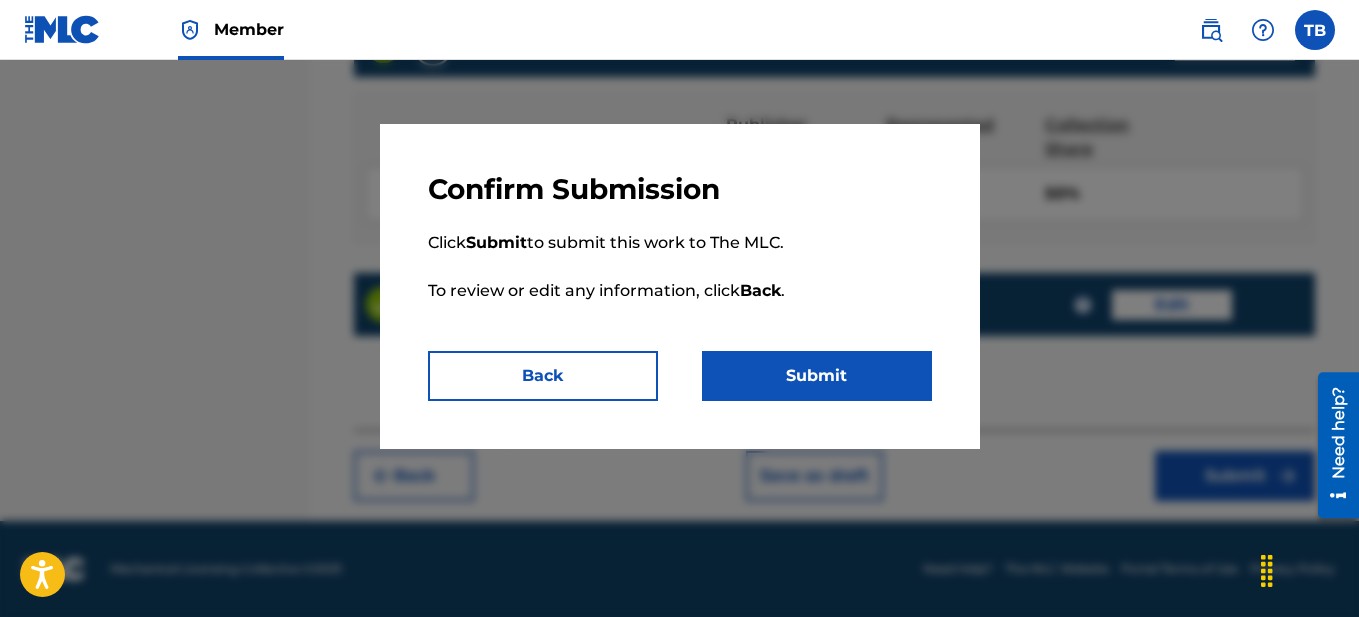 click on "Submit" at bounding box center (817, 376) 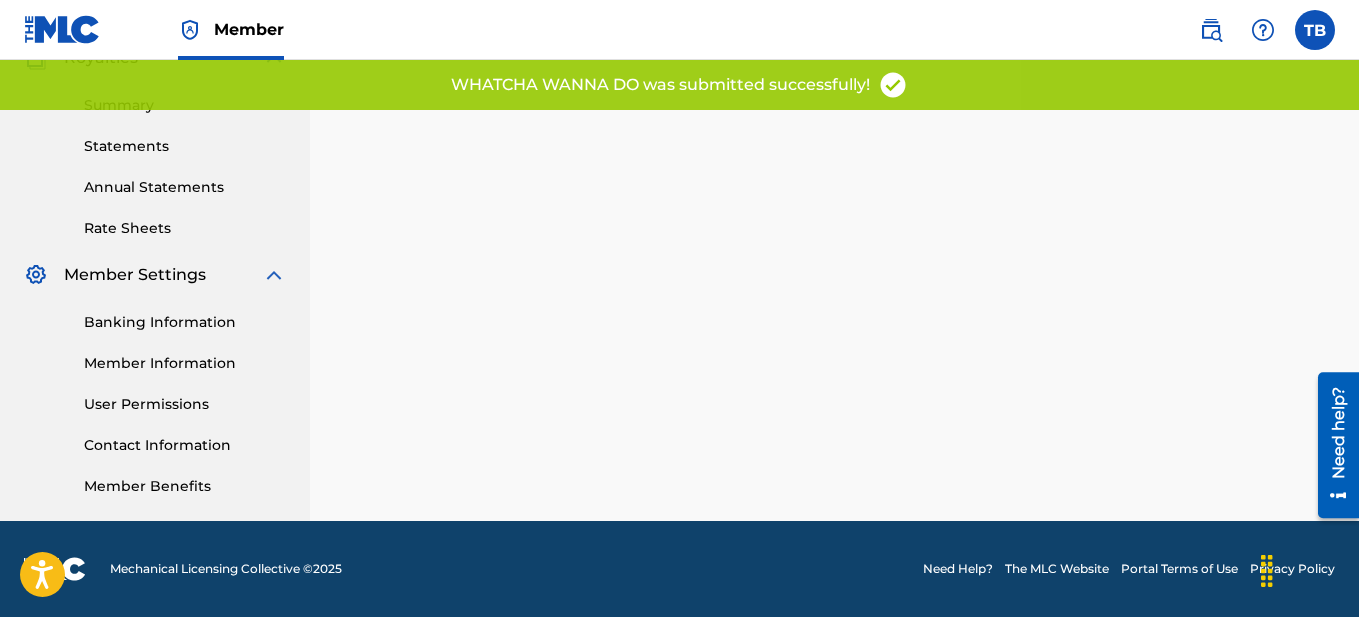 scroll, scrollTop: 0, scrollLeft: 0, axis: both 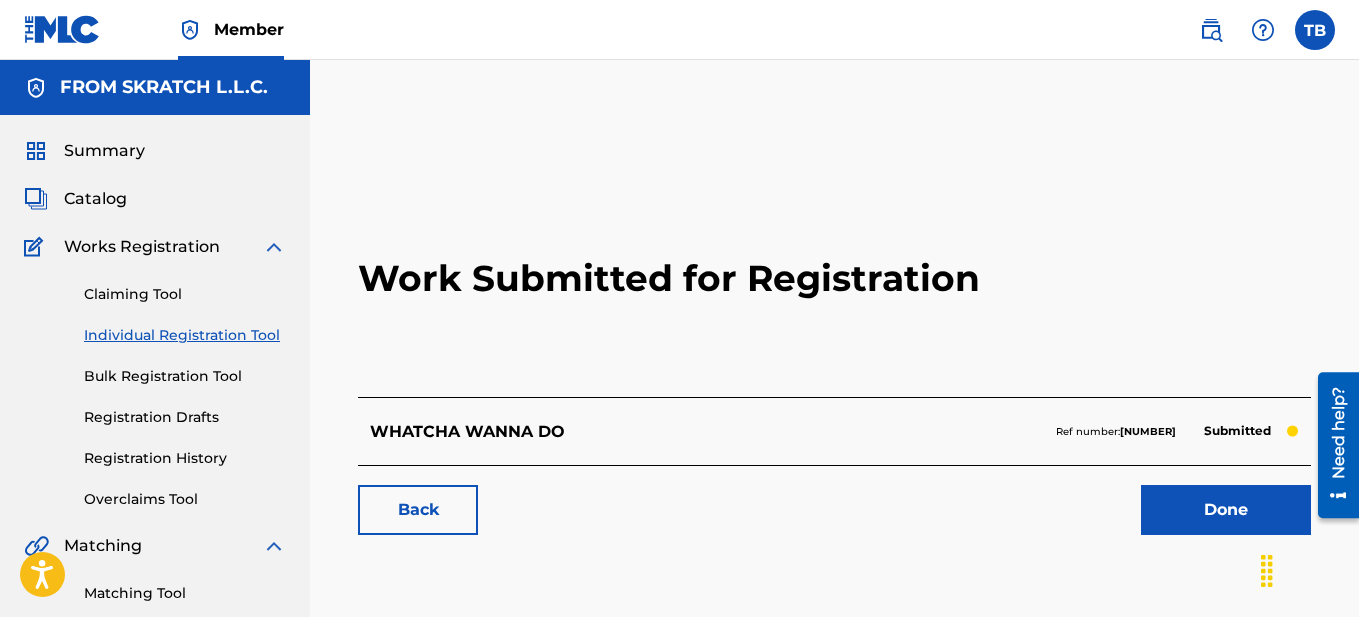 click on "Done" at bounding box center (1226, 510) 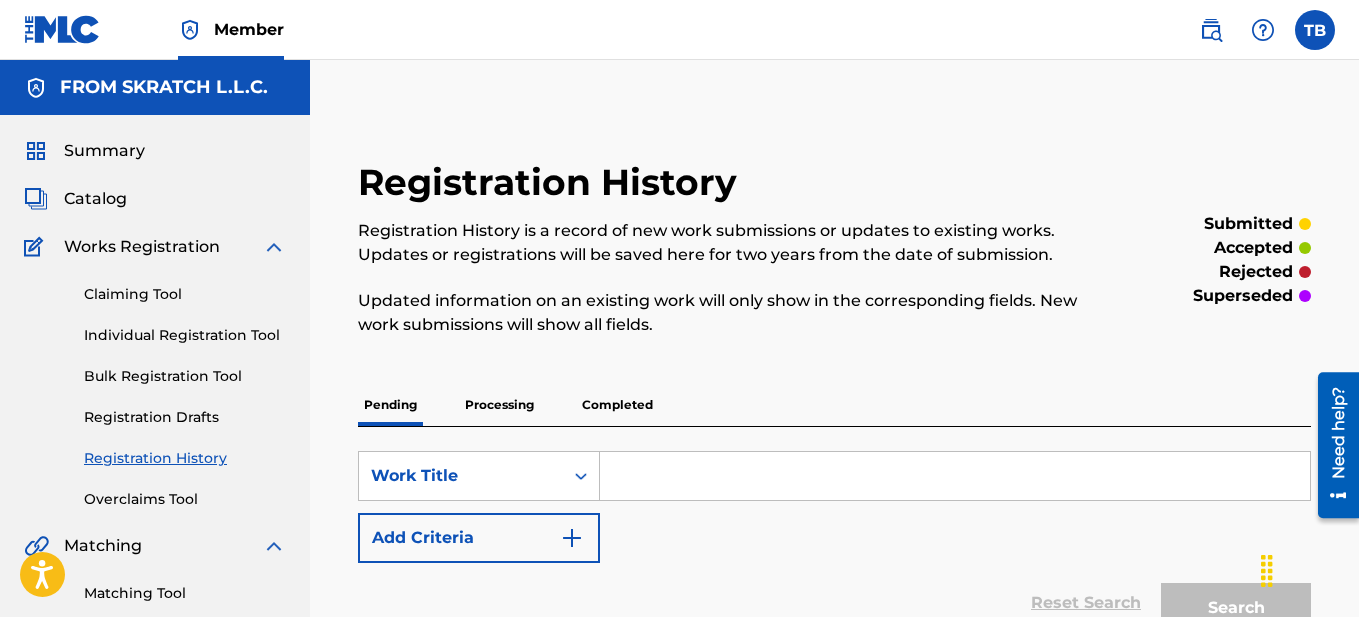 click at bounding box center [62, 29] 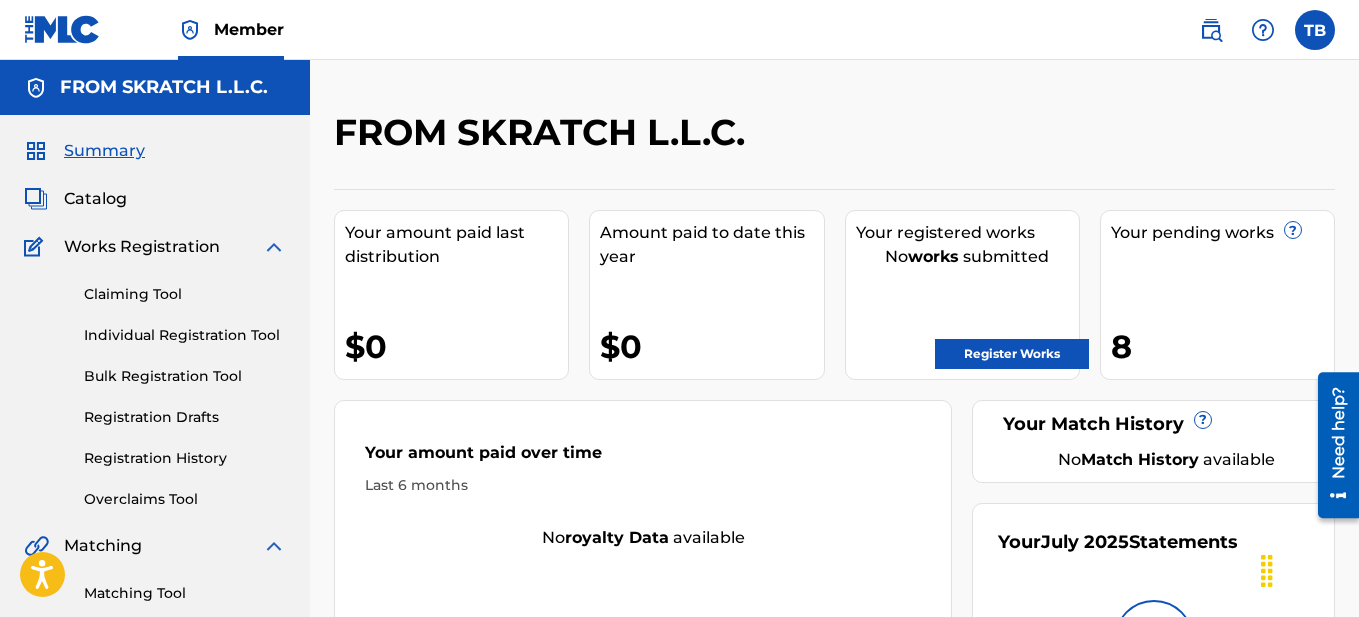 click on "Register Works" at bounding box center [1012, 354] 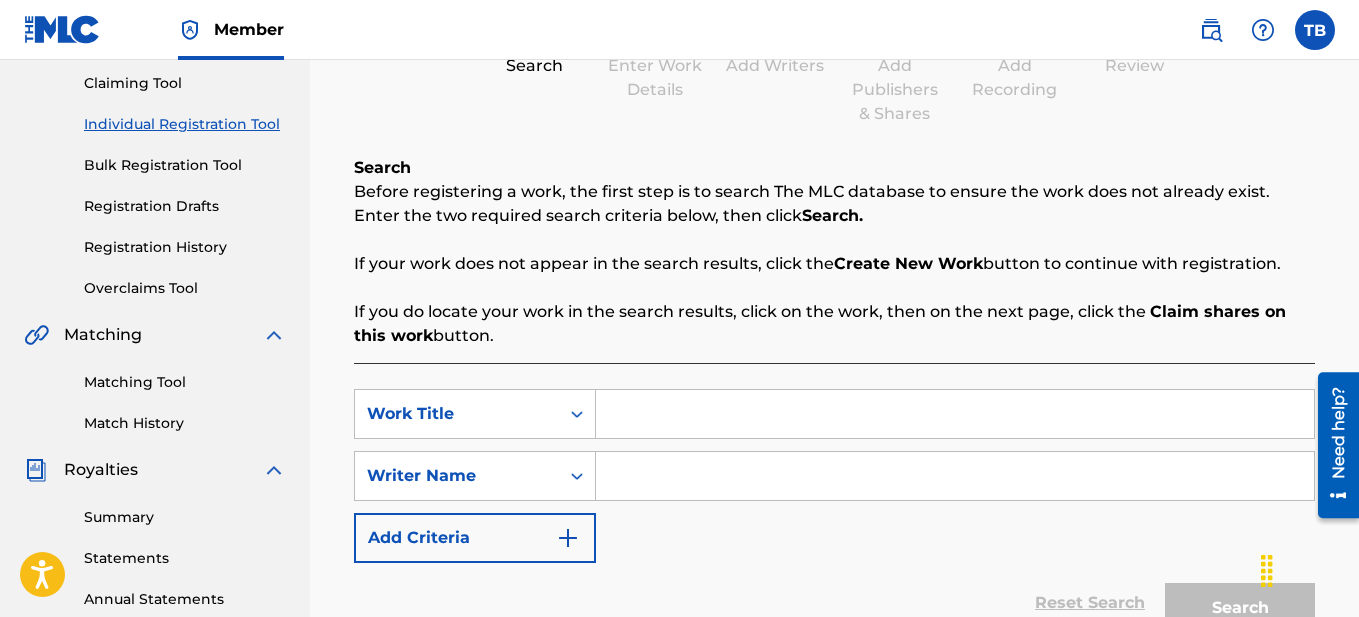 scroll, scrollTop: 223, scrollLeft: 0, axis: vertical 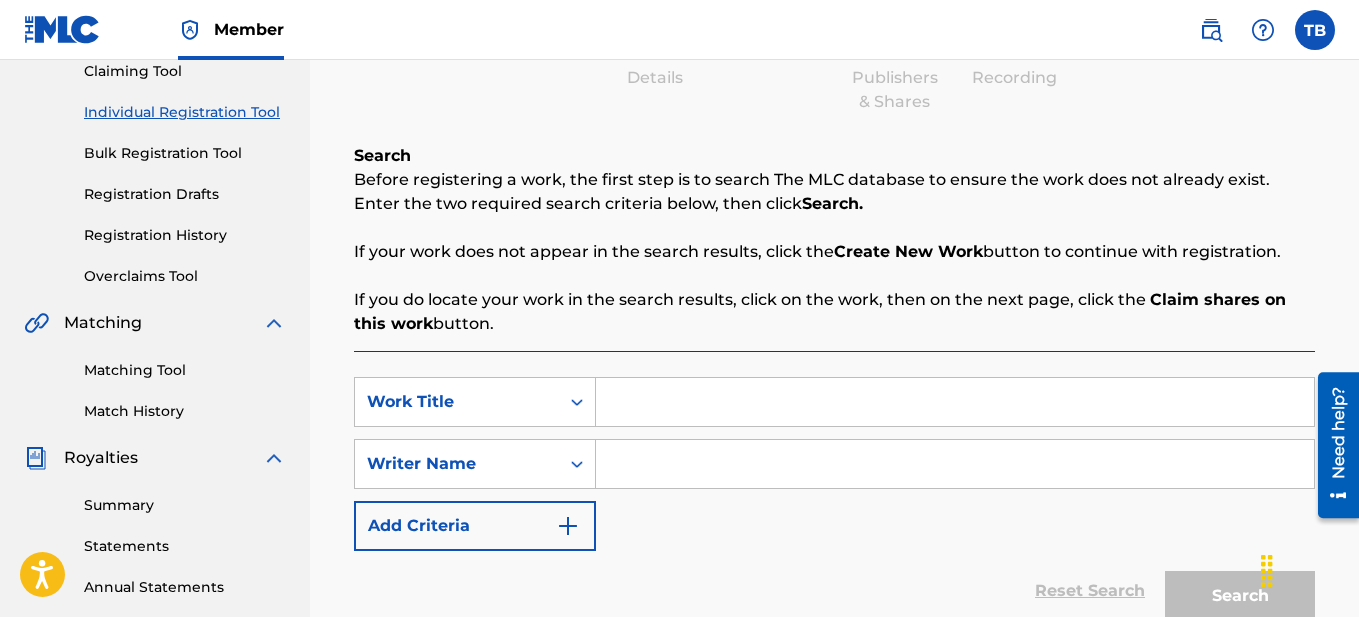 click at bounding box center [955, 402] 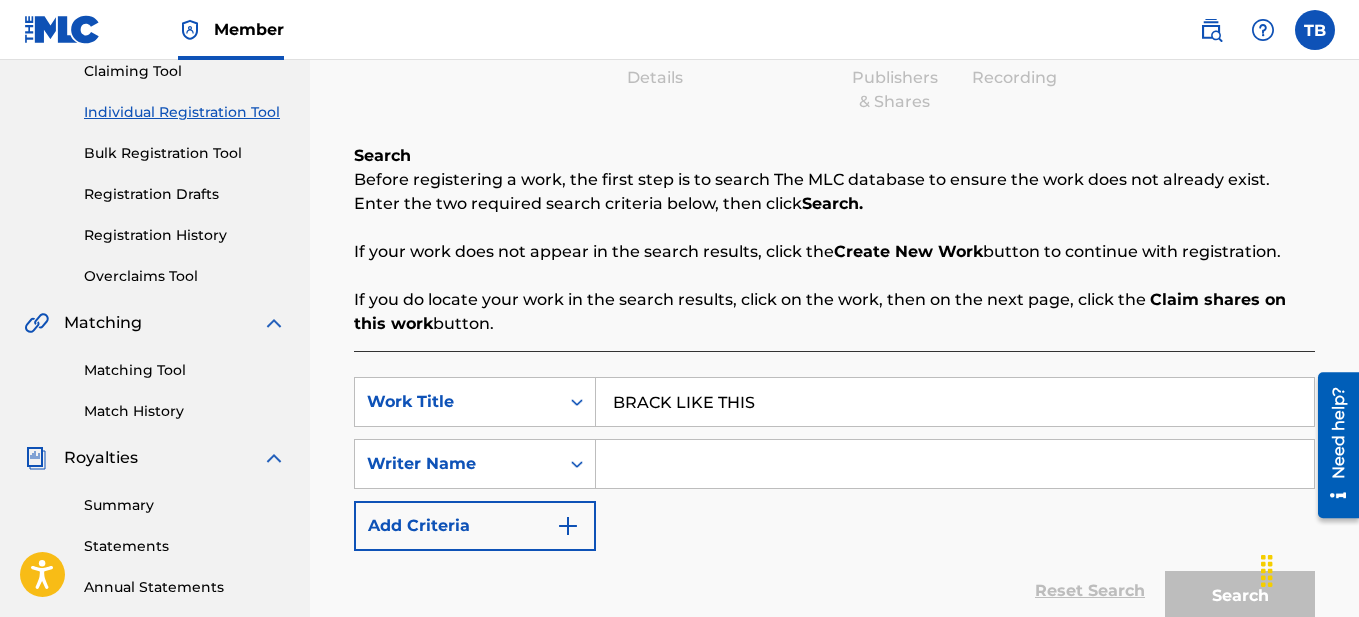 type on "BRACK LIKE THIS" 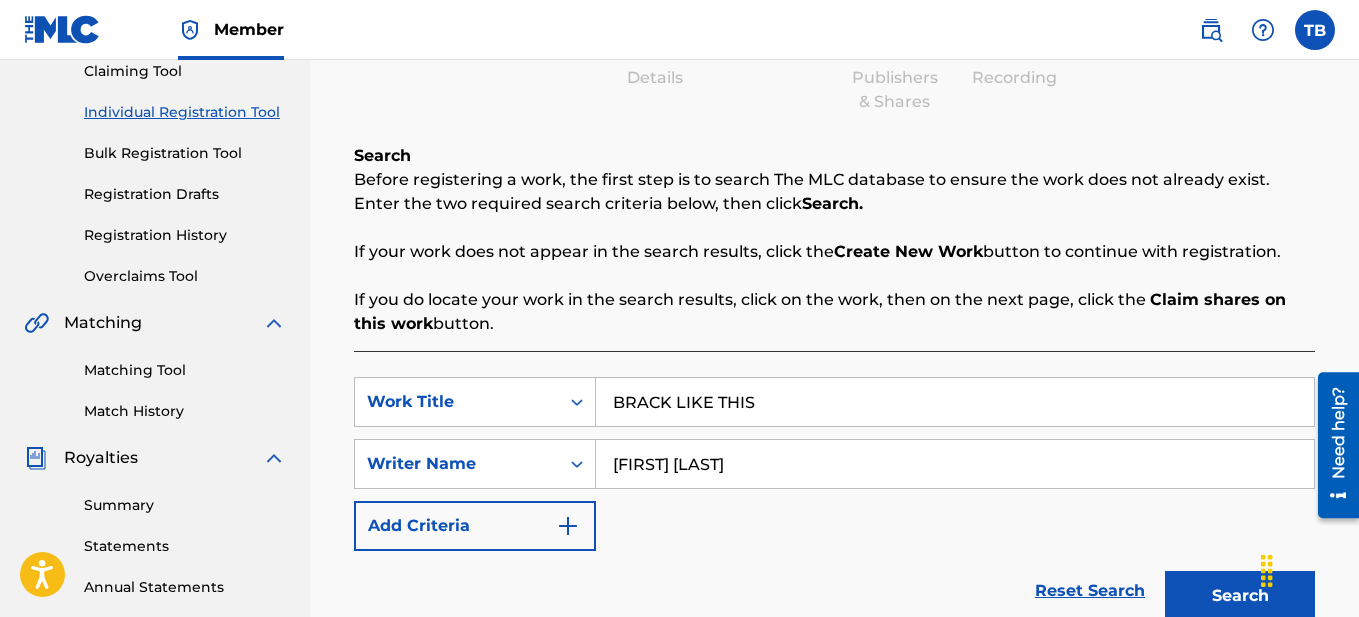 click on "Search" at bounding box center (1240, 596) 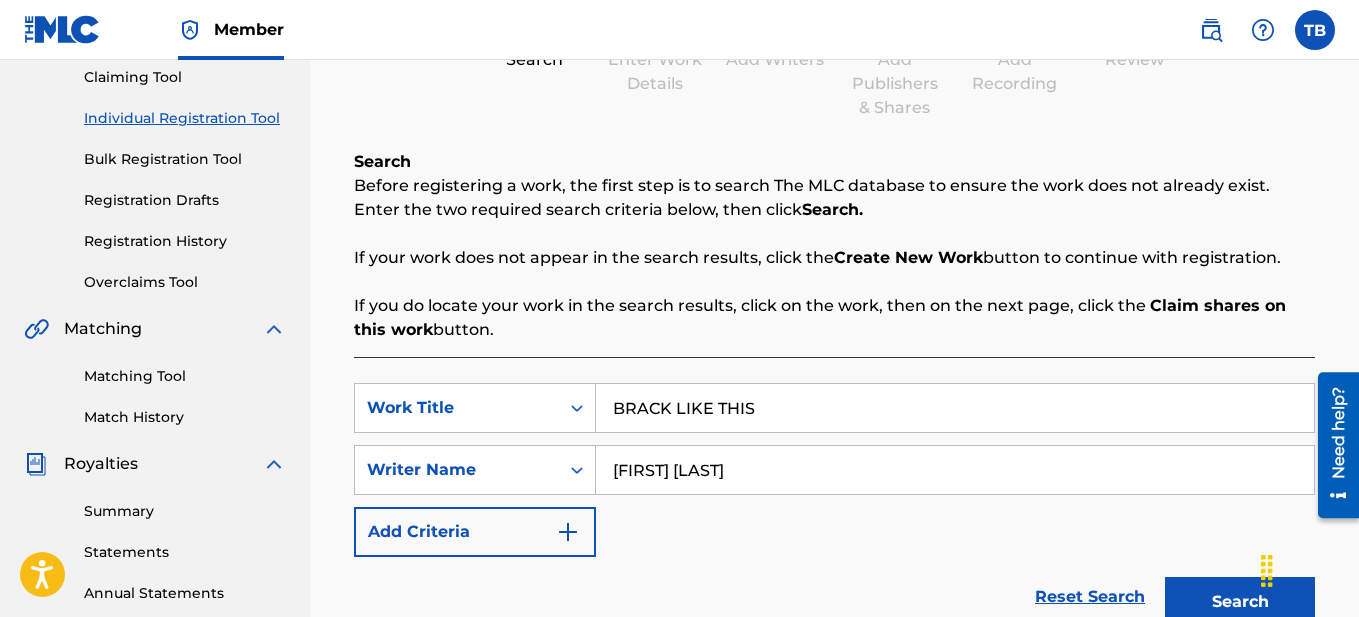 scroll, scrollTop: 145, scrollLeft: 0, axis: vertical 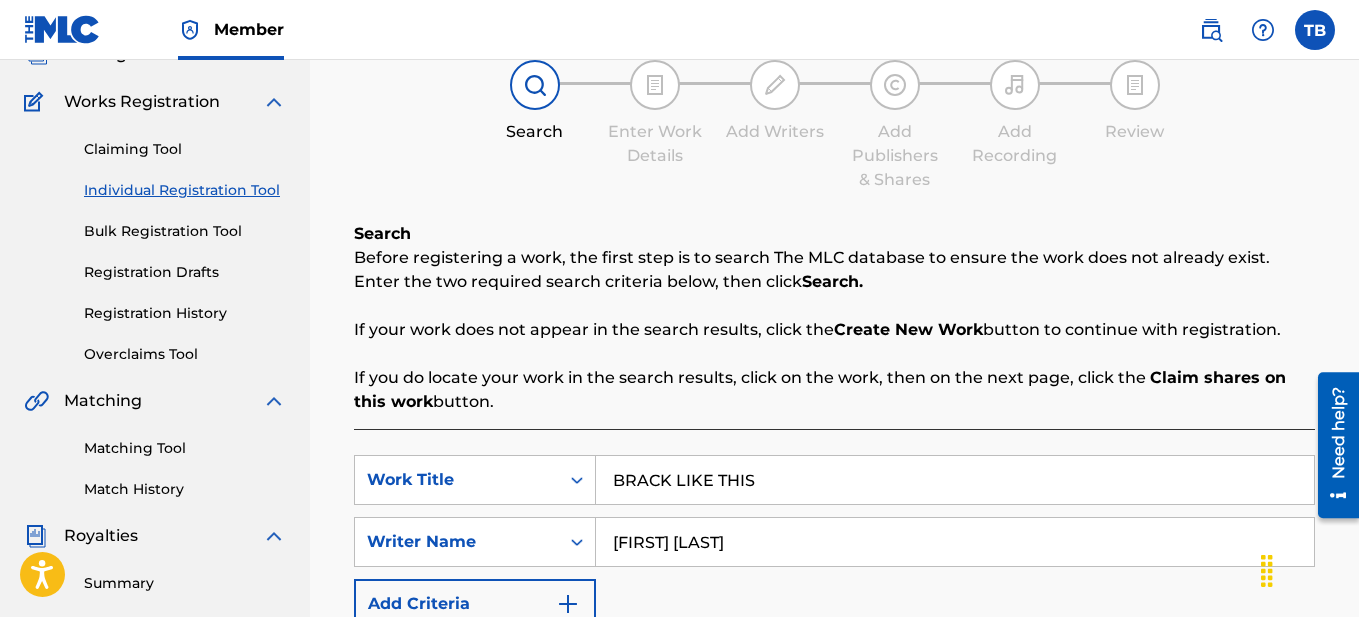 click on "[FIRST] [LAST]" at bounding box center [955, 542] 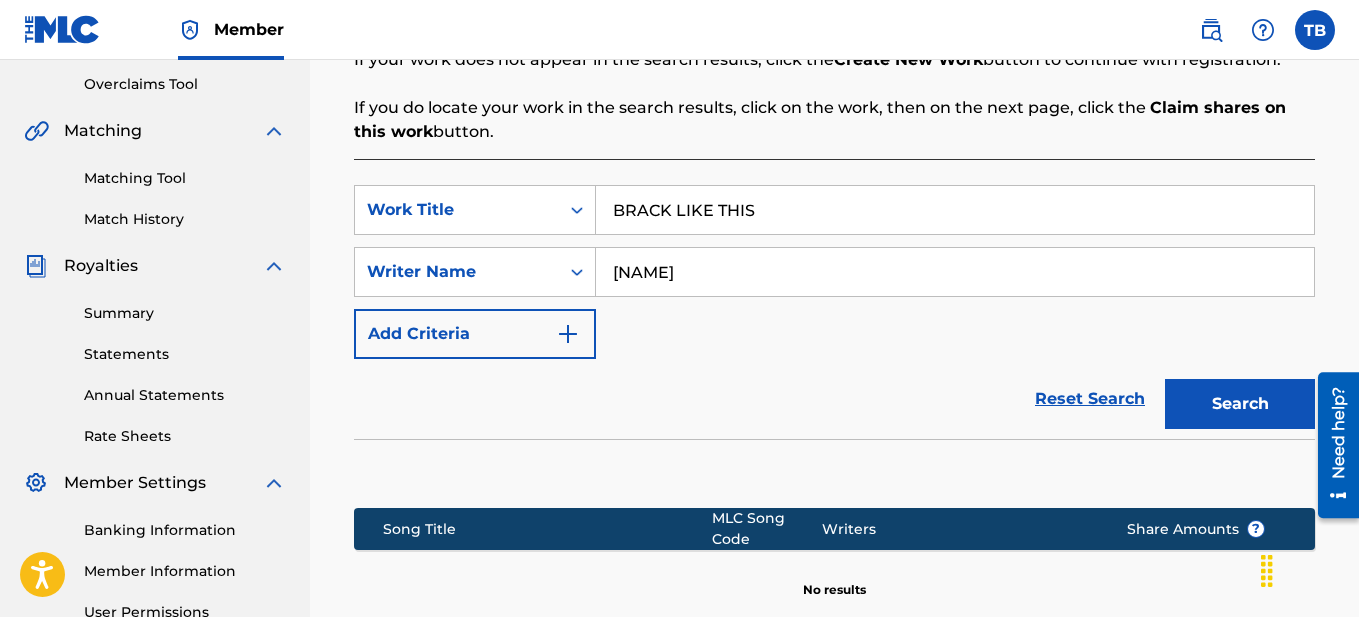 scroll, scrollTop: 473, scrollLeft: 0, axis: vertical 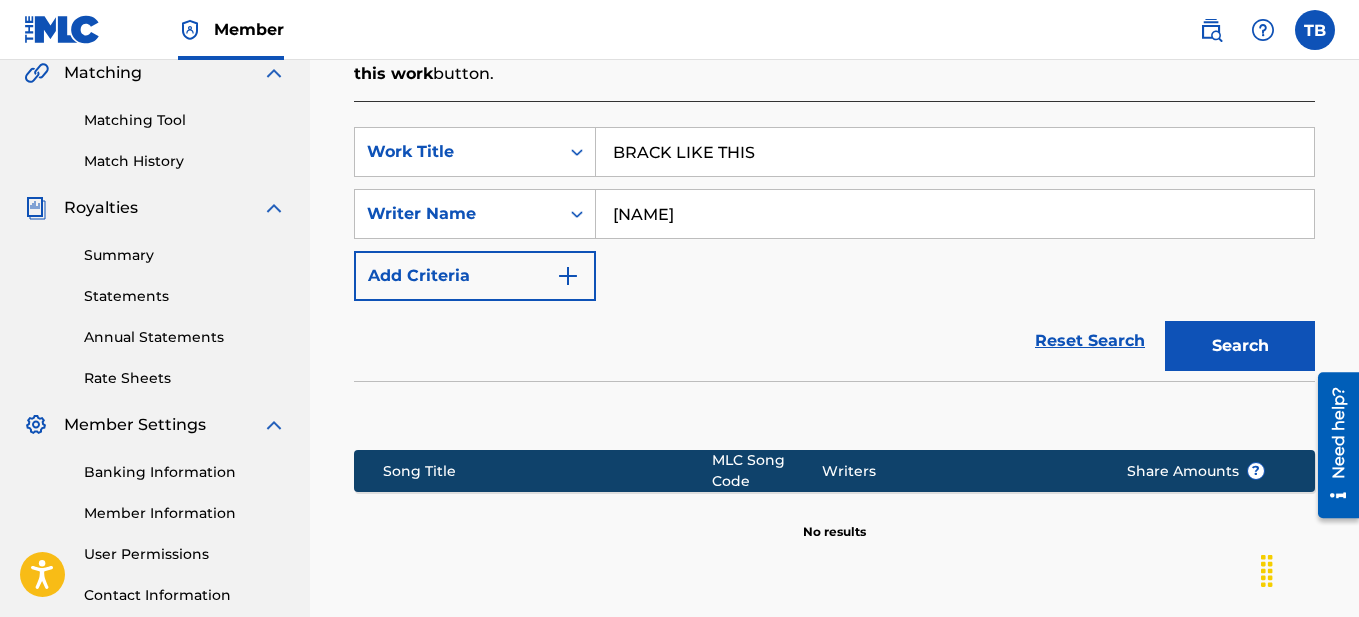 type on "[NAME]" 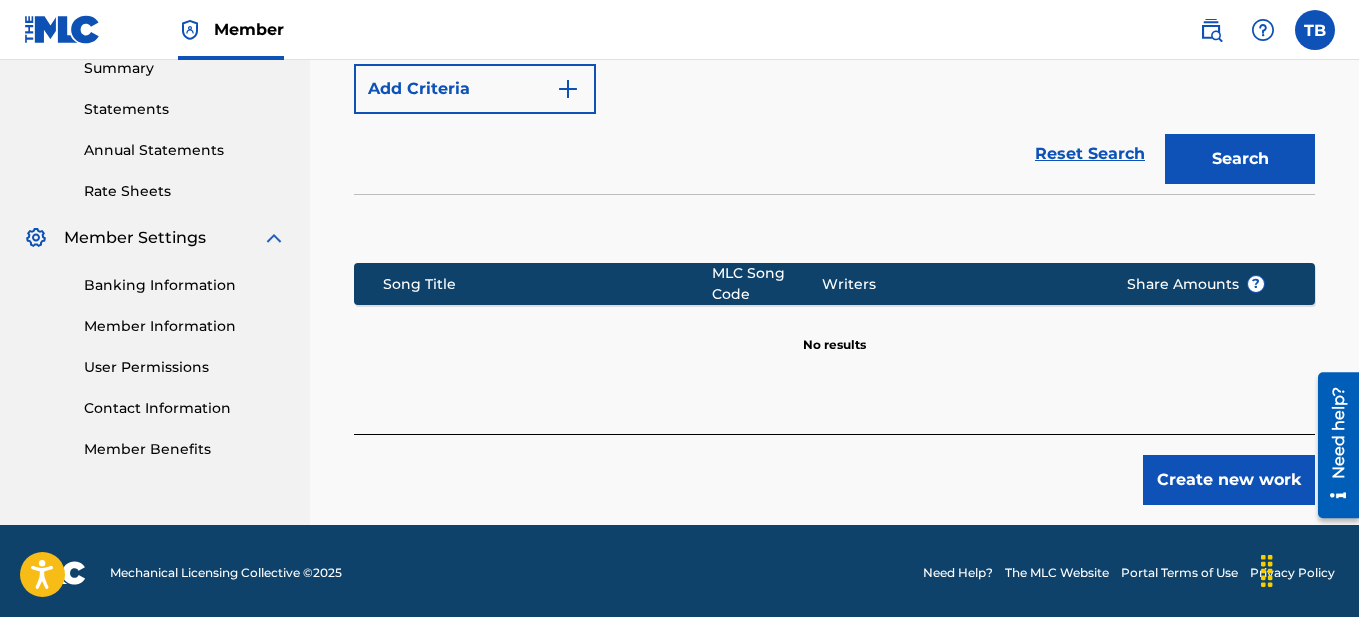 click on "Create new work" at bounding box center [1229, 480] 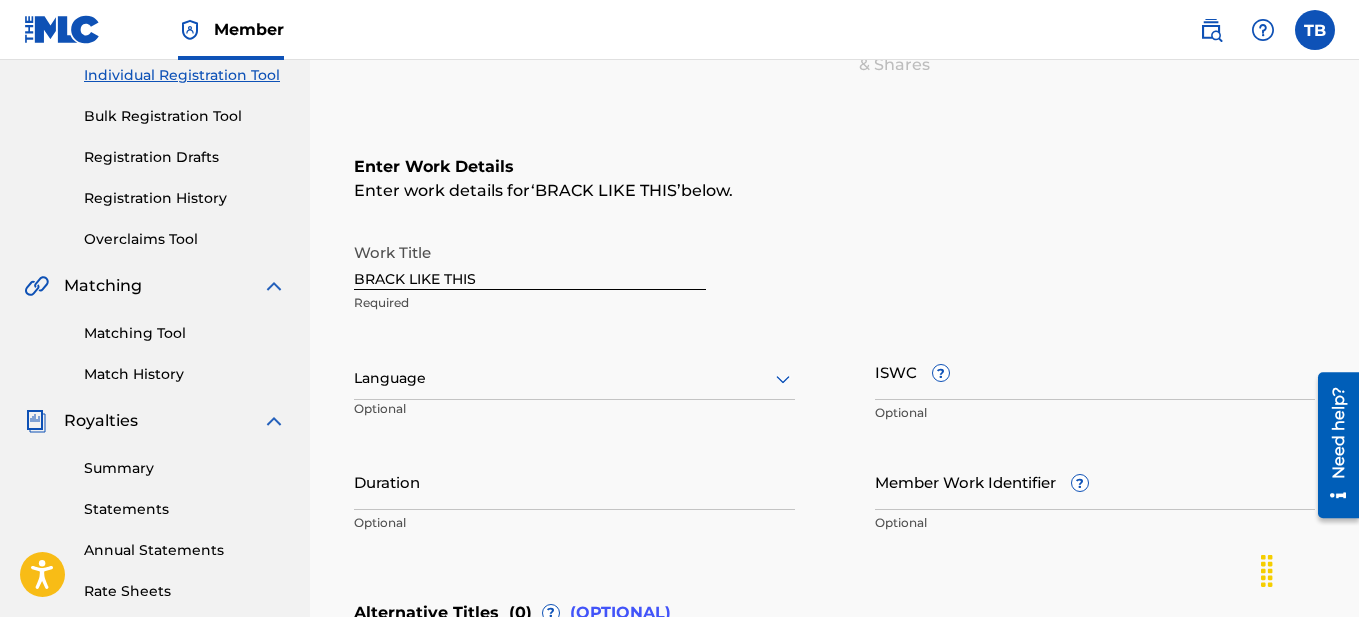 scroll, scrollTop: 330, scrollLeft: 0, axis: vertical 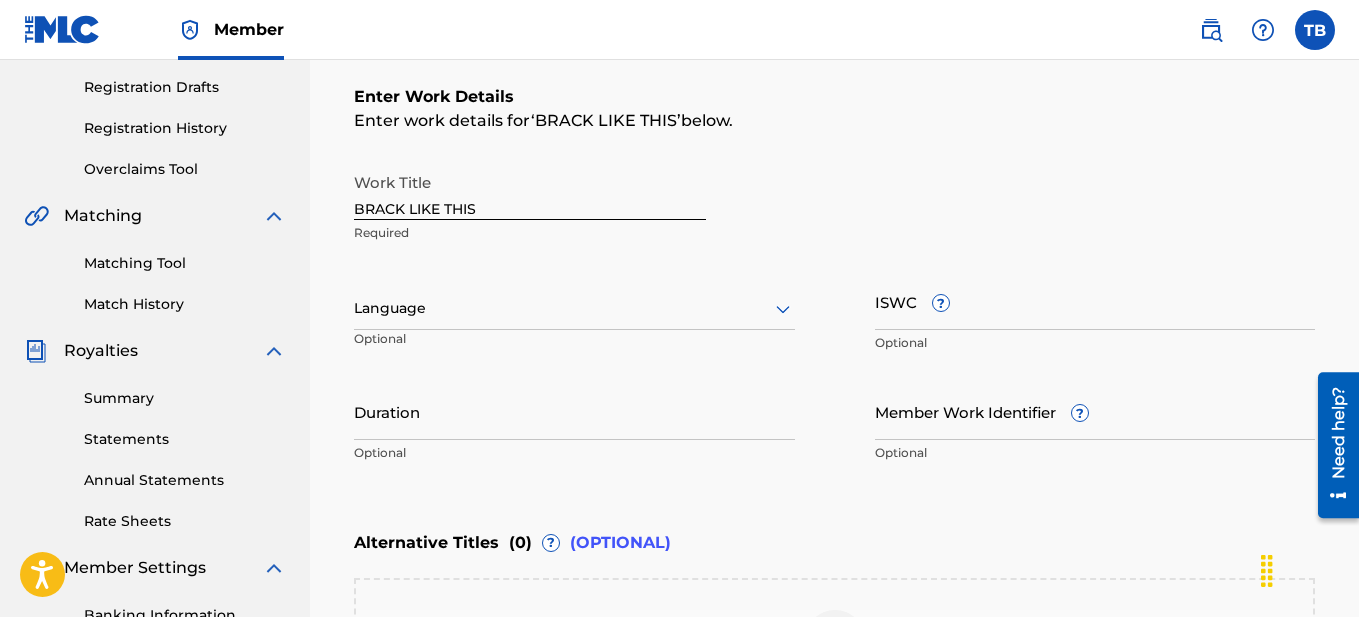 click at bounding box center (574, 308) 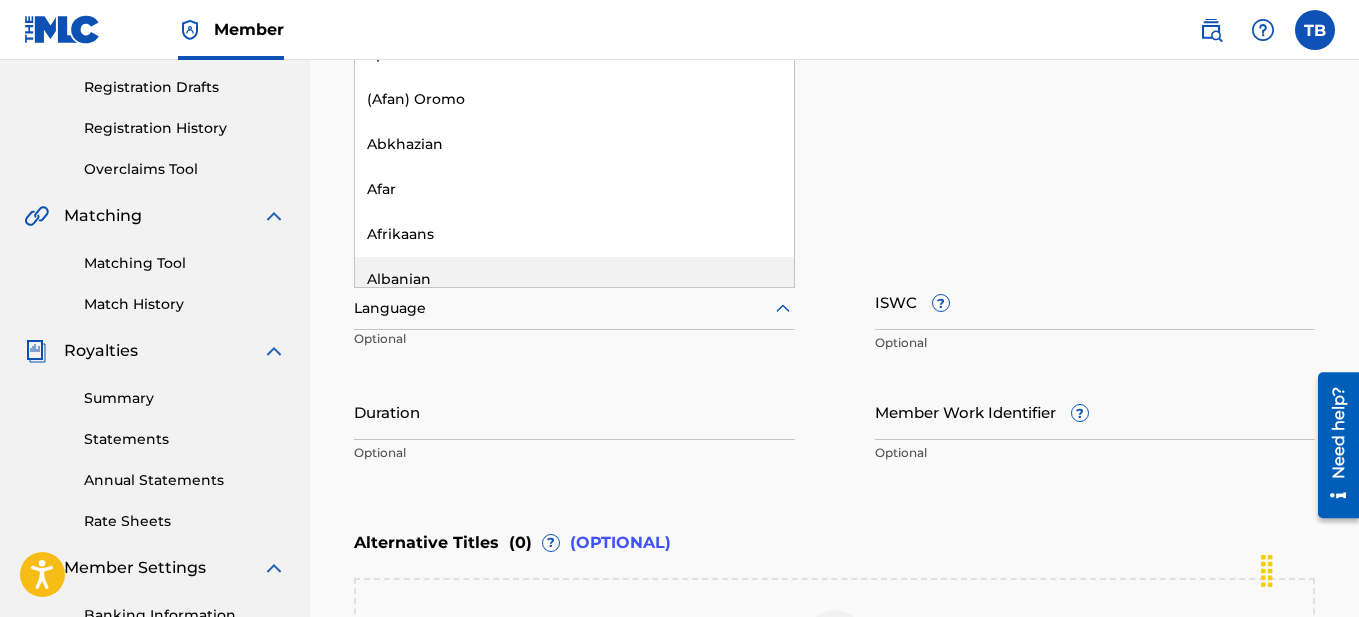 click 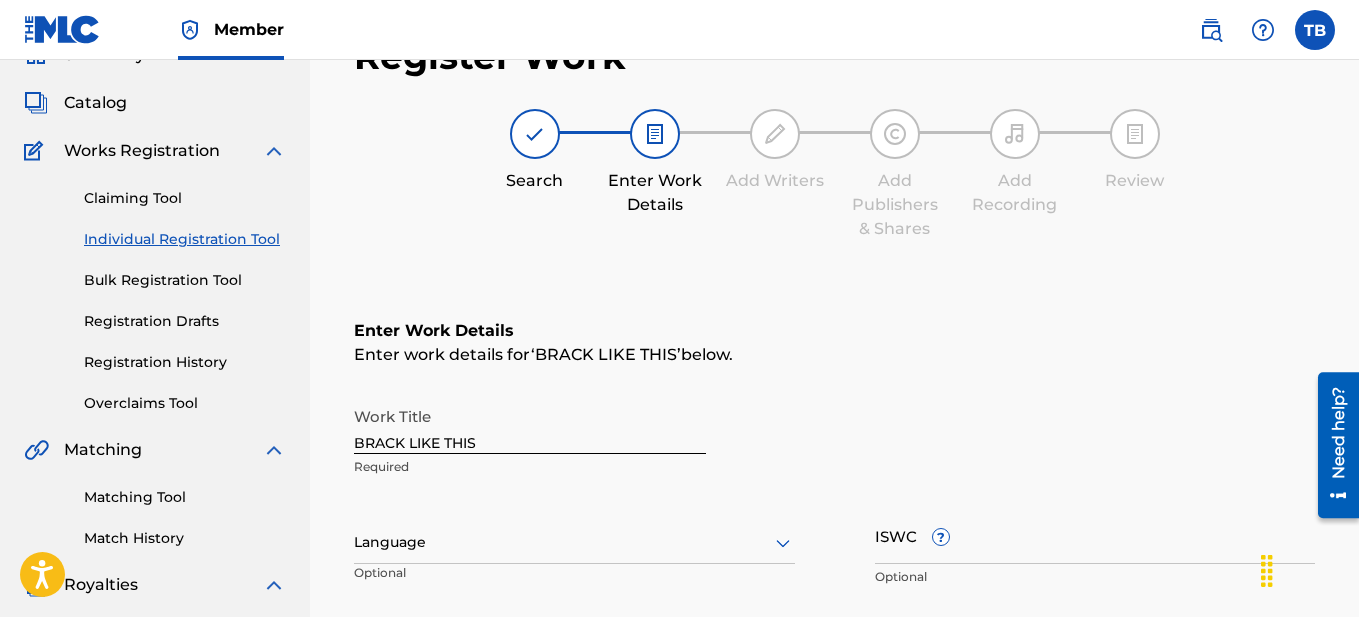 scroll, scrollTop: 93, scrollLeft: 0, axis: vertical 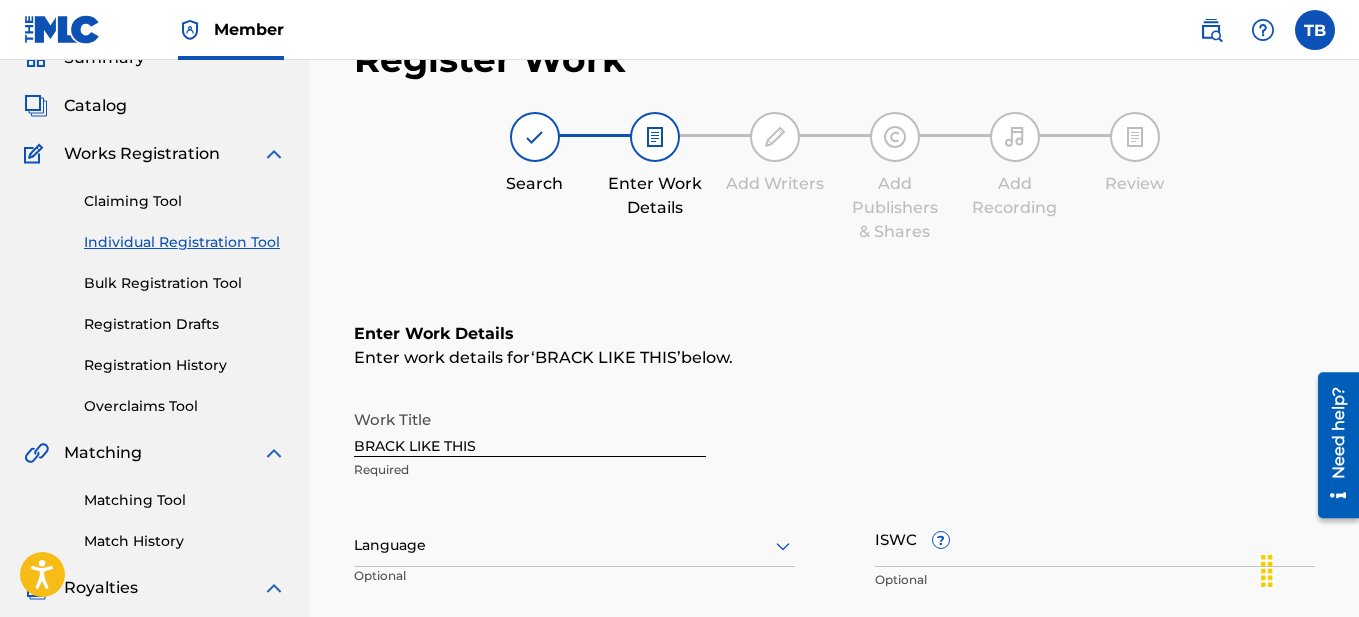click 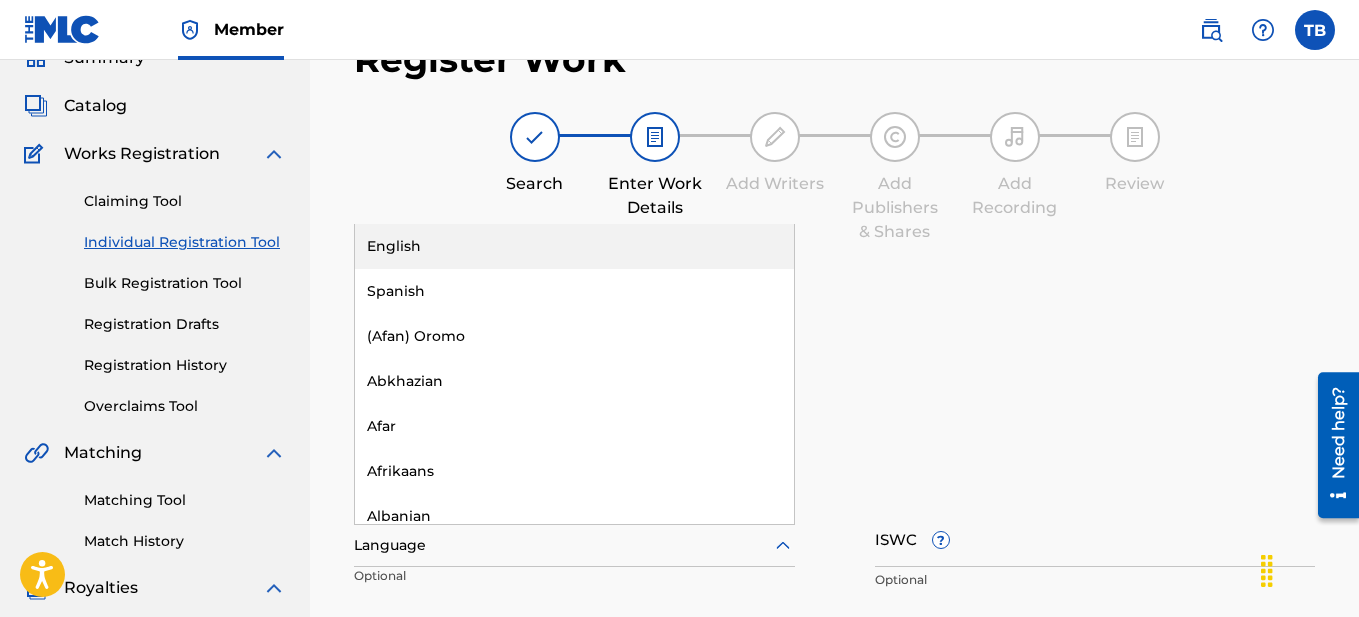 click on "English" at bounding box center (574, 246) 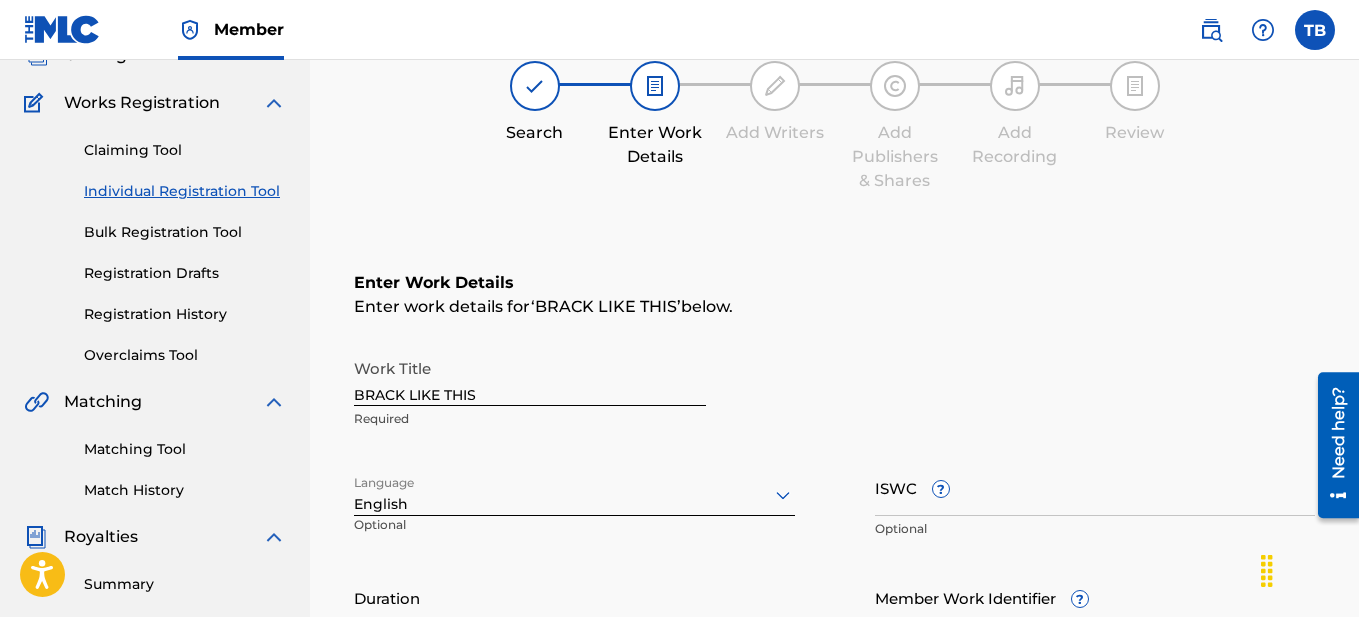 scroll, scrollTop: 364, scrollLeft: 0, axis: vertical 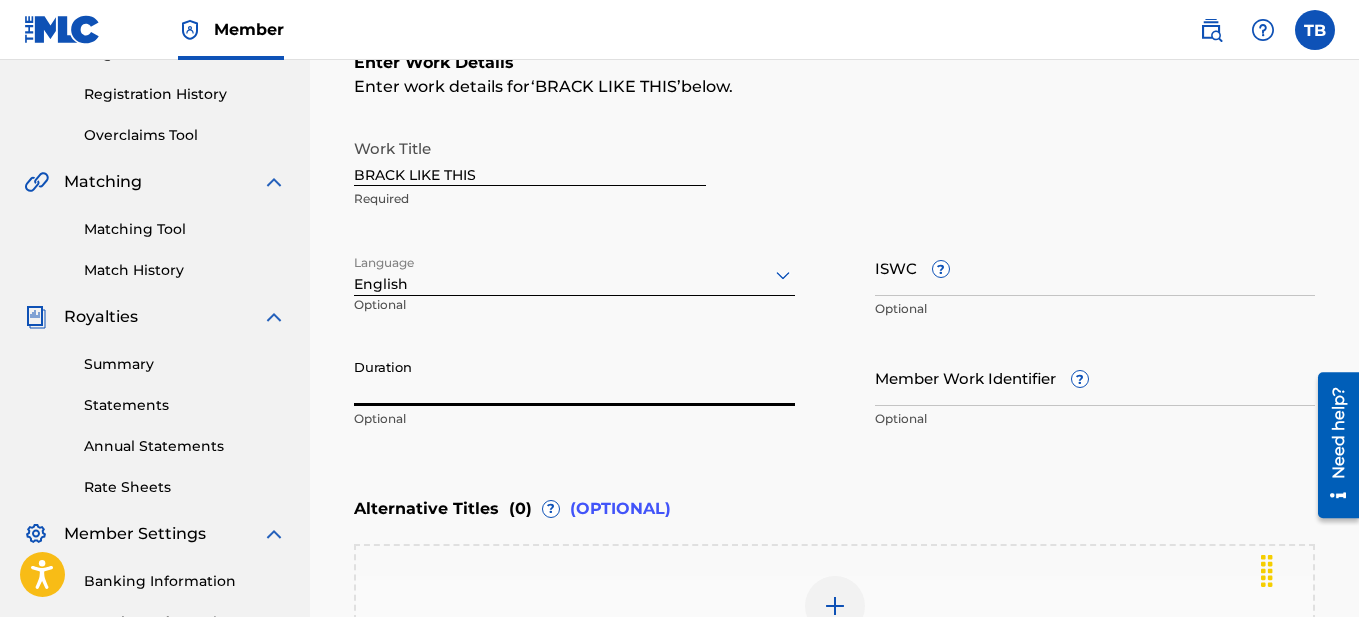click on "Duration" at bounding box center (574, 377) 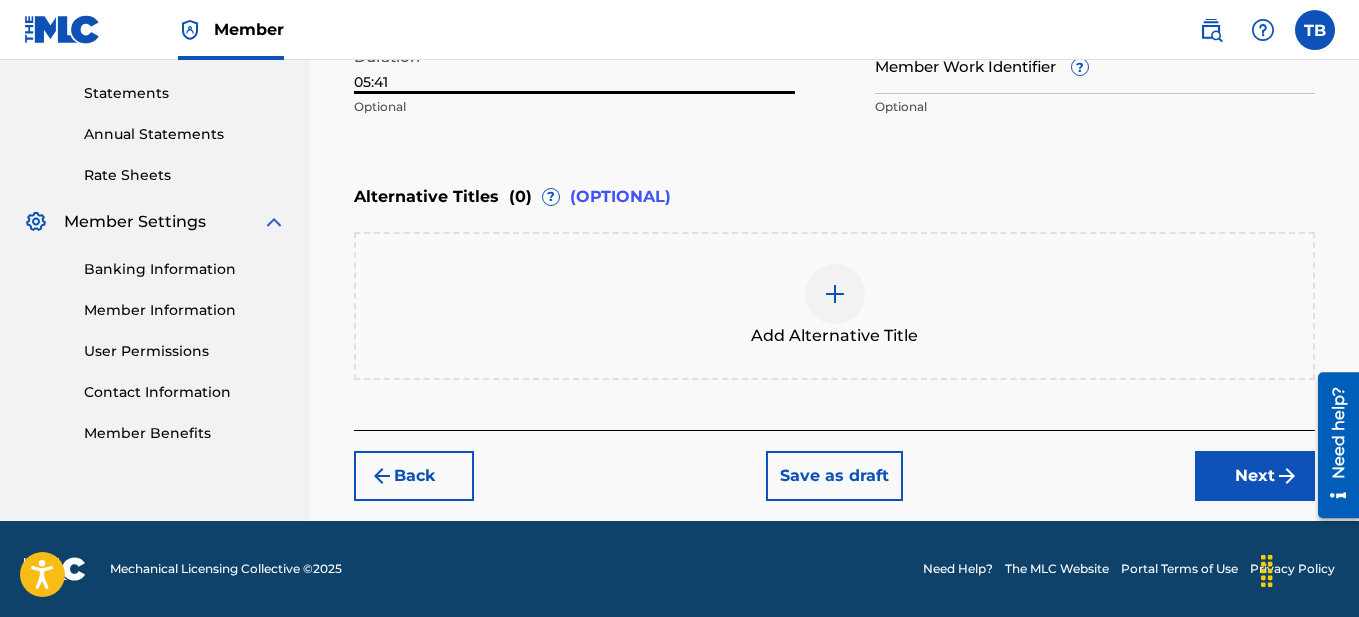 type on "05:41" 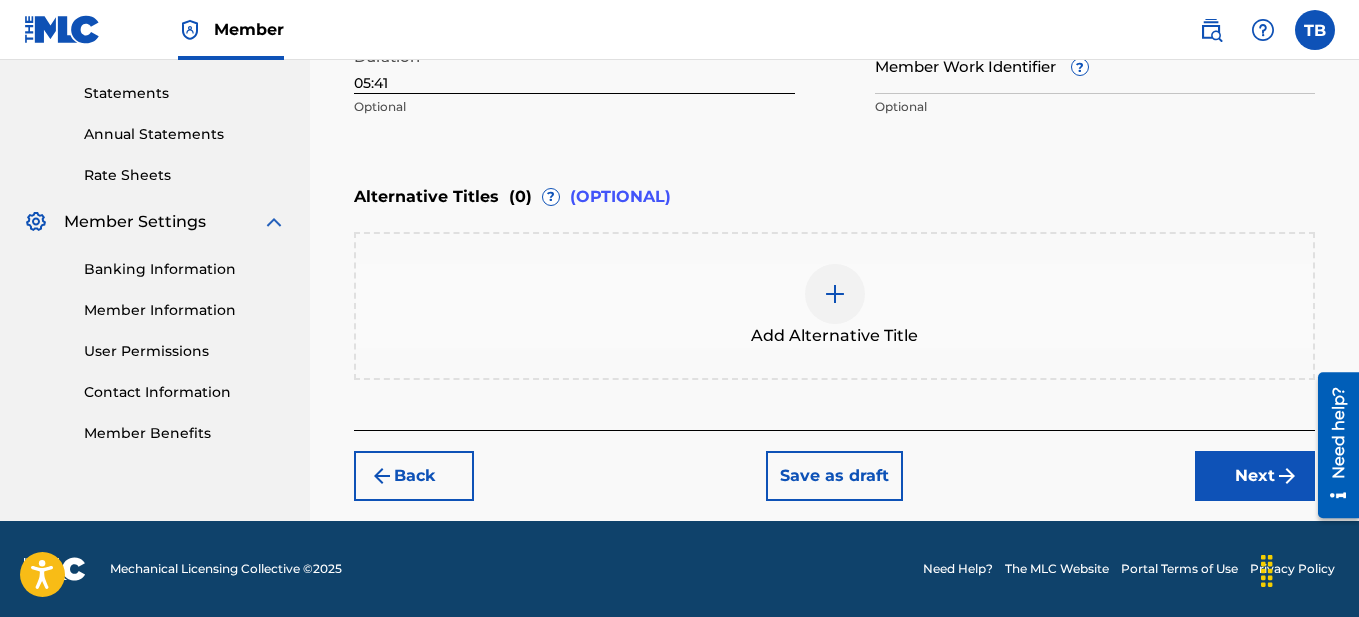 click on "Next" at bounding box center [1255, 476] 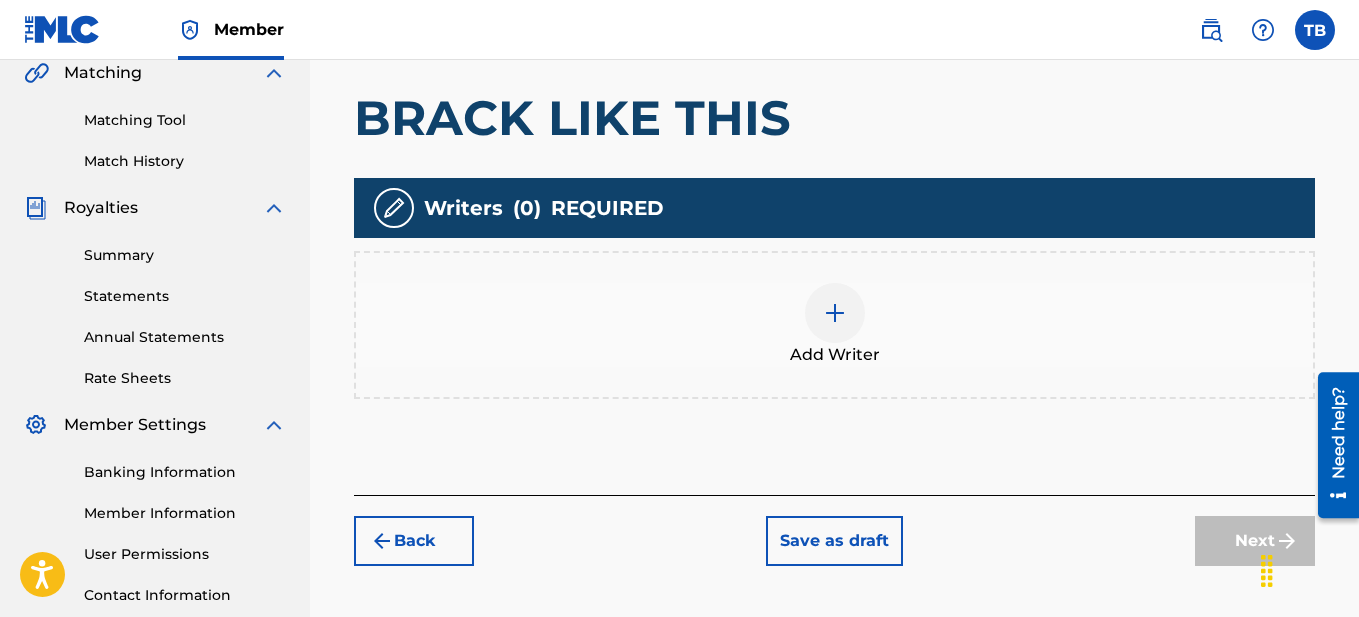 scroll, scrollTop: 479, scrollLeft: 0, axis: vertical 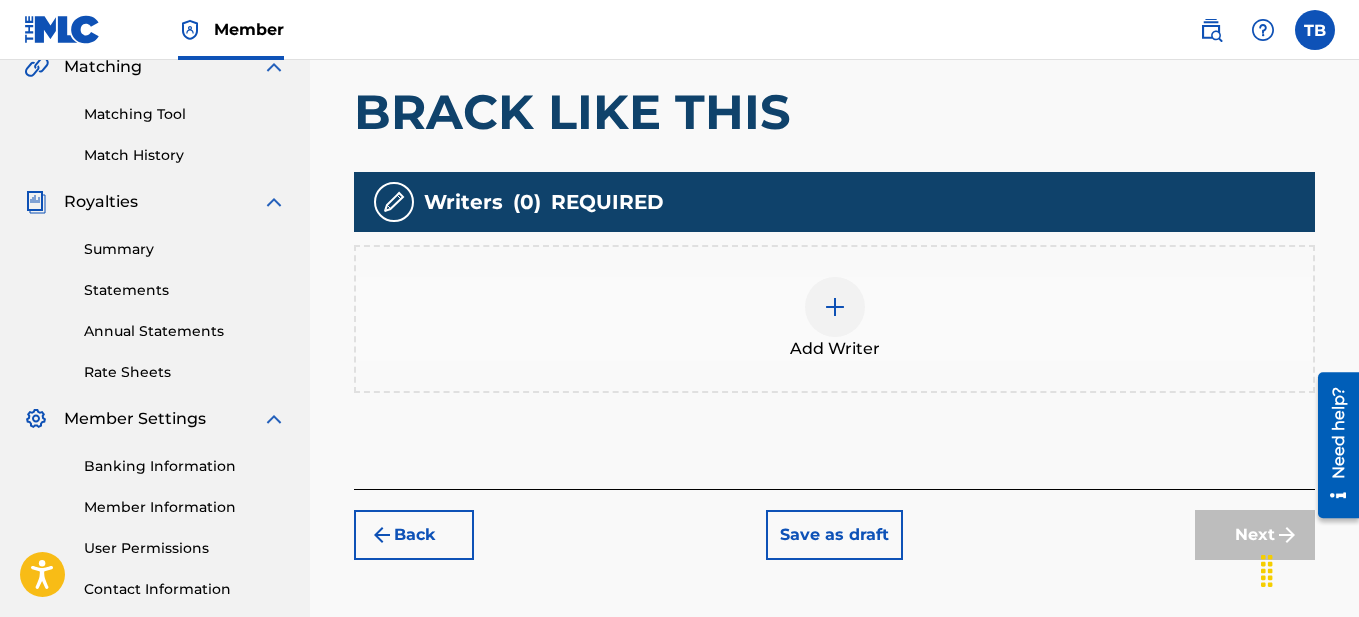 click at bounding box center (835, 307) 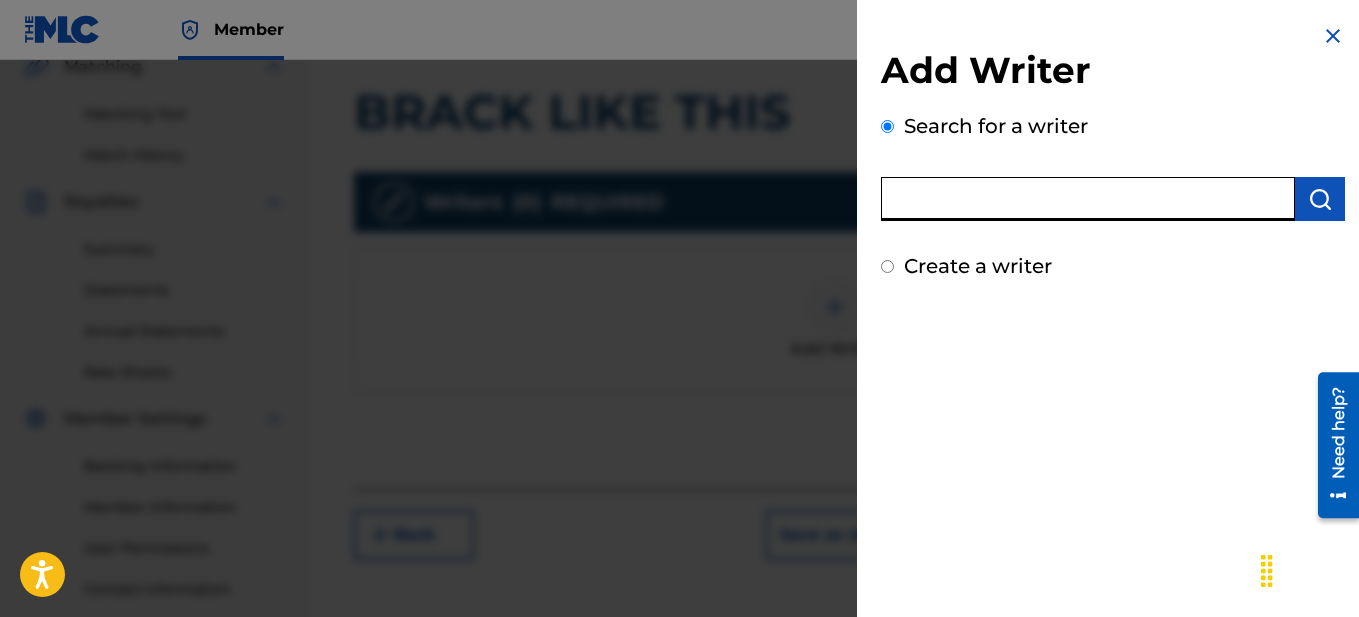 click at bounding box center (1088, 199) 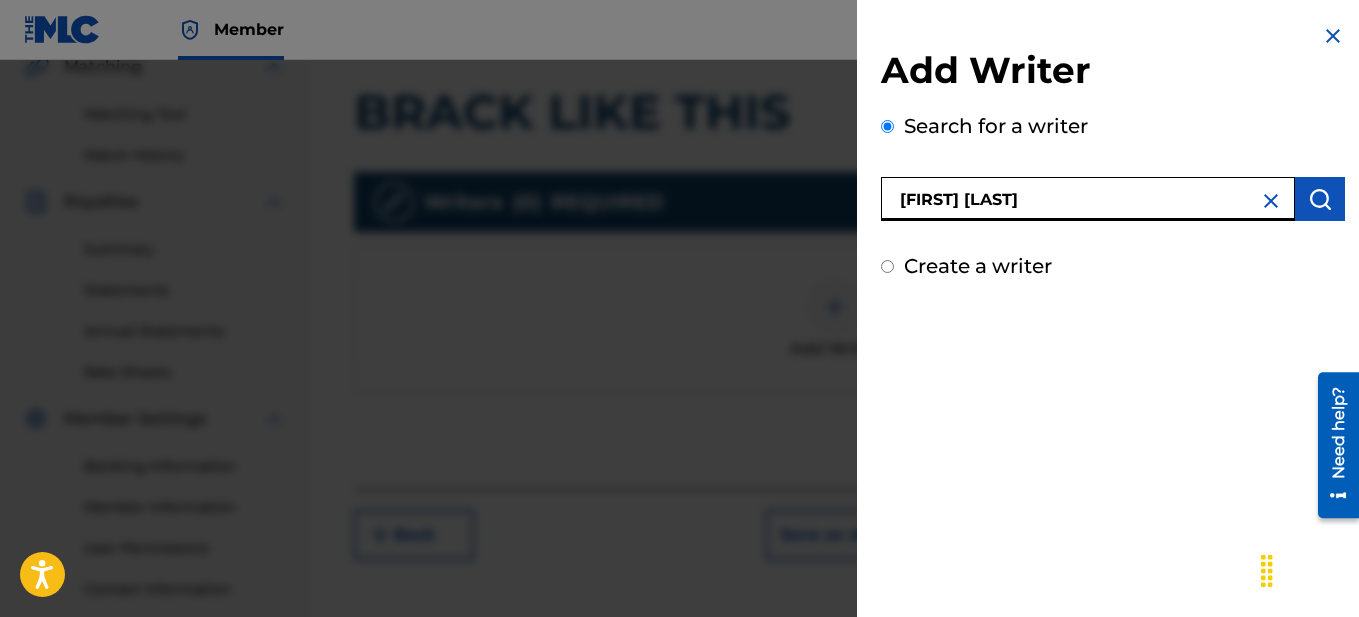 type on "[FIRST] [LAST]" 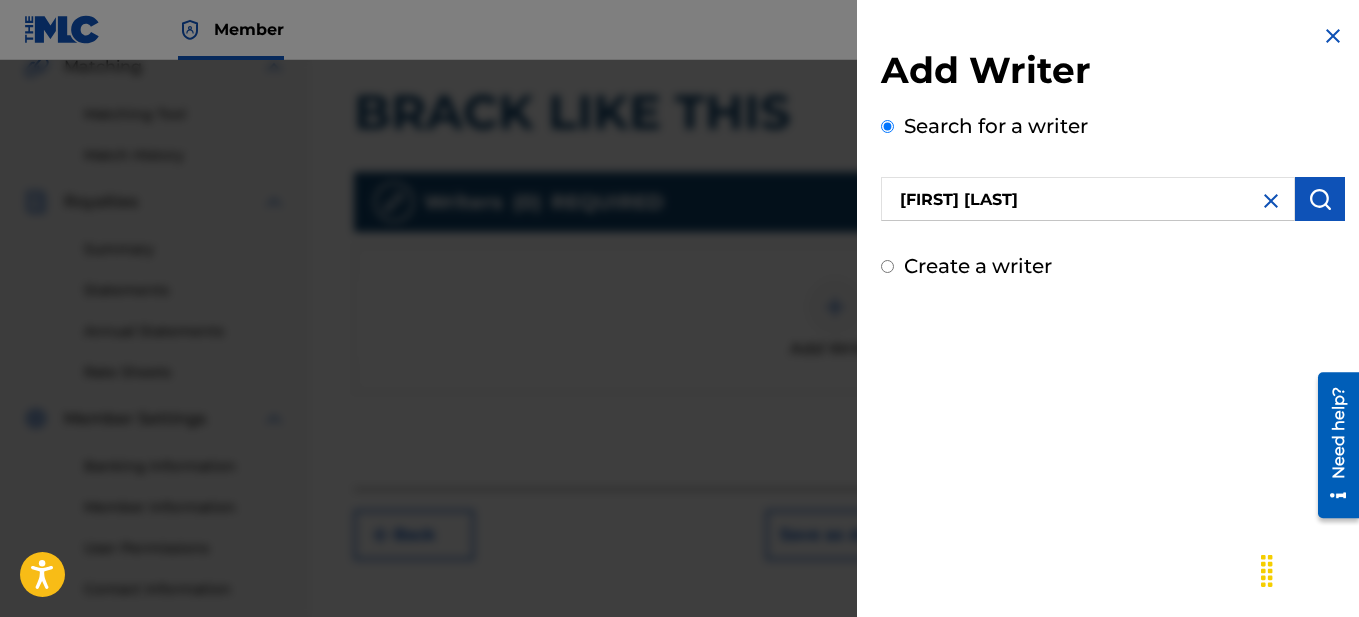 click at bounding box center [1320, 199] 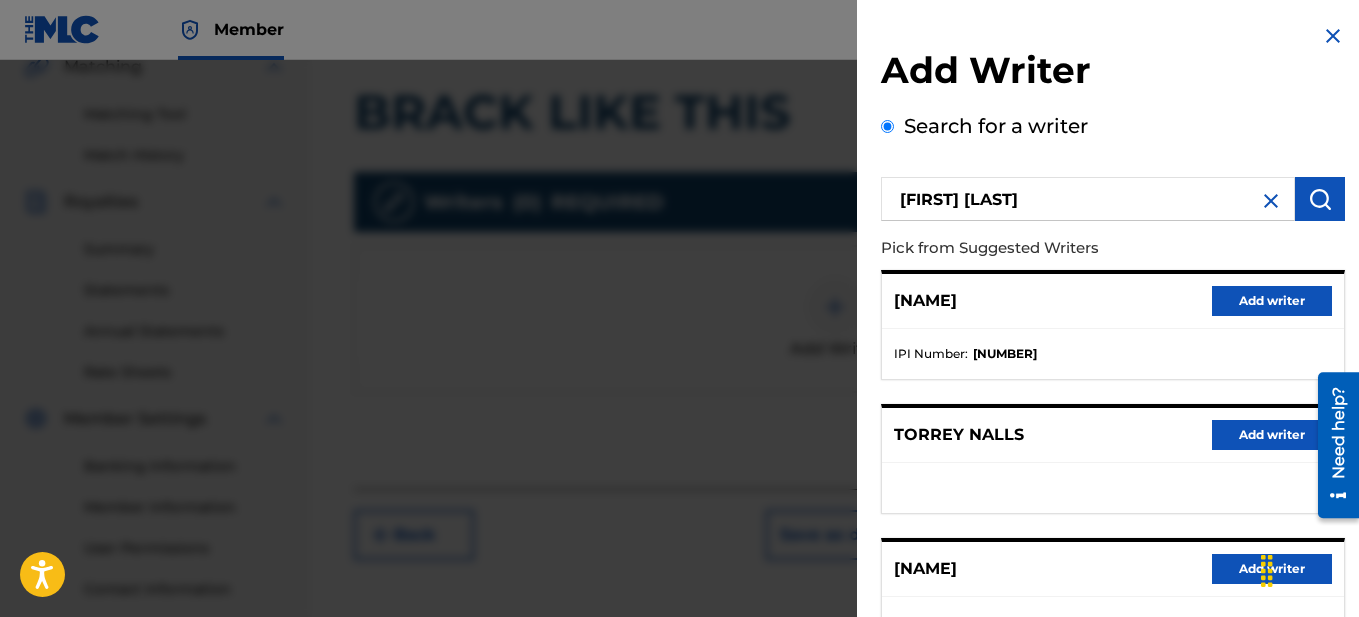click on "Add writer" at bounding box center (1272, 301) 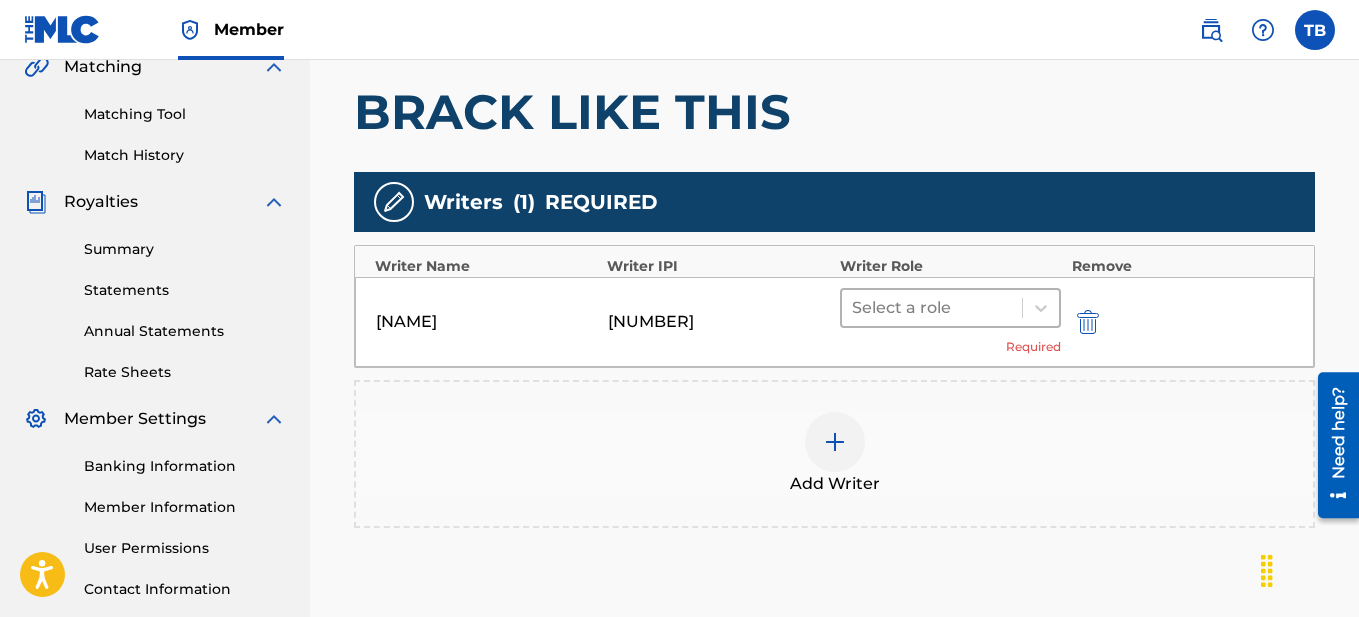 click at bounding box center (932, 308) 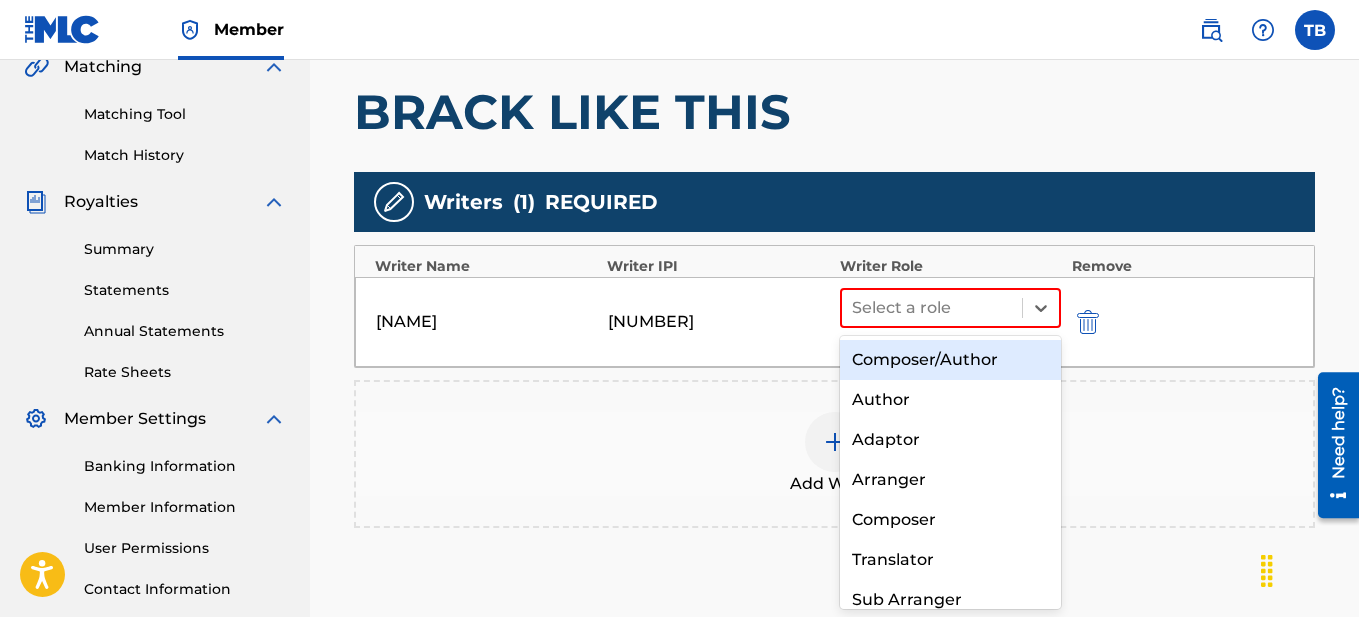click on "Composer/Author" at bounding box center [951, 360] 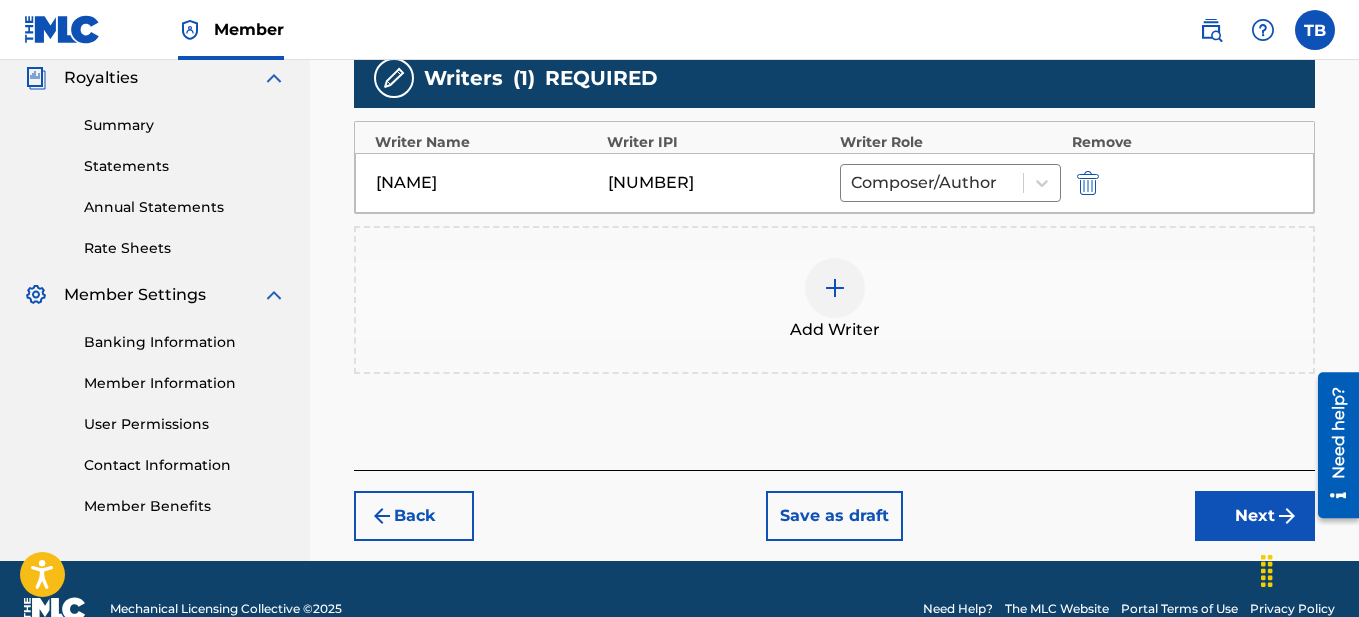 scroll, scrollTop: 643, scrollLeft: 0, axis: vertical 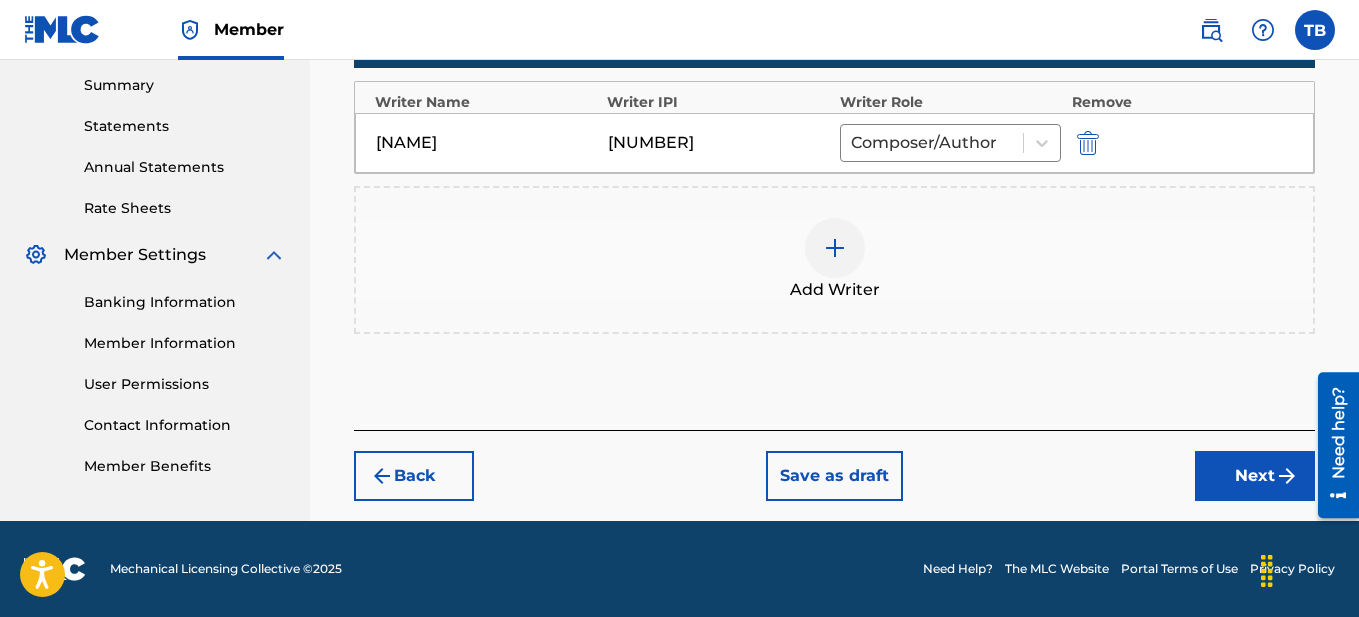click on "Next" at bounding box center [1255, 476] 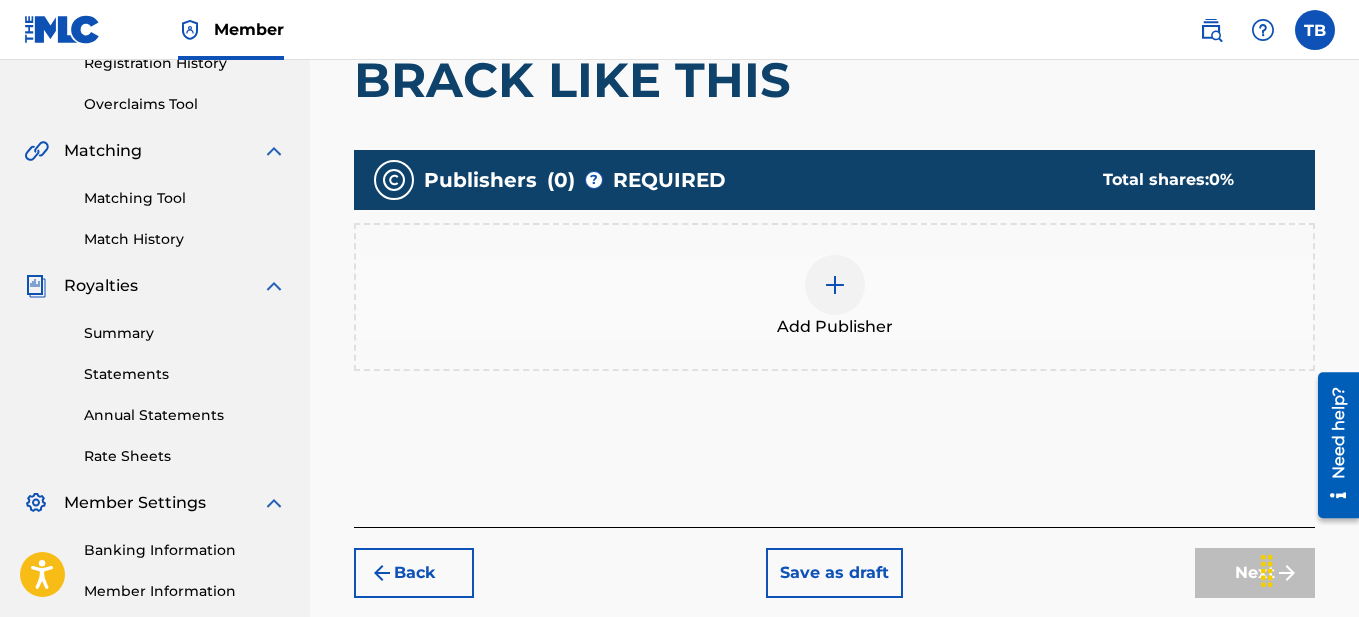 scroll, scrollTop: 371, scrollLeft: 0, axis: vertical 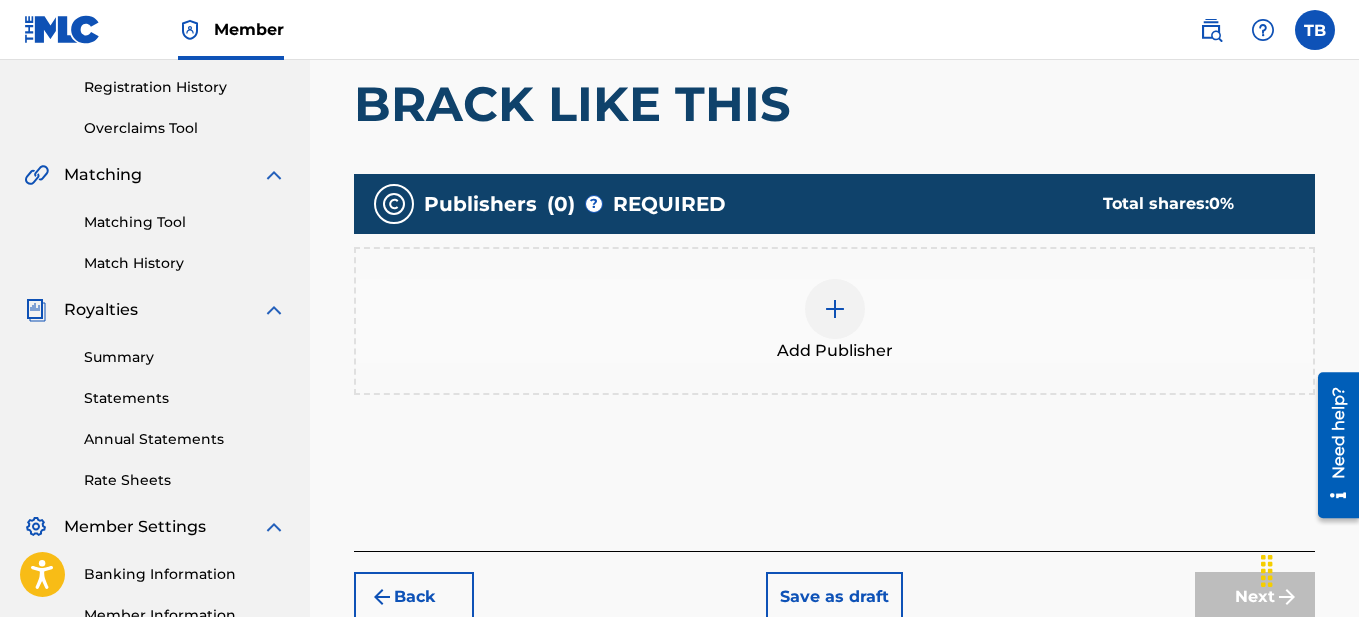 click at bounding box center (835, 309) 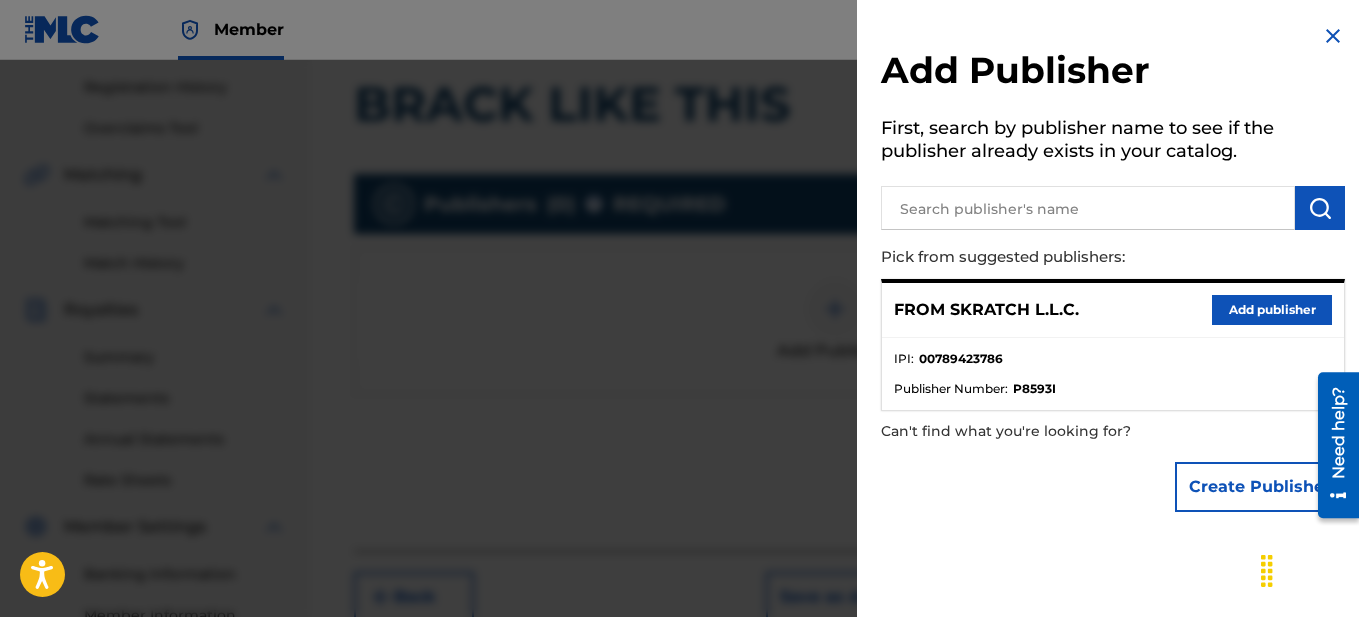 click on "Add publisher" at bounding box center [1272, 310] 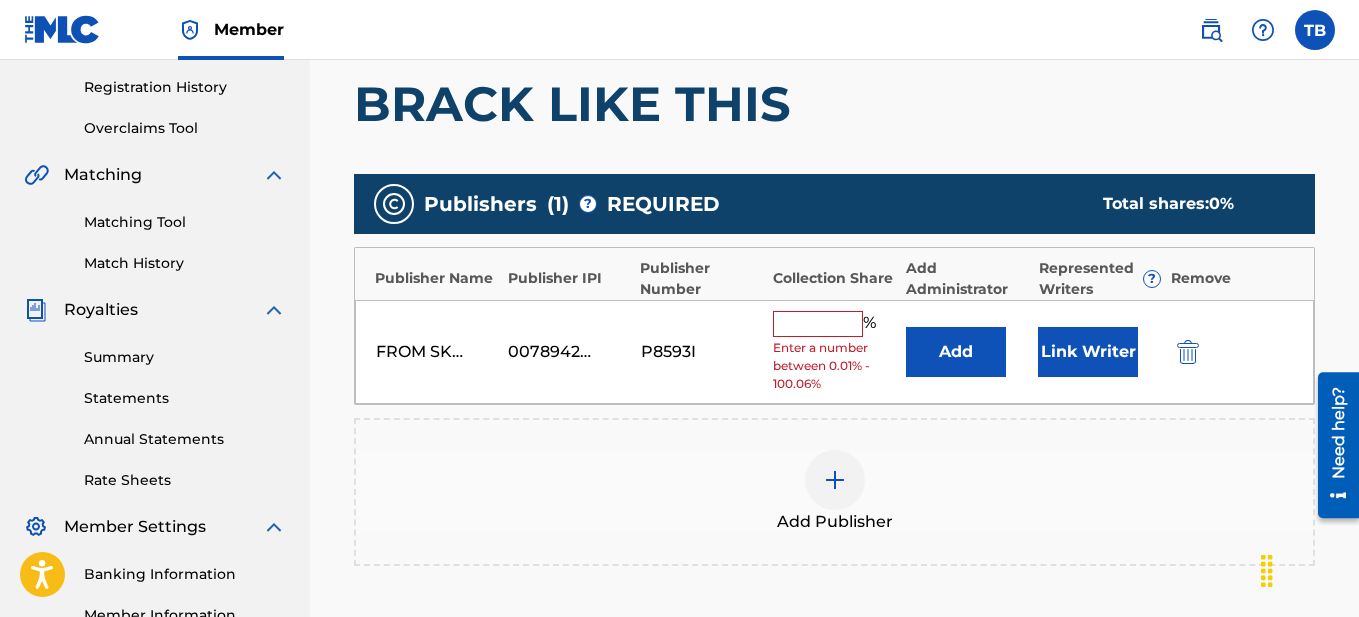 click at bounding box center (818, 324) 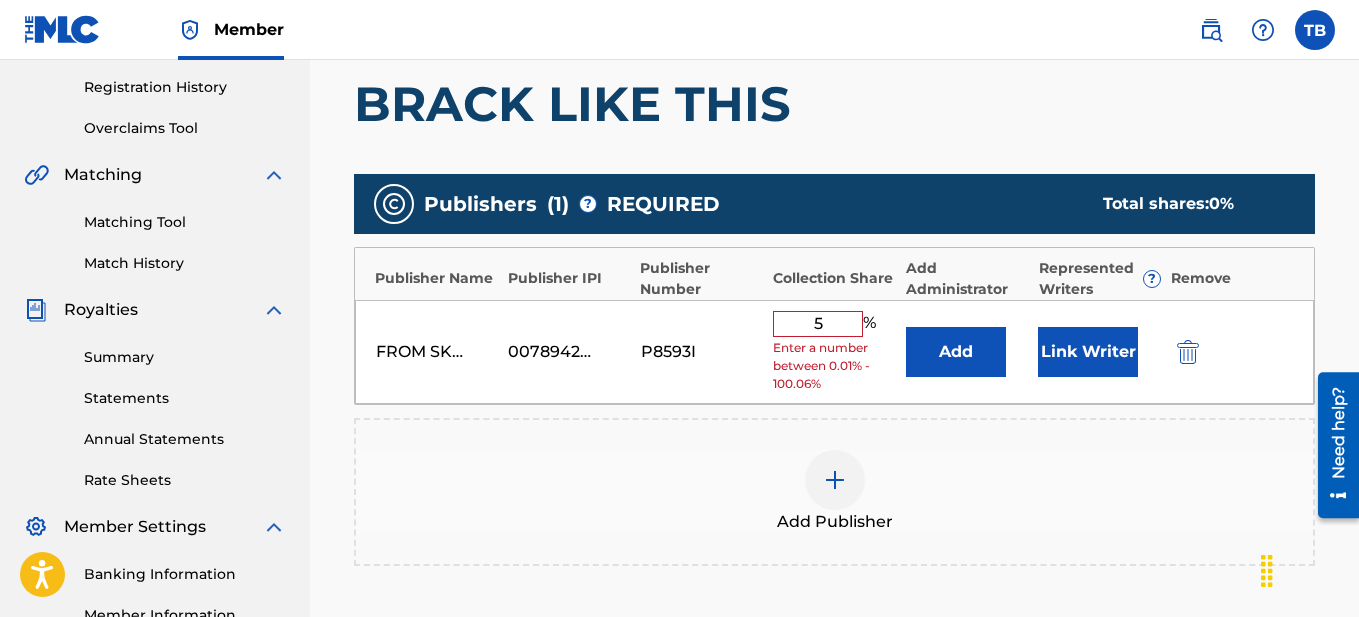 type on "50" 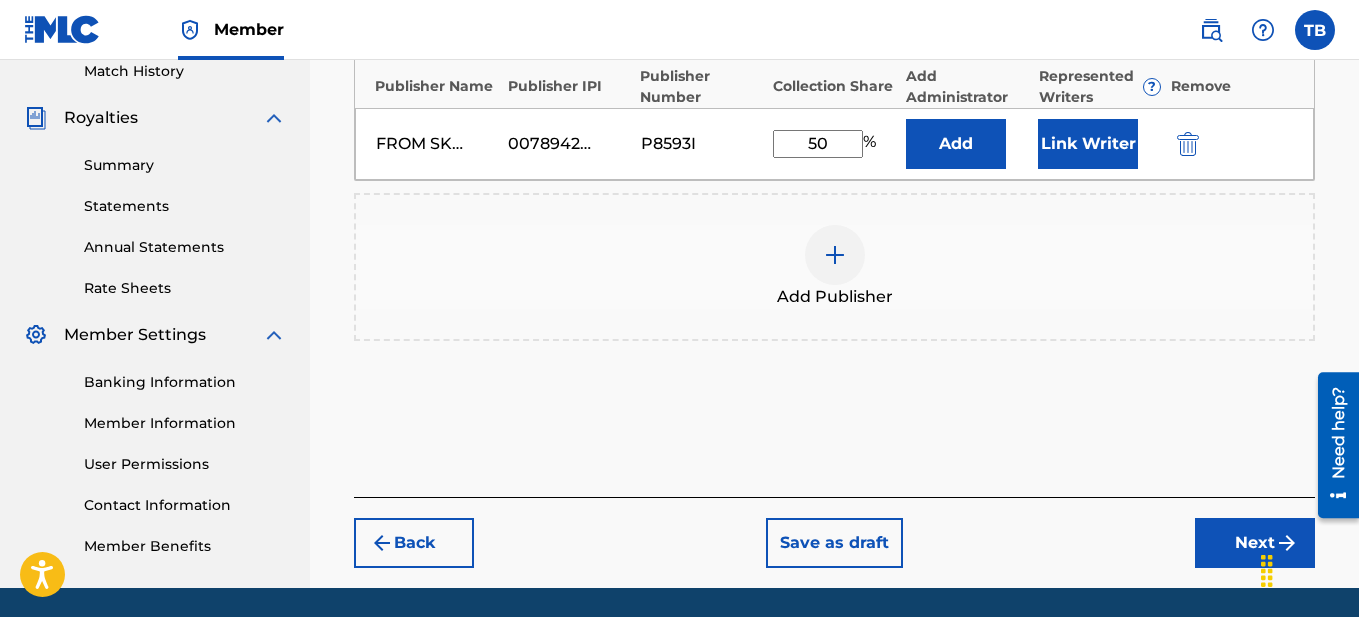 scroll, scrollTop: 630, scrollLeft: 0, axis: vertical 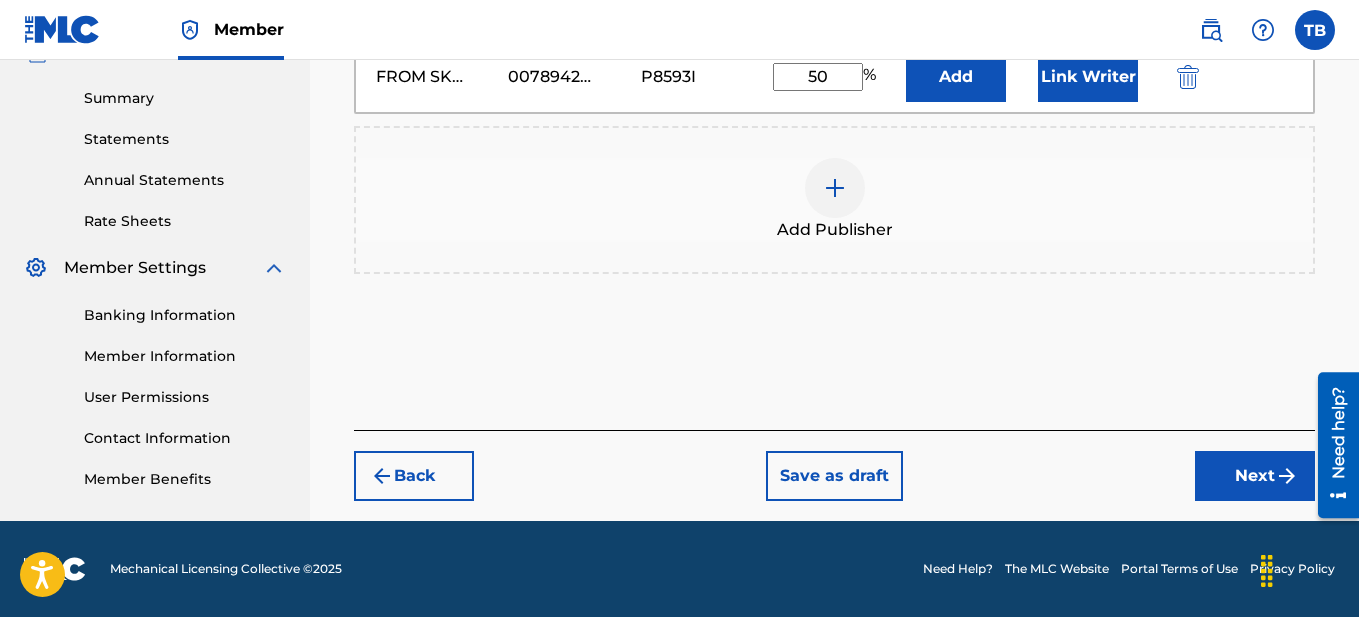 click on "Next" at bounding box center [1255, 476] 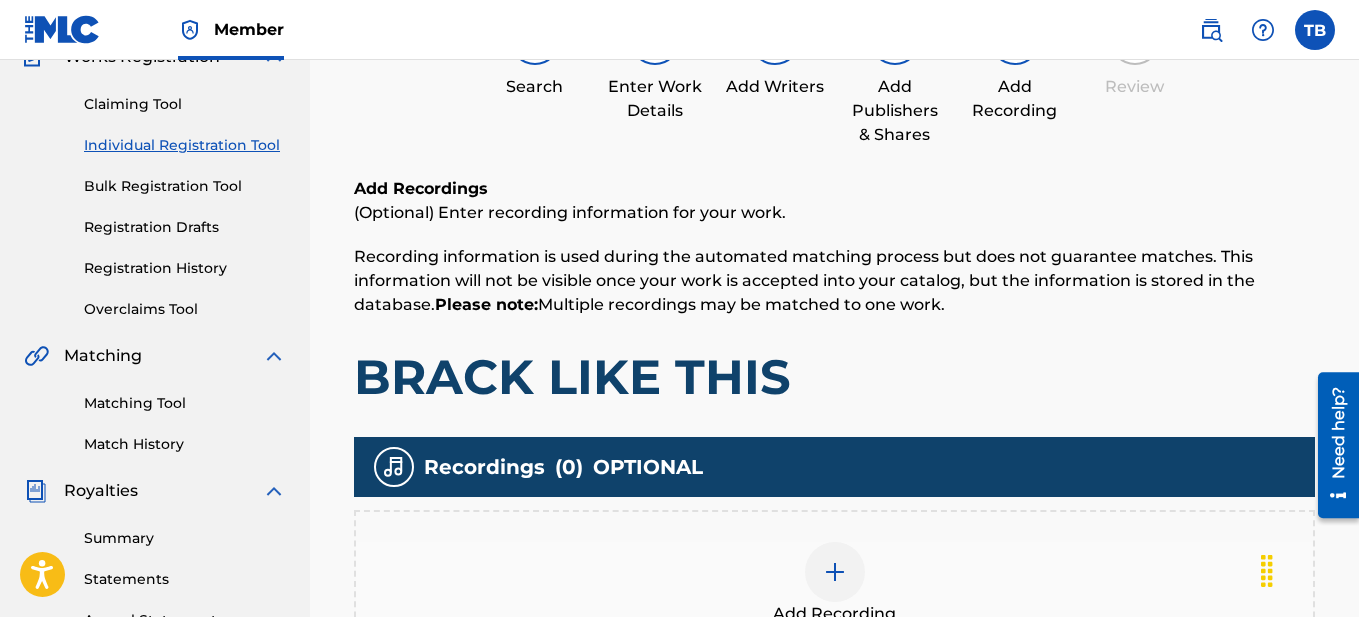 scroll, scrollTop: 623, scrollLeft: 0, axis: vertical 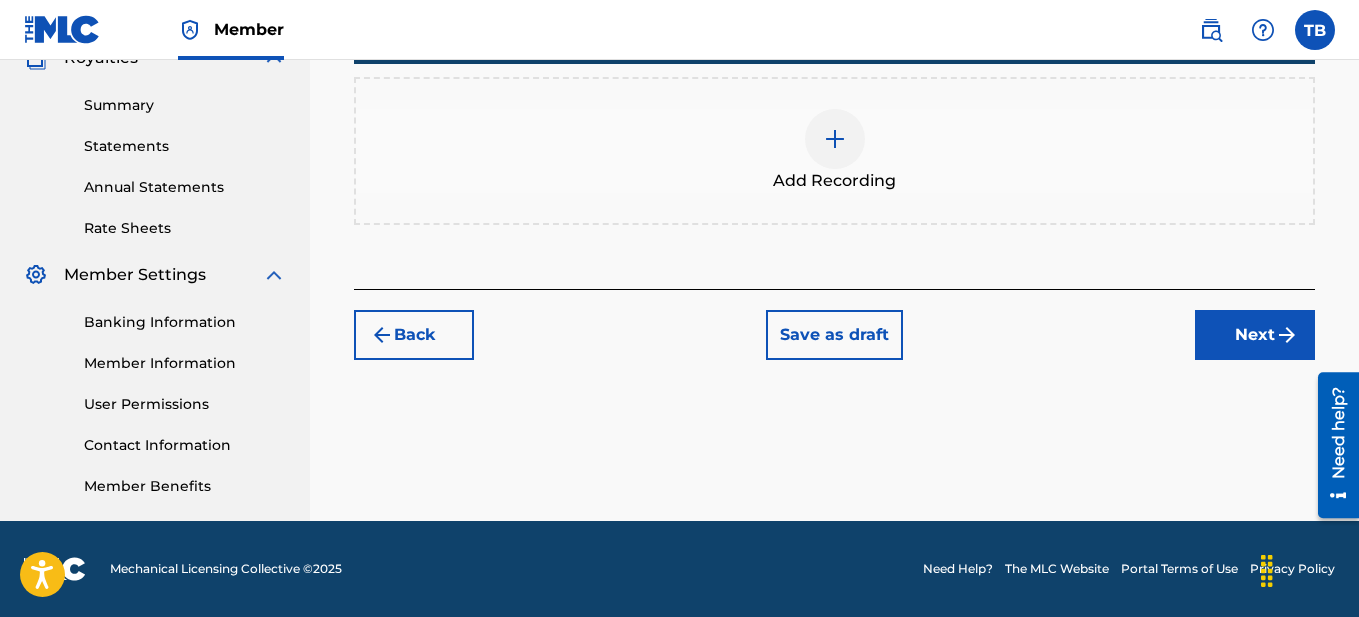 click on "Next" at bounding box center [1255, 335] 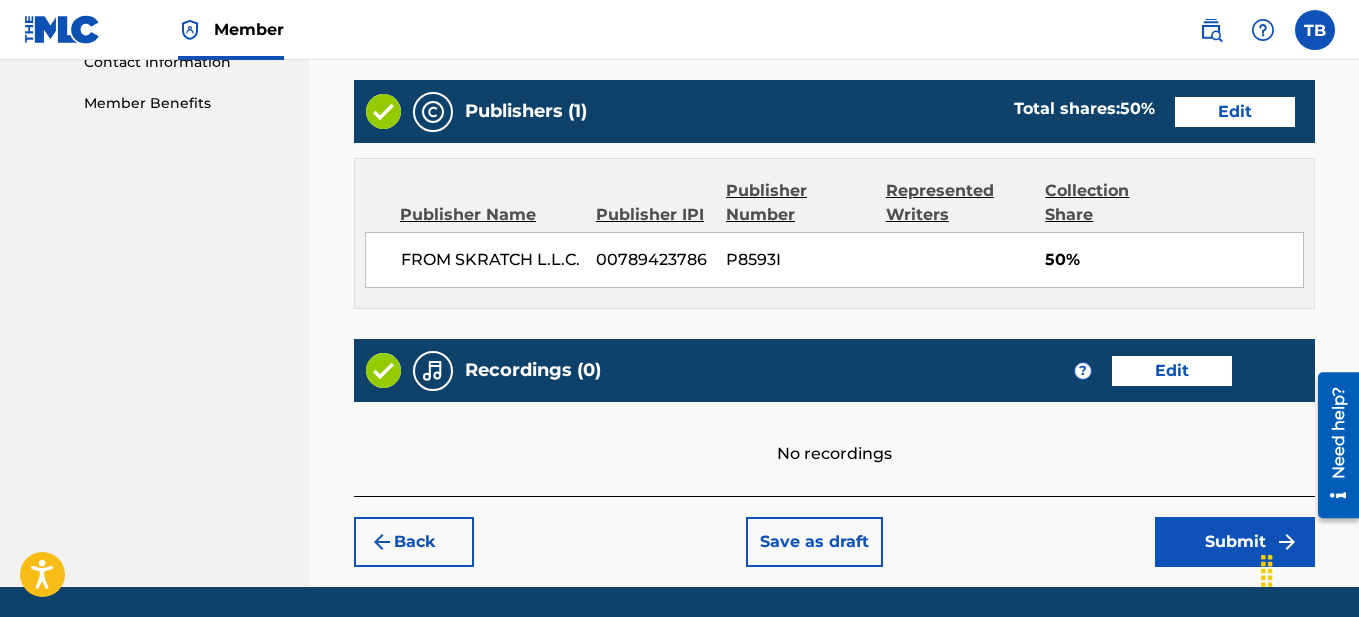 scroll, scrollTop: 1072, scrollLeft: 0, axis: vertical 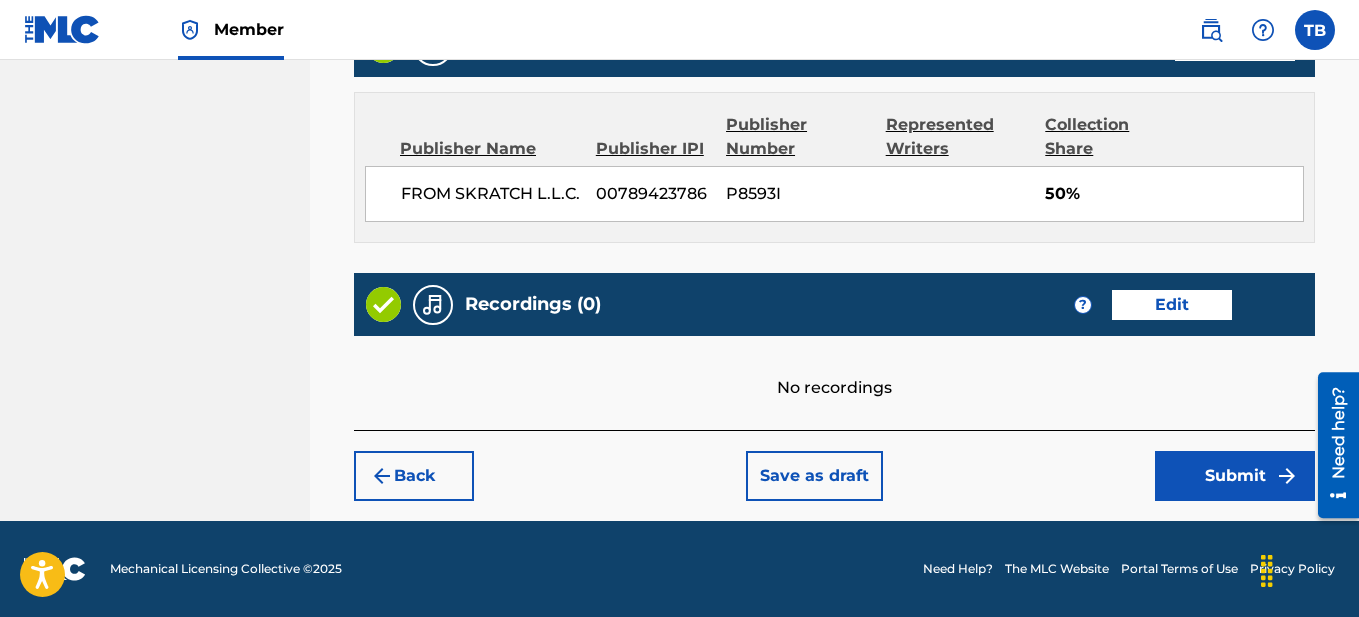 click on "Submit" at bounding box center (1235, 476) 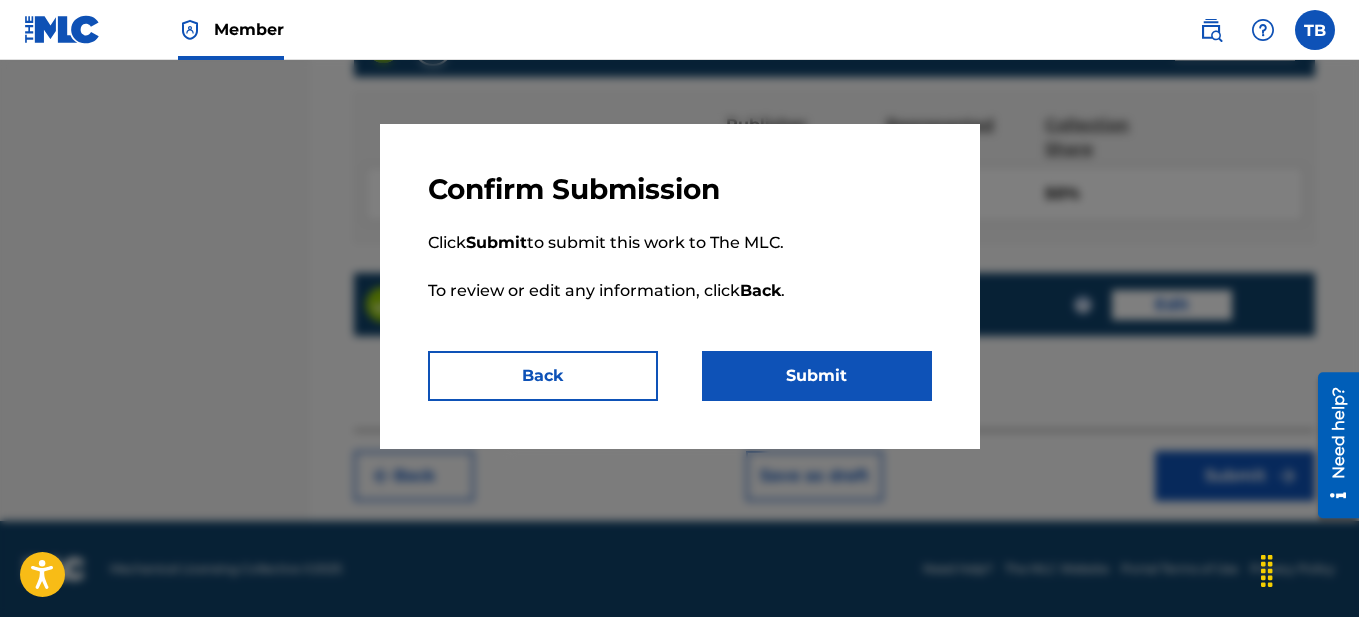 click on "Submit" at bounding box center (817, 376) 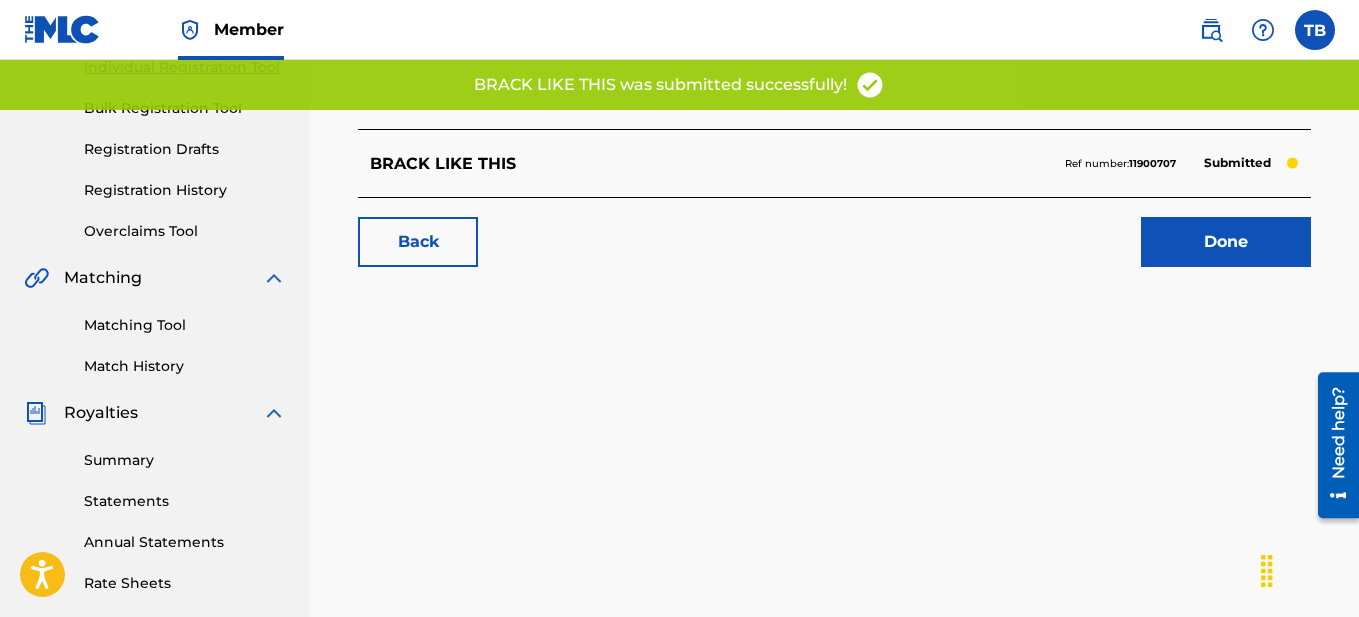 scroll, scrollTop: 264, scrollLeft: 0, axis: vertical 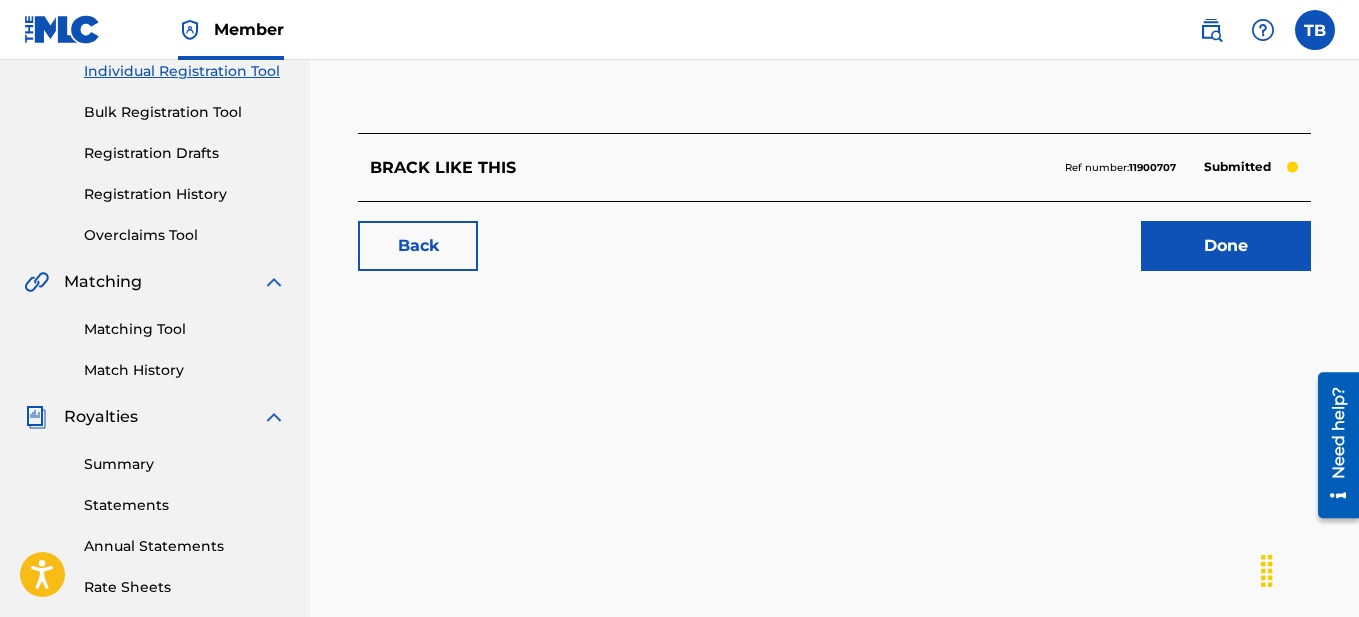 click on "Done" at bounding box center (1226, 246) 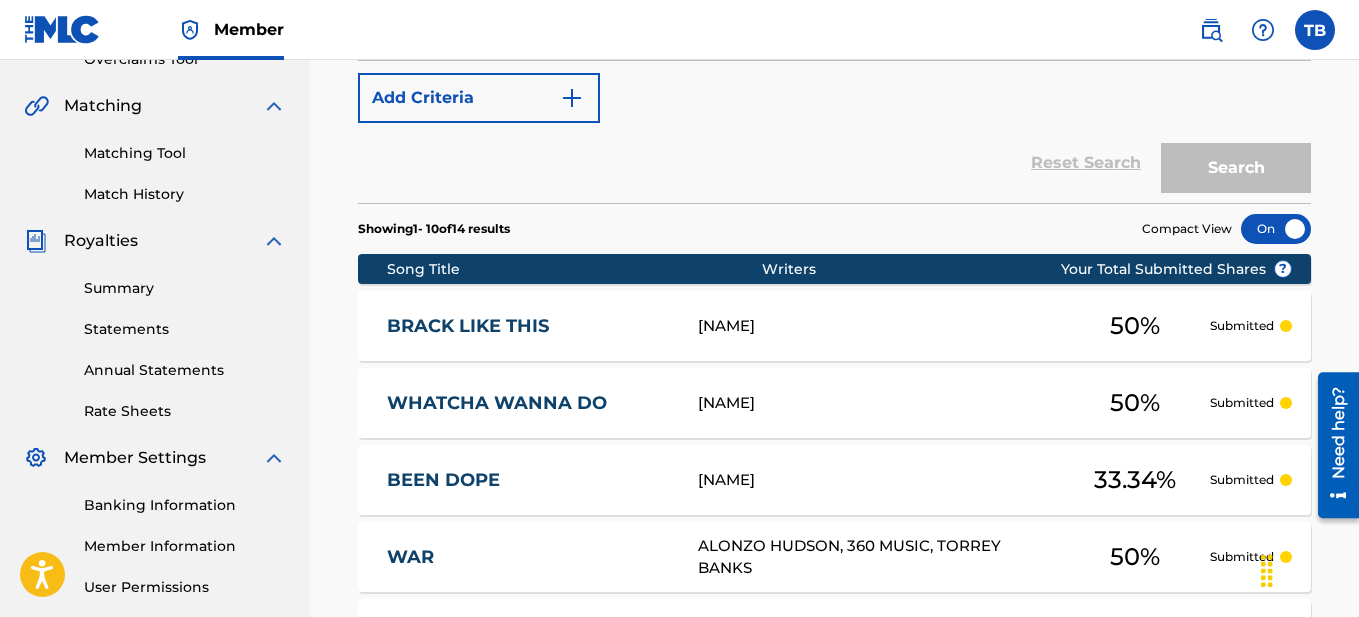 scroll, scrollTop: 0, scrollLeft: 0, axis: both 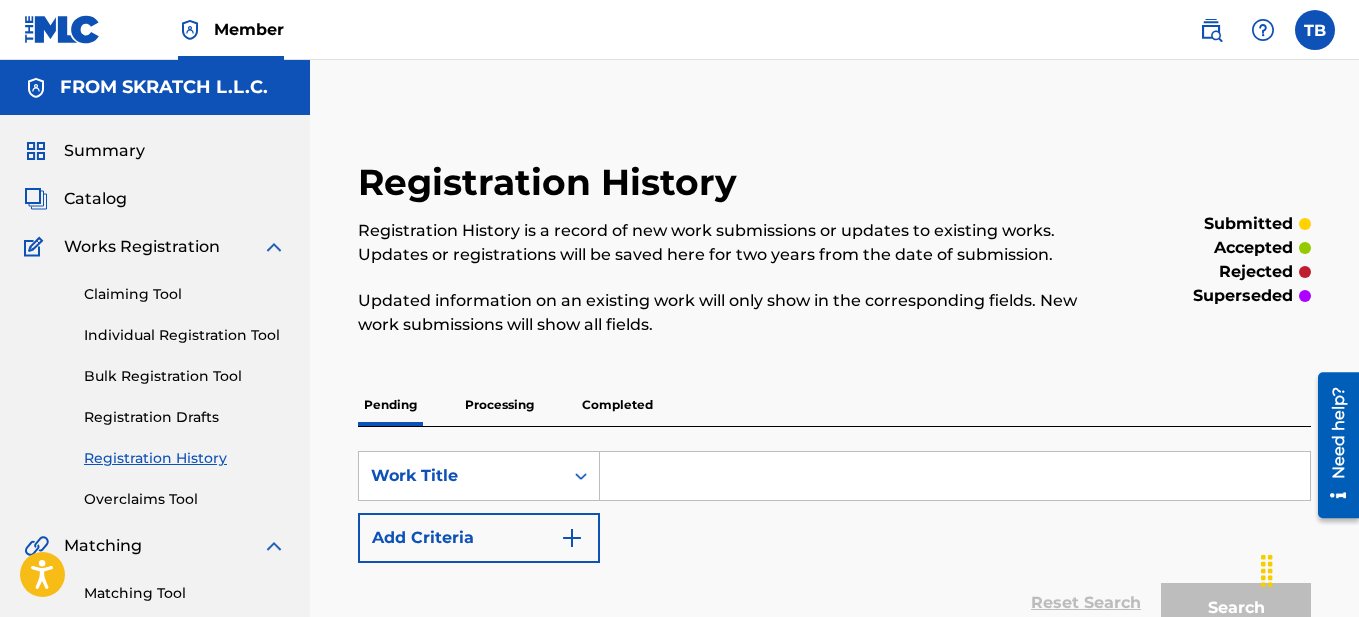 click at bounding box center [62, 29] 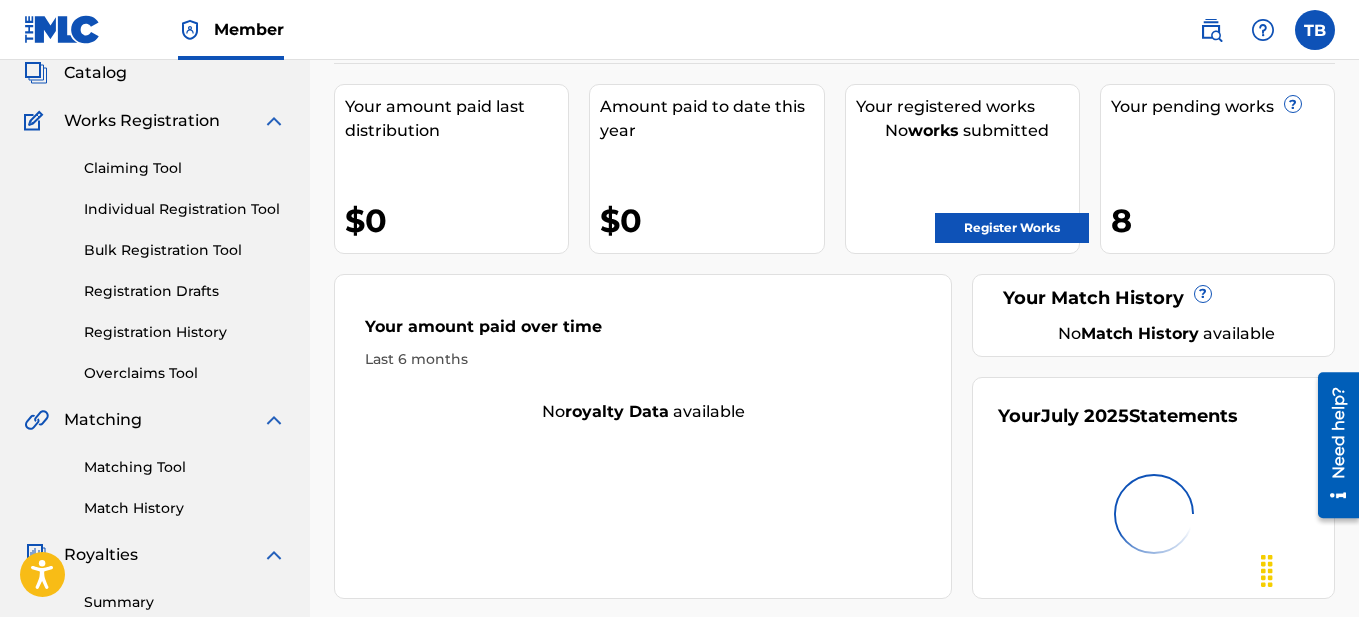 scroll, scrollTop: 168, scrollLeft: 0, axis: vertical 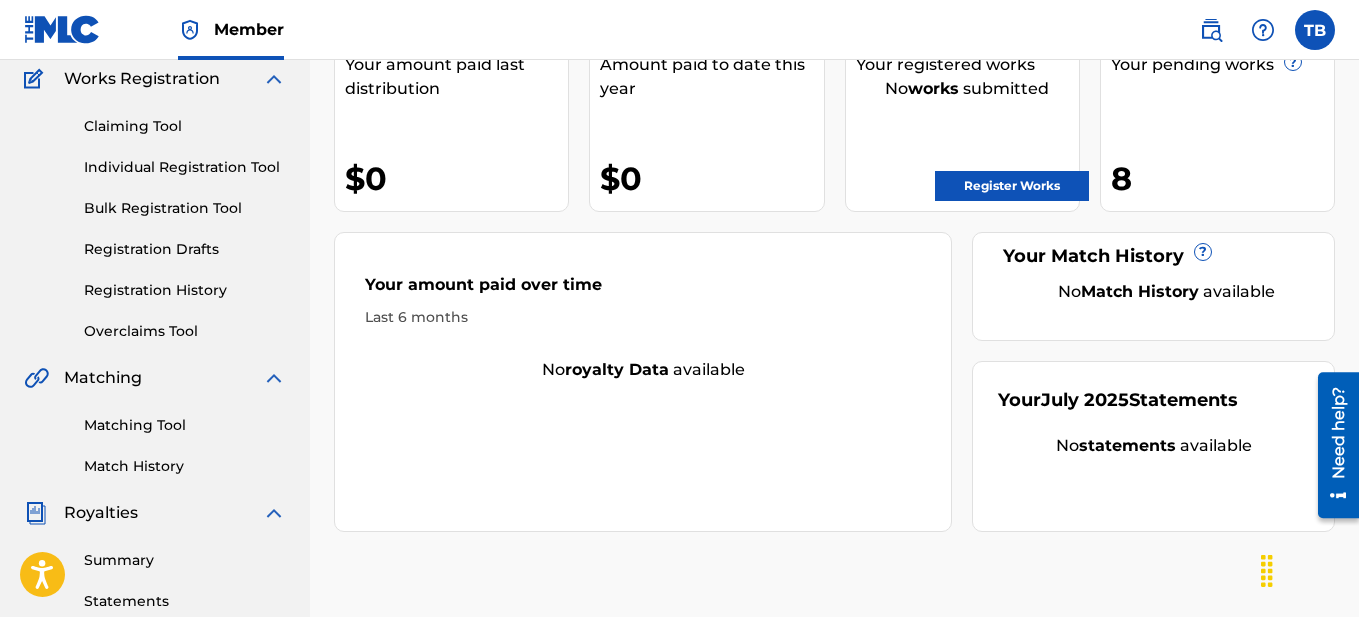 click on "Register Works" at bounding box center (1012, 186) 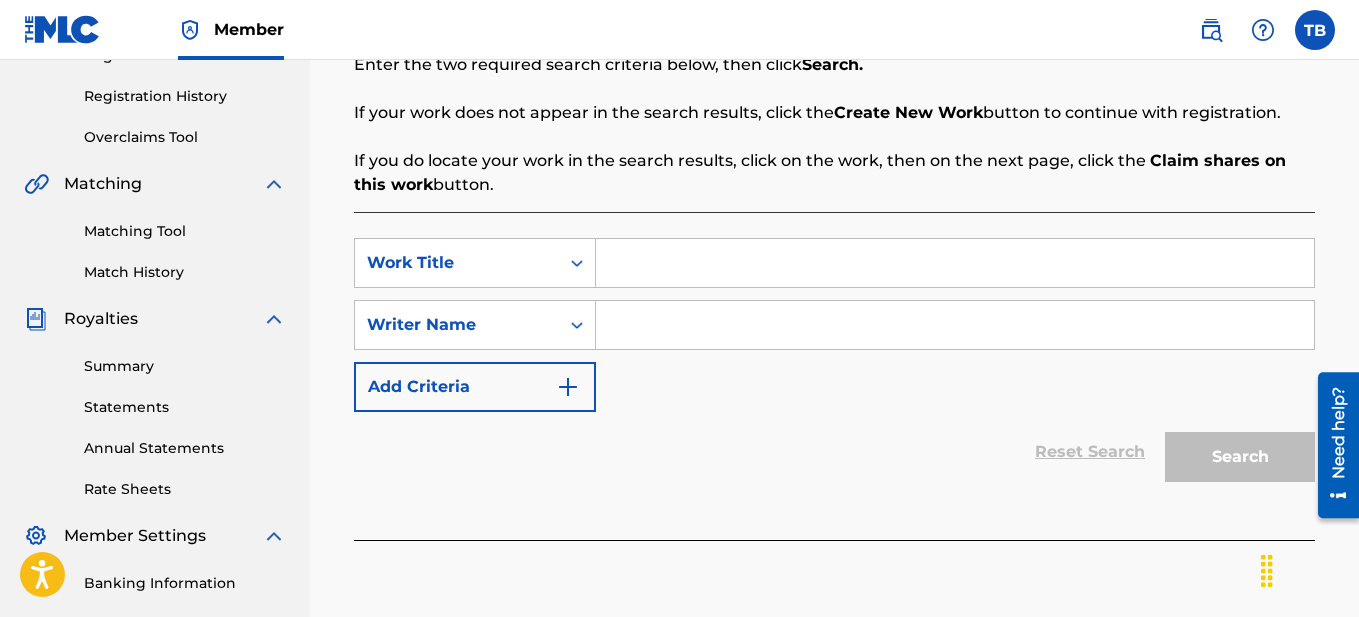 scroll, scrollTop: 420, scrollLeft: 0, axis: vertical 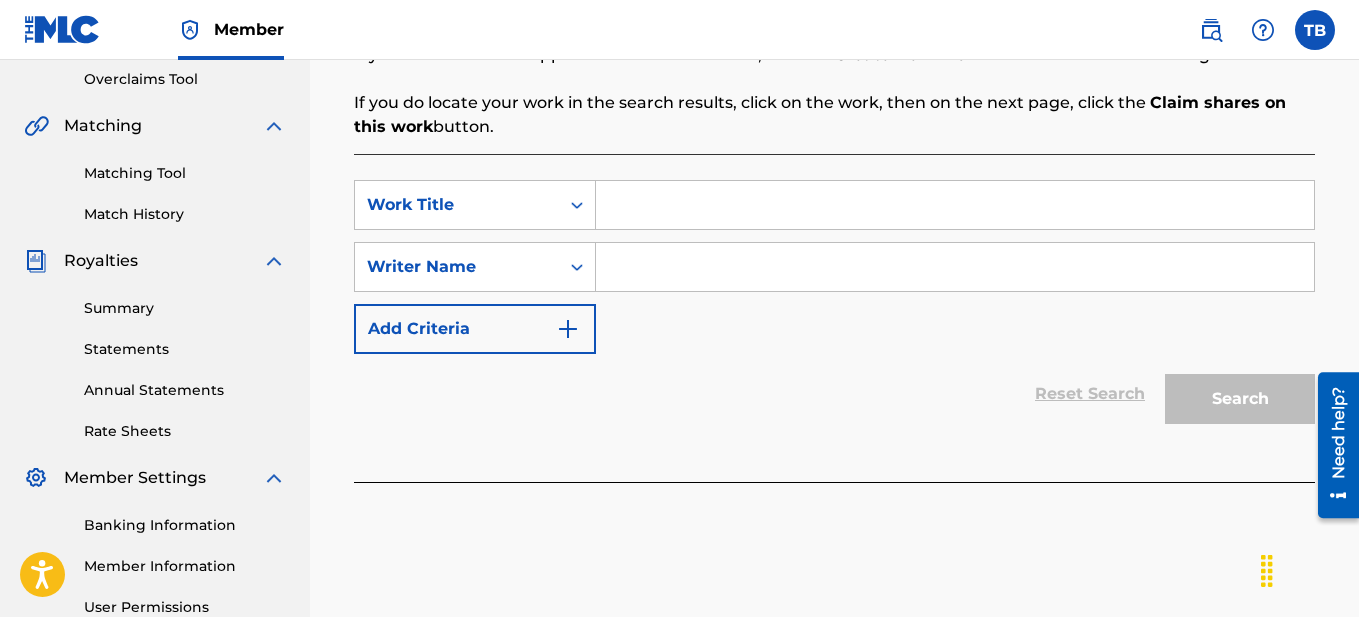 click at bounding box center [955, 205] 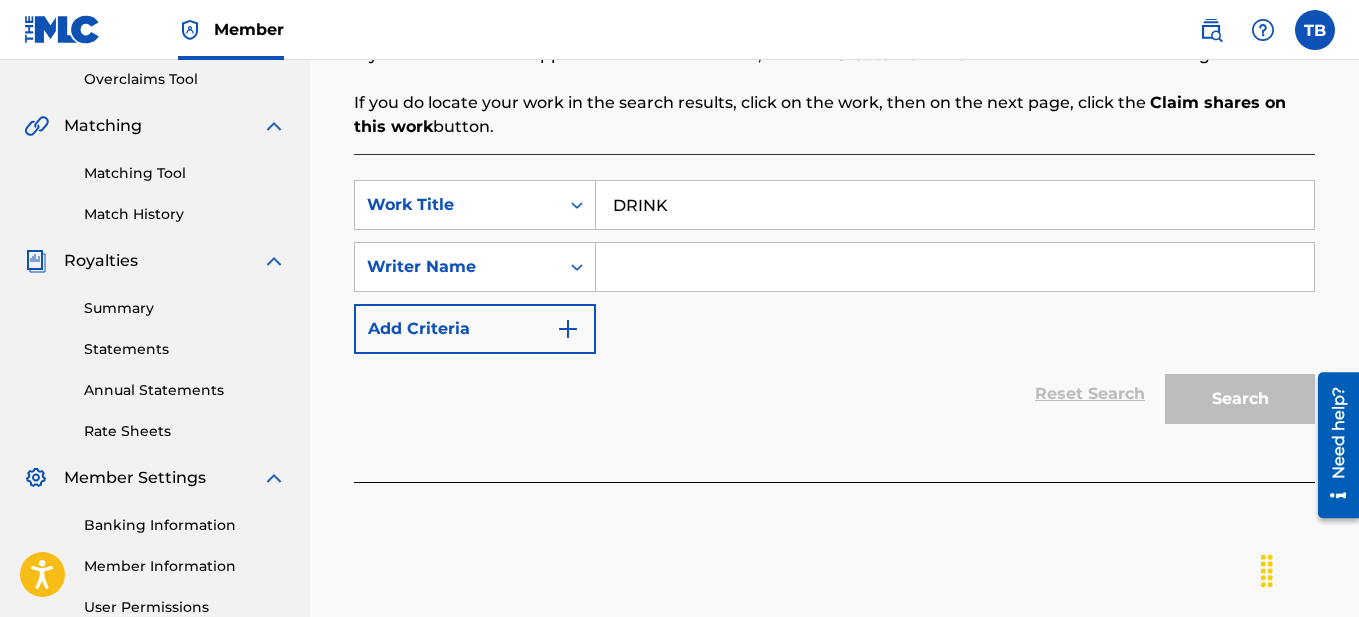 type on "DRINK" 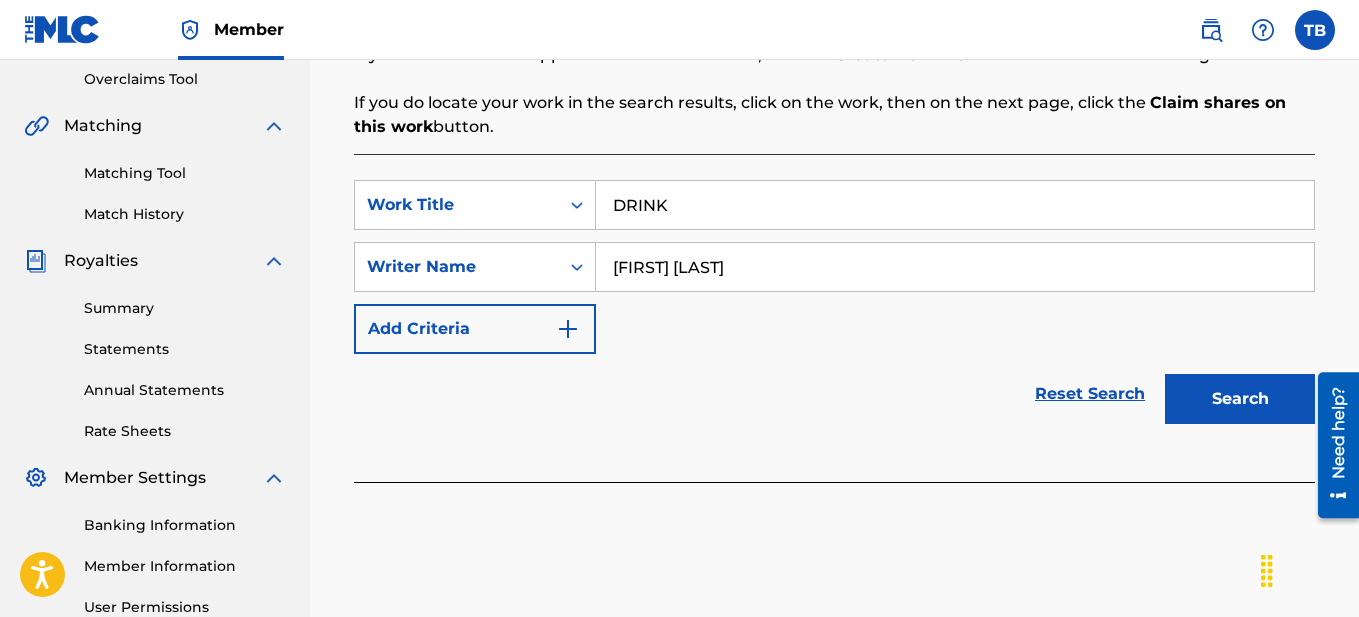 type on "[FIRST] [LAST]" 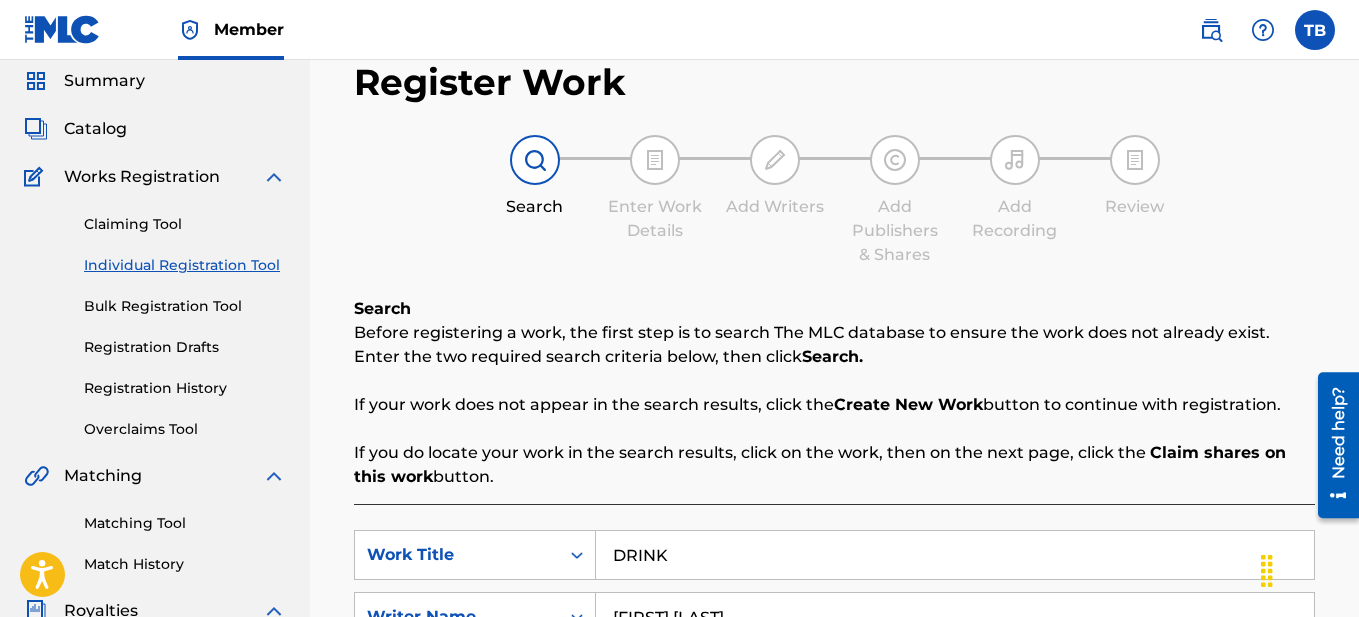 scroll, scrollTop: 141, scrollLeft: 0, axis: vertical 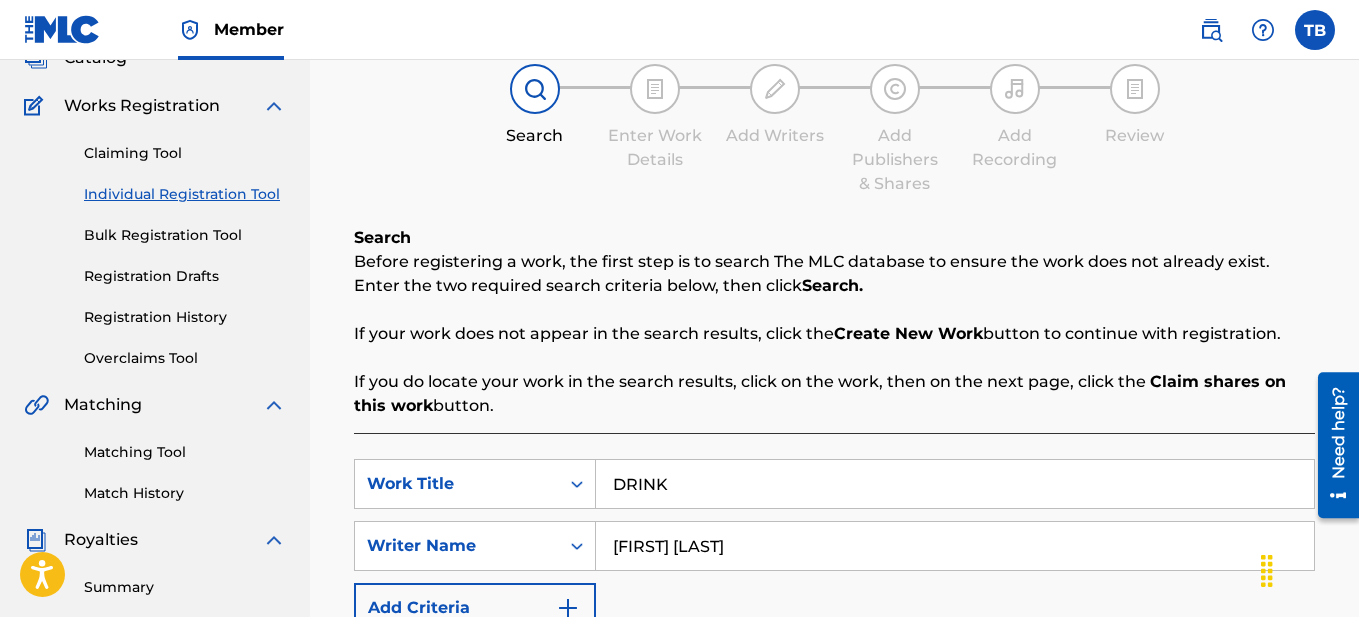 click on "DRINK" at bounding box center (955, 484) 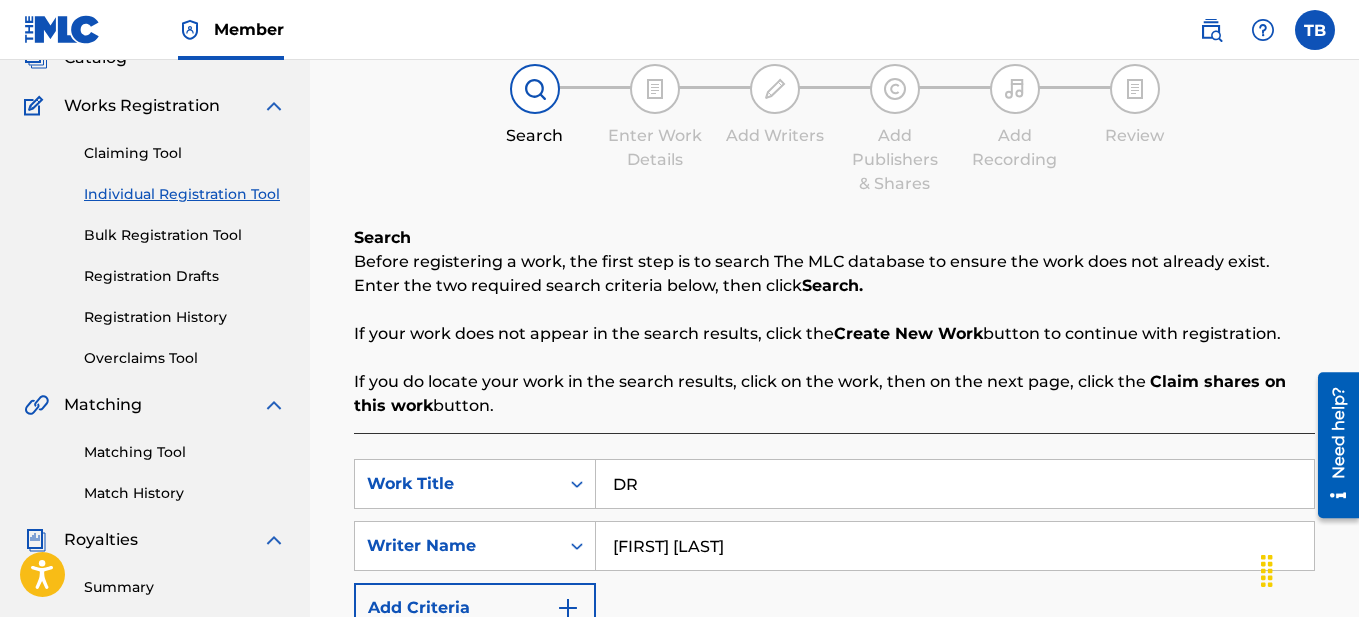 type on "D" 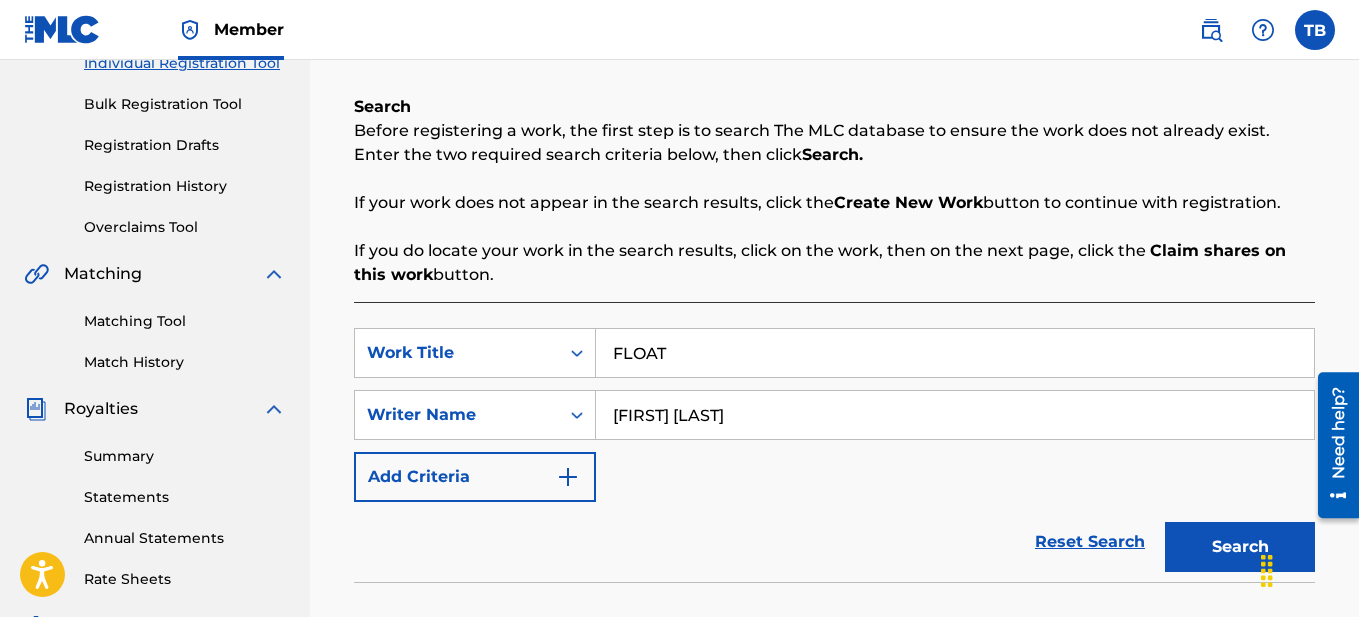 scroll, scrollTop: 295, scrollLeft: 0, axis: vertical 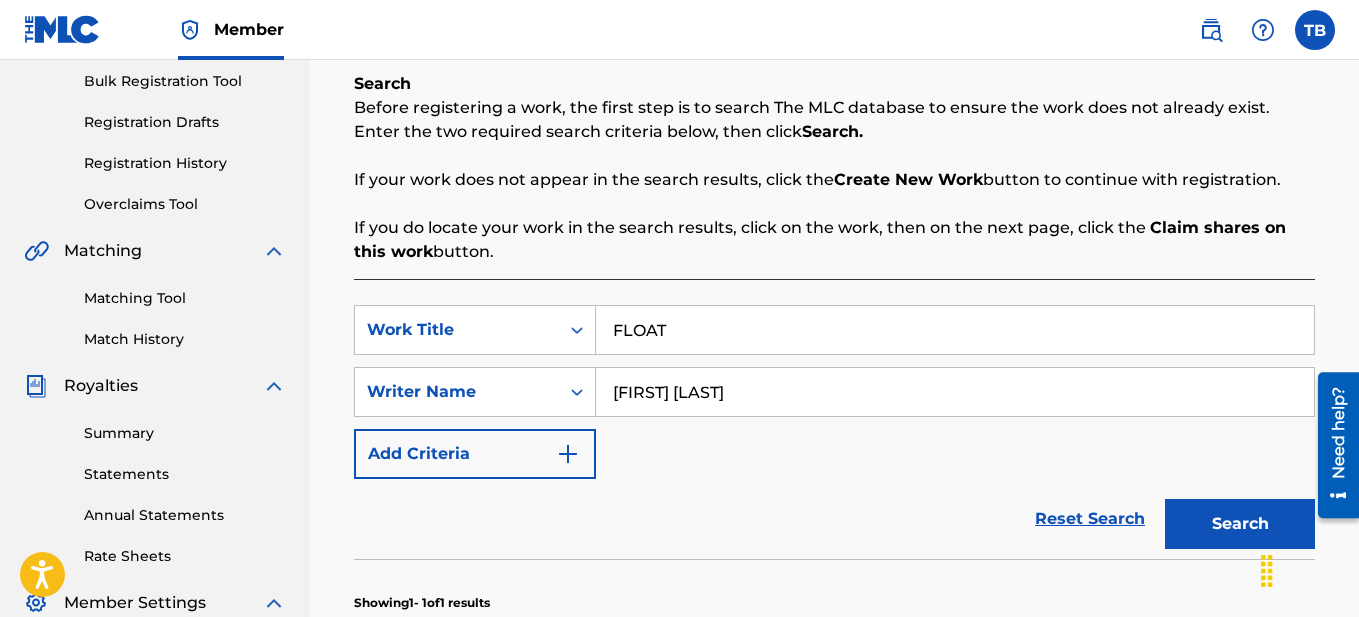 type on "FLOAT" 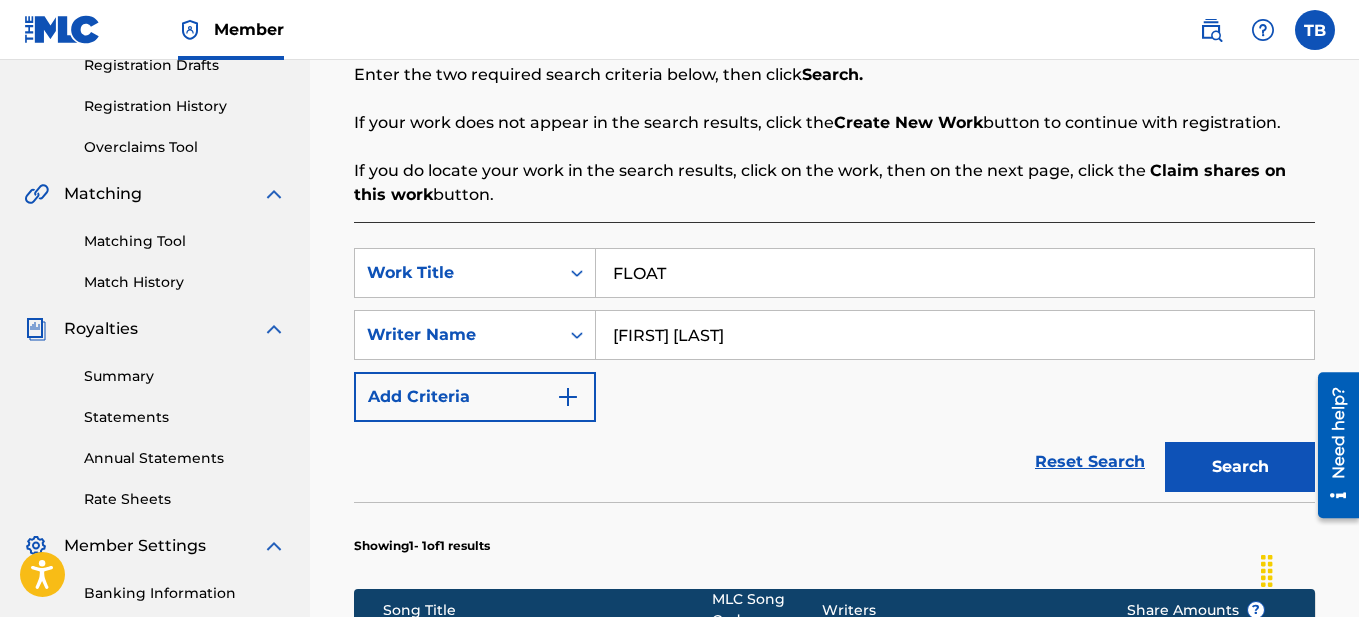 scroll, scrollTop: 542, scrollLeft: 0, axis: vertical 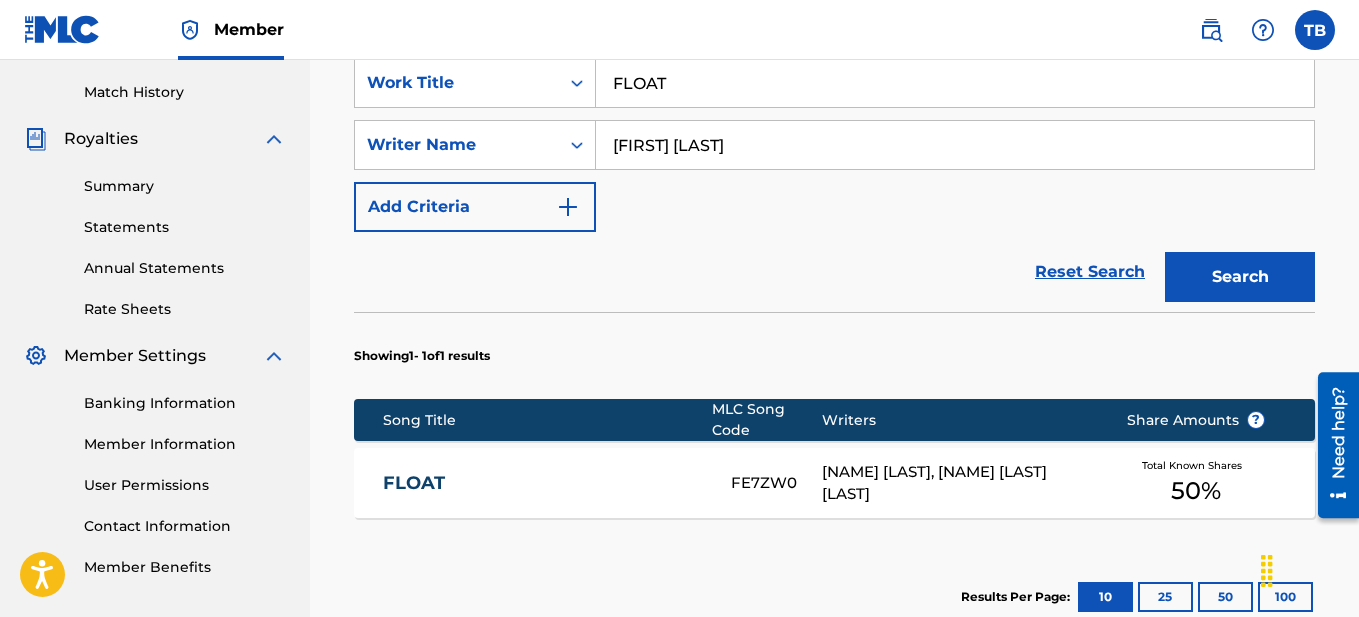 click on "FLOAT" at bounding box center [543, 483] 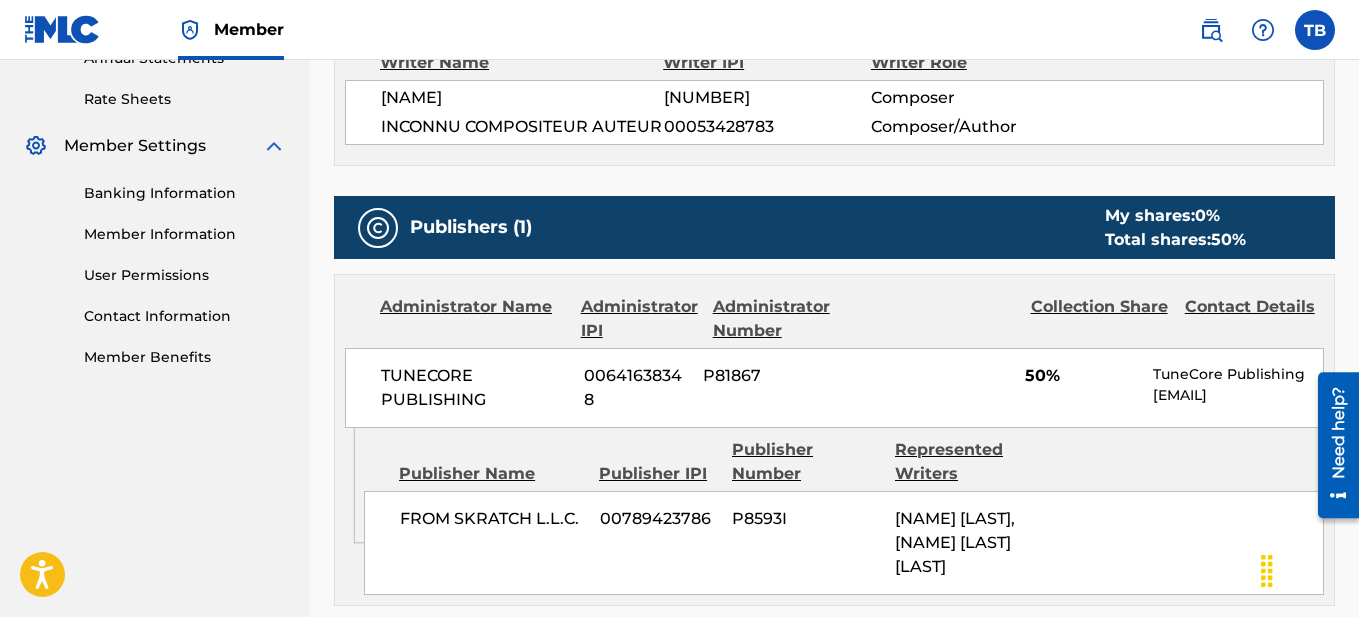 scroll, scrollTop: 0, scrollLeft: 0, axis: both 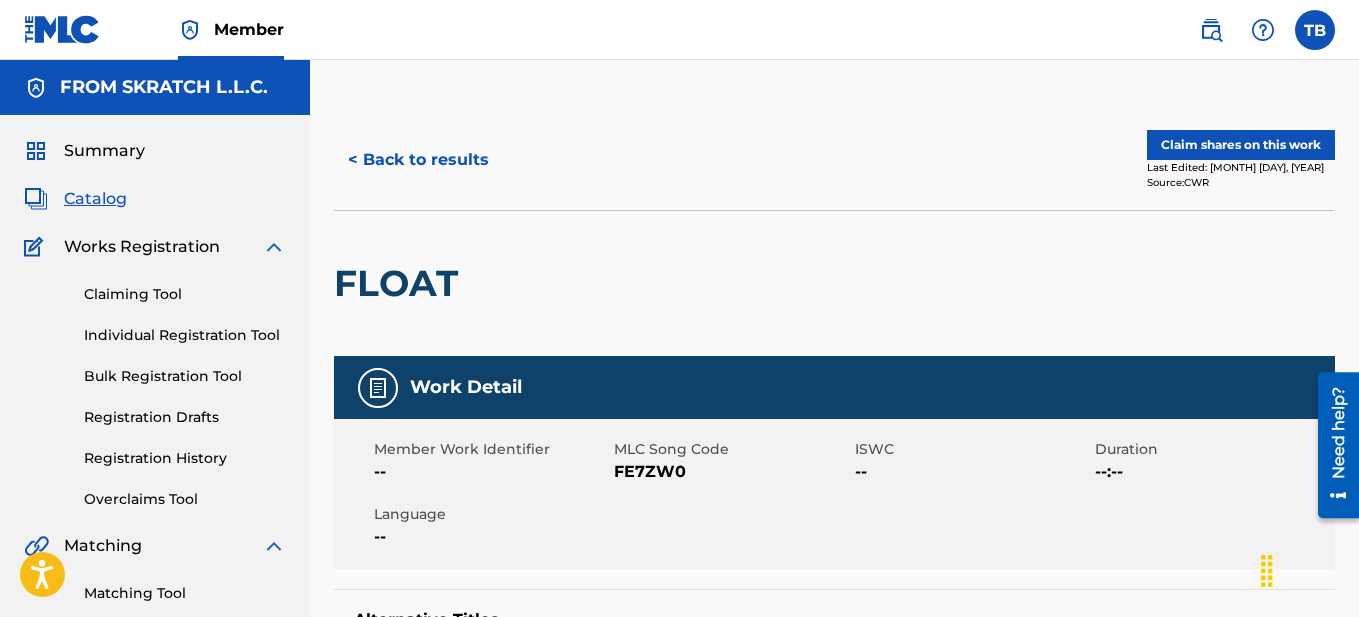 click on "Claim shares on this work" at bounding box center (1241, 145) 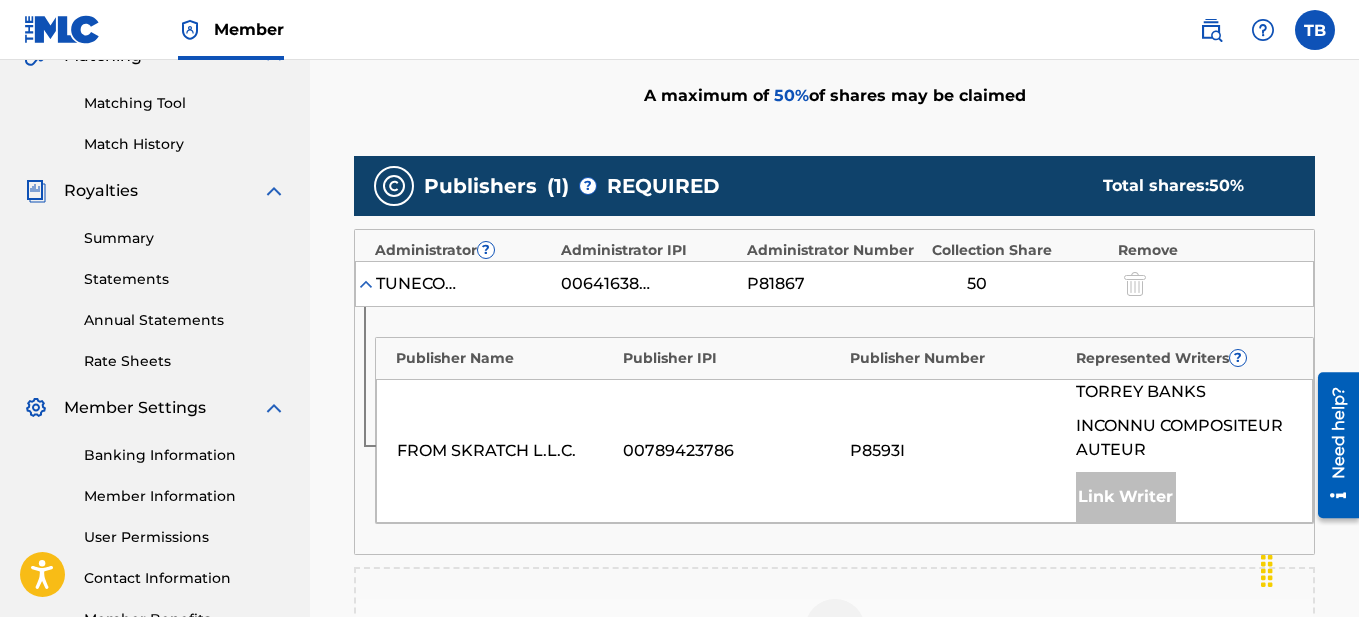 scroll, scrollTop: 581, scrollLeft: 0, axis: vertical 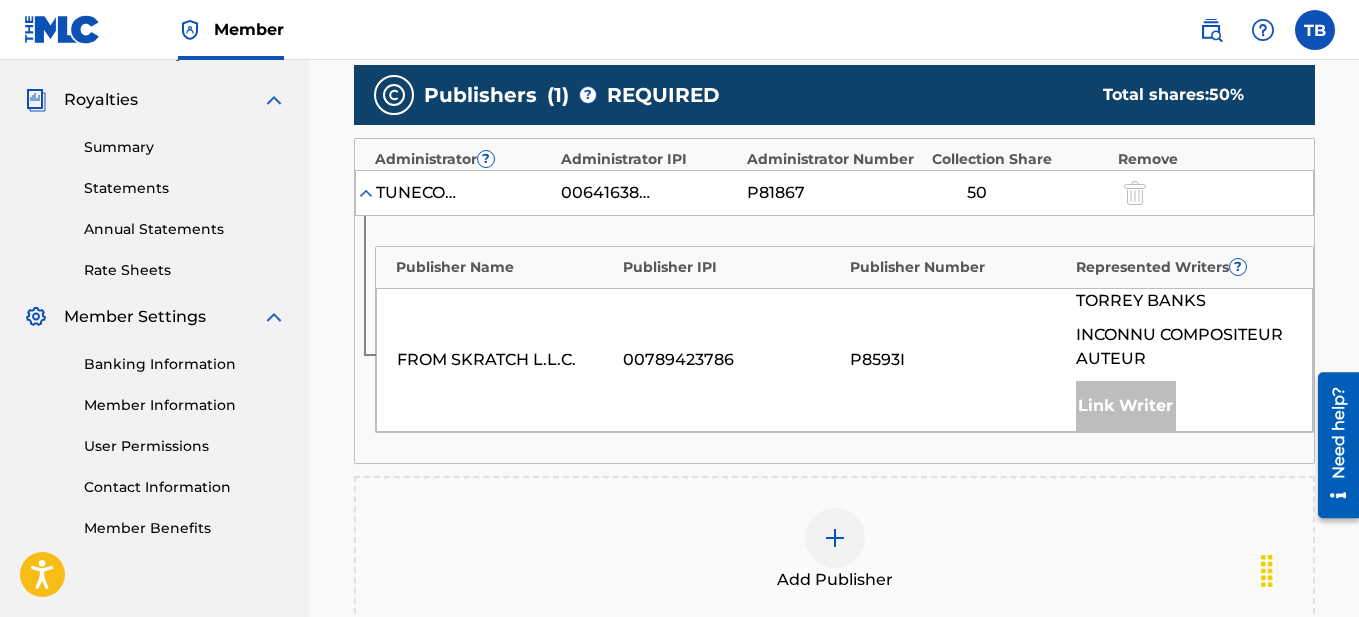 click on "FROM SKRATCH L.L.C. [NUMBER] P8593I [NAME] [LAST] [NAME] [LAST] Link Writer" at bounding box center (844, 360) 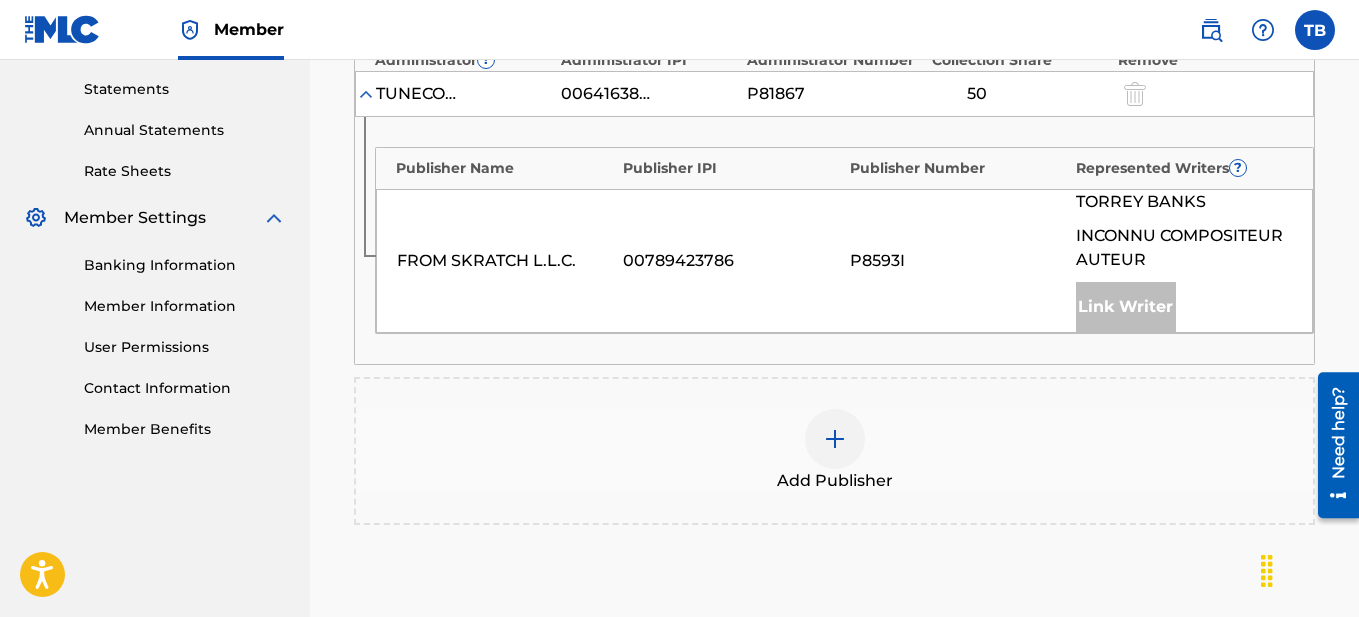 scroll, scrollTop: 0, scrollLeft: 0, axis: both 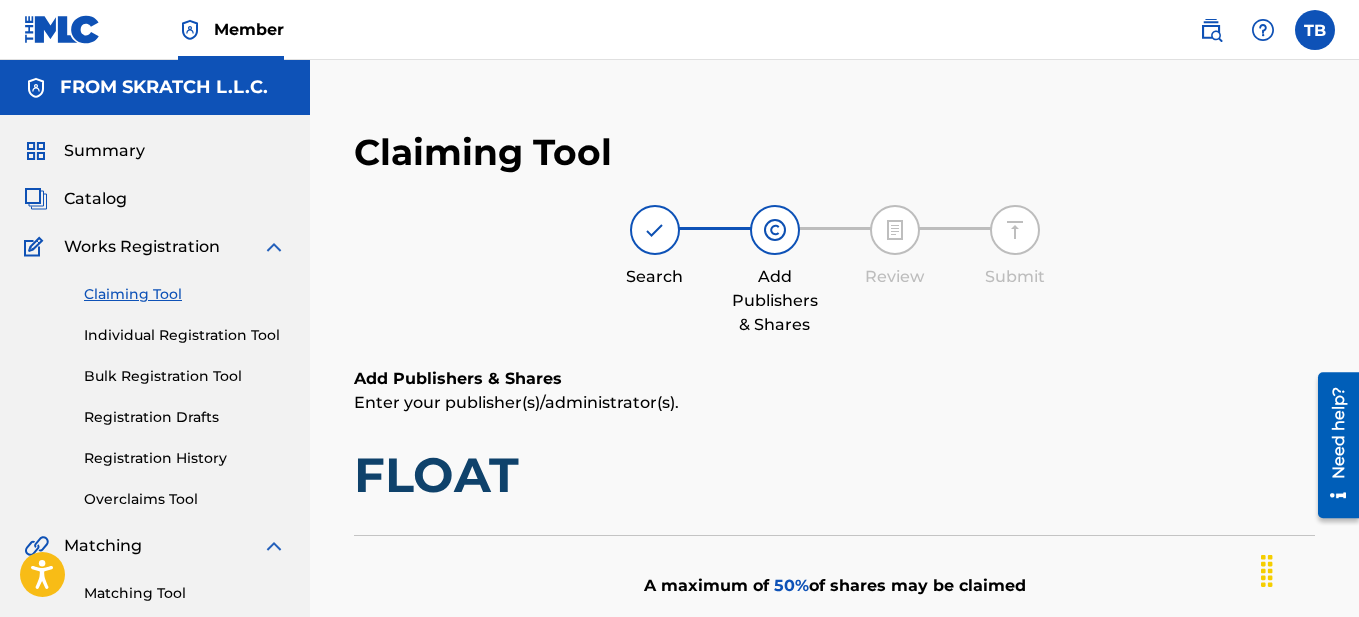 click at bounding box center (62, 29) 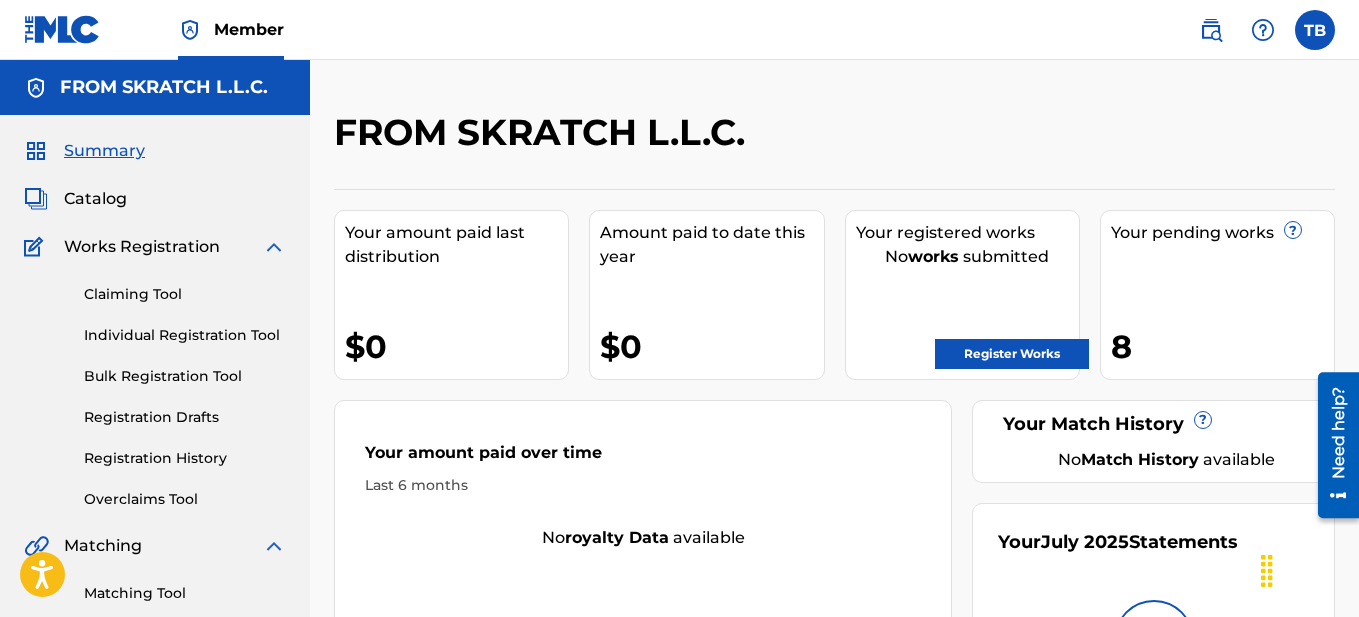 click on "Register Works" at bounding box center [1012, 354] 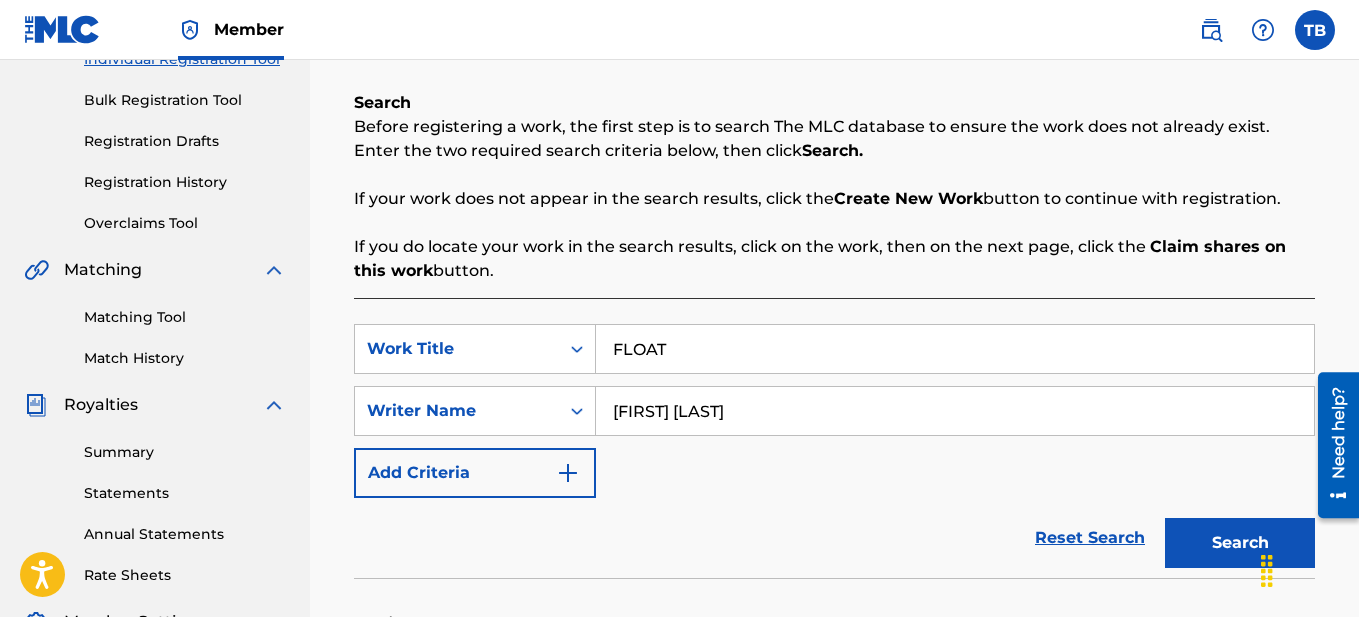 scroll, scrollTop: 330, scrollLeft: 0, axis: vertical 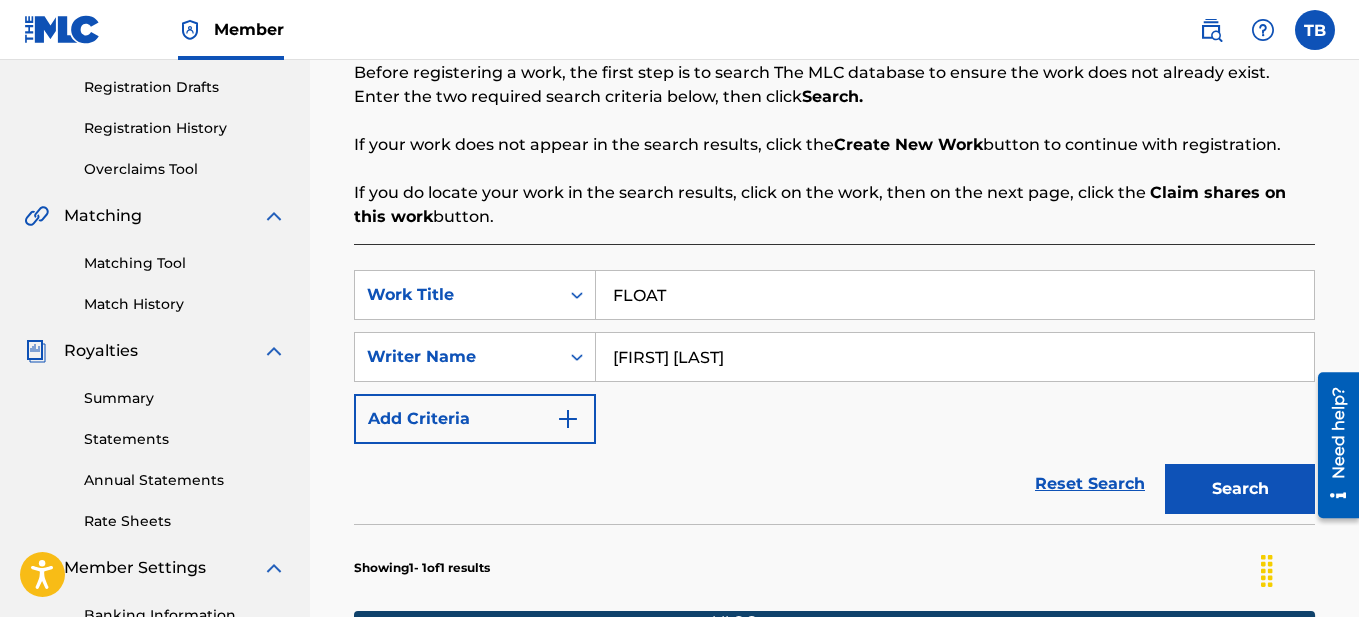 click on "FLOAT" at bounding box center [955, 295] 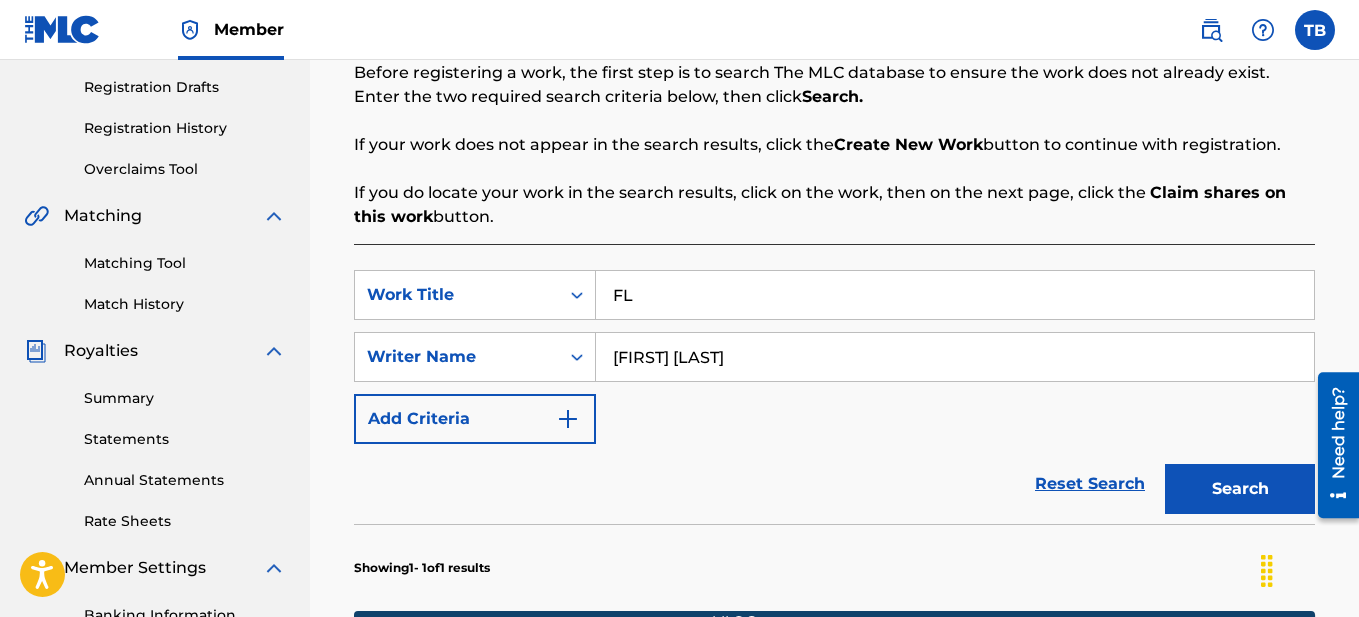 type on "F" 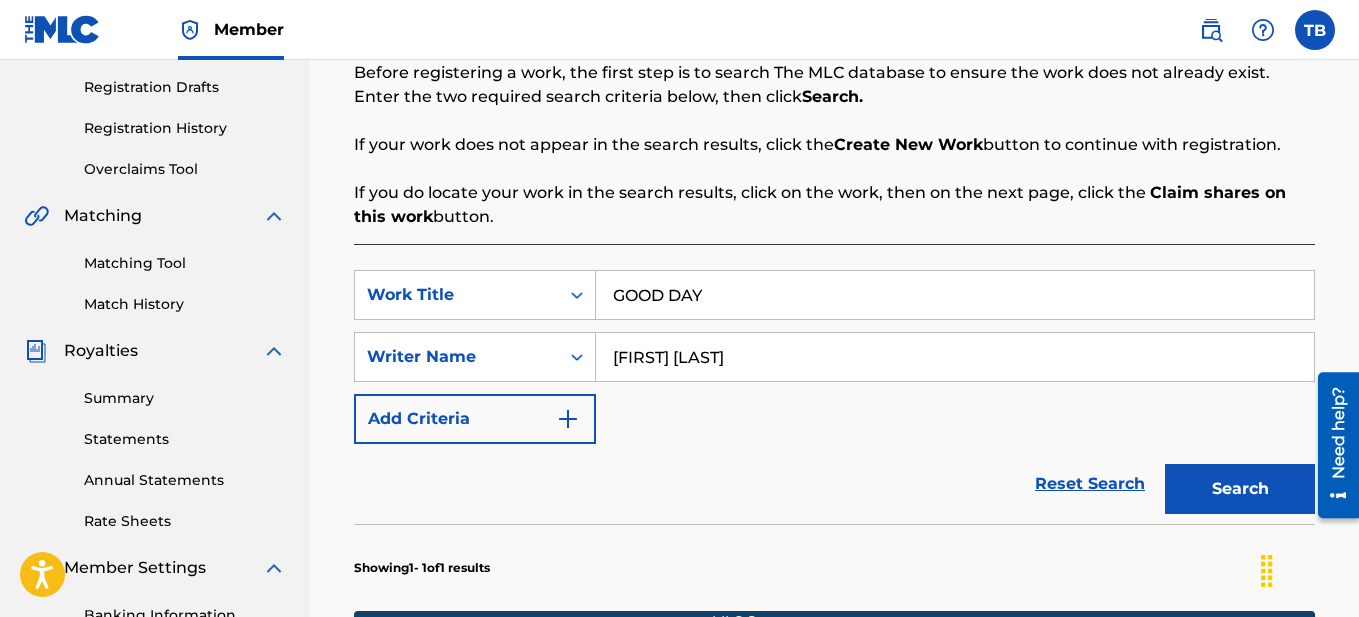 type on "GOOD DAY" 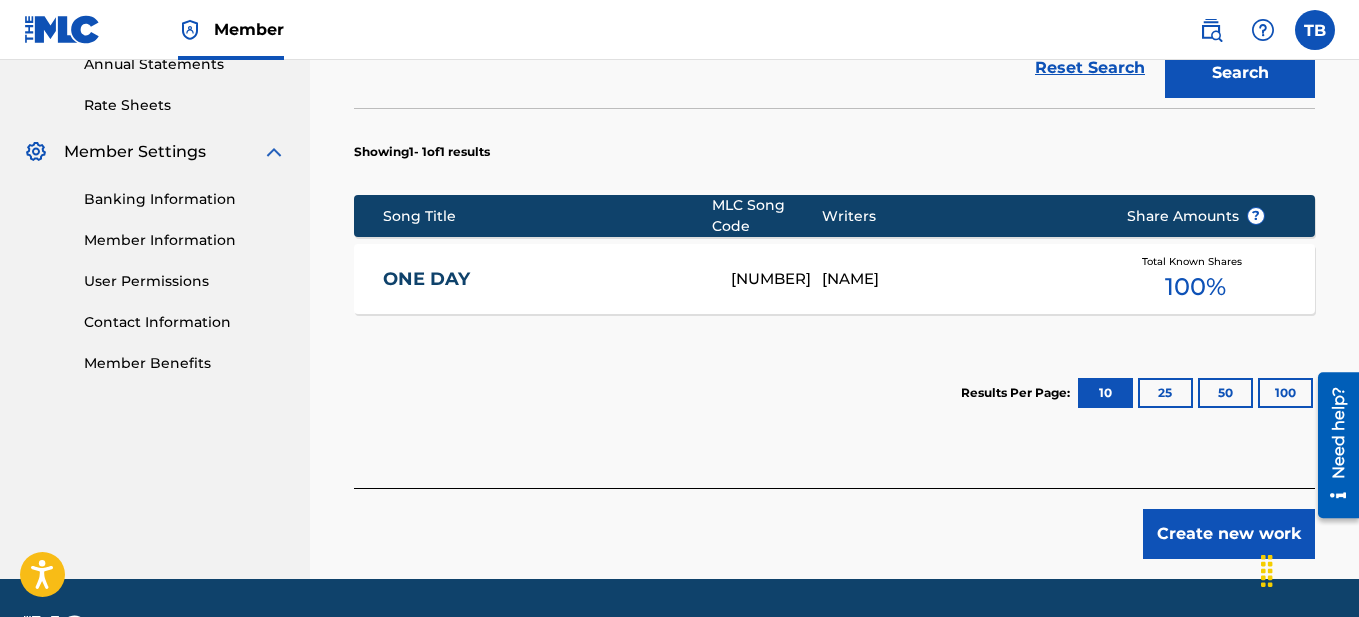 scroll, scrollTop: 804, scrollLeft: 0, axis: vertical 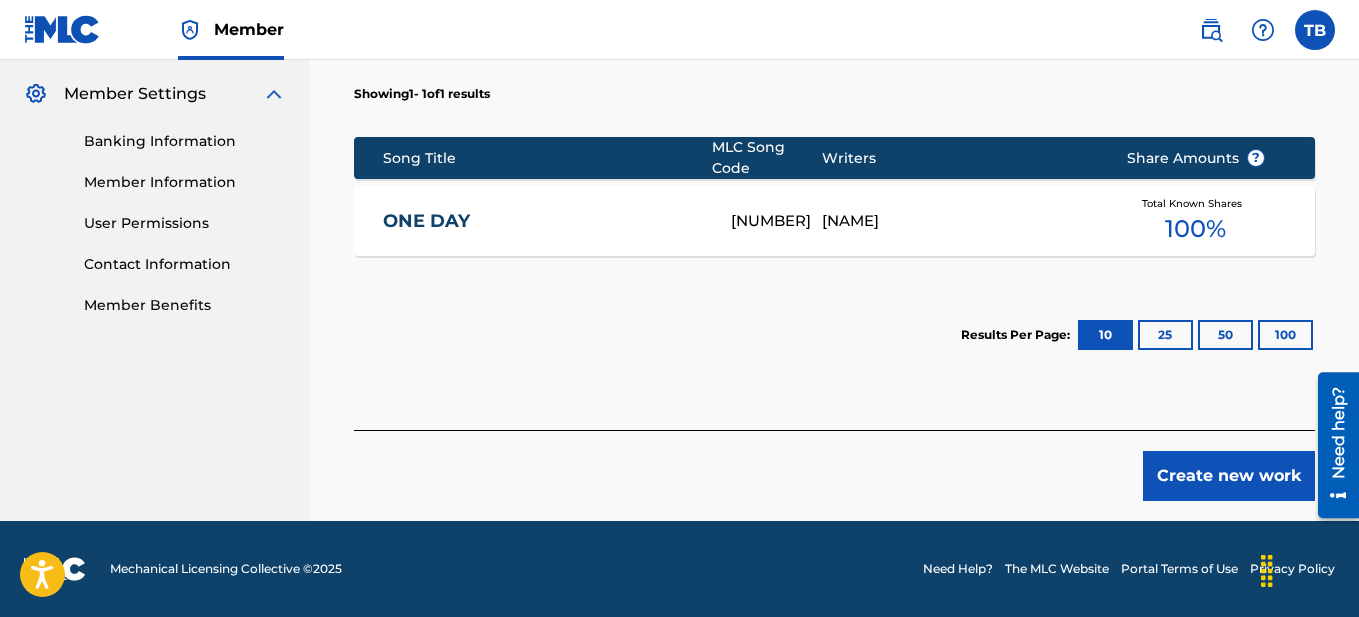 click on "Create new work" at bounding box center [1229, 476] 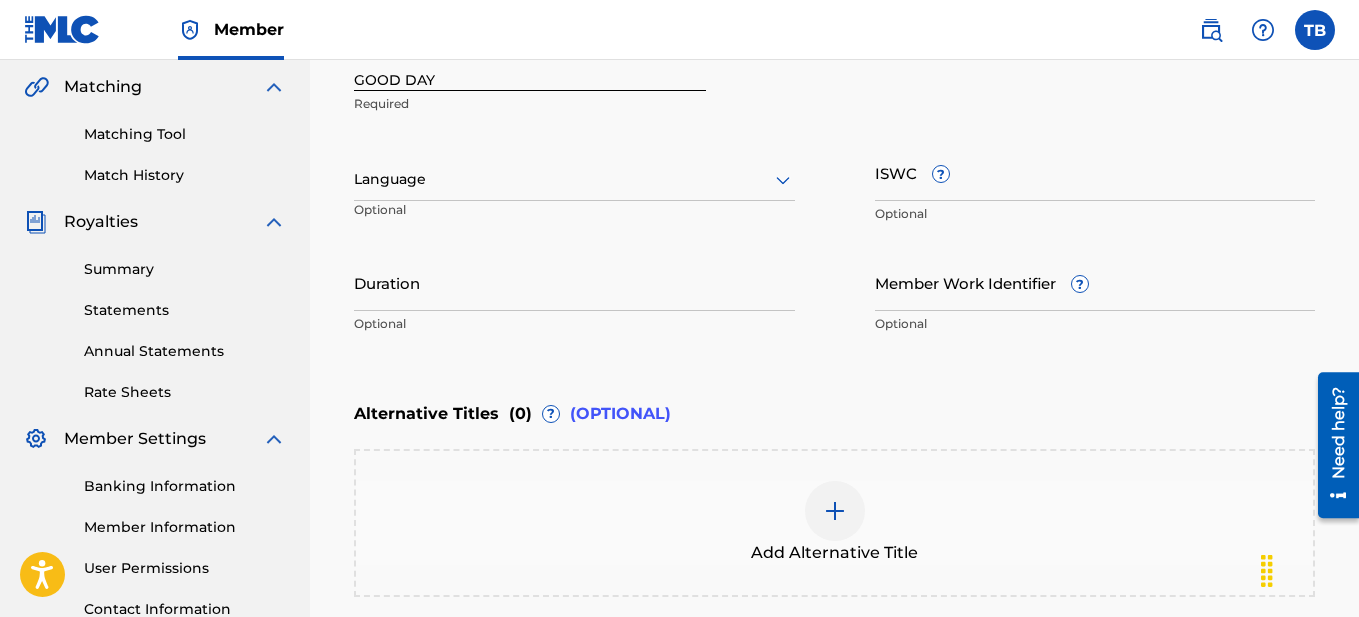 scroll, scrollTop: 358, scrollLeft: 0, axis: vertical 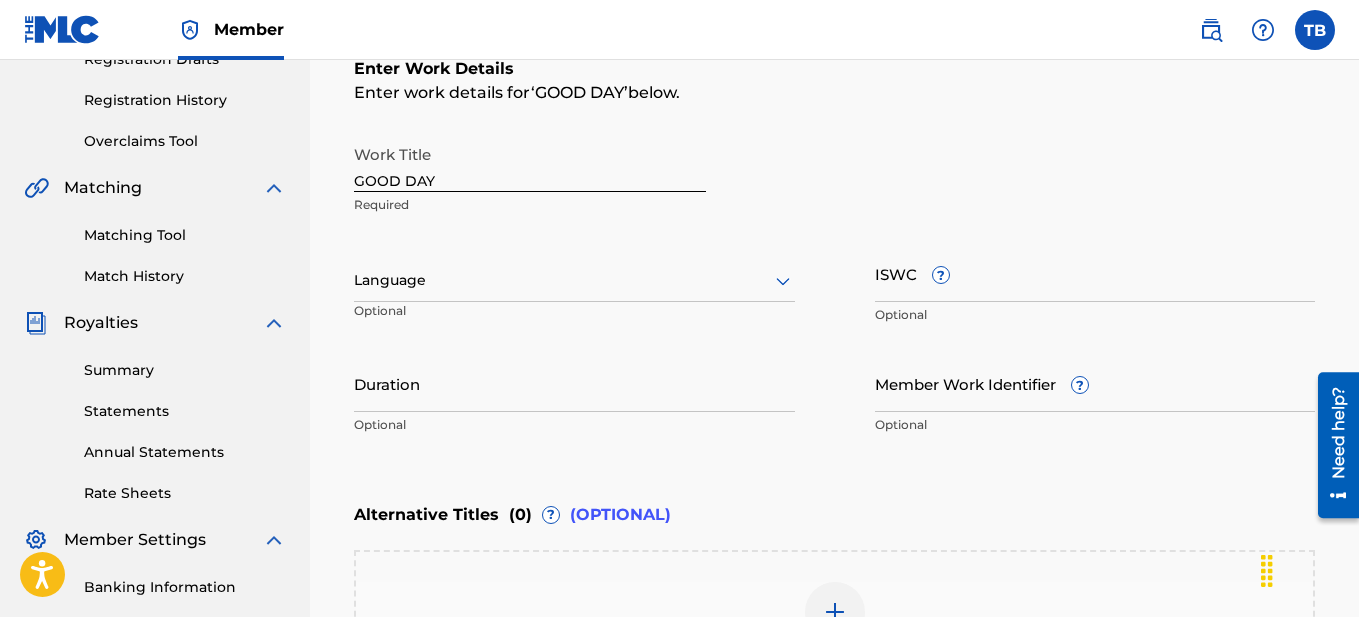click at bounding box center (574, 280) 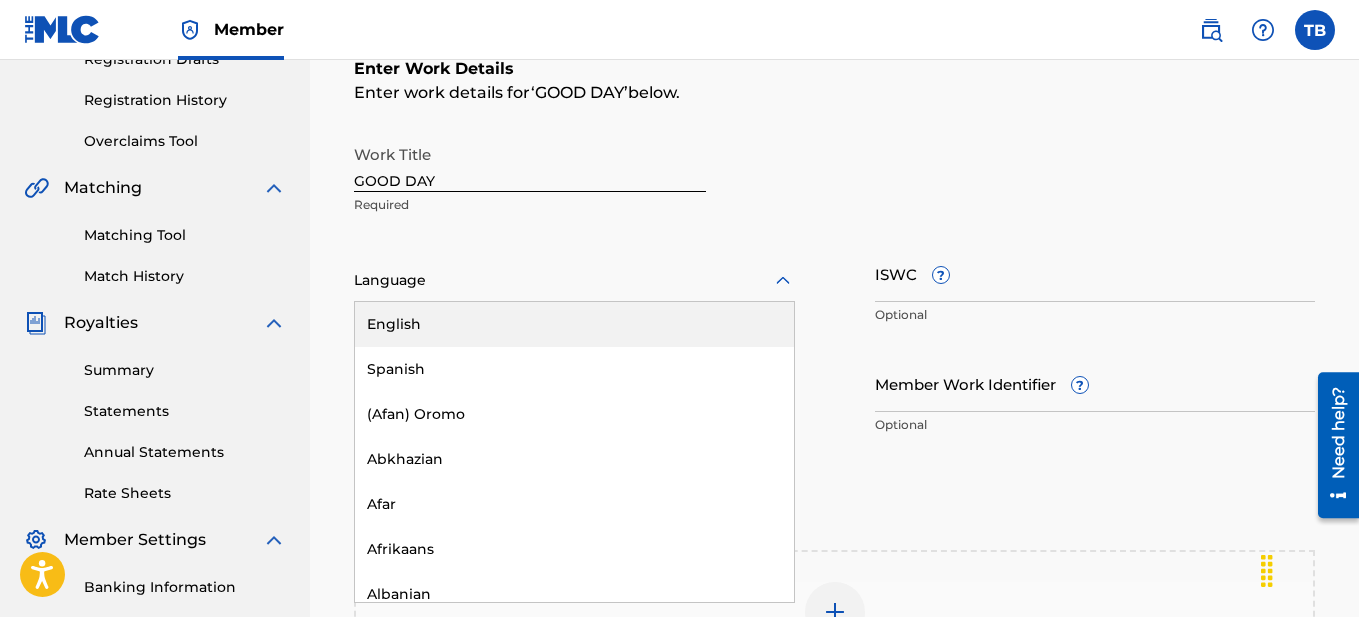 click on "English" at bounding box center (574, 324) 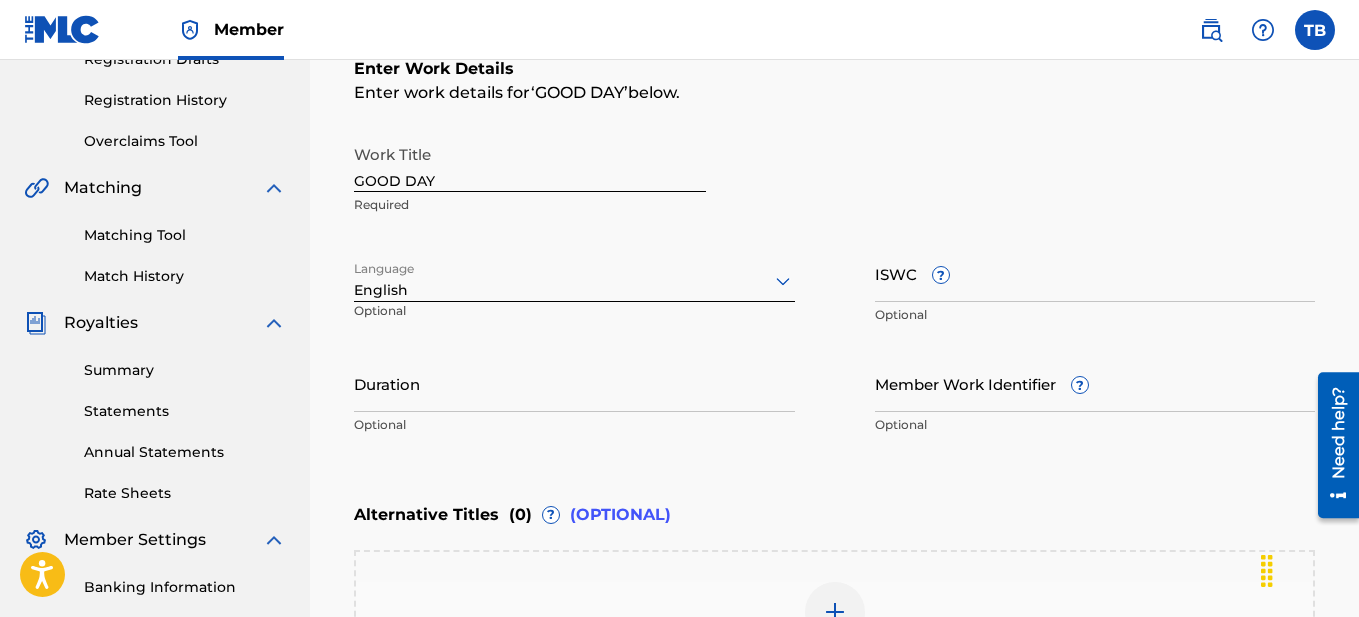 click on "Duration" at bounding box center (574, 383) 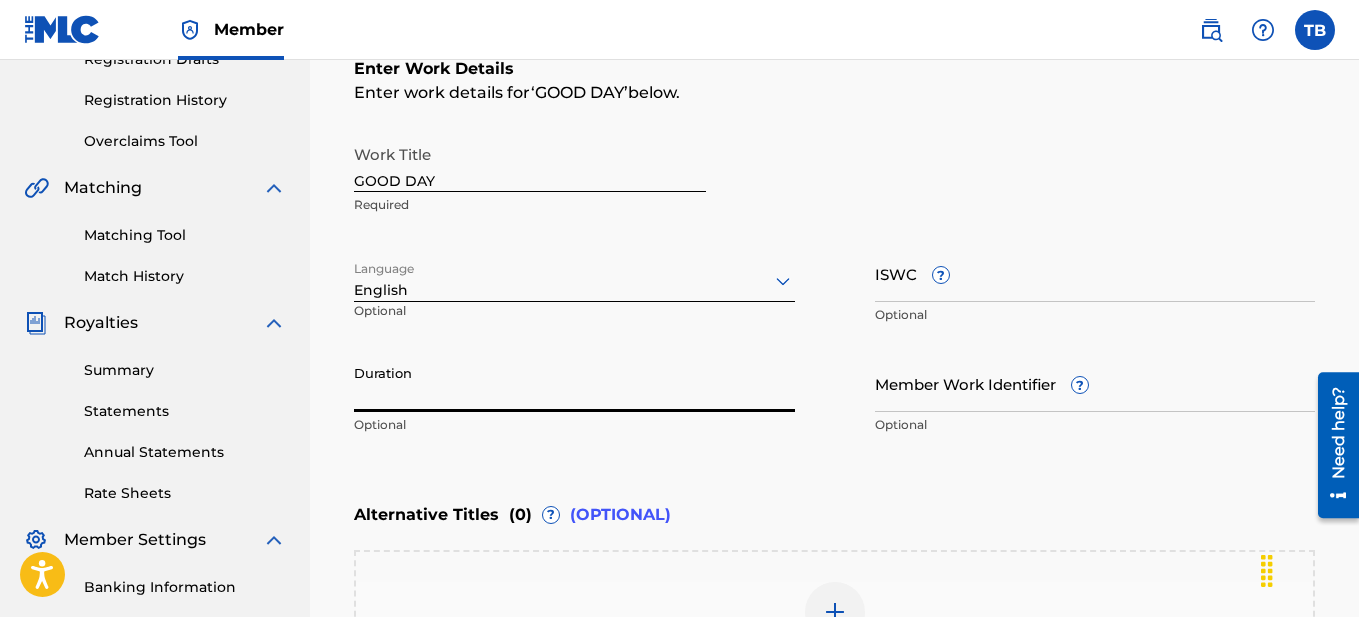 type on "1" 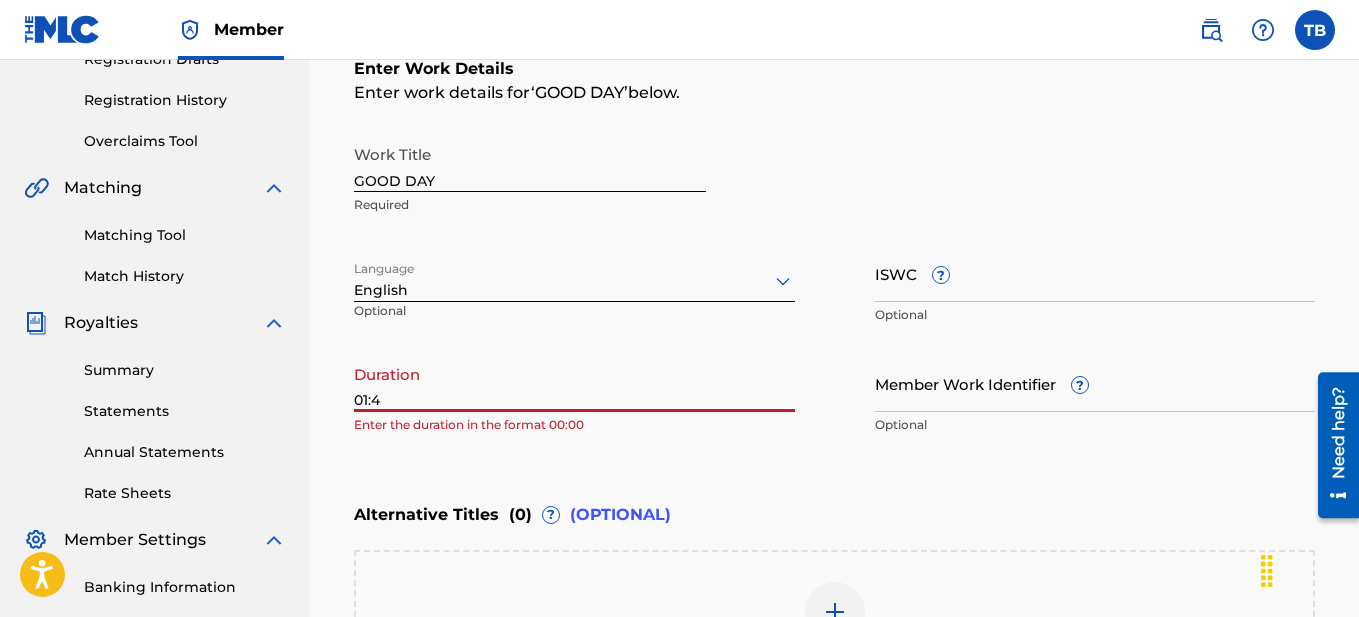 type on "01:44" 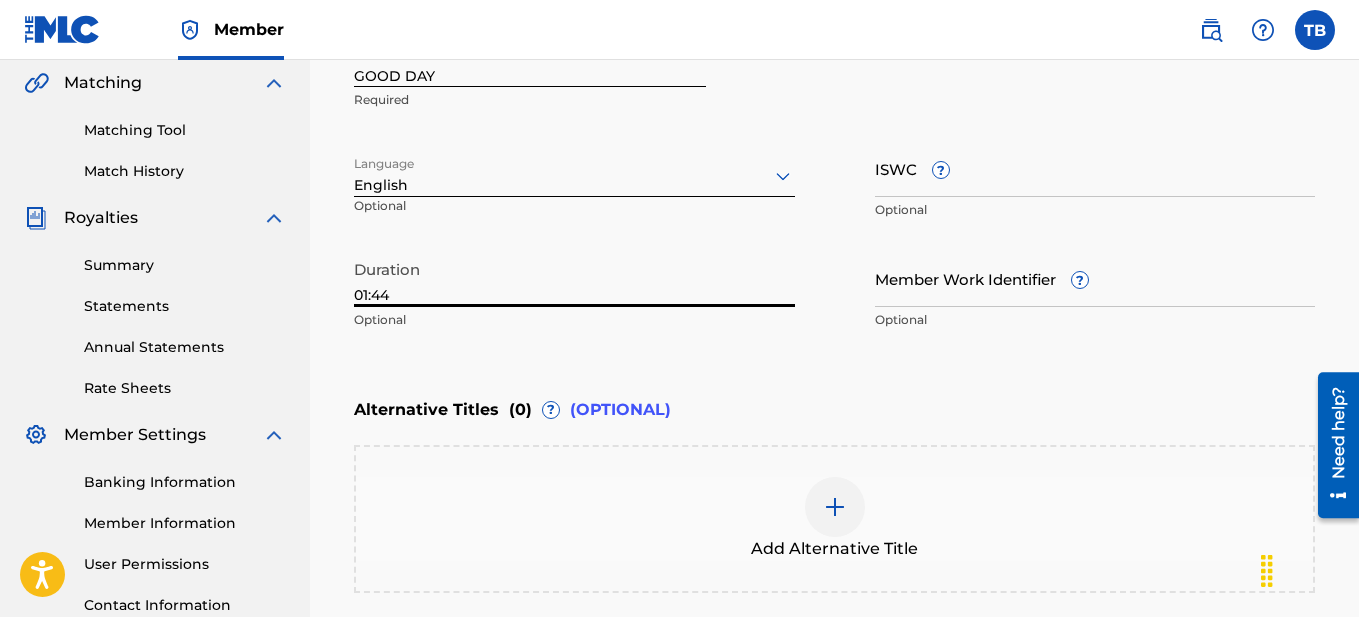 scroll, scrollTop: 622, scrollLeft: 0, axis: vertical 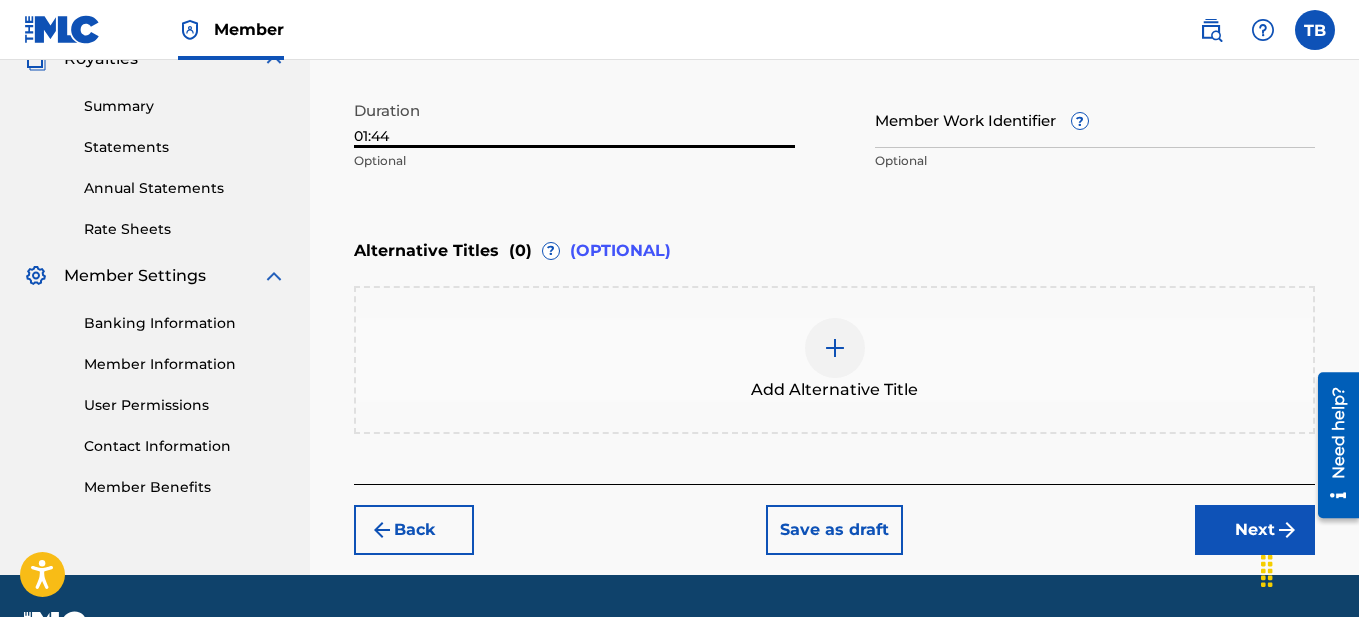 click on "Next" at bounding box center (1255, 530) 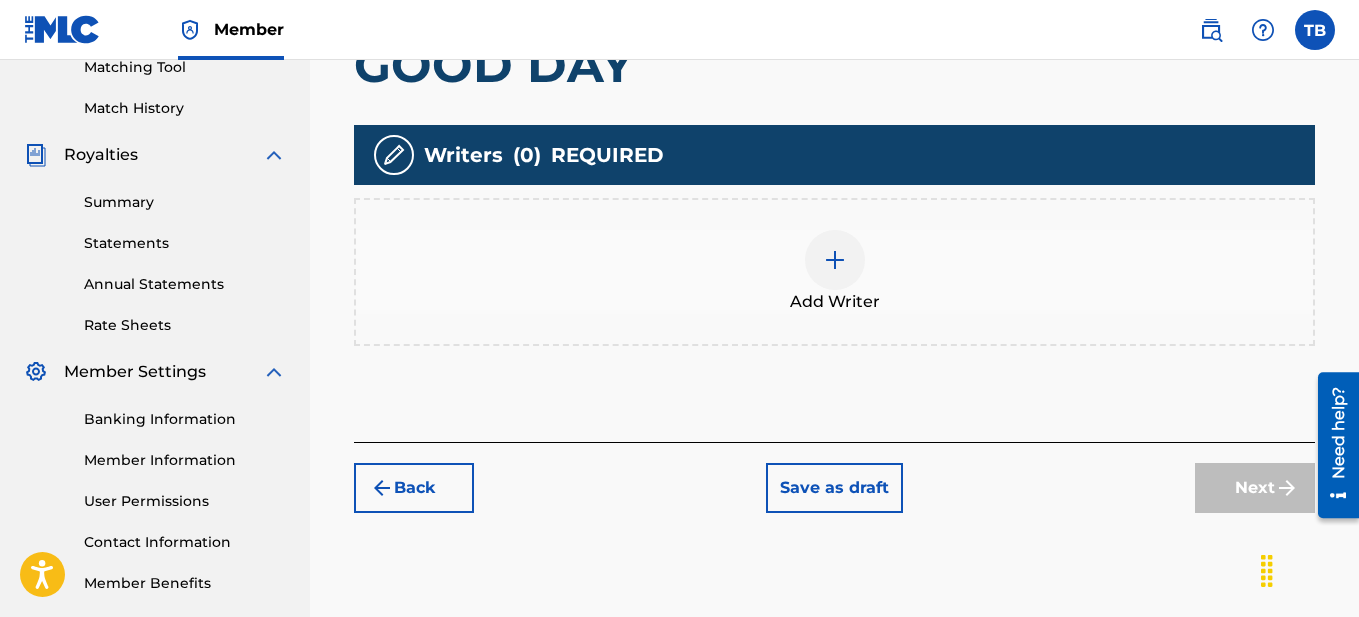 scroll, scrollTop: 549, scrollLeft: 0, axis: vertical 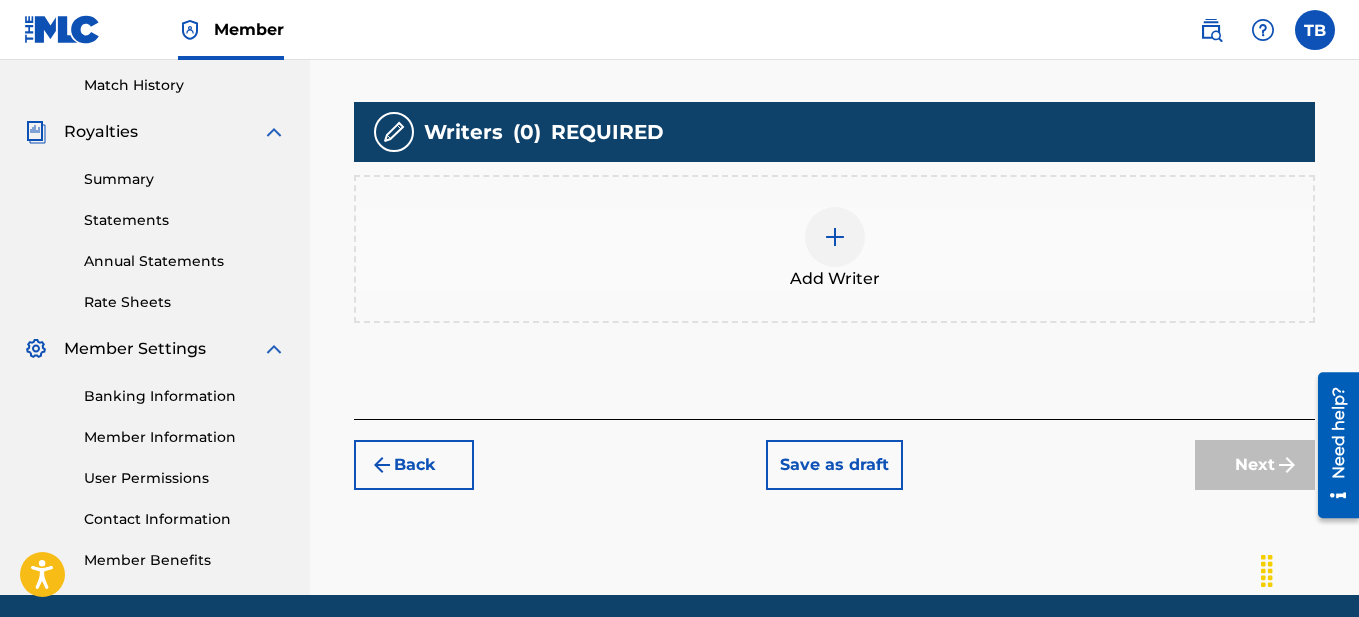 click at bounding box center (835, 237) 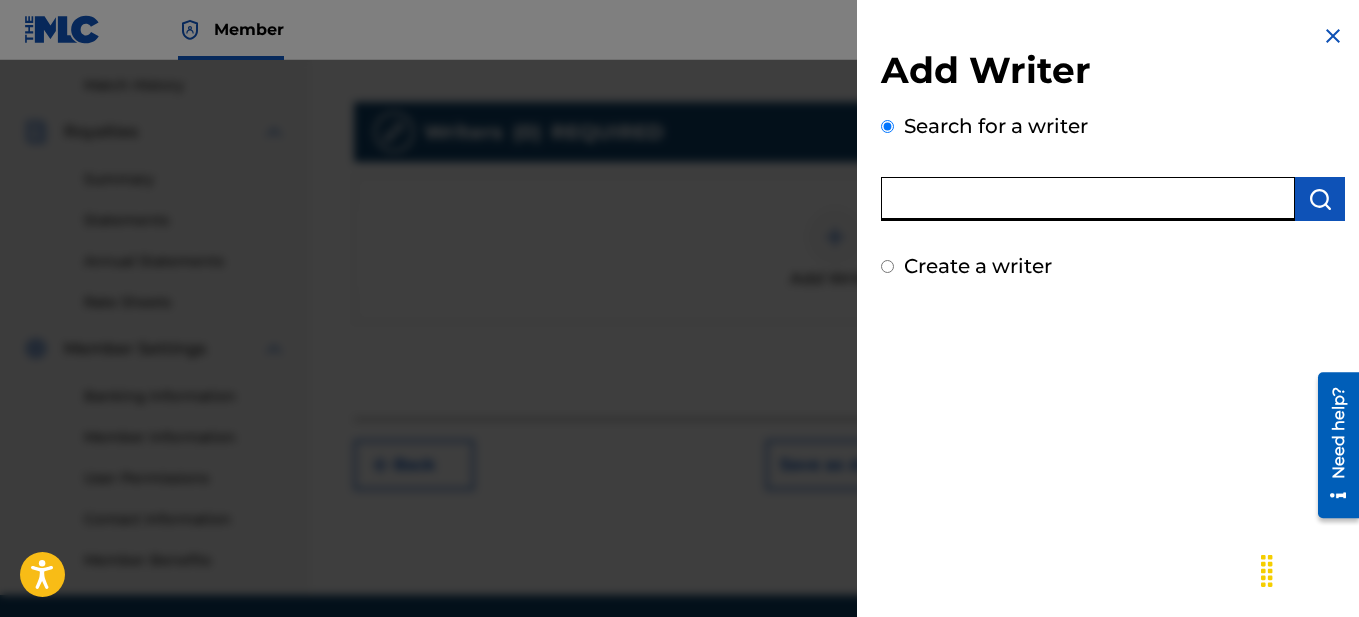 click at bounding box center [1088, 199] 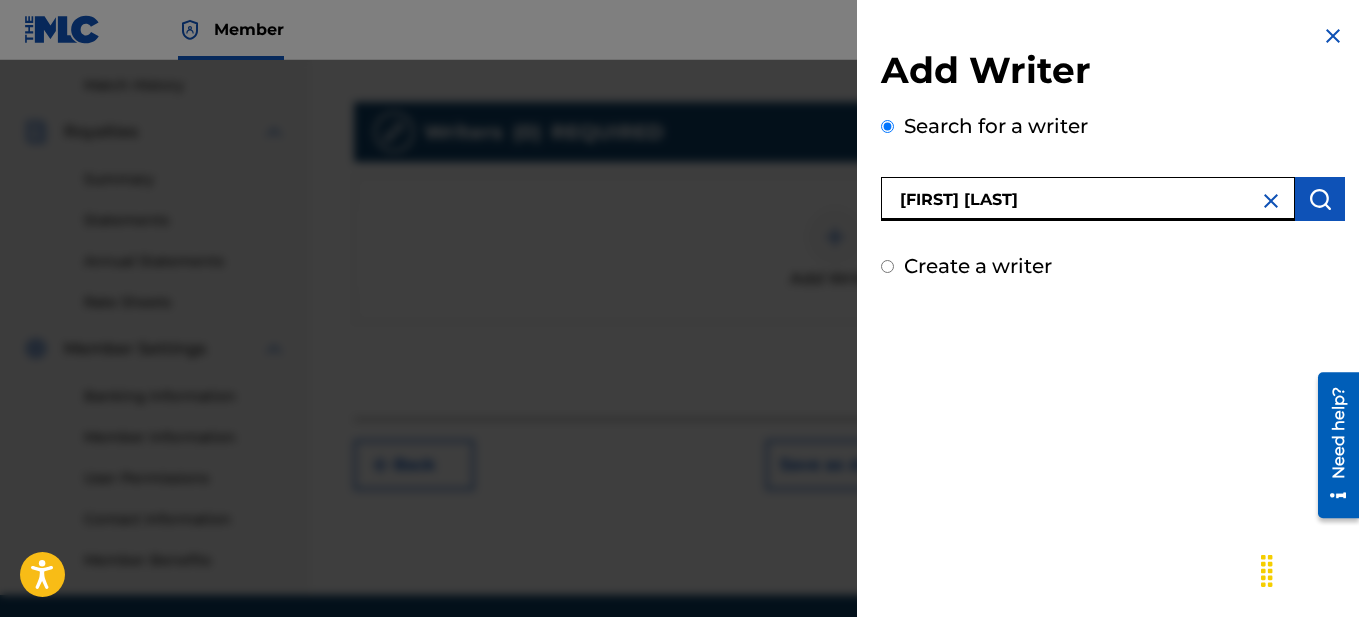 type on "[FIRST] [LAST]" 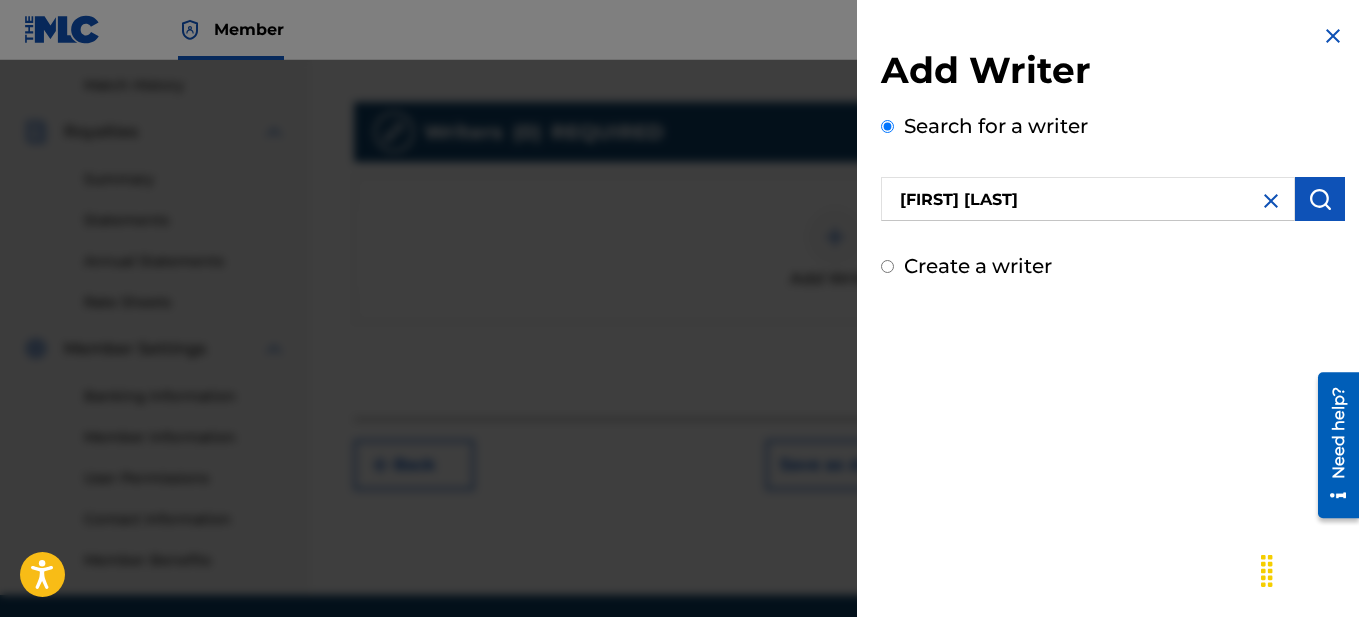 click at bounding box center (1320, 199) 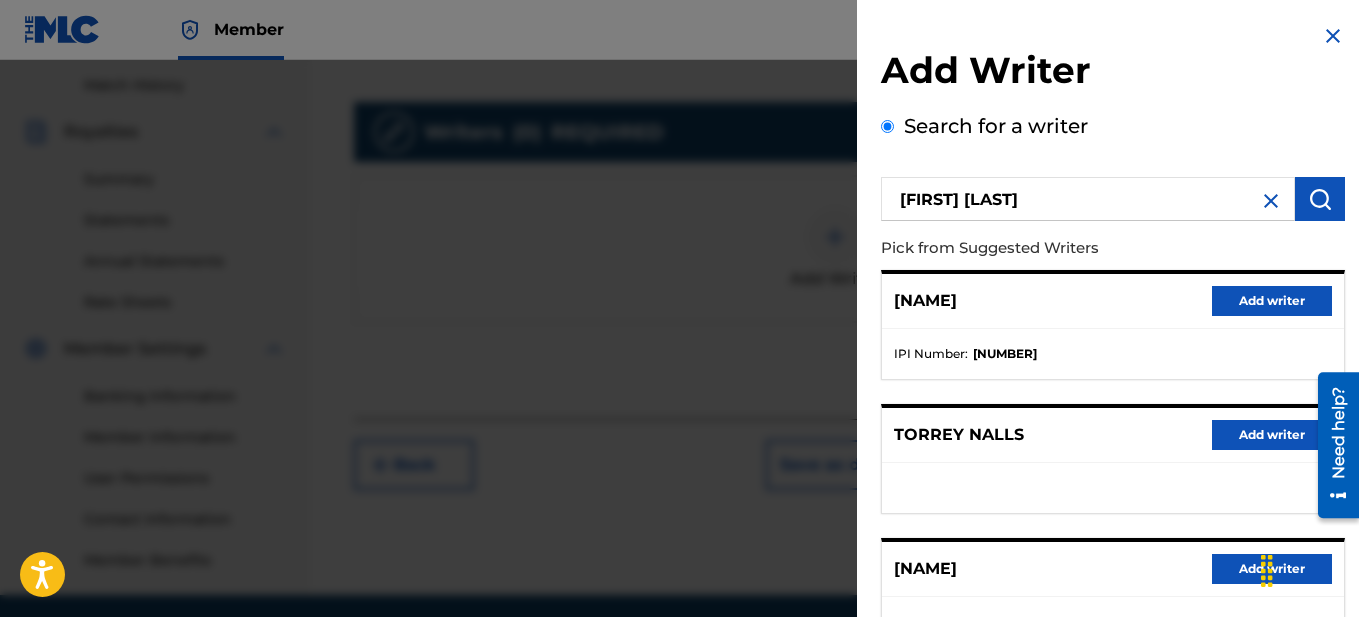 click on "Add writer" at bounding box center (1272, 301) 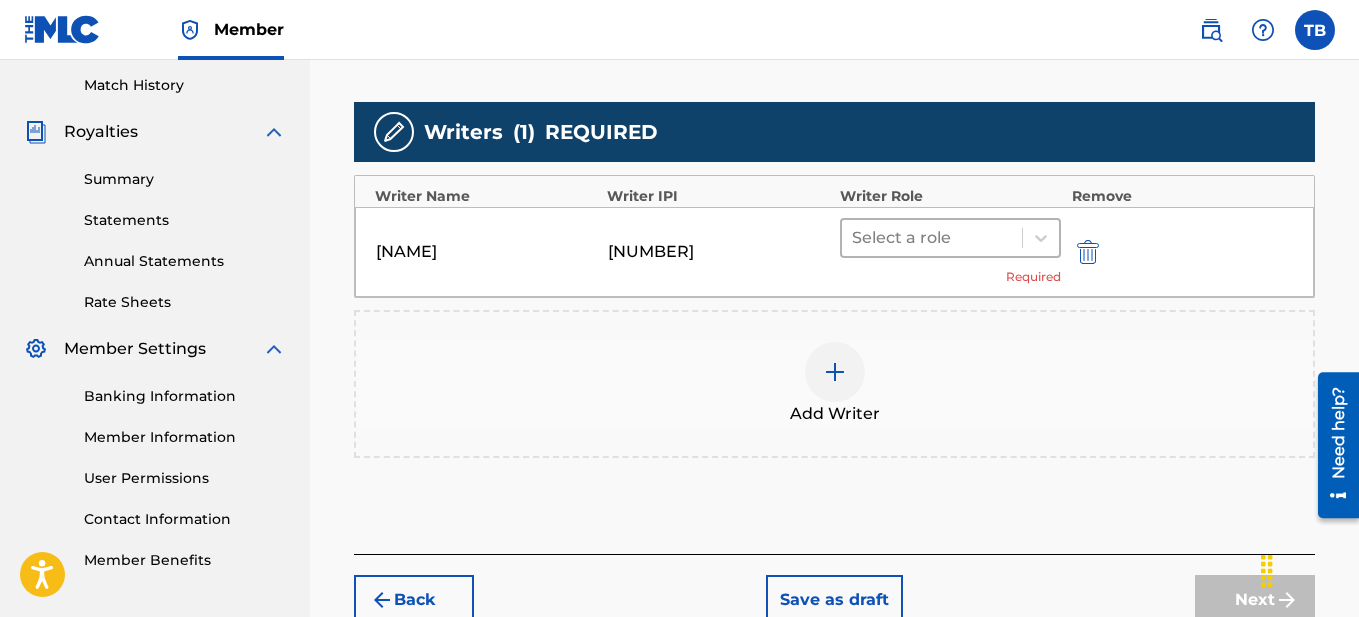 click at bounding box center [932, 238] 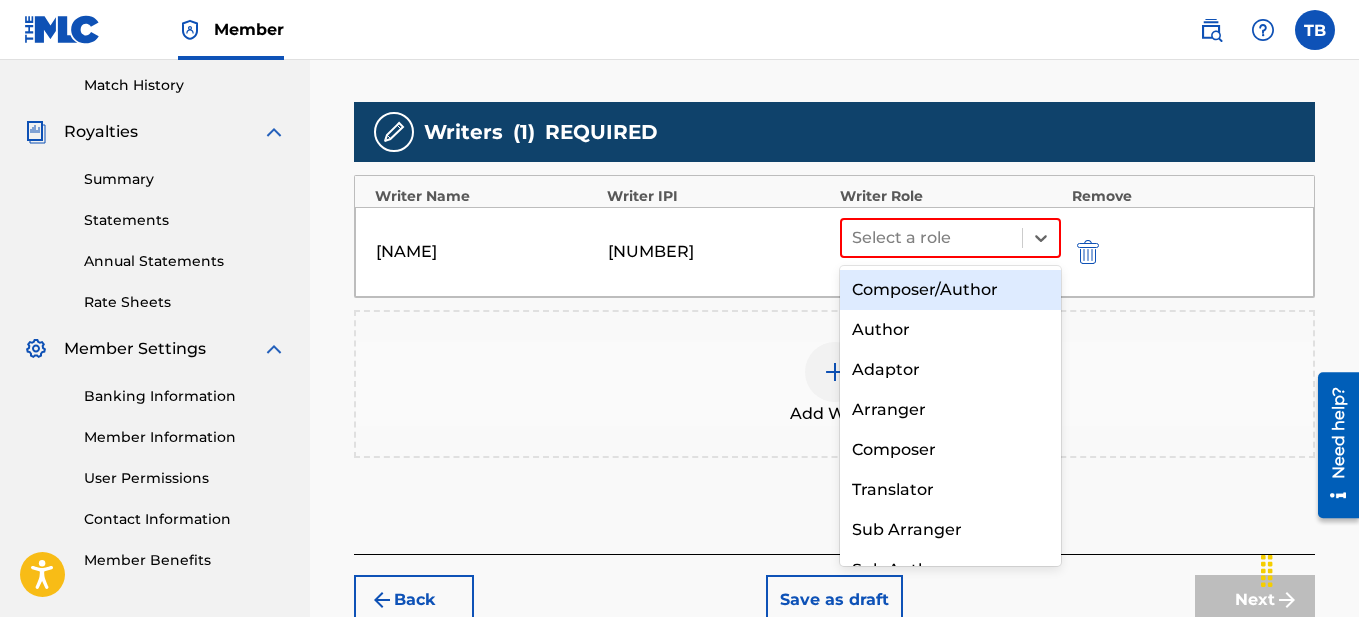 click on "Composer/Author" at bounding box center [951, 290] 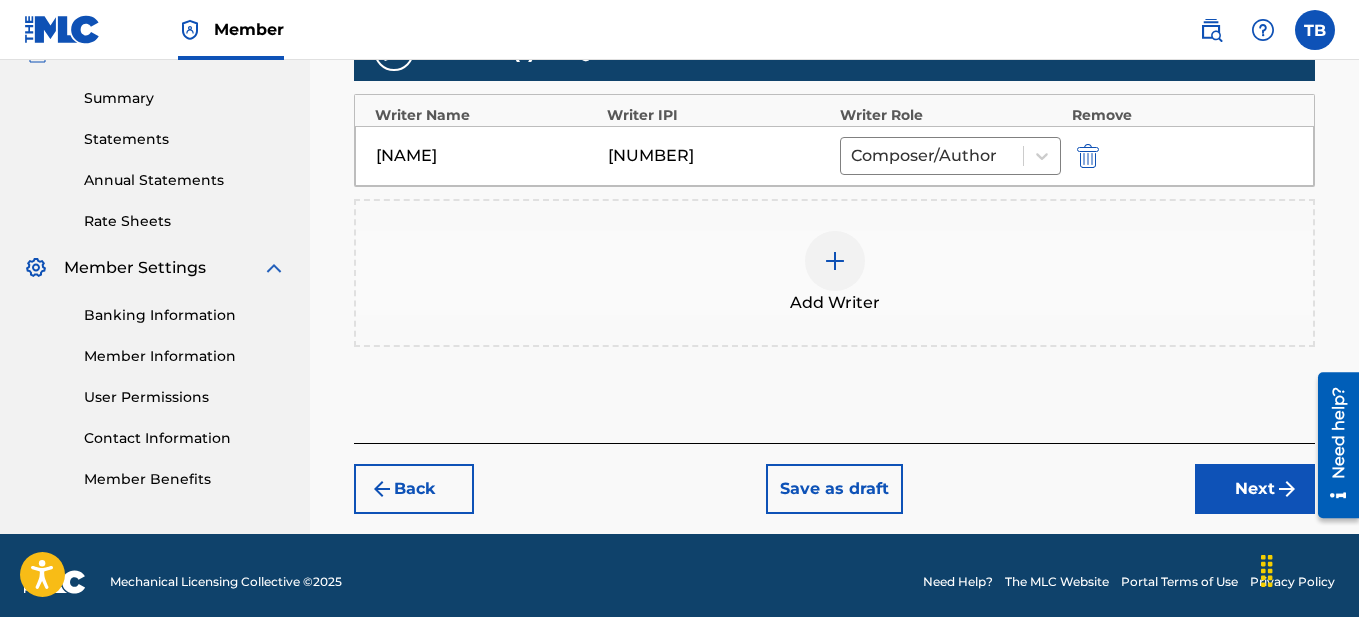 scroll, scrollTop: 643, scrollLeft: 0, axis: vertical 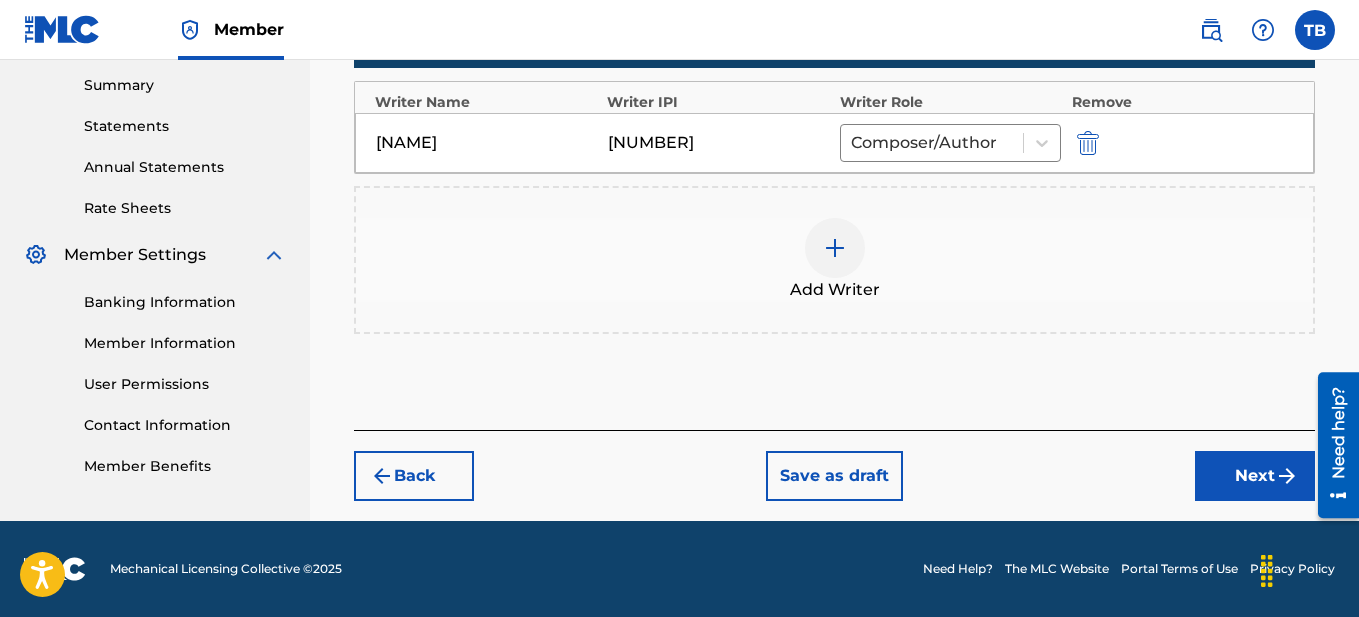 click on "Next" at bounding box center [1255, 476] 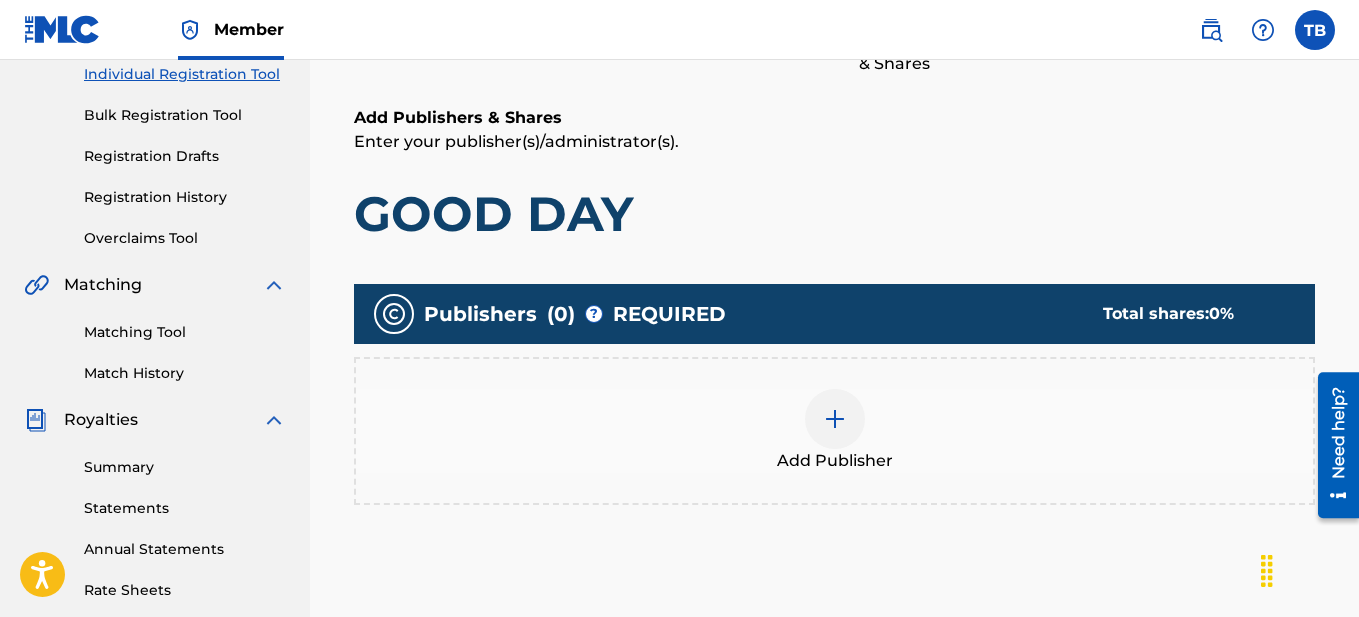 scroll, scrollTop: 309, scrollLeft: 0, axis: vertical 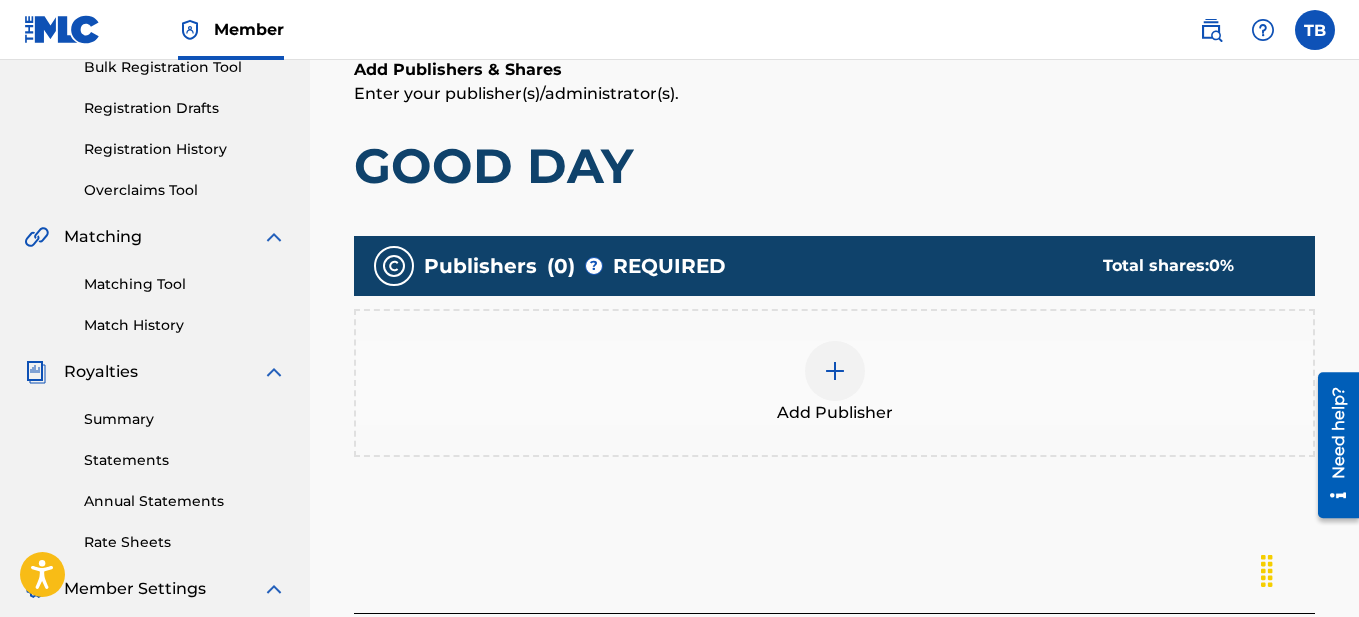 click at bounding box center [835, 371] 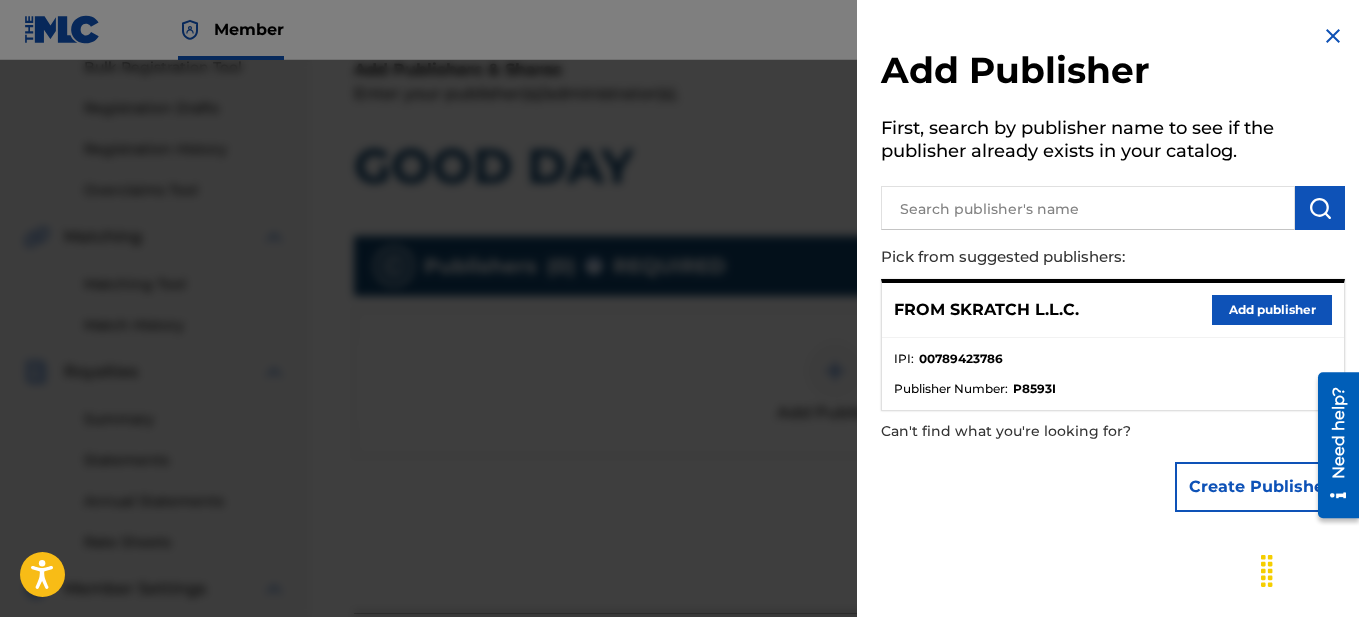 click on "Add publisher" at bounding box center [1272, 310] 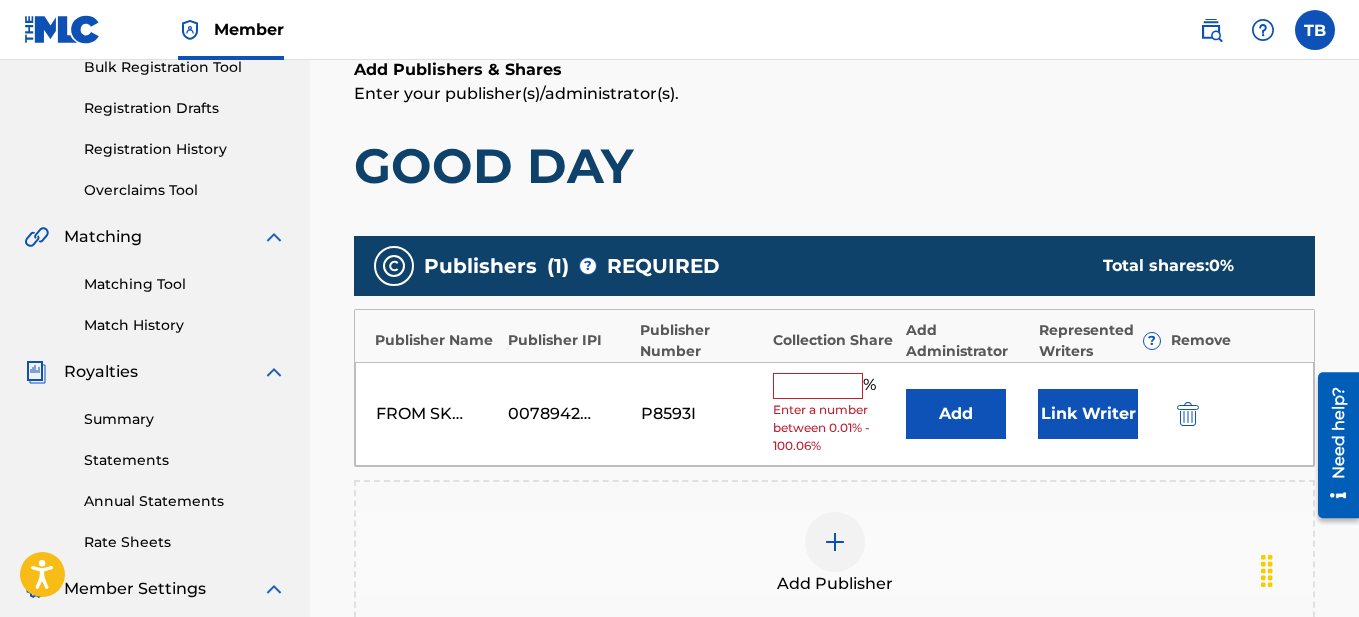 click at bounding box center [818, 386] 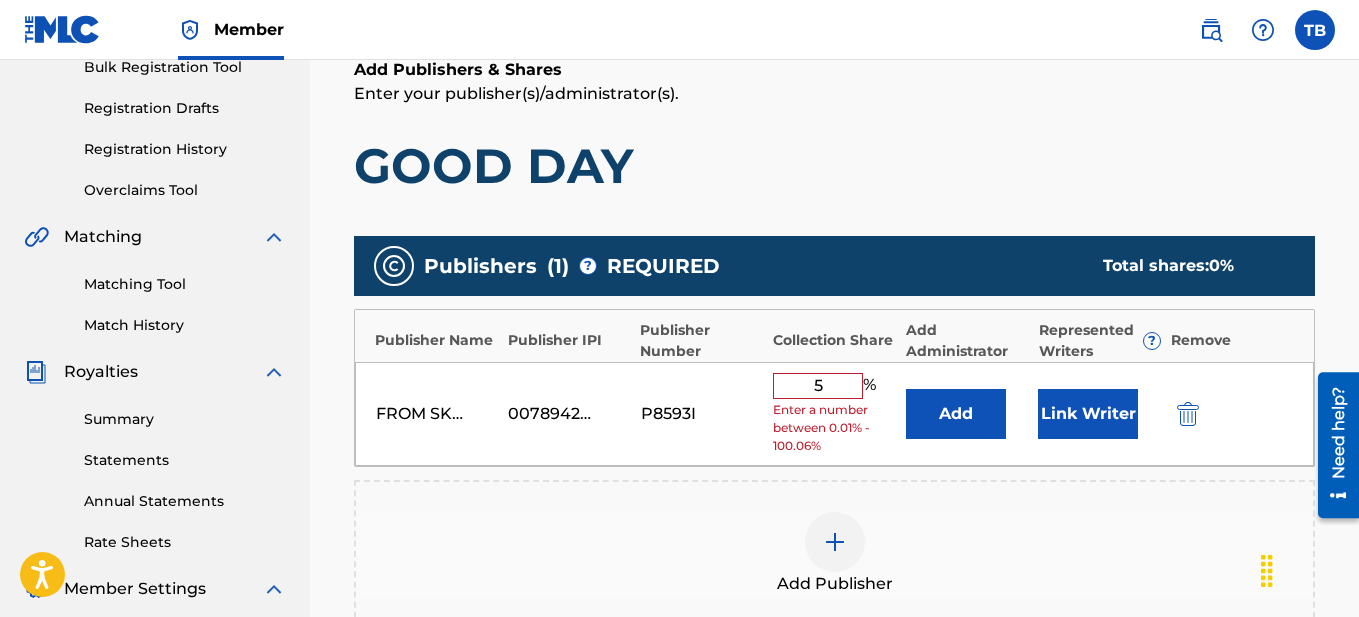 type on "50" 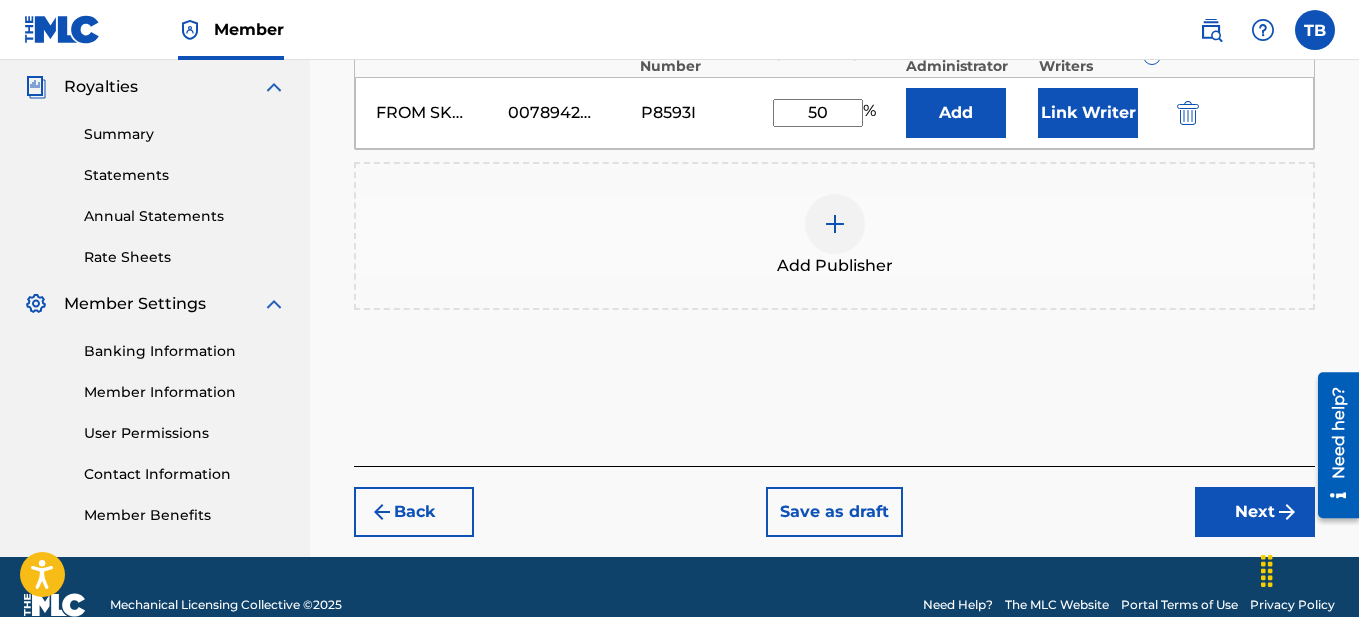 scroll, scrollTop: 630, scrollLeft: 0, axis: vertical 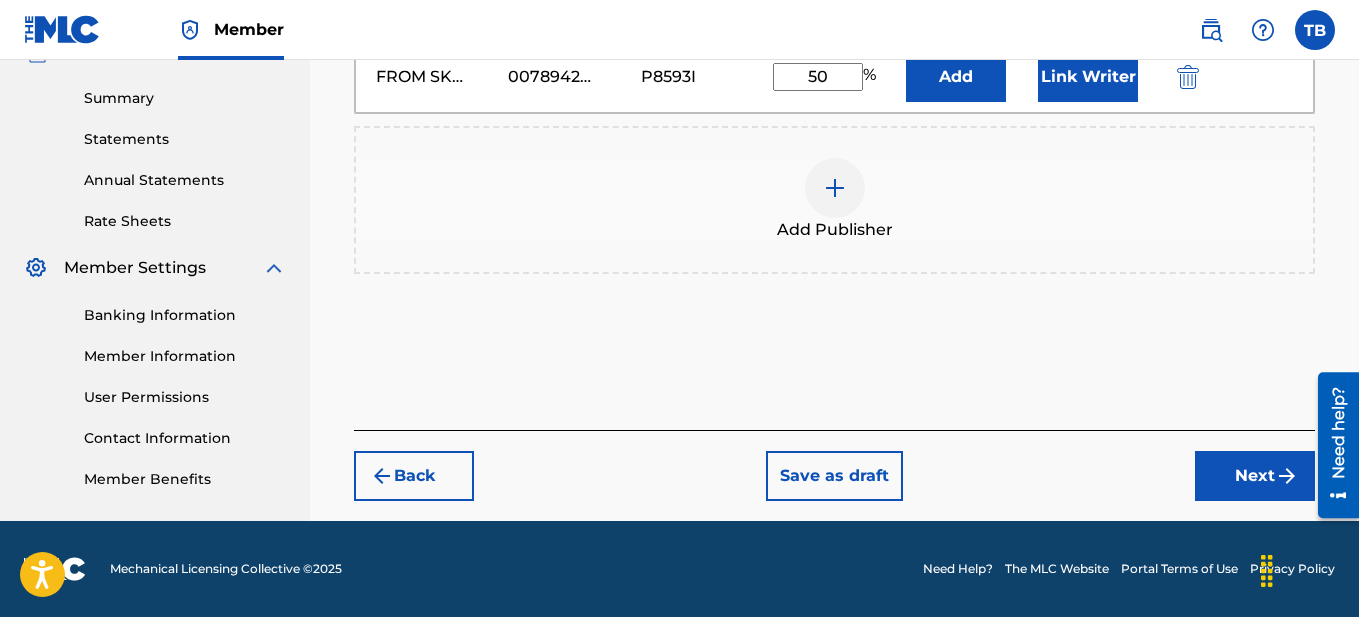 click on "Next" at bounding box center [1255, 476] 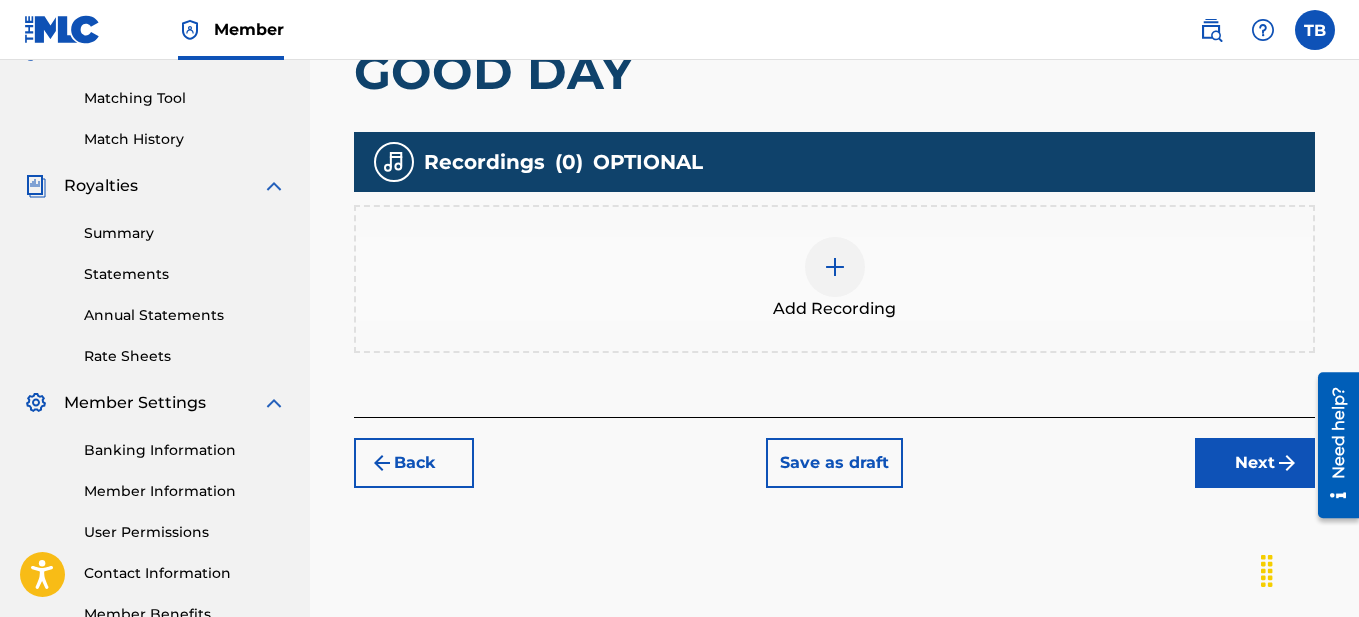 scroll, scrollTop: 604, scrollLeft: 0, axis: vertical 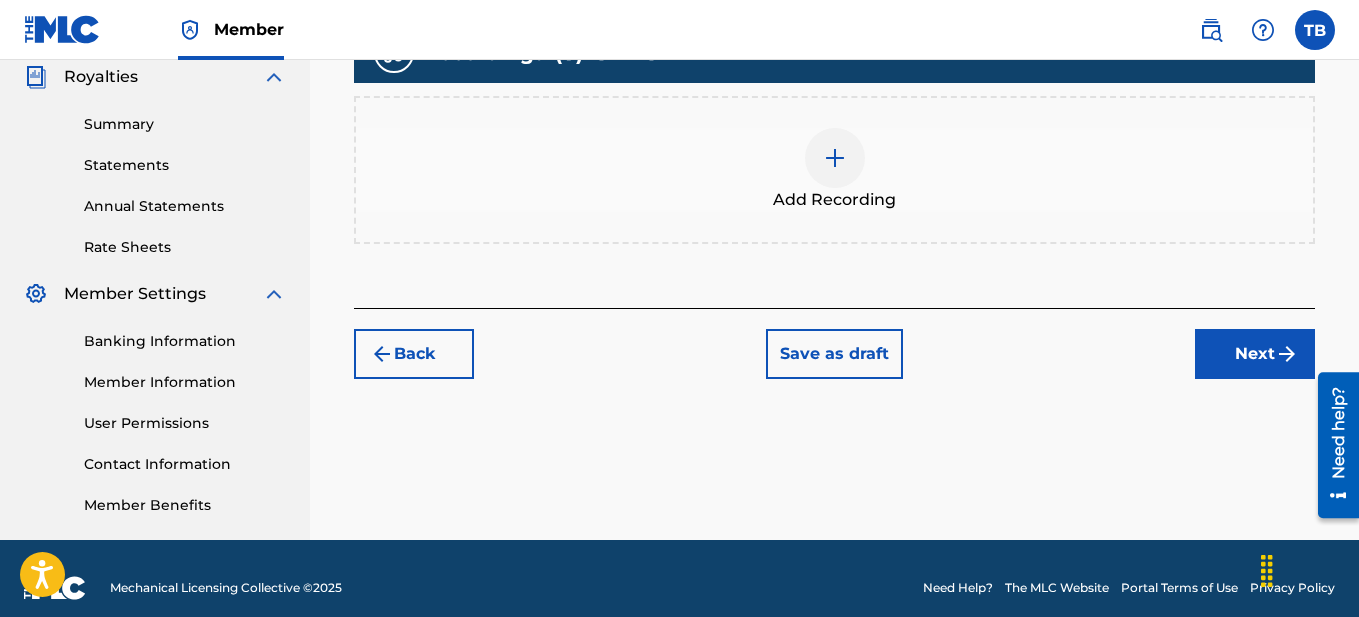 click on "Next" at bounding box center [1255, 354] 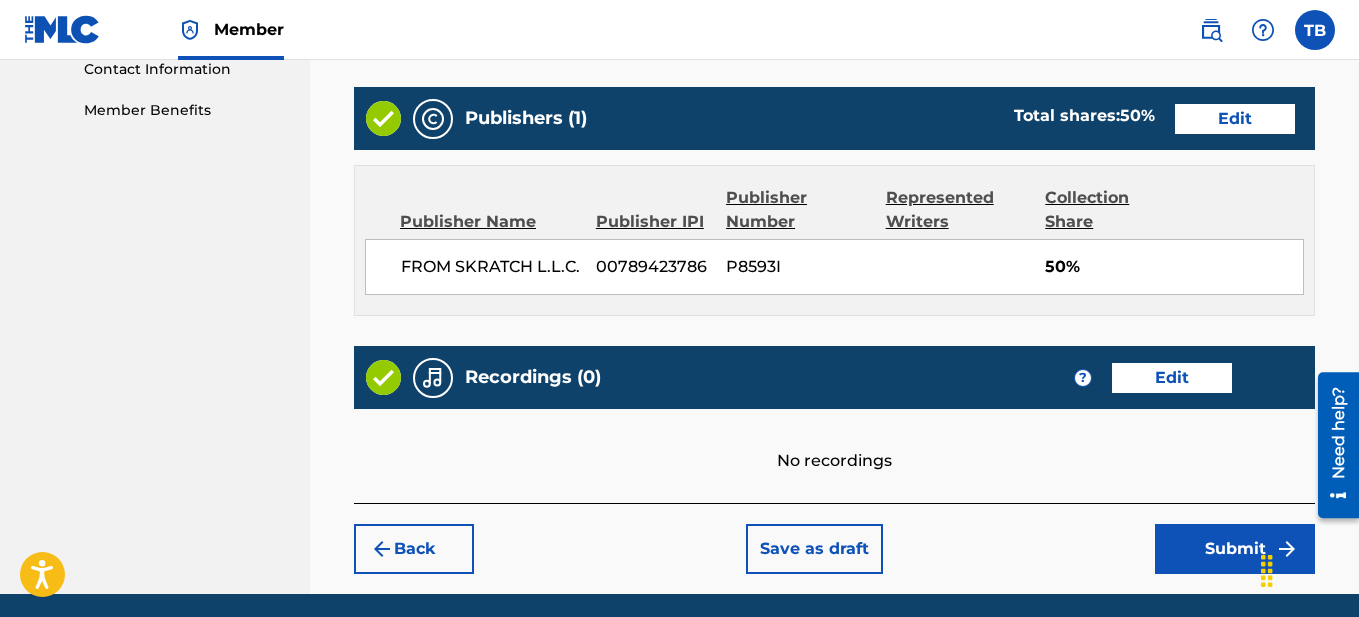 scroll, scrollTop: 1072, scrollLeft: 0, axis: vertical 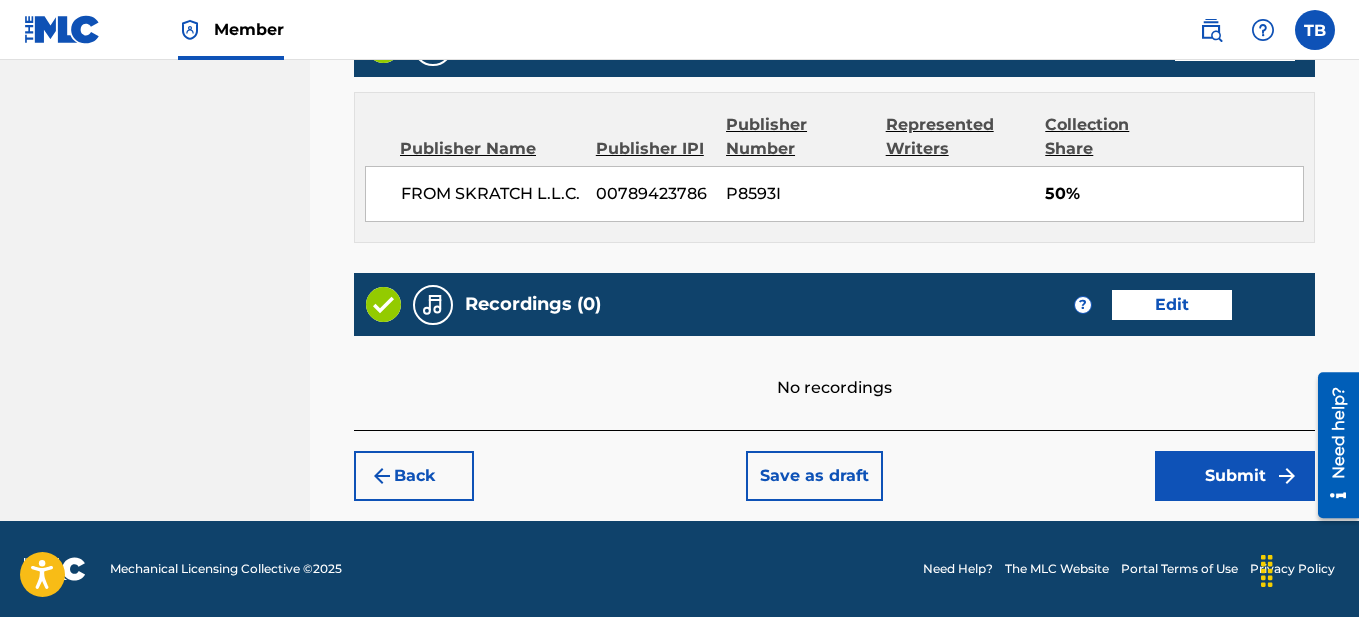 click on "Submit" at bounding box center [1235, 476] 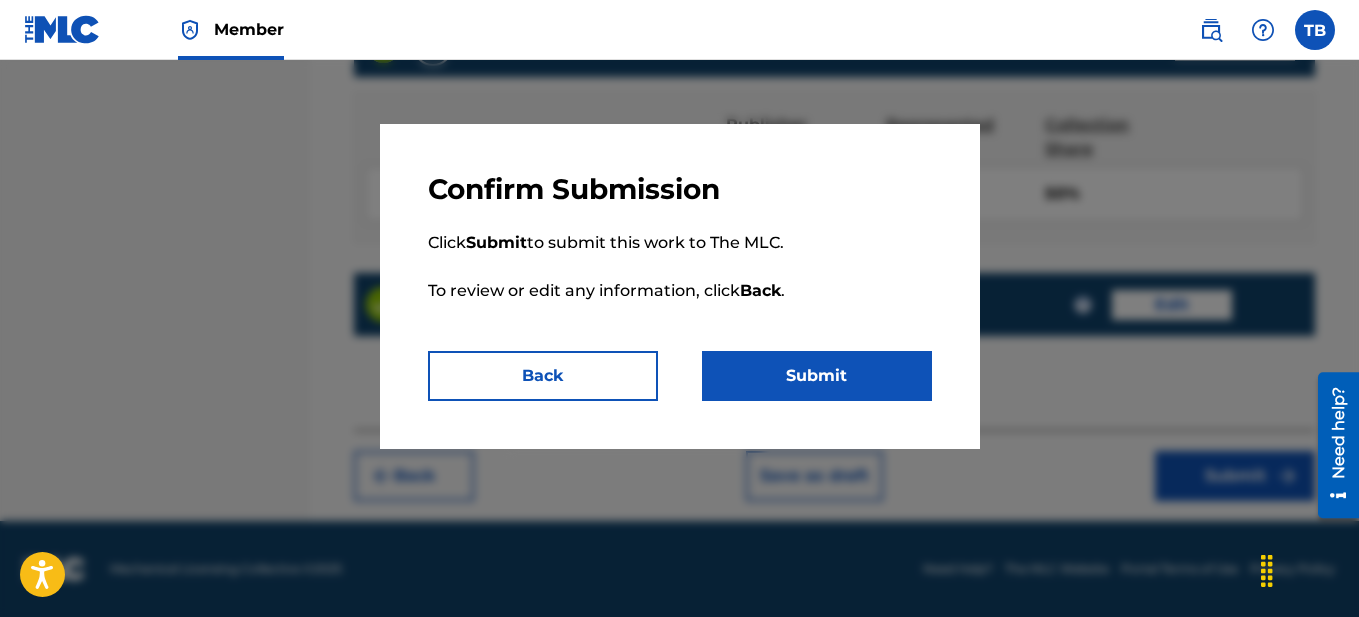 click on "Submit" at bounding box center (817, 376) 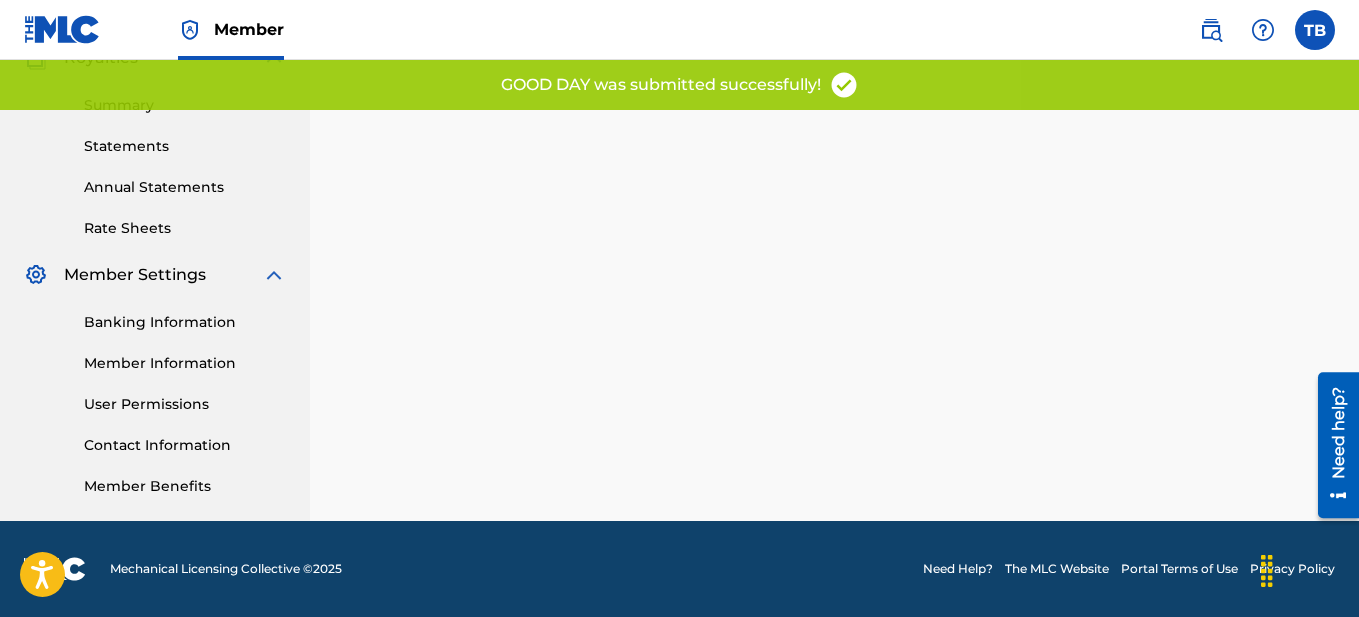 scroll, scrollTop: 0, scrollLeft: 0, axis: both 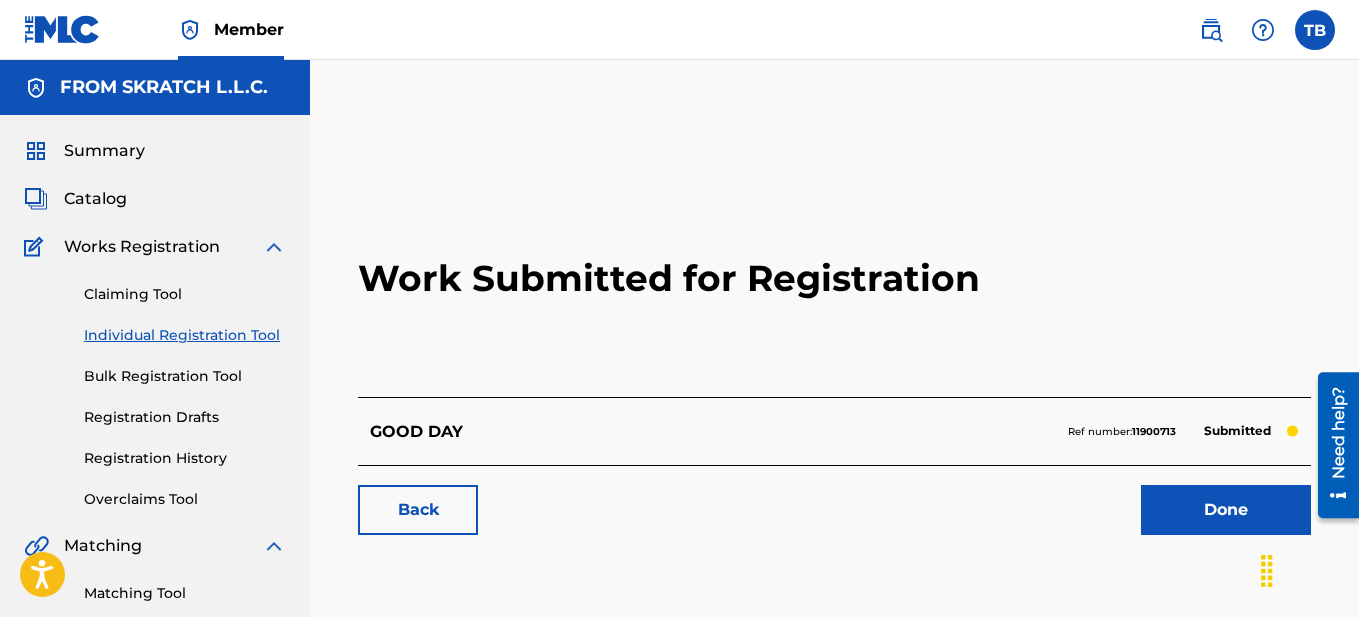 click at bounding box center [62, 29] 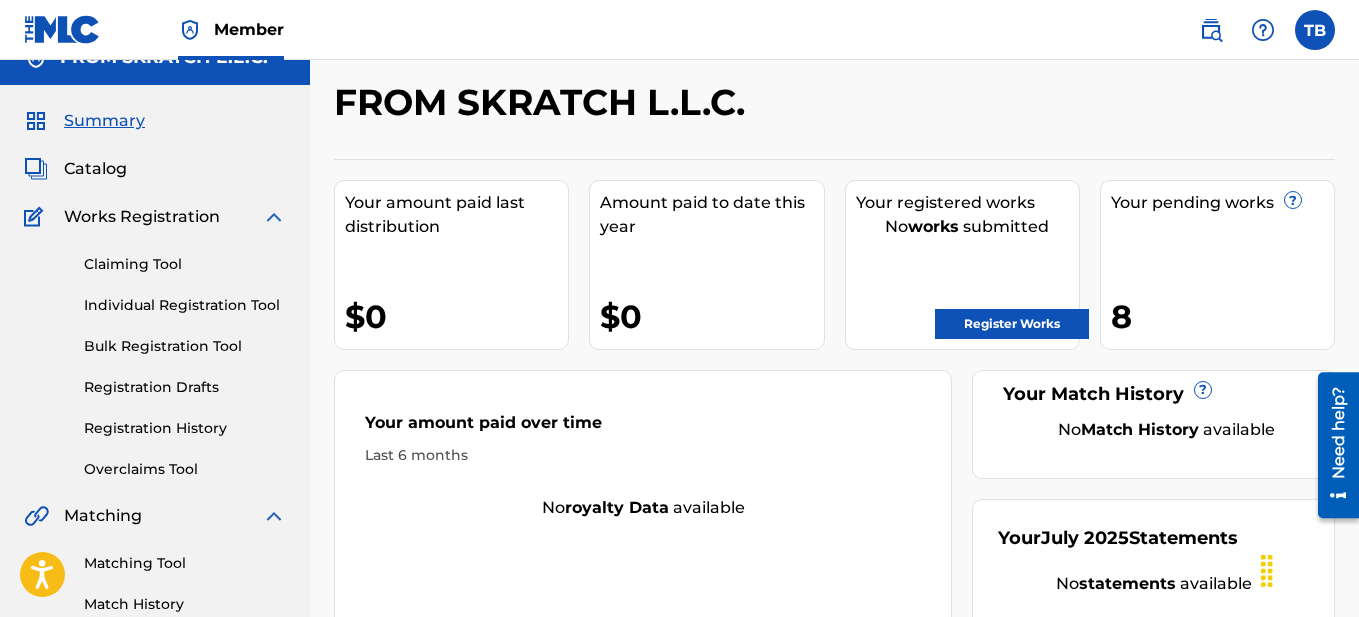 scroll, scrollTop: 0, scrollLeft: 0, axis: both 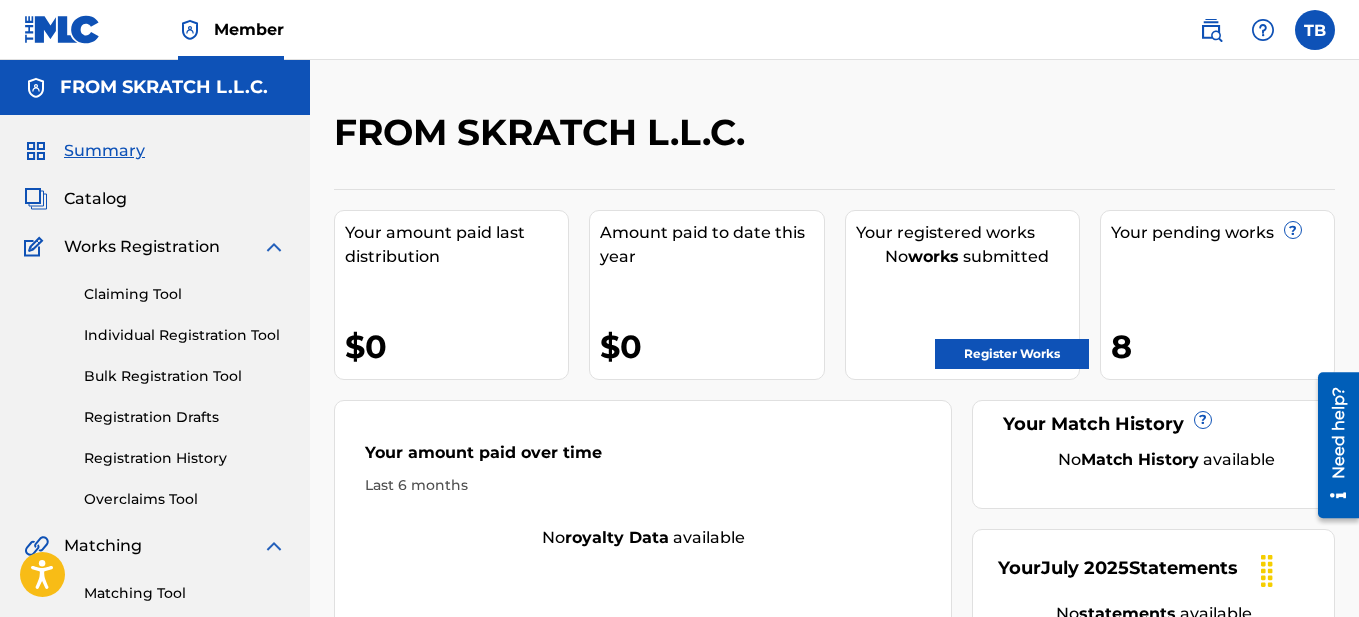 click on "Register Works" at bounding box center [1012, 354] 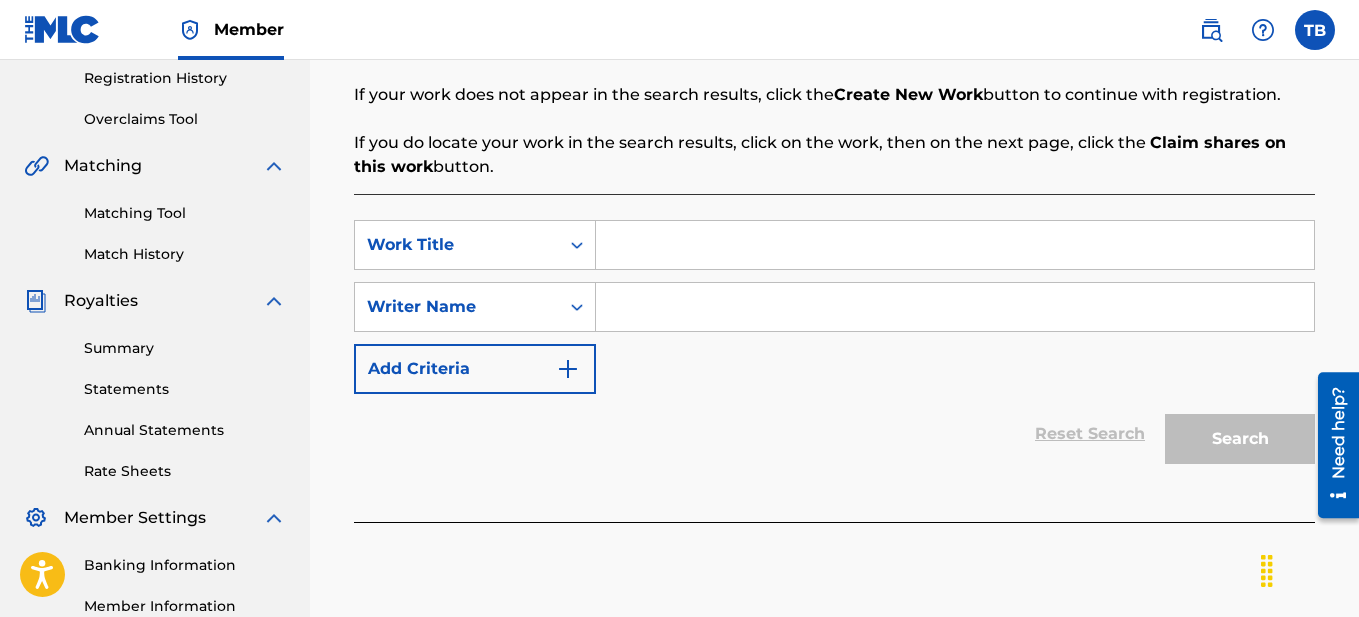 scroll, scrollTop: 366, scrollLeft: 0, axis: vertical 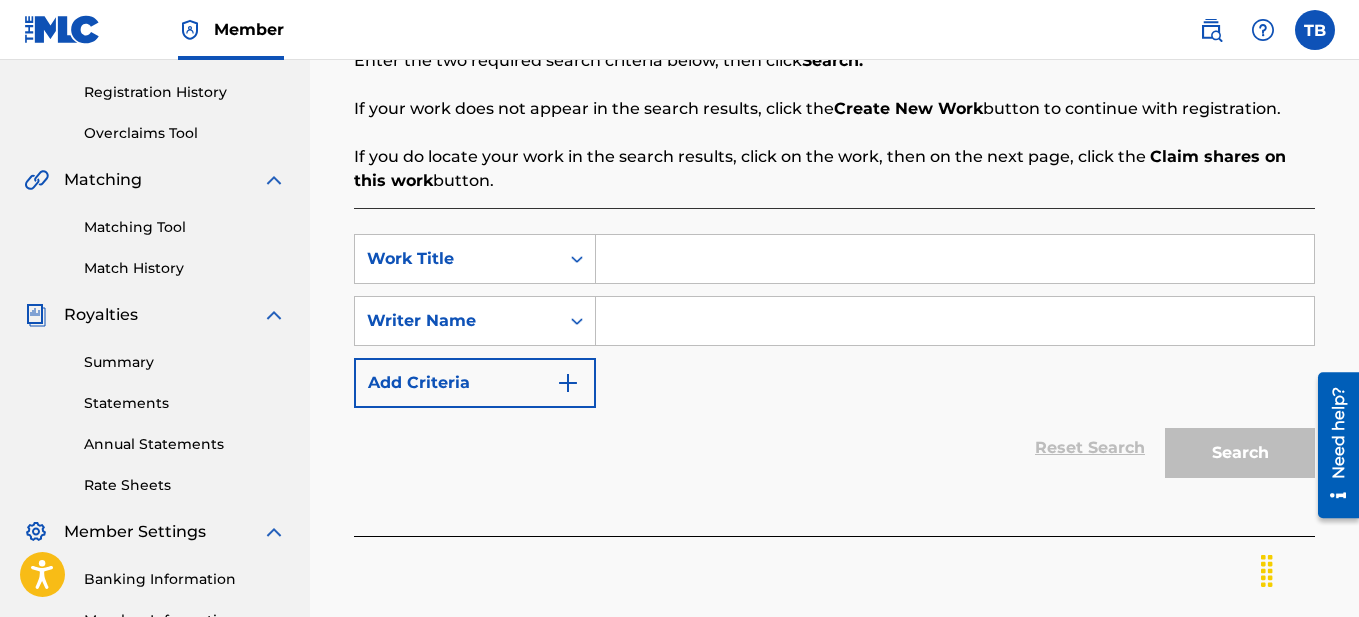 click at bounding box center (955, 259) 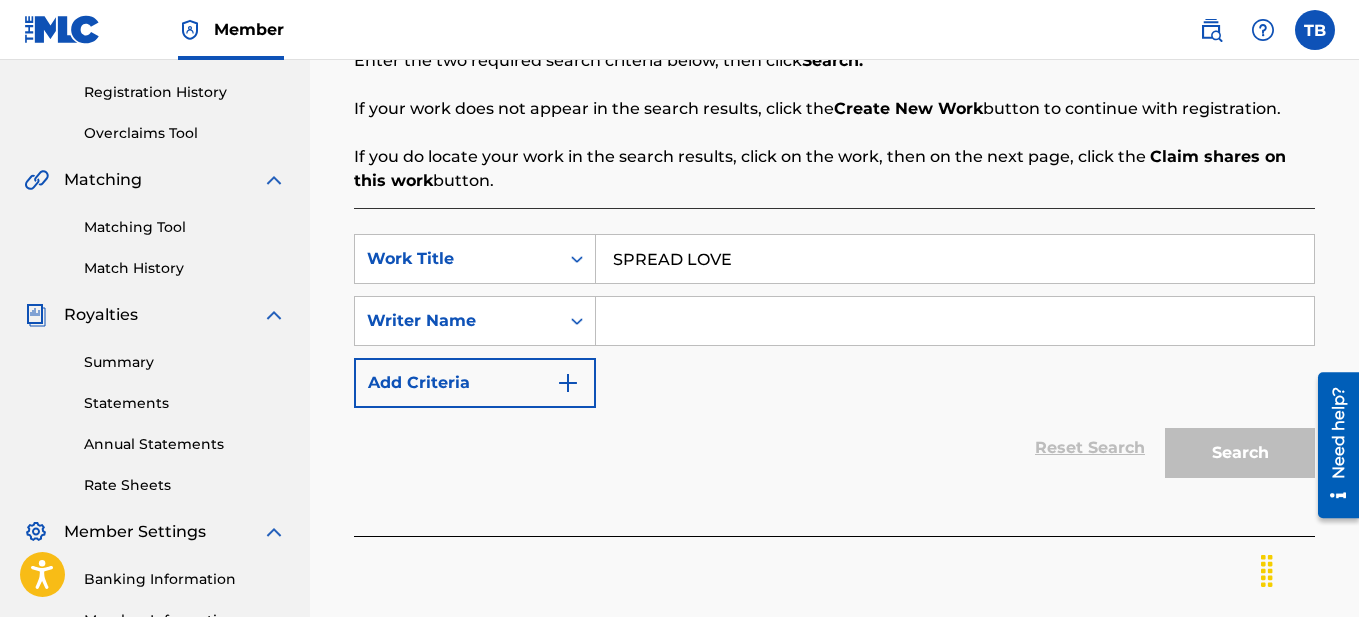 type on "SPREAD LOVE" 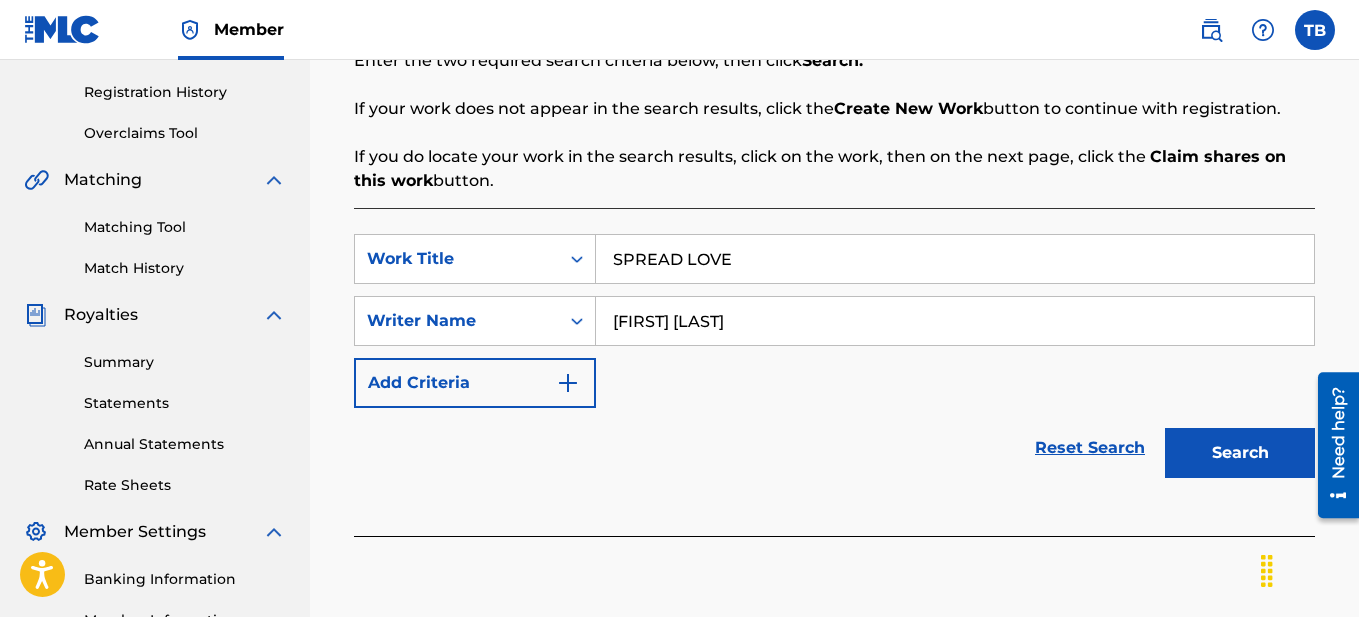 type on "[FIRST] [LAST]" 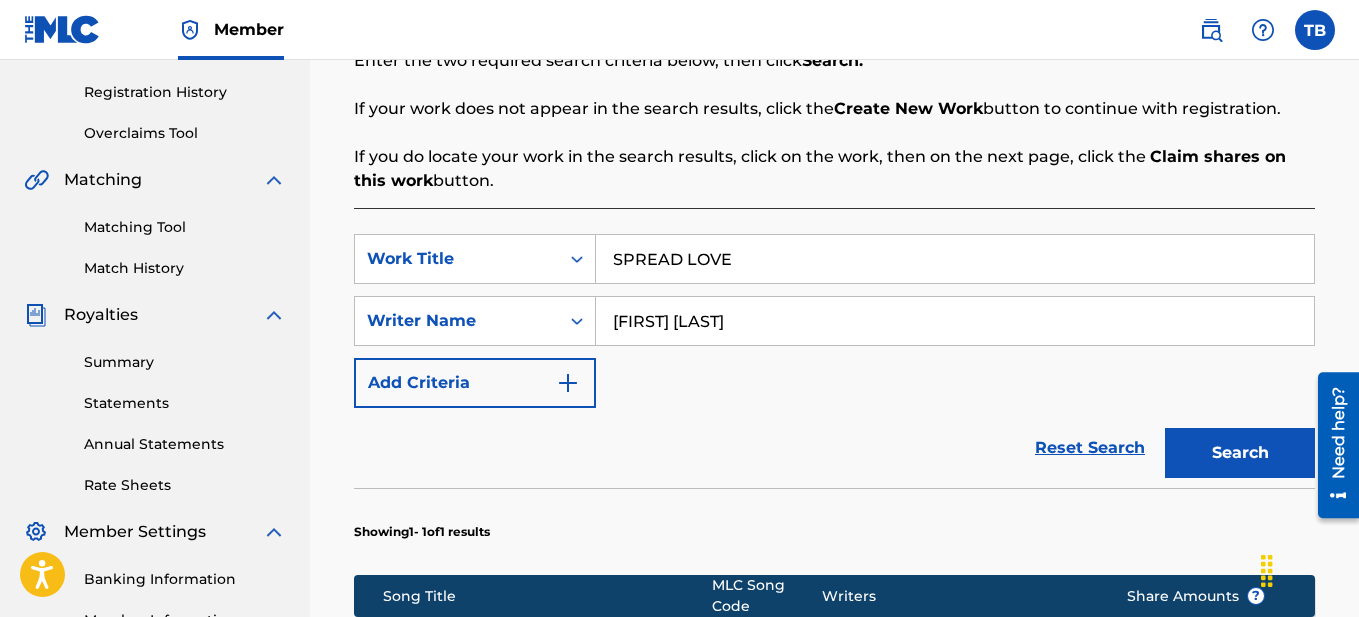 scroll, scrollTop: 804, scrollLeft: 0, axis: vertical 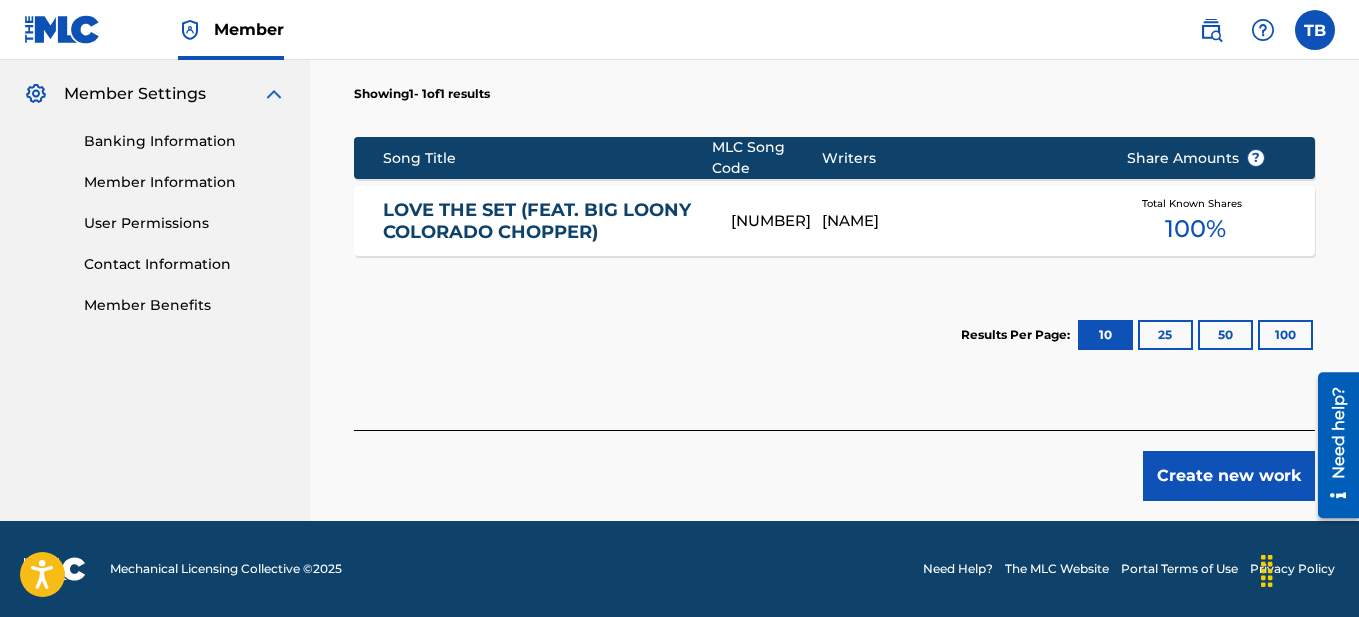 click on "Create new work" at bounding box center [1229, 476] 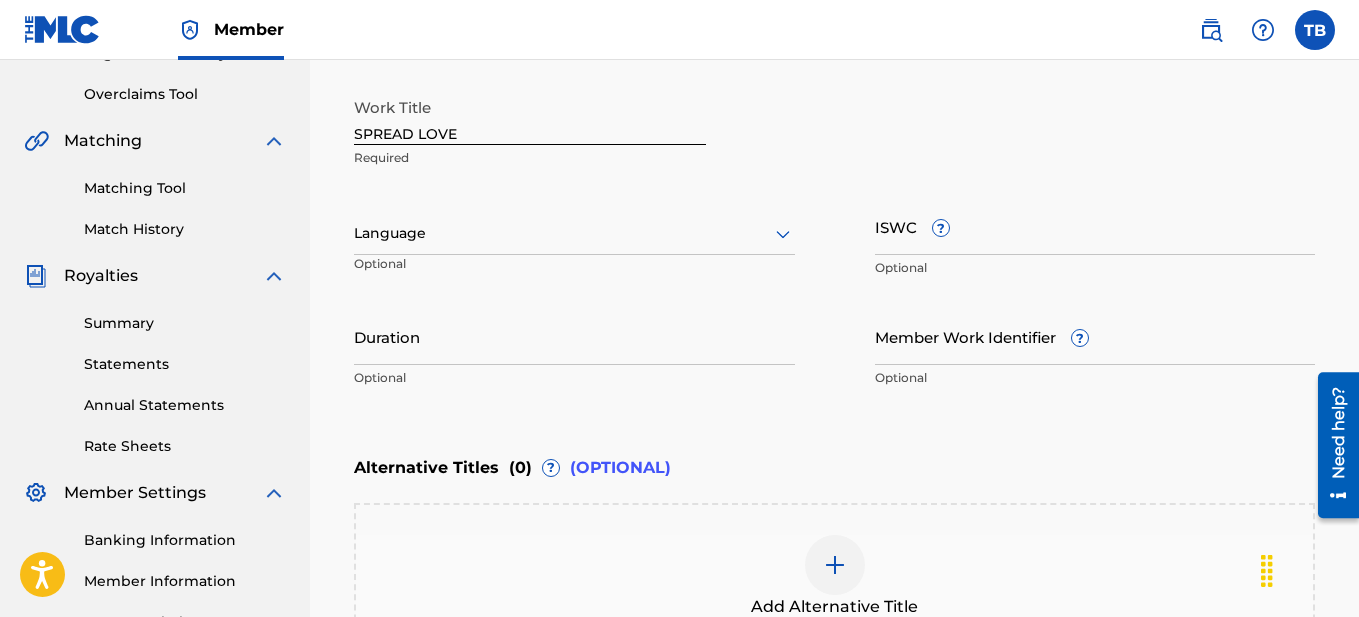 scroll, scrollTop: 363, scrollLeft: 0, axis: vertical 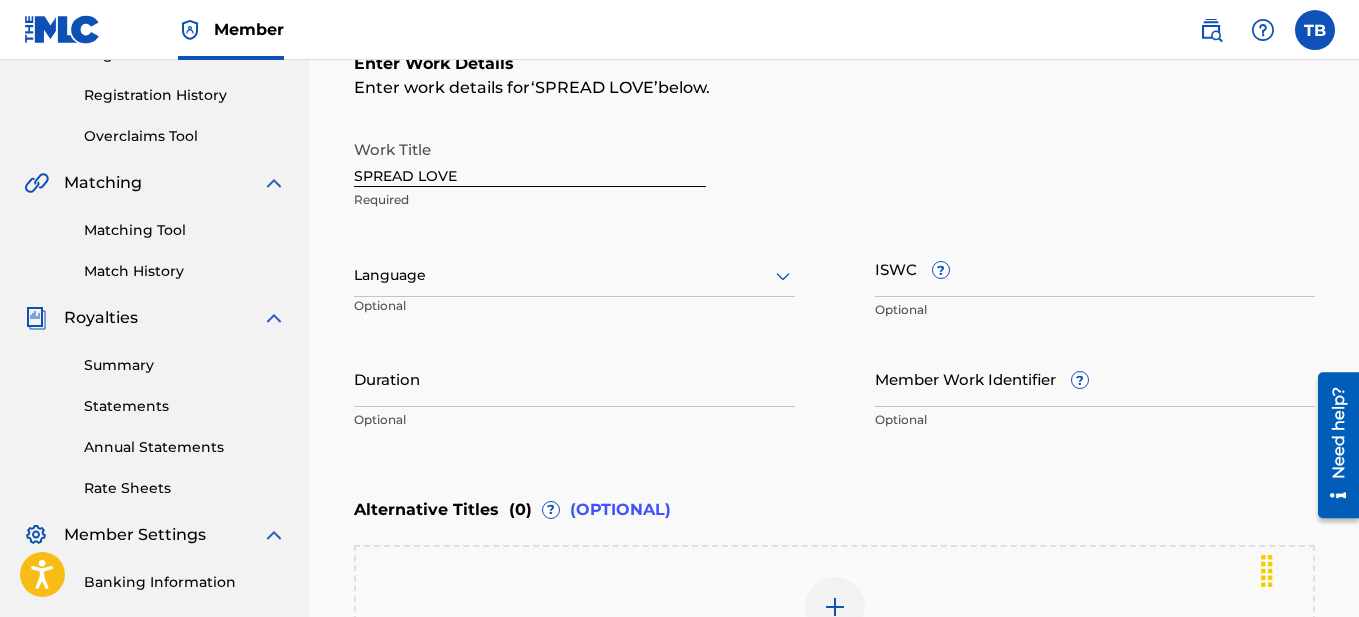 click at bounding box center [574, 275] 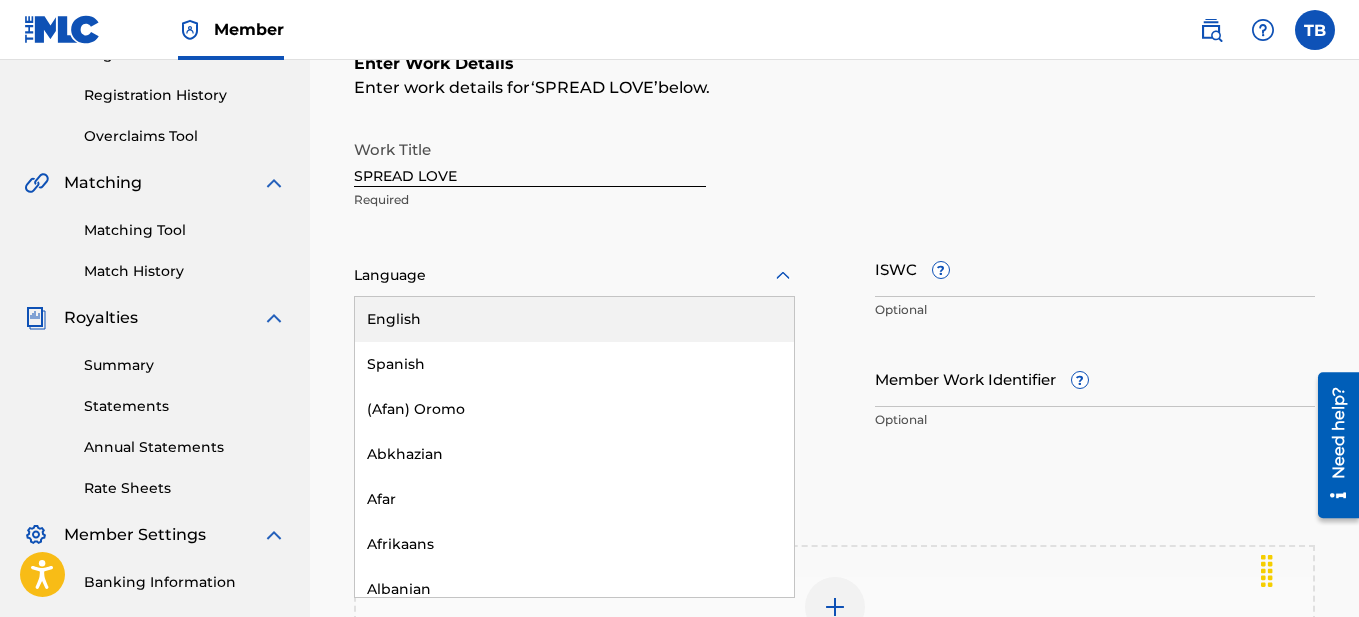 click on "English" at bounding box center [574, 319] 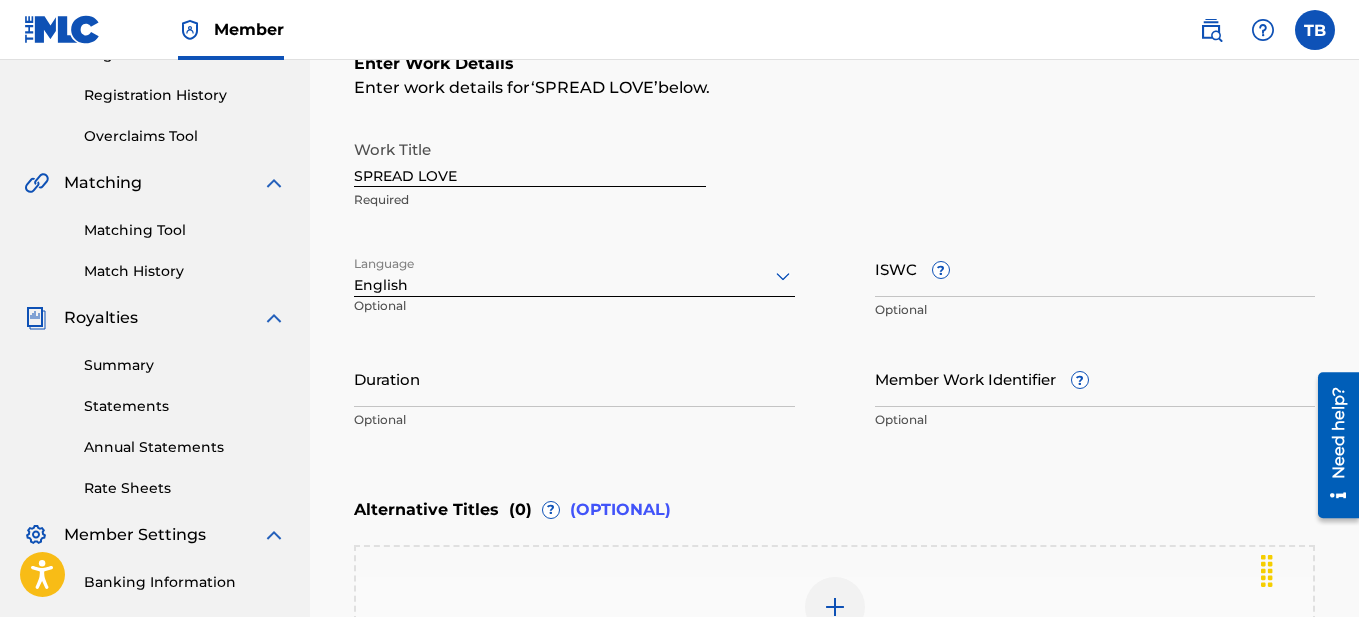 click on "Duration" at bounding box center (574, 378) 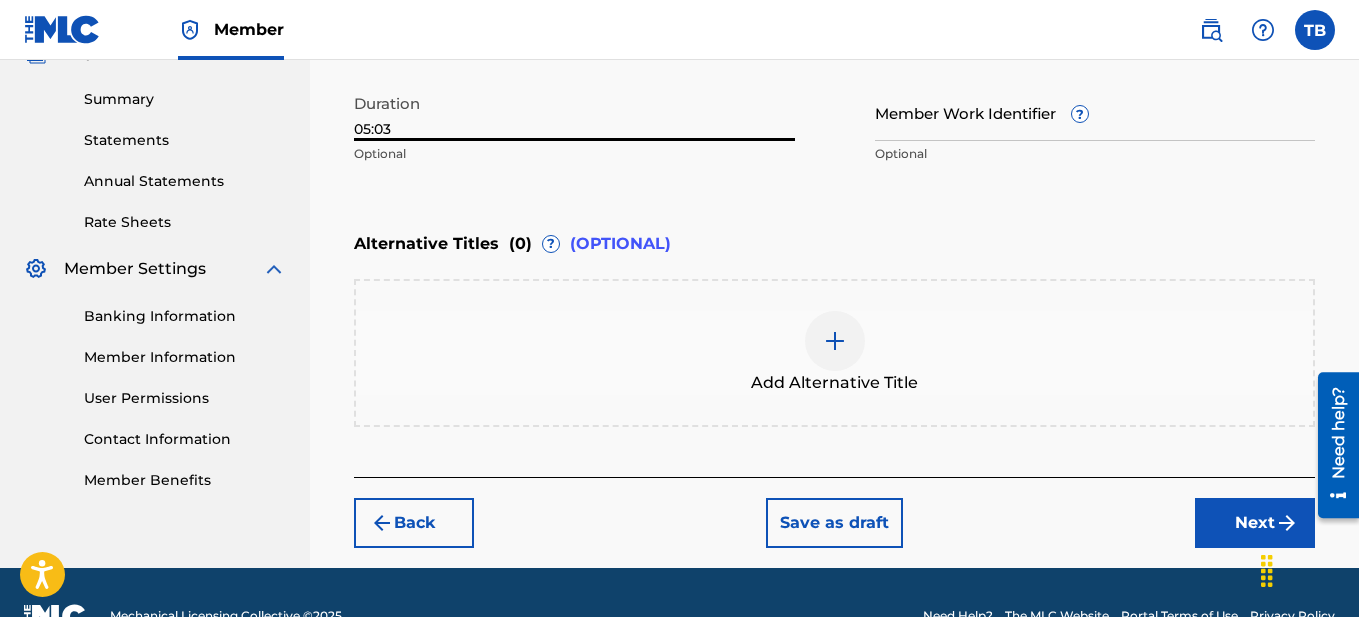 scroll, scrollTop: 635, scrollLeft: 0, axis: vertical 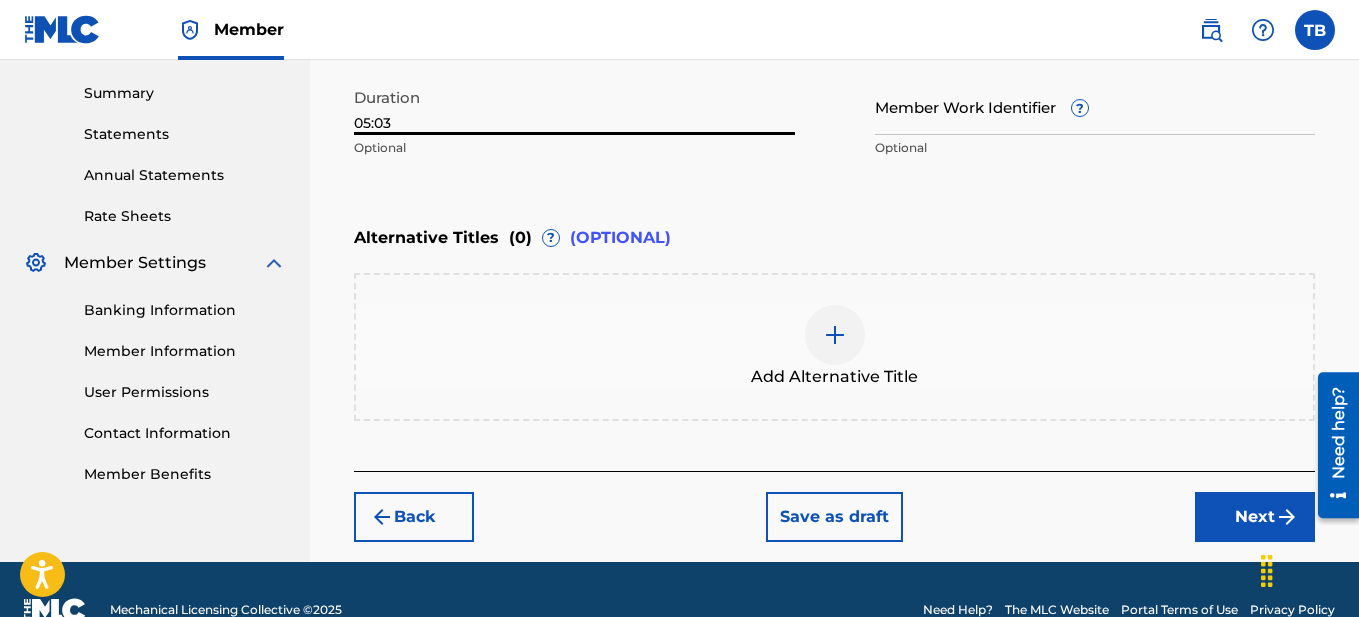 type on "05:03" 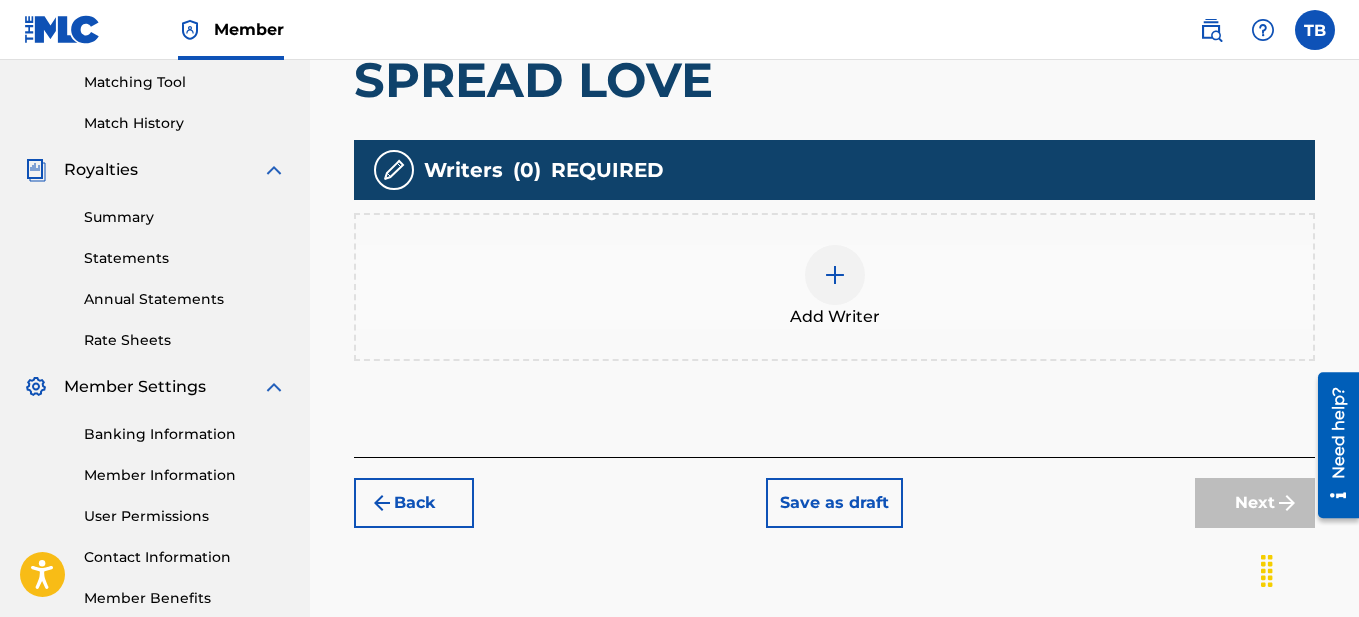 scroll, scrollTop: 515, scrollLeft: 0, axis: vertical 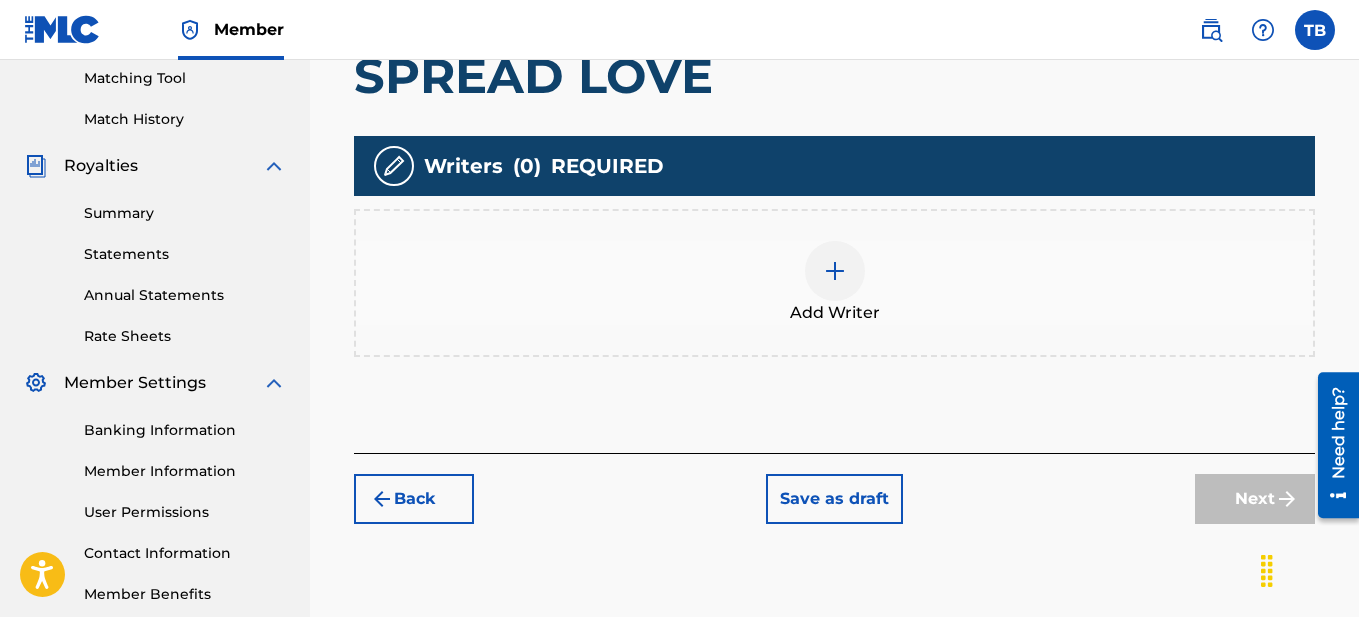 click at bounding box center (835, 271) 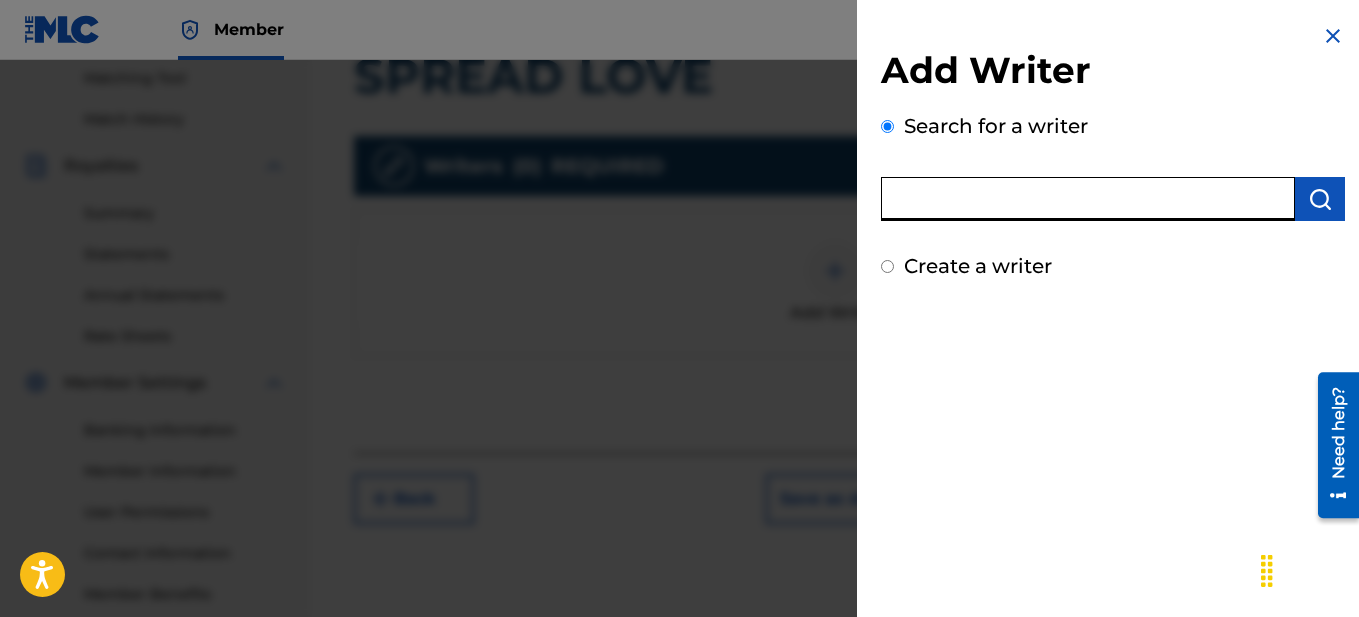 click at bounding box center (1088, 199) 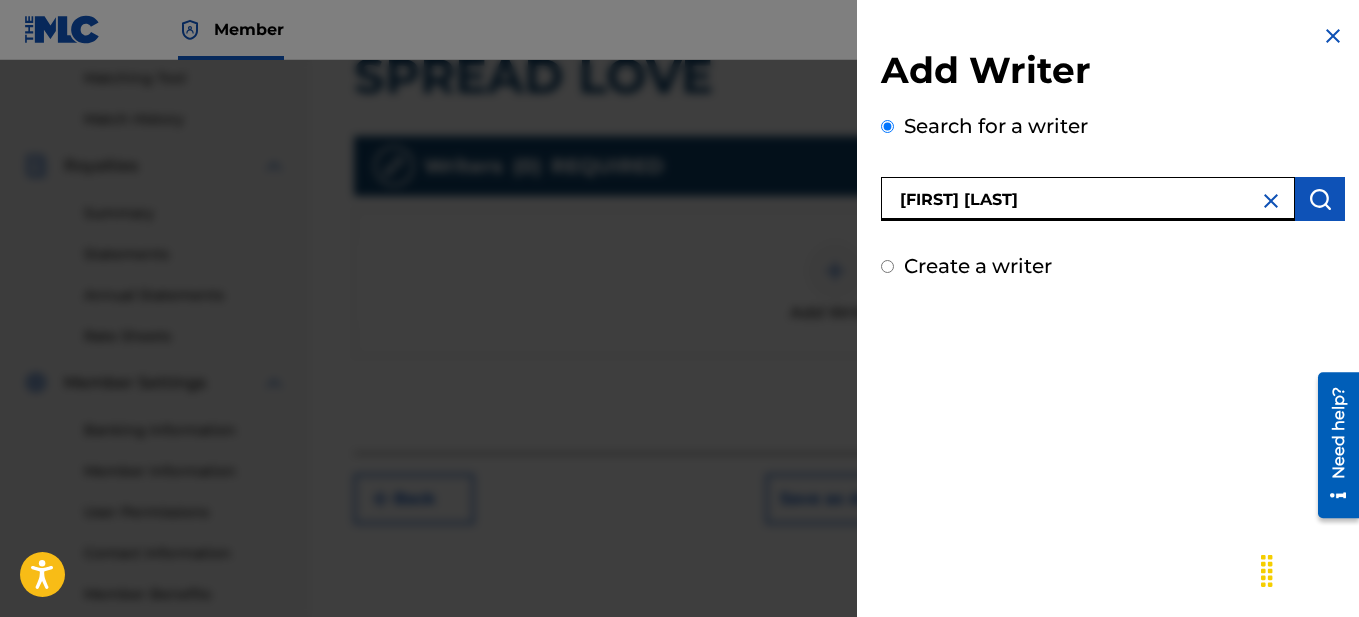 type on "[FIRST] [LAST]" 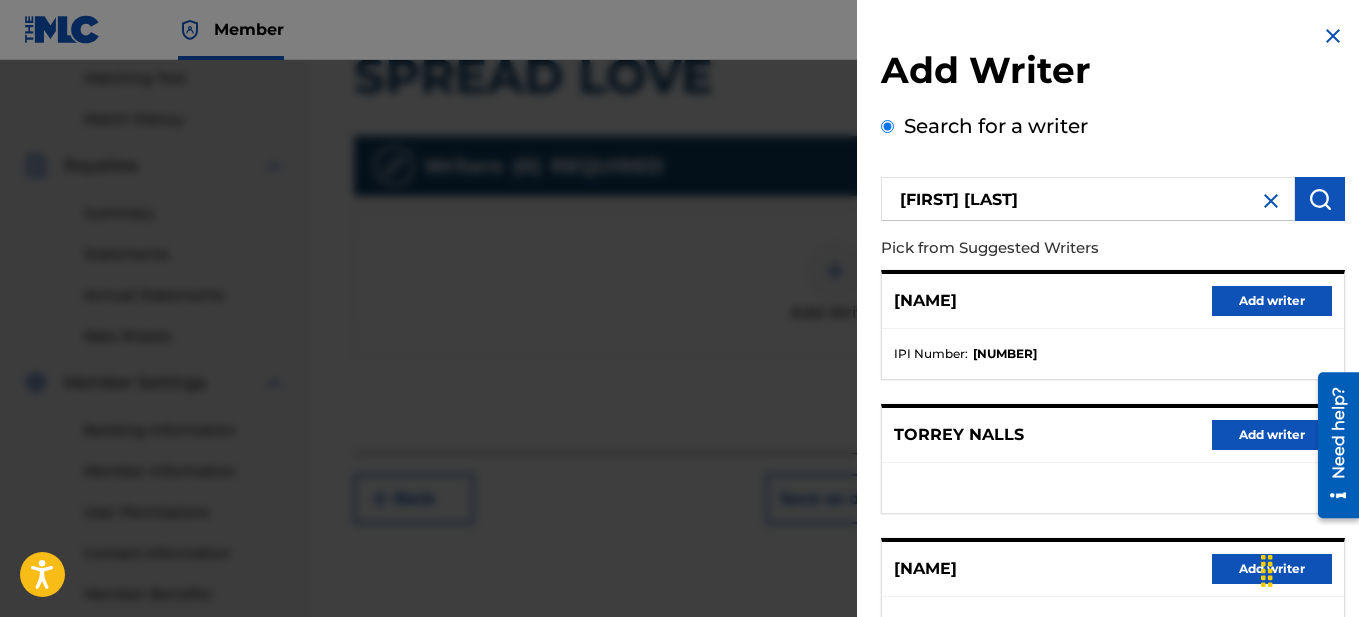 click on "Add writer" at bounding box center [1272, 301] 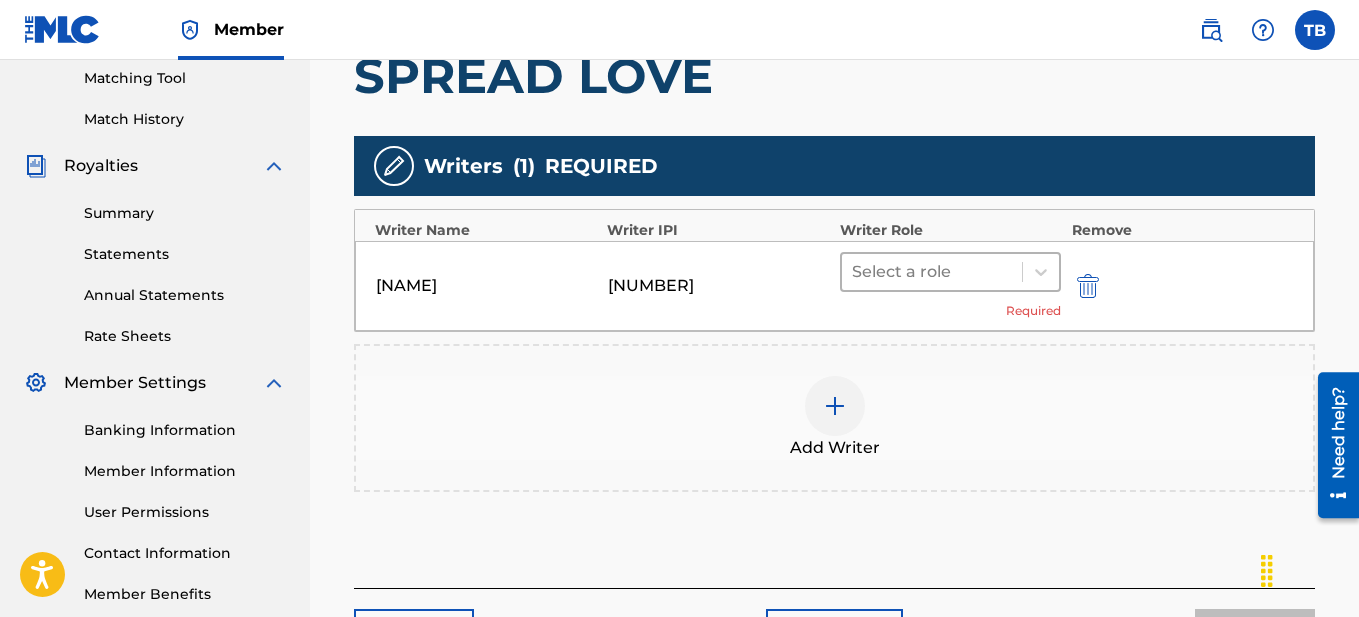 click at bounding box center (932, 272) 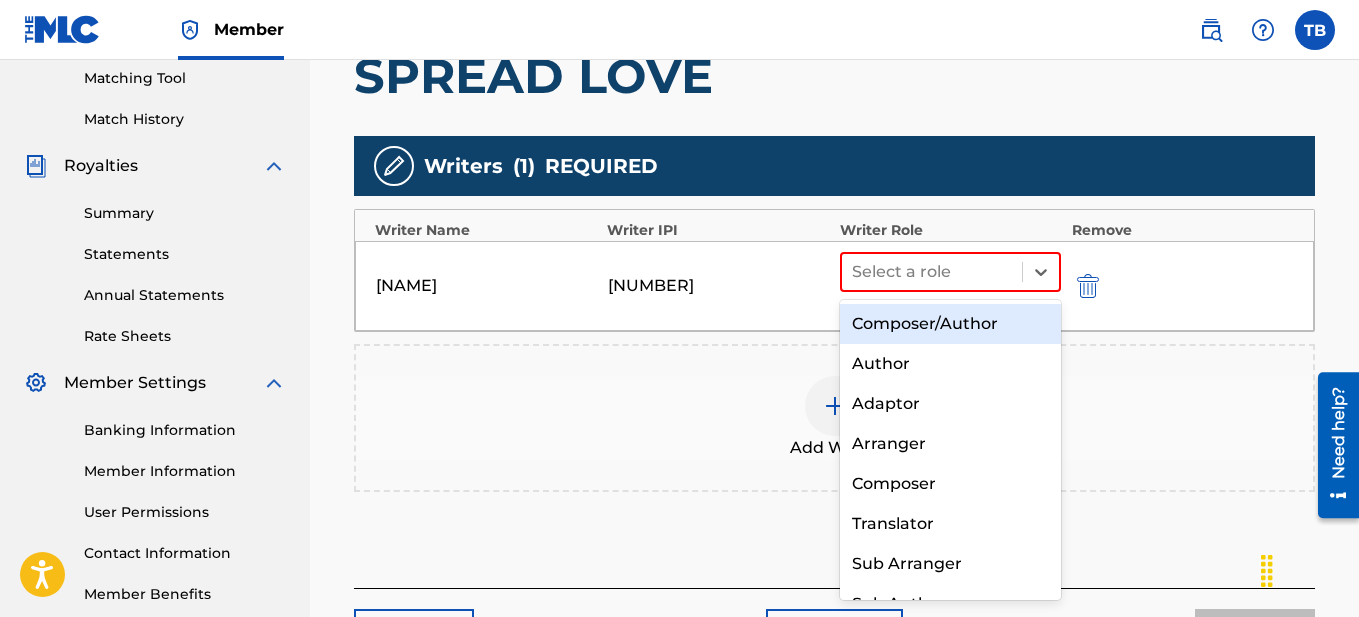 click on "Composer/Author" at bounding box center [951, 324] 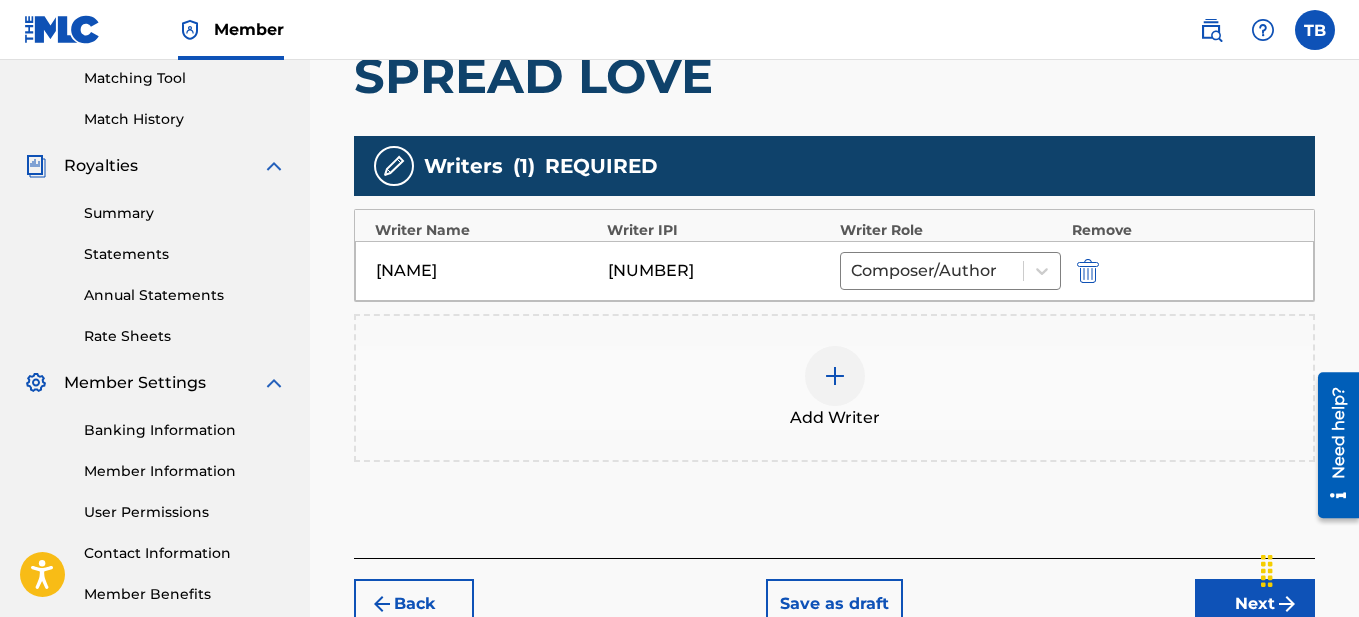 click at bounding box center (835, 376) 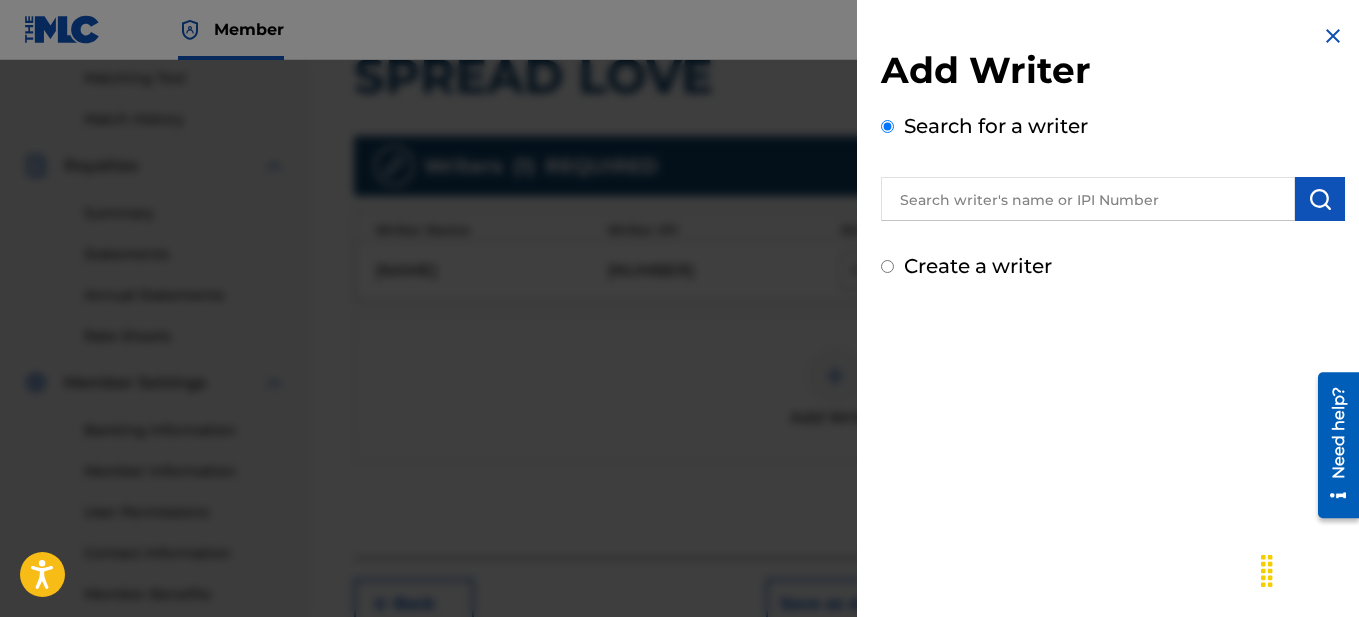 click at bounding box center (1088, 199) 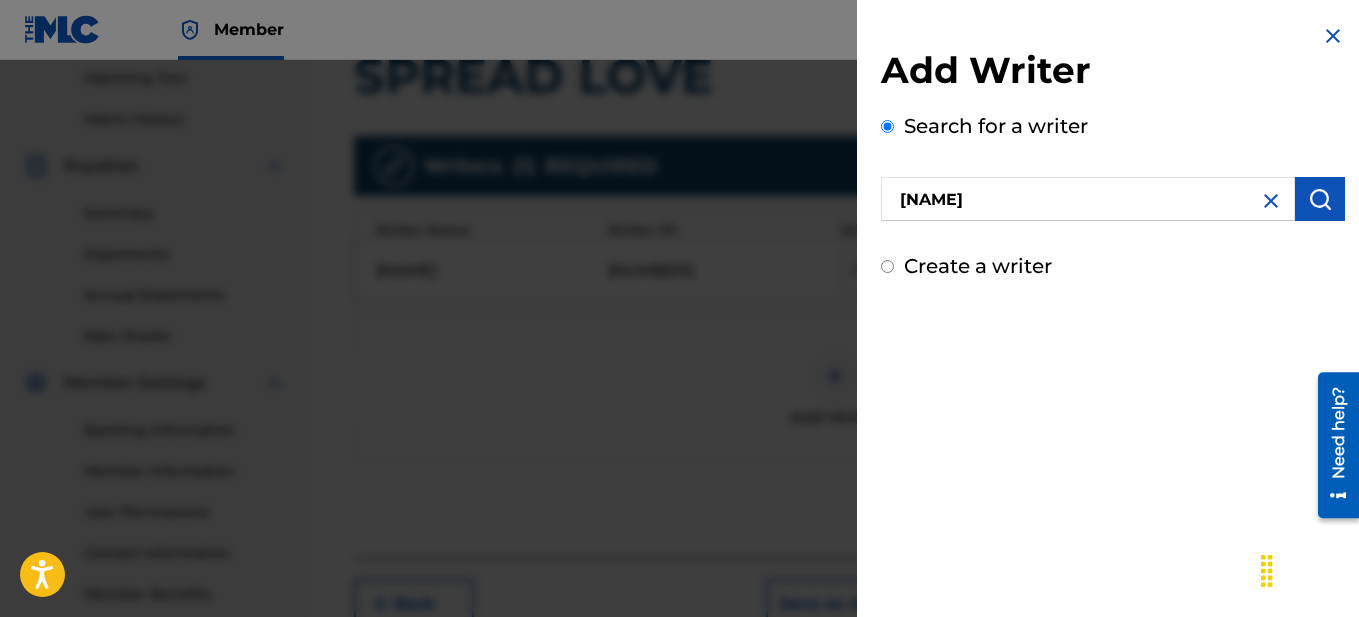click at bounding box center [1320, 199] 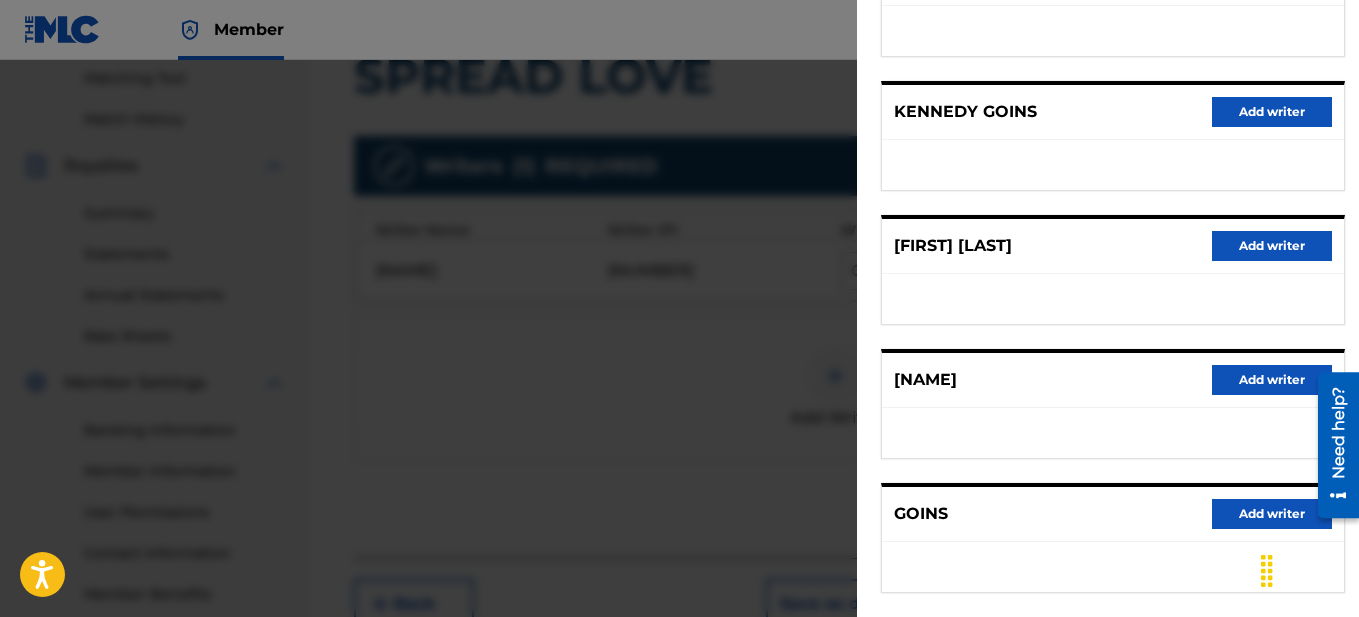 scroll, scrollTop: 0, scrollLeft: 0, axis: both 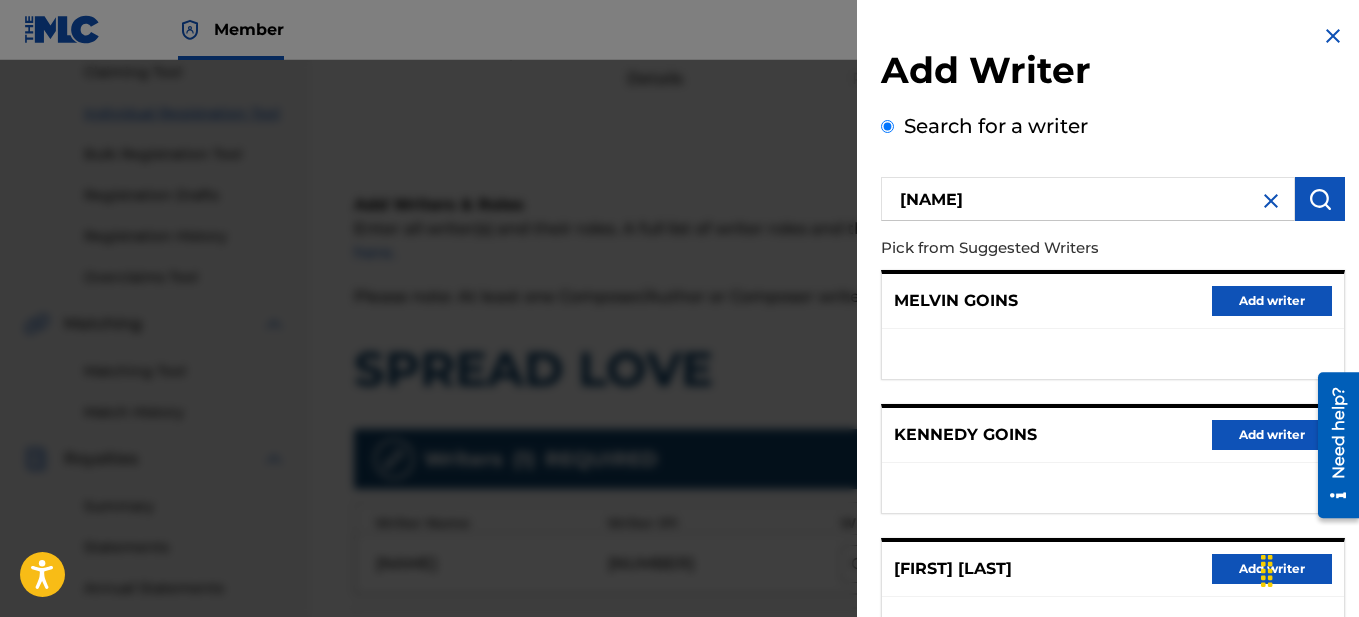 click on "[NAME]" at bounding box center [1088, 199] 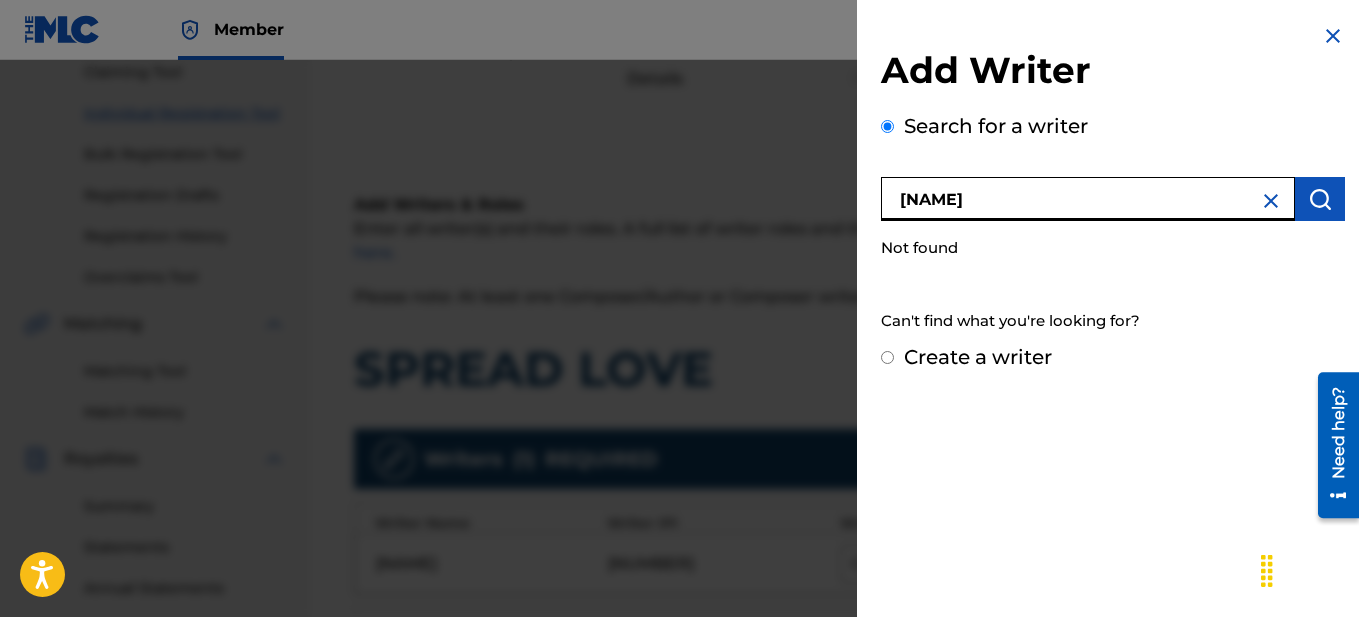 click on "[NAME]" at bounding box center (1088, 199) 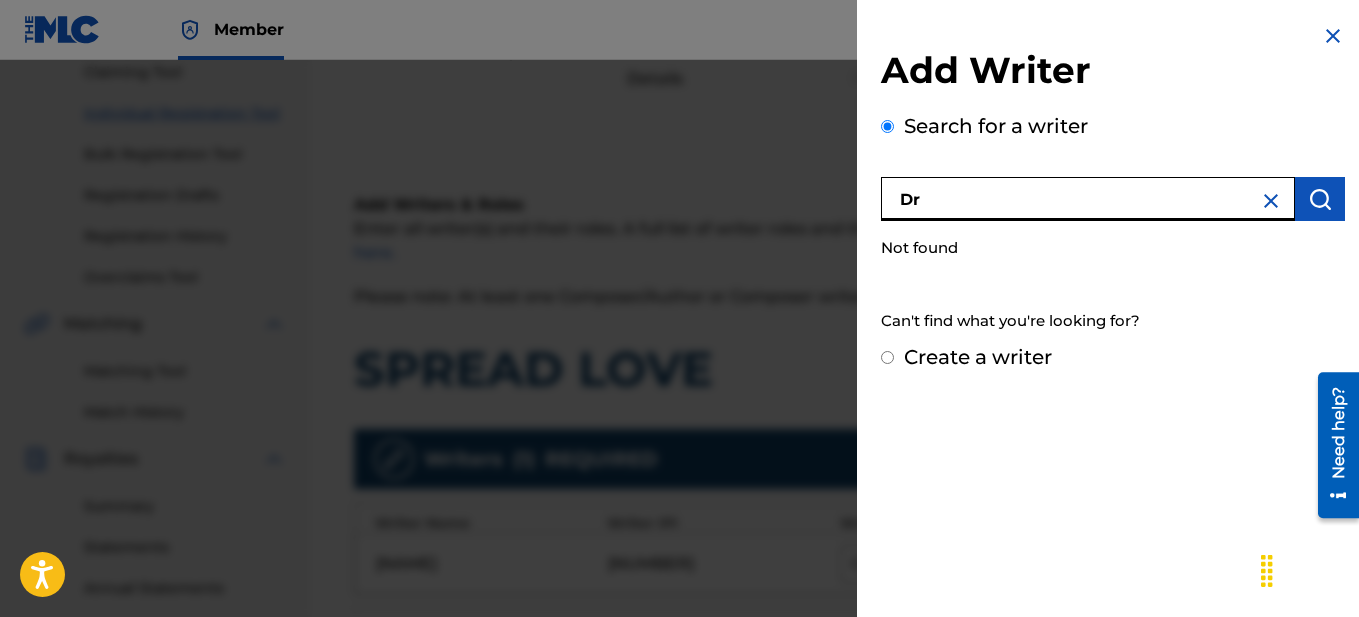 type on "D" 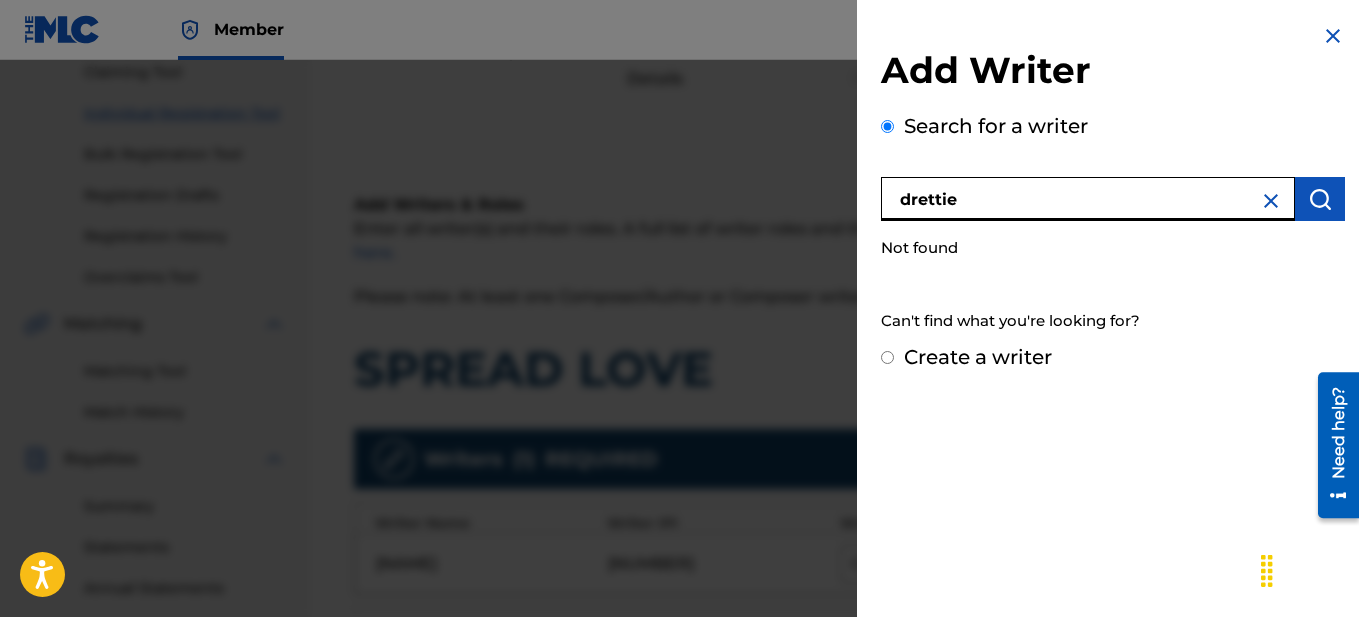 type on "drettie" 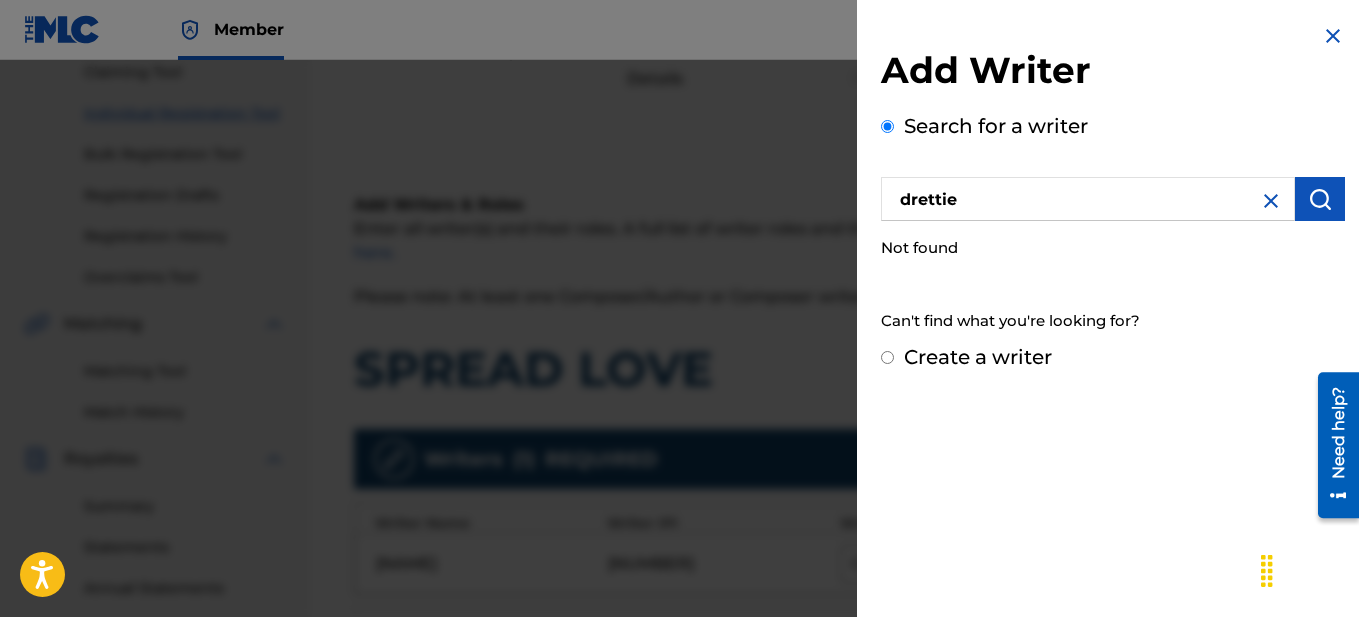 click on "Create a writer" at bounding box center (887, 357) 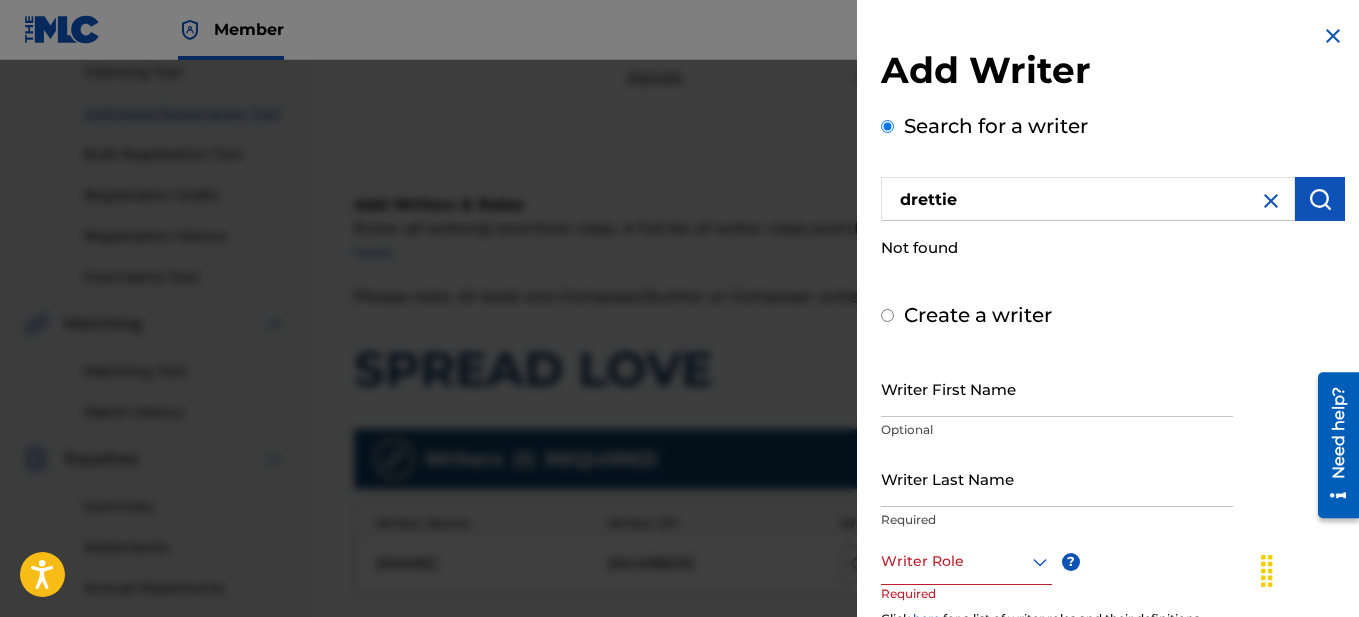 radio on "false" 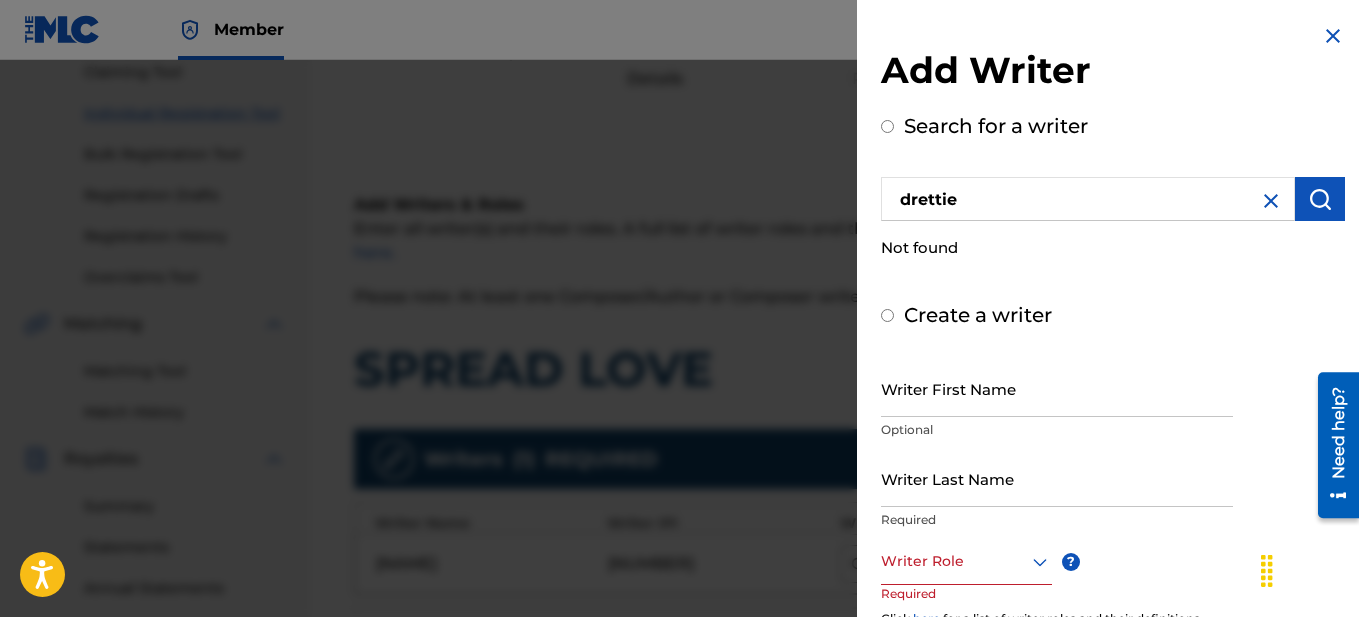 radio on "true" 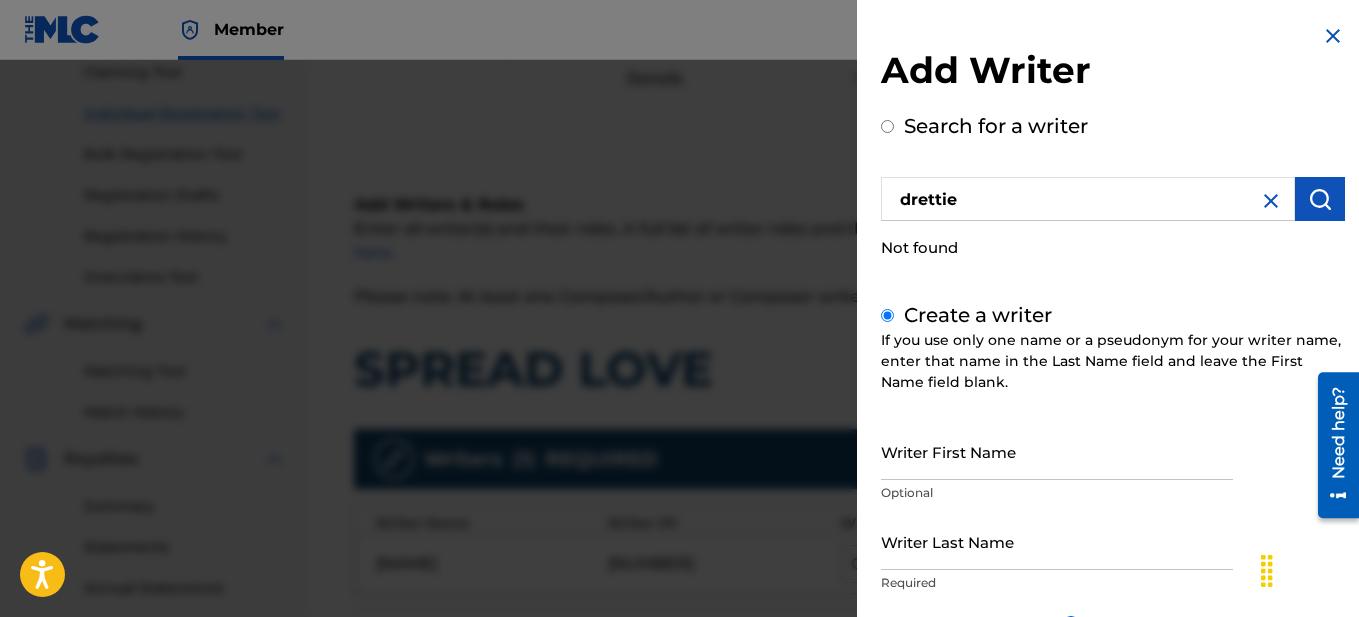 click on "Writer First Name" at bounding box center (1057, 451) 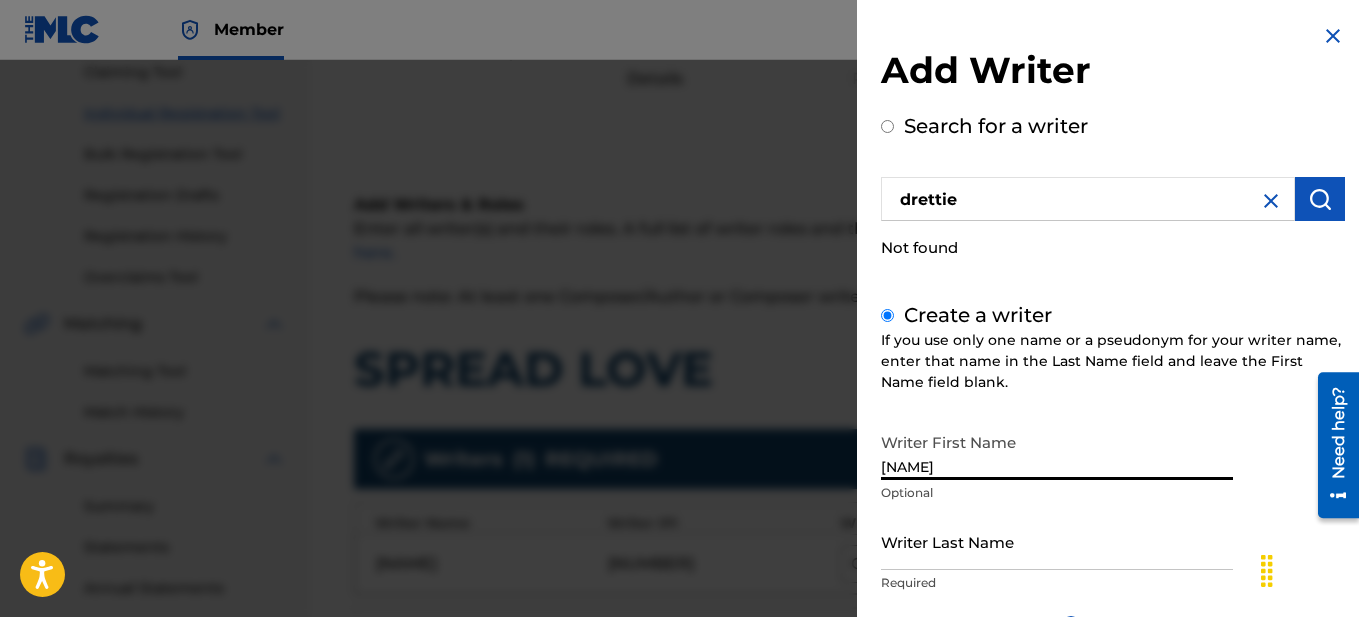 type on "[NAME]" 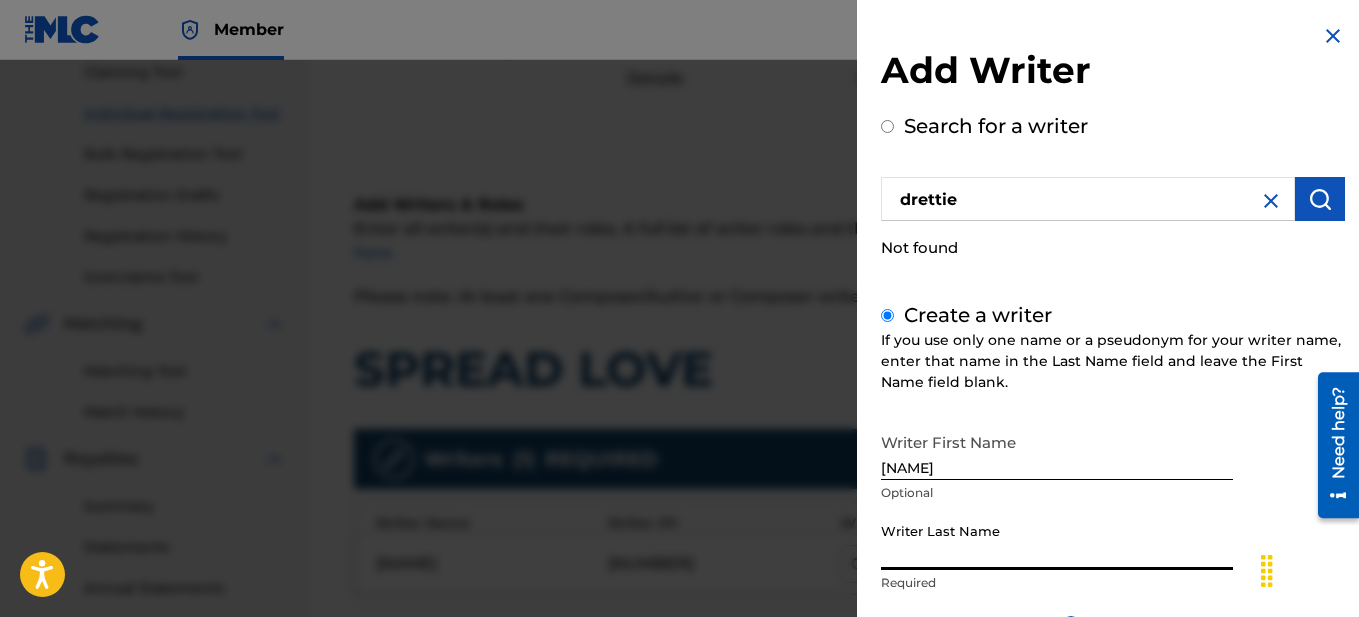 click on "Writer Last Name" at bounding box center (1057, 541) 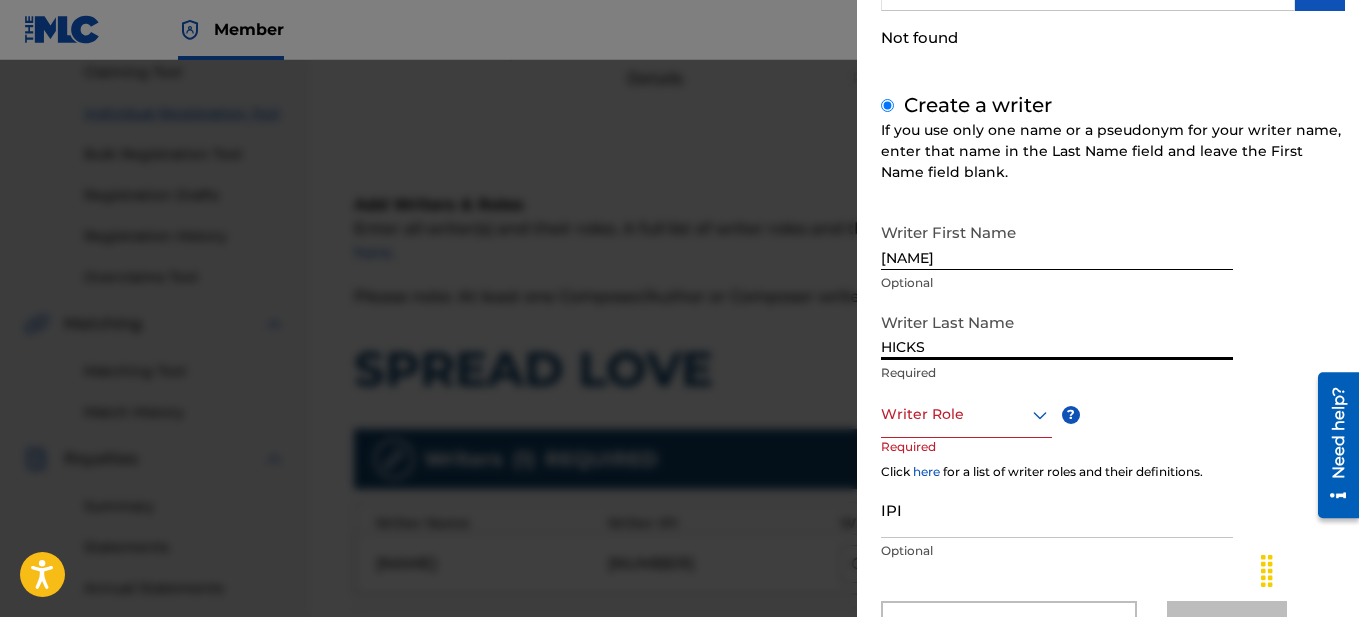 scroll, scrollTop: 220, scrollLeft: 0, axis: vertical 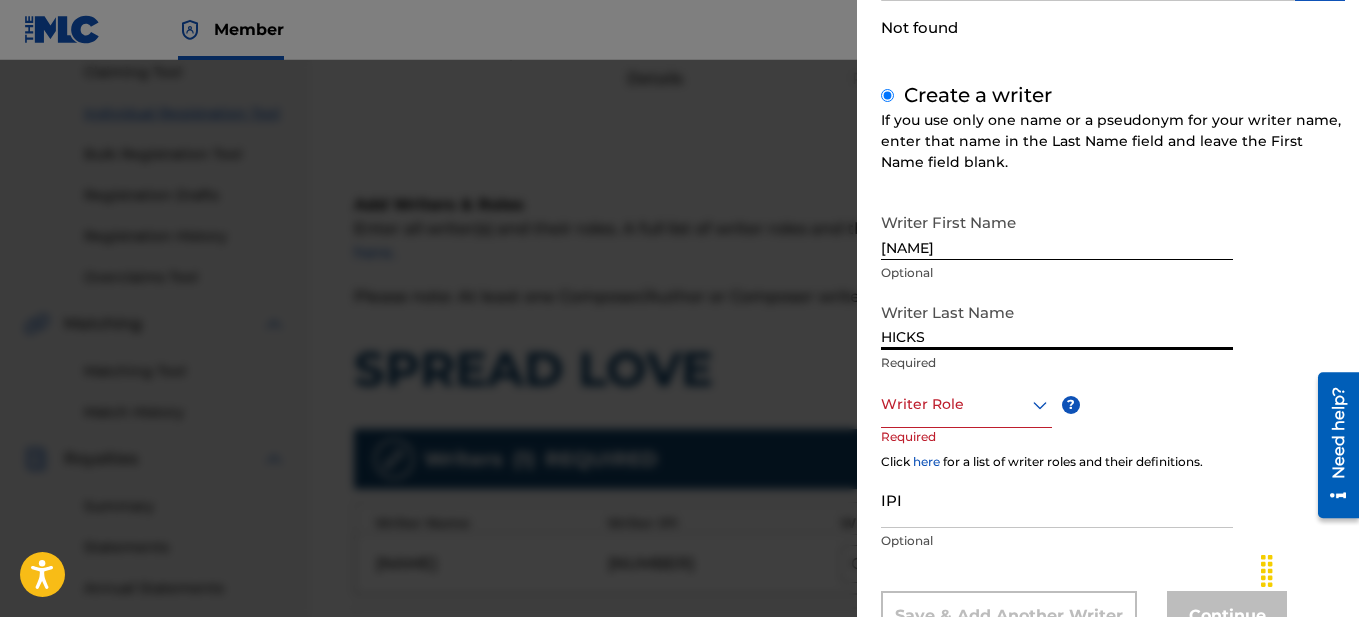 type on "HICKS" 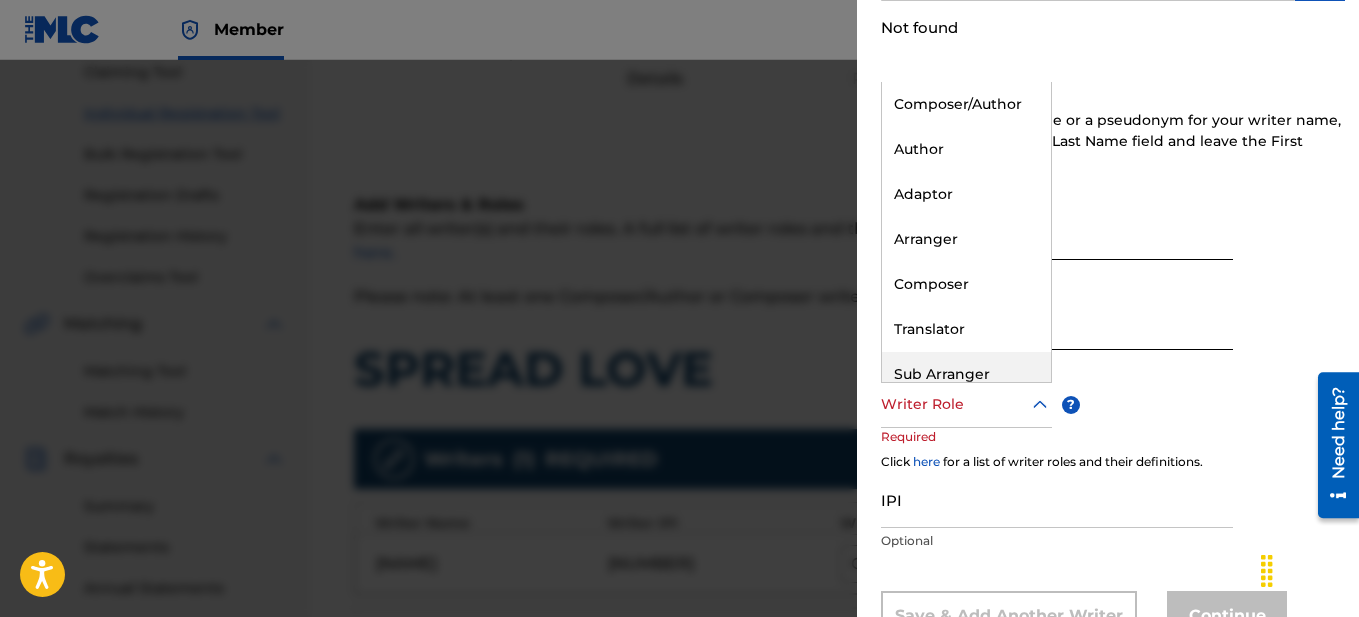 click on "Sub Arranger" at bounding box center [966, 374] 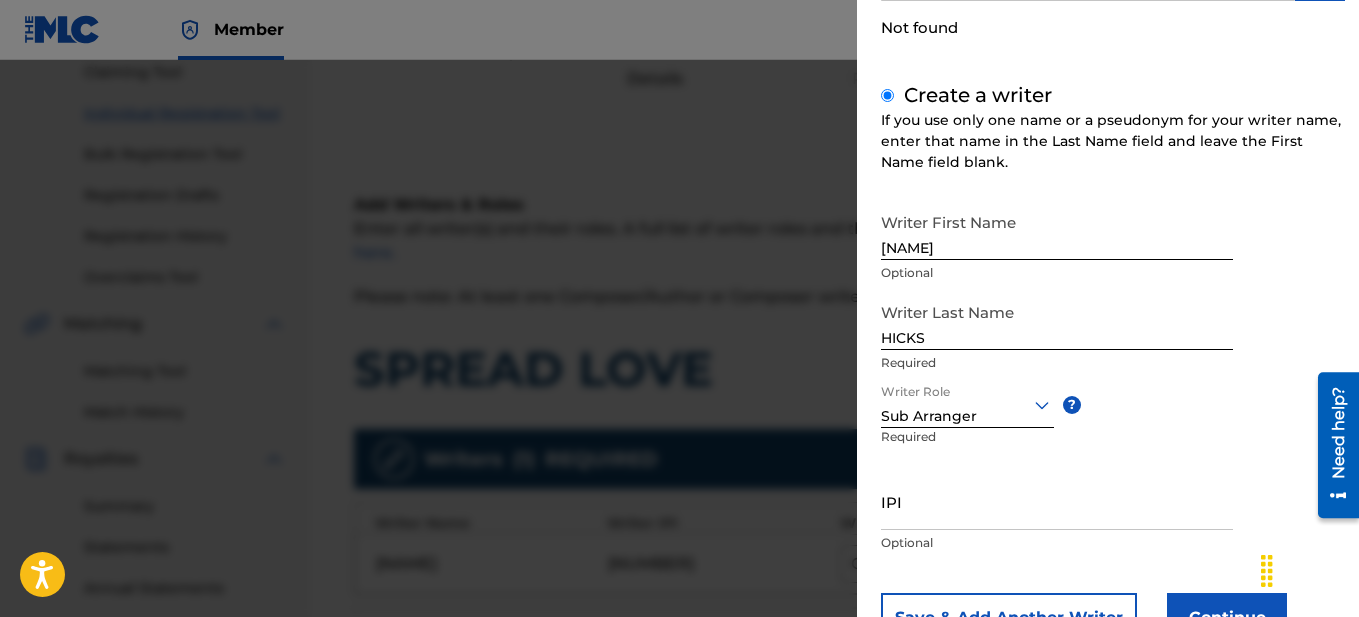 click 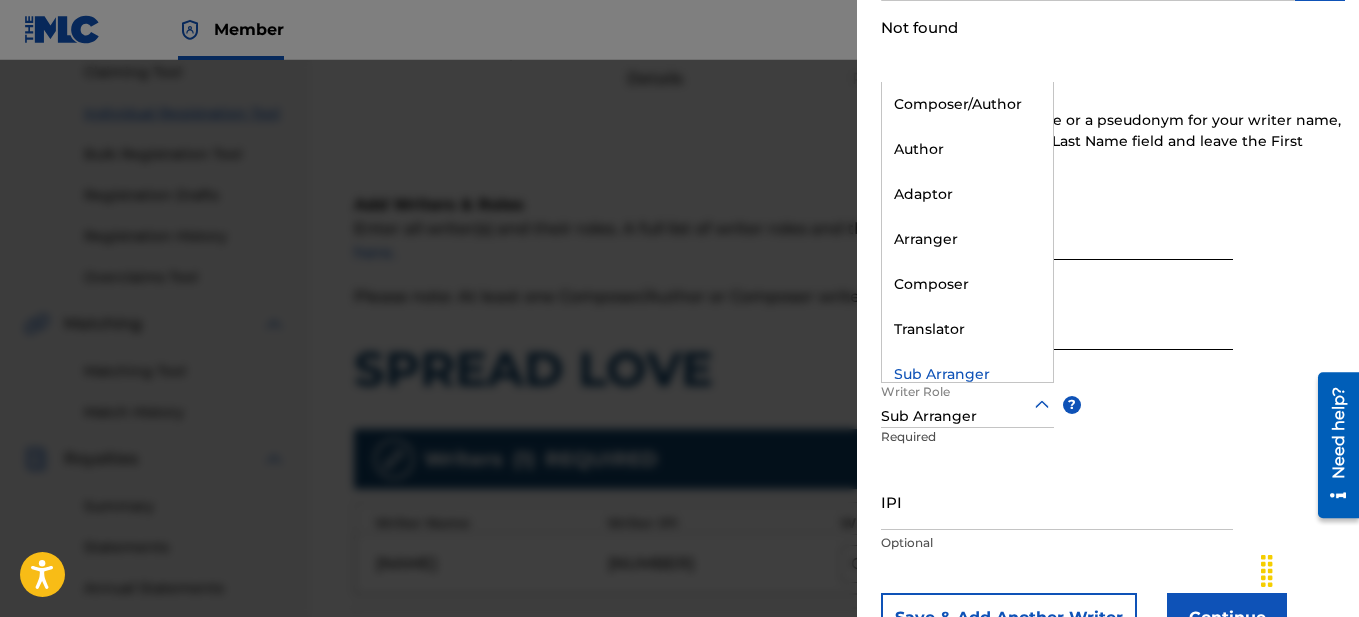 scroll, scrollTop: 30, scrollLeft: 0, axis: vertical 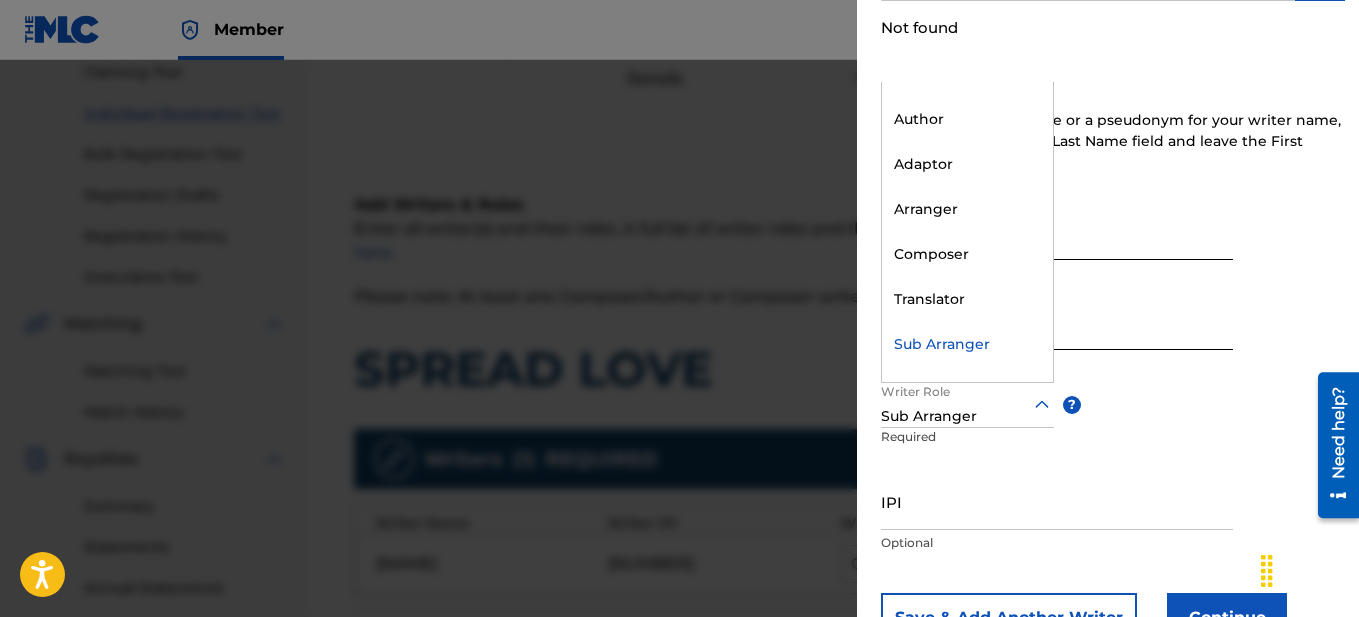 click on "Sub Arranger" at bounding box center [967, 344] 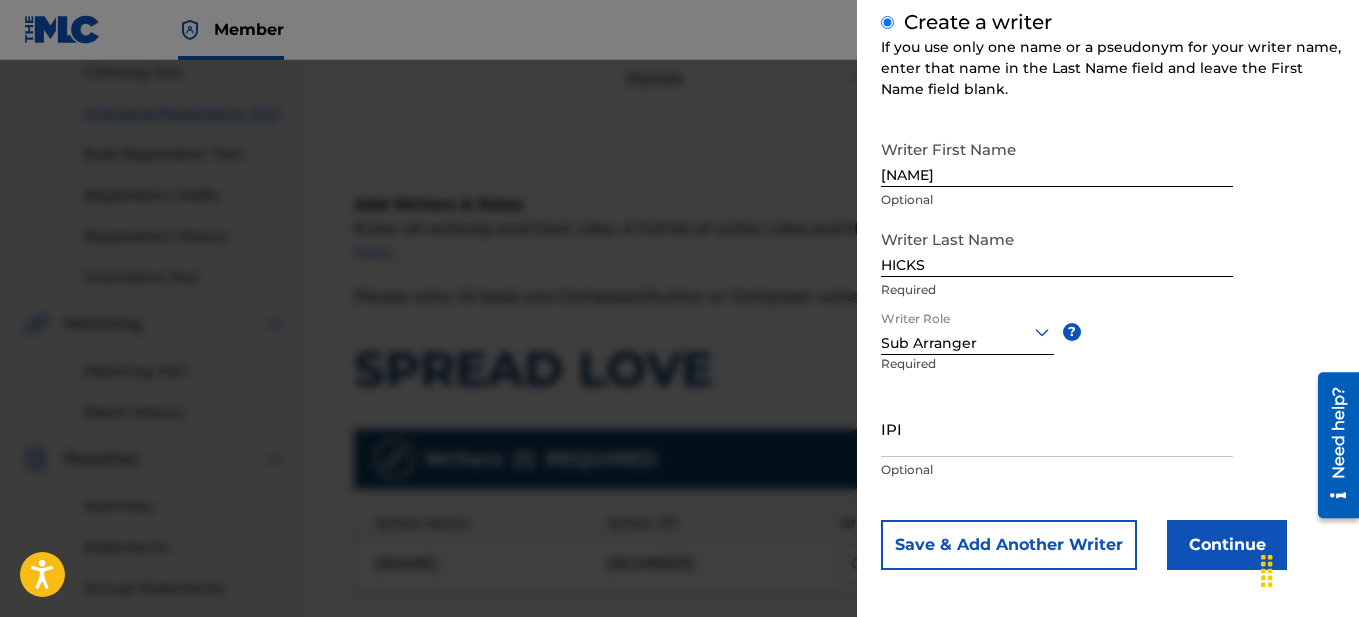 scroll, scrollTop: 300, scrollLeft: 0, axis: vertical 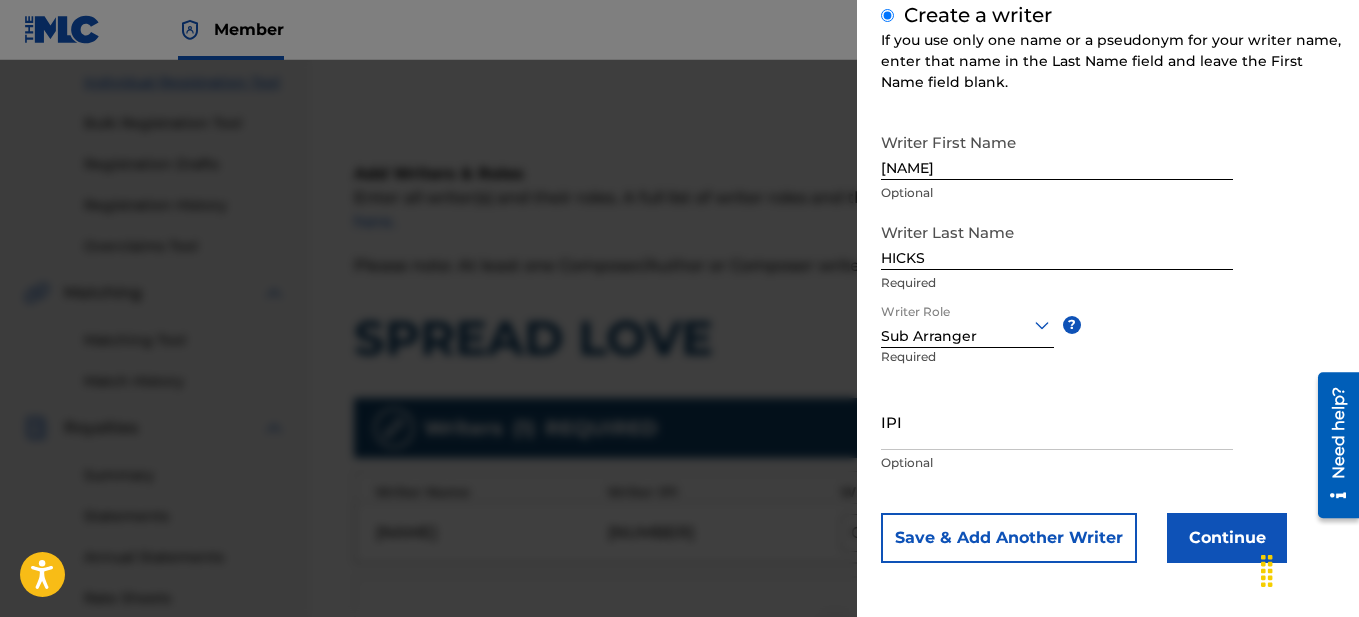 click on "Continue" at bounding box center [1227, 538] 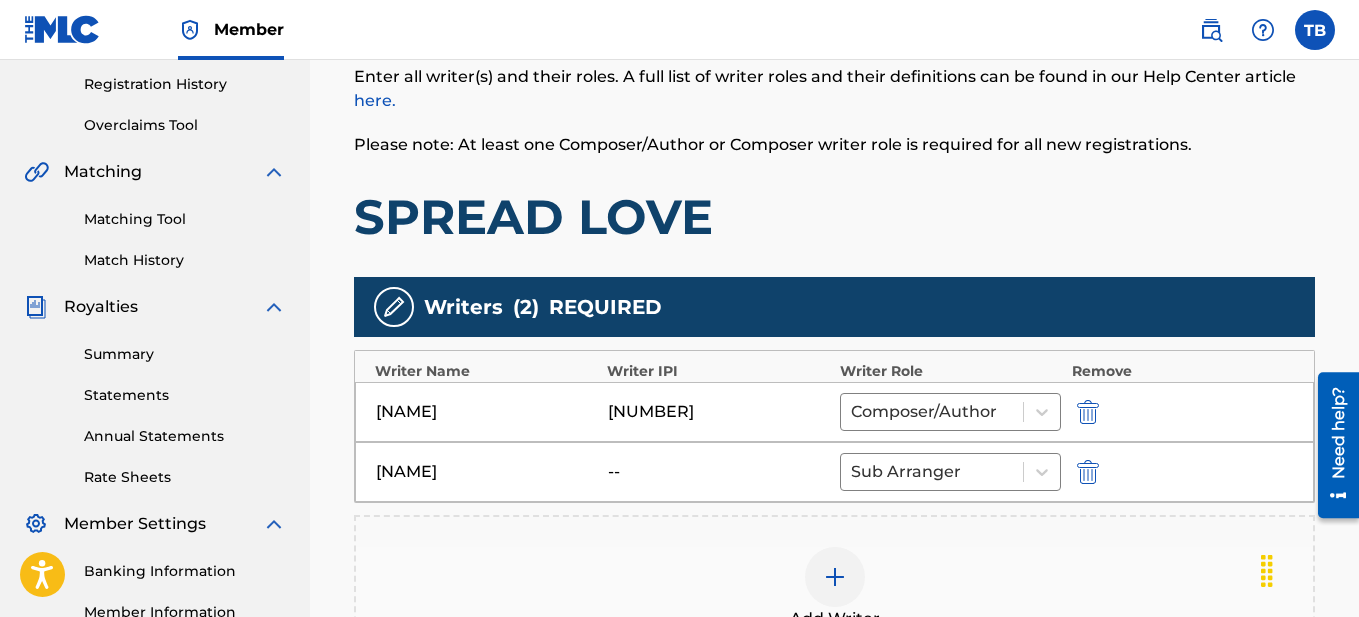 scroll, scrollTop: 666, scrollLeft: 0, axis: vertical 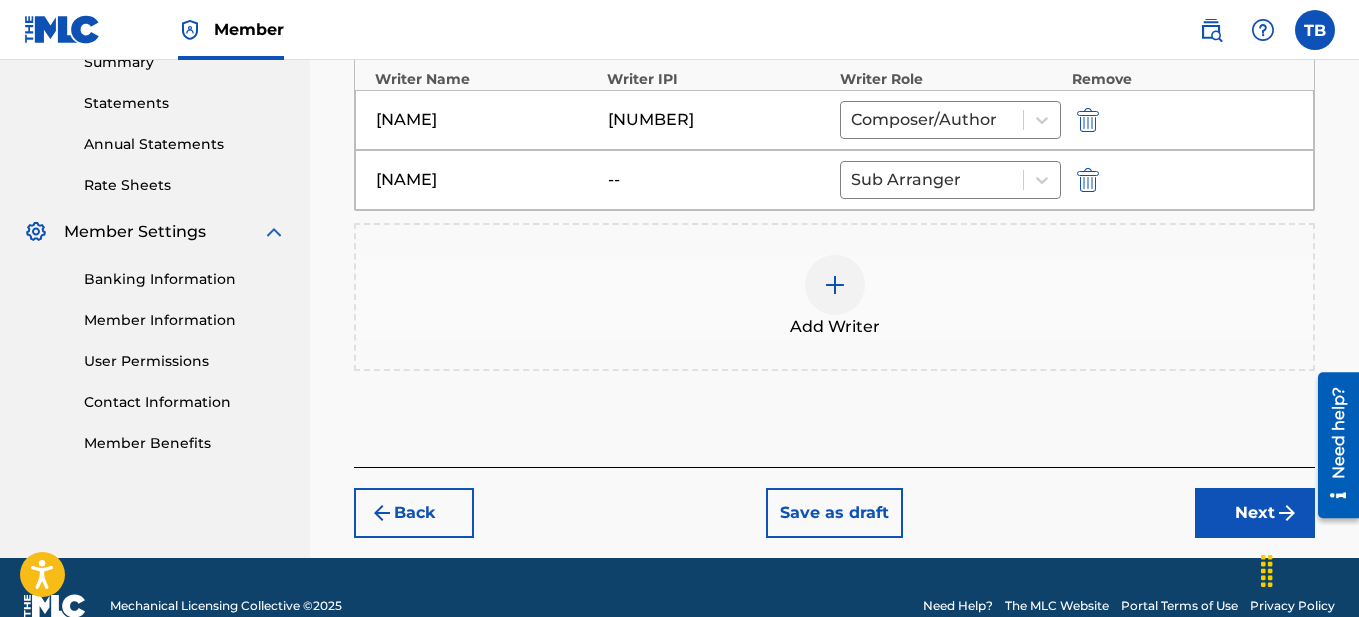 click on "Next" at bounding box center [1255, 513] 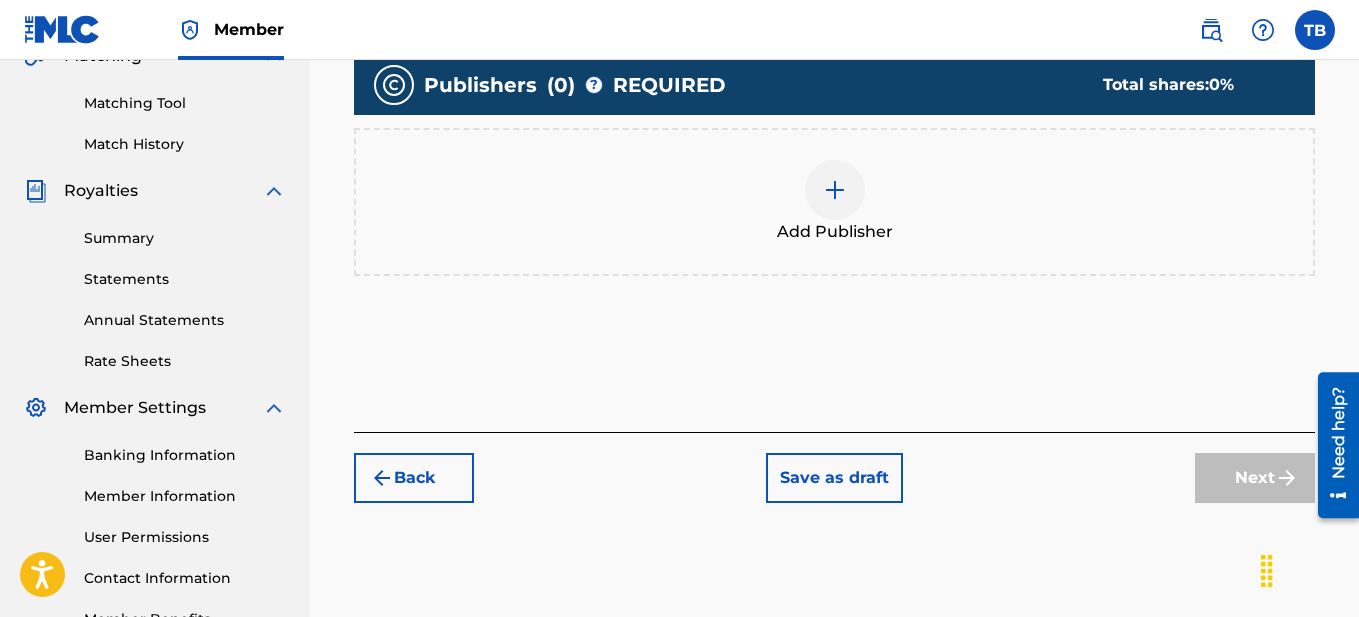 scroll, scrollTop: 419, scrollLeft: 0, axis: vertical 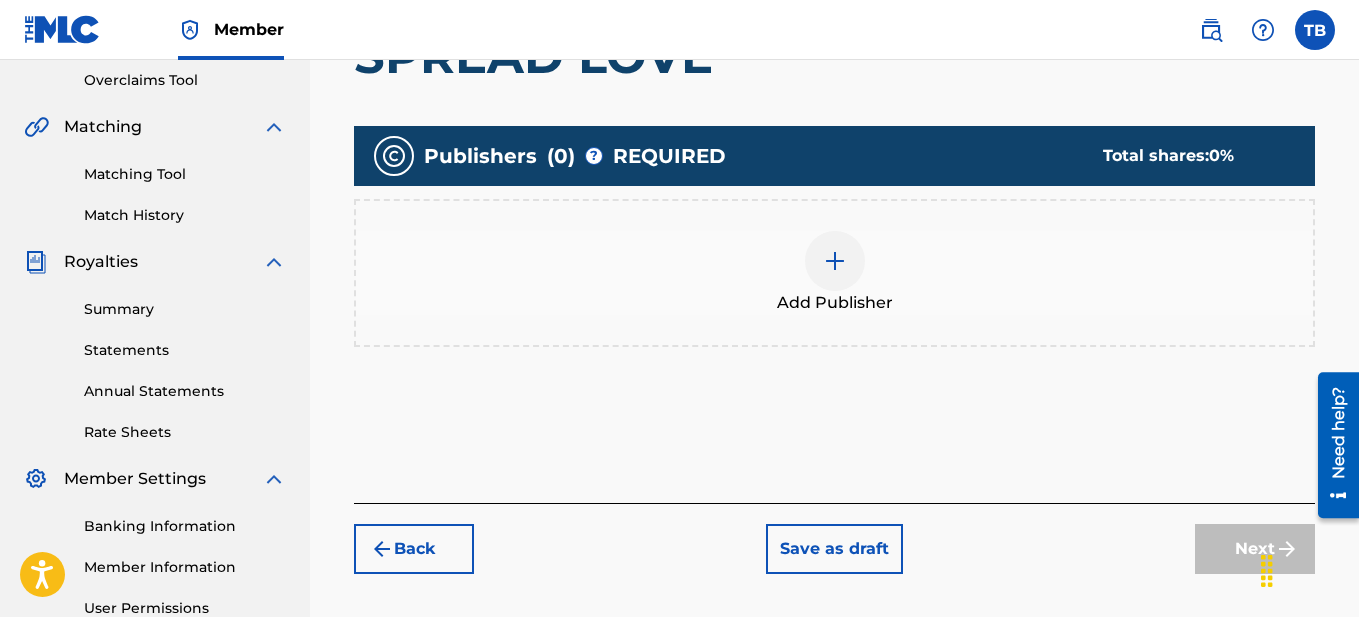 click at bounding box center (835, 261) 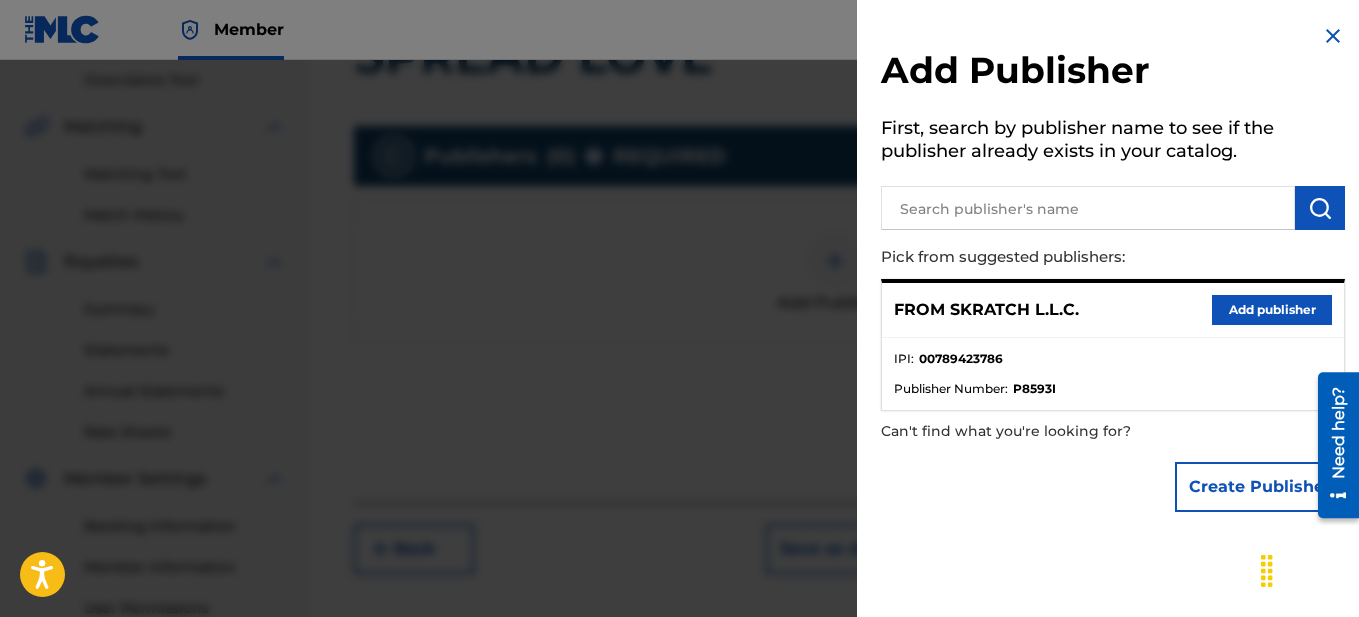 click on "Add publisher" at bounding box center [1272, 310] 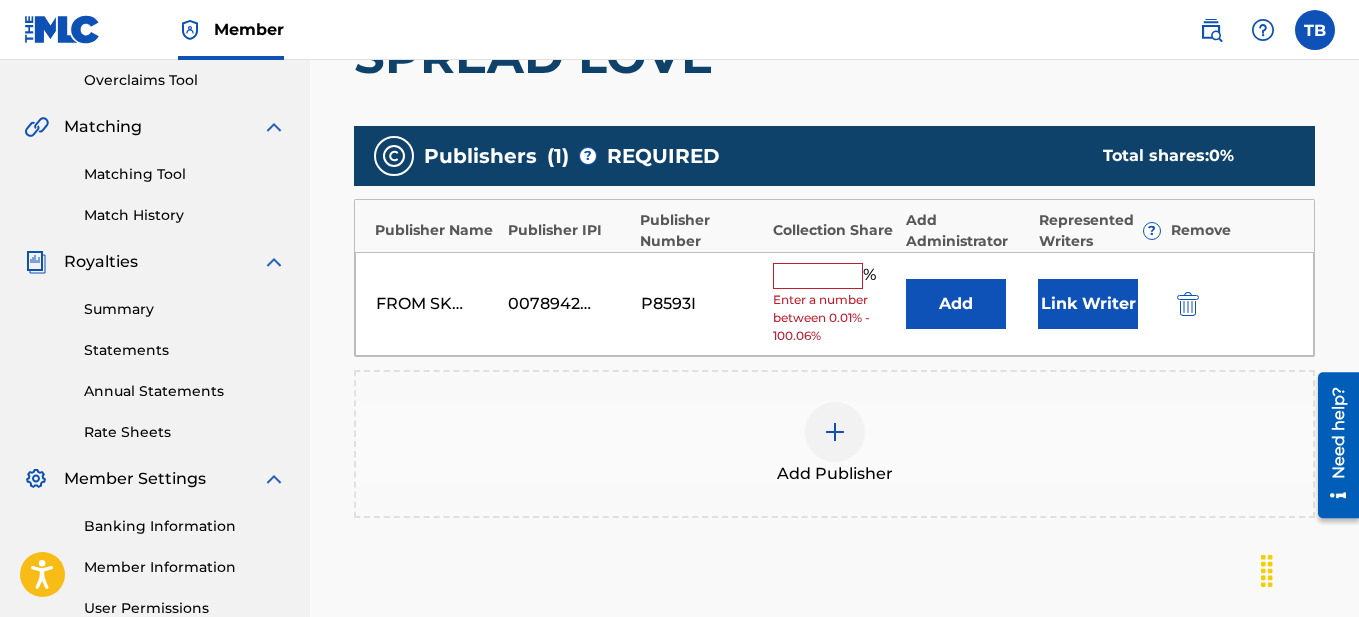 click at bounding box center (818, 276) 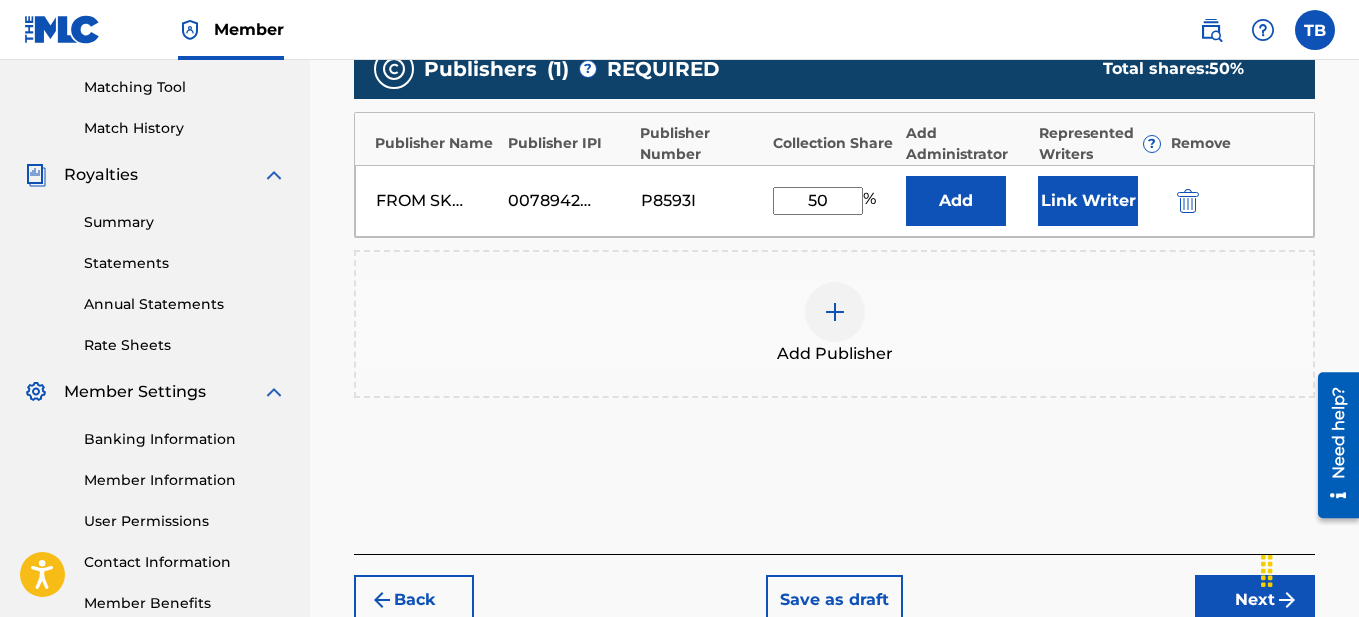 scroll, scrollTop: 630, scrollLeft: 0, axis: vertical 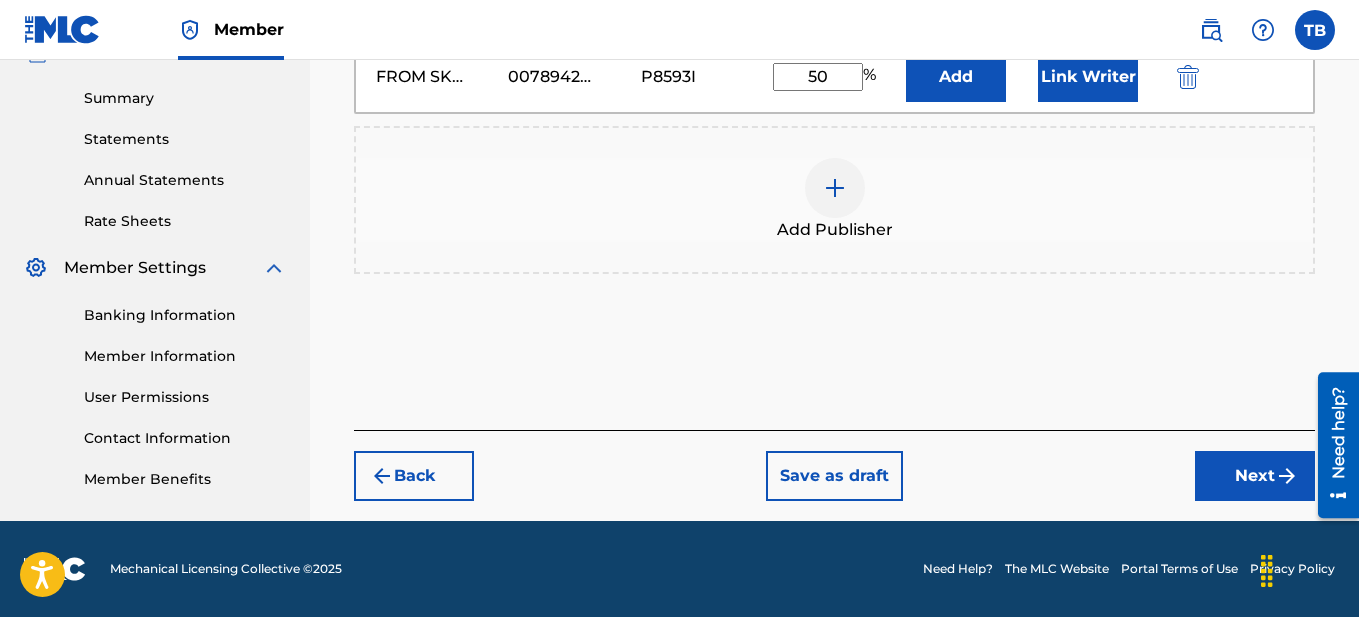 type on "50" 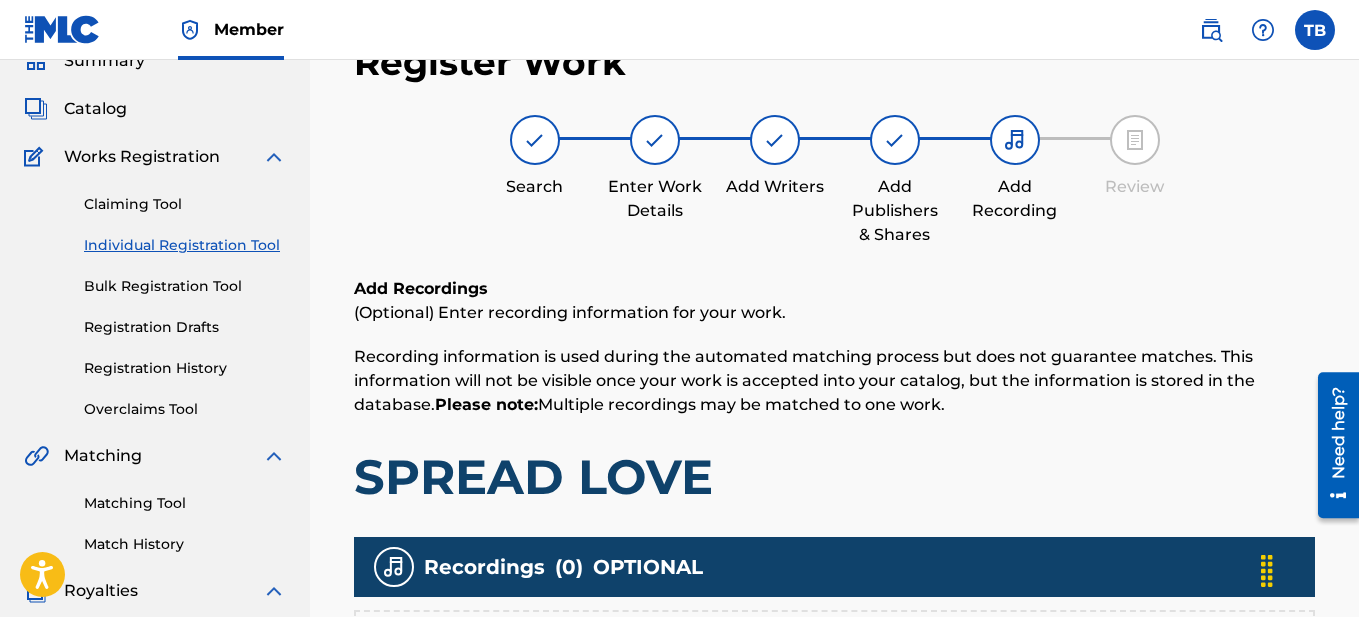 scroll, scrollTop: 623, scrollLeft: 0, axis: vertical 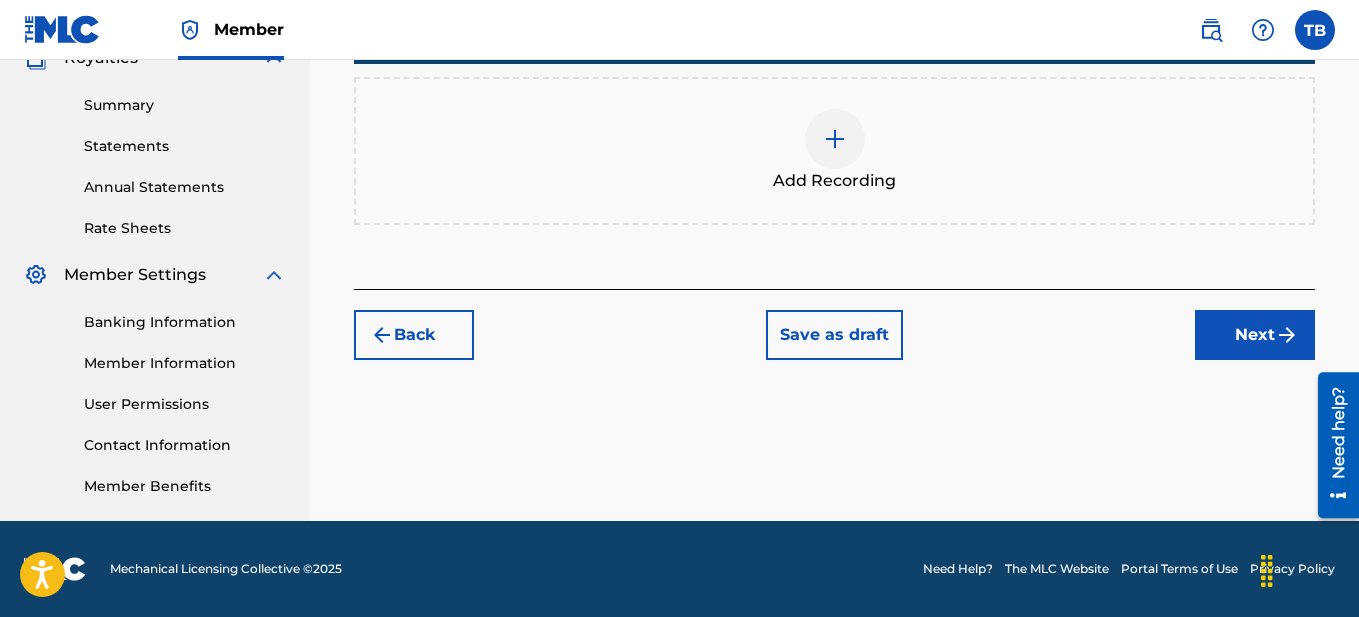 click on "Next" at bounding box center [1255, 335] 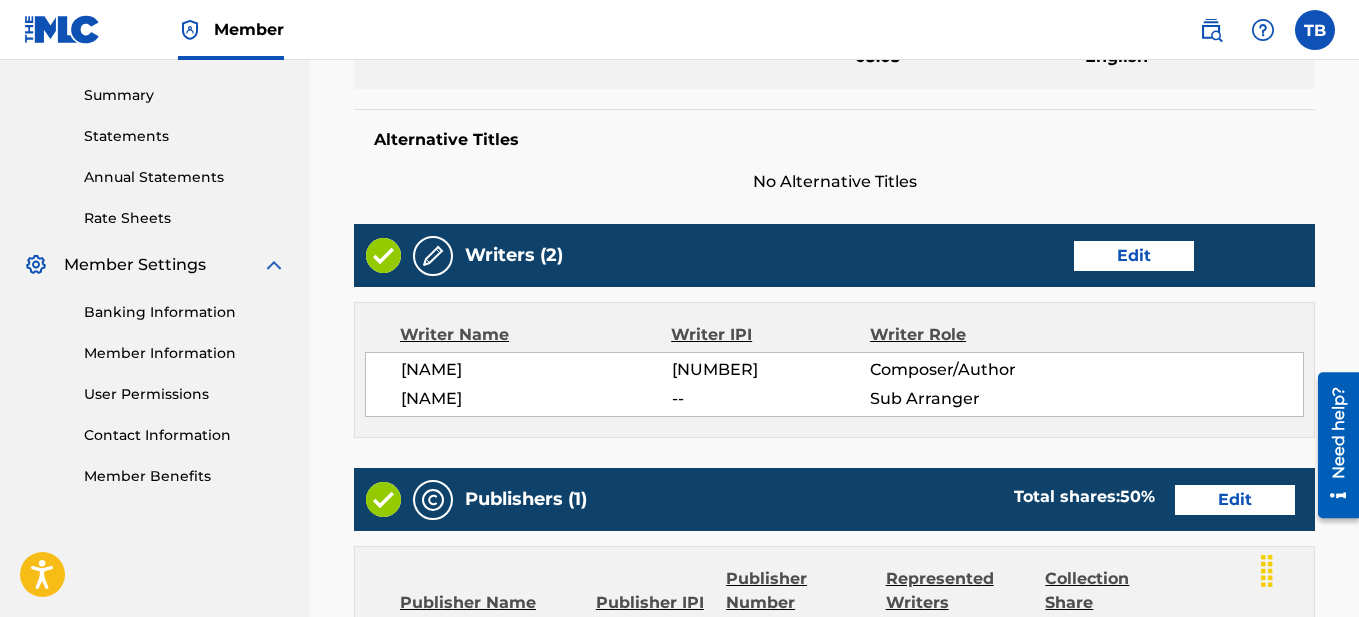 scroll, scrollTop: 1087, scrollLeft: 0, axis: vertical 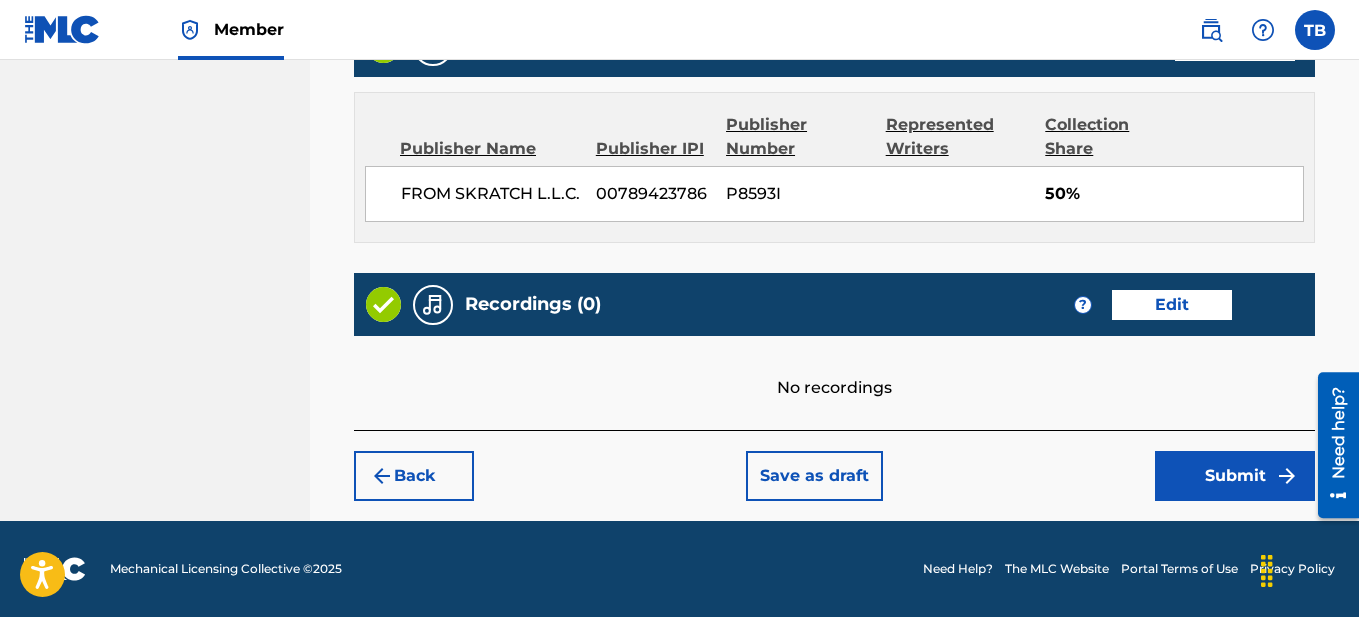 click on "Submit" at bounding box center [1235, 476] 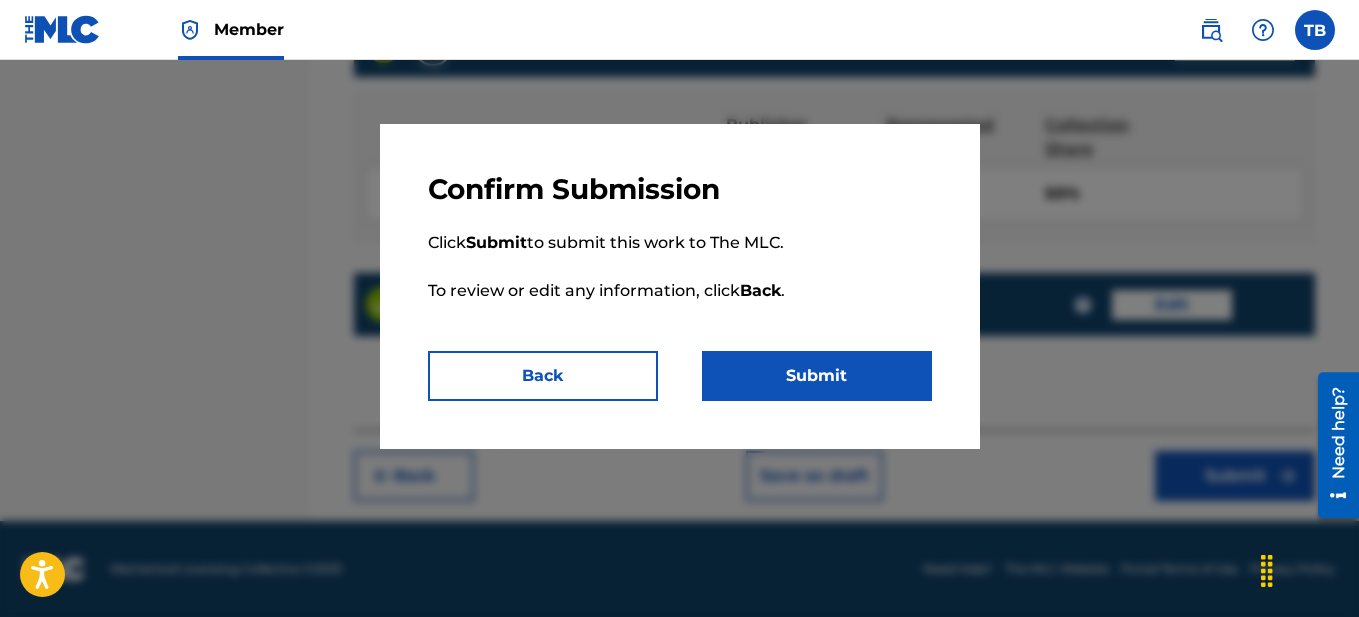 click on "Submit" at bounding box center (817, 376) 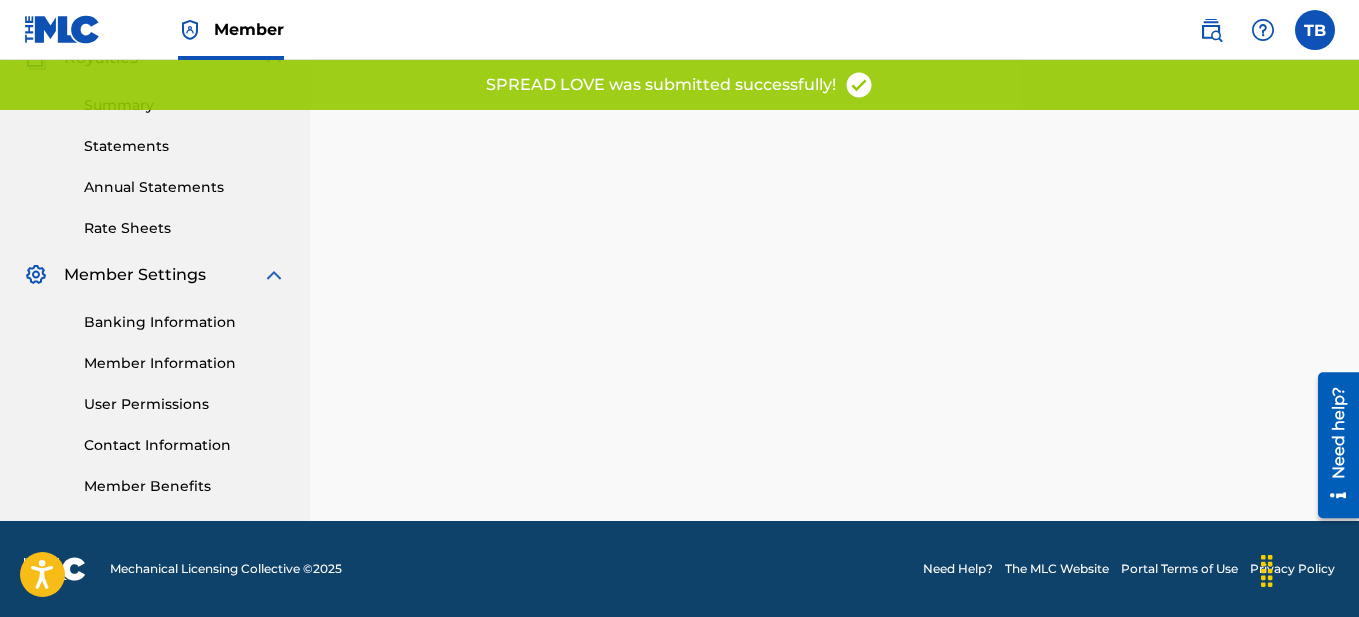 scroll, scrollTop: 0, scrollLeft: 0, axis: both 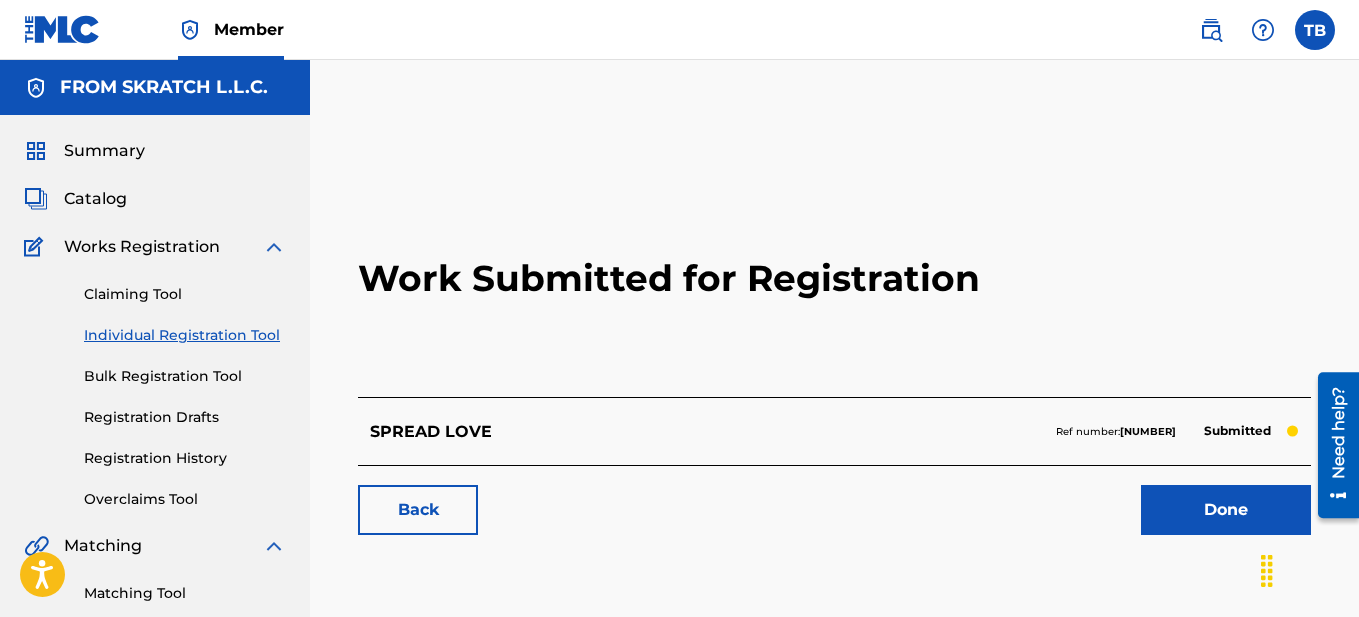 click on "Done" at bounding box center [1226, 510] 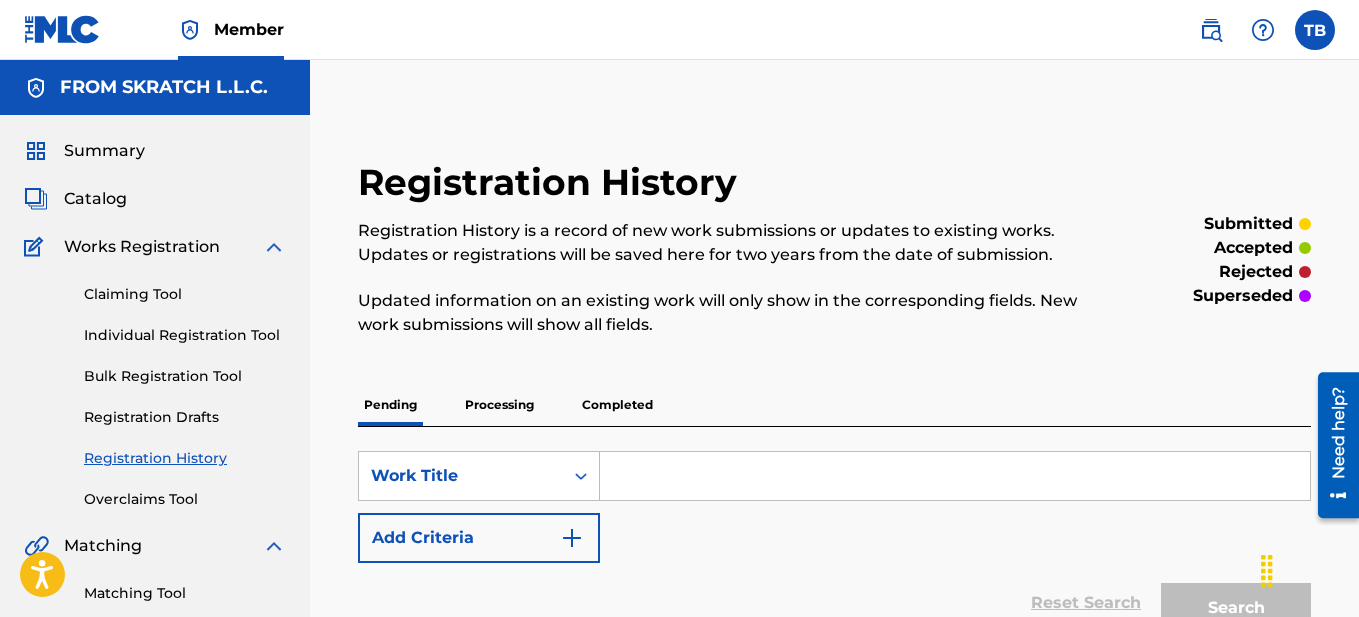 click at bounding box center [62, 29] 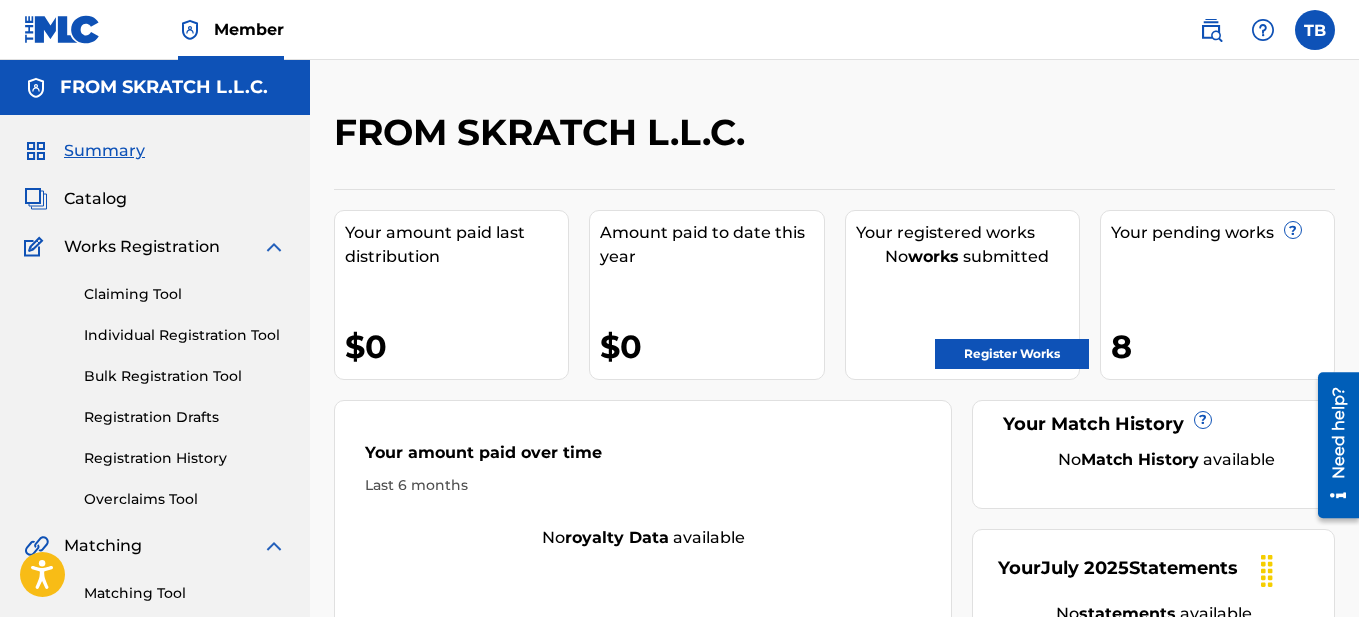 click on "Register Works" at bounding box center [1012, 354] 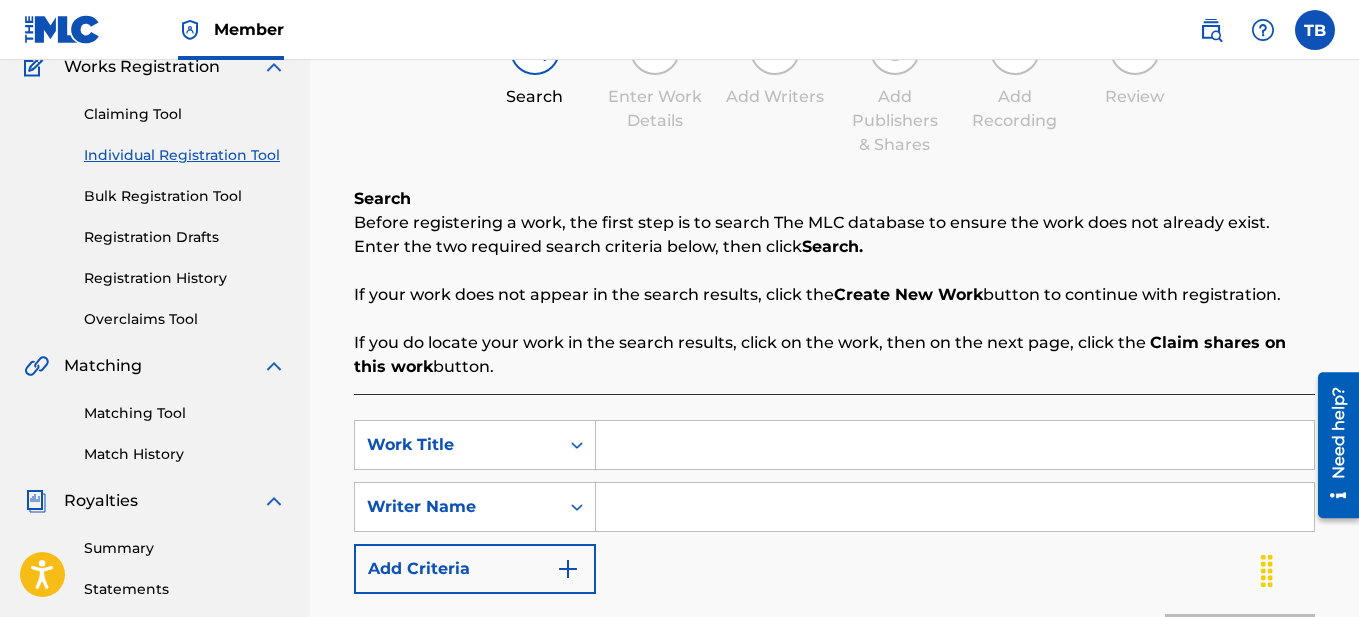 scroll, scrollTop: 207, scrollLeft: 0, axis: vertical 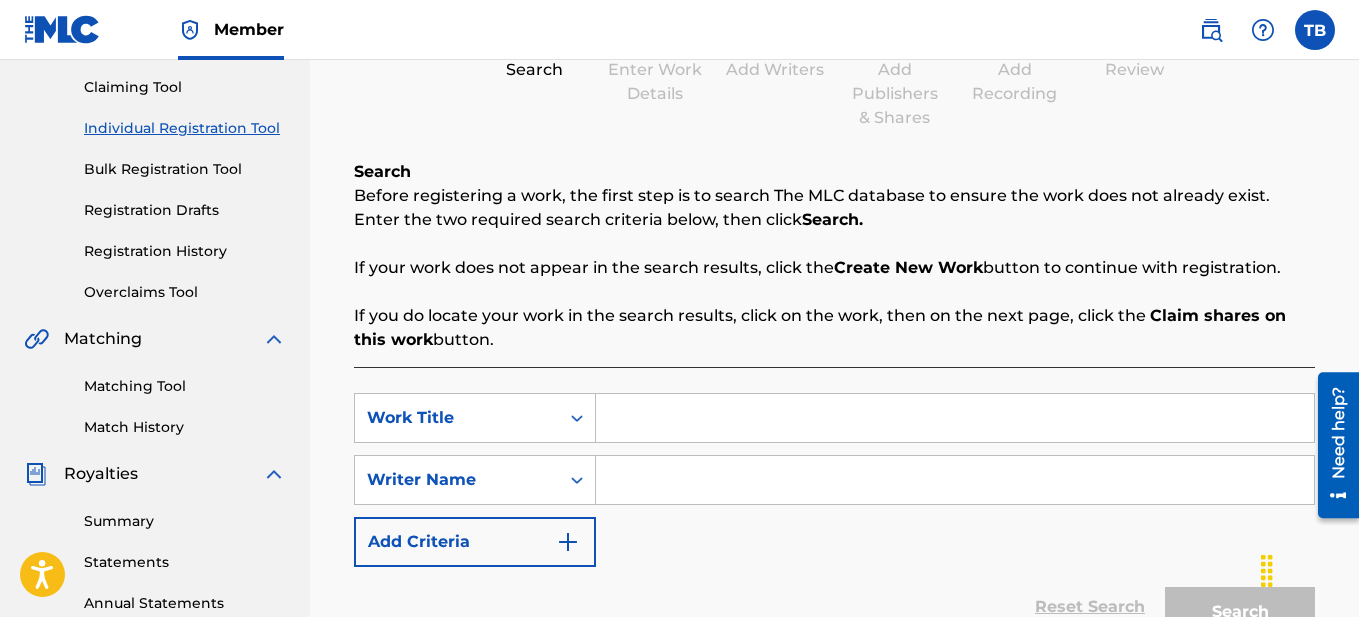 click at bounding box center [955, 418] 